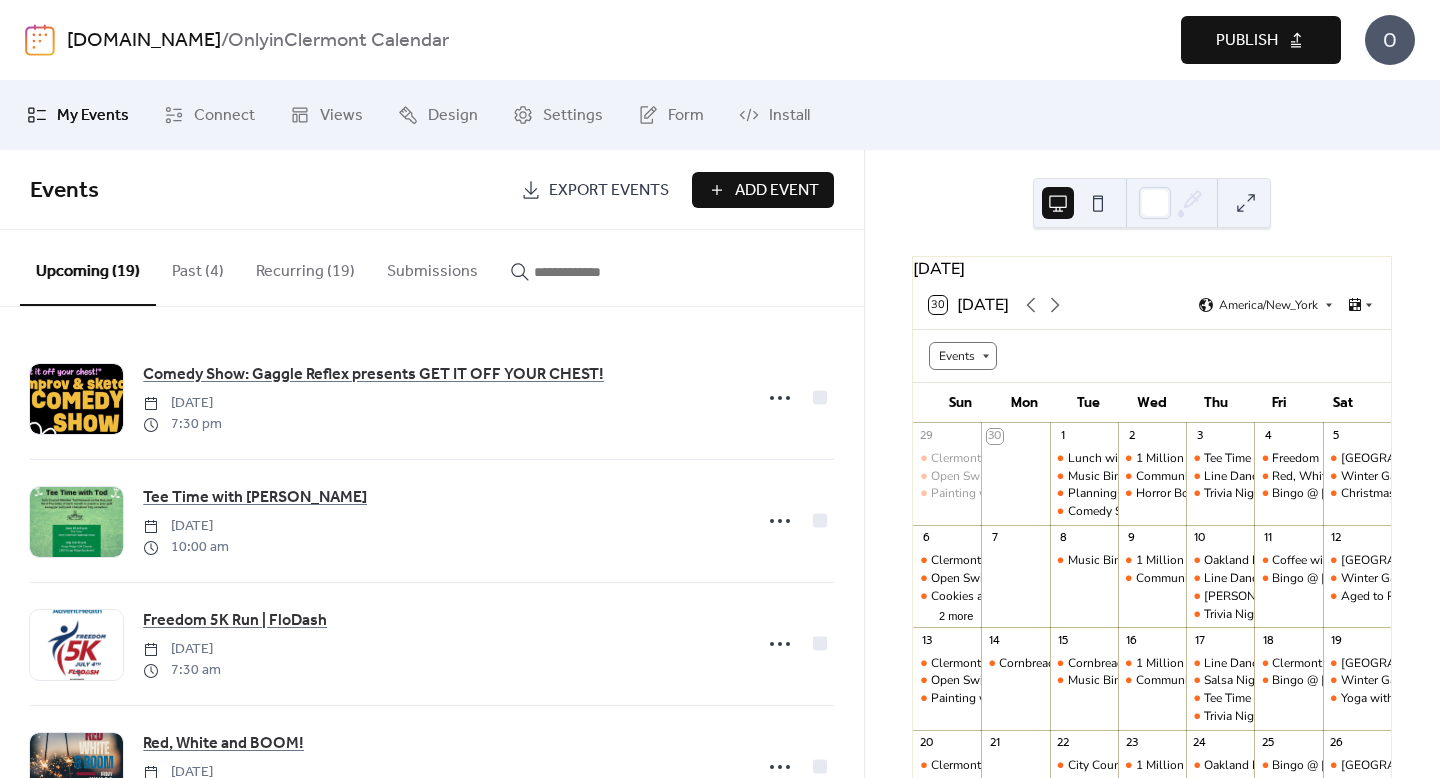 scroll, scrollTop: 0, scrollLeft: 0, axis: both 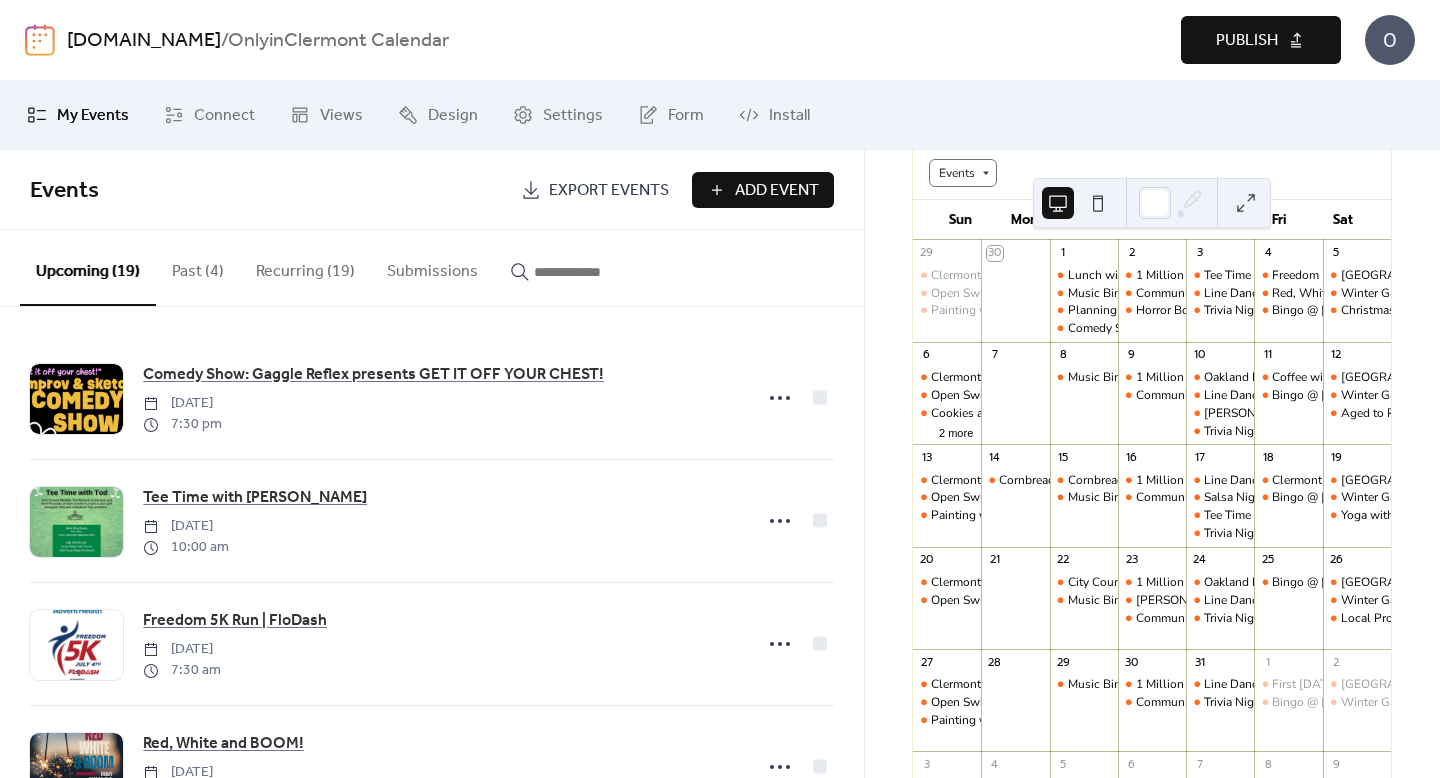 click on "Add Event" at bounding box center [777, 191] 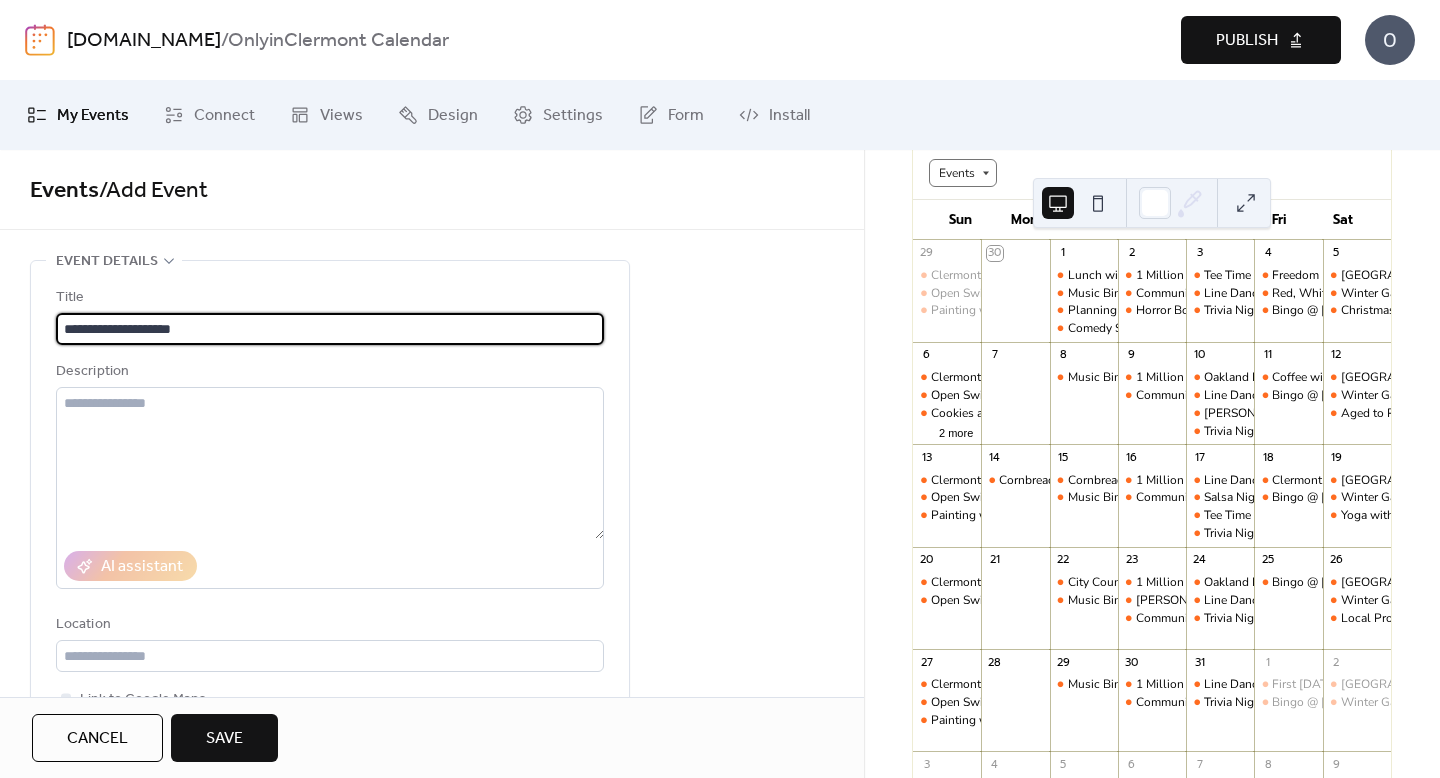 type on "**********" 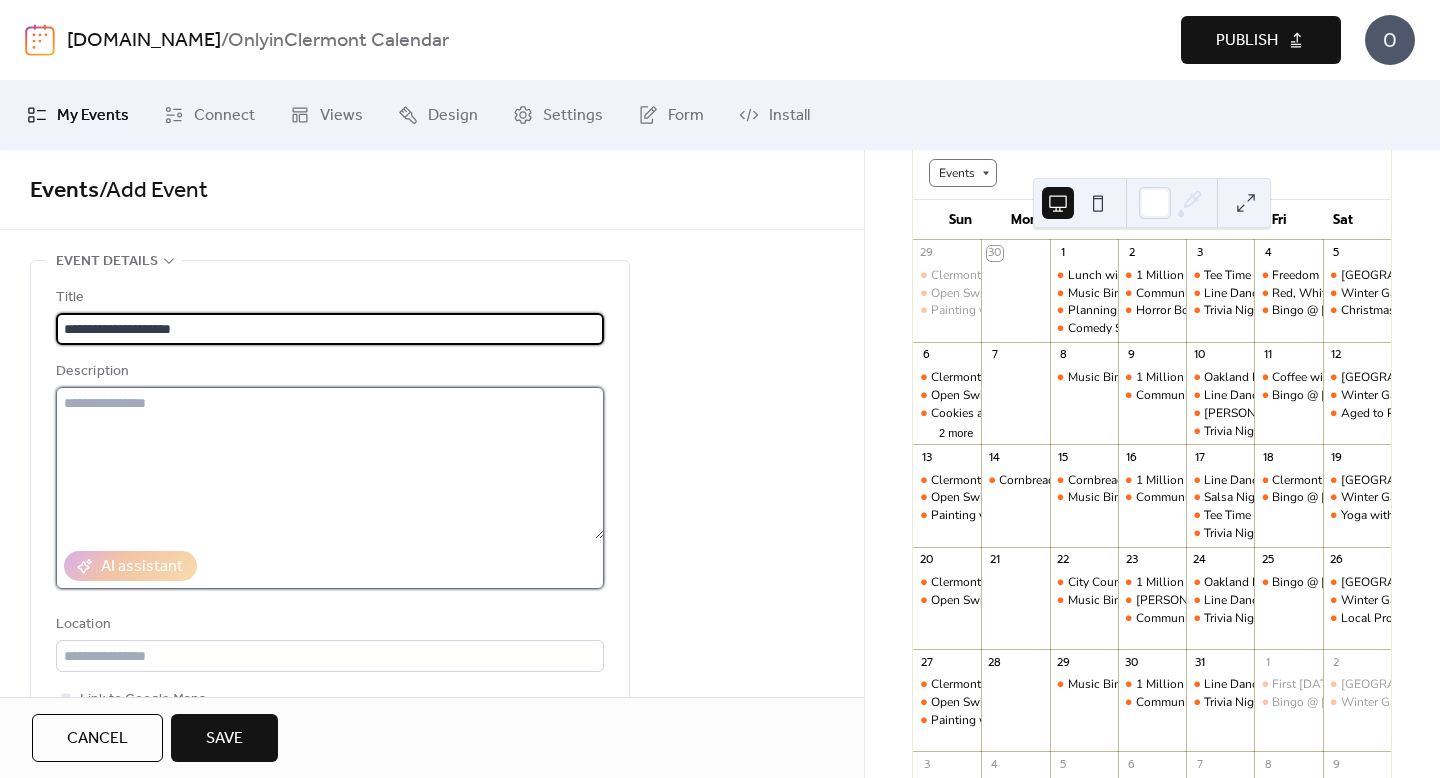 click at bounding box center (330, 463) 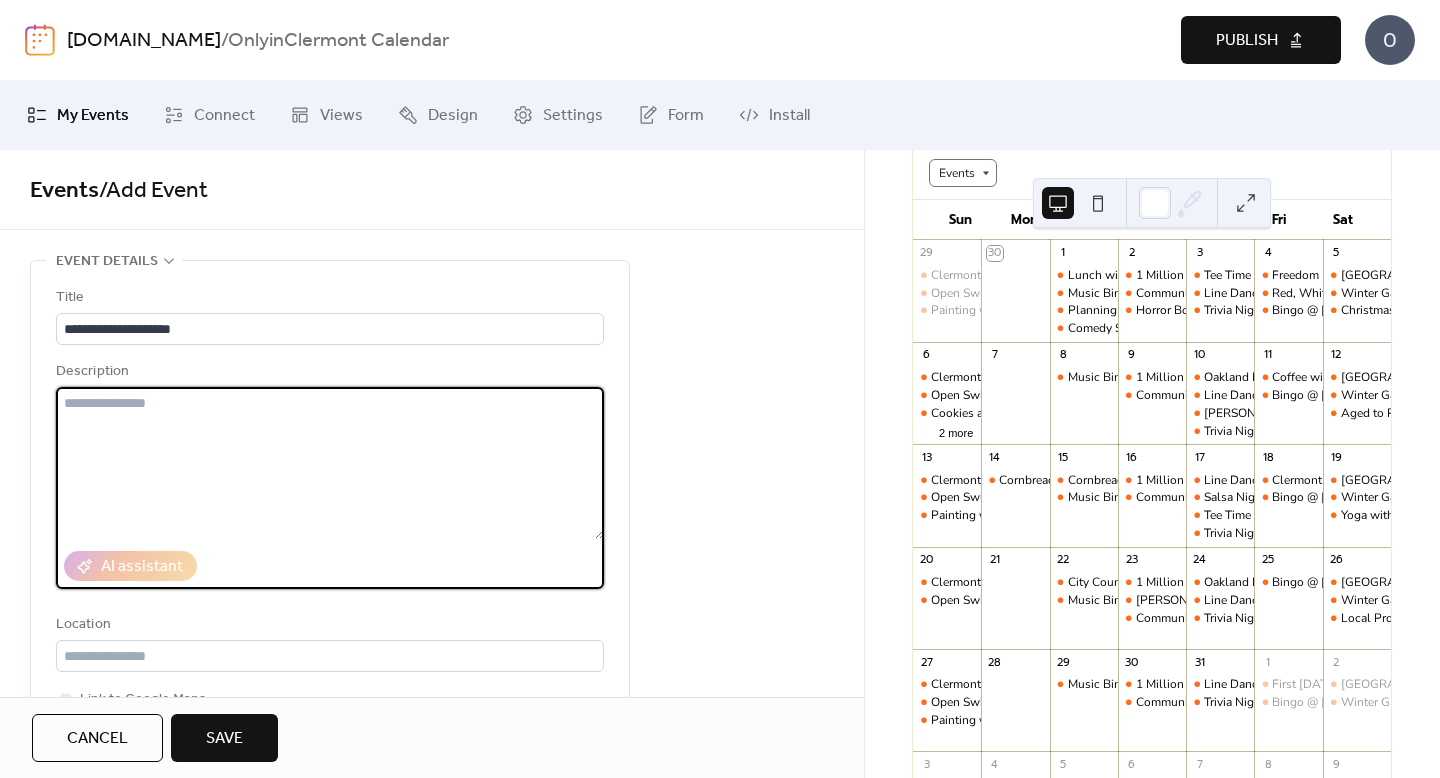 paste on "**********" 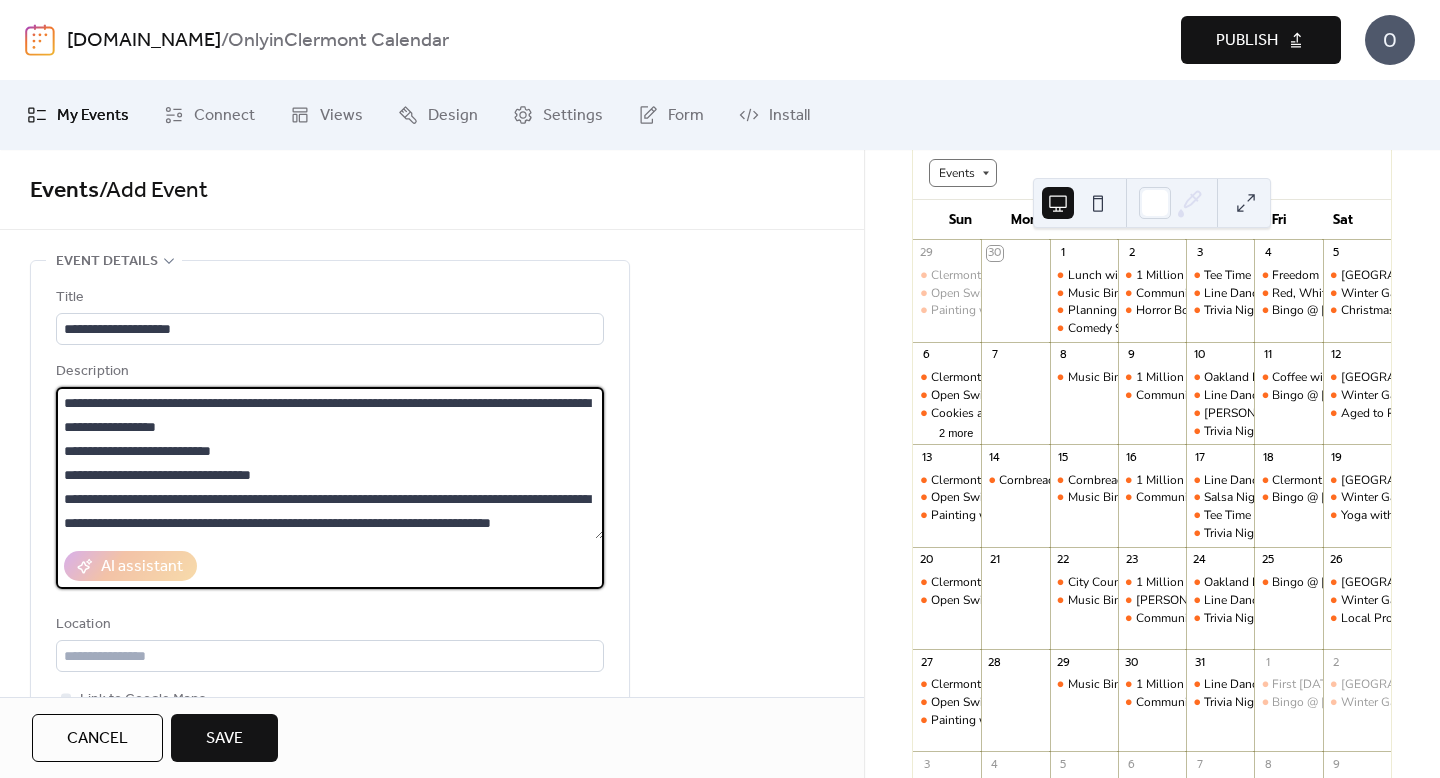 scroll, scrollTop: 168, scrollLeft: 0, axis: vertical 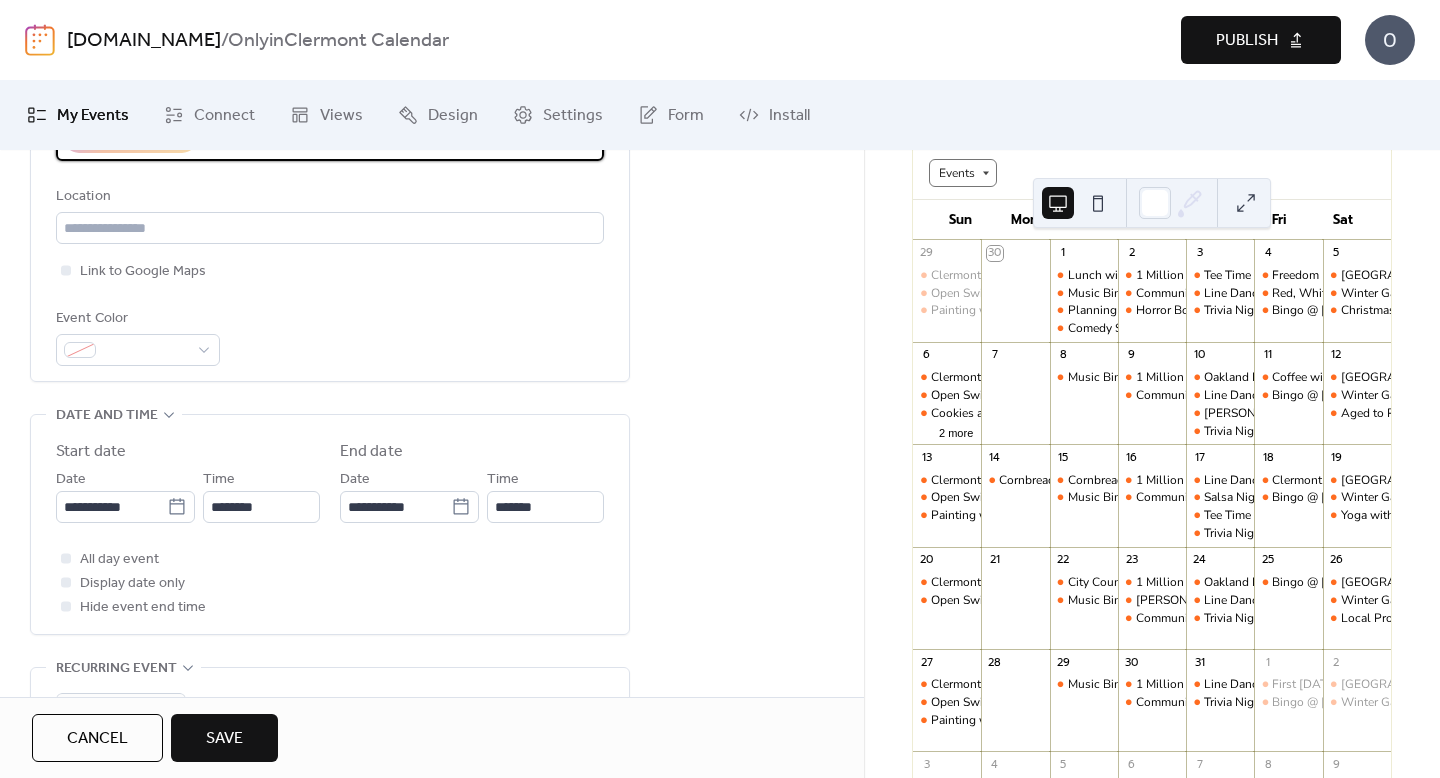 type on "**********" 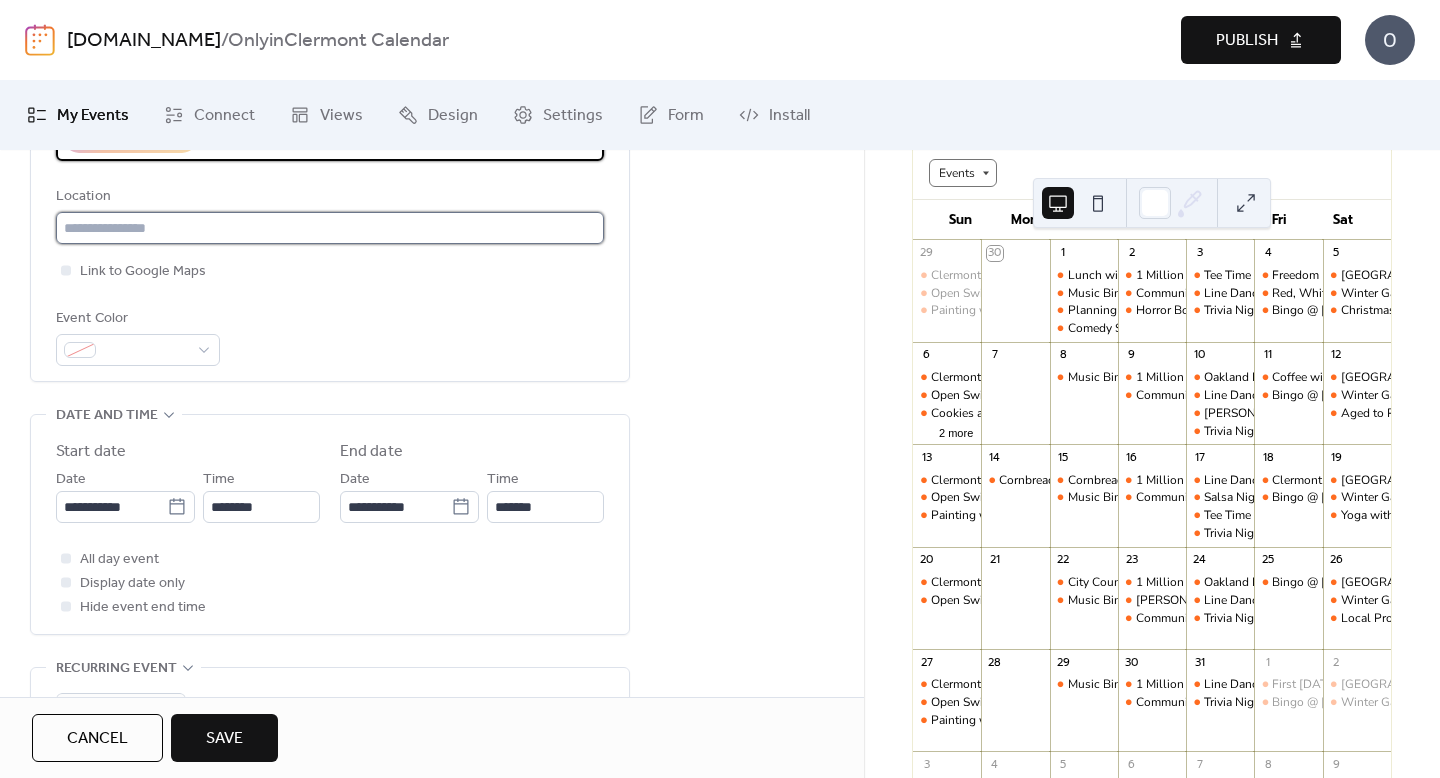 click at bounding box center (330, 228) 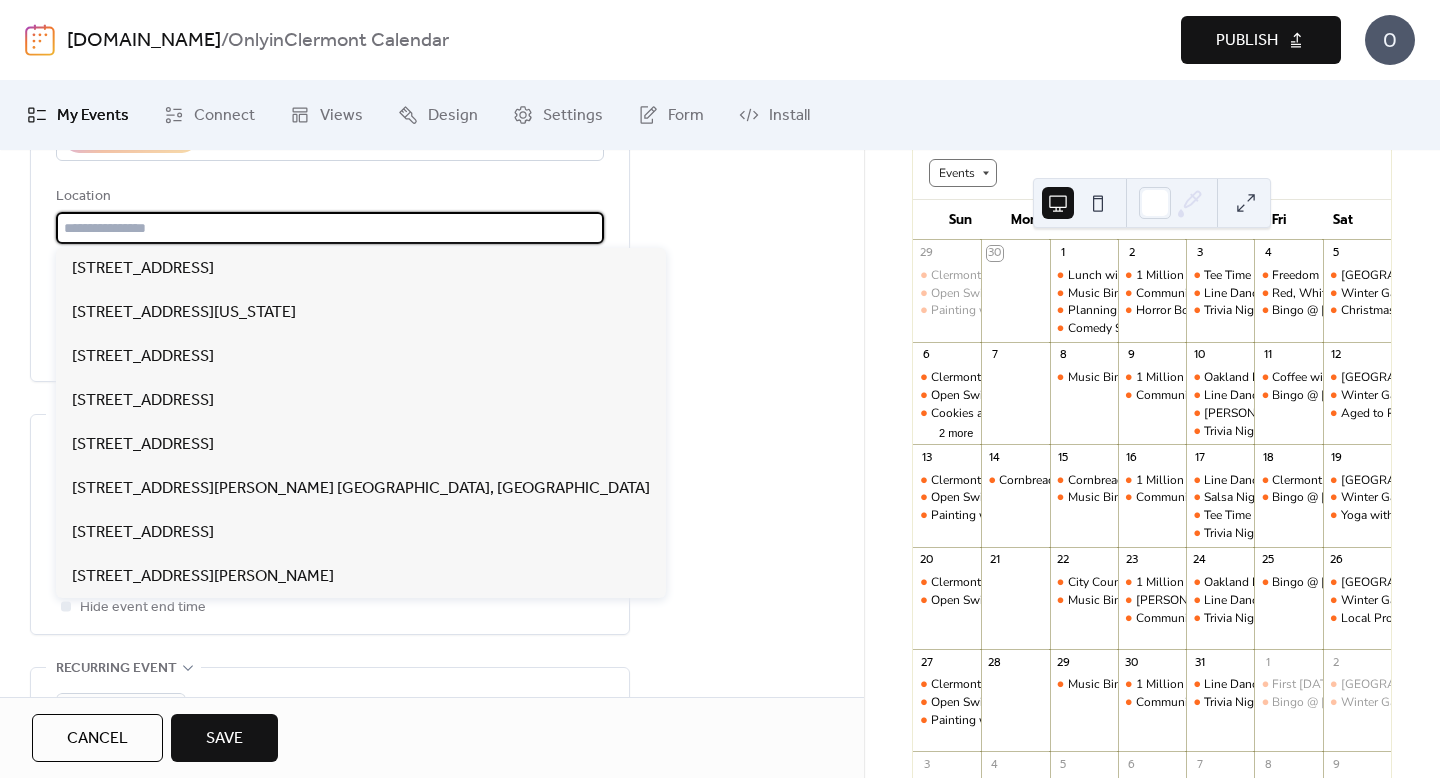 paste on "**********" 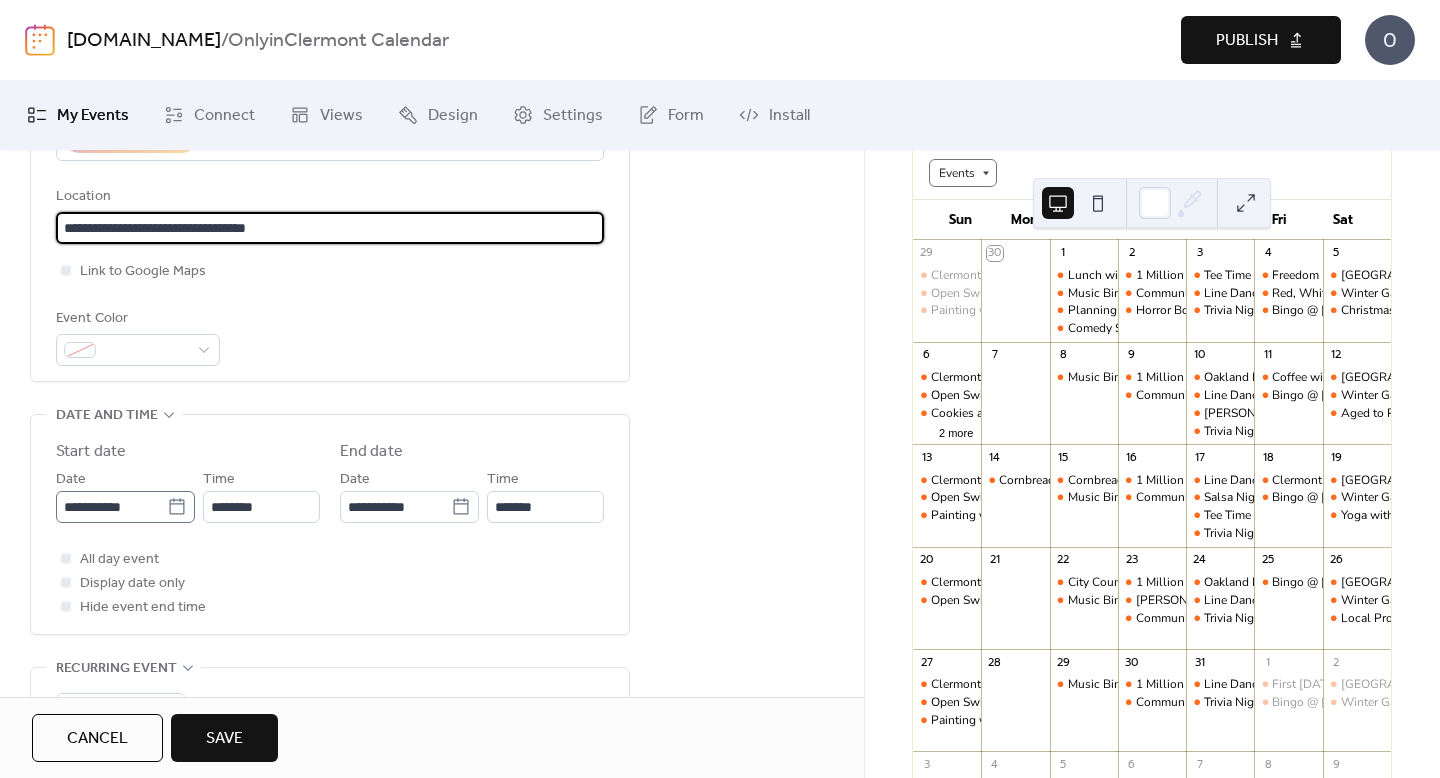 type on "**********" 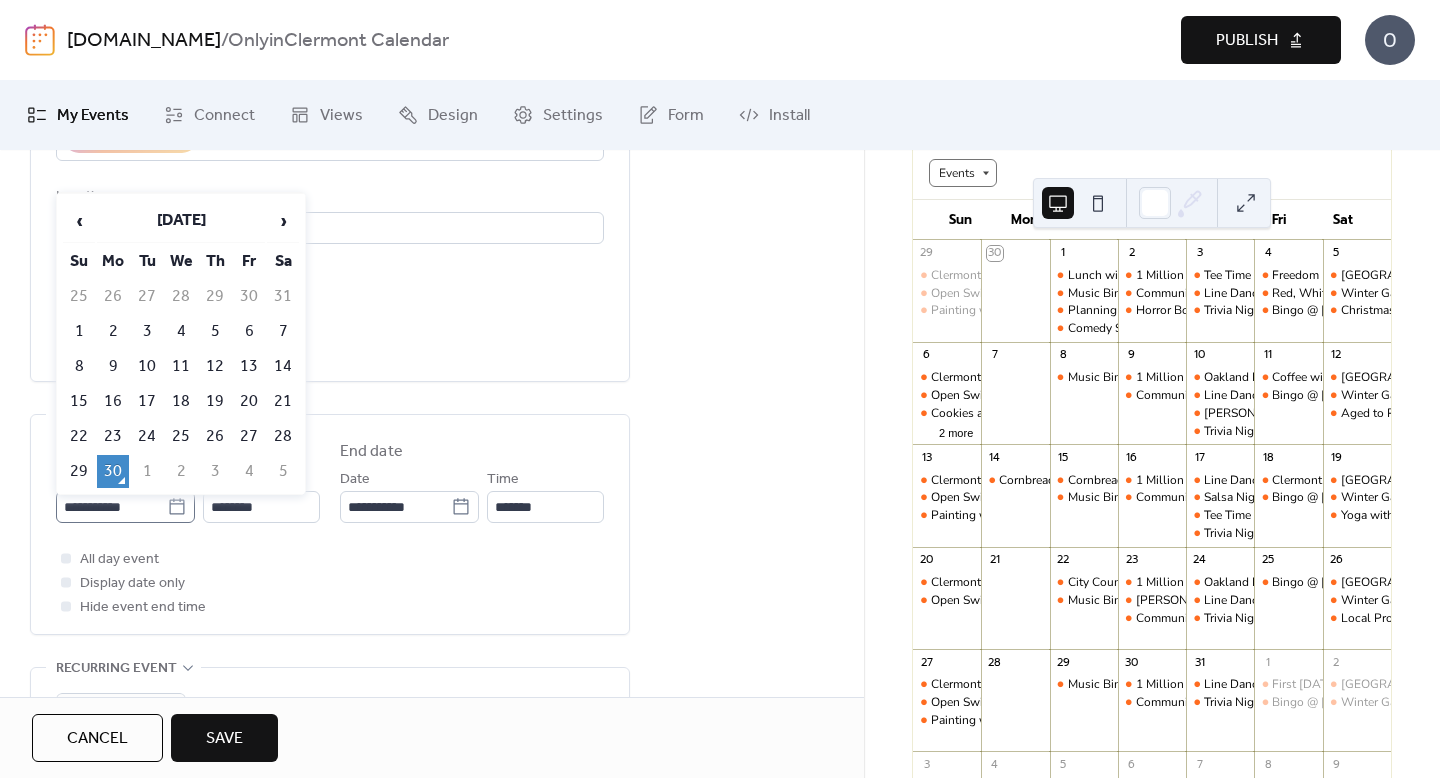 click 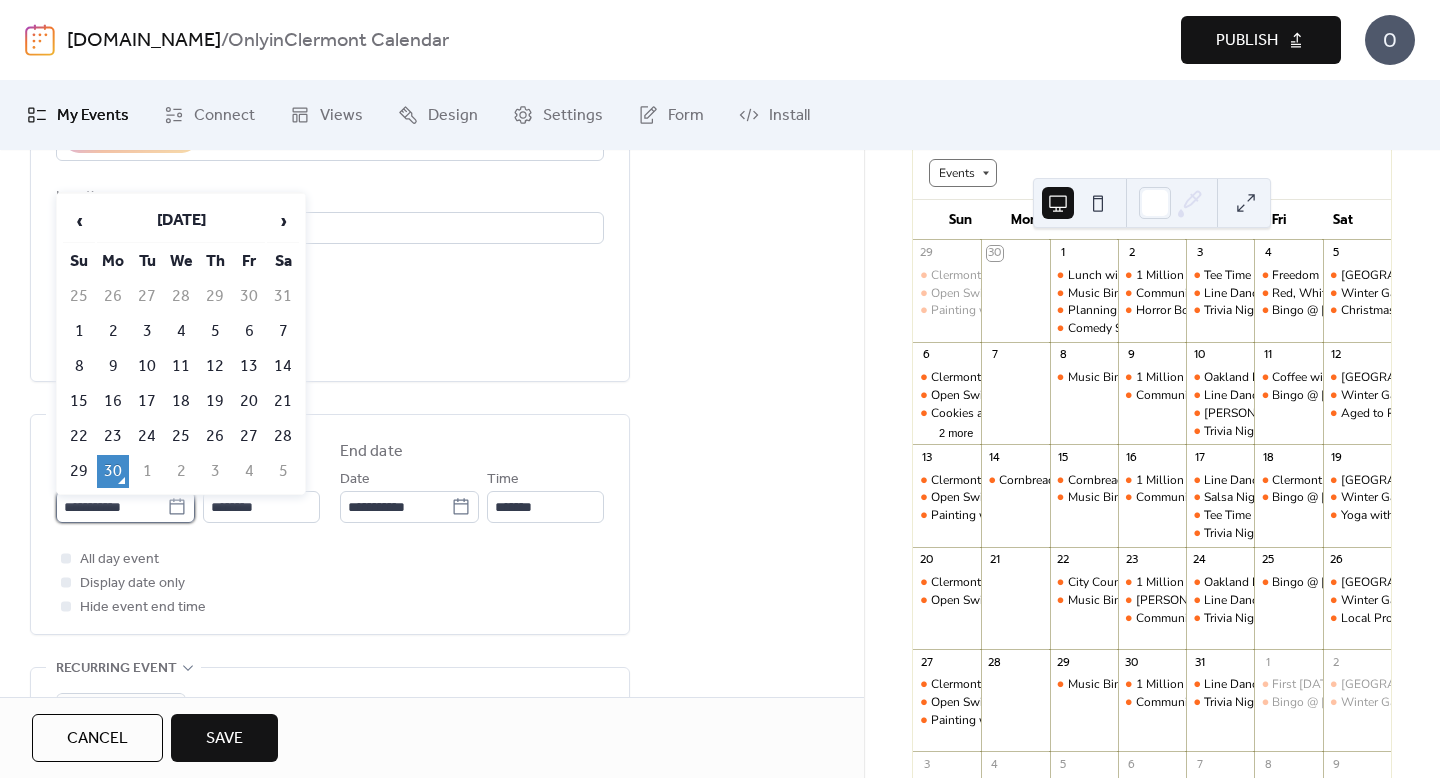 click on "**********" at bounding box center [111, 507] 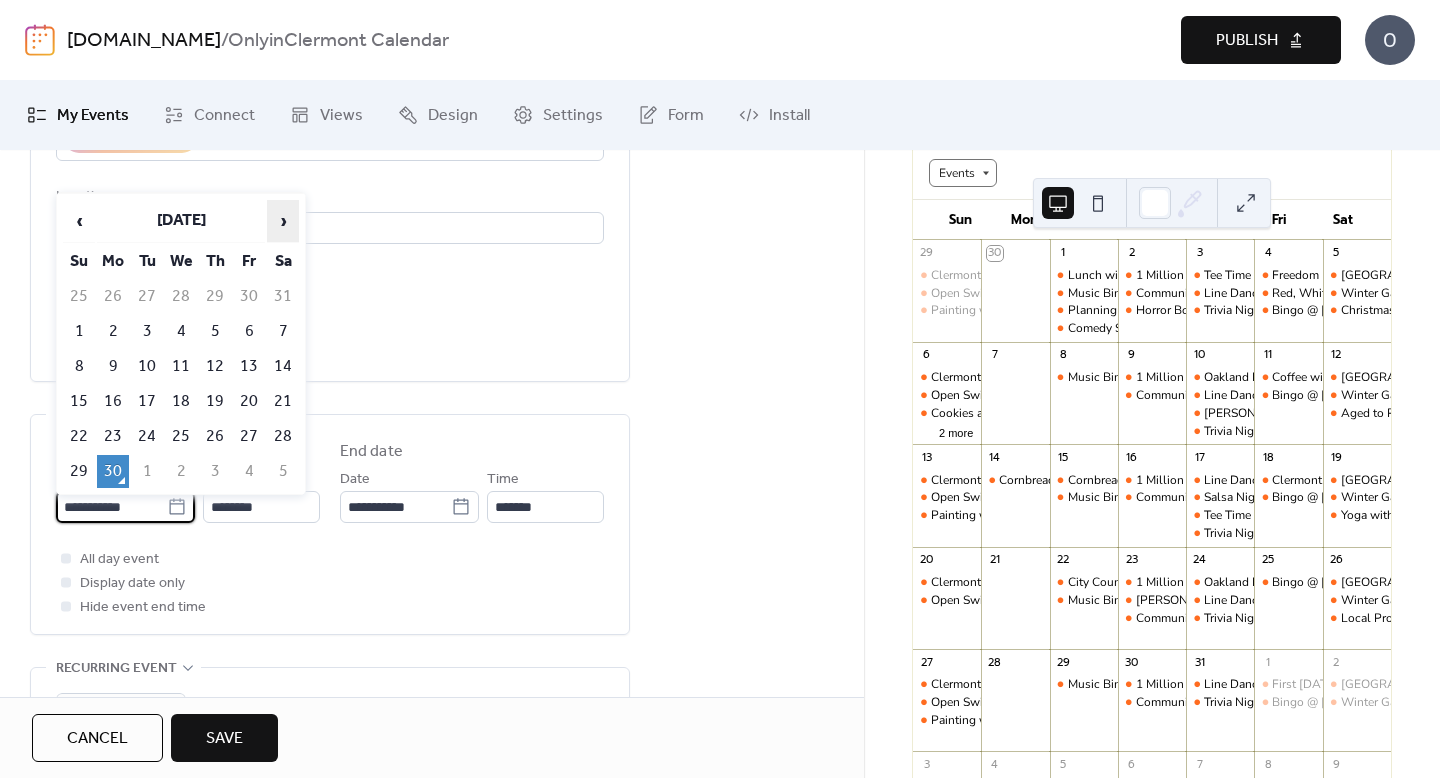 click on "›" at bounding box center [283, 221] 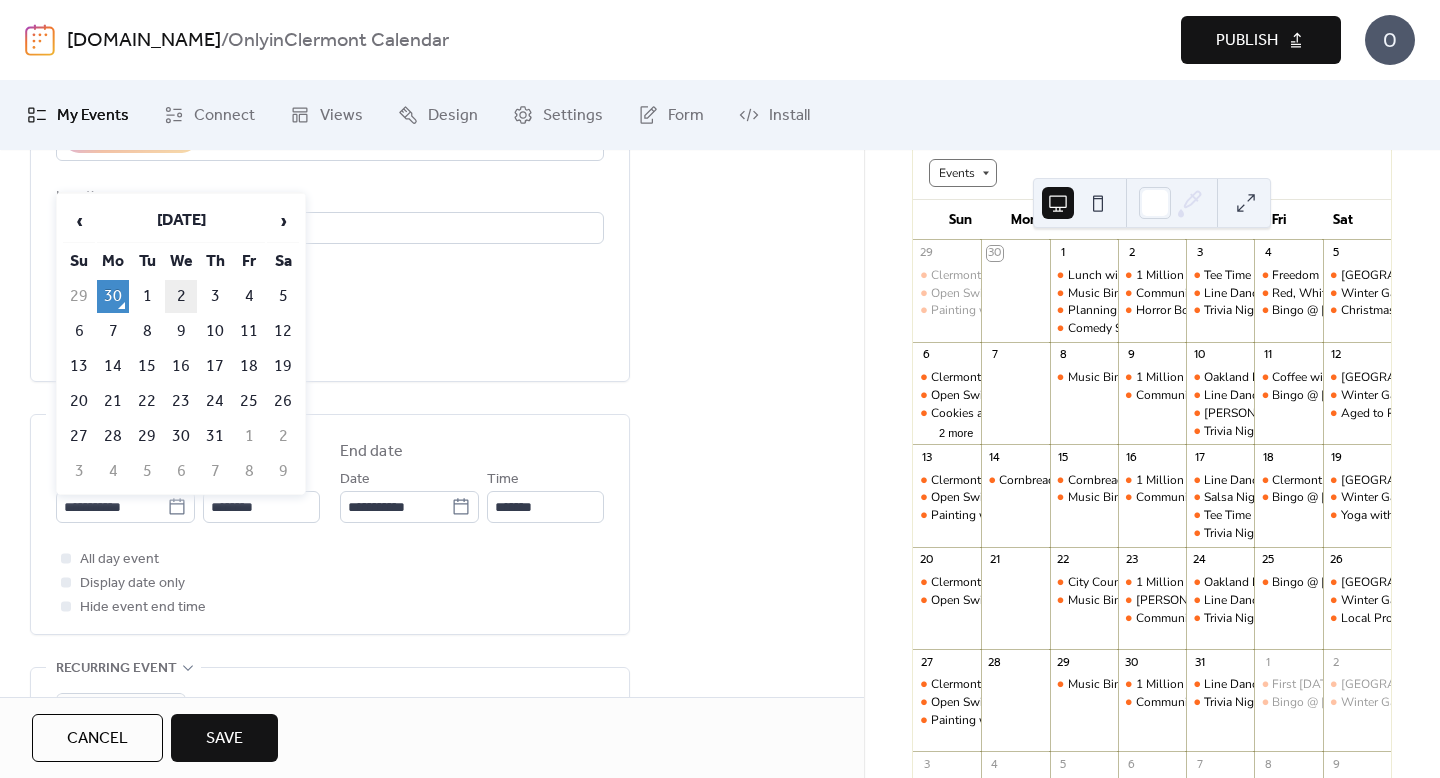click on "2" at bounding box center [181, 296] 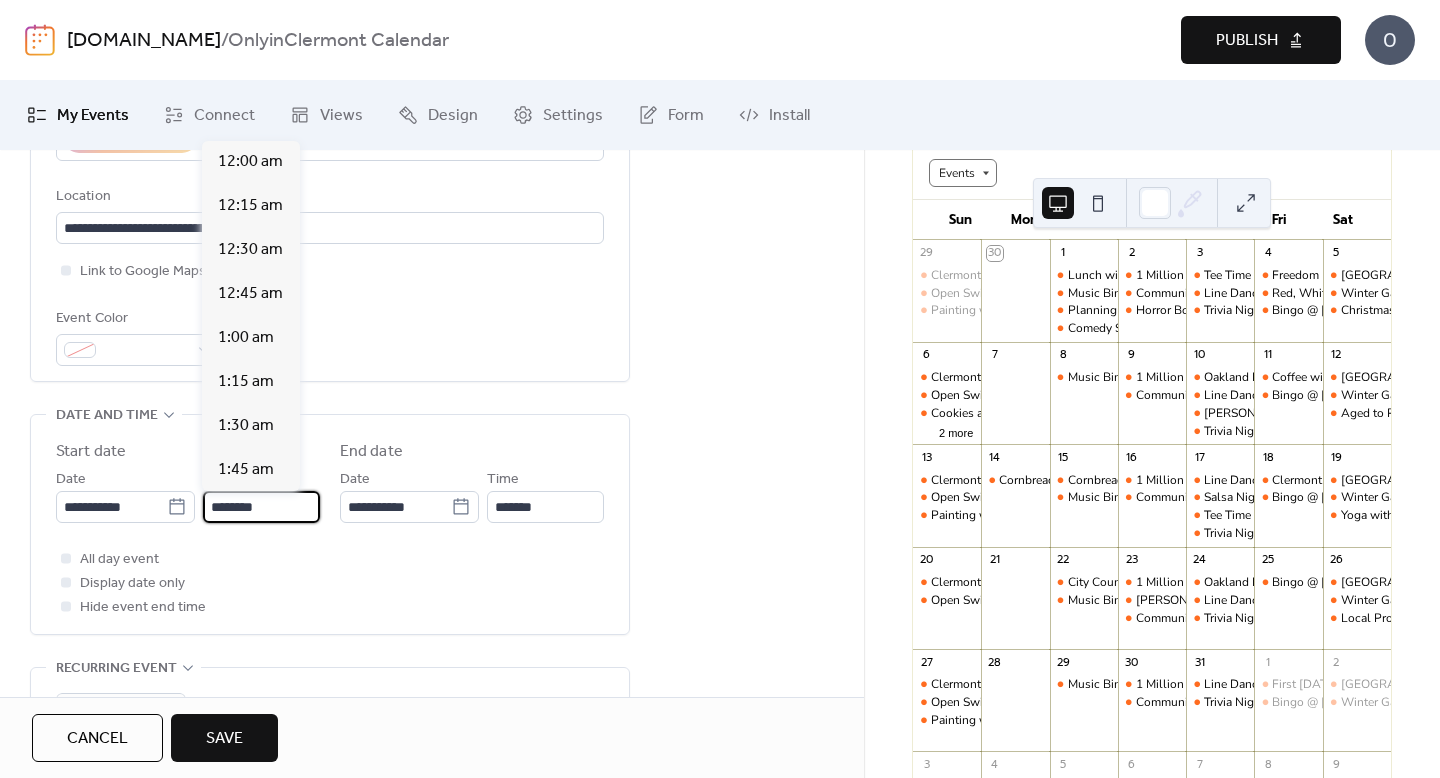 click on "********" at bounding box center (261, 507) 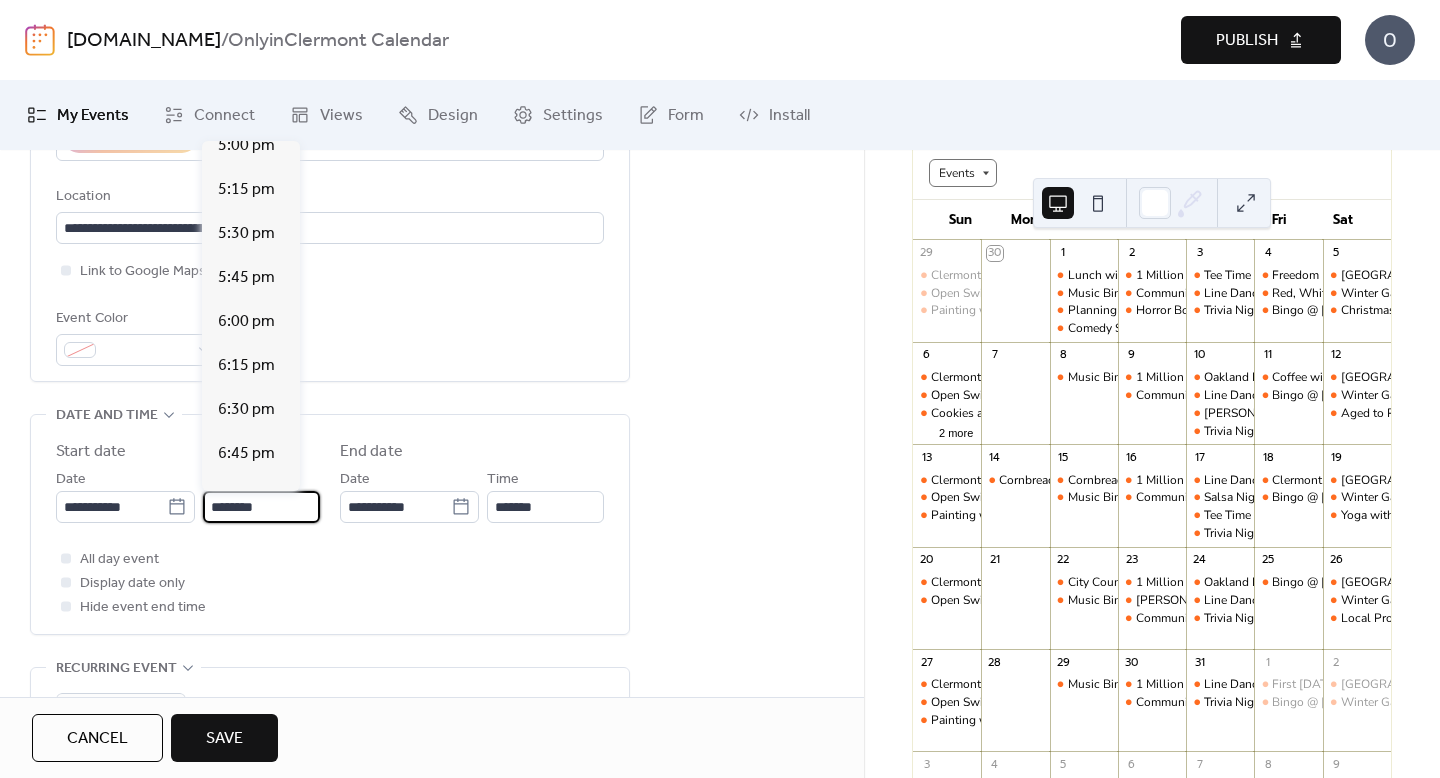 scroll, scrollTop: 3067, scrollLeft: 0, axis: vertical 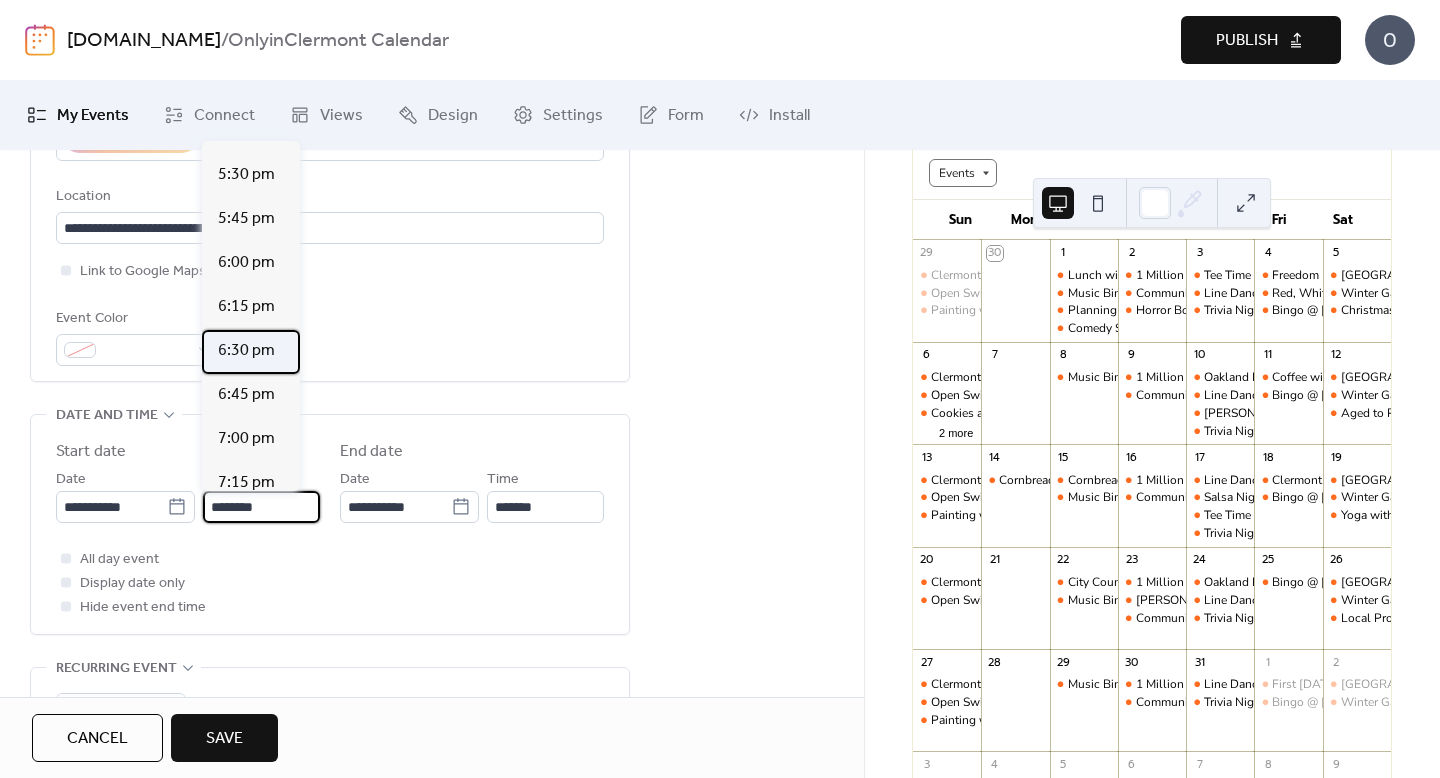 click on "6:30 pm" at bounding box center (246, 351) 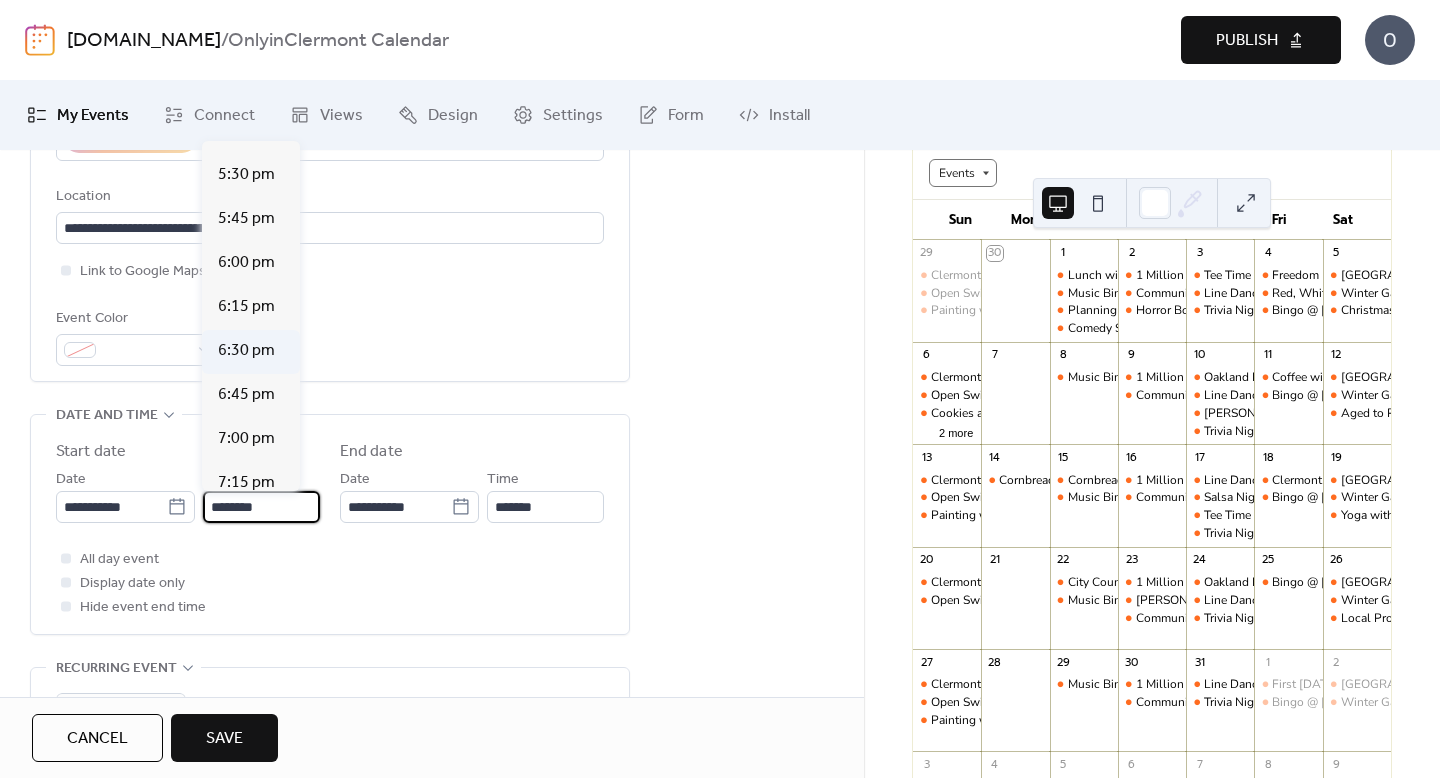 type on "*******" 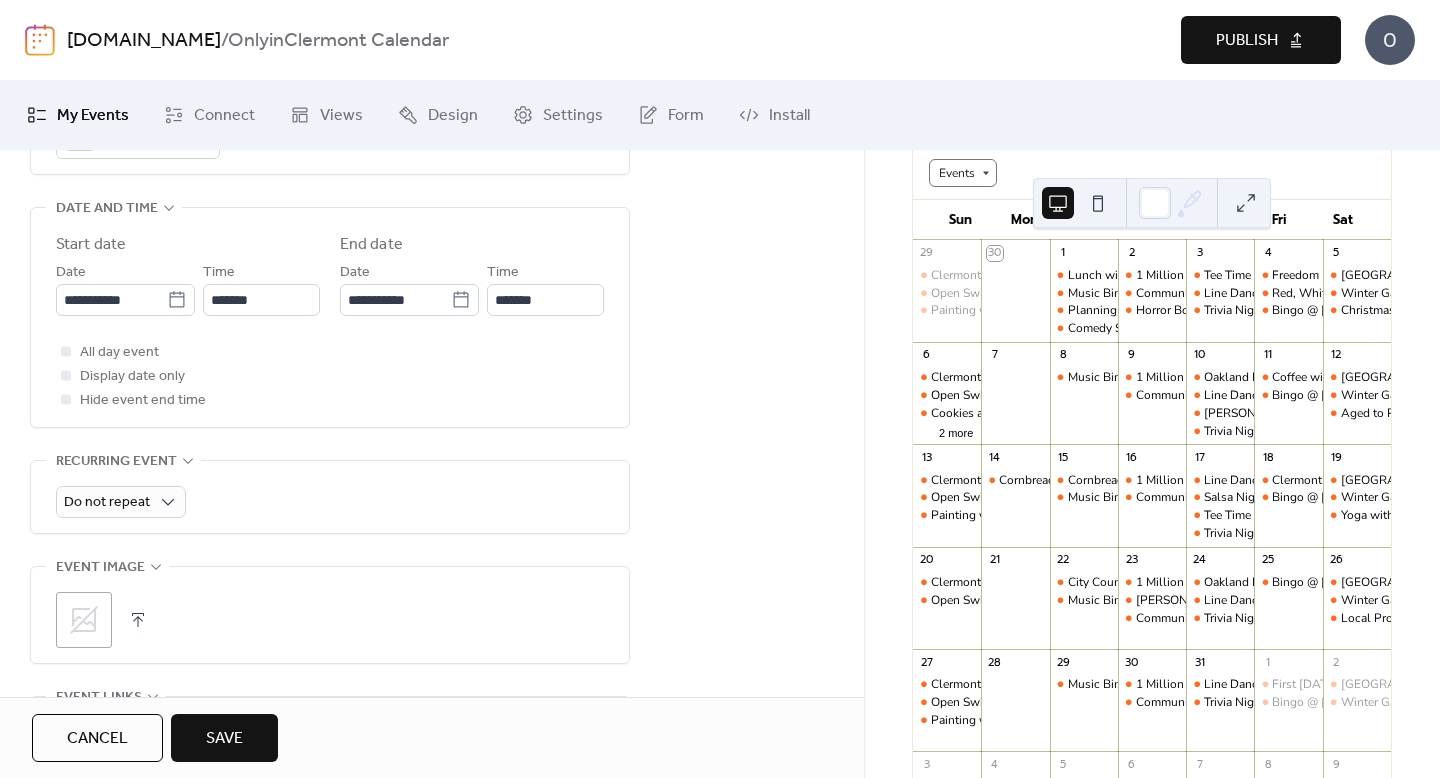 scroll, scrollTop: 639, scrollLeft: 0, axis: vertical 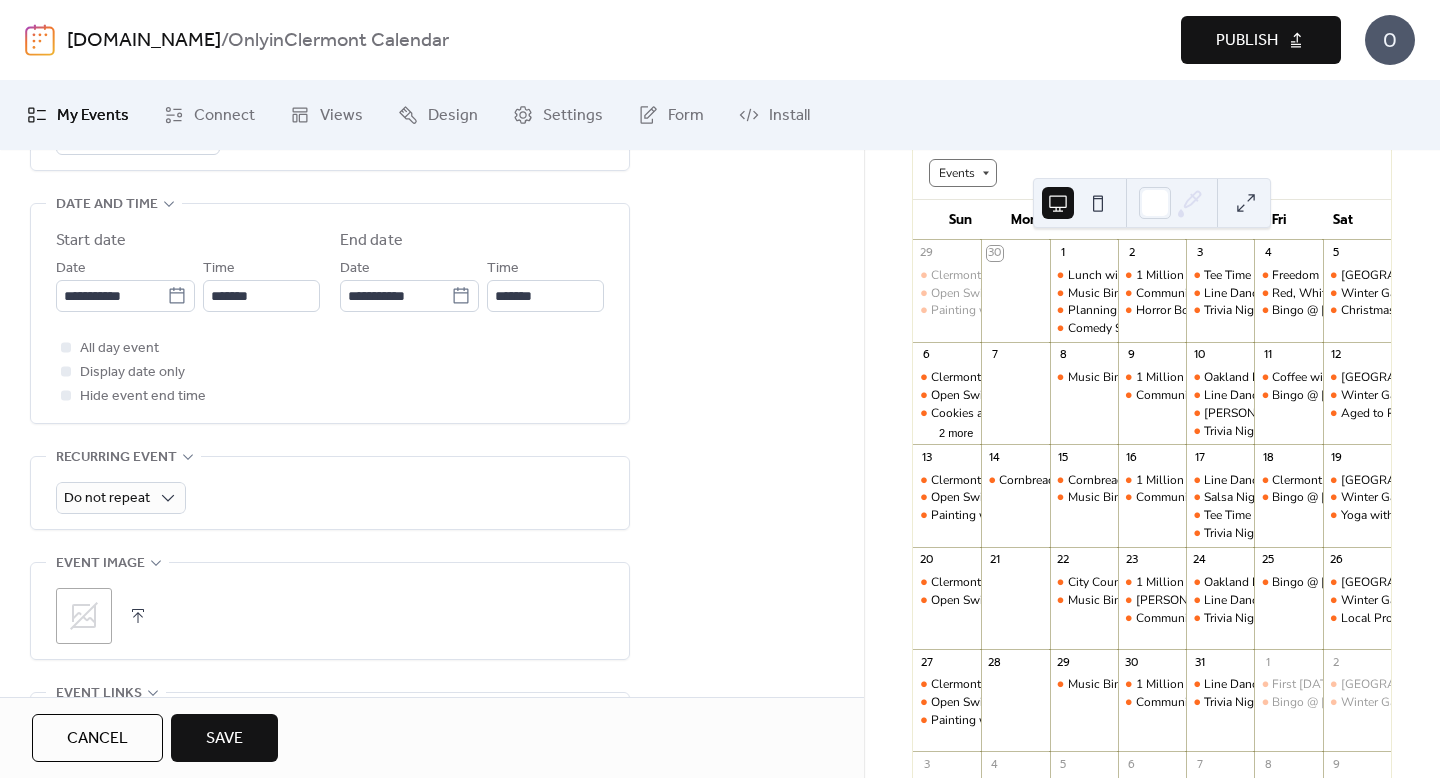 click on "**********" at bounding box center [330, 313] 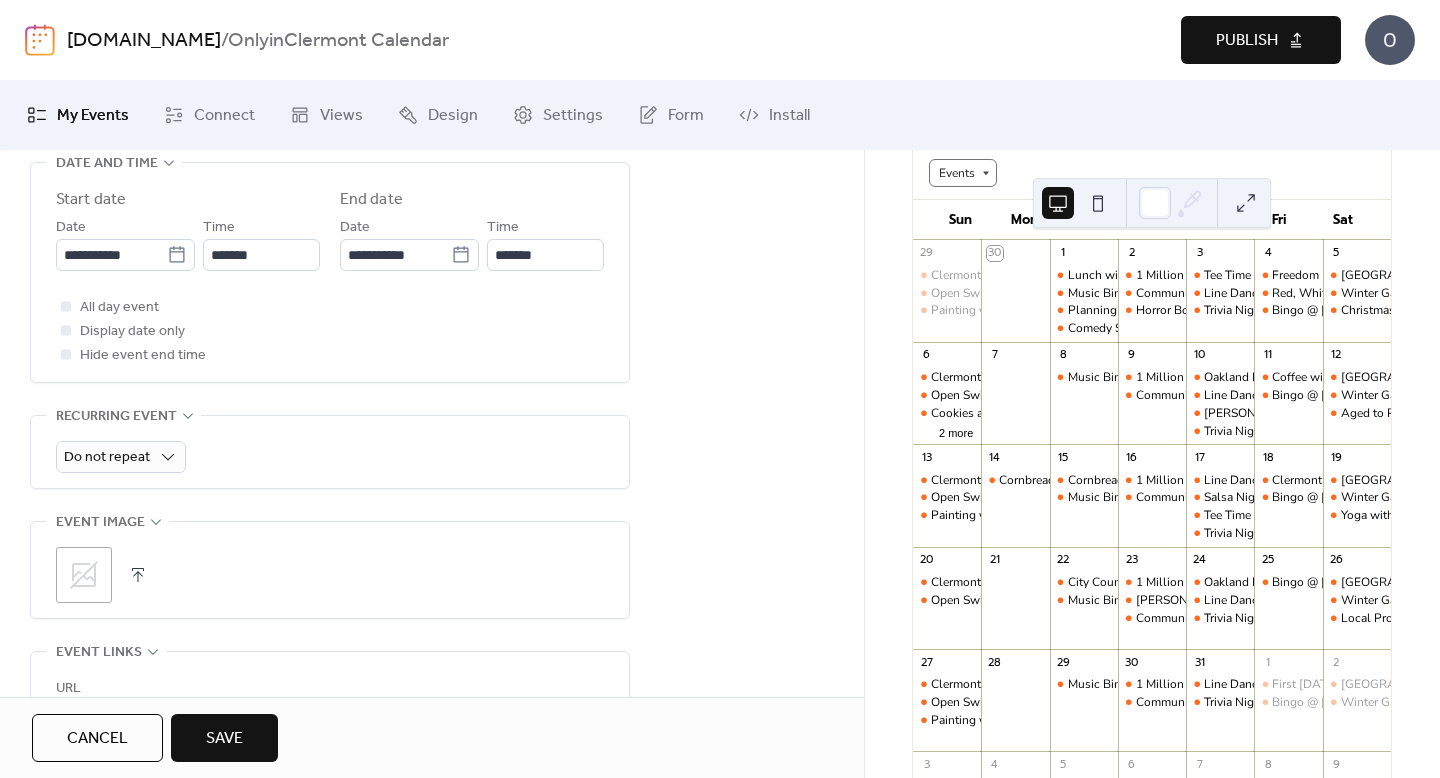 scroll, scrollTop: 704, scrollLeft: 0, axis: vertical 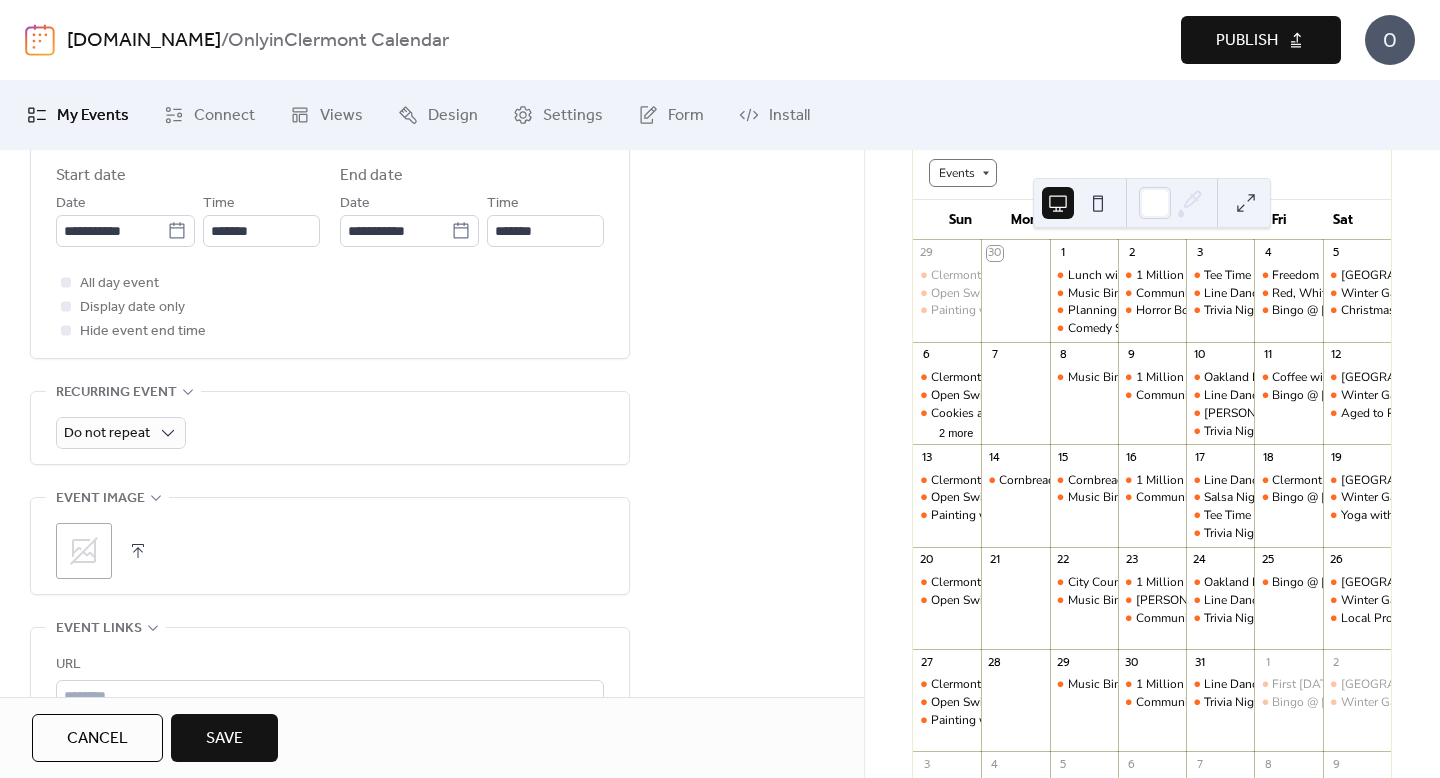 click 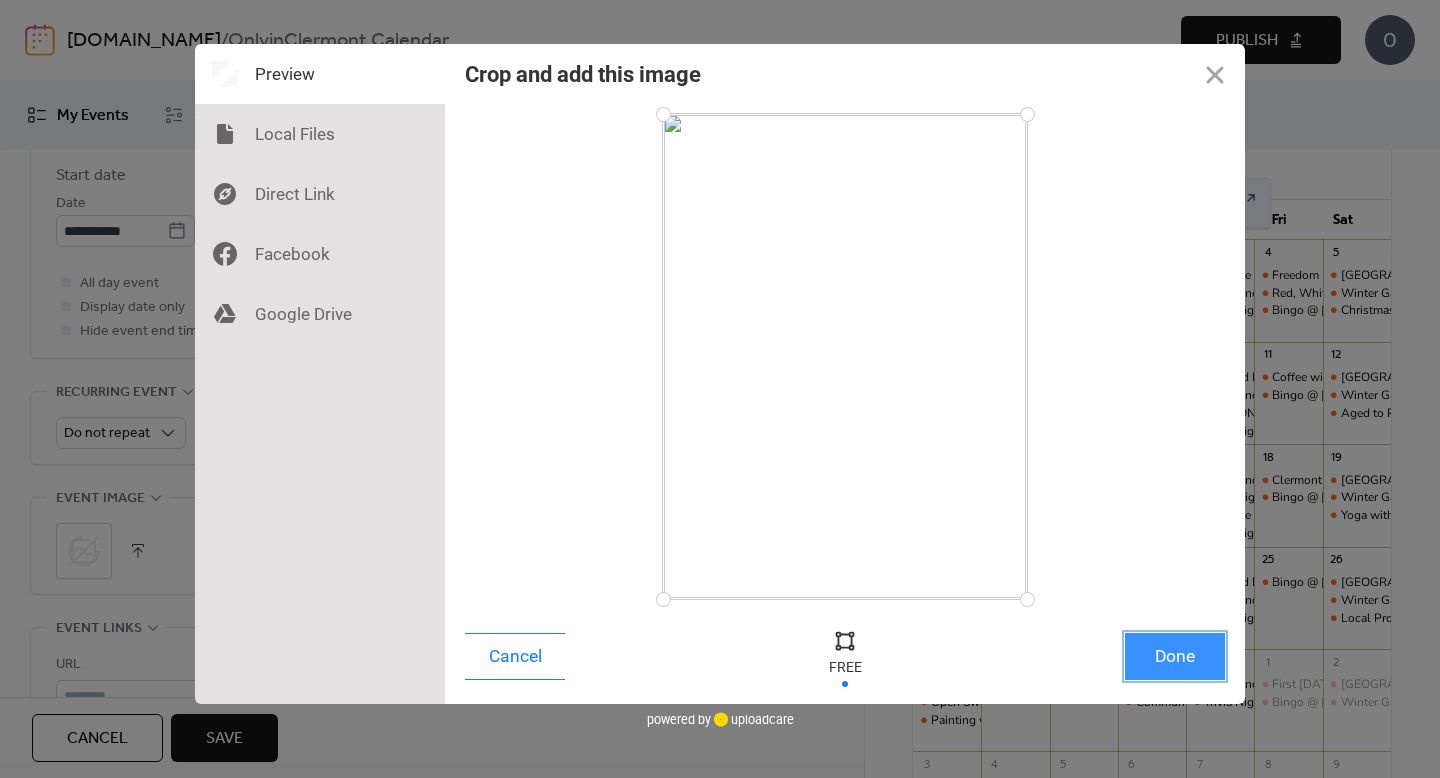 click on "Done" at bounding box center (1175, 656) 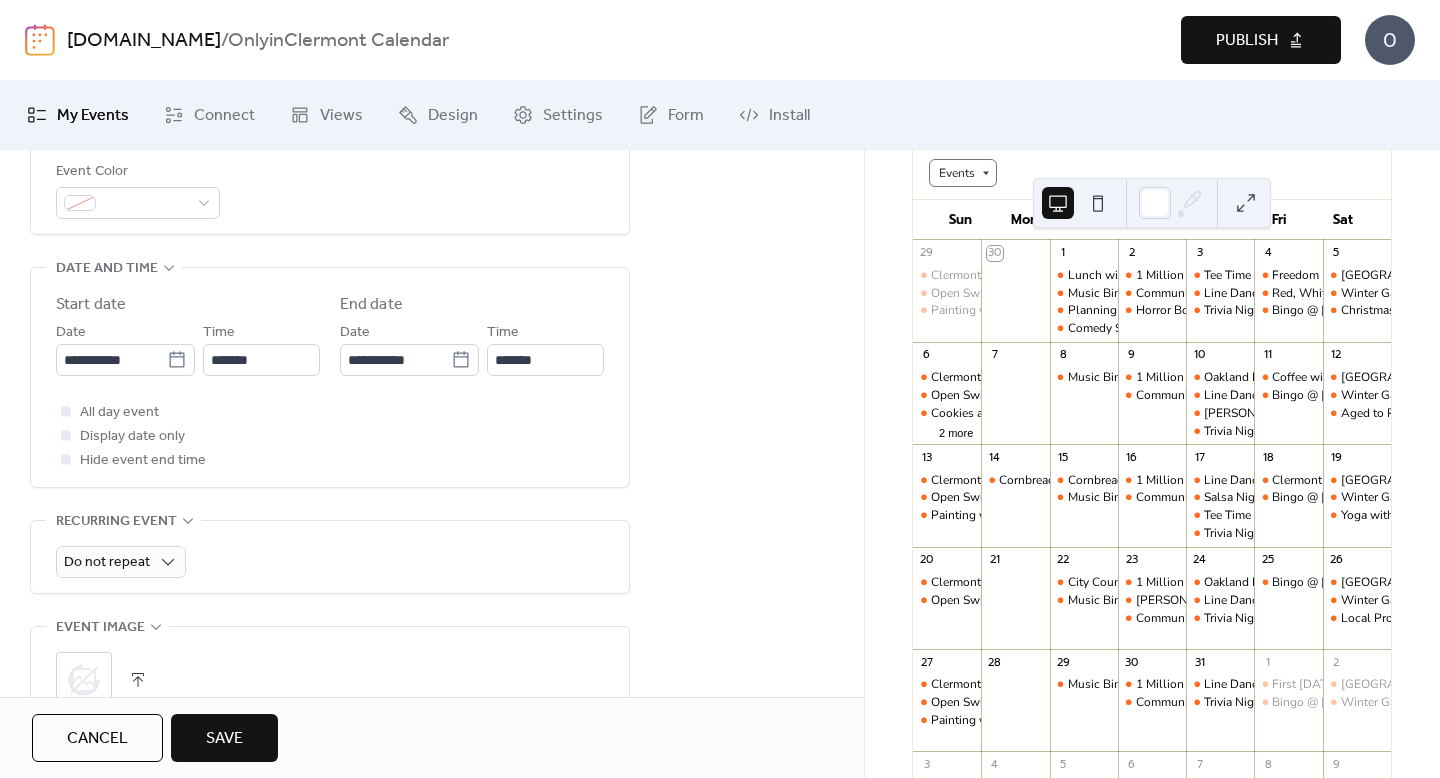 scroll, scrollTop: 574, scrollLeft: 0, axis: vertical 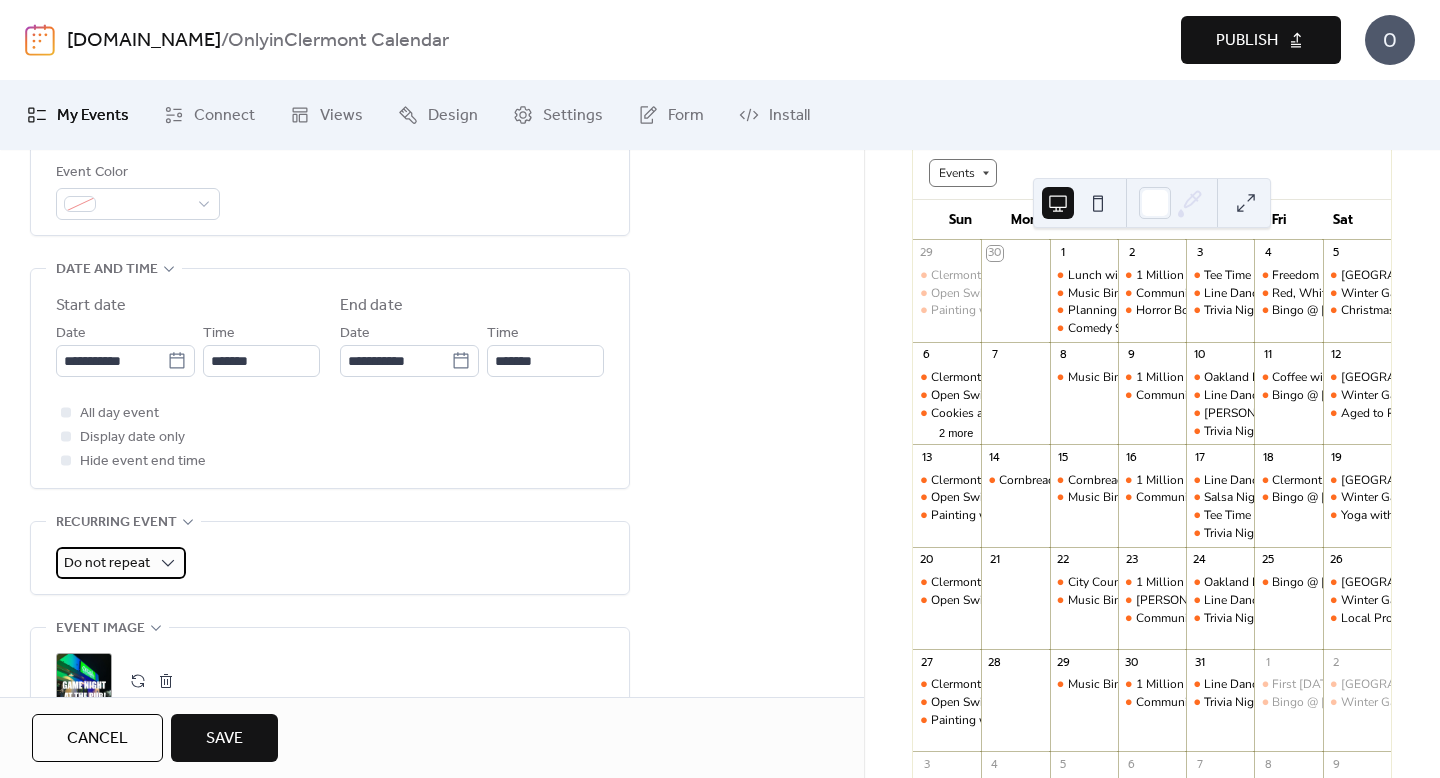 click on "Do not repeat" at bounding box center (121, 563) 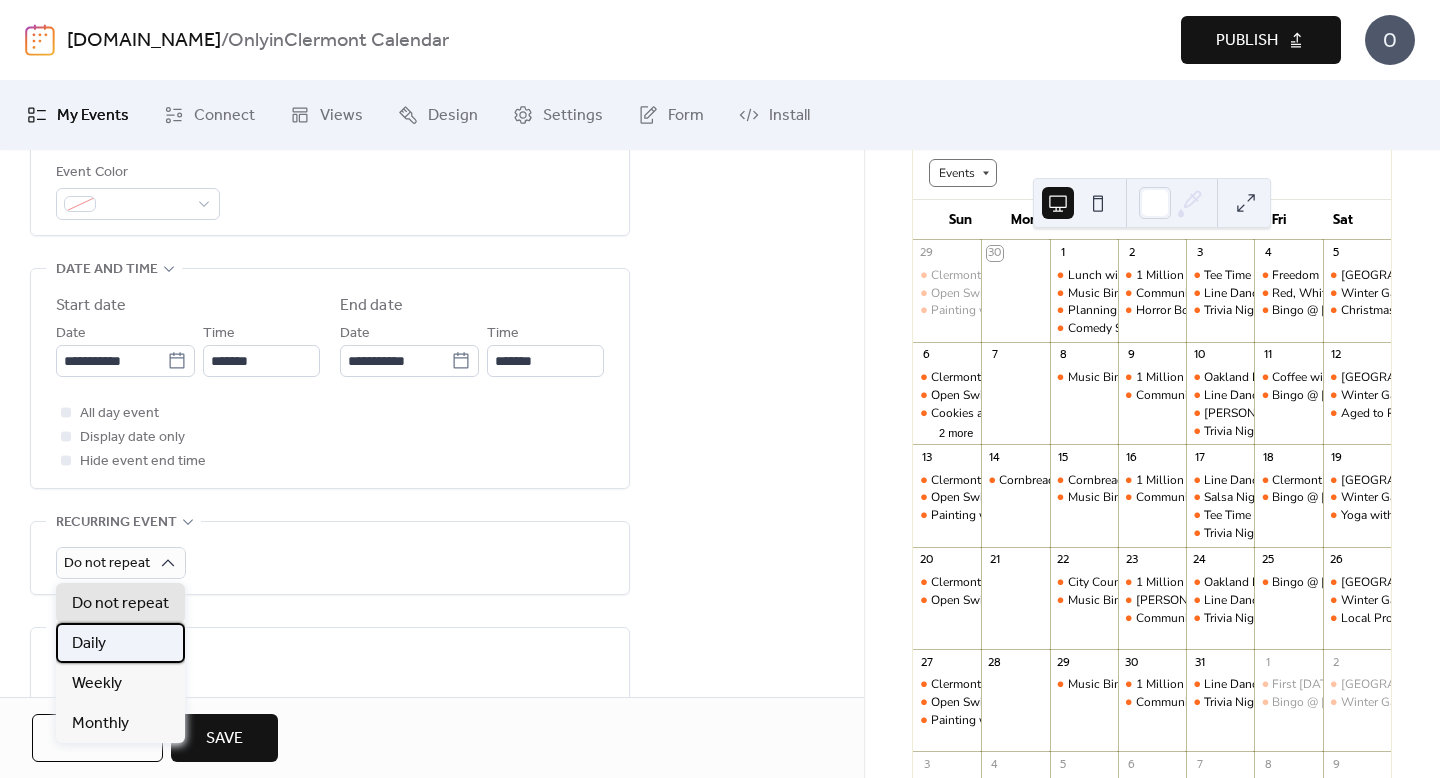 click on "Daily" at bounding box center (89, 644) 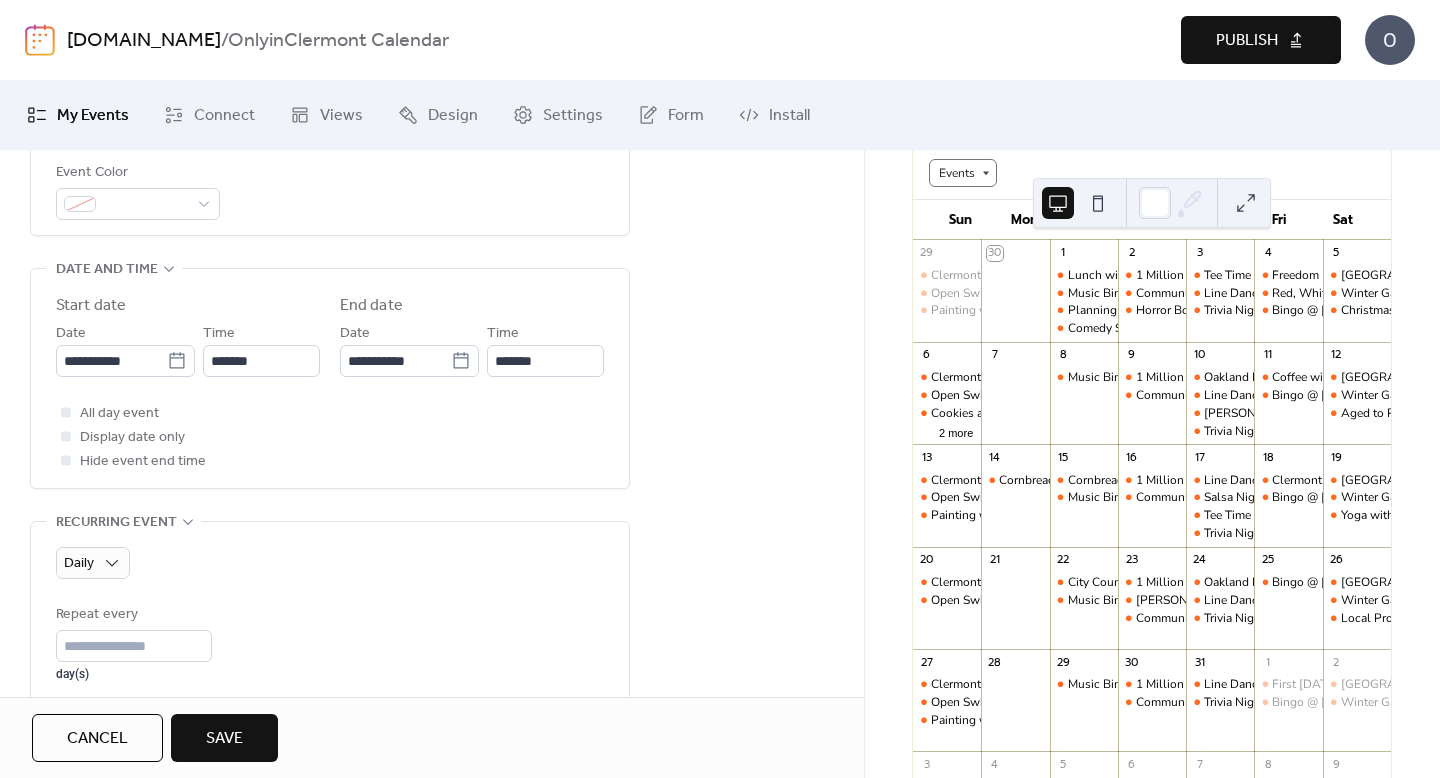 scroll, scrollTop: 793, scrollLeft: 0, axis: vertical 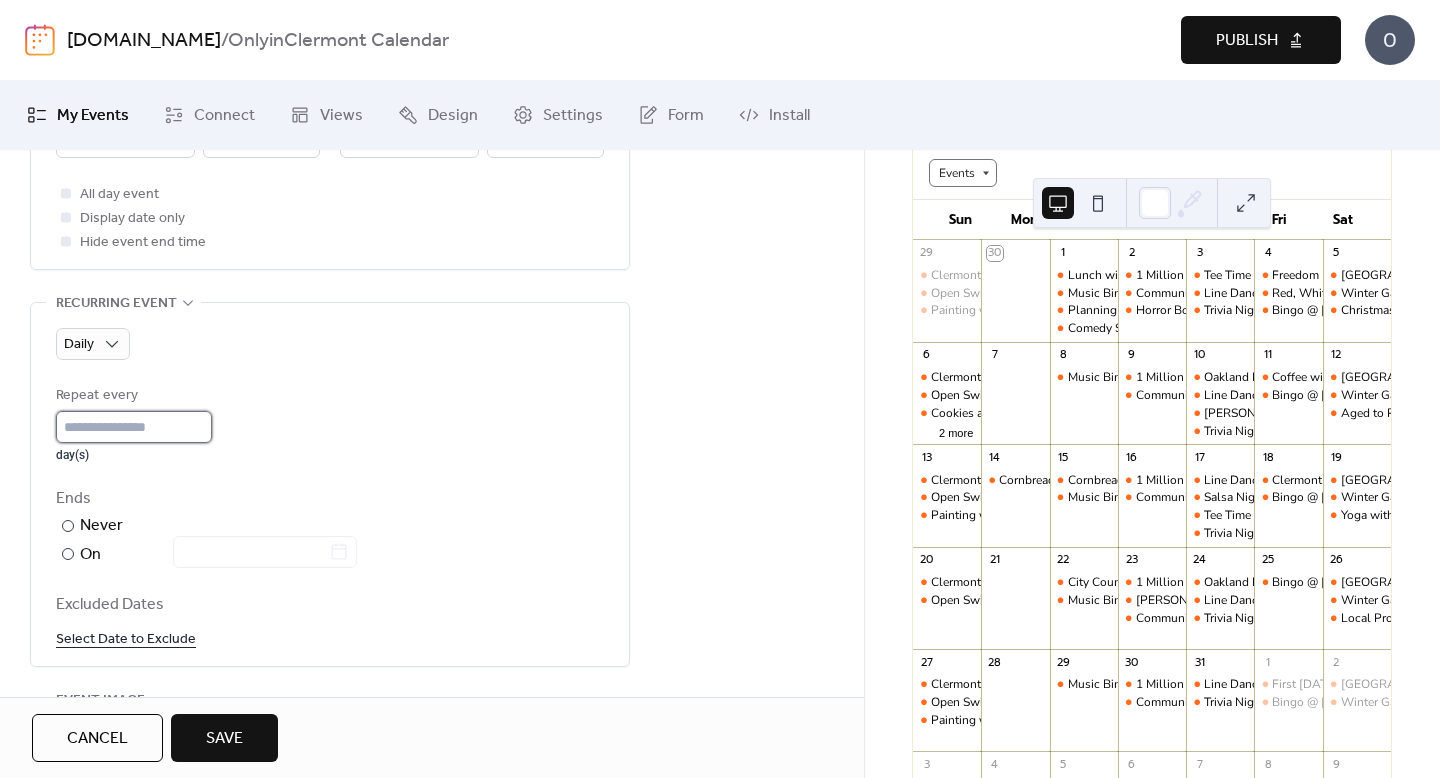 click on "*" at bounding box center [134, 427] 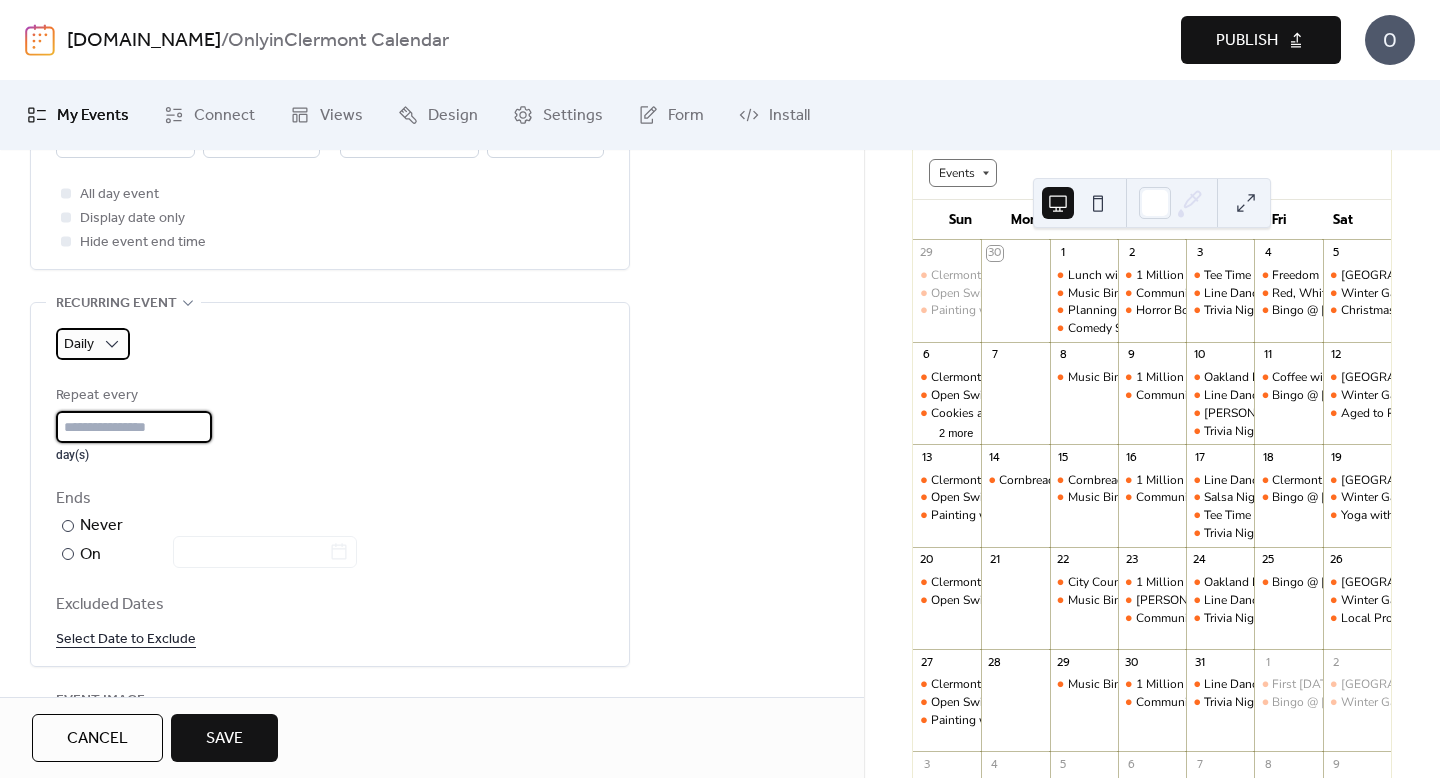 click on "Daily" at bounding box center [93, 344] 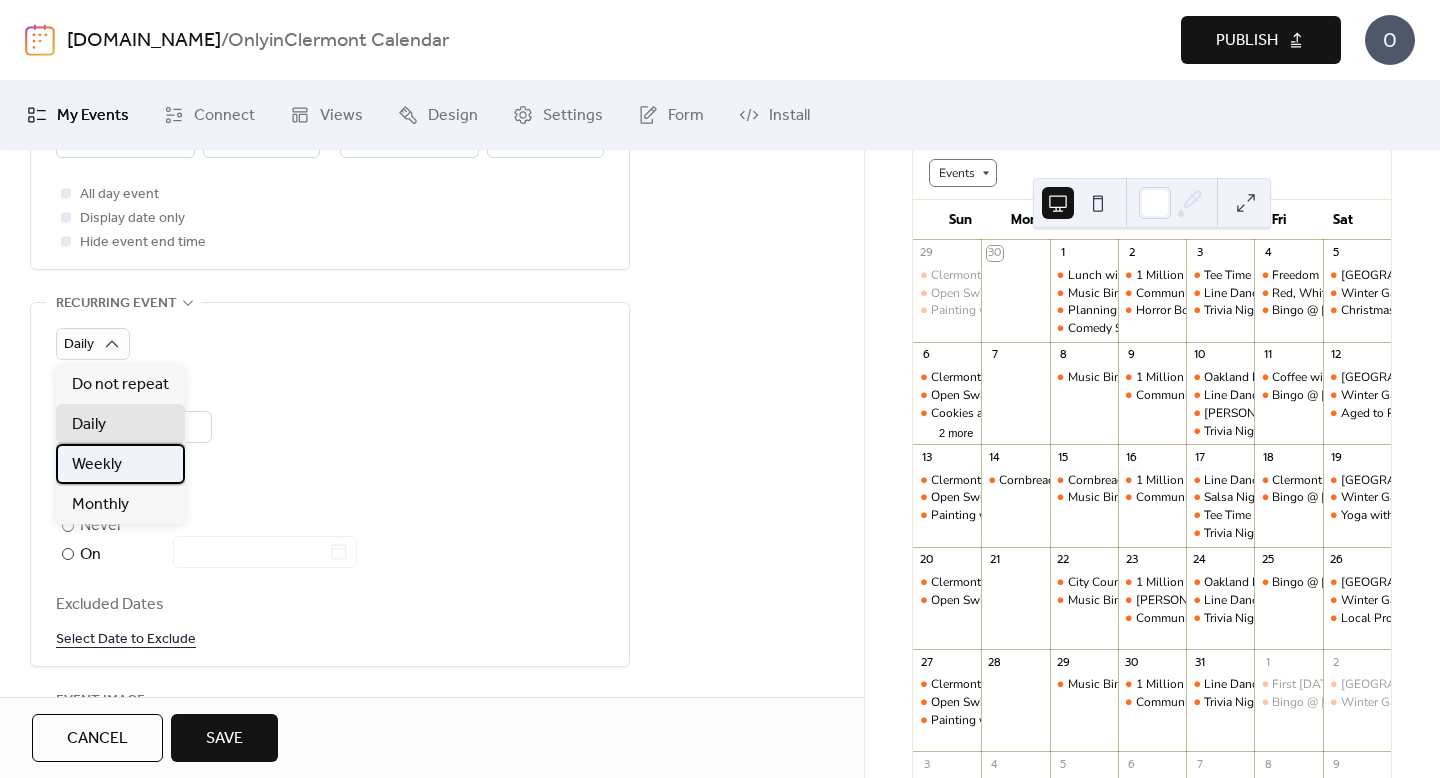click on "Weekly" at bounding box center [97, 465] 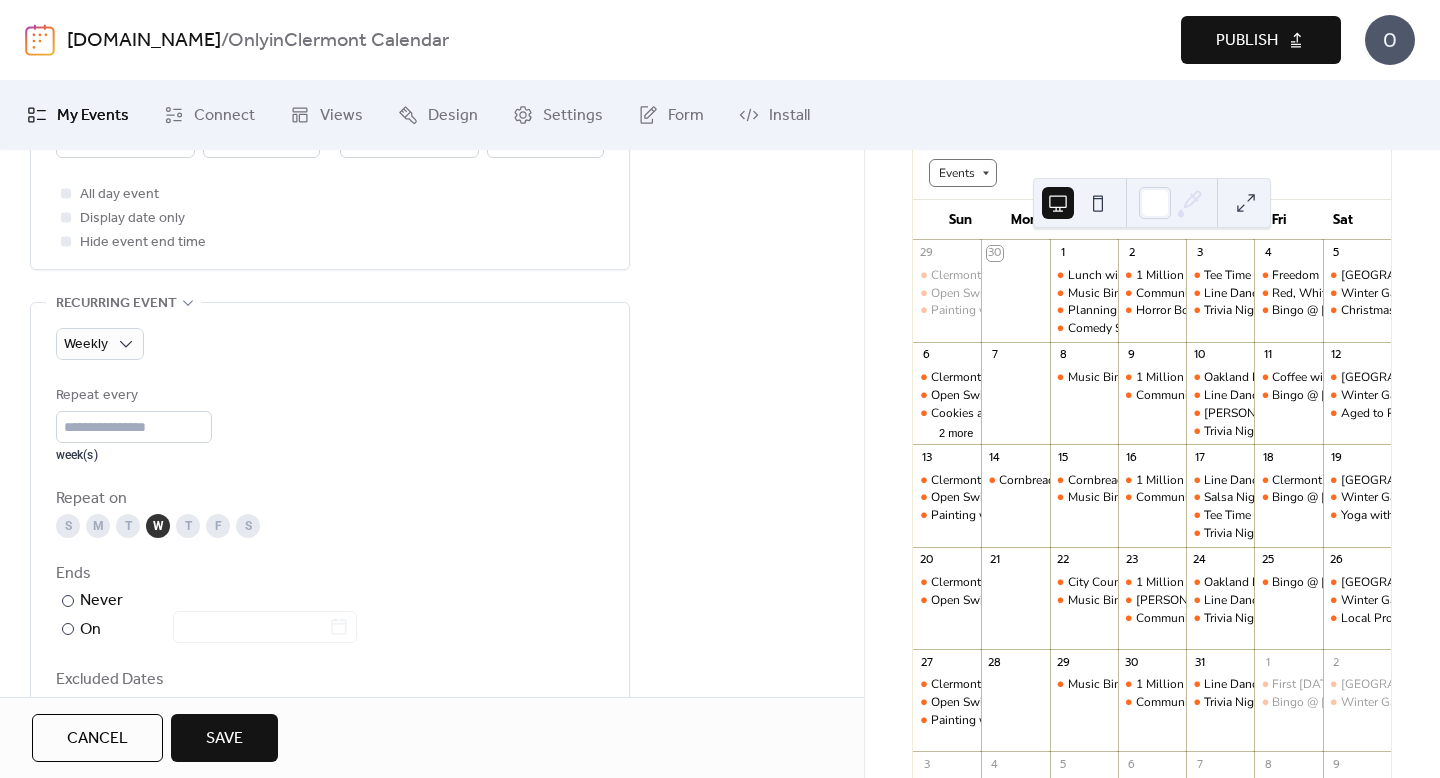 click on "M" at bounding box center [98, 526] 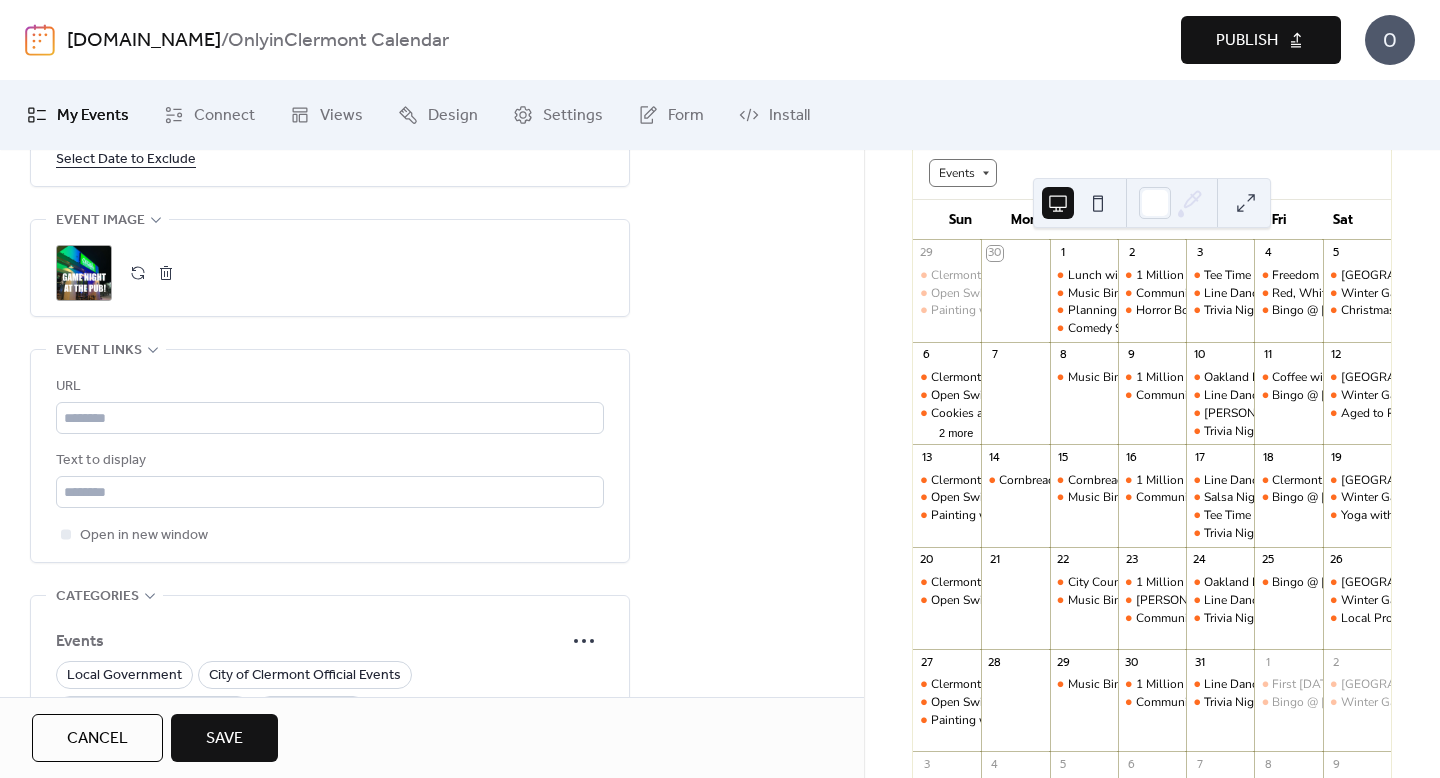 scroll, scrollTop: 1357, scrollLeft: 0, axis: vertical 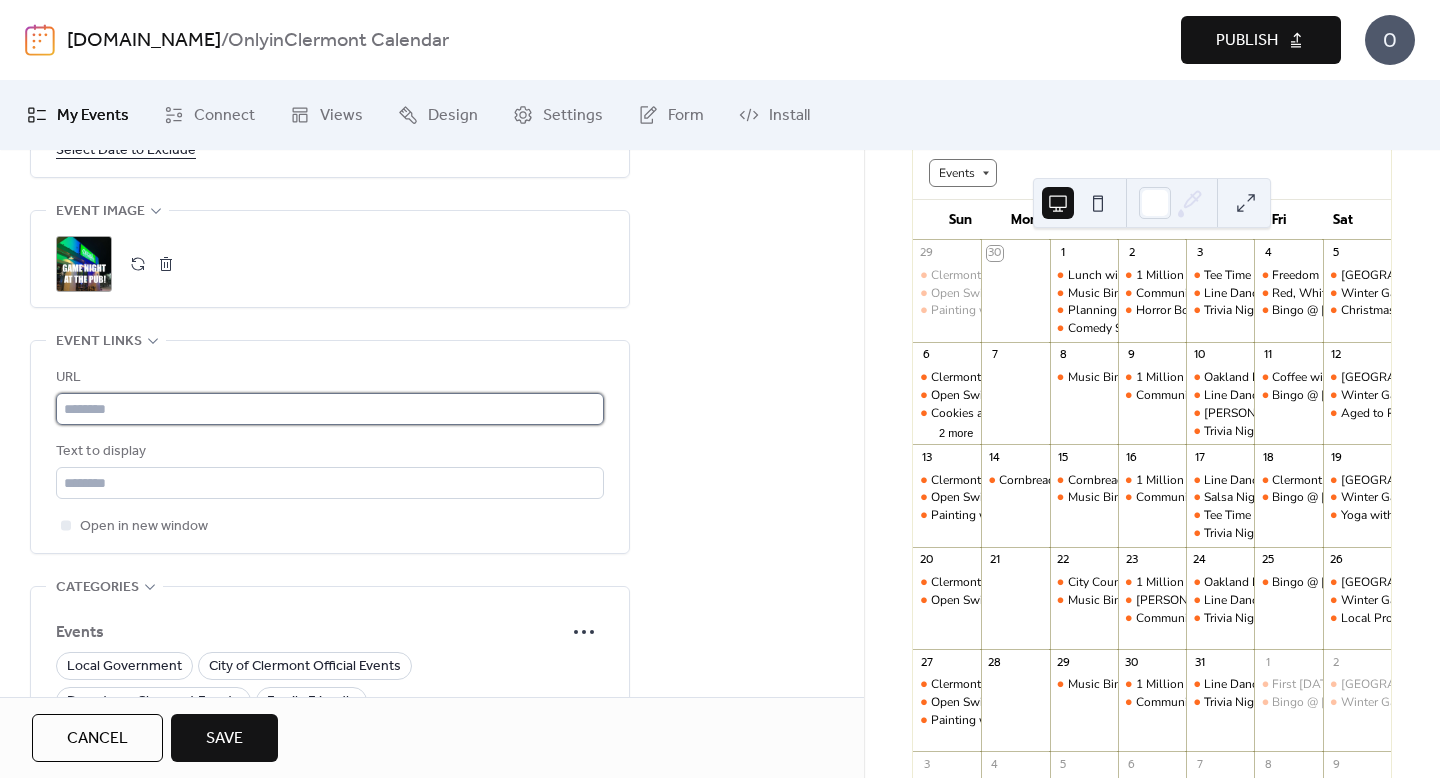 click at bounding box center [330, 409] 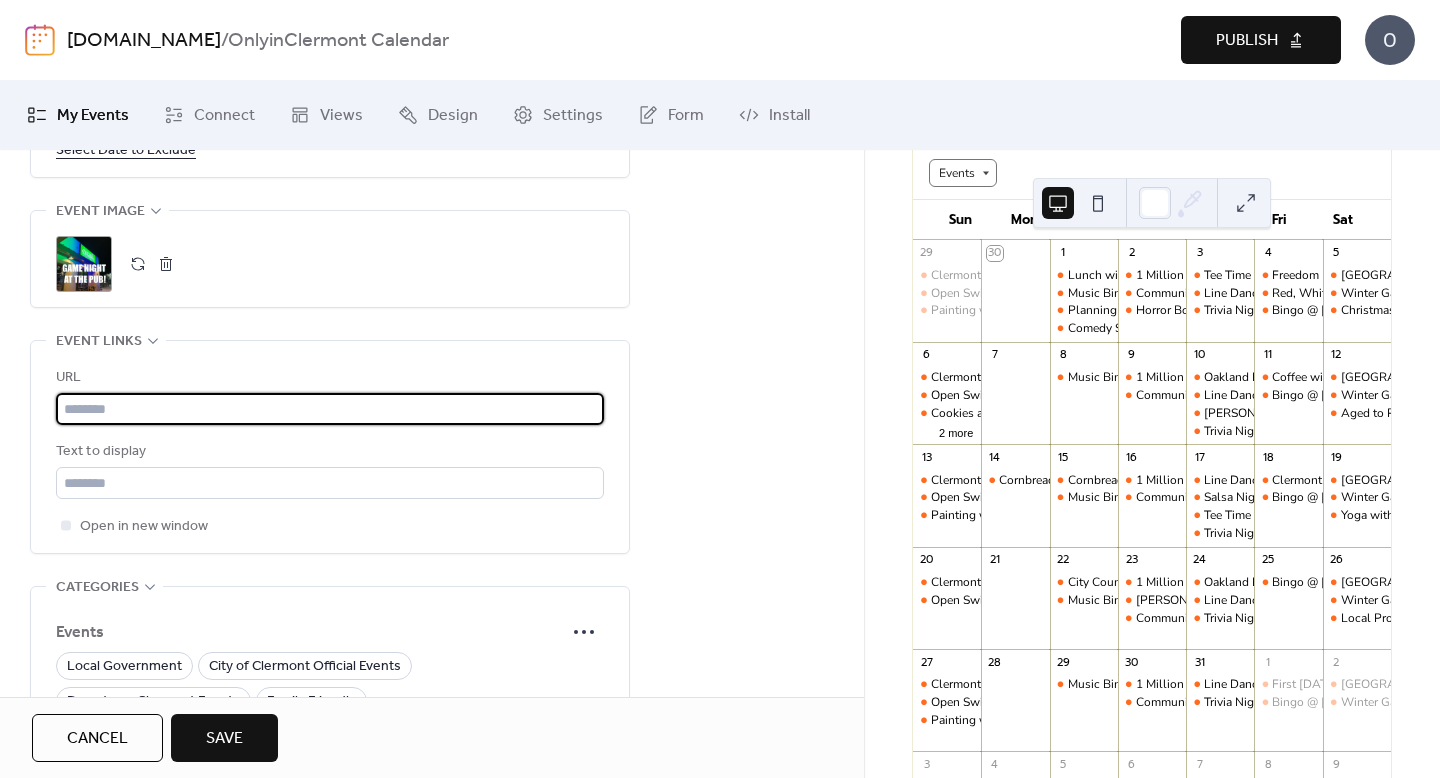 click at bounding box center [330, 409] 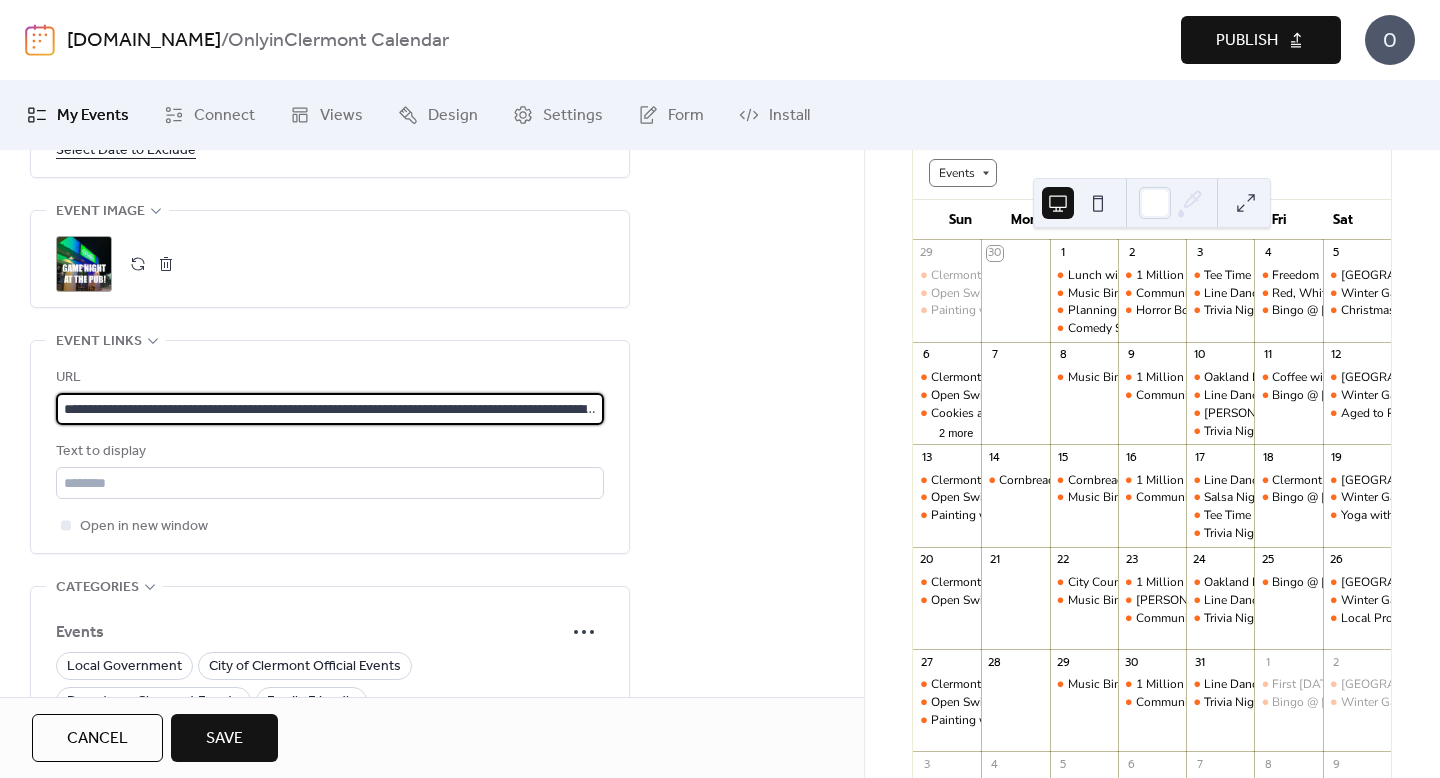 scroll, scrollTop: 0, scrollLeft: 1045, axis: horizontal 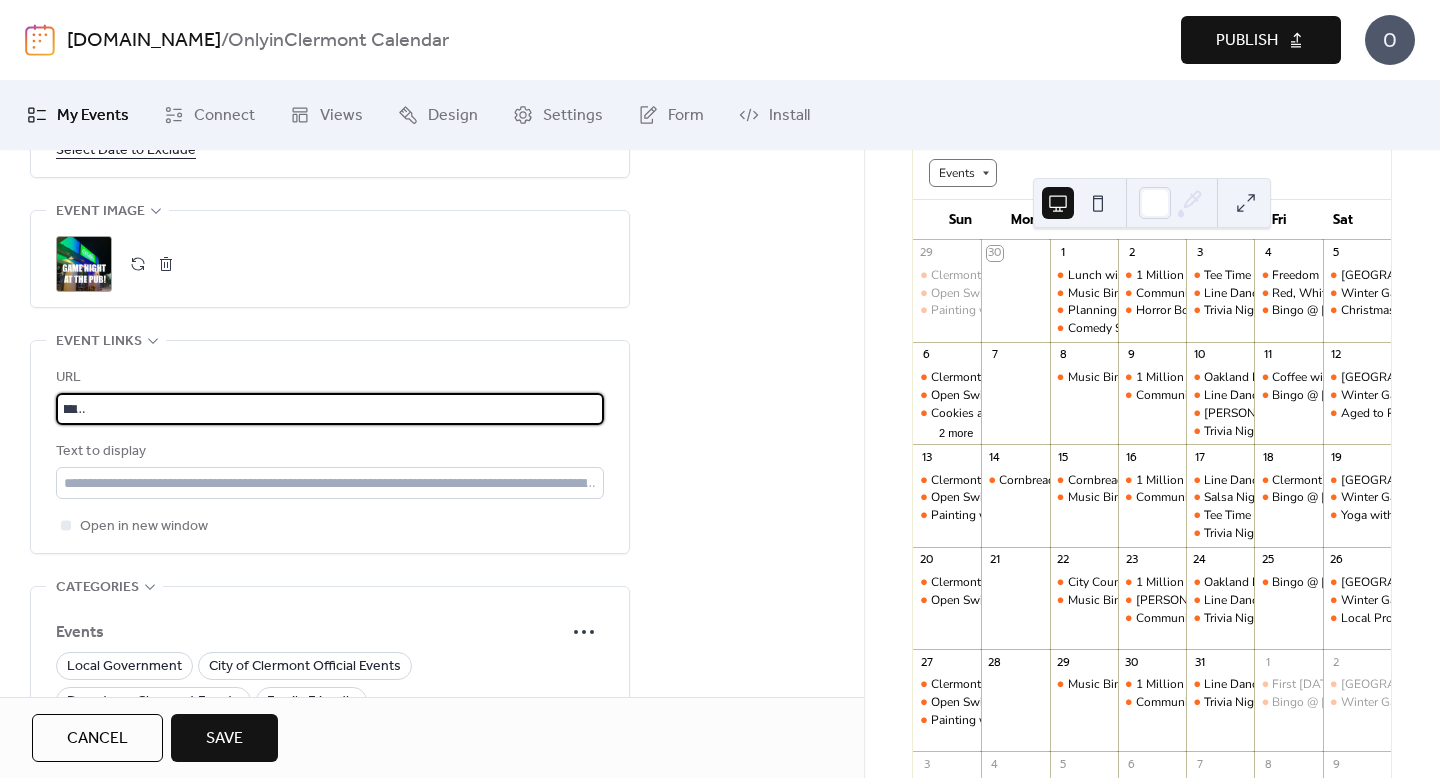 type on "**********" 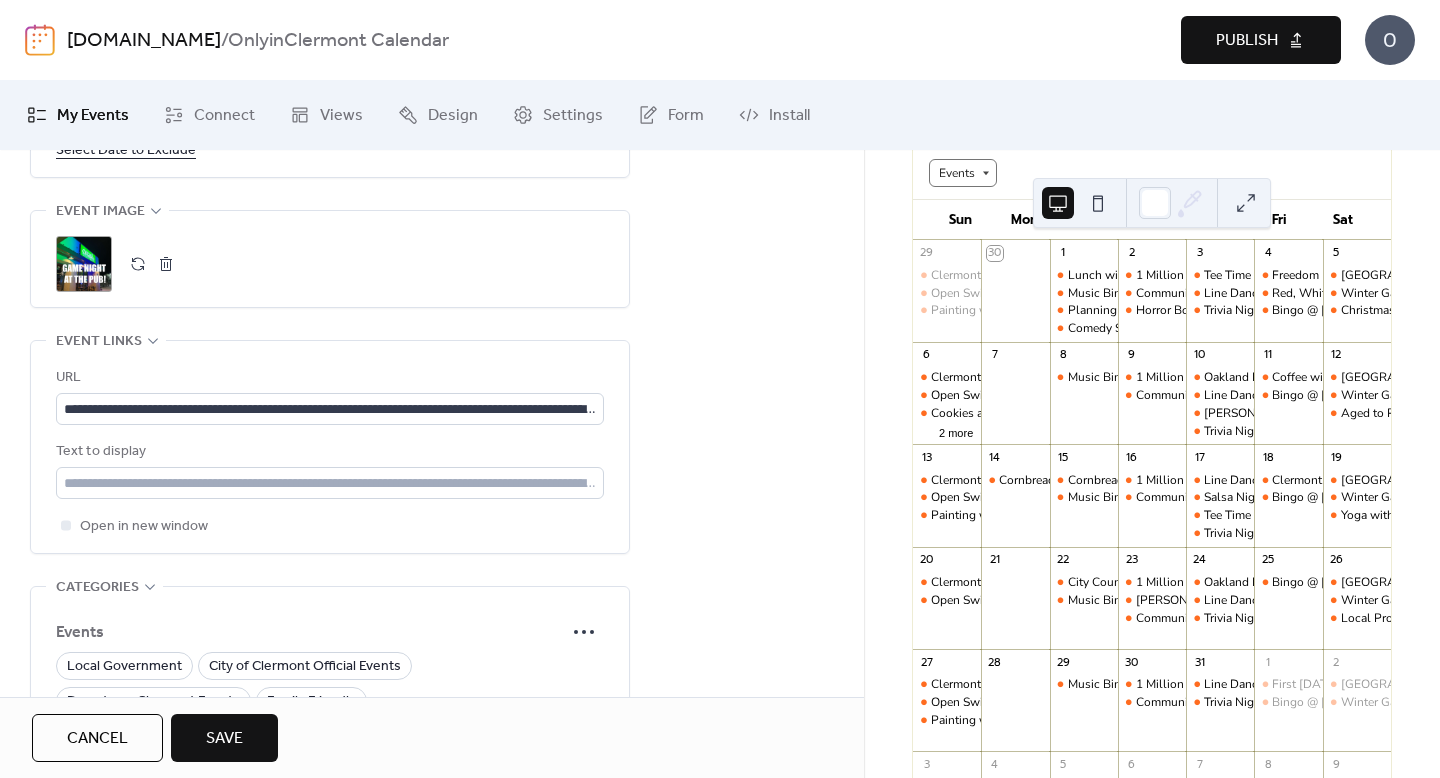 click on "Text to display" at bounding box center [328, 452] 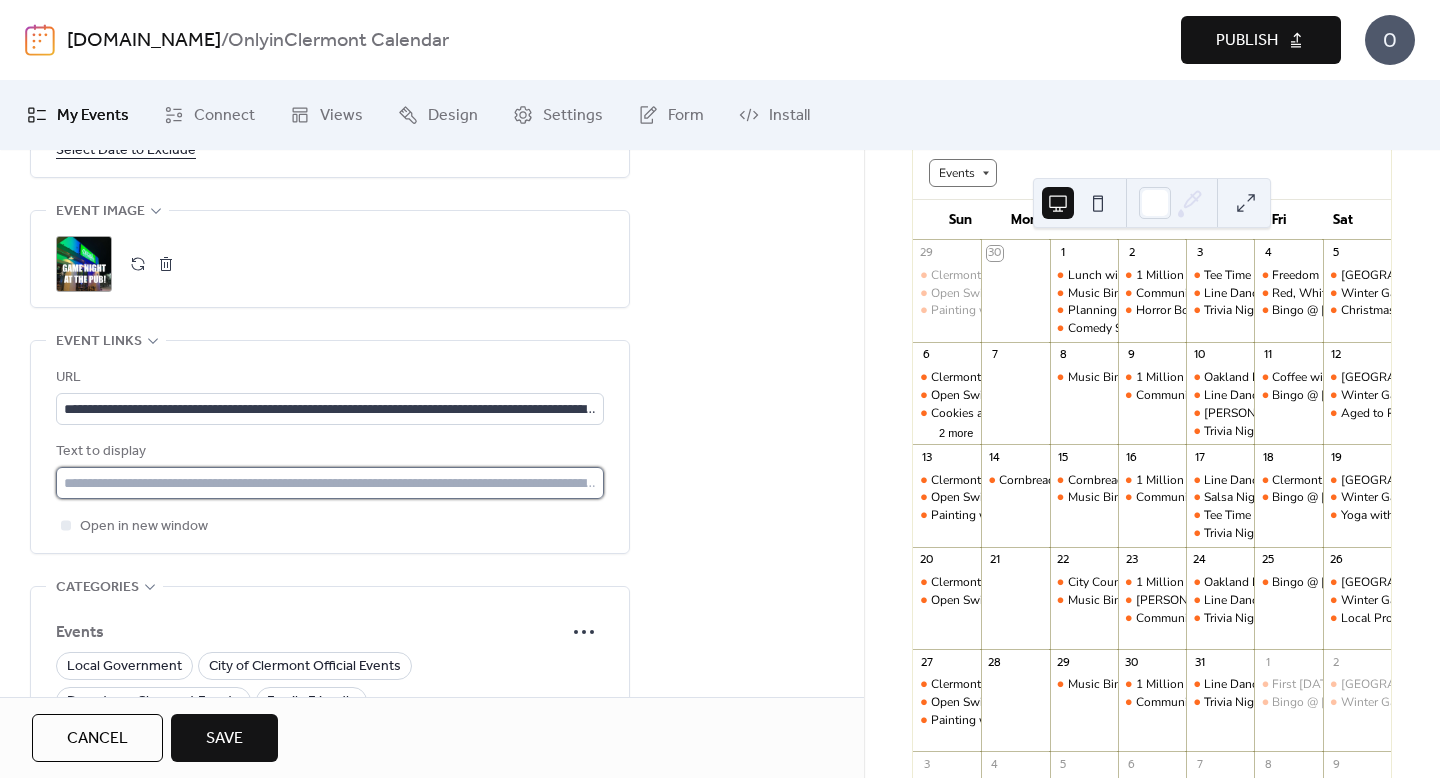 click at bounding box center [330, 483] 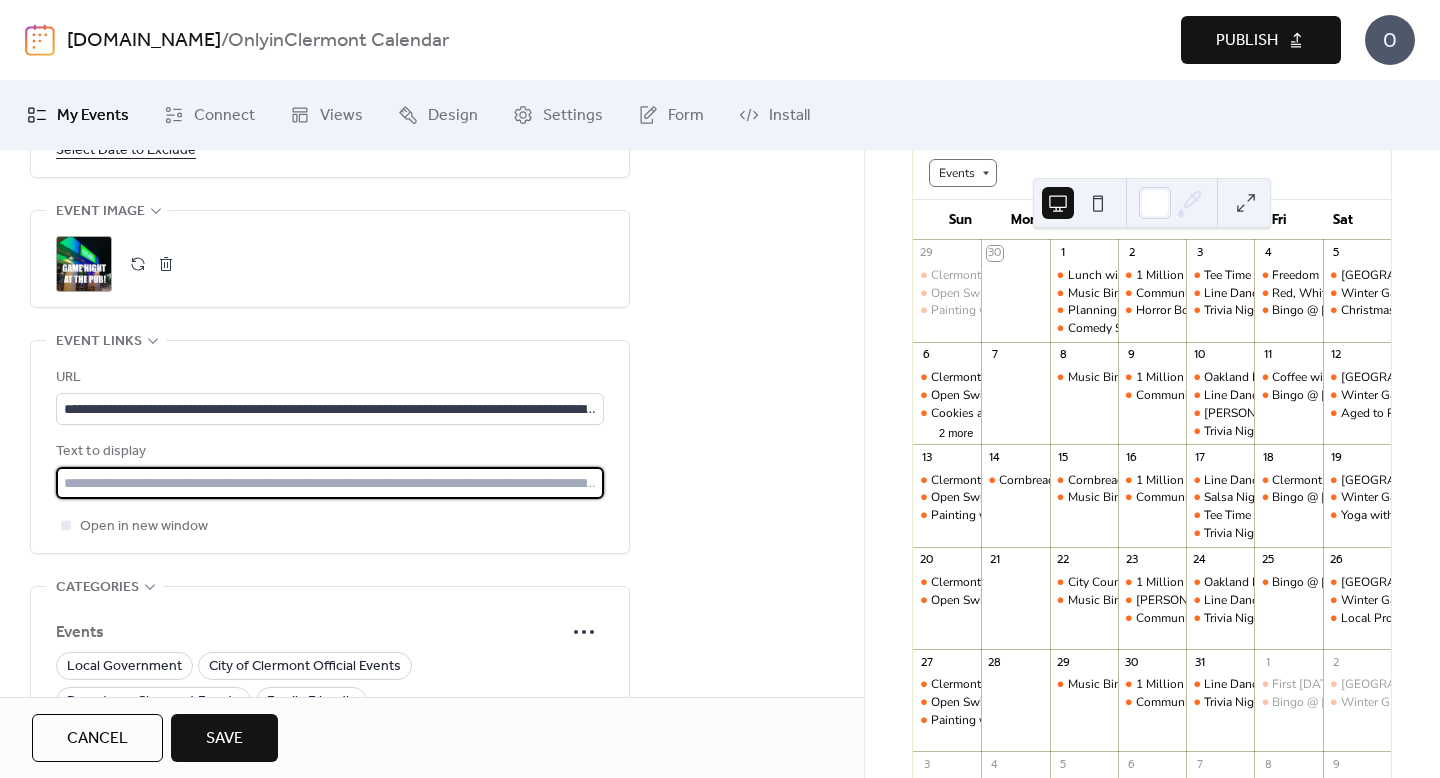 type on "**********" 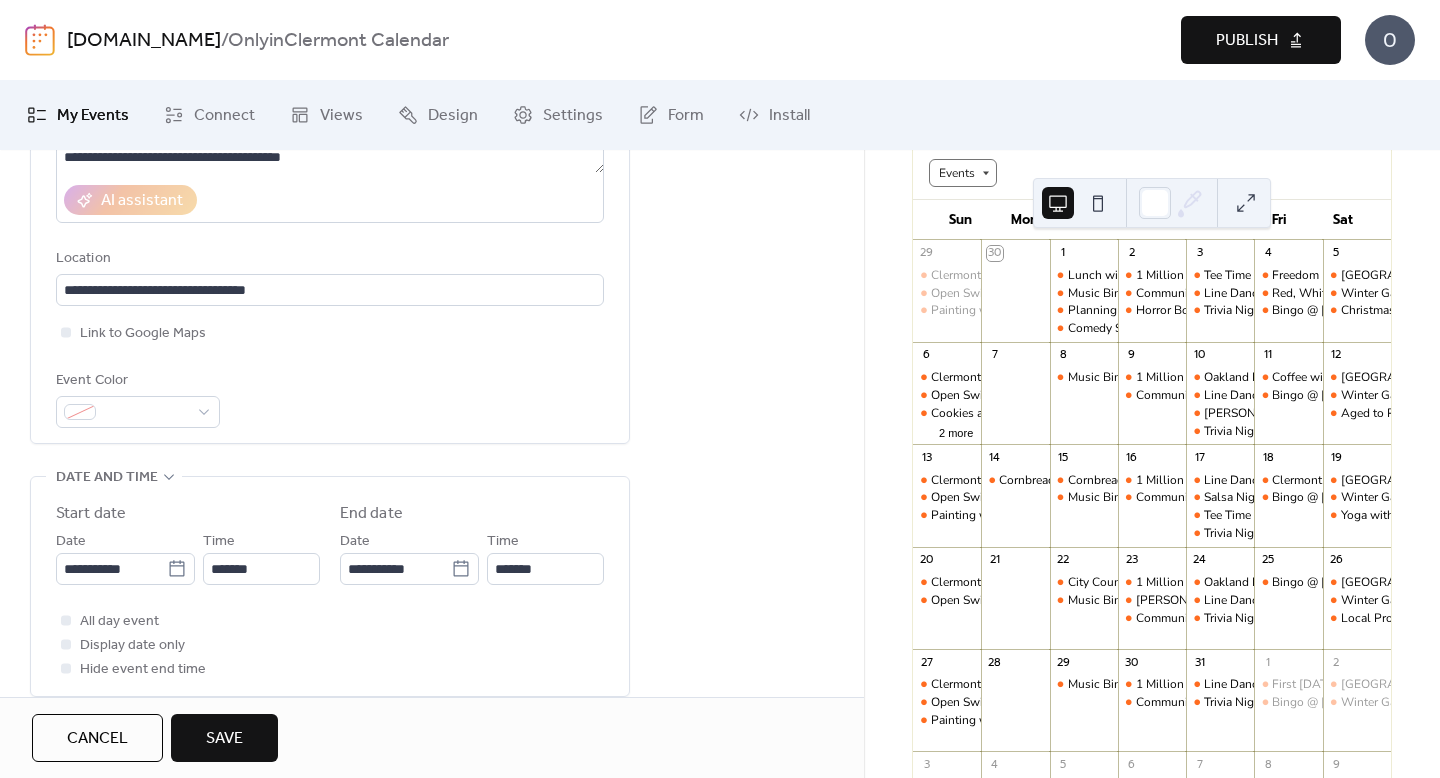 scroll, scrollTop: 0, scrollLeft: 0, axis: both 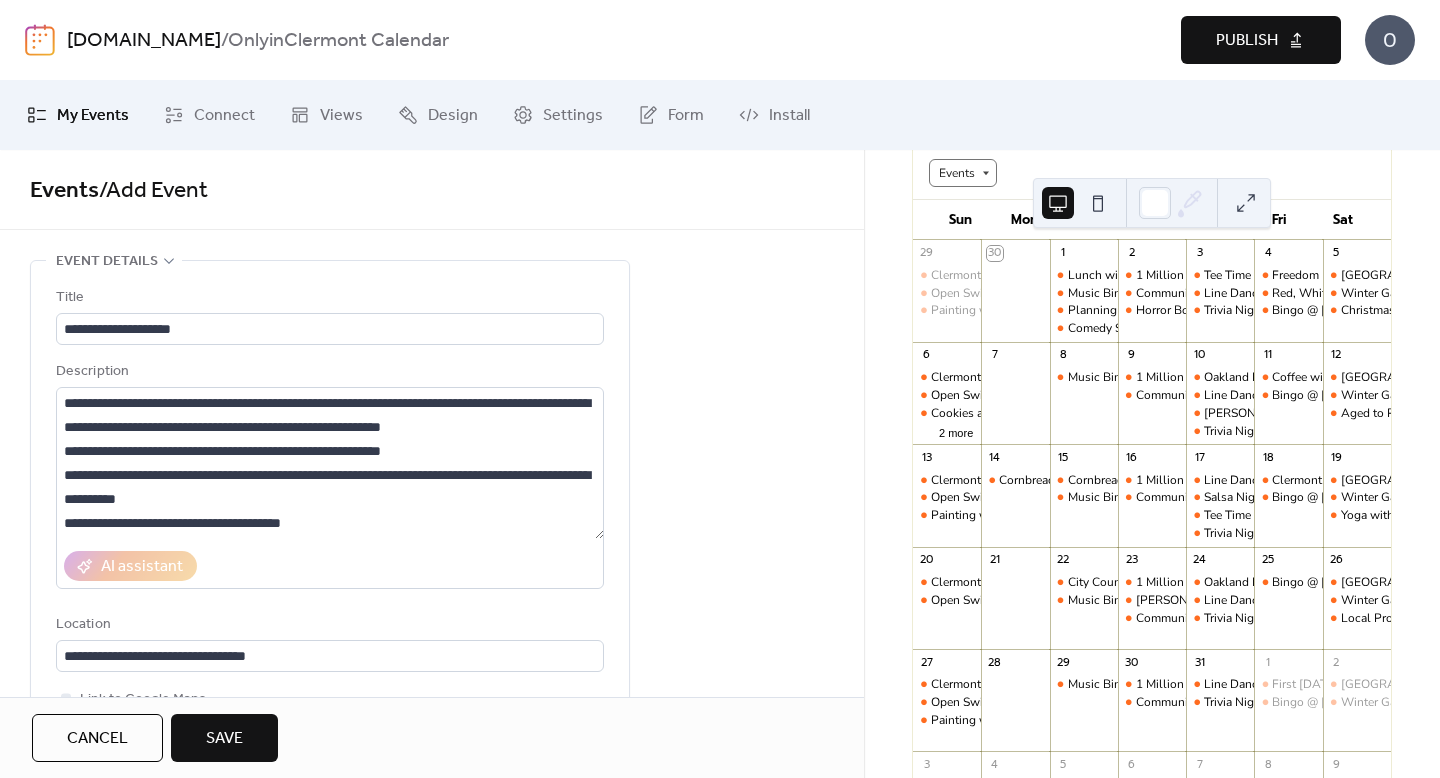click on "Save" at bounding box center (224, 739) 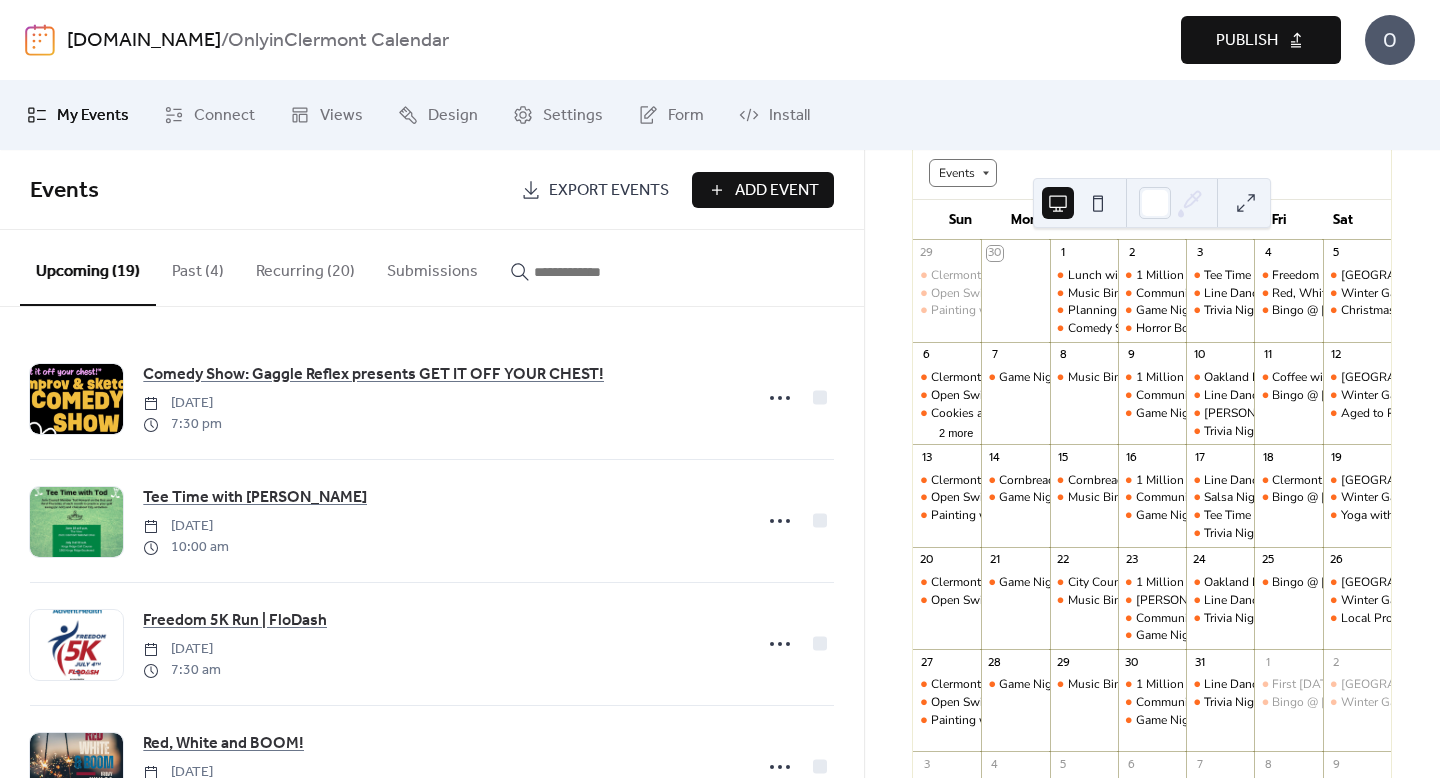 click on "Add Event" at bounding box center [763, 190] 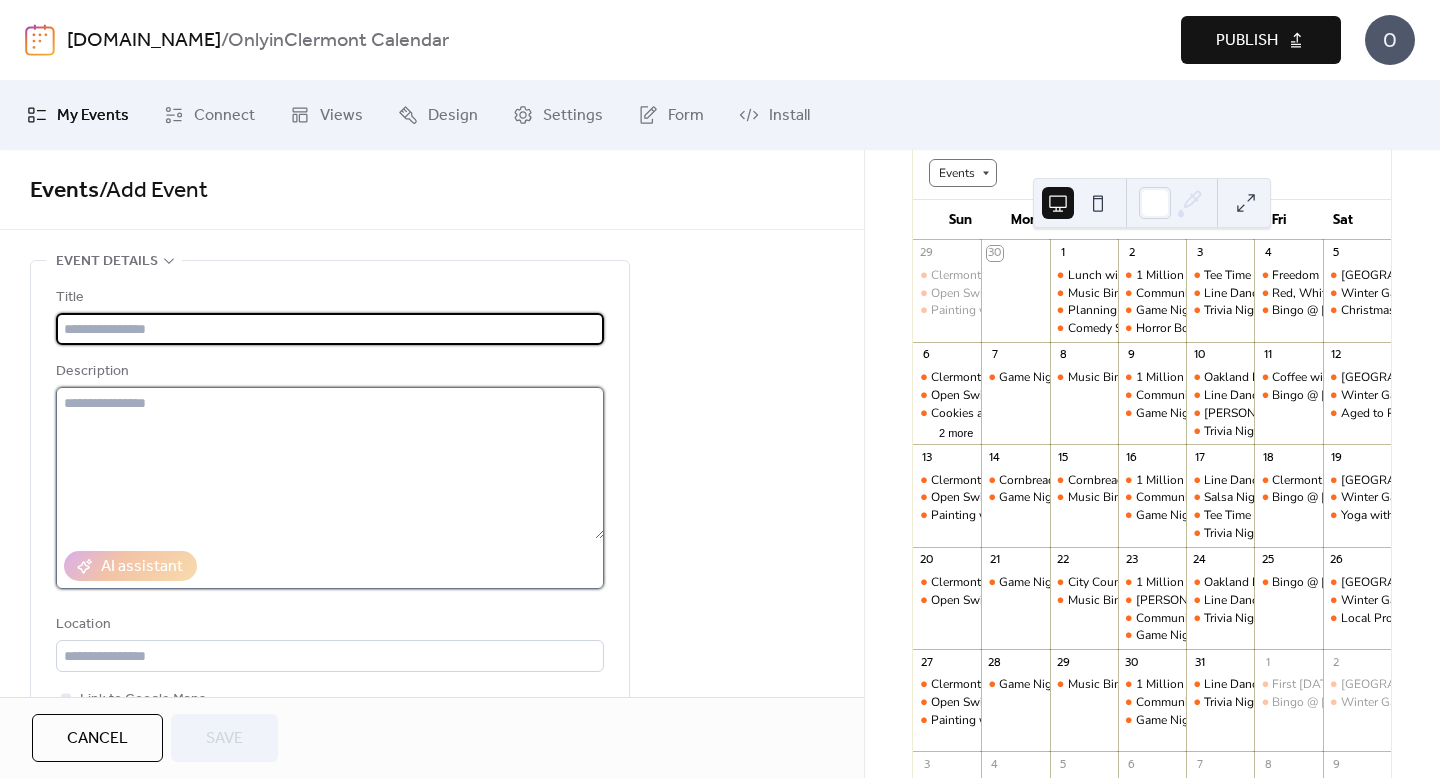 click at bounding box center (330, 463) 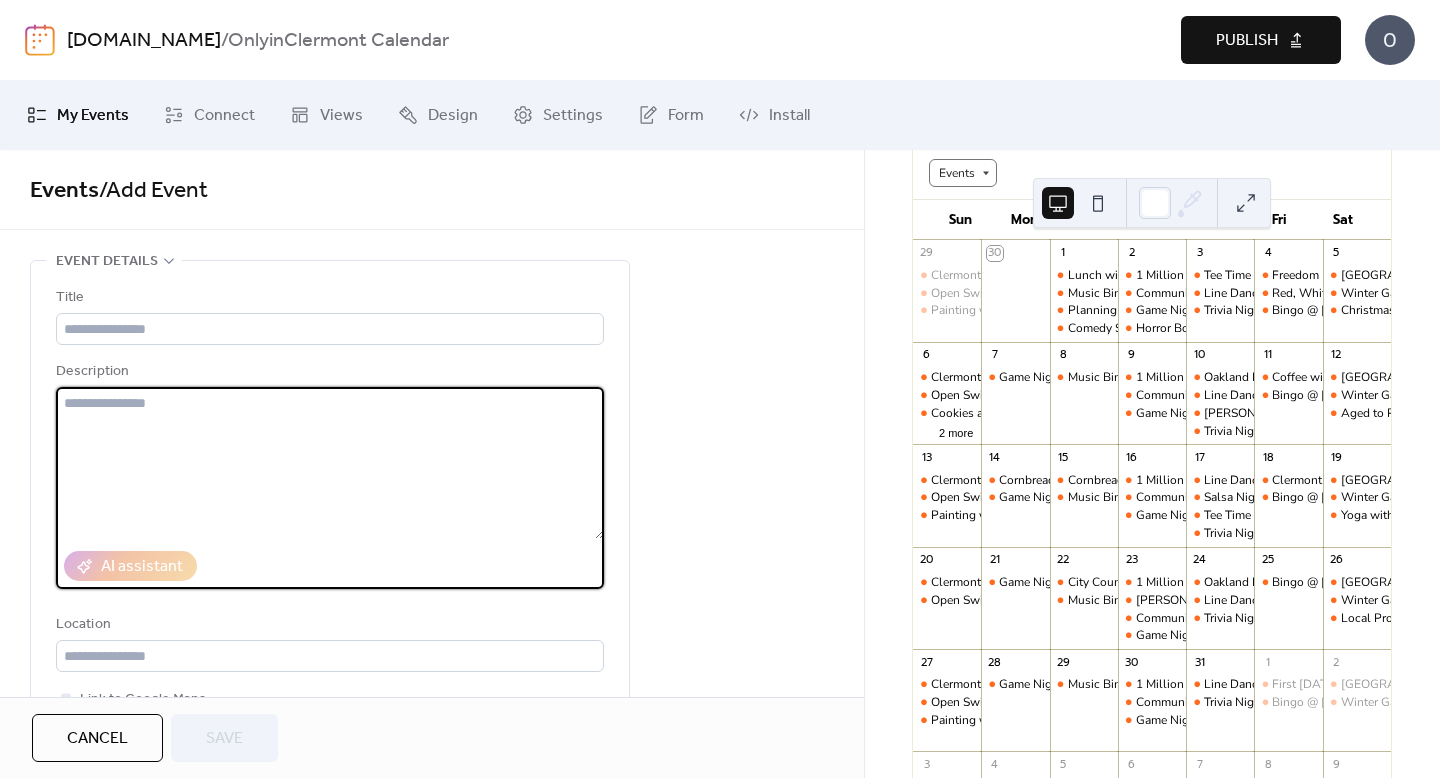 paste on "**********" 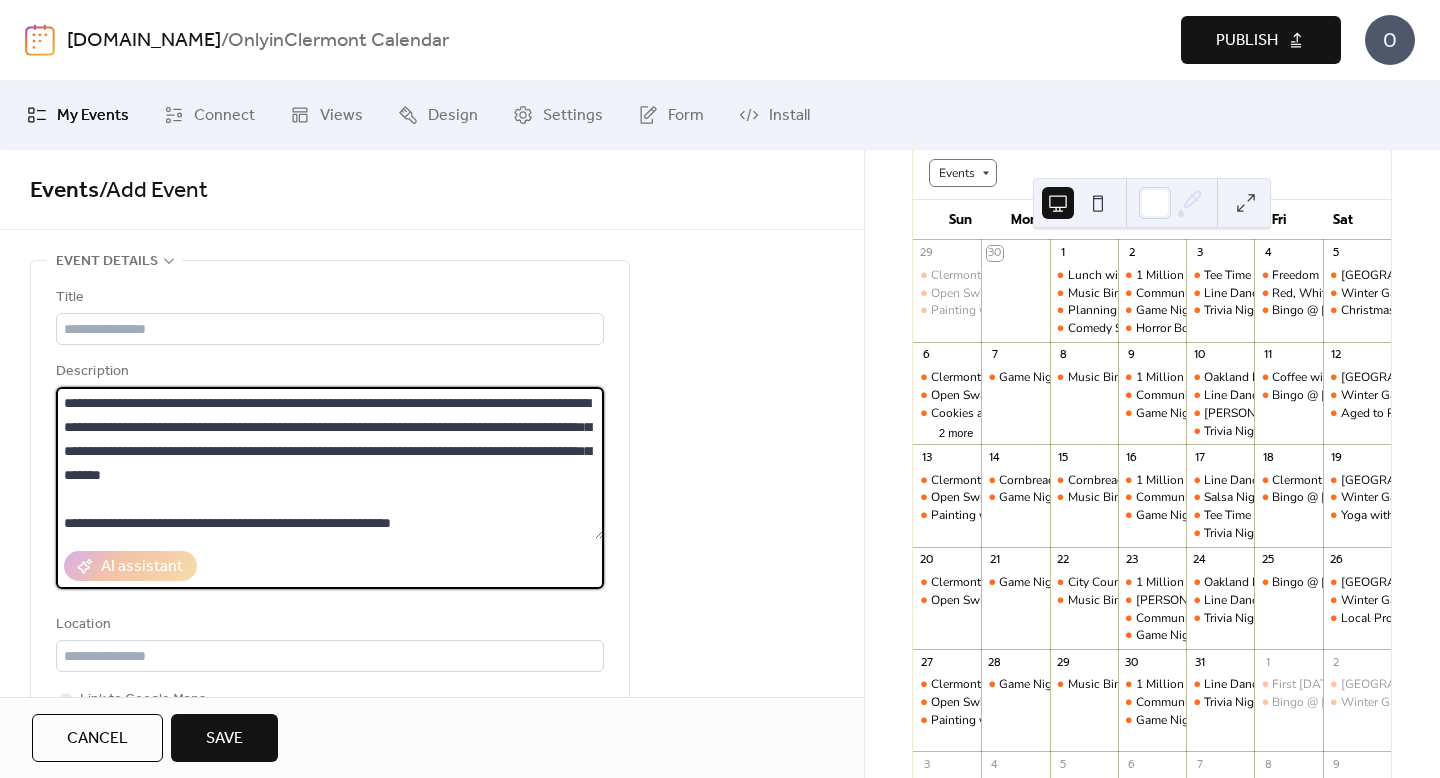 scroll, scrollTop: 0, scrollLeft: 0, axis: both 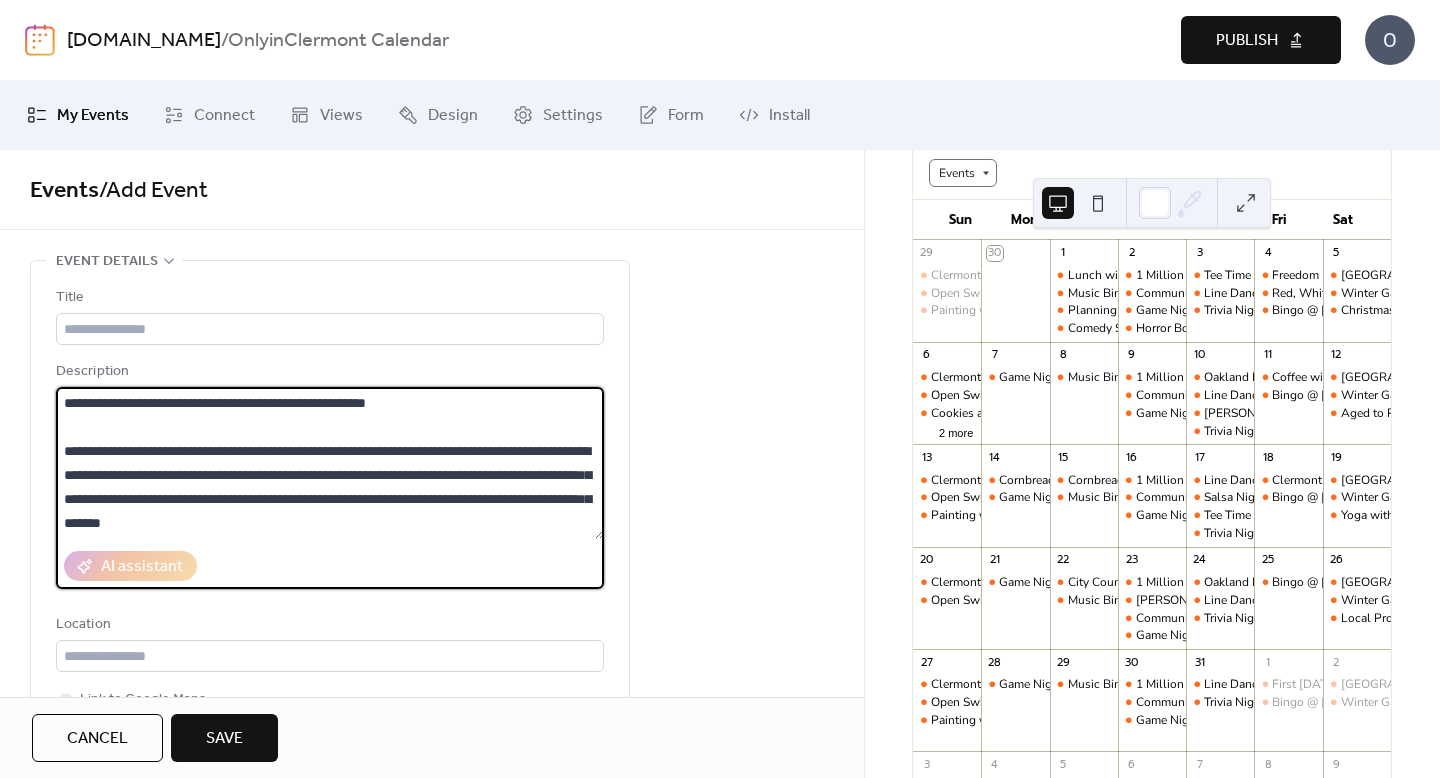 click on "**********" at bounding box center (330, 463) 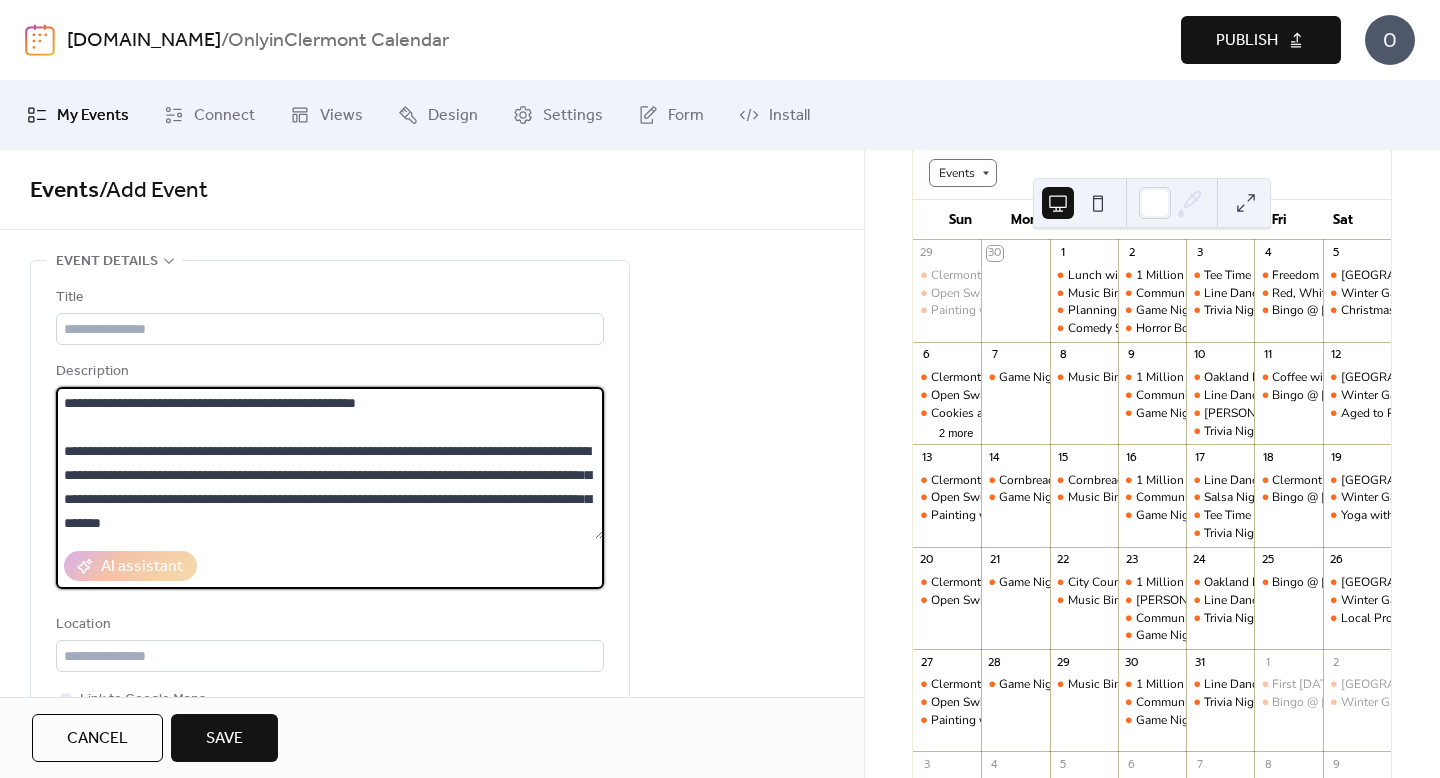 click on "**********" at bounding box center (330, 463) 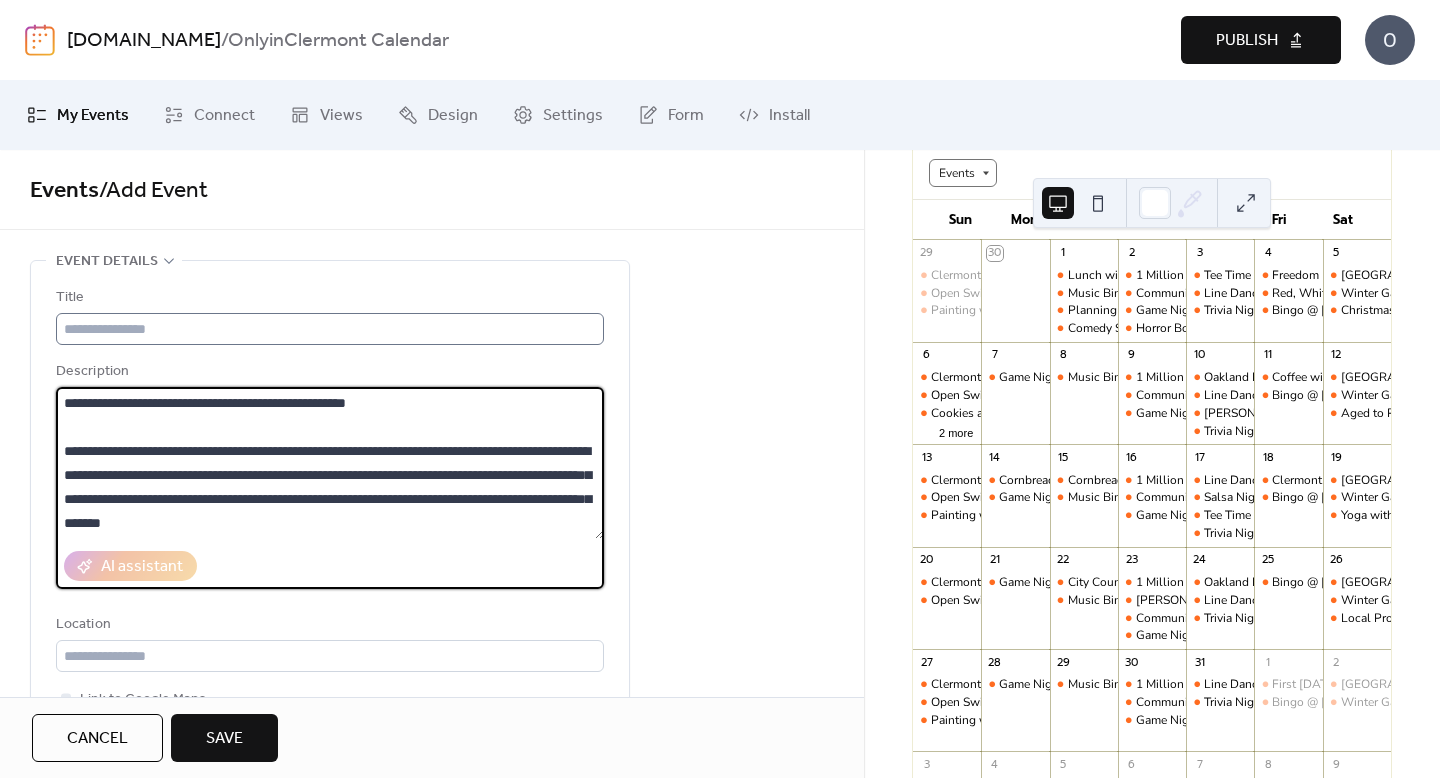 type on "**********" 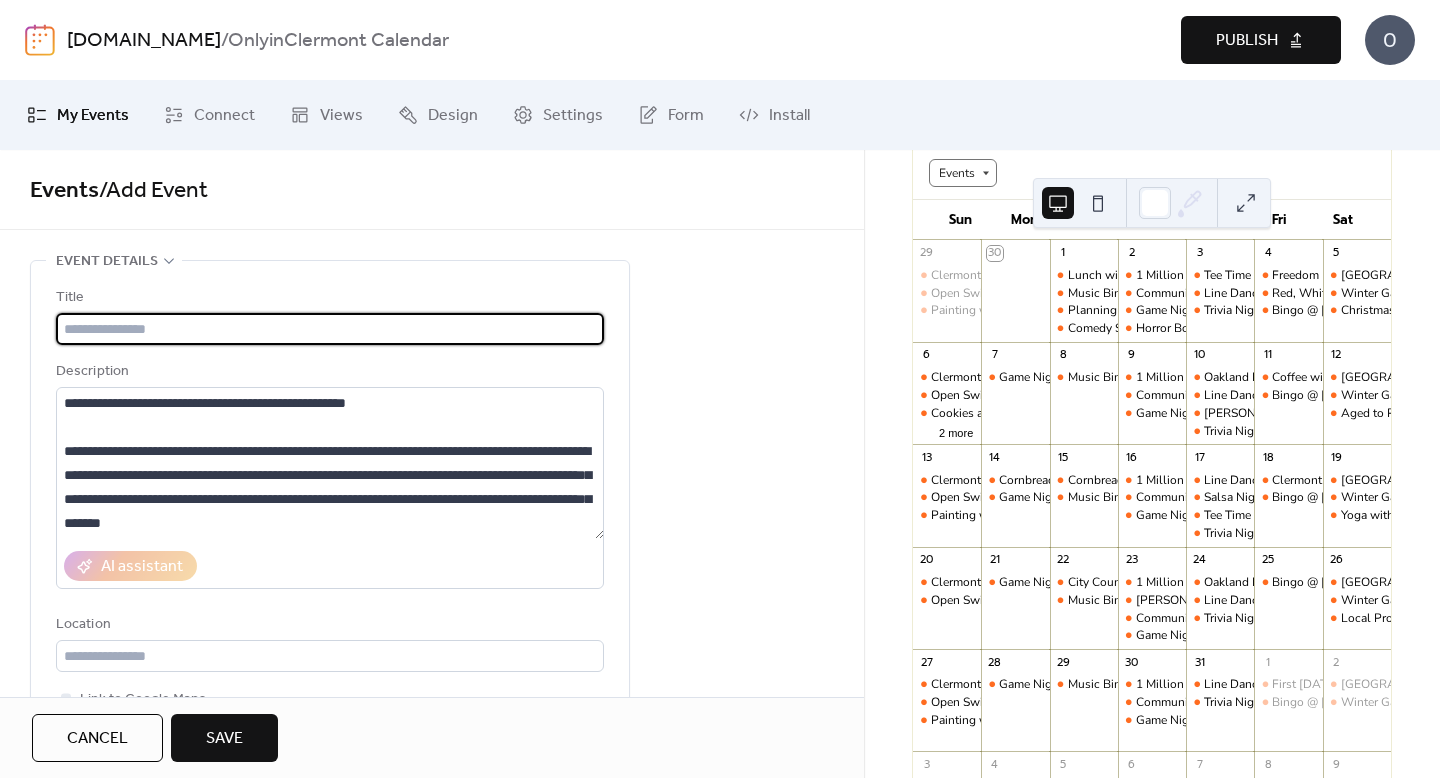 click at bounding box center [330, 329] 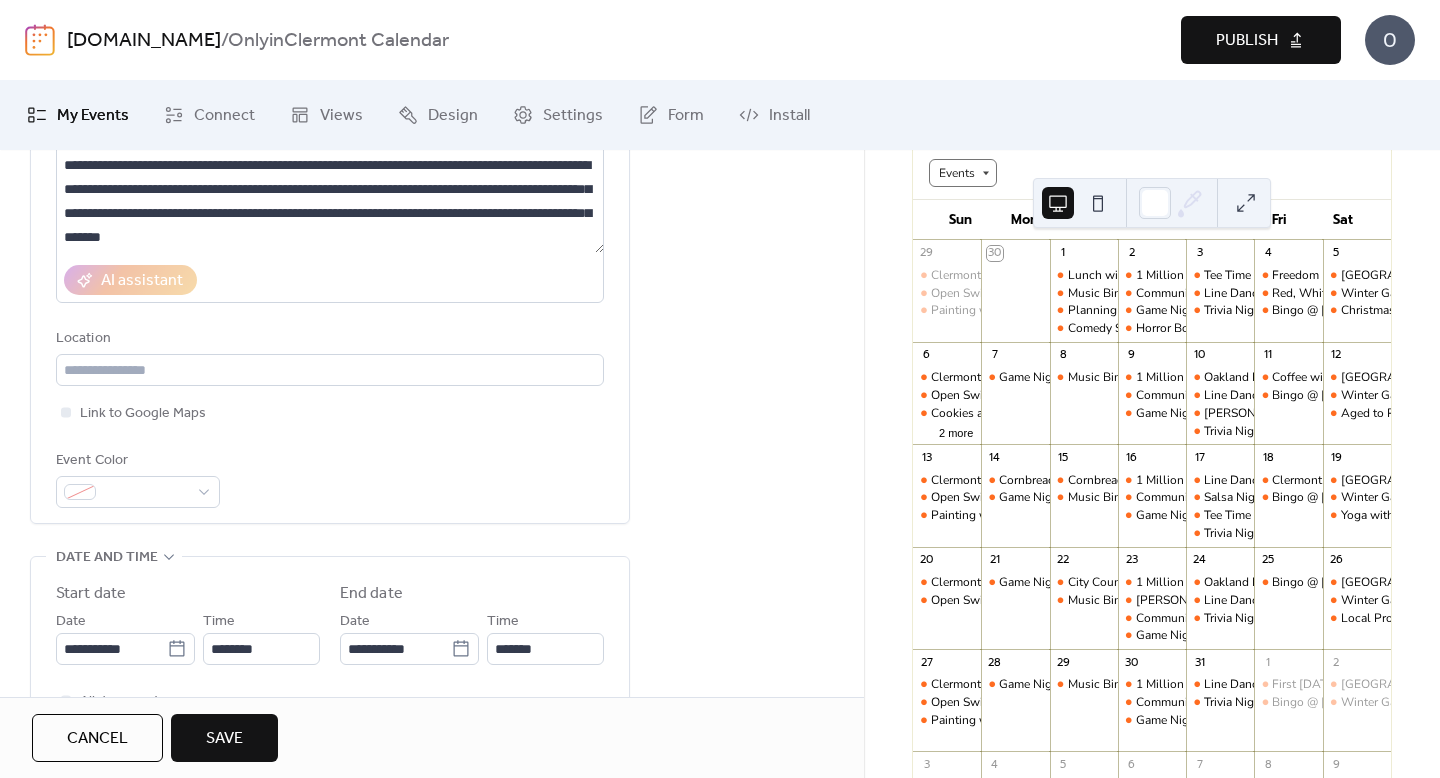scroll, scrollTop: 287, scrollLeft: 0, axis: vertical 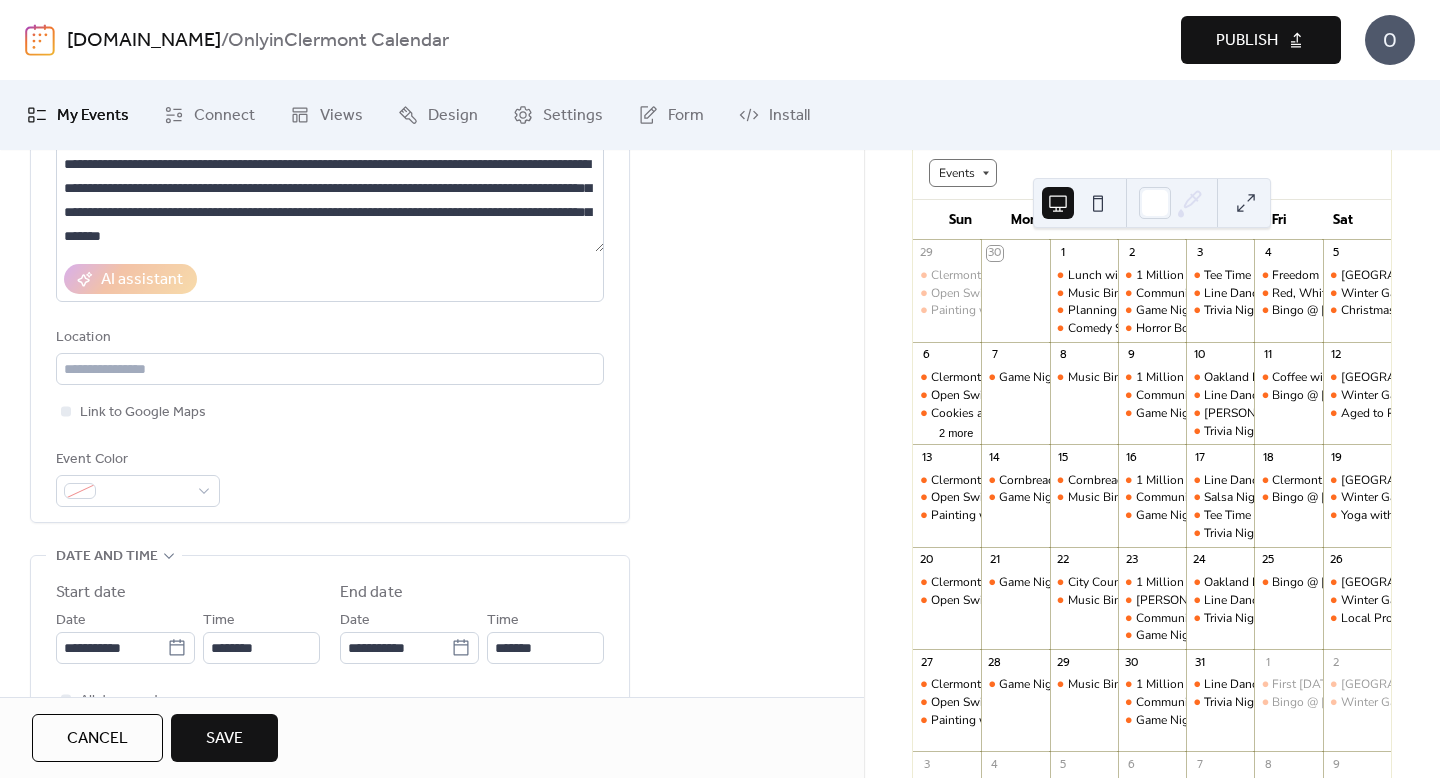 type on "**********" 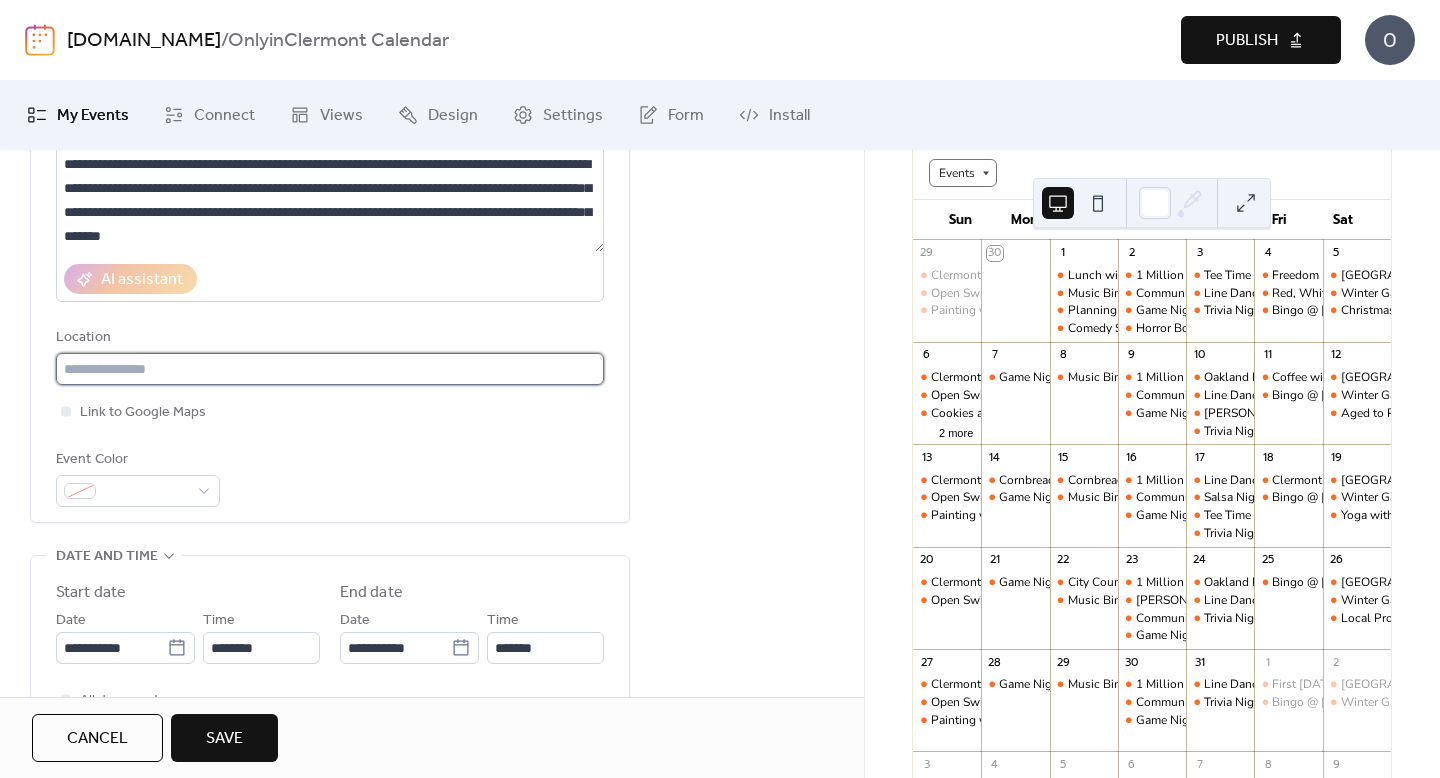 click at bounding box center (330, 369) 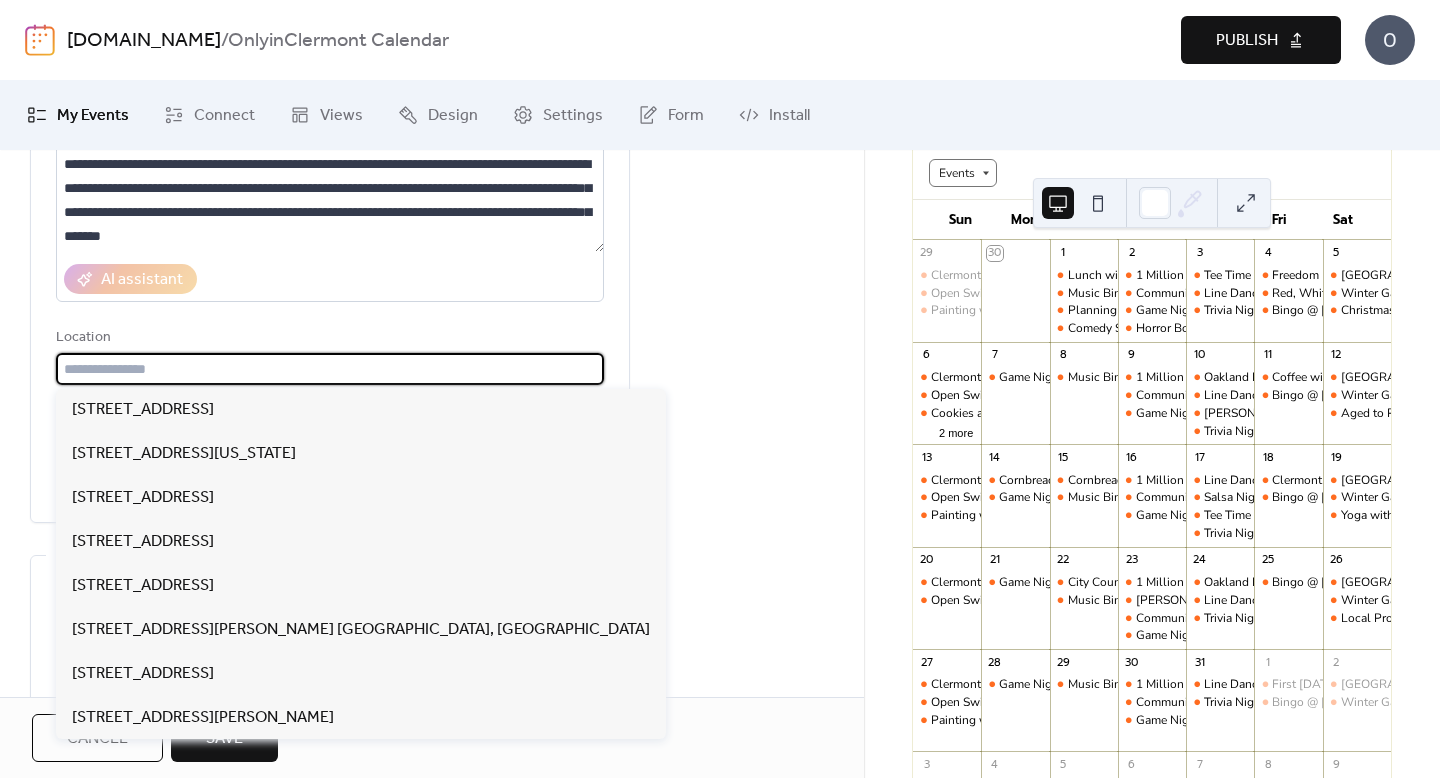 paste on "**********" 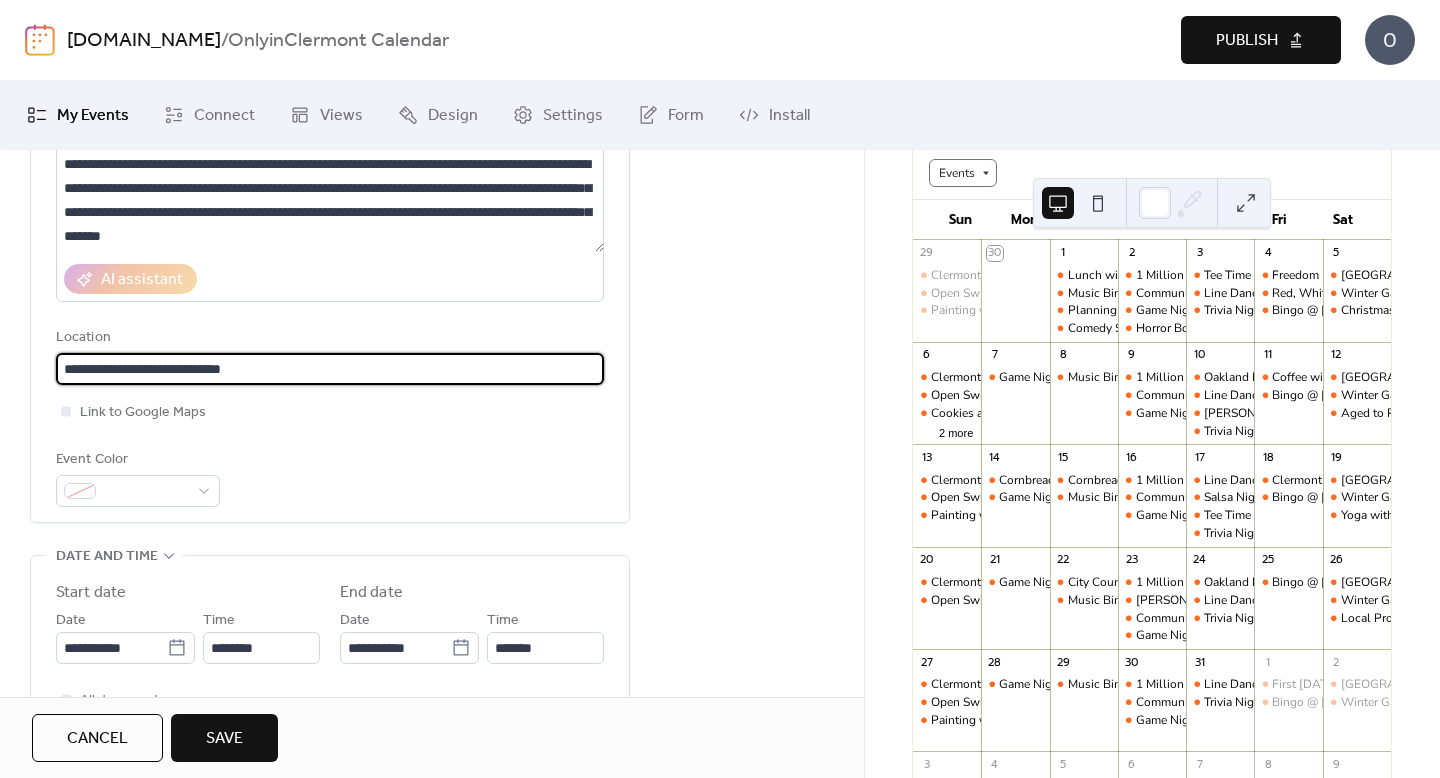 type on "**********" 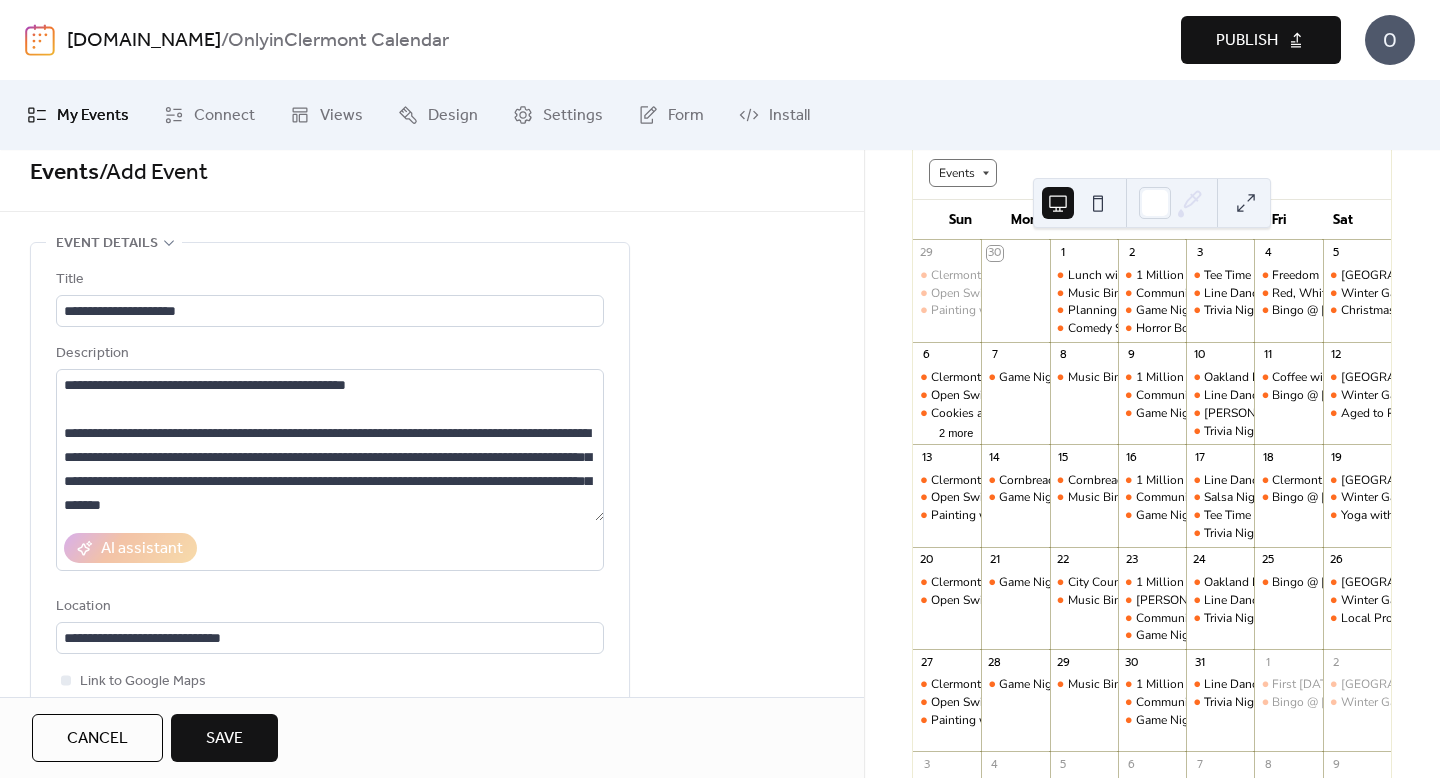 scroll, scrollTop: 0, scrollLeft: 0, axis: both 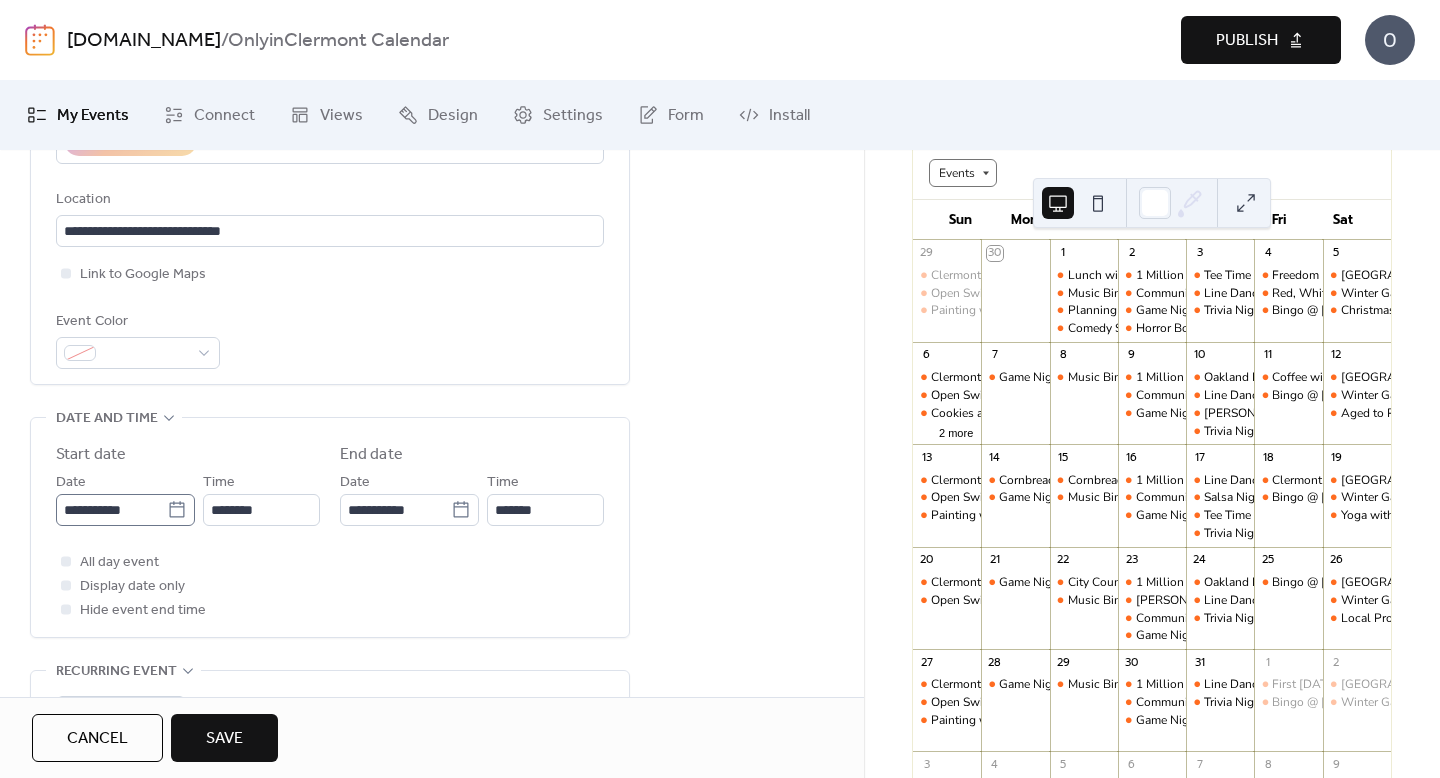 click 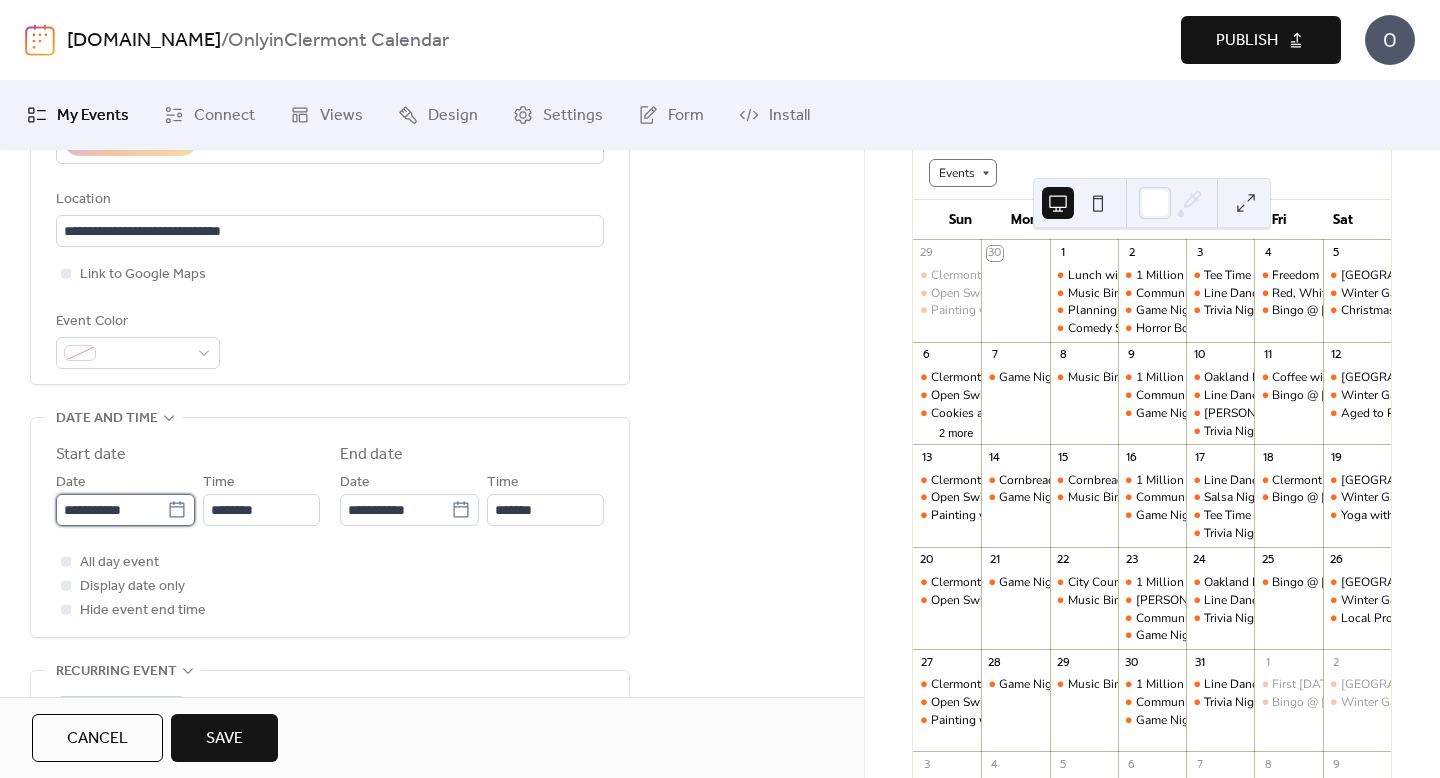 click on "**********" at bounding box center [111, 510] 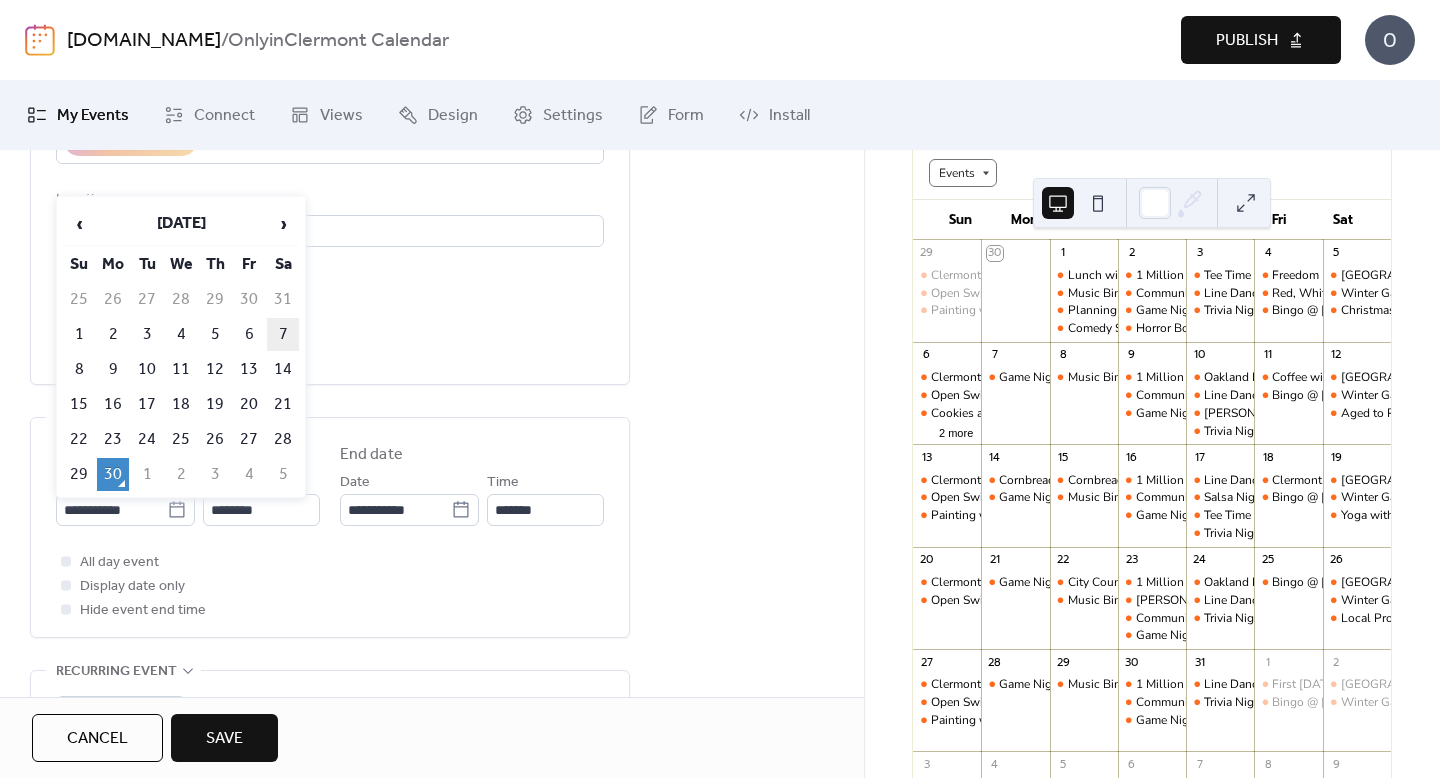 click on "7" at bounding box center (283, 334) 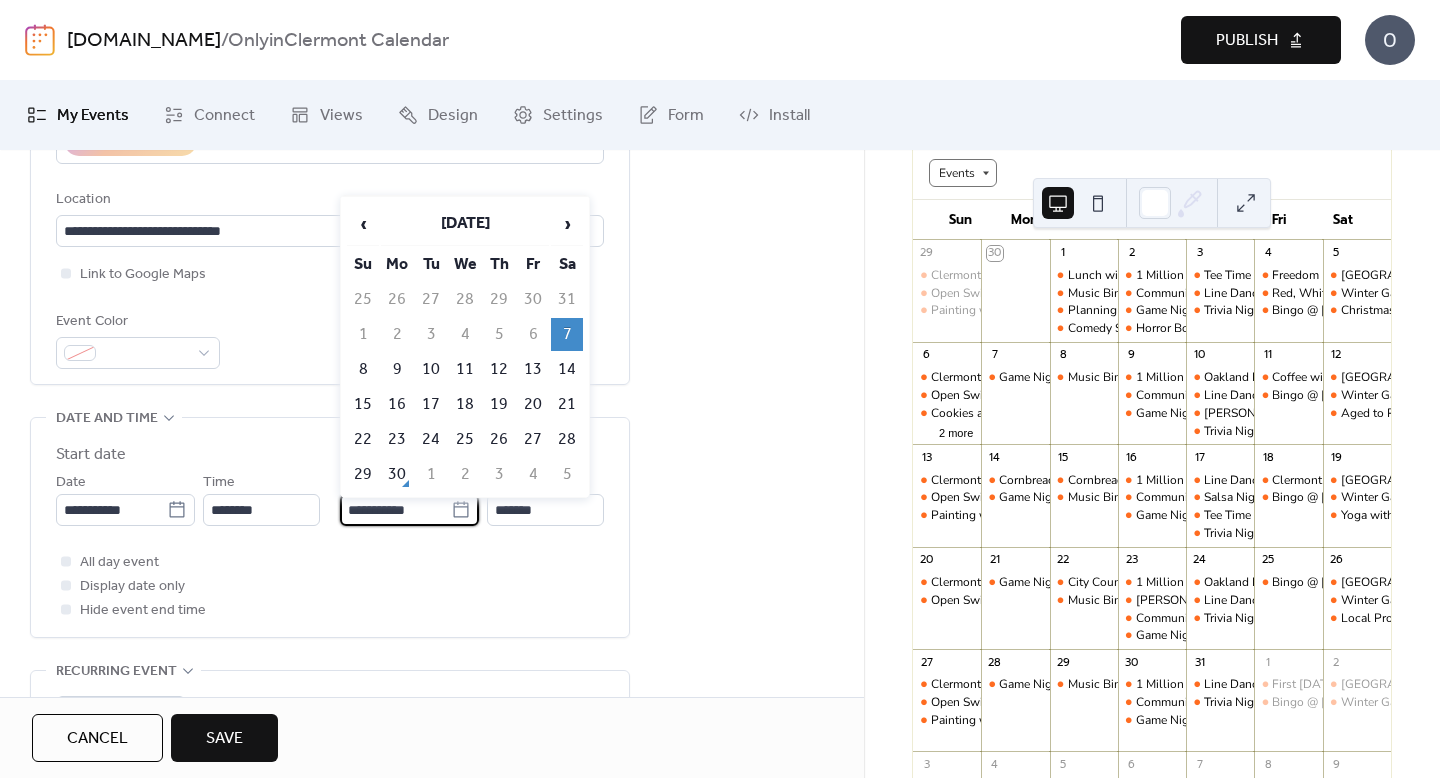 click on "**********" at bounding box center (395, 510) 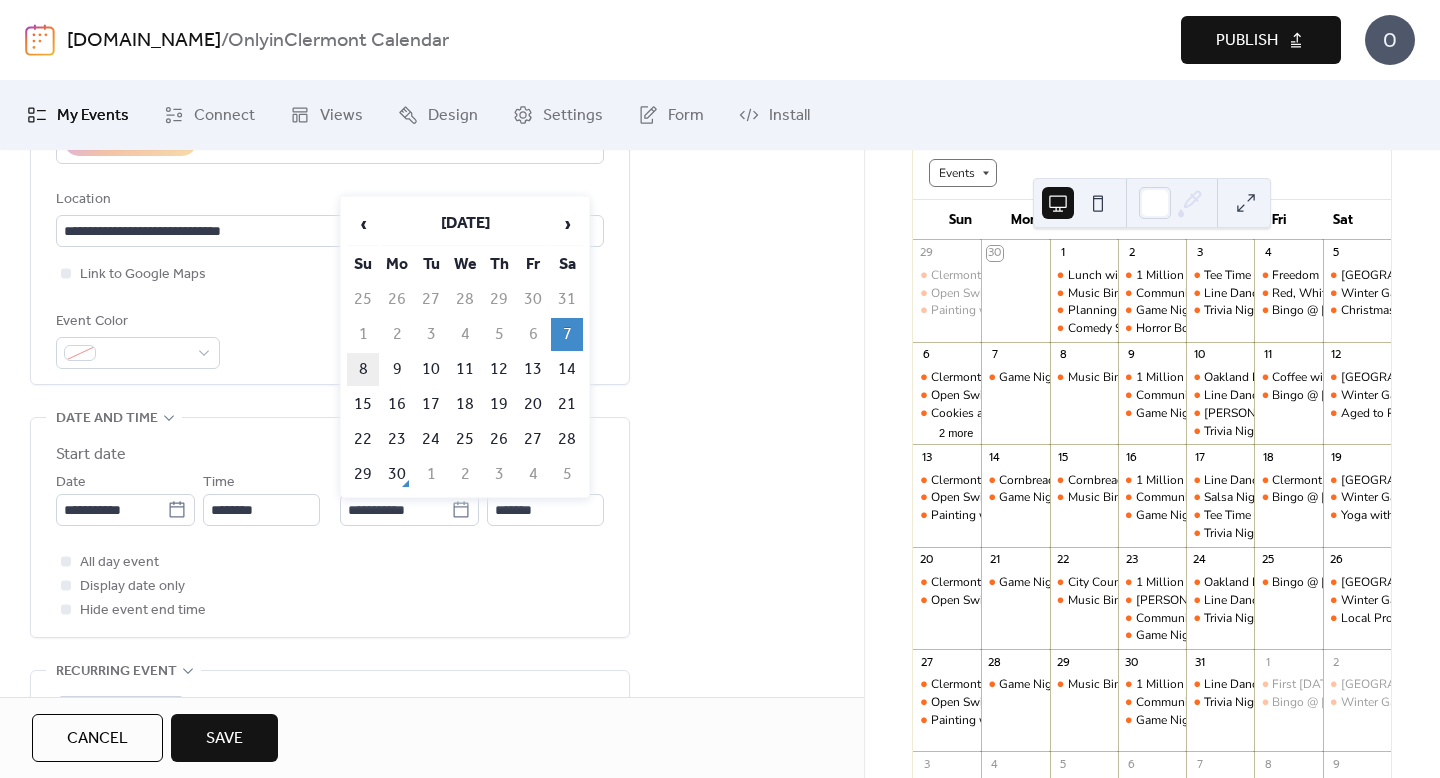 click on "8" at bounding box center [363, 369] 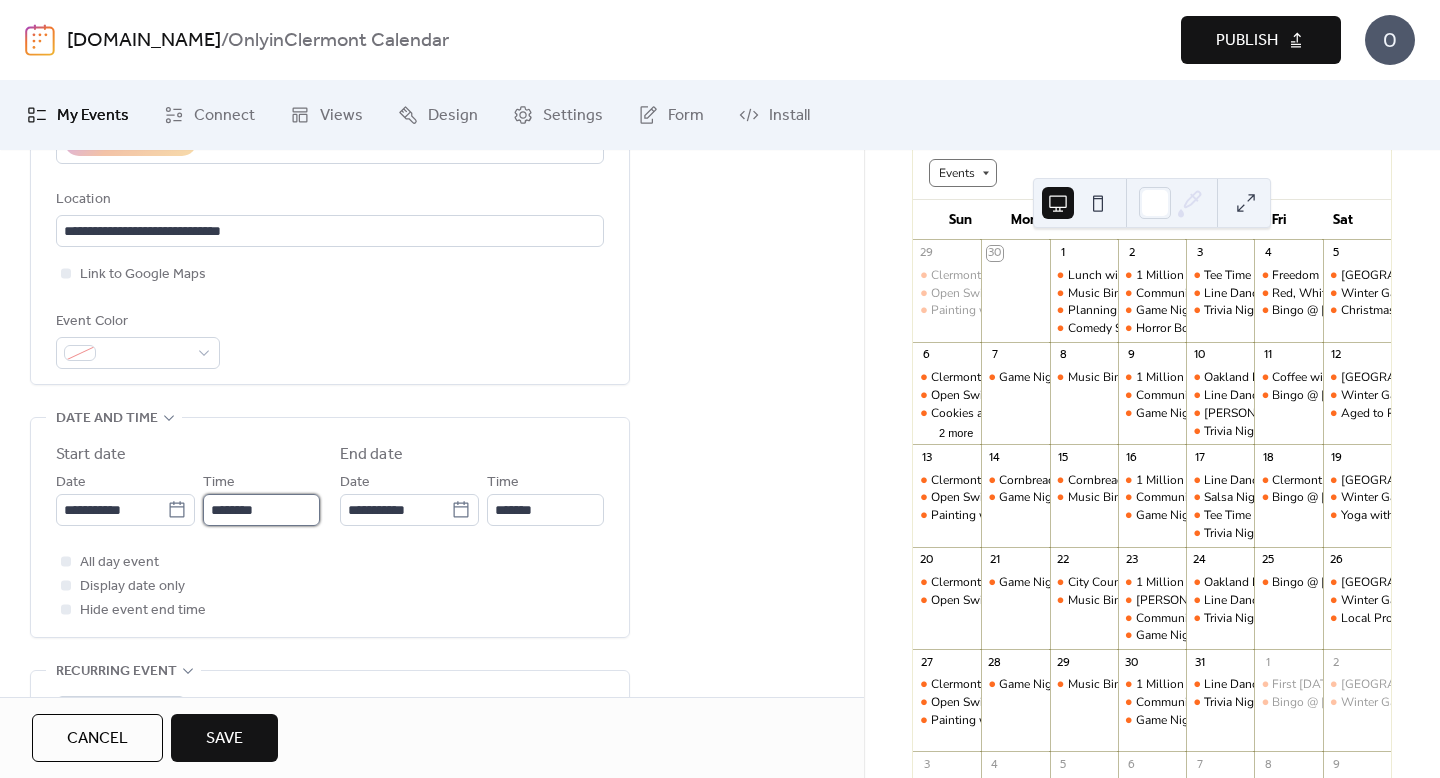 click on "********" at bounding box center [261, 510] 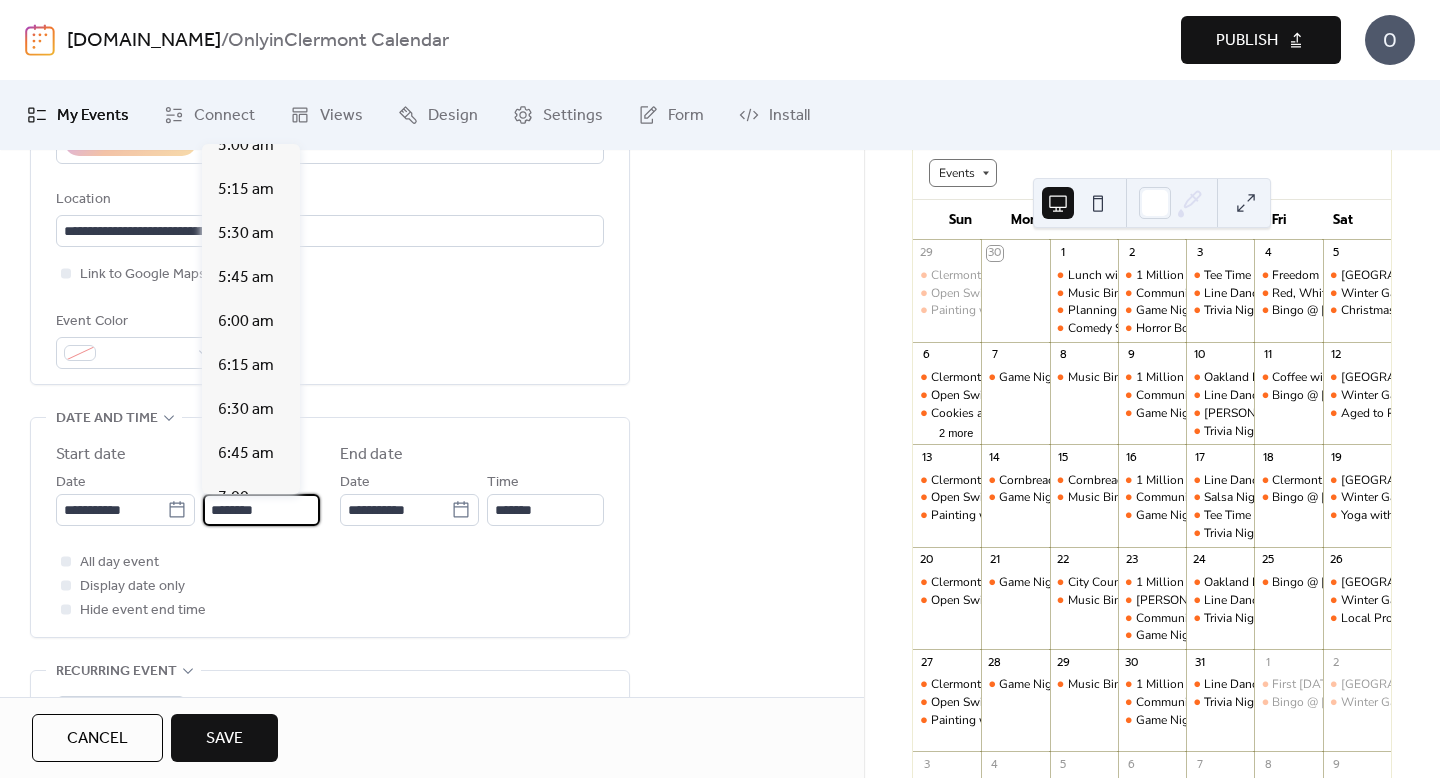 scroll, scrollTop: 1516, scrollLeft: 0, axis: vertical 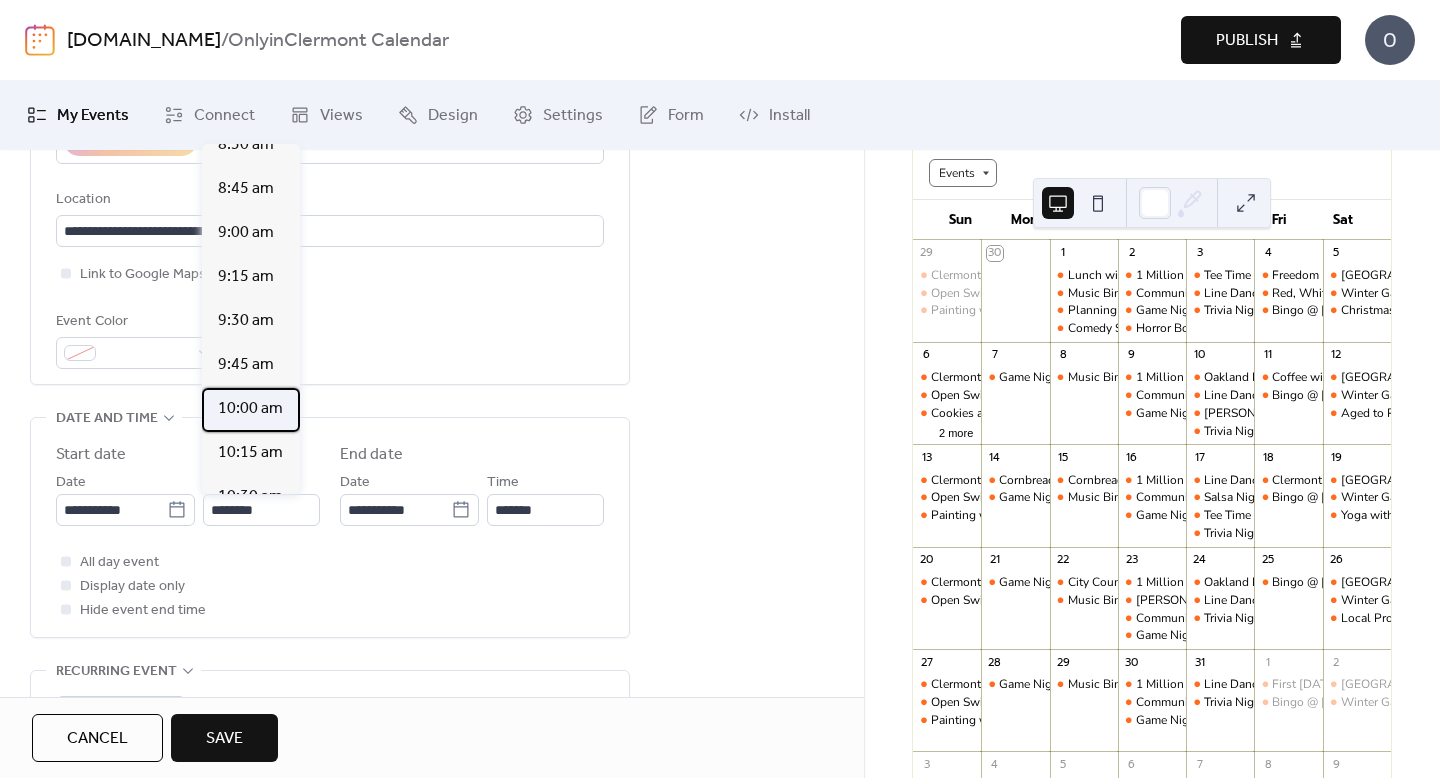 click on "10:00 am" at bounding box center [250, 409] 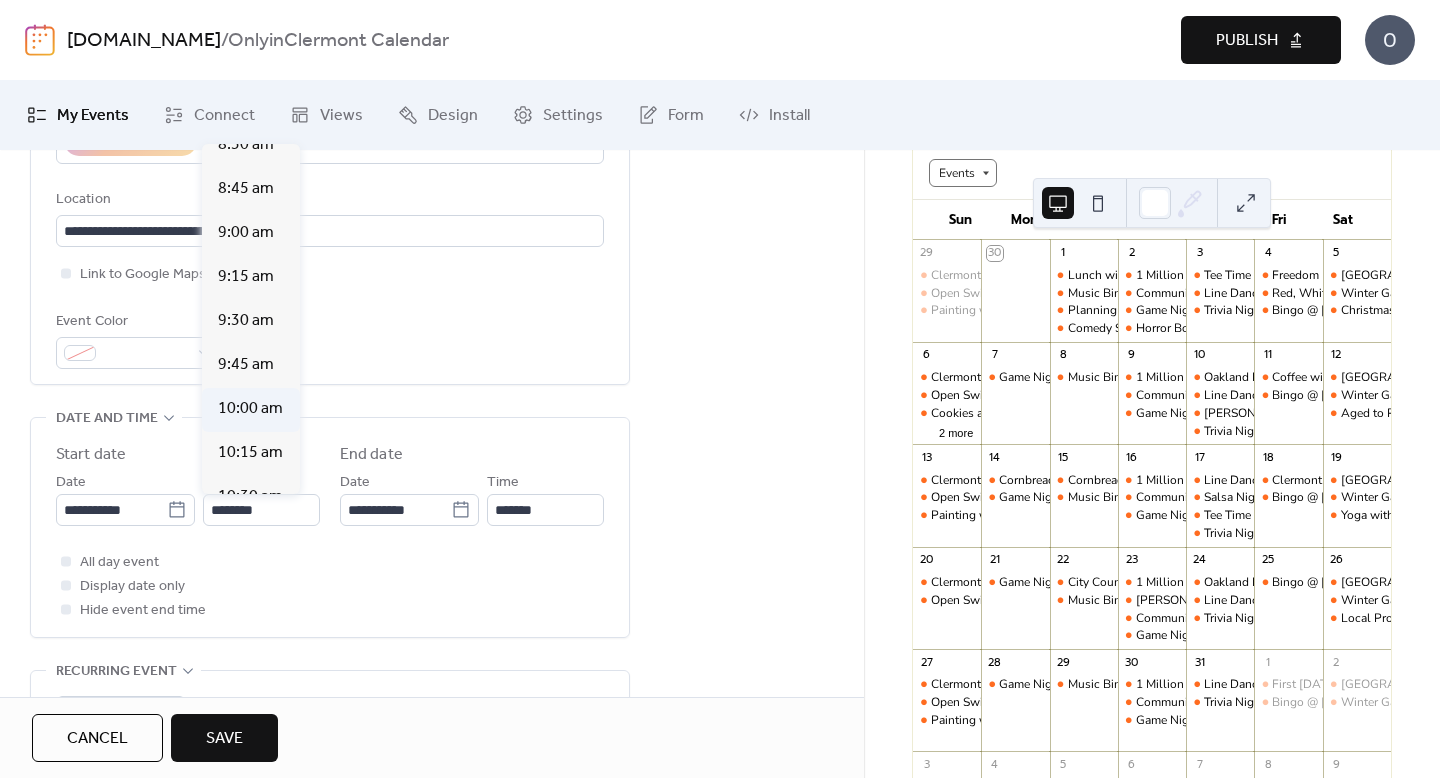 type on "********" 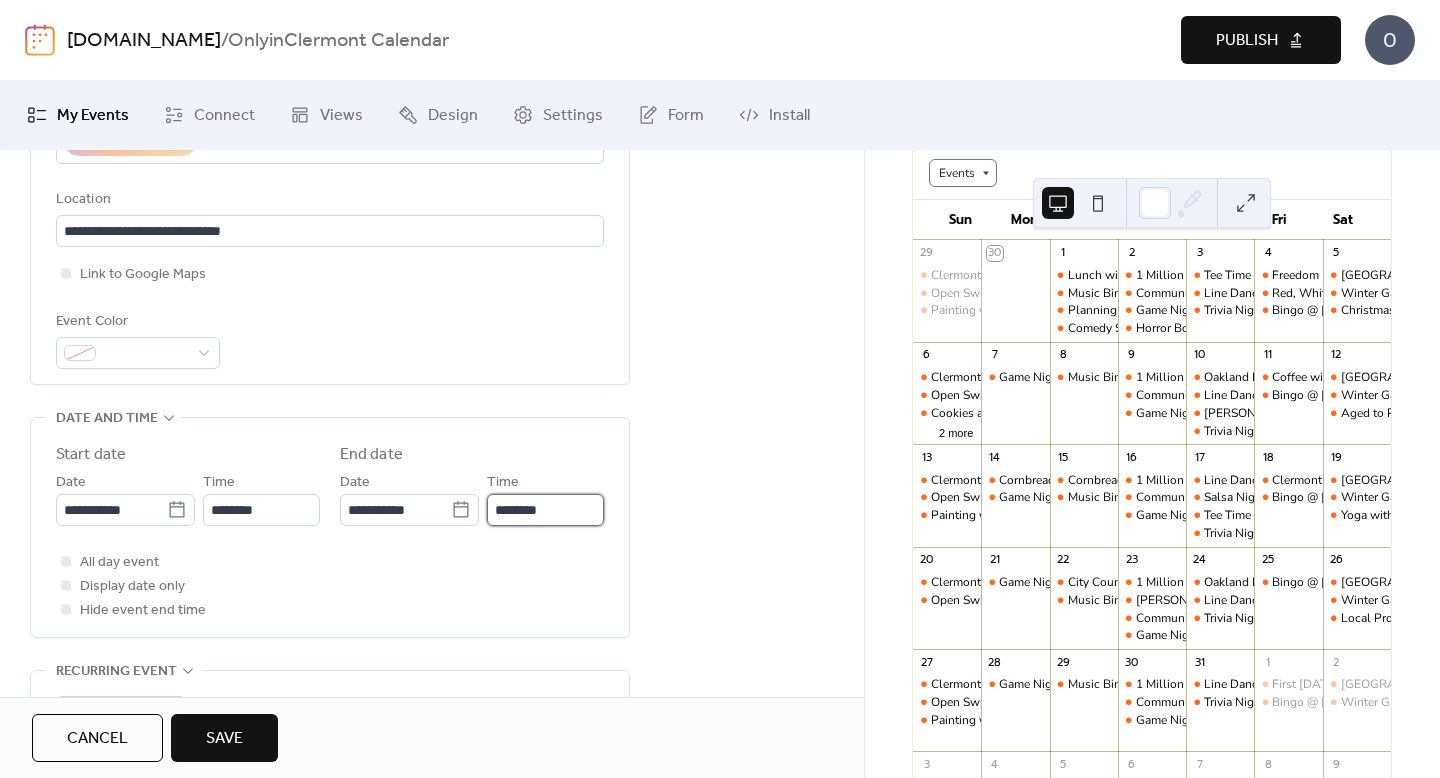 click on "********" at bounding box center [545, 510] 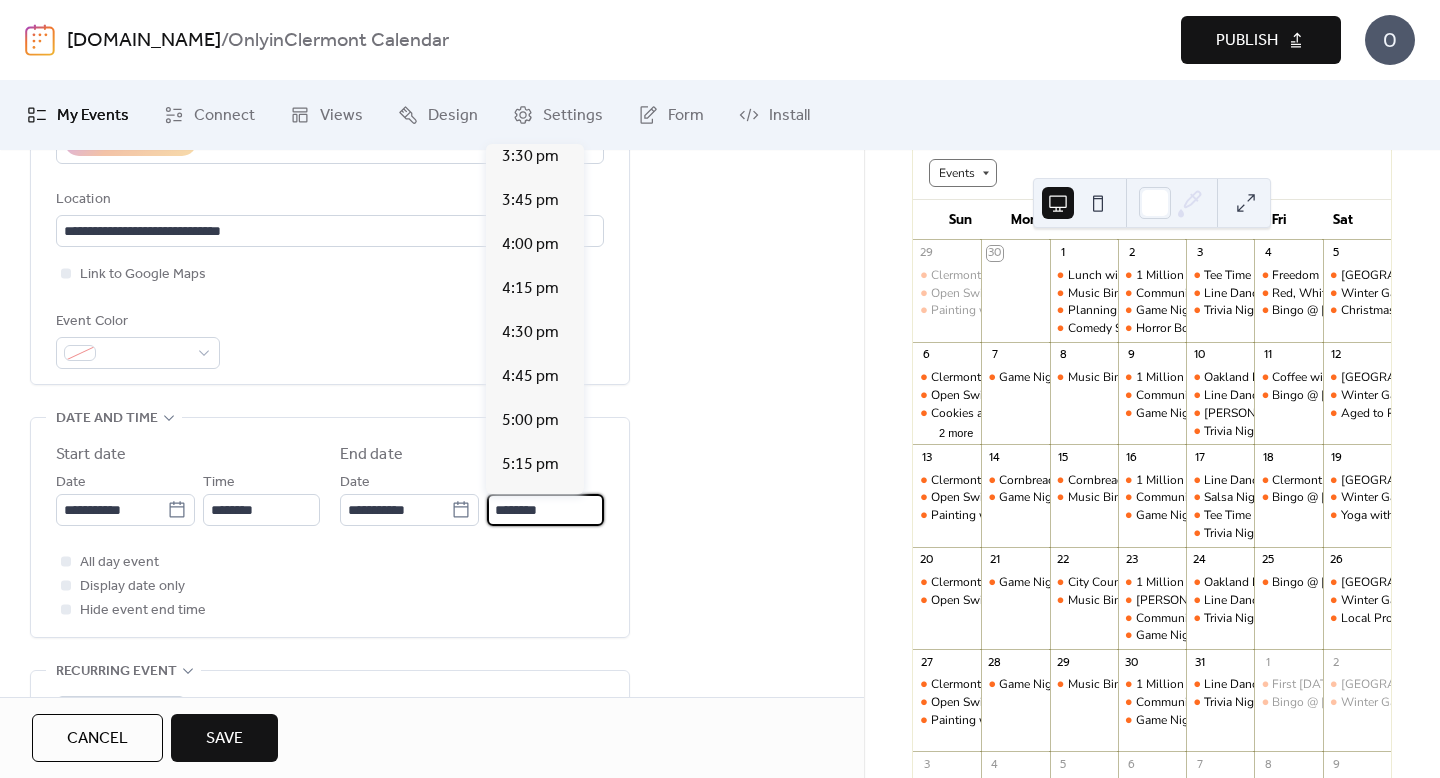 scroll, scrollTop: 2756, scrollLeft: 0, axis: vertical 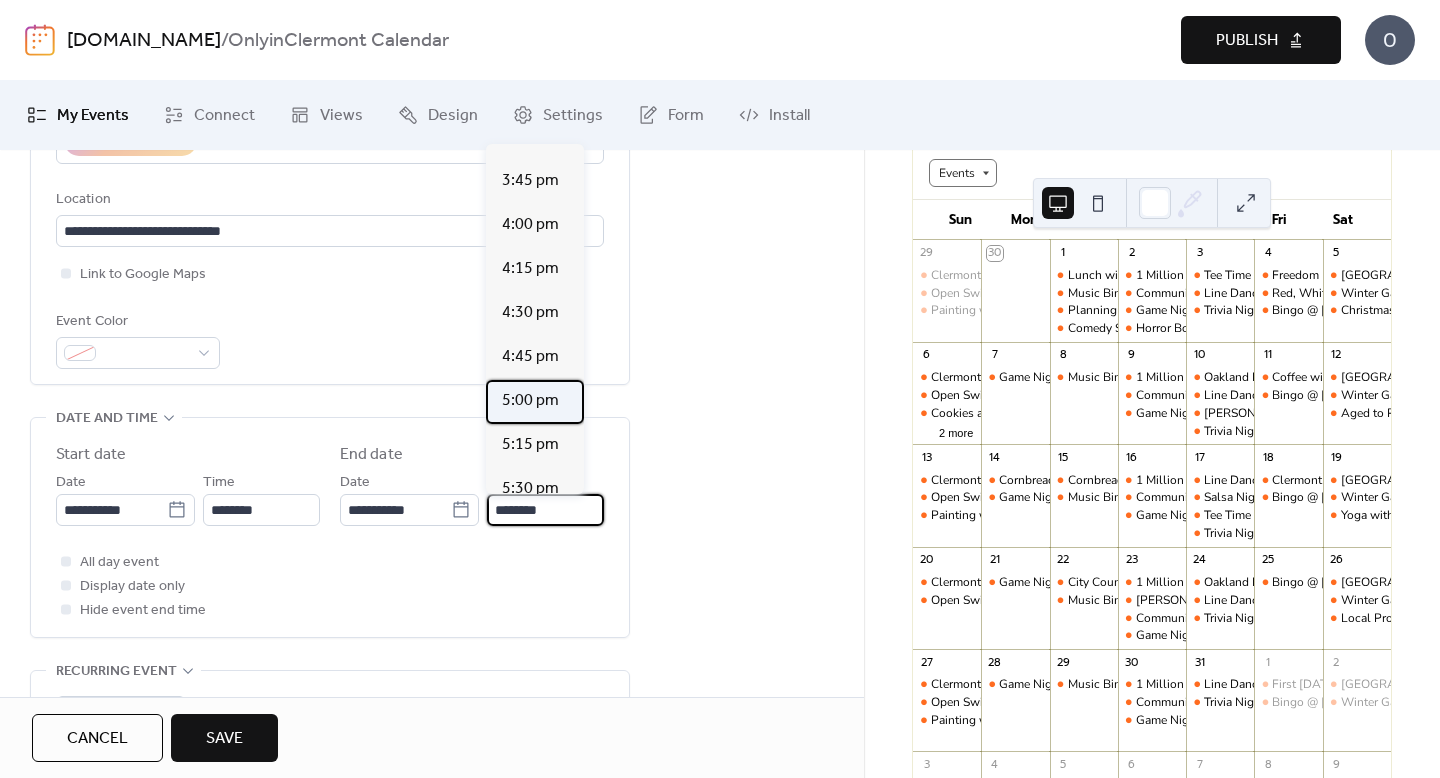 click on "5:00 pm" at bounding box center [530, 401] 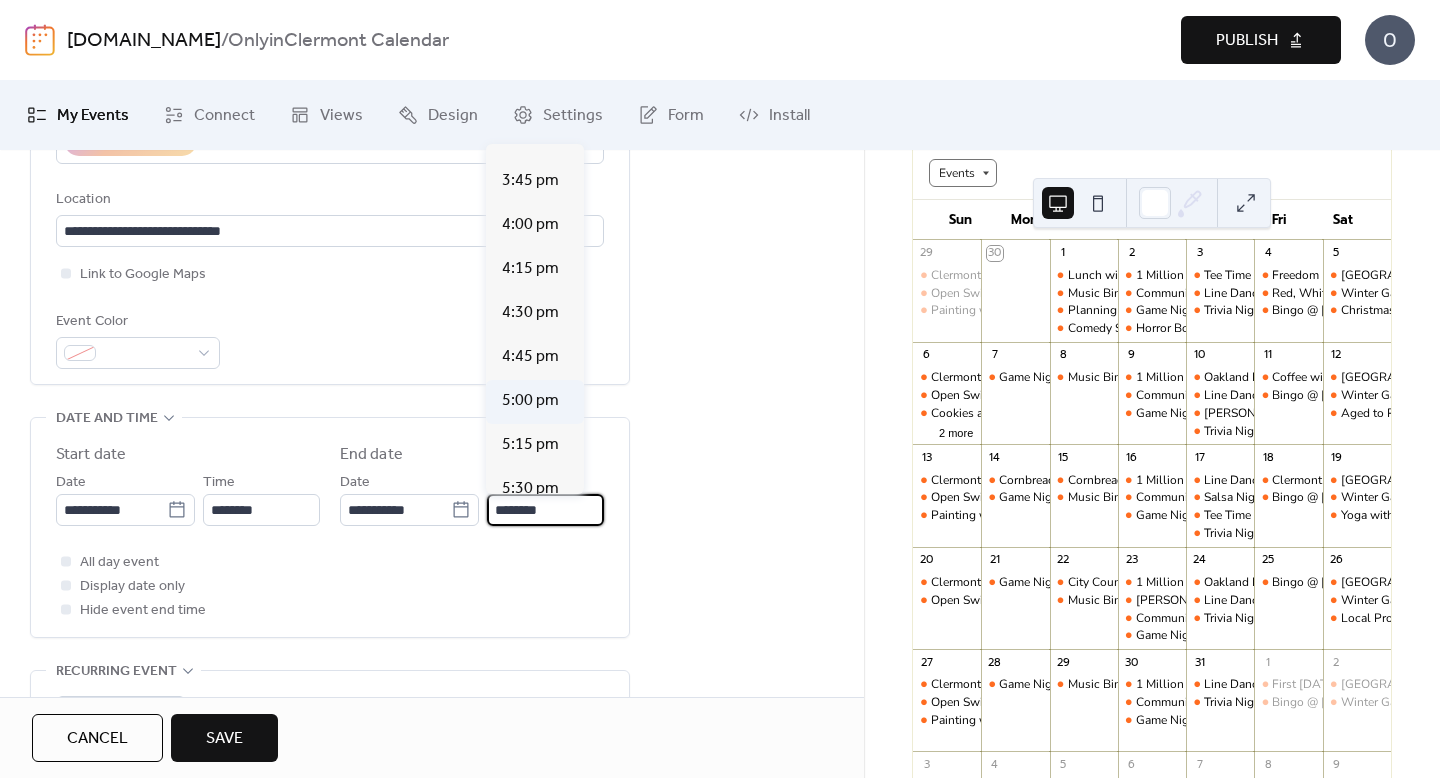 type on "*******" 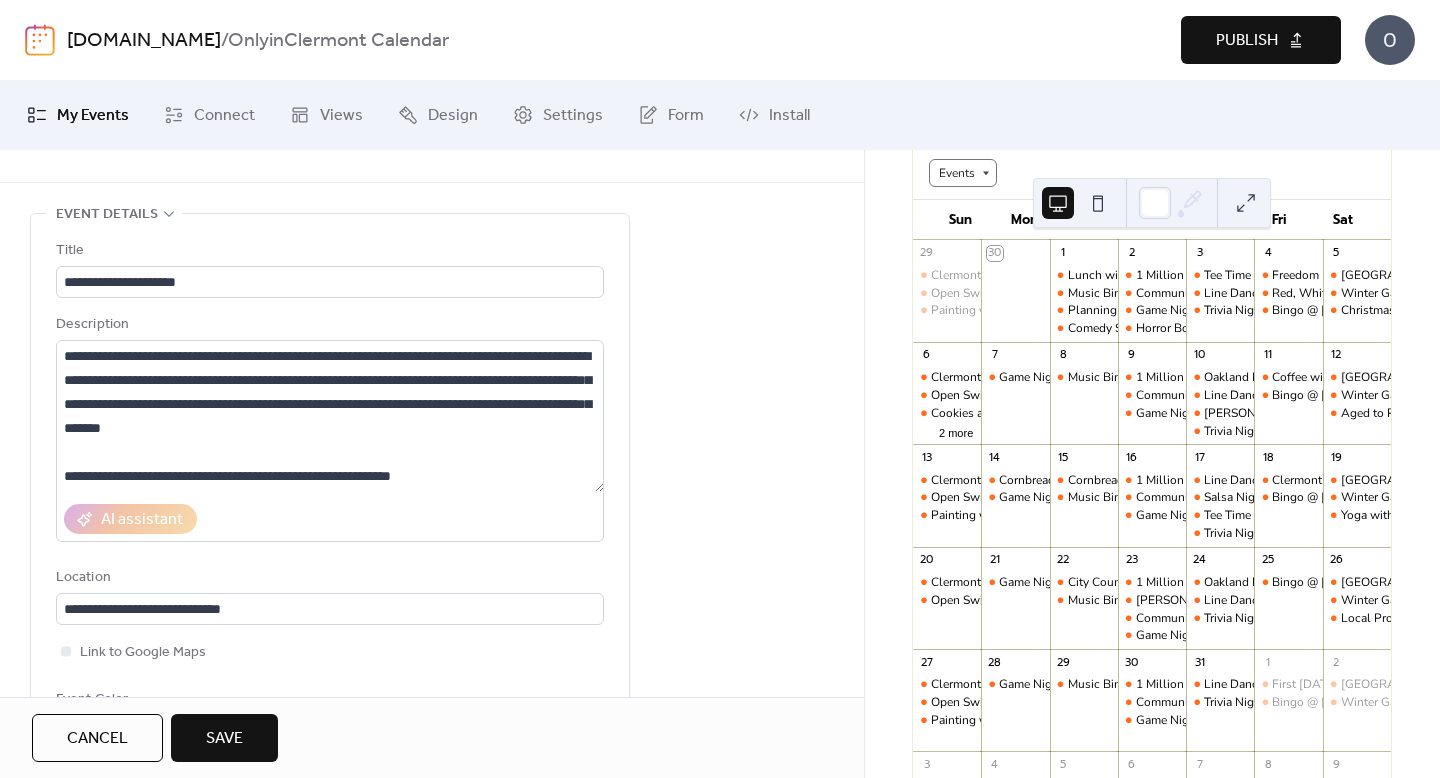 scroll, scrollTop: 68, scrollLeft: 0, axis: vertical 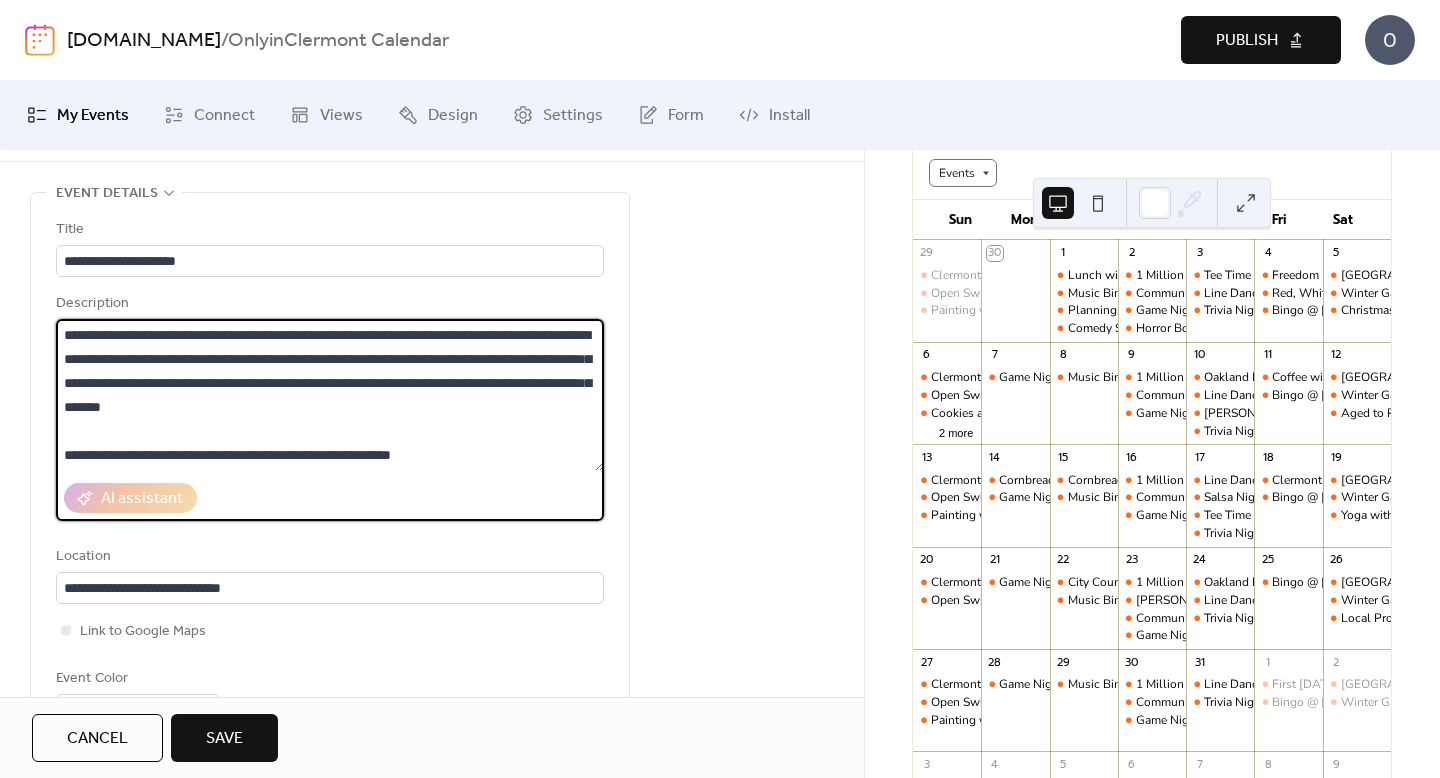 click on "**********" at bounding box center [330, 395] 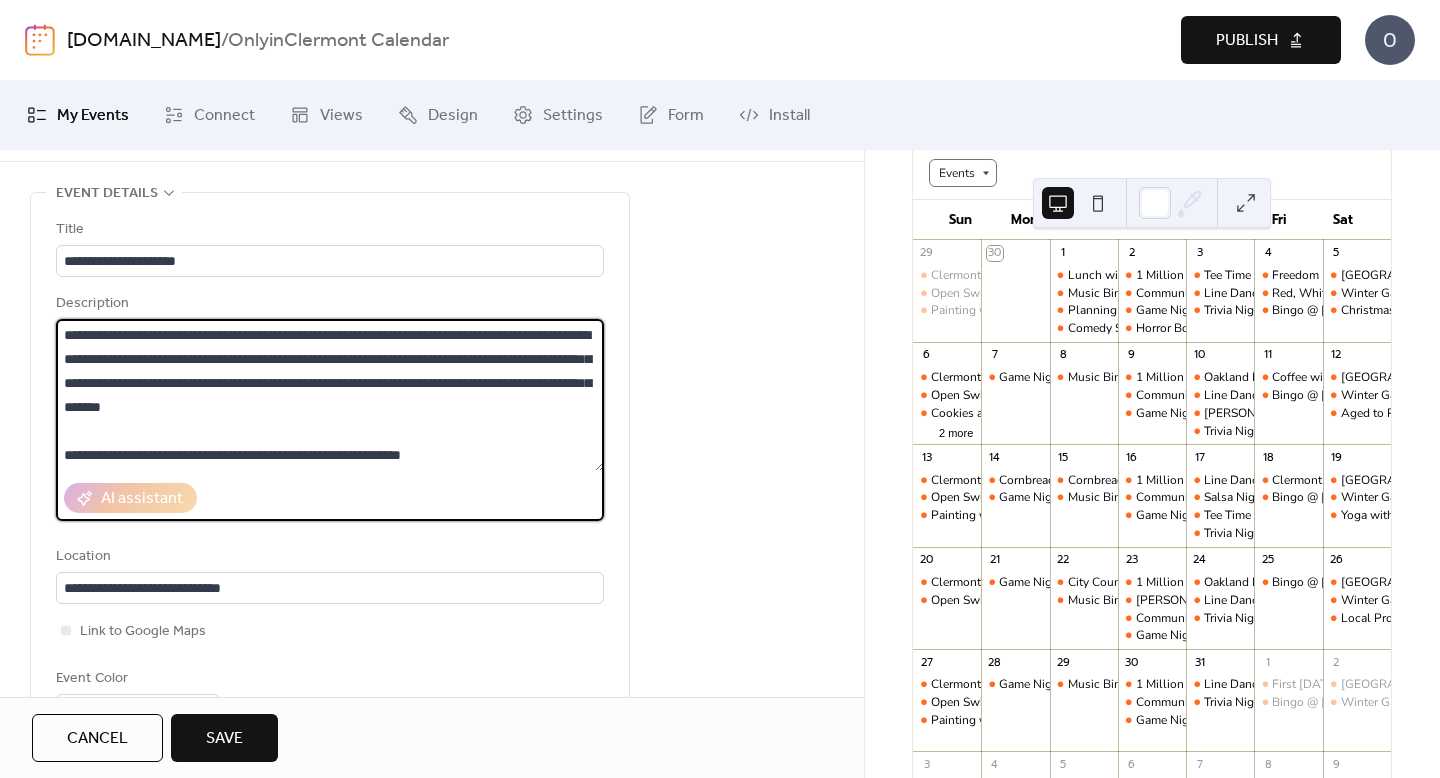 paste on "**********" 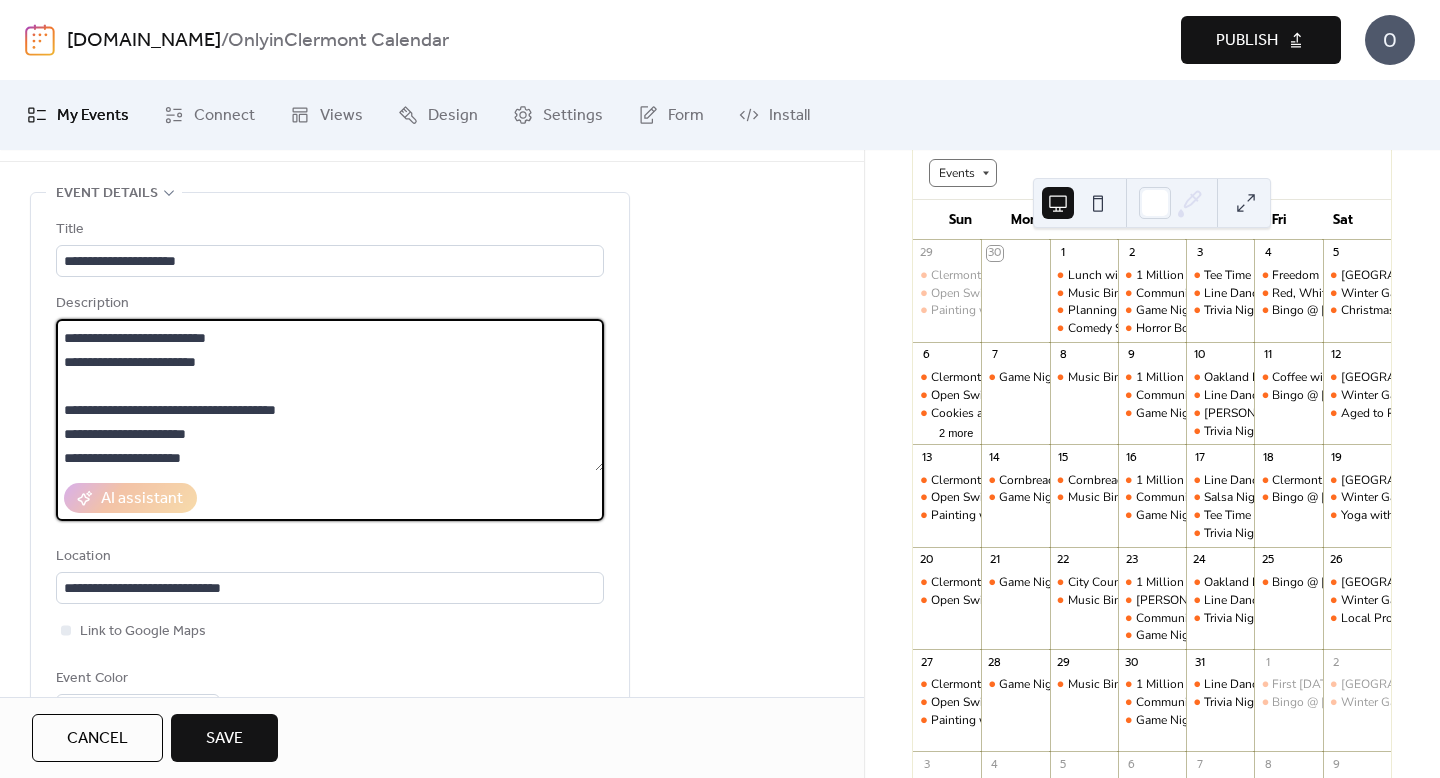 scroll, scrollTop: 264, scrollLeft: 0, axis: vertical 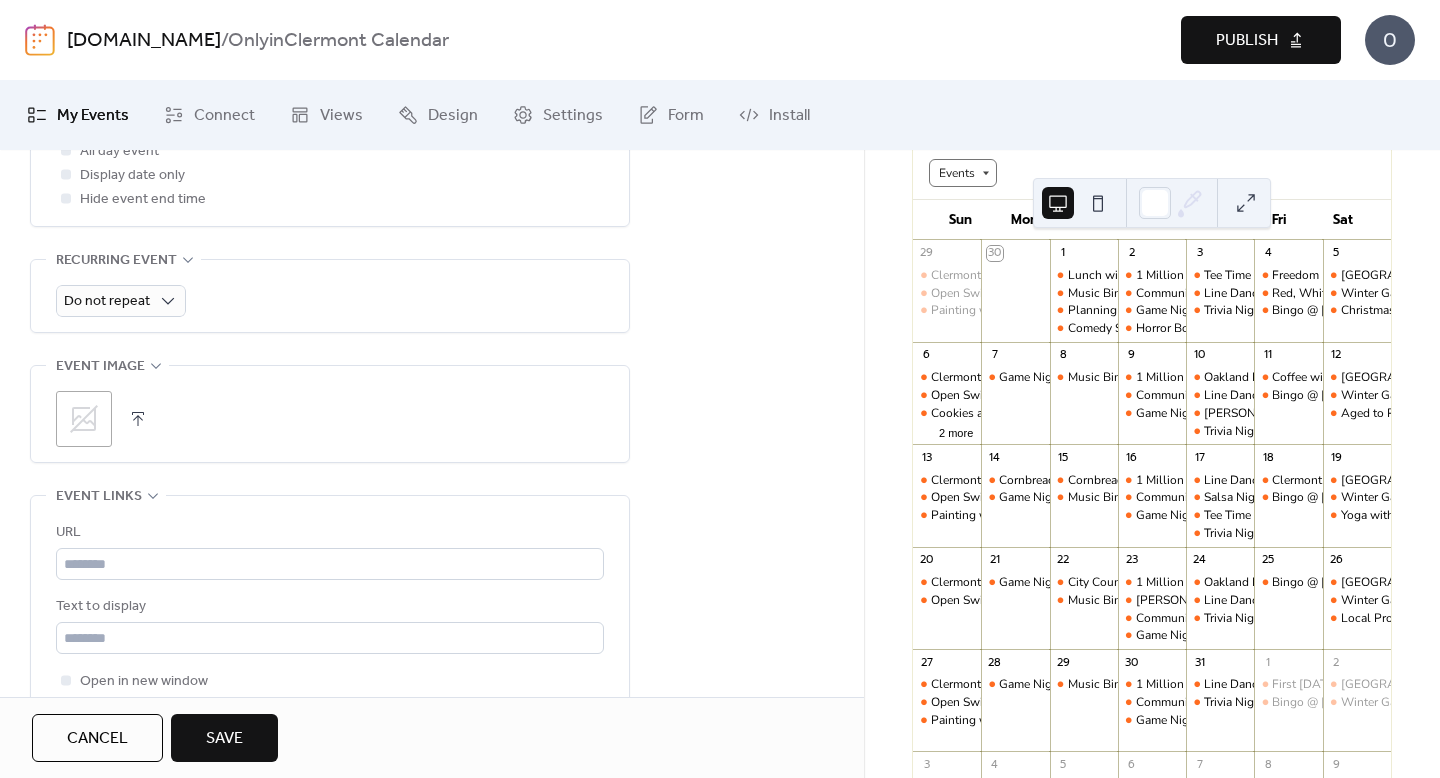 type on "**********" 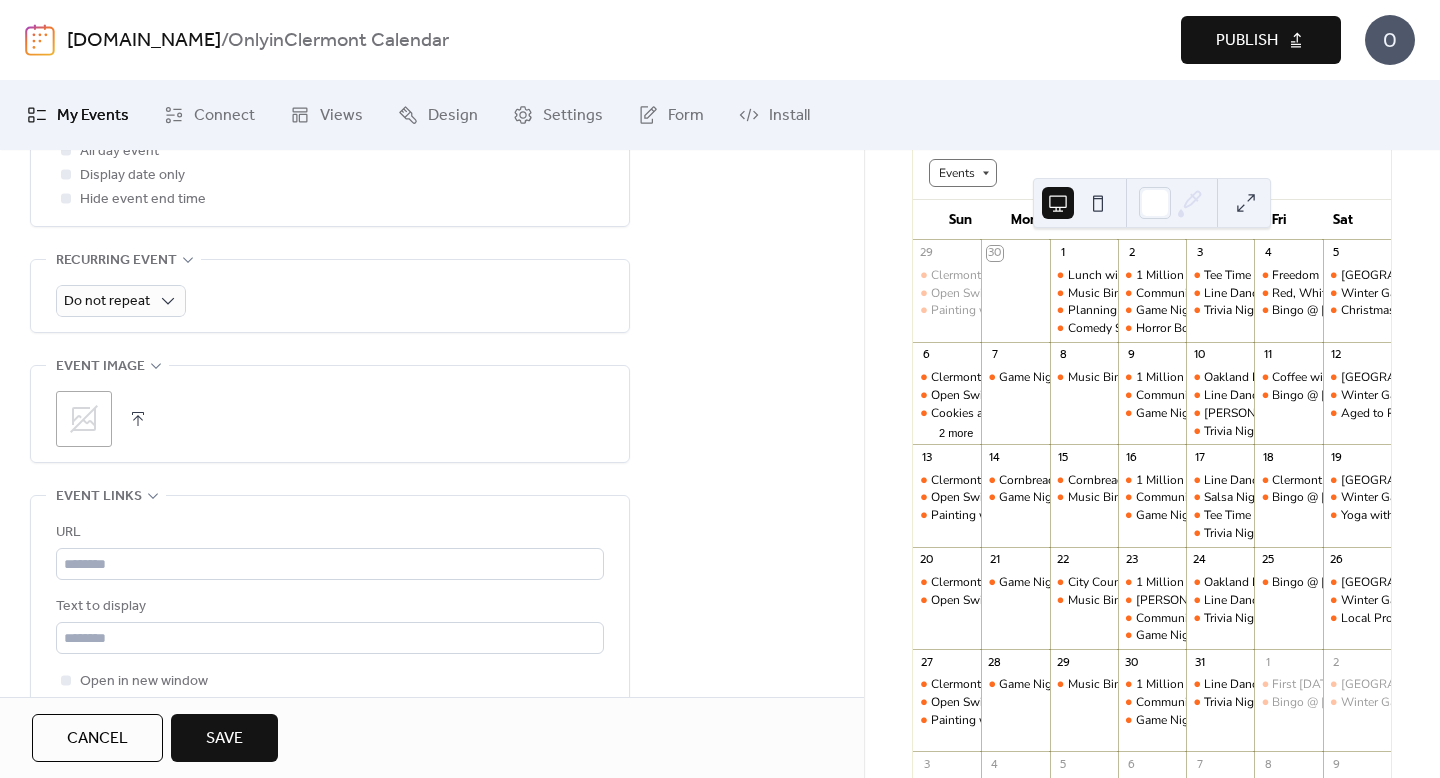 click 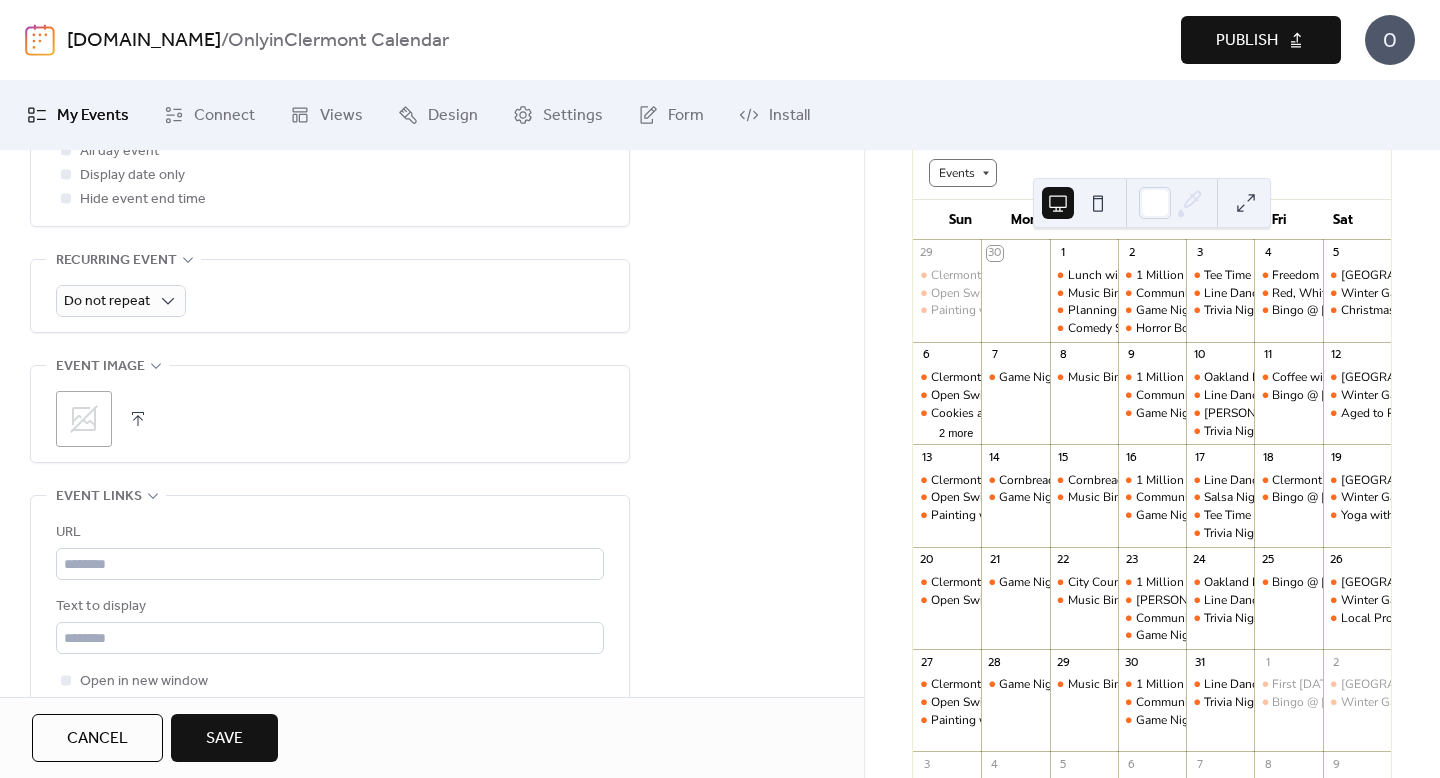 click 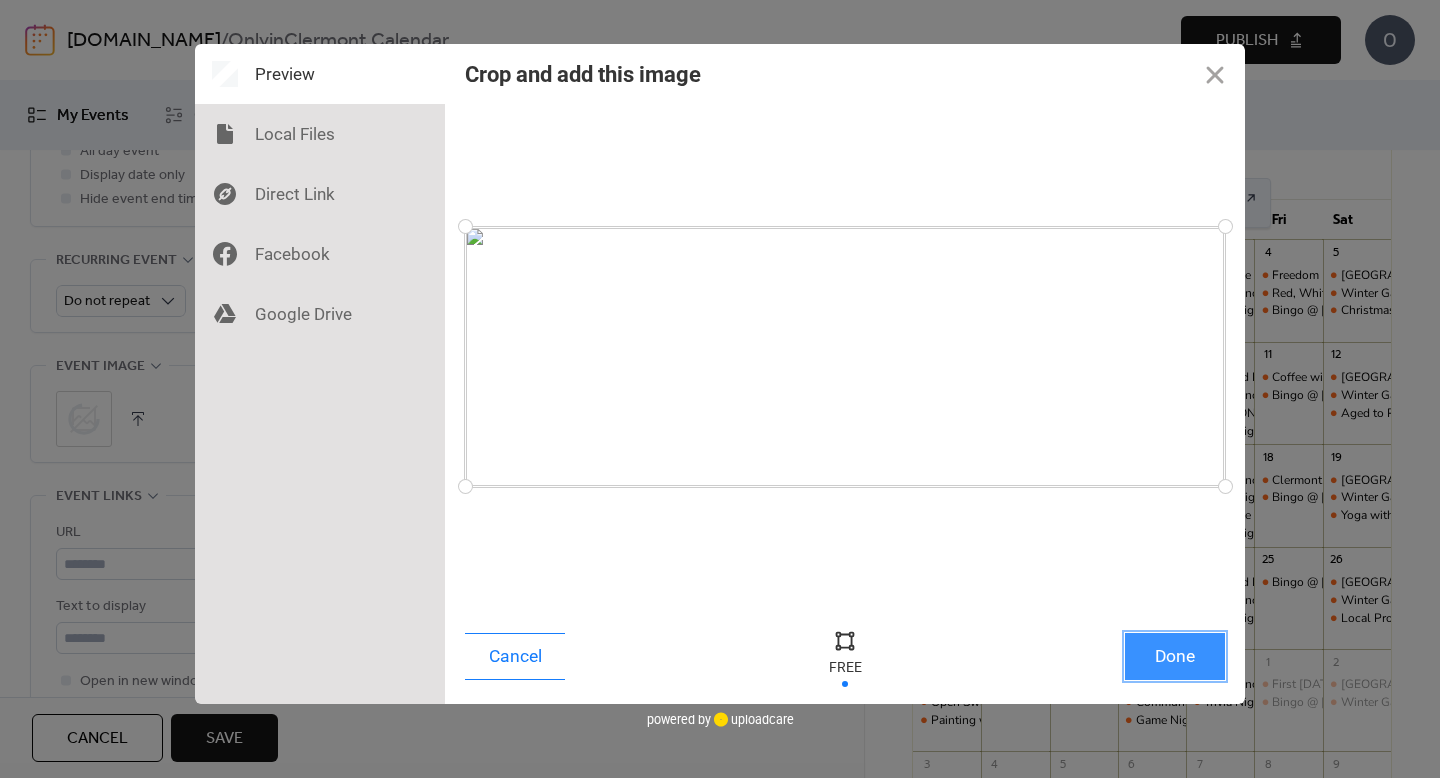 click on "Done" at bounding box center (1175, 656) 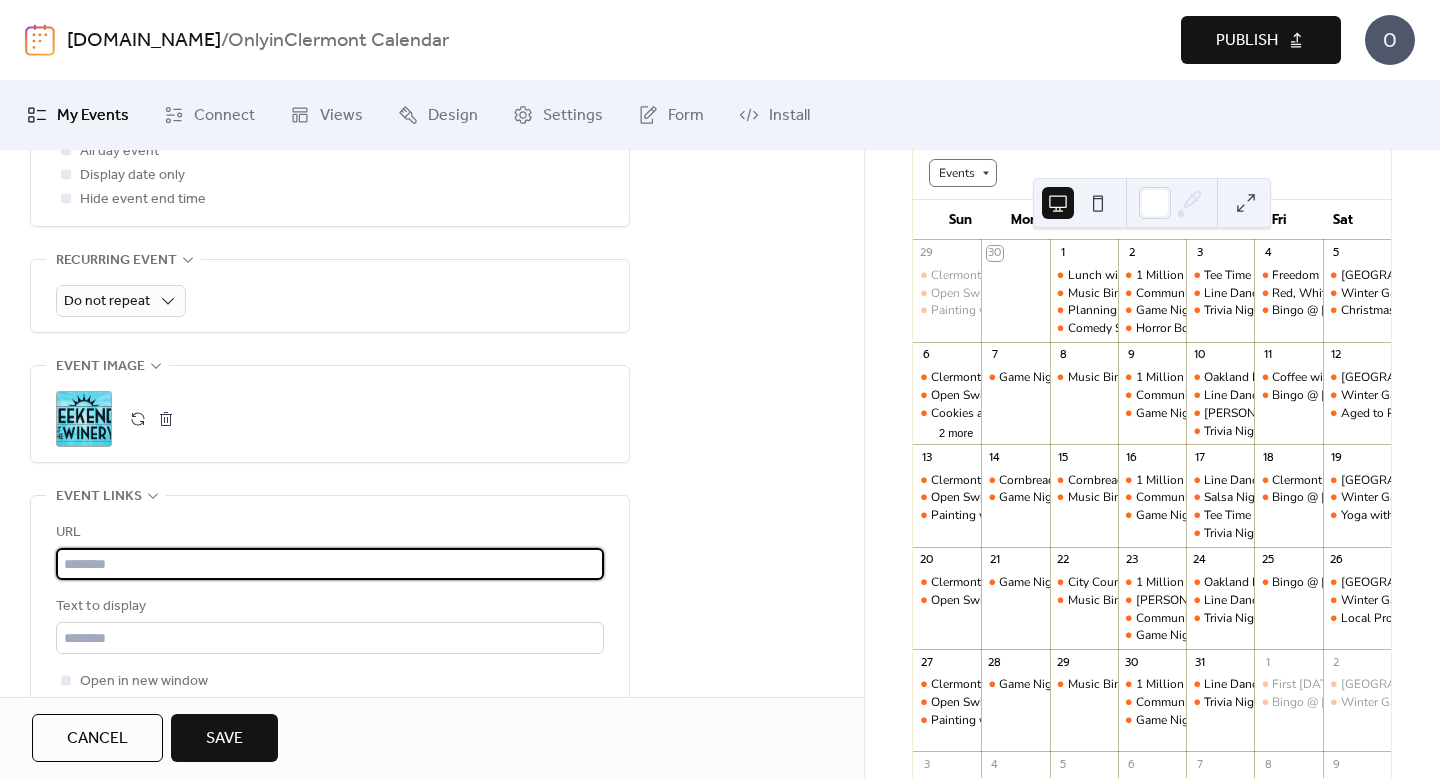 click at bounding box center [330, 564] 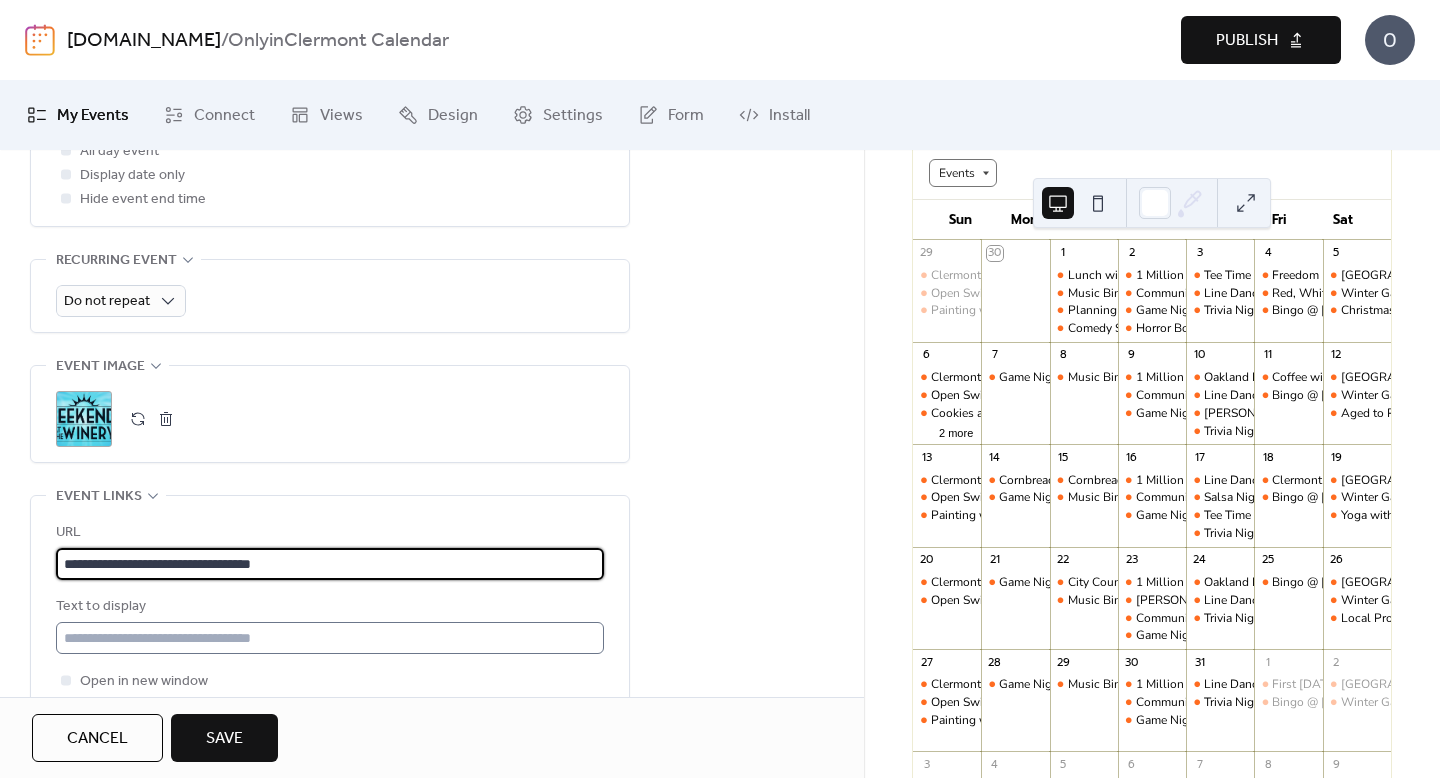 type on "**********" 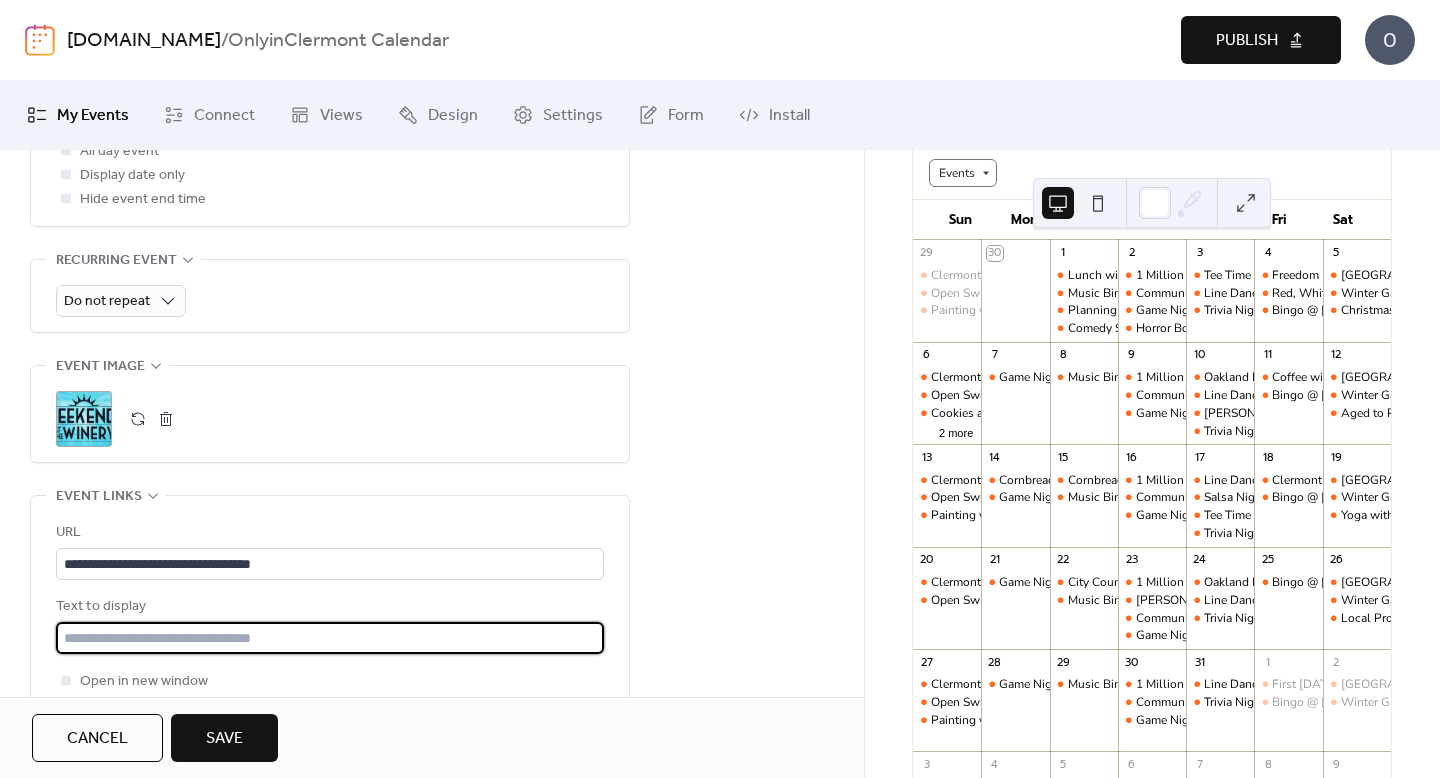 click at bounding box center [330, 638] 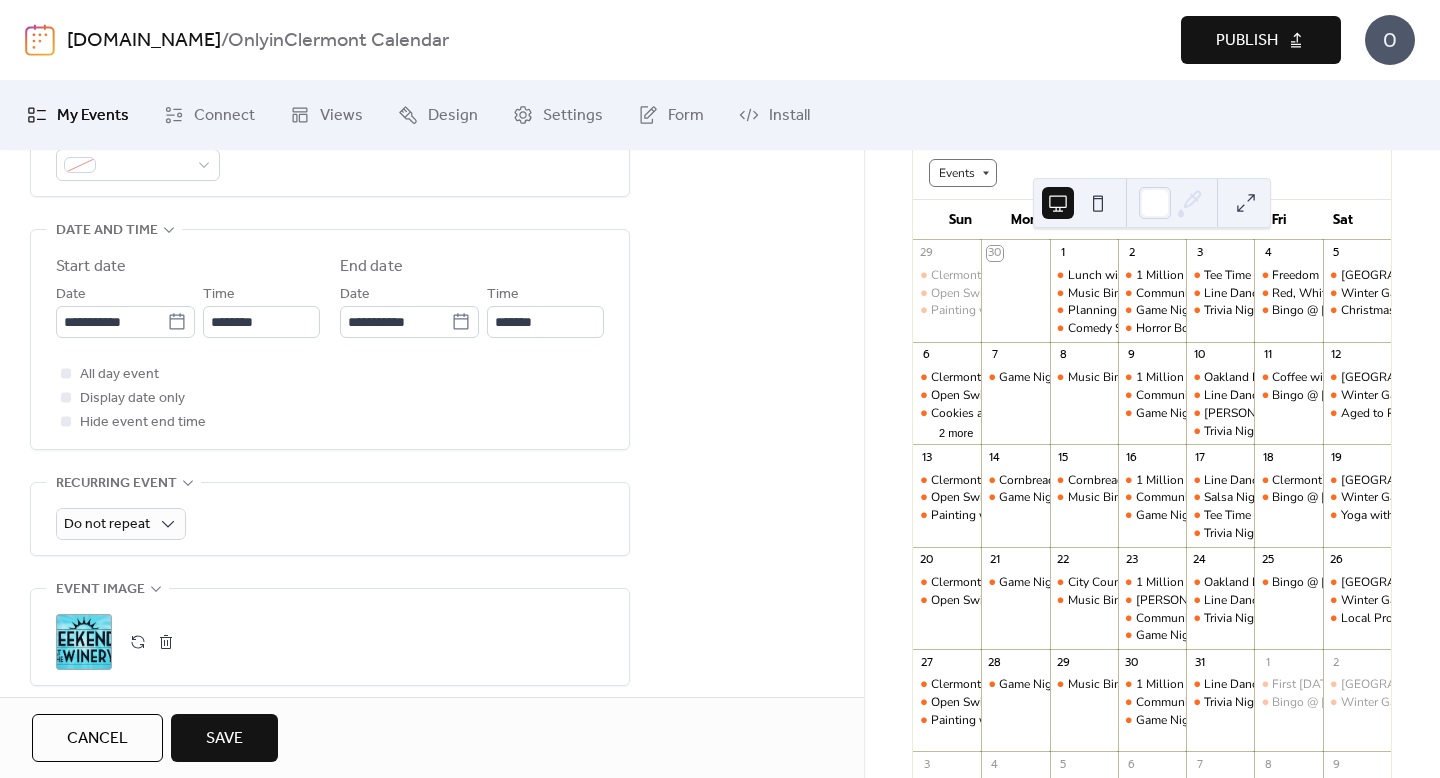 scroll, scrollTop: 594, scrollLeft: 0, axis: vertical 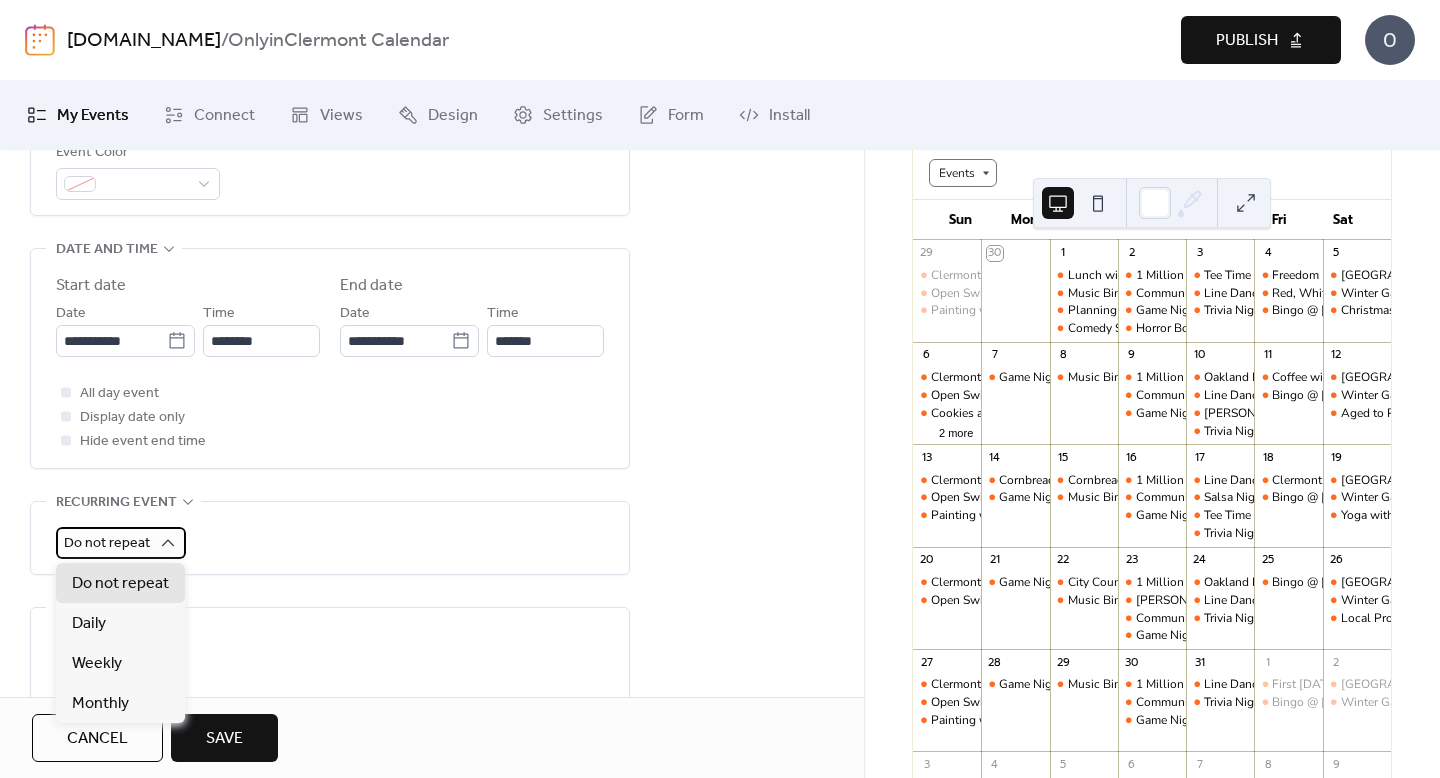 click on "Do not repeat" at bounding box center (107, 543) 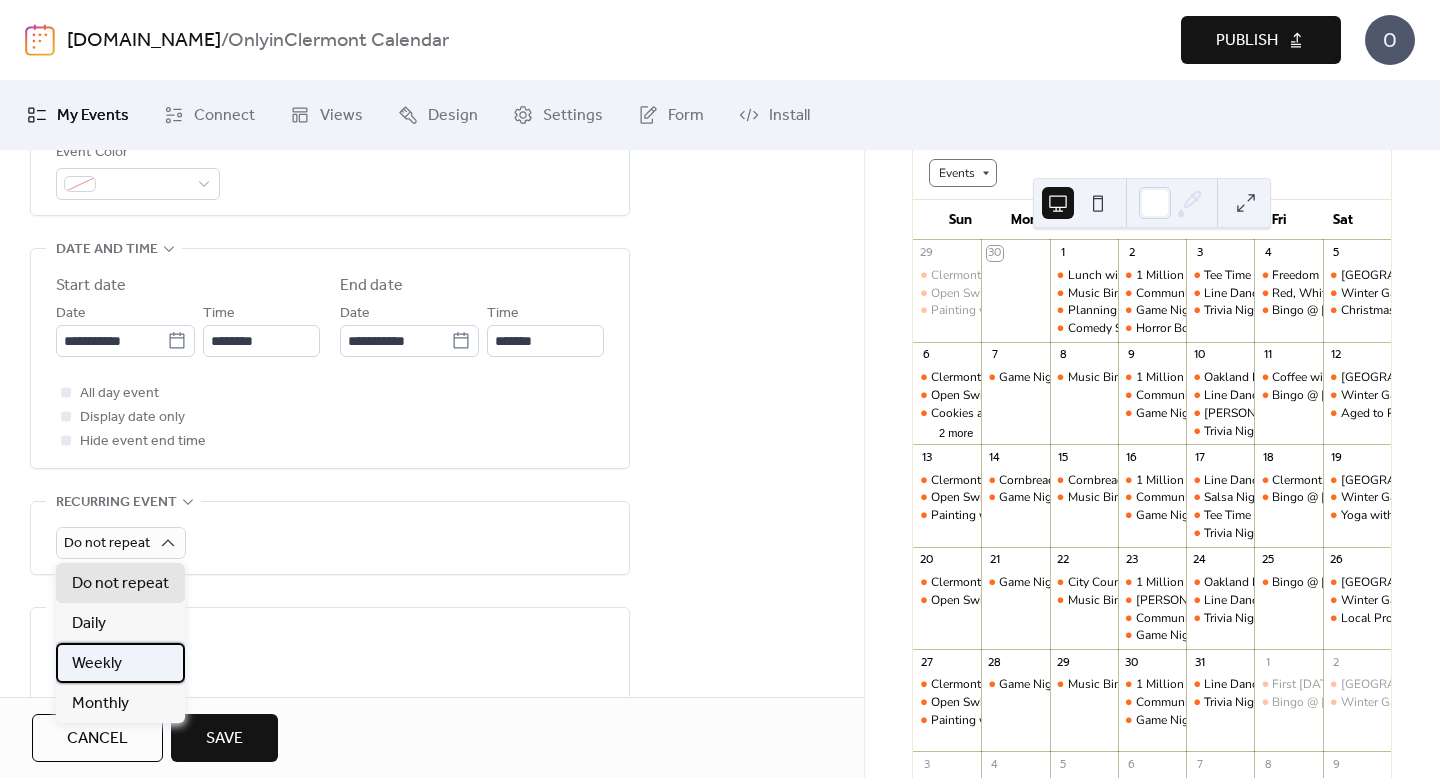 click on "Weekly" at bounding box center (97, 664) 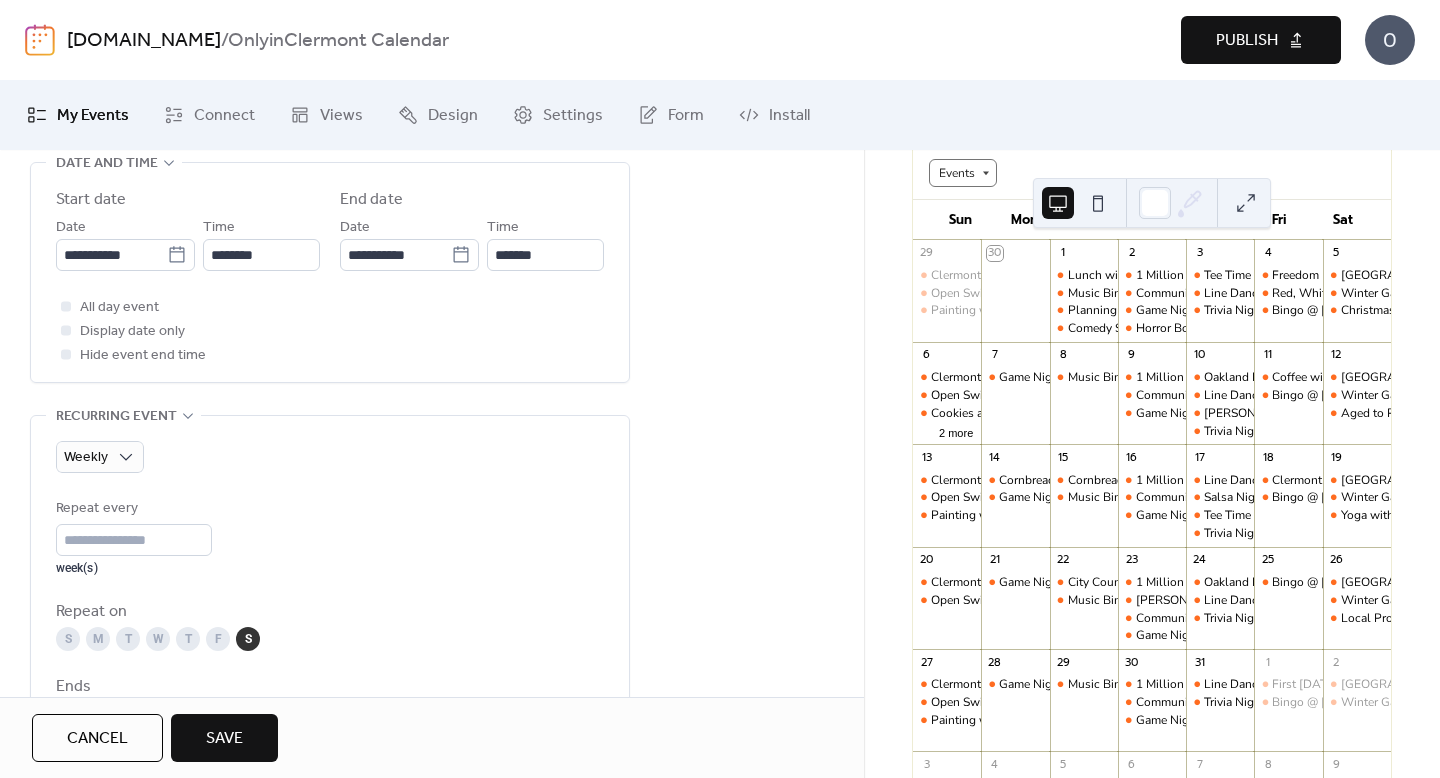 scroll, scrollTop: 831, scrollLeft: 0, axis: vertical 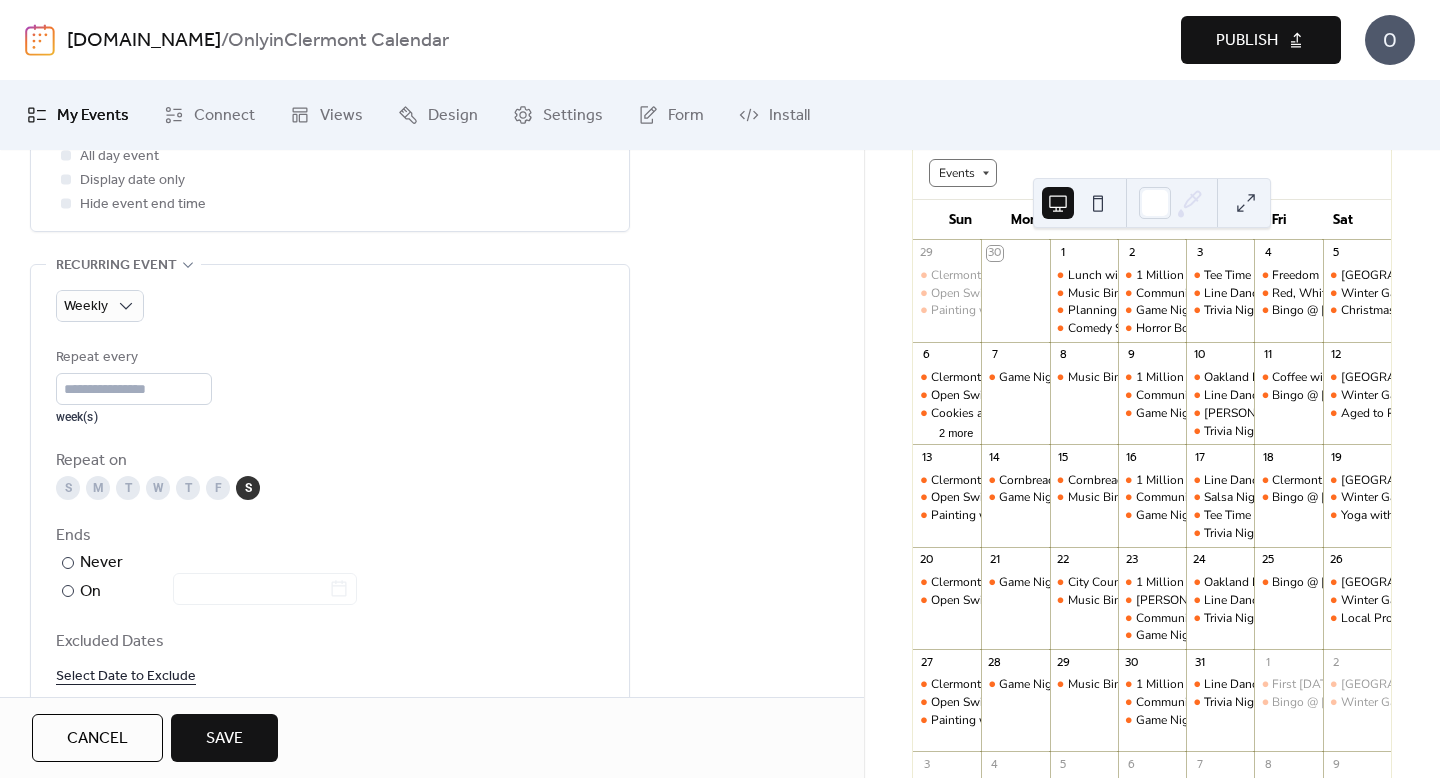 click on "S" at bounding box center [68, 488] 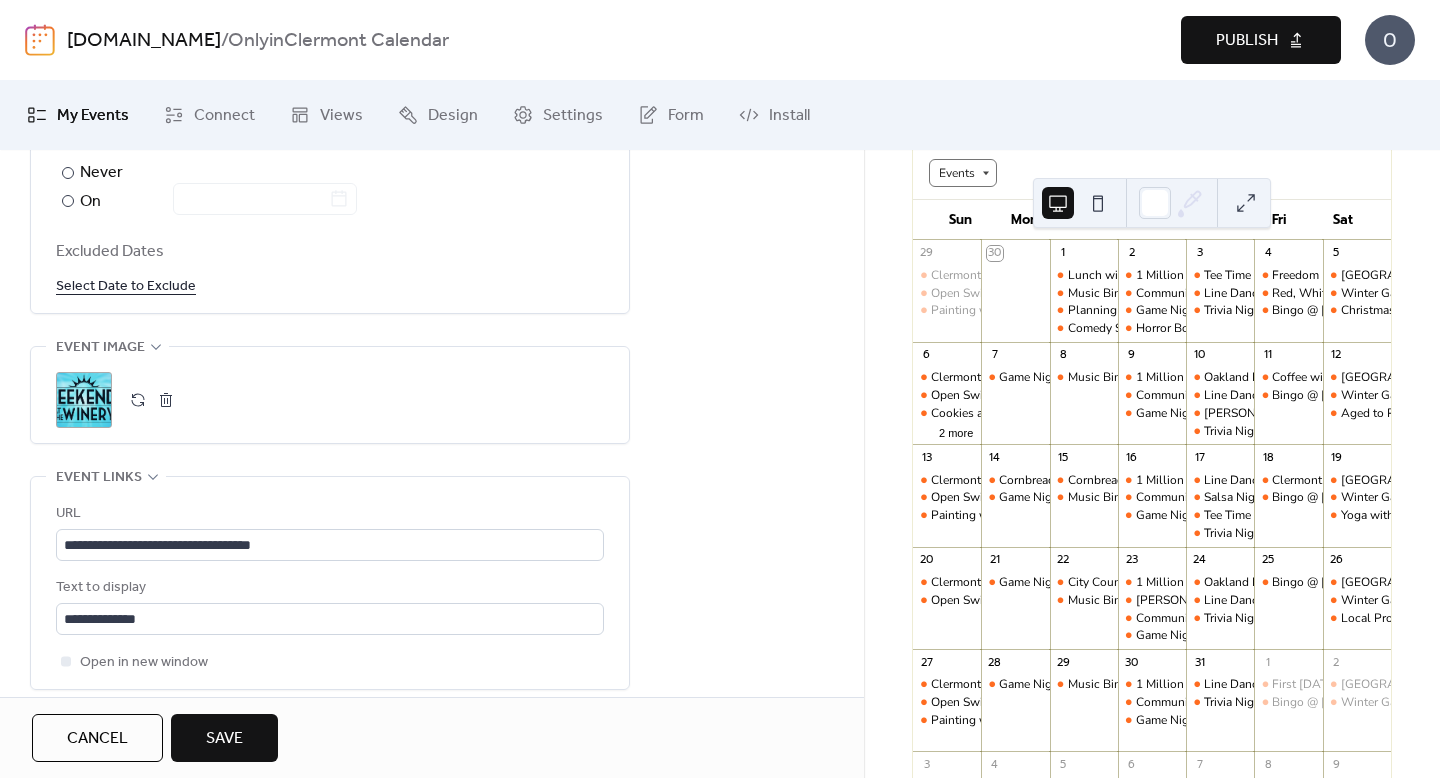 scroll, scrollTop: 1223, scrollLeft: 0, axis: vertical 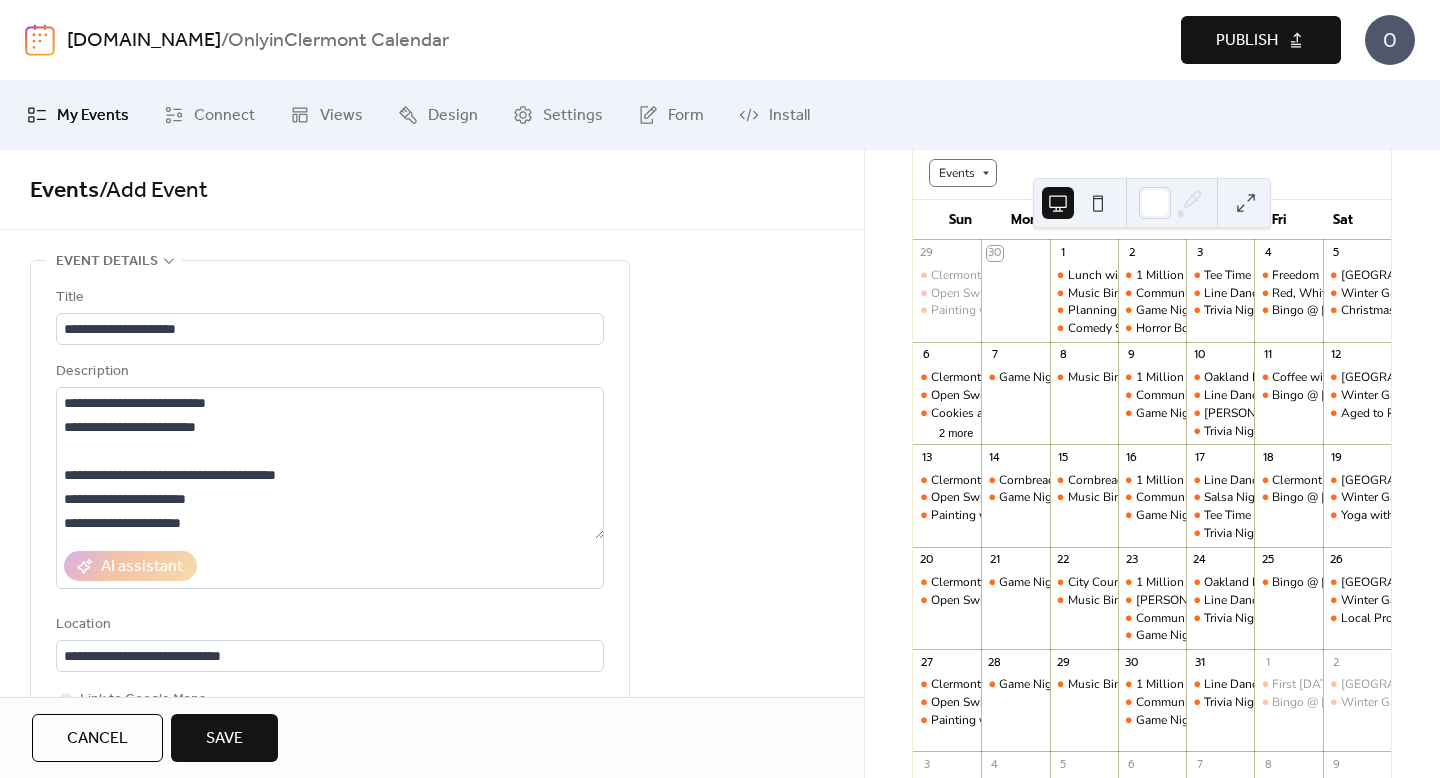 click on "Save" at bounding box center (224, 739) 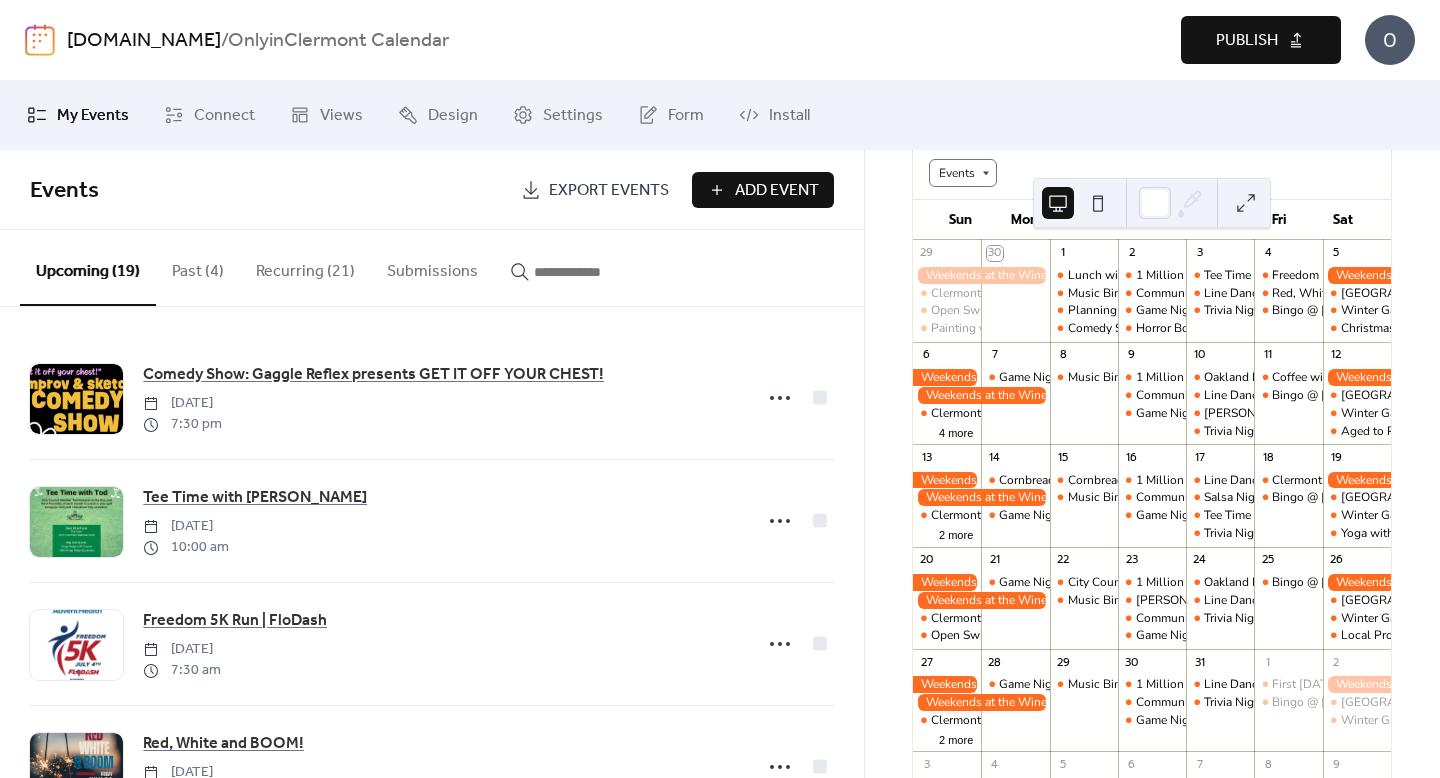click at bounding box center (981, 395) 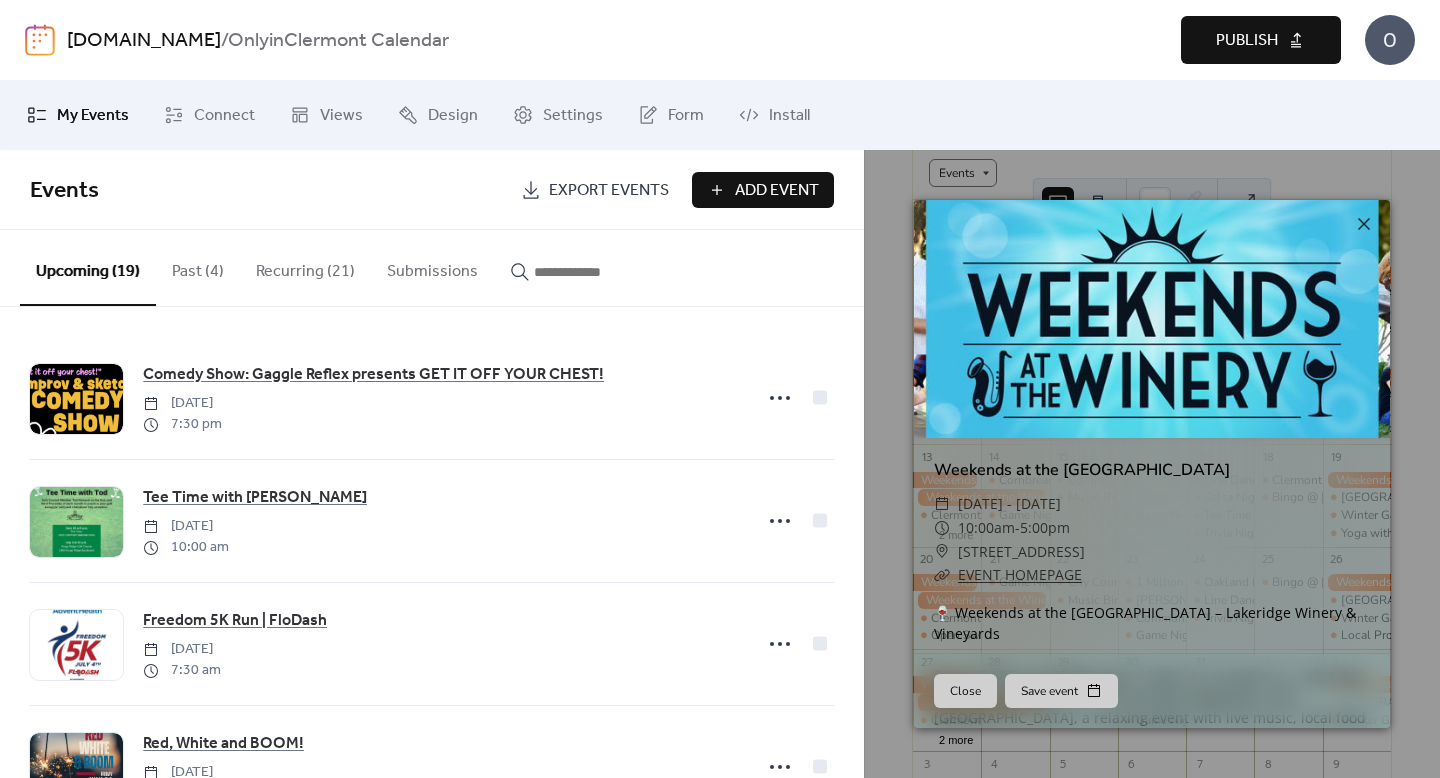 click on "Weekends at the Winery ​ [DATE] - [DATE] ​ 10:00am - 5:00pm ​ 19239 US-[GEOGRAPHIC_DATA] ​ EVENT HOMEPAGE 🍷 Weekends at the [GEOGRAPHIC_DATA] – [GEOGRAPHIC_DATA] Every [DATE] and [DATE] from 12:00 p.m. to 4:00 p.m., Lakeridge Winery in [GEOGRAPHIC_DATA] hosts Weekends at the Winery, a relaxing event with live music, local food trucks, and wine available by the glass. Enjoy beautiful vineyard views, delicious bites, and a laid-back atmosphere perfect for gathering with friends or family. Please note: no outside food, beverages, or coolers are allowed. Weekend Winery Hours: Saturdays 10:00 am - 5:00 pm Sundays 11:00 am - 5:00 pm Live Entertainment, Food Court & Wine Bar: Saturdays NOON - 4:00 pm Sundays NOON - 4:00 pm Close Save event" at bounding box center [1152, 464] 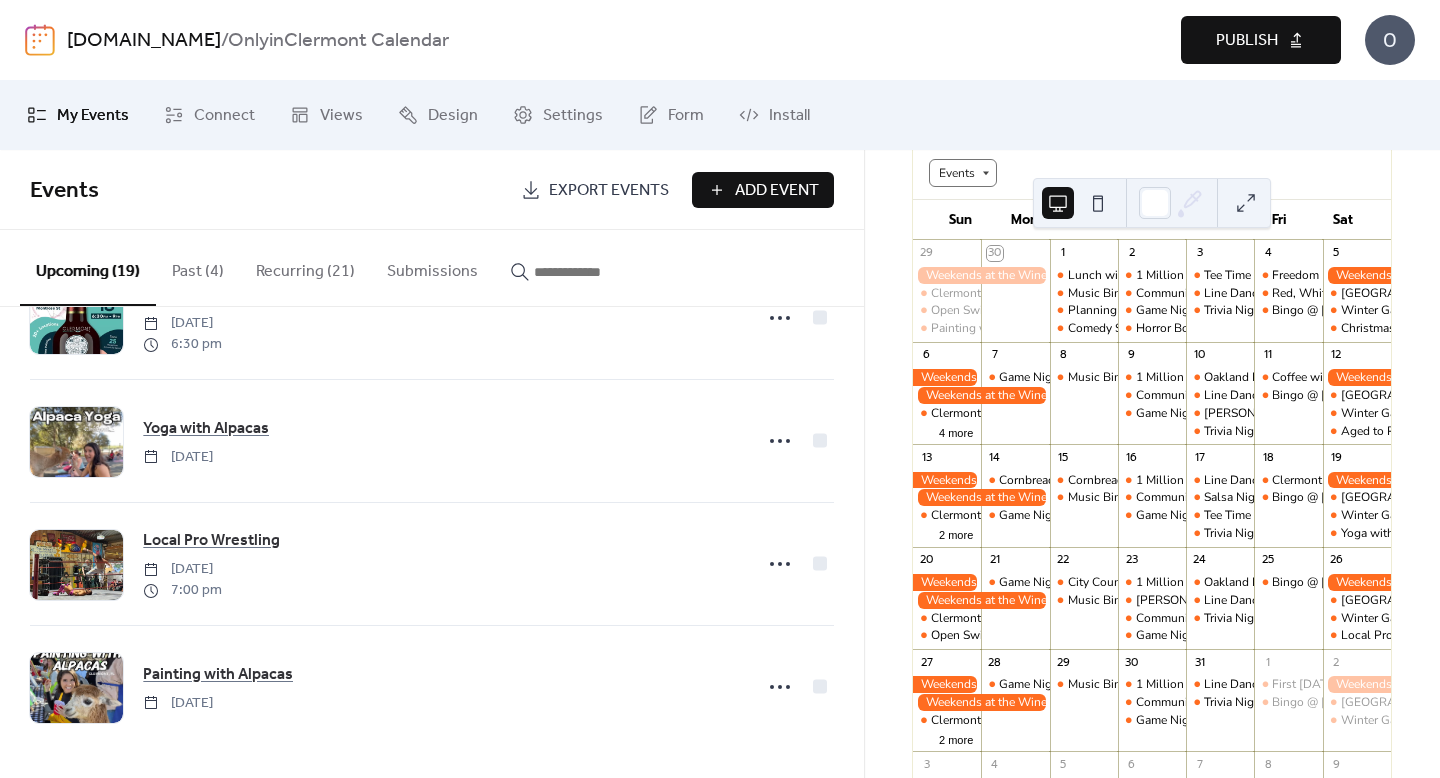 scroll, scrollTop: 0, scrollLeft: 0, axis: both 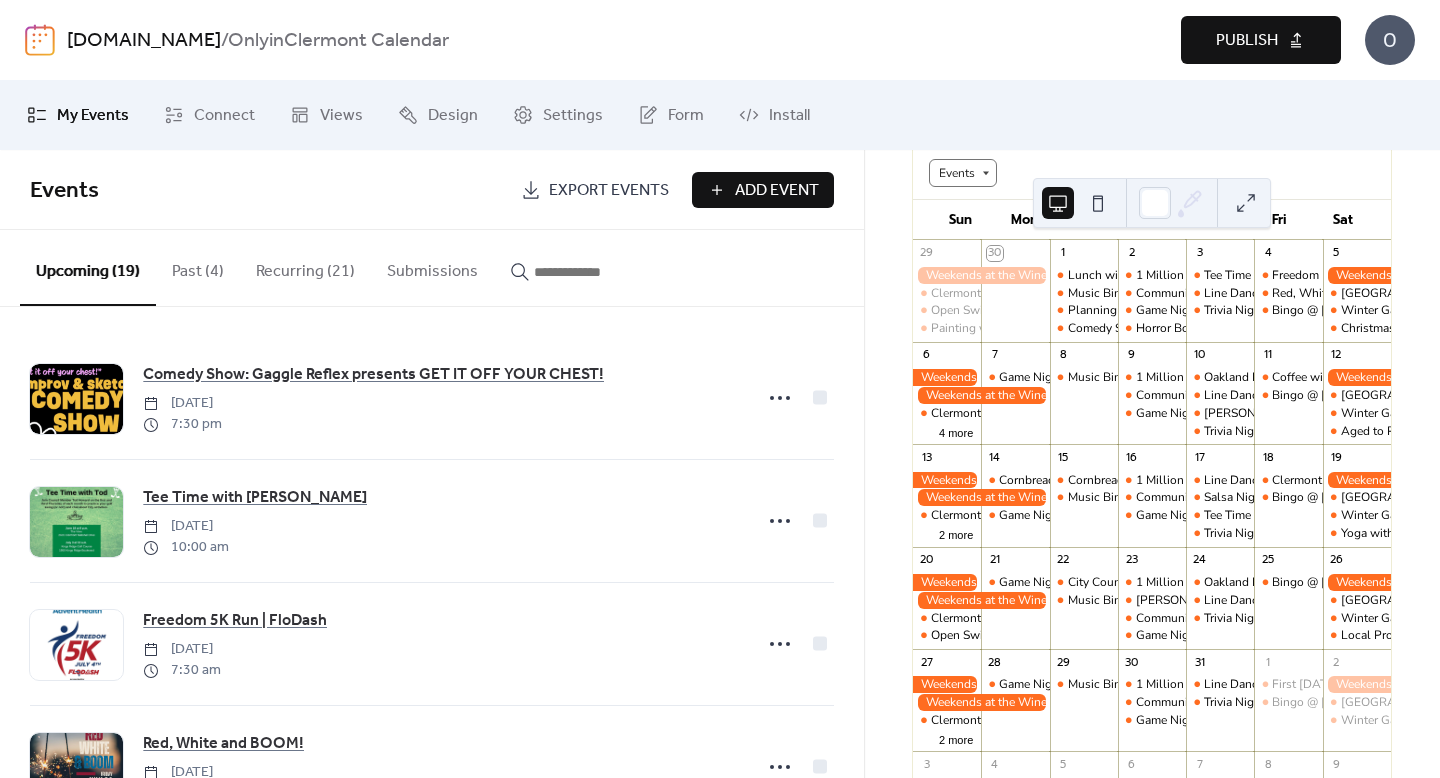 click on "Recurring  (21)" at bounding box center [305, 267] 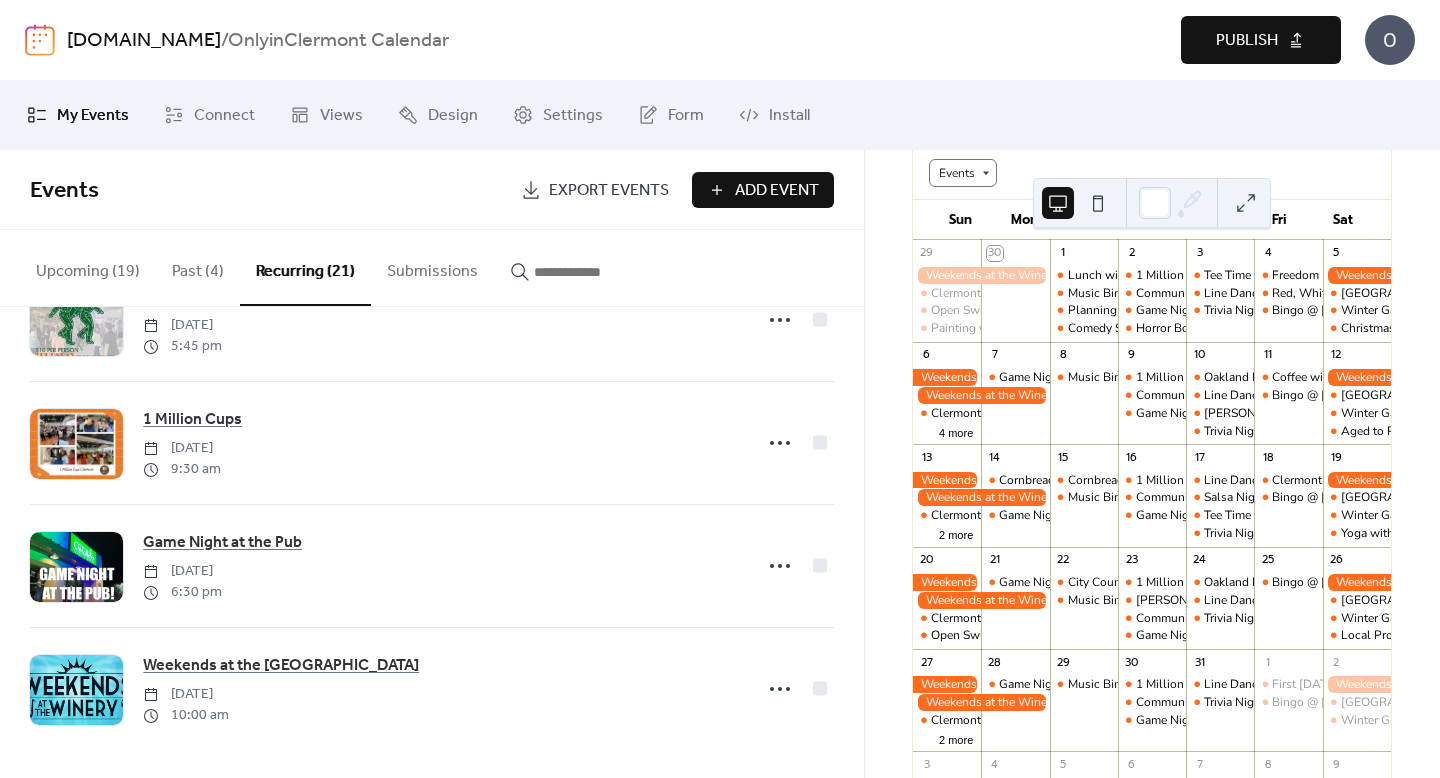 scroll, scrollTop: 2181, scrollLeft: 0, axis: vertical 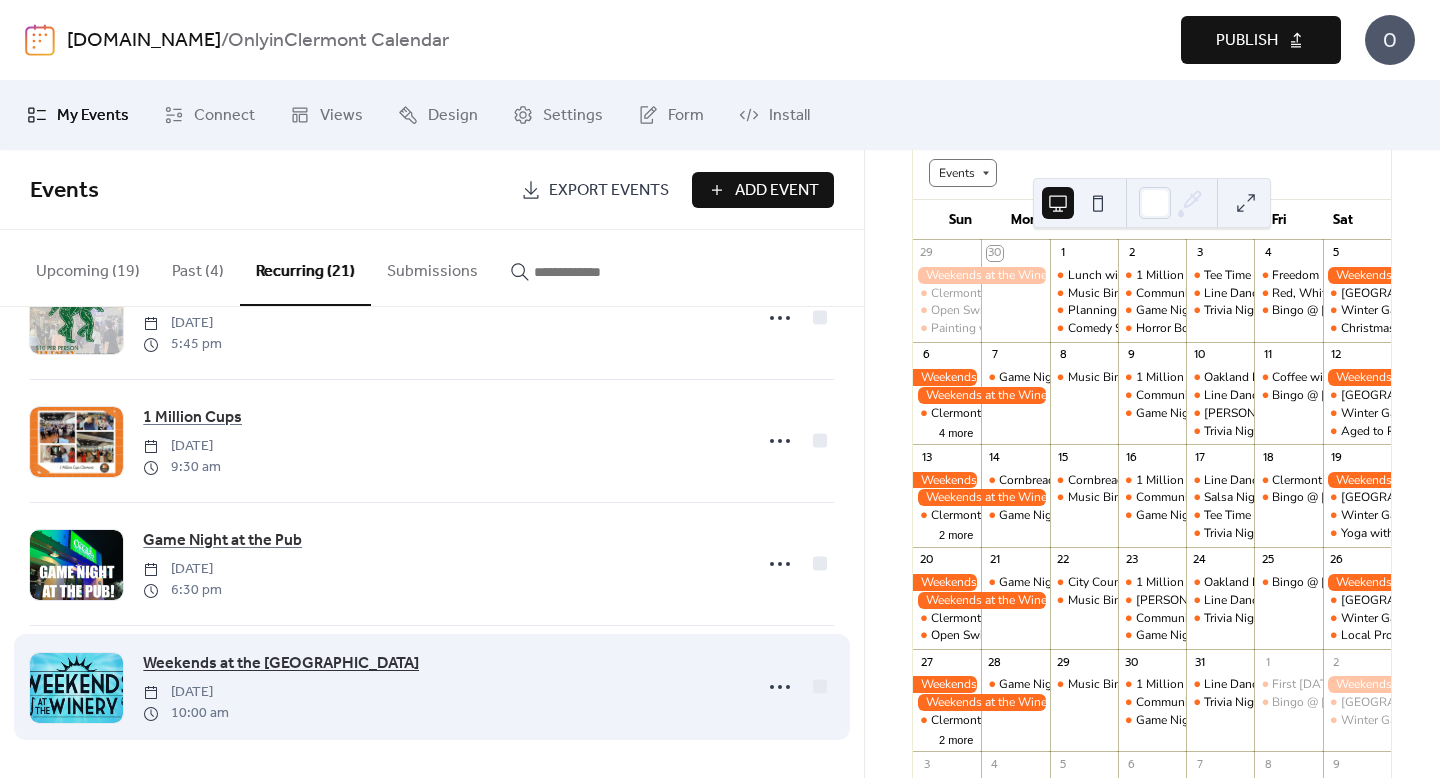 click on "Weekends at the [GEOGRAPHIC_DATA]" at bounding box center [281, 664] 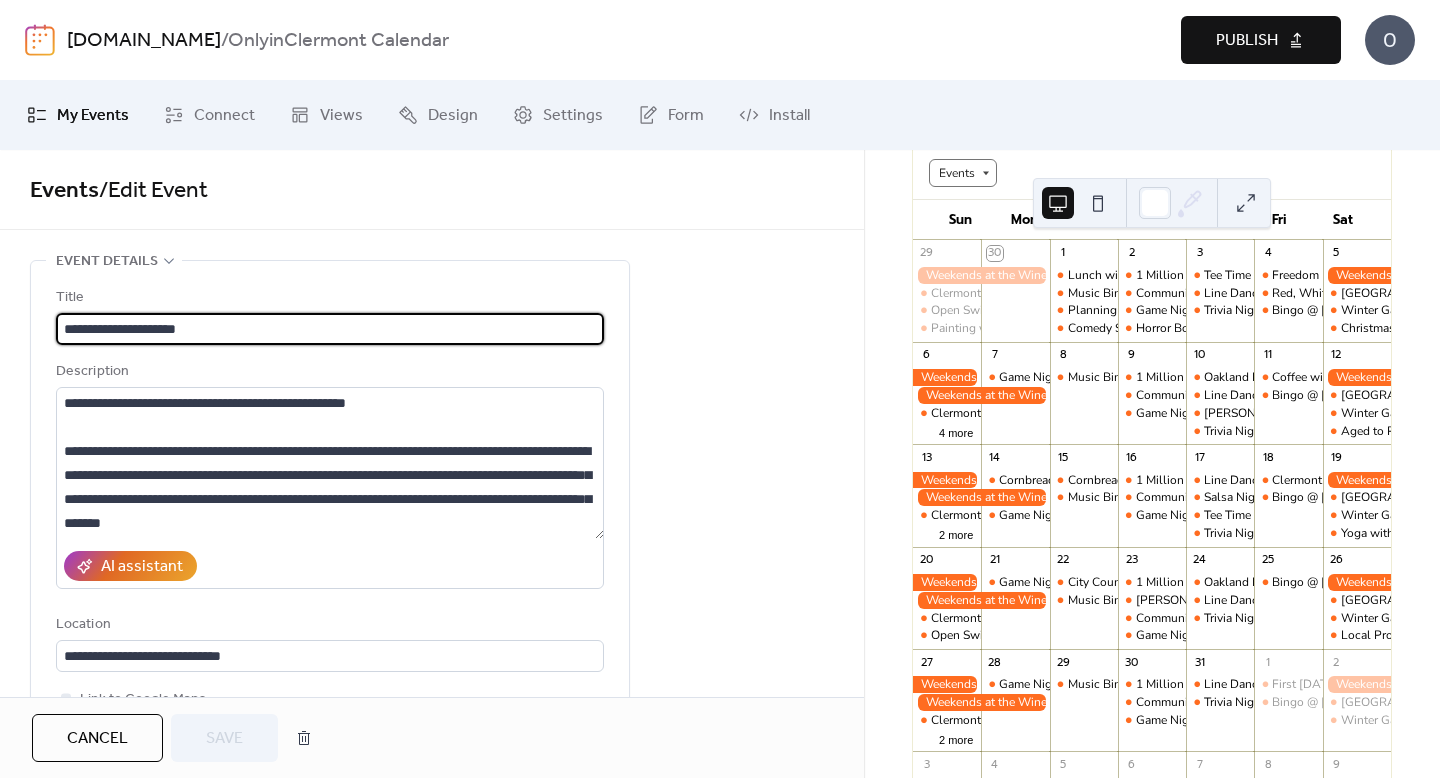scroll, scrollTop: 273, scrollLeft: 0, axis: vertical 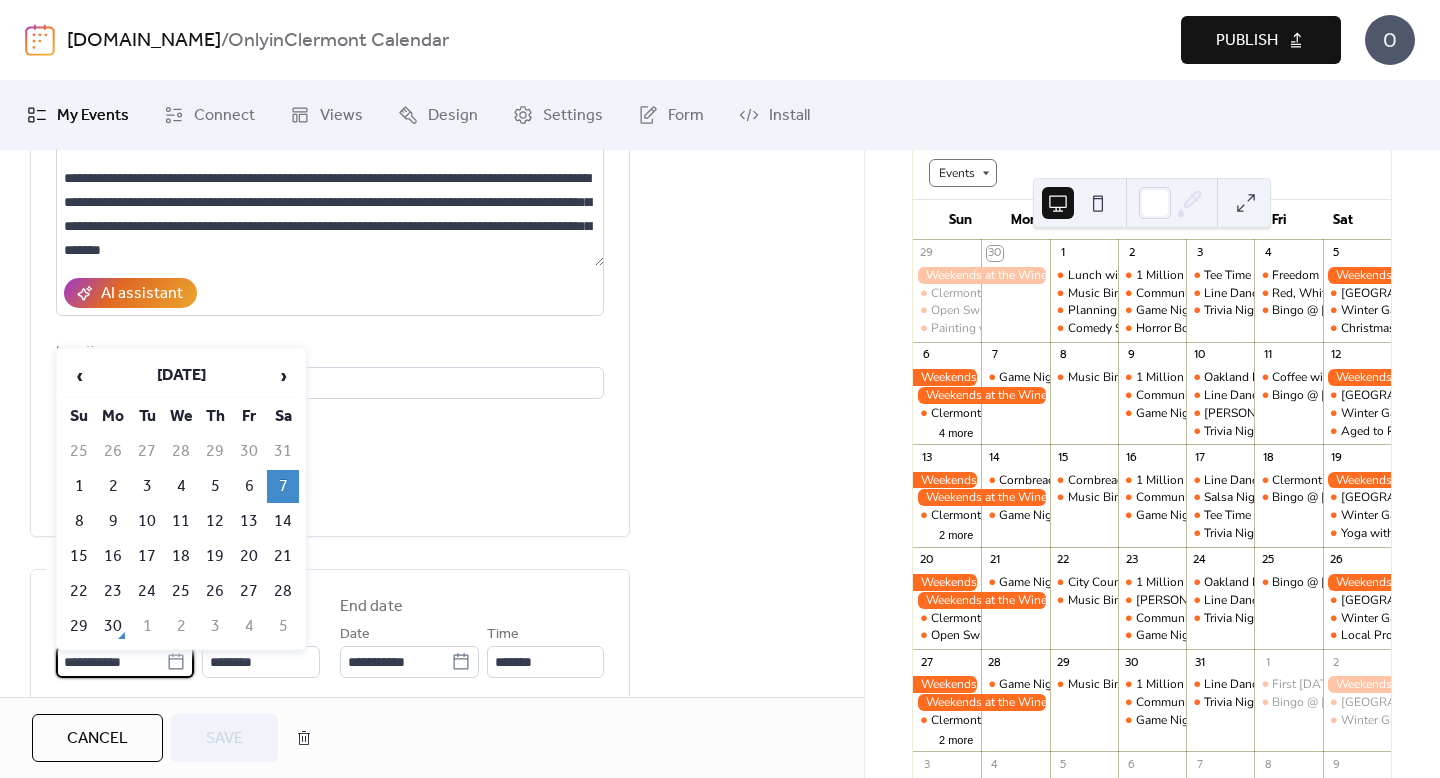 click on "**********" at bounding box center [111, 662] 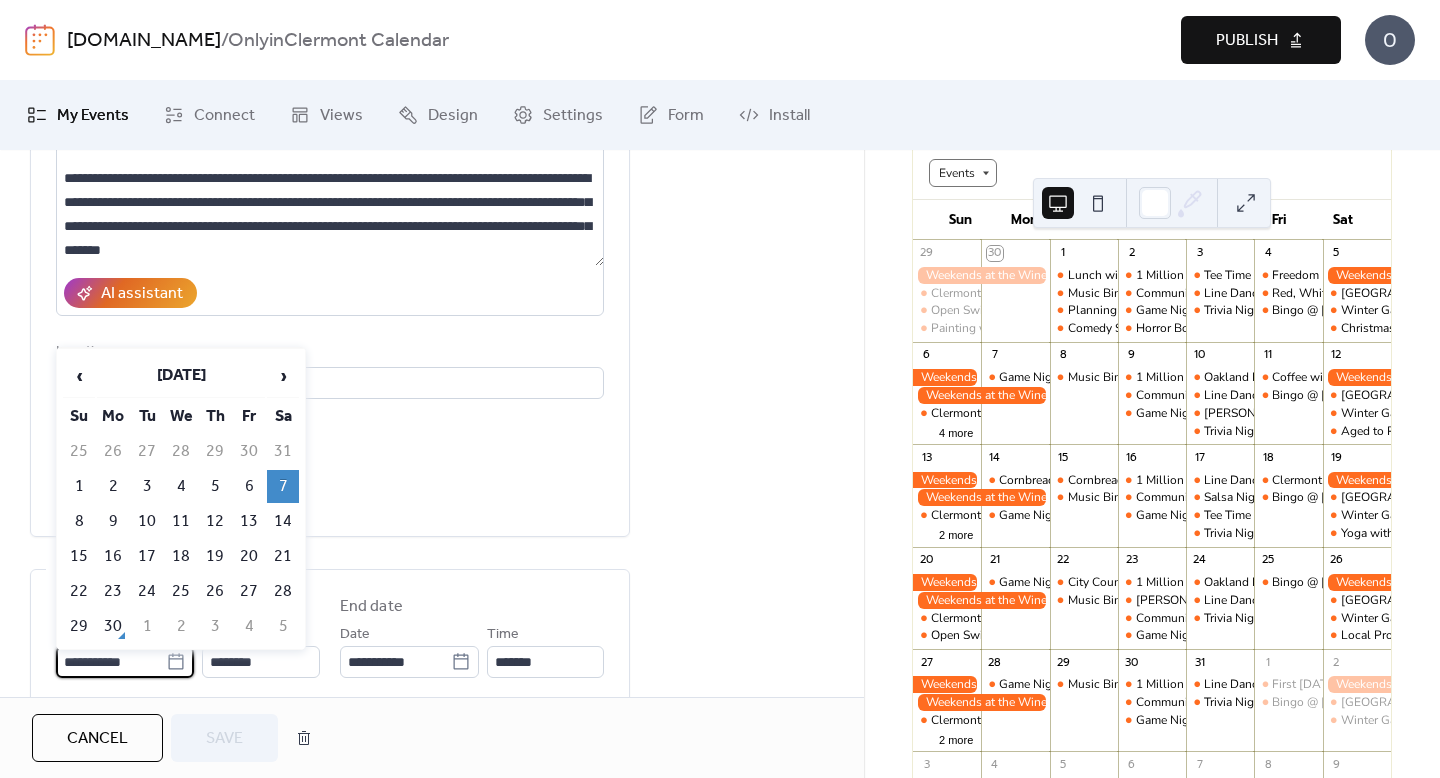 click on "**********" at bounding box center [330, 679] 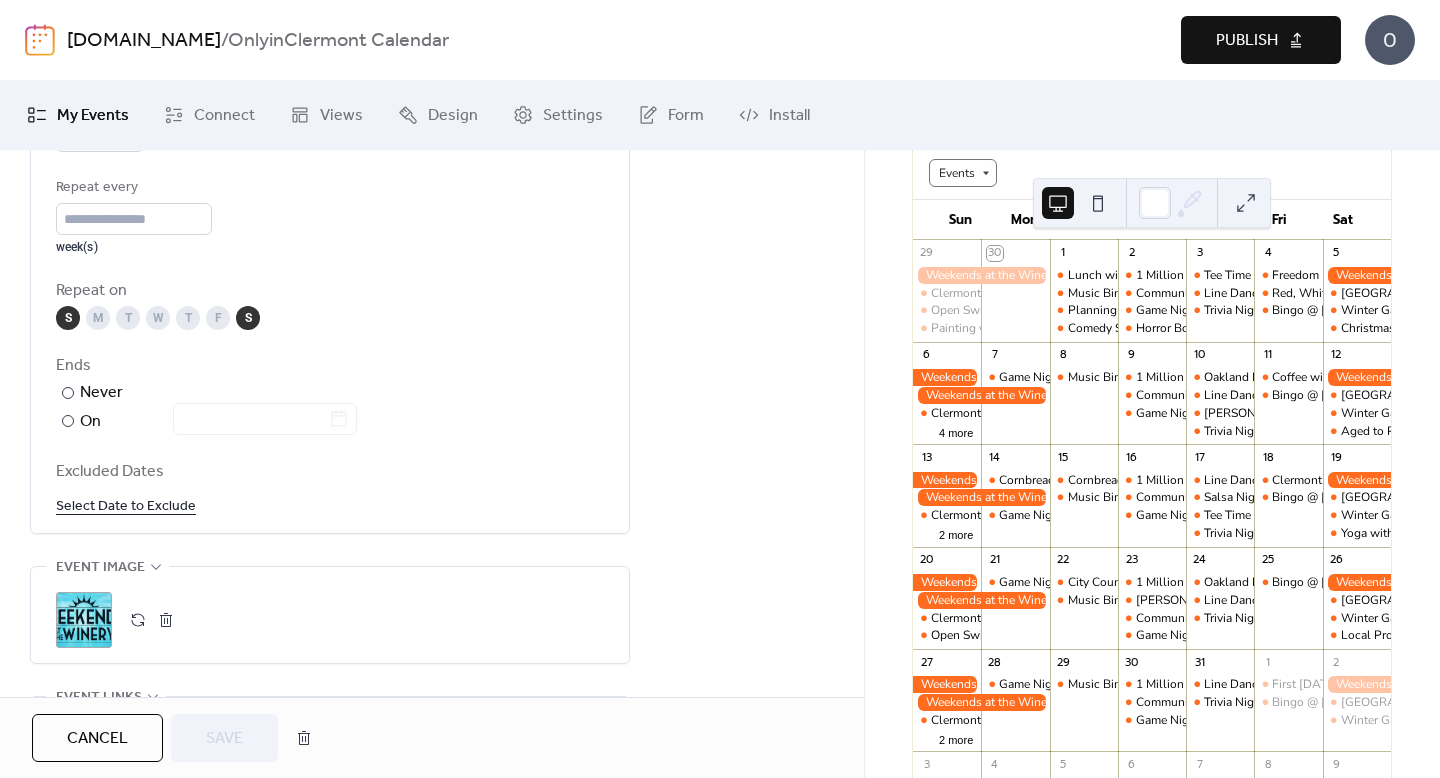 scroll, scrollTop: 1006, scrollLeft: 0, axis: vertical 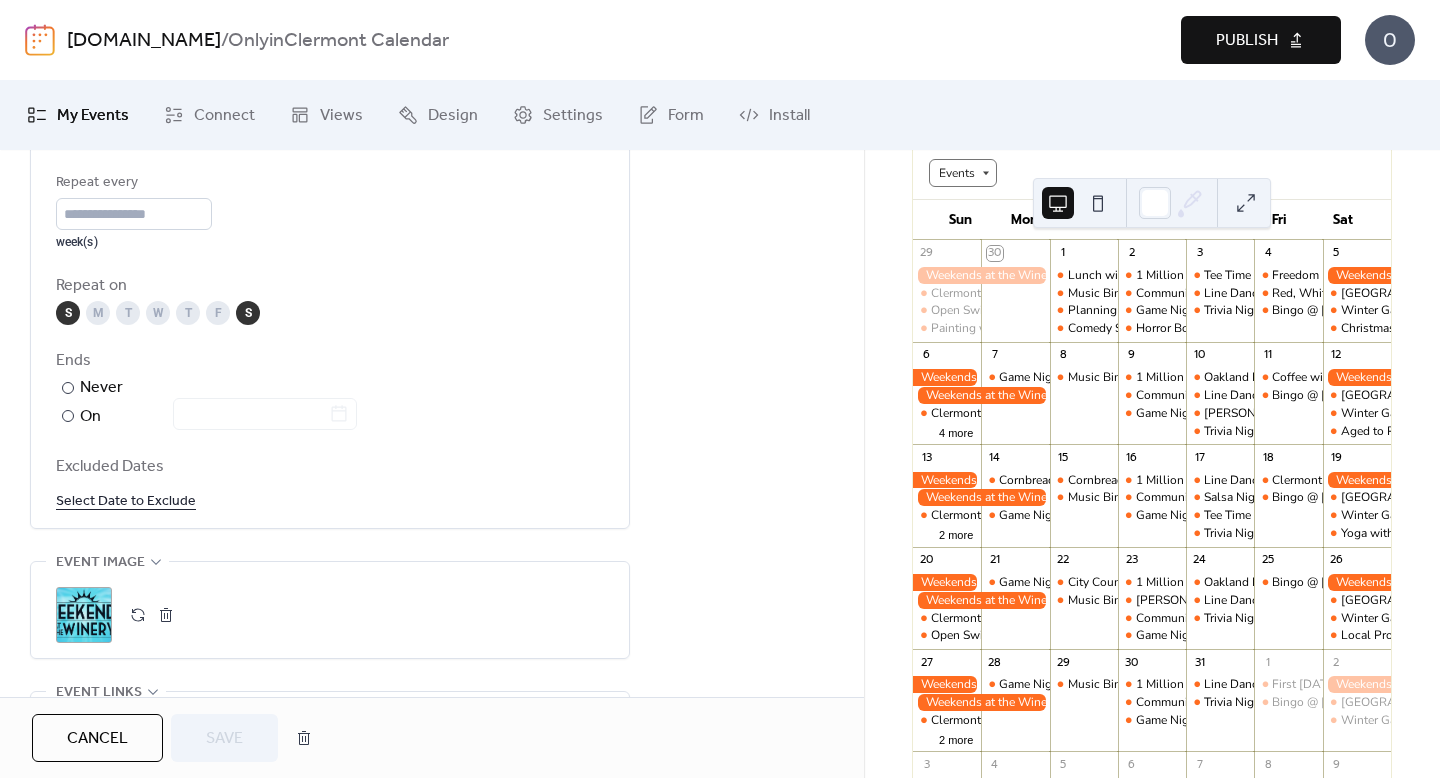 click at bounding box center (981, 395) 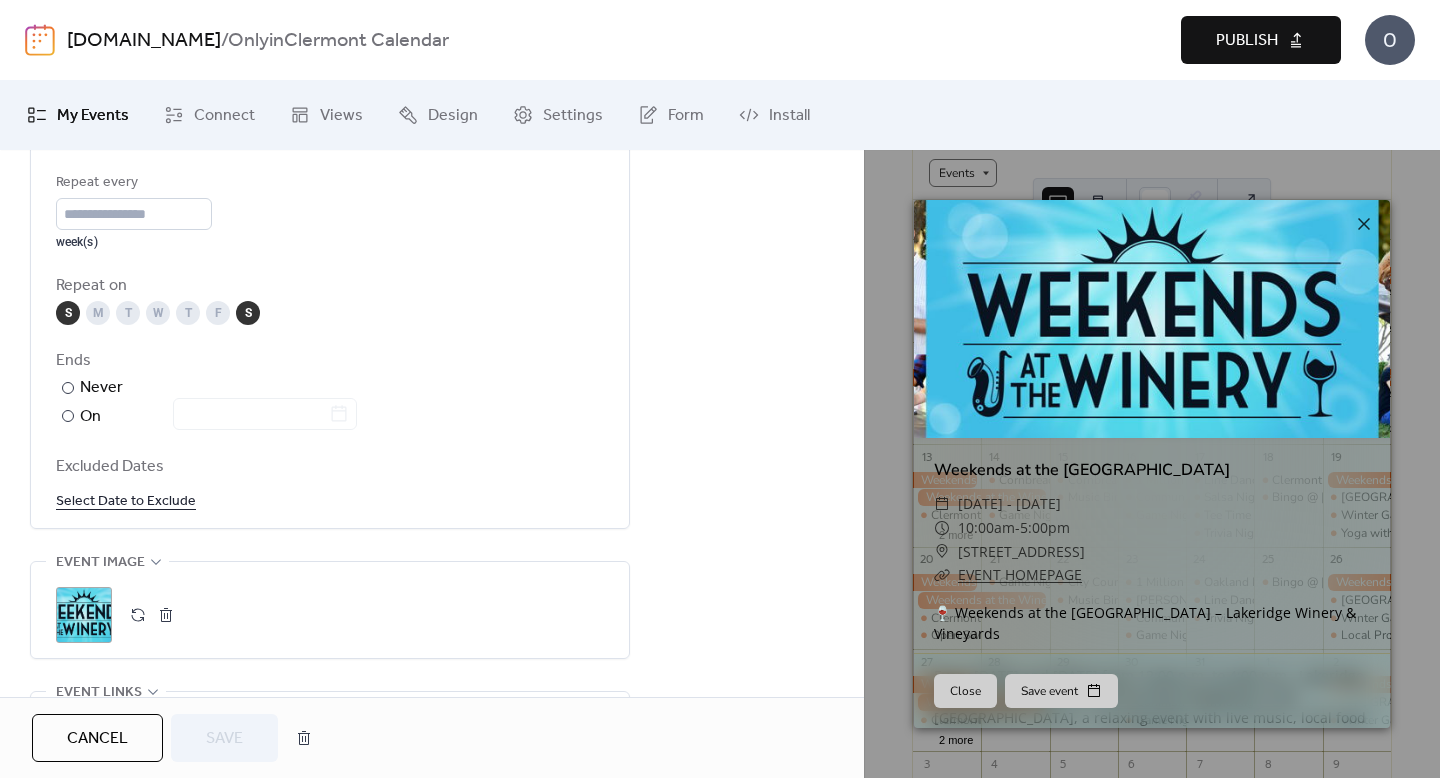 click on "Close" at bounding box center [965, 691] 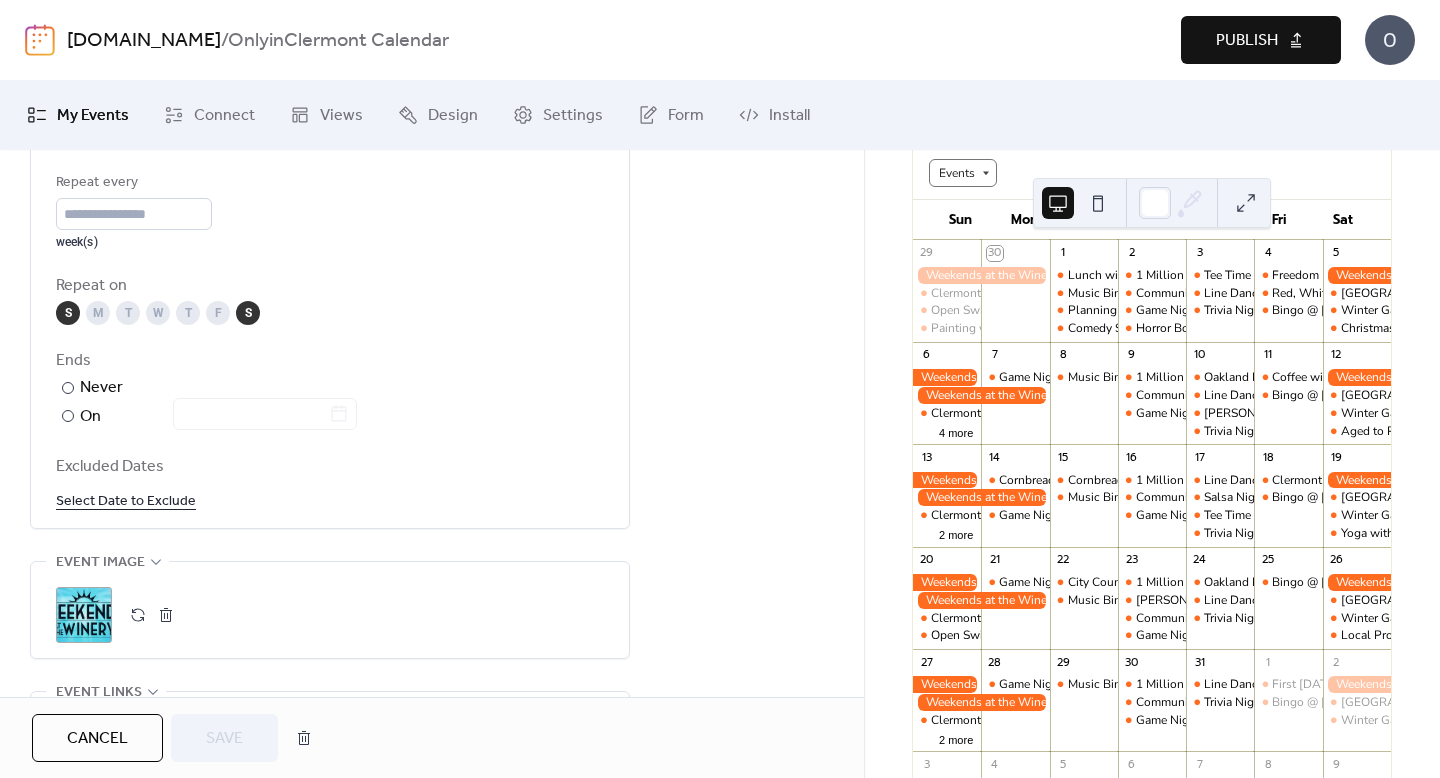 click at bounding box center (1246, 203) 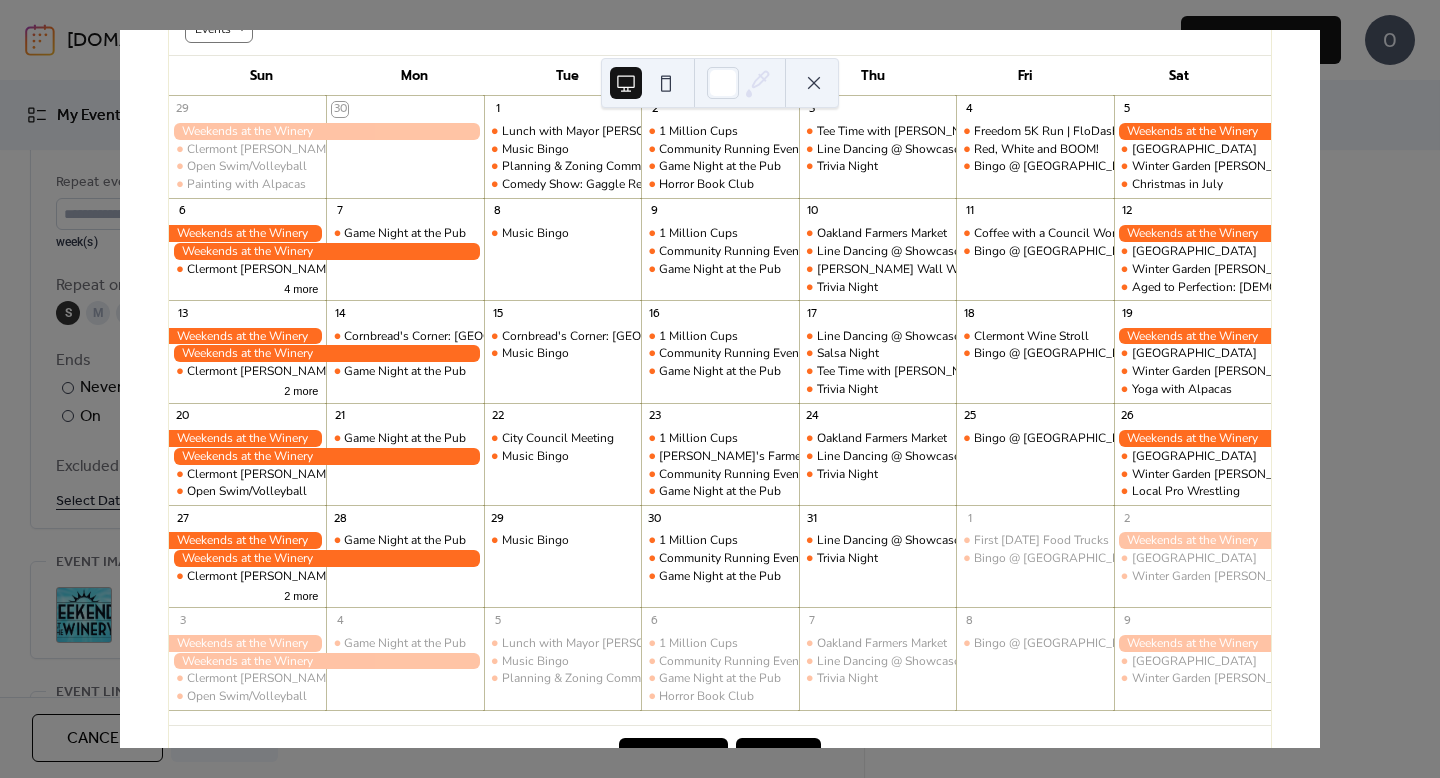 scroll, scrollTop: 147, scrollLeft: 0, axis: vertical 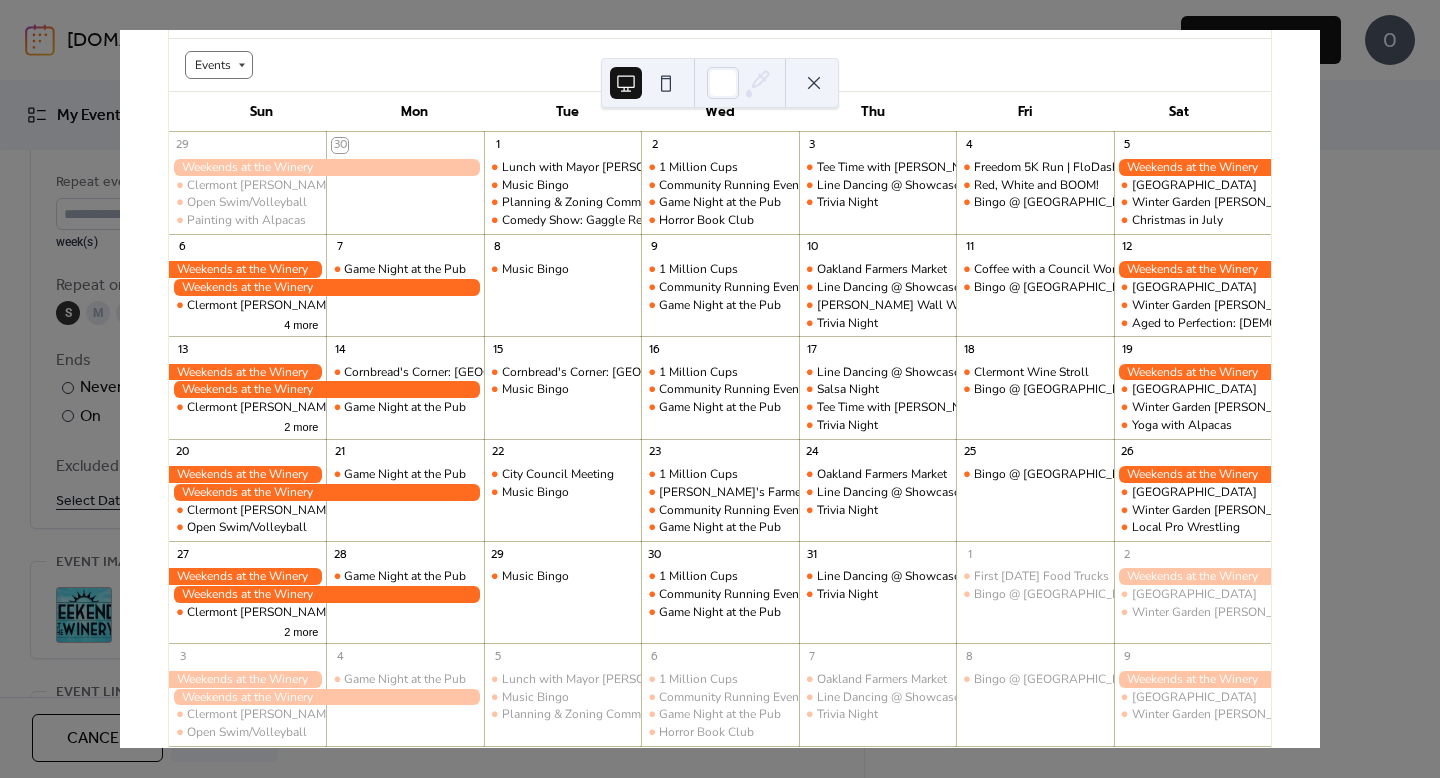 click on "Game Night at the Pub" at bounding box center (404, 279) 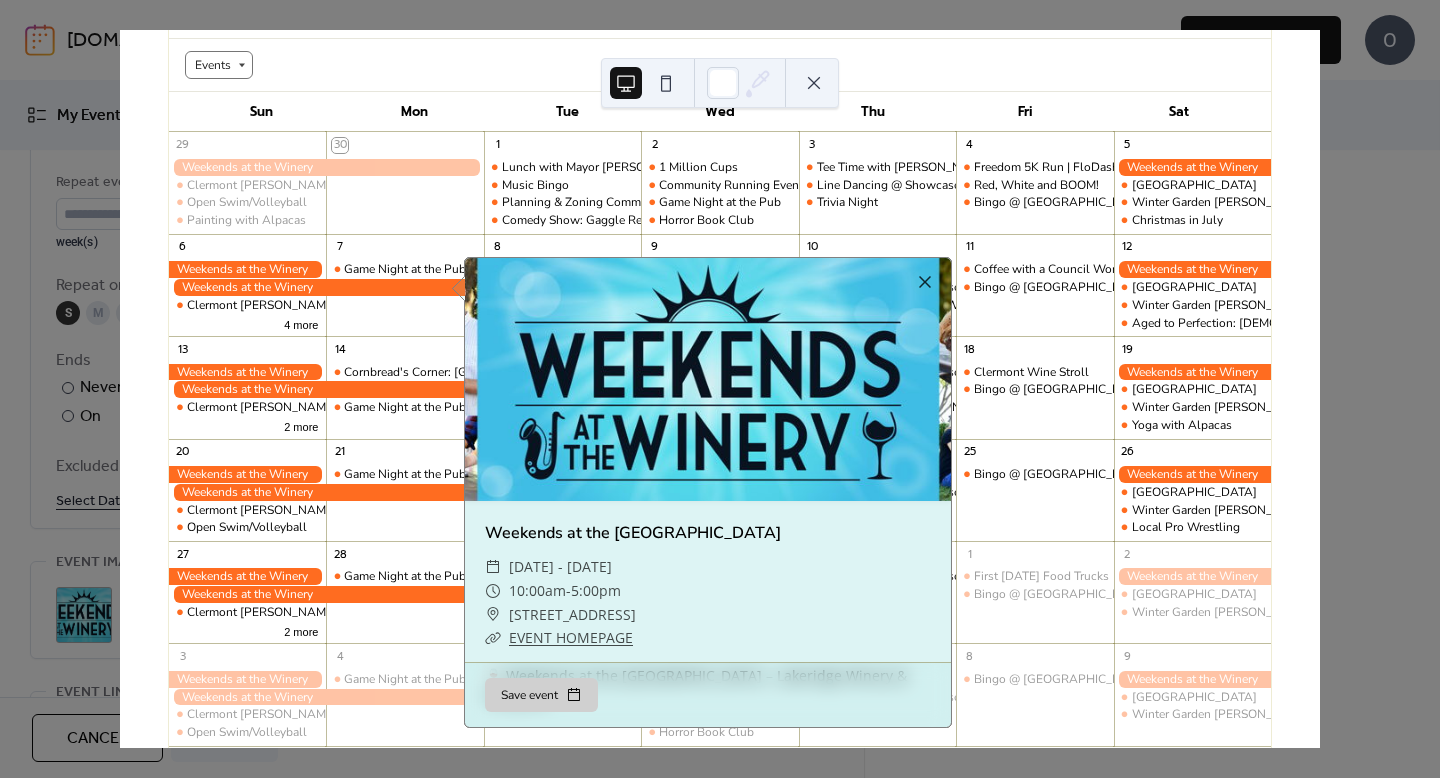 click on "30 [DATE] [DATE] (GMT-05:00) America/New_York Events Sun Mon Tue Wed Thu Fri Sat 29 Clermont [PERSON_NAME] Market Open Swim/Volleyball Painting with Alpacas 30 1 Lunch with Mayor [PERSON_NAME] Music Bingo Planning & Zoning Commission Comedy Show: Gaggle Reflex presents GET IT OFF YOUR CHEST! 2 1 Million Cups Community Running Event Game Night at the Pub Horror Book Club 3 Tee Time with [PERSON_NAME] Line Dancing @ Showcase of Citrus Trivia Night 4 Freedom 5K Run | FloDash Red, White and BOOM!  Bingo @ [GEOGRAPHIC_DATA] 5 [GEOGRAPHIC_DATA] Run [GEOGRAPHIC_DATA] [PERSON_NAME] Market Christmas in [DATE] Clermont [PERSON_NAME] Market 4 more 7 Game Night at the Pub 8 Music Bingo 9 1 Million Cups Community Running Event Game Night at the Pub 10 Oakland Farmers Market Line Dancing @ Showcase of Citrus [PERSON_NAME] Wall Workshop Trivia Night 11 Coffee with a Council Woman Bingo @ [GEOGRAPHIC_DATA] [GEOGRAPHIC_DATA] [PERSON_NAME] Market Aged to Perfection: [DEMOGRAPHIC_DATA] Wine Night 13 Clermont [PERSON_NAME] Market 2 more 14 Cornbread's Corner: [GEOGRAPHIC_DATA] 15 16 17" at bounding box center [720, 389] 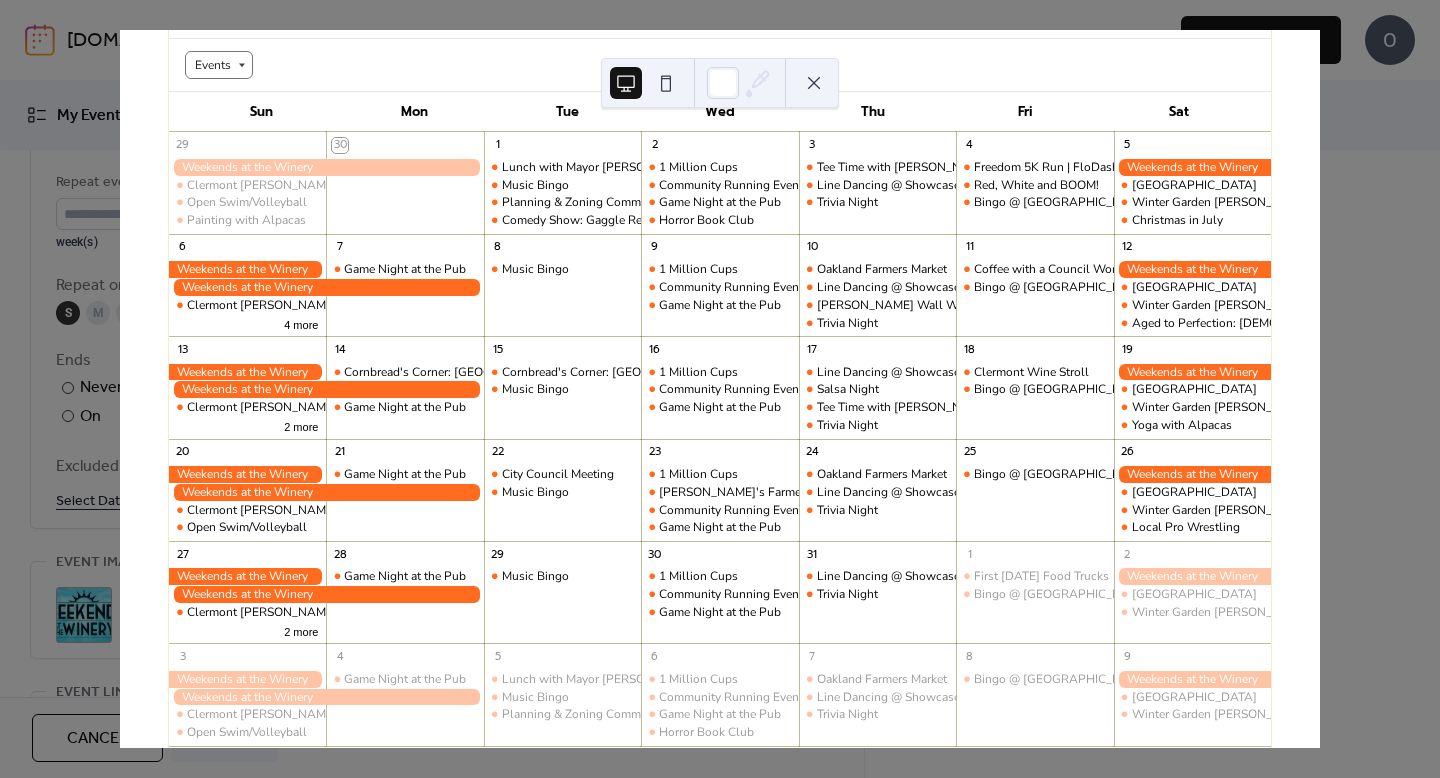 click on "30 [DATE] [DATE] (GMT-05:00) America/New_York Events Sun Mon Tue Wed Thu Fri Sat 29 Clermont [PERSON_NAME] Market Open Swim/Volleyball Painting with Alpacas 30 1 Lunch with Mayor [PERSON_NAME] Music Bingo Planning & Zoning Commission Comedy Show: Gaggle Reflex presents GET IT OFF YOUR CHEST! 2 1 Million Cups Community Running Event Game Night at the Pub Horror Book Club 3 Tee Time with [PERSON_NAME] Line Dancing @ Showcase of Citrus Trivia Night 4 Freedom 5K Run | FloDash Red, White and BOOM!  Bingo @ [GEOGRAPHIC_DATA] 5 [GEOGRAPHIC_DATA] Run [GEOGRAPHIC_DATA] [PERSON_NAME] Market Christmas in [DATE] Clermont [PERSON_NAME] Market 4 more 7 Game Night at the Pub 8 Music Bingo 9 1 Million Cups Community Running Event Game Night at the Pub 10 Oakland Farmers Market Line Dancing @ Showcase of Citrus [PERSON_NAME] Wall Workshop Trivia Night 11 Coffee with a Council Woman Bingo @ [GEOGRAPHIC_DATA] [GEOGRAPHIC_DATA] [PERSON_NAME] Market Aged to Perfection: [DEMOGRAPHIC_DATA] Wine Night 13 Clermont [PERSON_NAME] Market 2 more 14 Cornbread's Corner: [GEOGRAPHIC_DATA] 15 16 17" at bounding box center (720, 389) 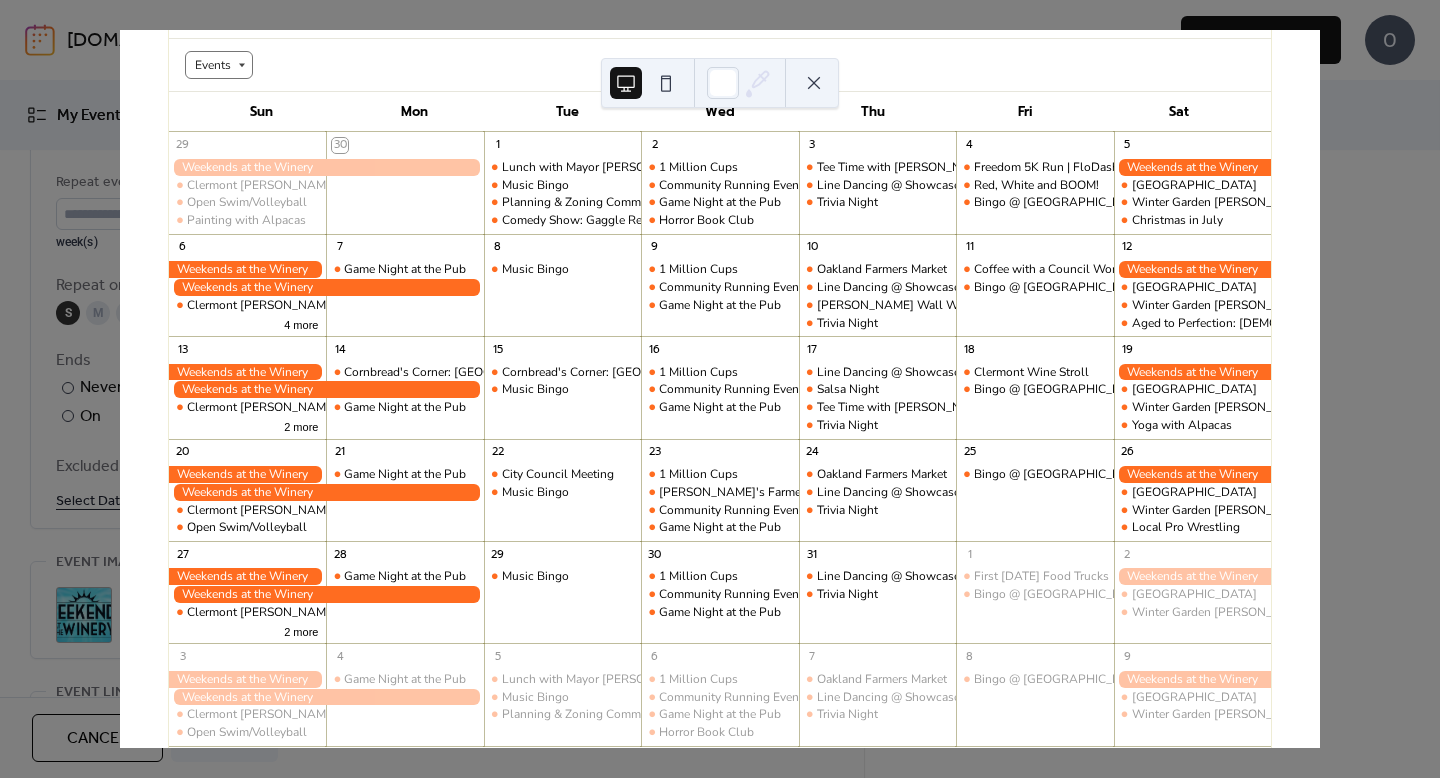 click at bounding box center (814, 83) 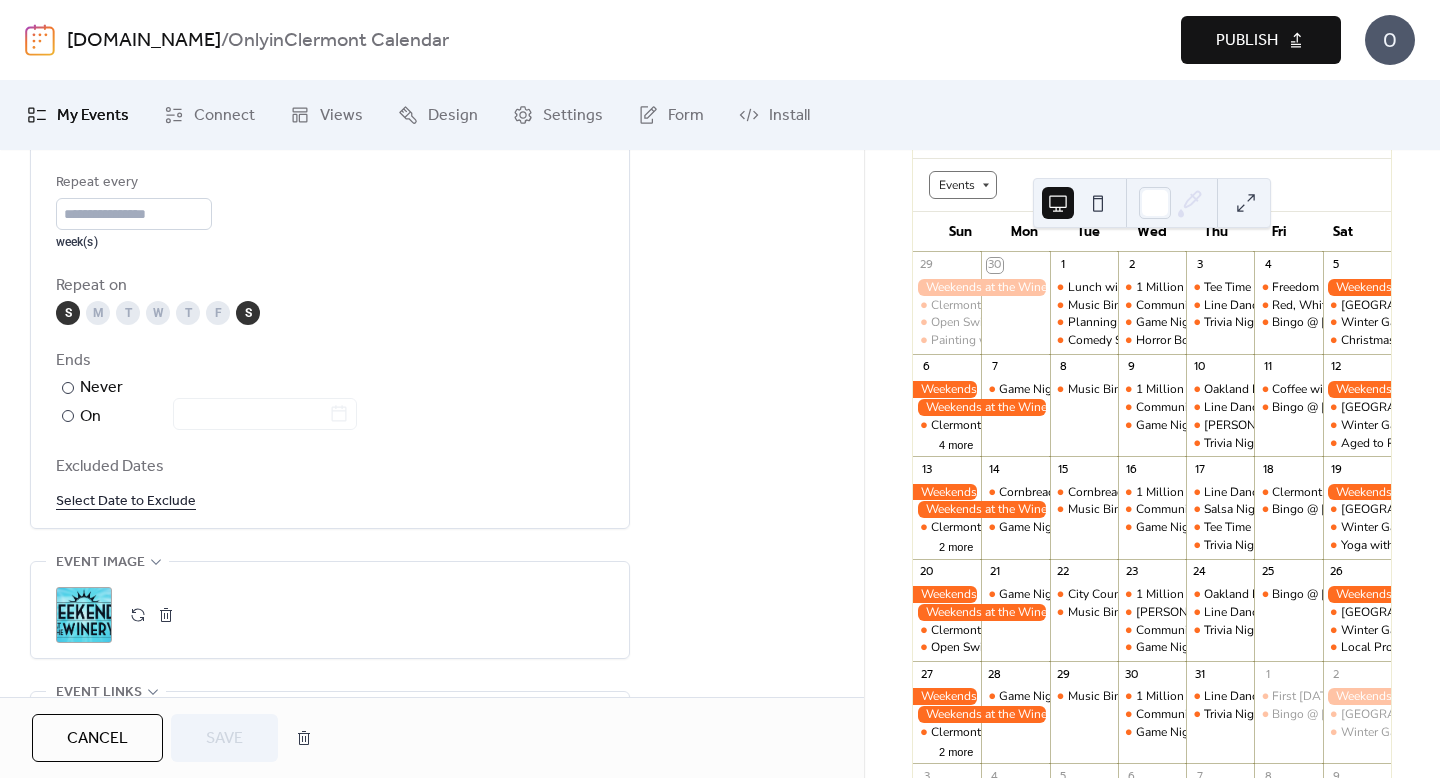 scroll, scrollTop: 183, scrollLeft: 0, axis: vertical 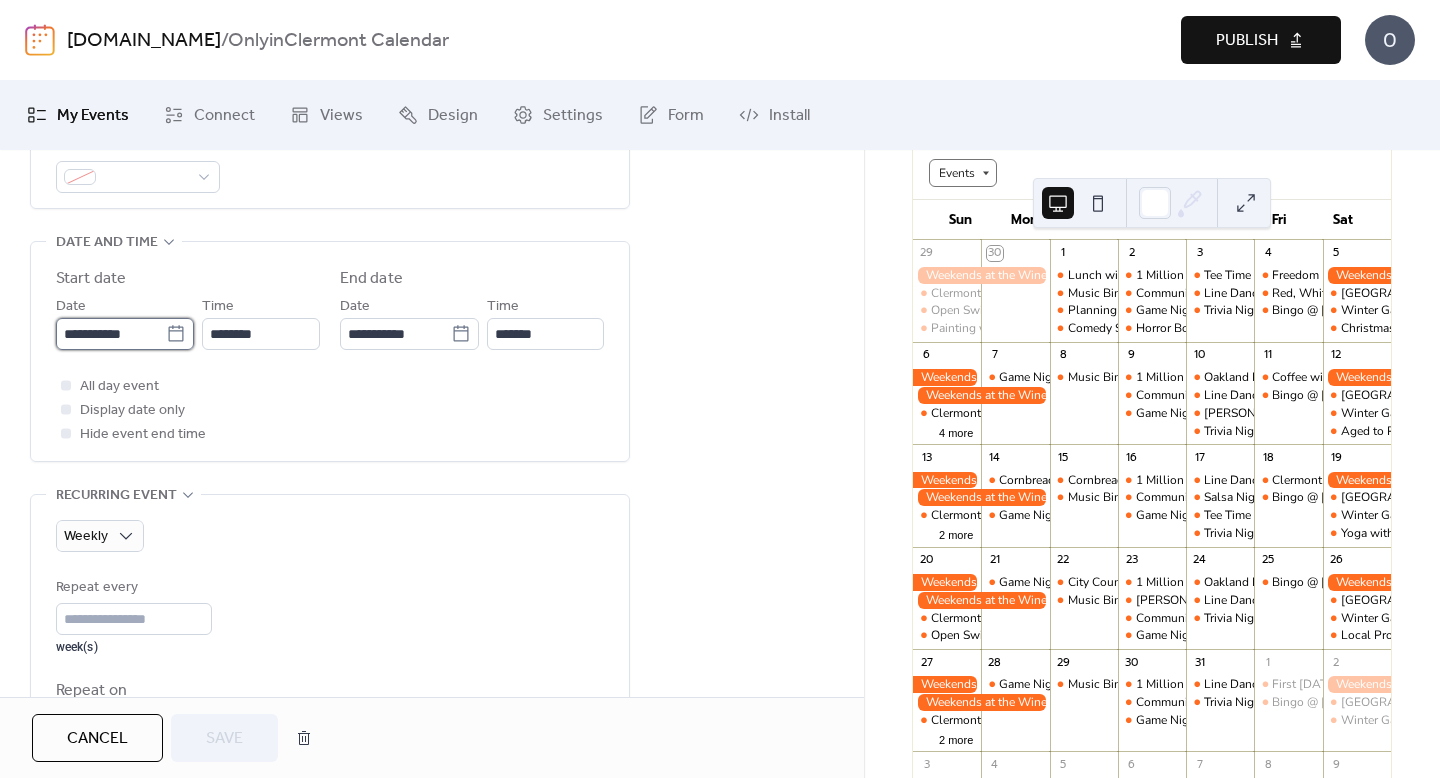 click on "**********" at bounding box center (111, 334) 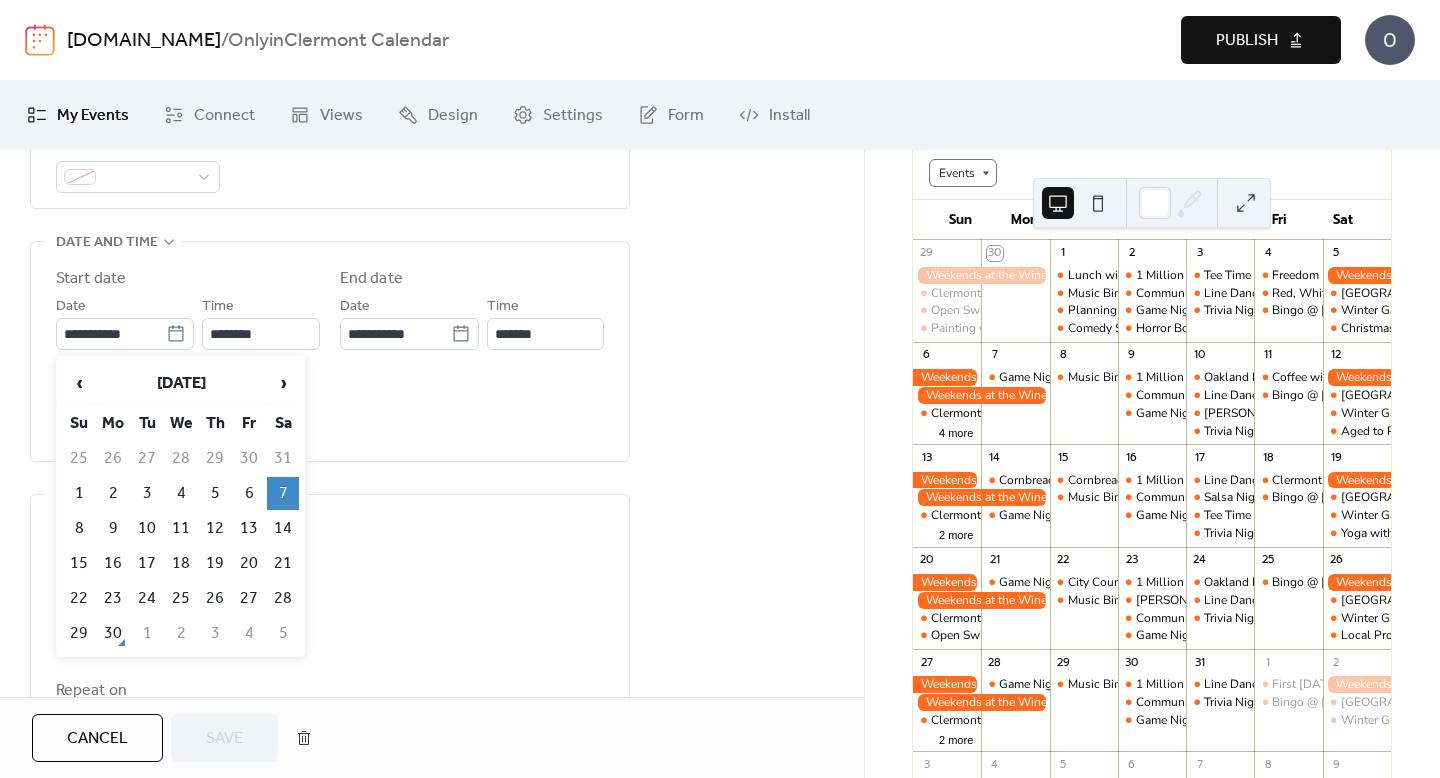 click on "7" at bounding box center (283, 493) 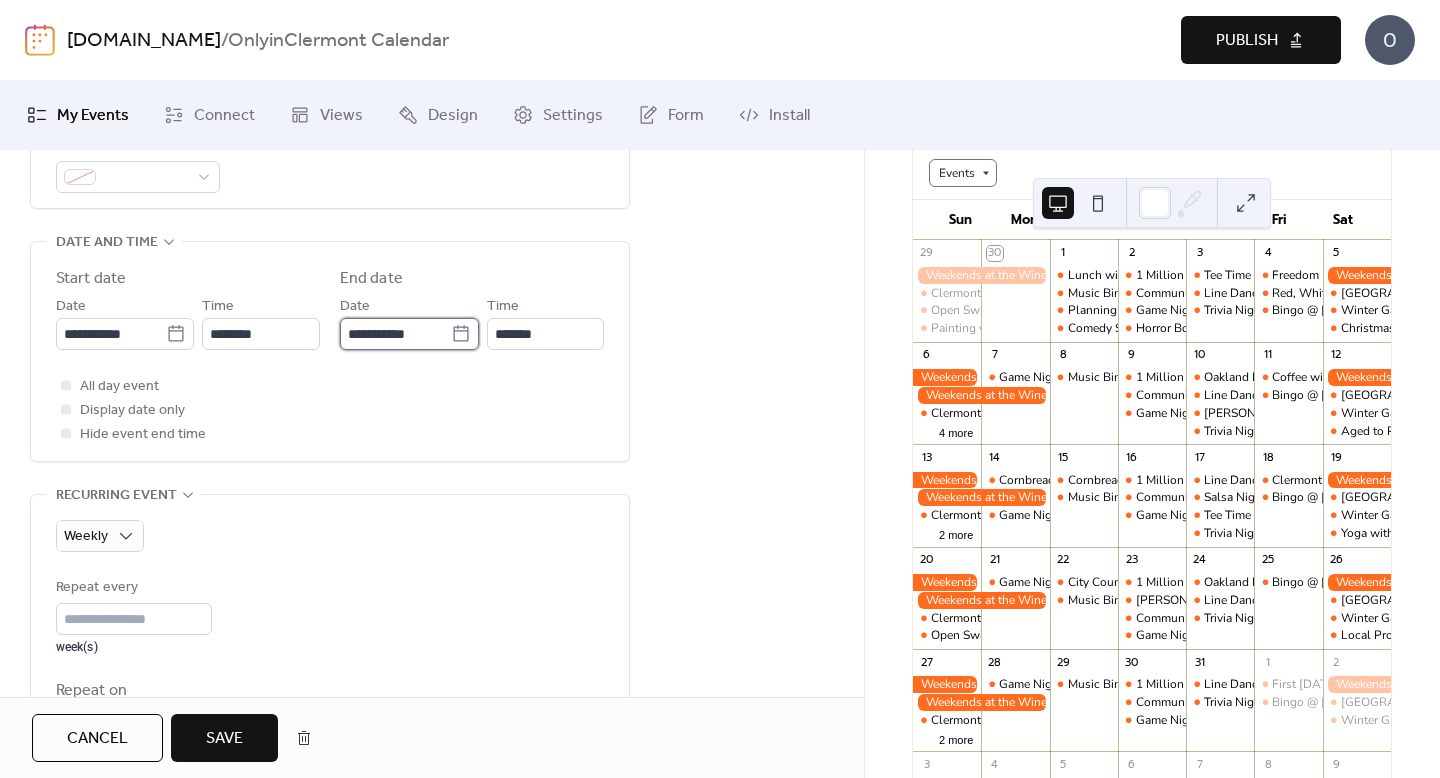 click on "**********" at bounding box center [395, 334] 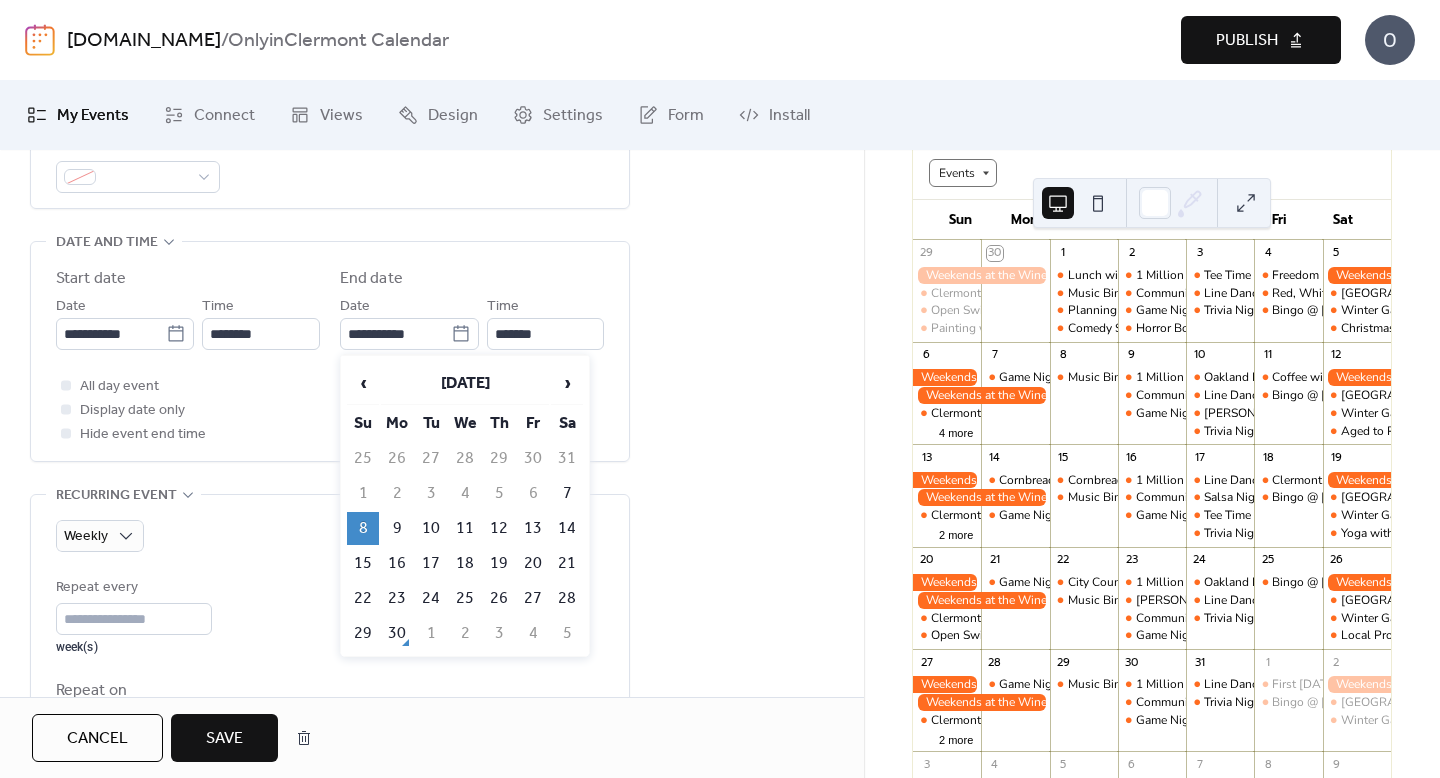 click on "8" at bounding box center [363, 528] 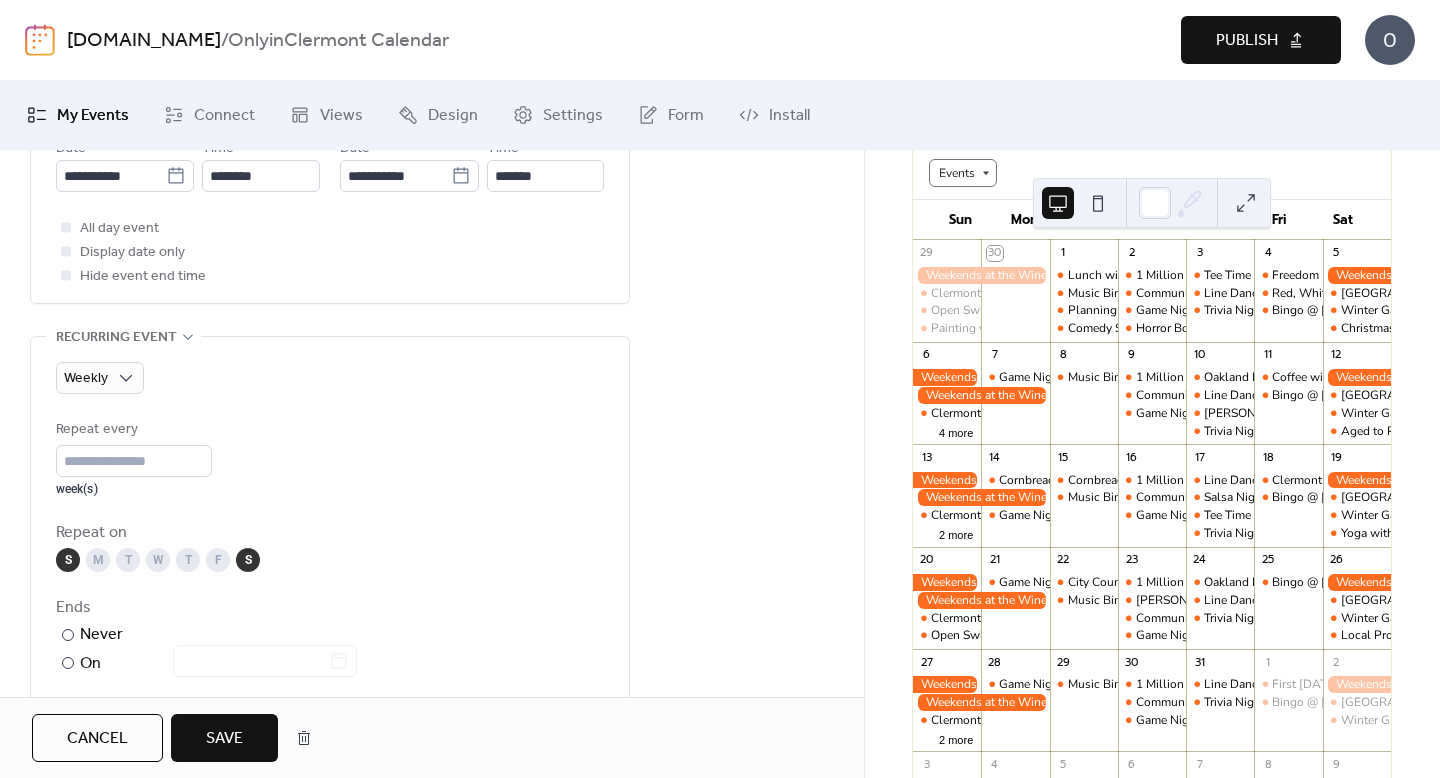 scroll, scrollTop: 767, scrollLeft: 0, axis: vertical 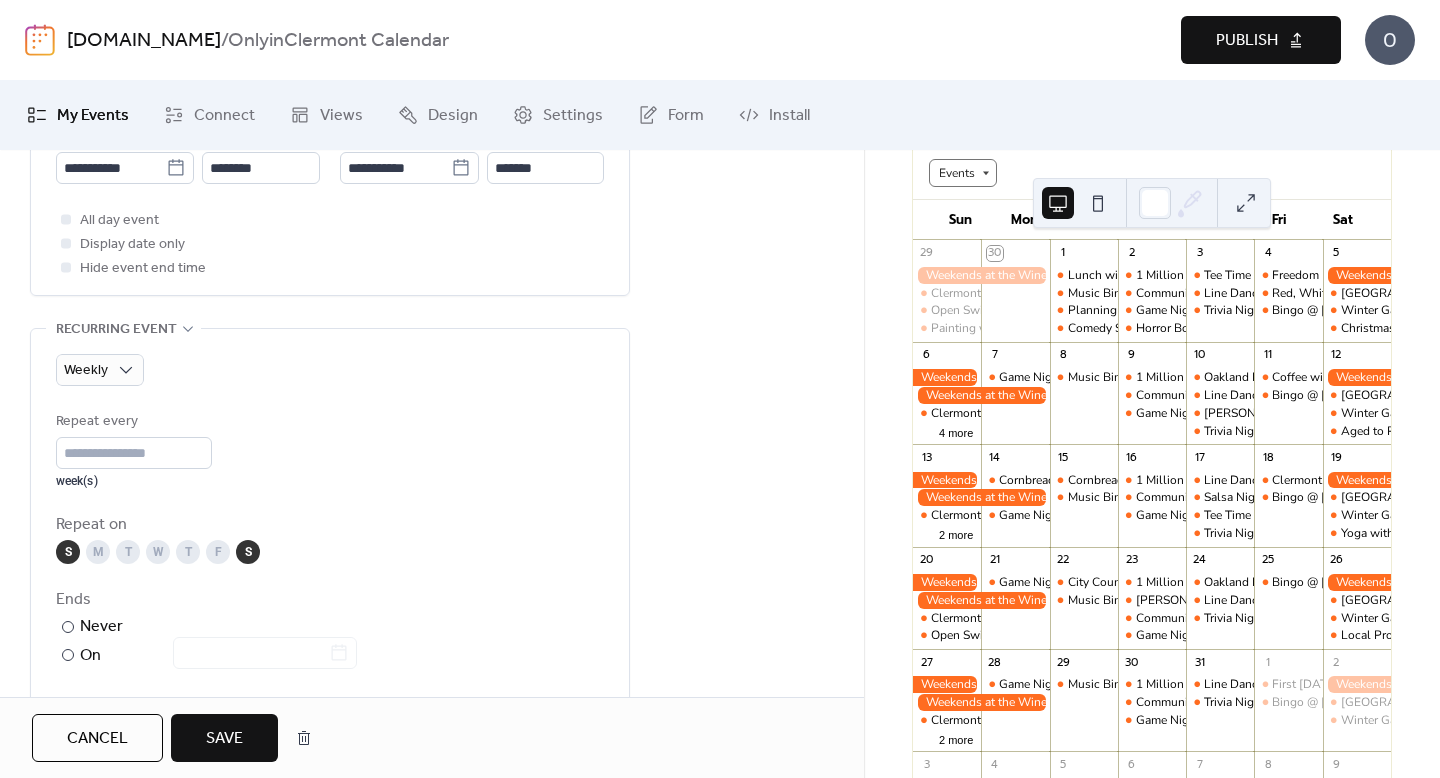click on "Save" at bounding box center (224, 739) 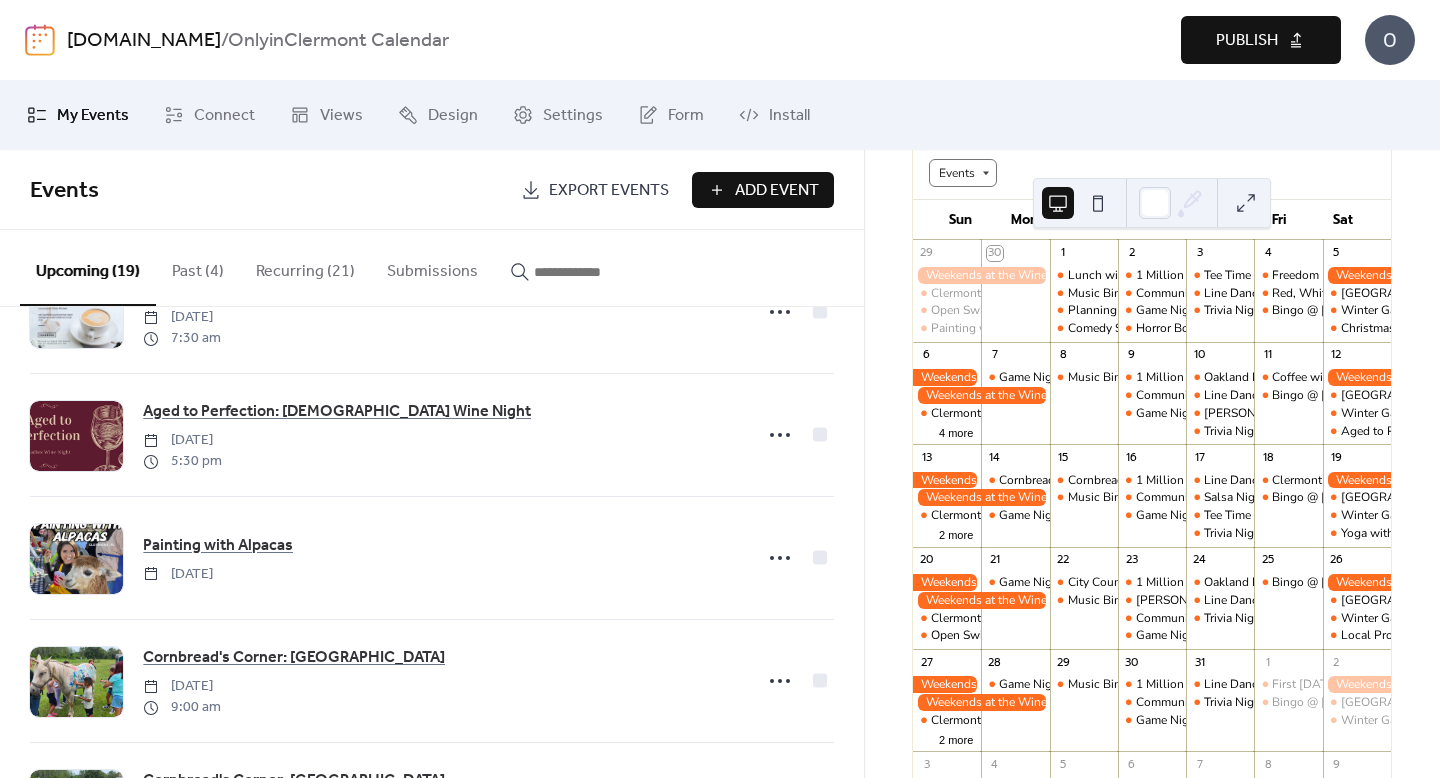 scroll, scrollTop: 1272, scrollLeft: 0, axis: vertical 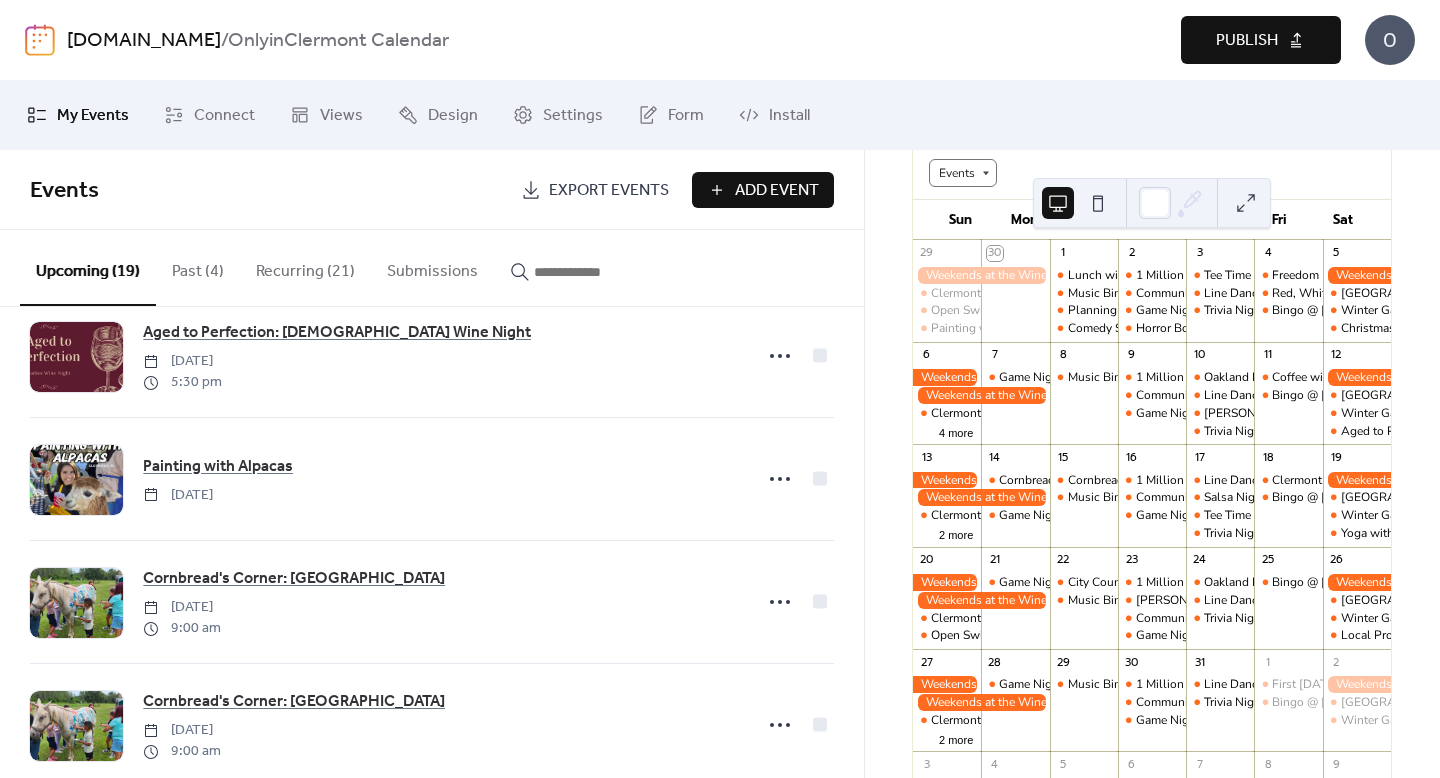 click on "Recurring  (21)" at bounding box center (305, 267) 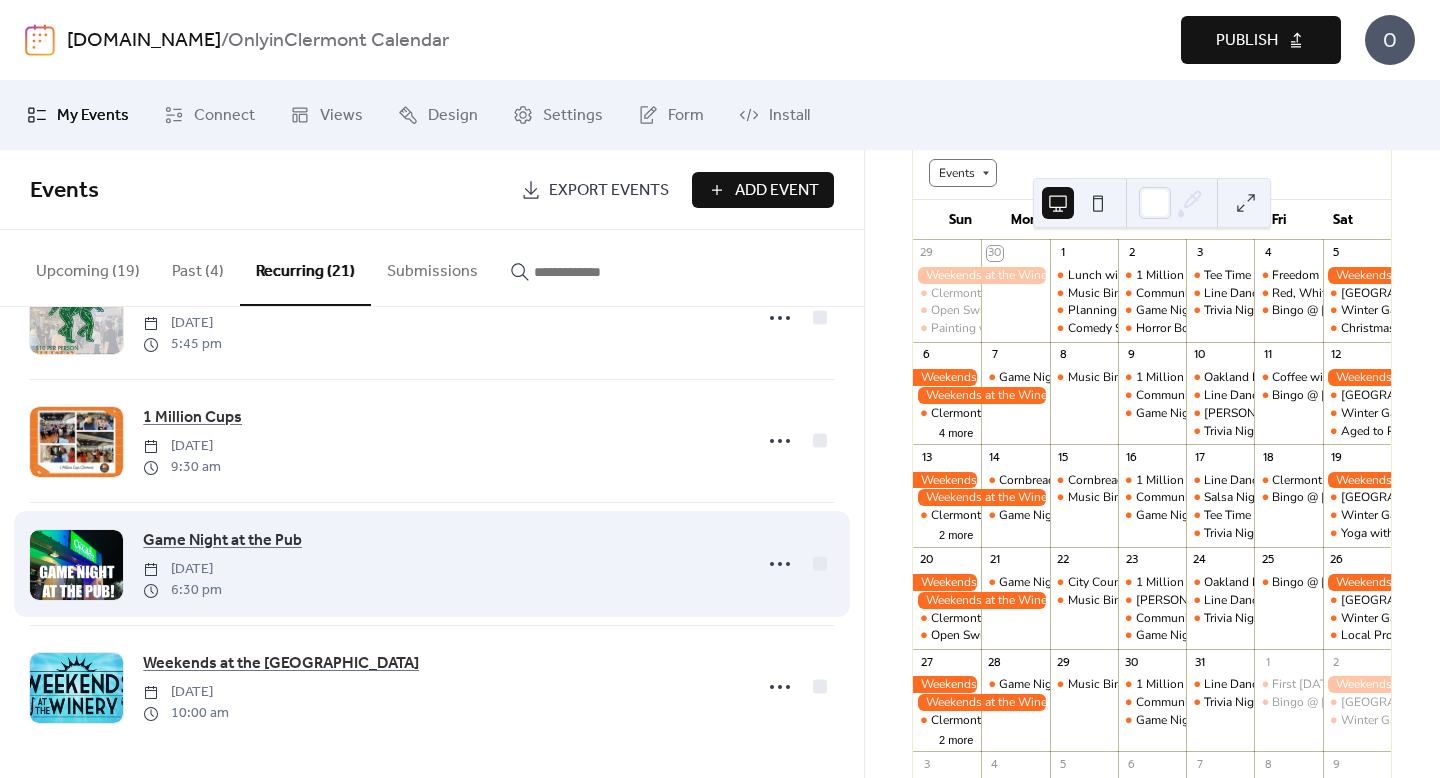 scroll, scrollTop: 2181, scrollLeft: 0, axis: vertical 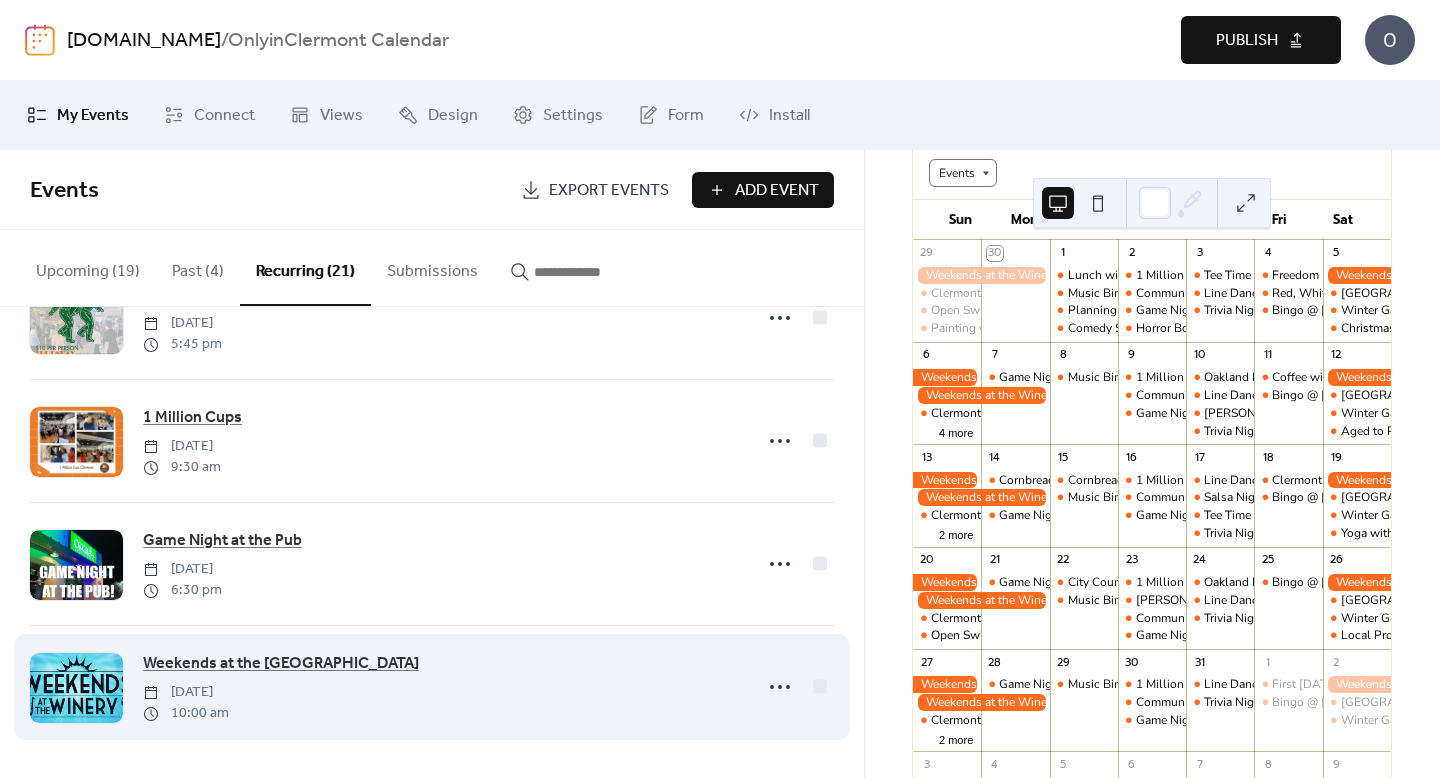 click on "[DATE]" at bounding box center (186, 692) 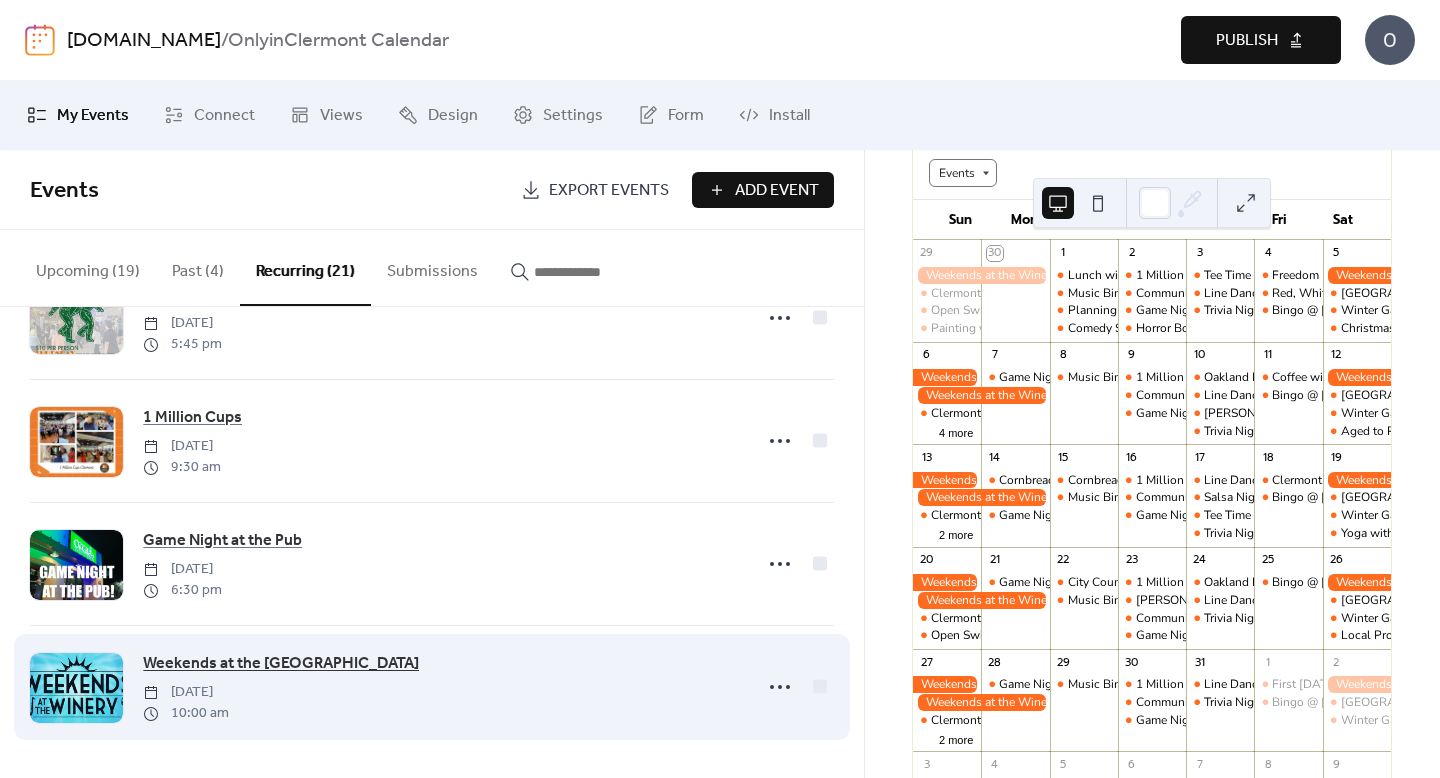 click on "Weekends at the [GEOGRAPHIC_DATA]" at bounding box center [281, 664] 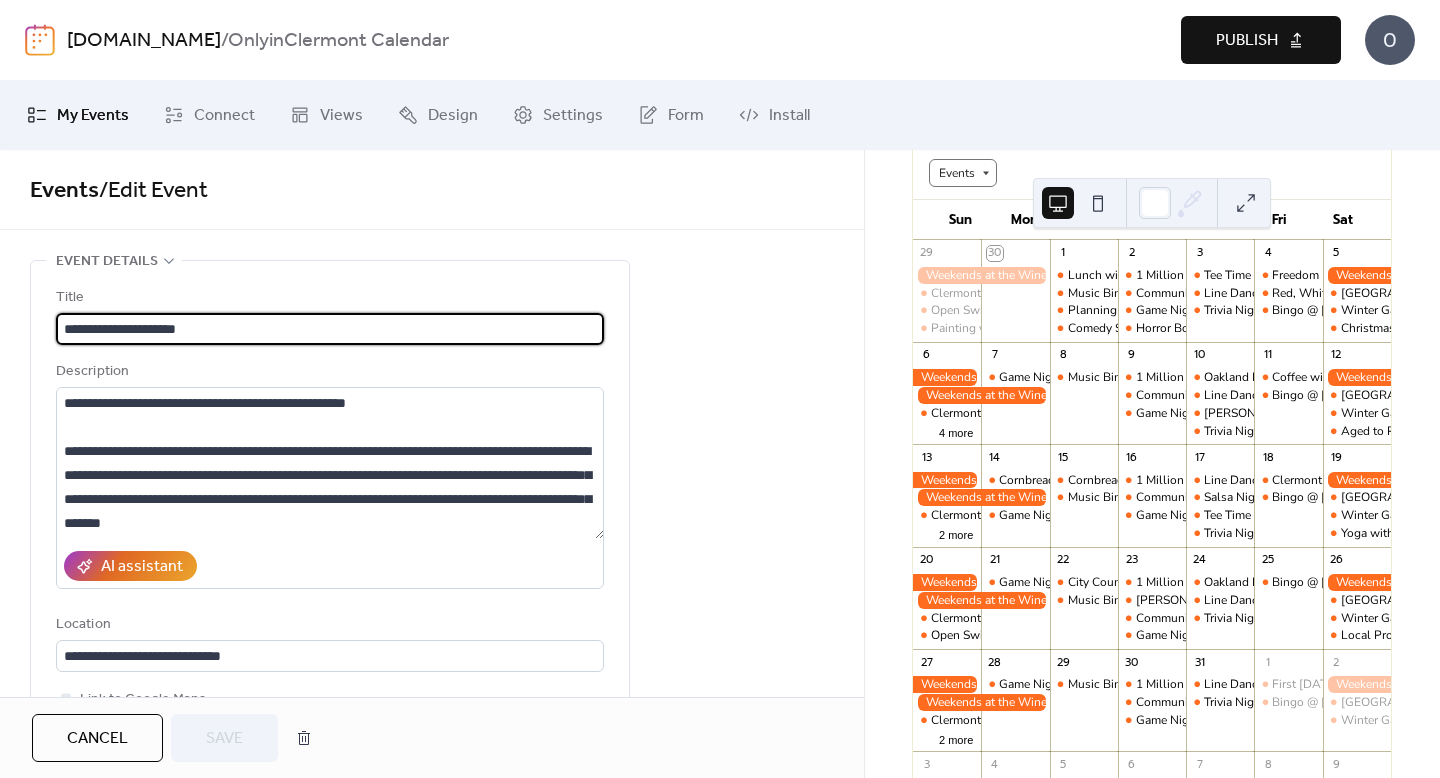 scroll, scrollTop: 1, scrollLeft: 0, axis: vertical 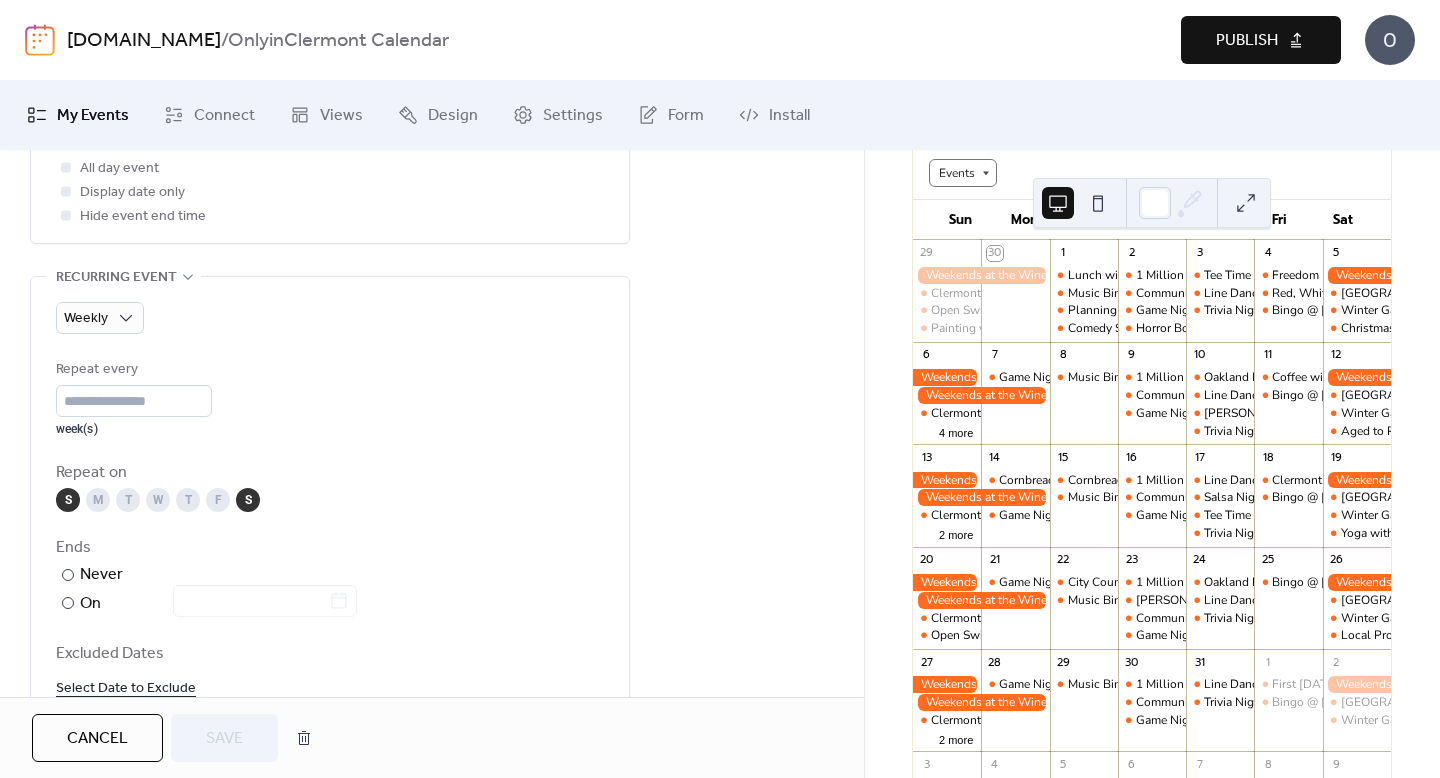 click on "S" at bounding box center (68, 500) 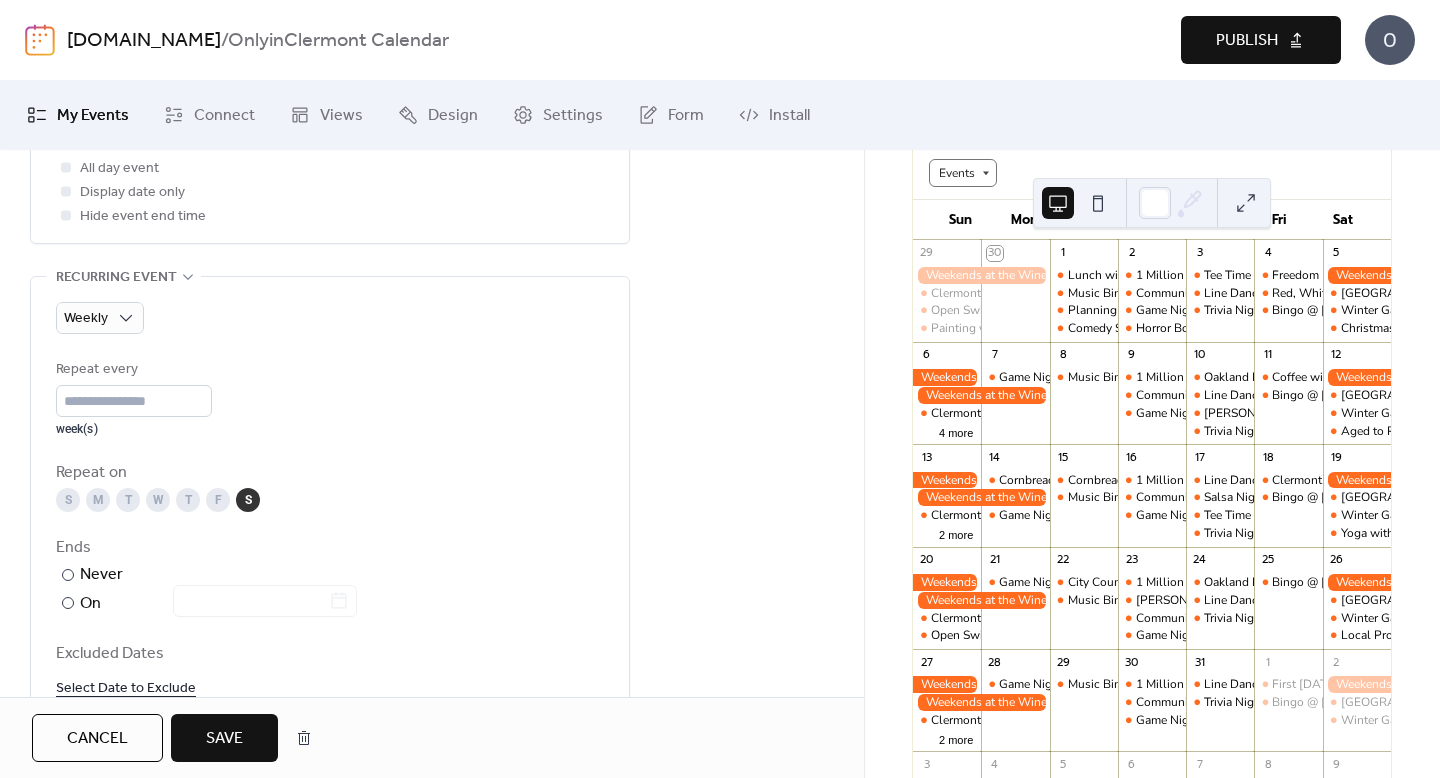 click on "Save" at bounding box center [224, 739] 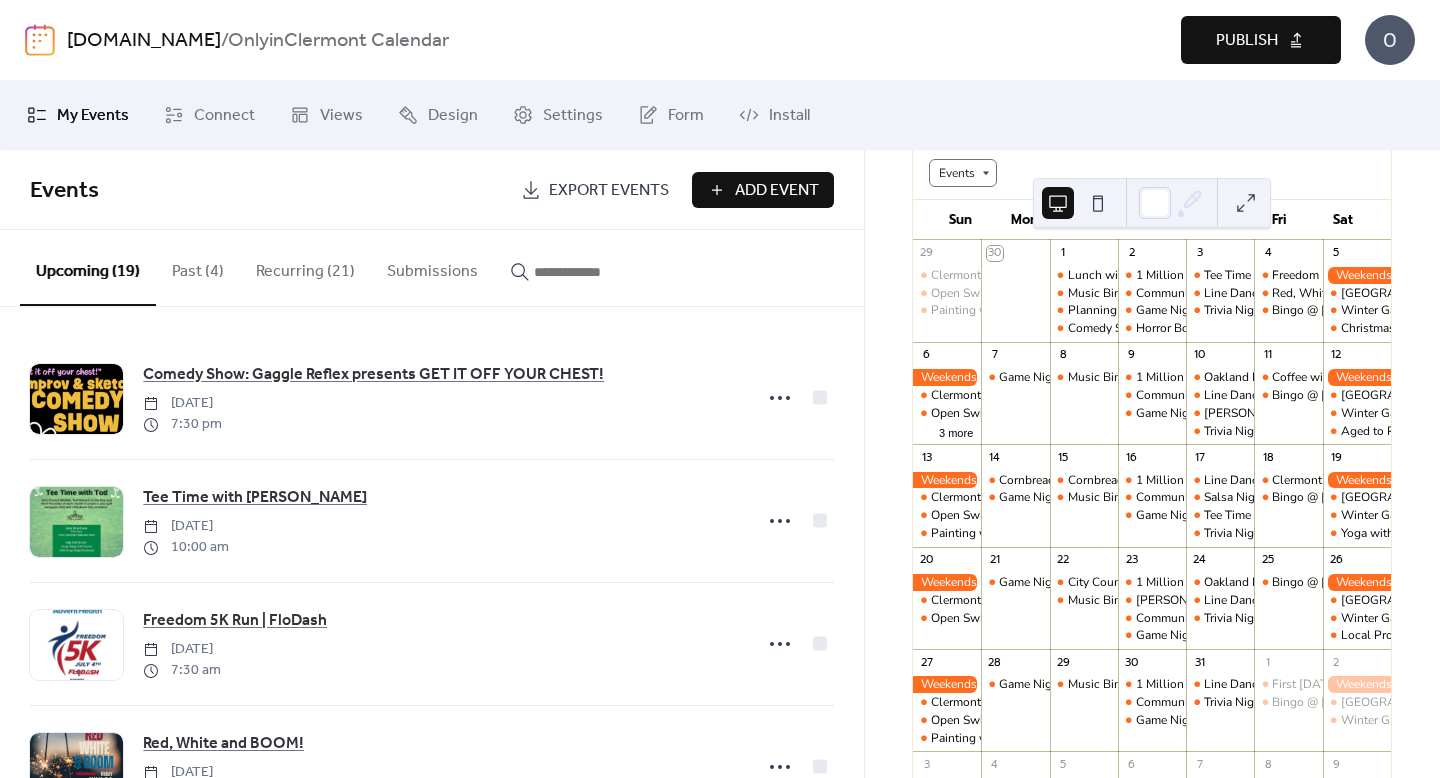 click at bounding box center [1246, 203] 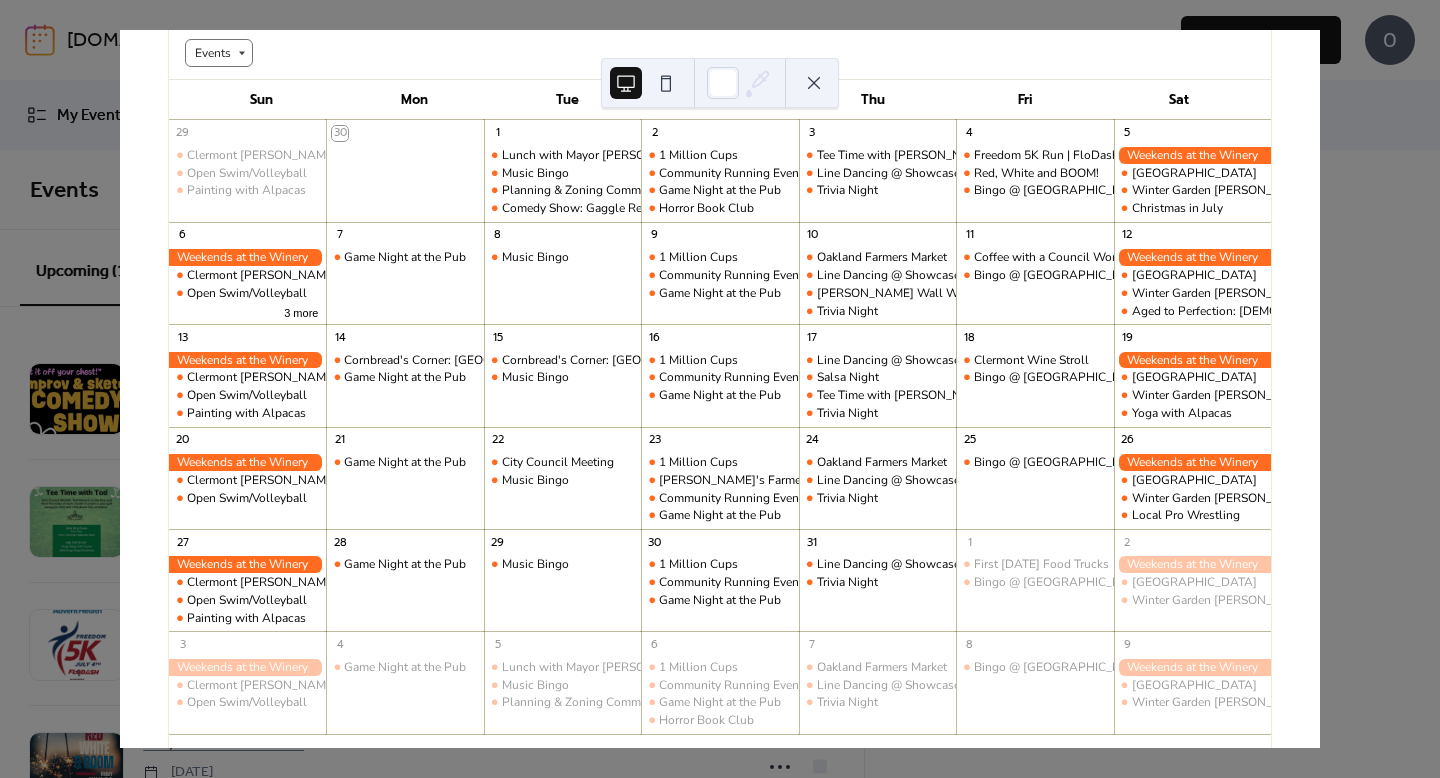 scroll, scrollTop: 147, scrollLeft: 0, axis: vertical 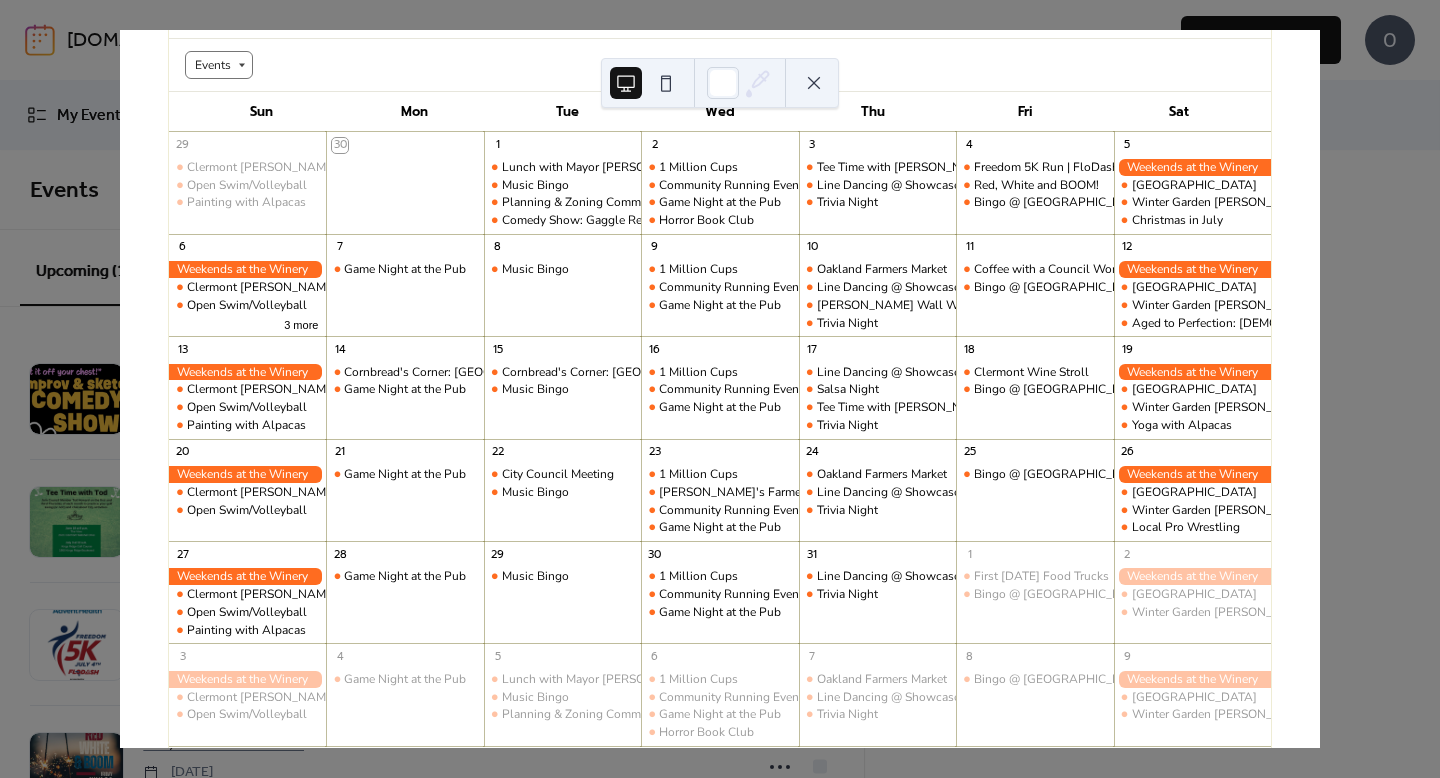 click on "30 [DATE] [DATE] (GMT-05:00) America/New_York Events Sun Mon Tue Wed Thu Fri Sat 29 Clermont [PERSON_NAME] Market Open Swim/Volleyball Painting with Alpacas 30 1 Lunch with Mayor [PERSON_NAME] Music Bingo Planning & Zoning Commission Comedy Show: Gaggle Reflex presents GET IT OFF YOUR CHEST! 2 1 Million Cups Community Running Event Game Night at the Pub Horror Book Club 3 Tee Time with [PERSON_NAME] Line Dancing @ Showcase of Citrus Trivia Night 4 Freedom 5K Run | FloDash Red, White and BOOM!  Bingo @ [GEOGRAPHIC_DATA] 5 [GEOGRAPHIC_DATA] Run Winter Garden [PERSON_NAME] Market Christmas in [DATE] Clermont [PERSON_NAME] Market Open Swim/Volleyball 3 more 7 Game Night at the Pub 8 Music Bingo 9 1 Million Cups Community Running Event Game Night at the Pub 10 Oakland Farmers Market Line Dancing @ Showcase of Citrus [PERSON_NAME] Wall Workshop Trivia Night 11 Coffee with a Council Woman Bingo @ [GEOGRAPHIC_DATA] 12 [GEOGRAPHIC_DATA] Run Winter Garden [PERSON_NAME] Market Aged to Perfection: [DEMOGRAPHIC_DATA] Wine Night 13 Clermont [PERSON_NAME] Market Open Swim/Volleyball 14 15 Music Bingo 1" at bounding box center (720, 389) 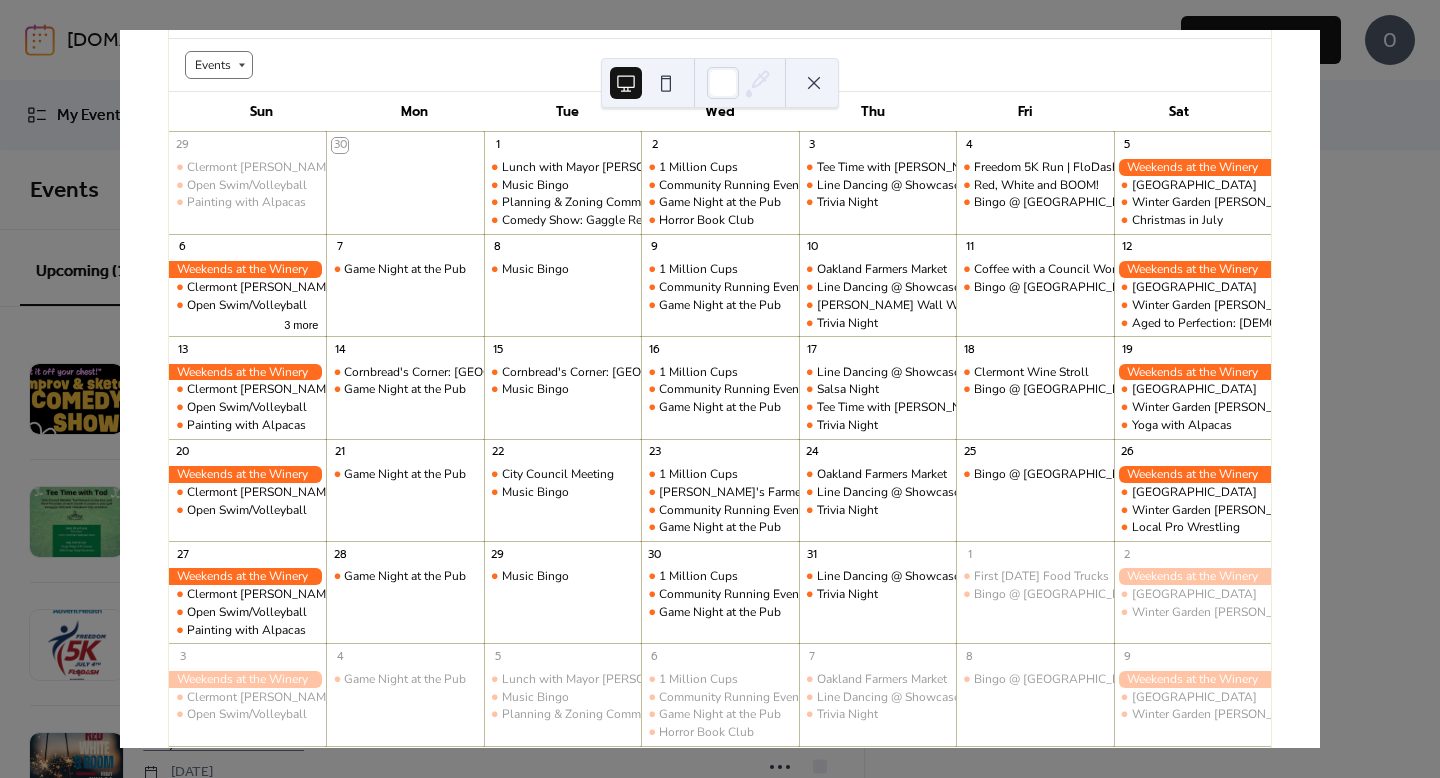 click on "30 [DATE] [DATE] (GMT-05:00) America/New_York Events Sun Mon Tue Wed Thu Fri Sat 29 Clermont [PERSON_NAME] Market Open Swim/Volleyball Painting with Alpacas 30 1 Lunch with Mayor [PERSON_NAME] Music Bingo Planning & Zoning Commission Comedy Show: Gaggle Reflex presents GET IT OFF YOUR CHEST! 2 1 Million Cups Community Running Event Game Night at the Pub Horror Book Club 3 Tee Time with [PERSON_NAME] Line Dancing @ Showcase of Citrus Trivia Night 4 Freedom 5K Run | FloDash Red, White and BOOM!  Bingo @ [GEOGRAPHIC_DATA] 5 [GEOGRAPHIC_DATA] Run Winter Garden [PERSON_NAME] Market Christmas in [DATE] Clermont [PERSON_NAME] Market Open Swim/Volleyball 3 more 7 Game Night at the Pub 8 Music Bingo 9 1 Million Cups Community Running Event Game Night at the Pub 10 Oakland Farmers Market Line Dancing @ Showcase of Citrus [PERSON_NAME] Wall Workshop Trivia Night 11 Coffee with a Council Woman Bingo @ [GEOGRAPHIC_DATA] 12 [GEOGRAPHIC_DATA] Run Winter Garden [PERSON_NAME] Market Aged to Perfection: [DEMOGRAPHIC_DATA] Wine Night 13 Clermont [PERSON_NAME] Market Open Swim/Volleyball 14 15 Music Bingo 1" at bounding box center (720, 389) 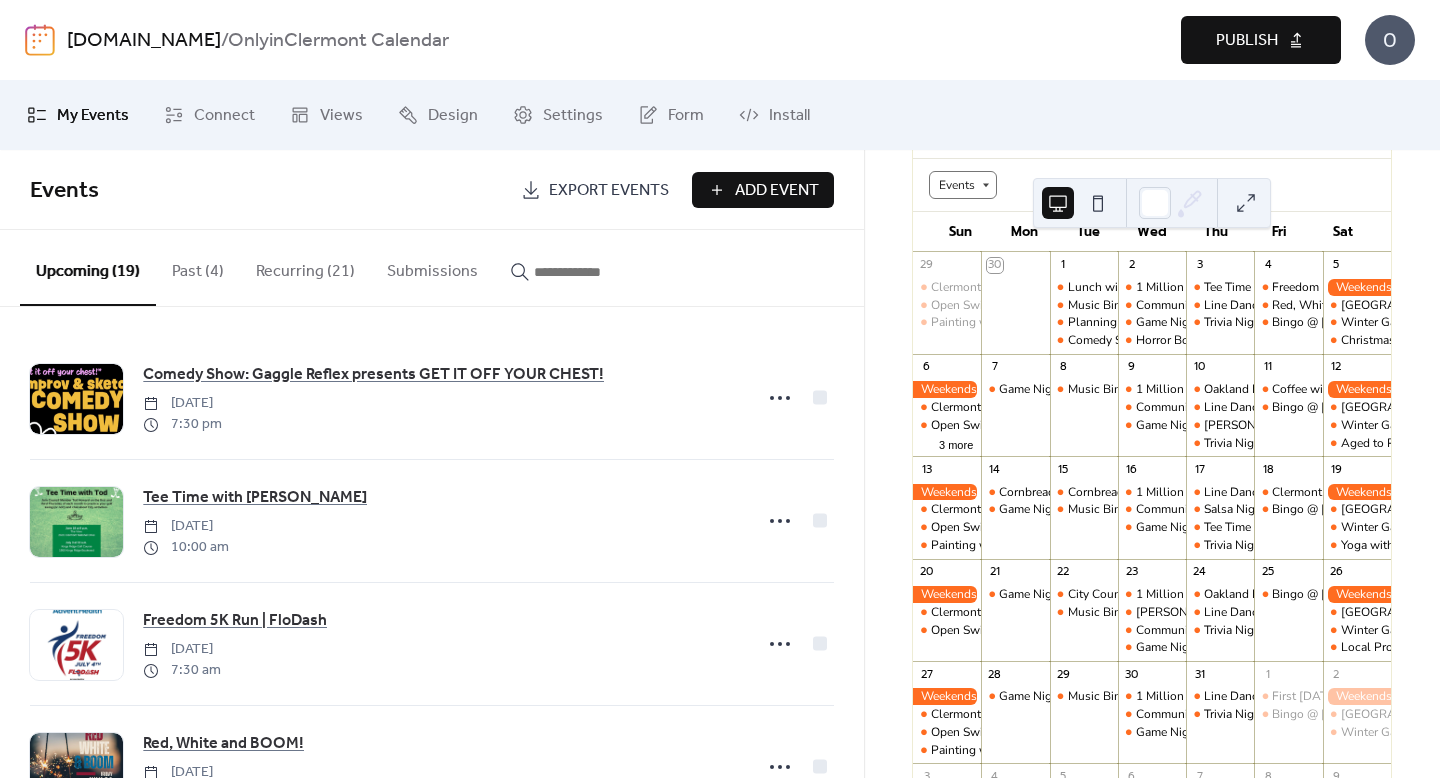 scroll, scrollTop: 183, scrollLeft: 0, axis: vertical 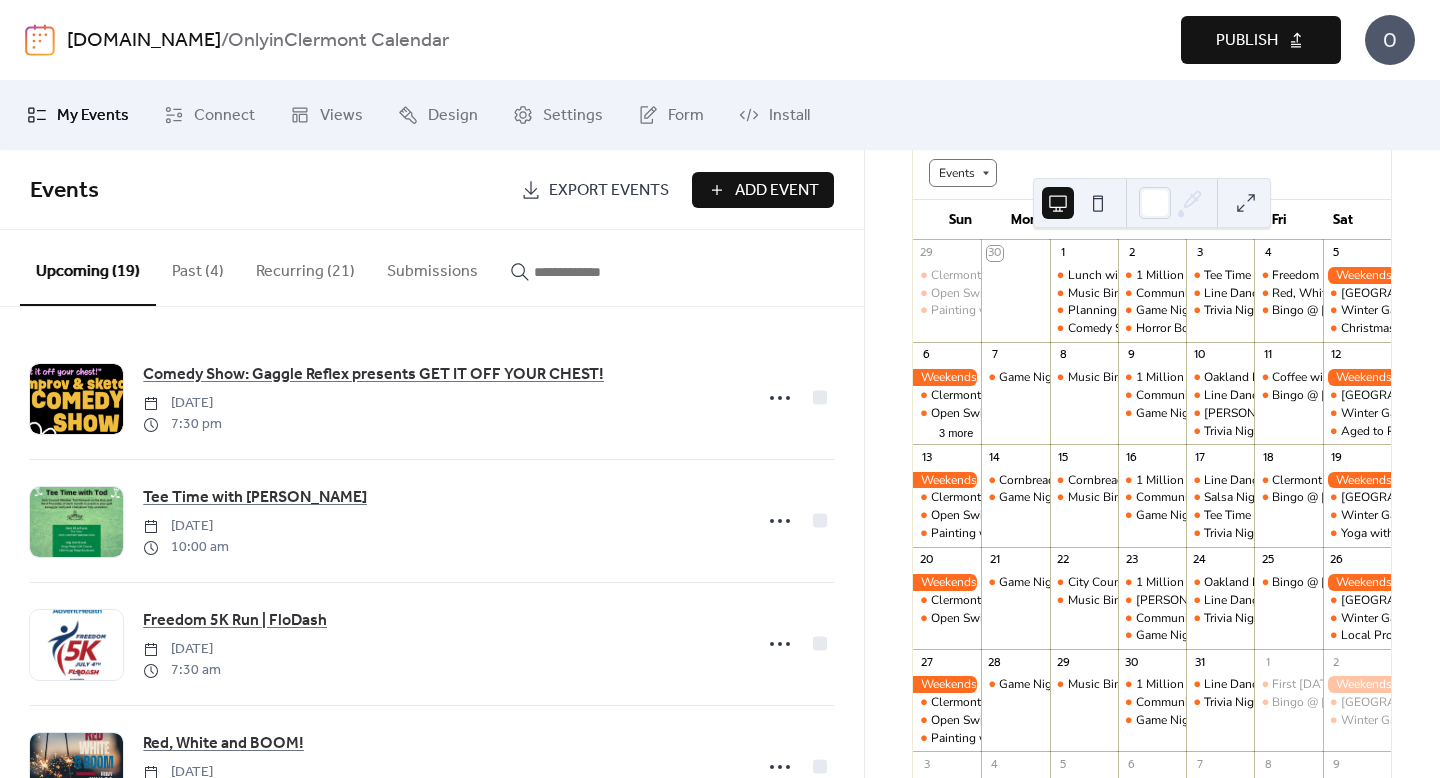 click on "Add Event" at bounding box center (777, 191) 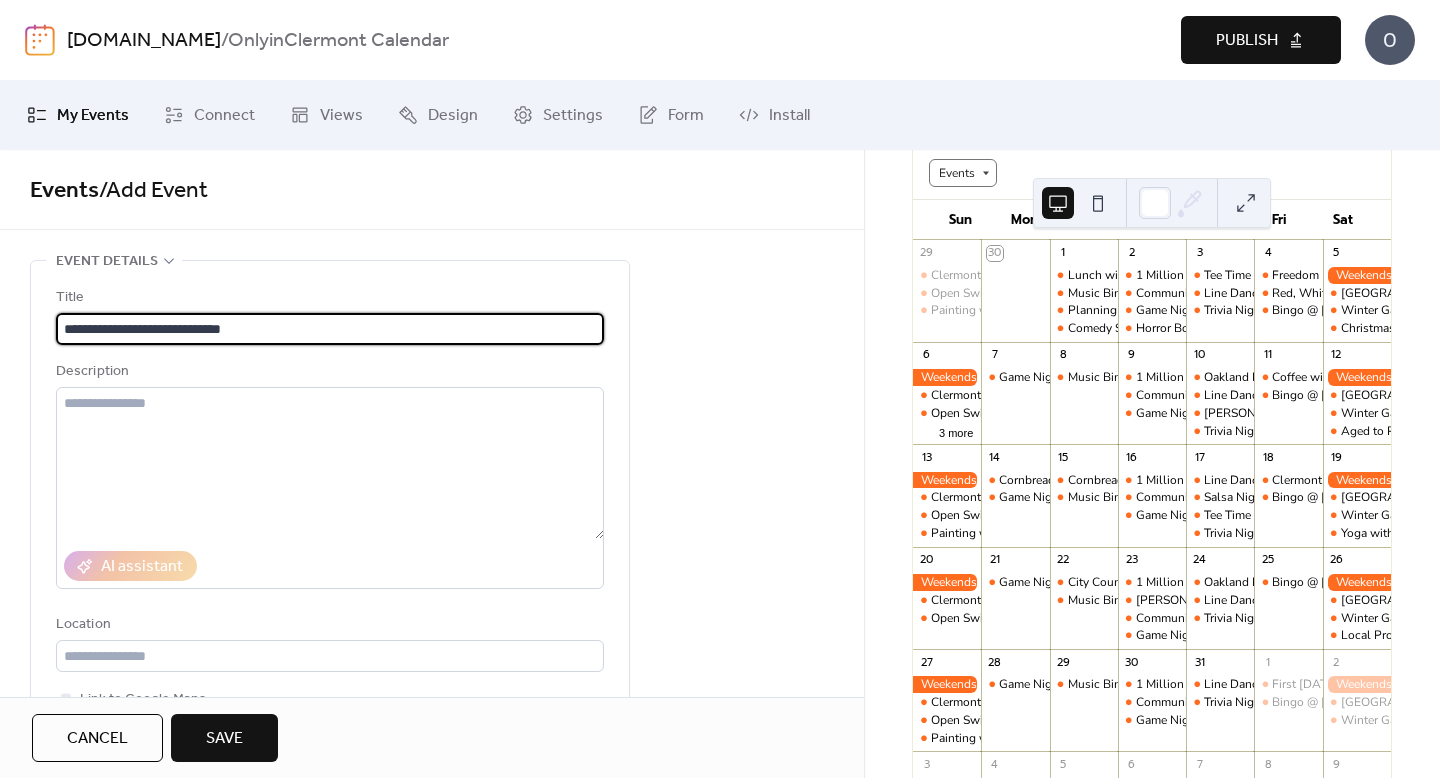 type on "**********" 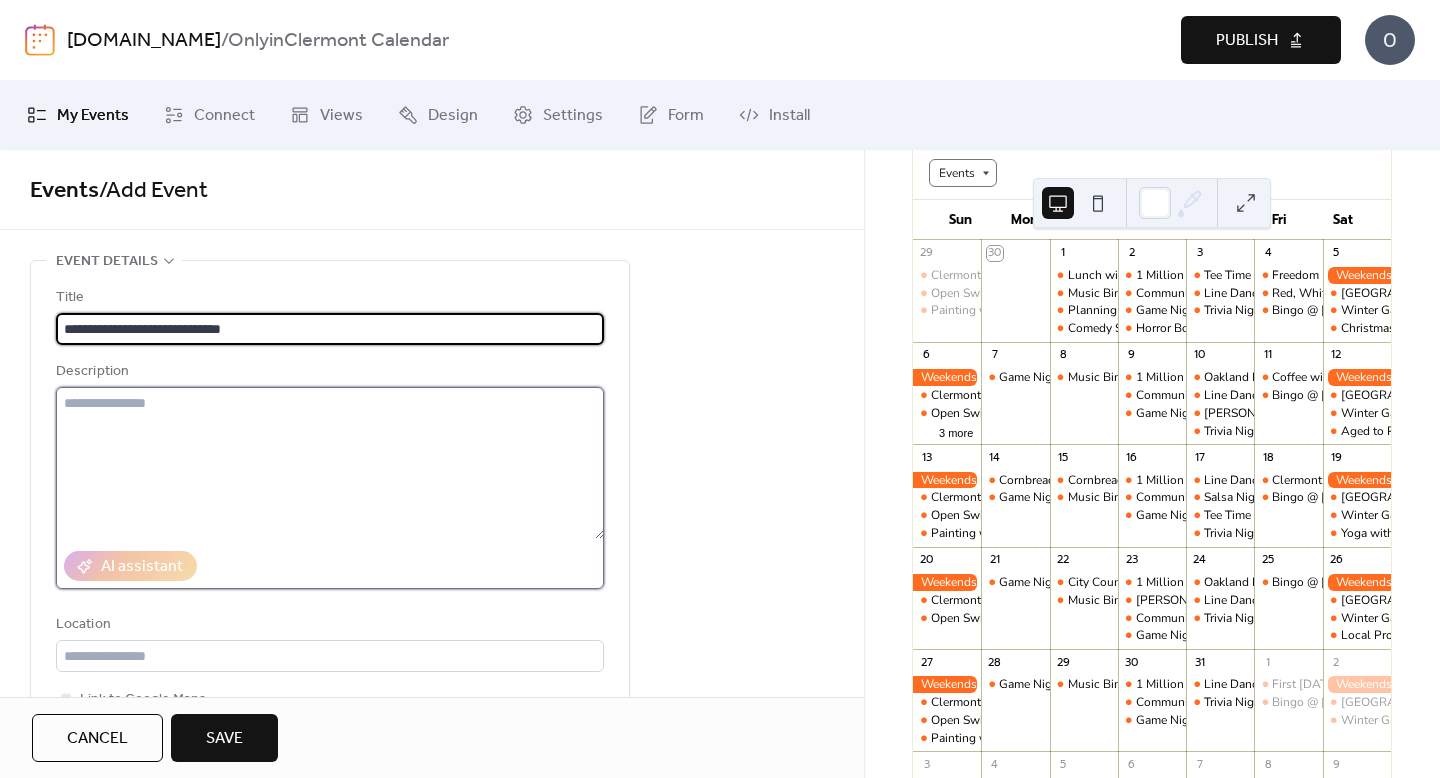 click at bounding box center (330, 463) 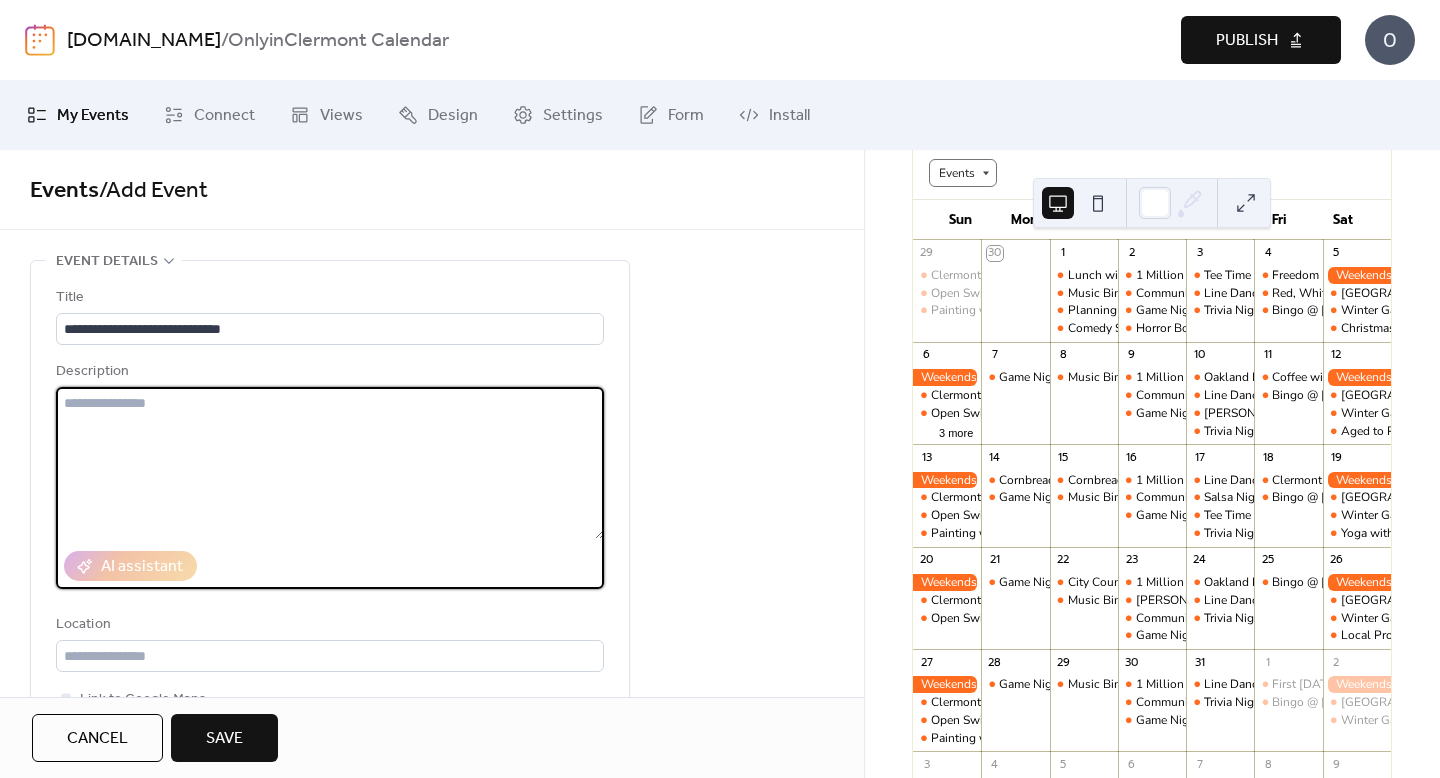 paste on "**********" 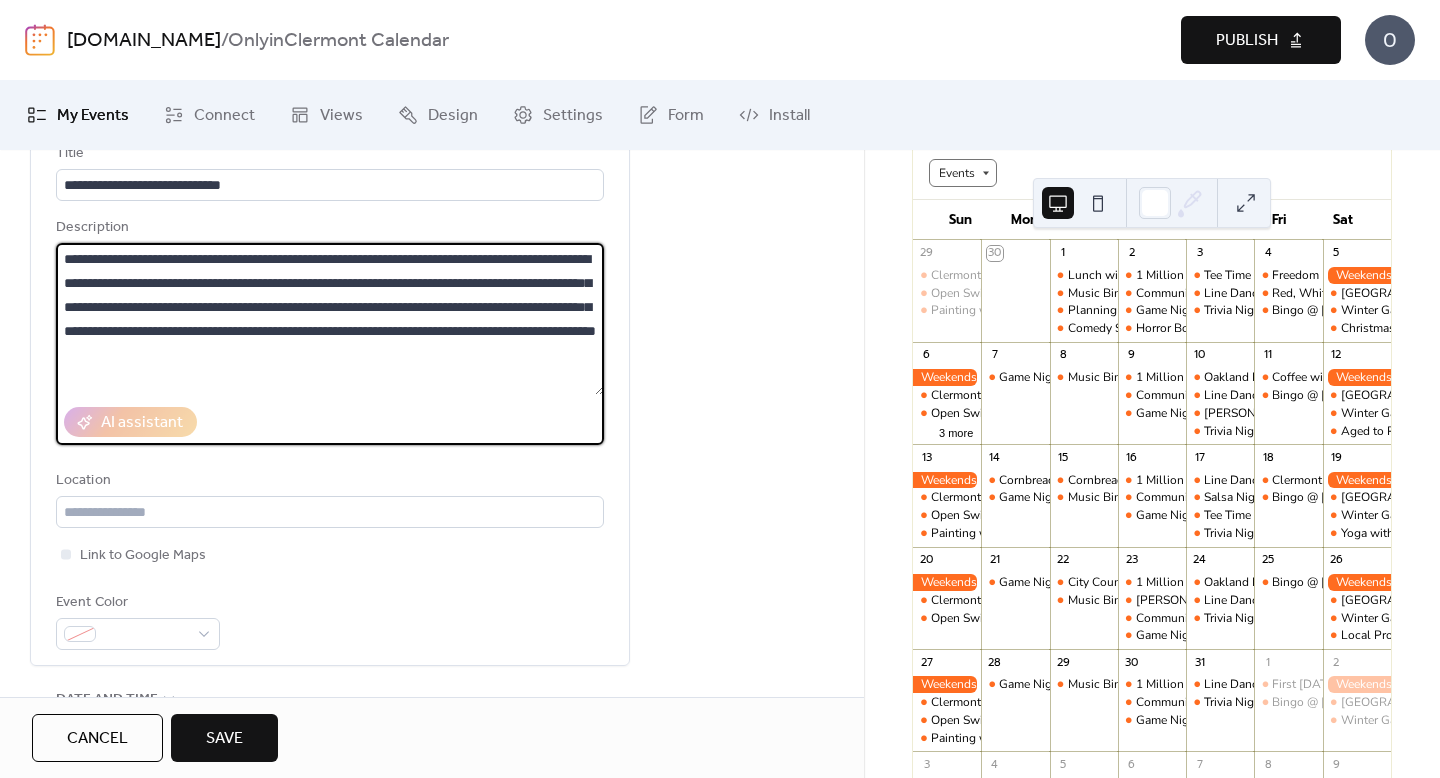 scroll, scrollTop: 149, scrollLeft: 0, axis: vertical 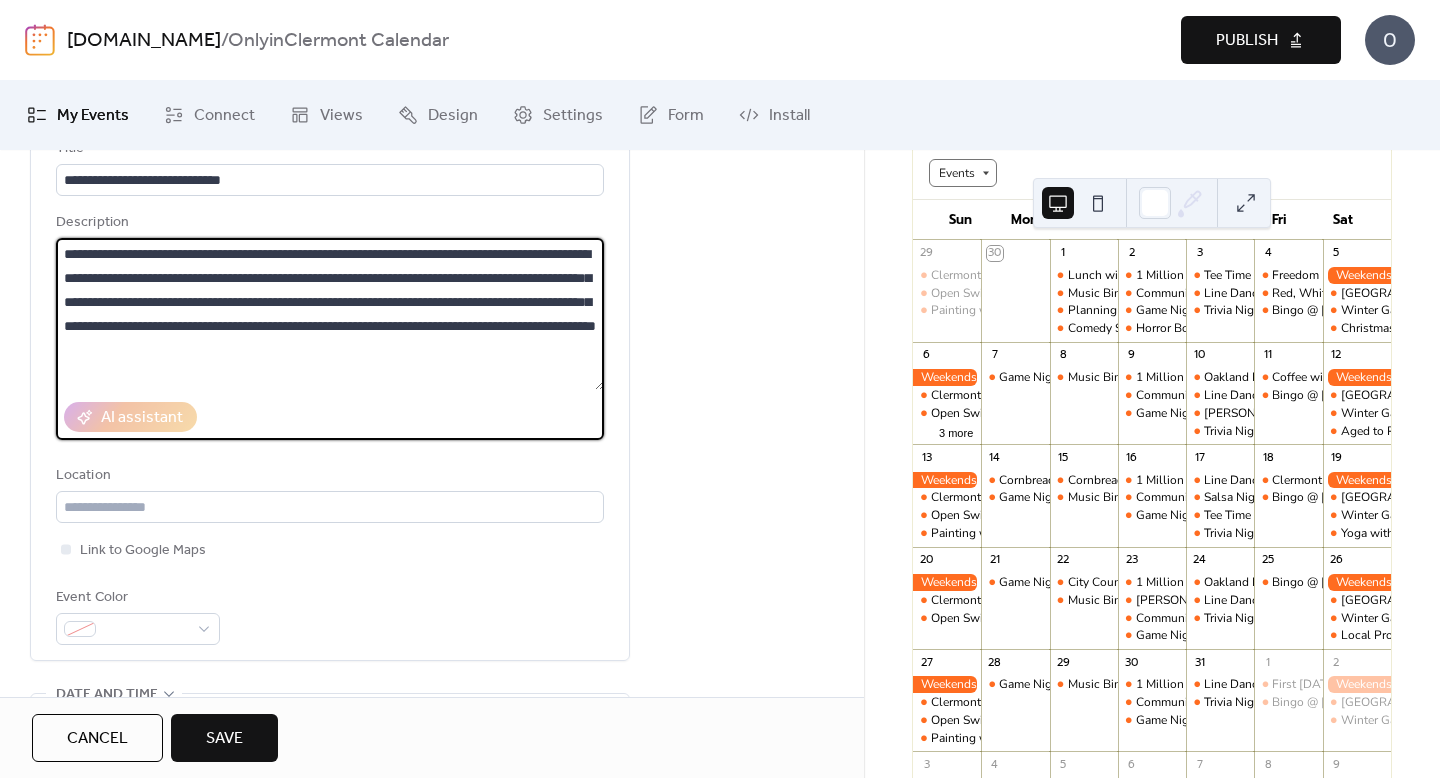 type on "**********" 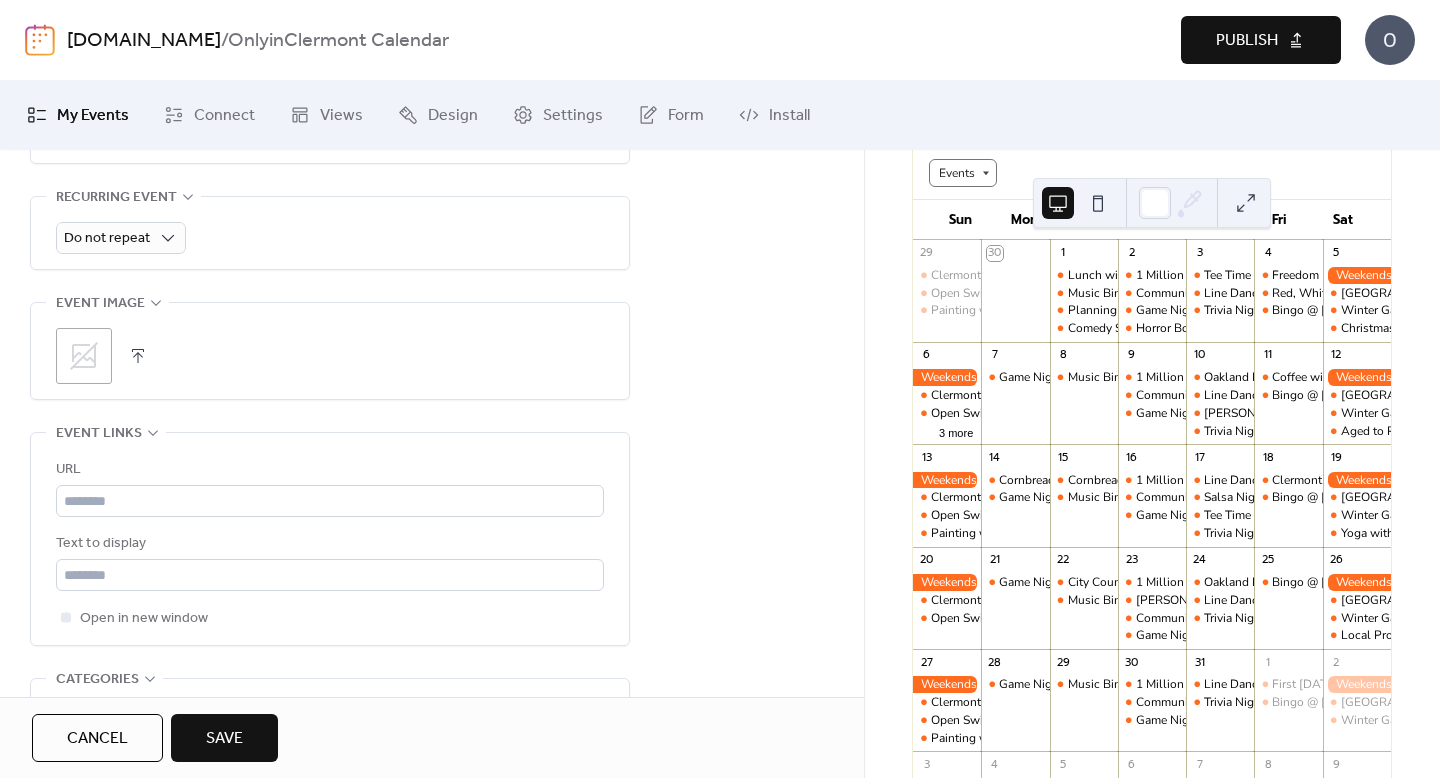 scroll, scrollTop: 905, scrollLeft: 0, axis: vertical 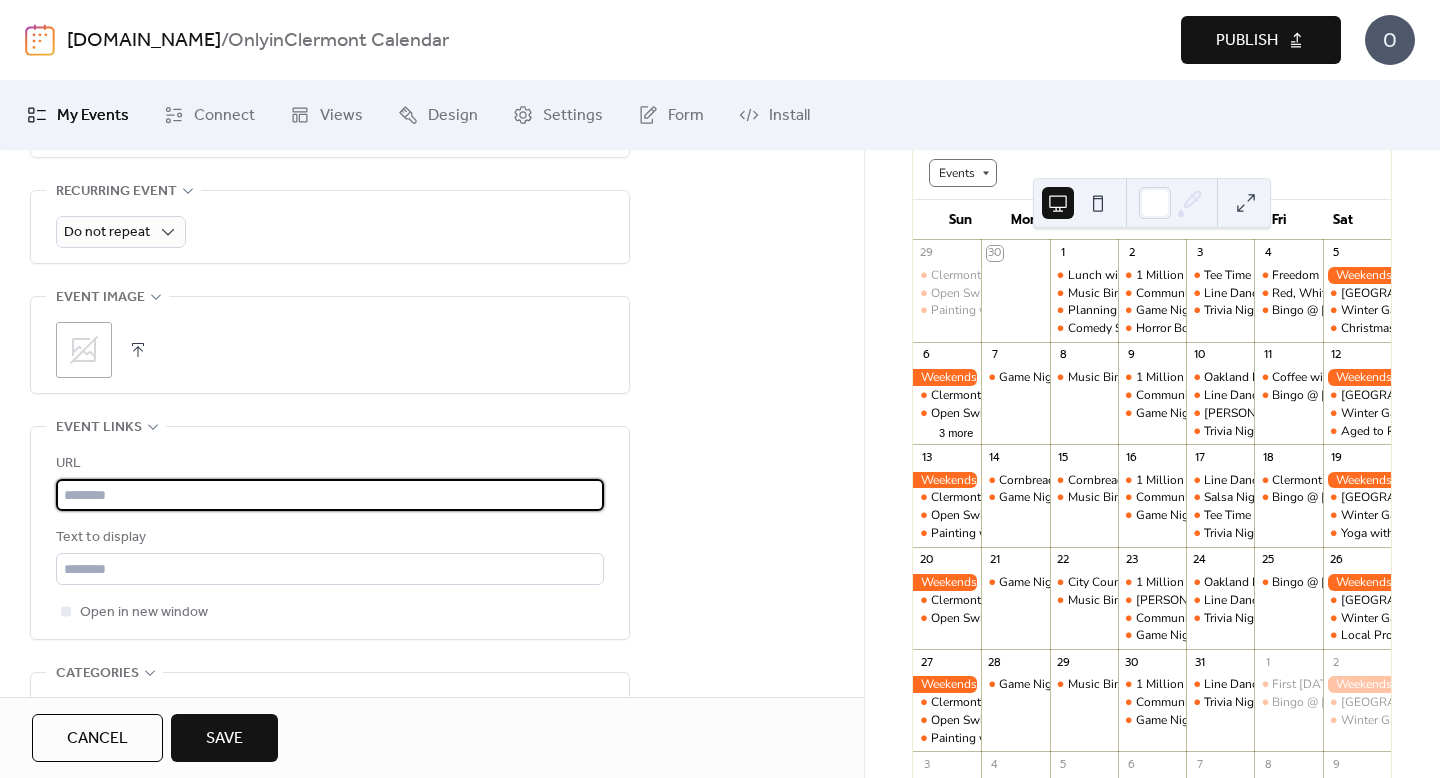 click at bounding box center [330, 495] 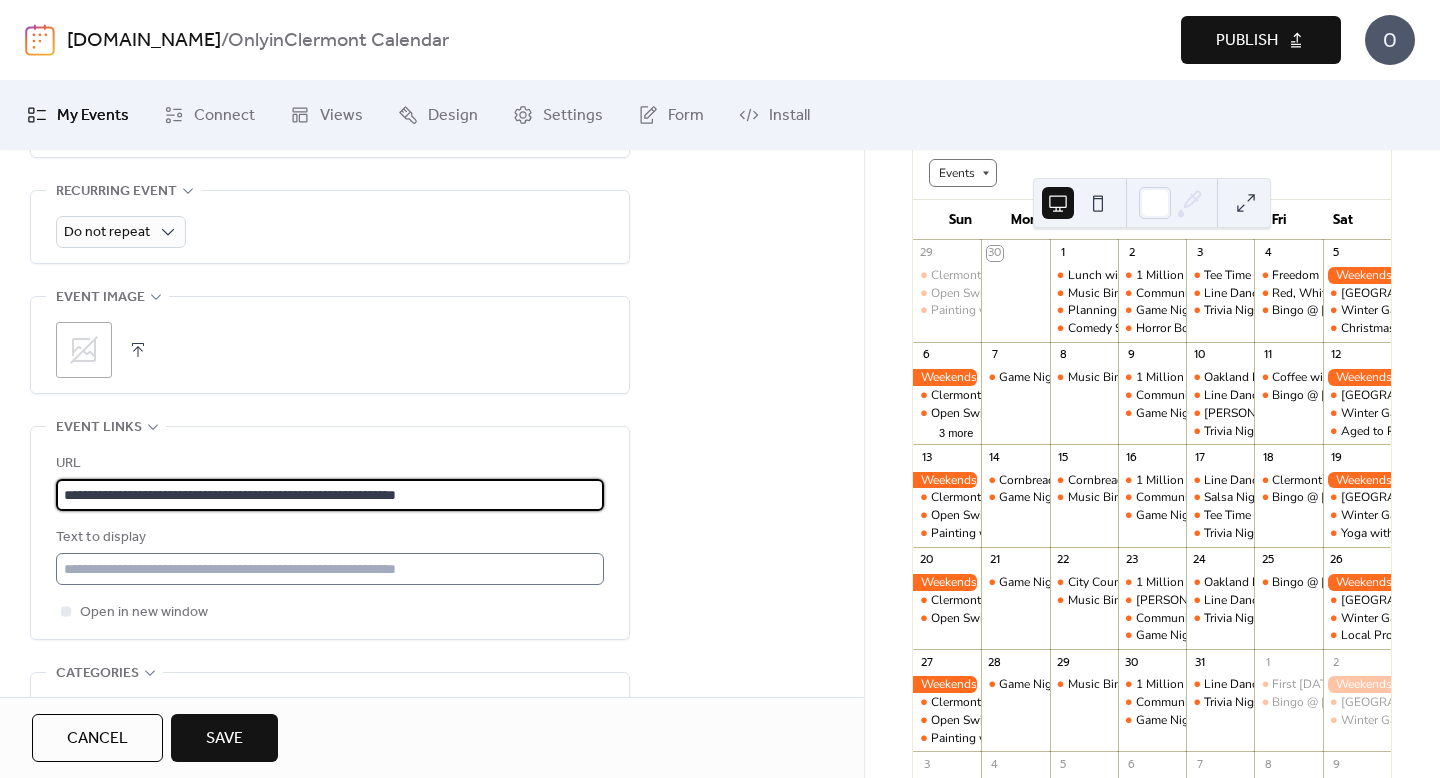 type on "**********" 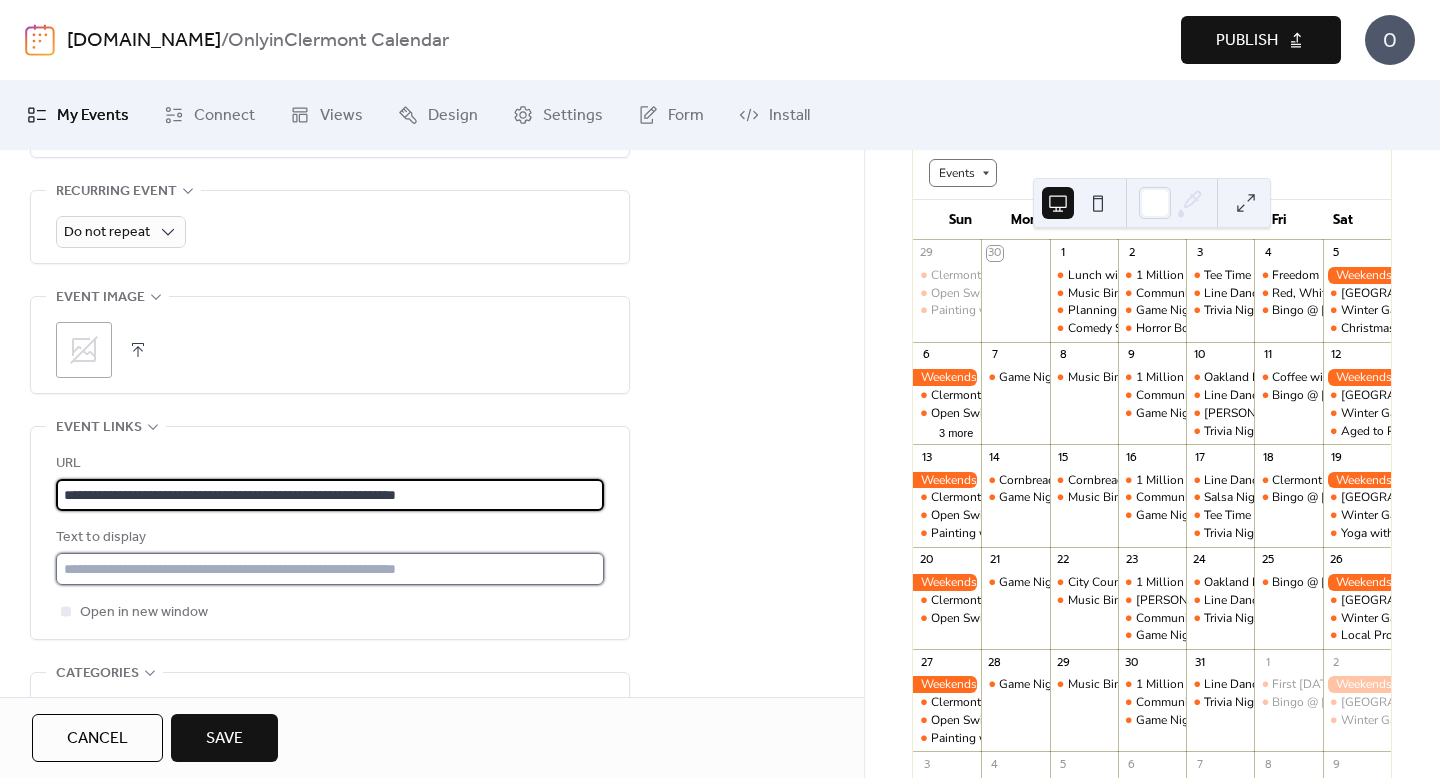 click at bounding box center [330, 569] 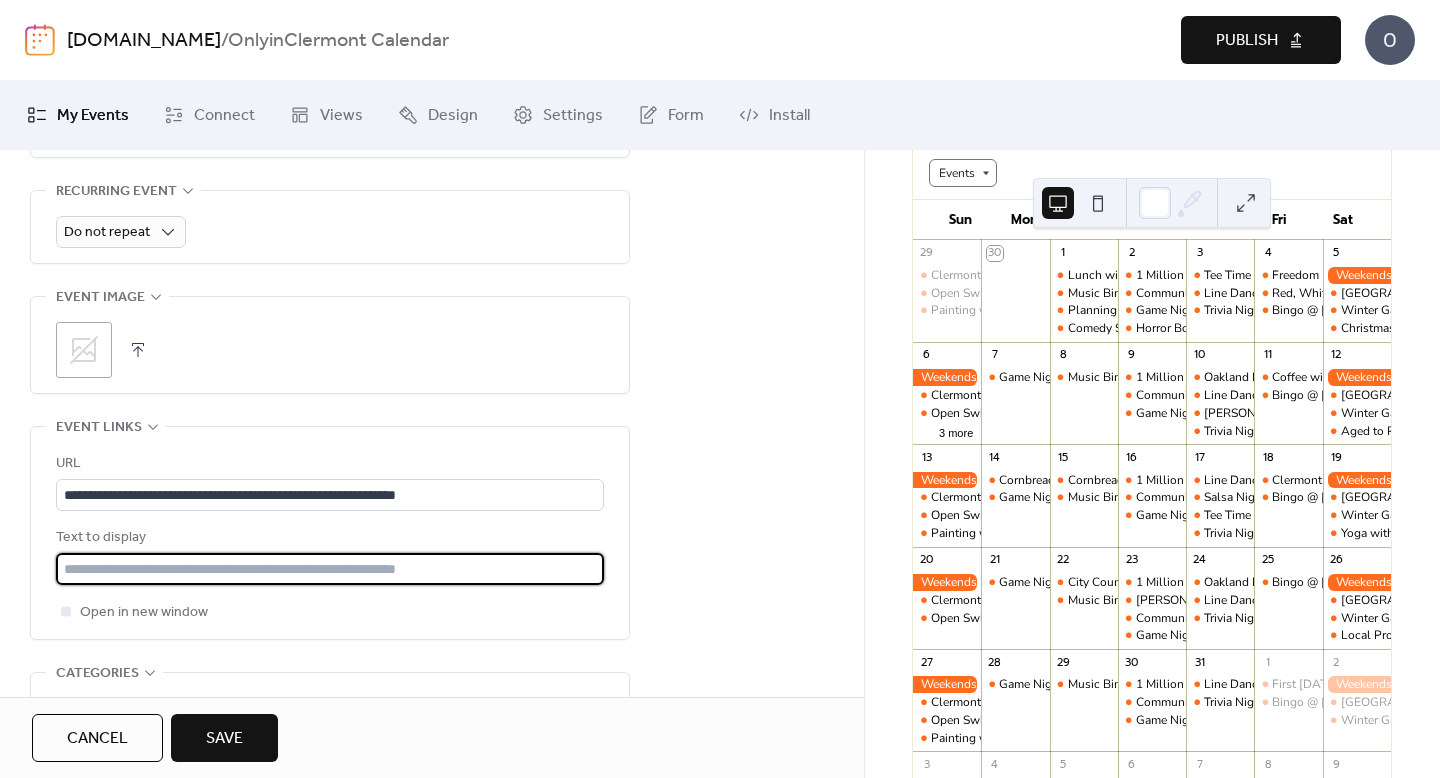 type on "**********" 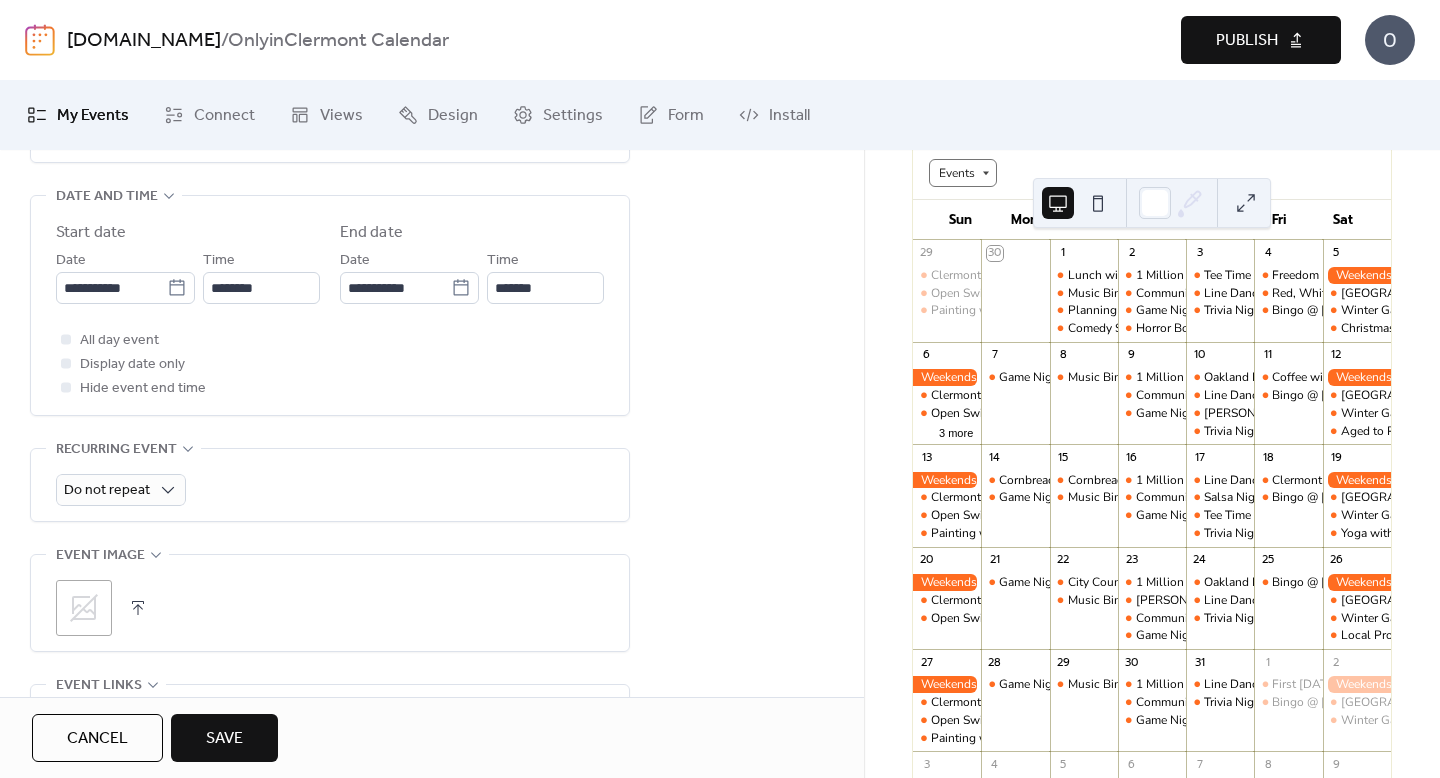 scroll, scrollTop: 388, scrollLeft: 0, axis: vertical 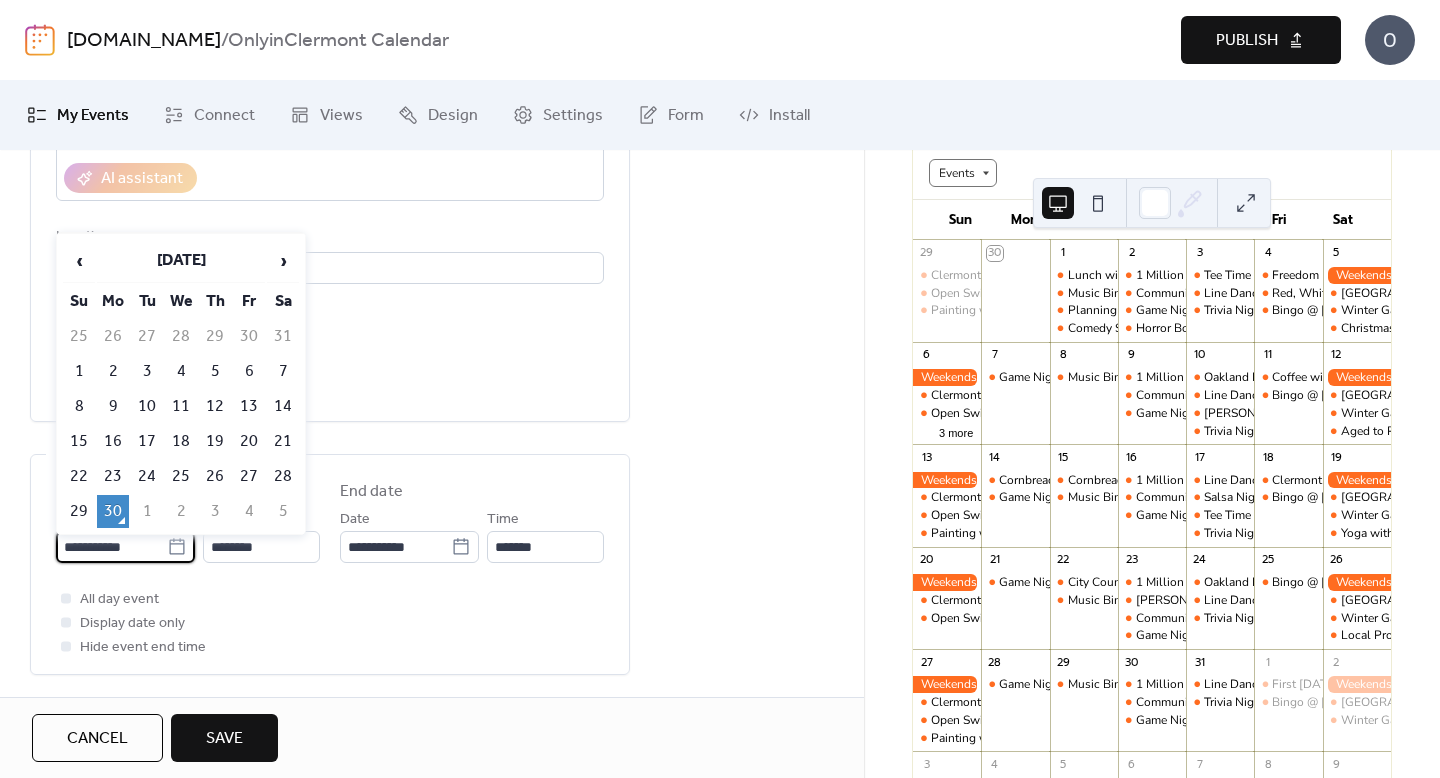 click on "**********" at bounding box center (111, 547) 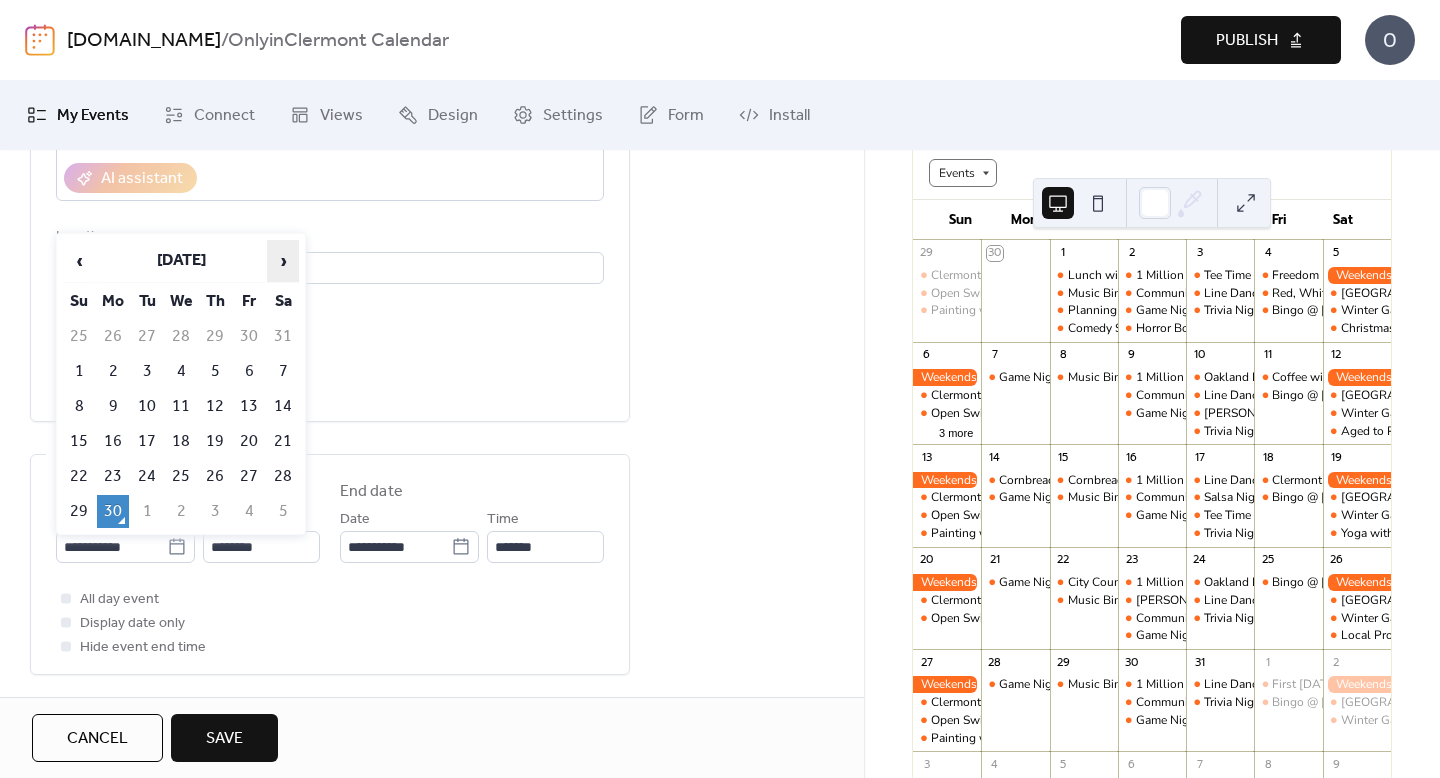 click on "›" at bounding box center [283, 261] 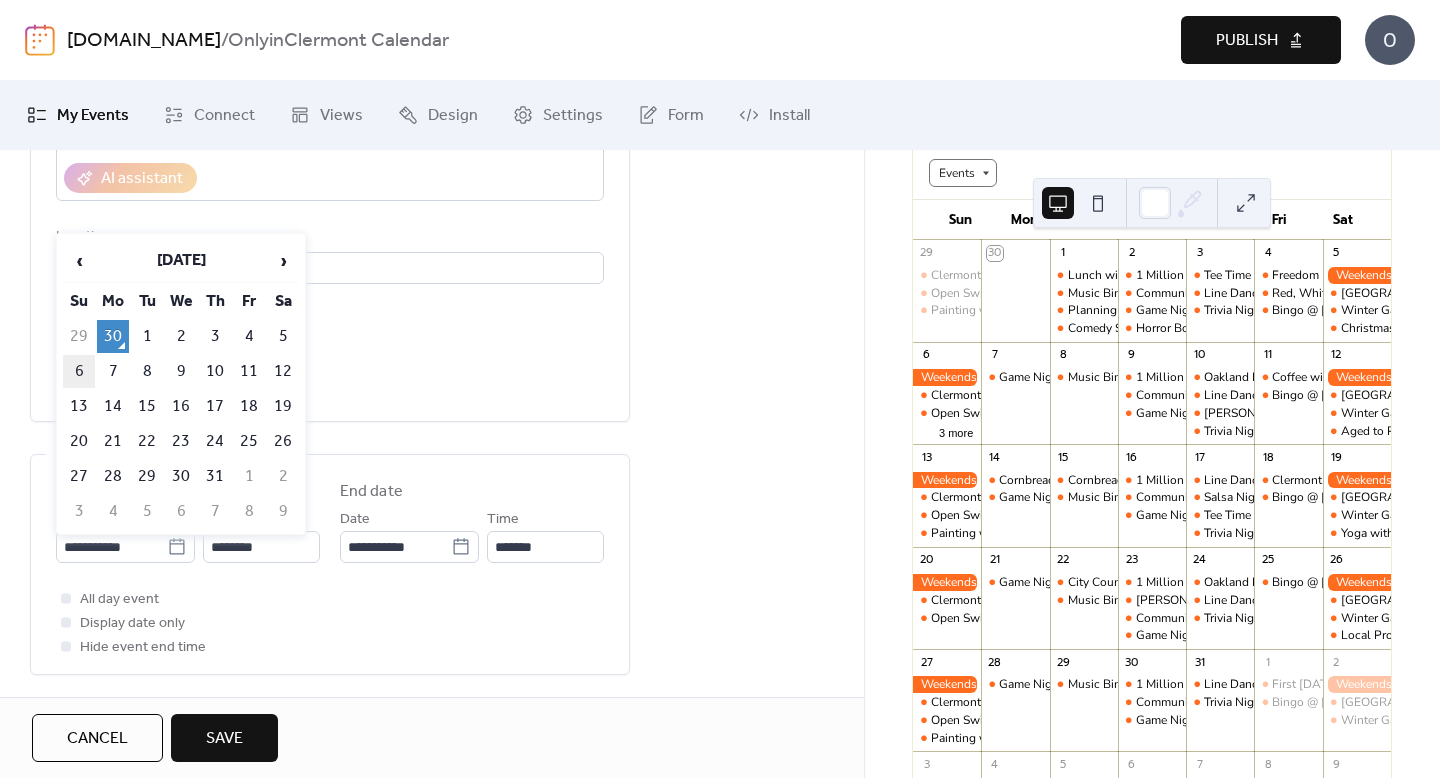 click on "6" at bounding box center (79, 371) 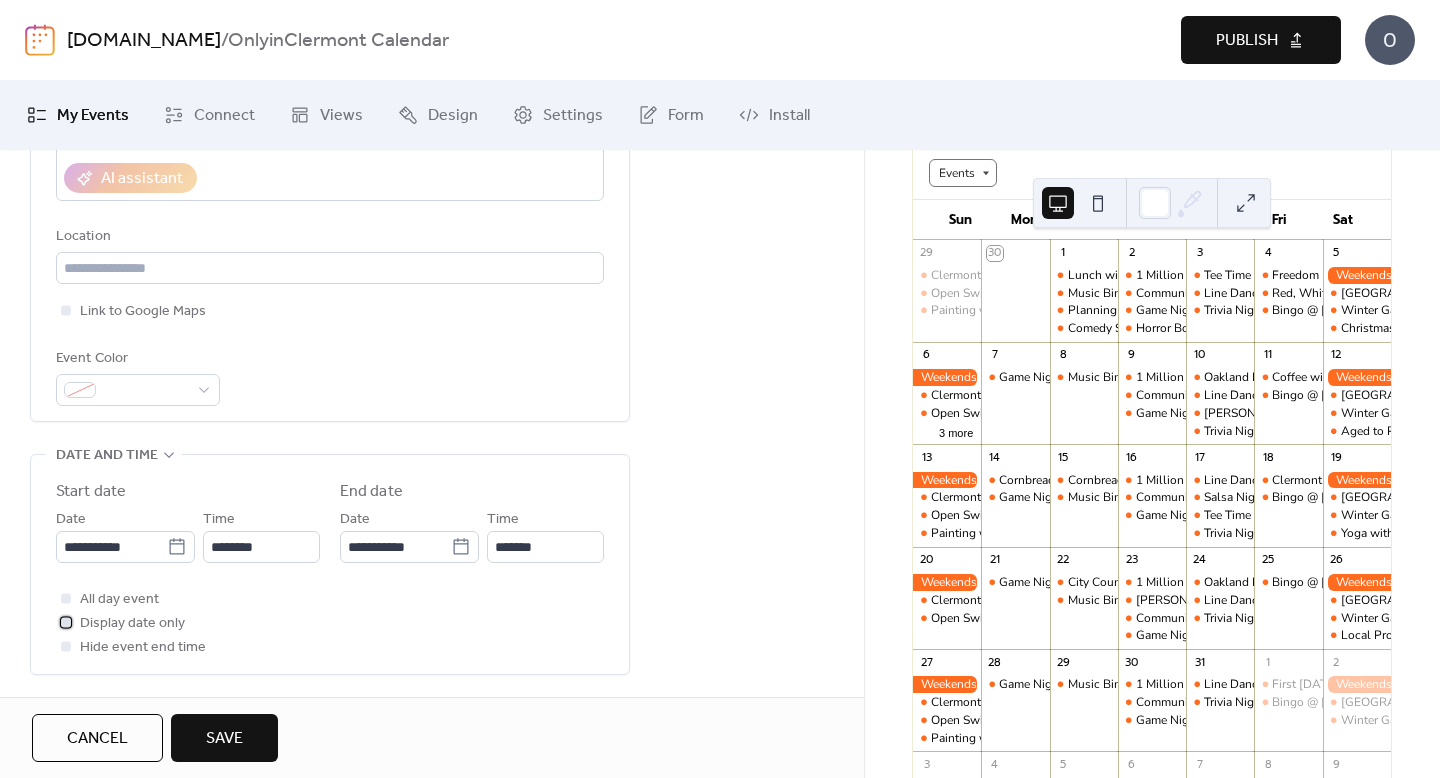 click on "Display date only" at bounding box center [132, 624] 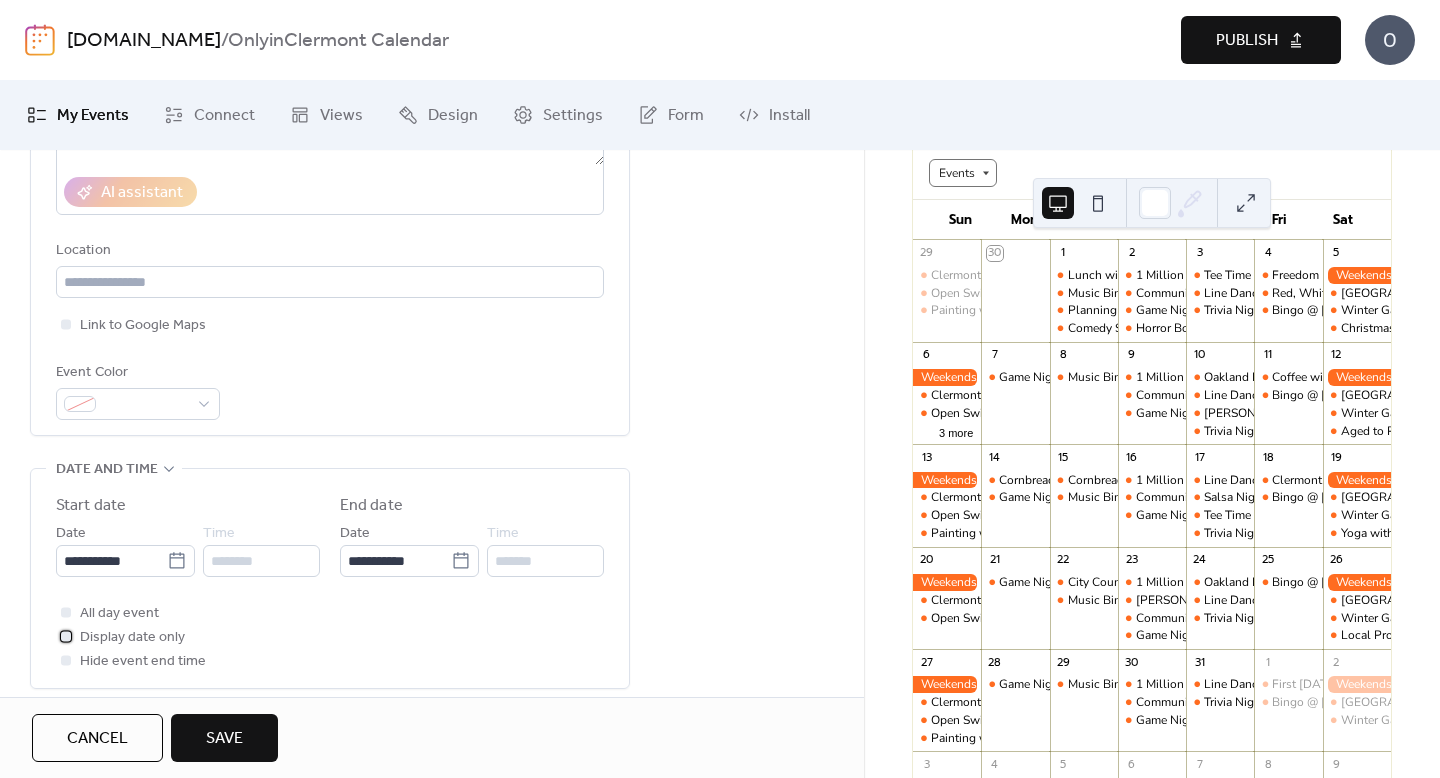 scroll, scrollTop: 73, scrollLeft: 0, axis: vertical 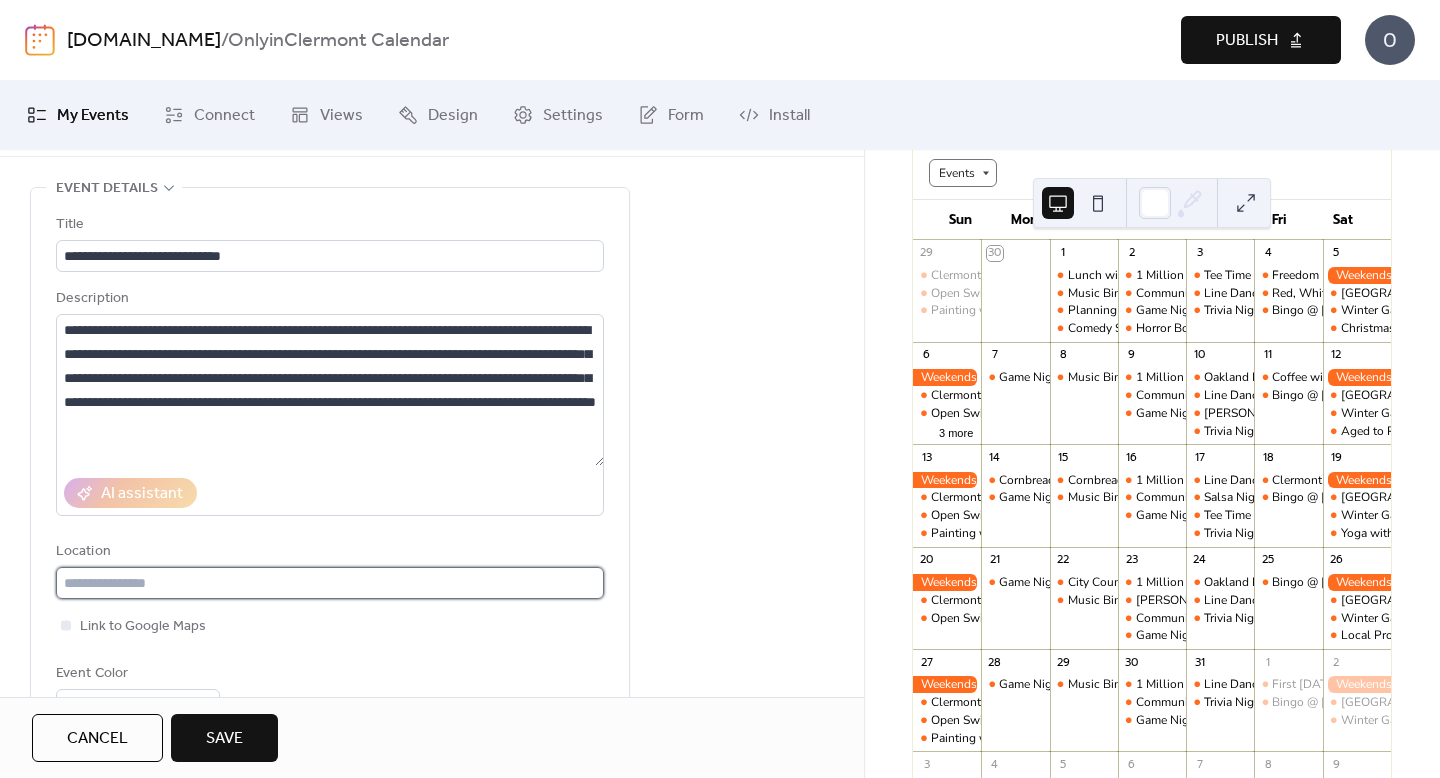 click at bounding box center (330, 583) 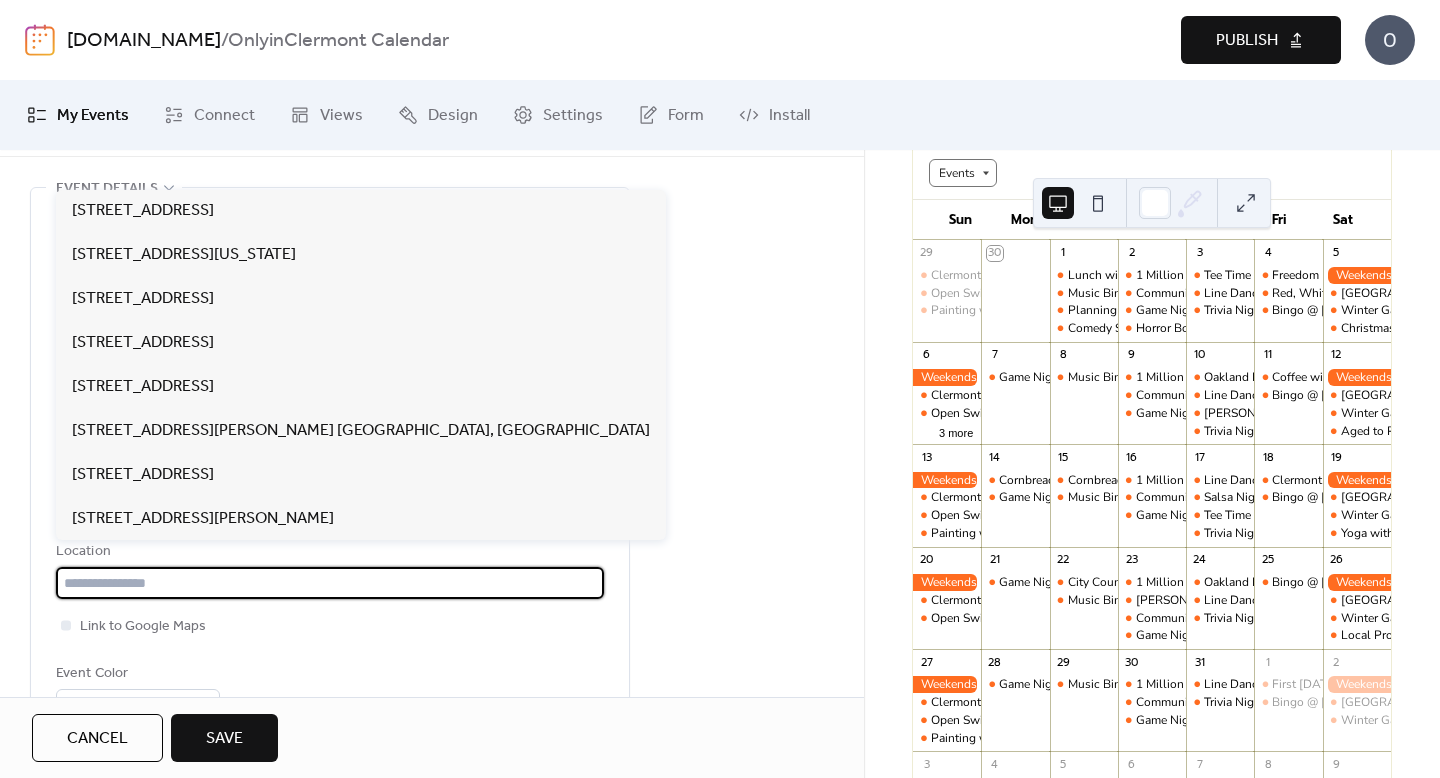 paste on "**********" 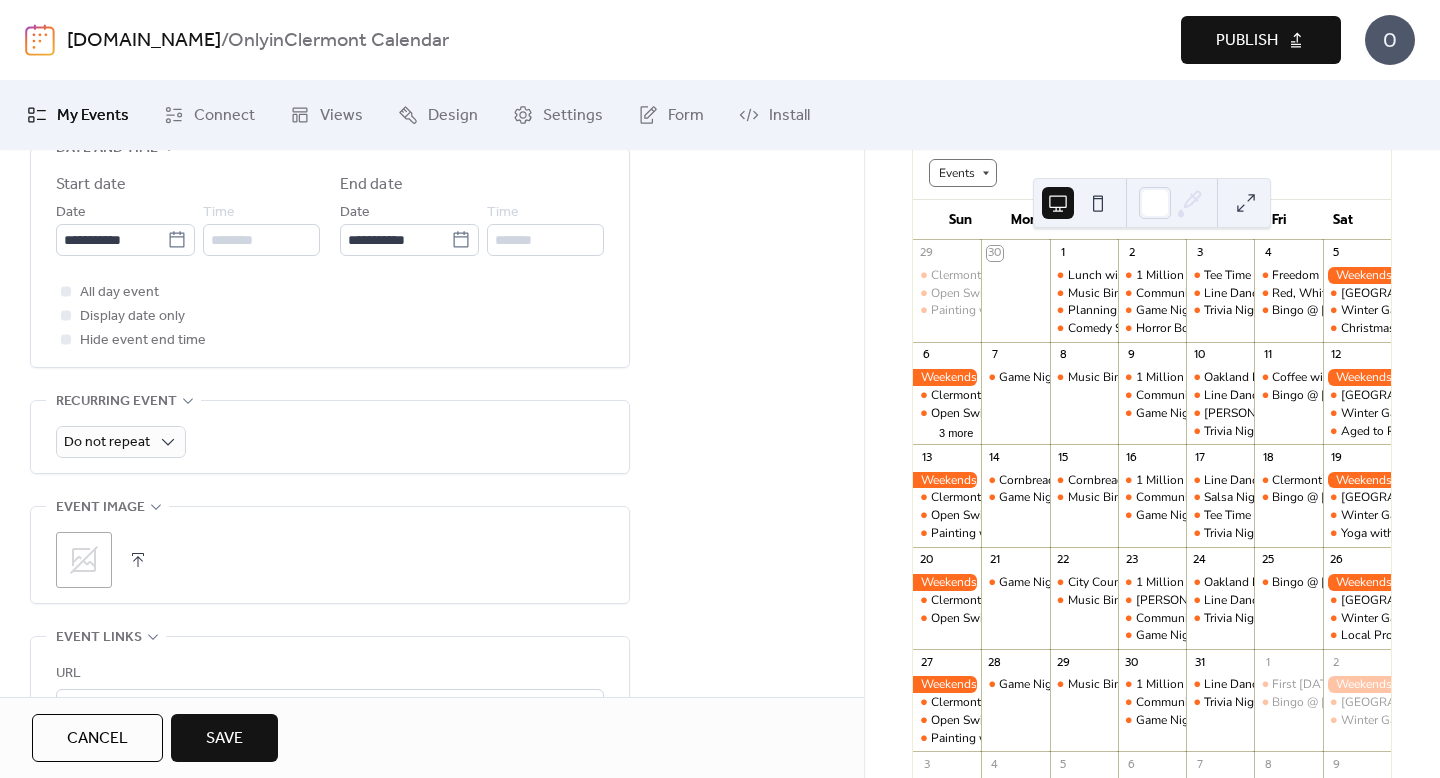 scroll, scrollTop: 875, scrollLeft: 0, axis: vertical 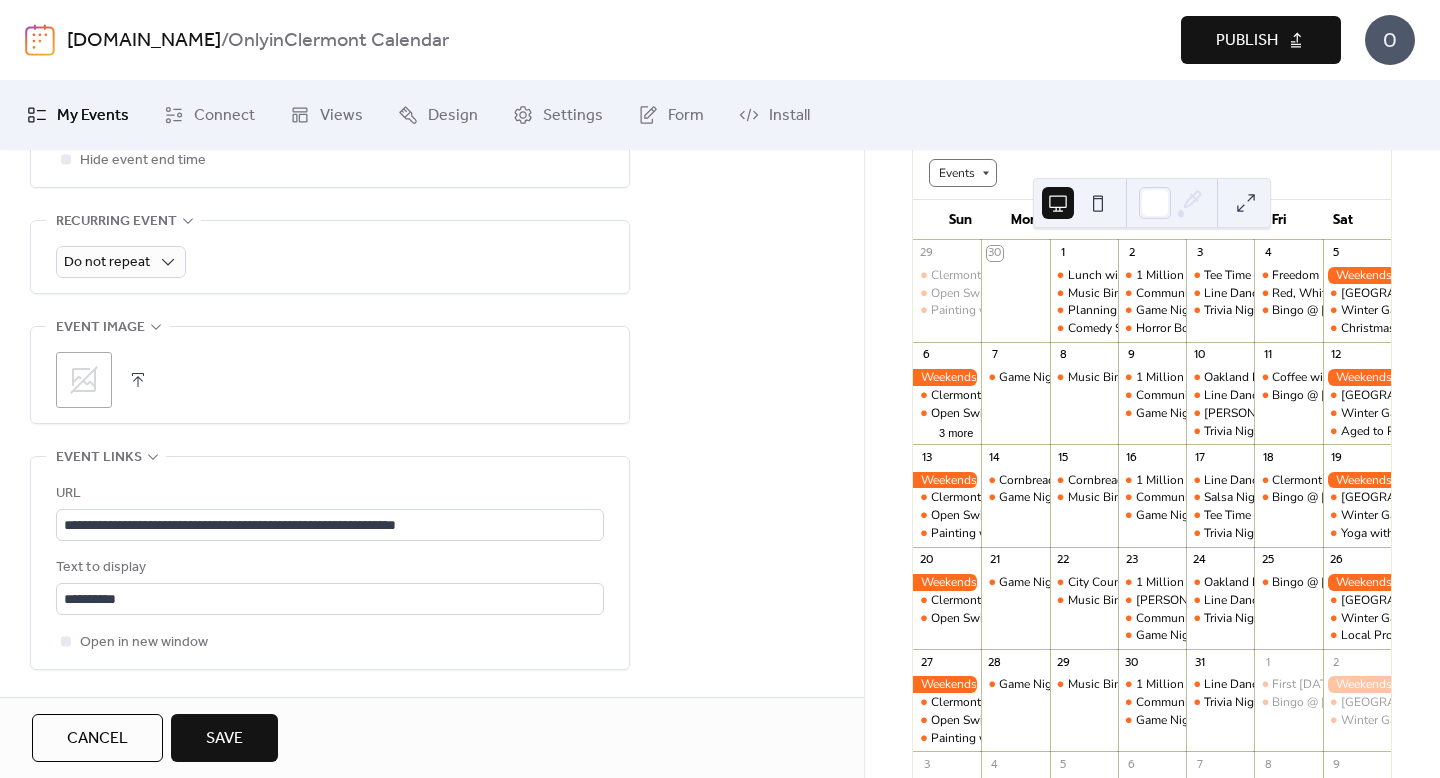 type on "**********" 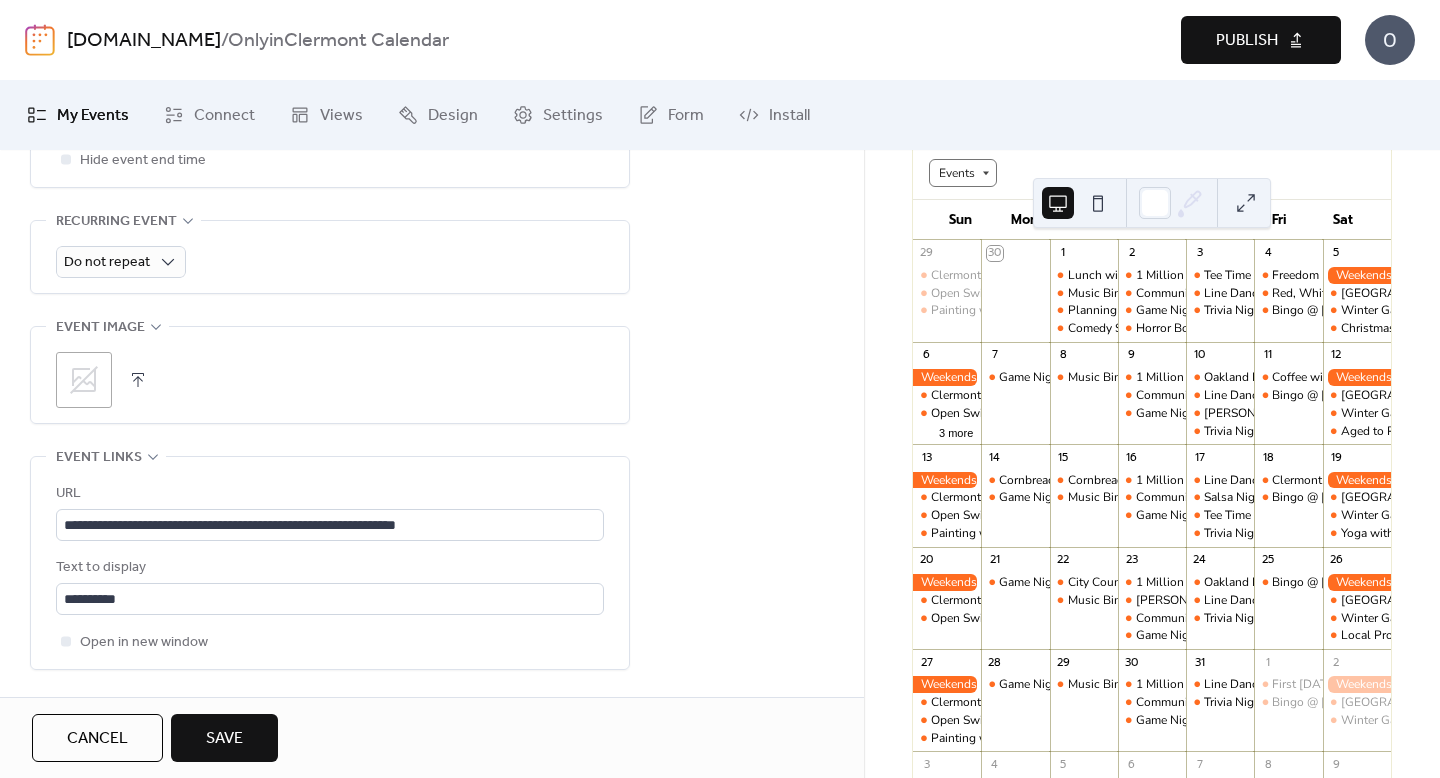 click 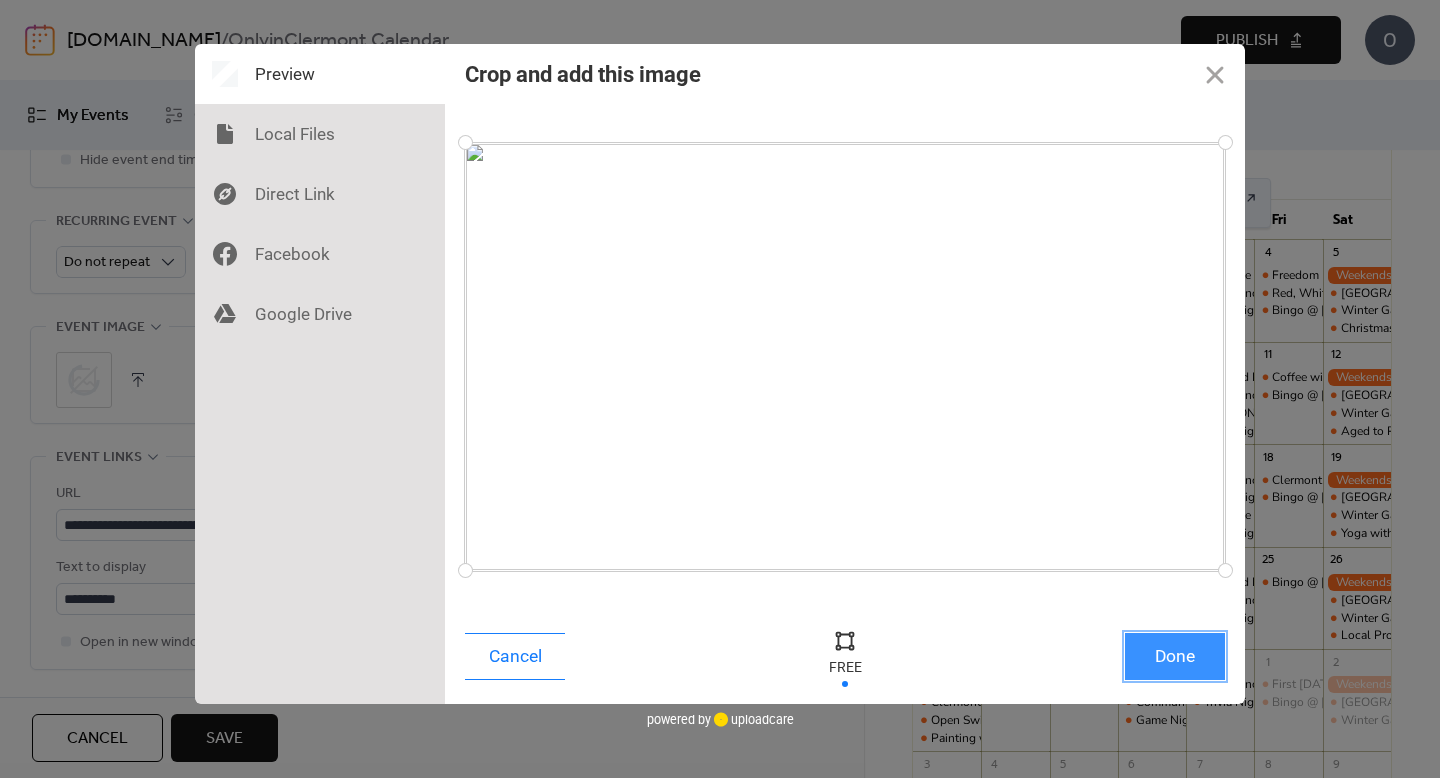 click on "Done" at bounding box center [1175, 656] 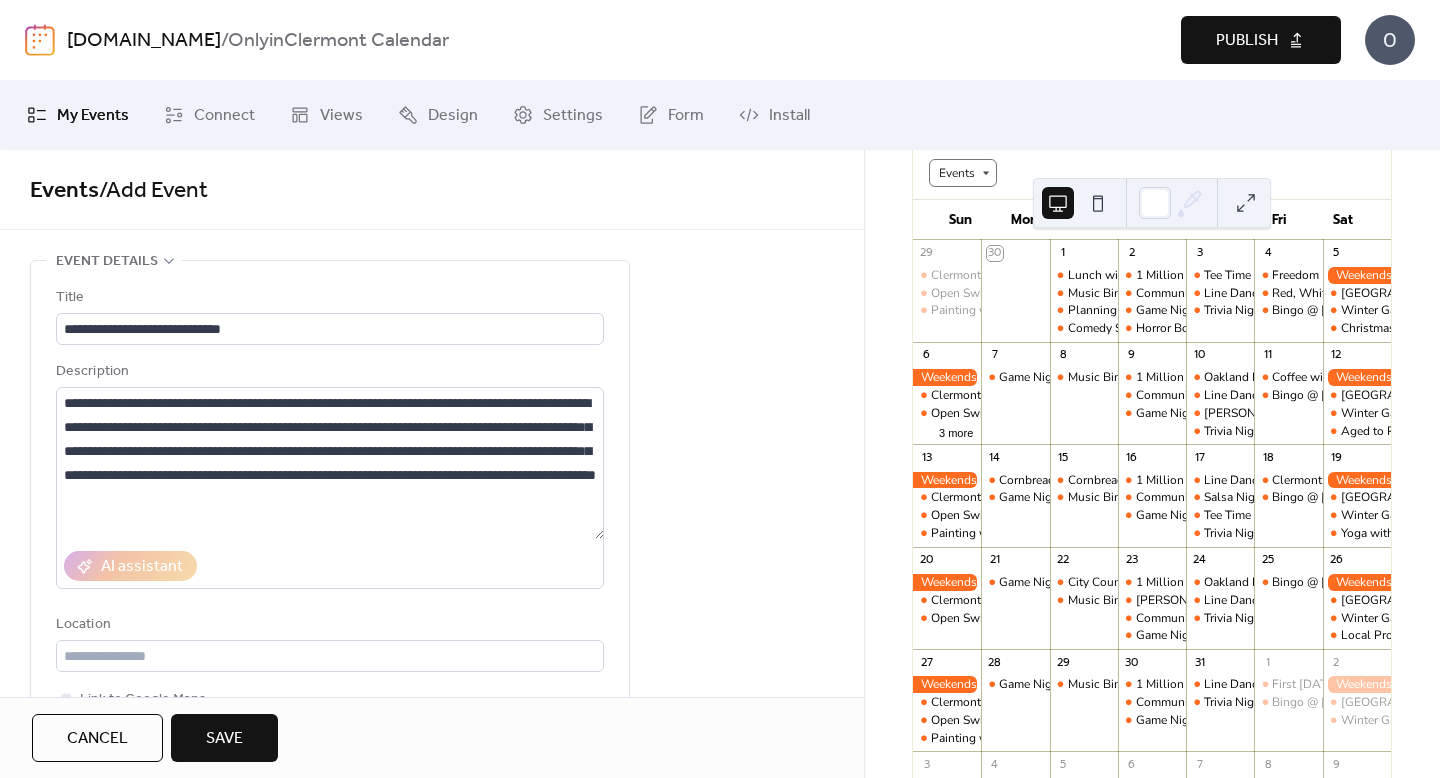 scroll, scrollTop: 293, scrollLeft: 0, axis: vertical 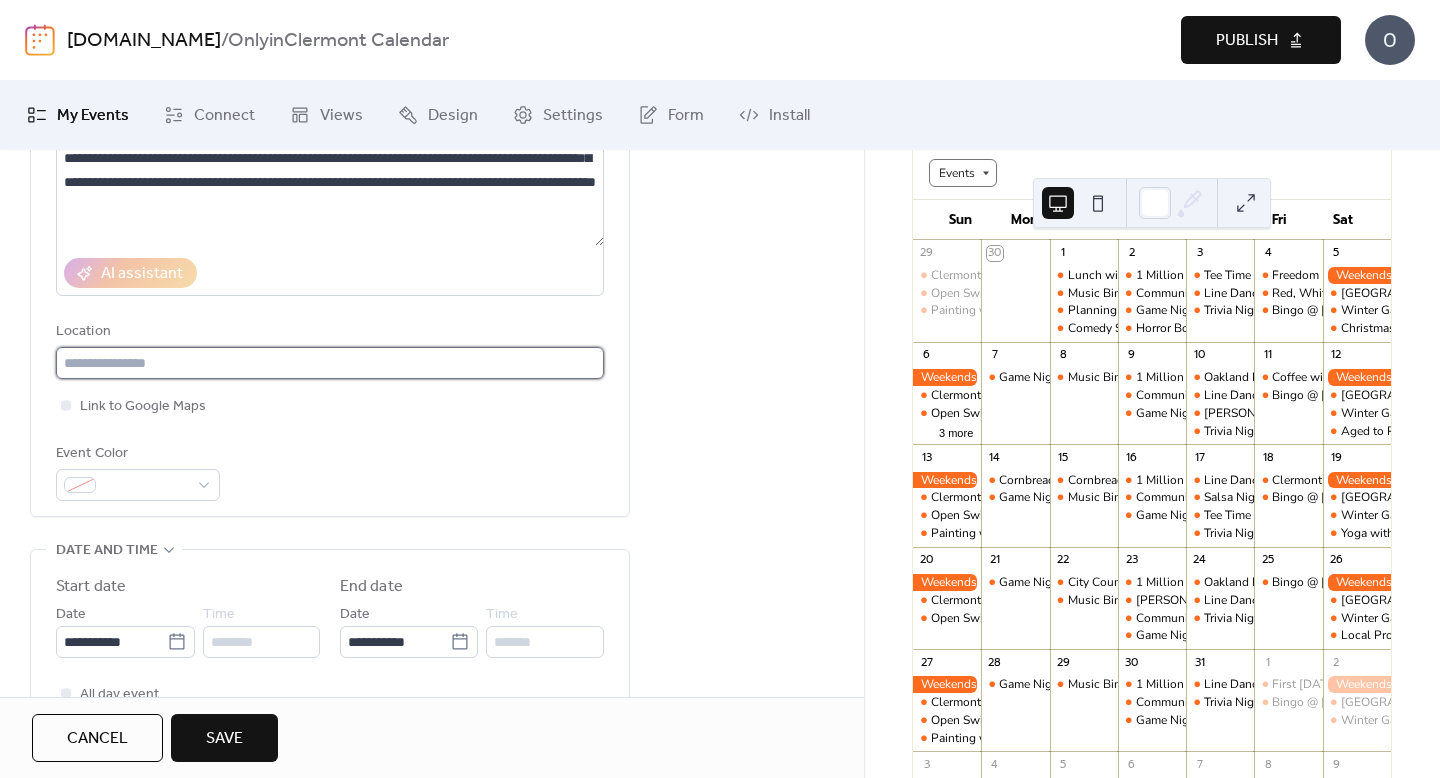 click at bounding box center [330, 363] 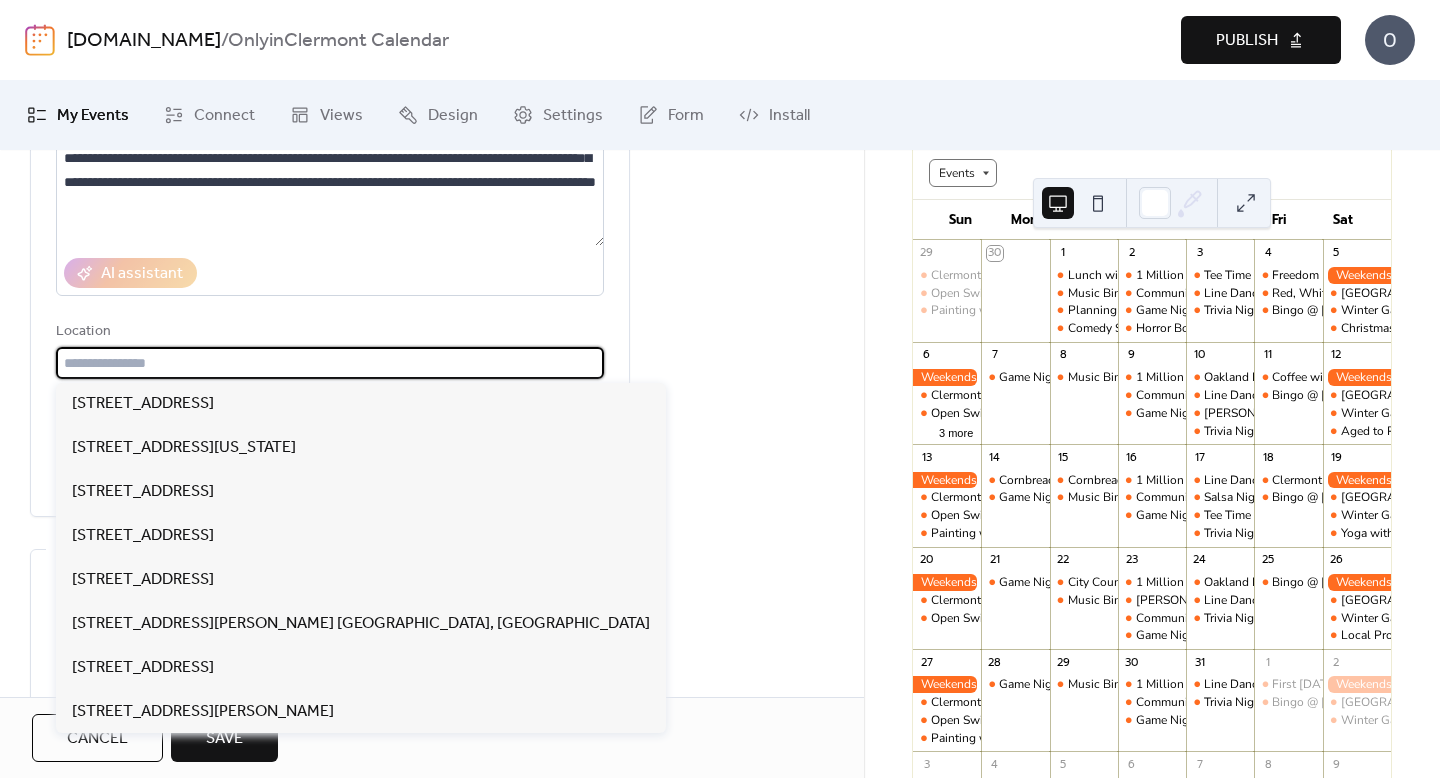 paste on "**********" 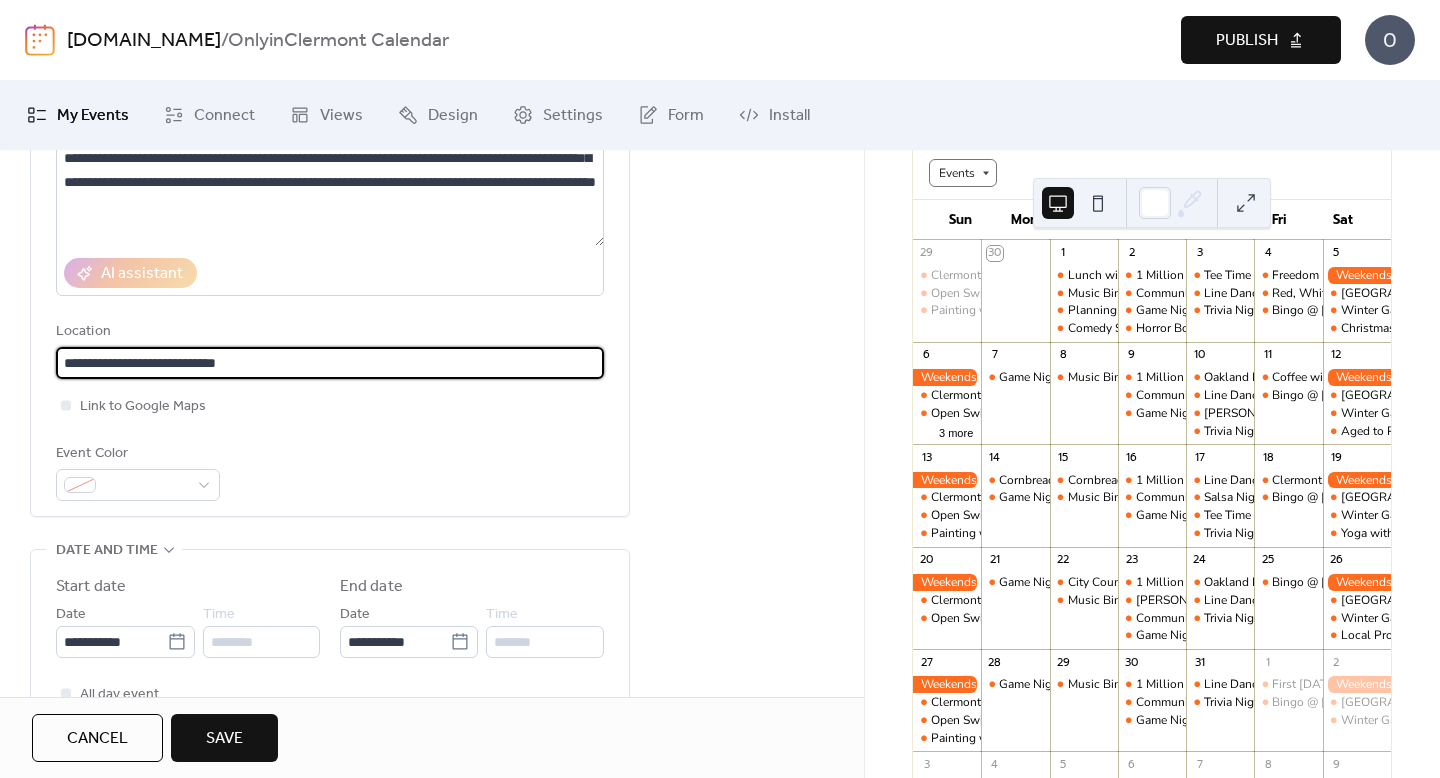 type on "**********" 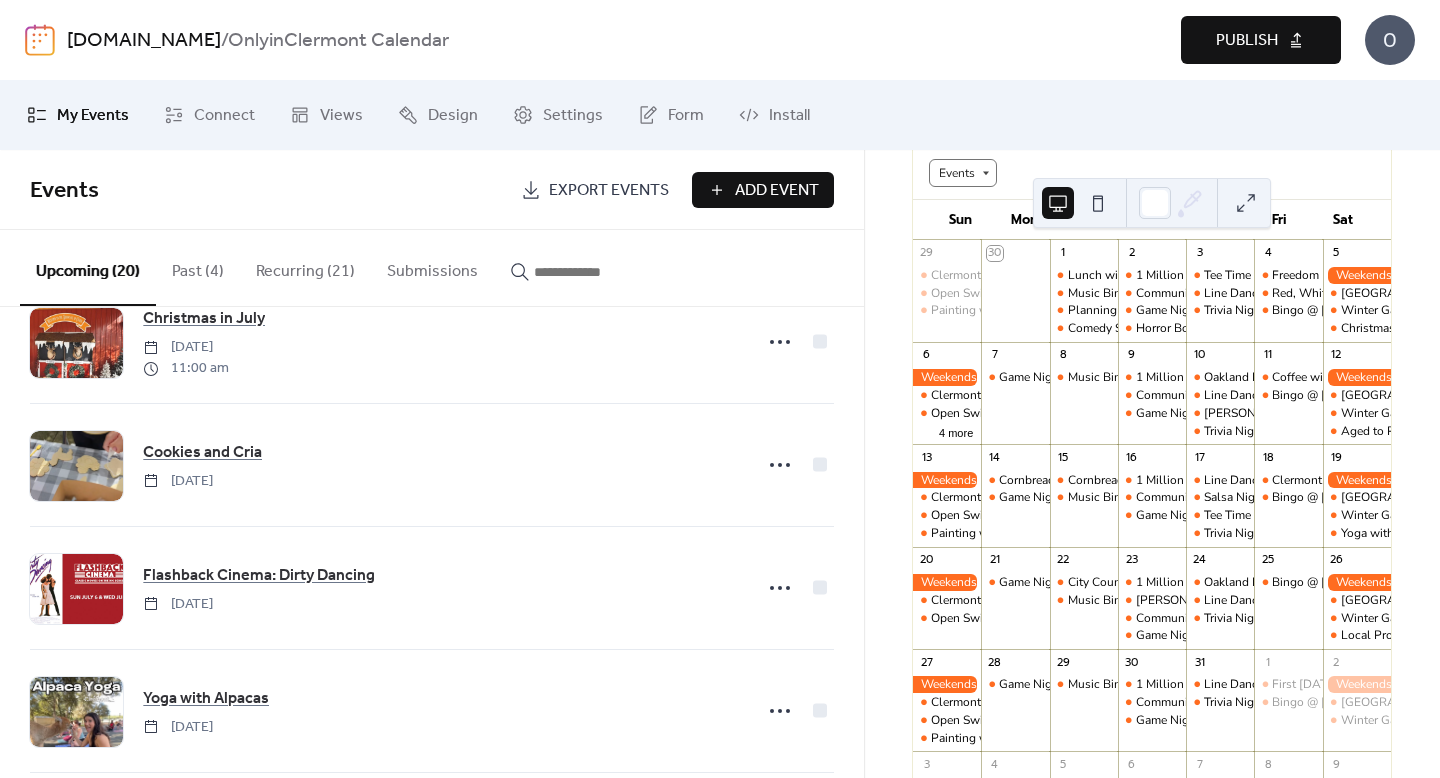 scroll, scrollTop: 516, scrollLeft: 0, axis: vertical 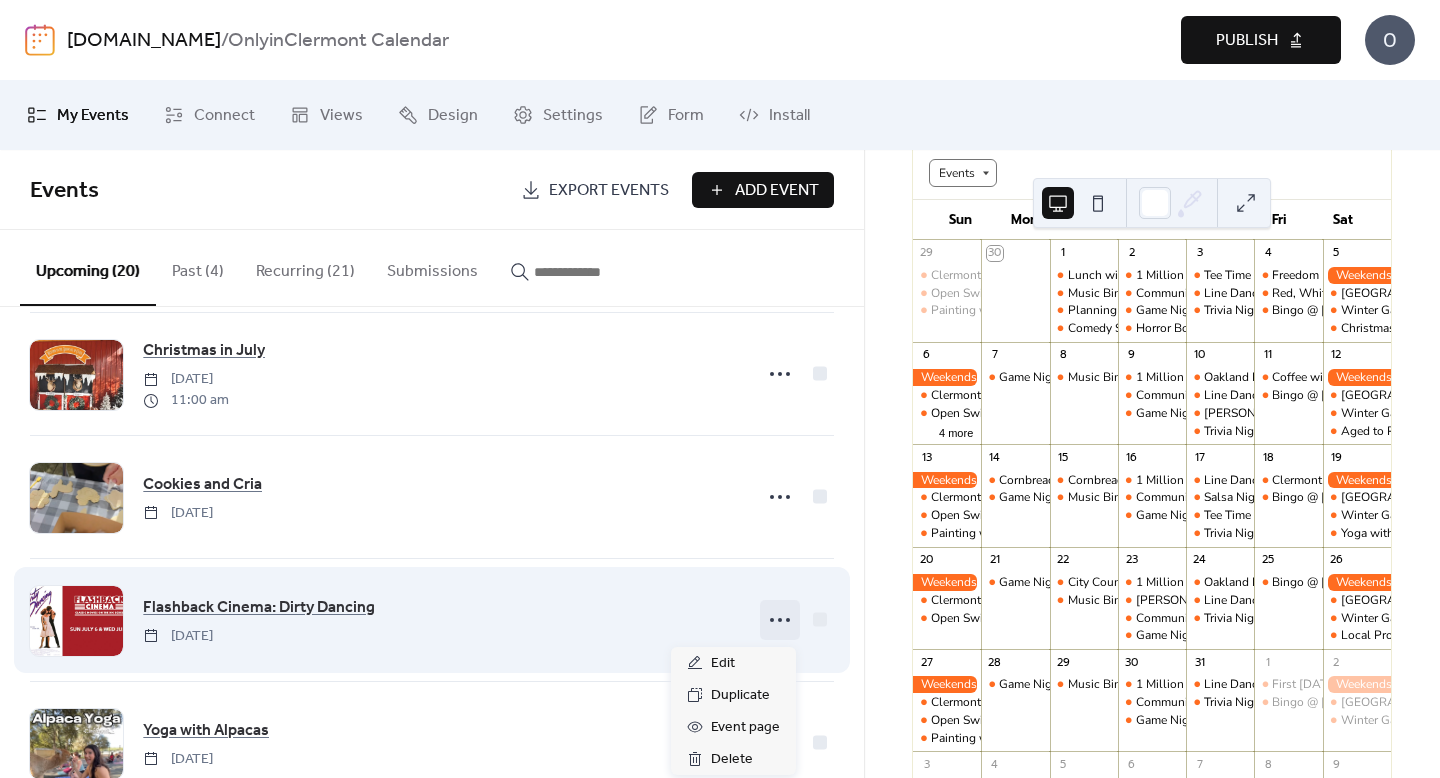 click 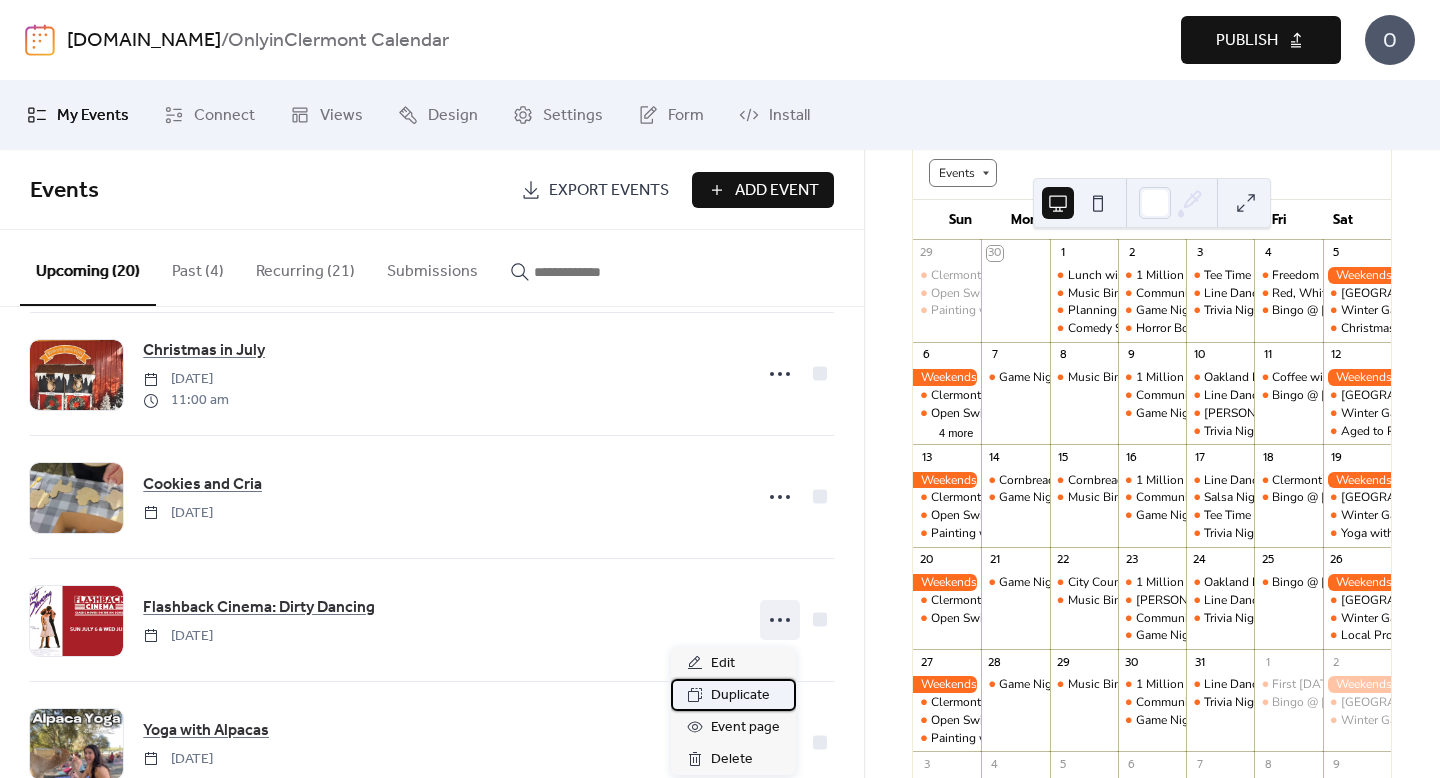 click on "Duplicate" at bounding box center [740, 696] 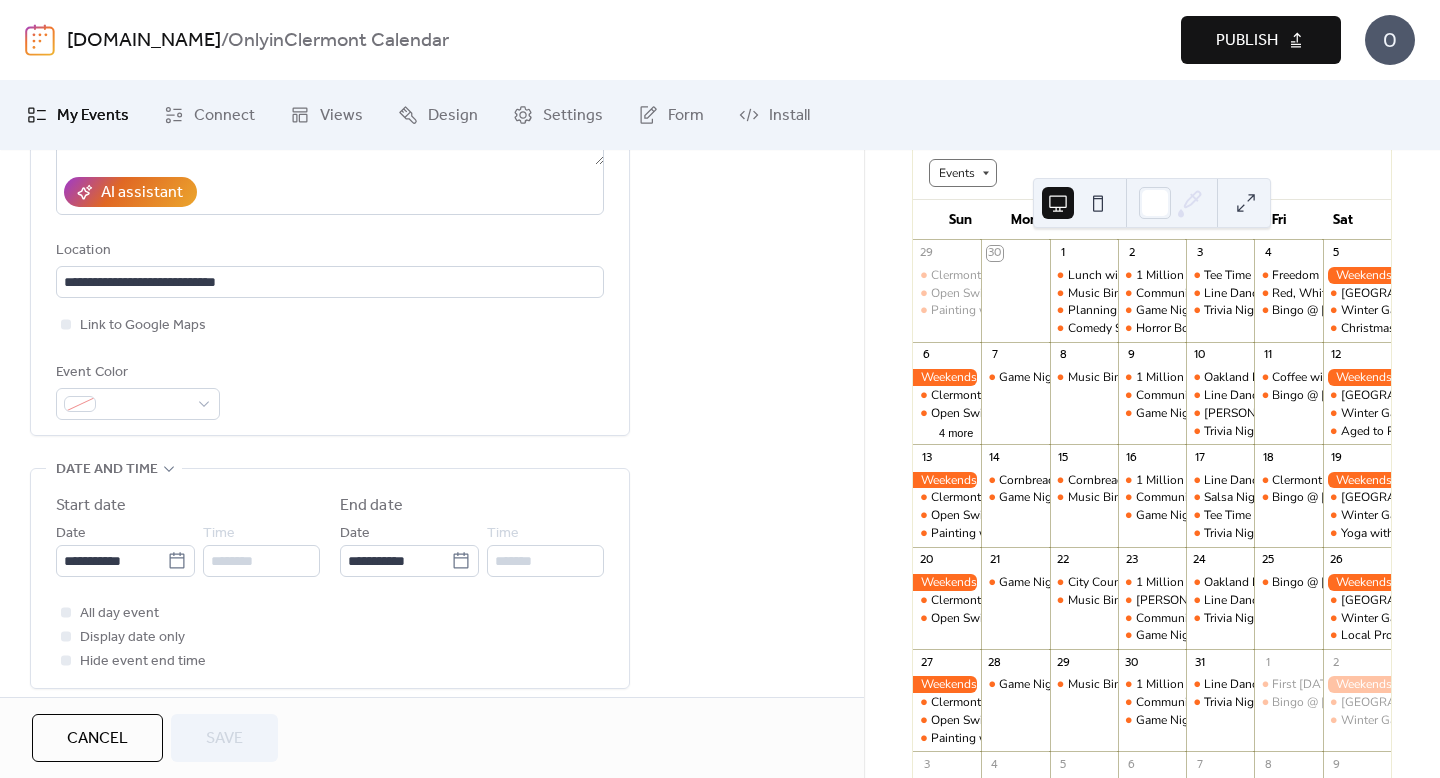 scroll, scrollTop: 444, scrollLeft: 0, axis: vertical 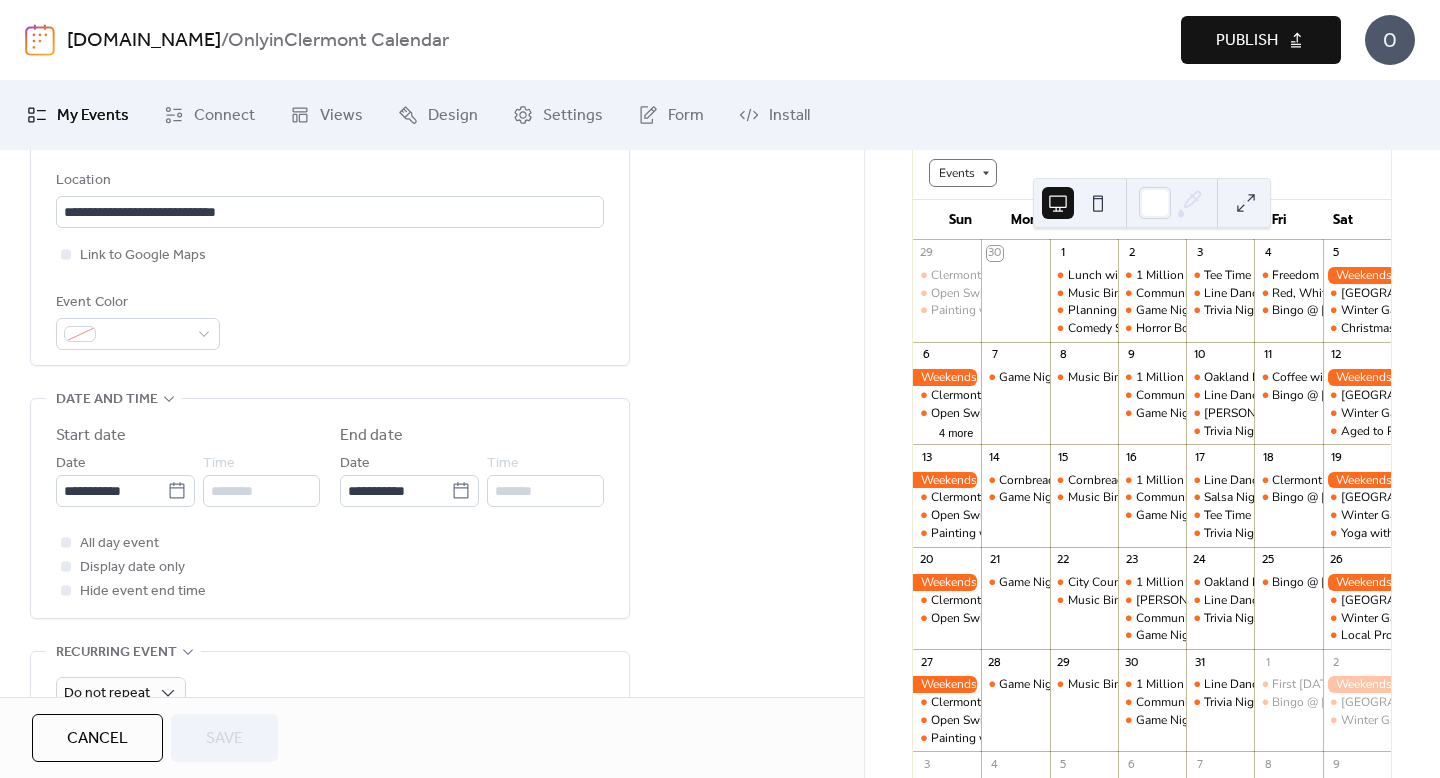 click on "**********" at bounding box center (330, 513) 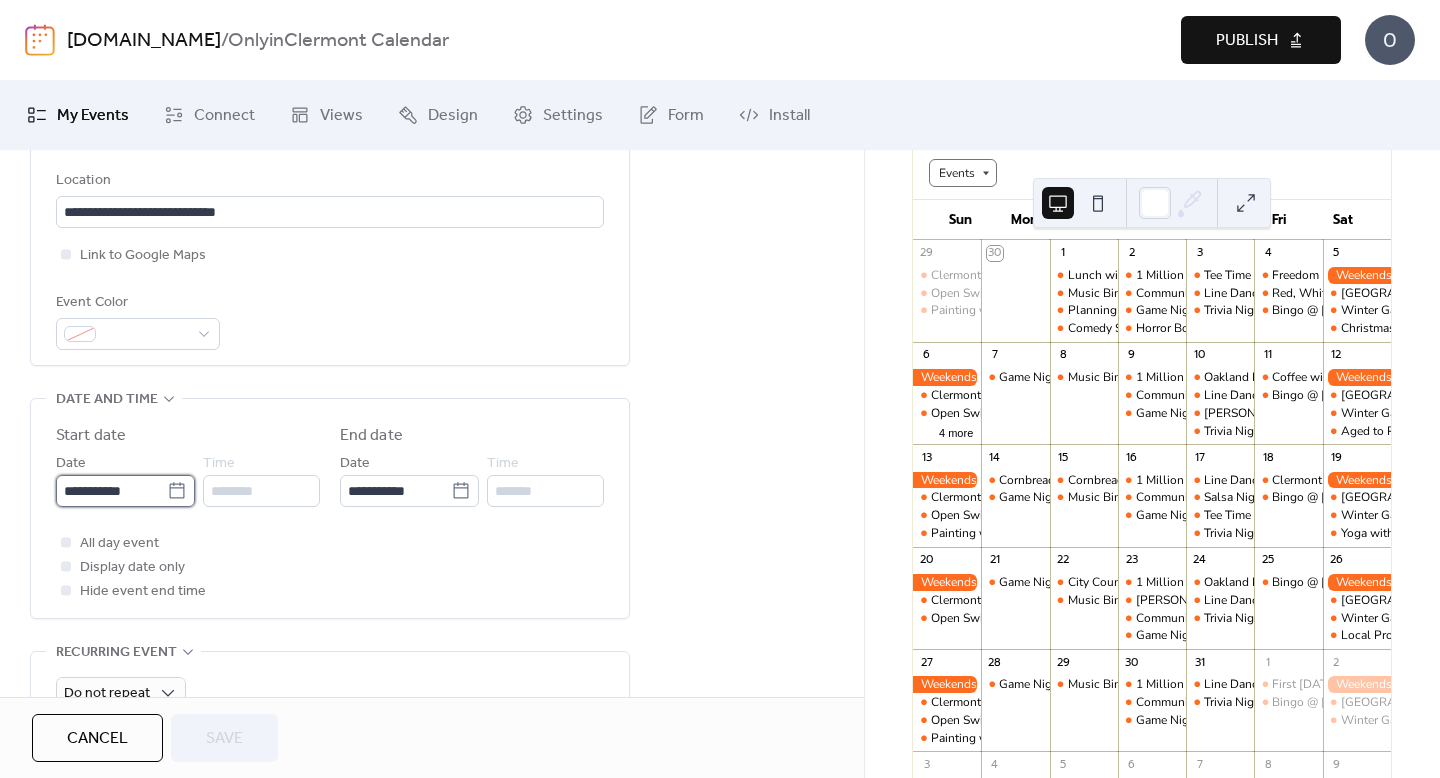 click on "**********" at bounding box center [111, 491] 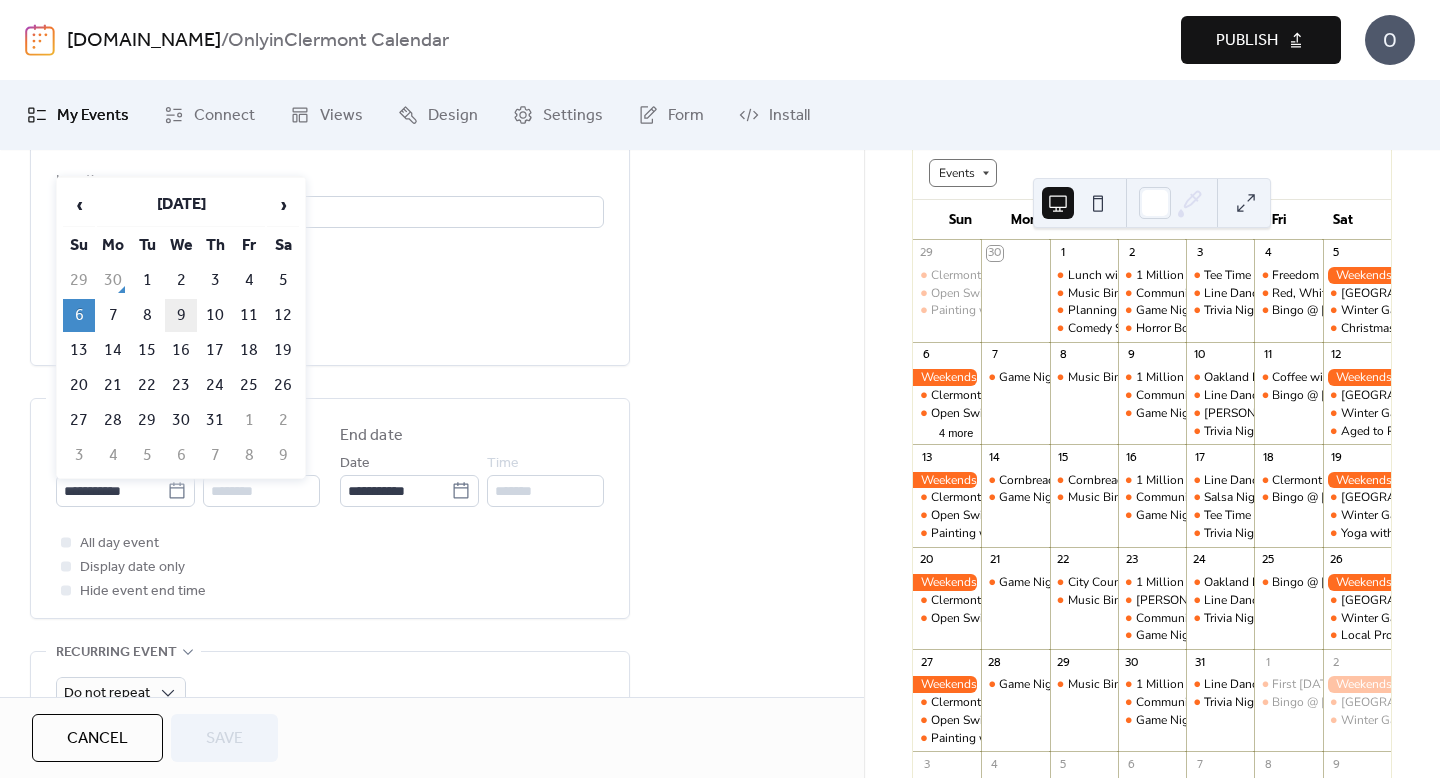 click on "9" at bounding box center [181, 315] 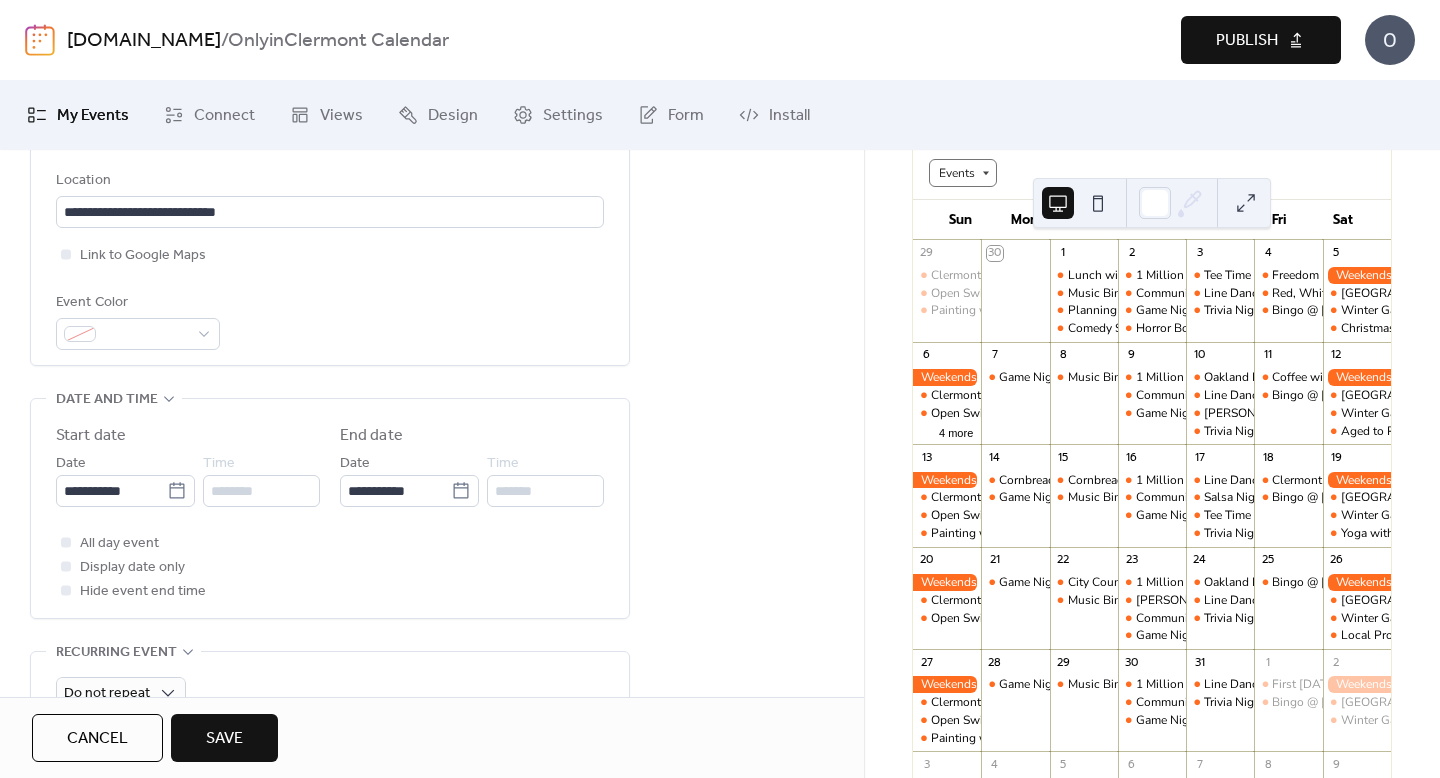 click on "Save" at bounding box center (224, 738) 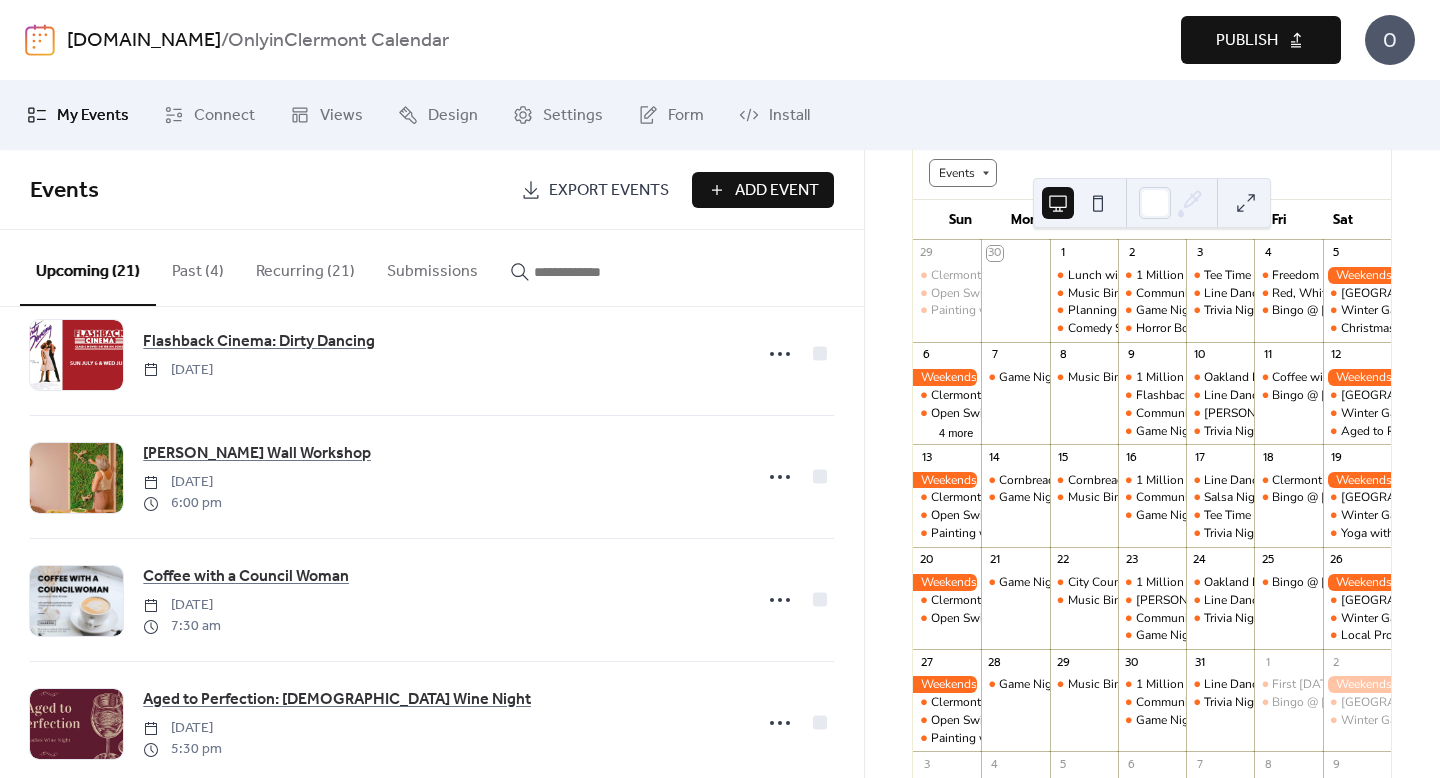 scroll, scrollTop: 1149, scrollLeft: 0, axis: vertical 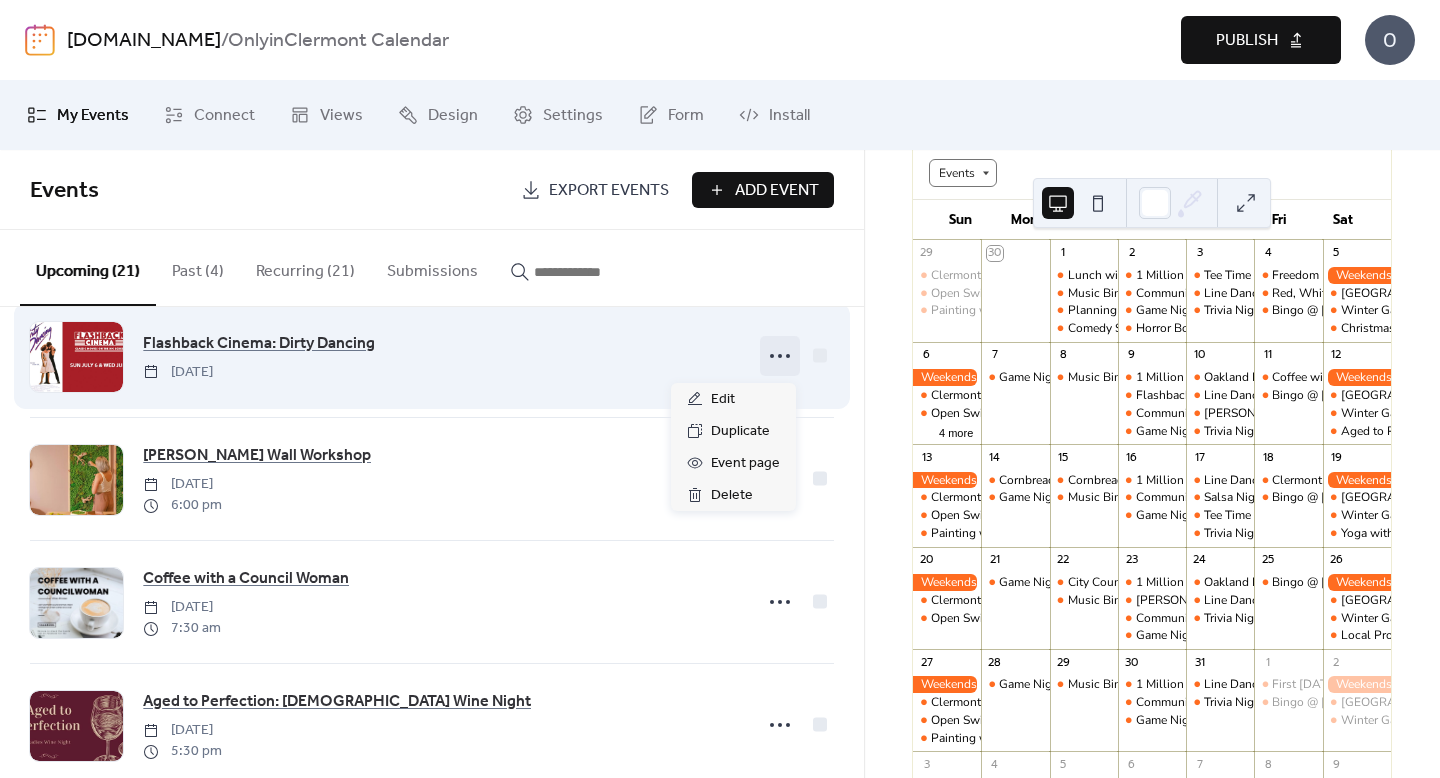 click 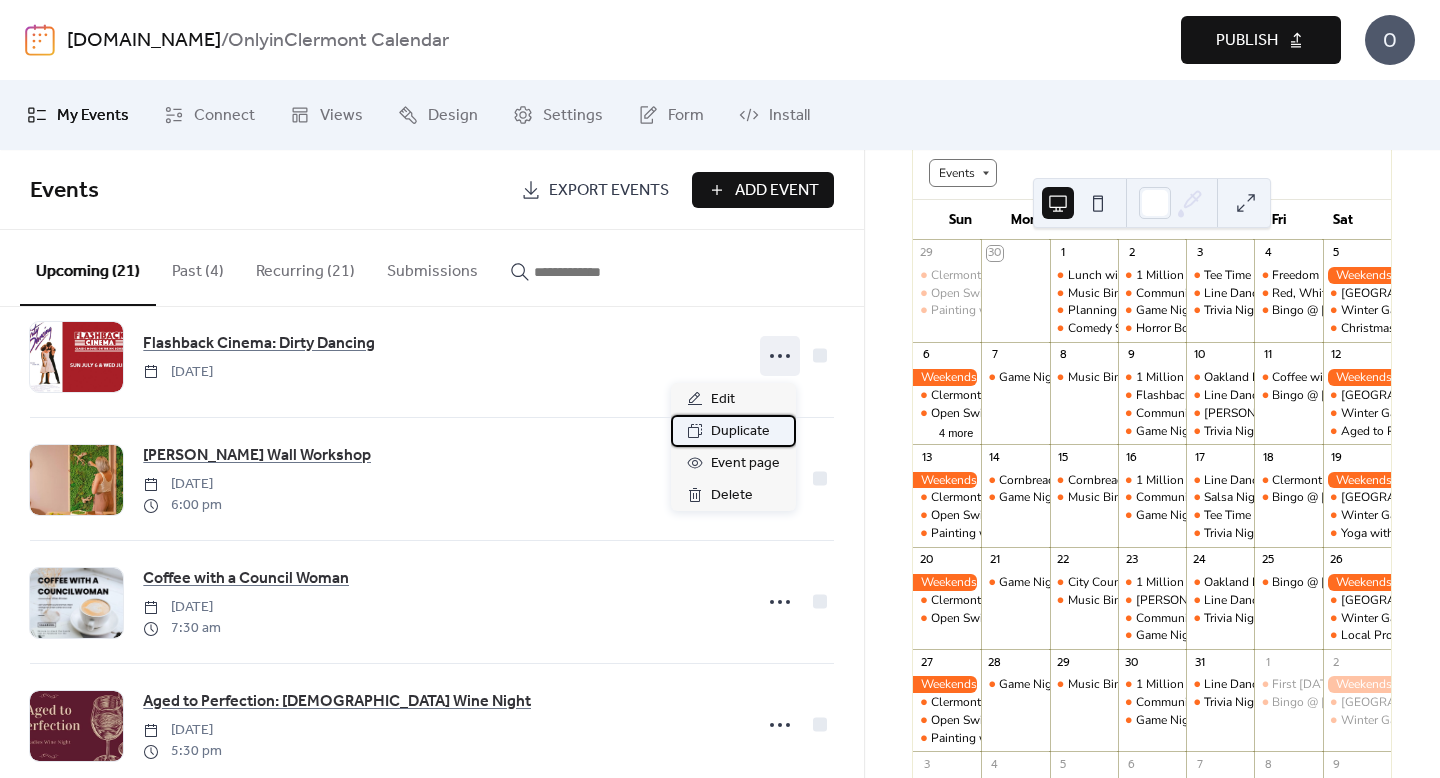 click on "Duplicate" at bounding box center [740, 432] 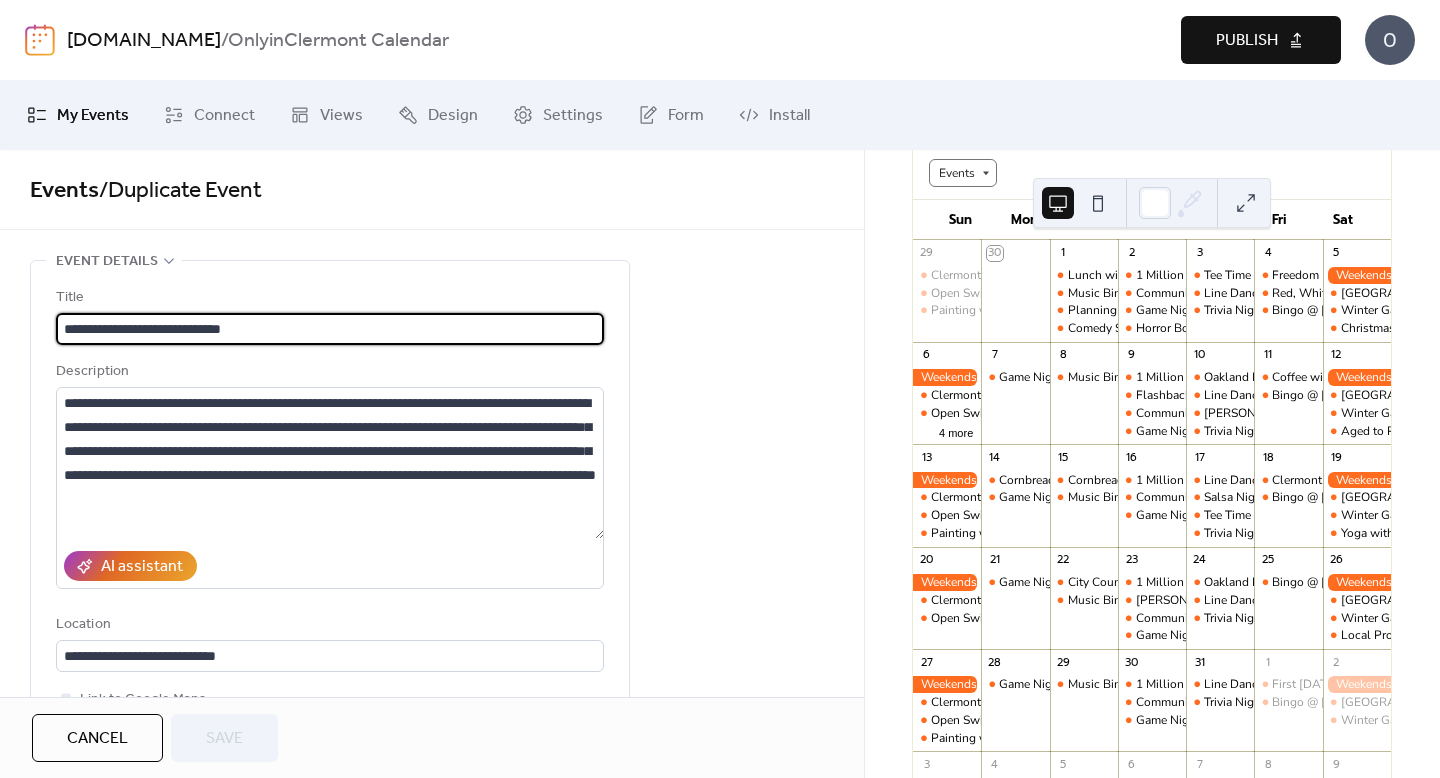 drag, startPoint x: 276, startPoint y: 326, endPoint x: 176, endPoint y: 323, distance: 100.04499 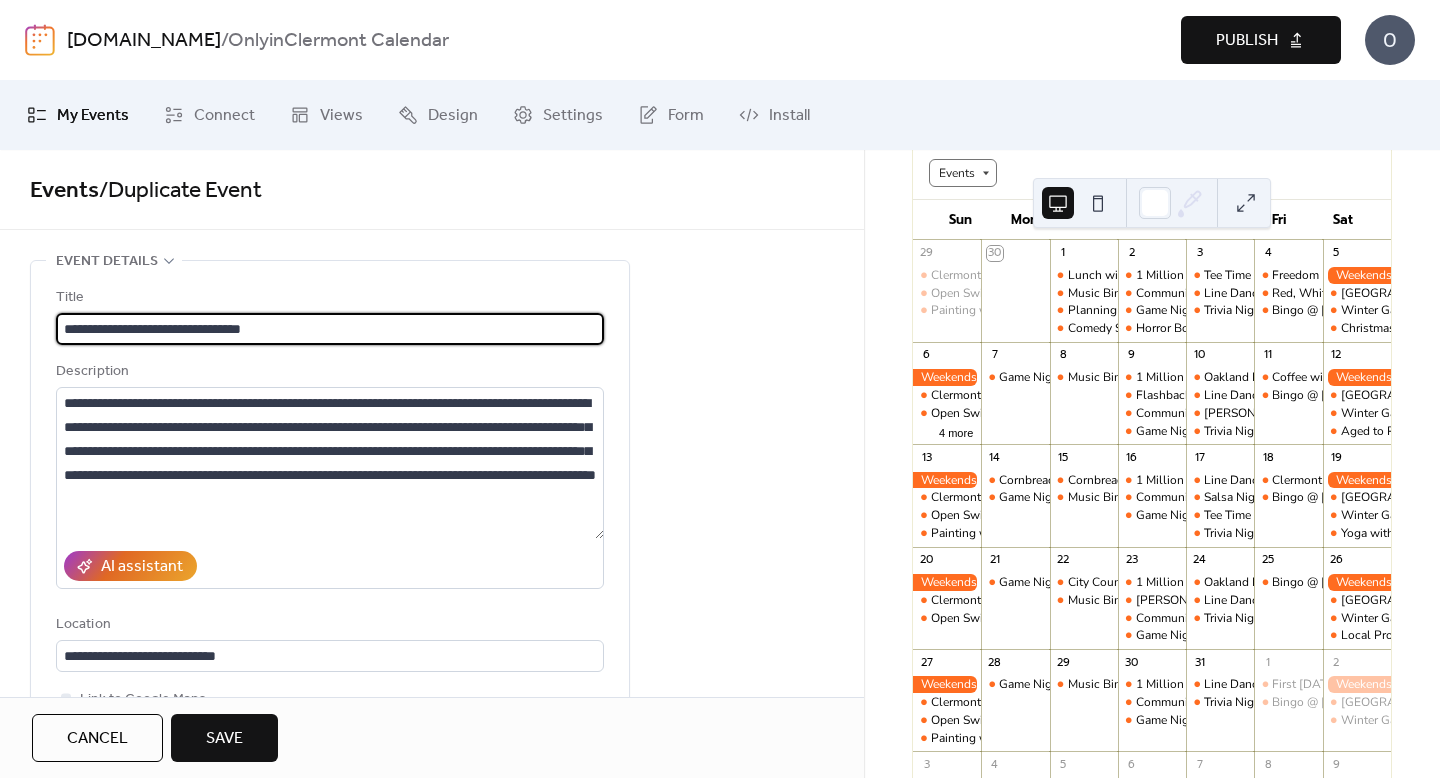 type on "**********" 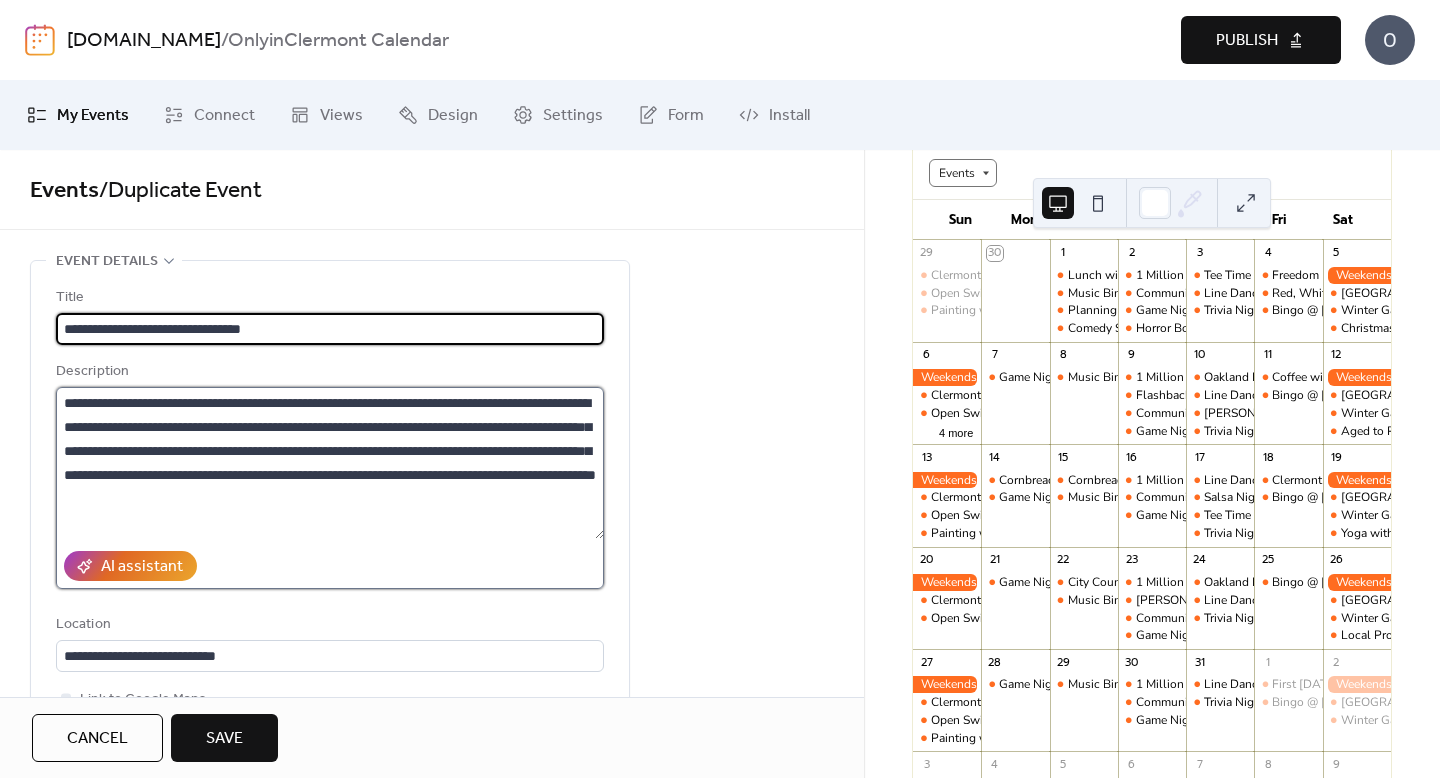 click on "**********" at bounding box center (330, 463) 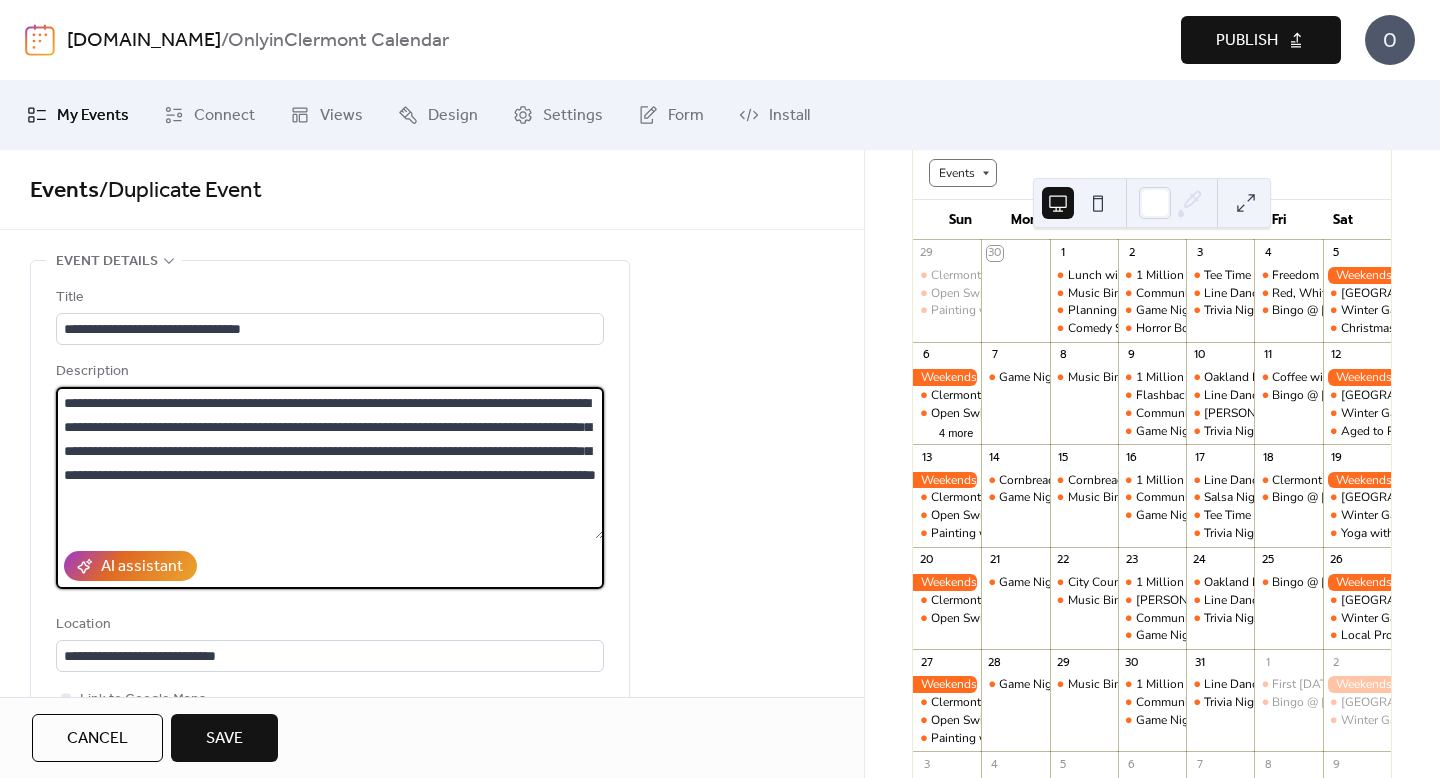 click on "**********" at bounding box center (330, 463) 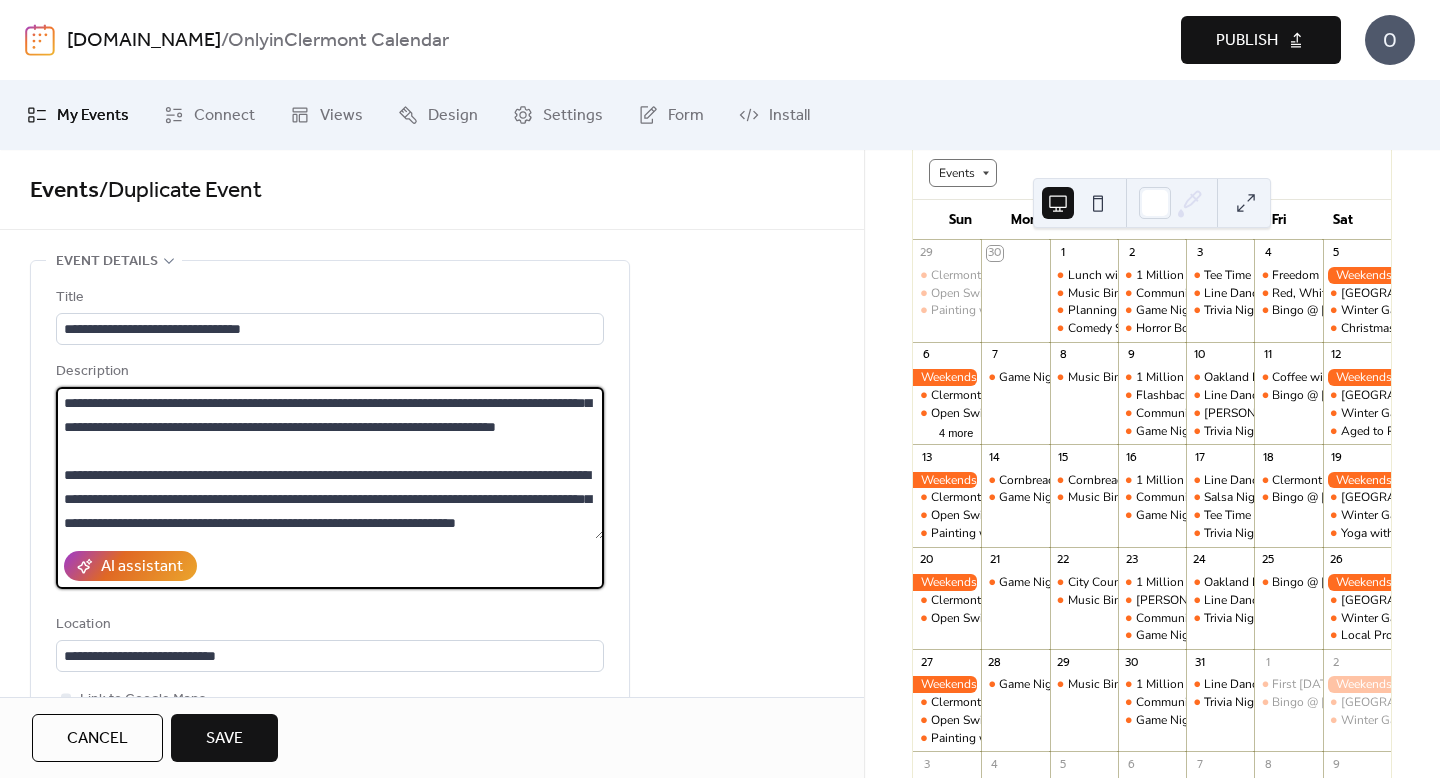 scroll, scrollTop: 72, scrollLeft: 0, axis: vertical 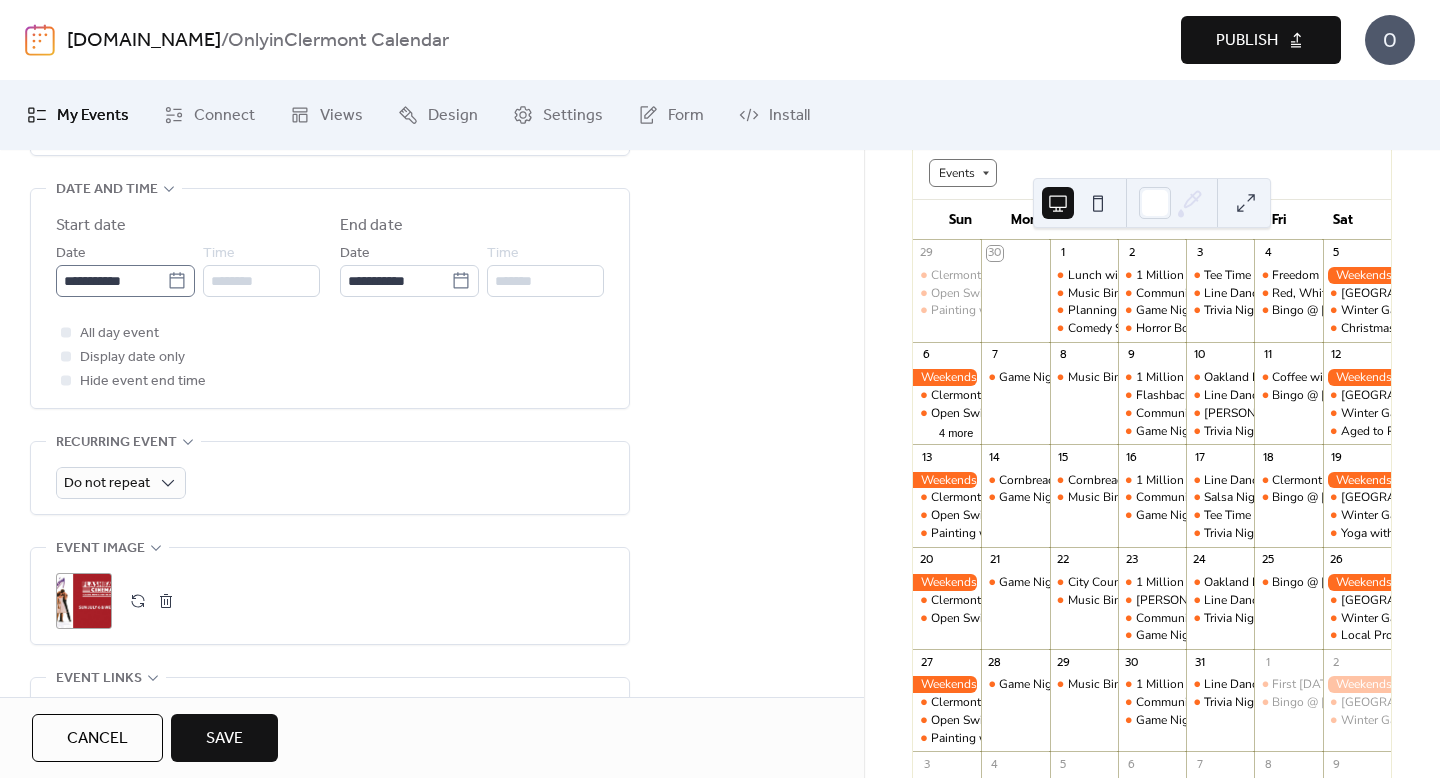 type on "**********" 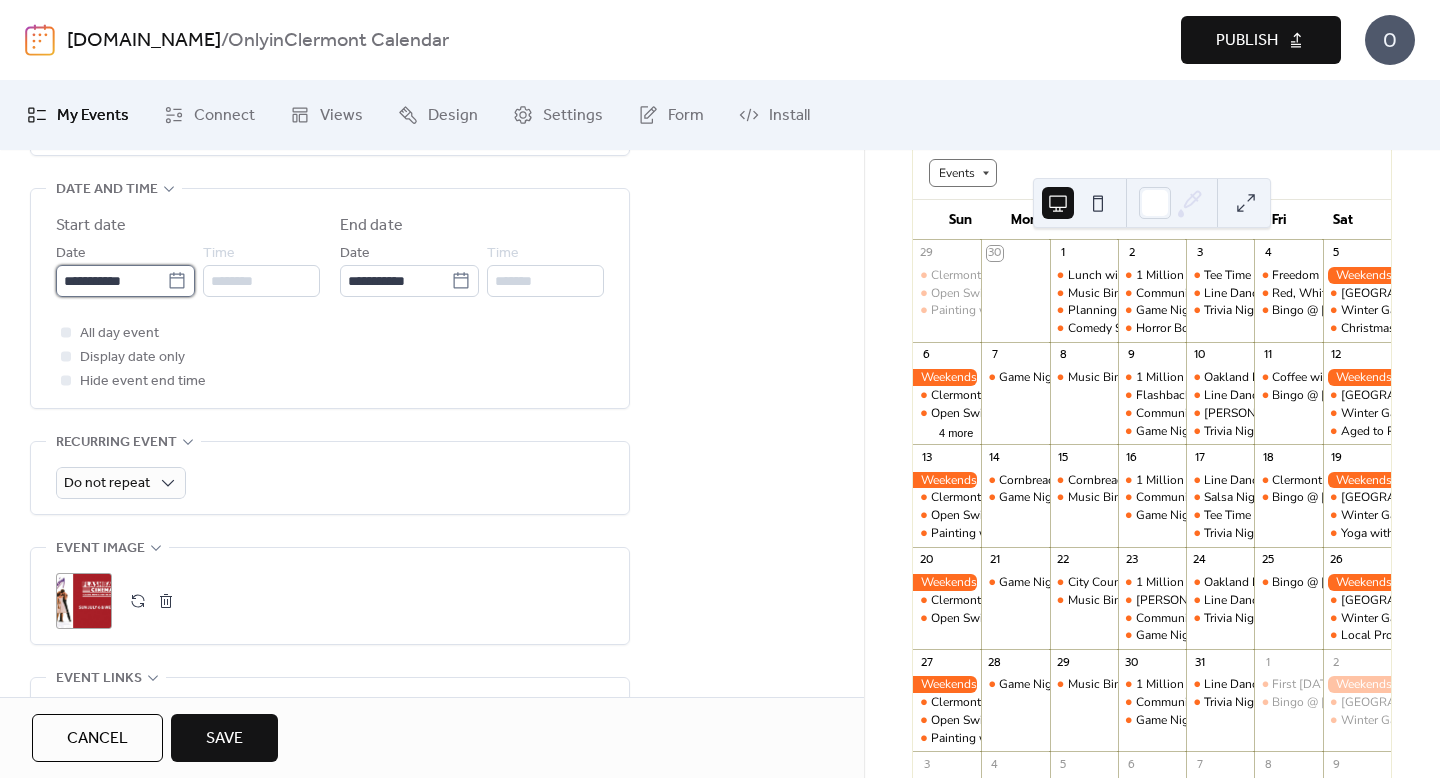 click on "**********" at bounding box center (111, 281) 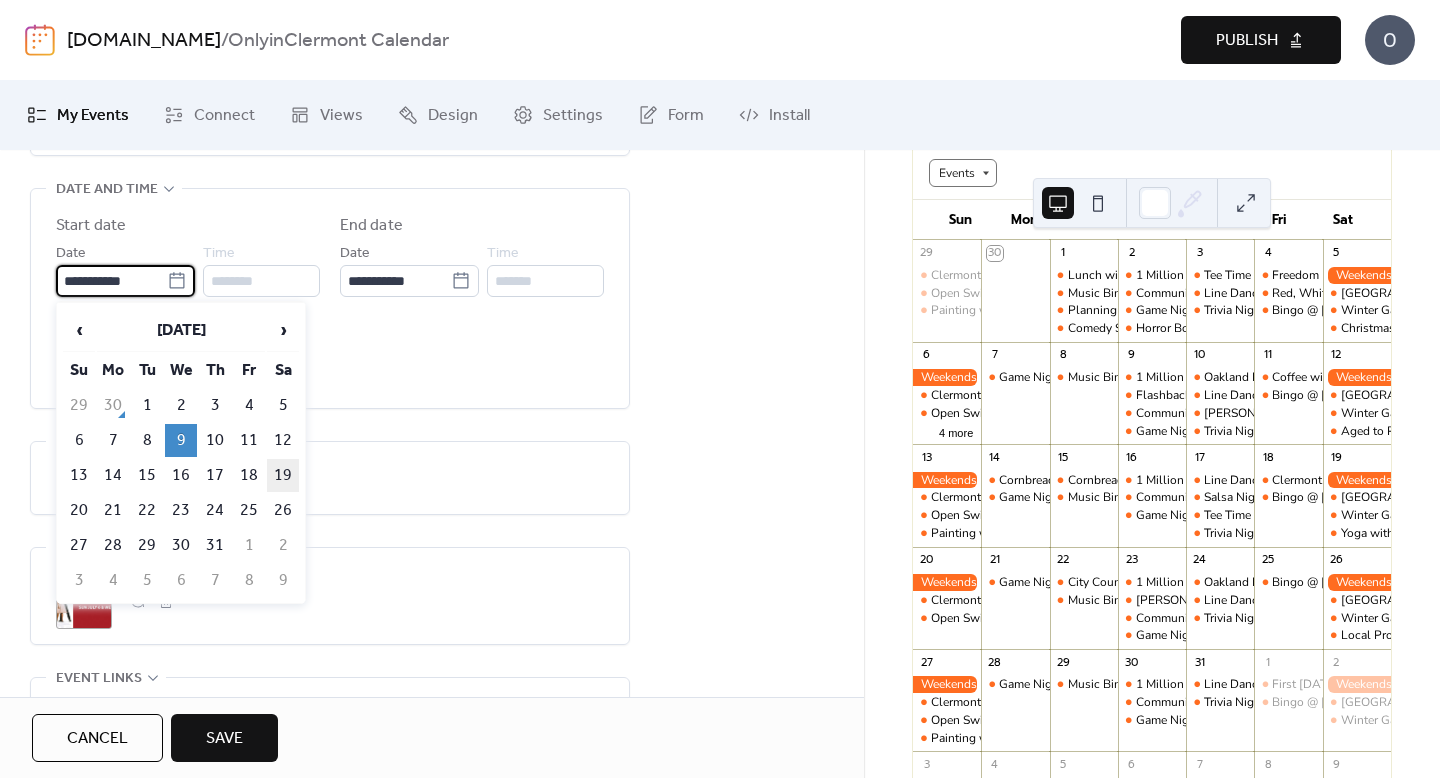 click on "19" at bounding box center (283, 475) 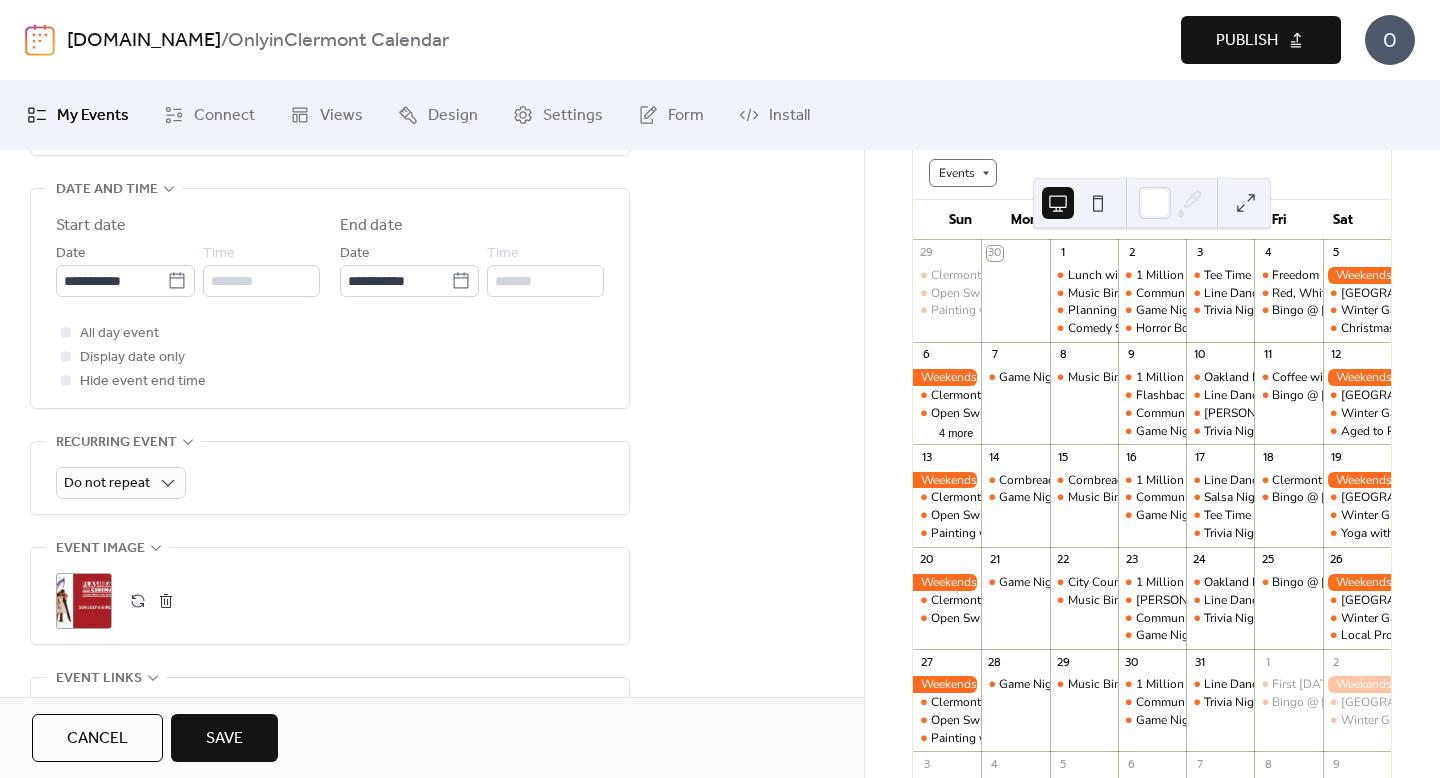 click on ";" at bounding box center (330, 601) 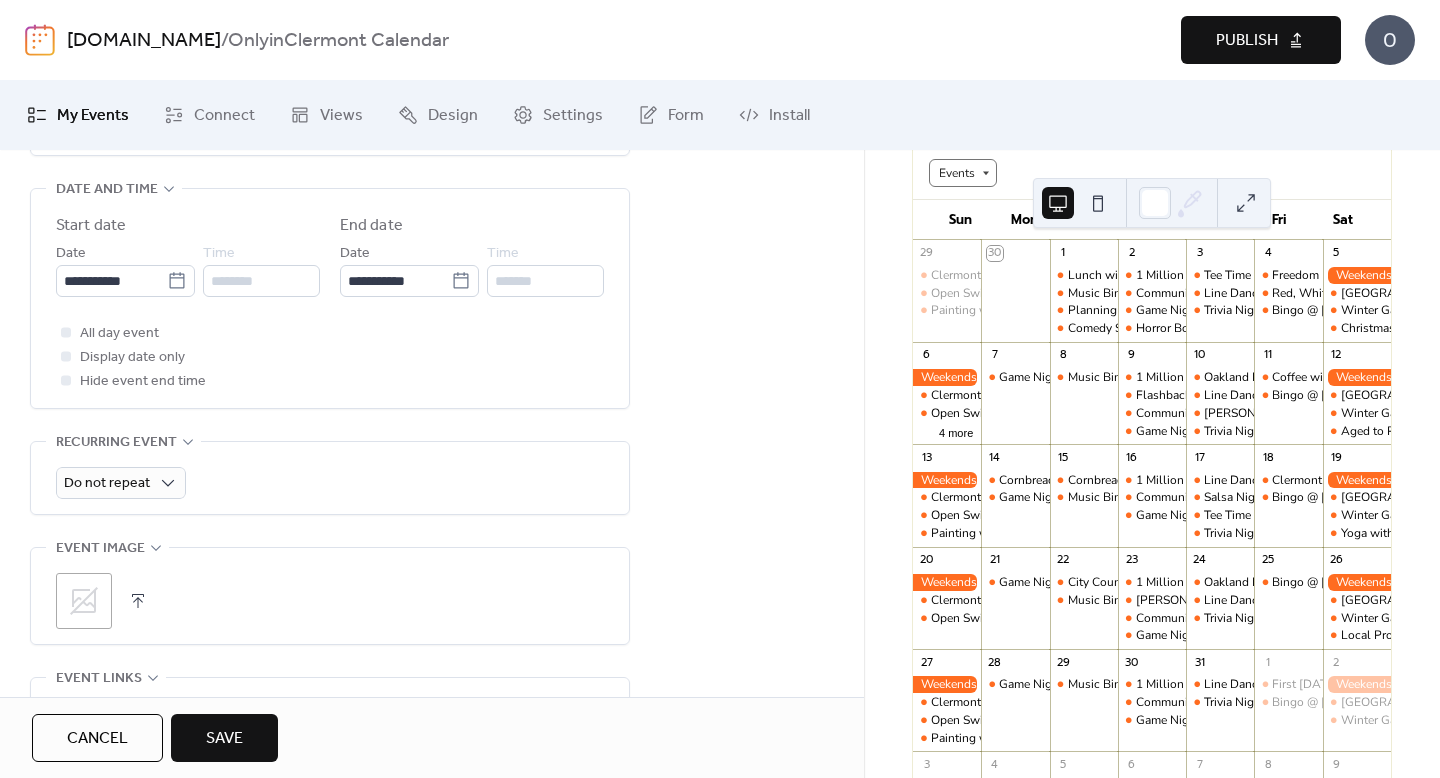 click 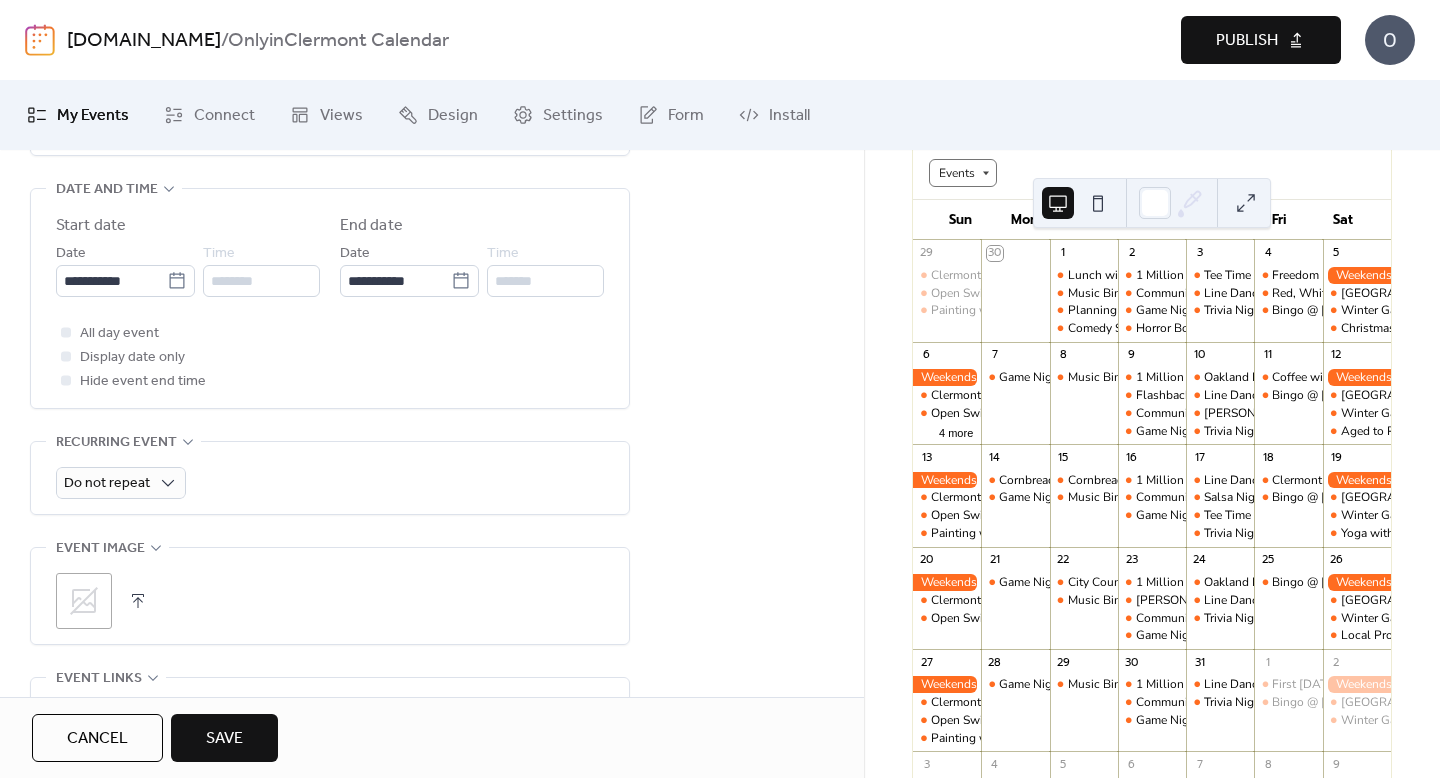 click 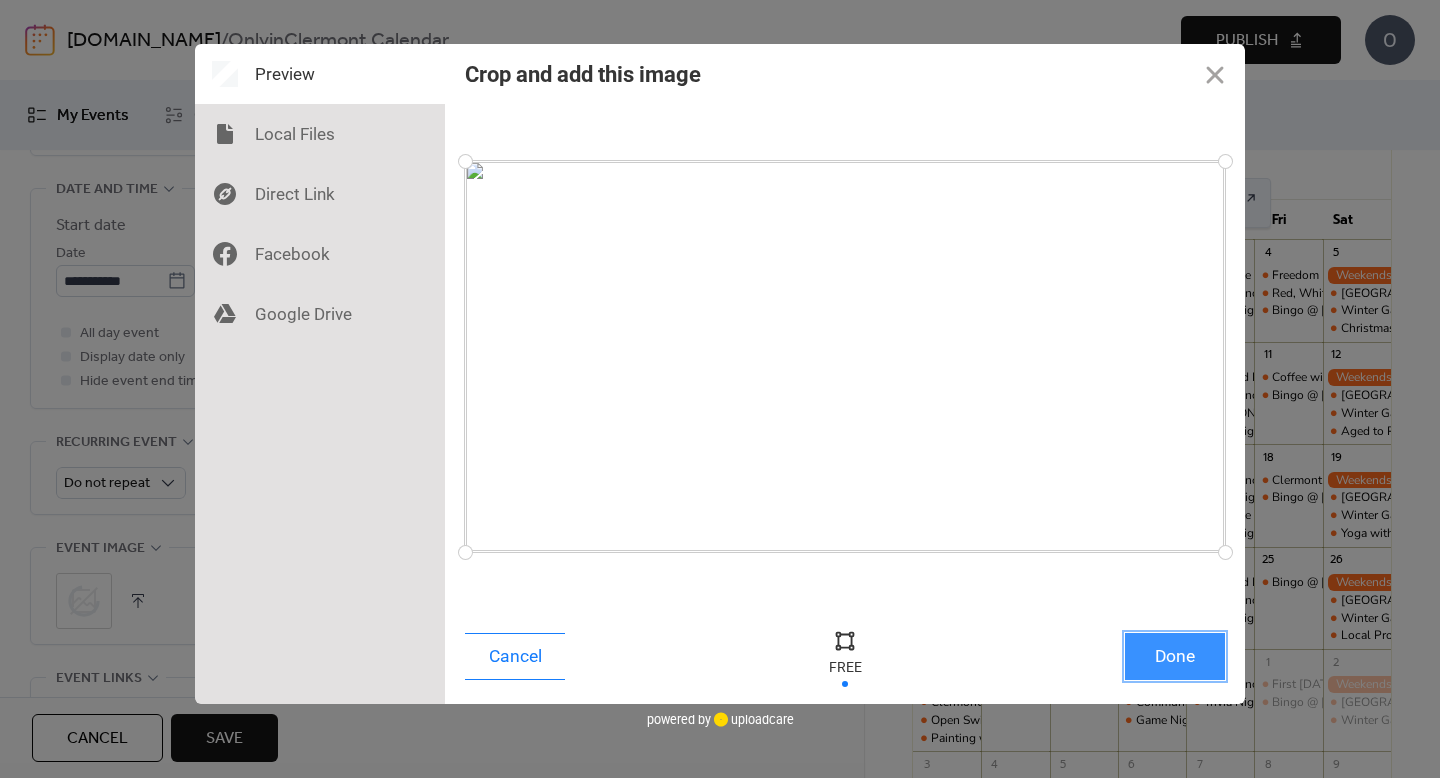 click on "Done" at bounding box center [1175, 656] 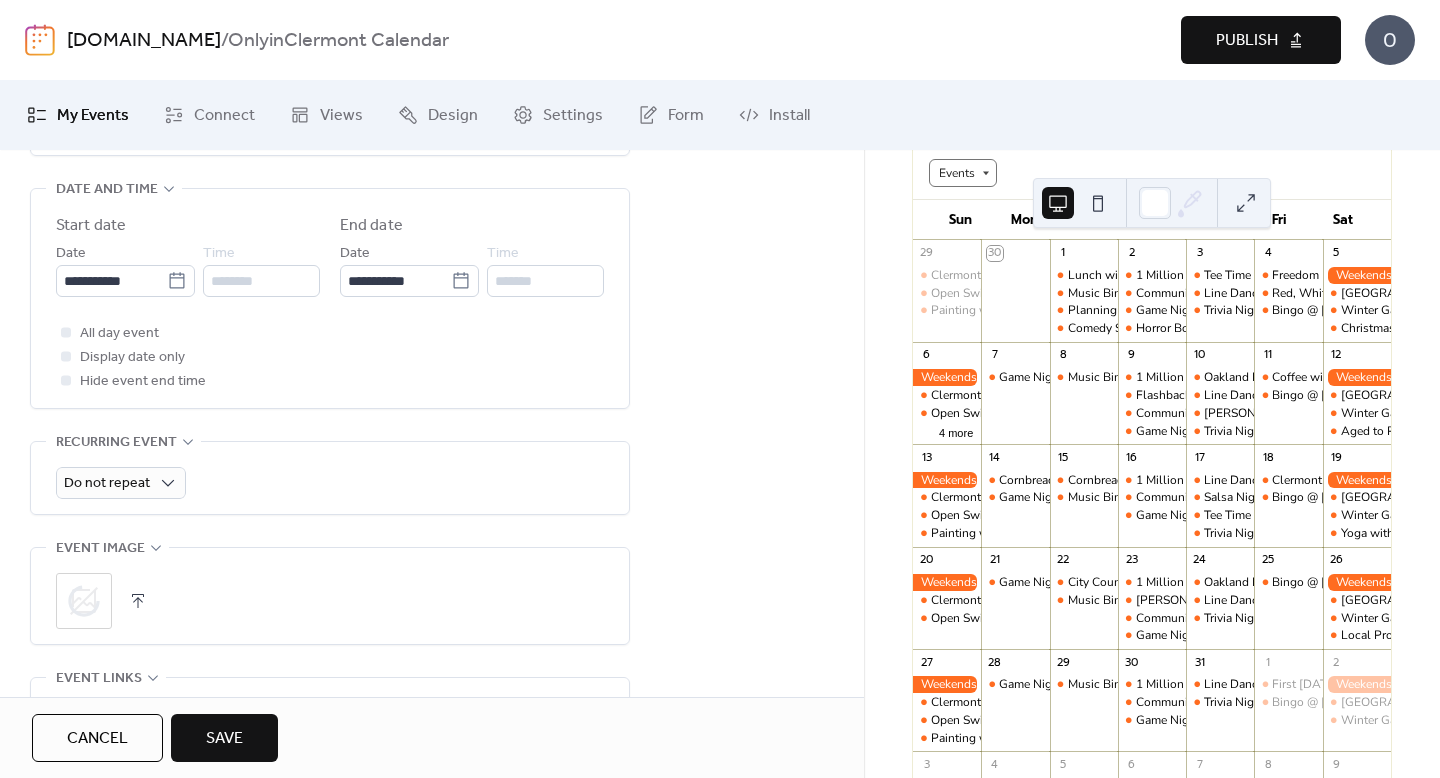 scroll, scrollTop: 791, scrollLeft: 0, axis: vertical 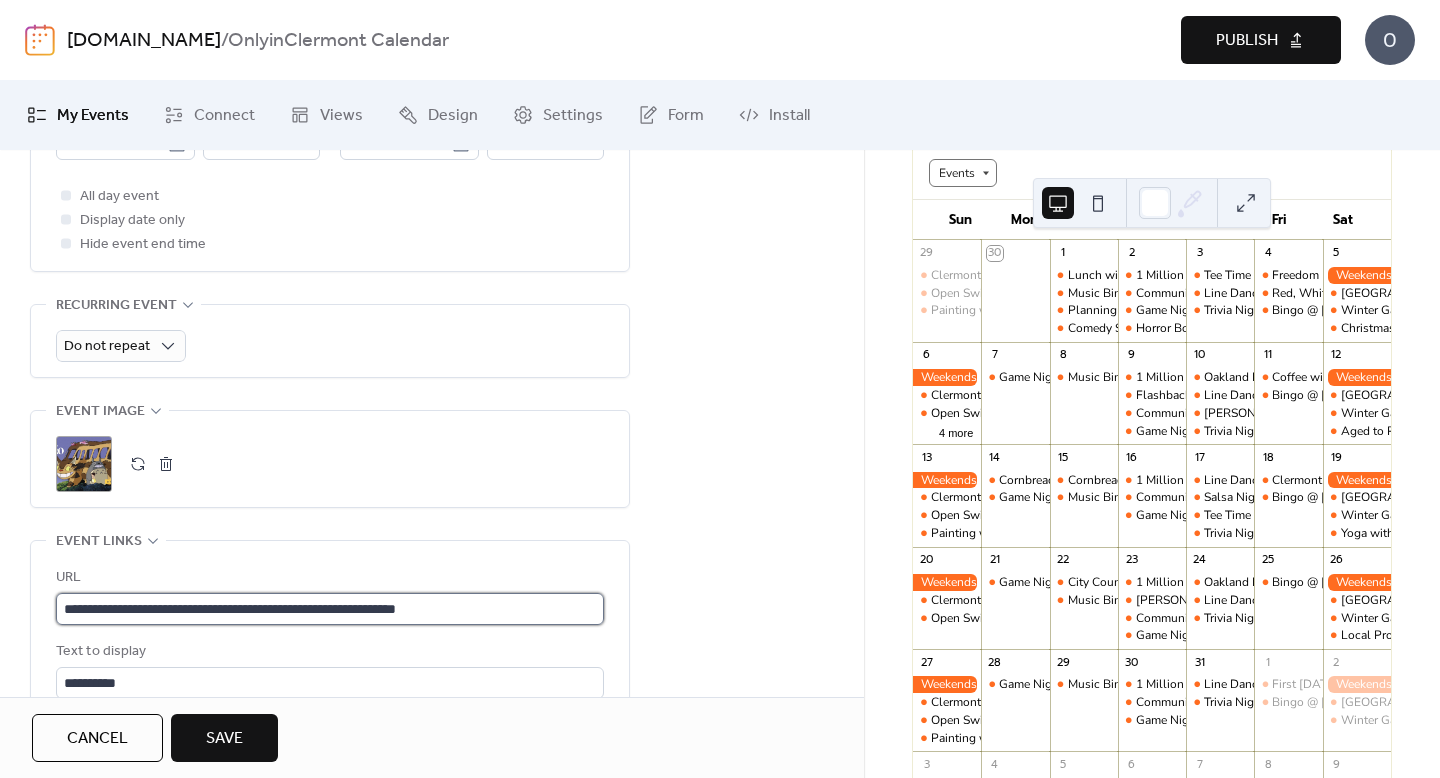 click on "**********" at bounding box center [330, 609] 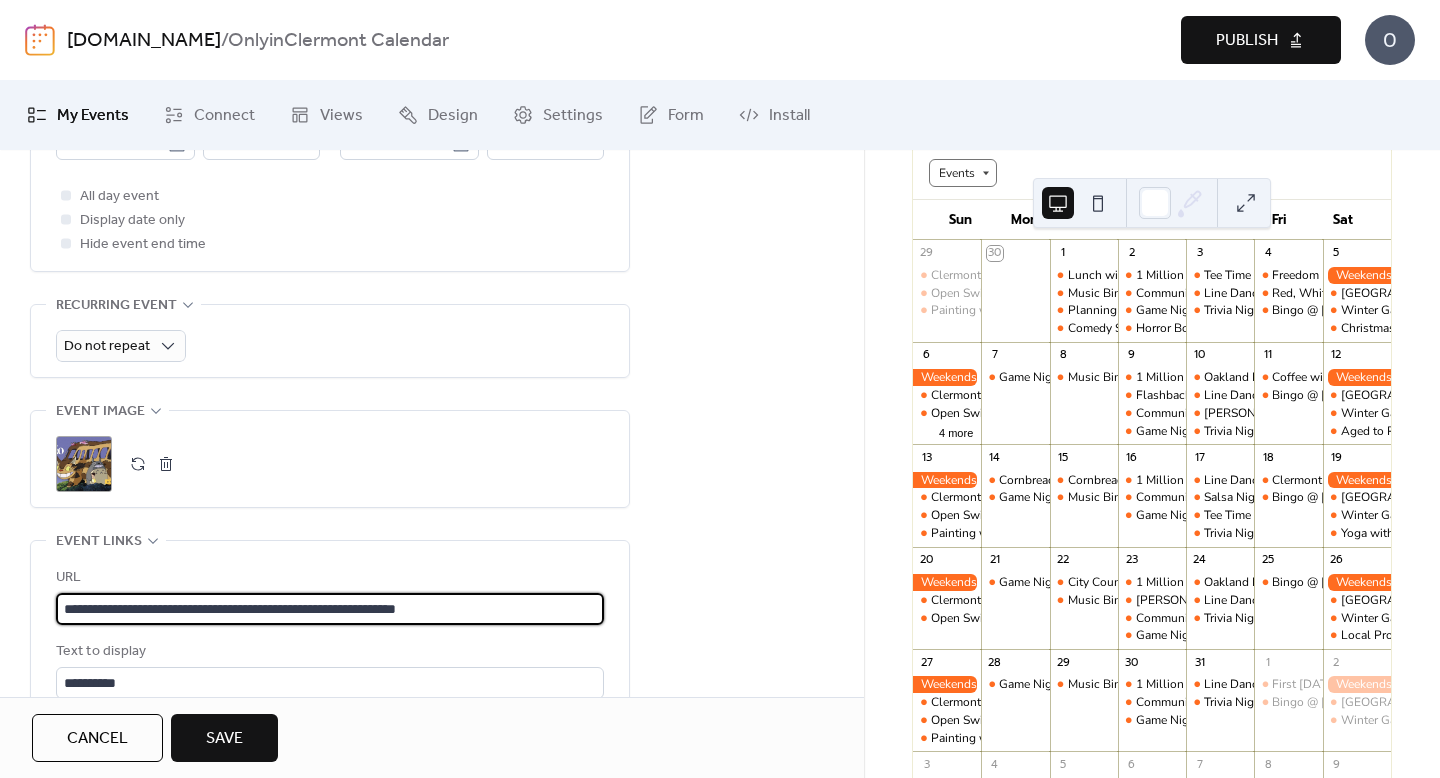 click on "**********" at bounding box center (330, 609) 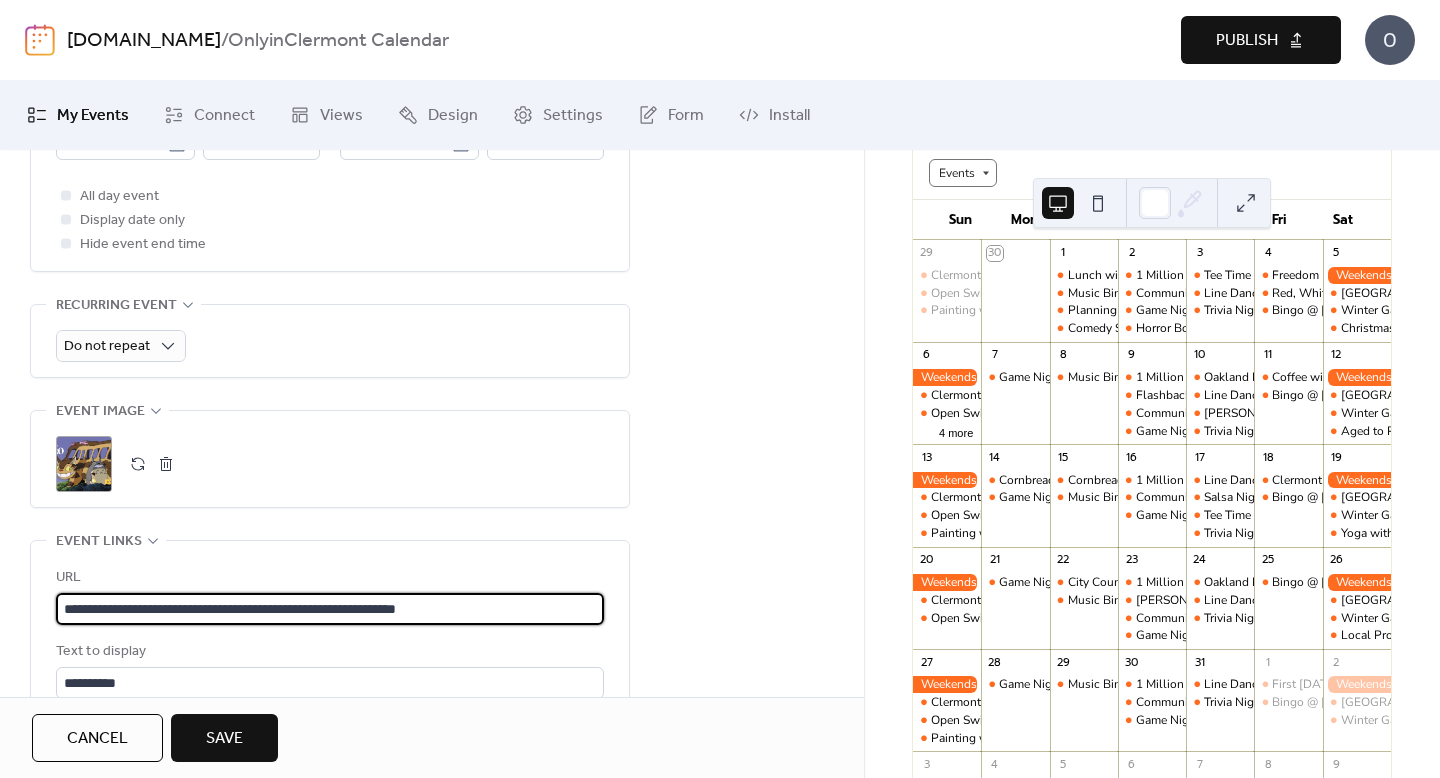 paste on "*****" 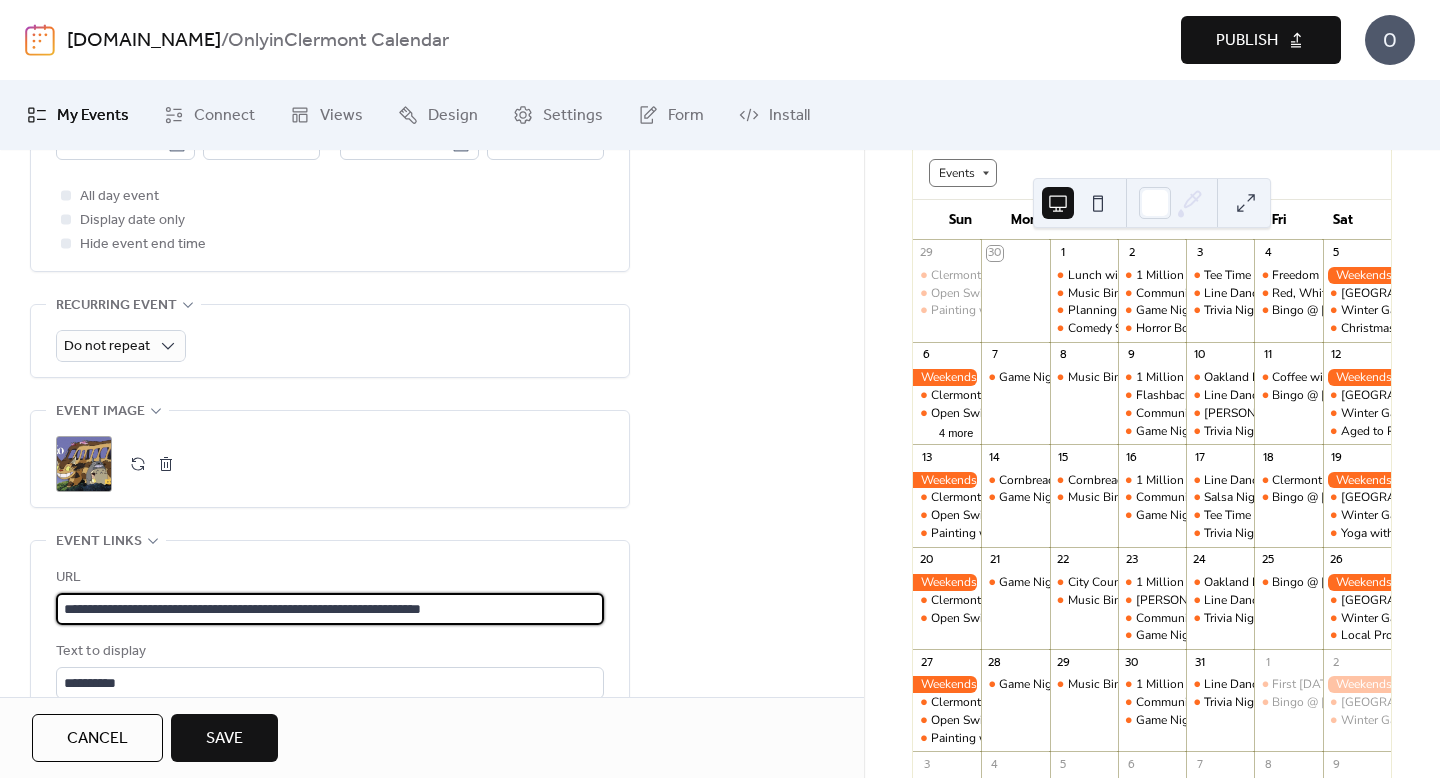 scroll, scrollTop: 1, scrollLeft: 0, axis: vertical 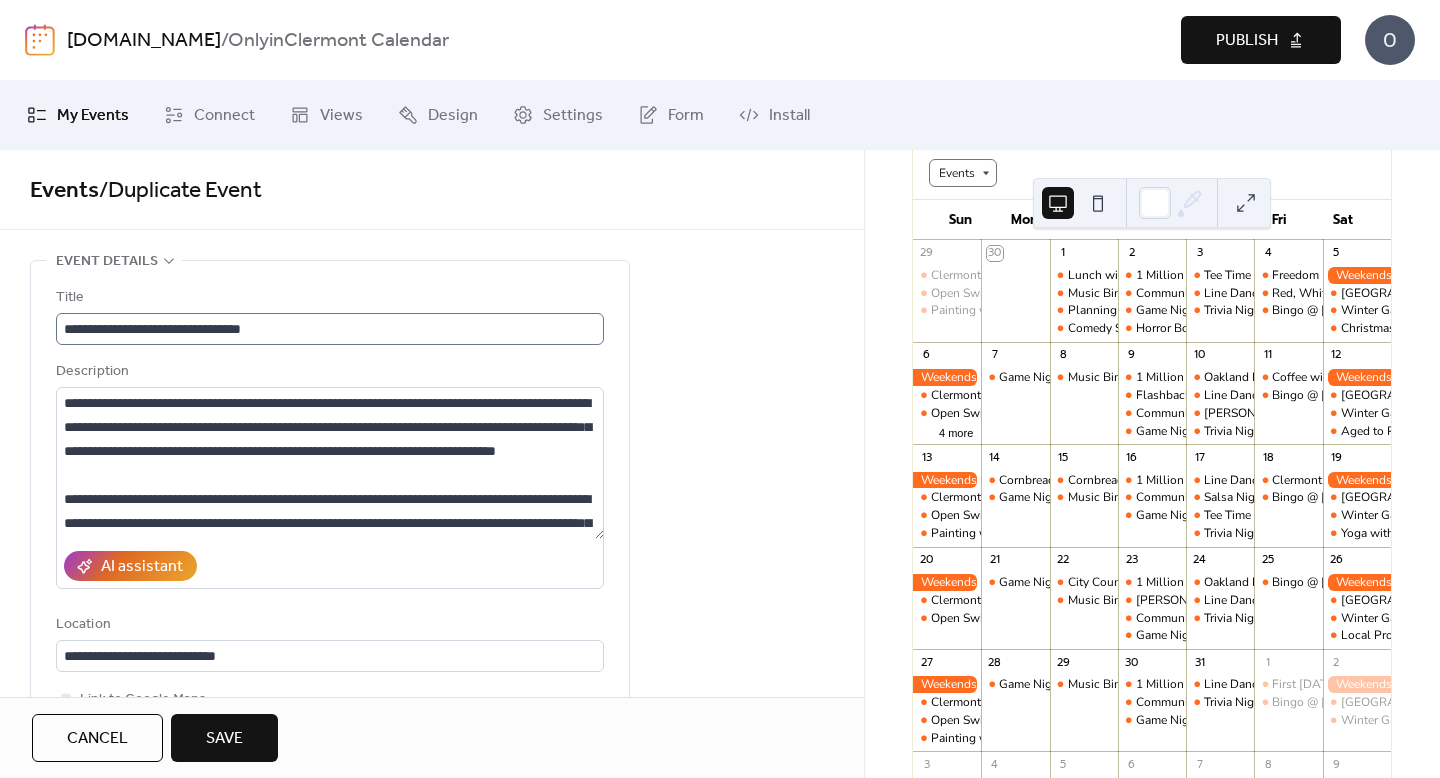 type on "**********" 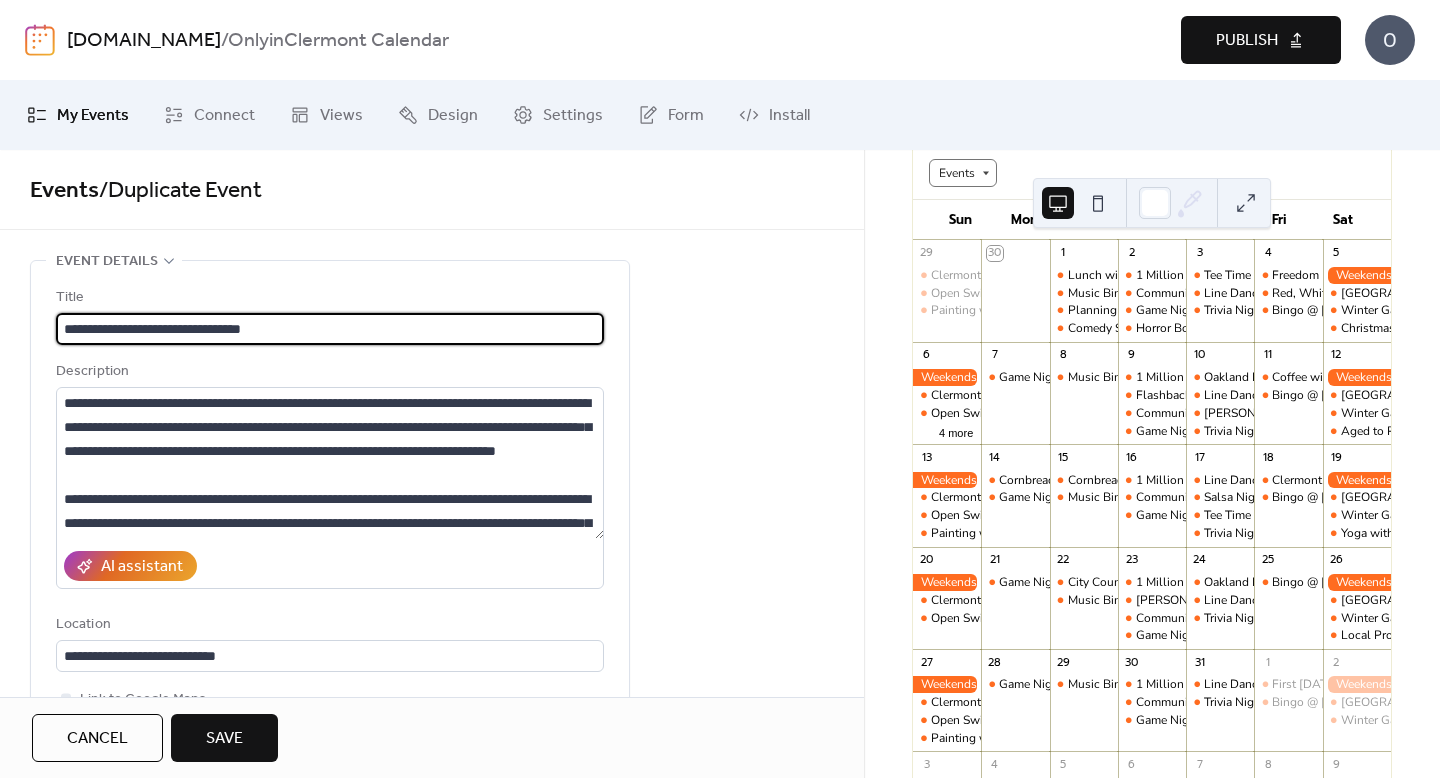 click on "**********" at bounding box center [330, 329] 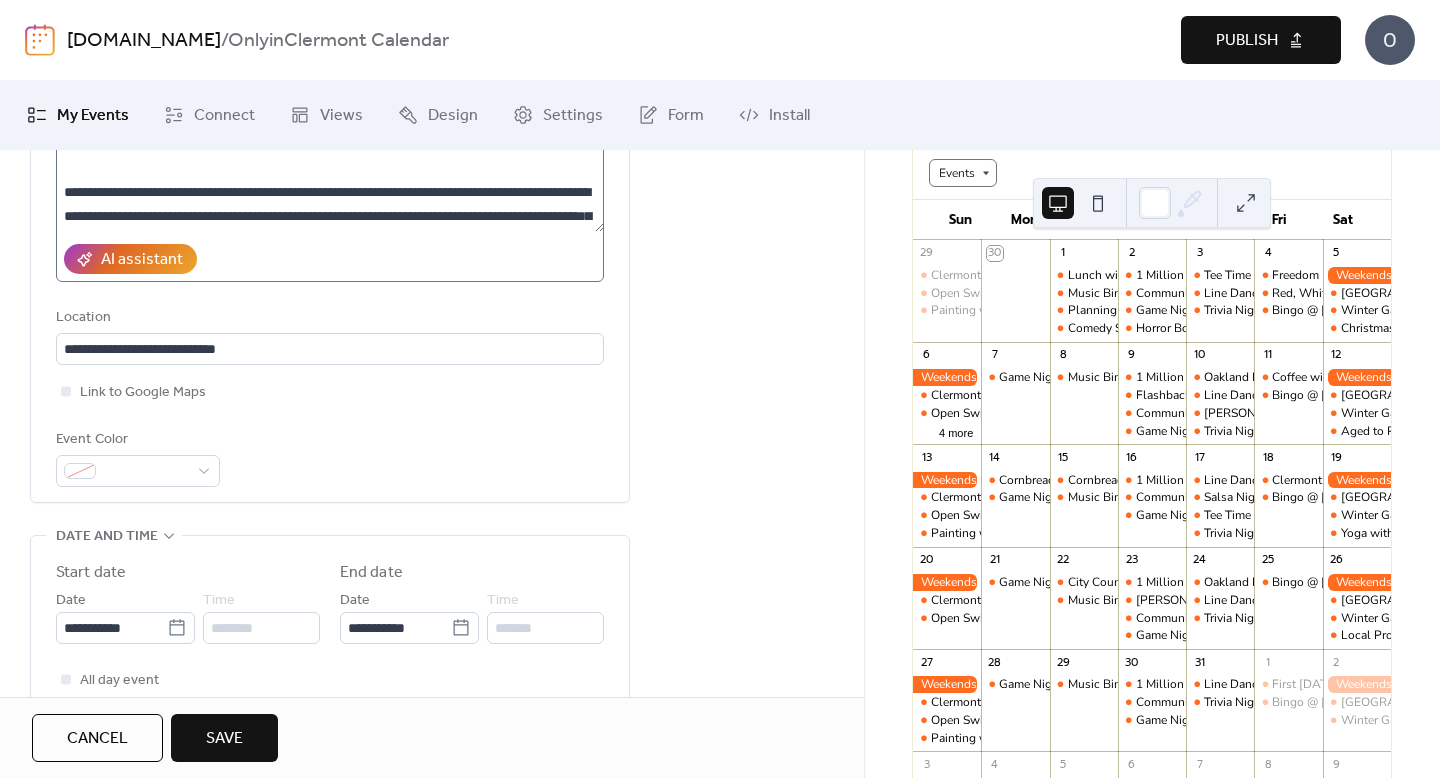 scroll, scrollTop: 366, scrollLeft: 0, axis: vertical 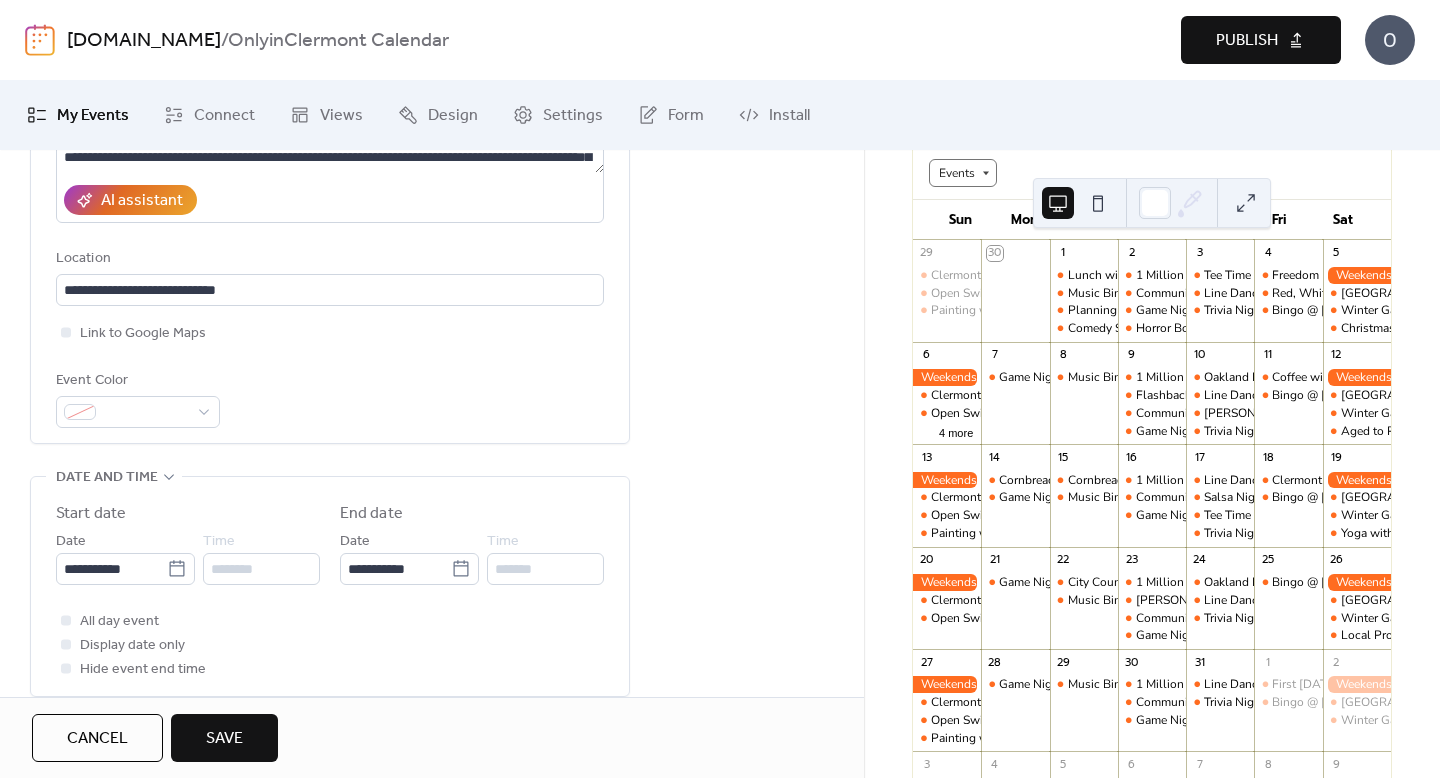 type on "**********" 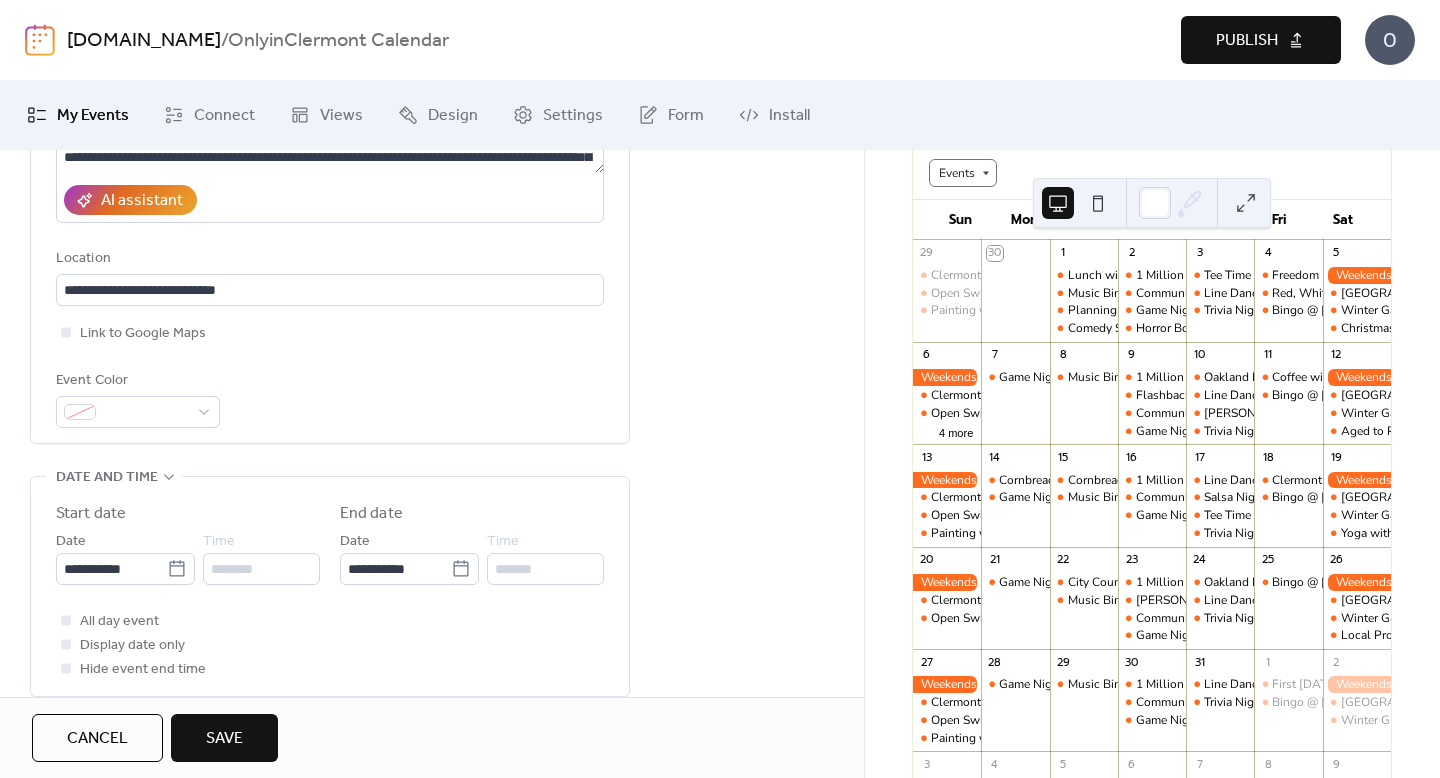 click on "Save" at bounding box center (224, 739) 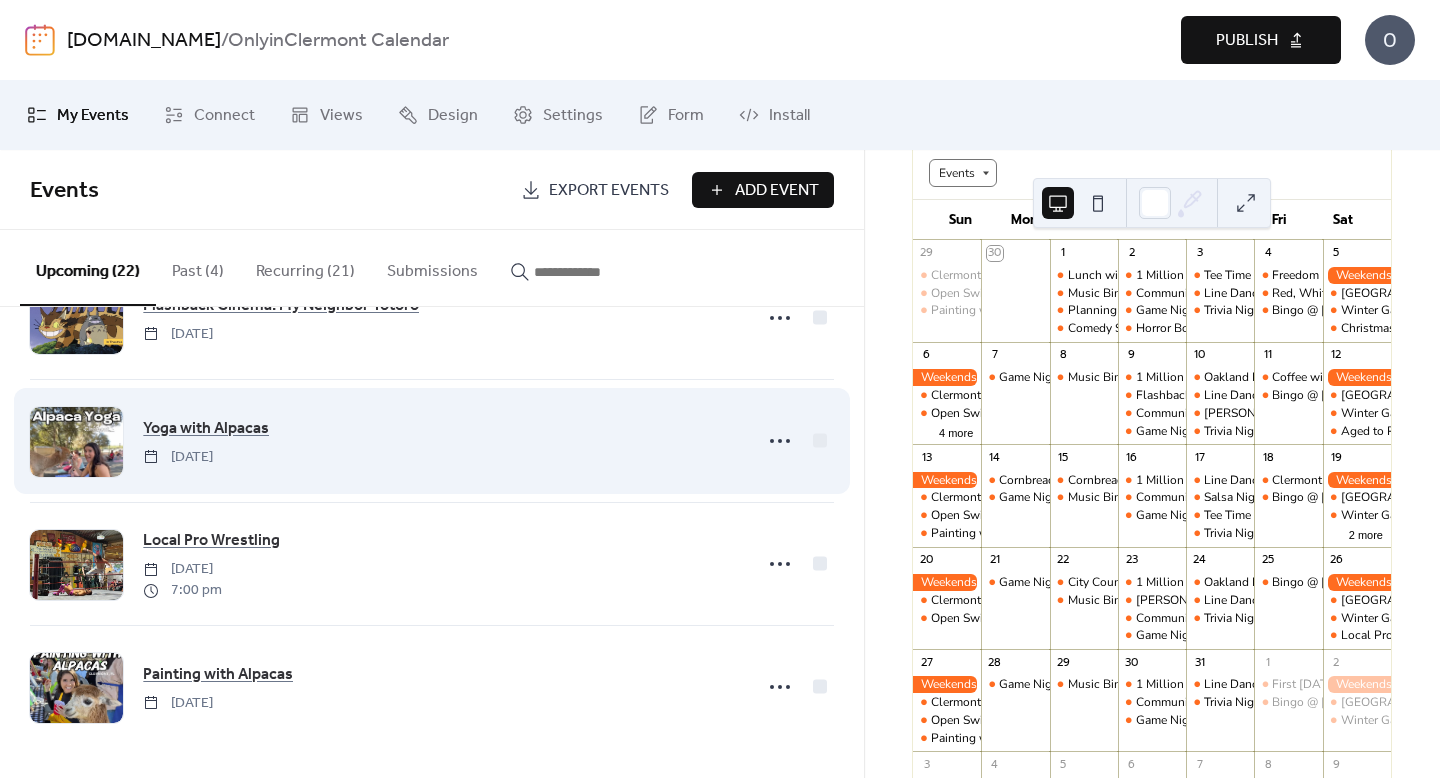 scroll, scrollTop: 2206, scrollLeft: 0, axis: vertical 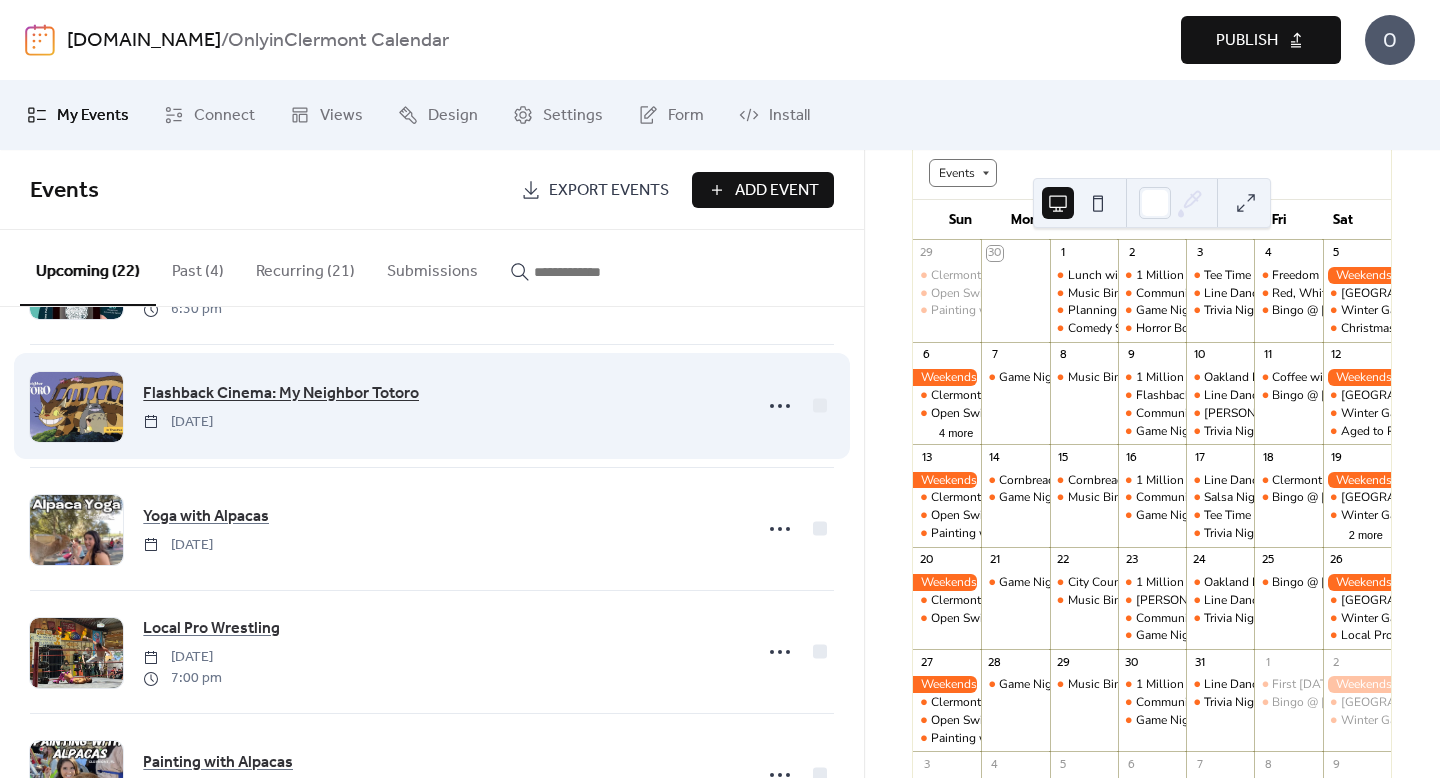 click on "Flashback Cinema: My Neighbor Totoro" at bounding box center (281, 394) 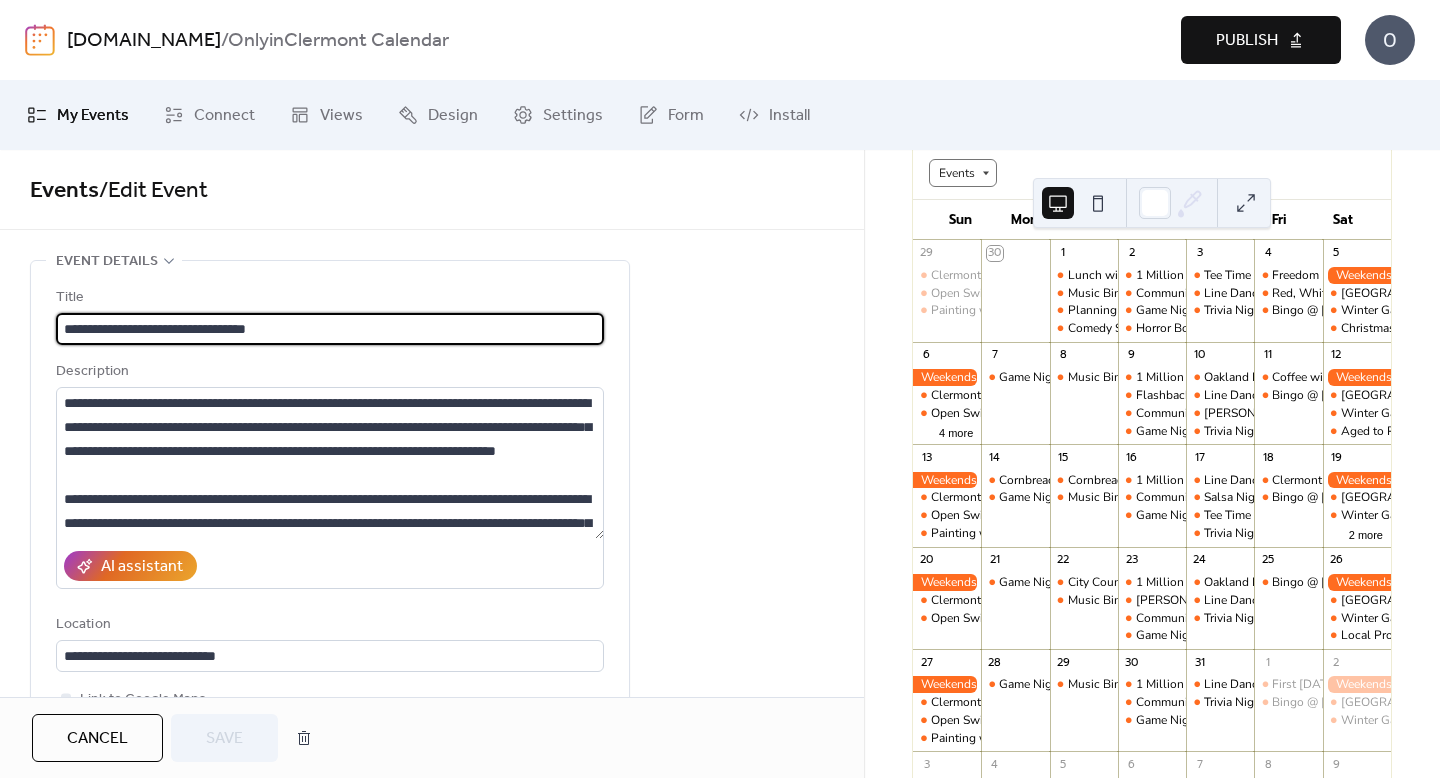 scroll, scrollTop: 72, scrollLeft: 0, axis: vertical 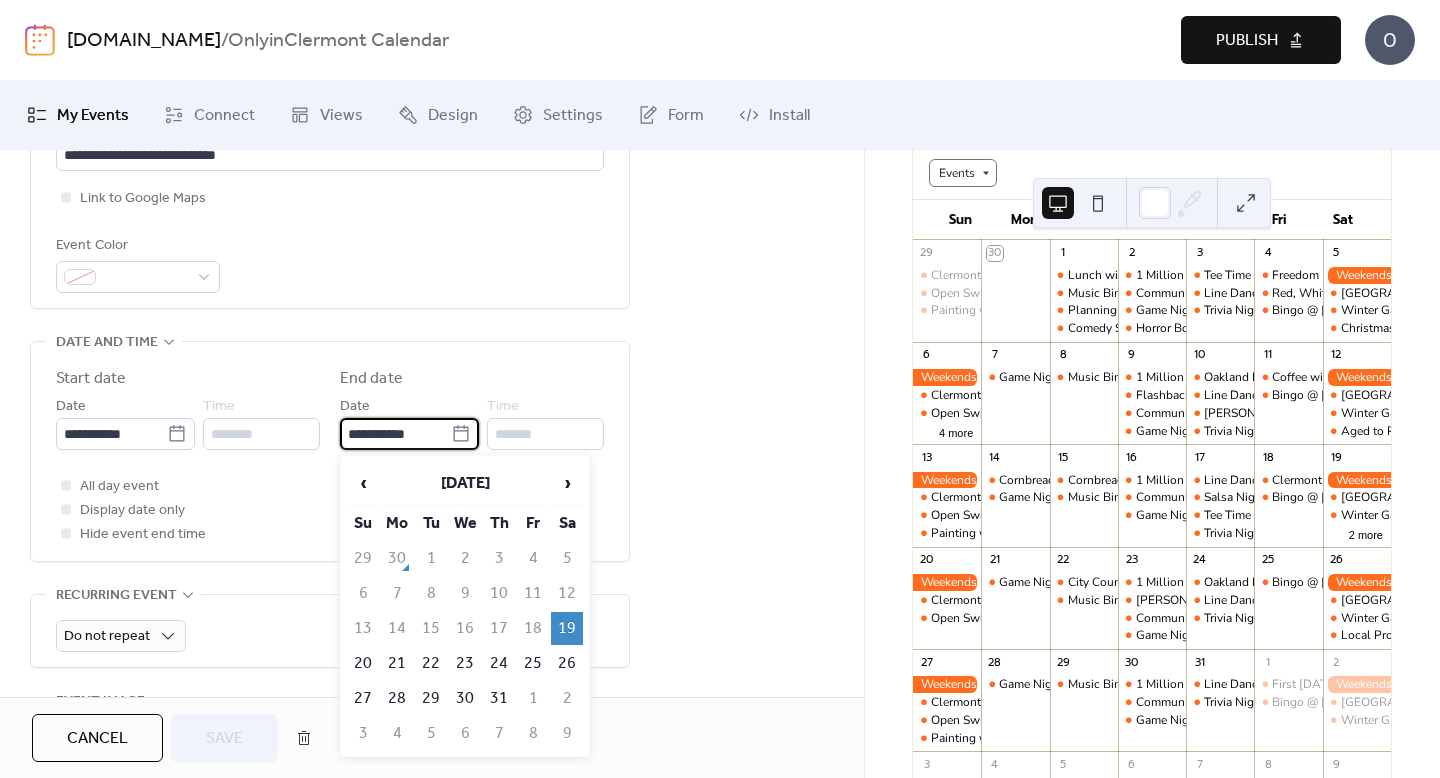 click on "**********" at bounding box center (395, 434) 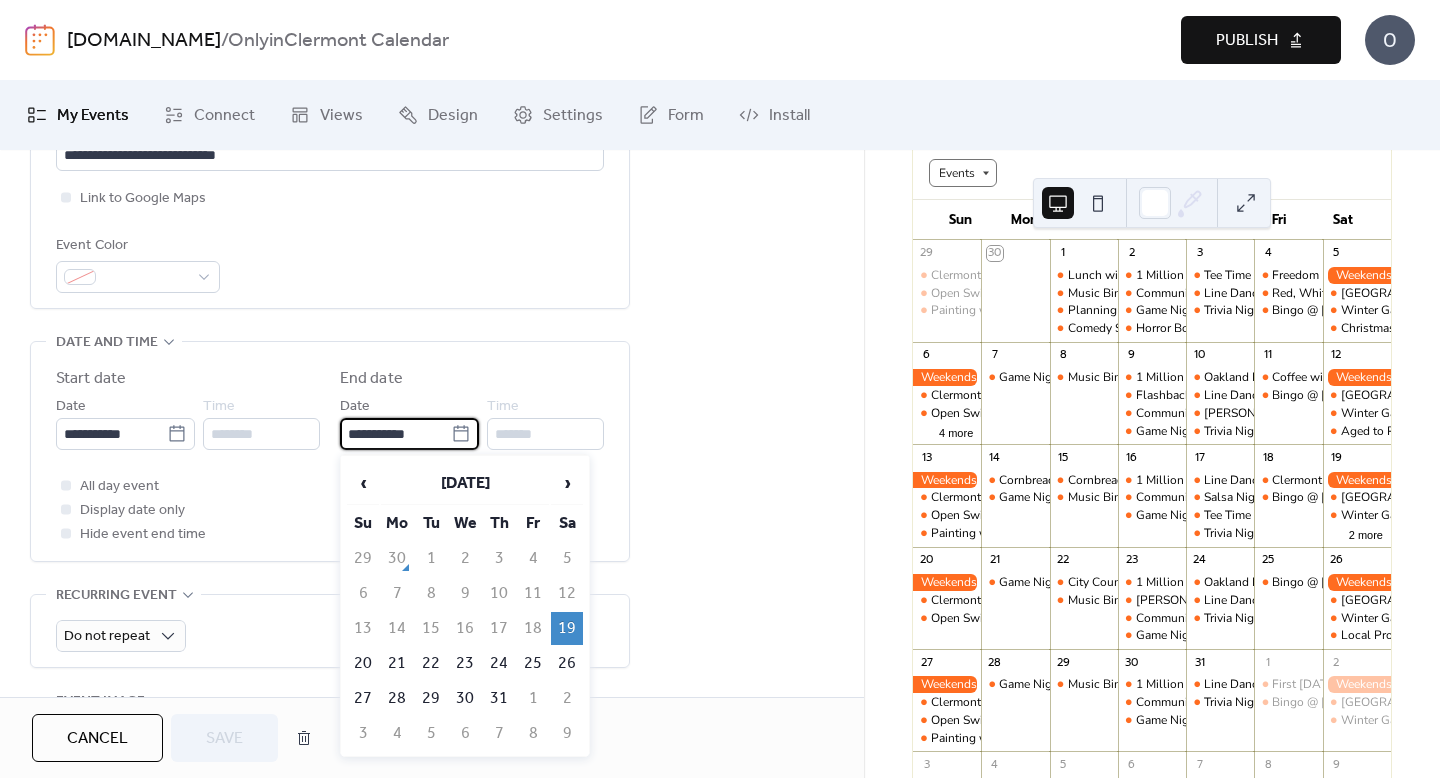 scroll, scrollTop: 0, scrollLeft: 0, axis: both 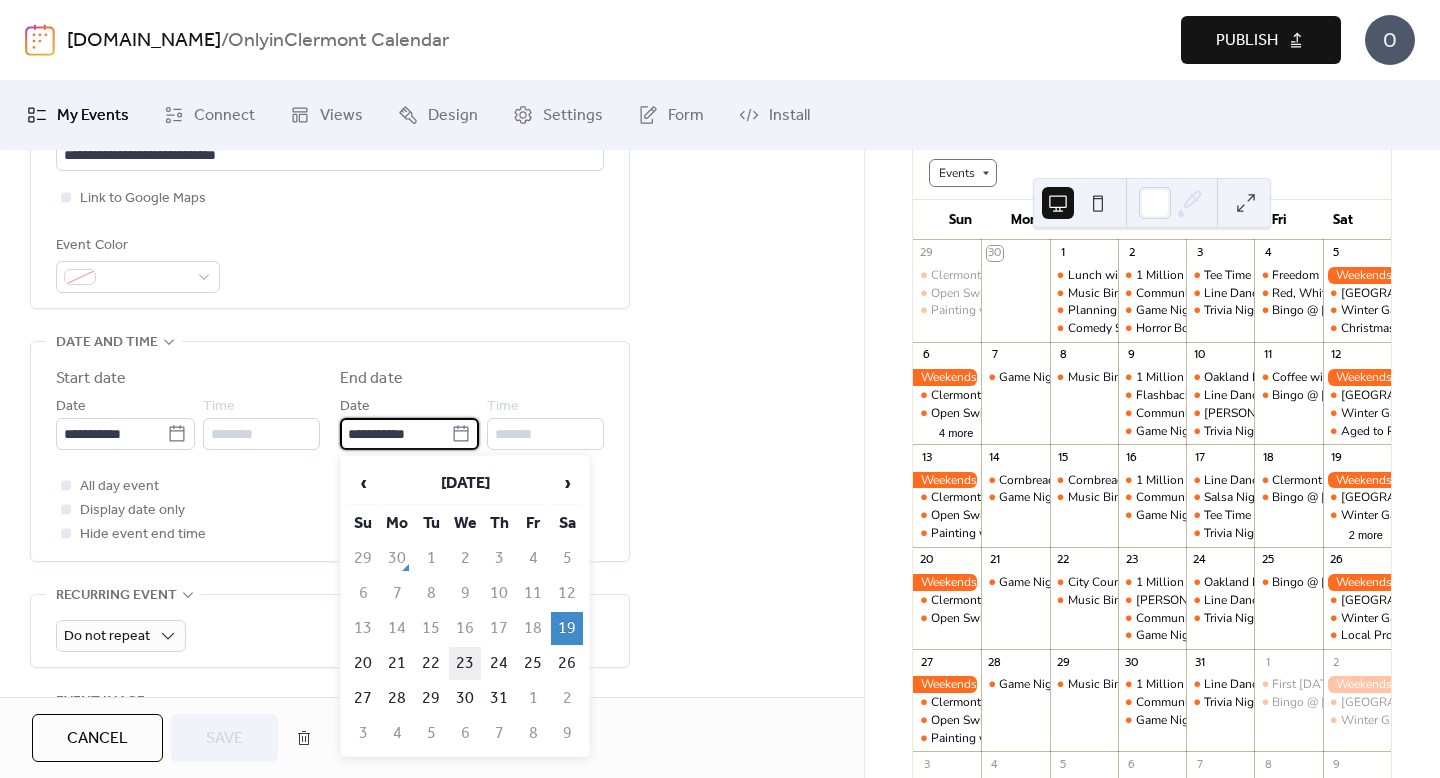 click on "23" at bounding box center [465, 663] 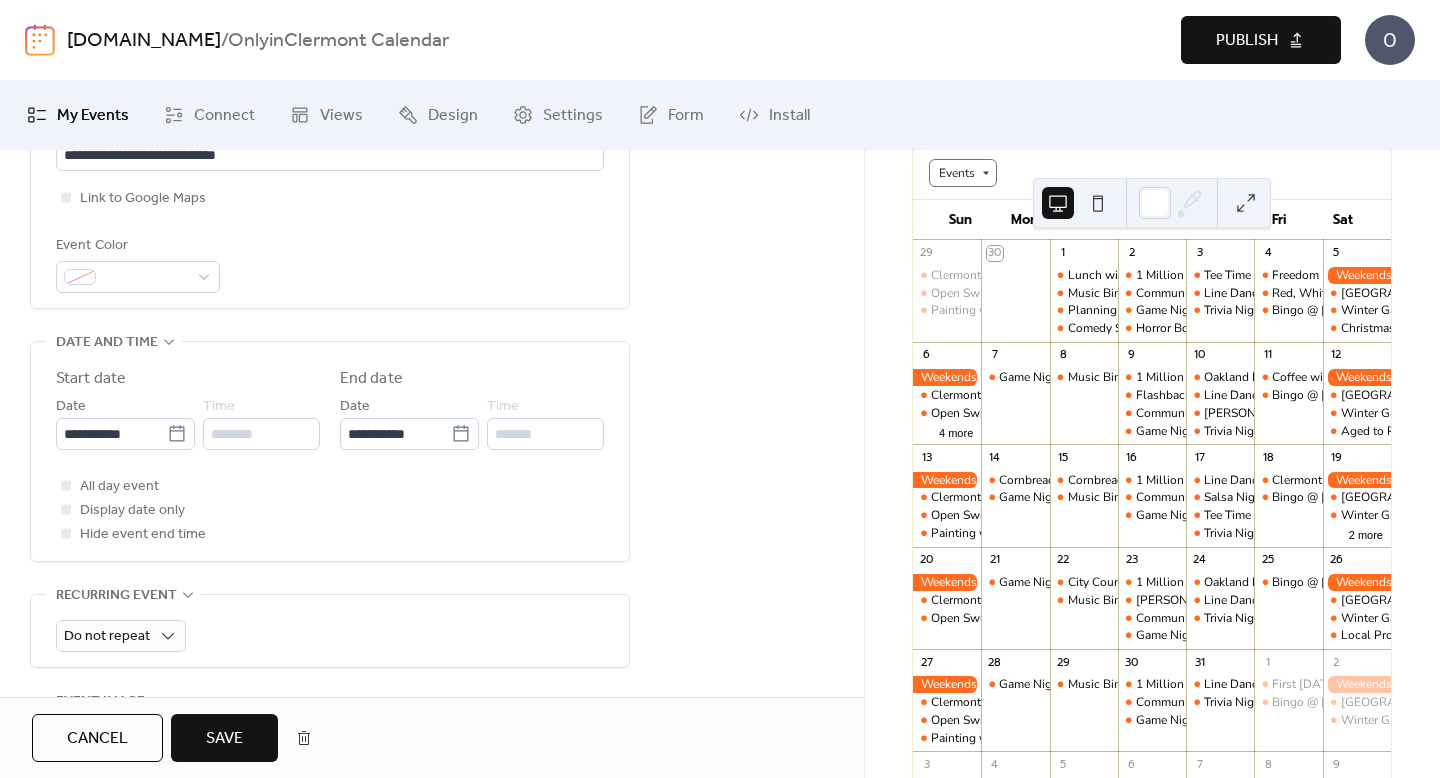 click on "Save" at bounding box center [224, 739] 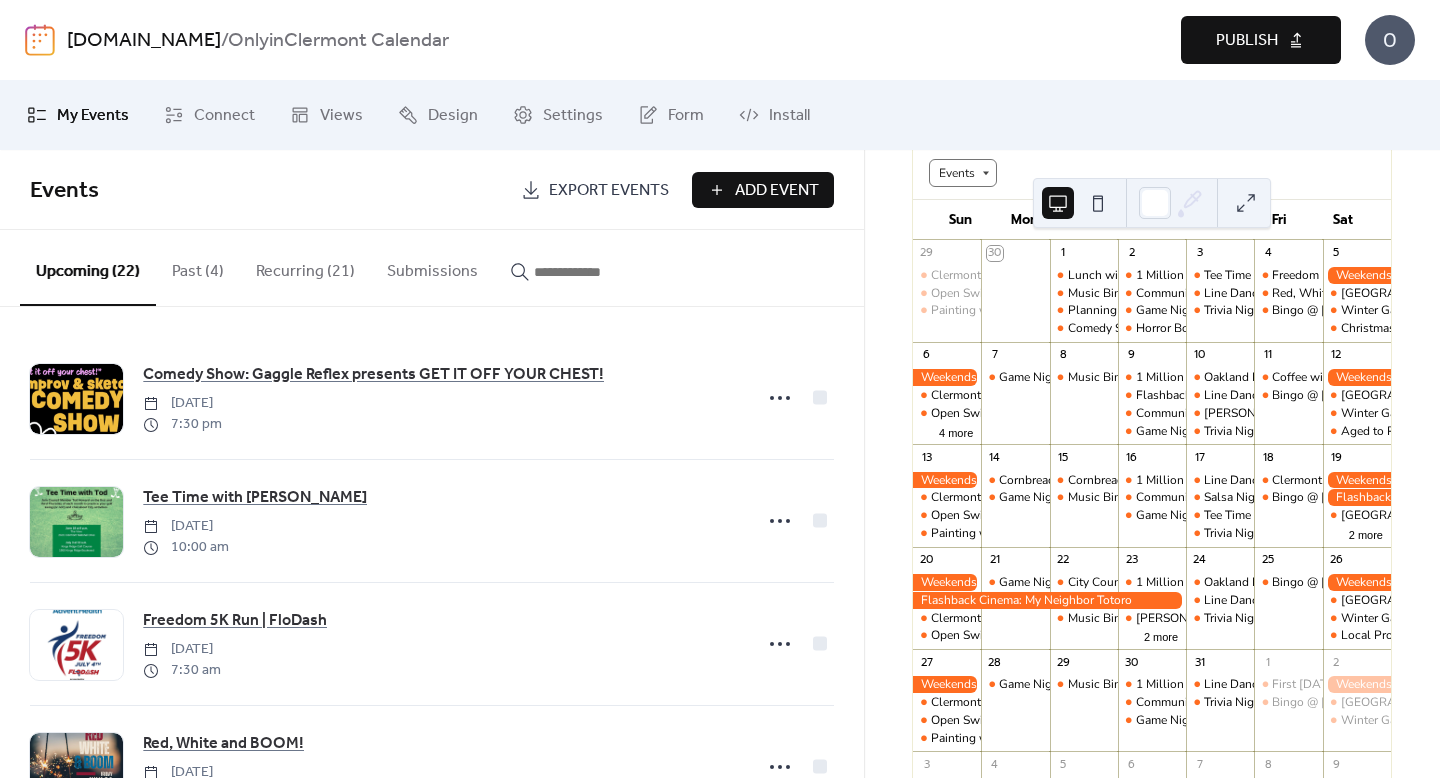 click at bounding box center (1246, 203) 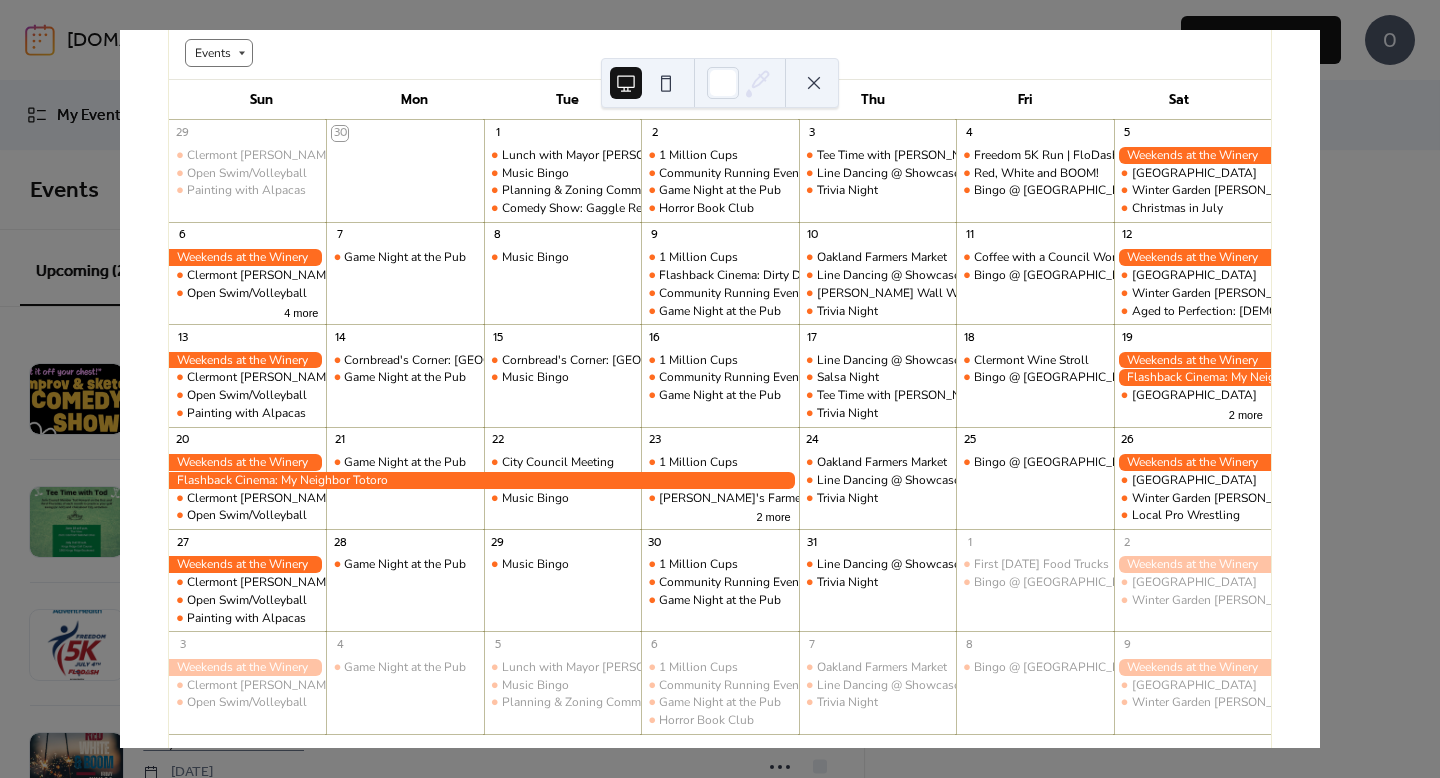 scroll, scrollTop: 147, scrollLeft: 0, axis: vertical 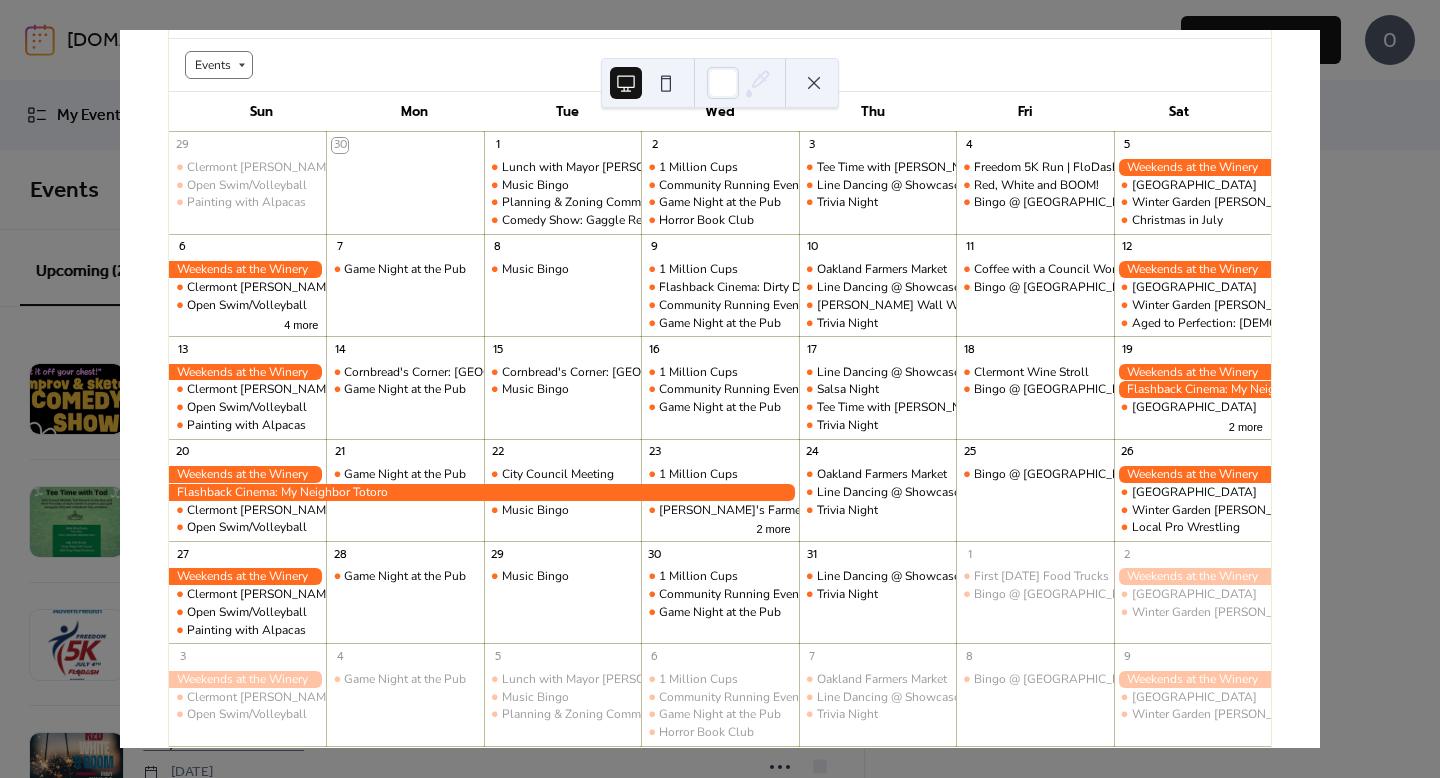 click on "30 [DATE] [DATE] (GMT-05:00) America/New_York Events Sun Mon Tue Wed Thu Fri Sat 29 Clermont [PERSON_NAME] Market Open Swim/Volleyball Painting with Alpacas 30 1 Lunch with Mayor [PERSON_NAME] Music Bingo Planning & Zoning Commission Comedy Show: Gaggle Reflex presents GET IT OFF YOUR CHEST! 2 1 Million Cups Community Running Event Game Night at the Pub Horror Book Club 3 Tee Time with [PERSON_NAME] Line Dancing @ Showcase of Citrus Trivia Night 4 Freedom 5K Run | FloDash Red, White and BOOM!  Bingo @ [GEOGRAPHIC_DATA] 5 [GEOGRAPHIC_DATA] Run Winter Garden [PERSON_NAME] Market Christmas in [DATE] Clermont [PERSON_NAME] Market Open Swim/Volleyball 4 more 7 Game Night at the Pub 8 Music Bingo 9 1 Million Cups Flashback Cinema: Dirty Dancing Community Running Event Game Night at the Pub 10 Oakland Farmers Market Line Dancing @ Showcase of Citrus [PERSON_NAME] Wall Workshop Trivia Night 11 Coffee with a Council Woman Bingo @ [GEOGRAPHIC_DATA] [GEOGRAPHIC_DATA] Run Winter Garden [PERSON_NAME] Market Aged to Perfection: [DEMOGRAPHIC_DATA] Wine Night 13 Clermont [PERSON_NAME] Market 14 15 16" at bounding box center [720, 389] 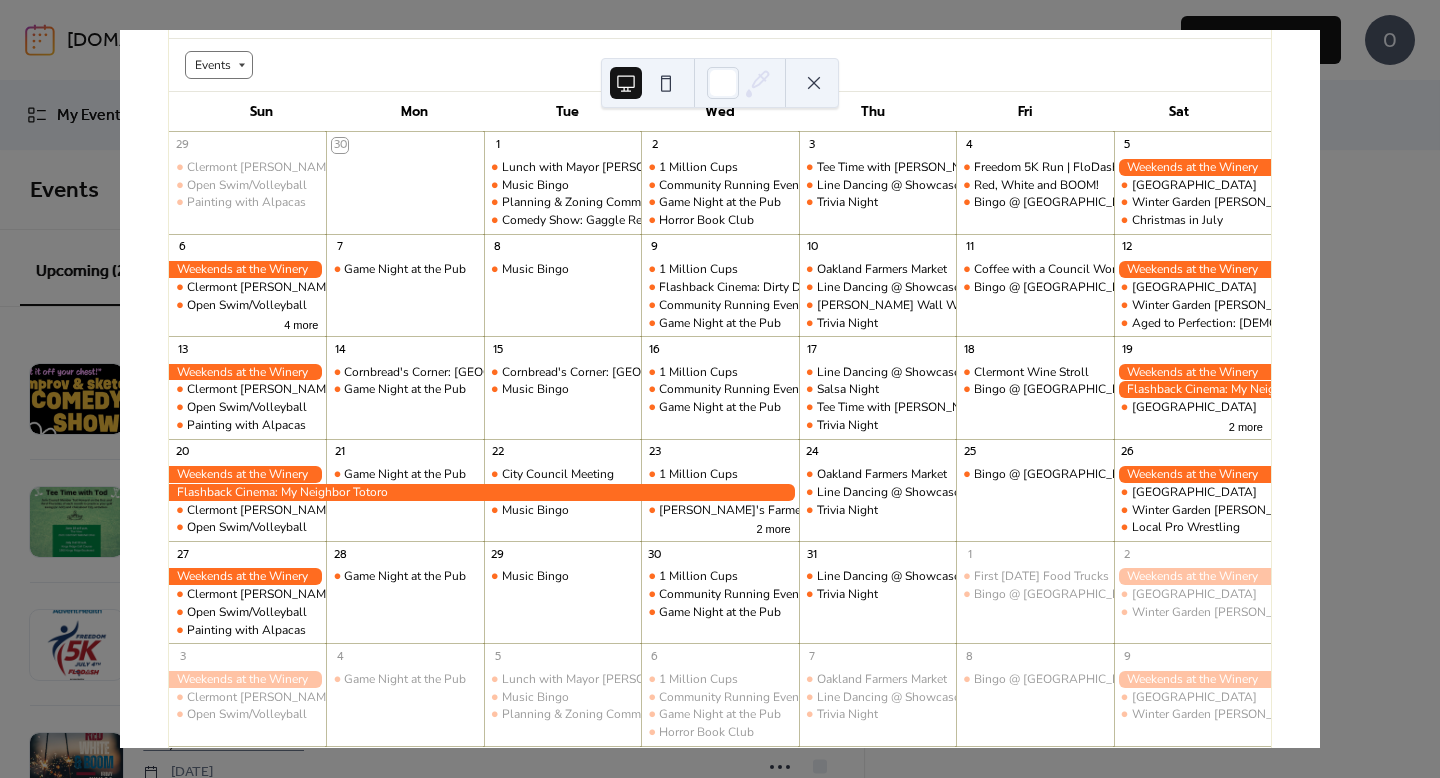 click at bounding box center [814, 83] 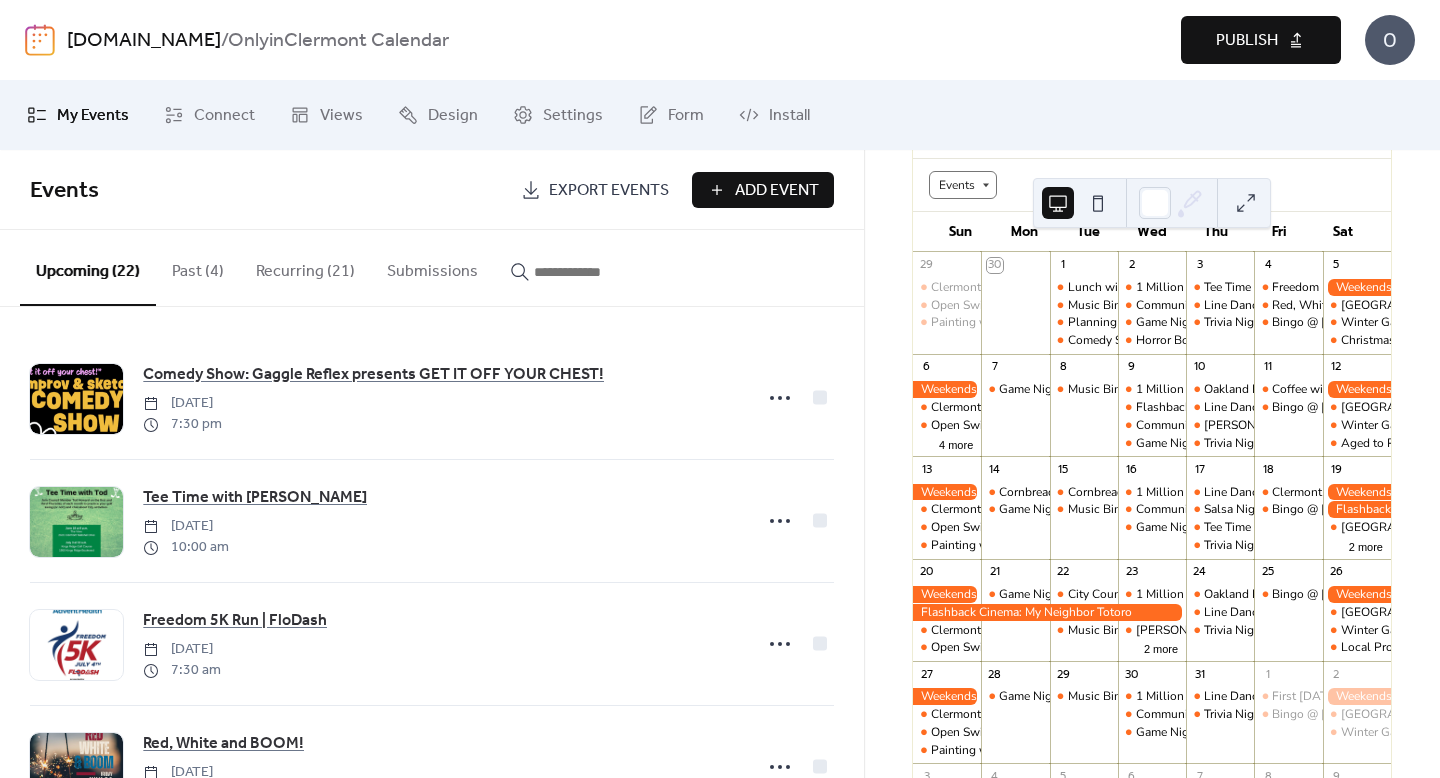 scroll, scrollTop: 183, scrollLeft: 0, axis: vertical 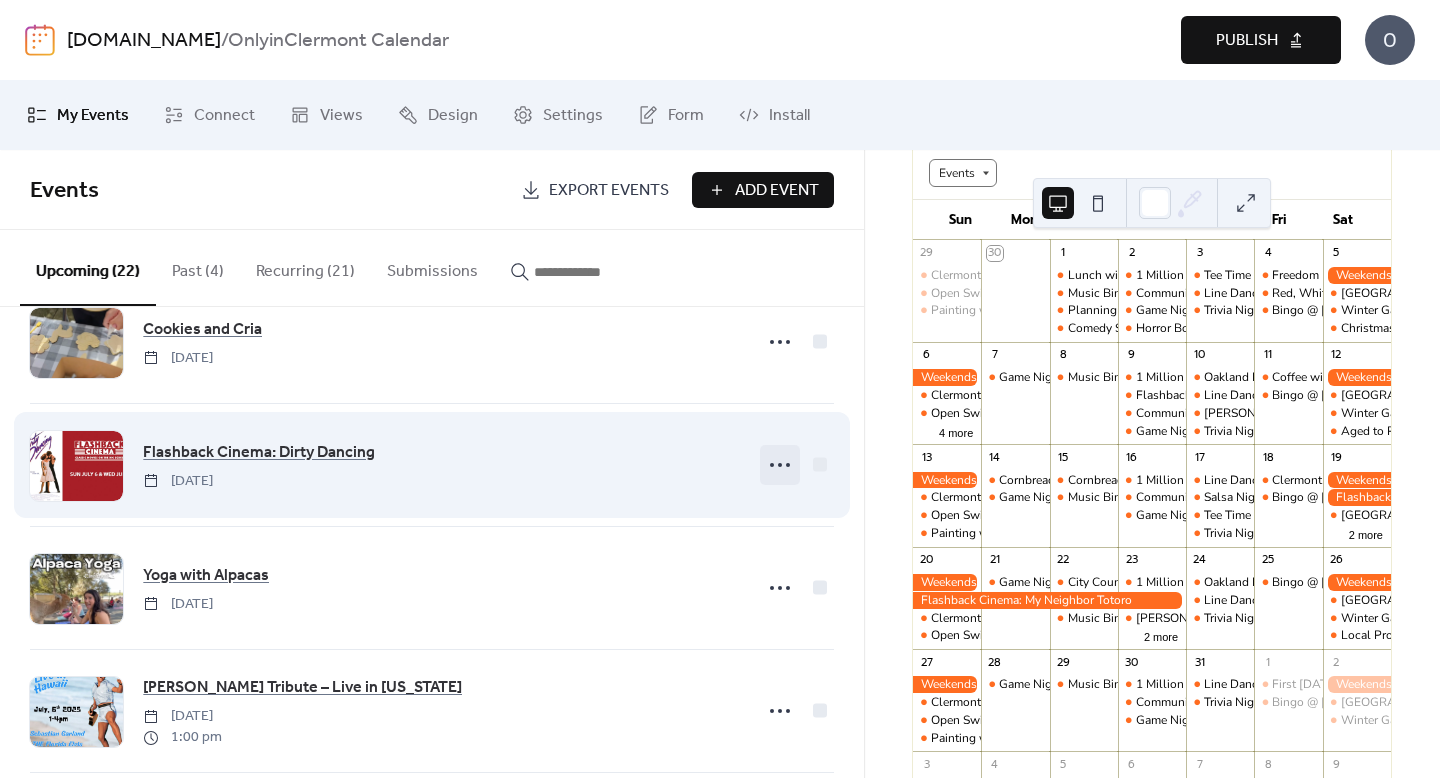 click 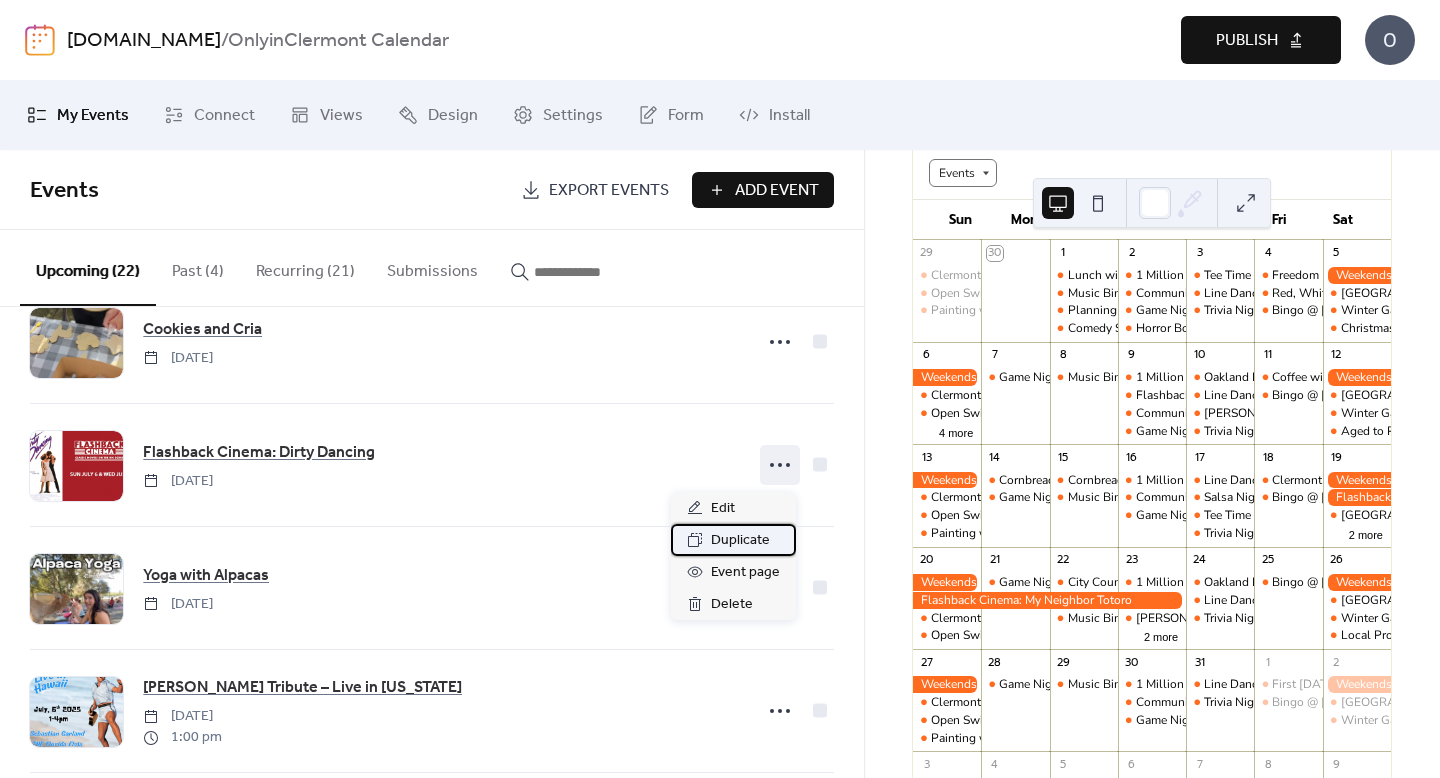 click on "Duplicate" at bounding box center (740, 541) 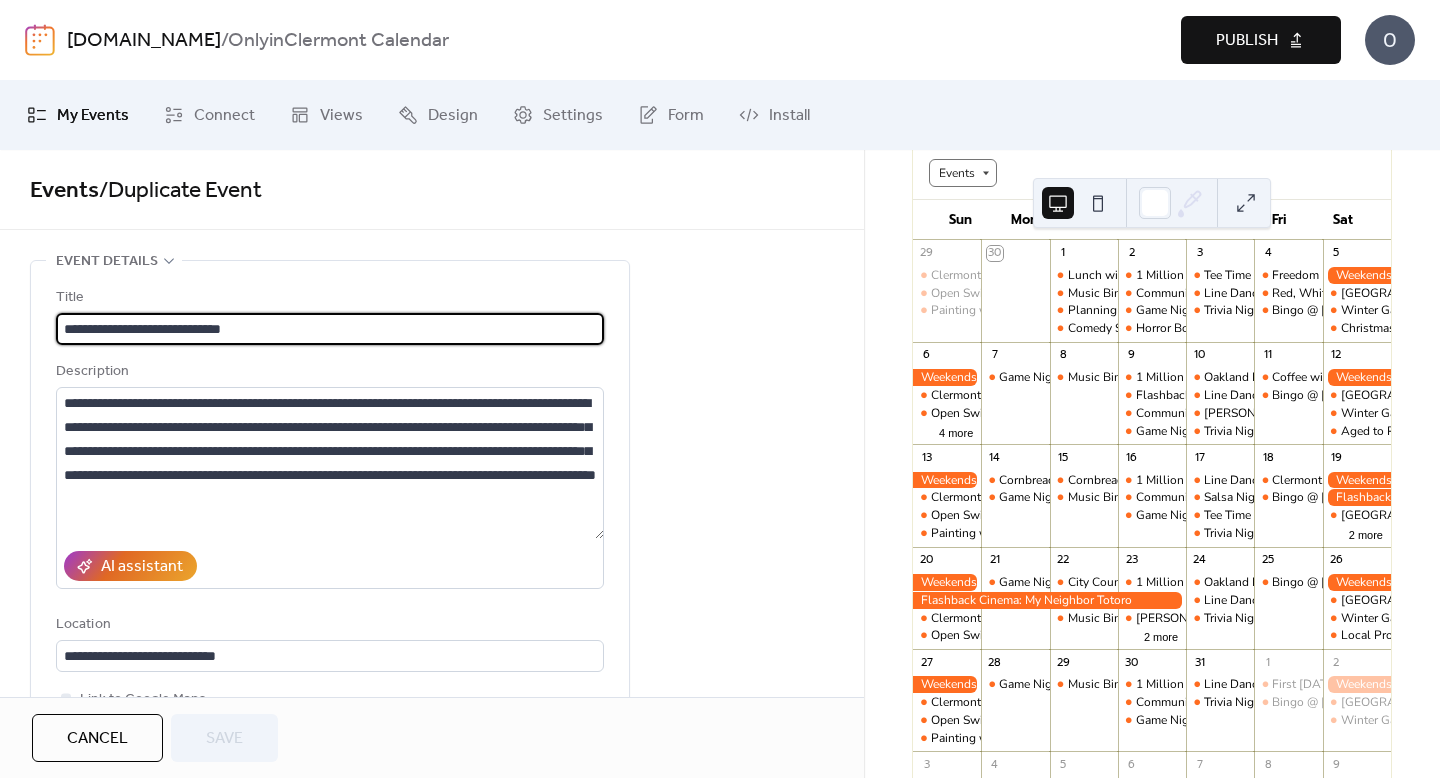 drag, startPoint x: 331, startPoint y: 325, endPoint x: 198, endPoint y: 329, distance: 133.06013 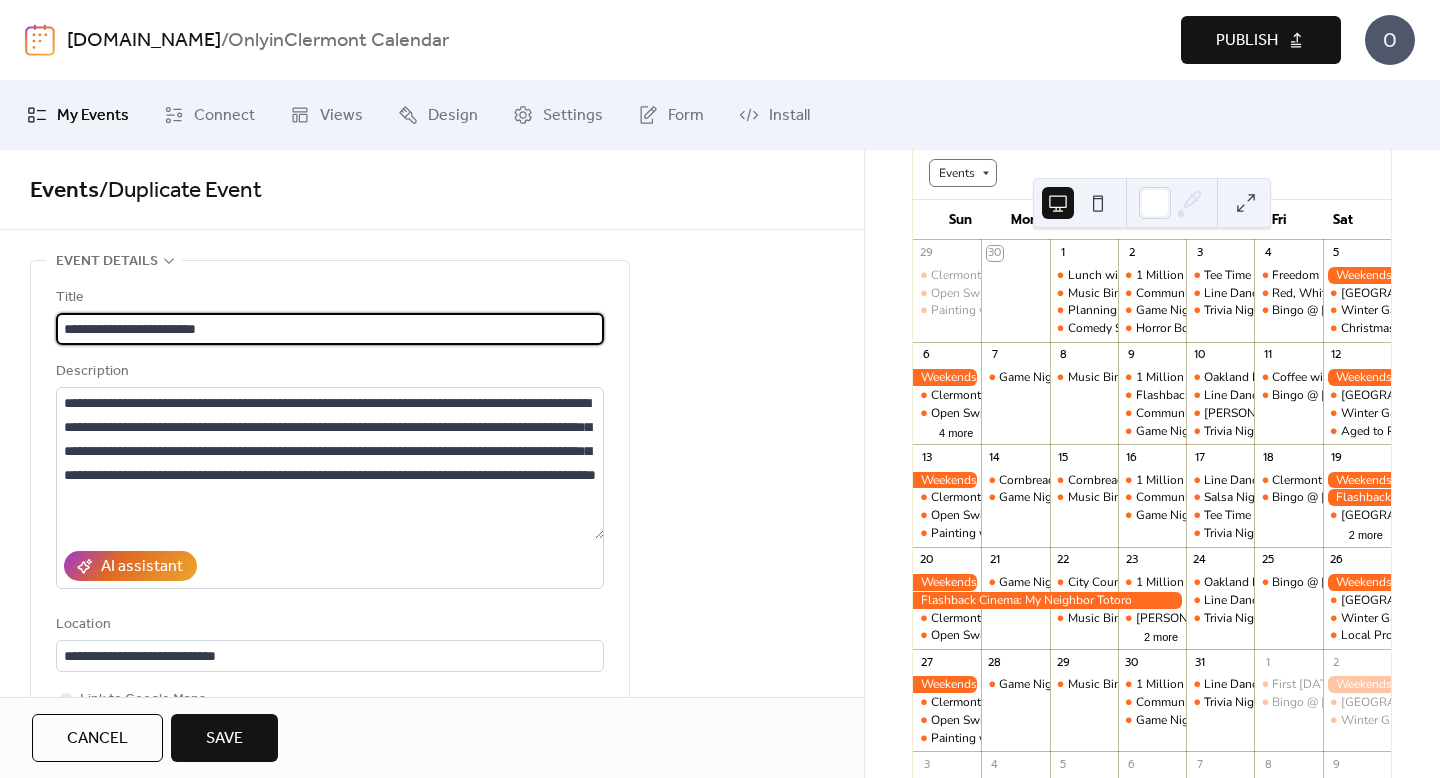 click on "**********" at bounding box center (330, 329) 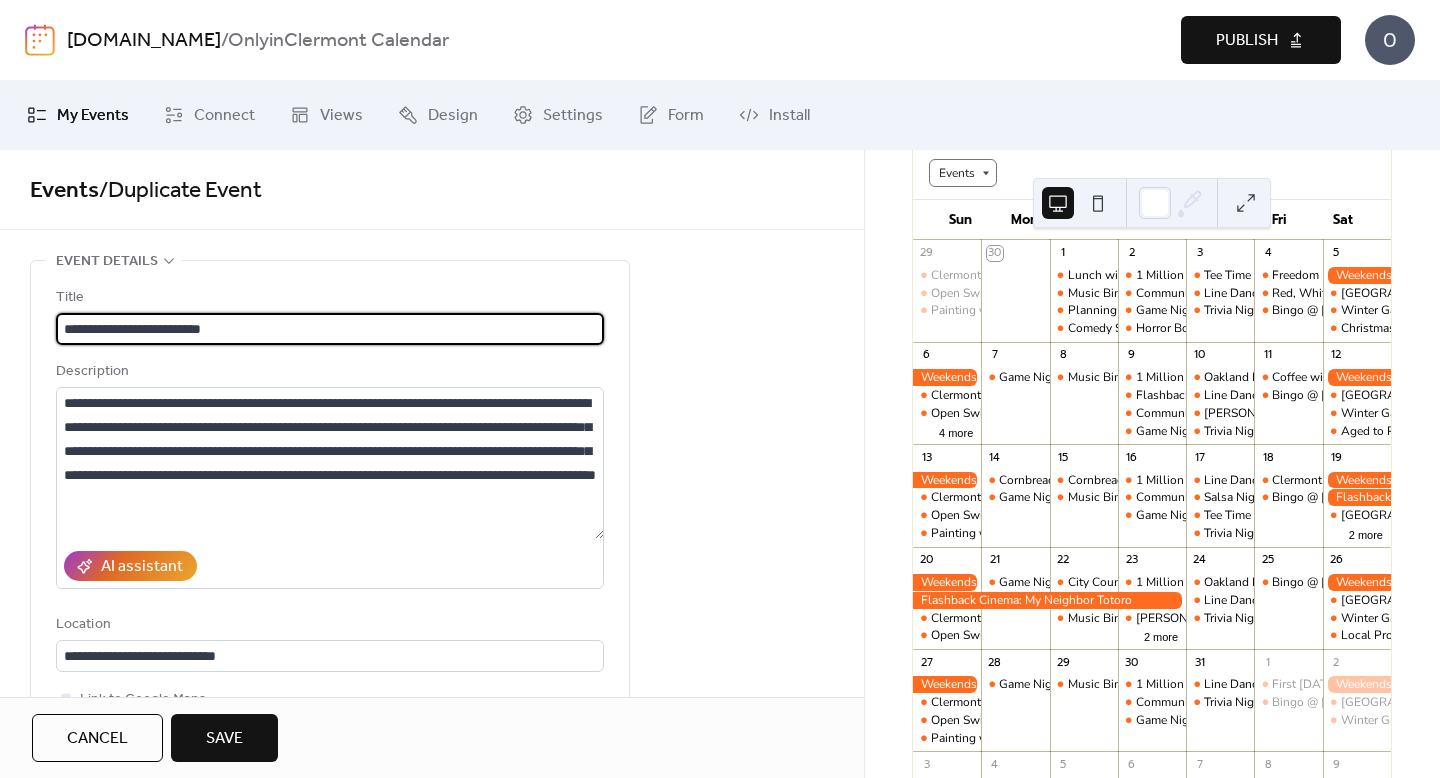 click on "**********" at bounding box center (330, 329) 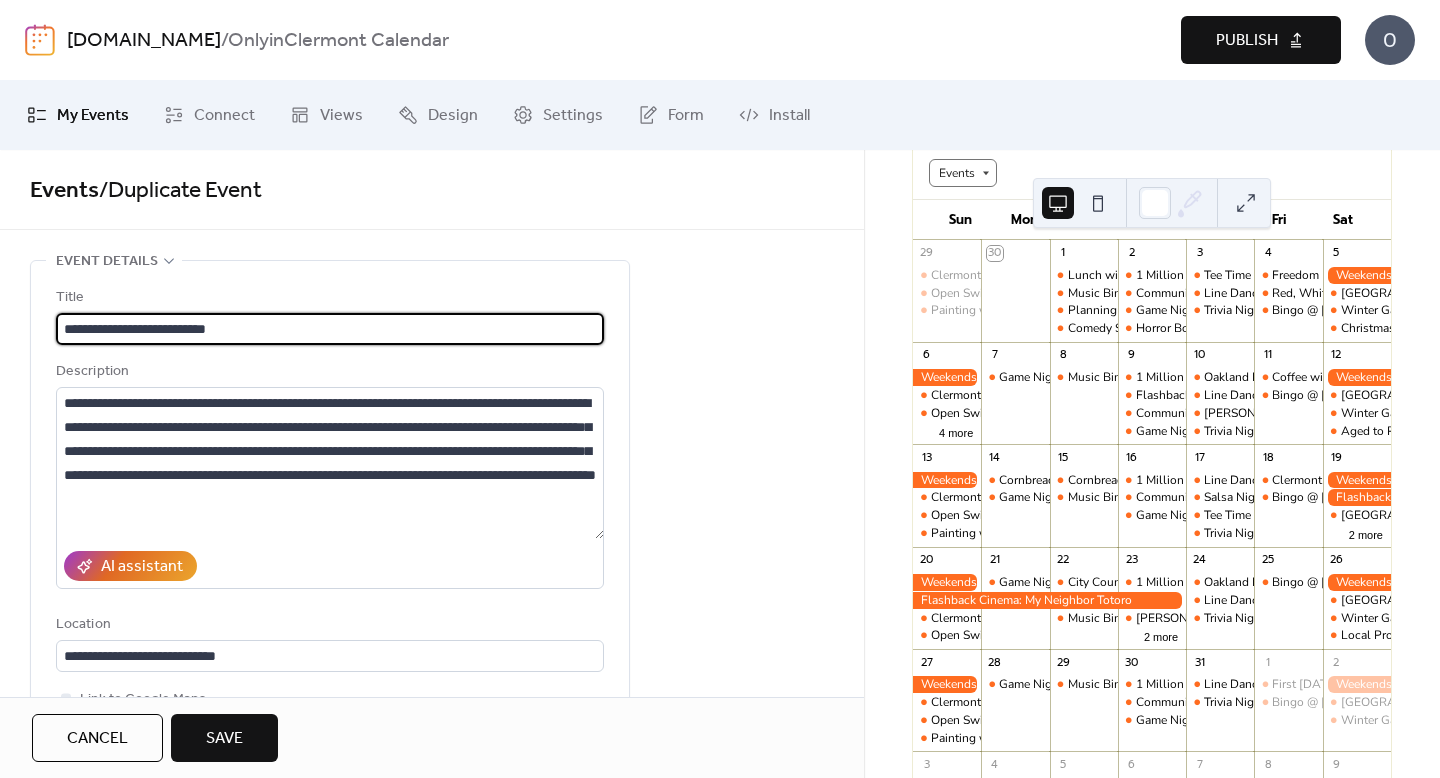type on "**********" 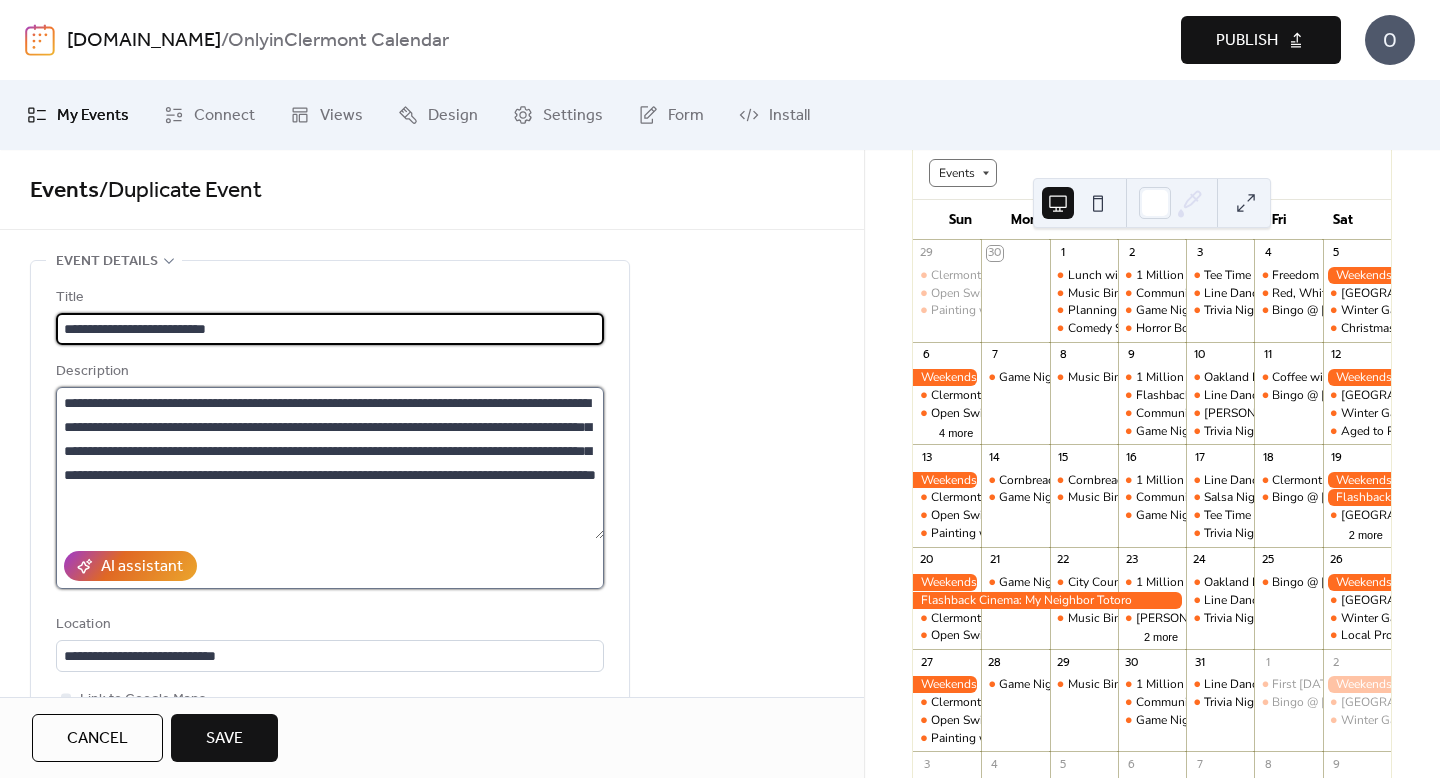 click on "**********" at bounding box center [330, 463] 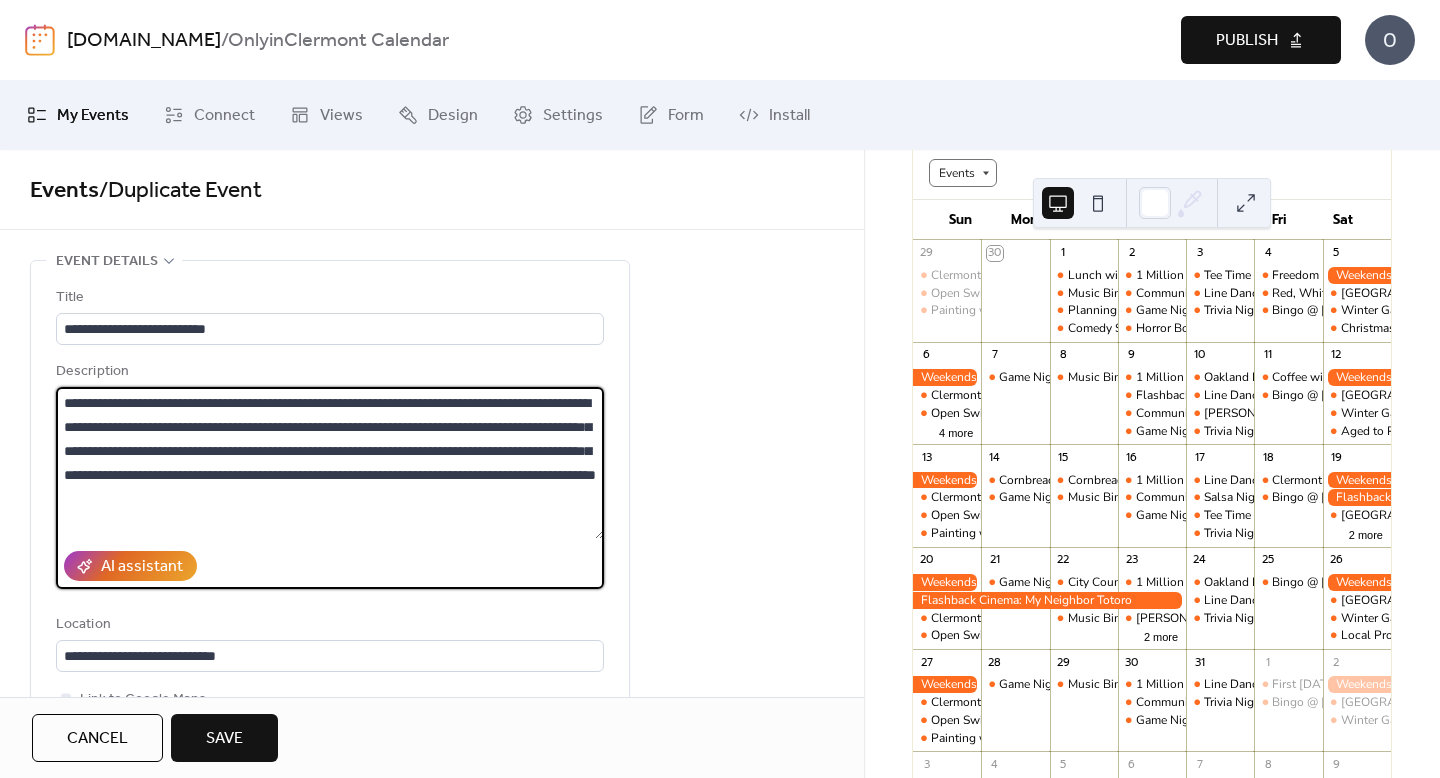 click on "**********" at bounding box center [330, 463] 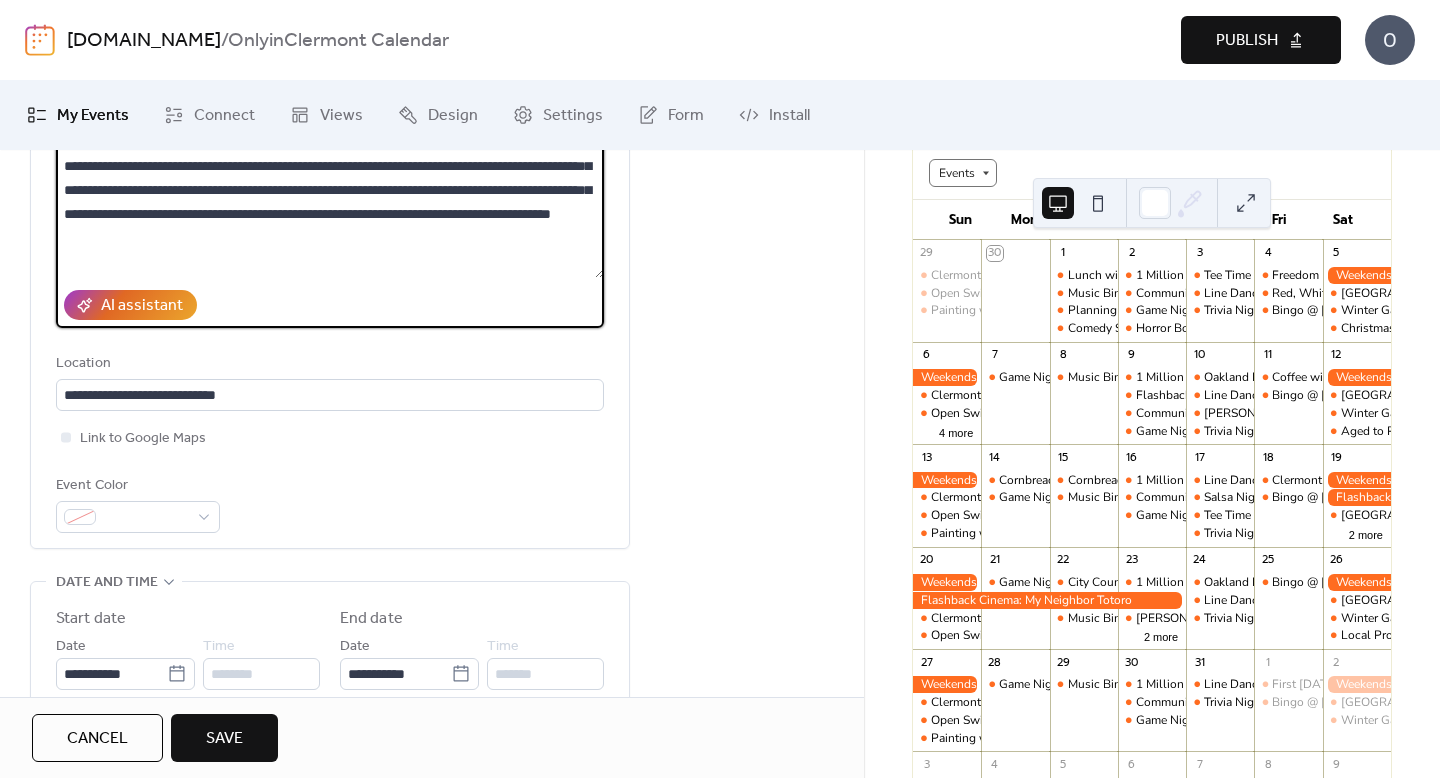 scroll, scrollTop: 390, scrollLeft: 0, axis: vertical 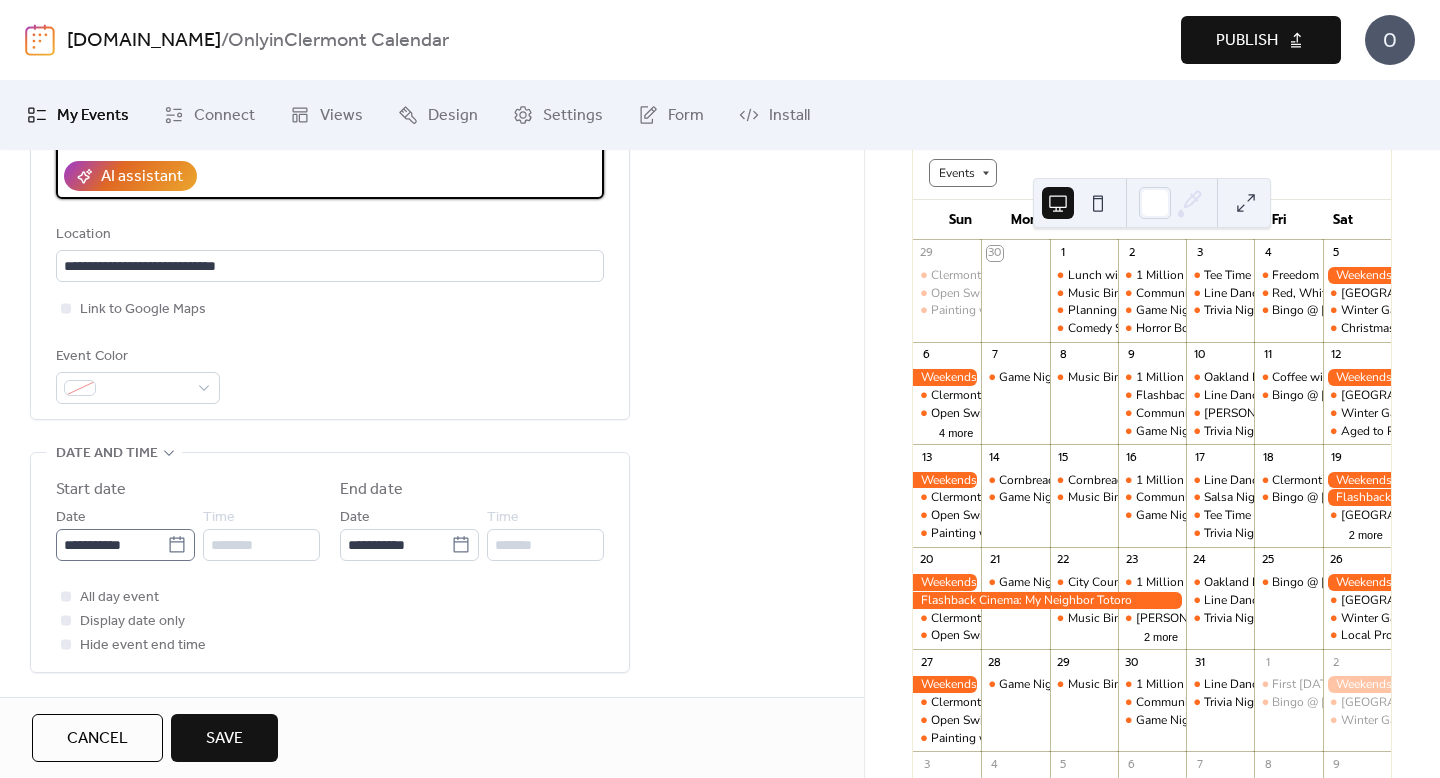 type on "**********" 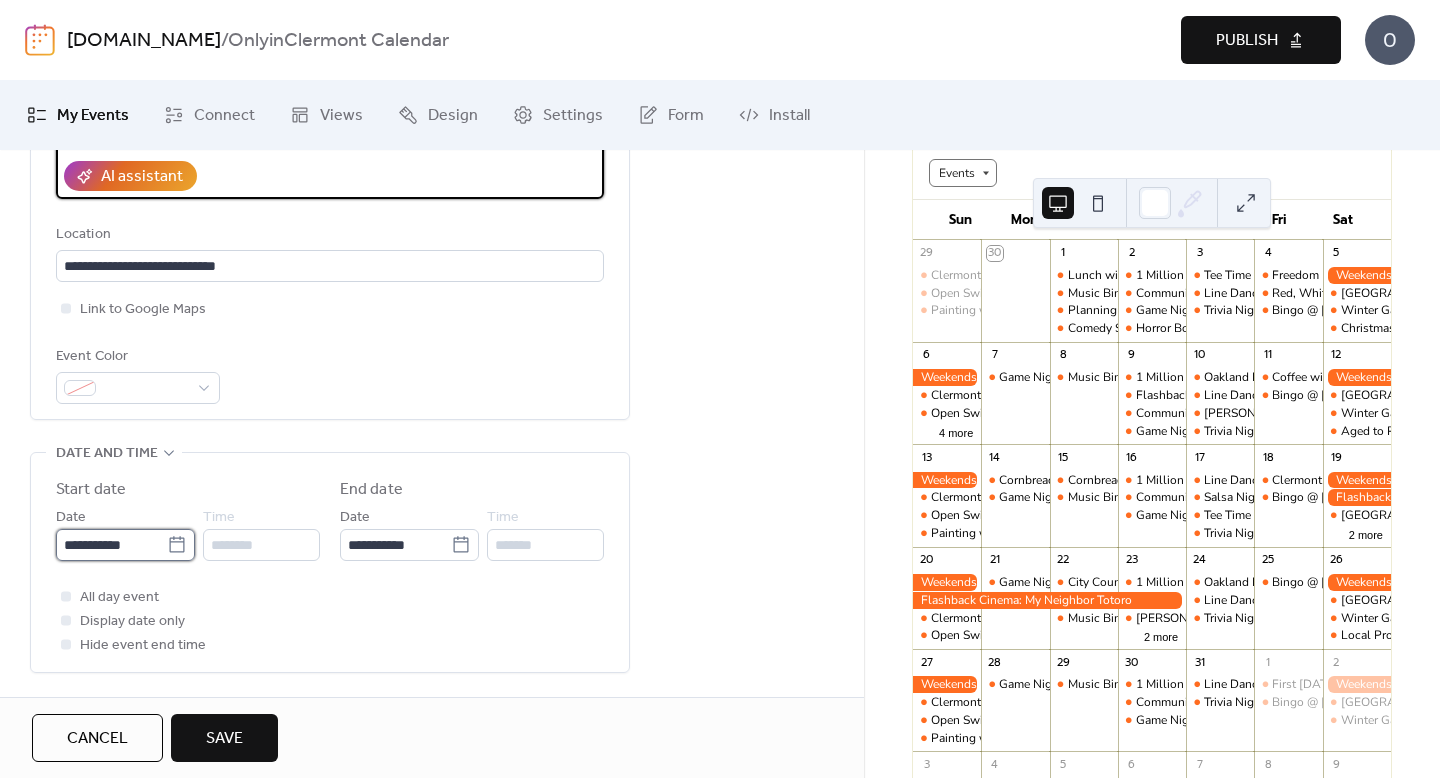 click on "**********" at bounding box center [111, 545] 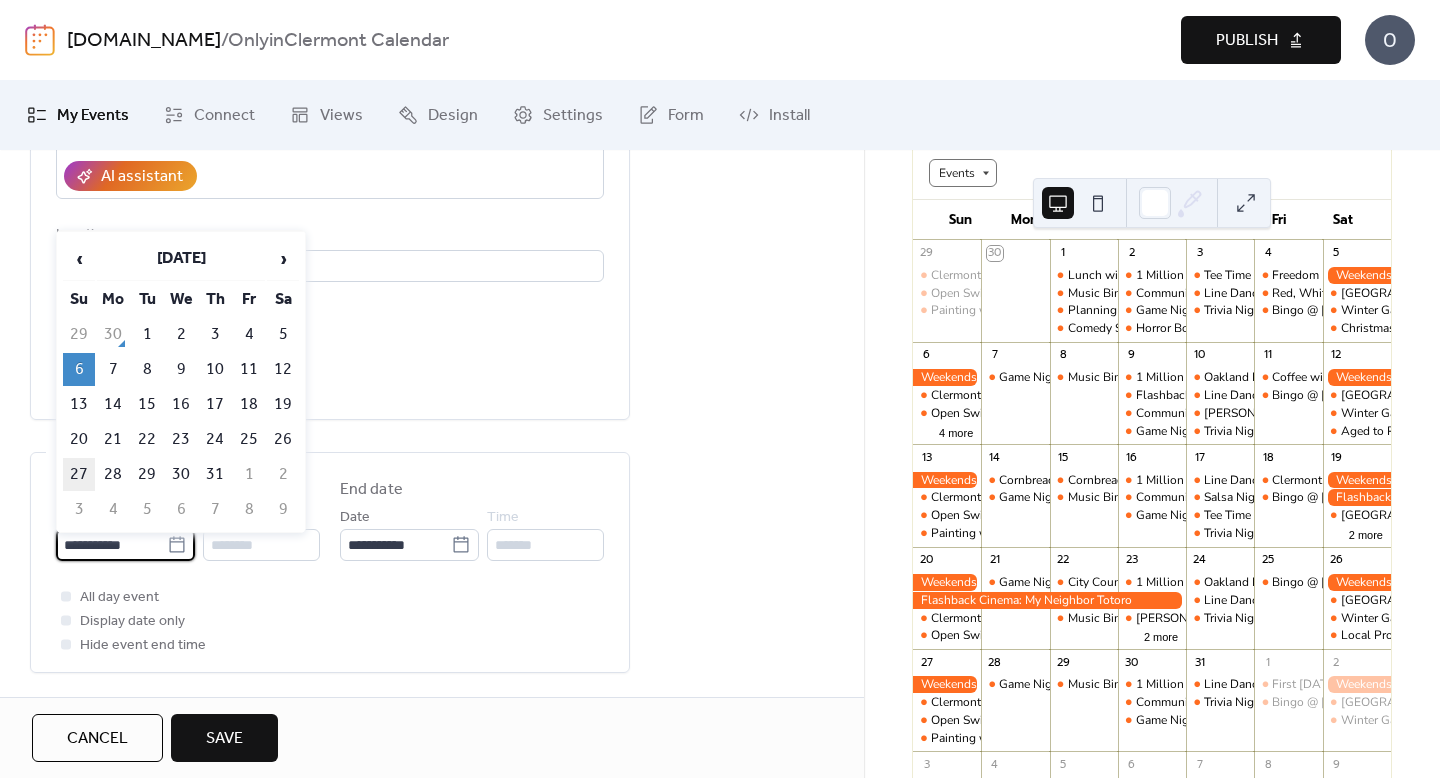 click on "27" at bounding box center [79, 474] 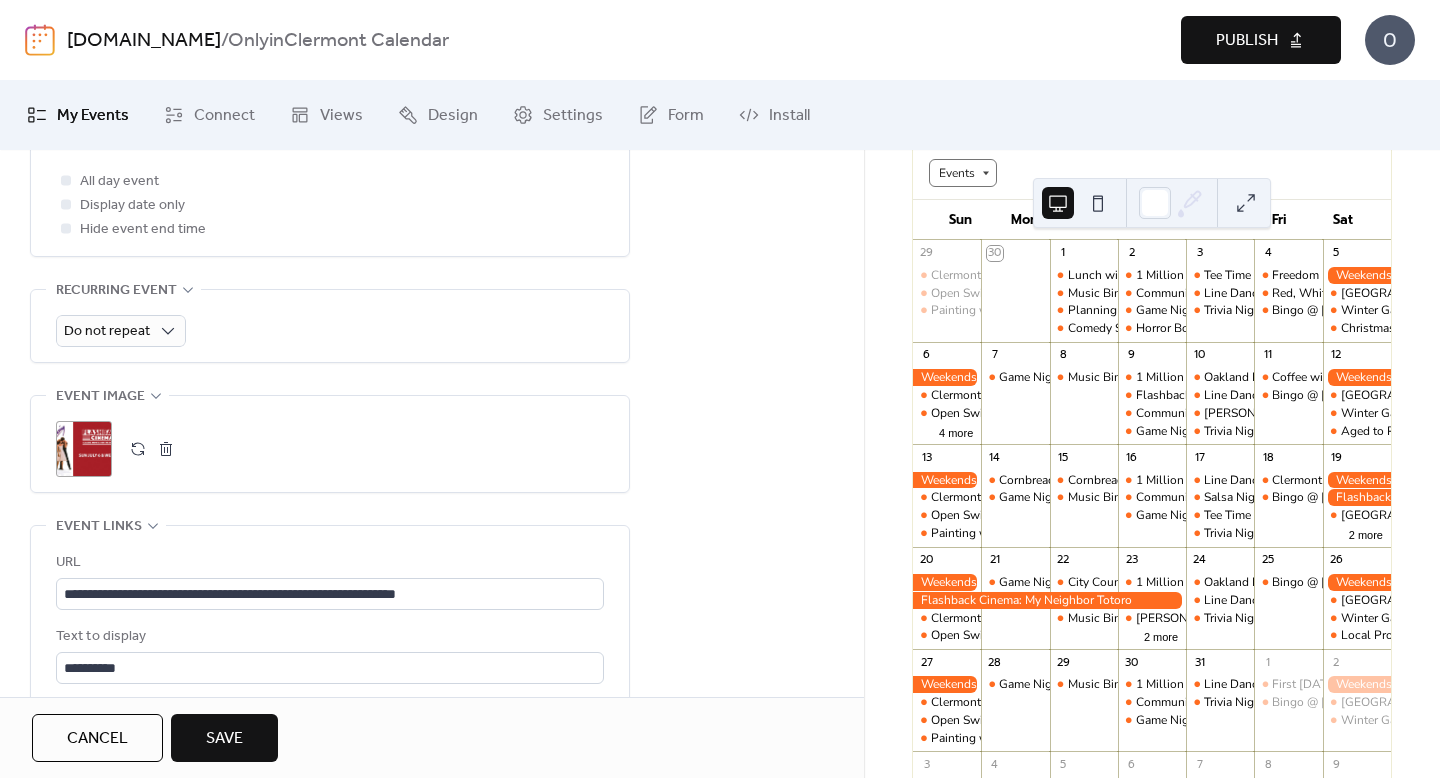 scroll, scrollTop: 836, scrollLeft: 0, axis: vertical 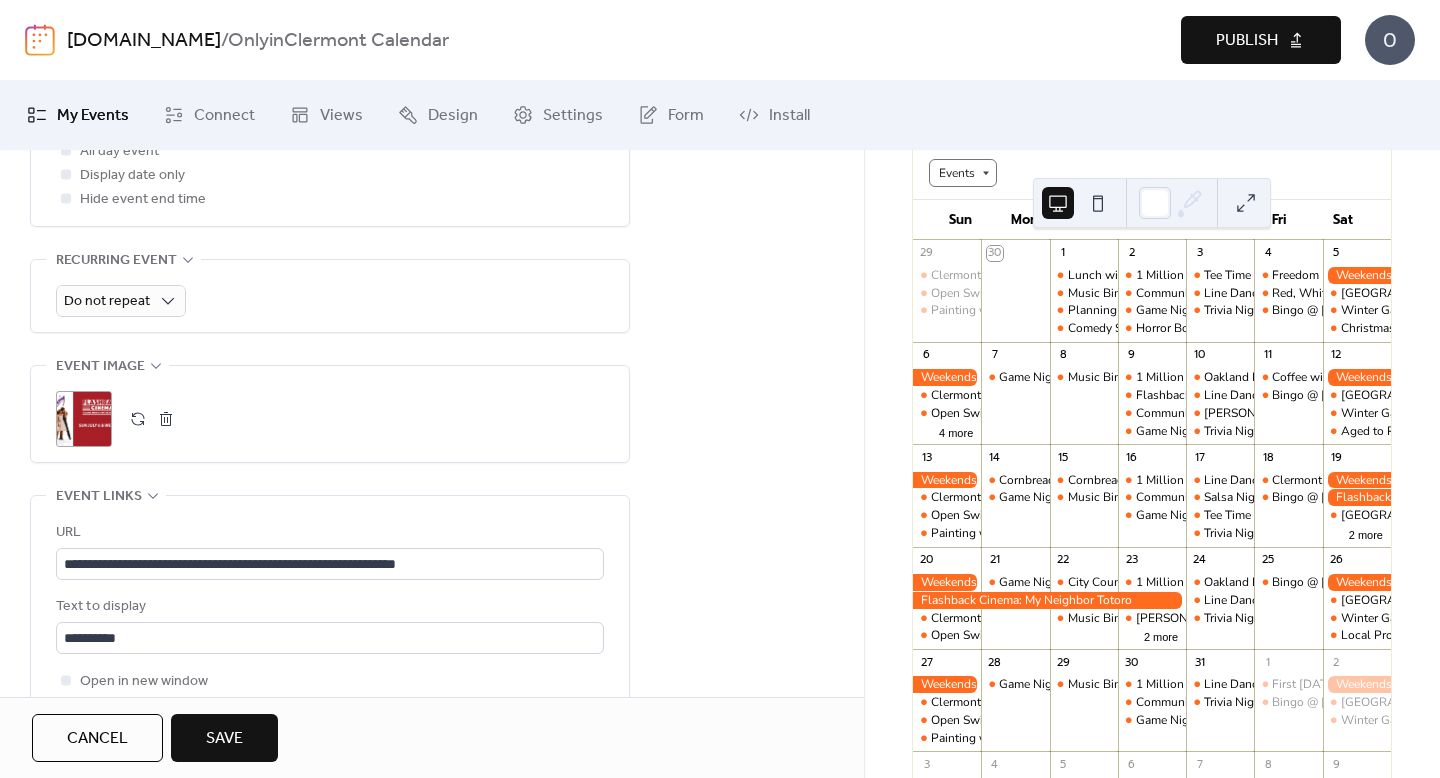 click at bounding box center [166, 419] 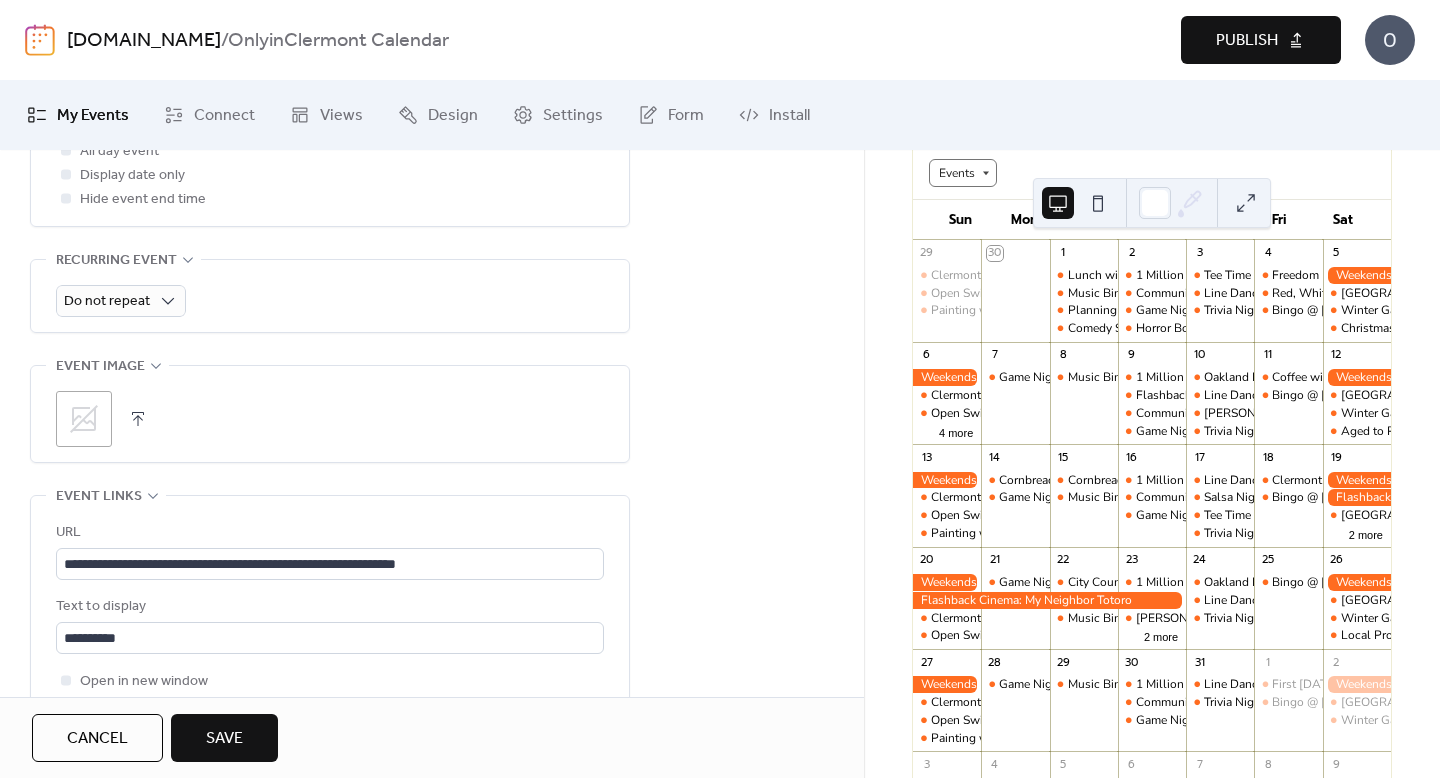 click 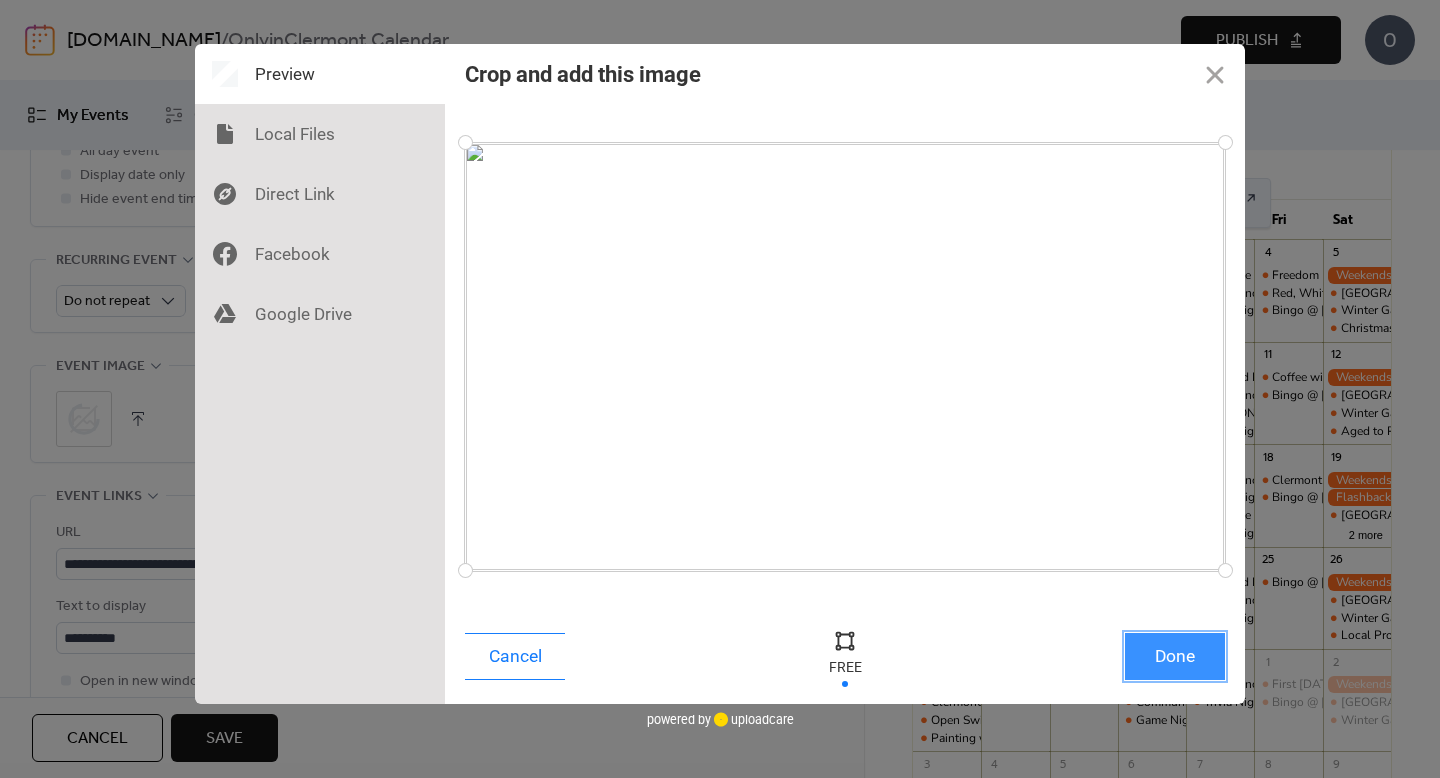 click on "Done" at bounding box center [1175, 656] 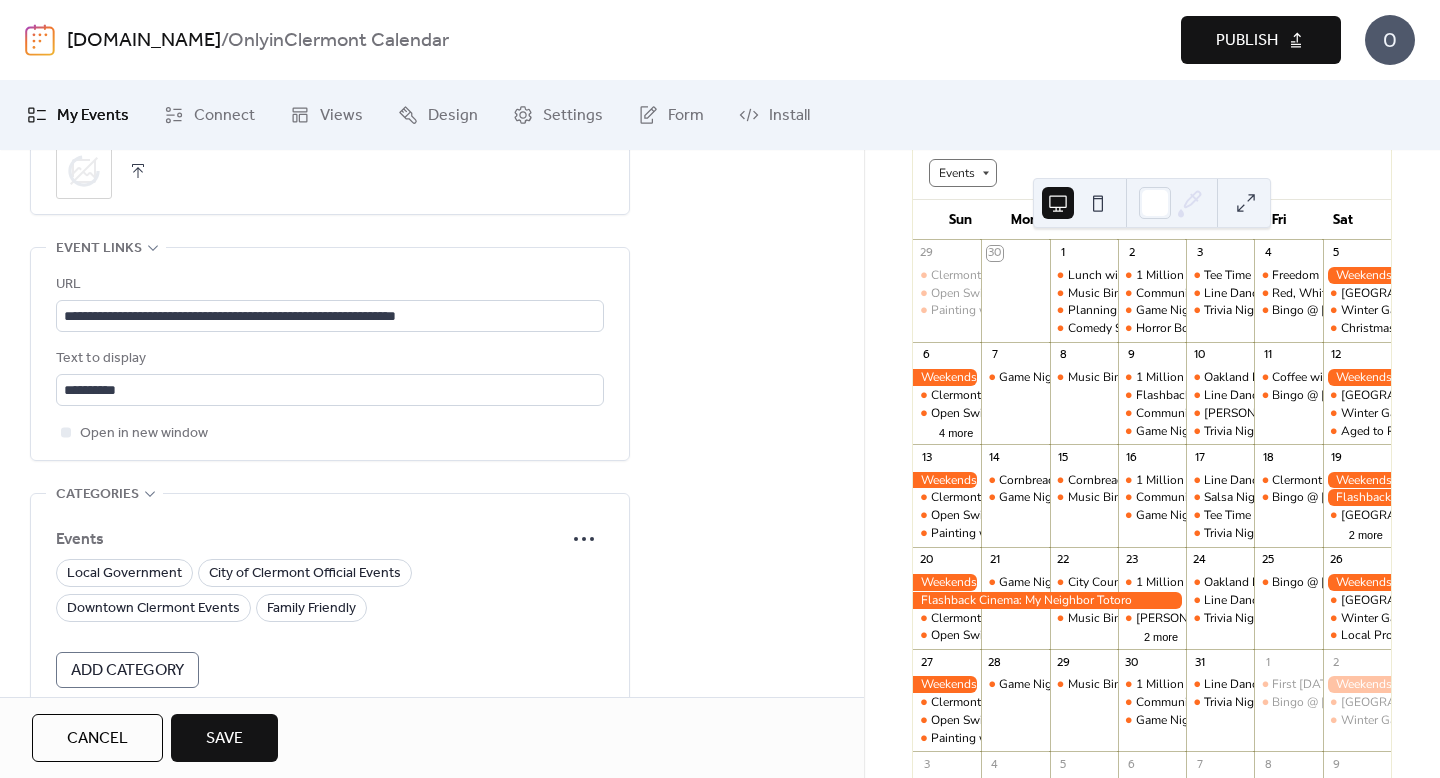 scroll, scrollTop: 1174, scrollLeft: 0, axis: vertical 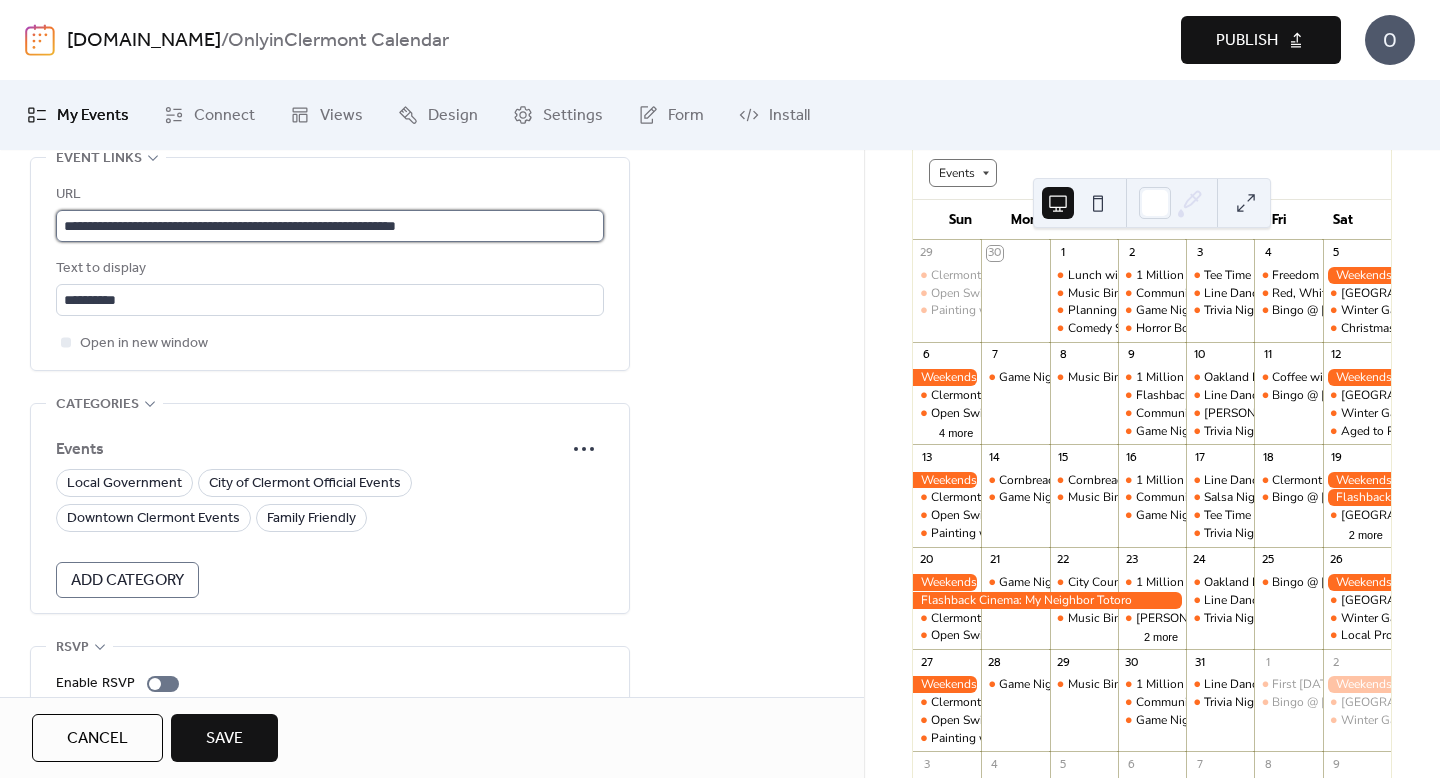 click on "**********" at bounding box center [330, 226] 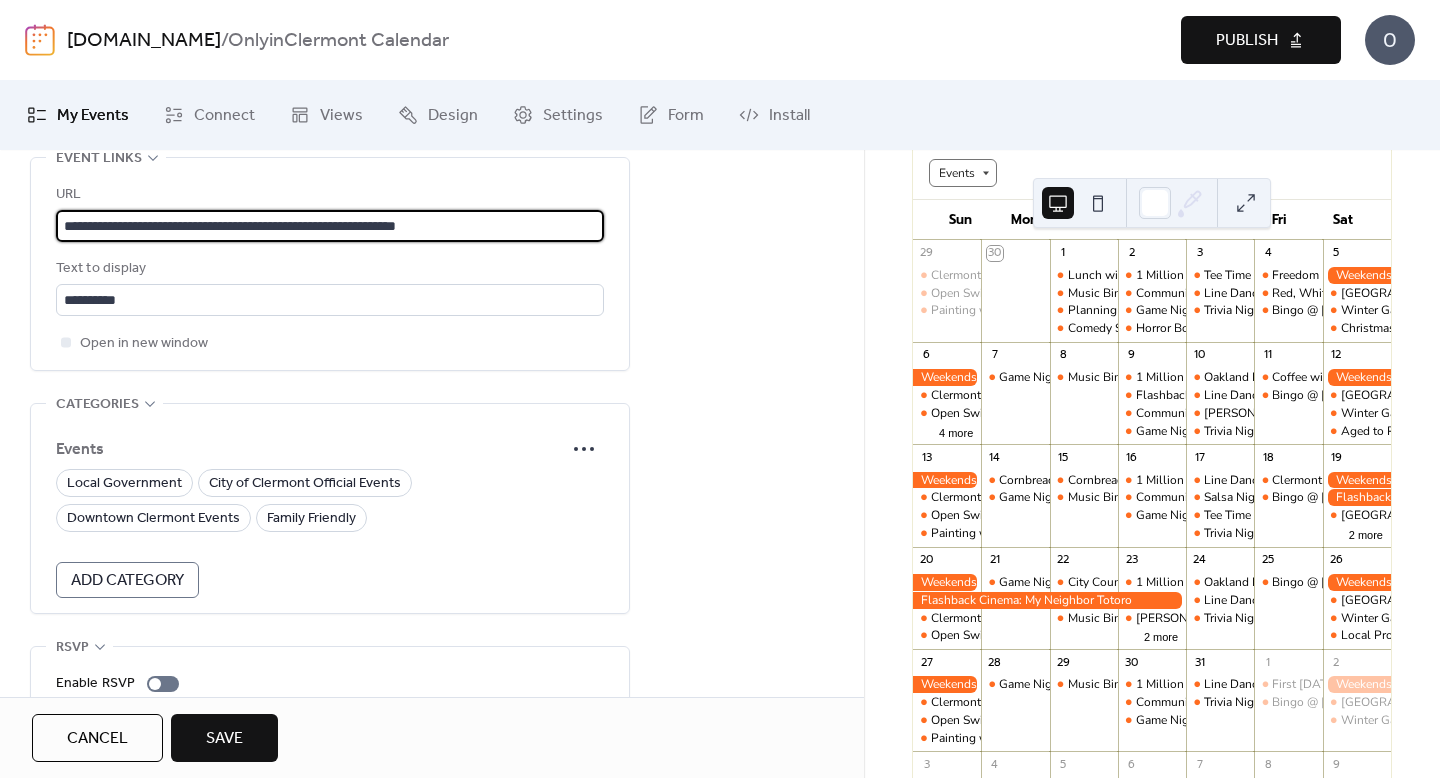 click on "**********" at bounding box center (330, 226) 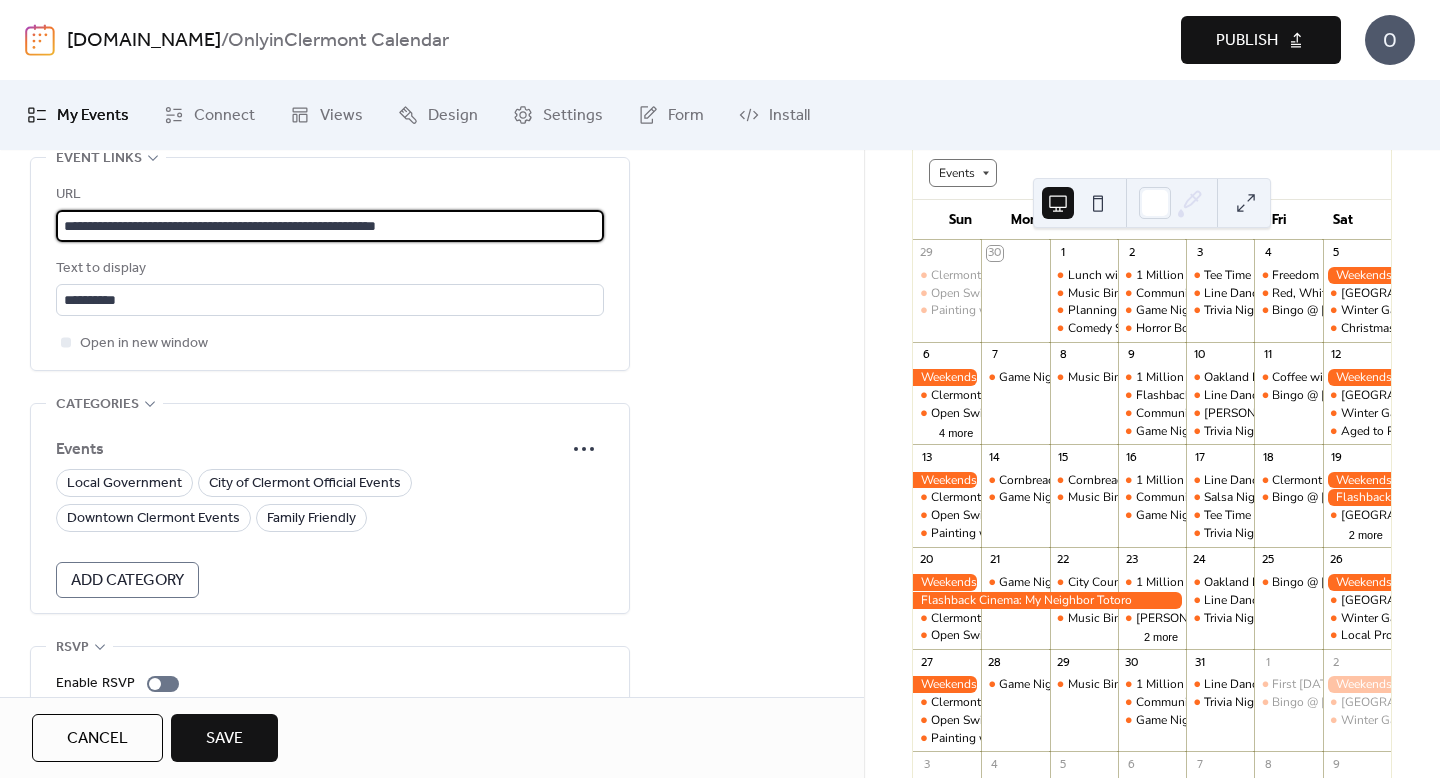 scroll, scrollTop: 1261, scrollLeft: 0, axis: vertical 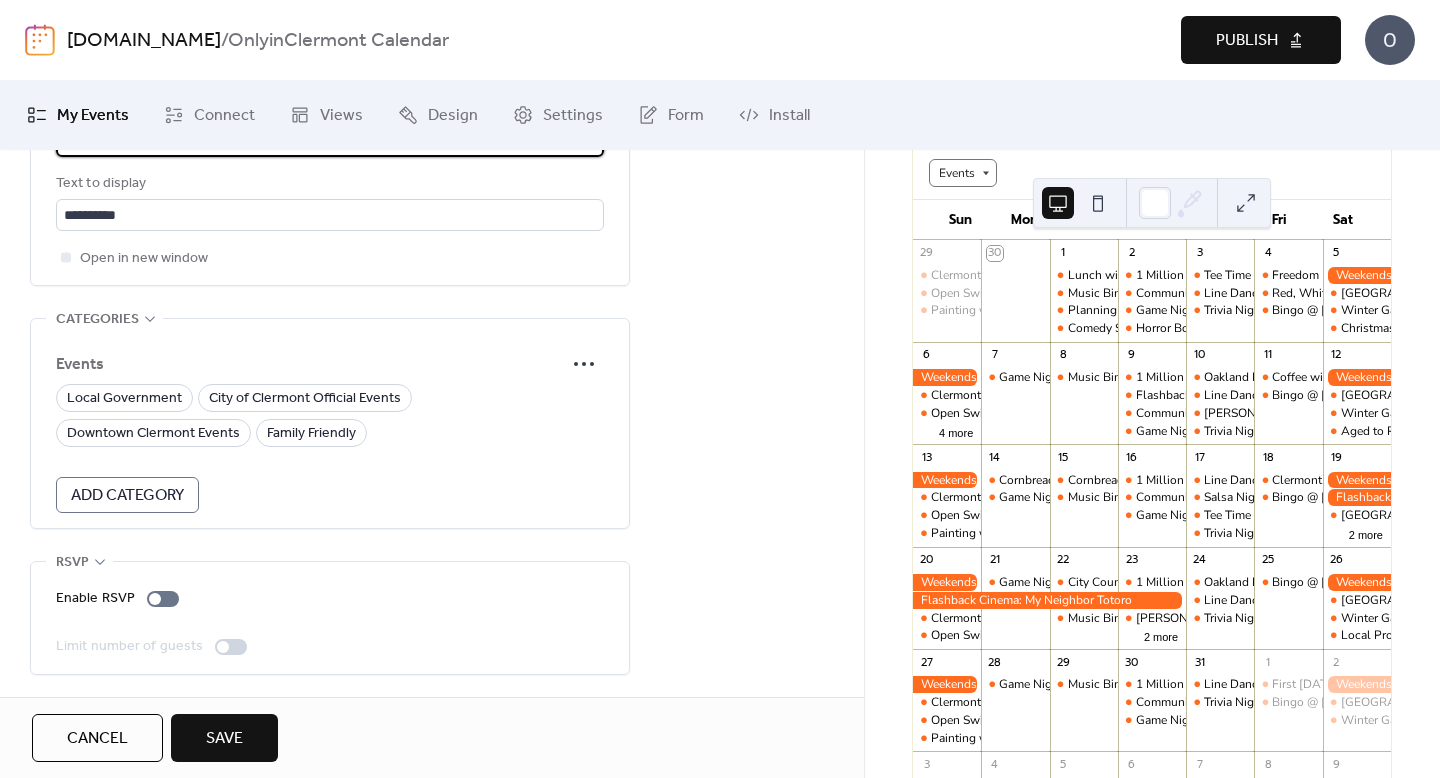 type on "**********" 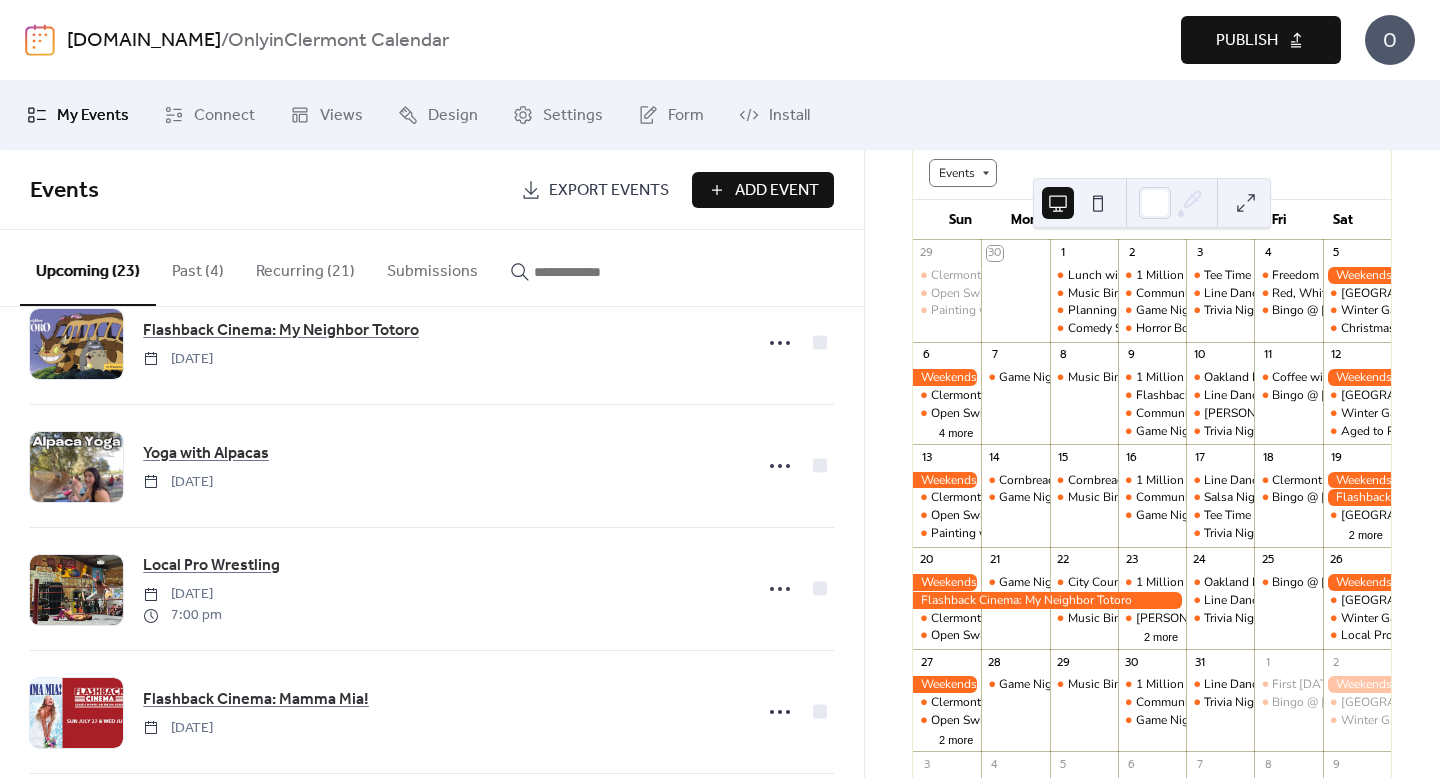 scroll, scrollTop: 2424, scrollLeft: 0, axis: vertical 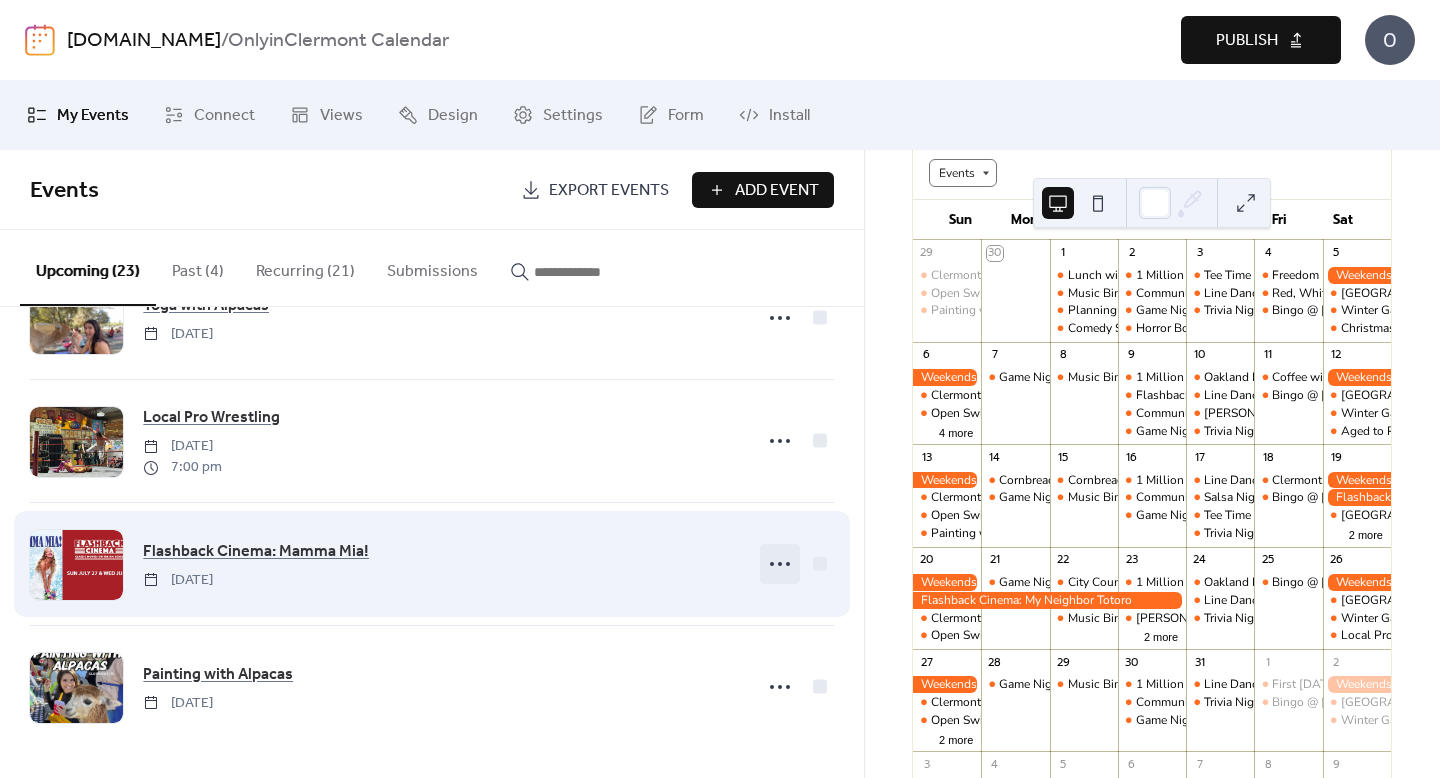 click 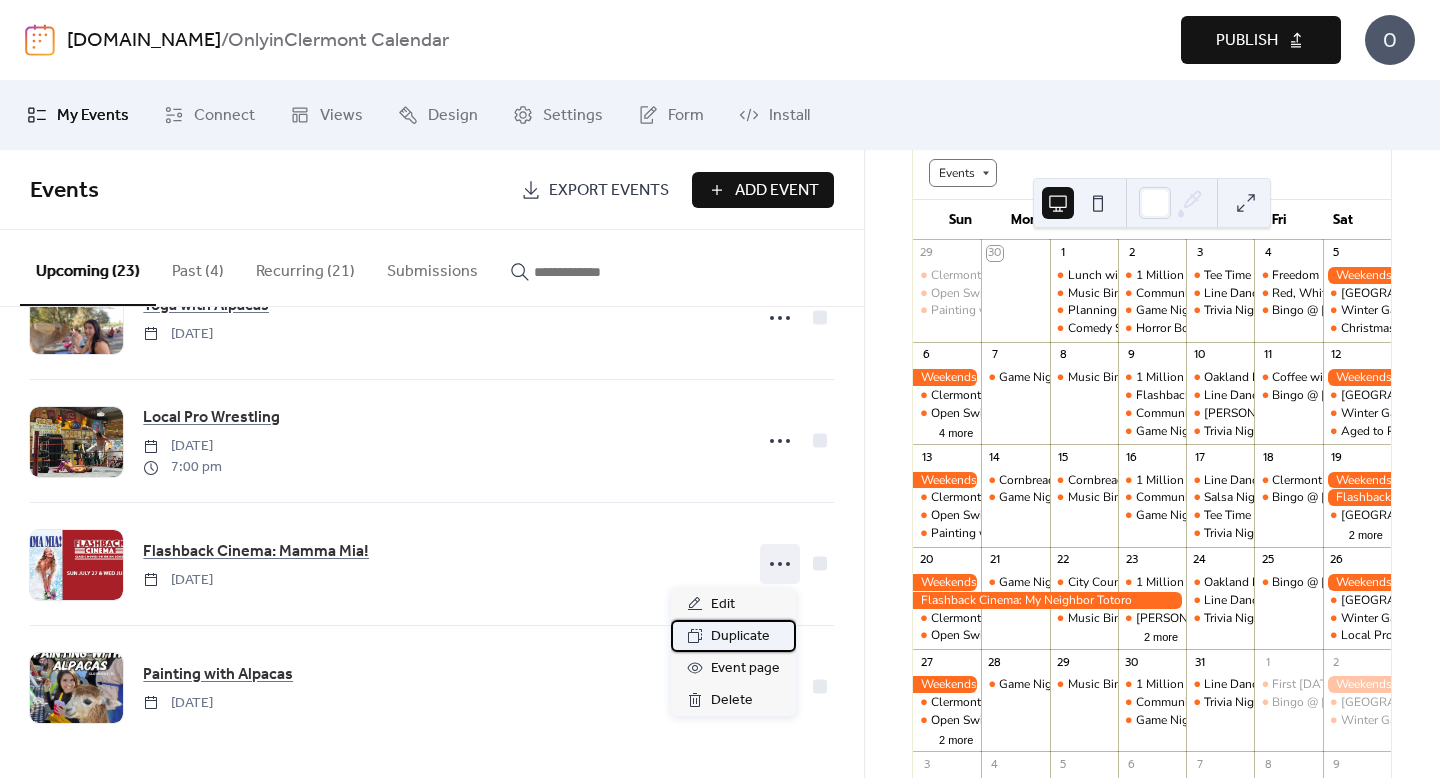 click on "Duplicate" at bounding box center [740, 637] 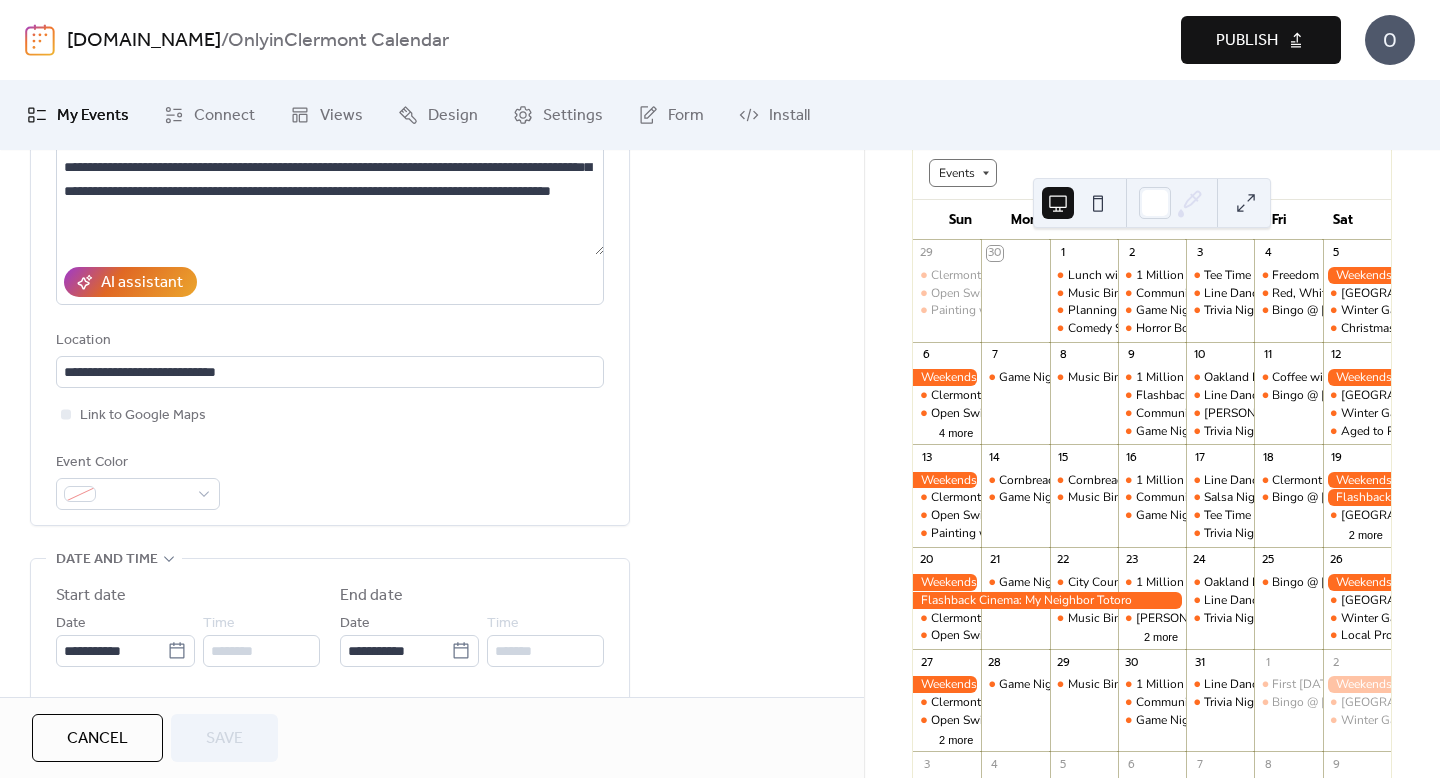 scroll, scrollTop: 428, scrollLeft: 0, axis: vertical 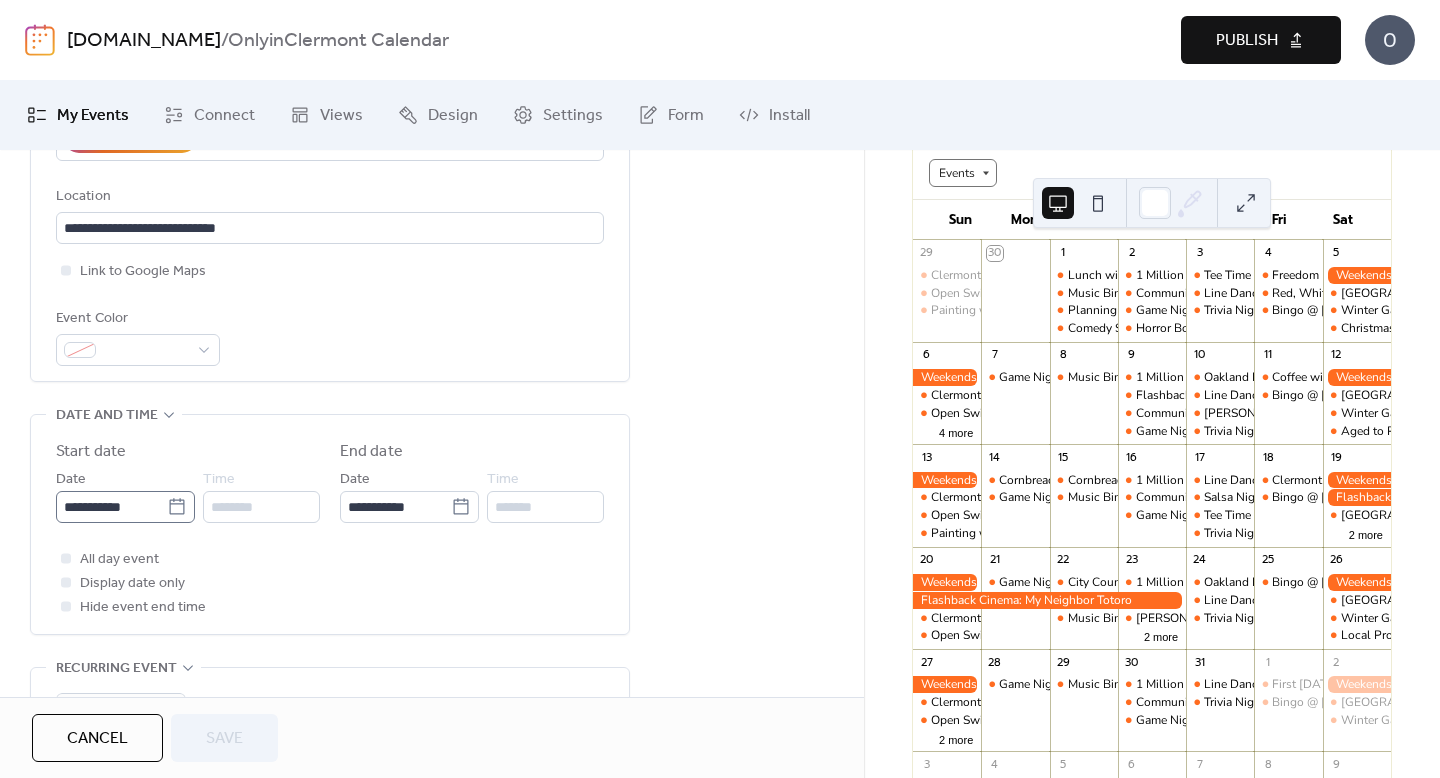 click 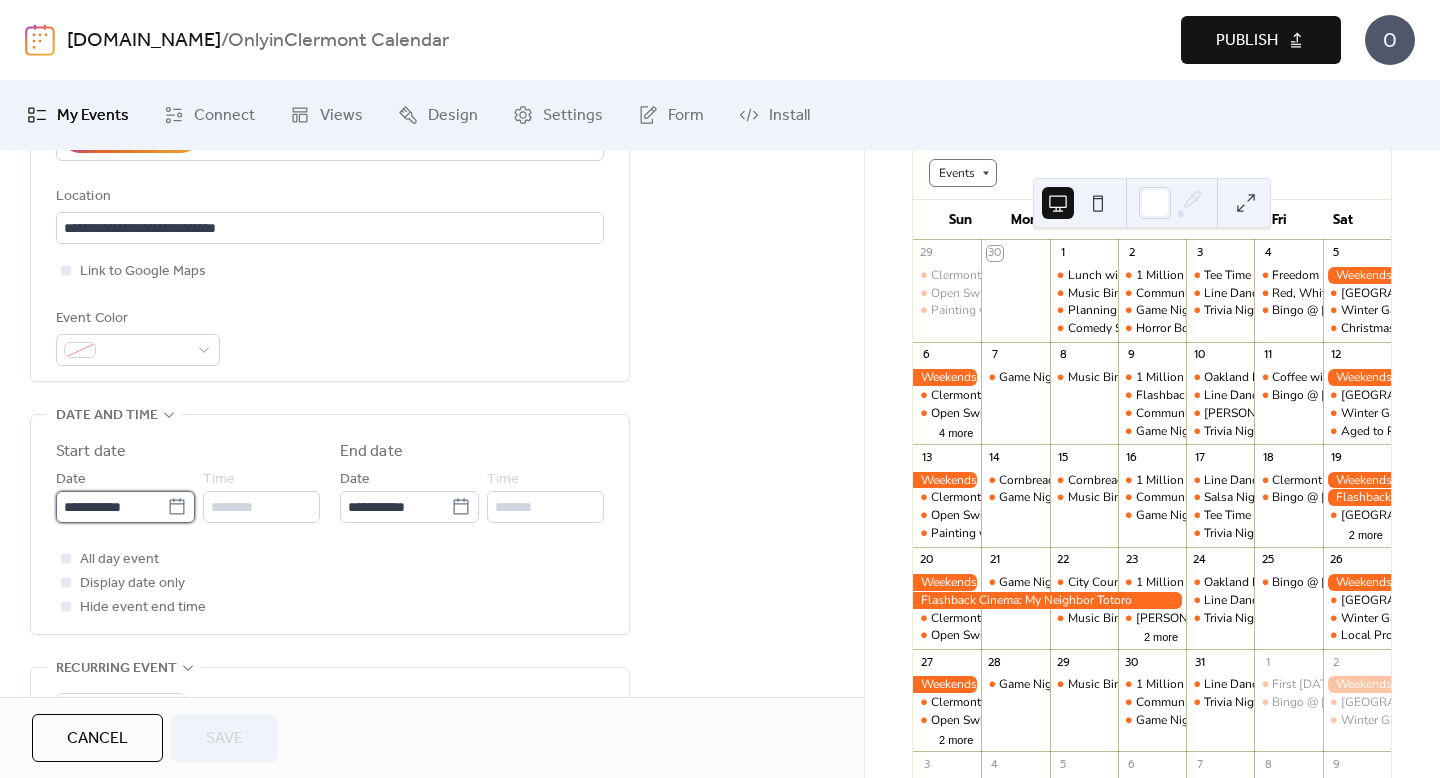 click on "**********" at bounding box center [111, 507] 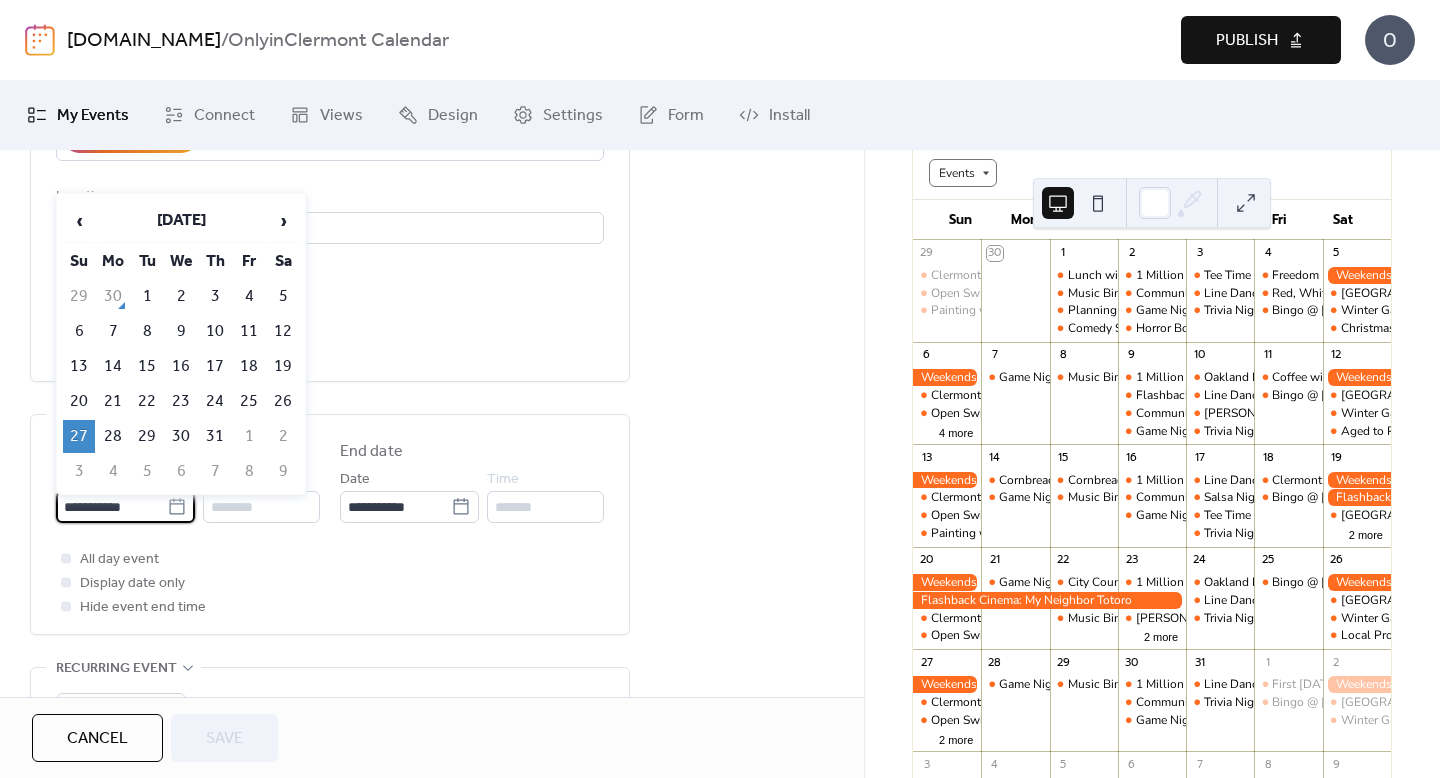 click on "30" at bounding box center (181, 436) 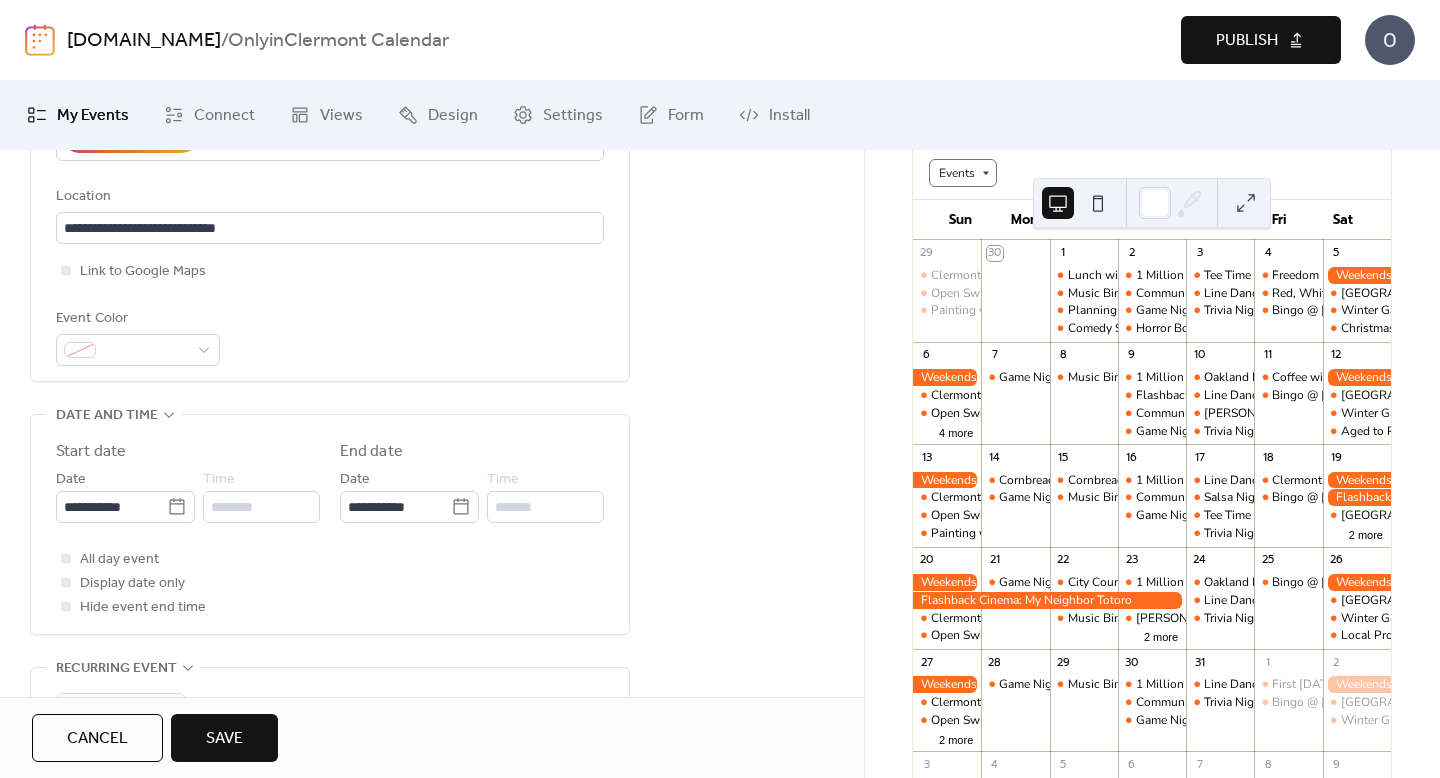 click on "Save" at bounding box center [224, 739] 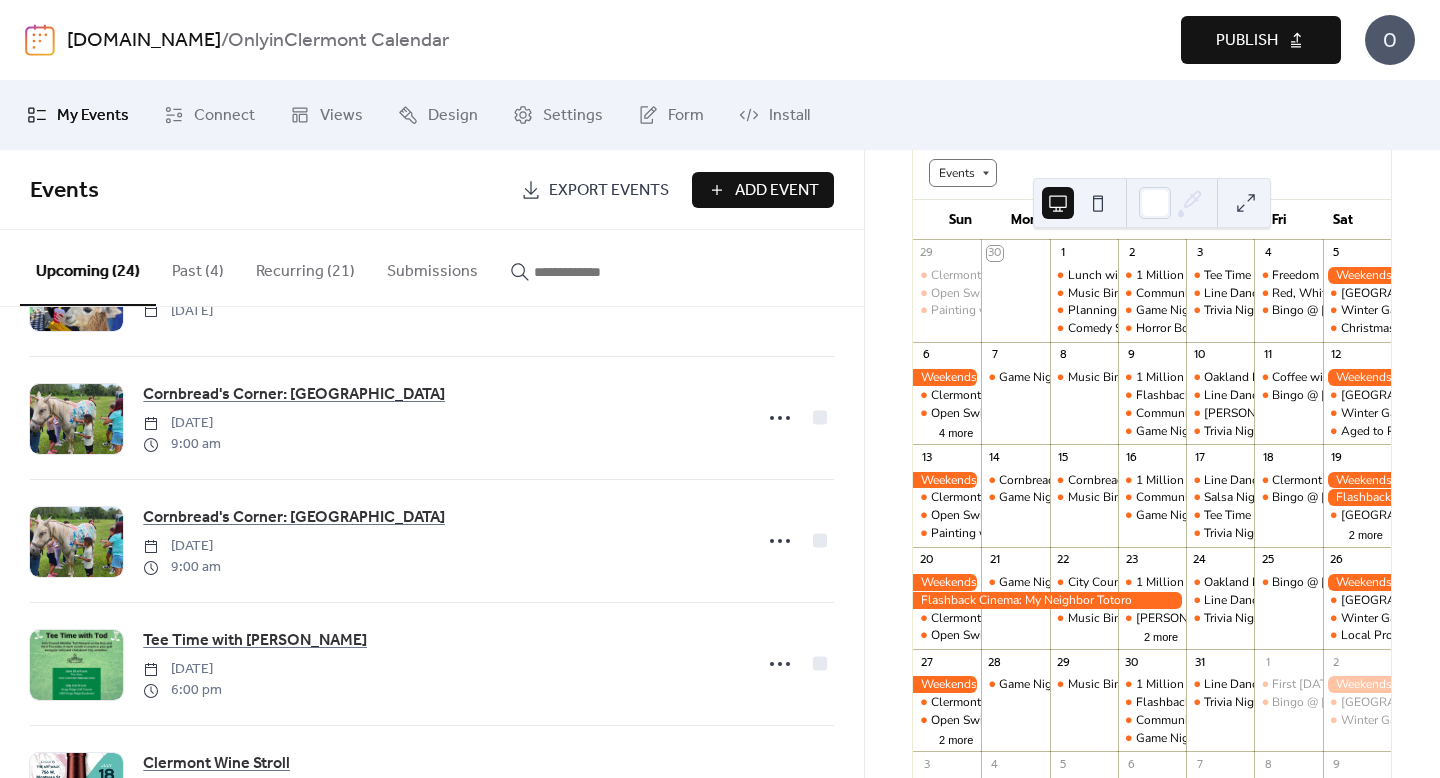 scroll, scrollTop: 2547, scrollLeft: 0, axis: vertical 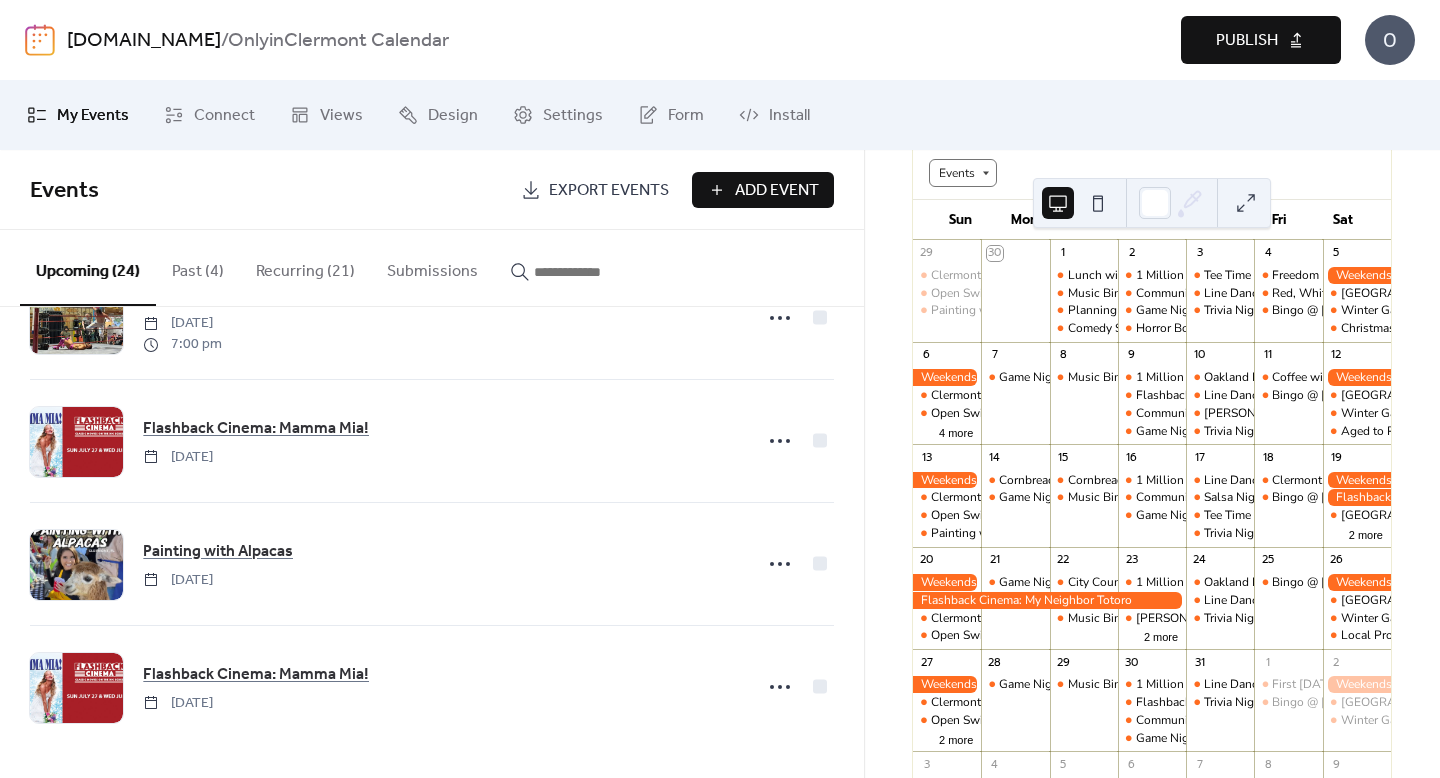 click on "Add Event" at bounding box center [777, 191] 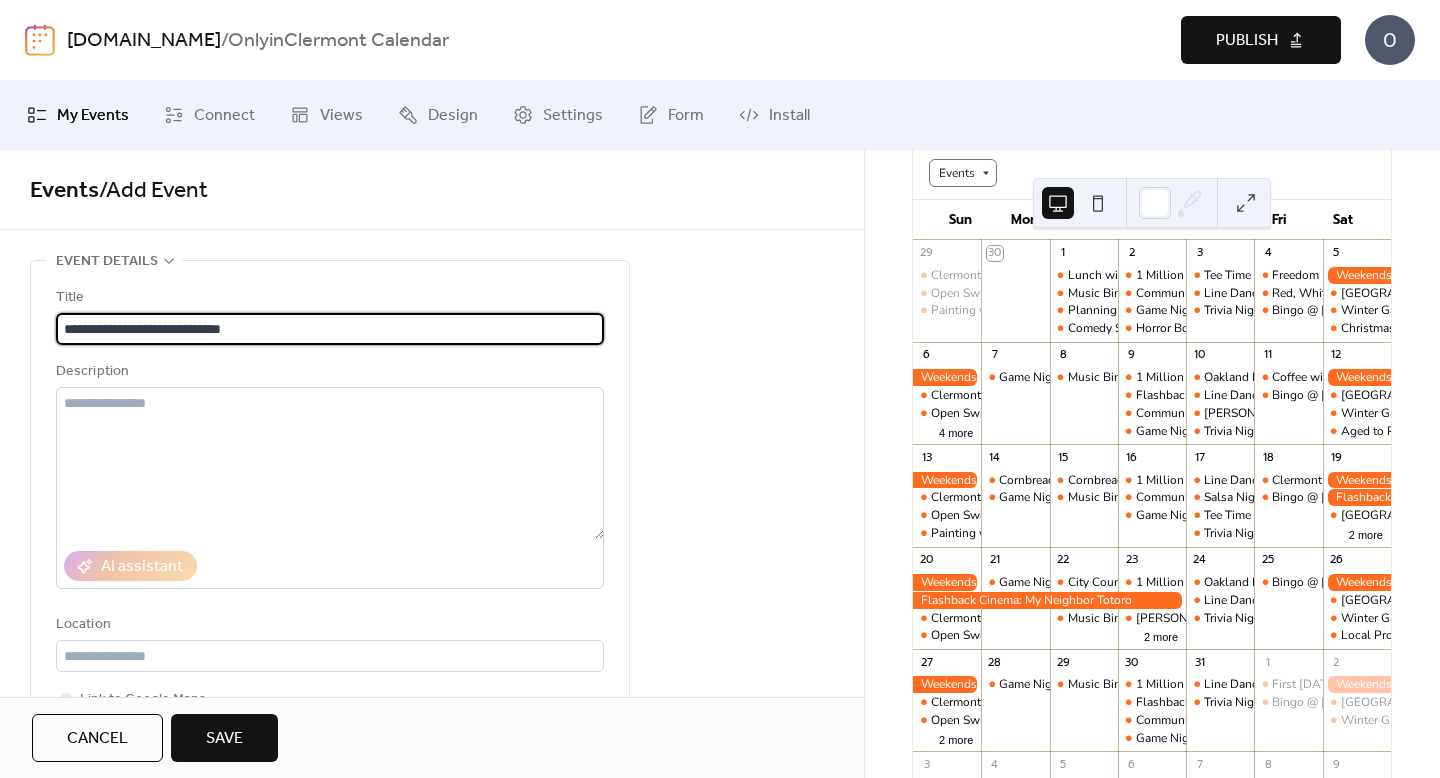 type on "**********" 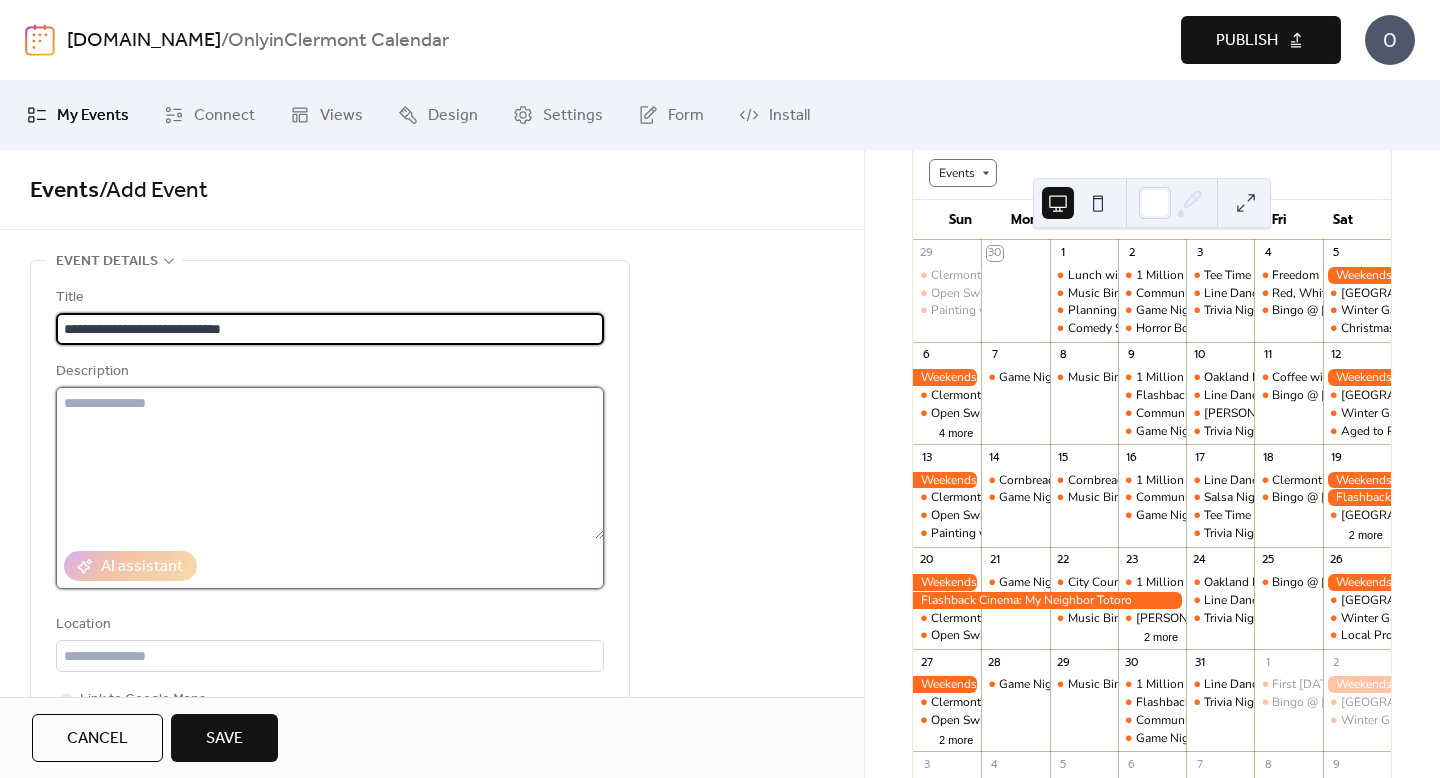 click at bounding box center (330, 463) 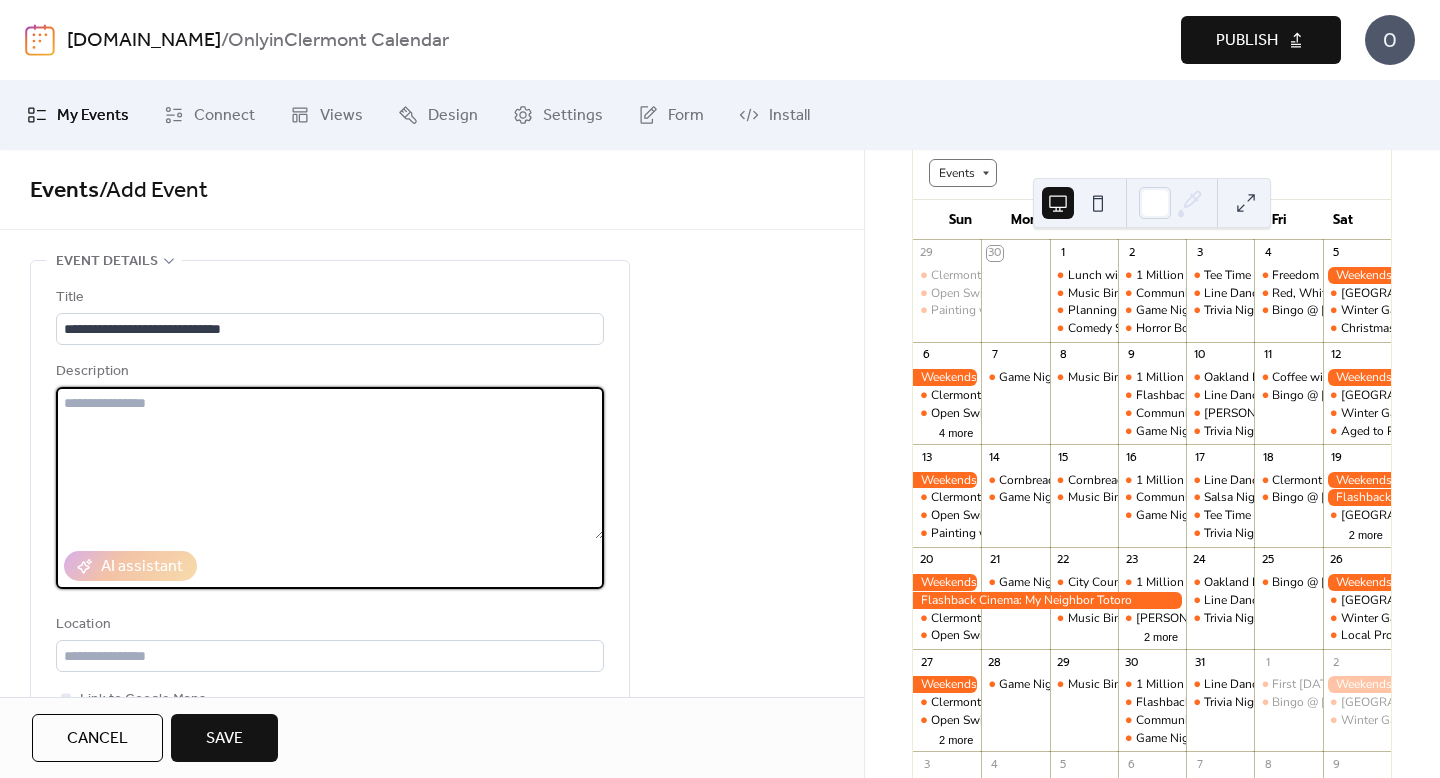 paste on "**********" 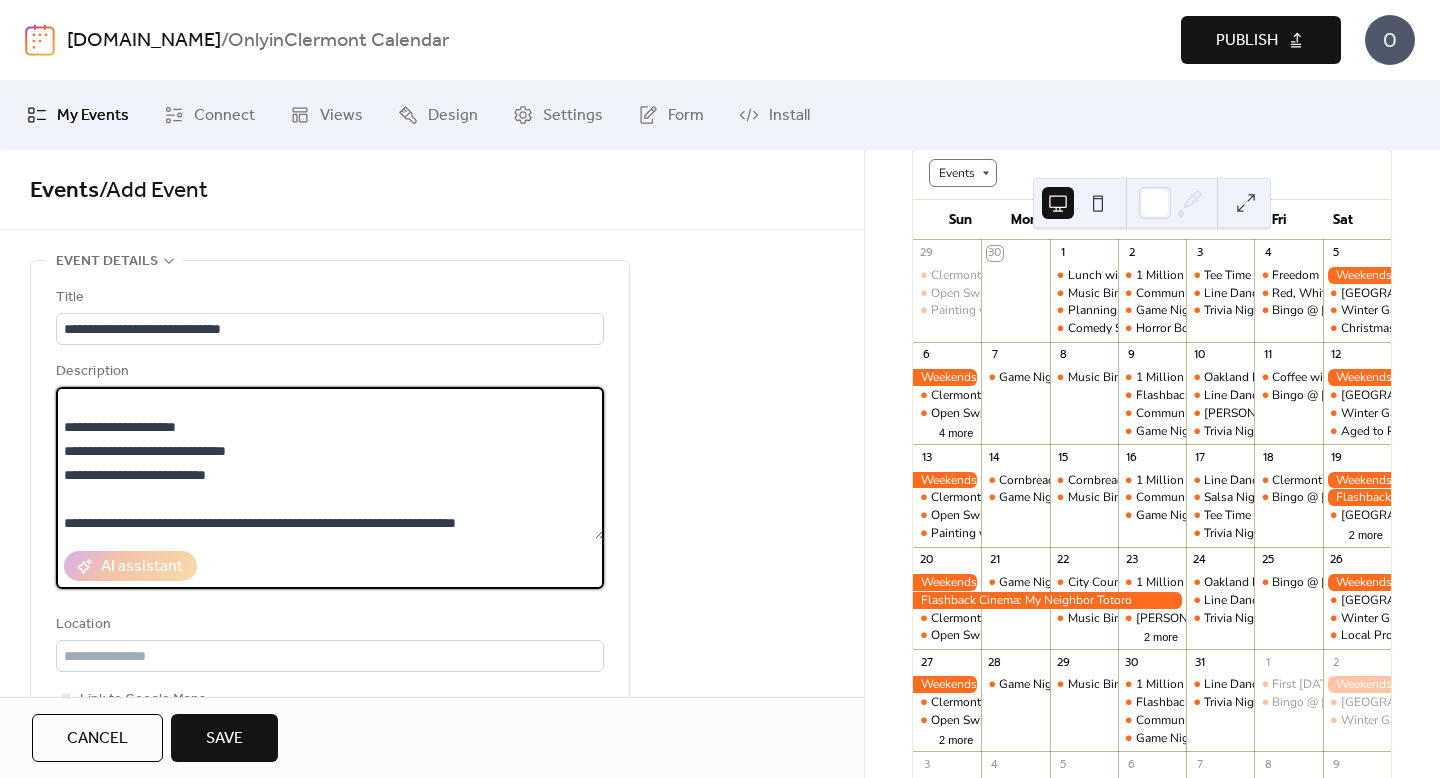 scroll, scrollTop: 264, scrollLeft: 0, axis: vertical 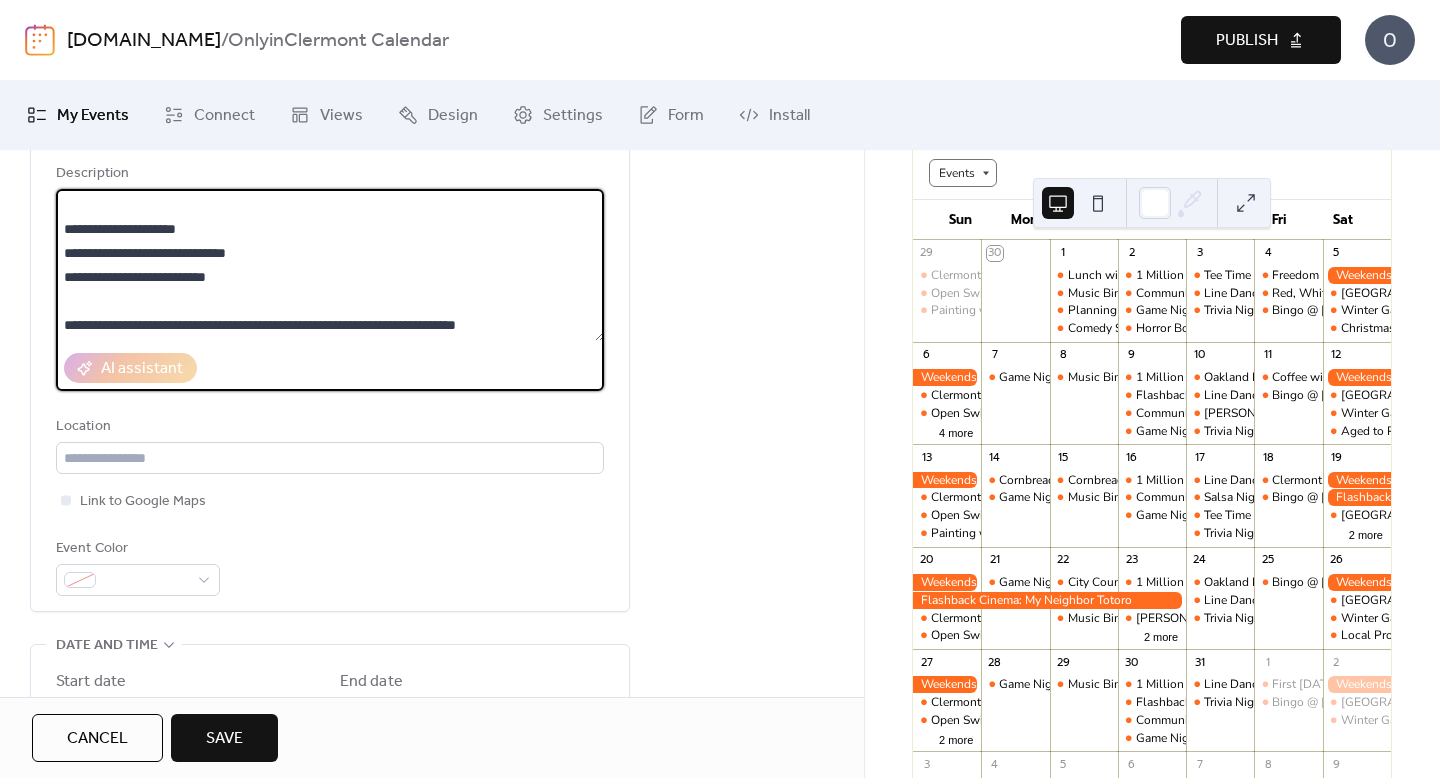 type on "**********" 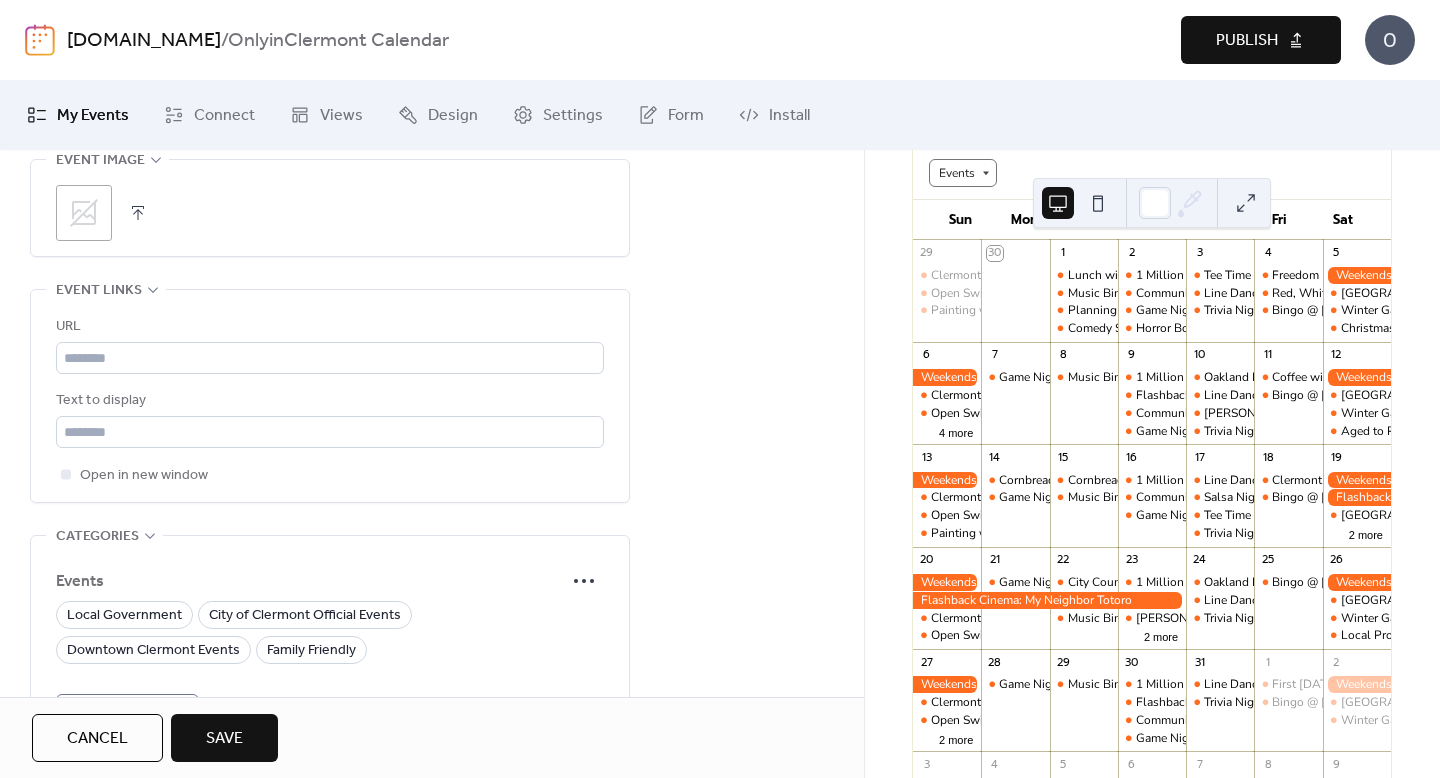 scroll, scrollTop: 1044, scrollLeft: 0, axis: vertical 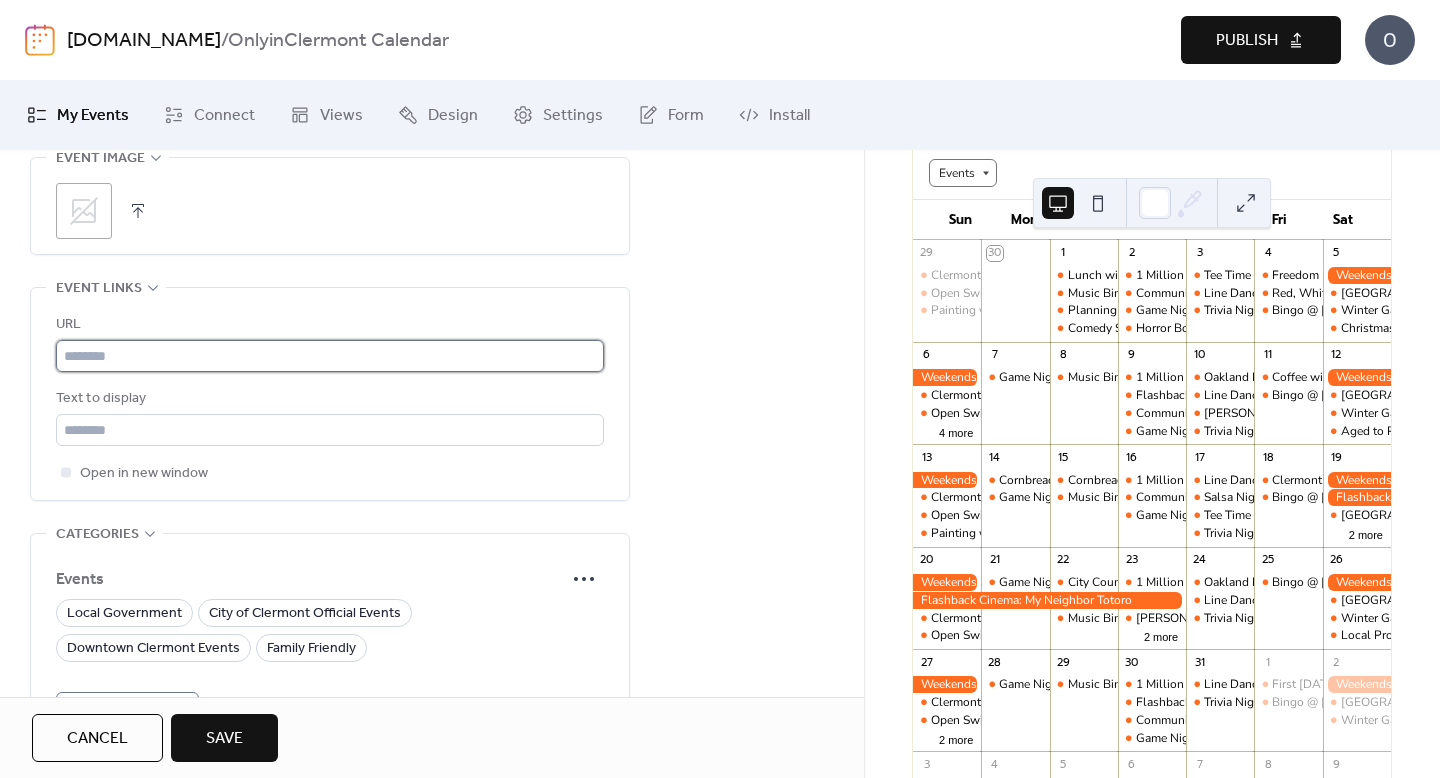 click at bounding box center [330, 356] 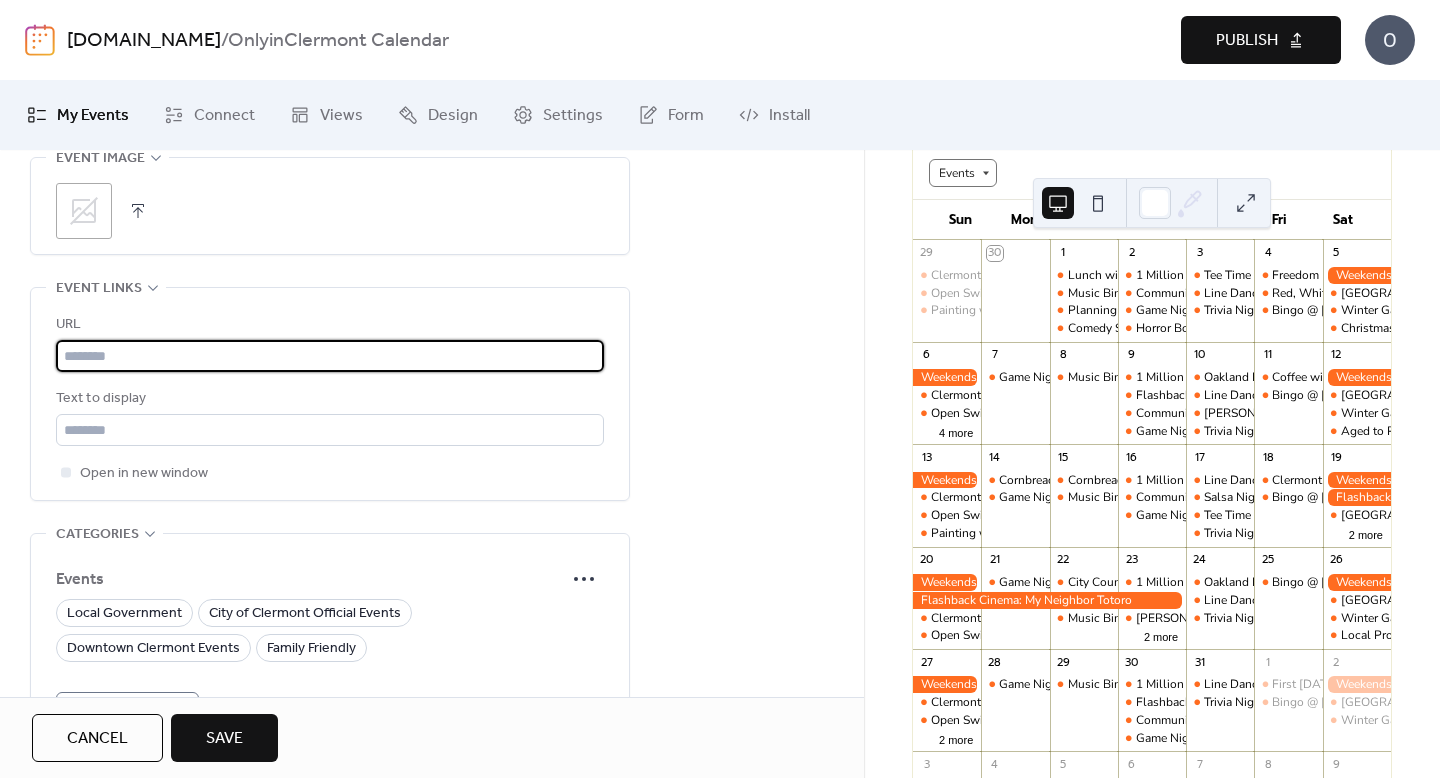 click at bounding box center [330, 356] 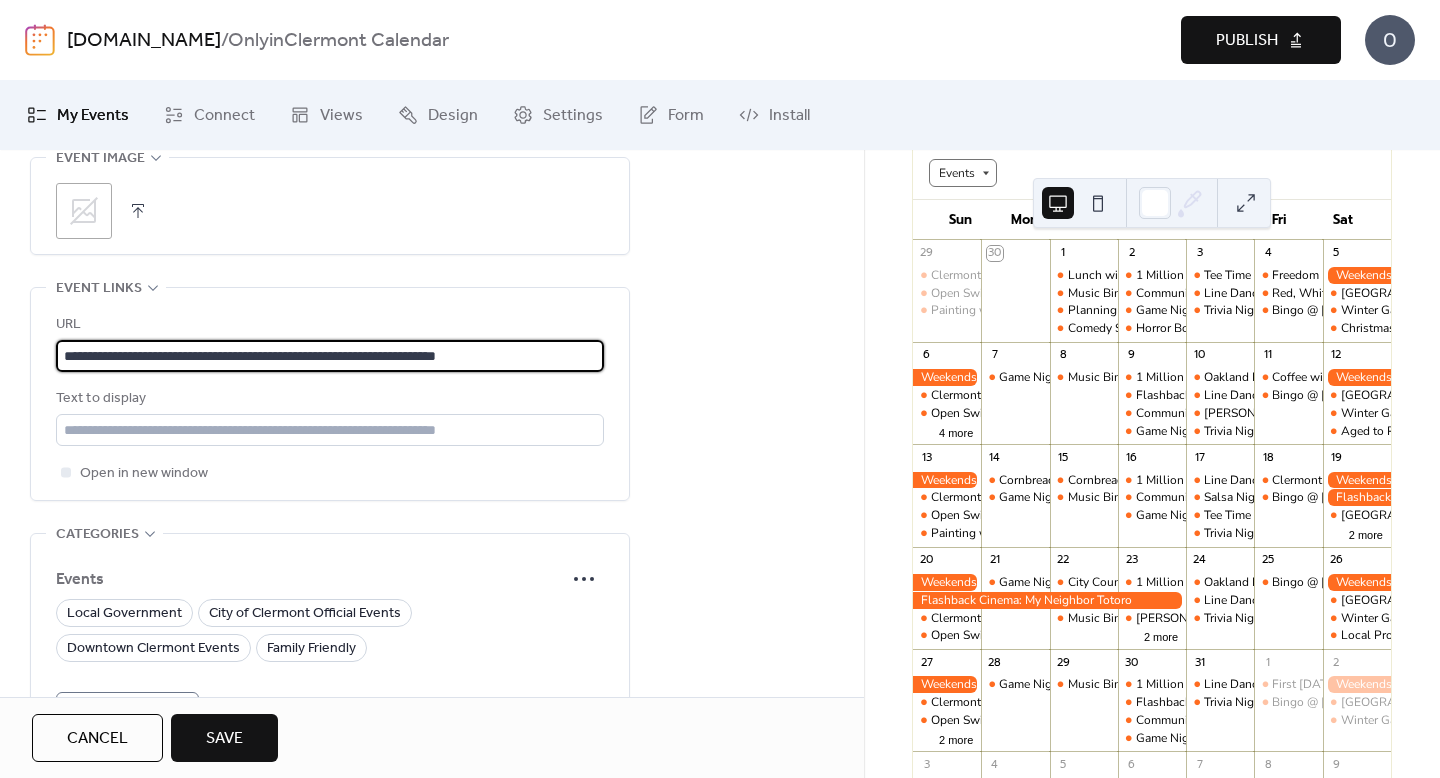 type on "**********" 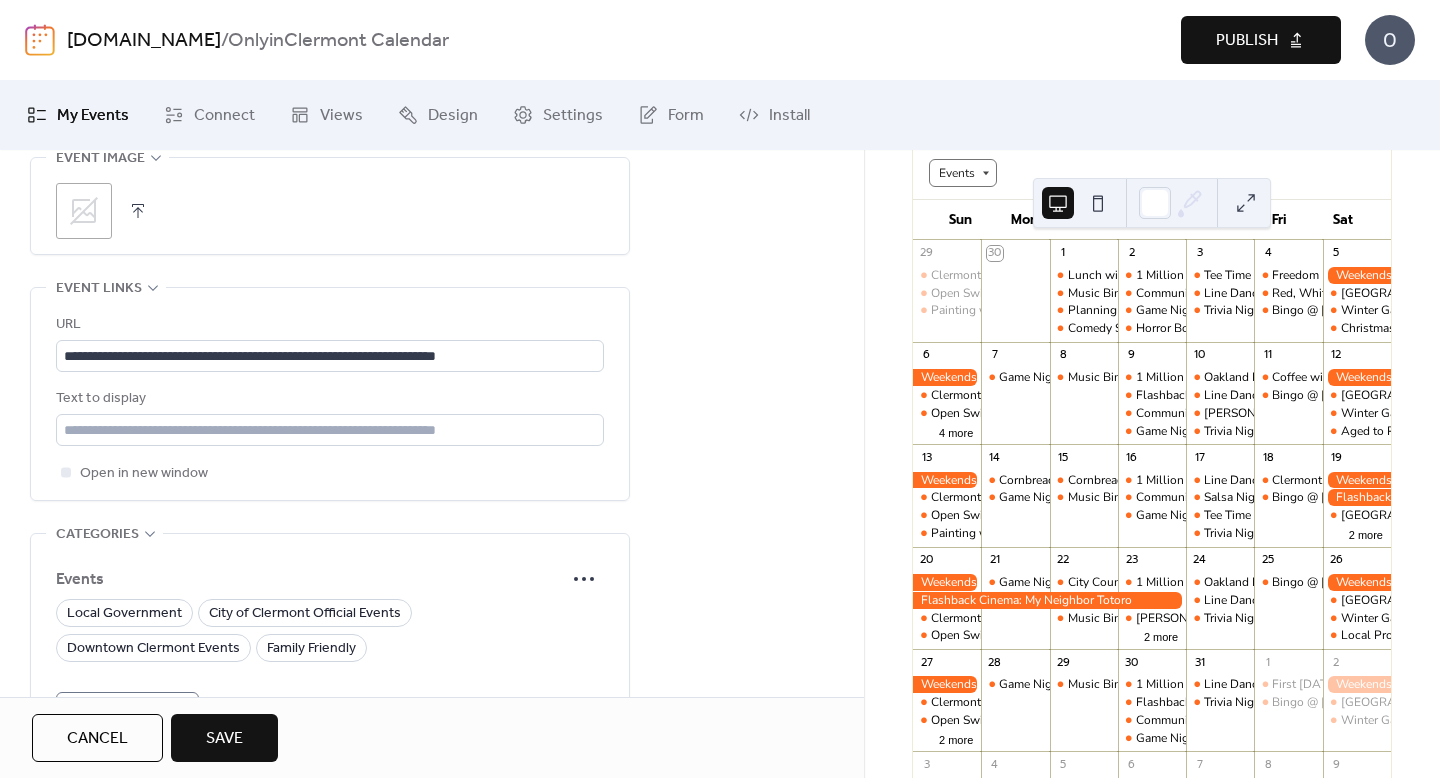 click on "Text to display" at bounding box center [330, 416] 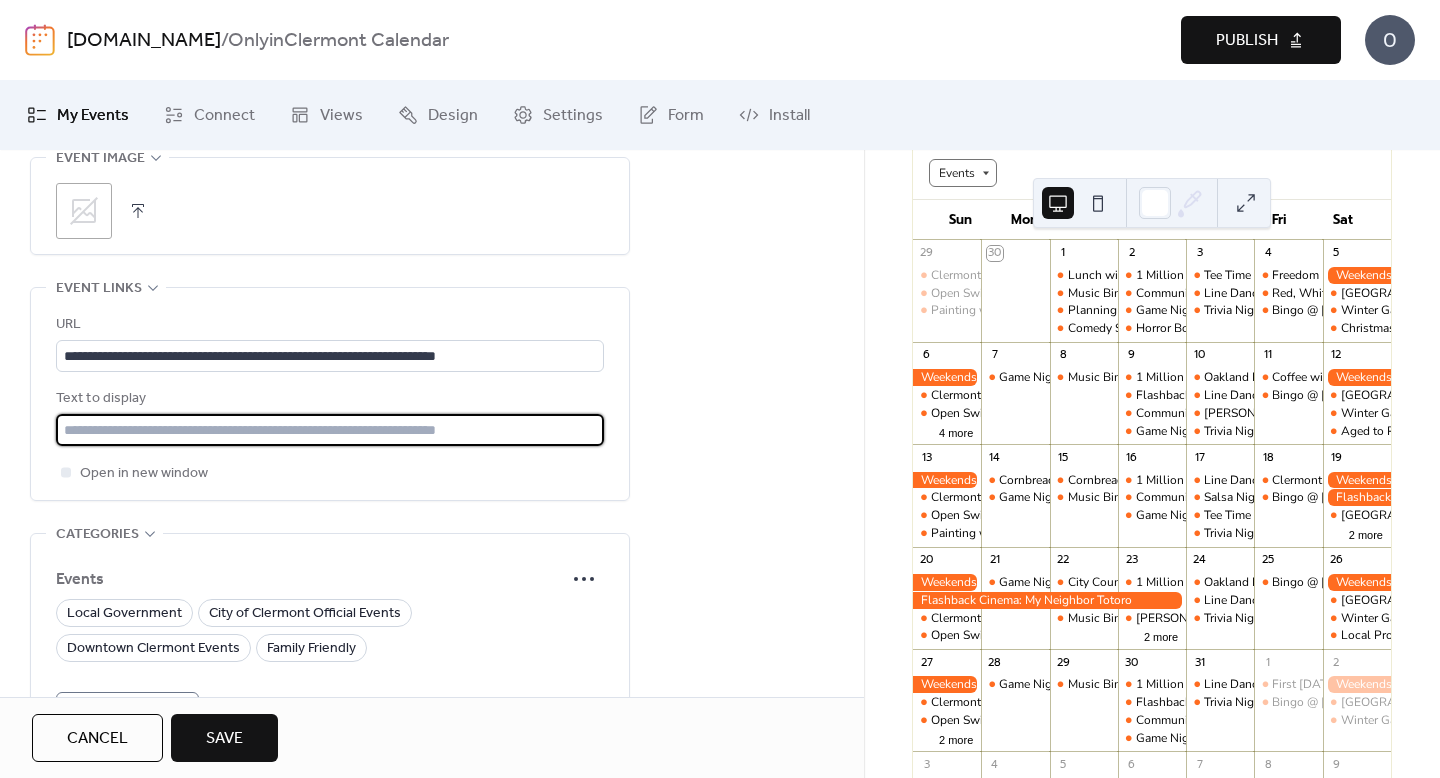 click at bounding box center [330, 430] 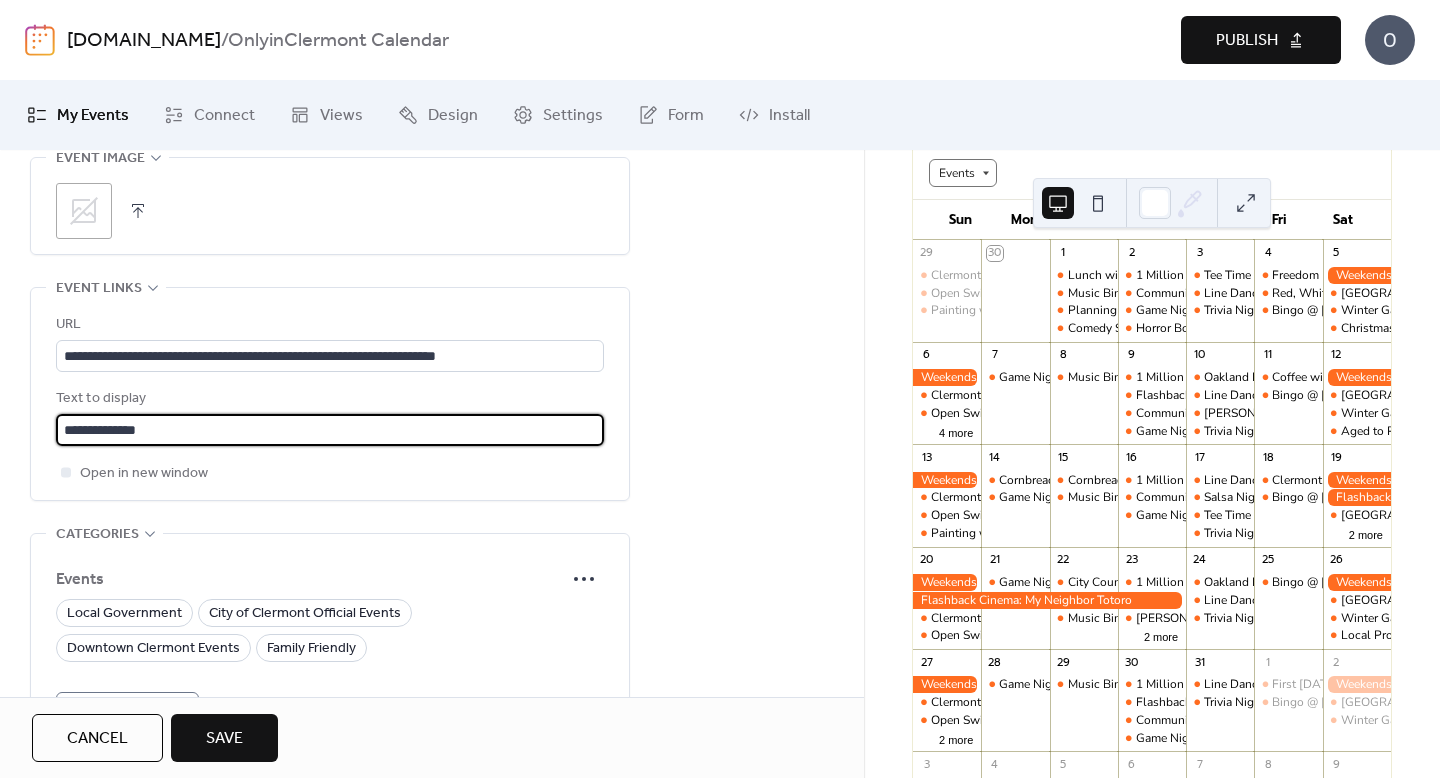 click on "**********" at bounding box center [330, 399] 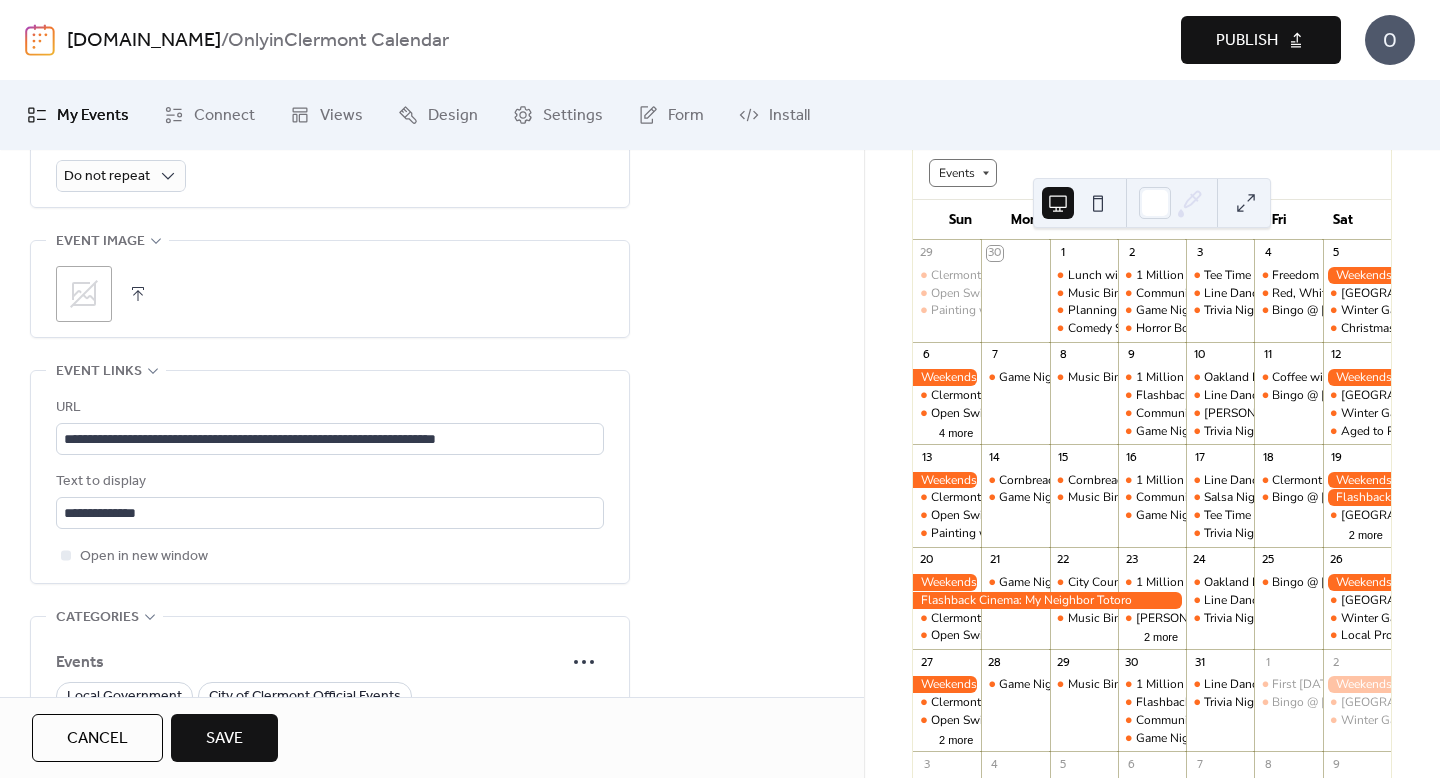 scroll, scrollTop: 892, scrollLeft: 0, axis: vertical 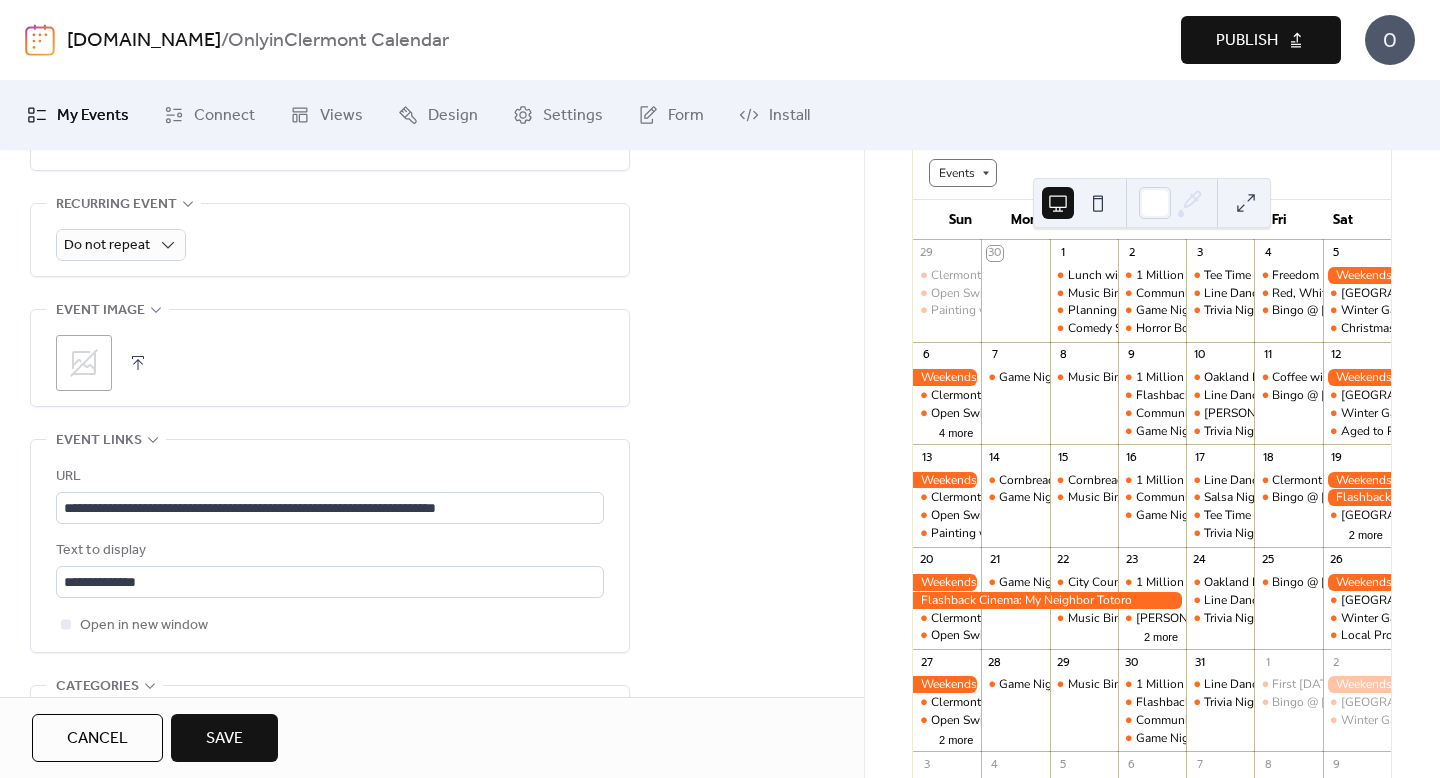 click 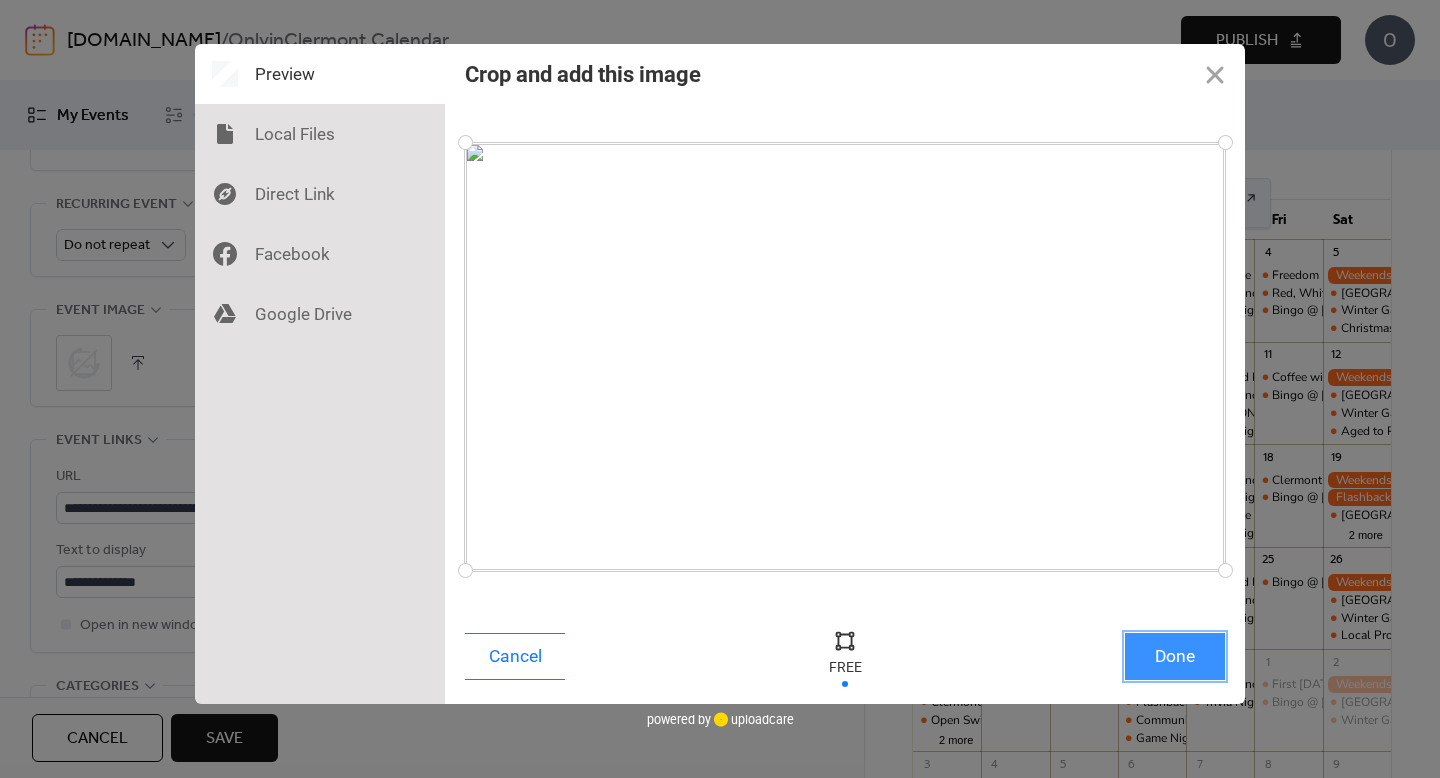 click on "Done" at bounding box center (1175, 656) 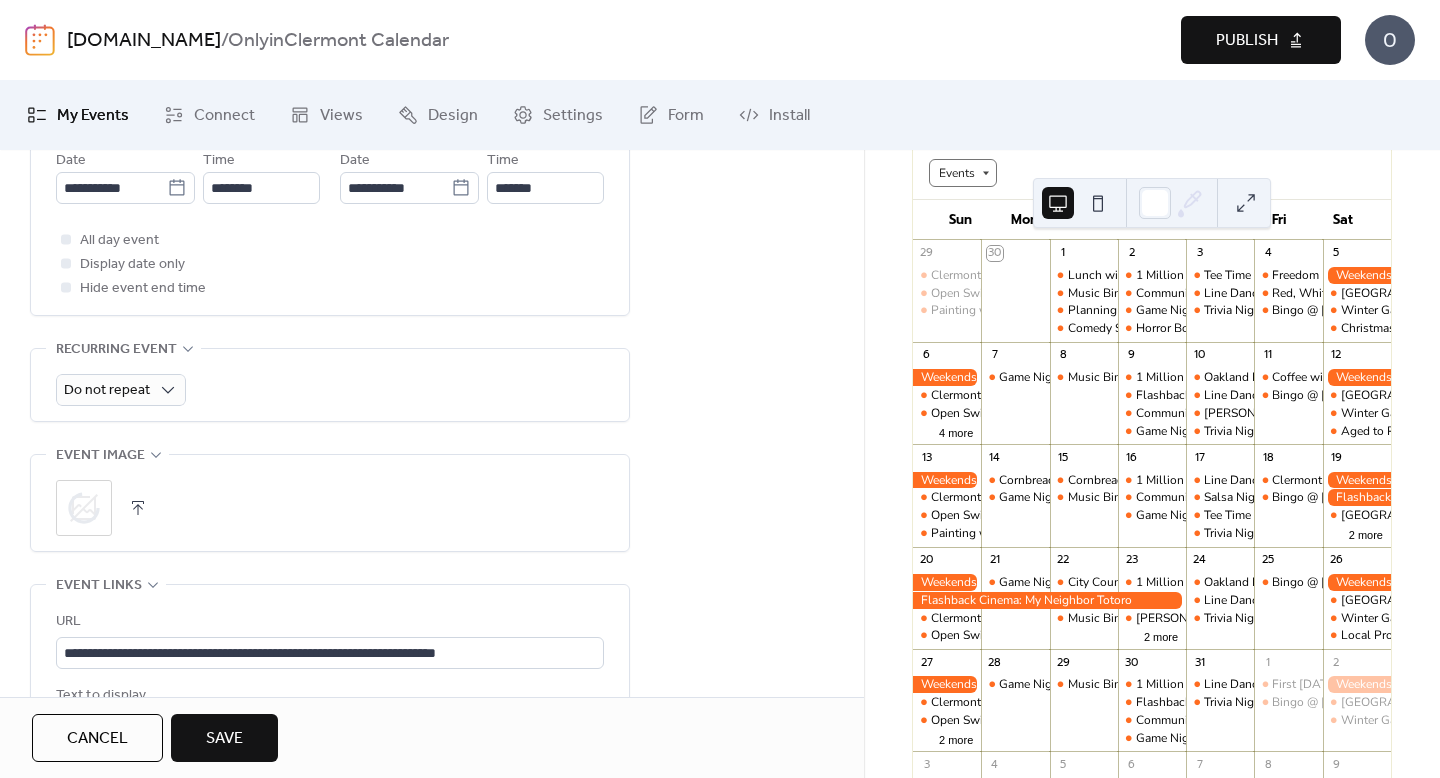 scroll, scrollTop: 749, scrollLeft: 0, axis: vertical 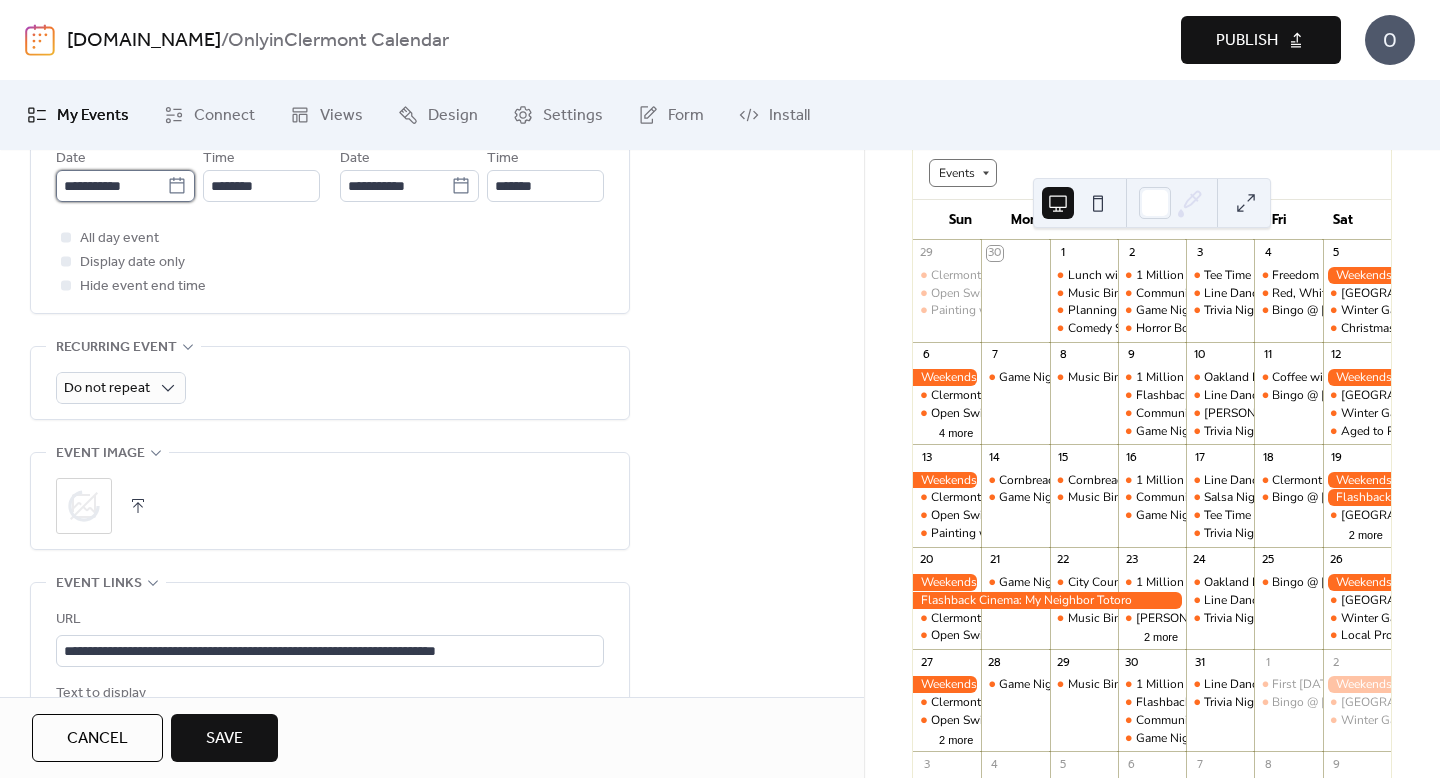 click on "**********" at bounding box center [111, 186] 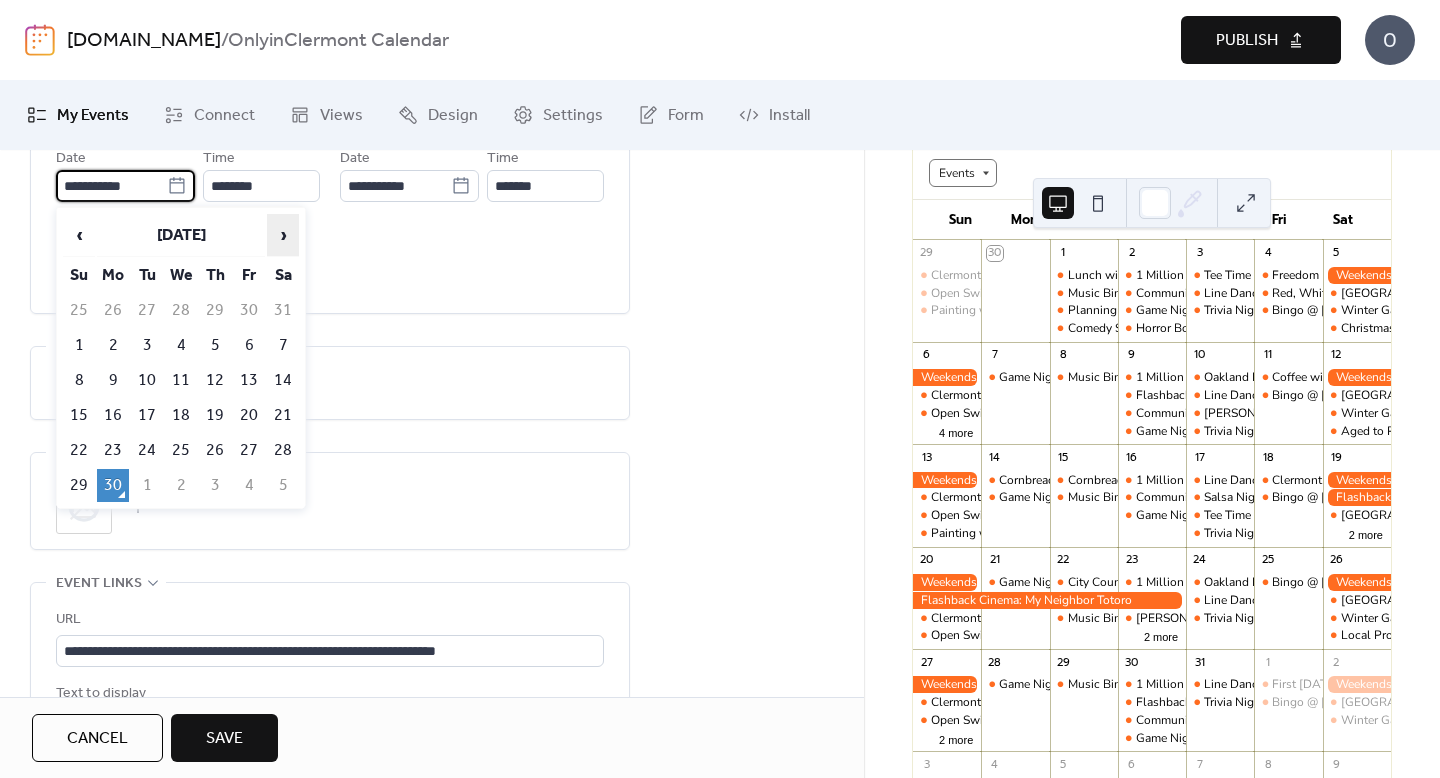 click on "›" at bounding box center [283, 235] 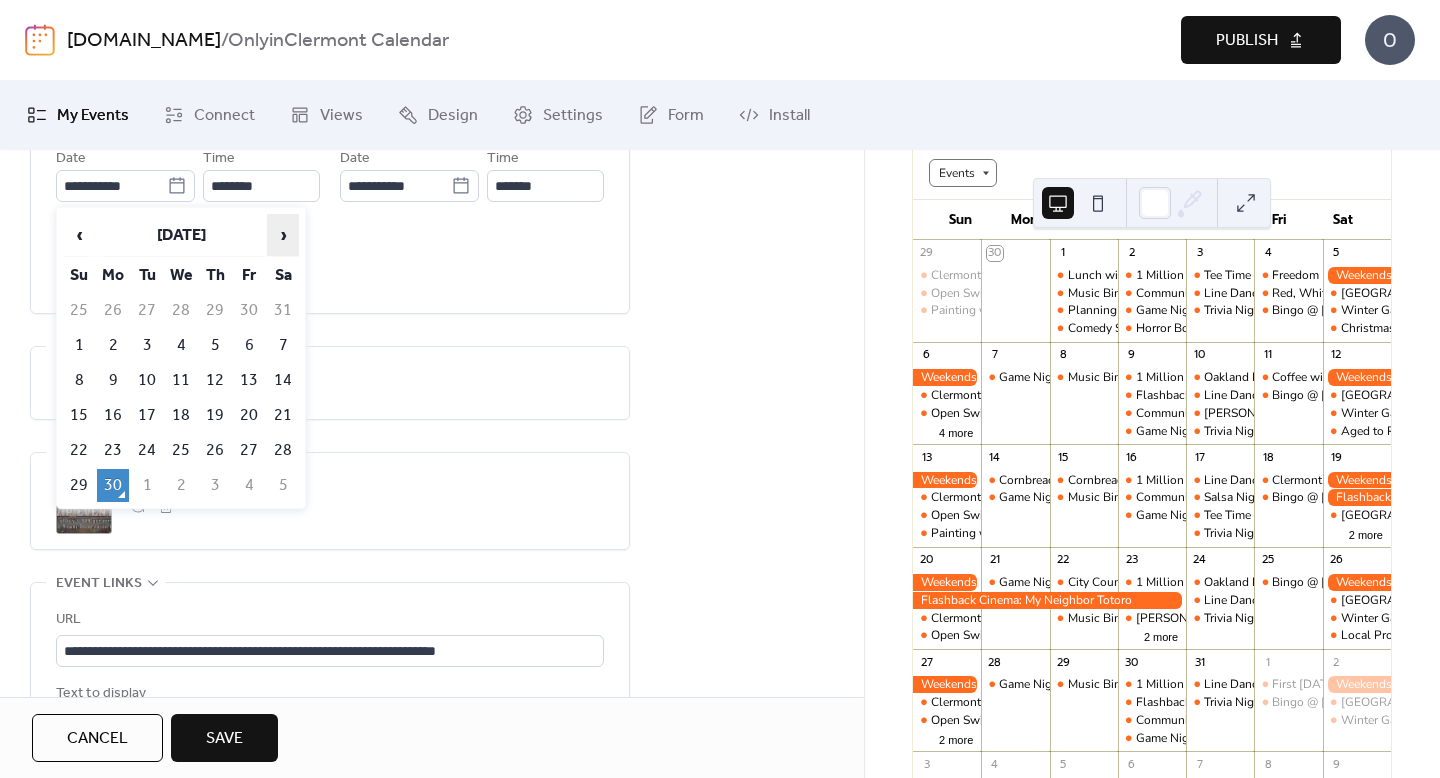 click on "›" at bounding box center (283, 235) 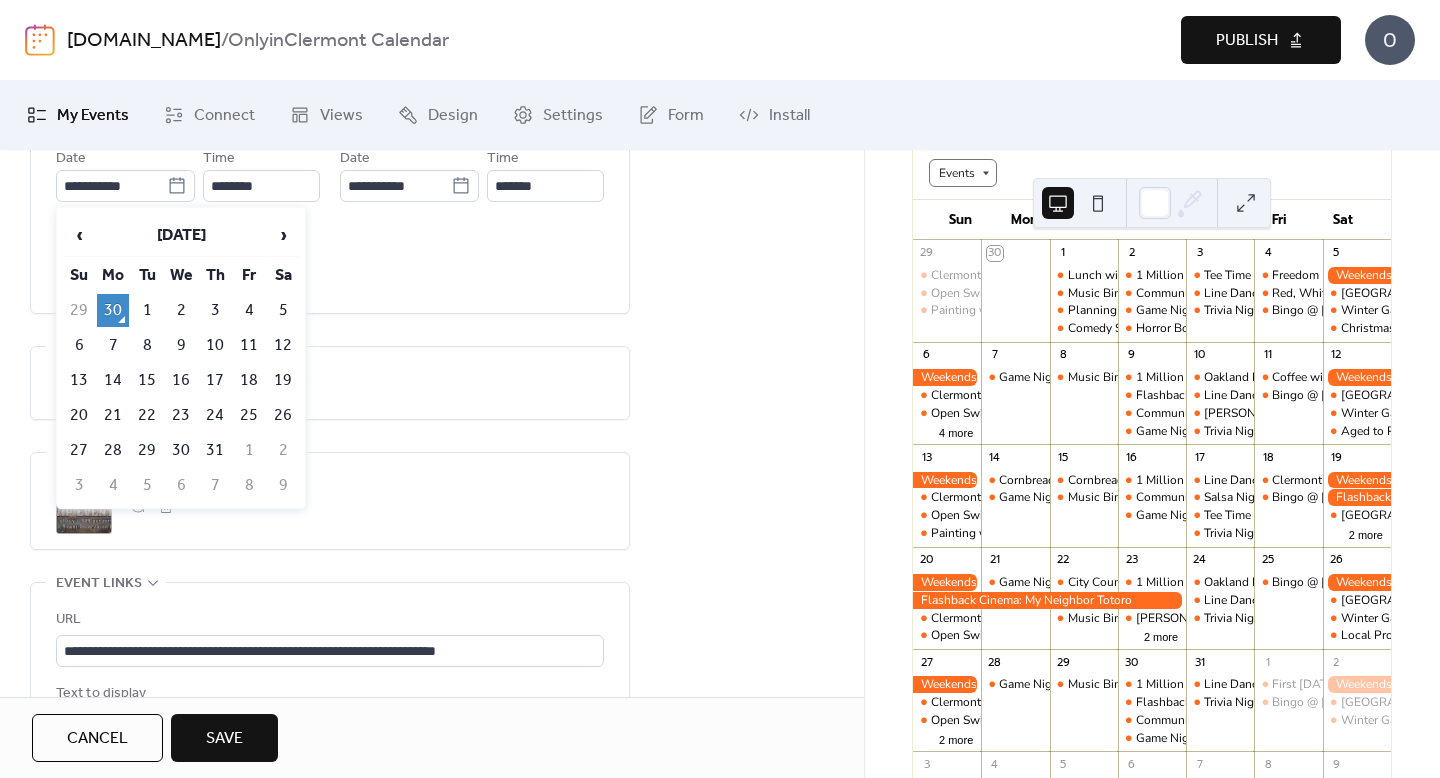 click on "4" at bounding box center [249, 310] 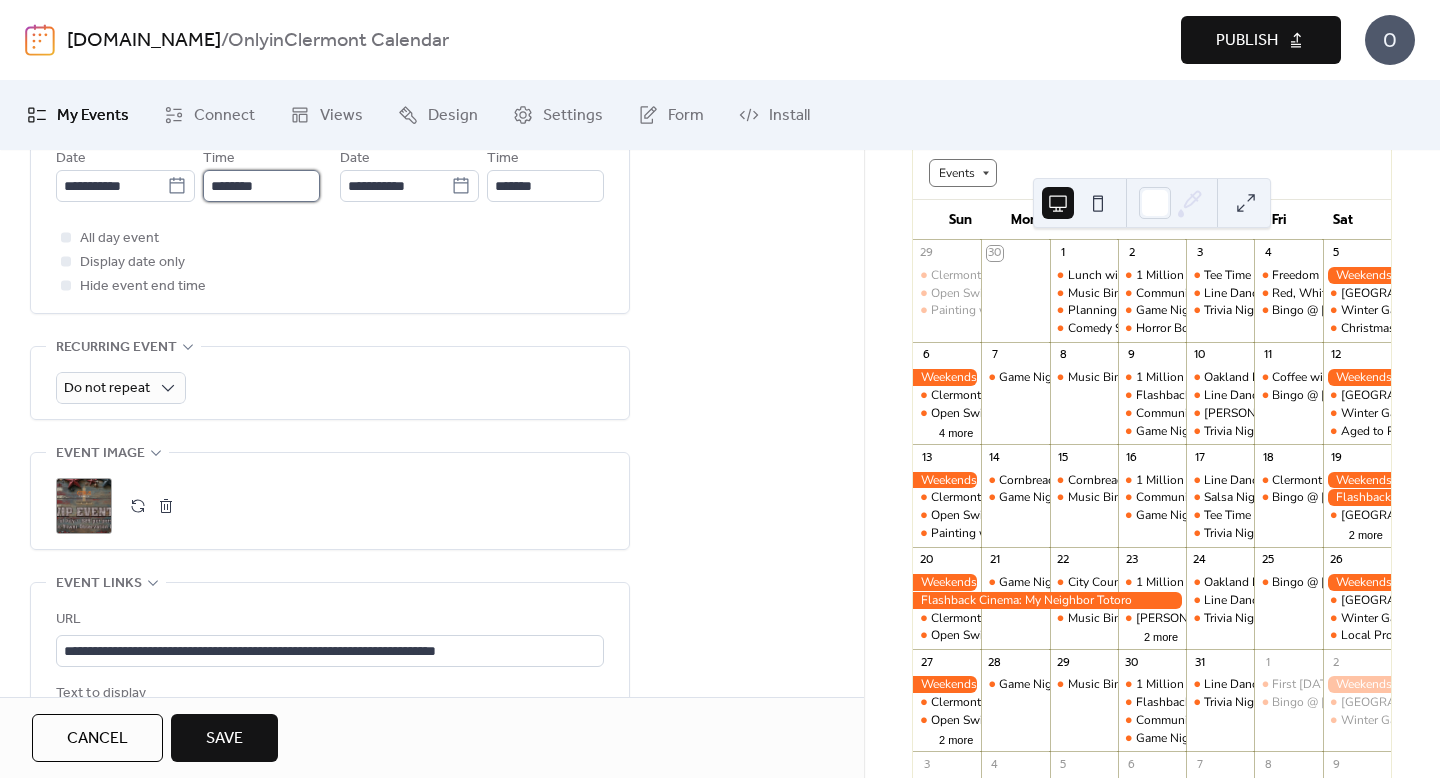 click on "********" at bounding box center (261, 186) 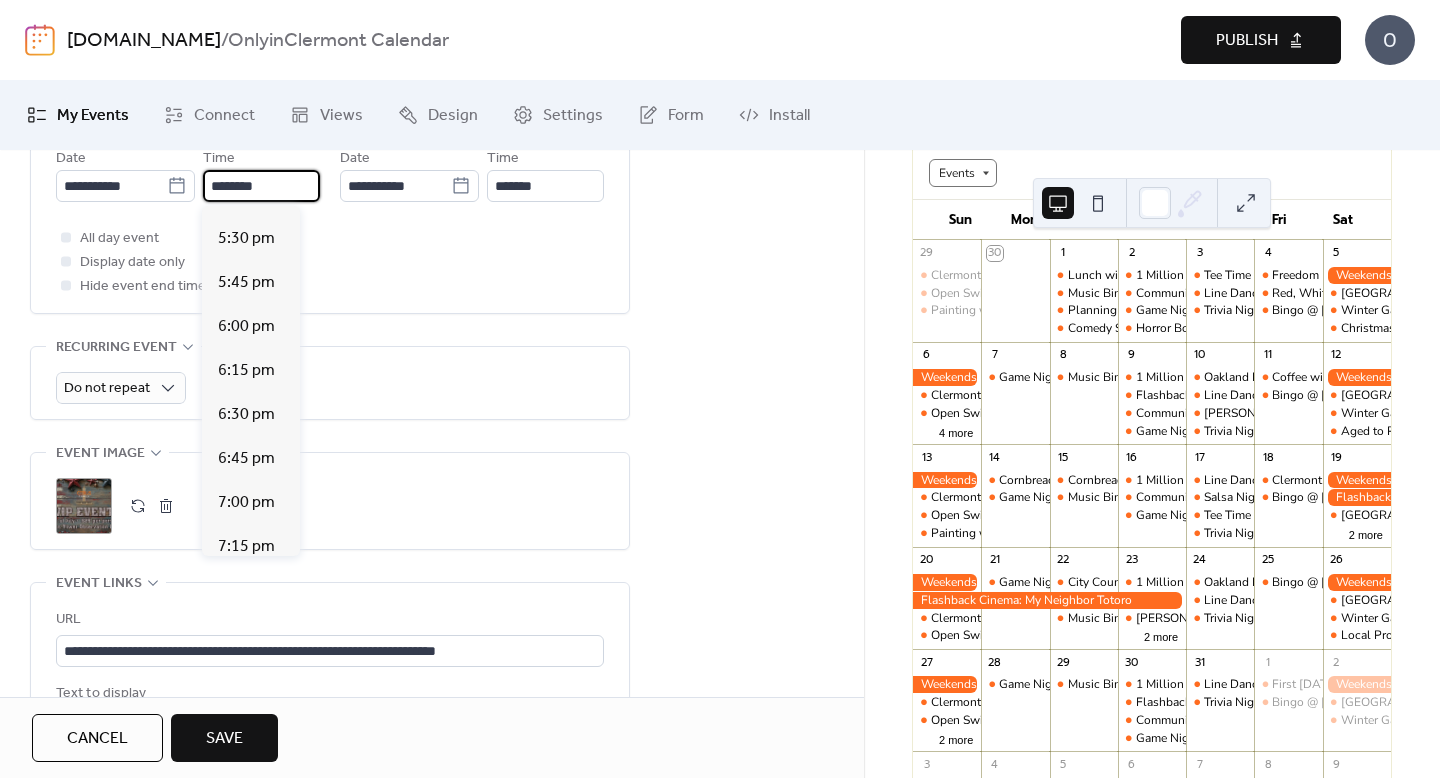 scroll, scrollTop: 3118, scrollLeft: 0, axis: vertical 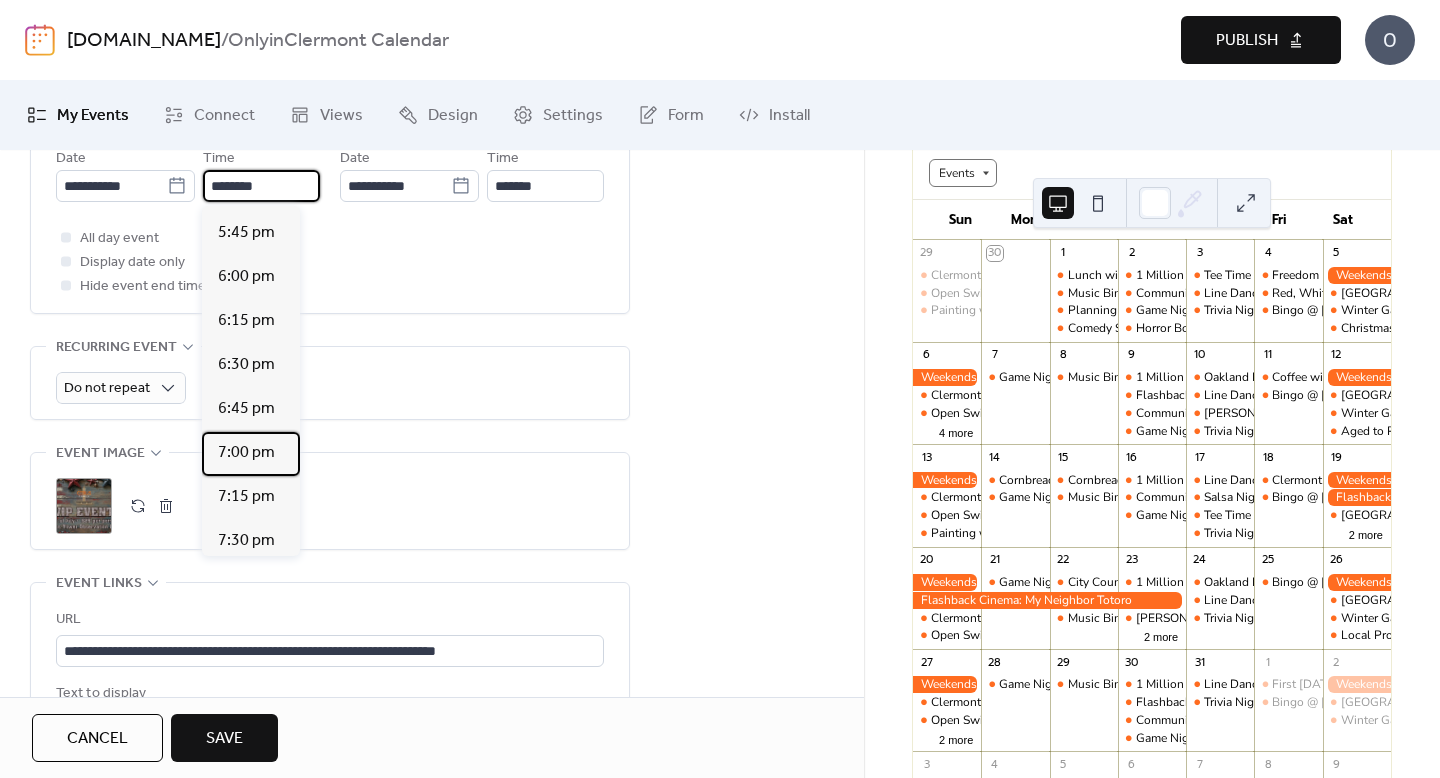 click on "7:00 pm" at bounding box center [246, 453] 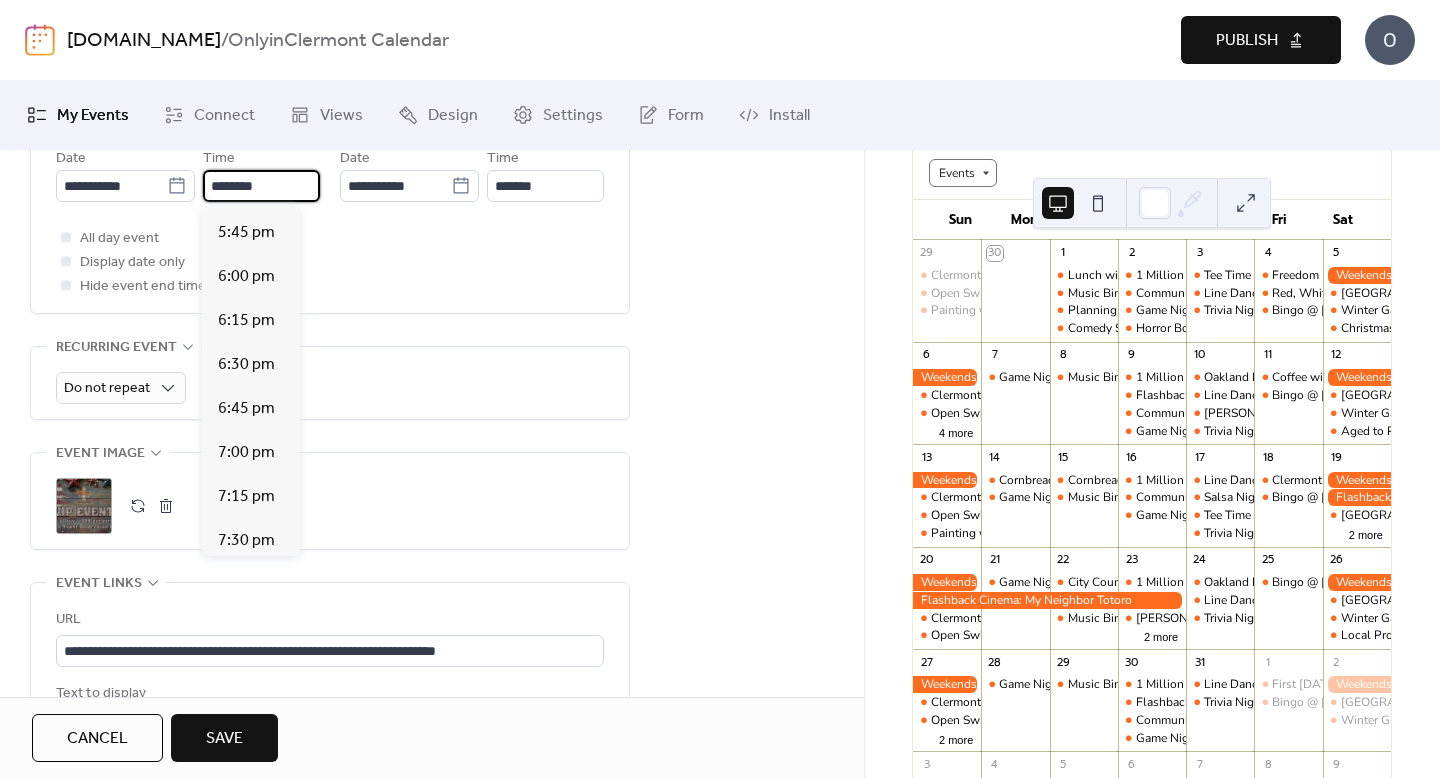 type on "*******" 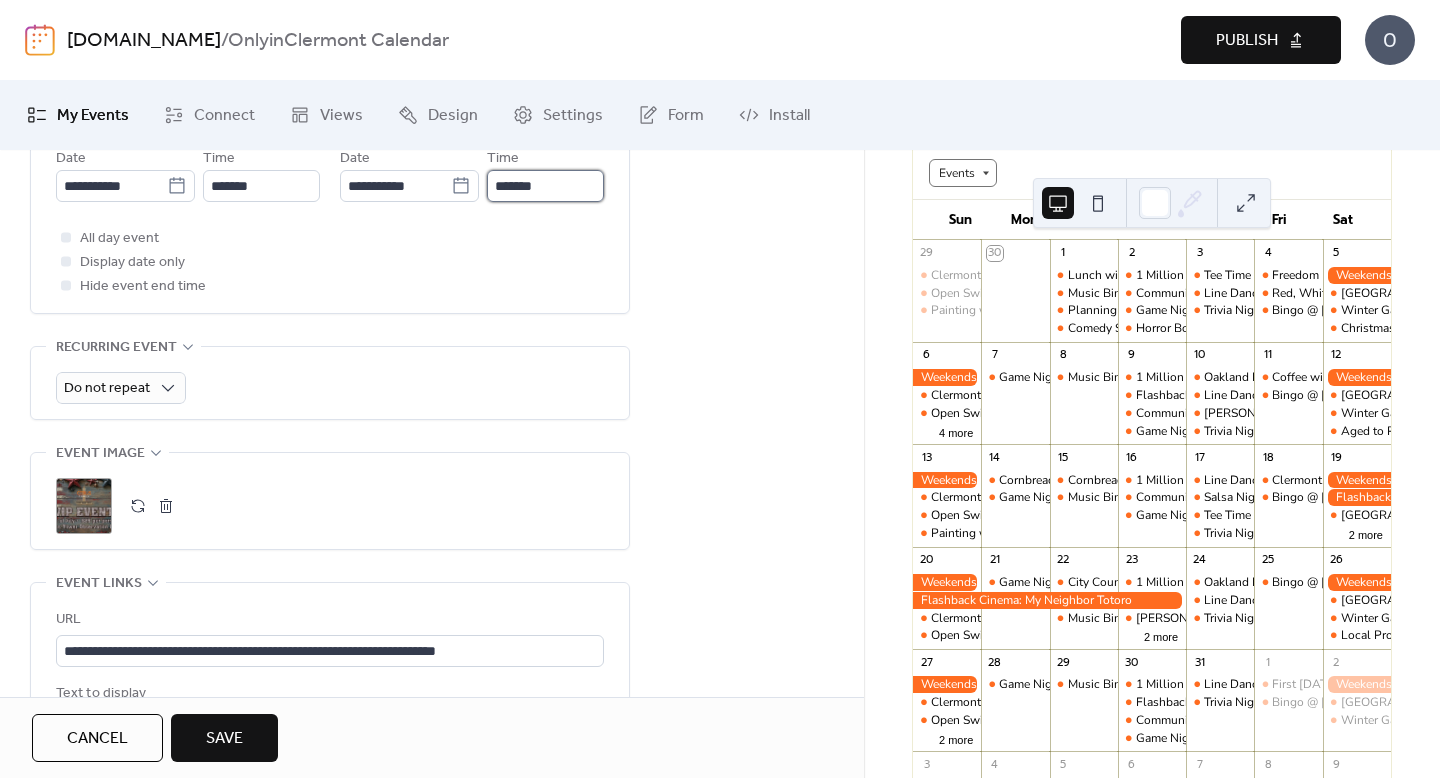 click on "*******" at bounding box center [545, 186] 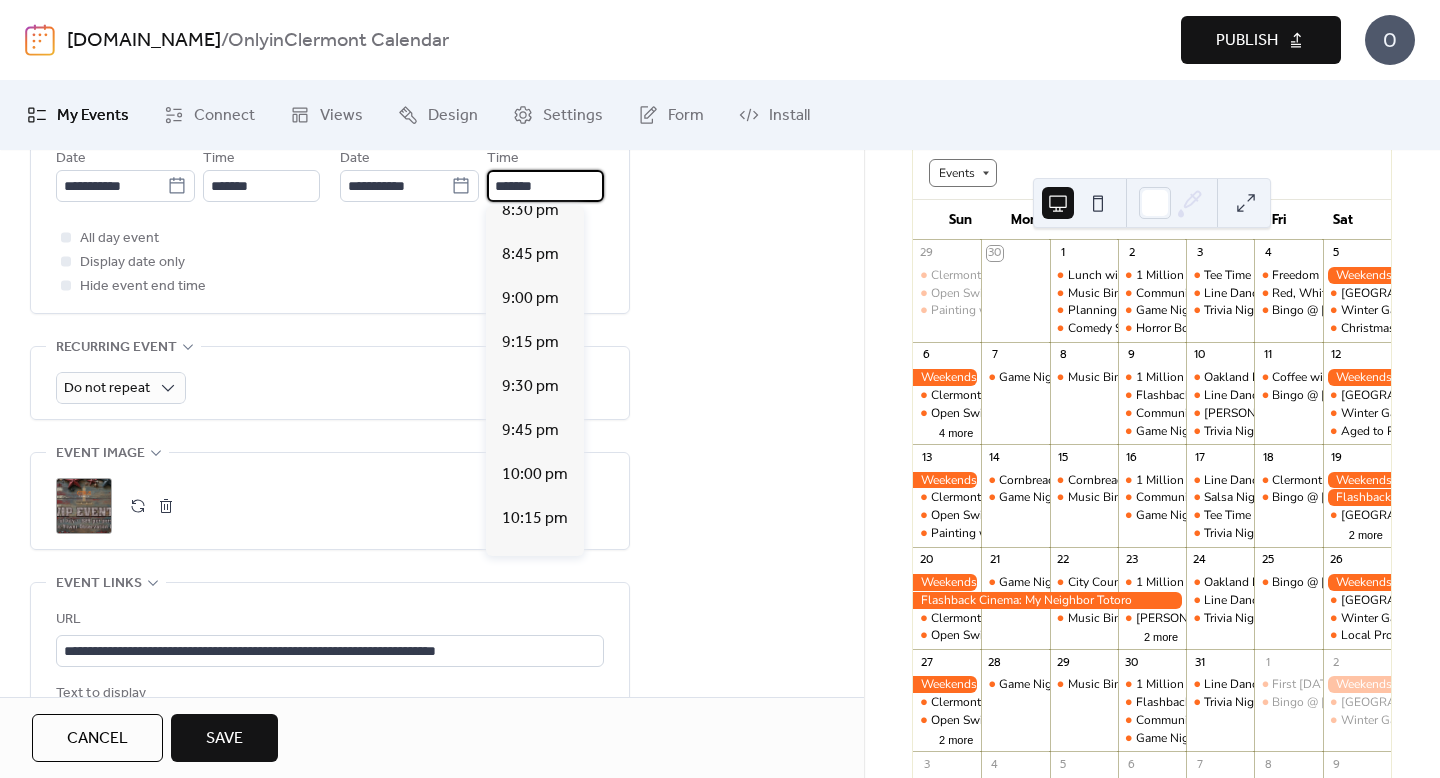 scroll, scrollTop: 352, scrollLeft: 0, axis: vertical 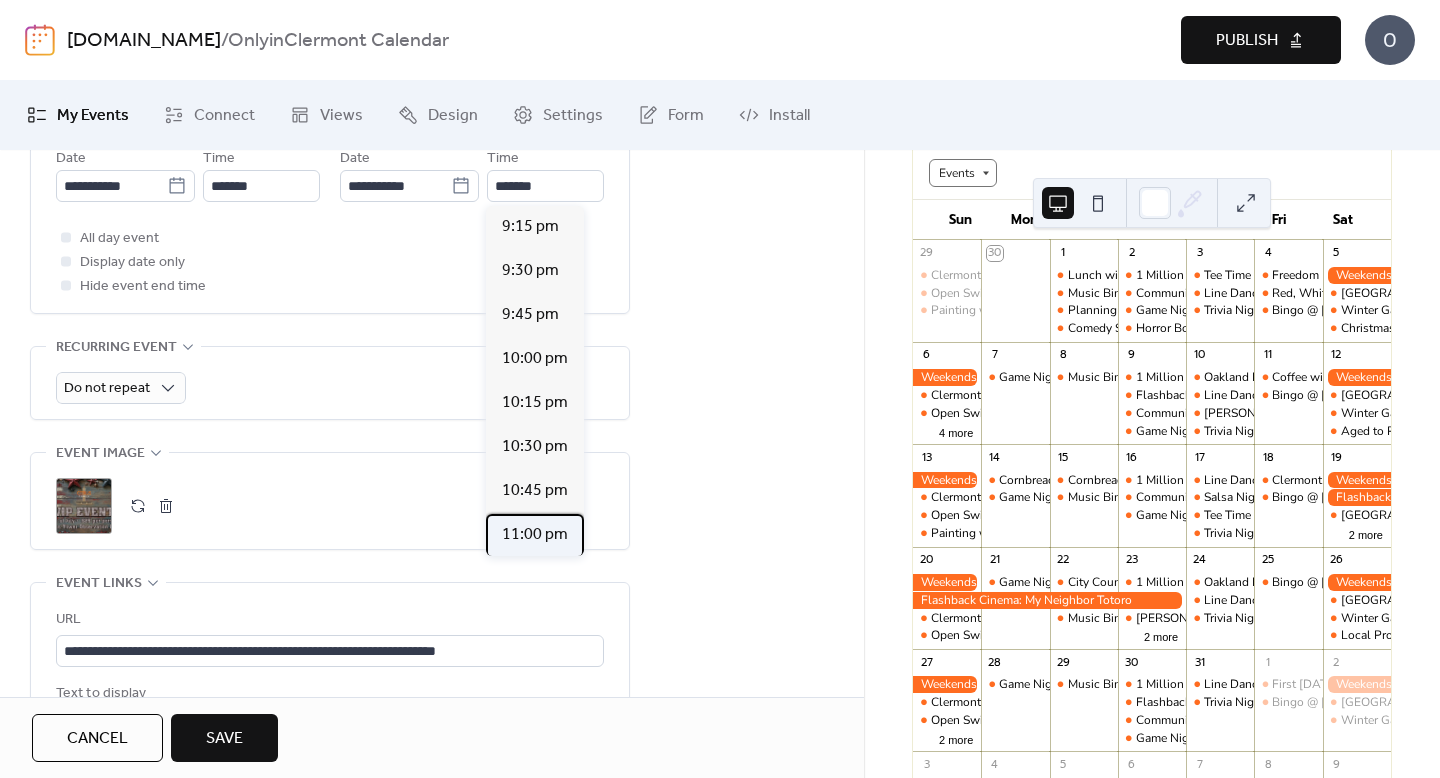 click on "11:00 pm" at bounding box center (535, 535) 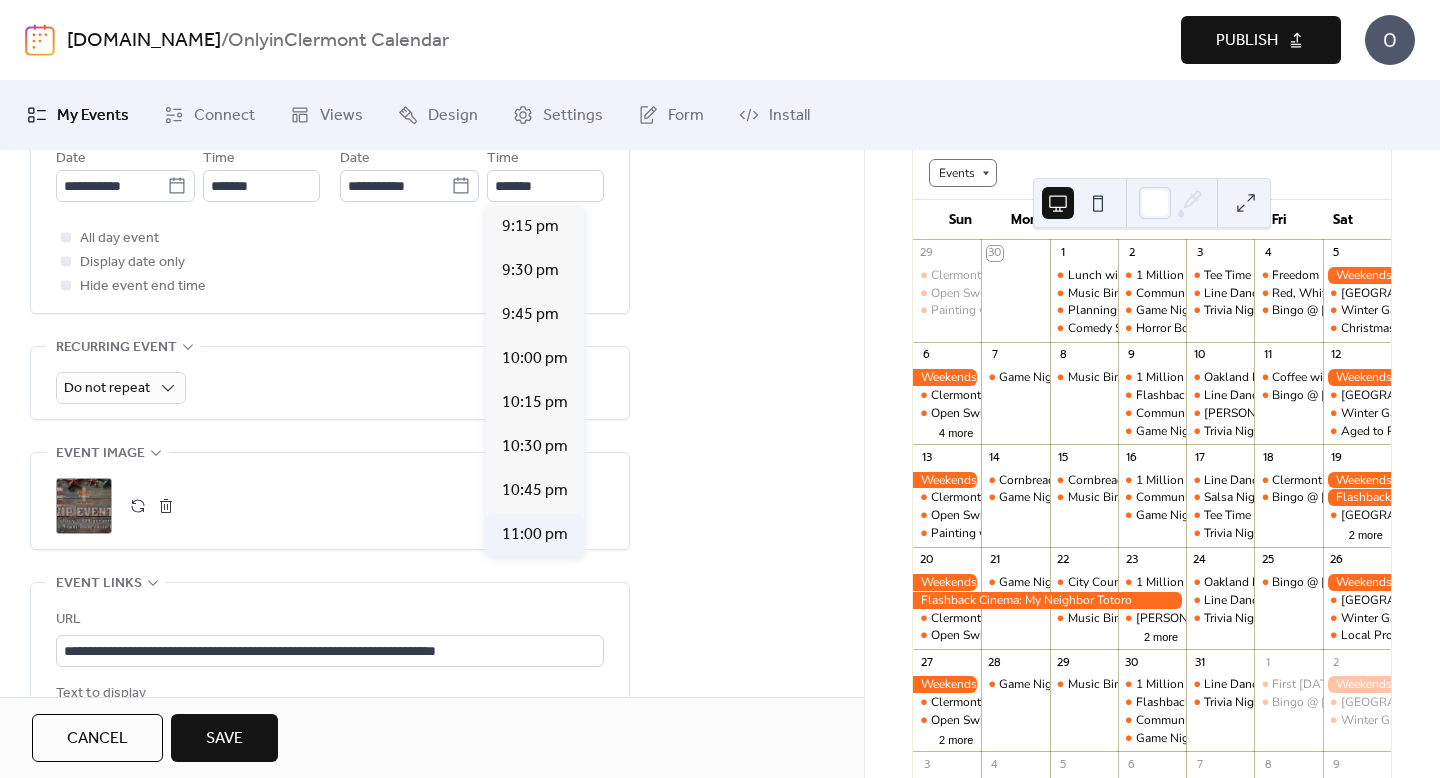 type on "********" 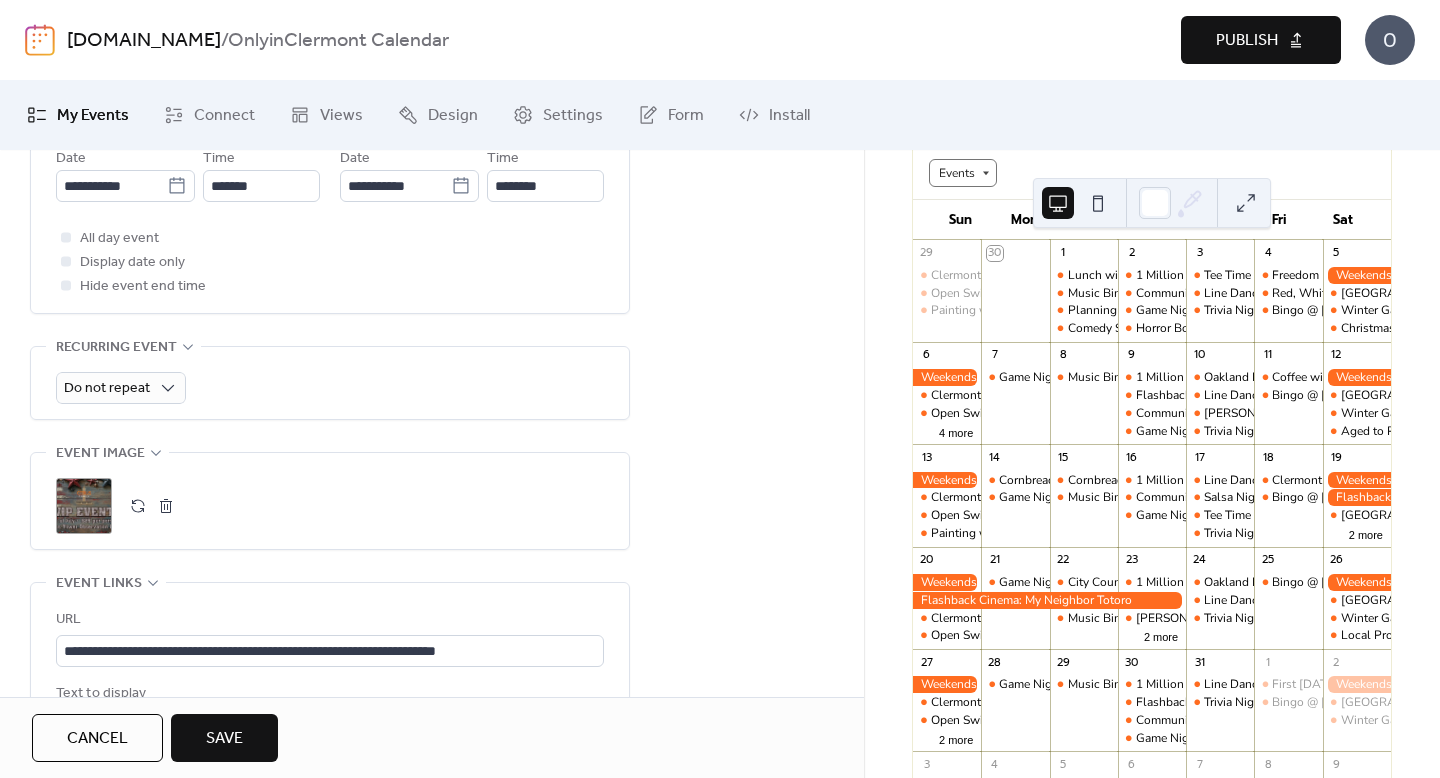 click on ";" at bounding box center (330, 506) 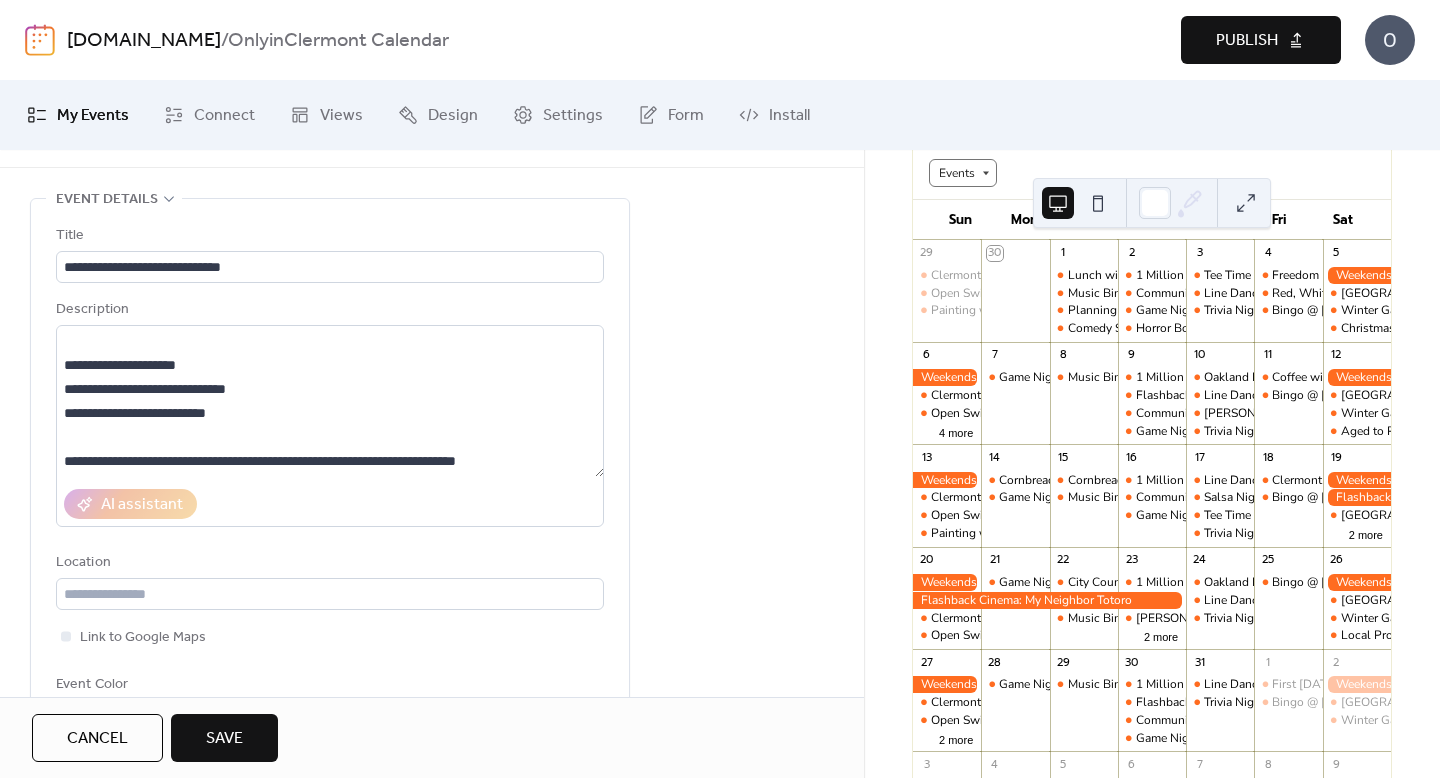 scroll, scrollTop: 56, scrollLeft: 0, axis: vertical 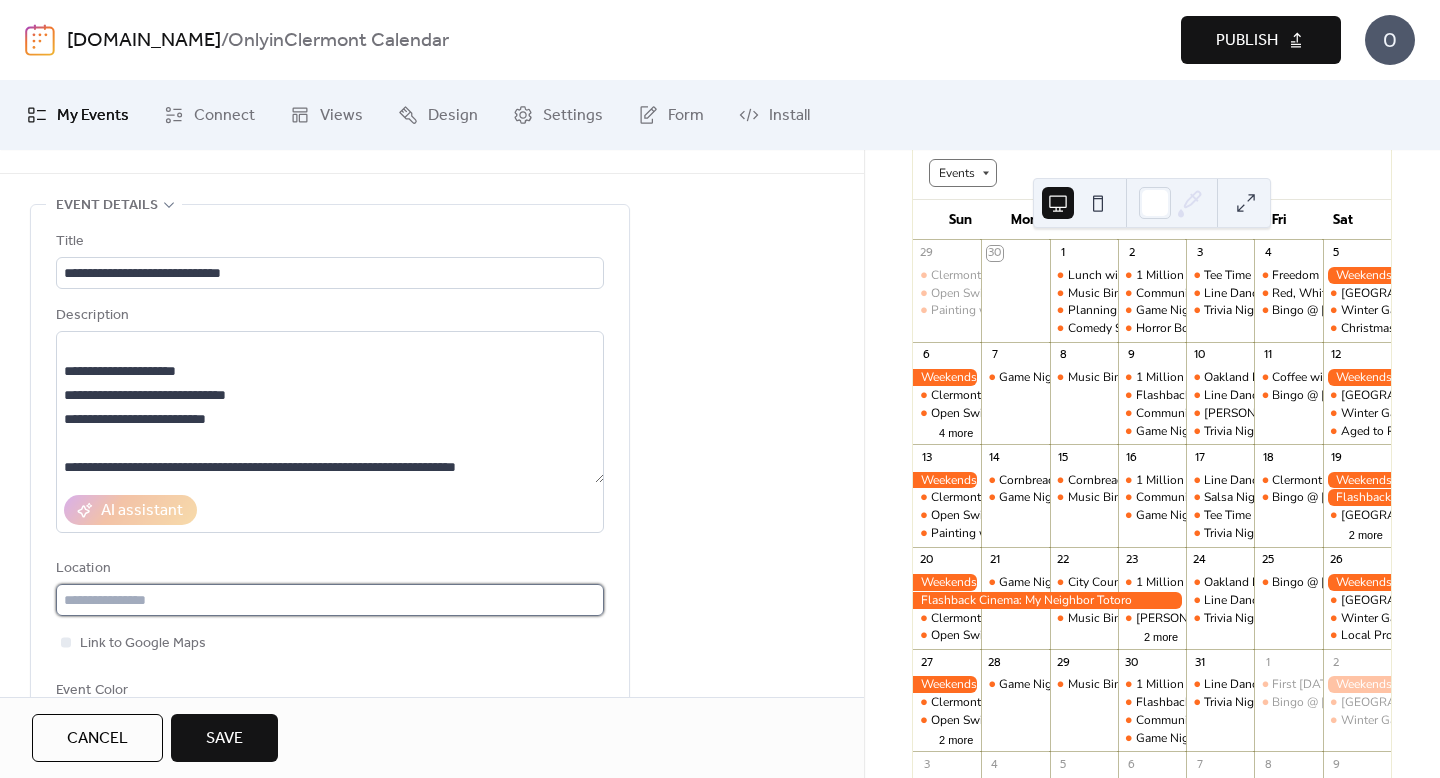 click at bounding box center [330, 600] 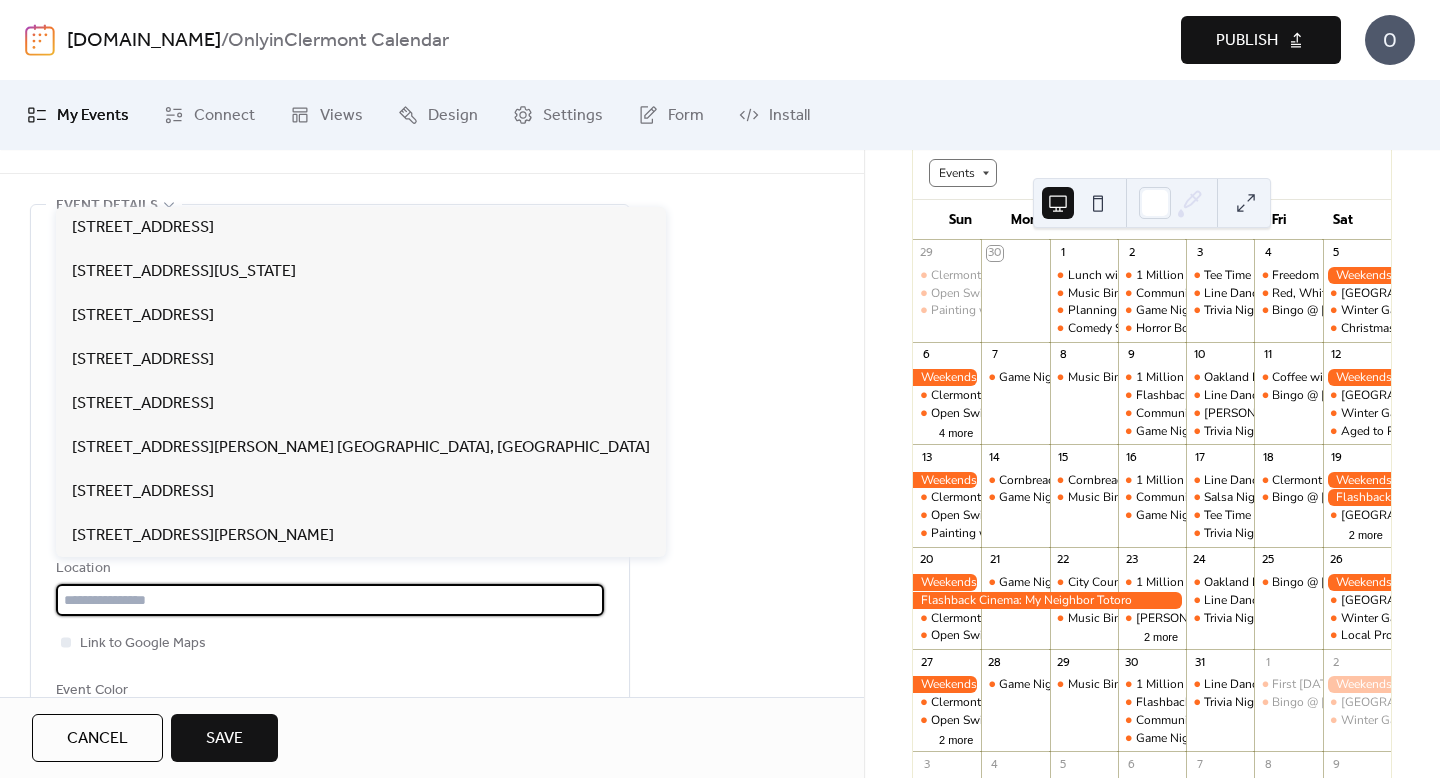 paste on "**********" 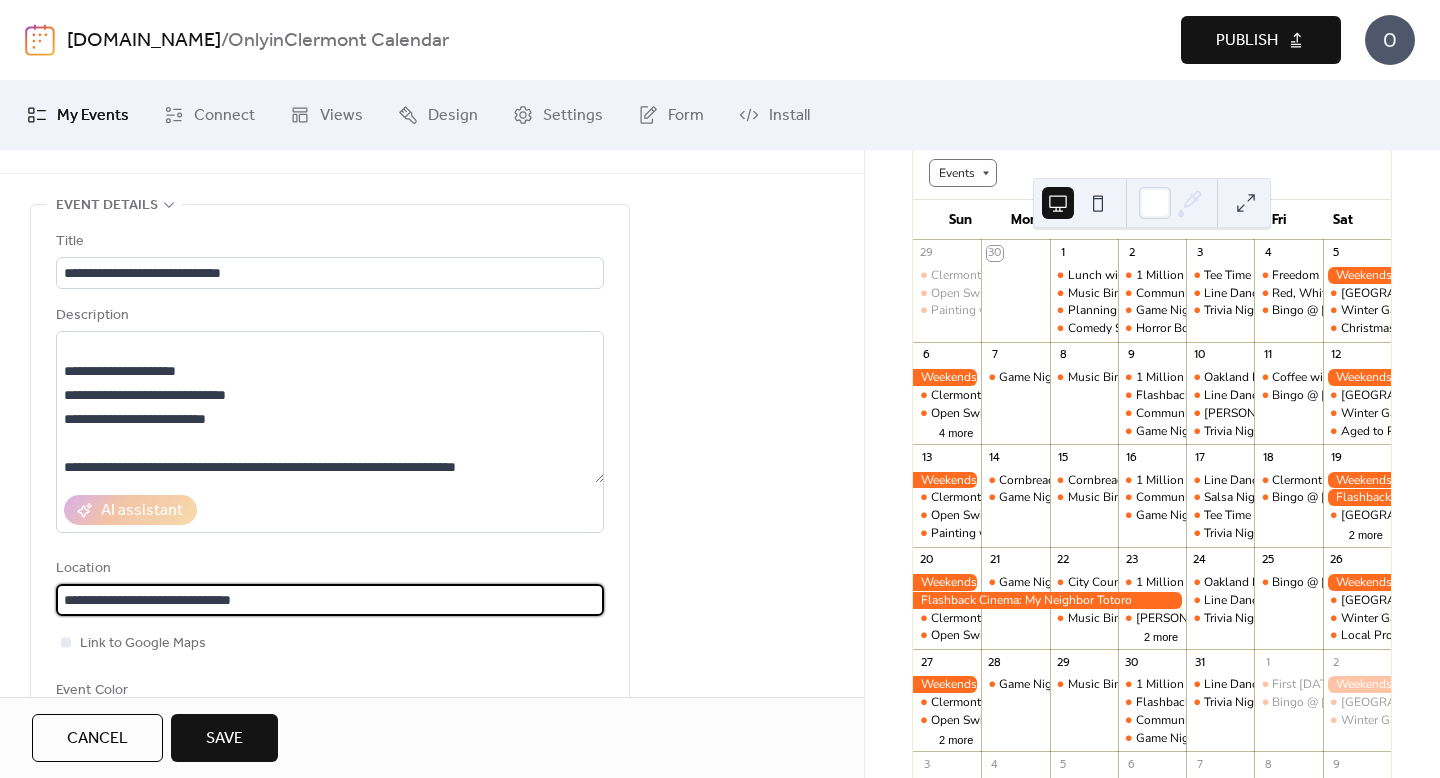 scroll, scrollTop: 1, scrollLeft: 0, axis: vertical 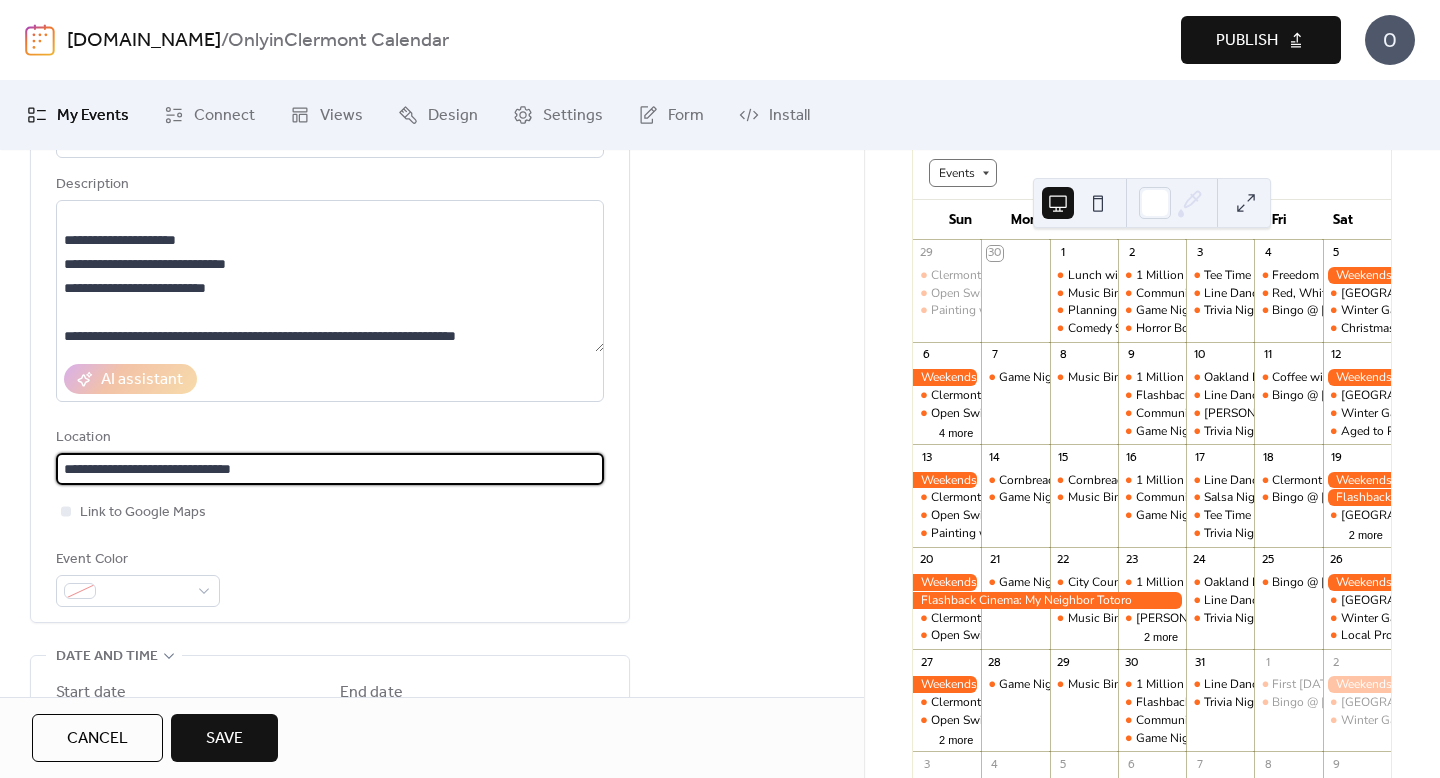 type on "**********" 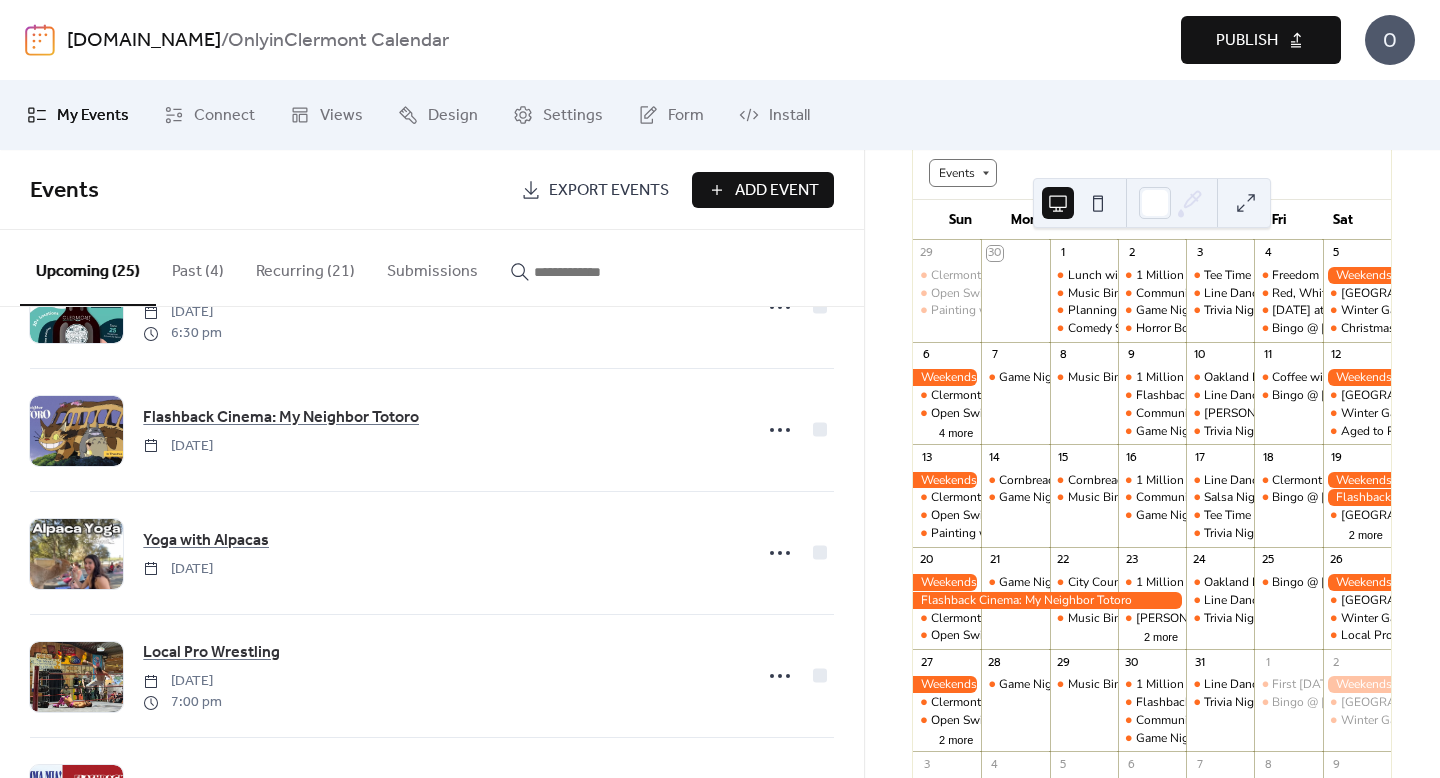 scroll, scrollTop: 2670, scrollLeft: 0, axis: vertical 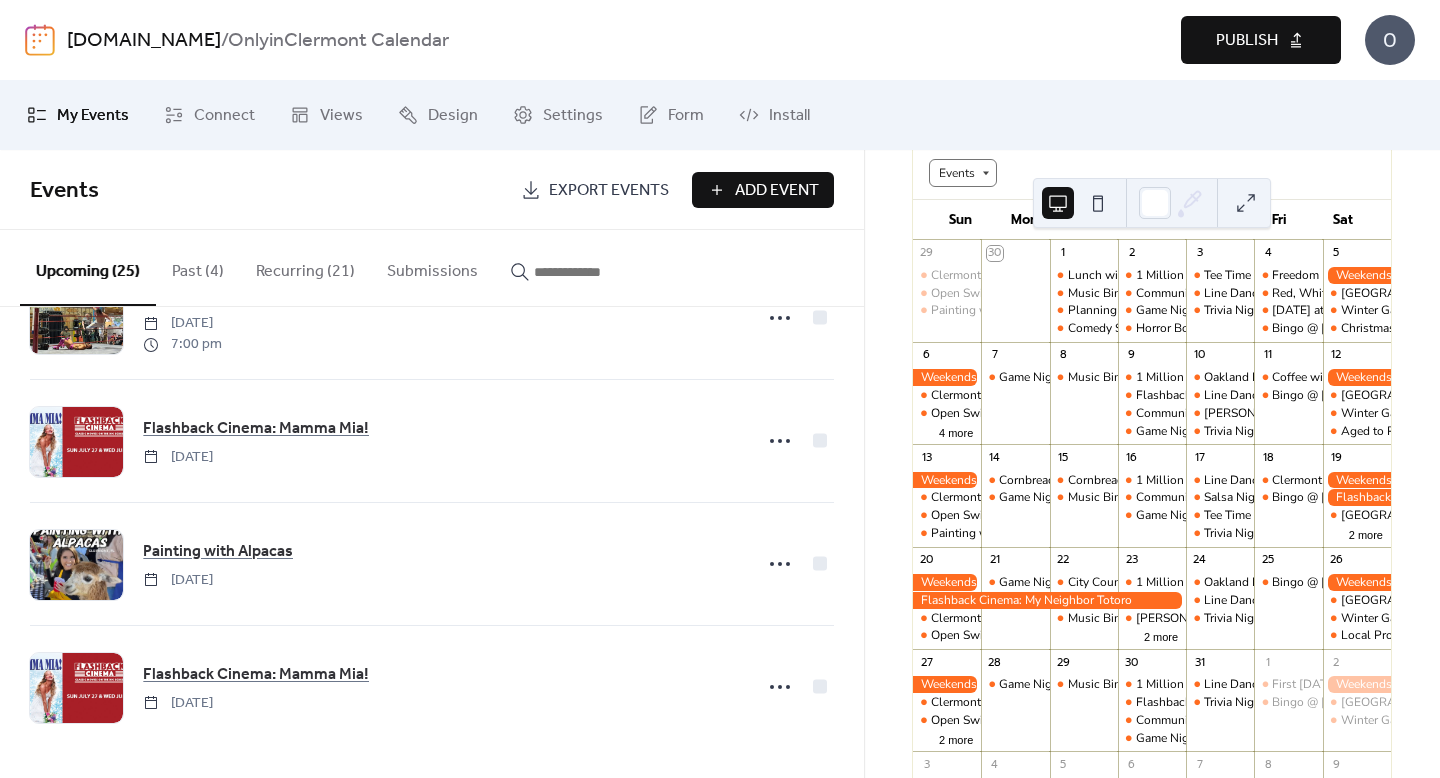 click on "Add Event" at bounding box center (777, 191) 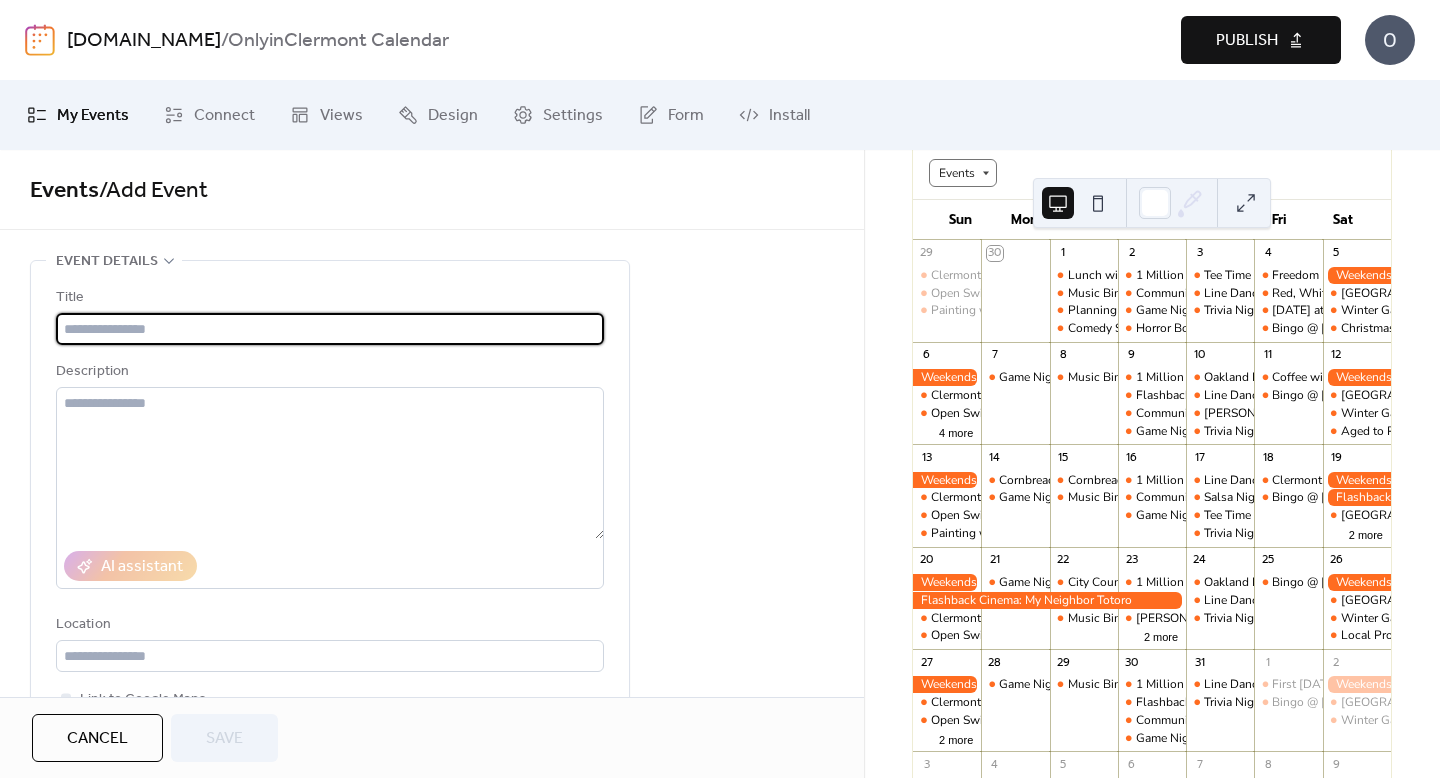 click on "Title Description AI assistant Location Link to Google Maps Event Color" at bounding box center [330, 540] 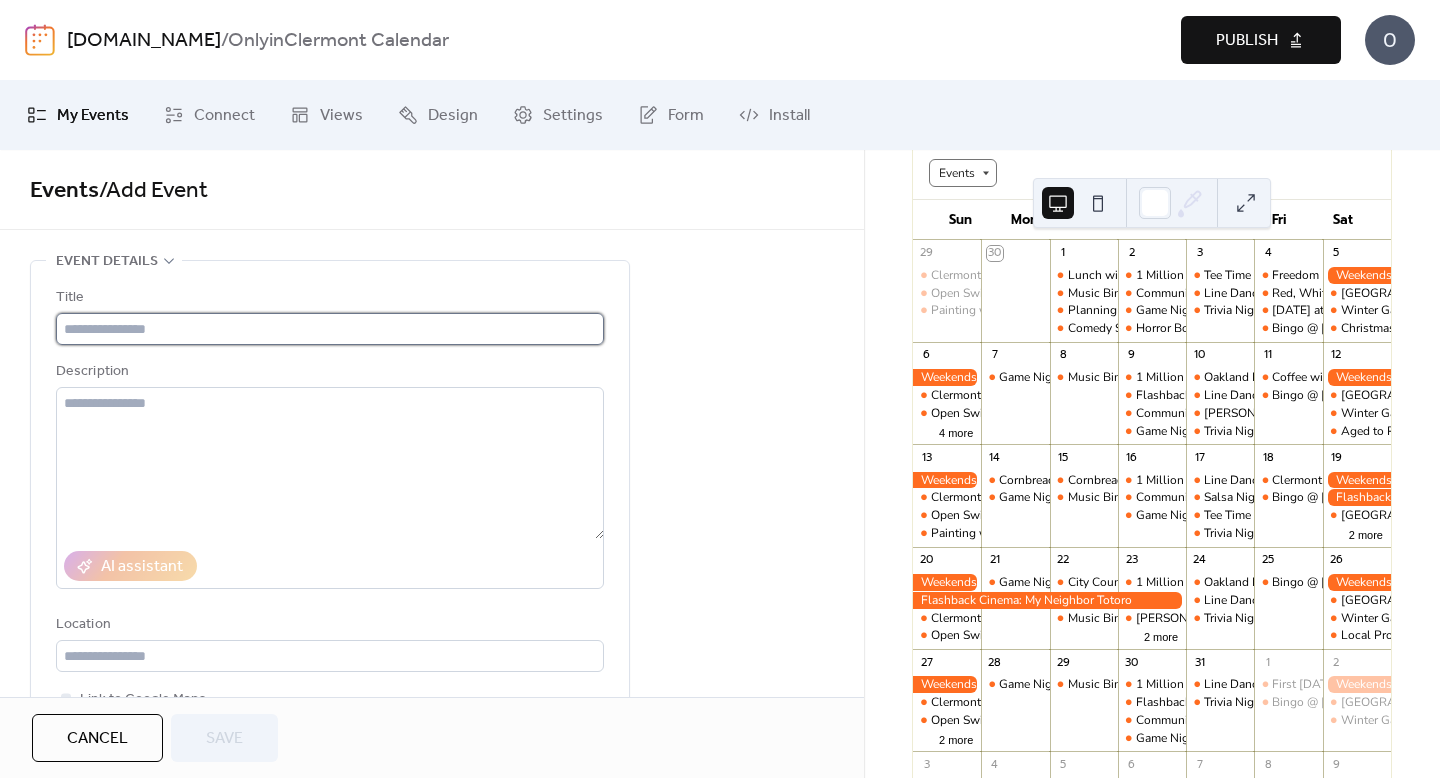 click at bounding box center [330, 329] 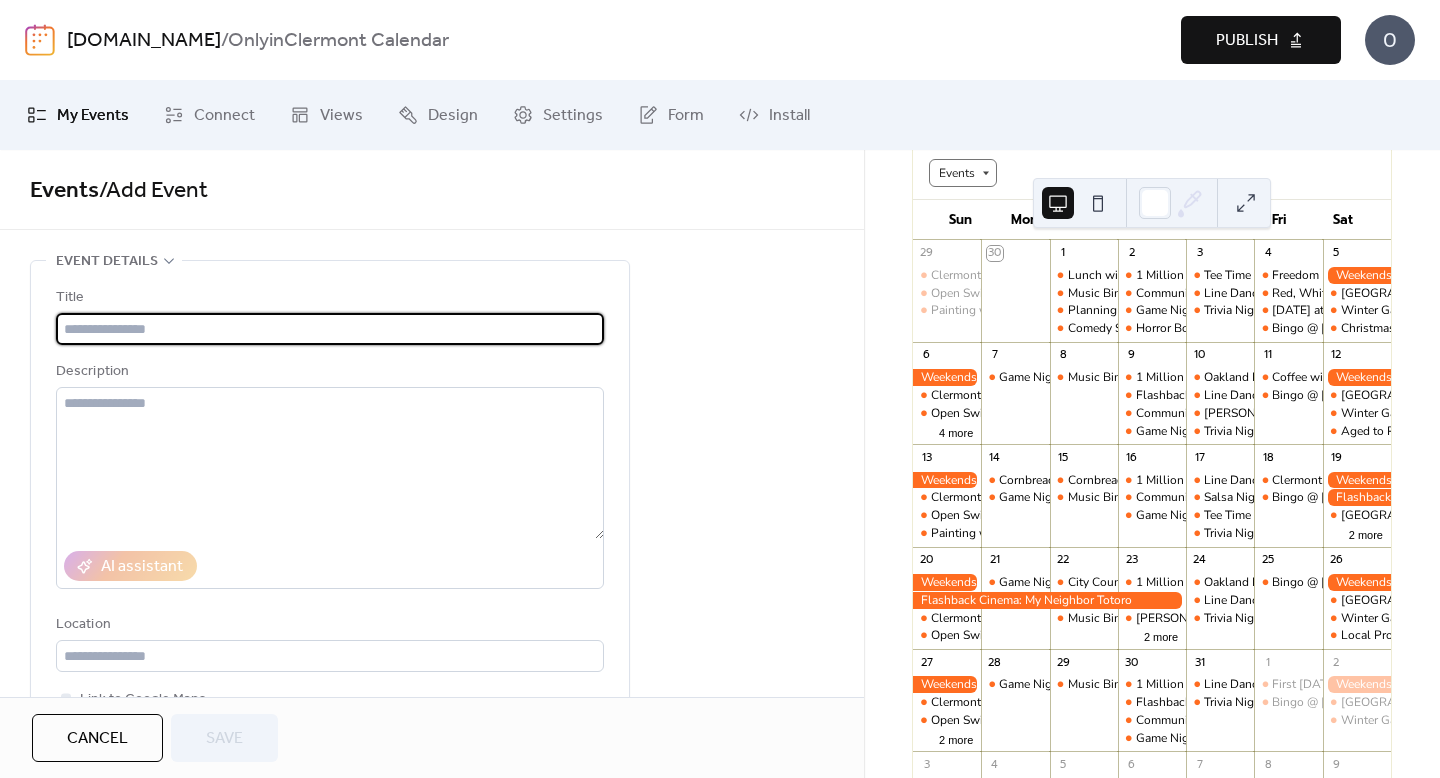 paste on "**********" 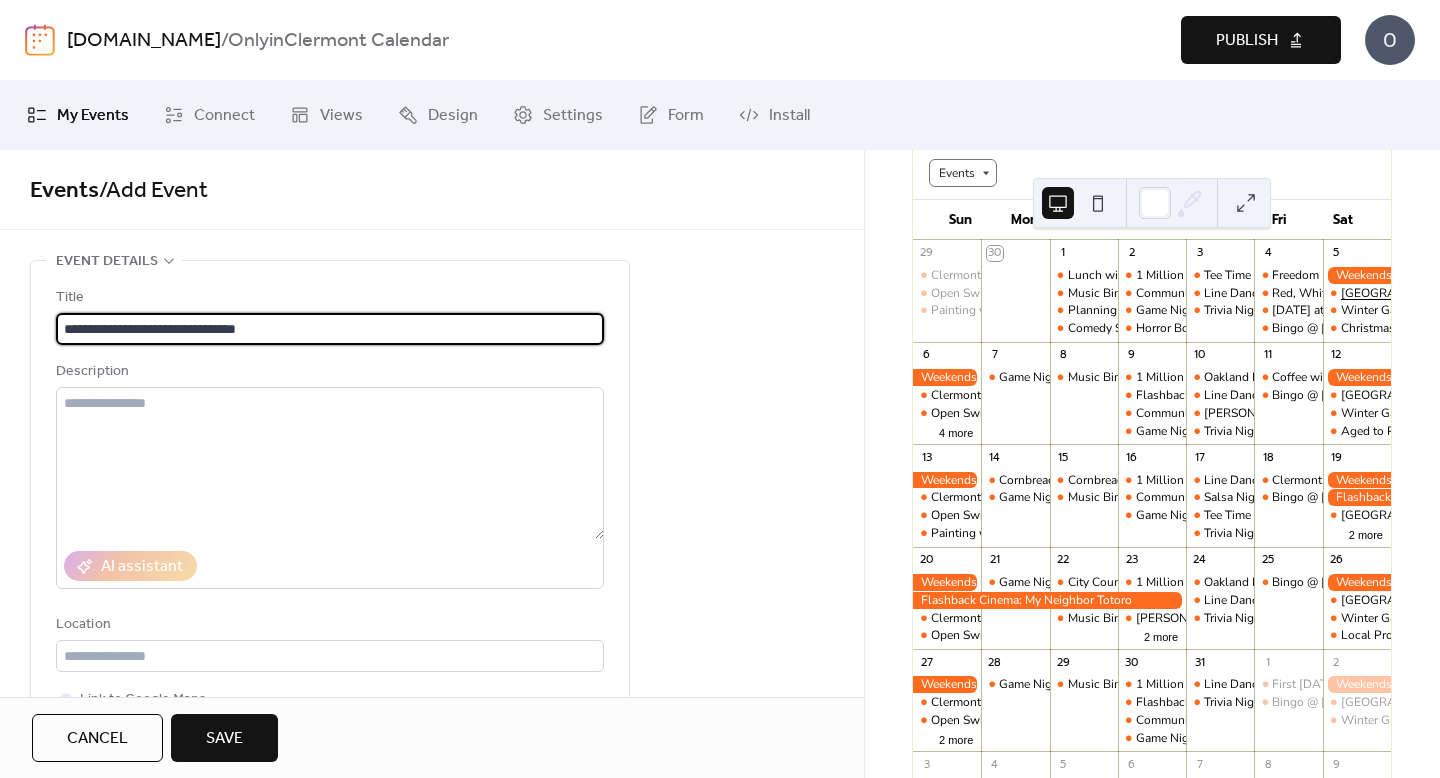 type on "**********" 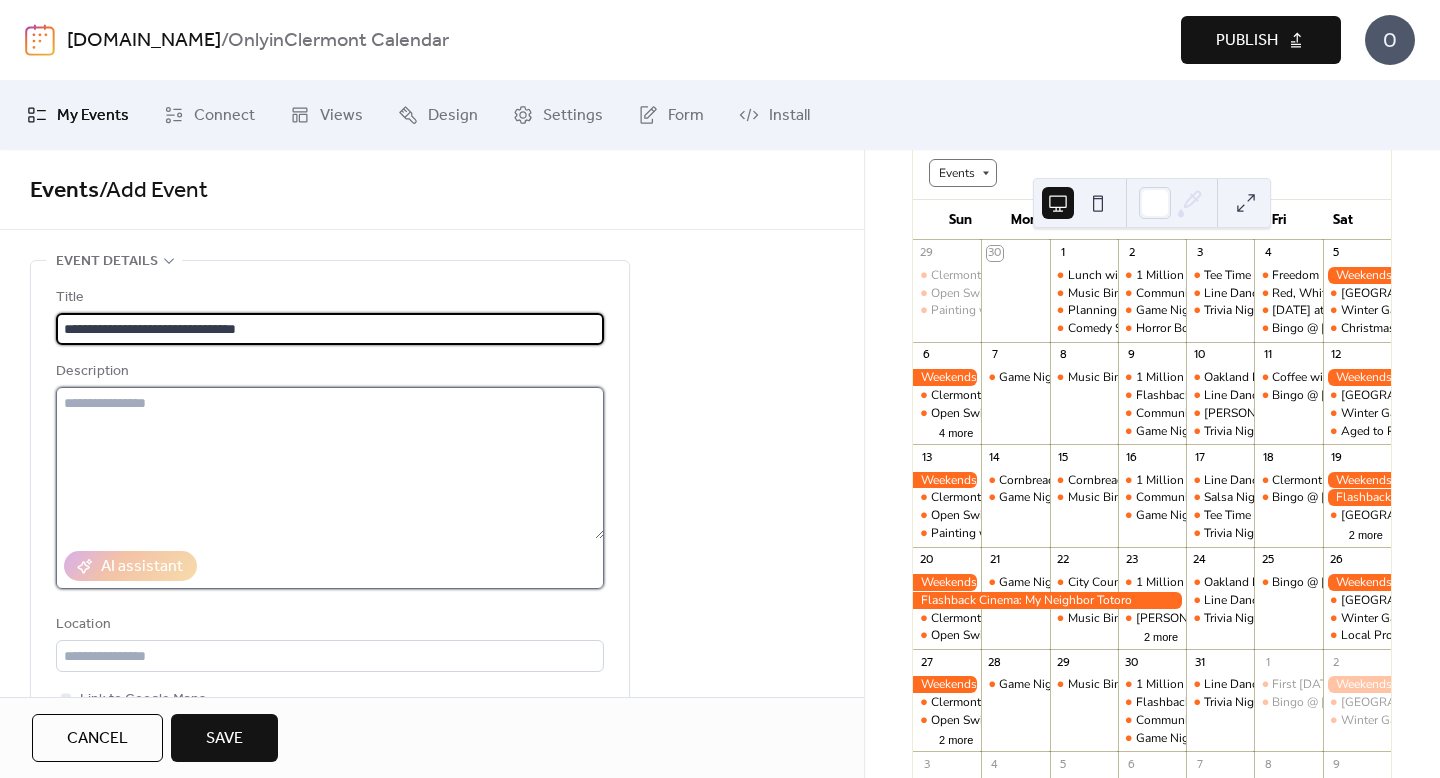 click at bounding box center [330, 463] 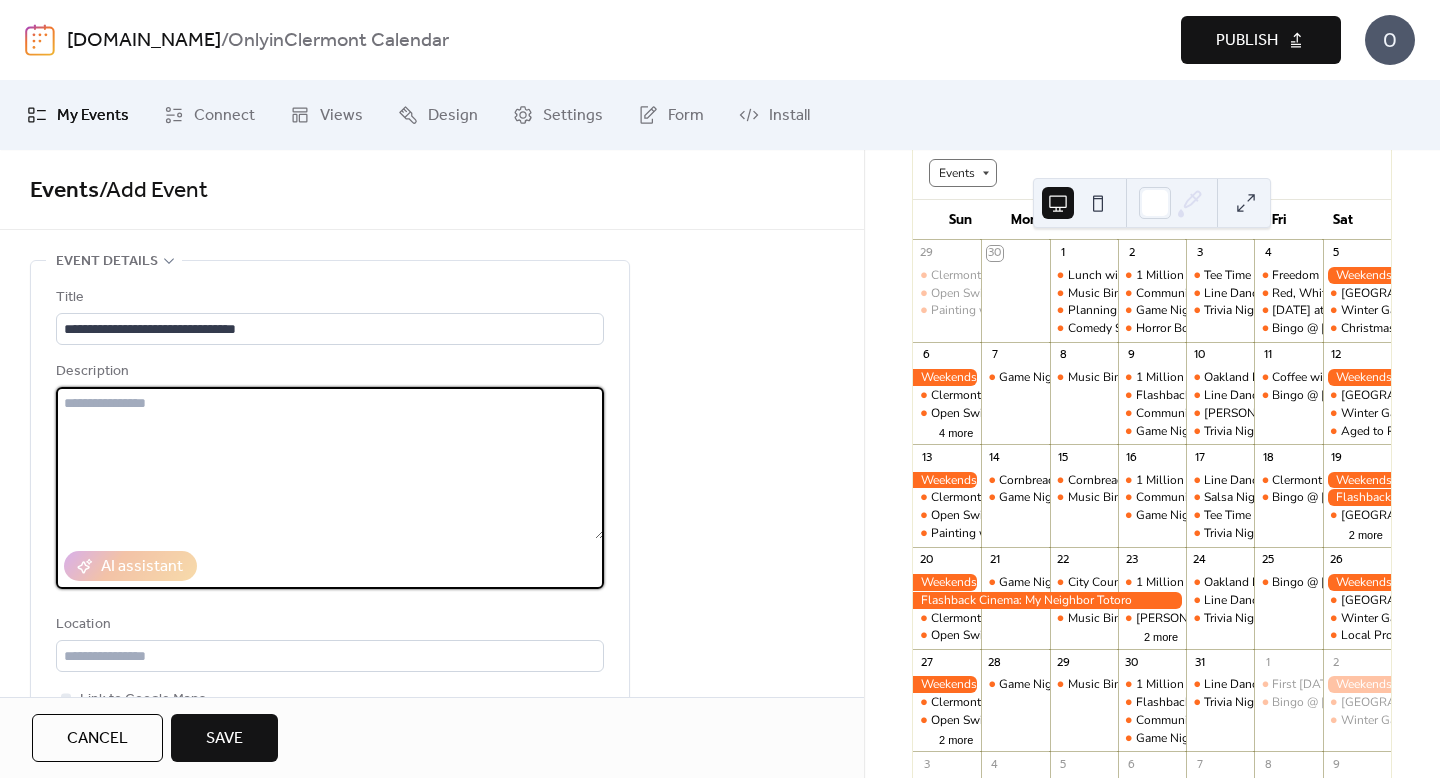 paste on "**********" 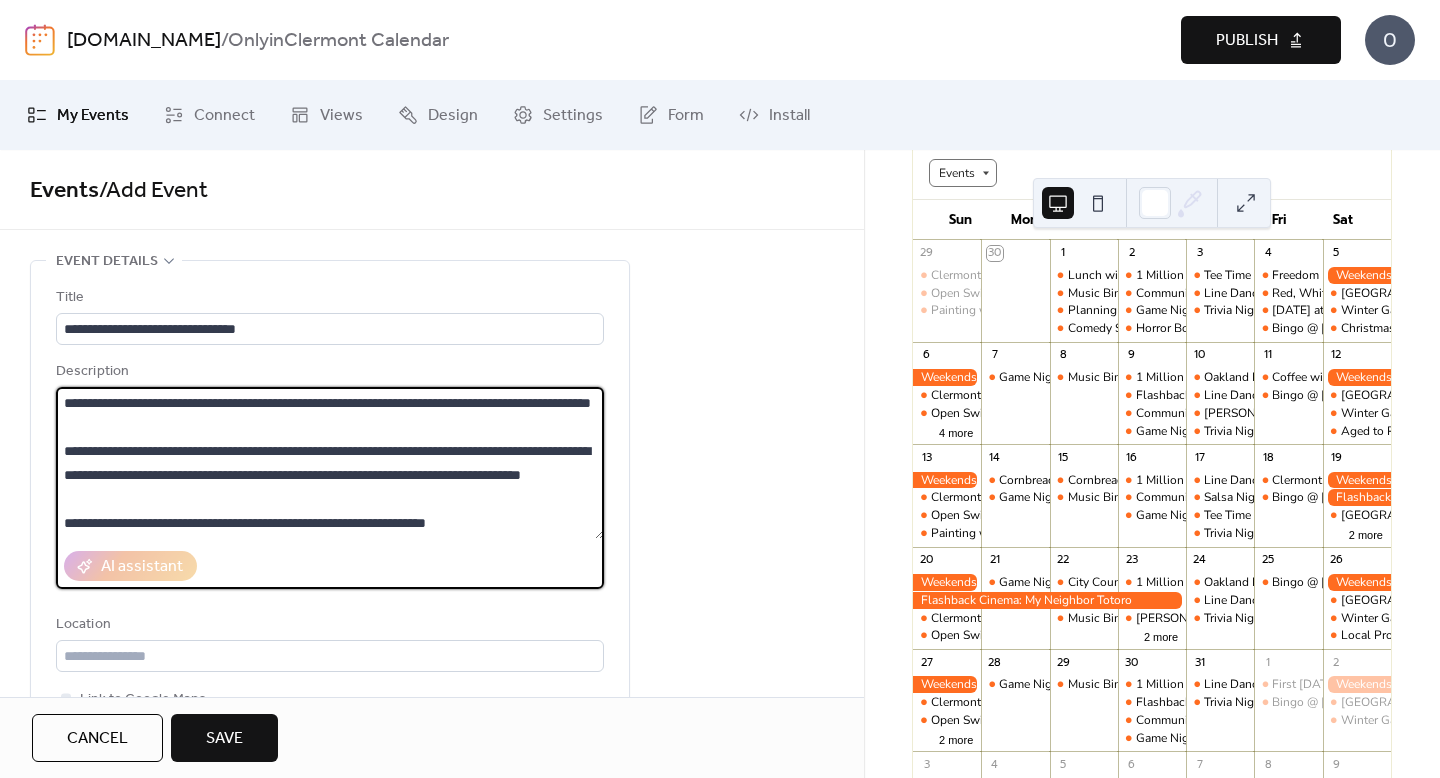 scroll, scrollTop: 405, scrollLeft: 0, axis: vertical 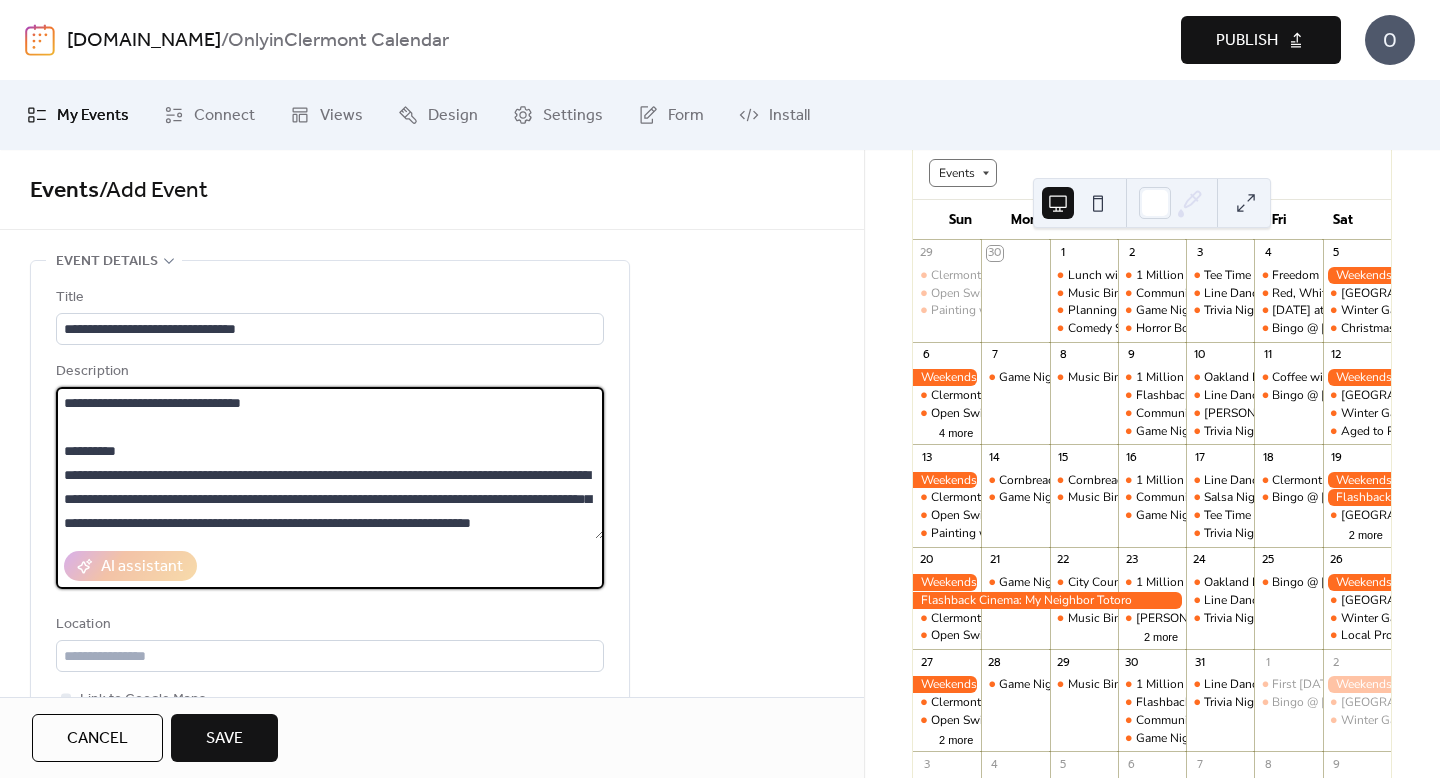 type on "**********" 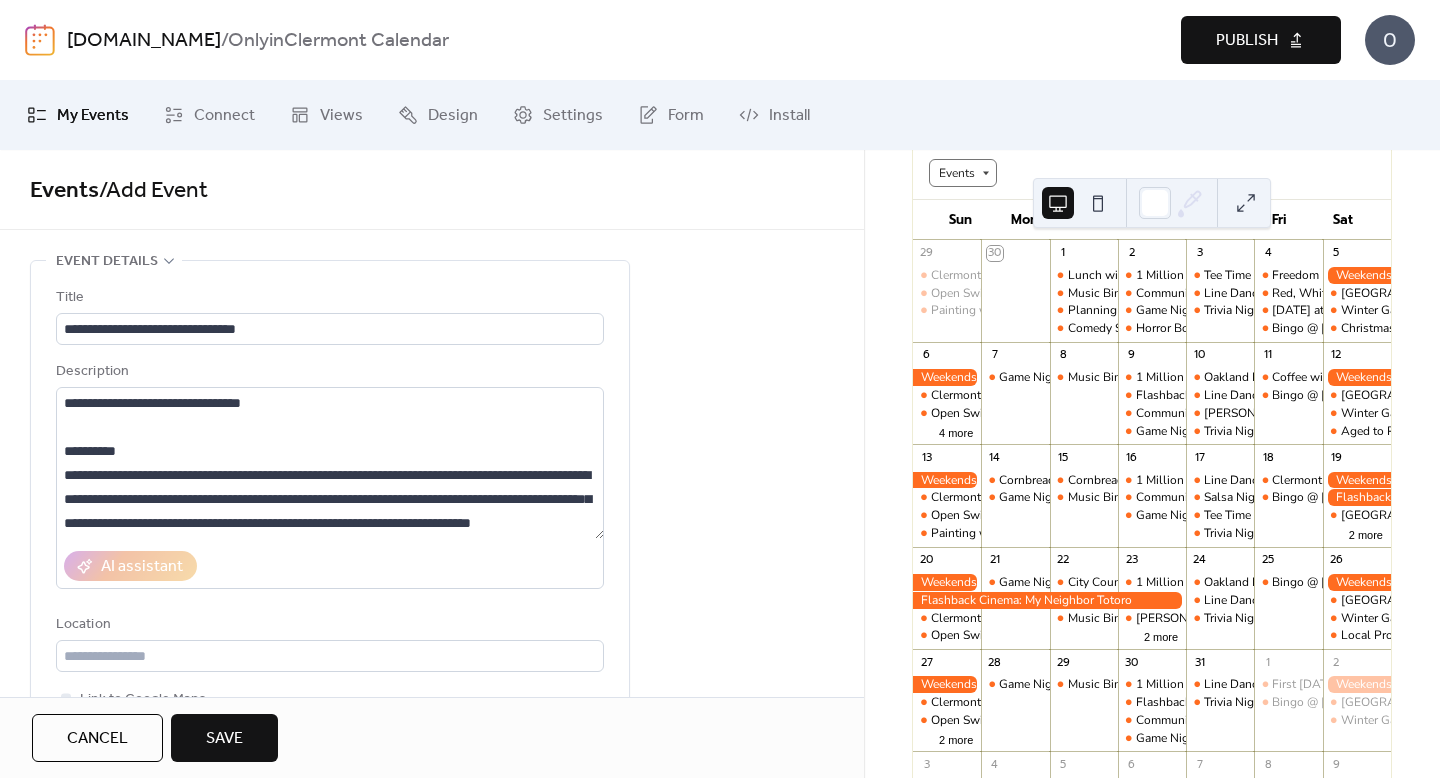scroll, scrollTop: 82, scrollLeft: 0, axis: vertical 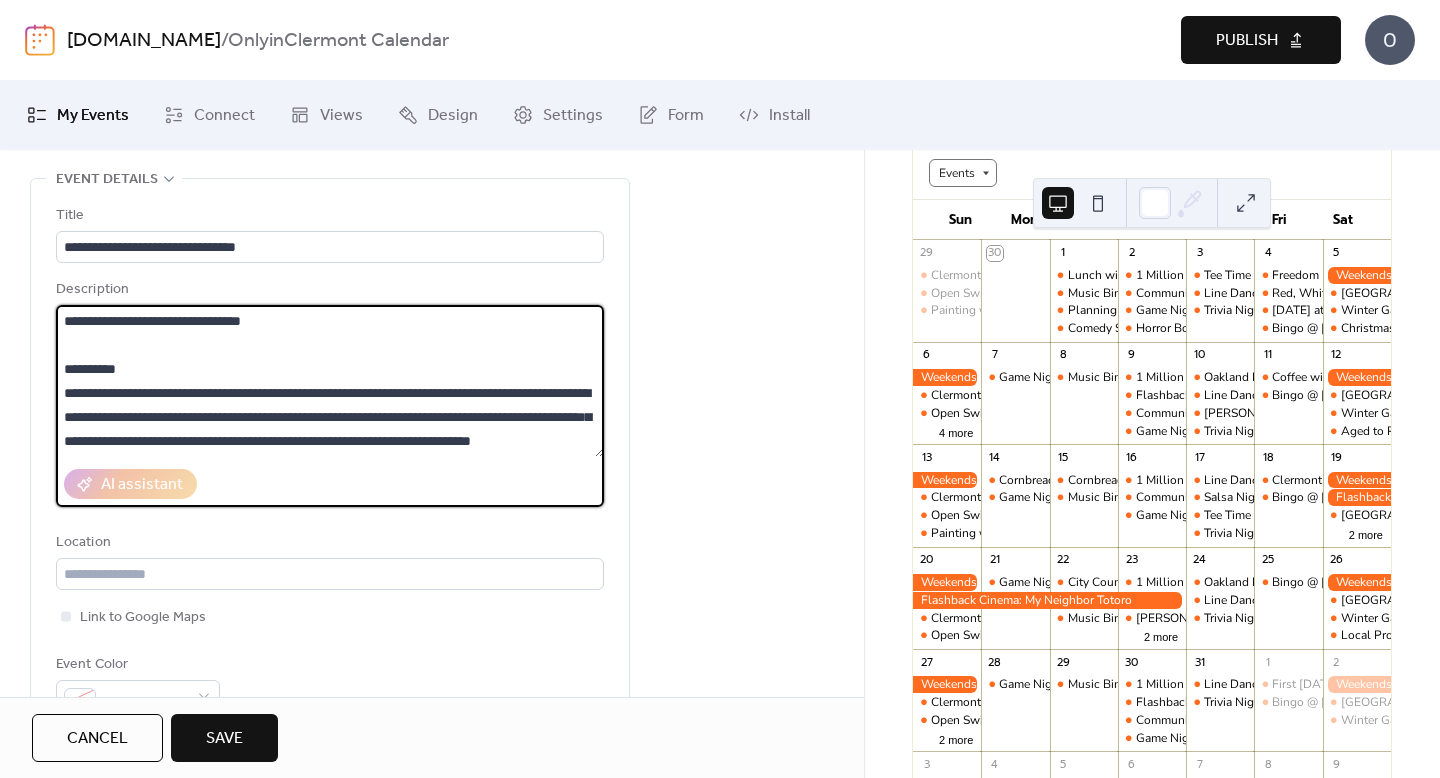click on "**********" at bounding box center [330, 458] 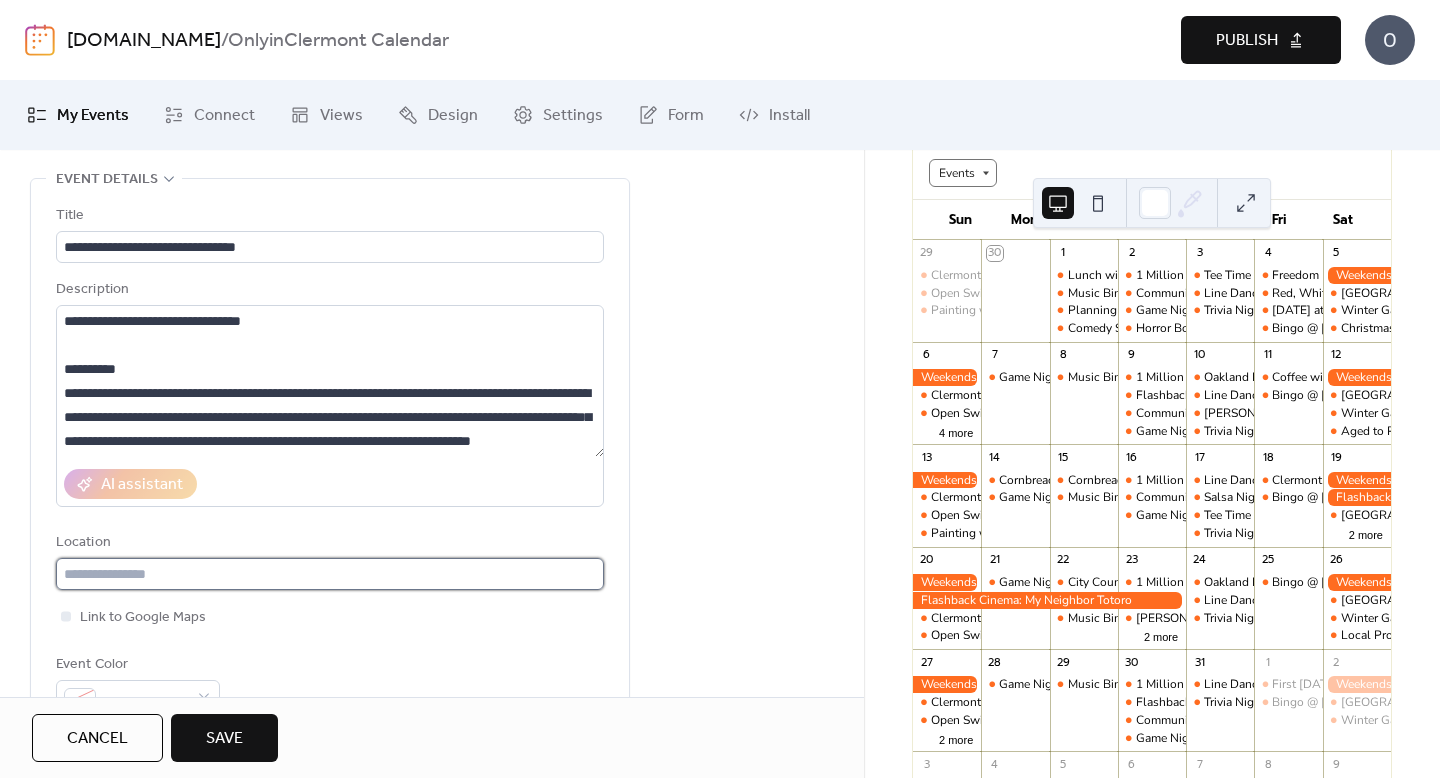 click at bounding box center (330, 574) 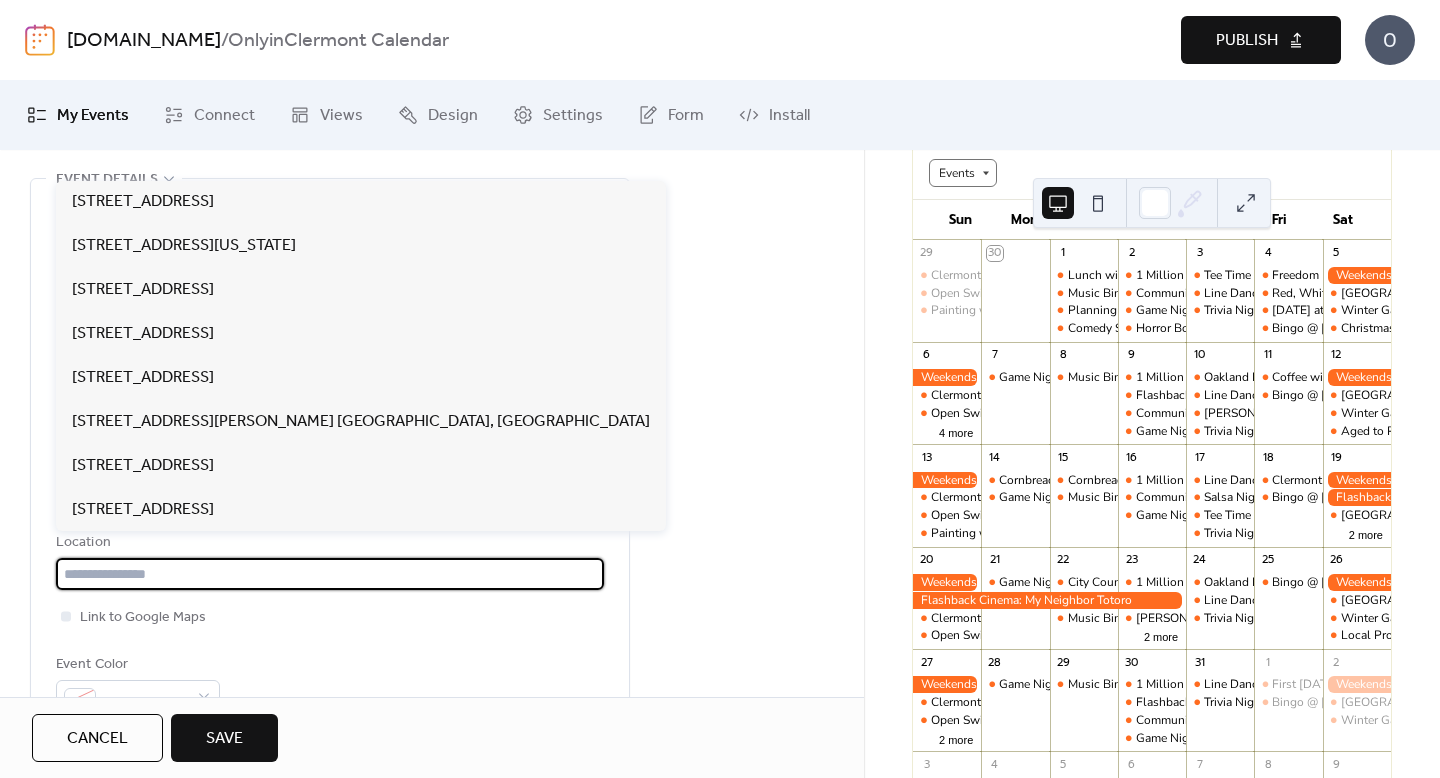 paste on "**********" 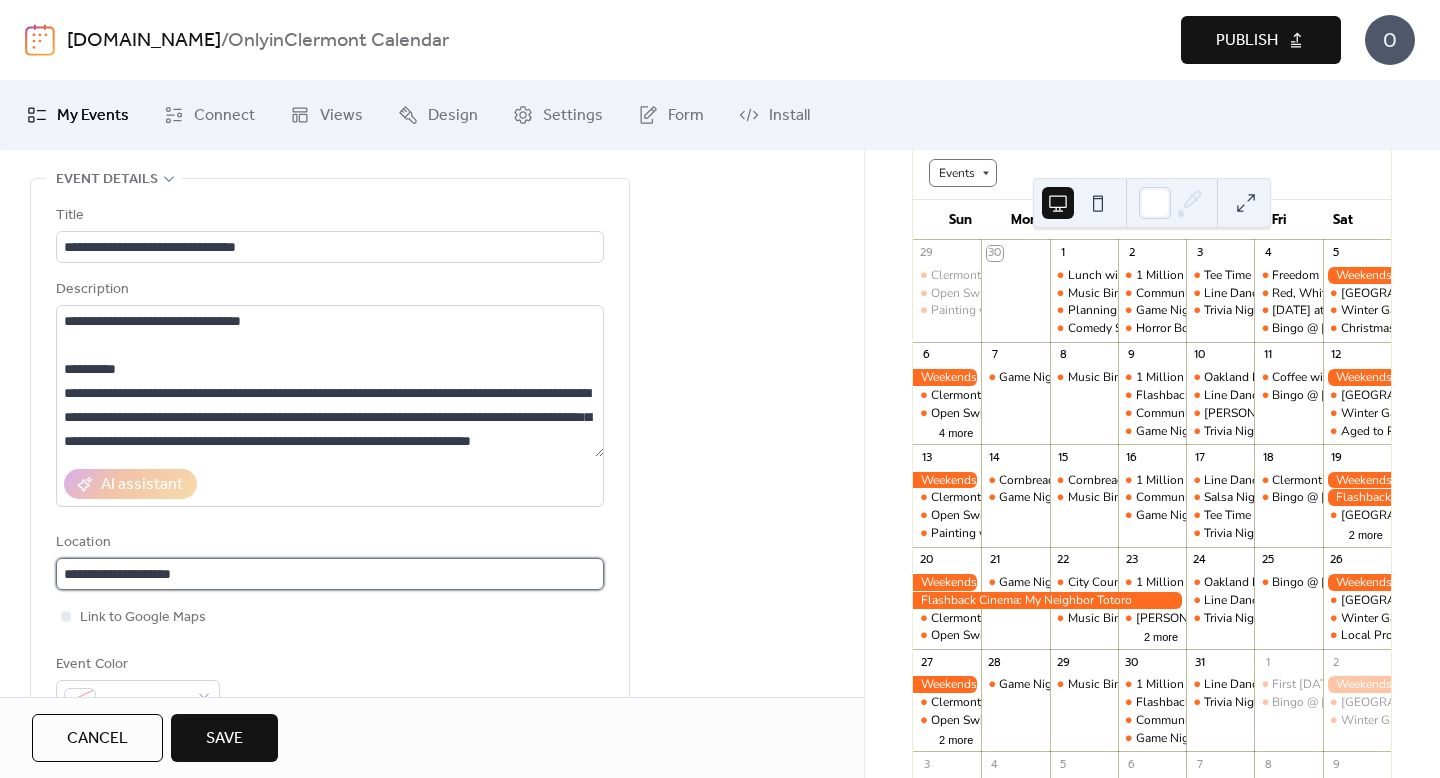 click on "**********" at bounding box center [330, 574] 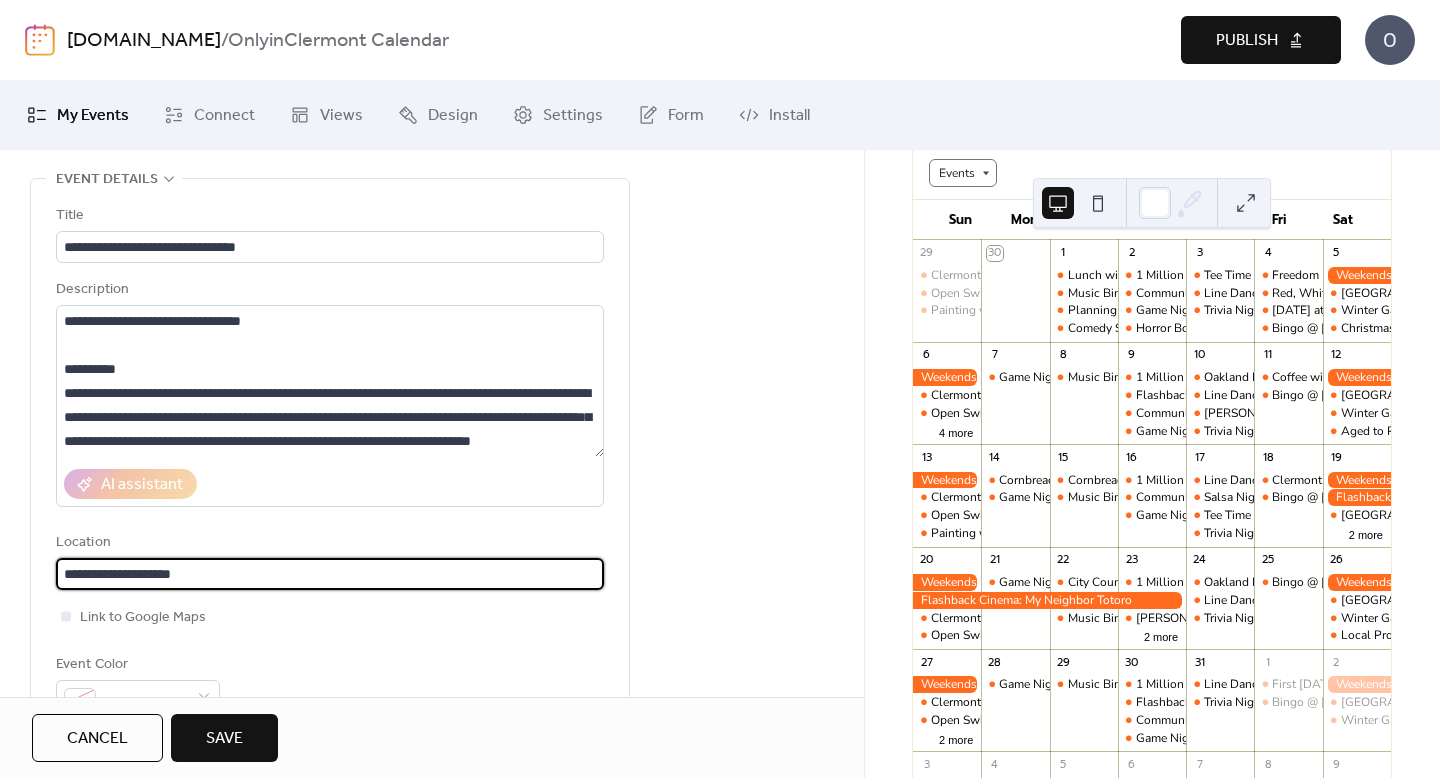 click on "**********" at bounding box center [330, 574] 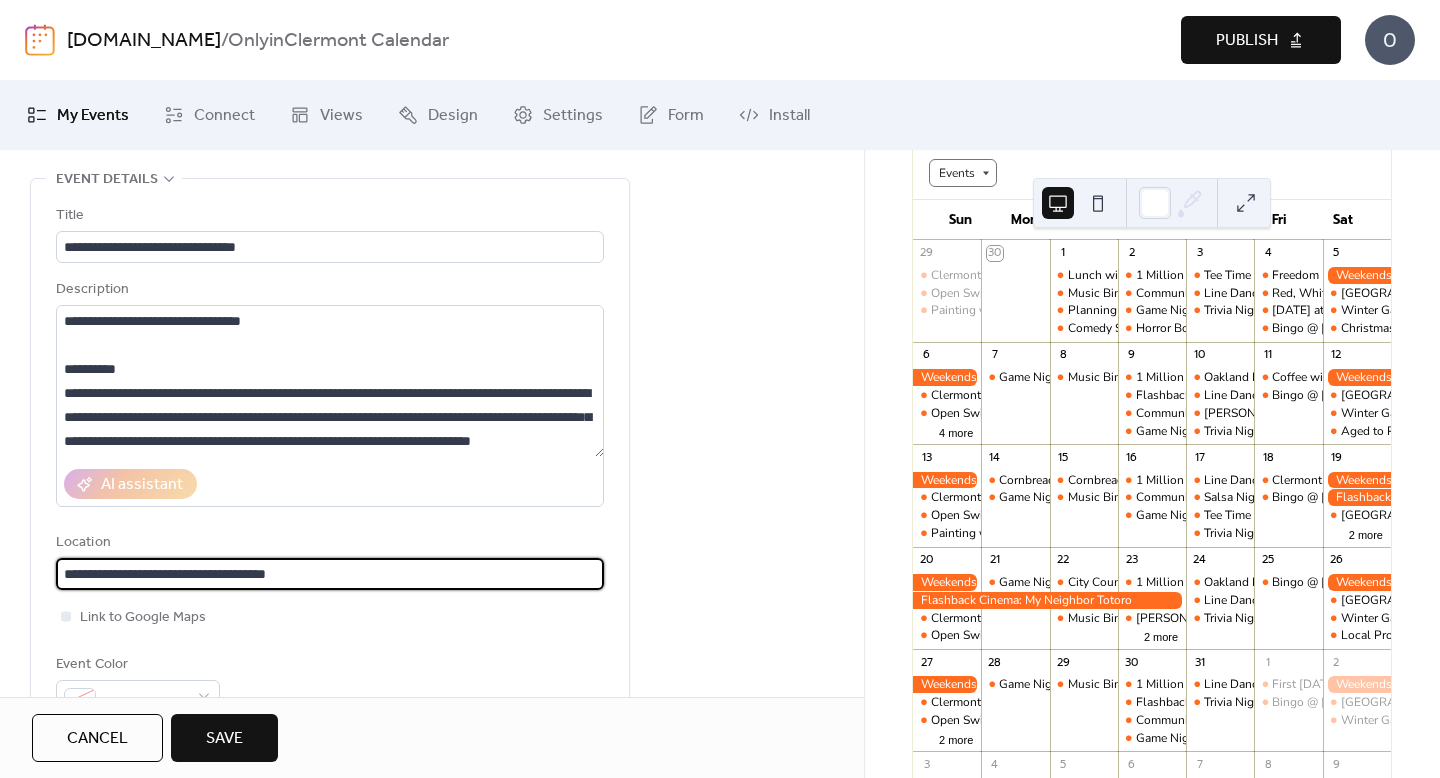 scroll, scrollTop: 1, scrollLeft: 0, axis: vertical 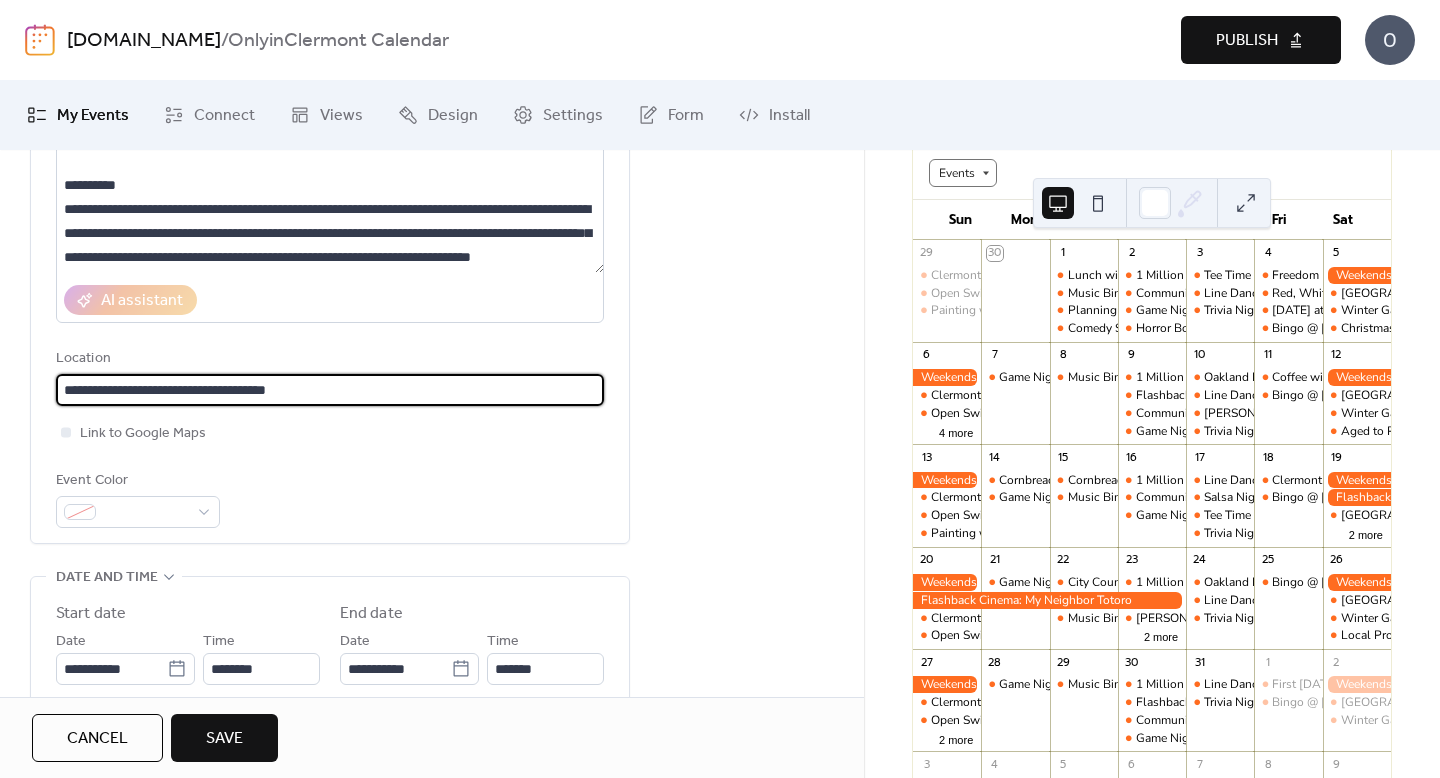 type on "**********" 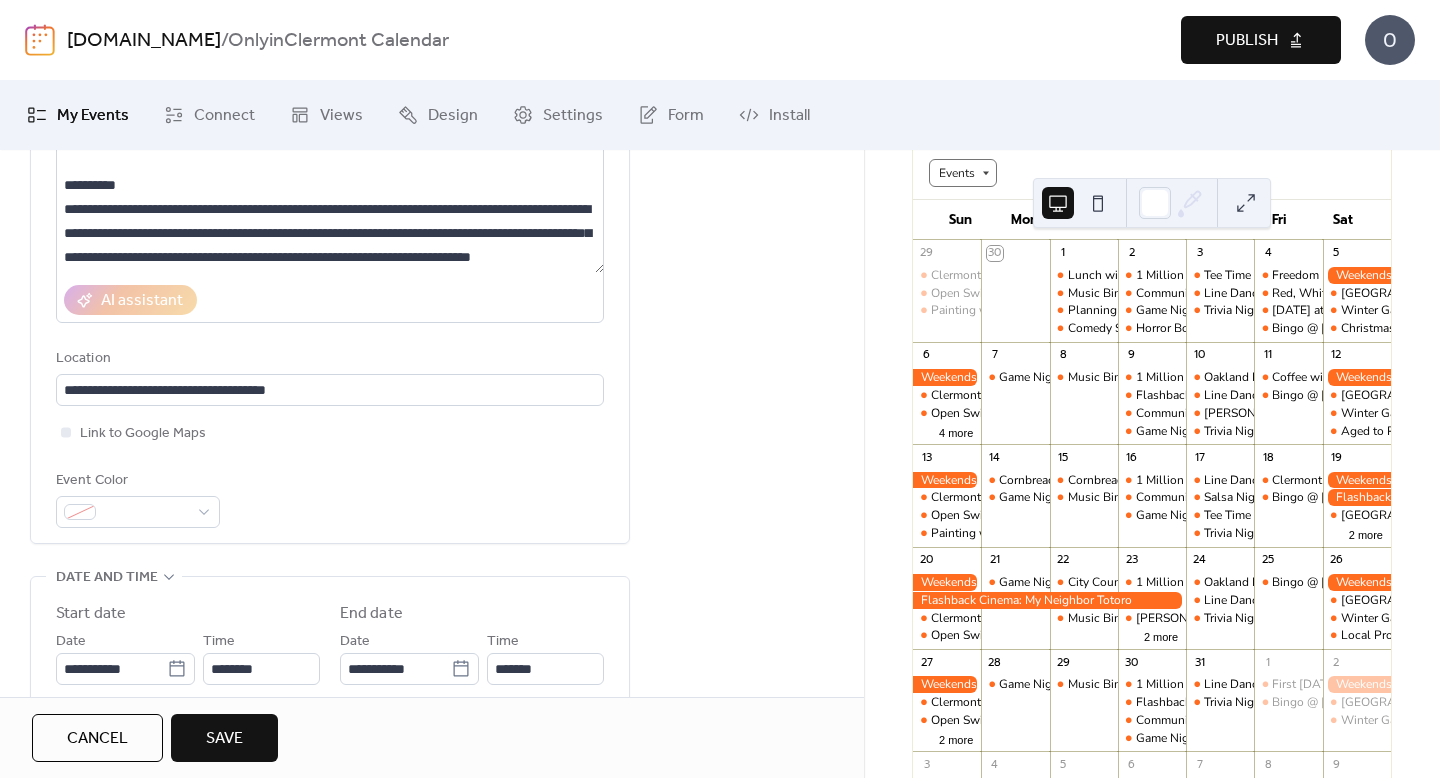scroll, scrollTop: 0, scrollLeft: 0, axis: both 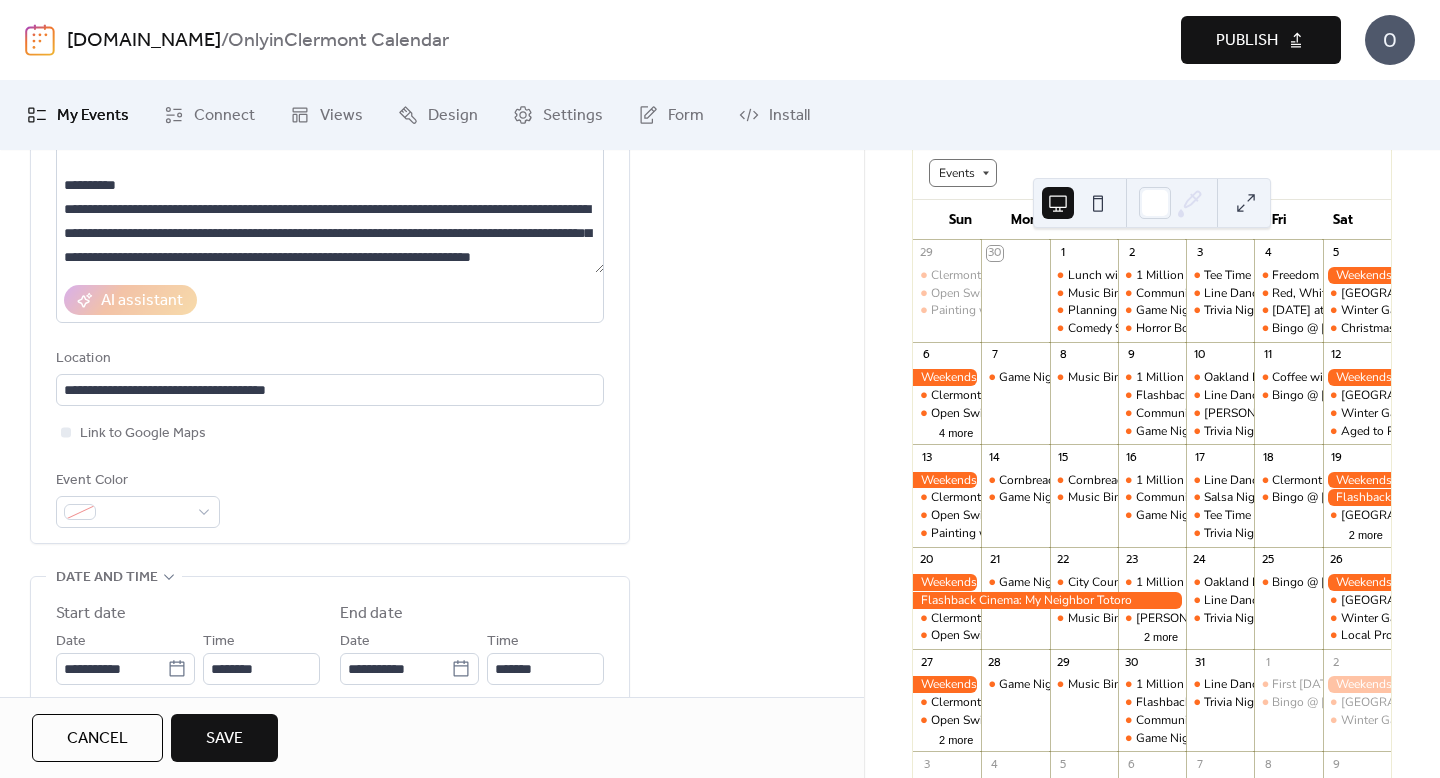 click on "Save" at bounding box center (224, 738) 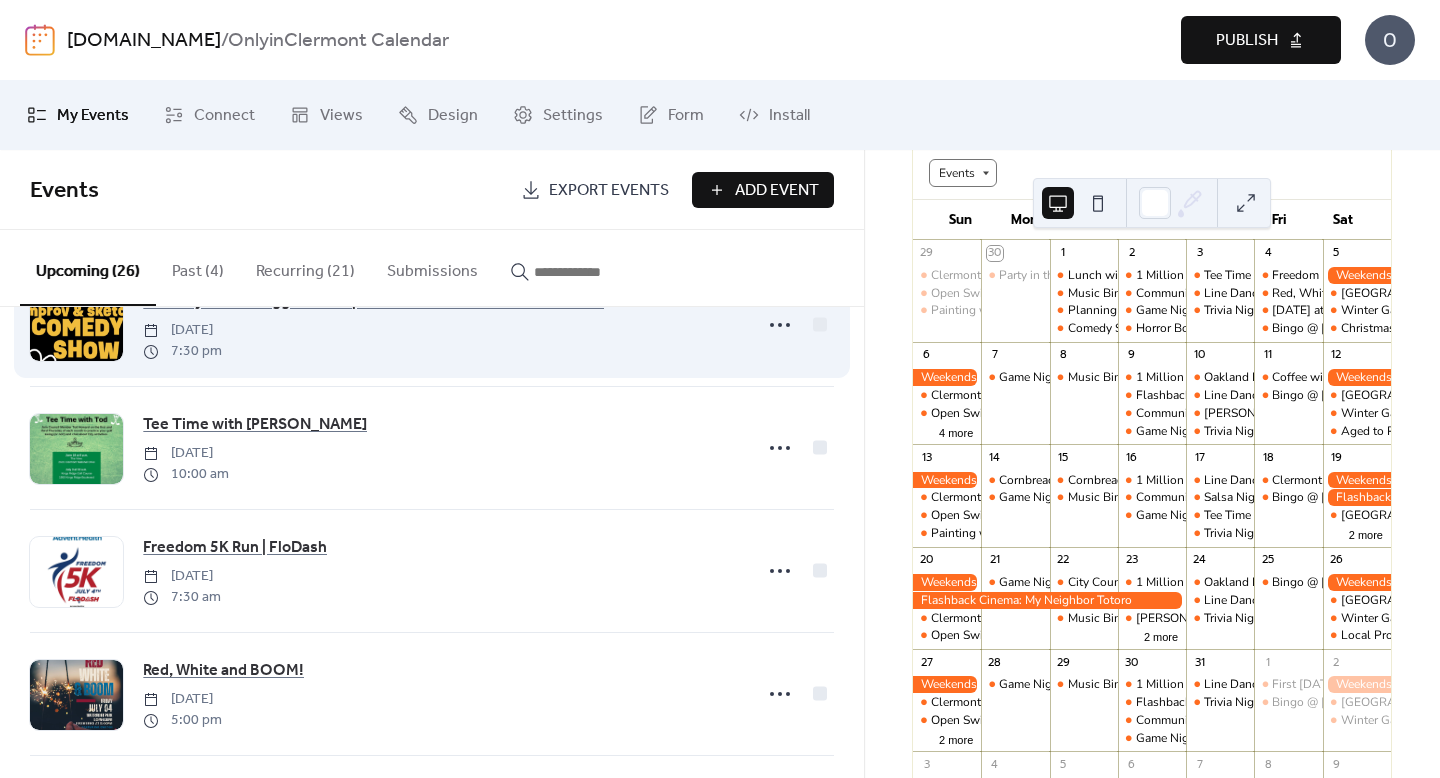 scroll, scrollTop: 0, scrollLeft: 0, axis: both 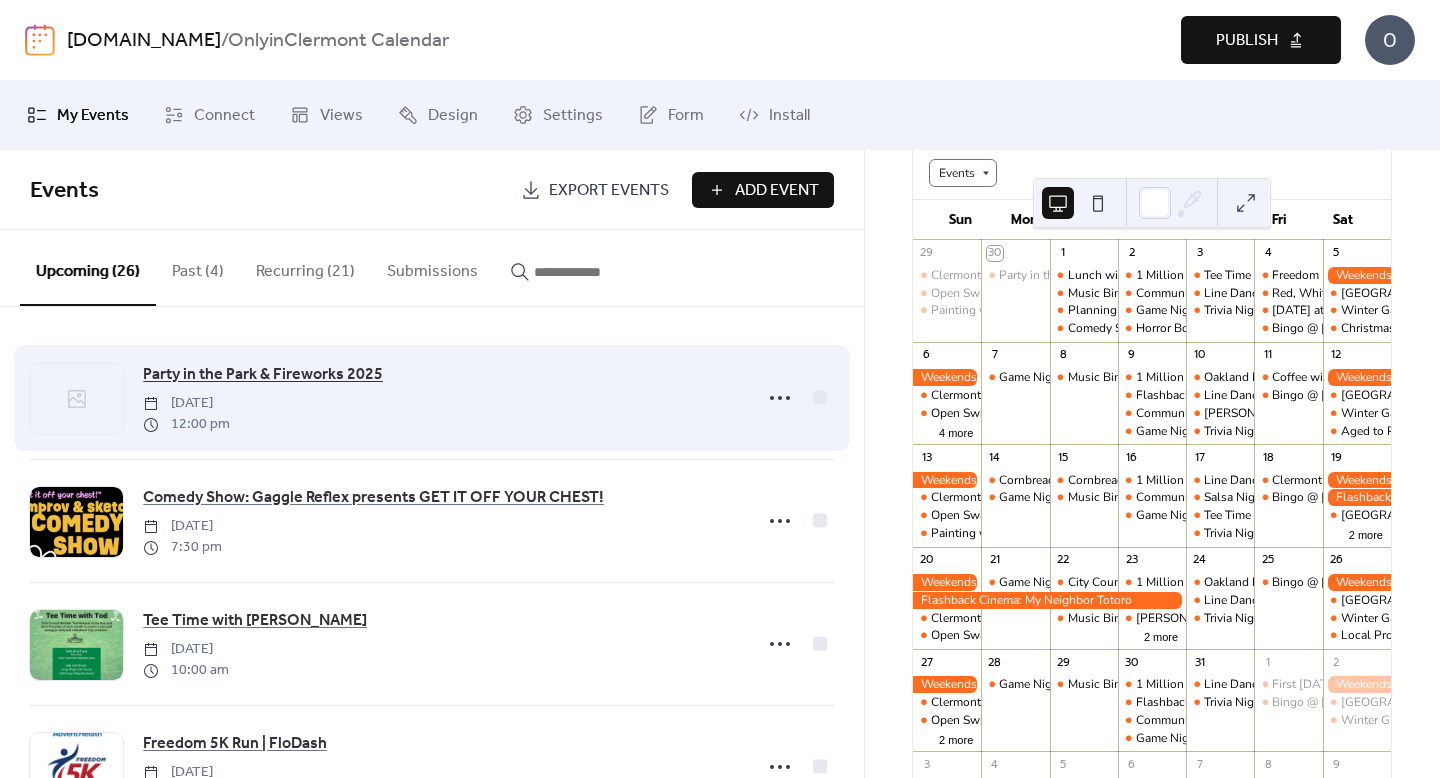 click on "Party in the Park & Fireworks 2025" at bounding box center [263, 375] 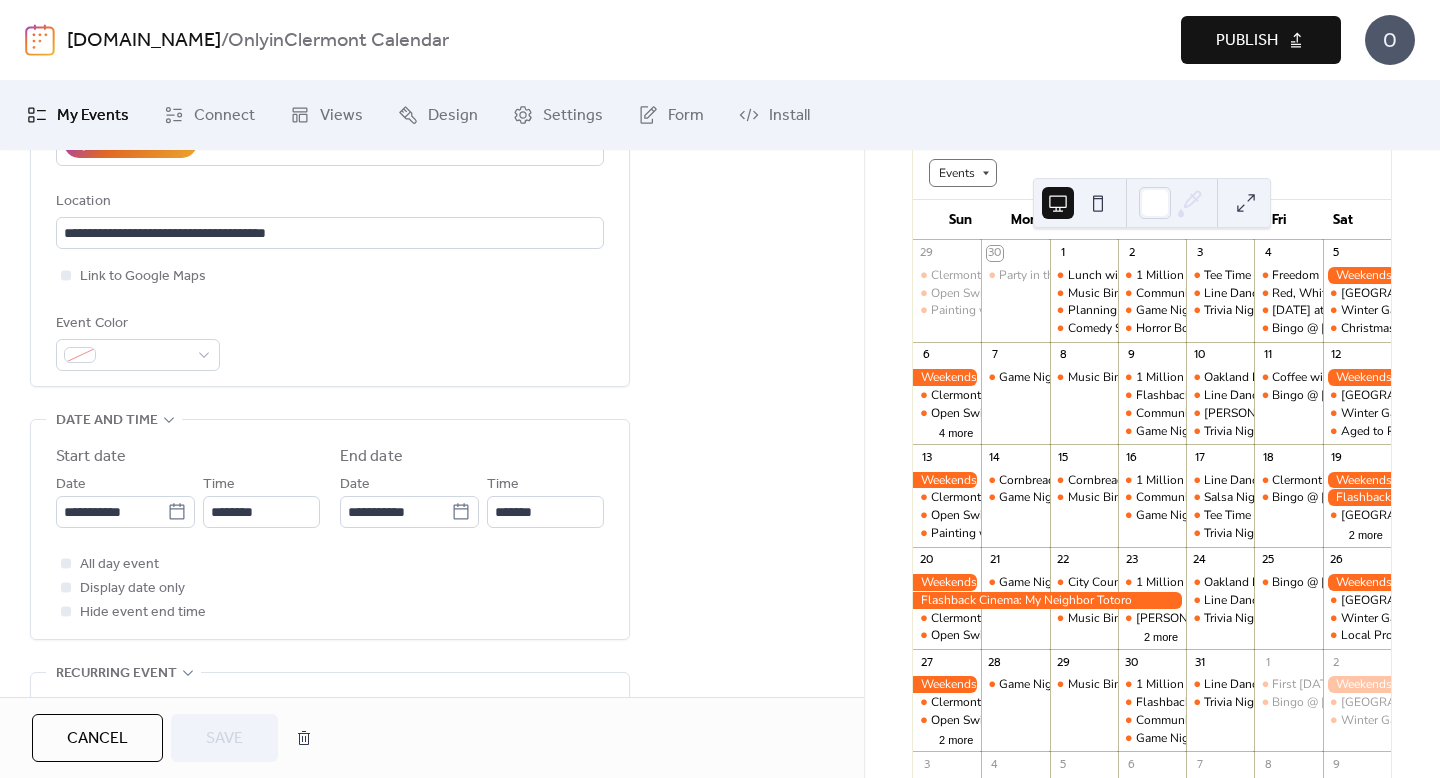 scroll, scrollTop: 509, scrollLeft: 0, axis: vertical 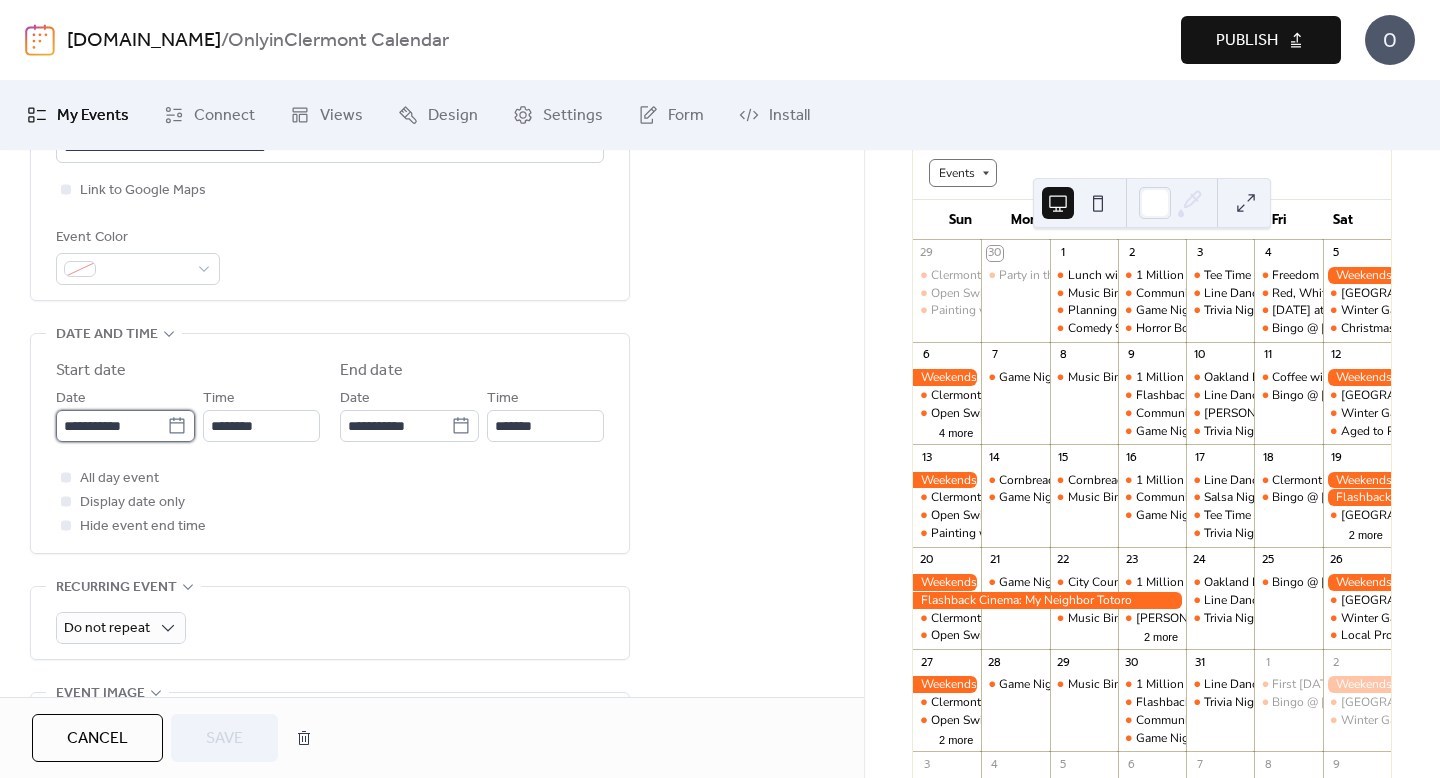 click on "**********" at bounding box center (111, 426) 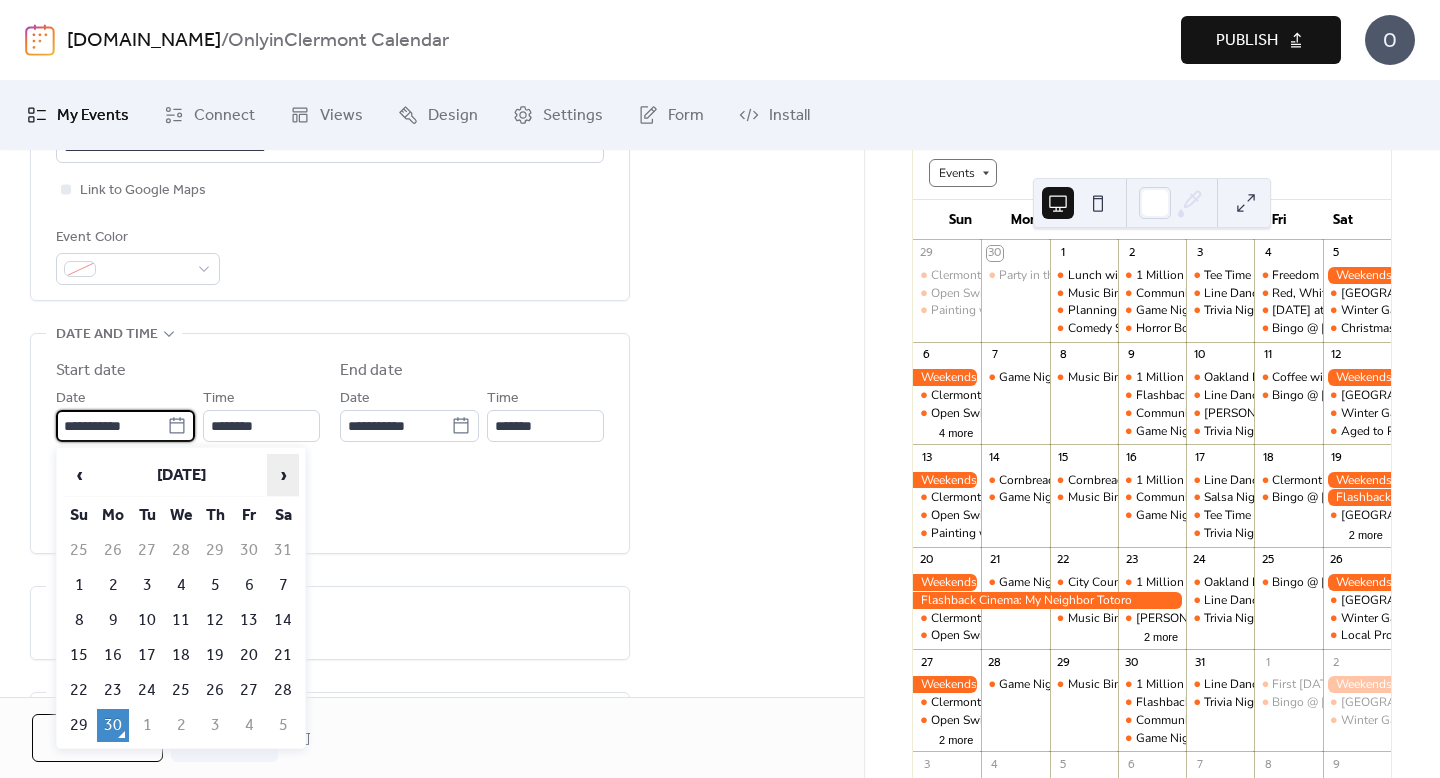 click on "›" at bounding box center (283, 475) 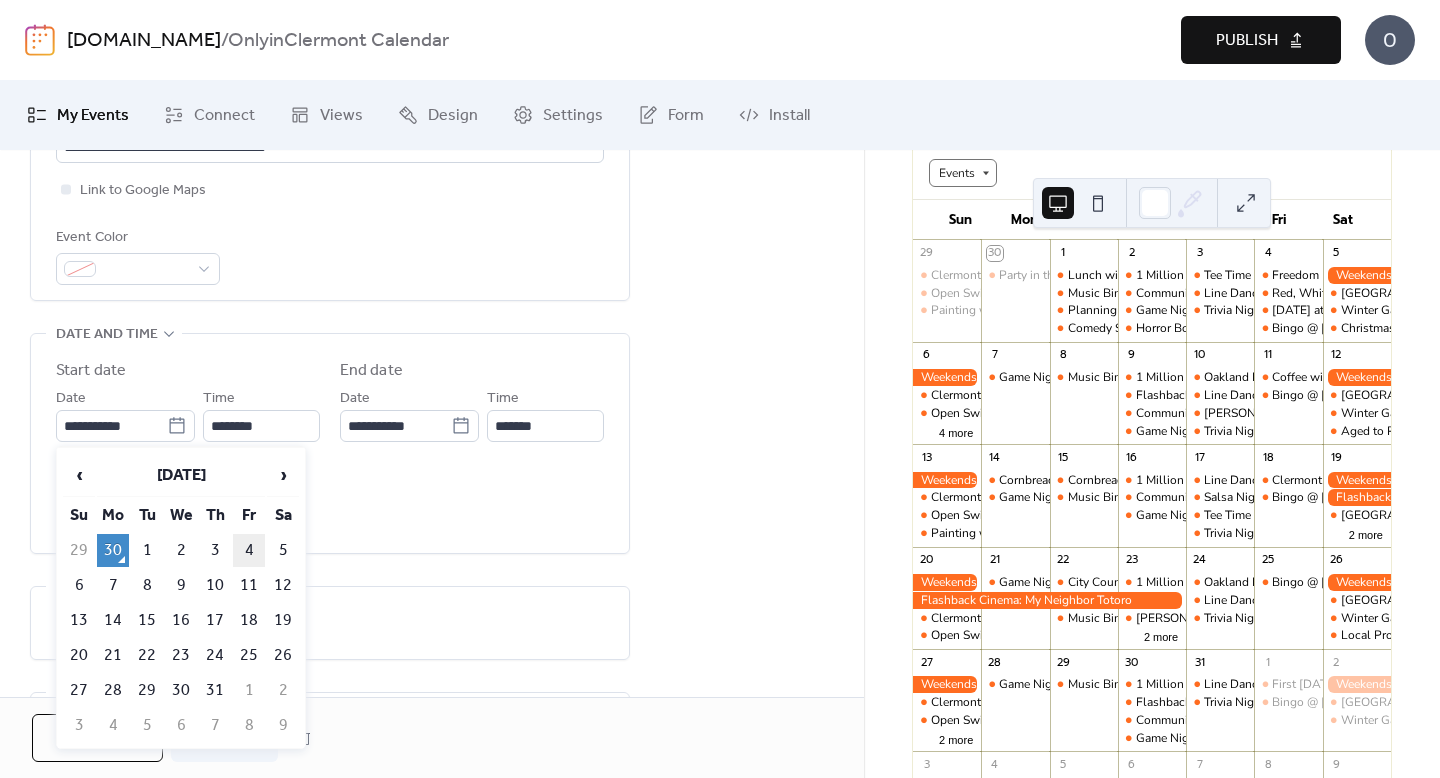 click on "4" at bounding box center (249, 550) 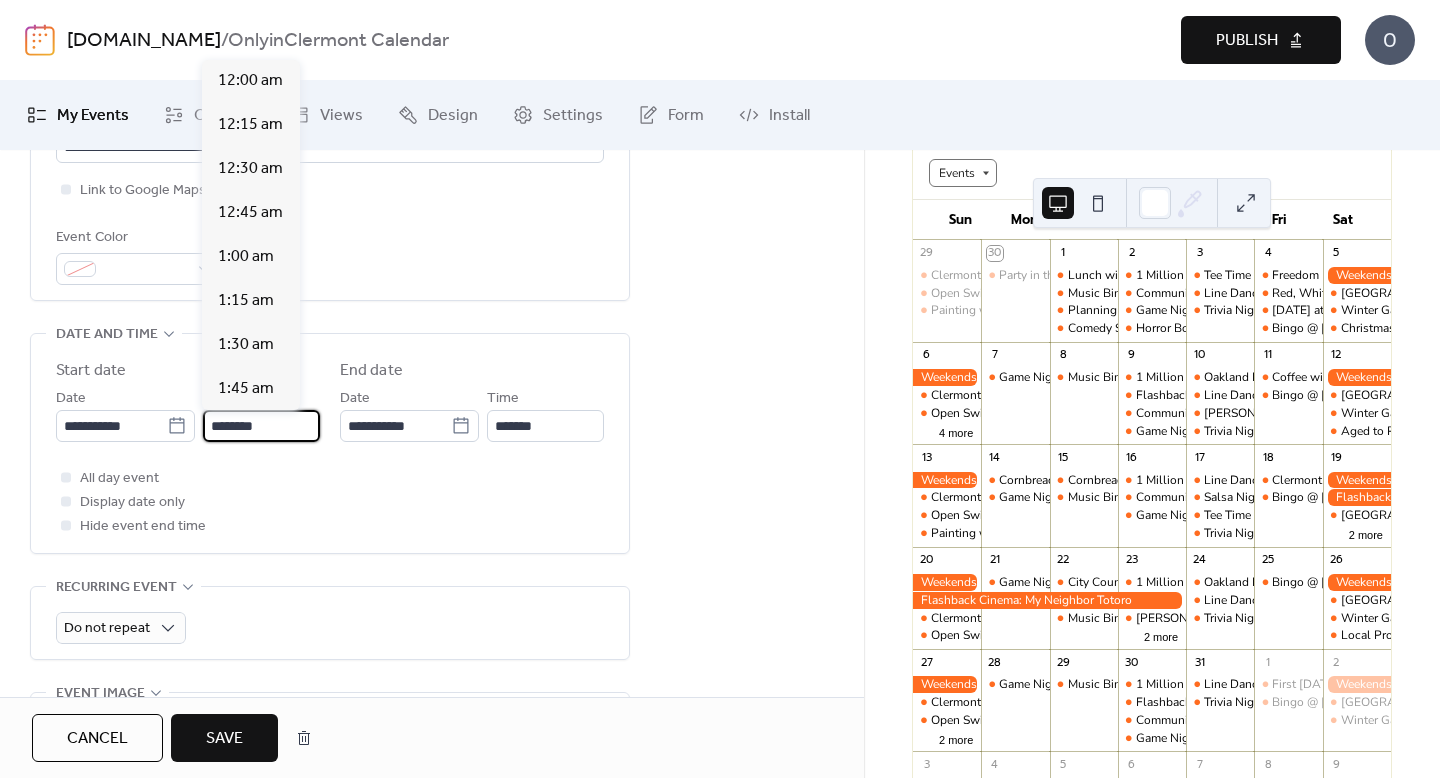 click on "********" at bounding box center [261, 426] 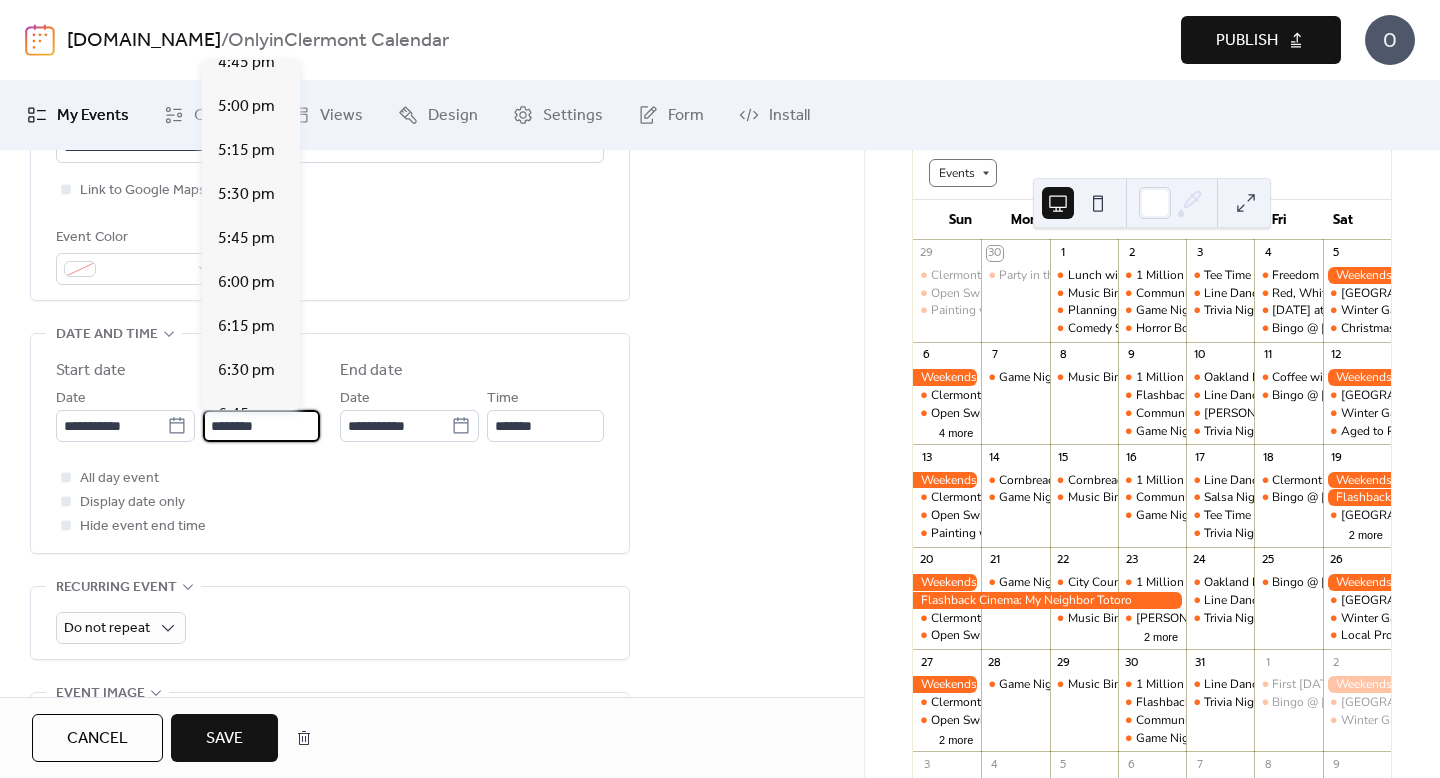 scroll, scrollTop: 2978, scrollLeft: 0, axis: vertical 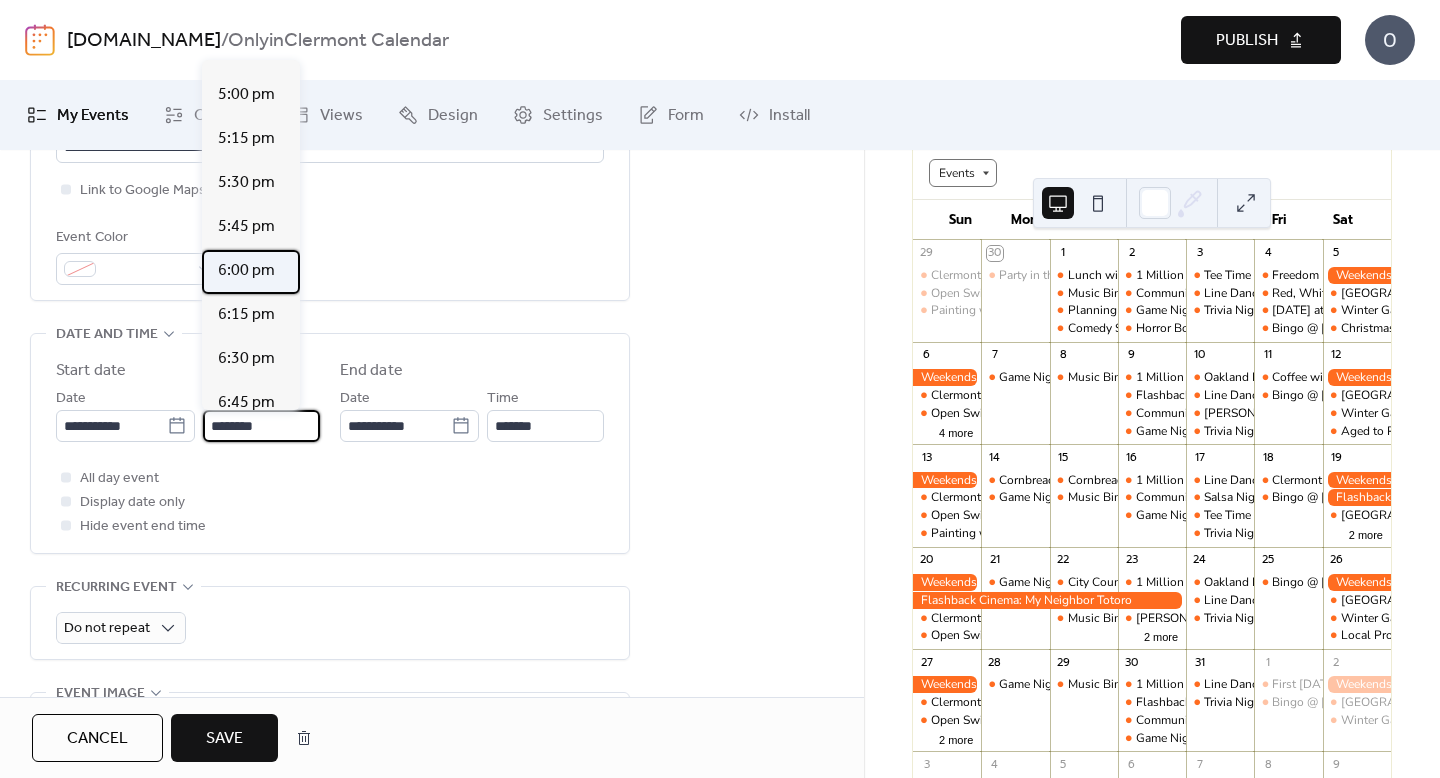 click on "6:00 pm" at bounding box center (246, 271) 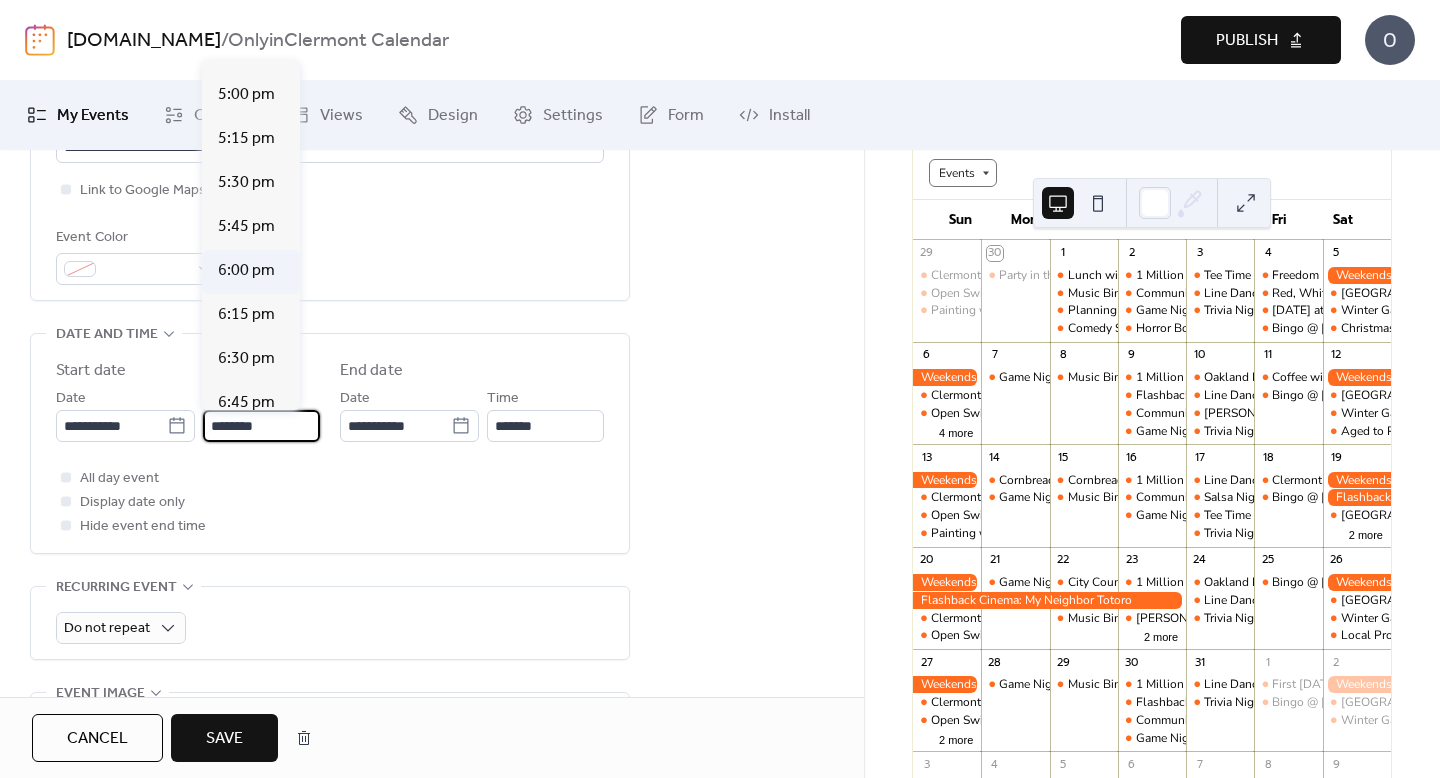type on "*******" 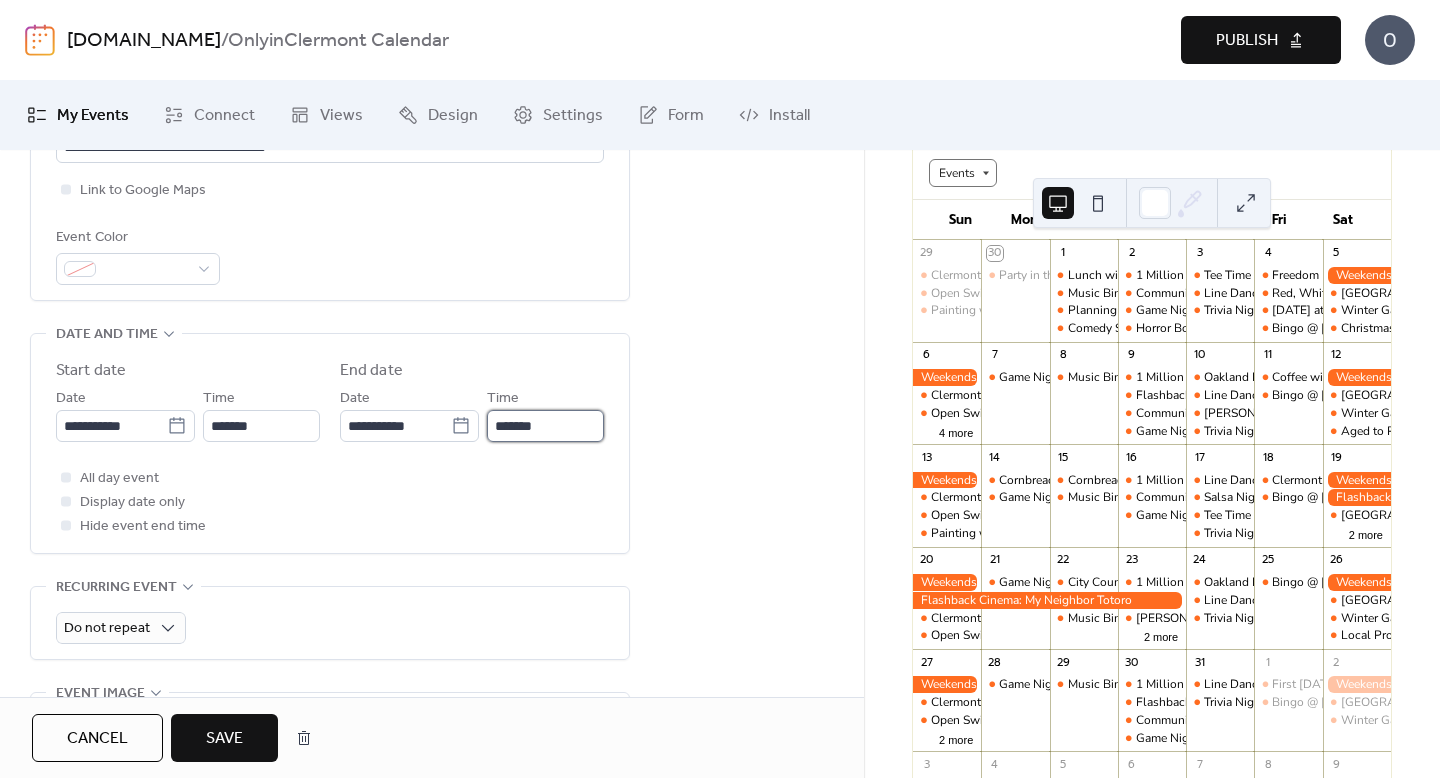 click on "*******" at bounding box center [545, 426] 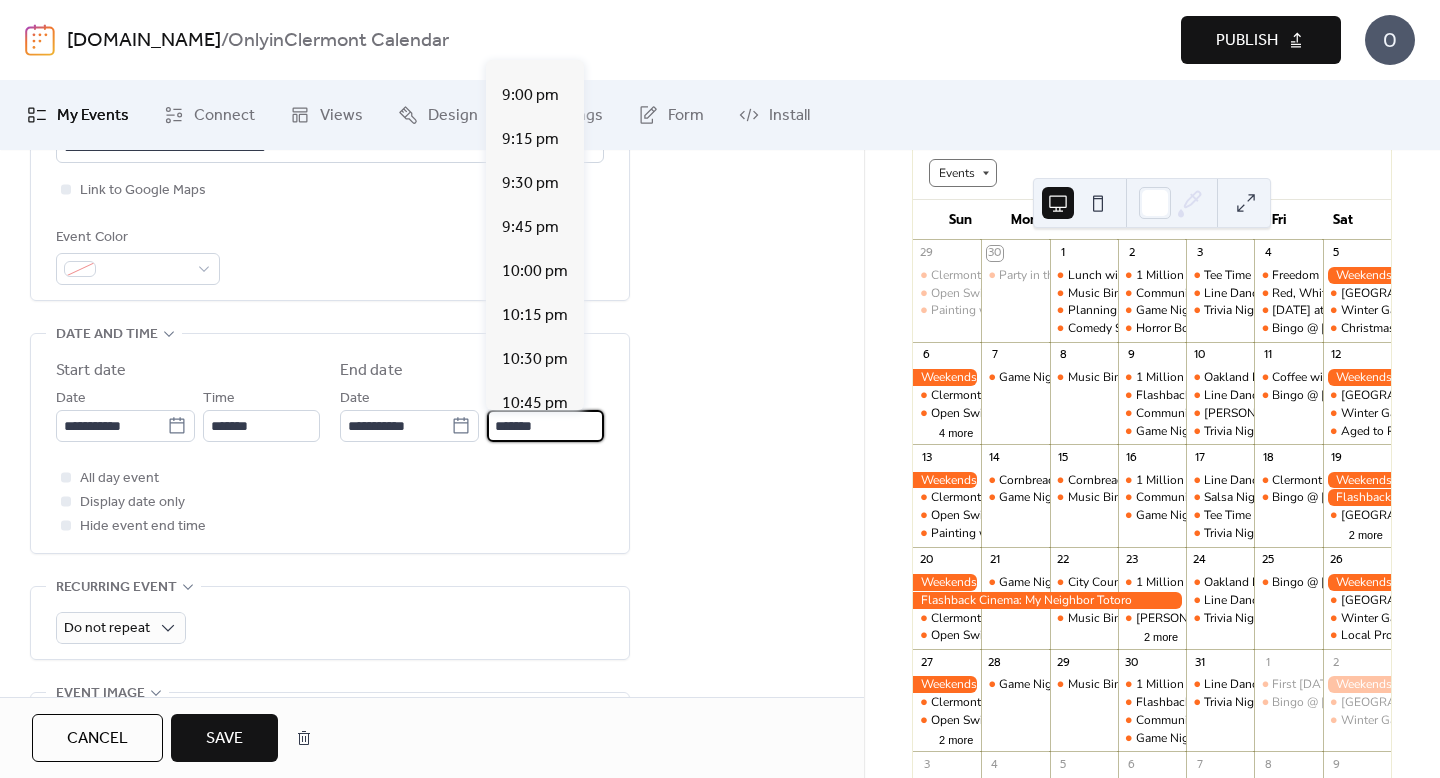 scroll, scrollTop: 470, scrollLeft: 0, axis: vertical 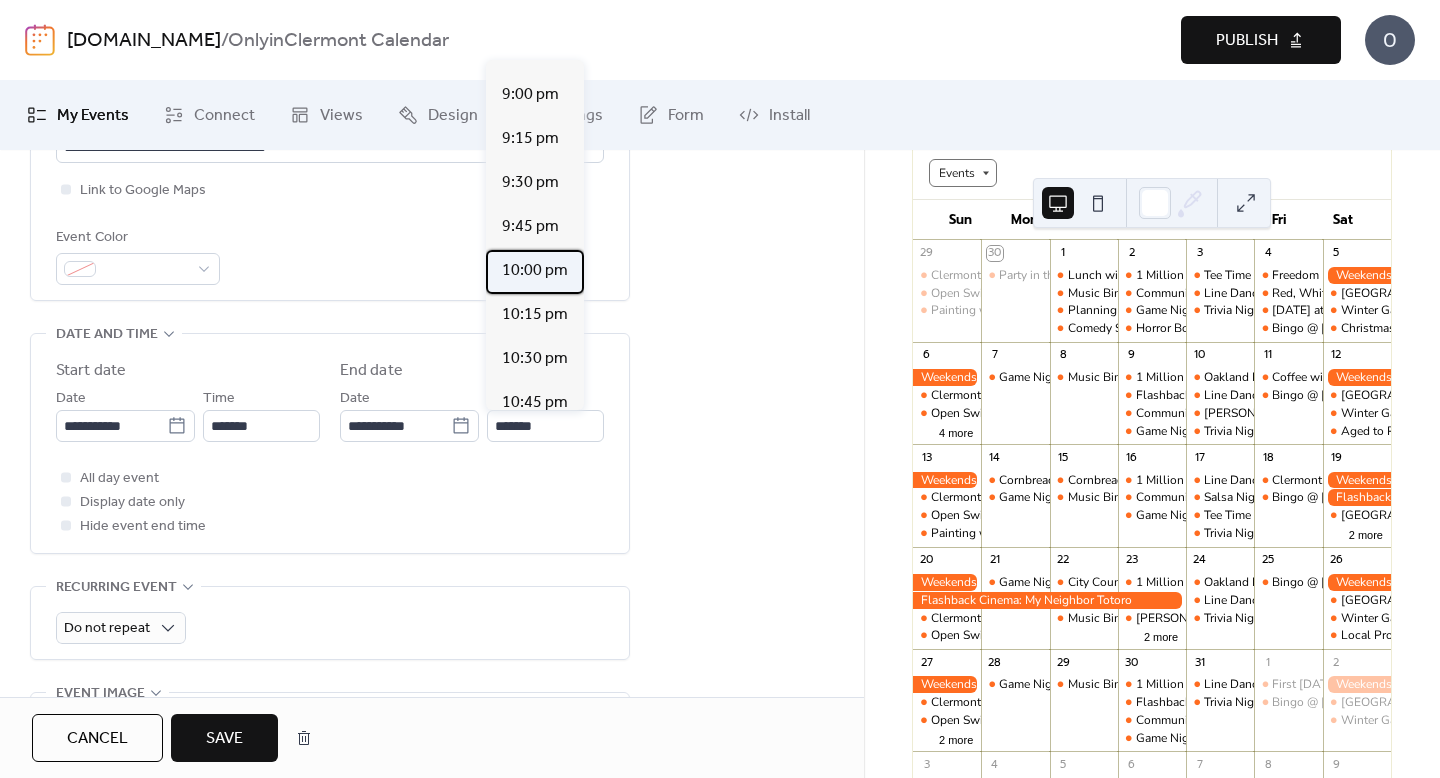 click on "10:00 pm" at bounding box center (535, 271) 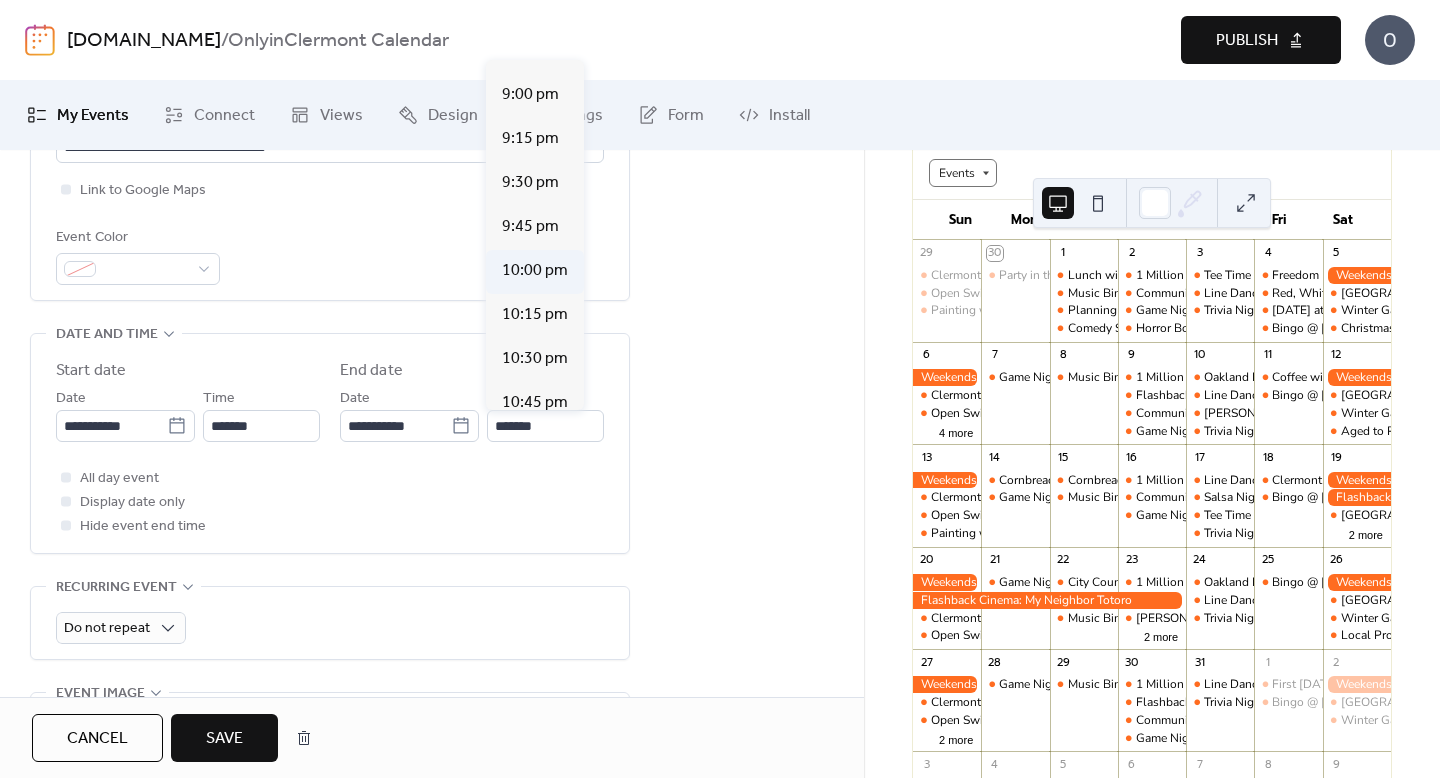 type on "********" 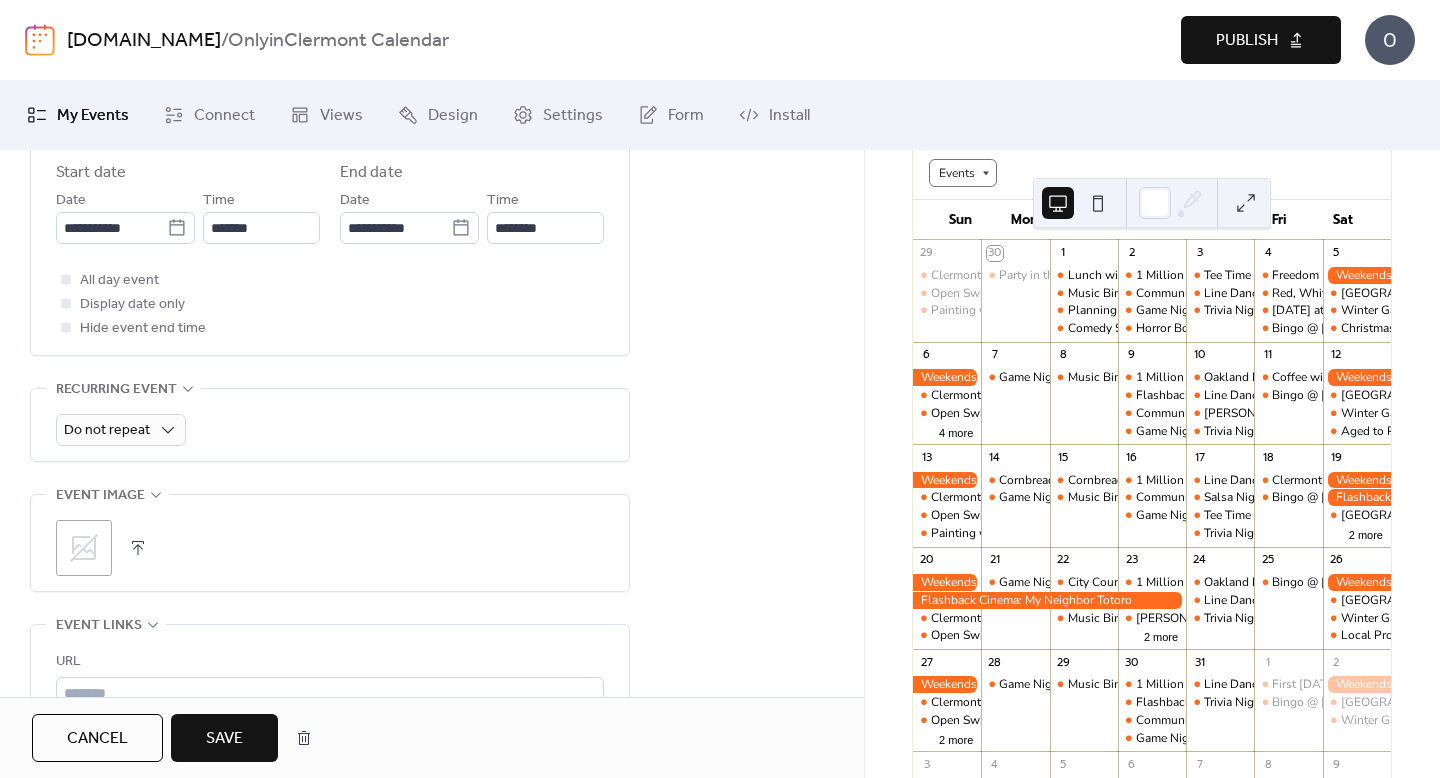 scroll, scrollTop: 708, scrollLeft: 0, axis: vertical 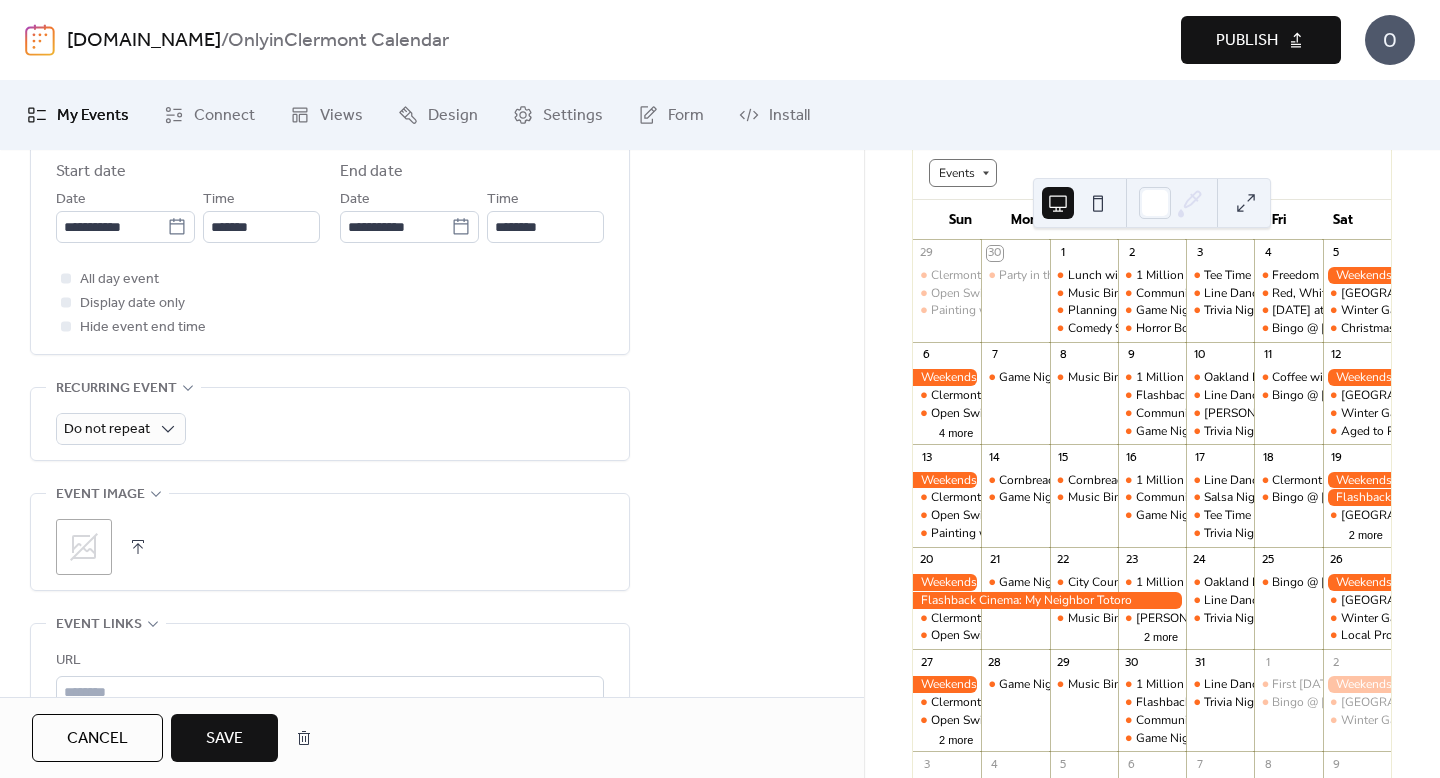 click on ";" at bounding box center (84, 547) 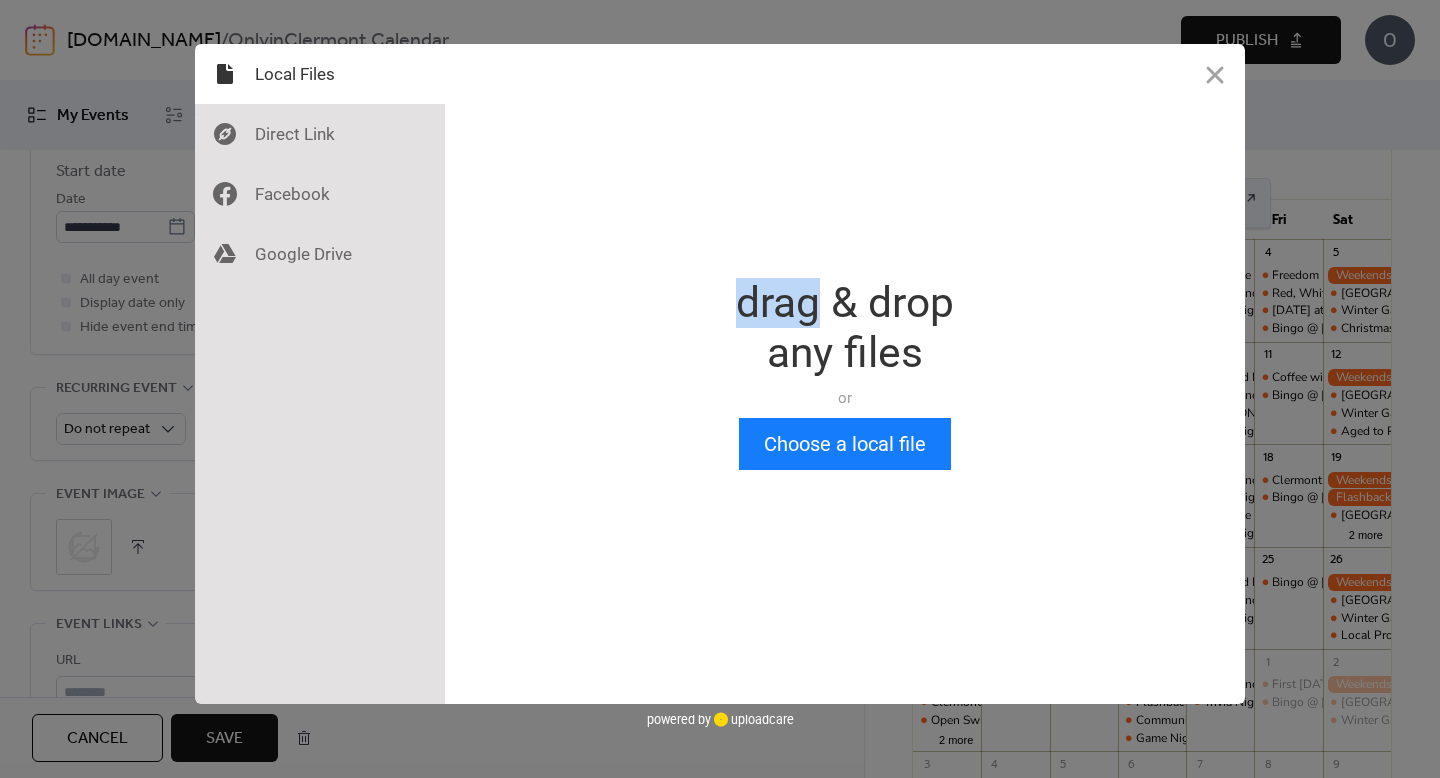 click on "Drop a file here drag & drop any files or Upload files from your computer Choose a local file or choose from     Files from the Web Grab any file off the web. Just provide the link.   Upload You’ve chosen 0 files. Show files   Done powered by   uploadcare powered by   uploadcare" at bounding box center [720, 389] 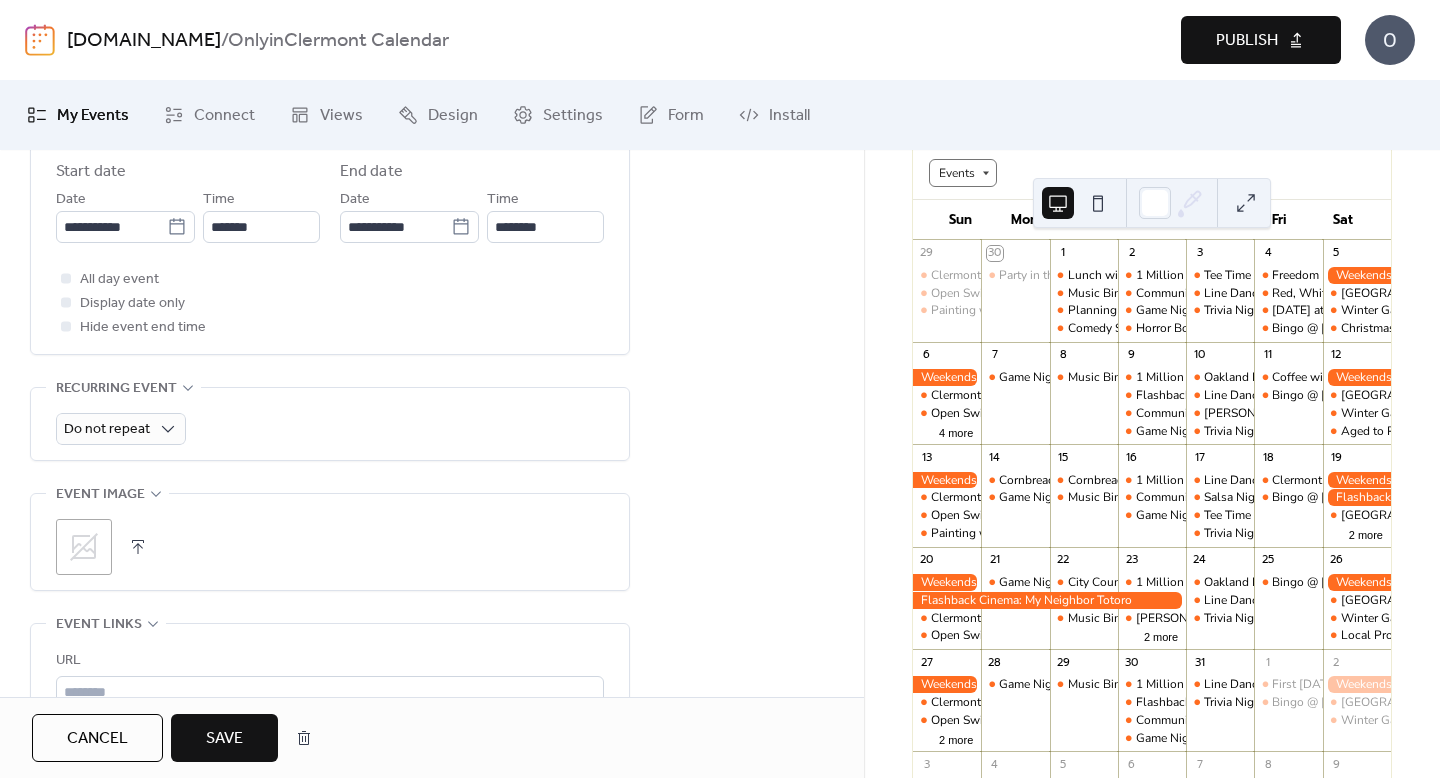 click 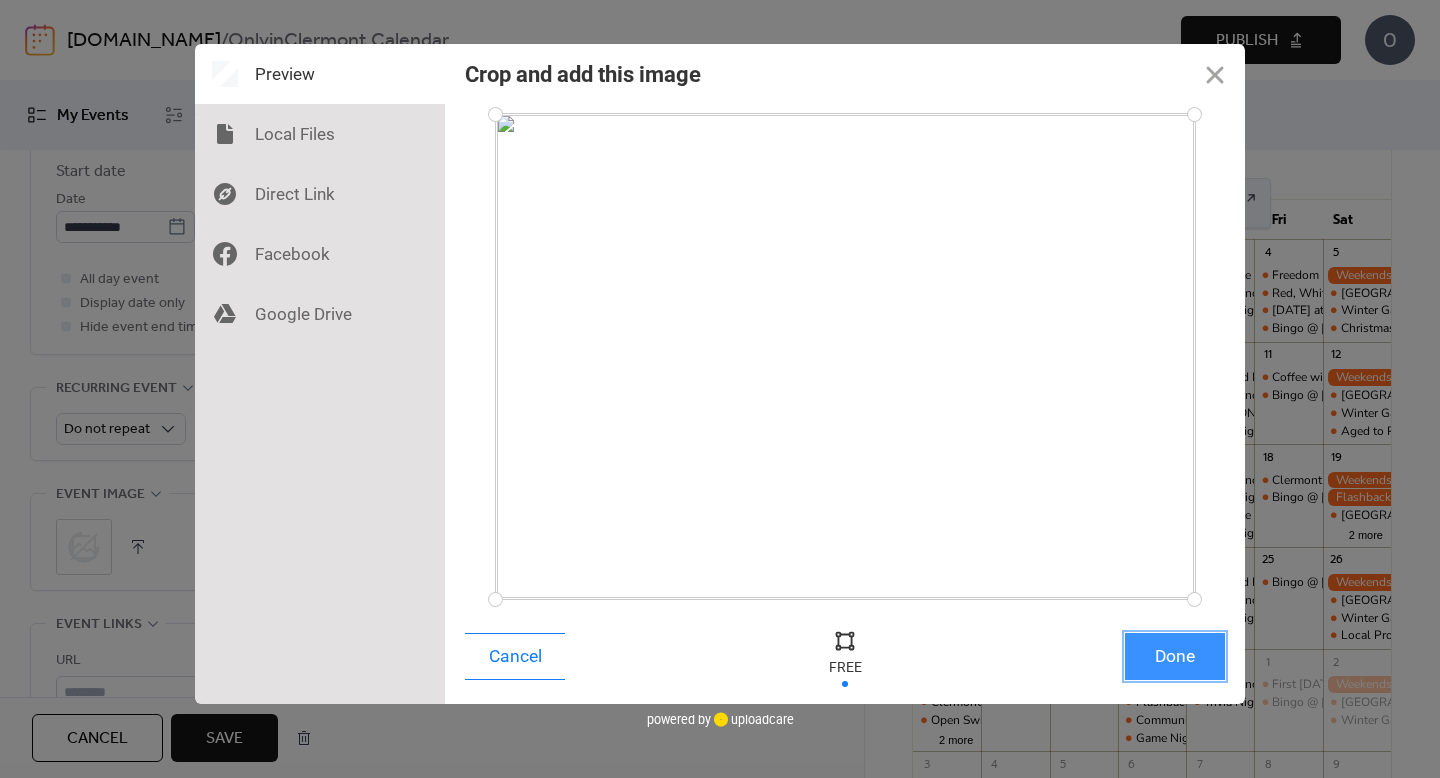 click on "Done" at bounding box center [1175, 656] 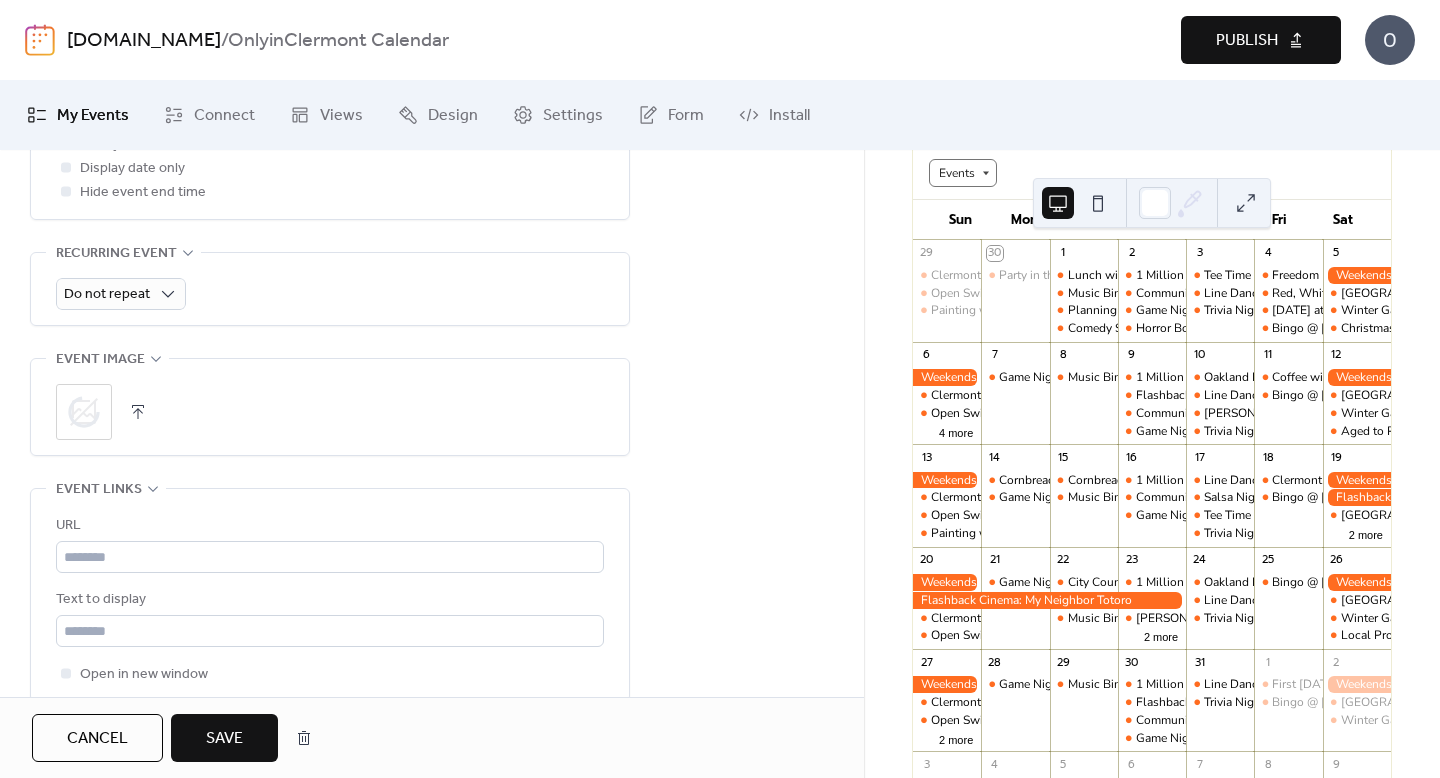 scroll, scrollTop: 908, scrollLeft: 0, axis: vertical 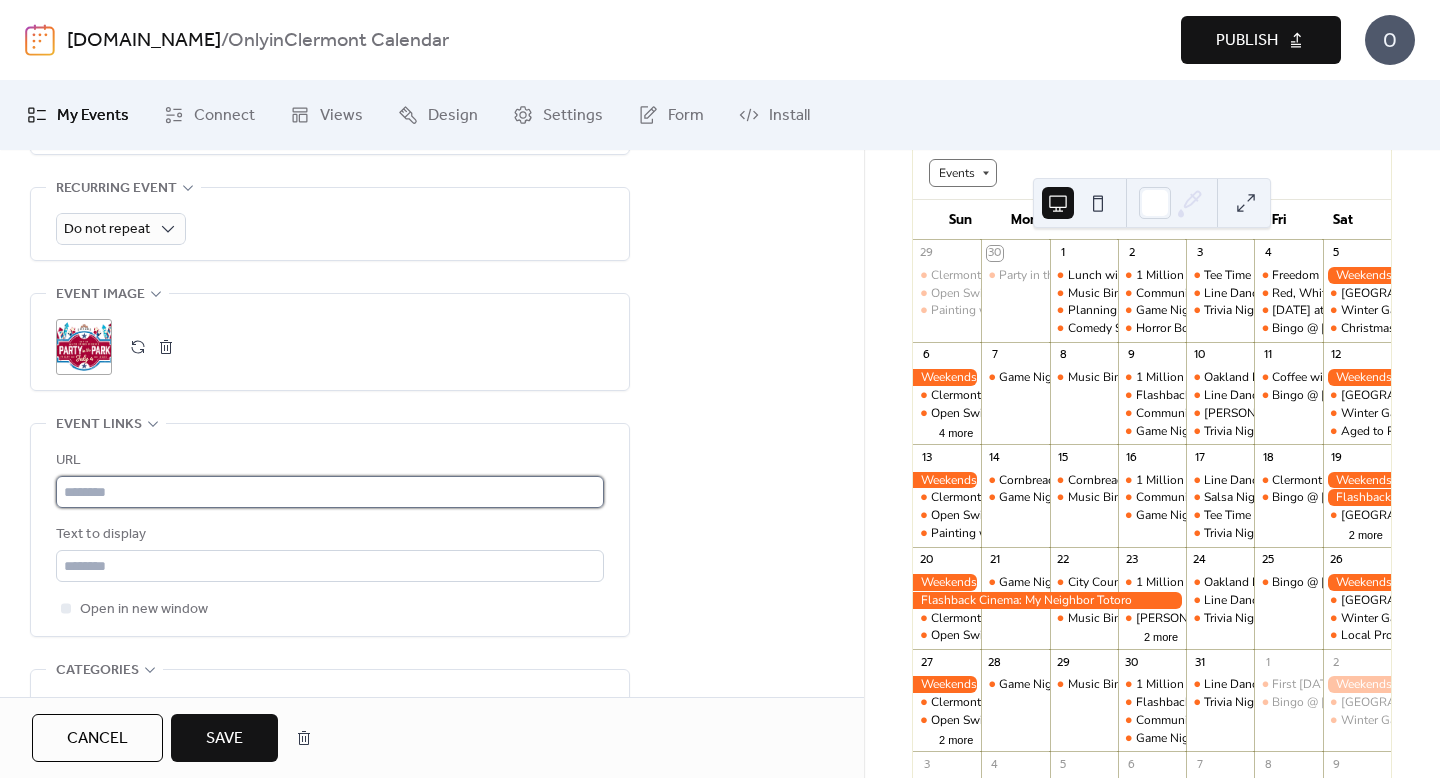 click at bounding box center [330, 492] 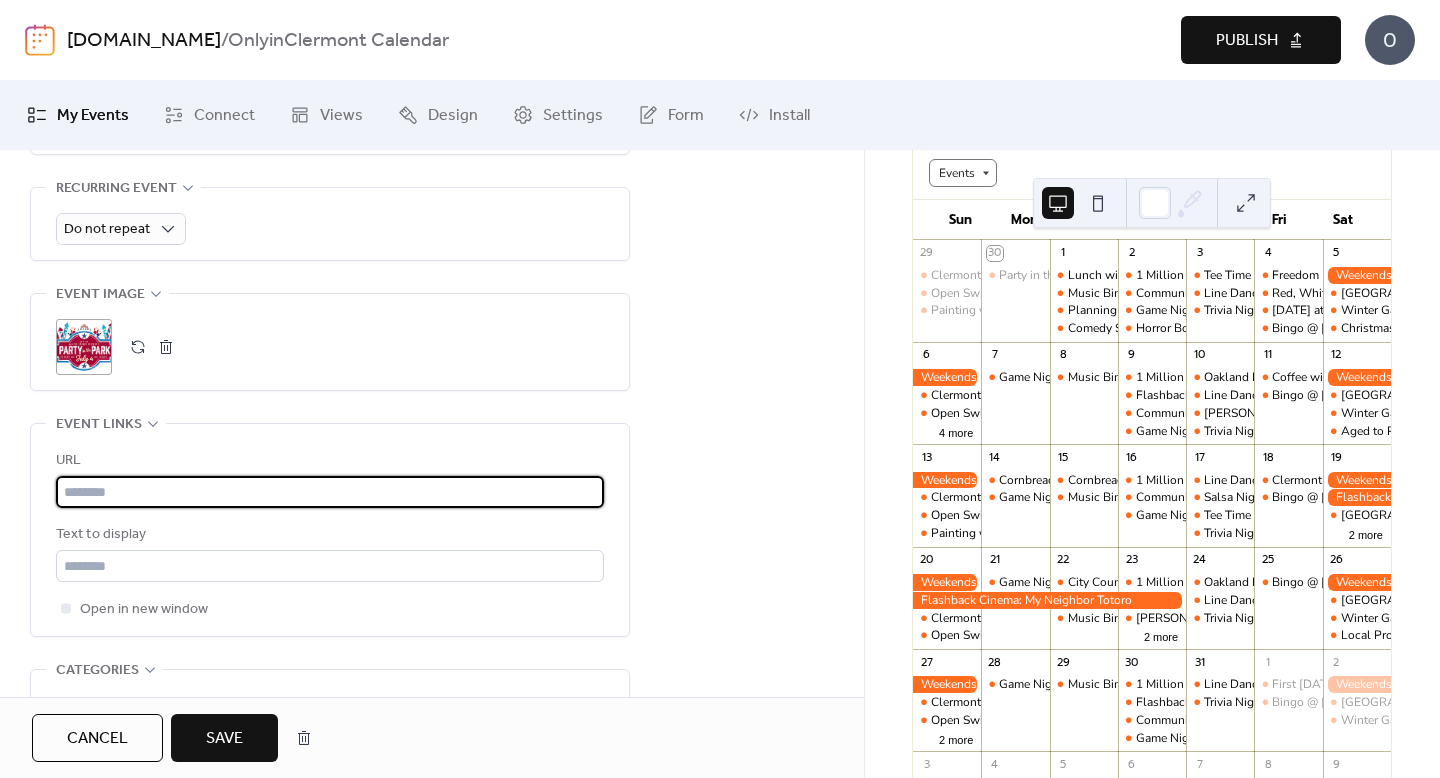 paste on "**********" 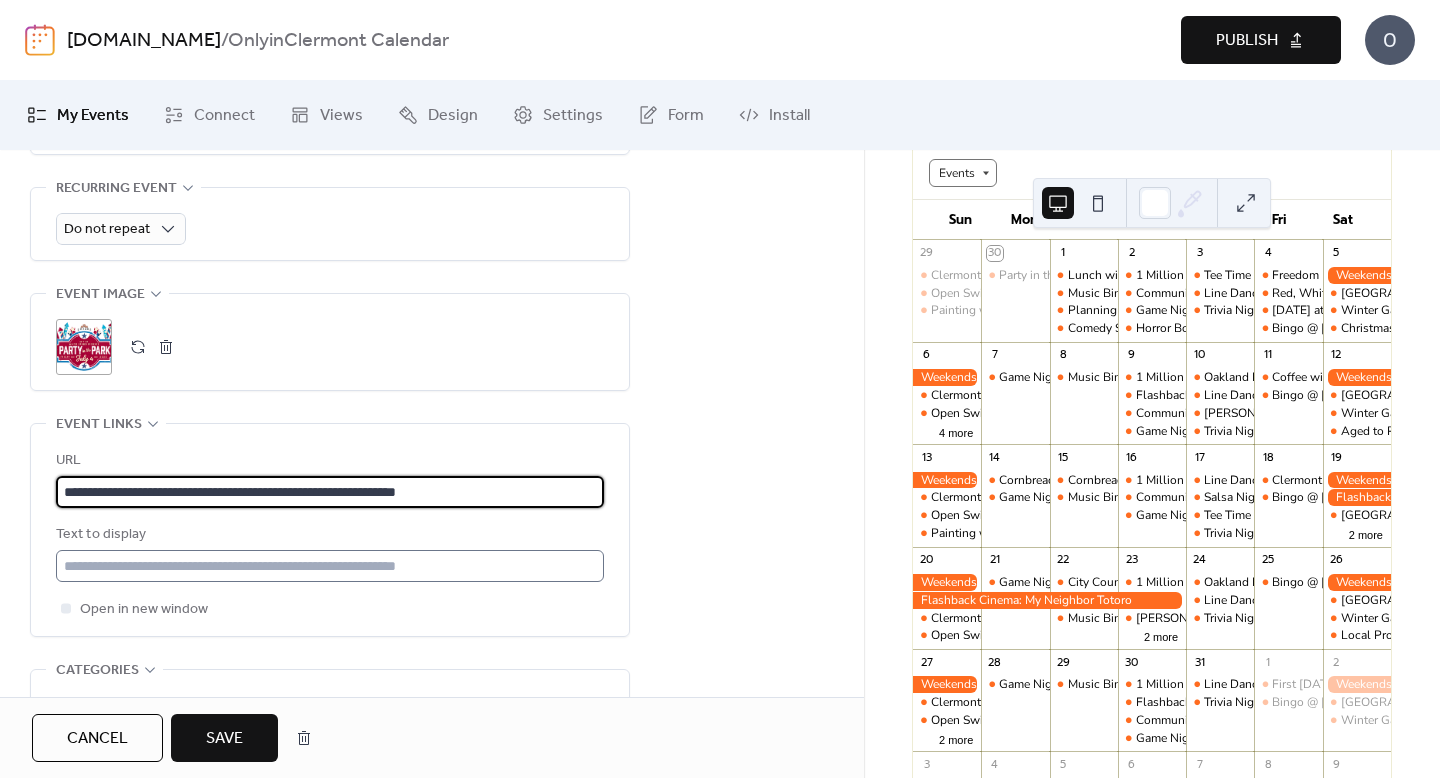 type on "**********" 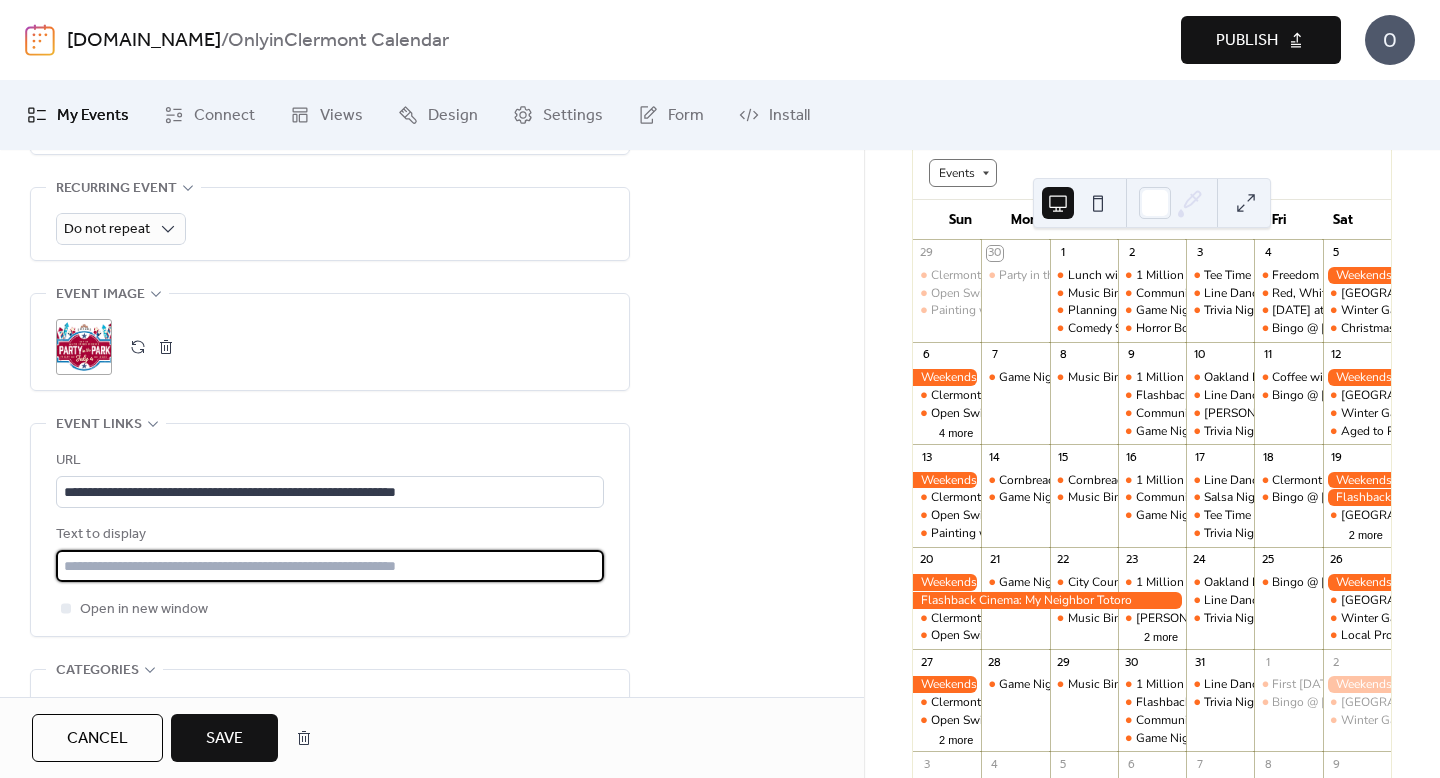 click at bounding box center (330, 566) 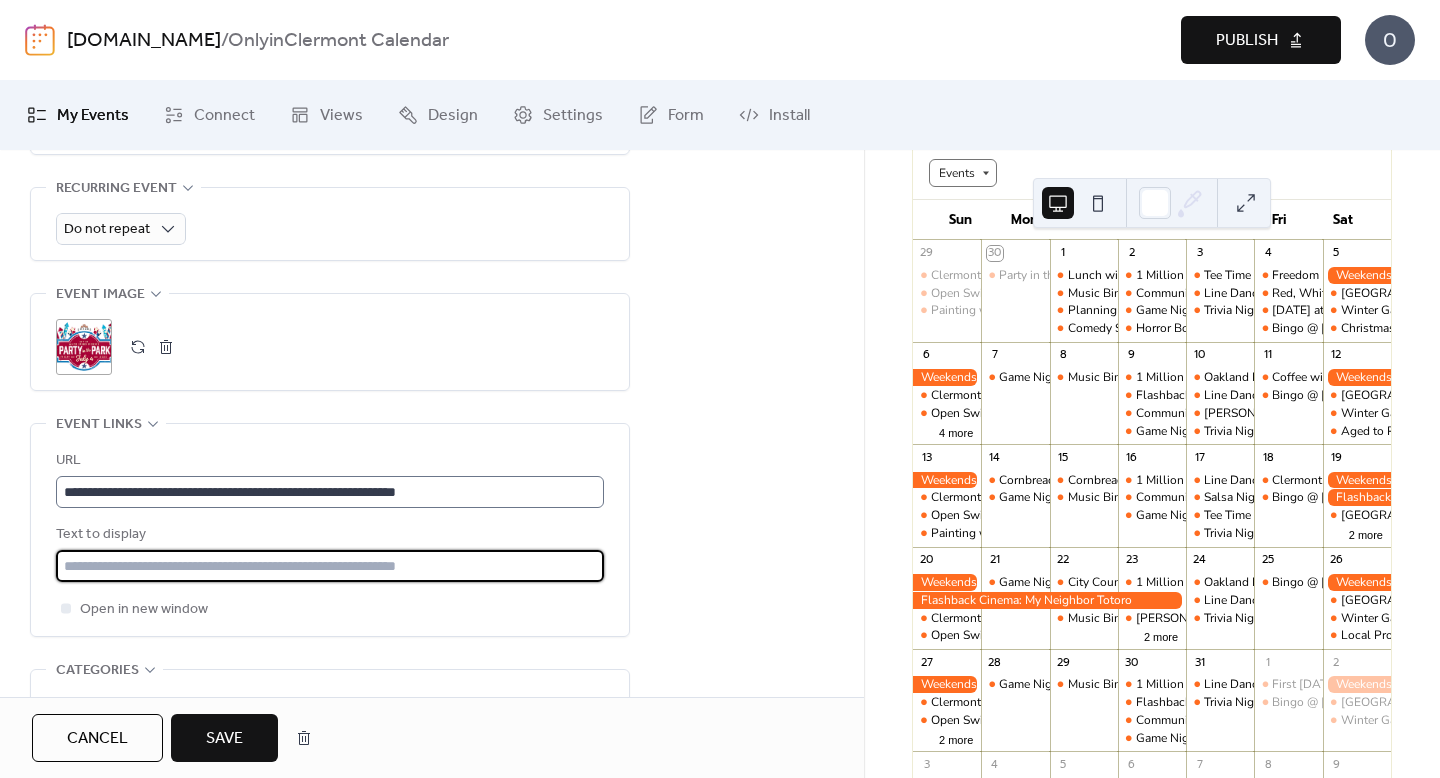 type on "**********" 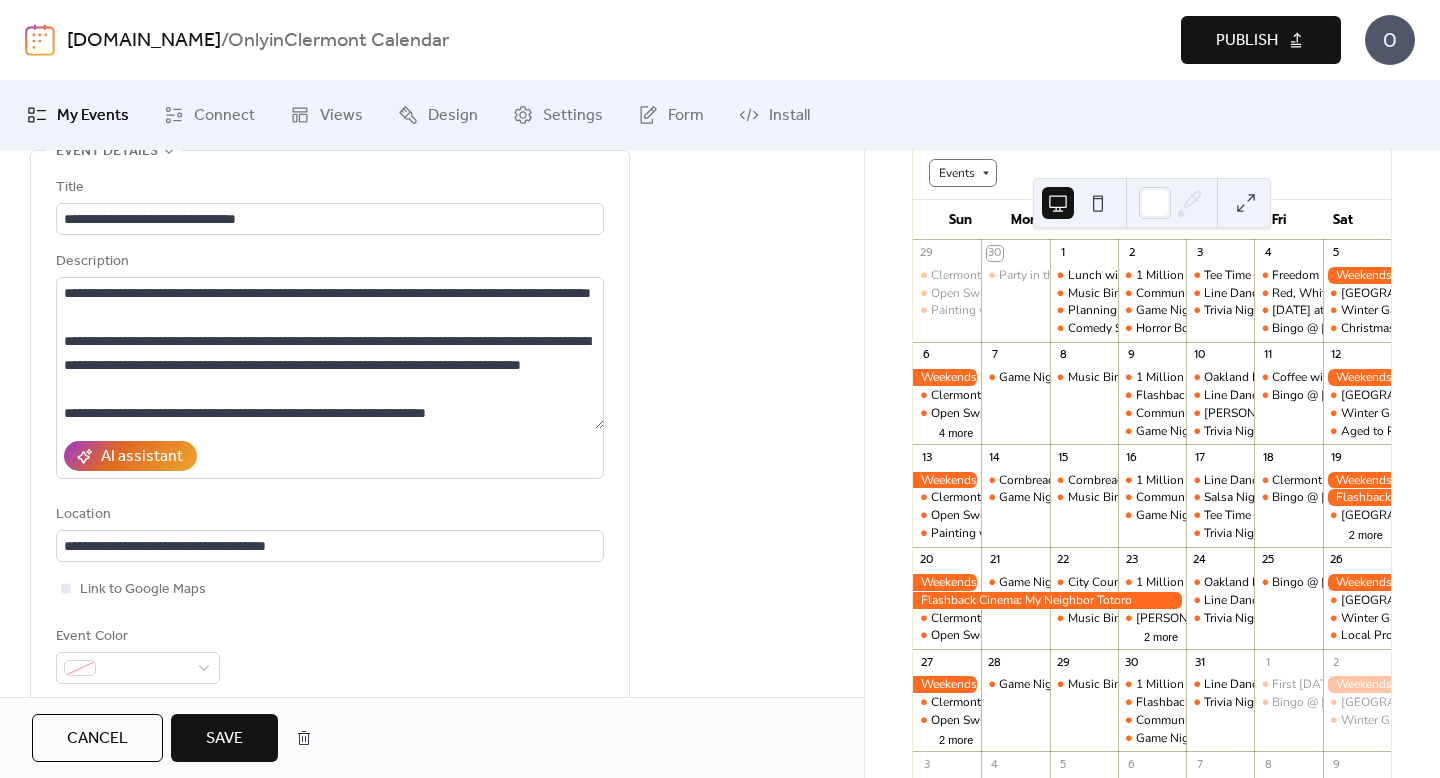 scroll, scrollTop: 0, scrollLeft: 0, axis: both 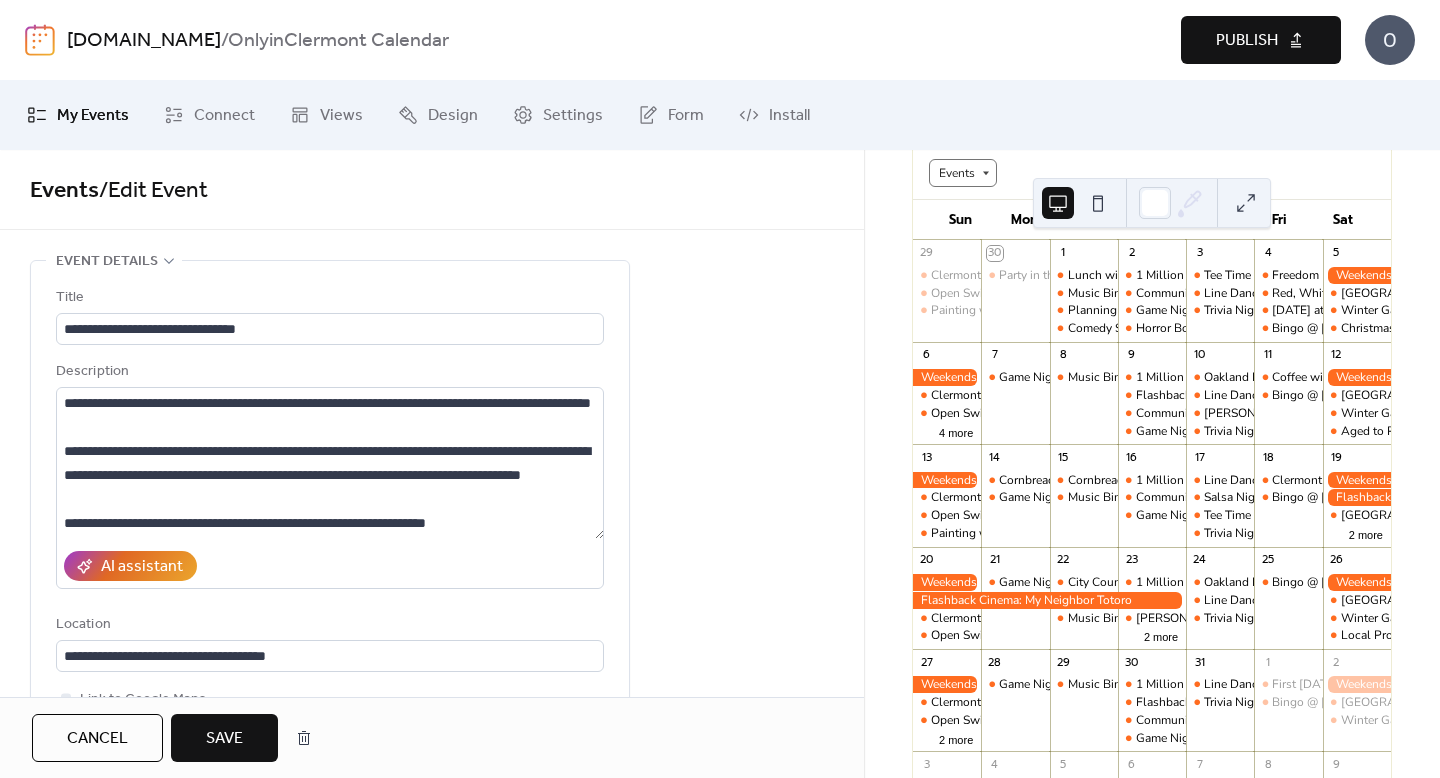 click on "Save" at bounding box center (224, 739) 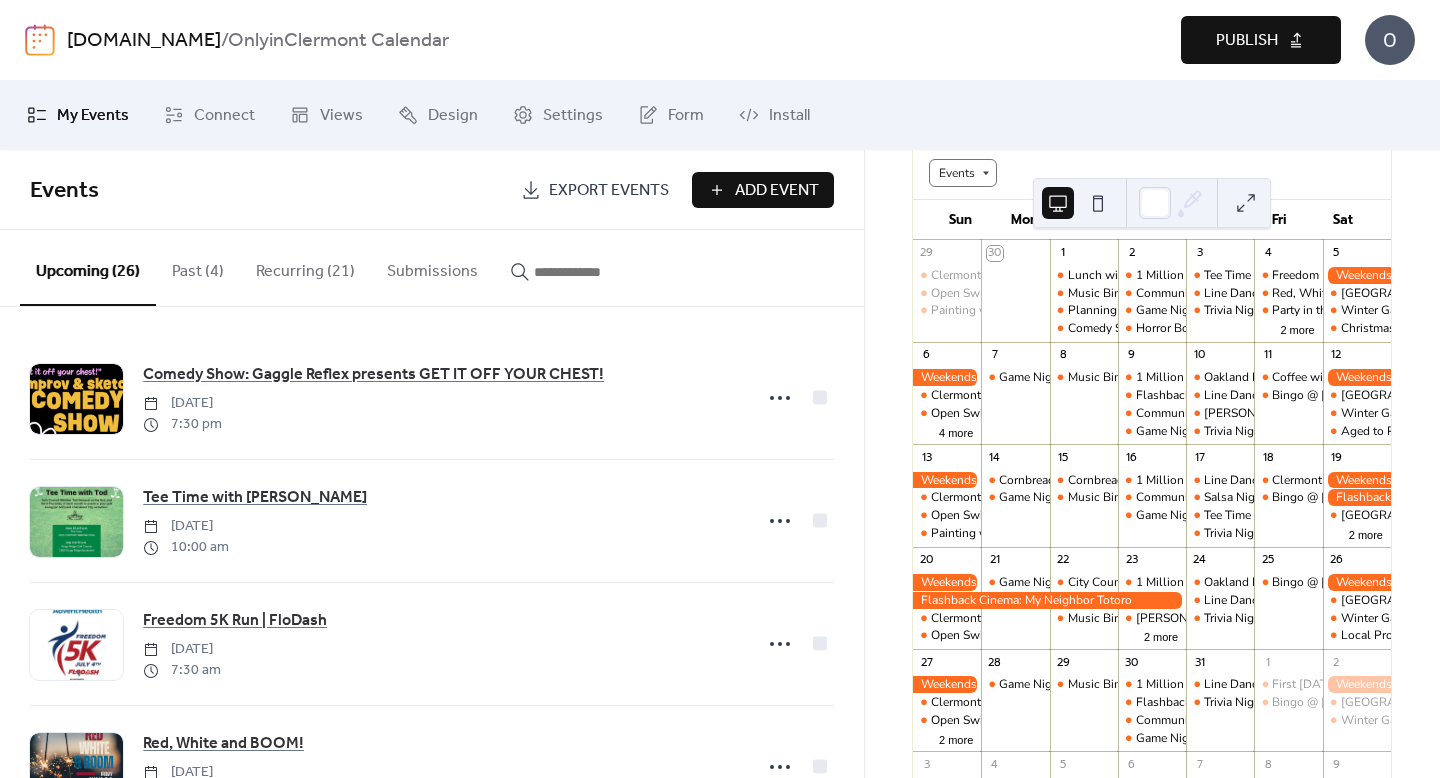 click at bounding box center [1246, 203] 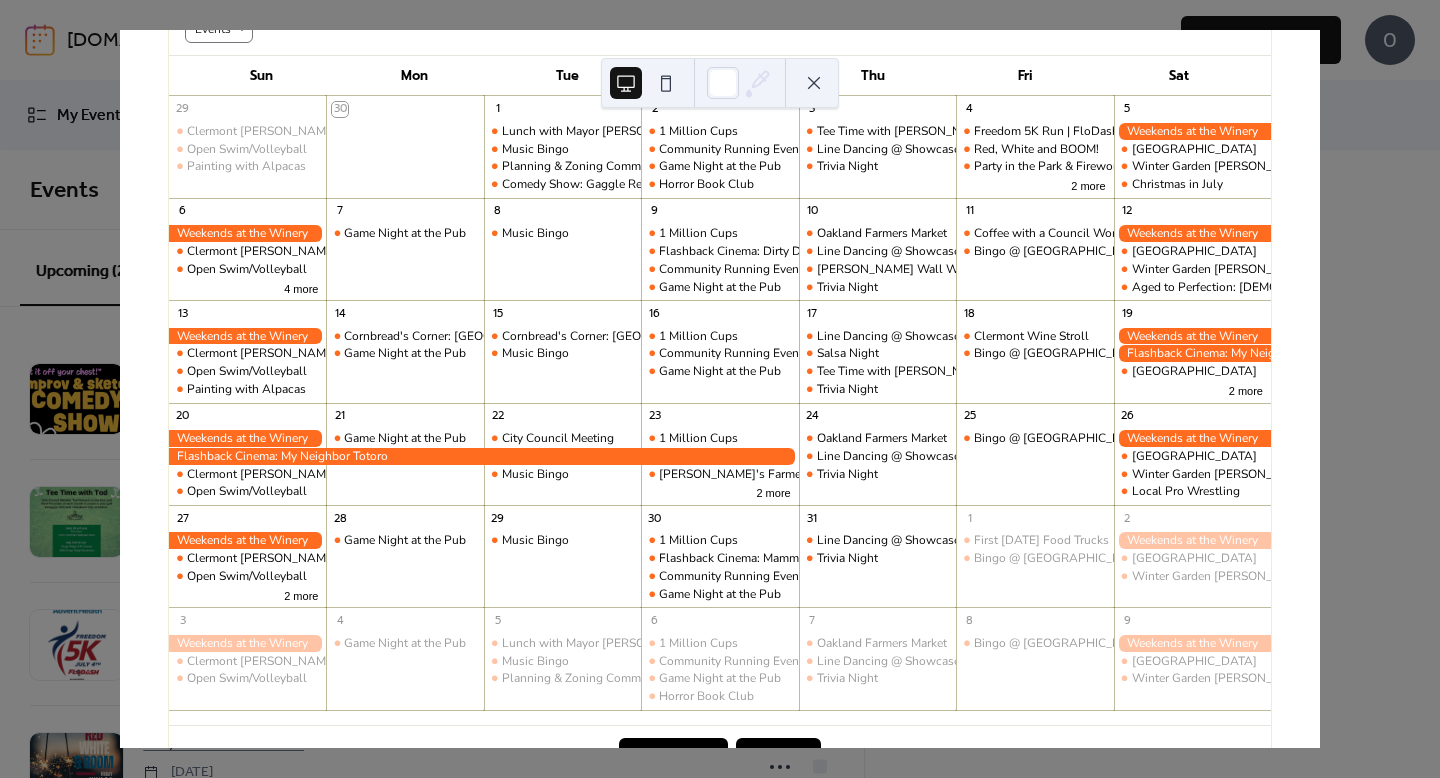 scroll, scrollTop: 147, scrollLeft: 0, axis: vertical 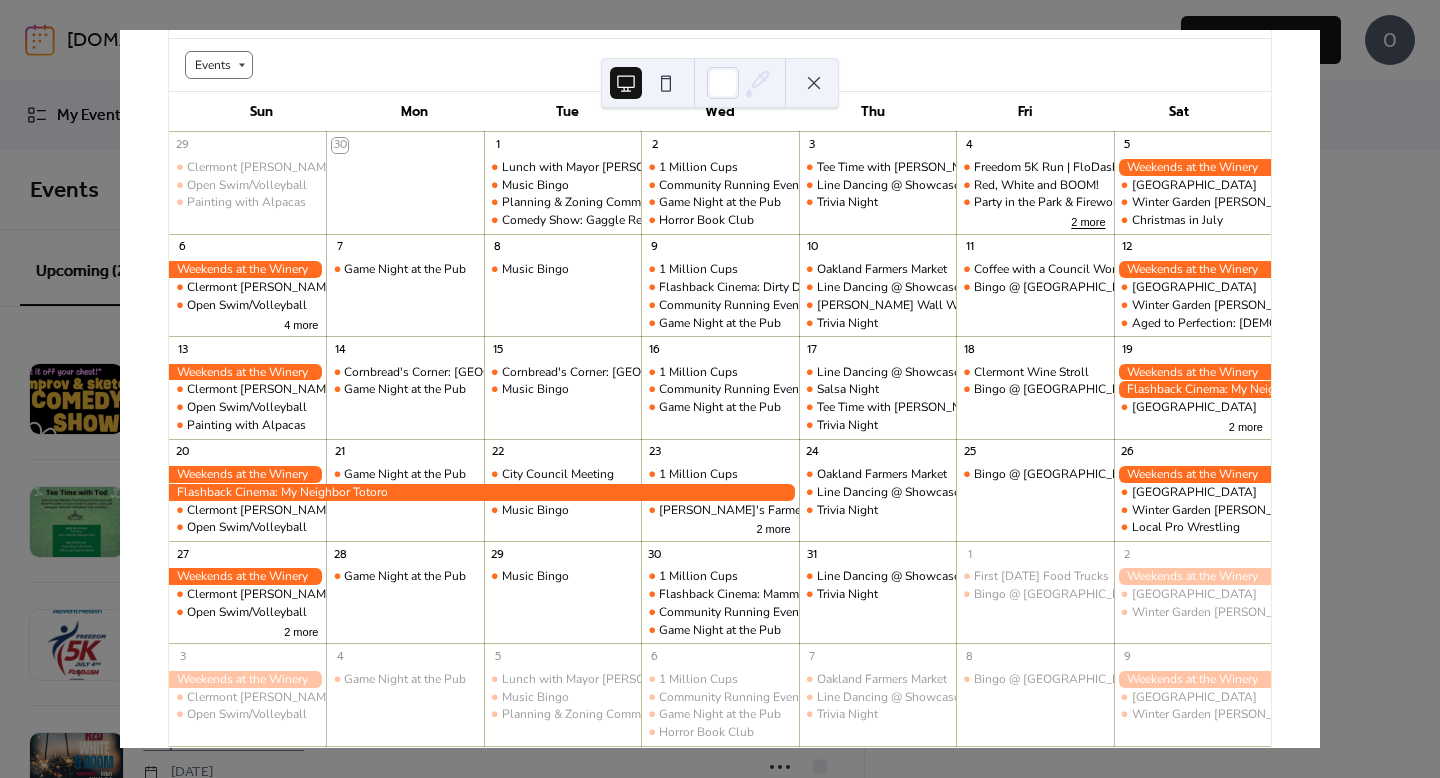 click on "2 more" at bounding box center [1088, 220] 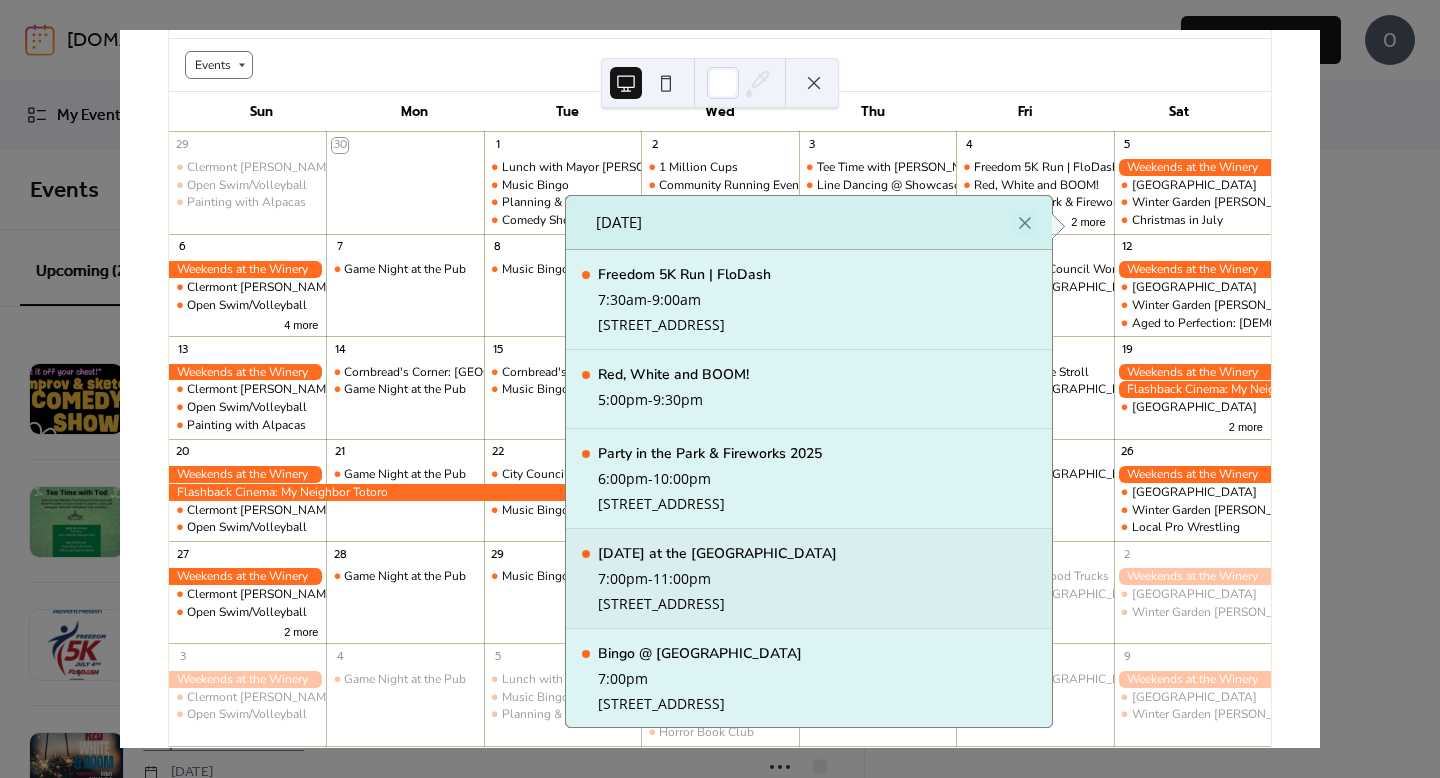 scroll, scrollTop: 0, scrollLeft: 0, axis: both 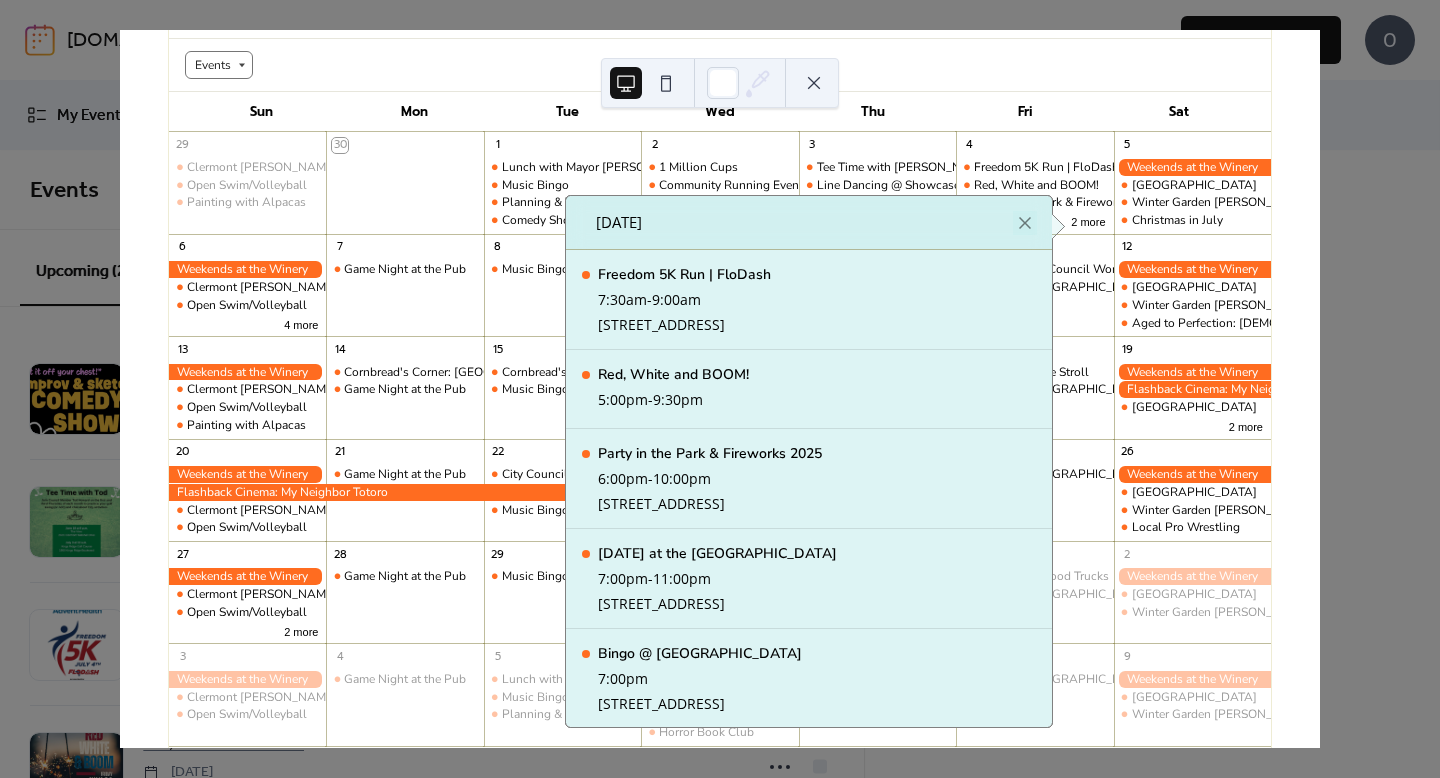click on "30 [DATE] [DATE] (GMT-05:00) America/New_York Events Sun Mon Tue Wed Thu Fri Sat 29 Clermont [PERSON_NAME] Market Open Swim/Volleyball Painting with Alpacas 30 1 Lunch with Mayor [PERSON_NAME] Music Bingo Planning & Zoning Commission Comedy Show: Gaggle Reflex presents GET IT OFF YOUR CHEST! 2 1 Million Cups Community Running Event Game Night at the Pub Horror Book Club 3 Tee Time with [PERSON_NAME] Line Dancing @ Showcase of Citrus Trivia Night 4 Freedom 5K Run | FloDash Red, White and BOOM!  Party in the Park & Fireworks 2025 2 more 5 [GEOGRAPHIC_DATA] Run Winter Garden [PERSON_NAME] Market Christmas in [DATE] Clermont [PERSON_NAME] Market Open Swim/Volleyball 4 more 7 Game Night at the Pub 8 Music Bingo 9 1 Million Cups Flashback Cinema: Dirty Dancing Community Running Event Game Night at the Pub 10 Oakland Farmers Market Line Dancing @ Showcase of Citrus [PERSON_NAME] Wall Workshop Trivia Night 11 Coffee with a Council Woman Bingo @ [GEOGRAPHIC_DATA] 12 [GEOGRAPHIC_DATA] Run Winter Garden [PERSON_NAME] Market Aged to Perfection: [DEMOGRAPHIC_DATA] Wine Night 13 14 15 16 17" at bounding box center (720, 389) 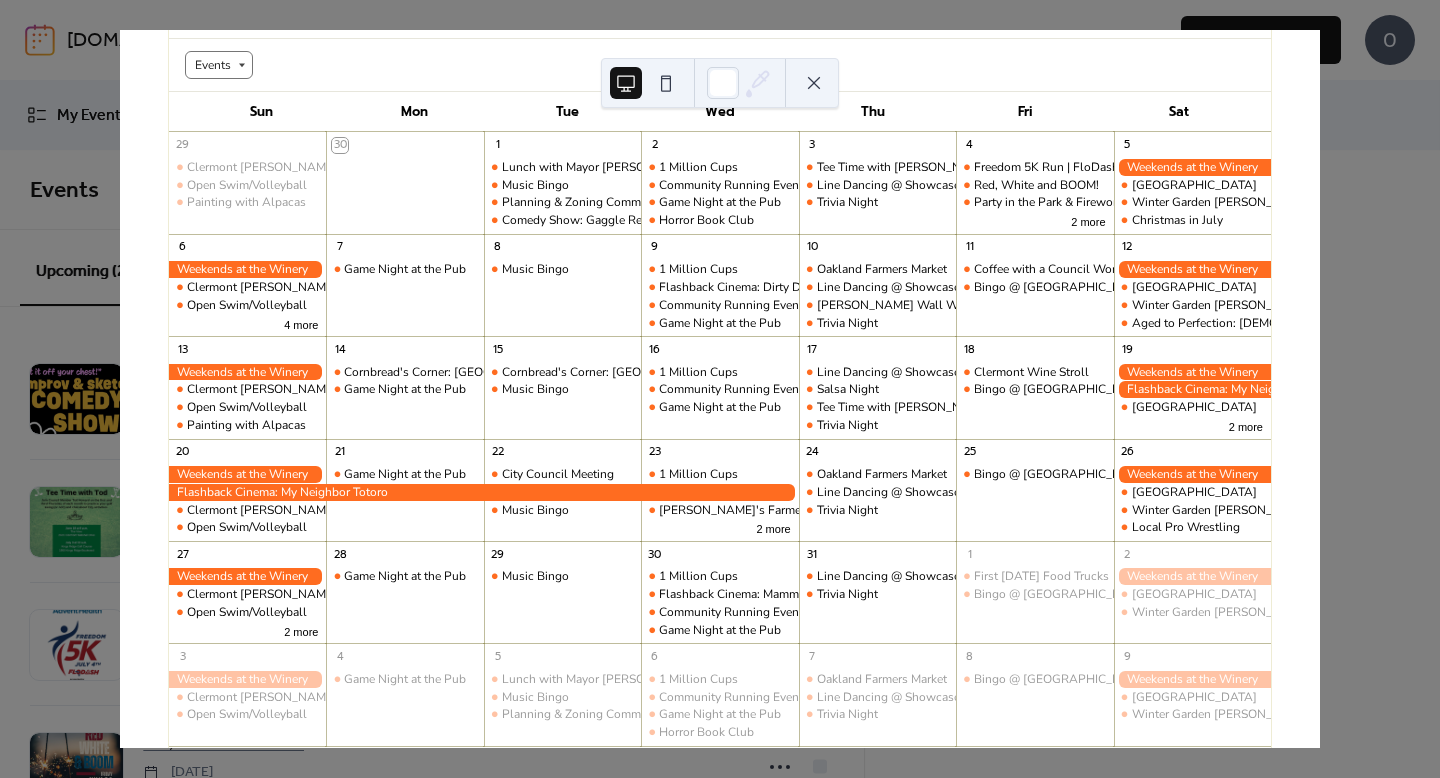 click at bounding box center (814, 83) 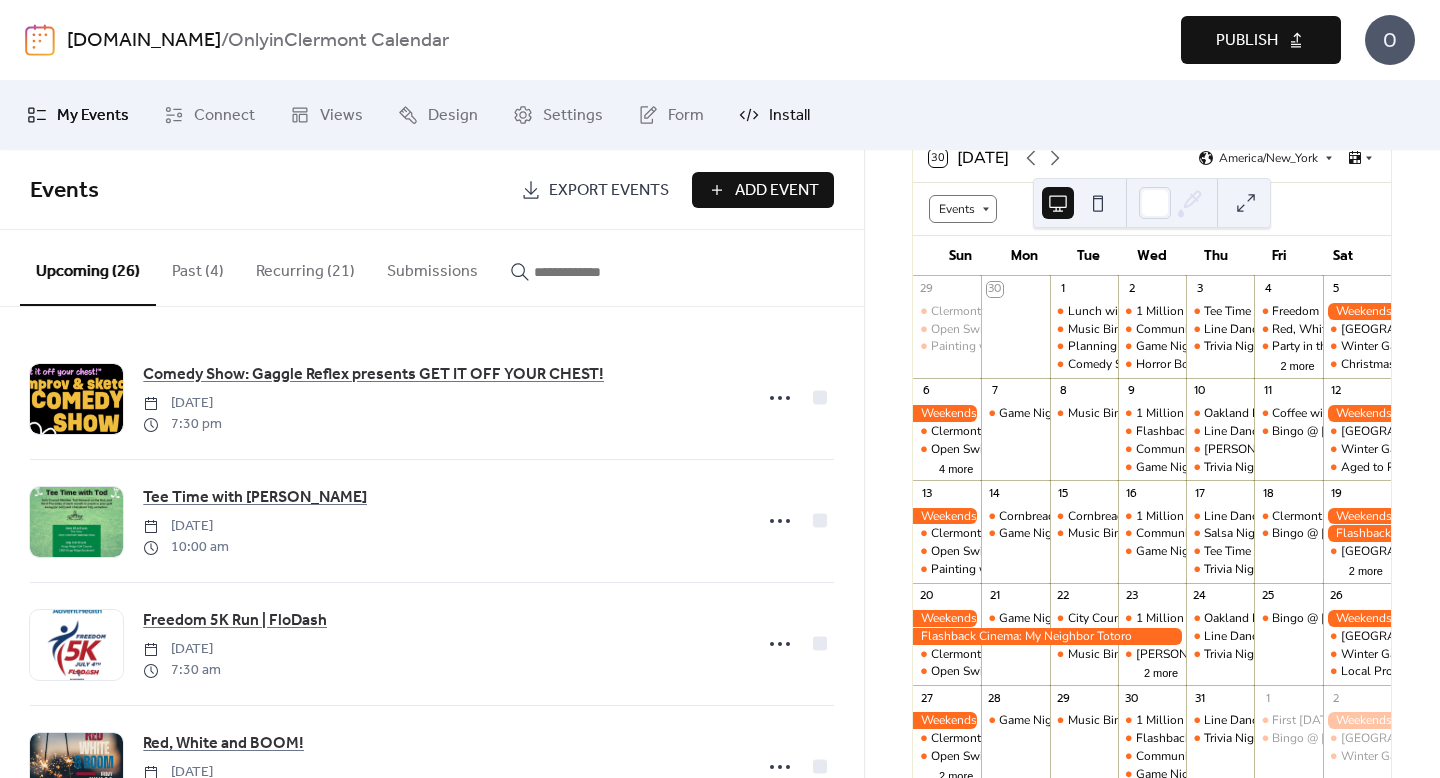 scroll, scrollTop: 183, scrollLeft: 0, axis: vertical 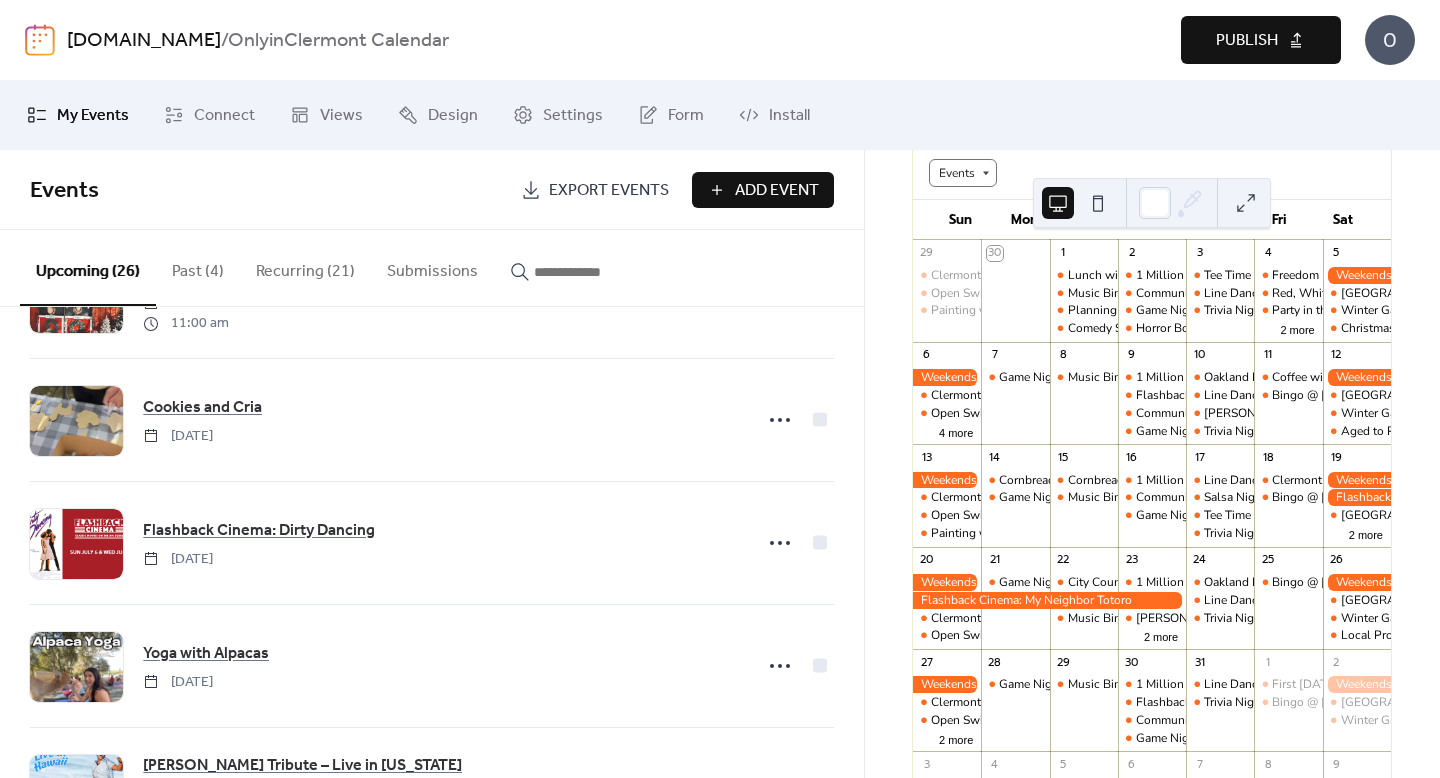 click on "Recurring  (21)" at bounding box center [305, 267] 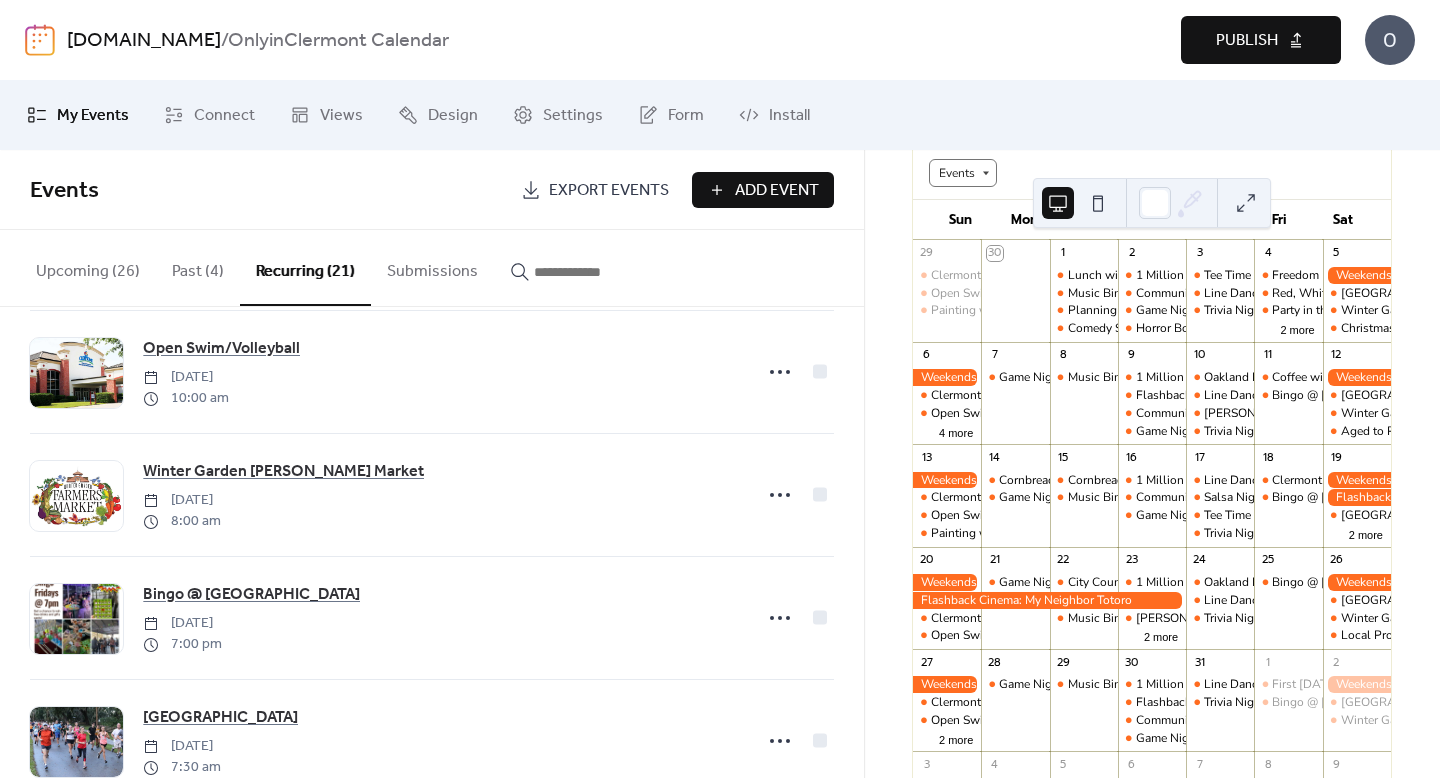 scroll, scrollTop: 1665, scrollLeft: 0, axis: vertical 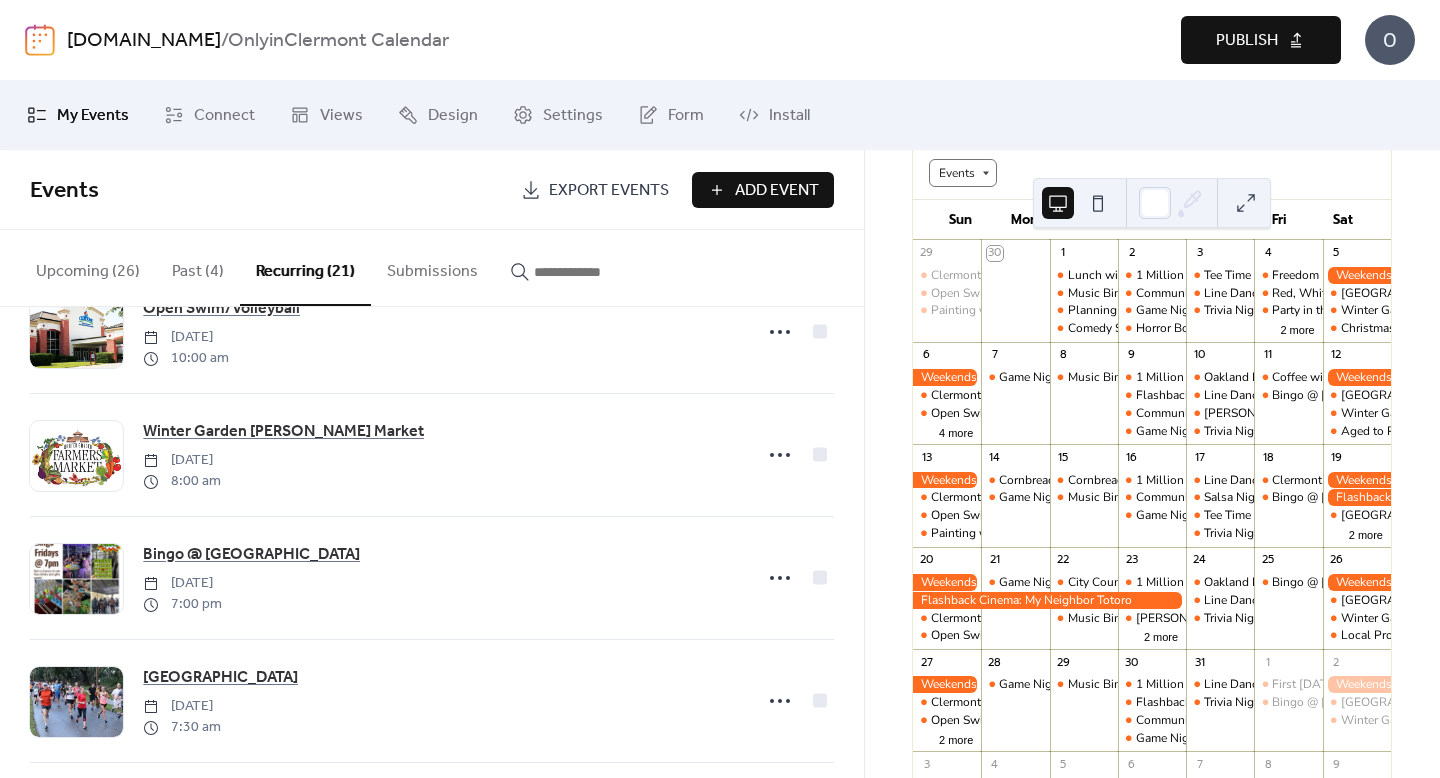 click on "Bingo @ [GEOGRAPHIC_DATA]" at bounding box center (251, 555) 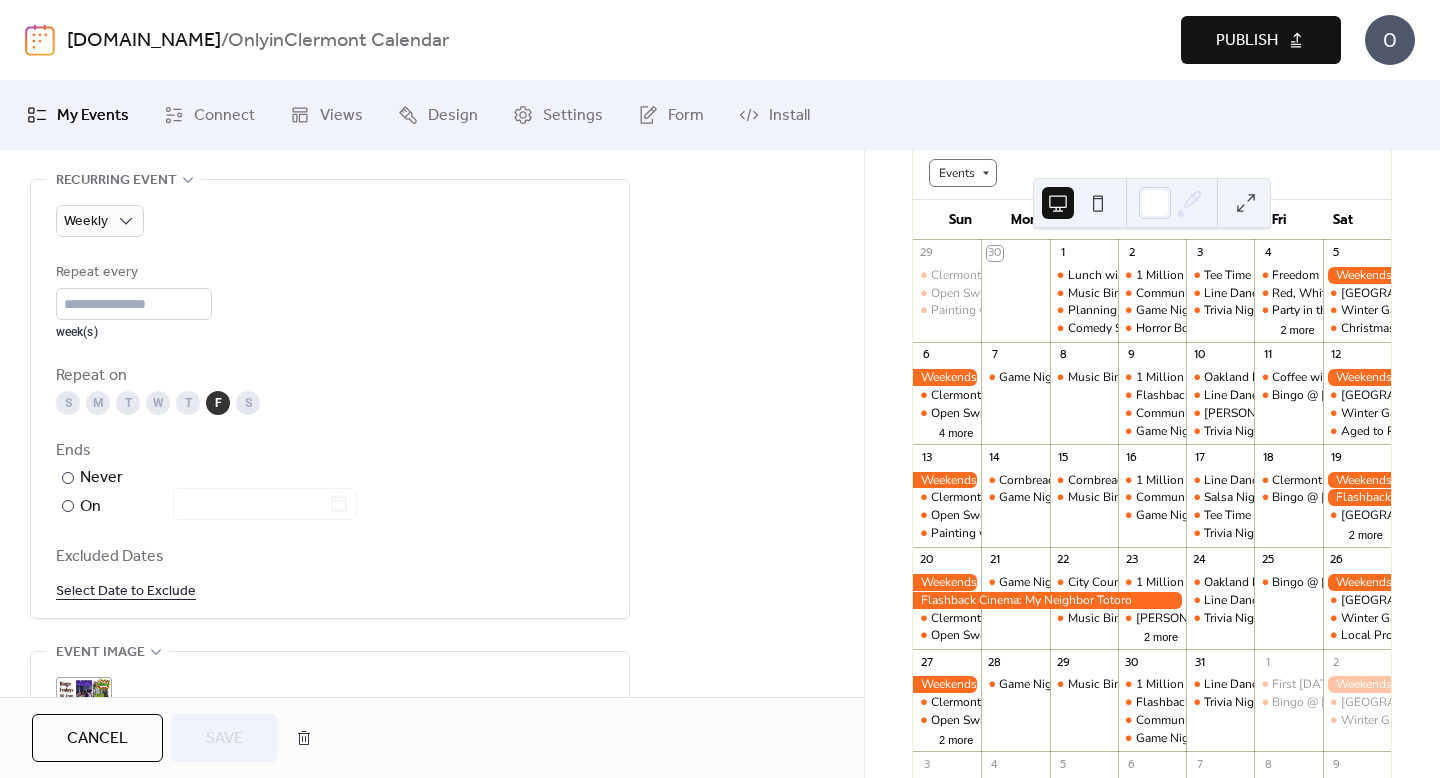 scroll, scrollTop: 957, scrollLeft: 0, axis: vertical 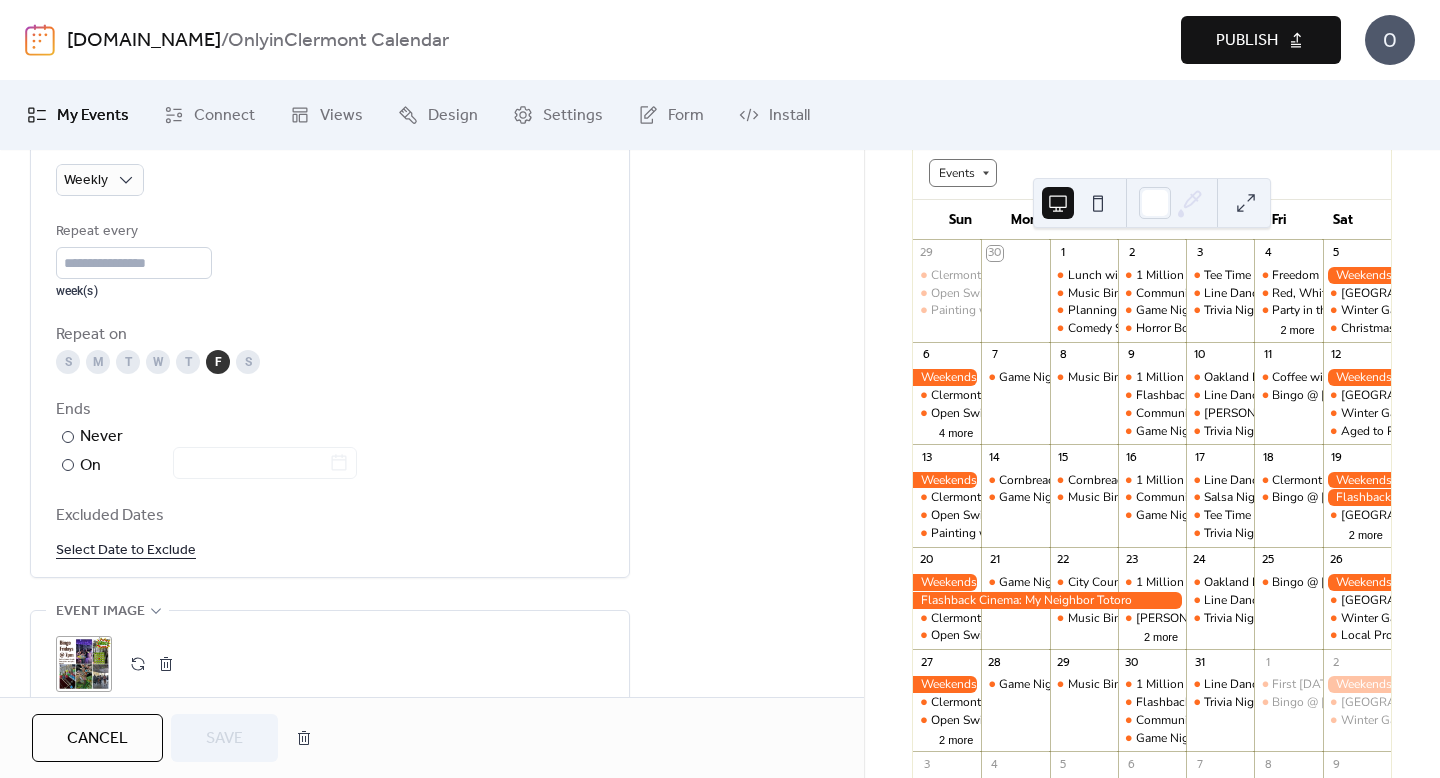 click on "Select Date to Exclude" at bounding box center [126, 549] 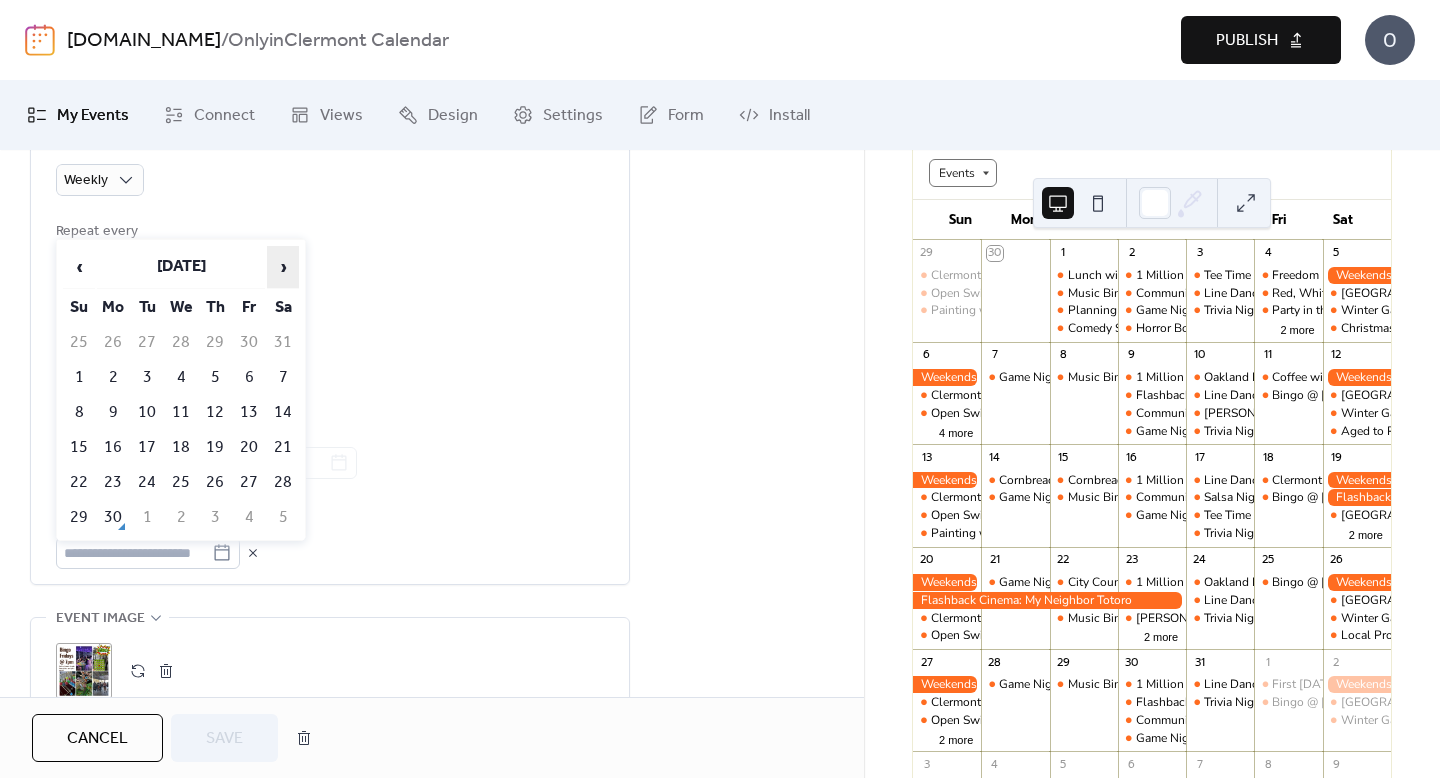 click on "›" at bounding box center (283, 267) 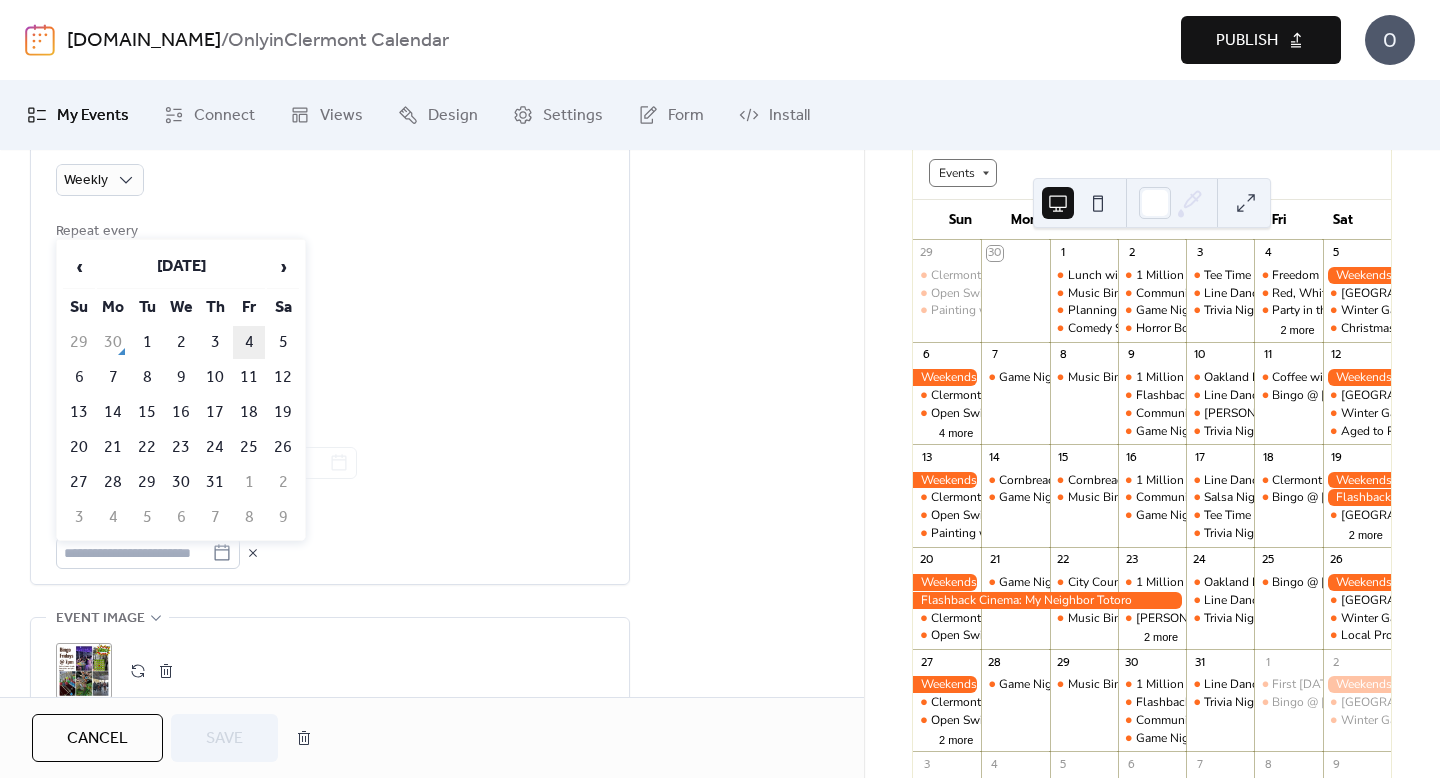 click on "4" at bounding box center (249, 342) 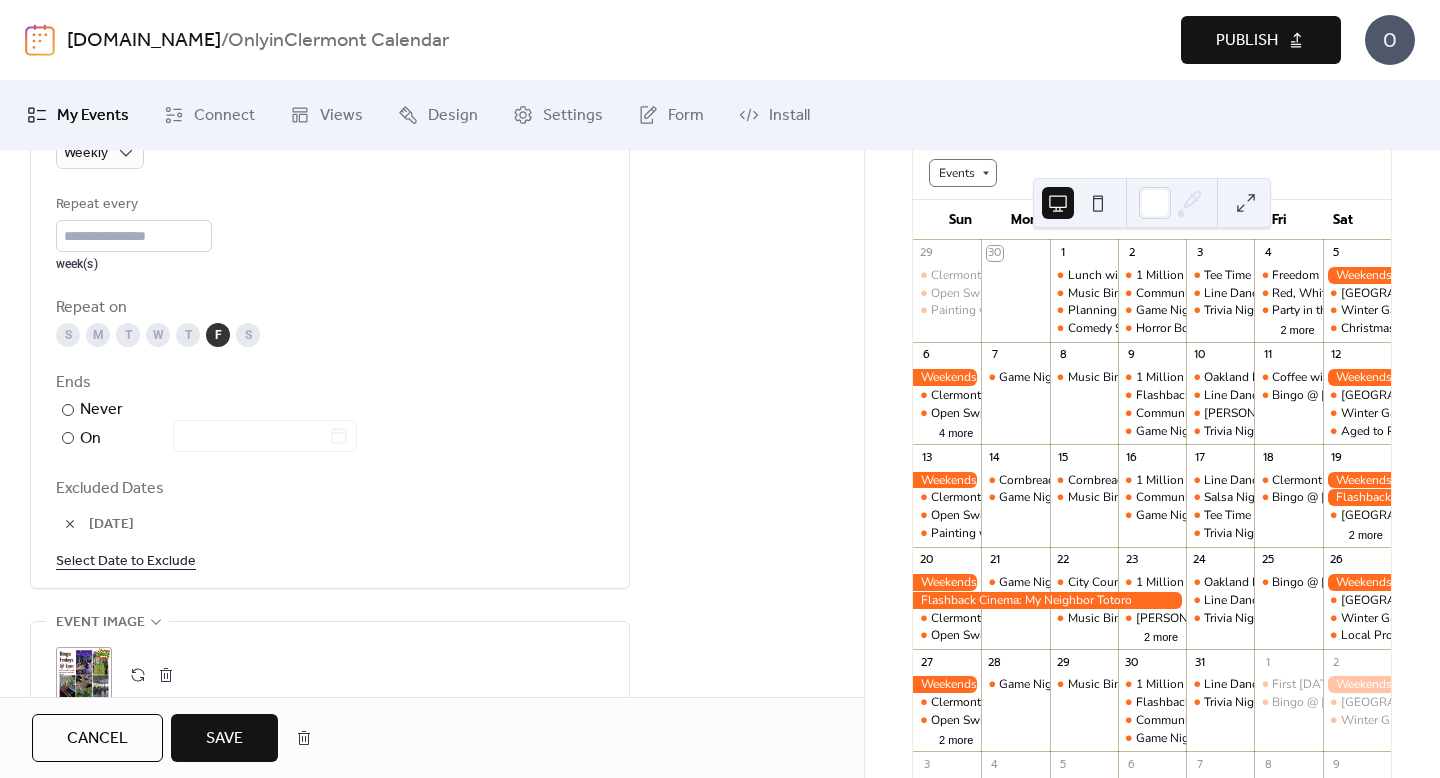 scroll, scrollTop: 986, scrollLeft: 0, axis: vertical 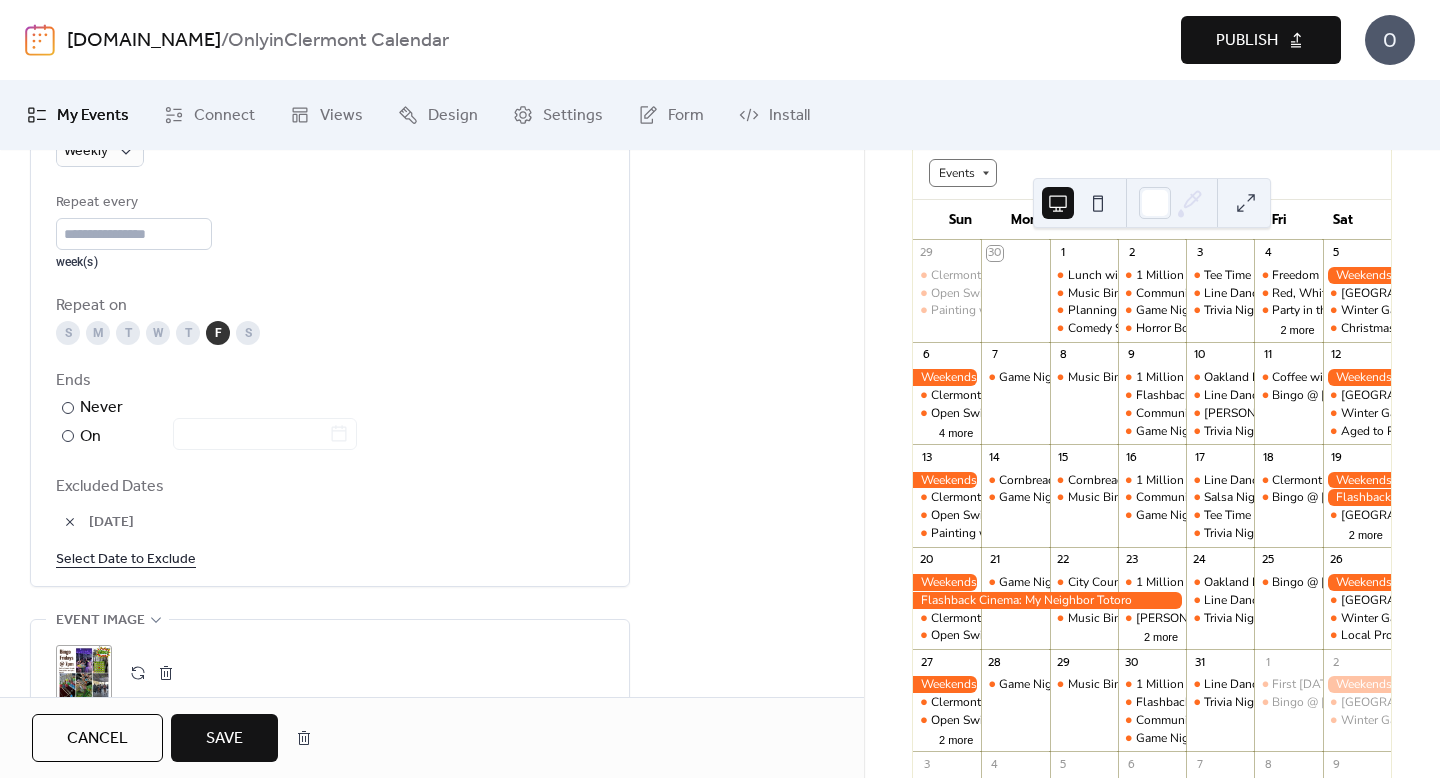click on "Save" at bounding box center [224, 739] 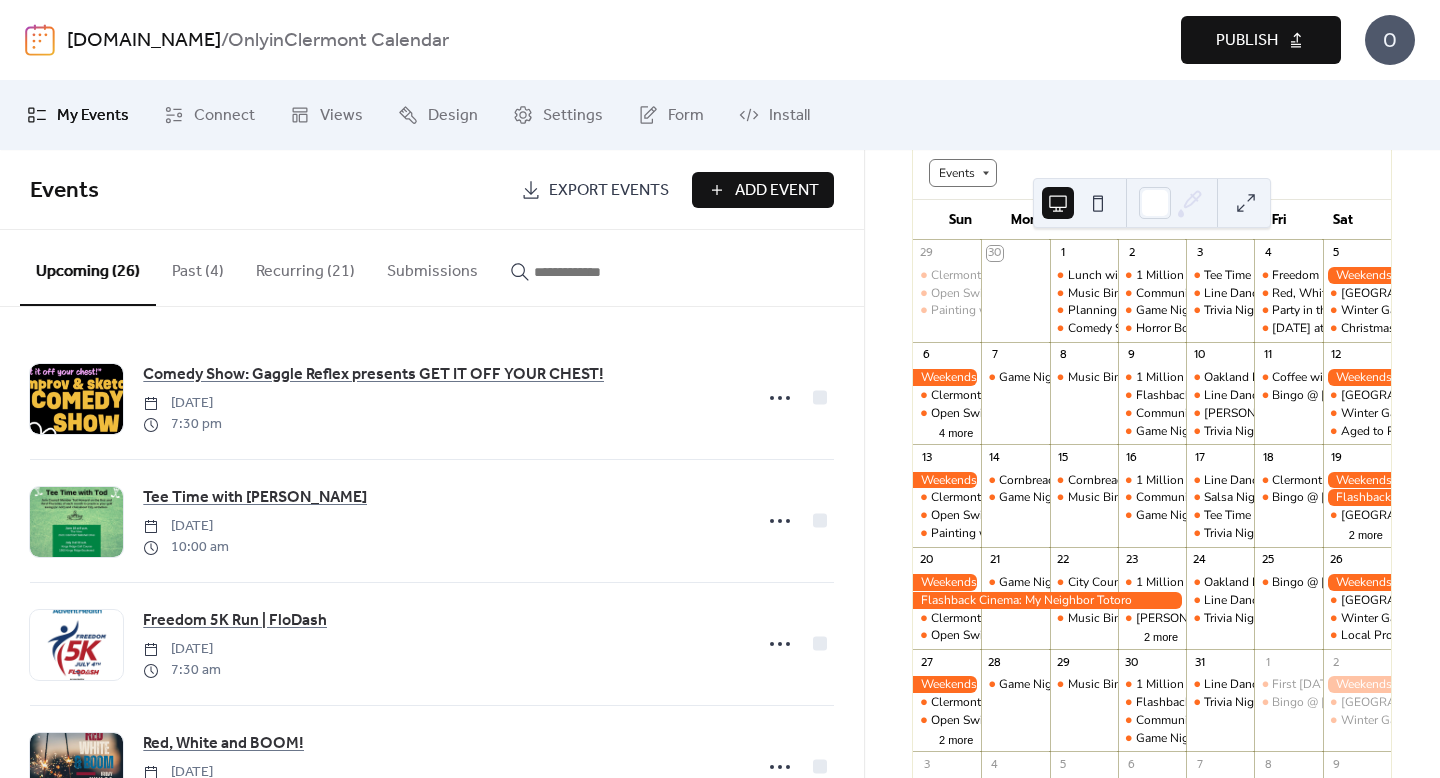 click on "Add Event" at bounding box center (777, 191) 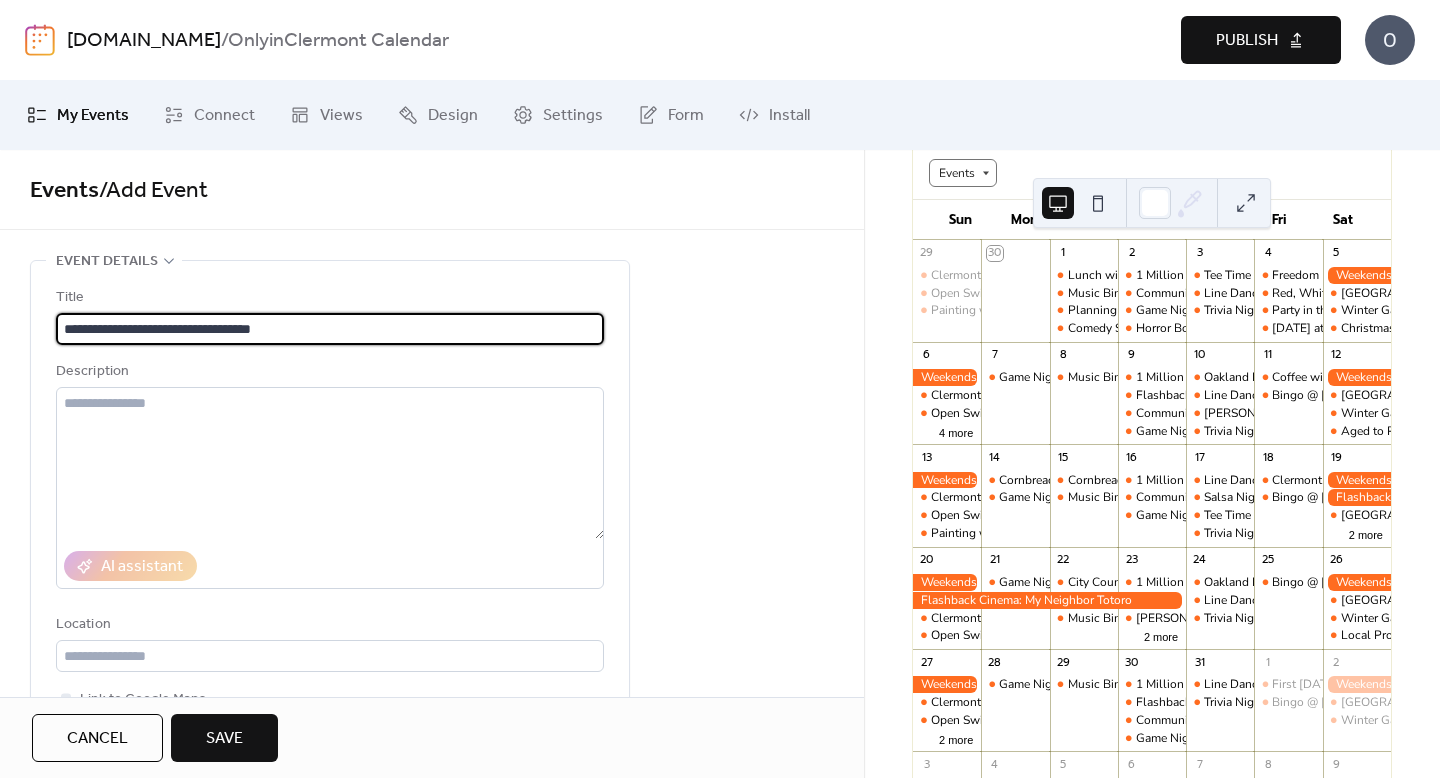type on "**********" 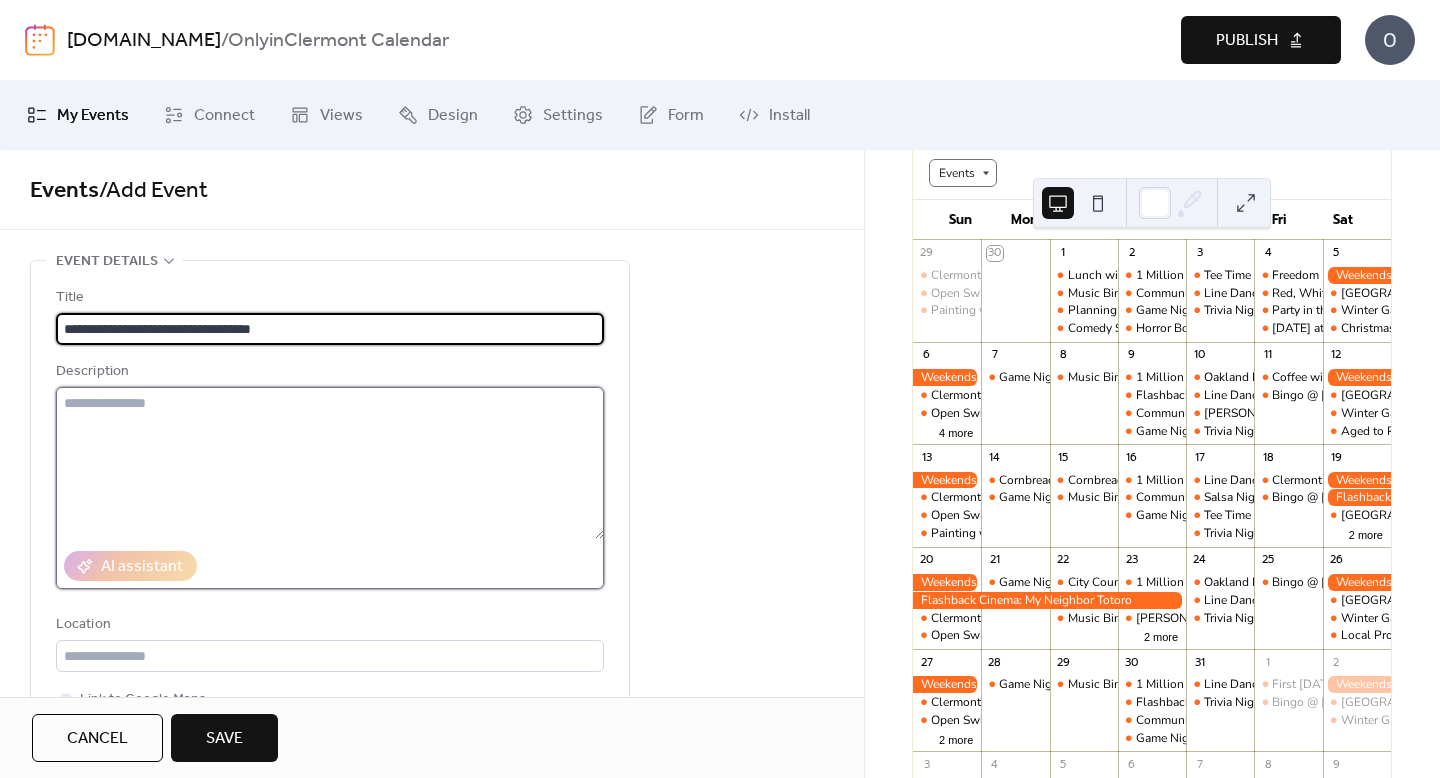 click at bounding box center [330, 463] 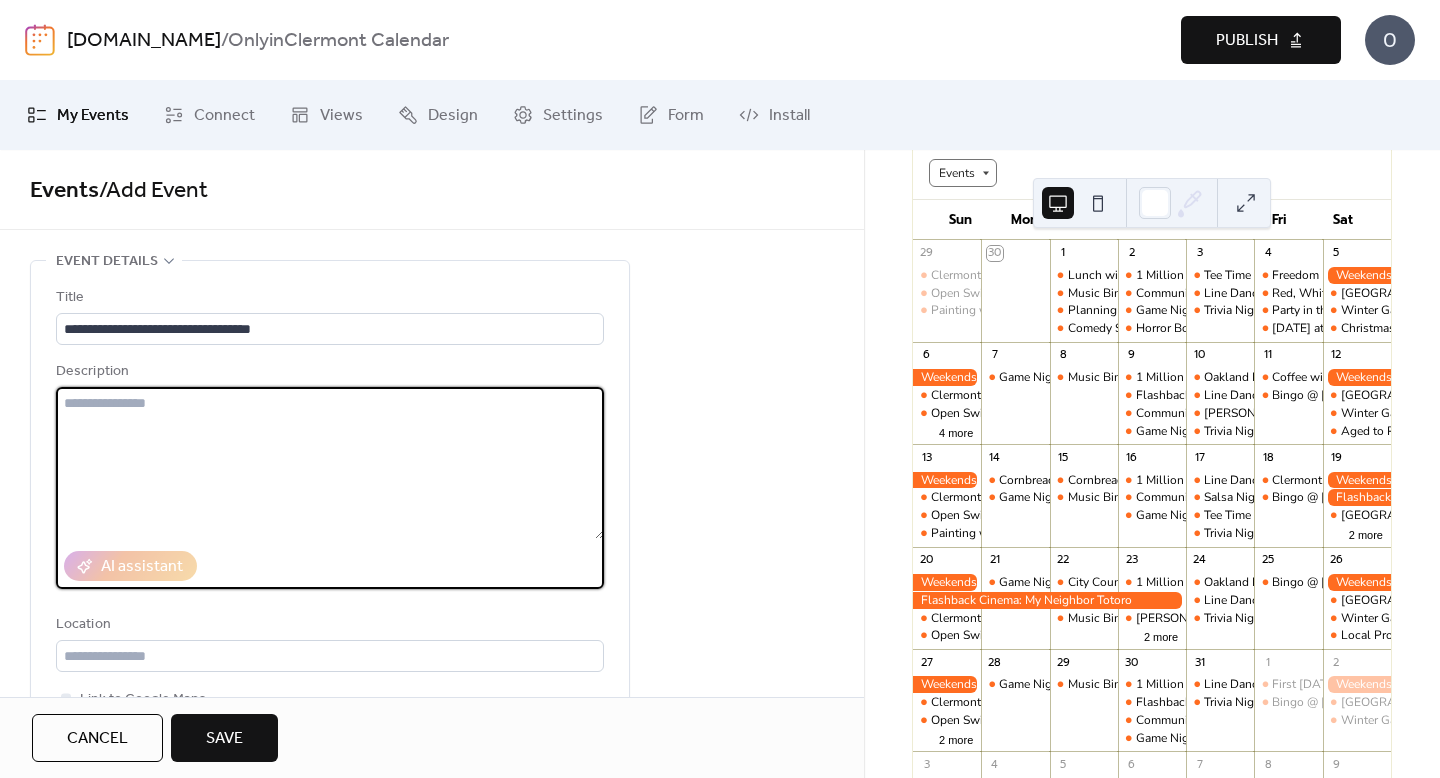 click at bounding box center (330, 463) 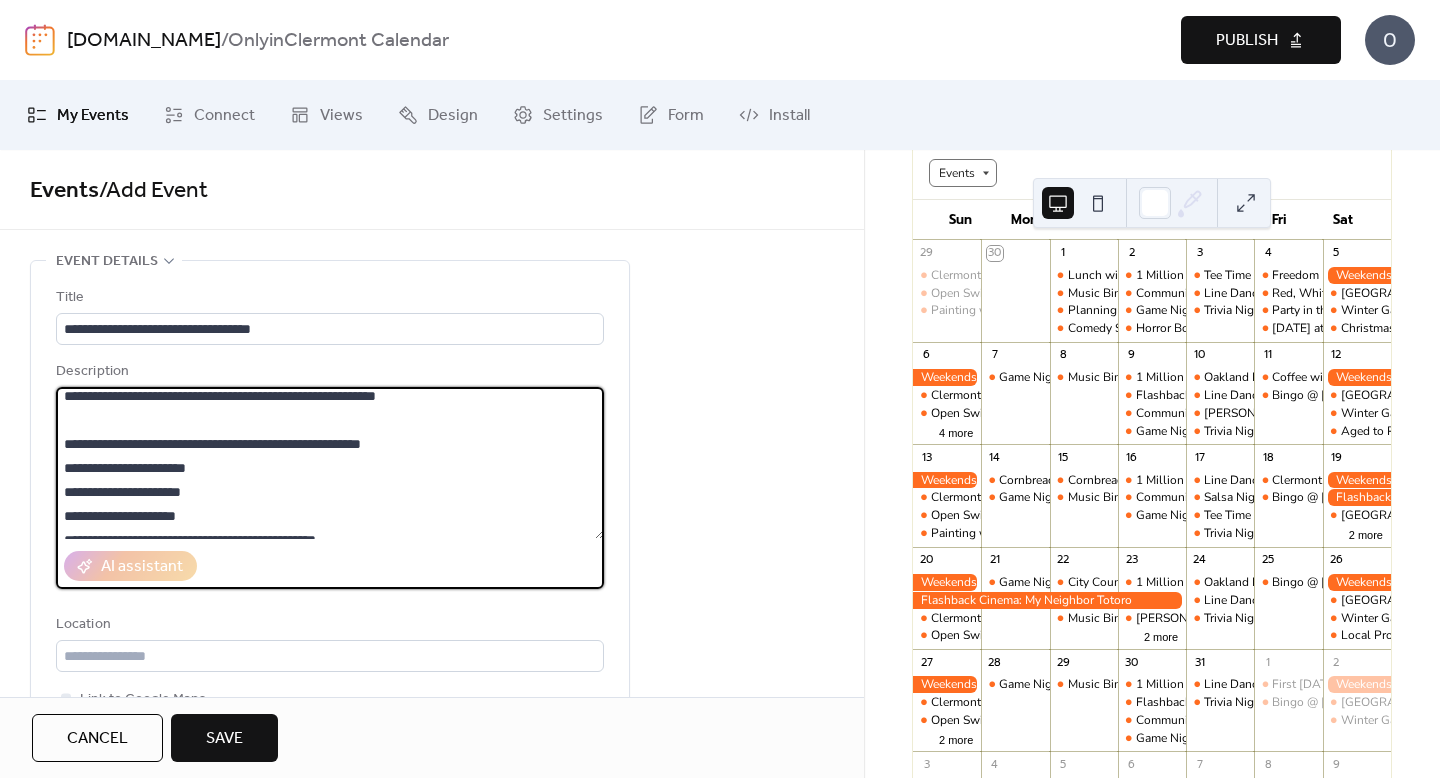 scroll, scrollTop: 312, scrollLeft: 0, axis: vertical 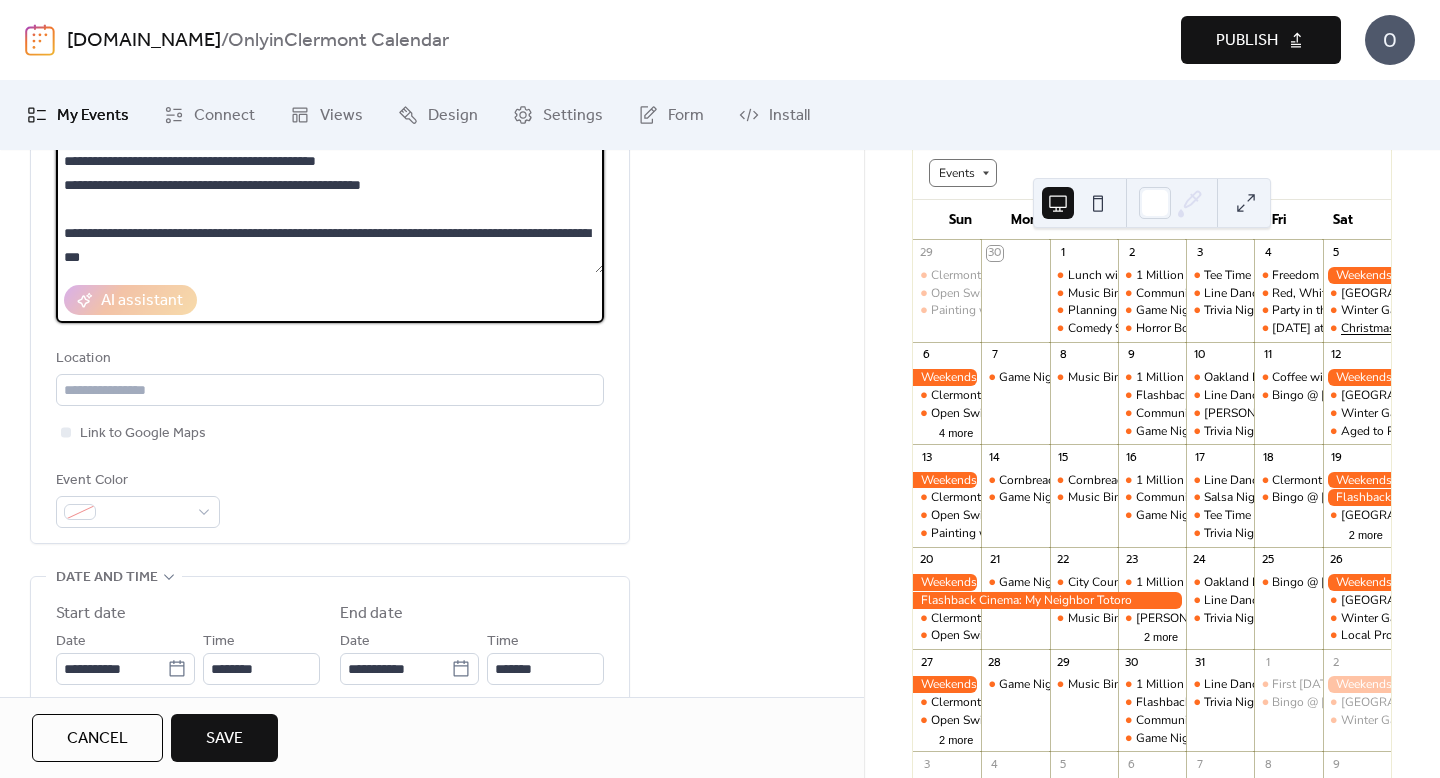 type on "**********" 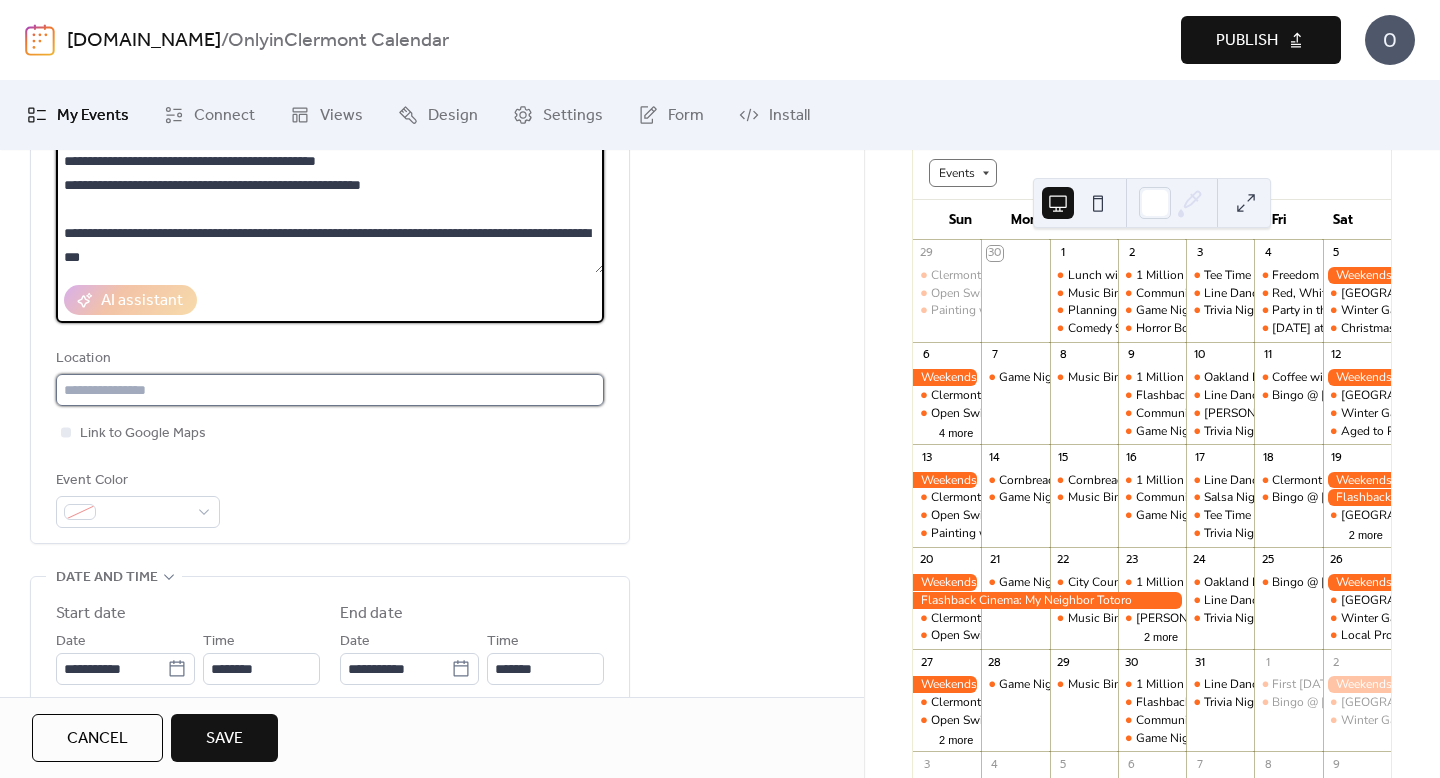 click at bounding box center (330, 390) 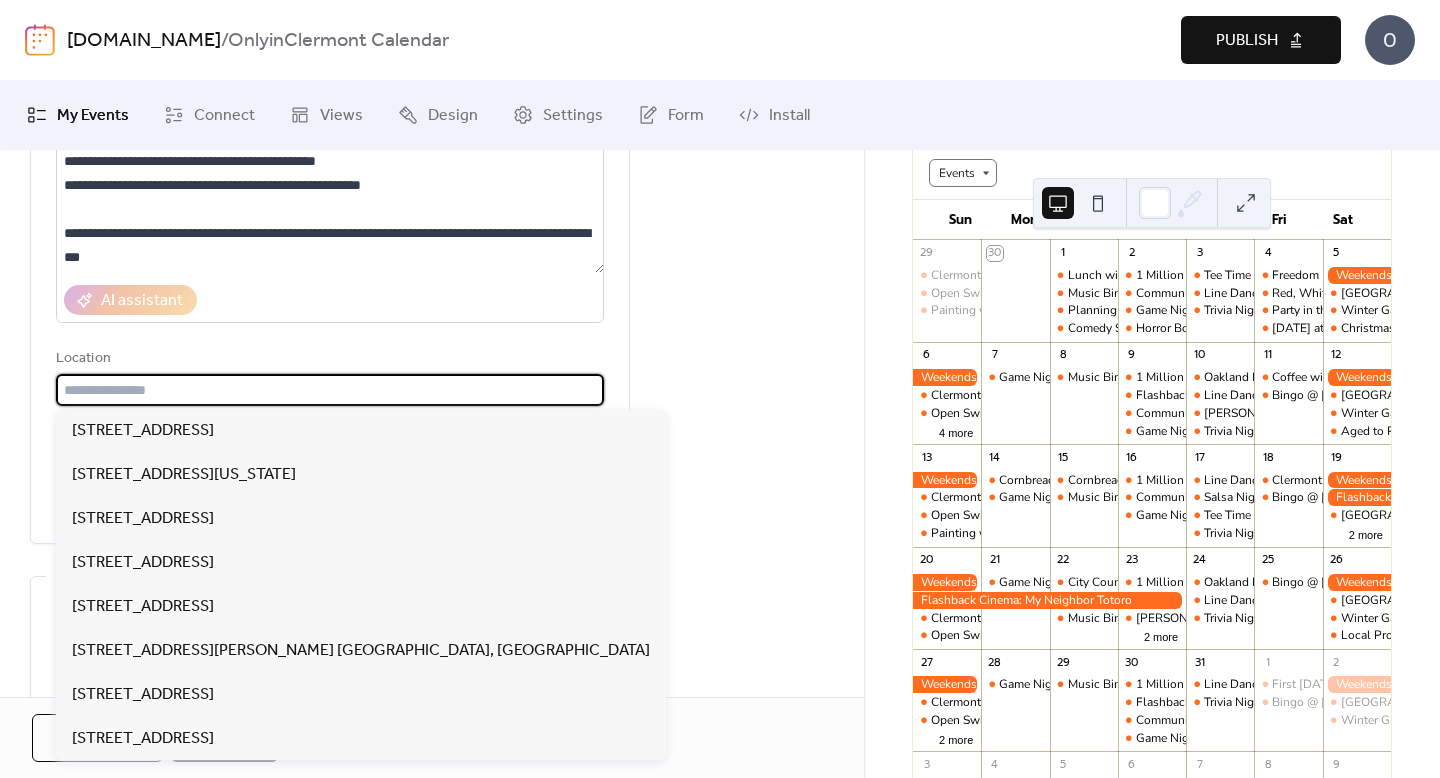paste on "**********" 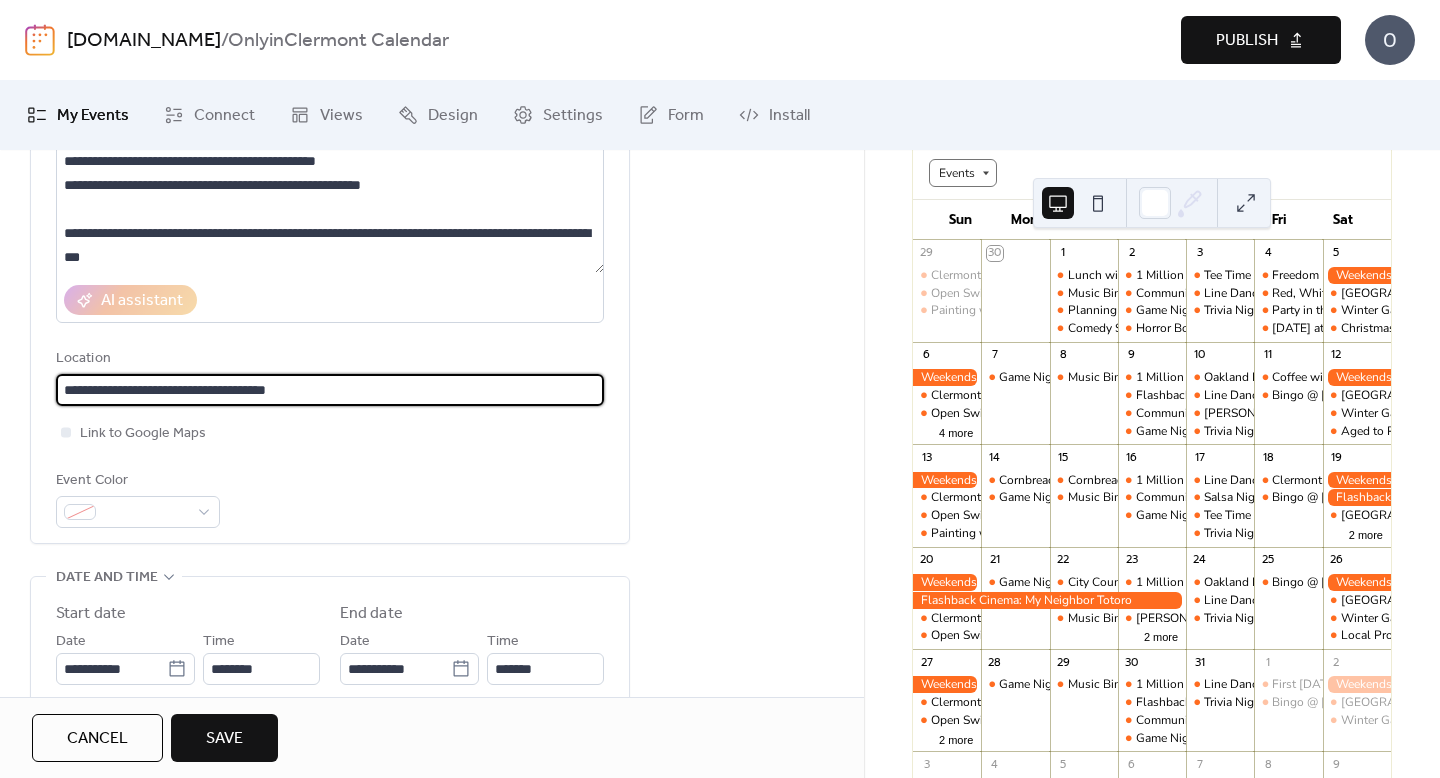 type on "**********" 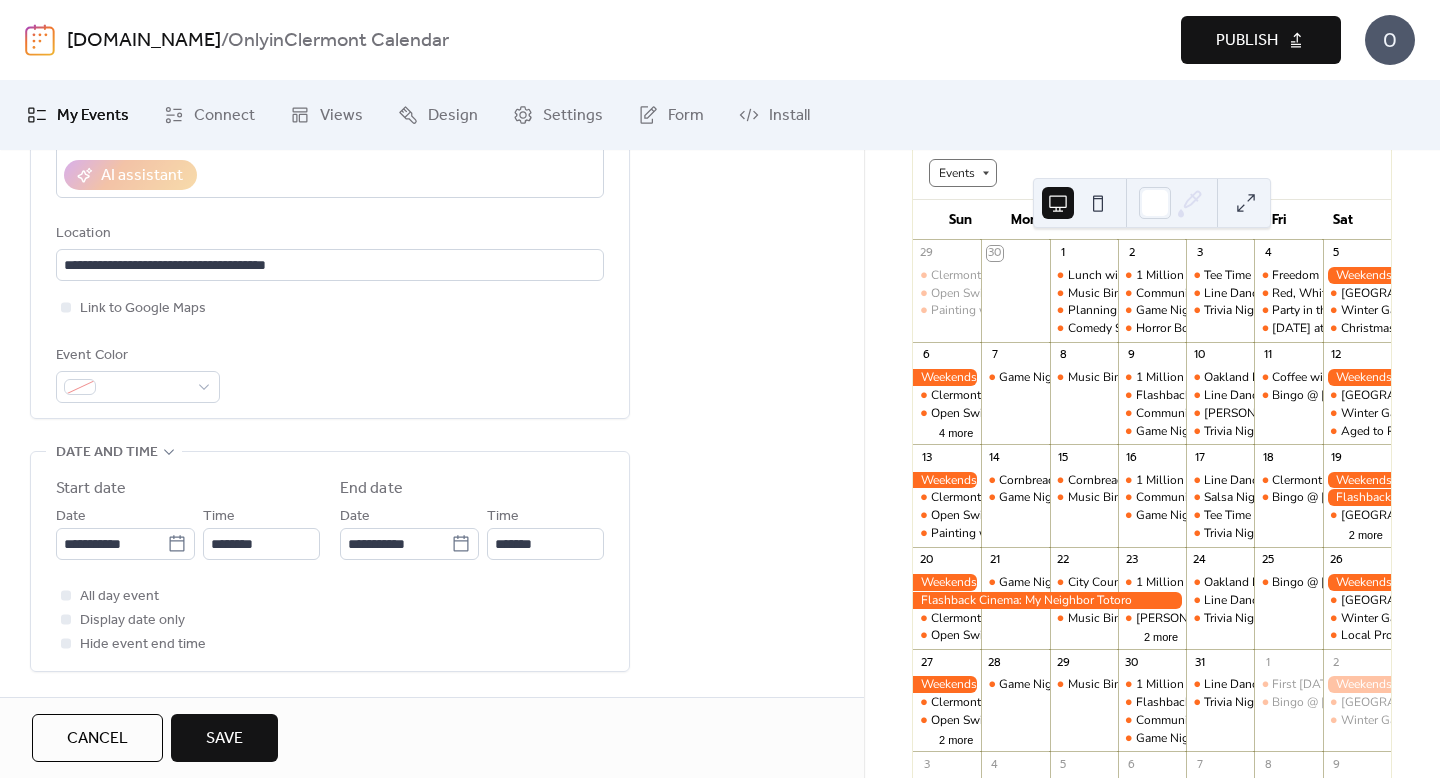 scroll, scrollTop: 396, scrollLeft: 0, axis: vertical 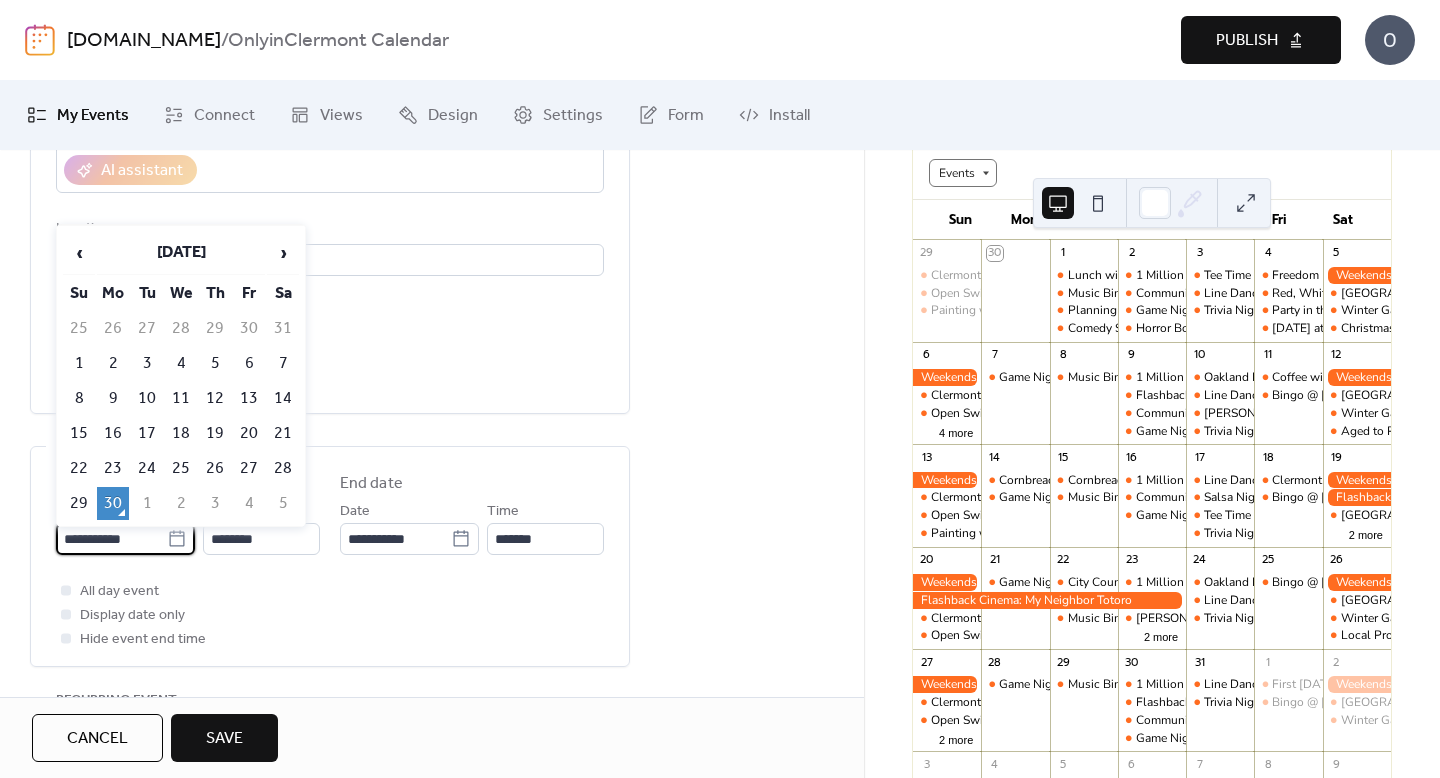 click on "**********" at bounding box center (111, 539) 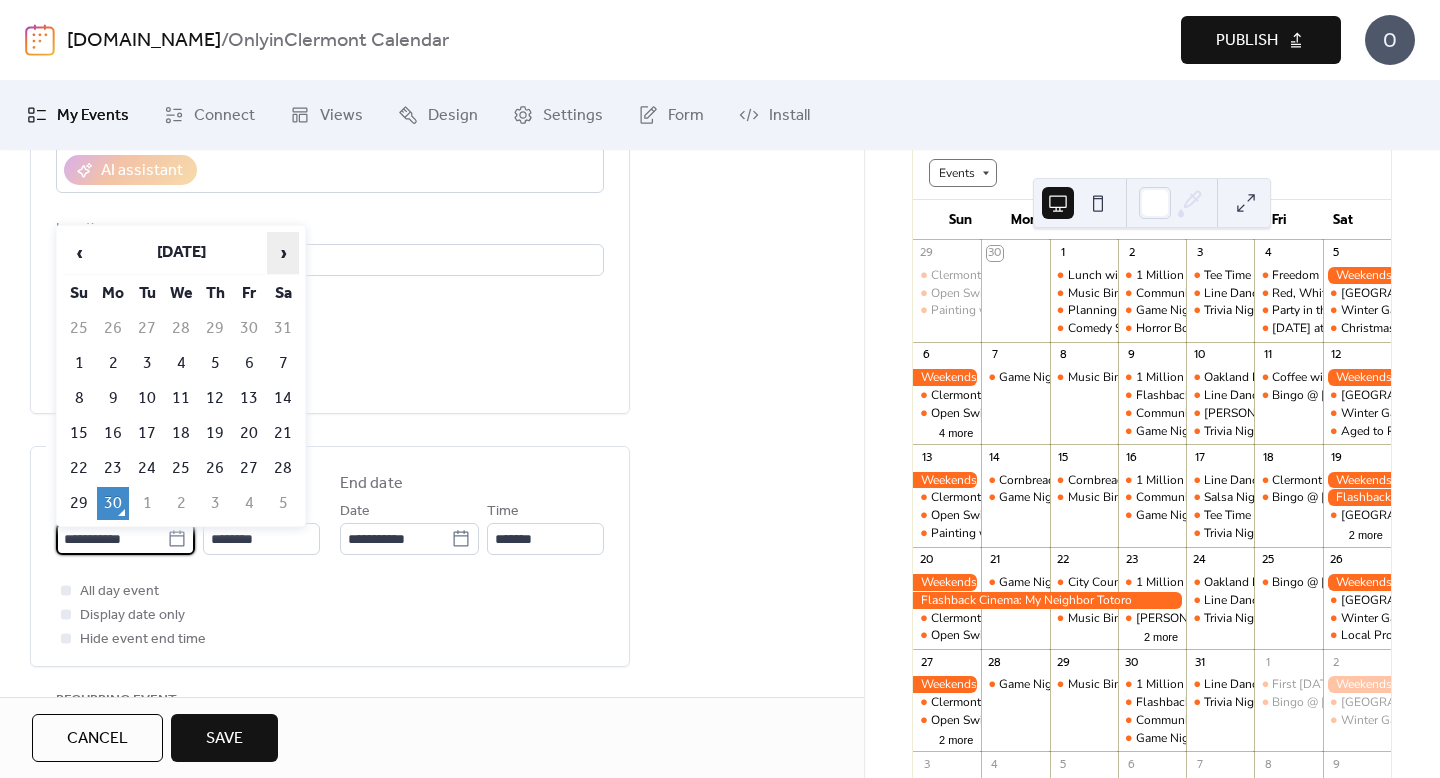 click on "›" at bounding box center [283, 253] 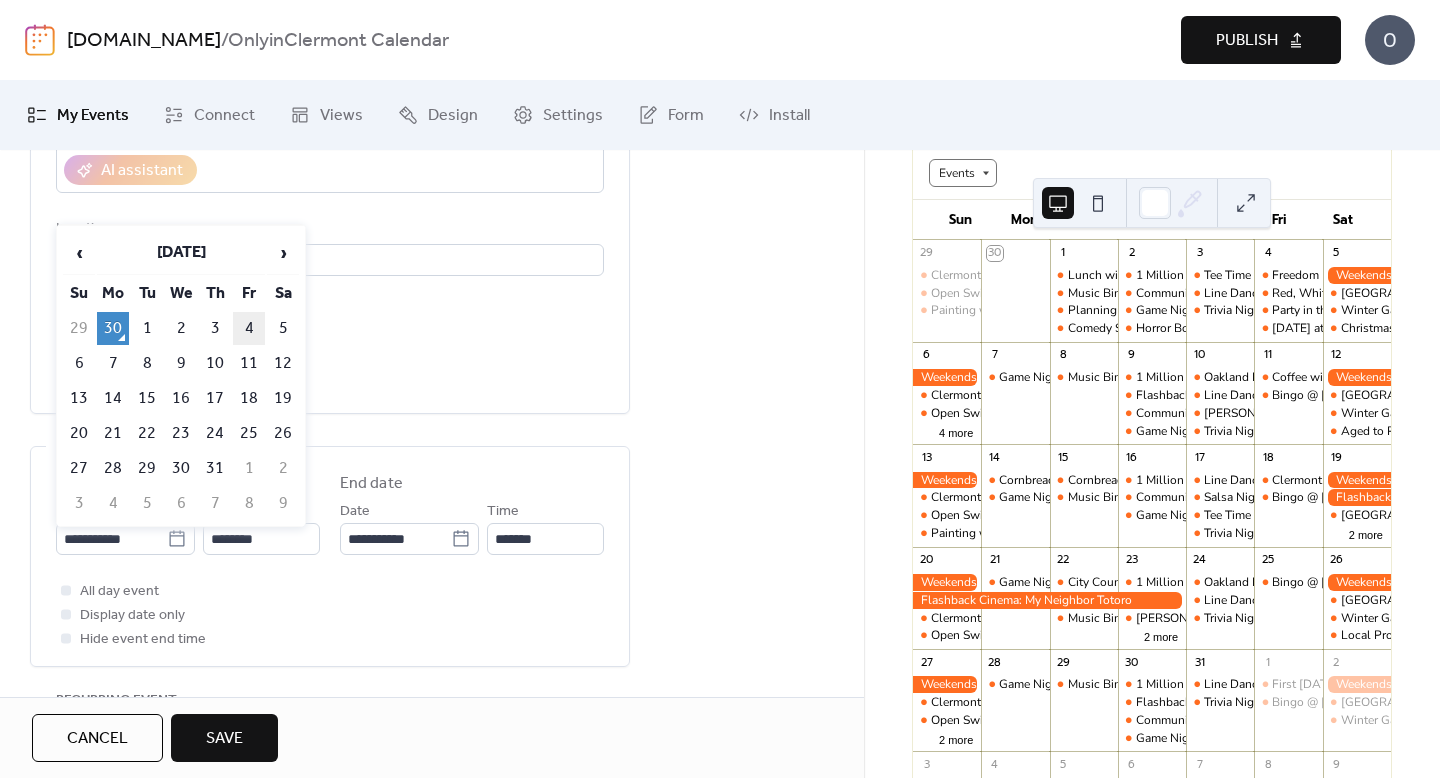click on "4" at bounding box center [249, 328] 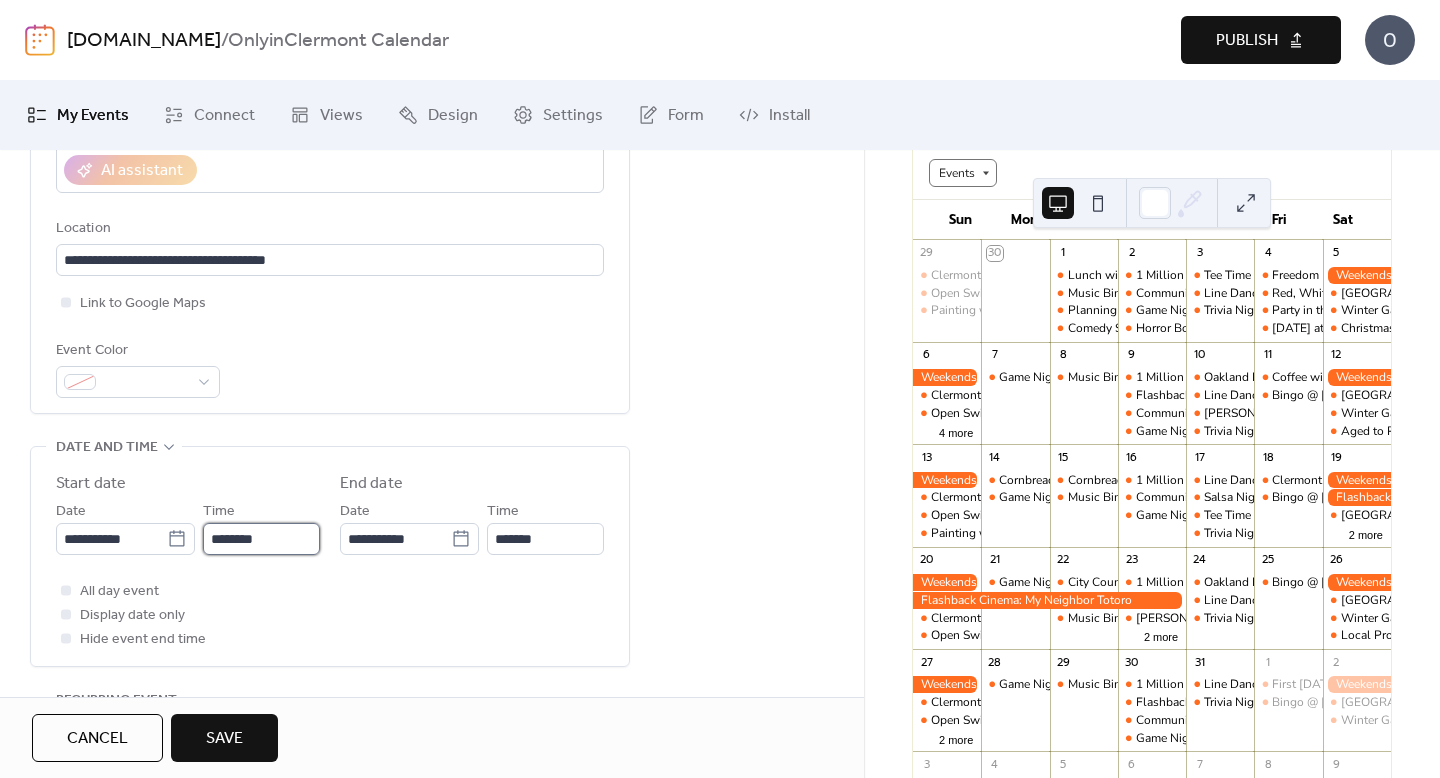 click on "********" at bounding box center [261, 539] 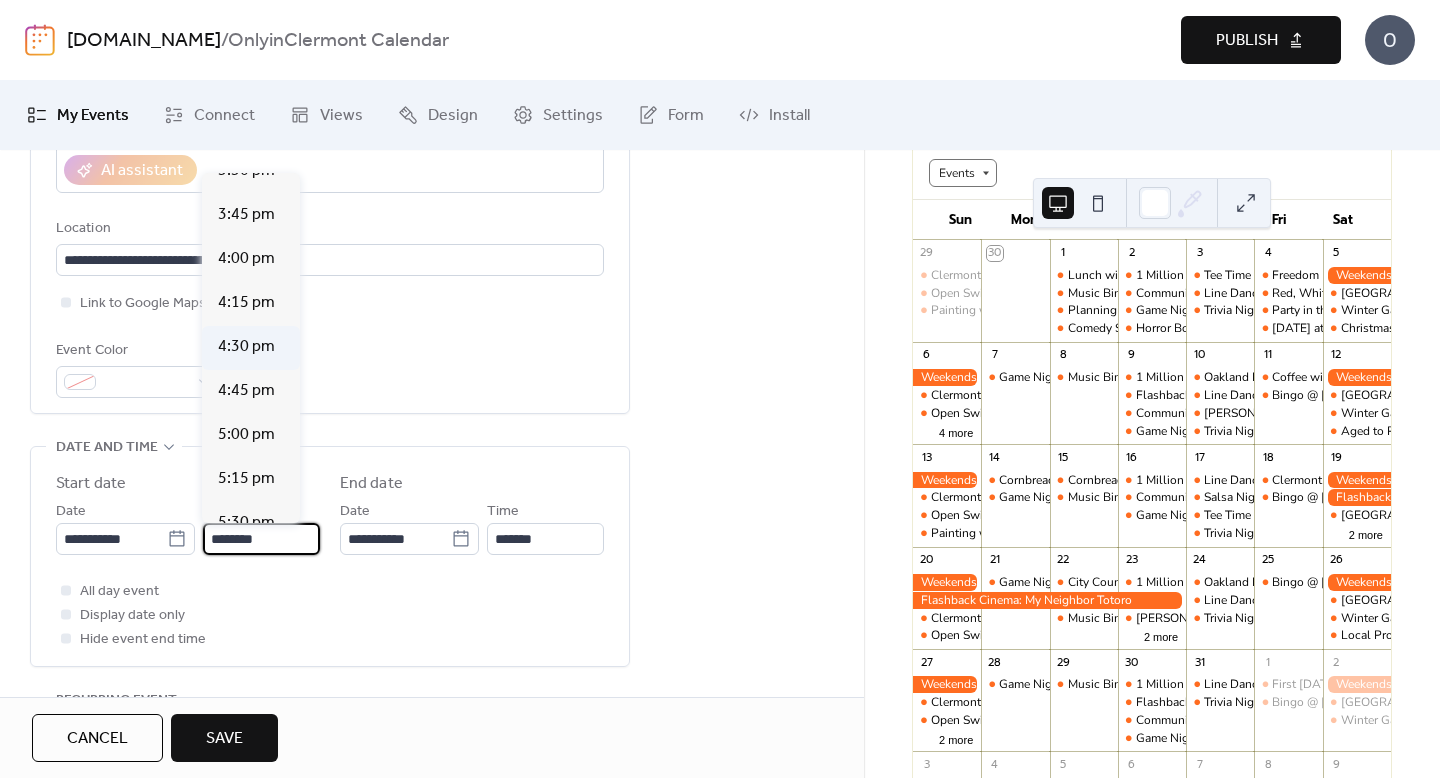 scroll, scrollTop: 2701, scrollLeft: 0, axis: vertical 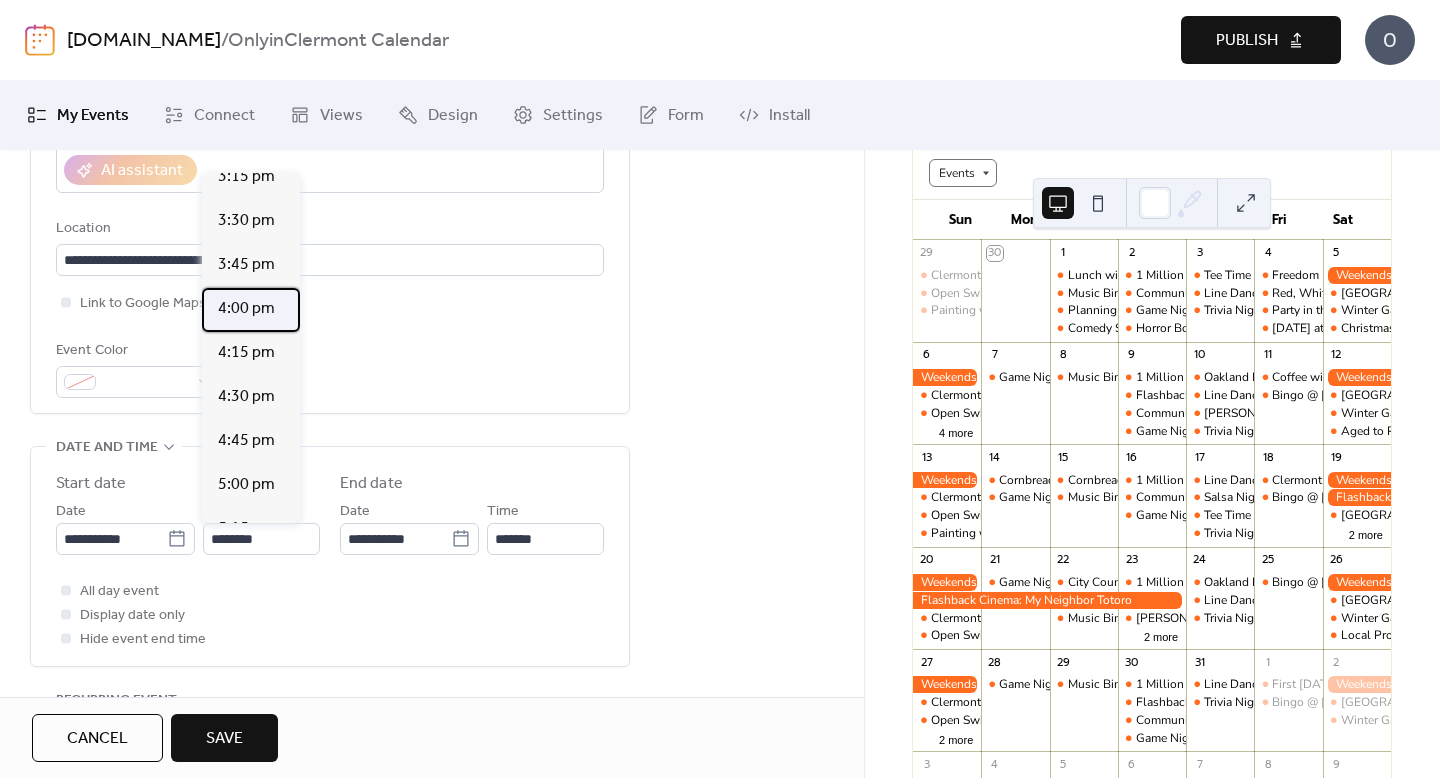 click on "4:00 pm" at bounding box center (246, 309) 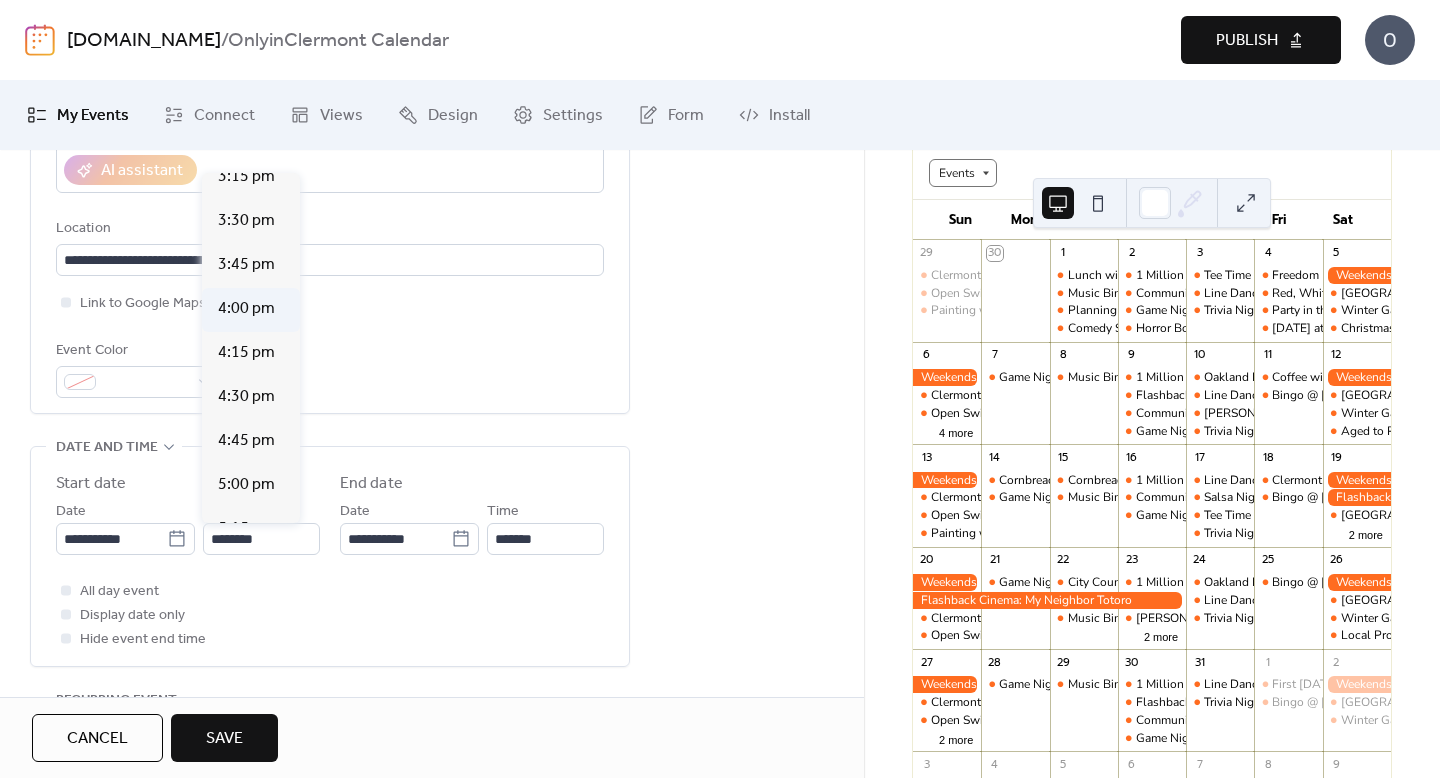 type on "*******" 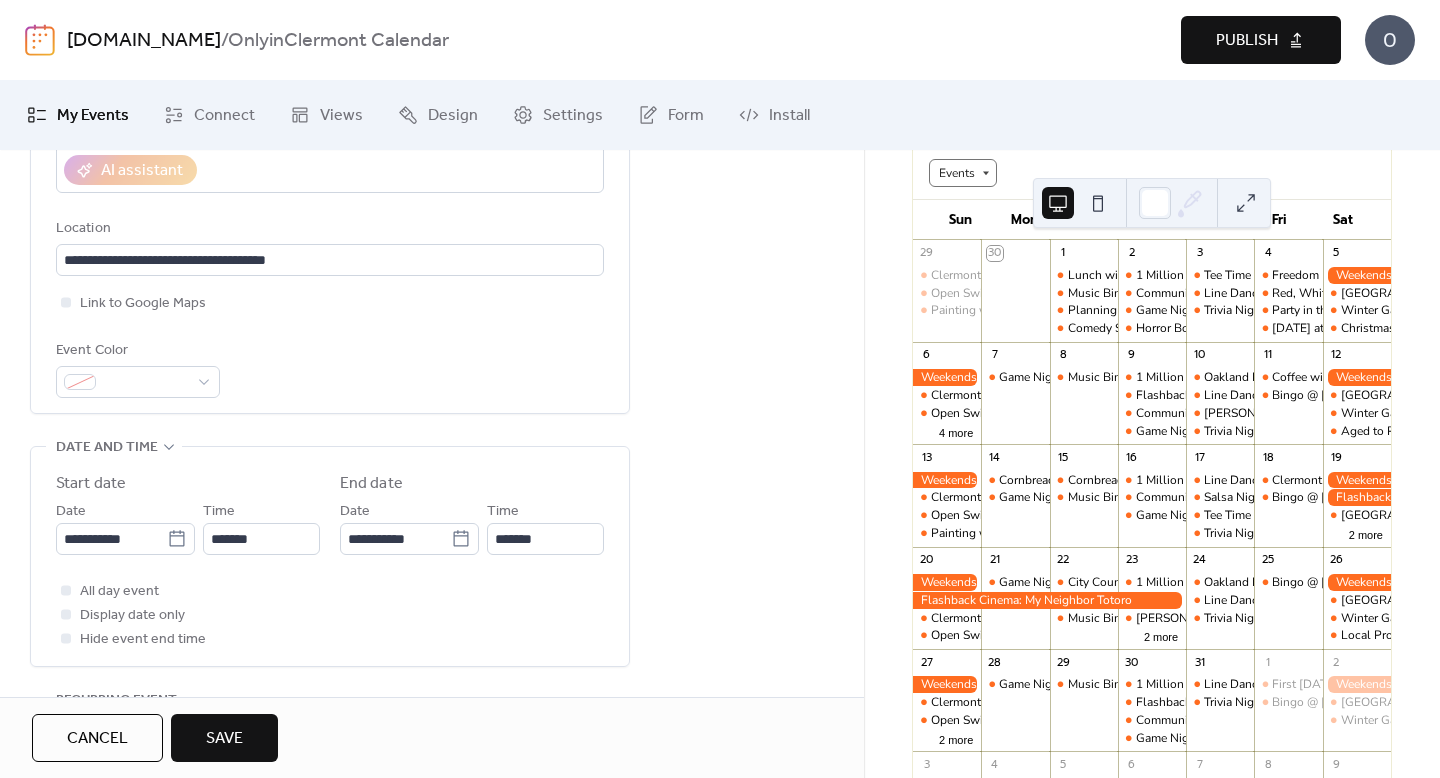 click on "Time *******" at bounding box center (545, 527) 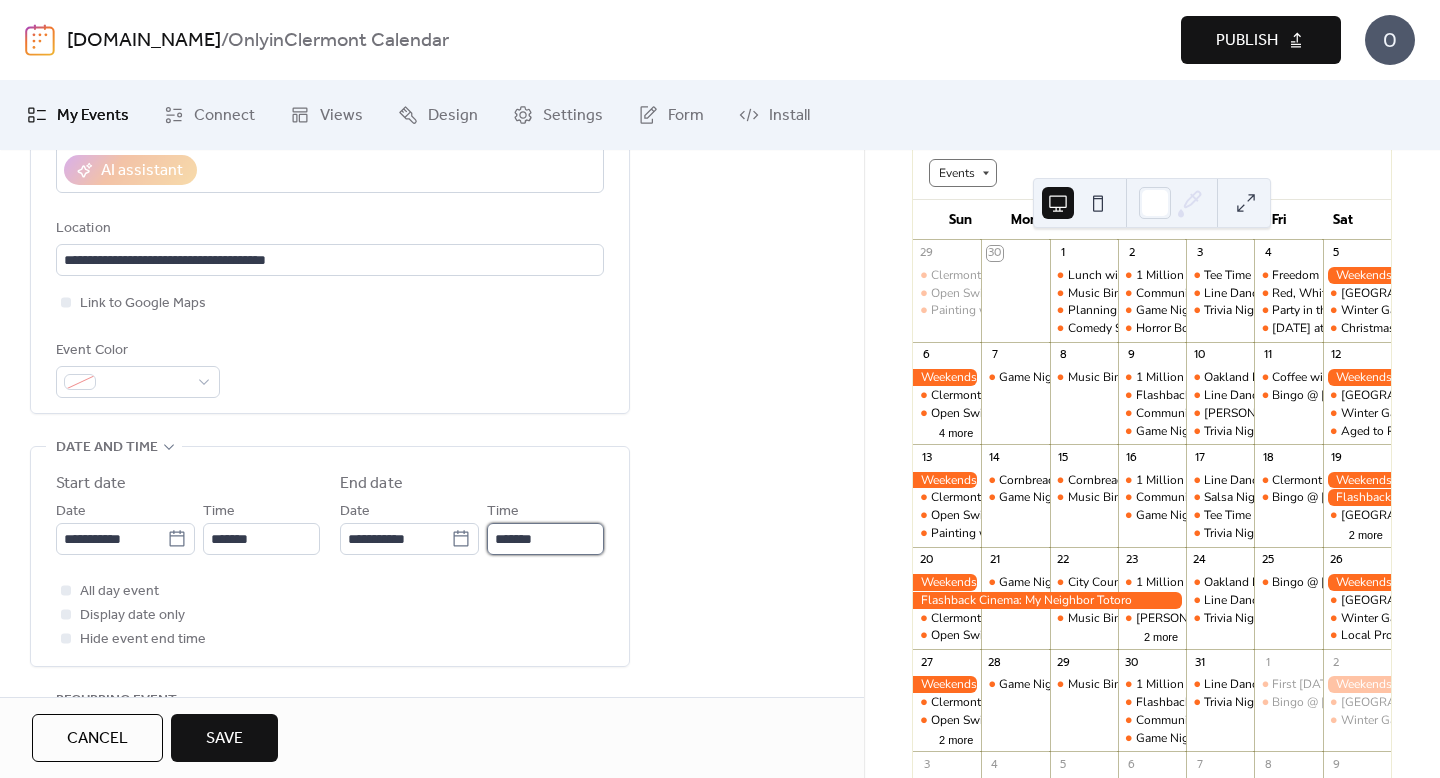 click on "*******" at bounding box center [545, 539] 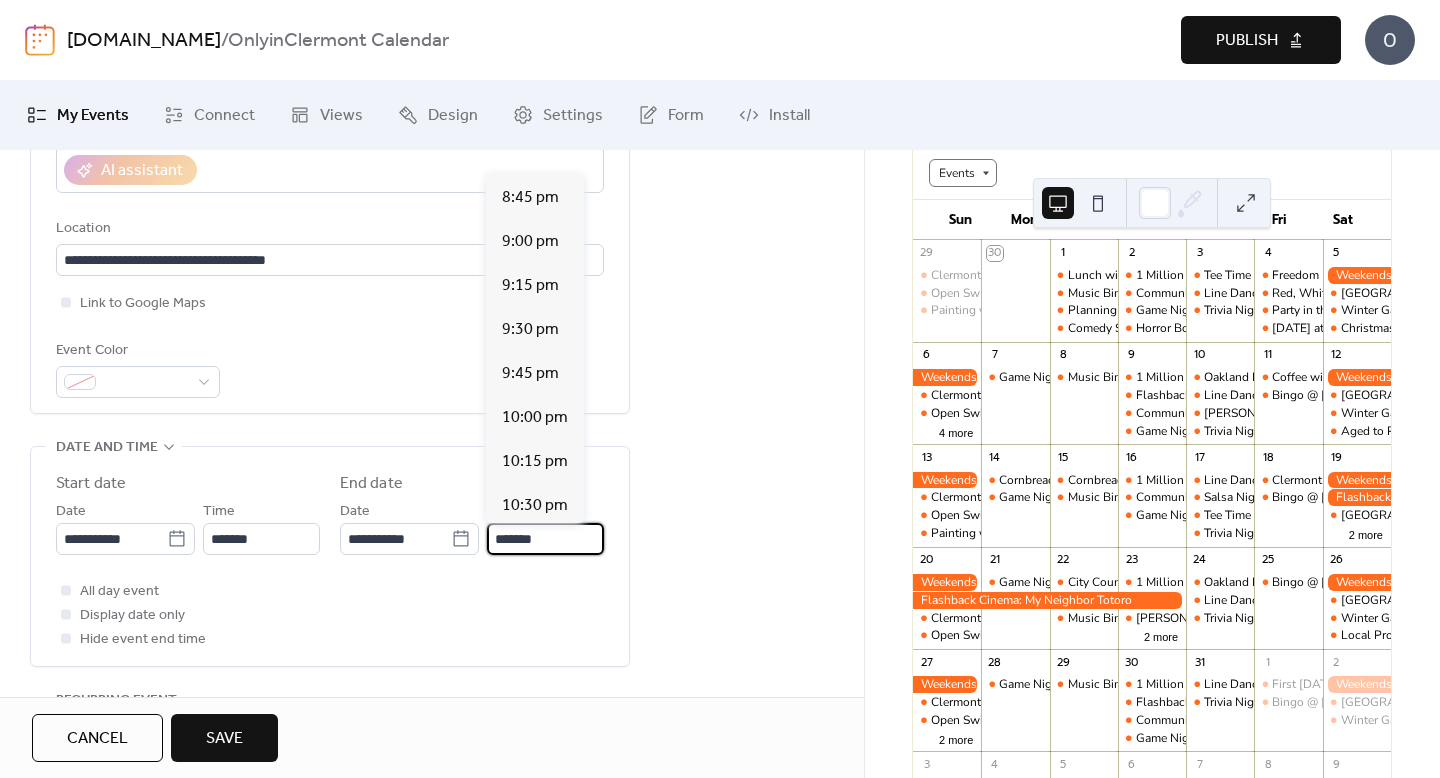scroll, scrollTop: 795, scrollLeft: 0, axis: vertical 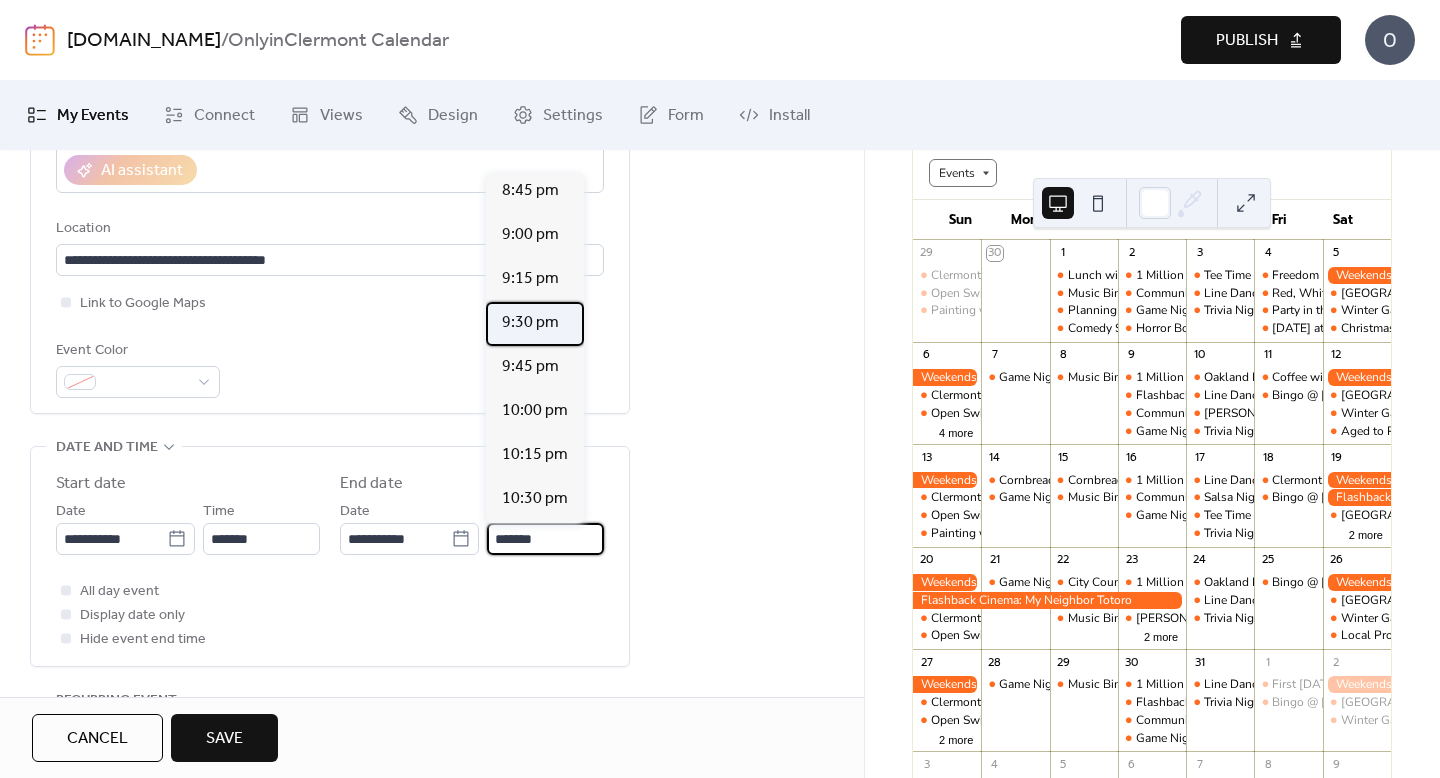 click on "9:30 pm" at bounding box center [530, 323] 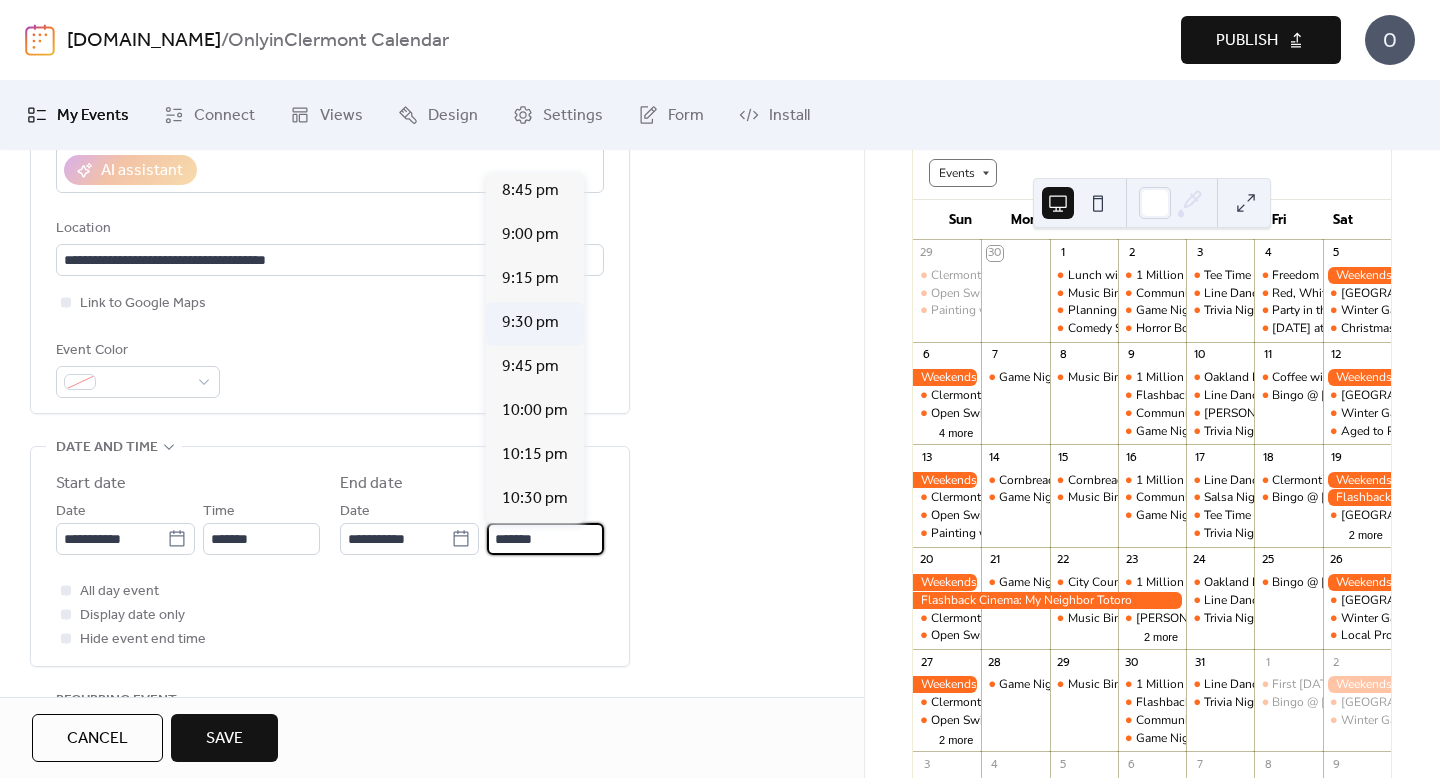 type on "*******" 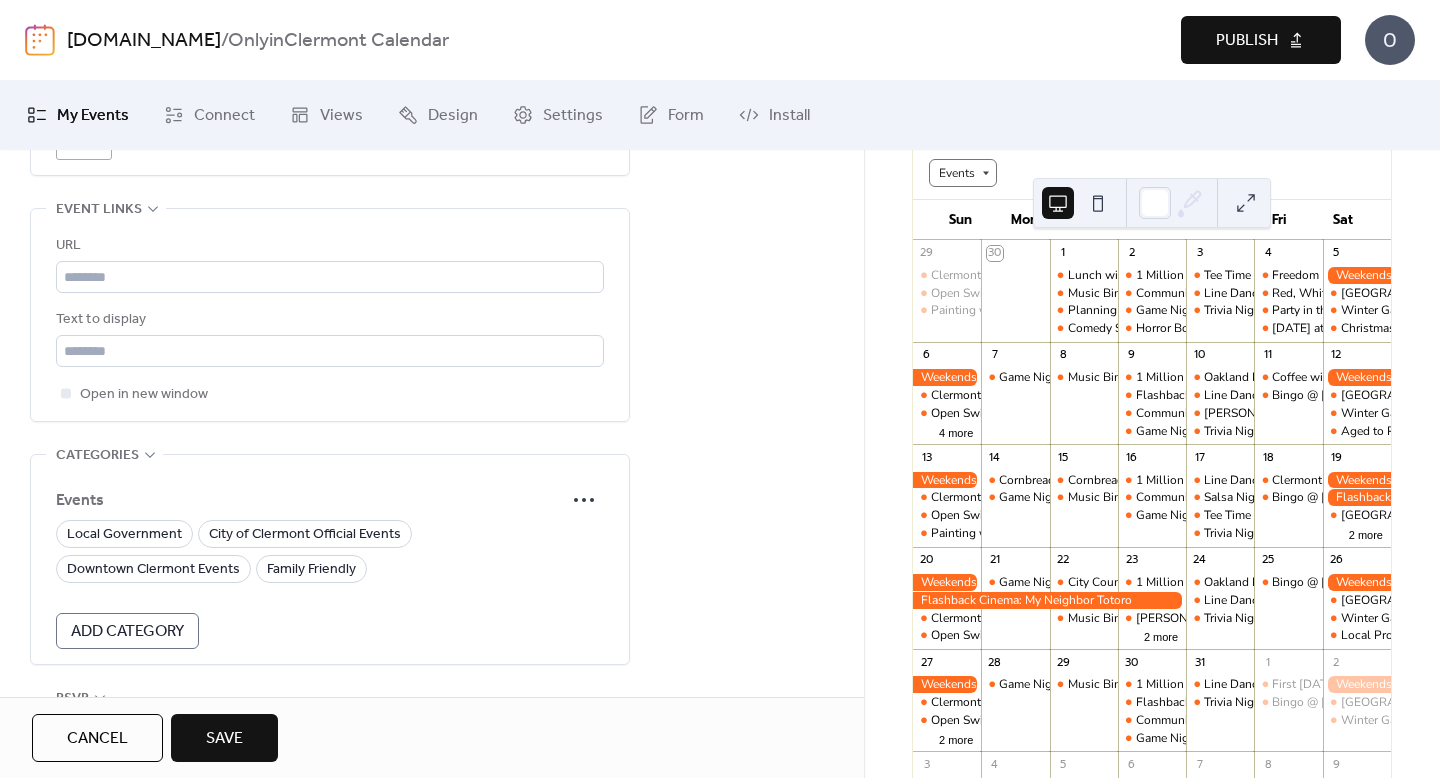 scroll, scrollTop: 965, scrollLeft: 0, axis: vertical 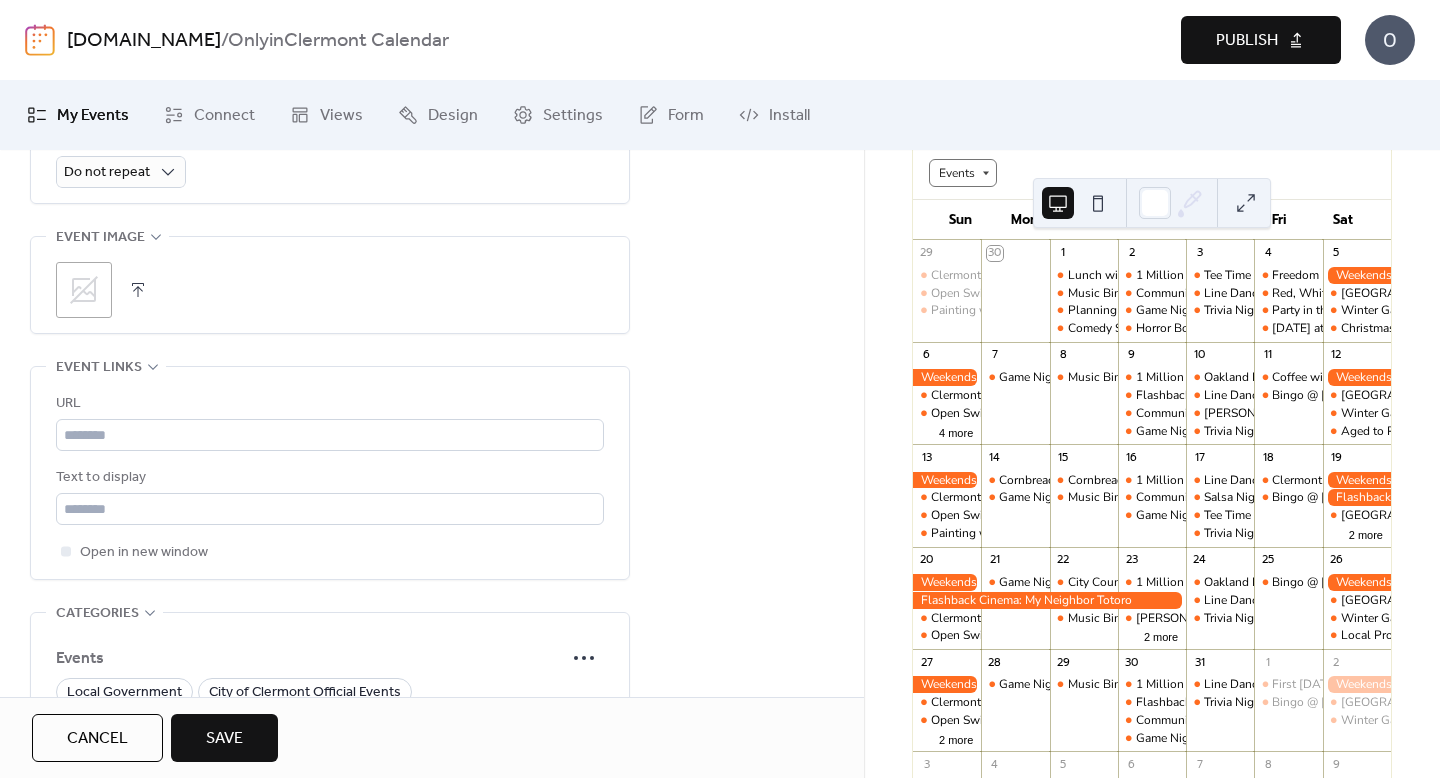 click on ";" at bounding box center (84, 290) 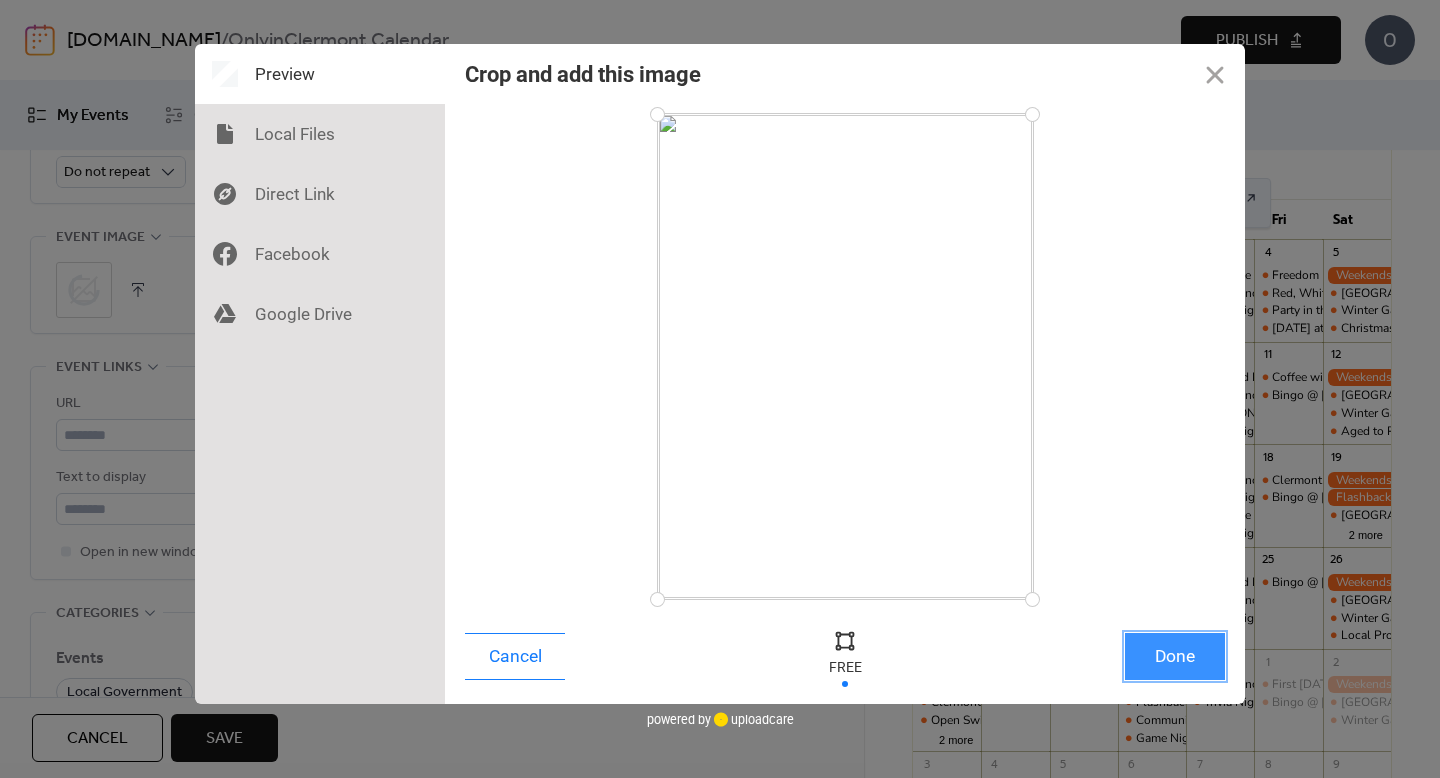 click on "Done" at bounding box center (1175, 656) 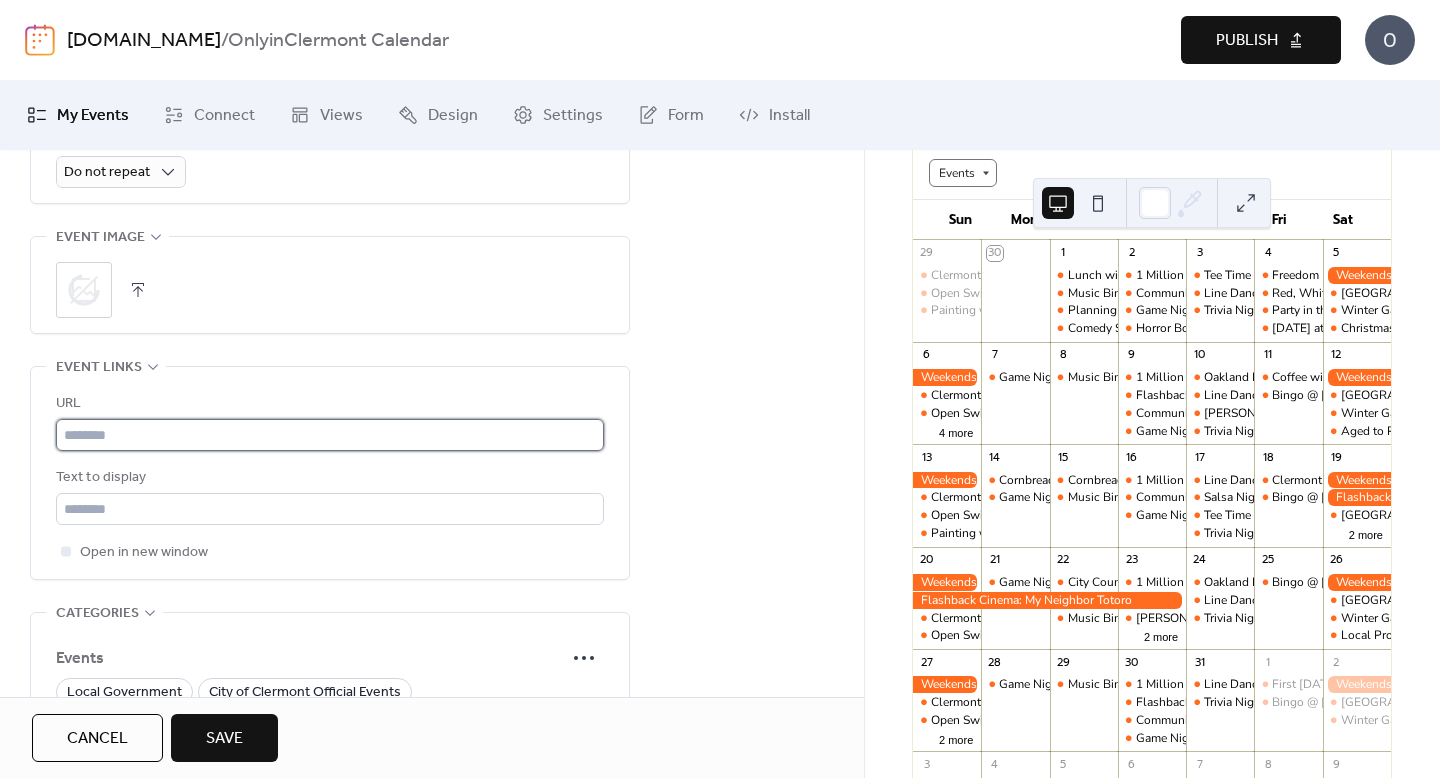 click at bounding box center [330, 435] 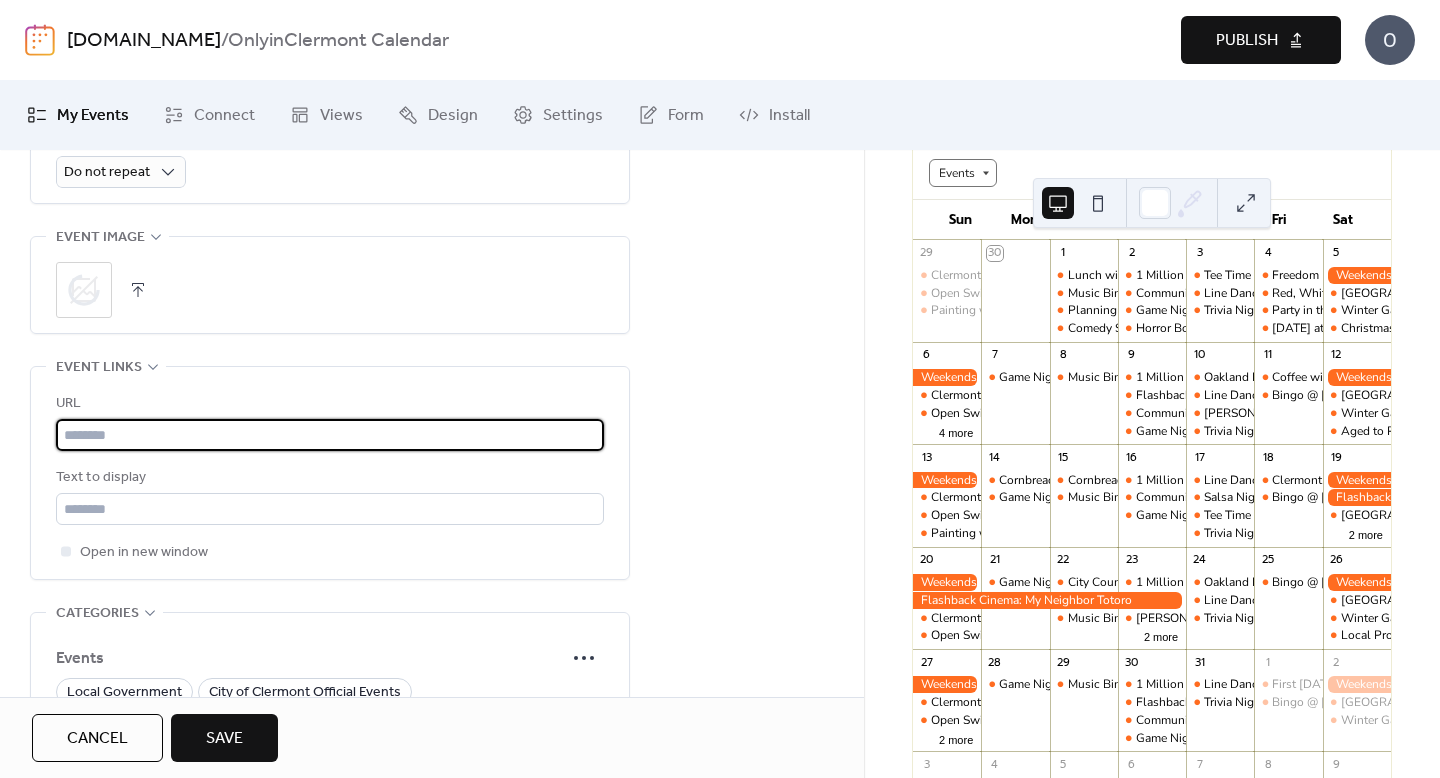 paste on "**********" 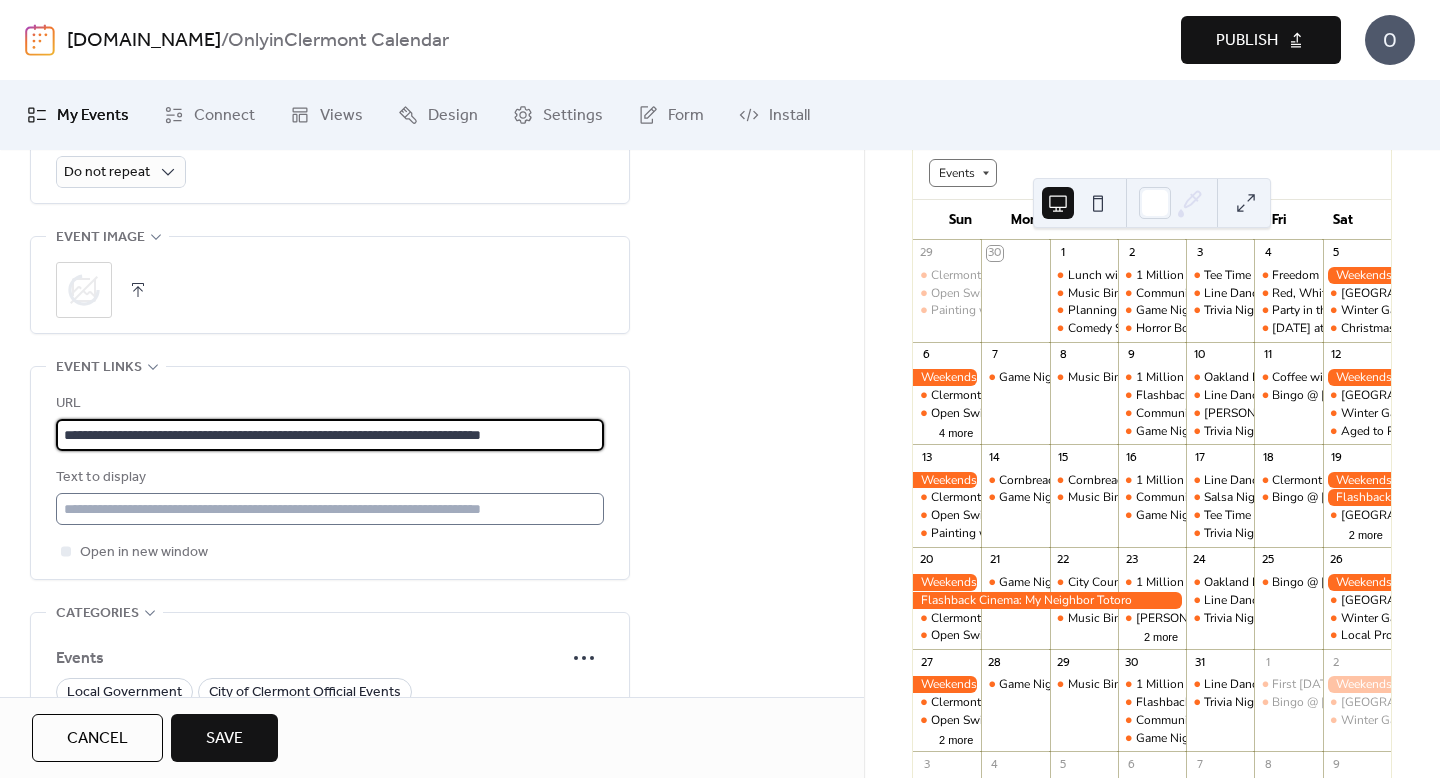 type on "**********" 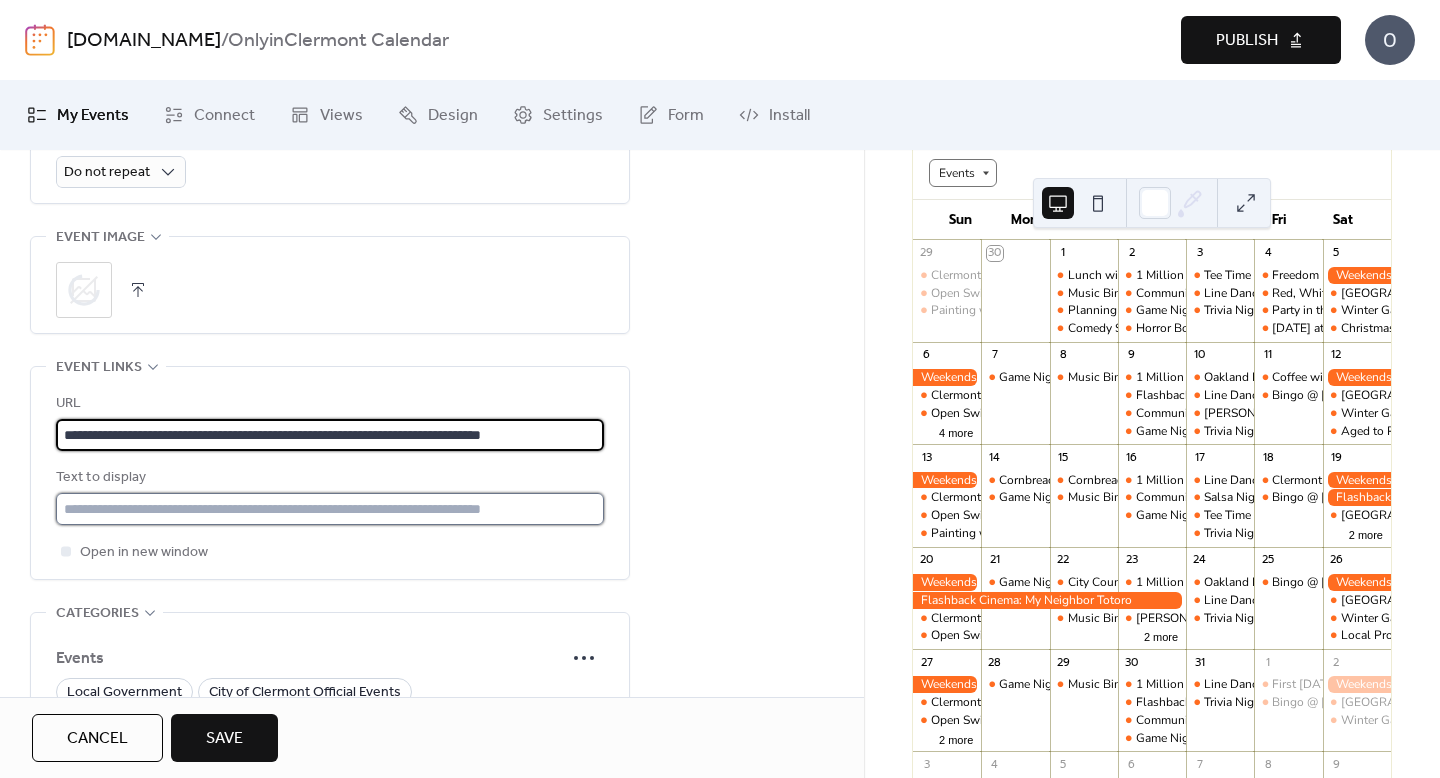 click at bounding box center (330, 509) 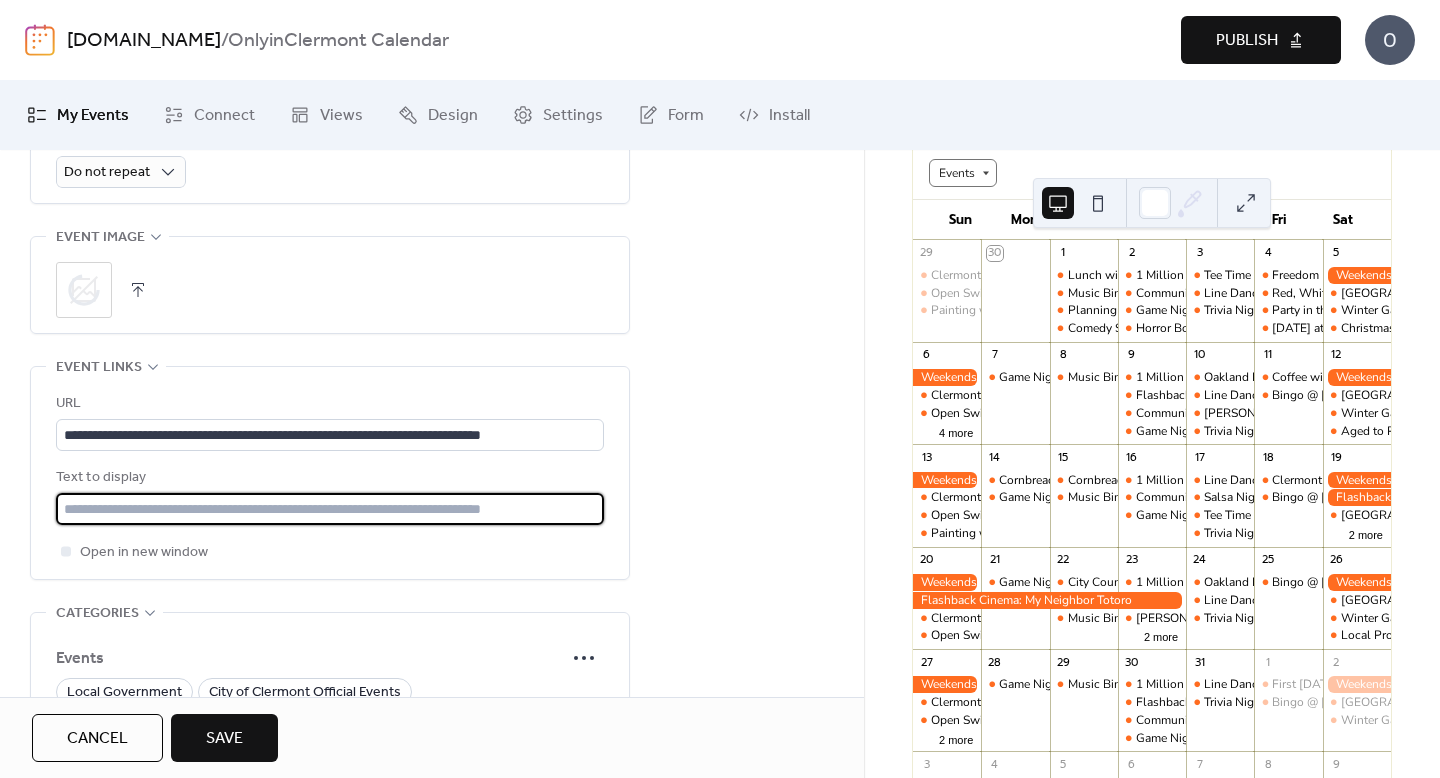 type on "**********" 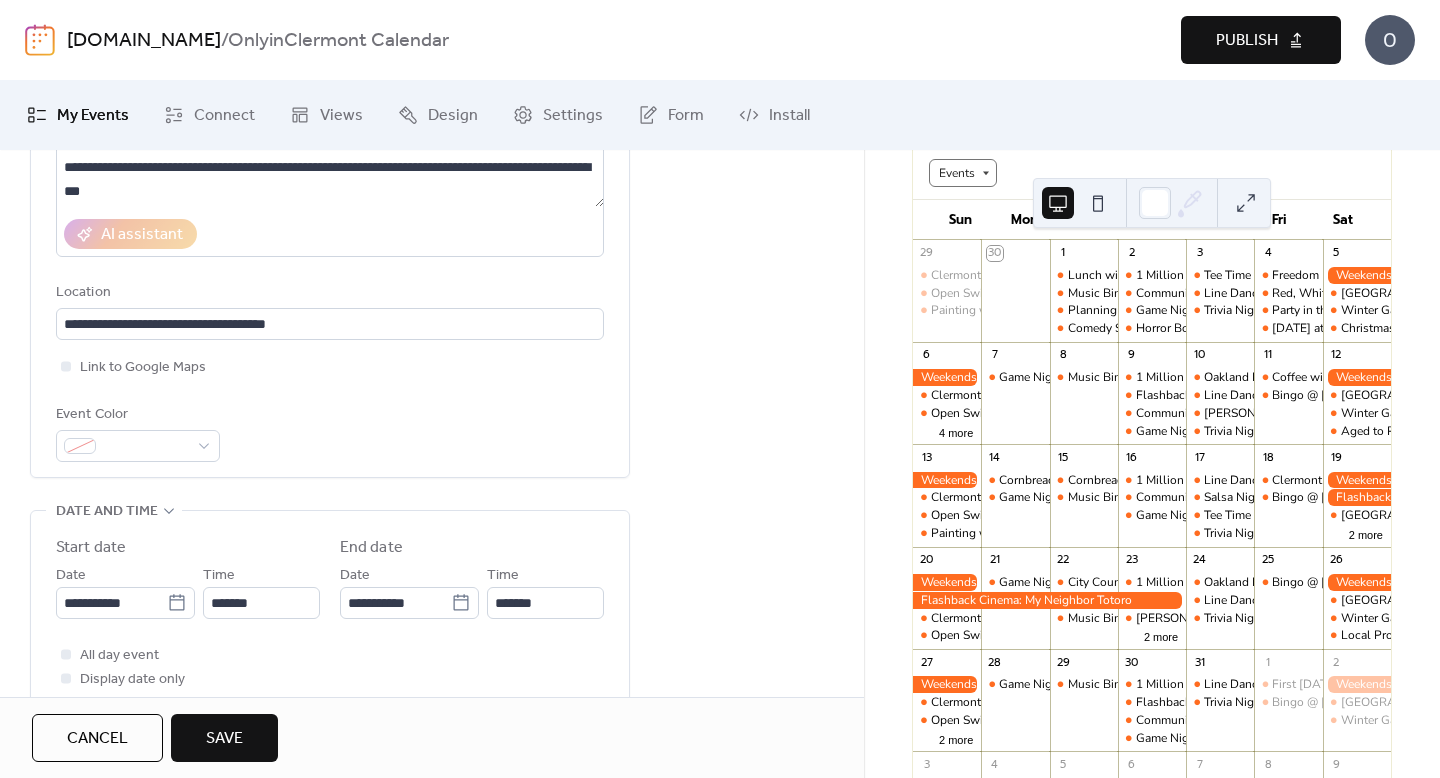 scroll, scrollTop: 330, scrollLeft: 0, axis: vertical 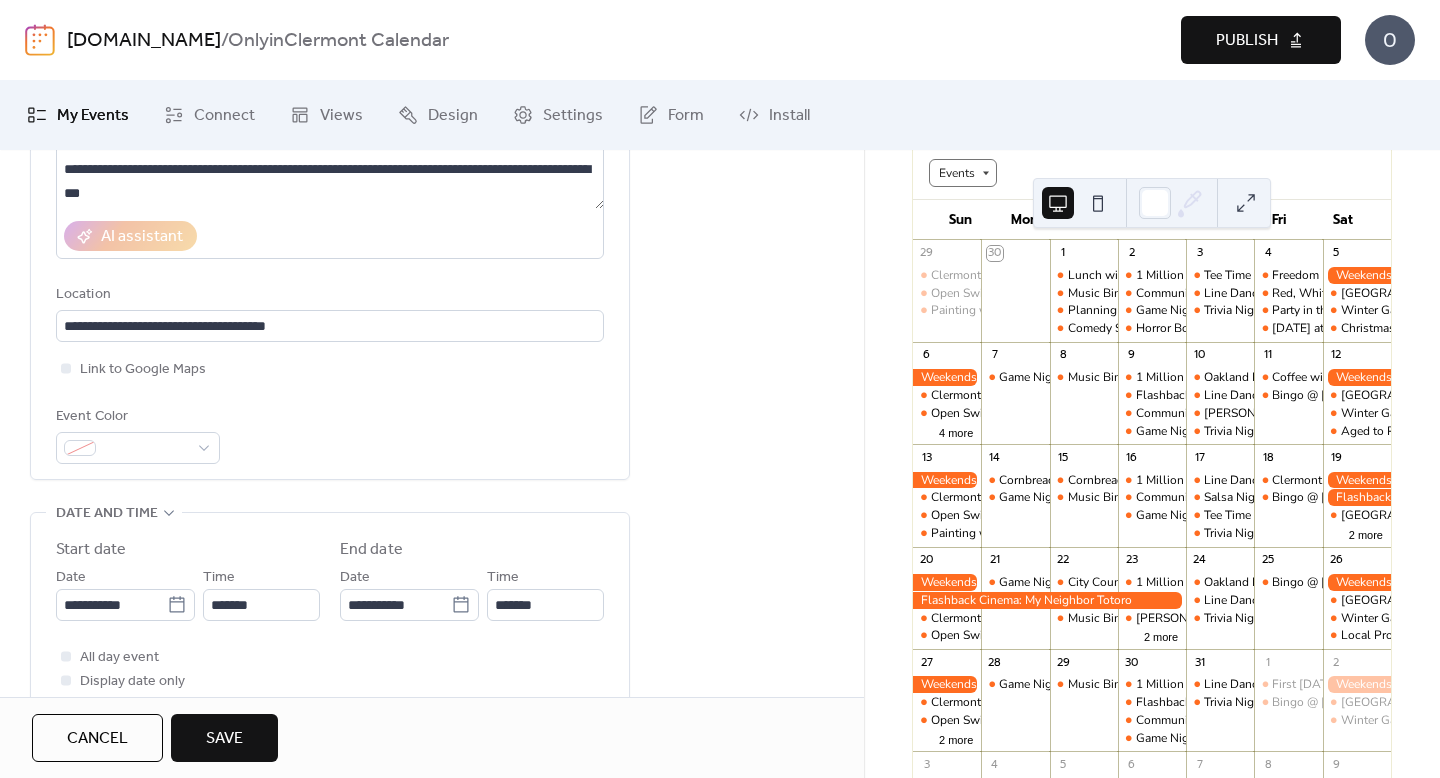 type 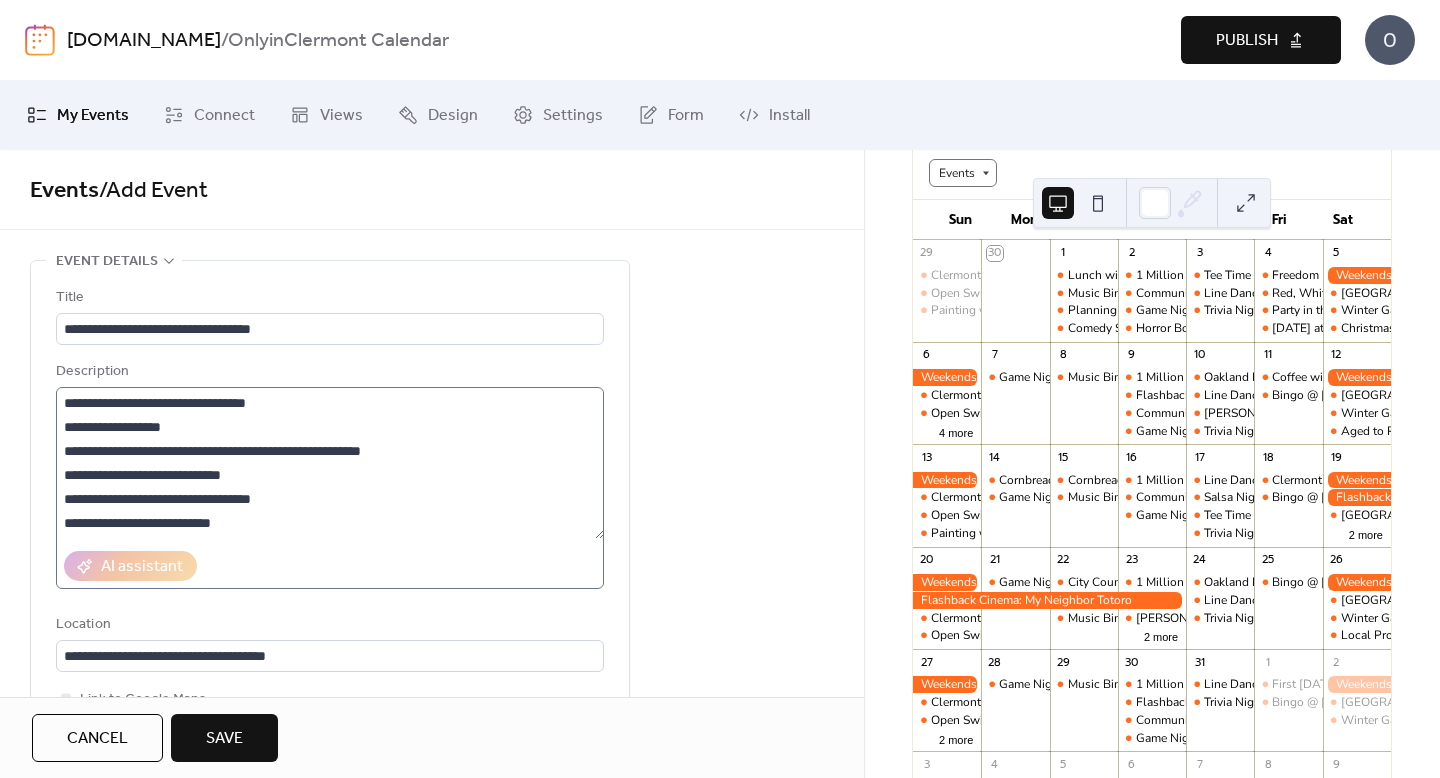 scroll, scrollTop: 312, scrollLeft: 0, axis: vertical 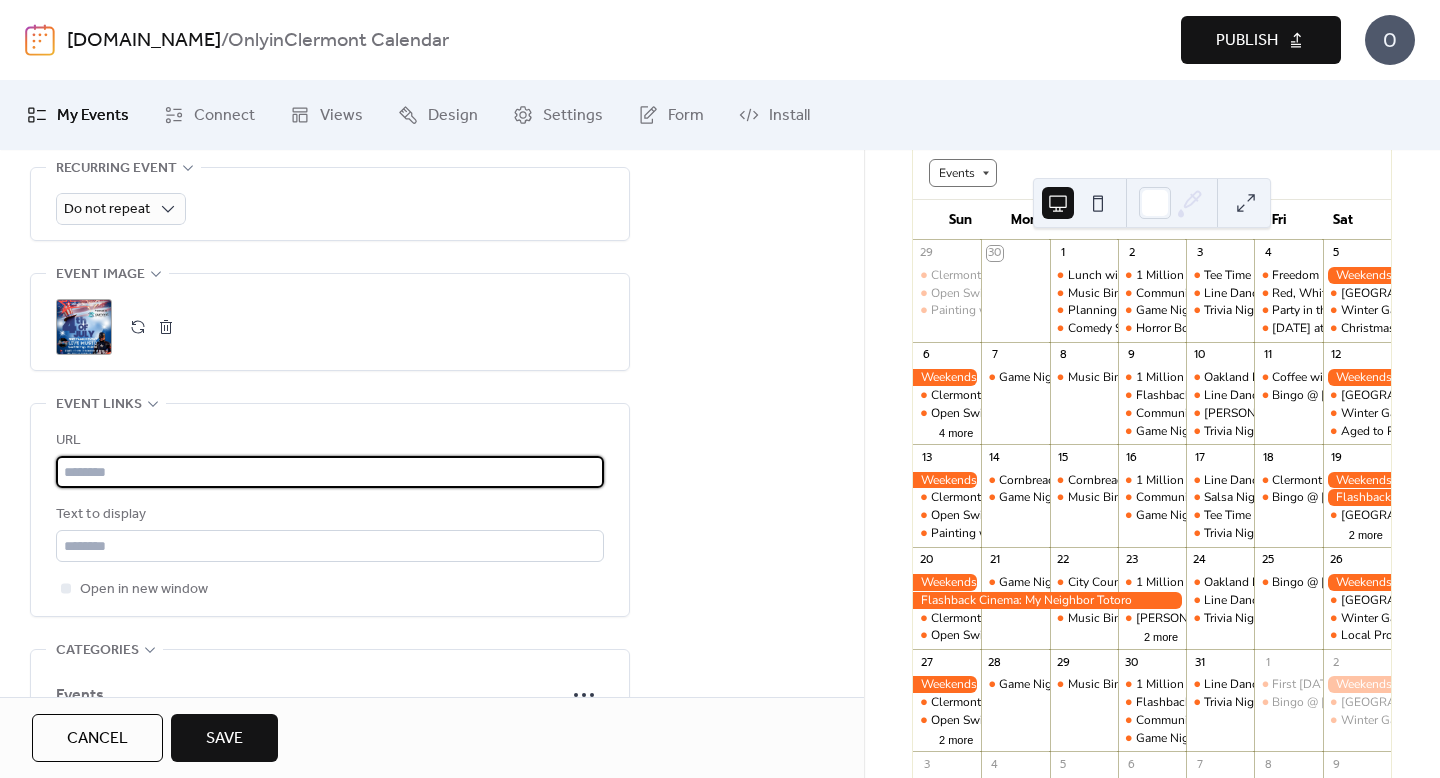 click at bounding box center [330, 472] 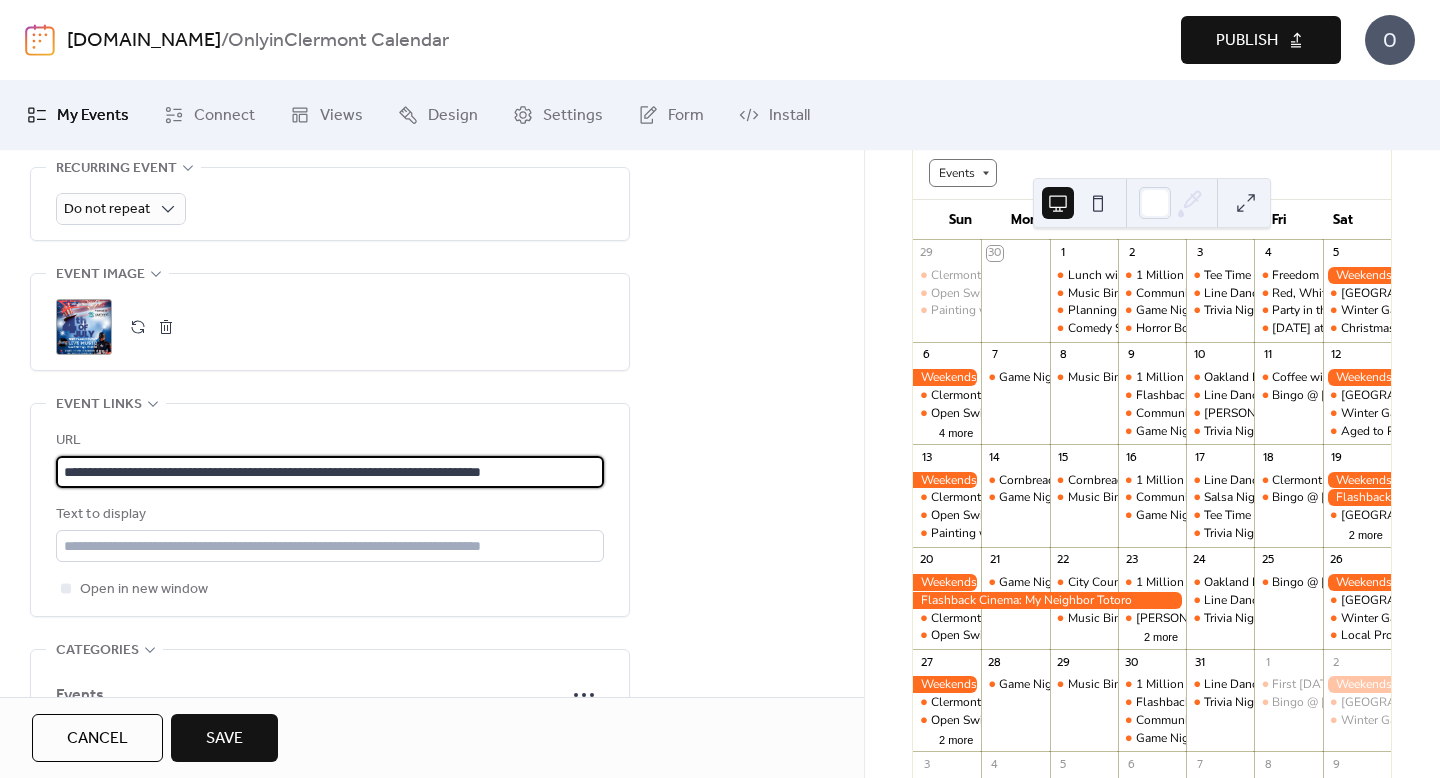 type on "**********" 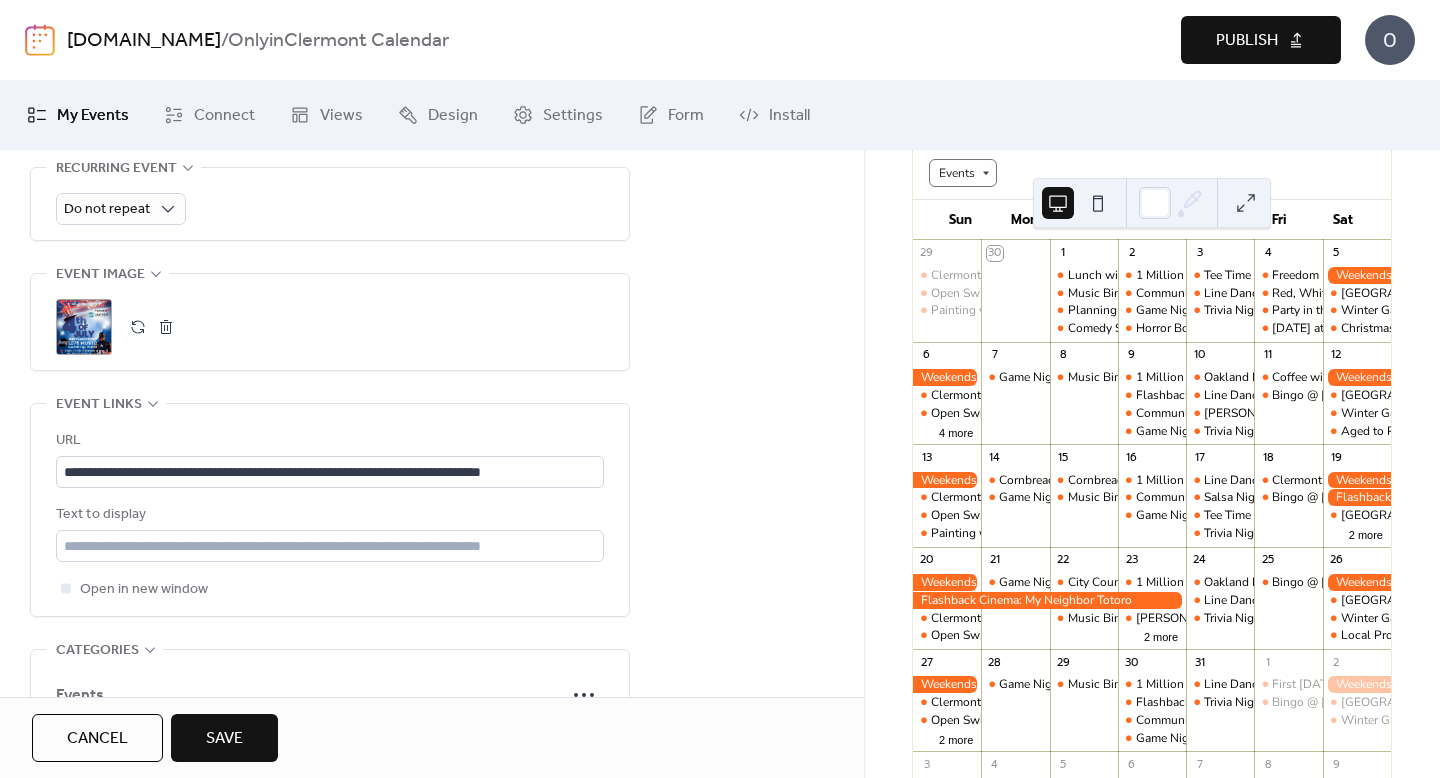 click on "Text to display" at bounding box center (328, 515) 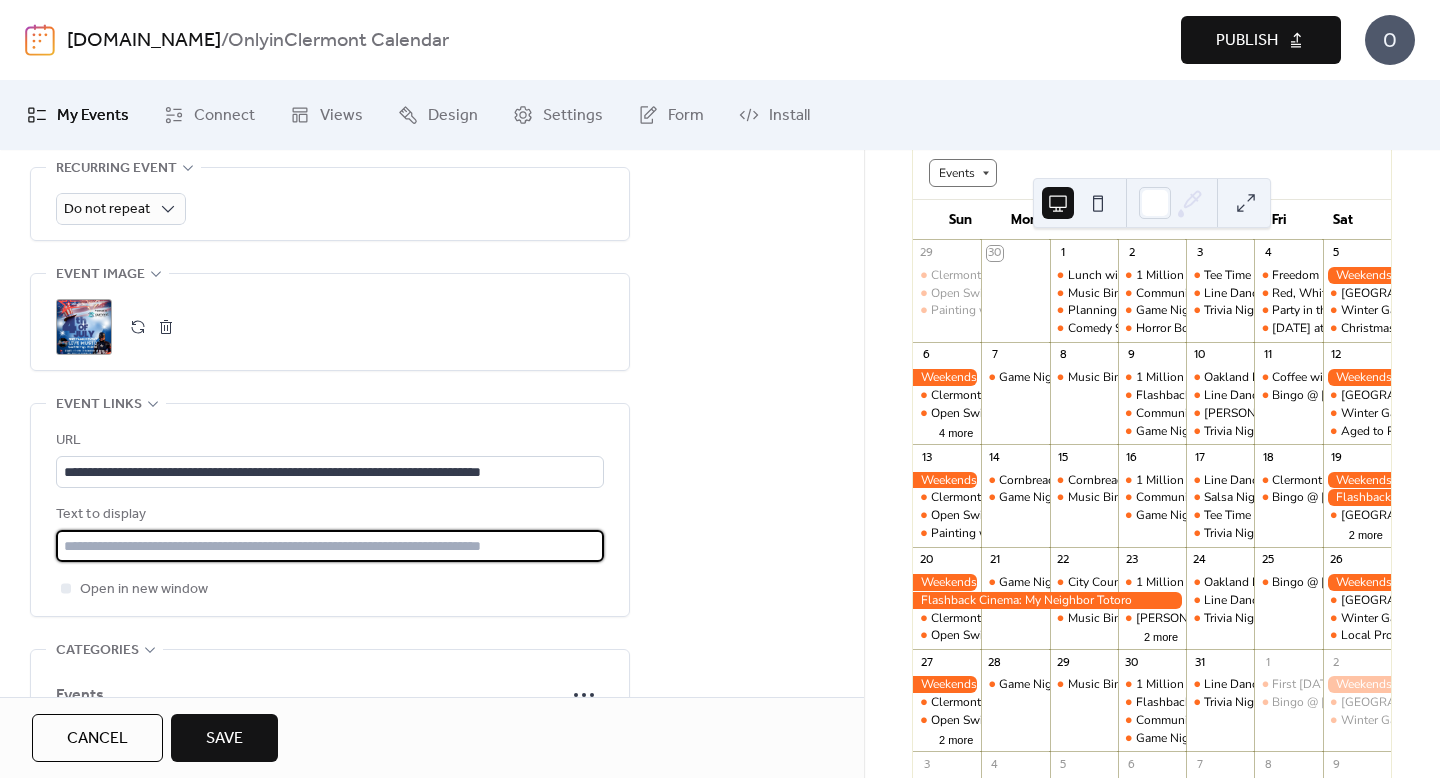 click at bounding box center [330, 546] 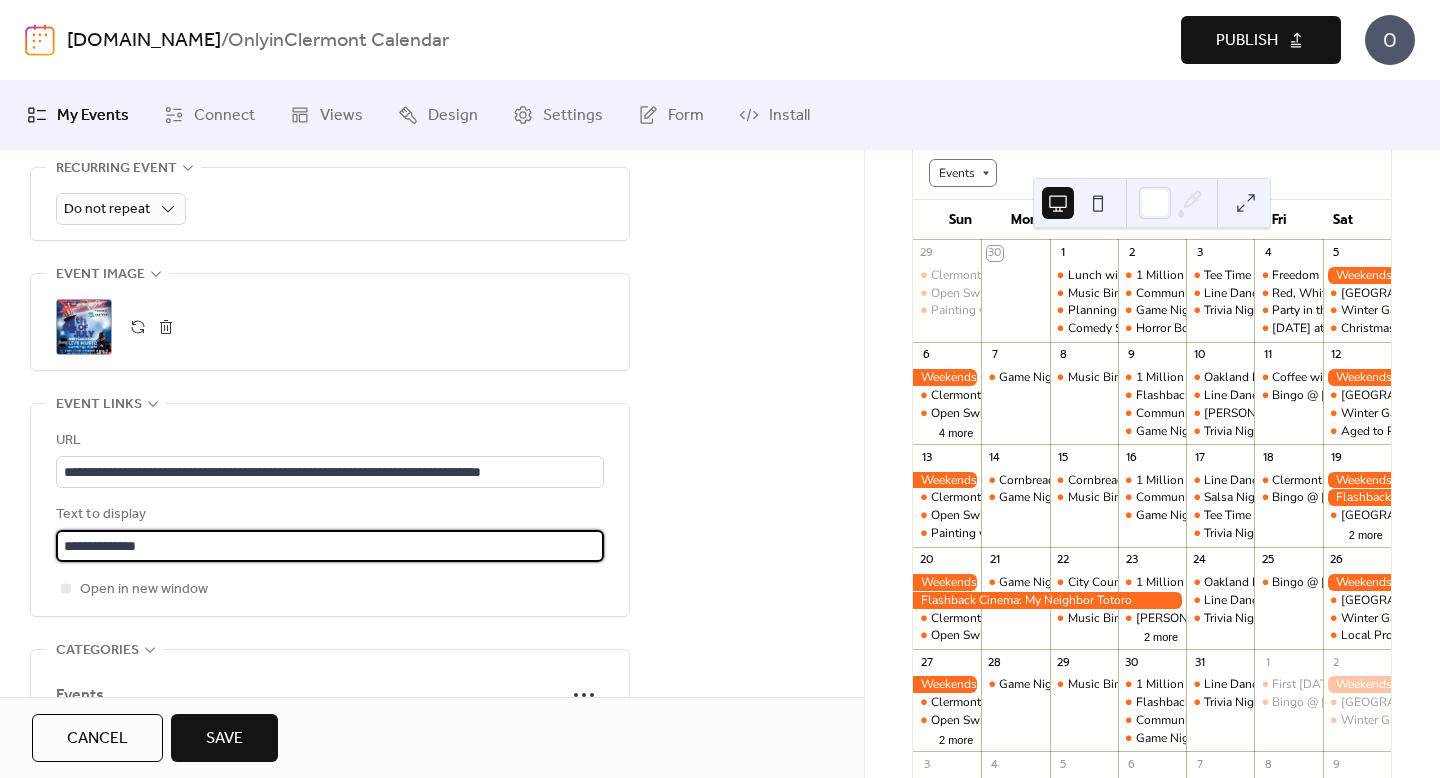click on "Save" at bounding box center (224, 739) 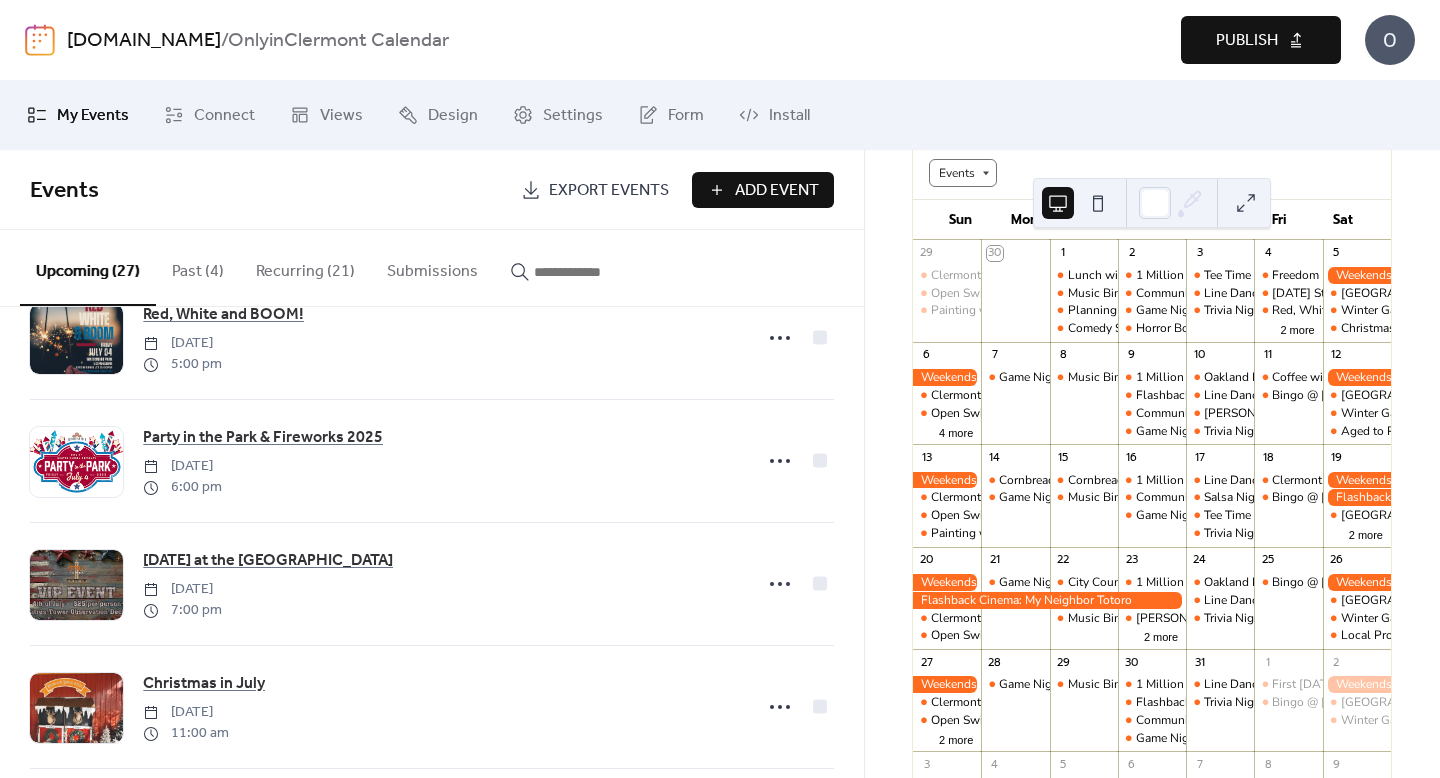 scroll, scrollTop: 0, scrollLeft: 0, axis: both 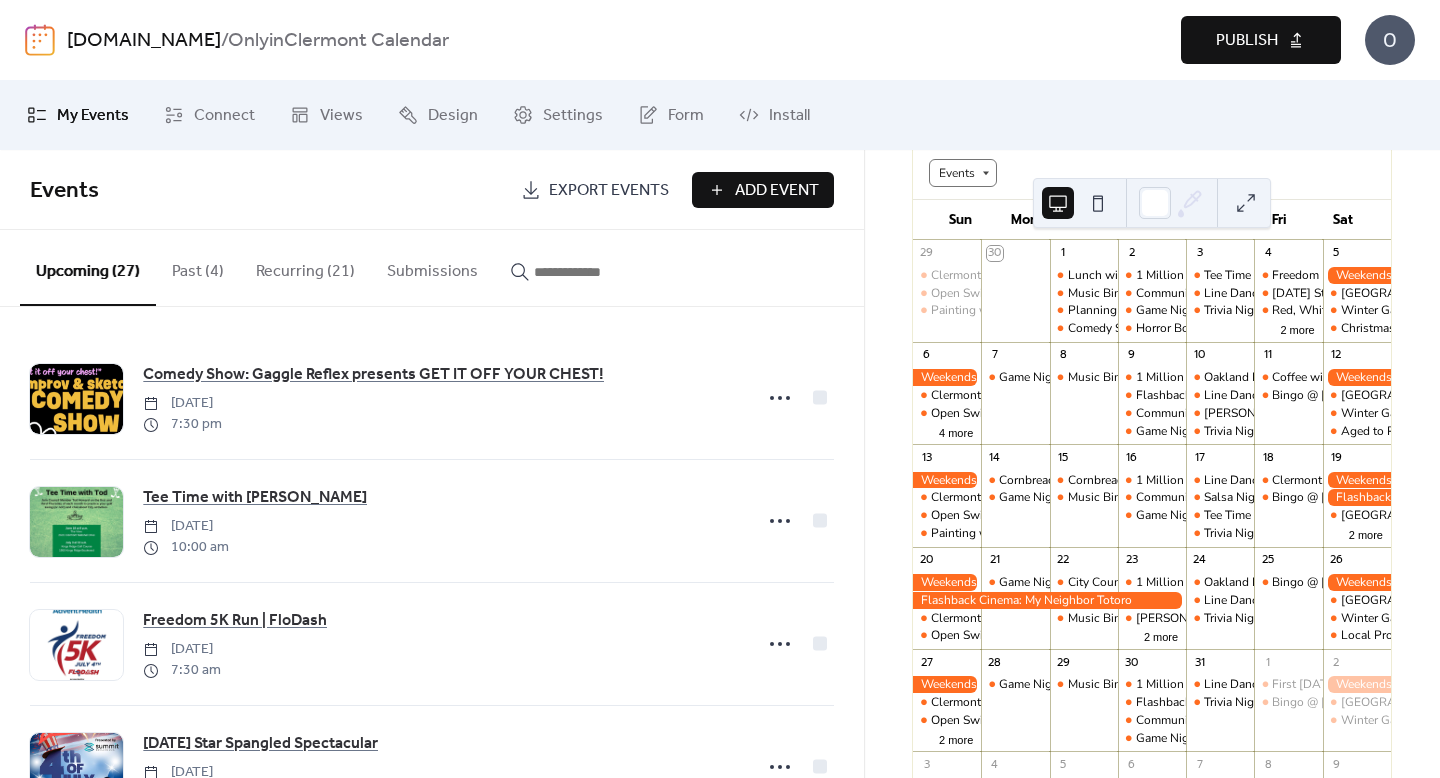 click on "Add Event" at bounding box center [763, 190] 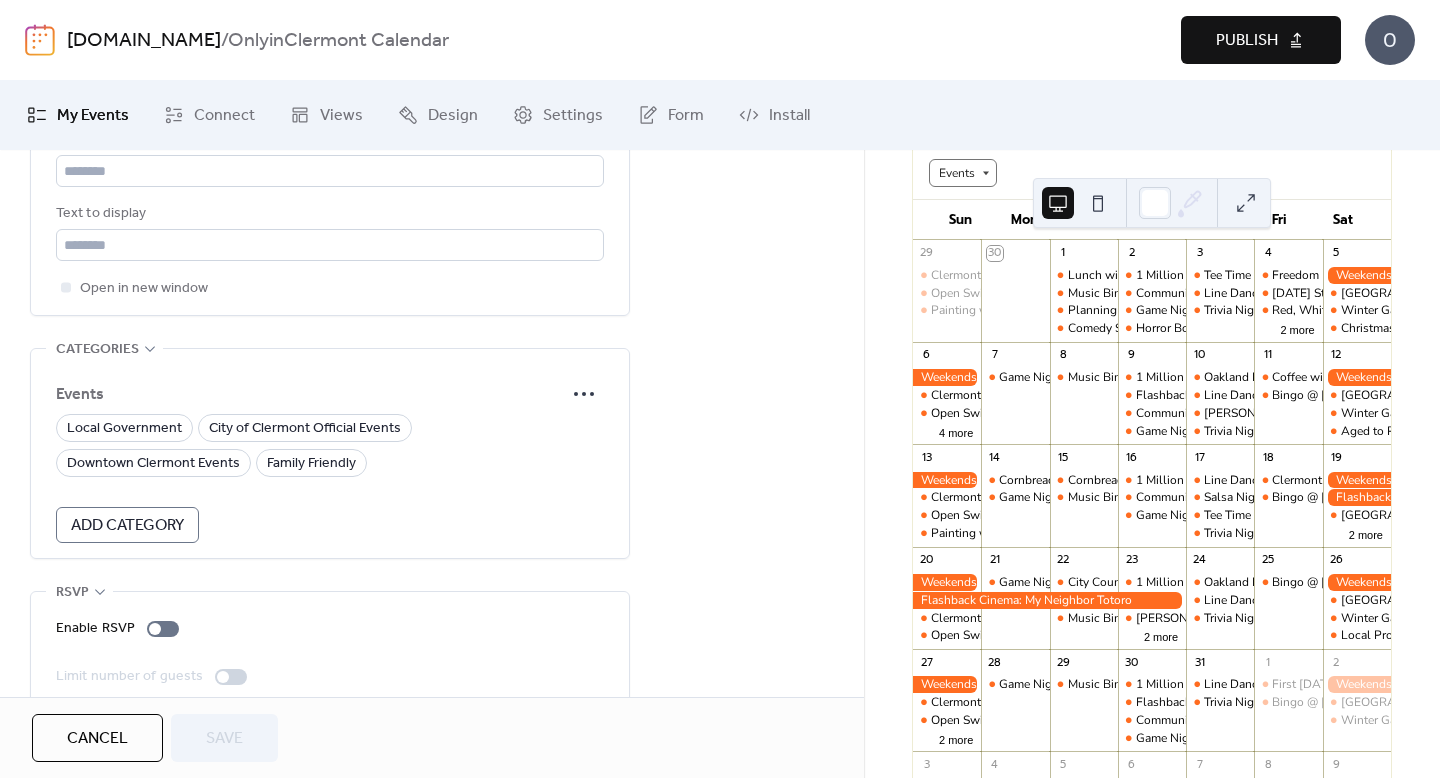 scroll, scrollTop: 1027, scrollLeft: 0, axis: vertical 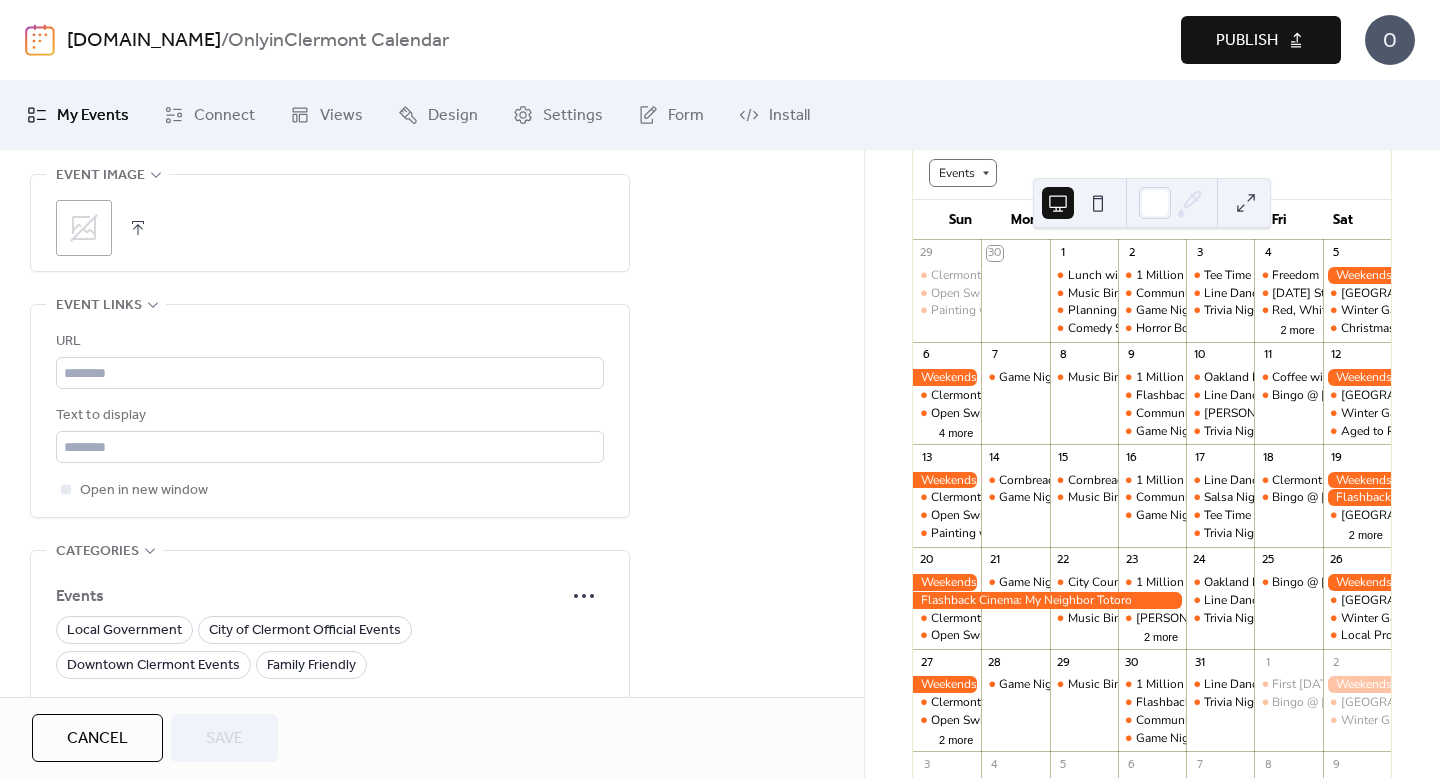 click on ";" at bounding box center (84, 228) 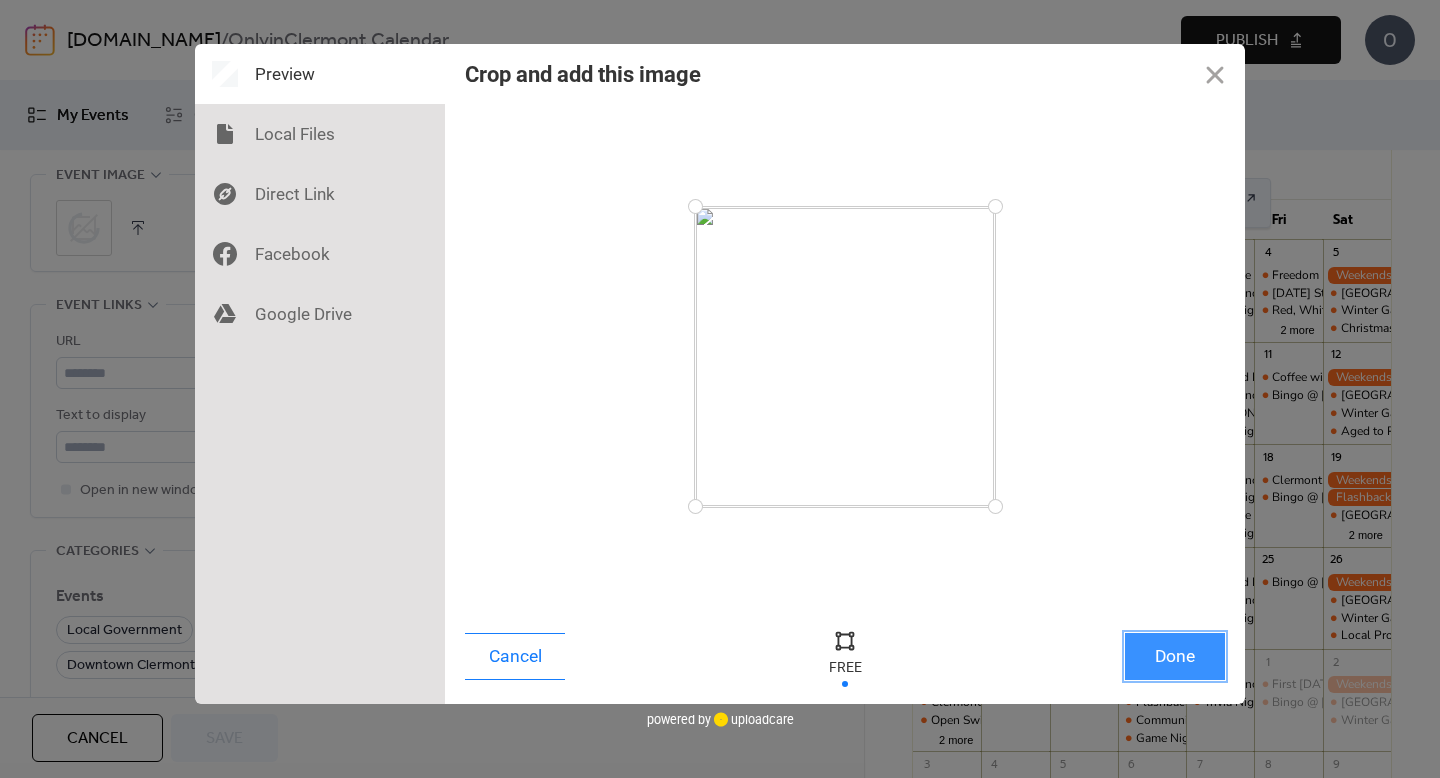 click on "Done" at bounding box center [1175, 656] 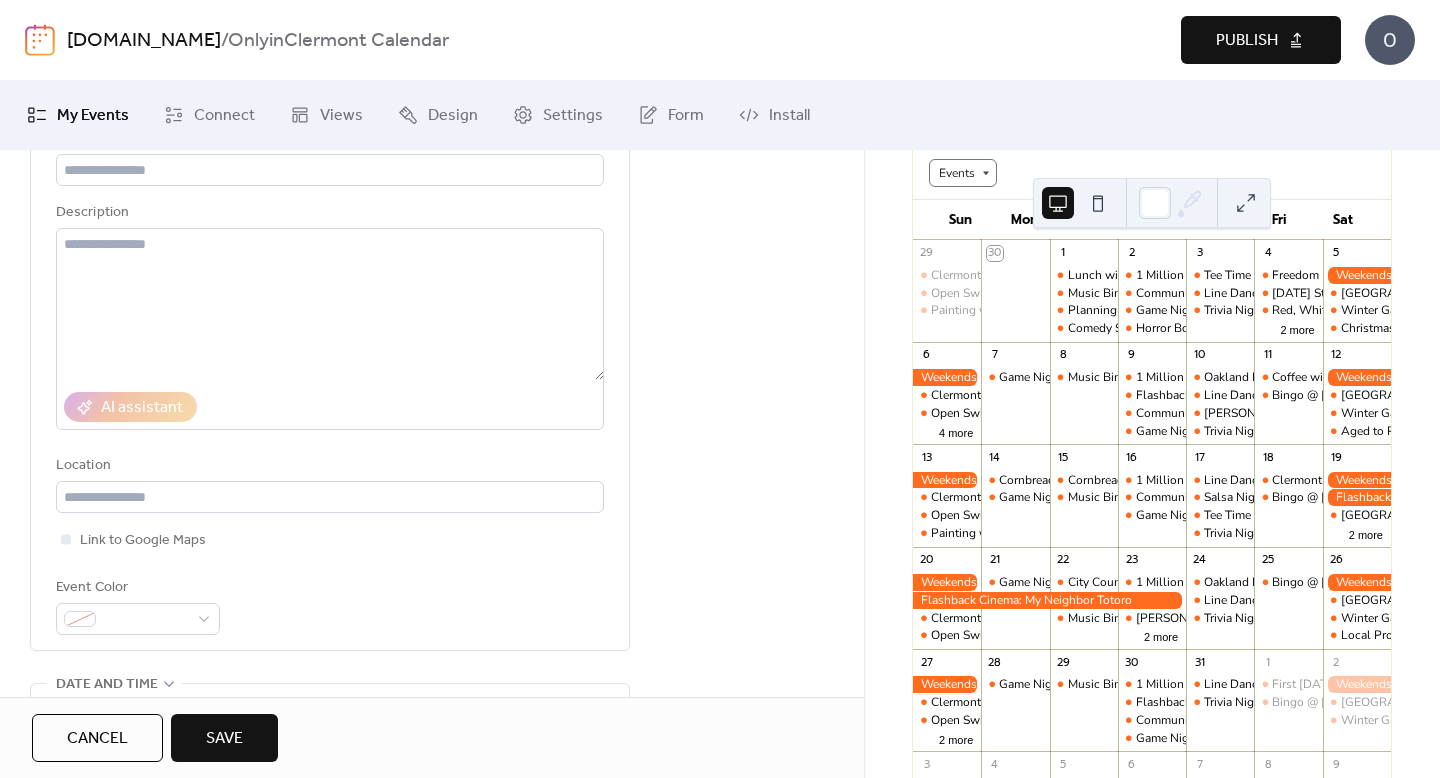 scroll, scrollTop: 99, scrollLeft: 0, axis: vertical 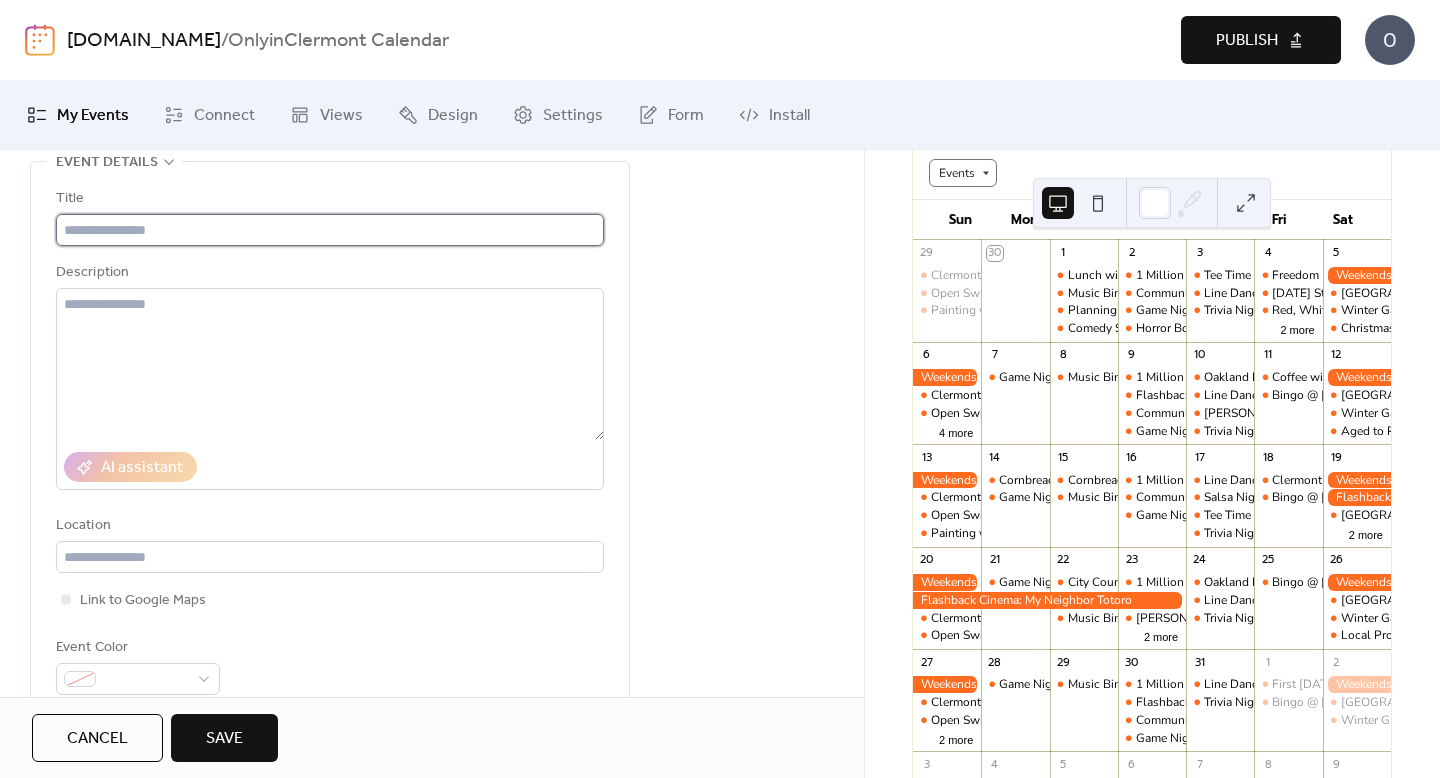 click at bounding box center (330, 230) 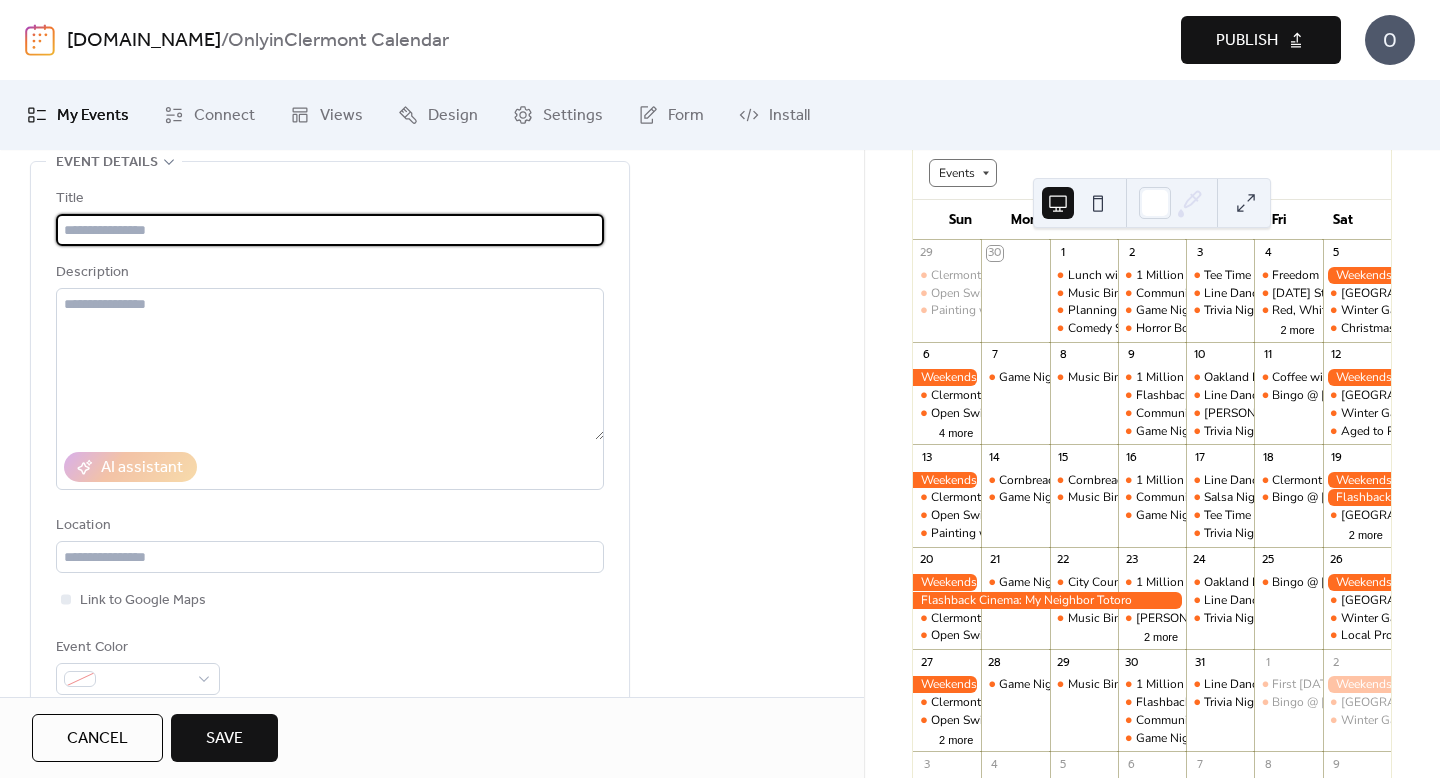 click at bounding box center [330, 230] 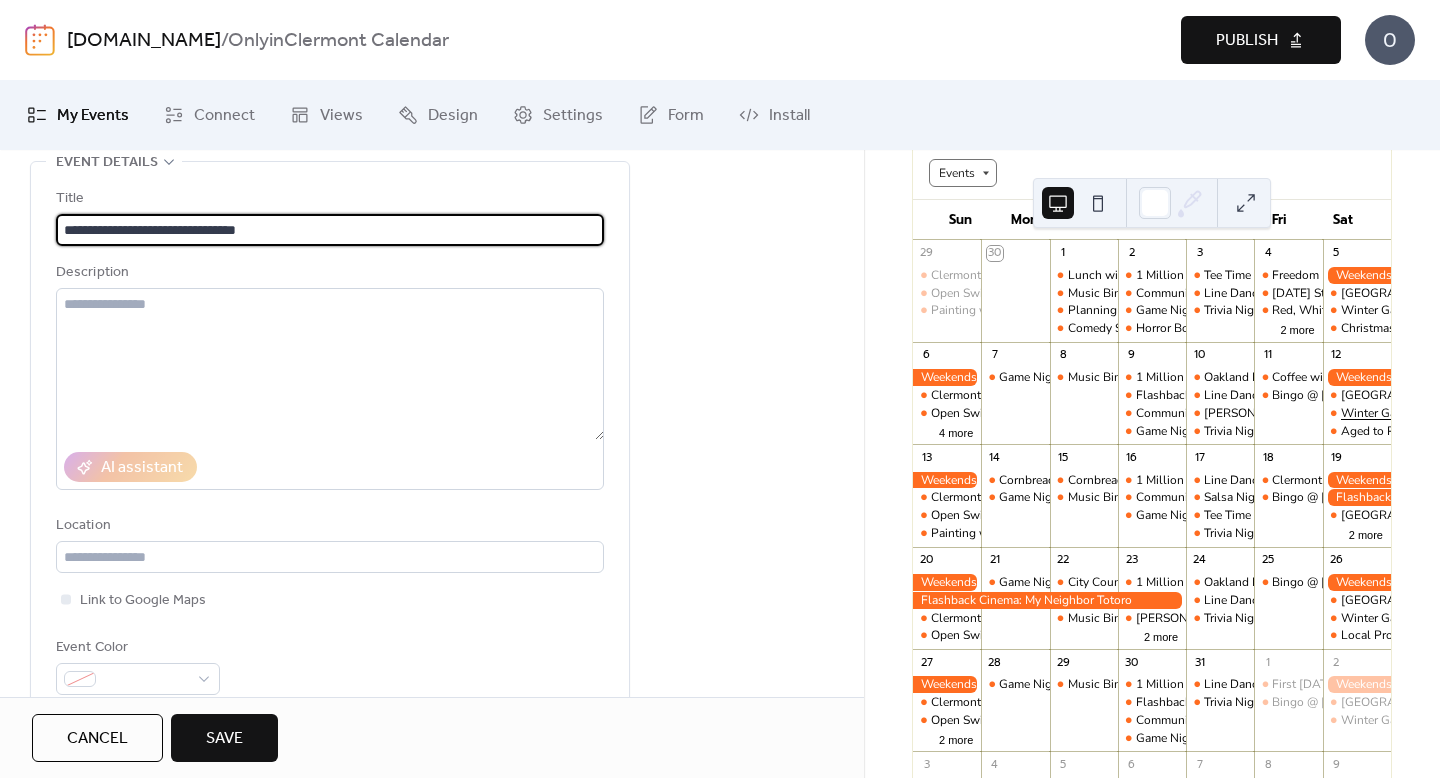 type on "**********" 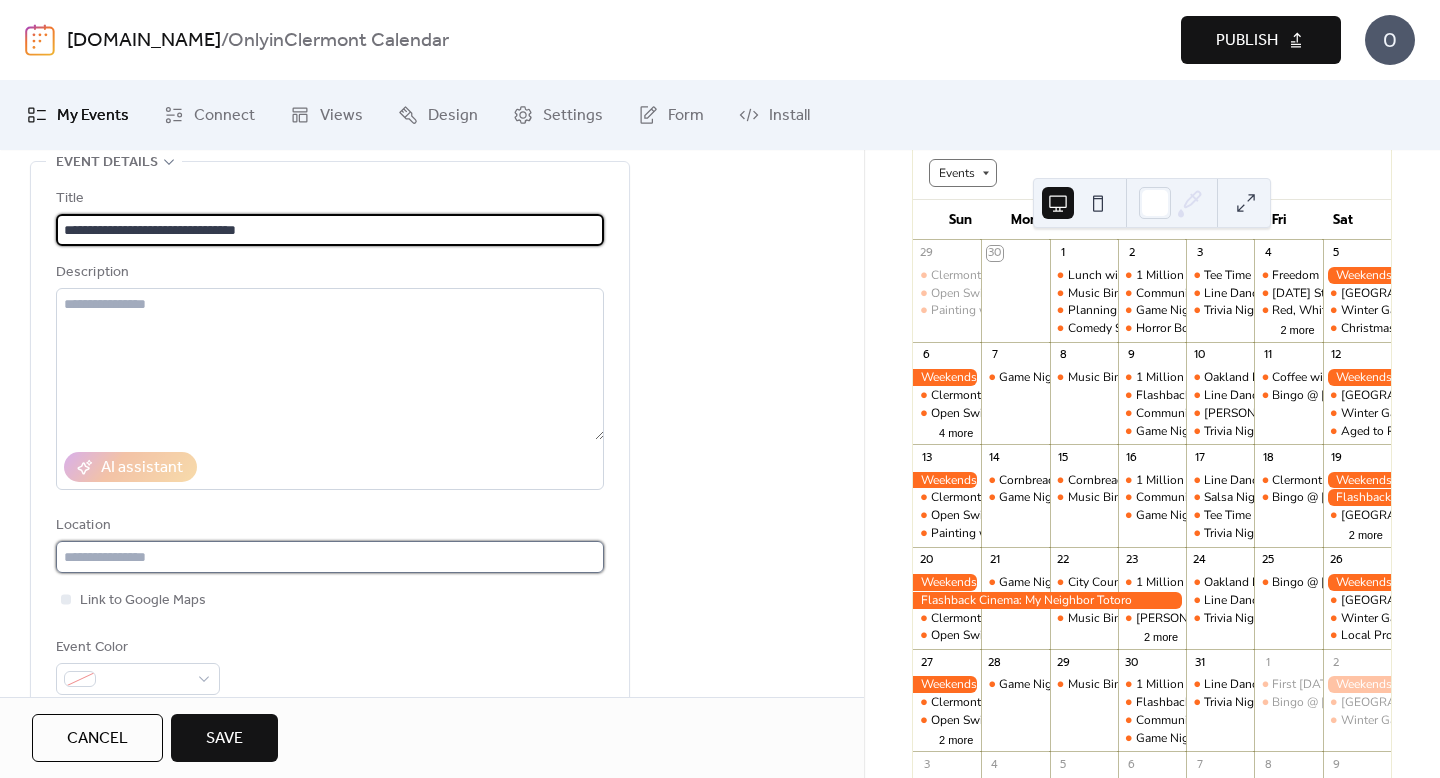 click at bounding box center (330, 557) 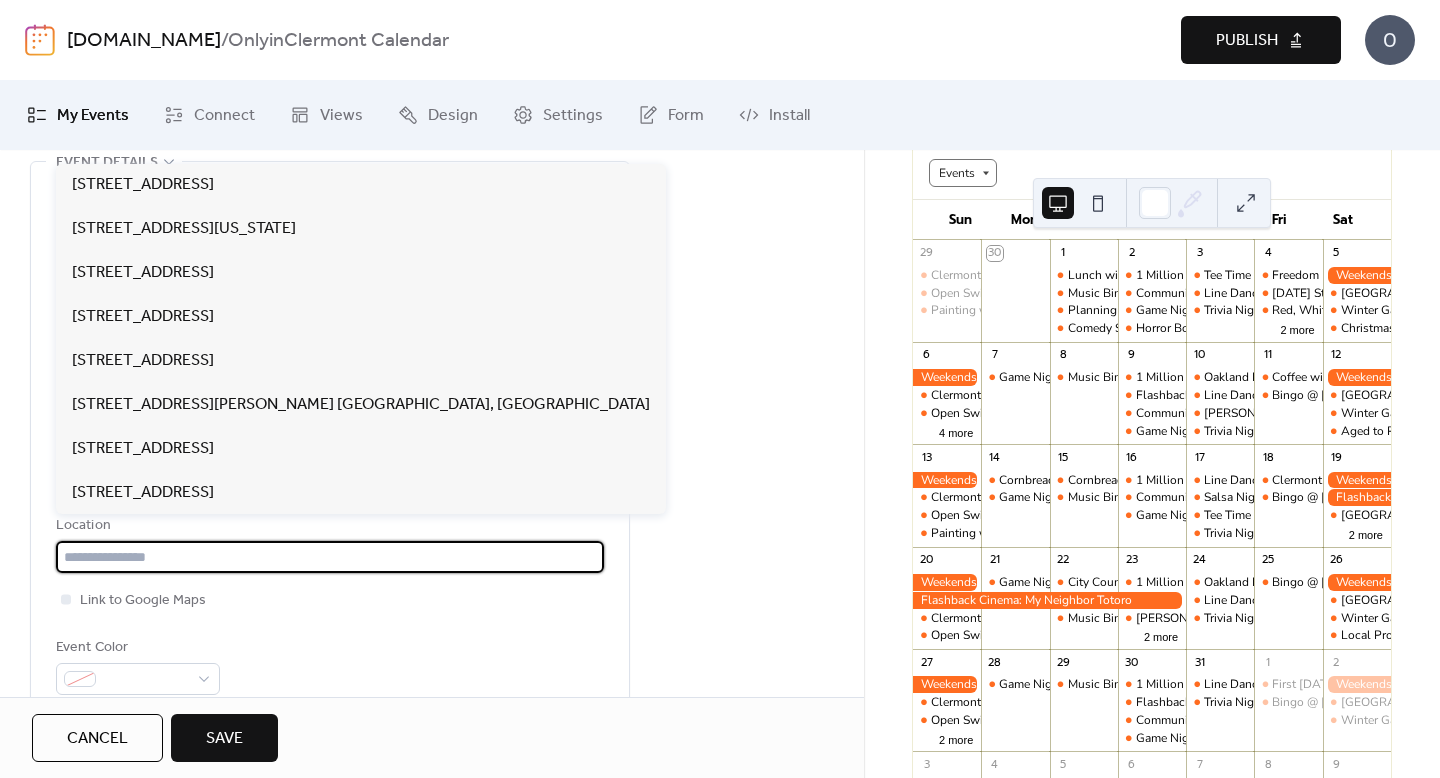 click at bounding box center (330, 557) 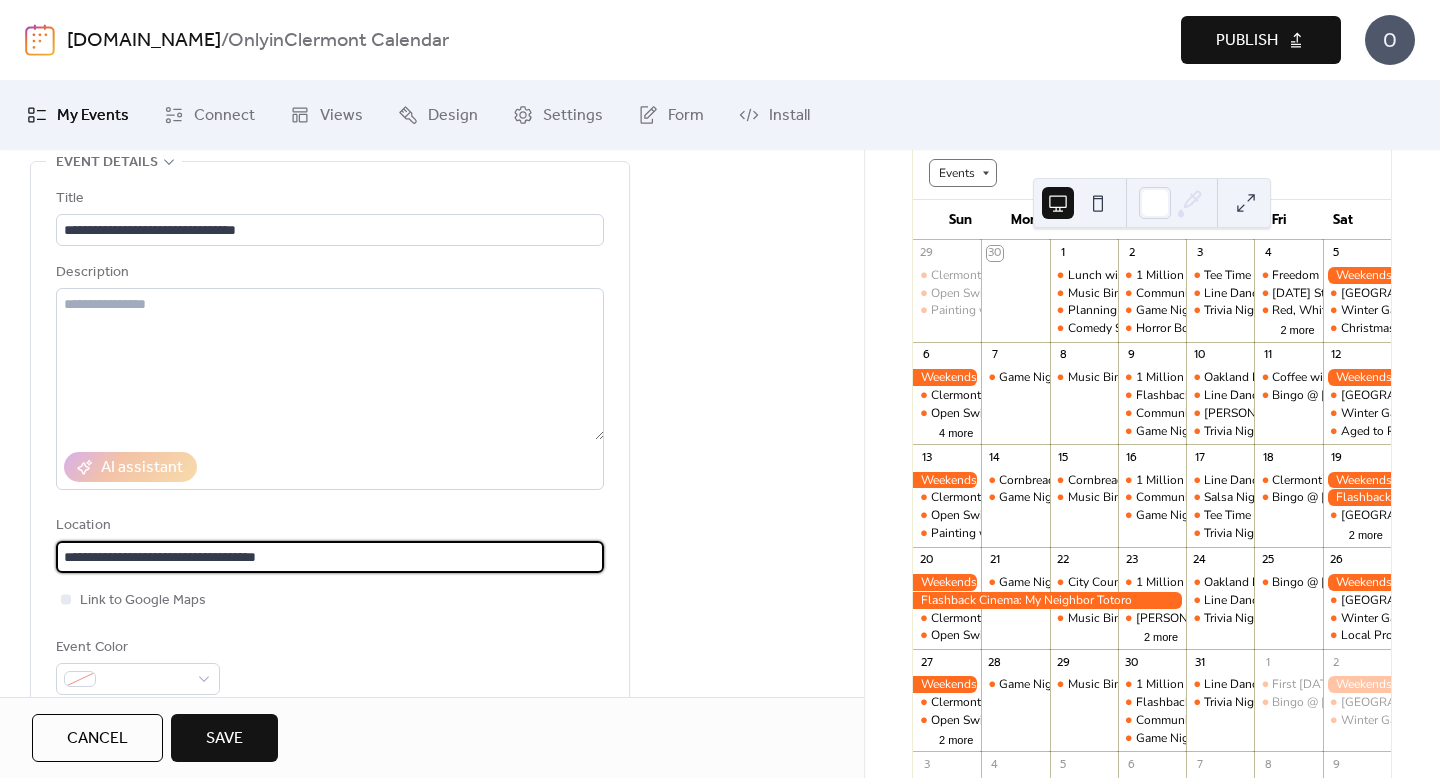 type on "**********" 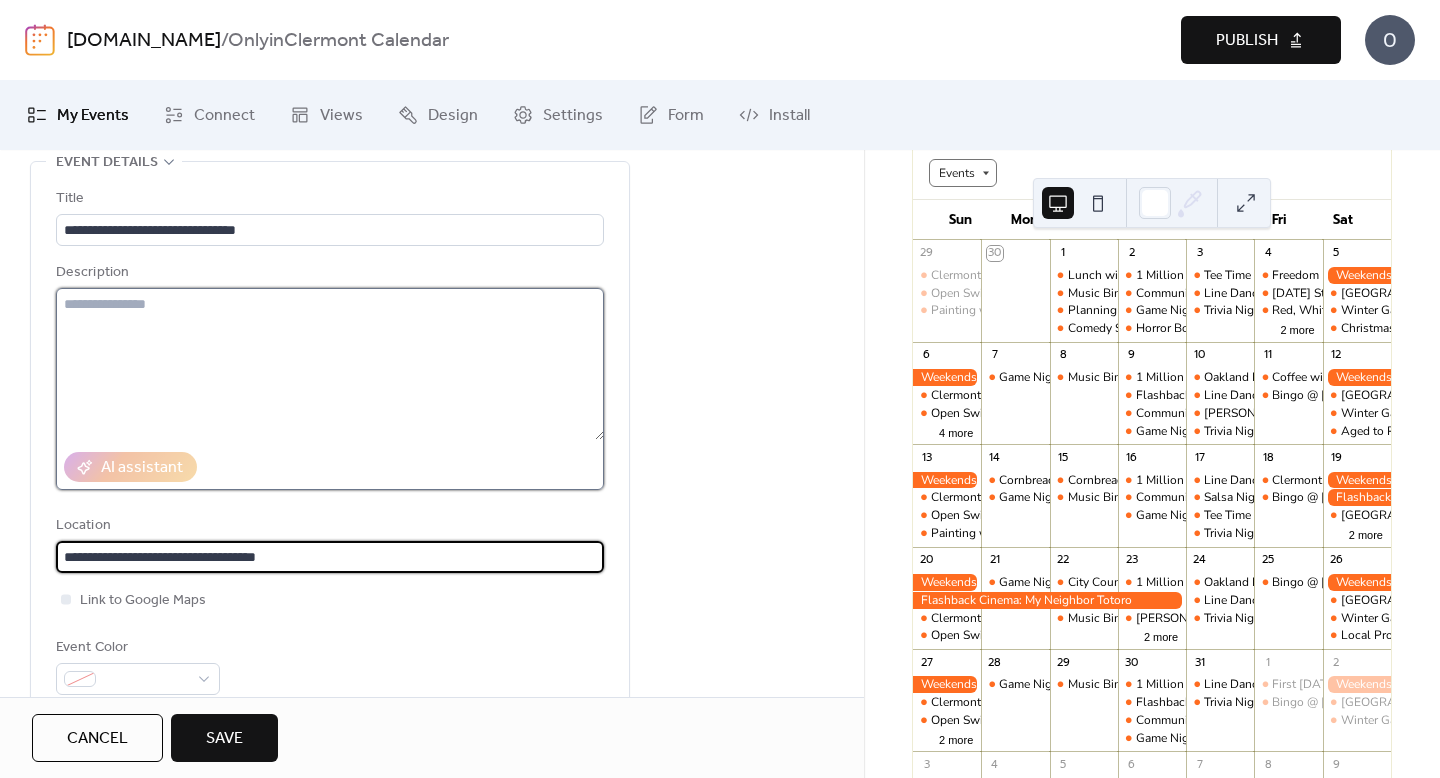 click at bounding box center [330, 364] 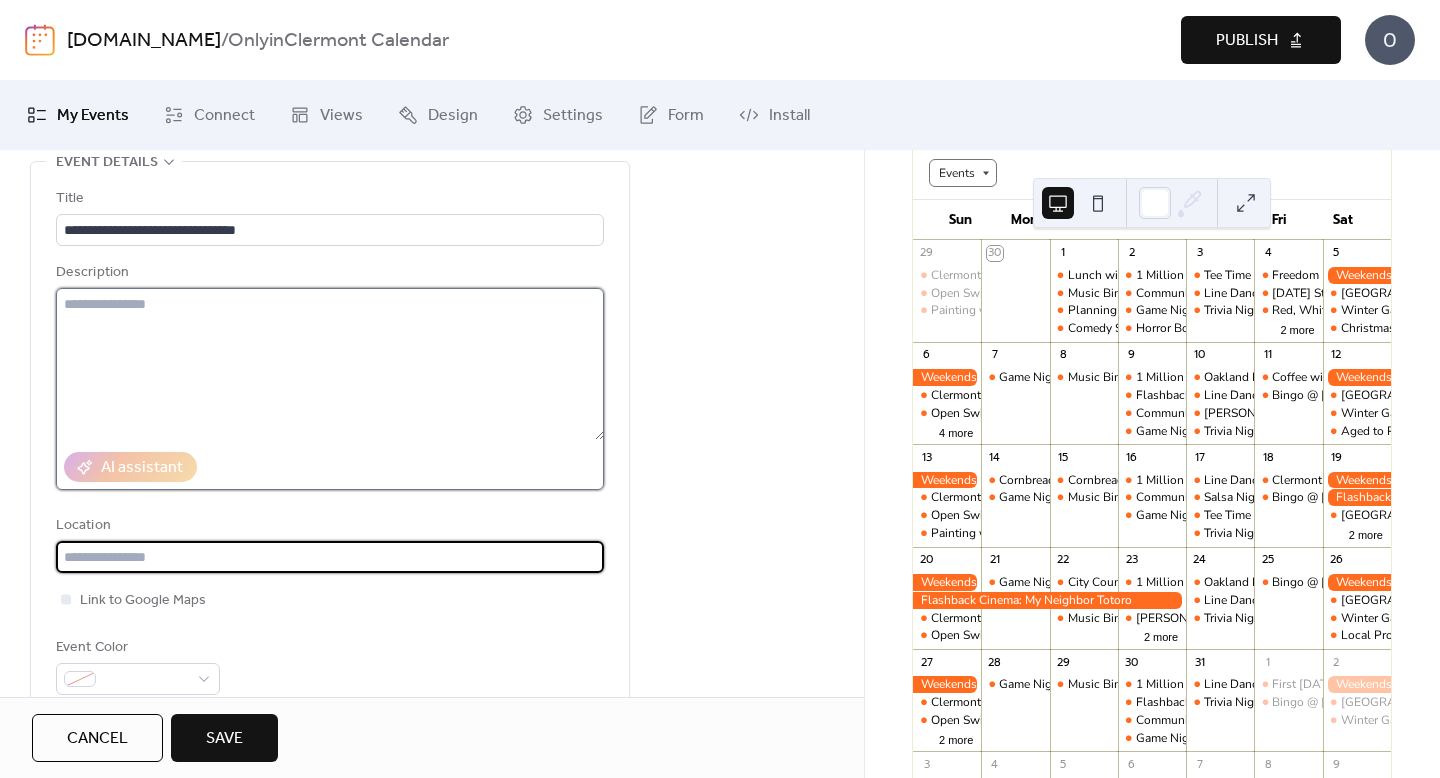 click at bounding box center (330, 364) 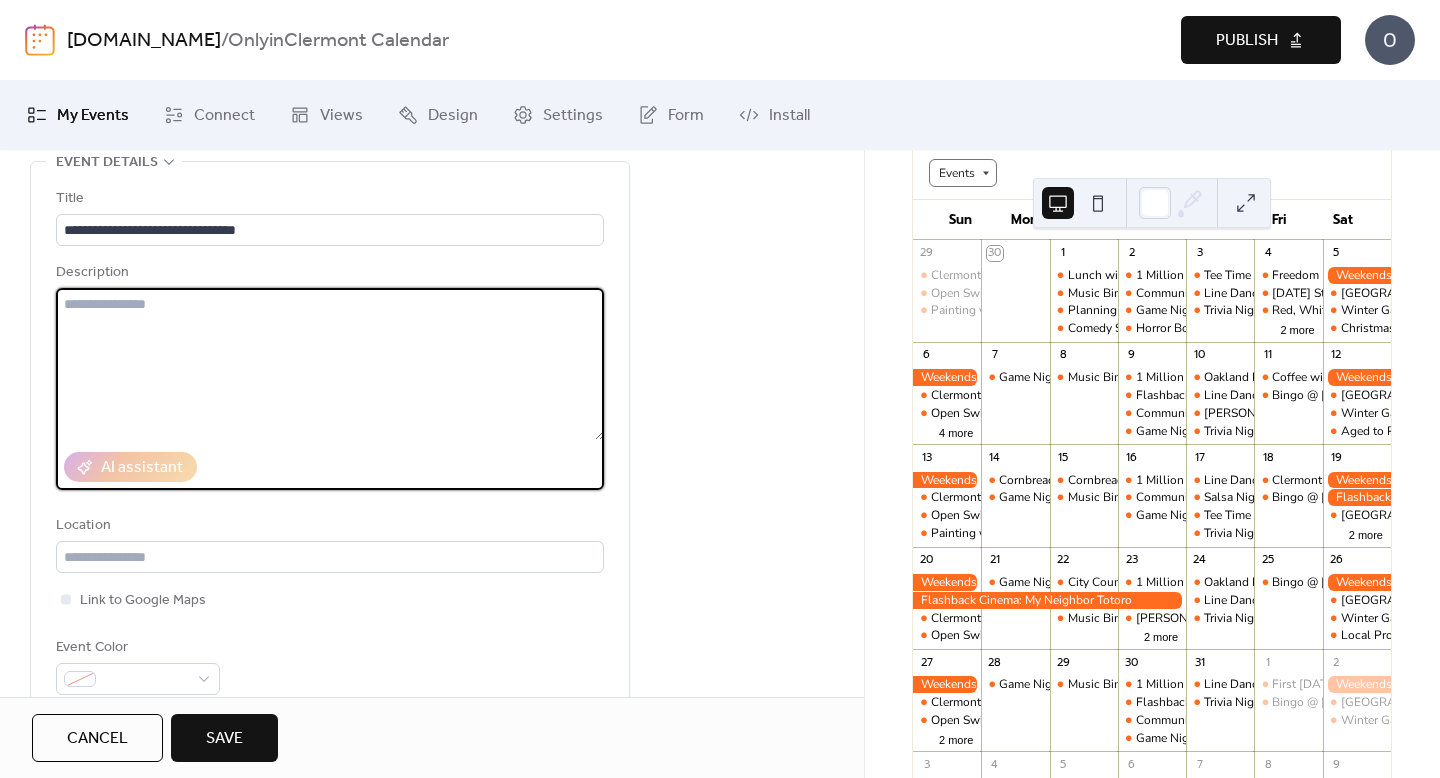 paste on "**********" 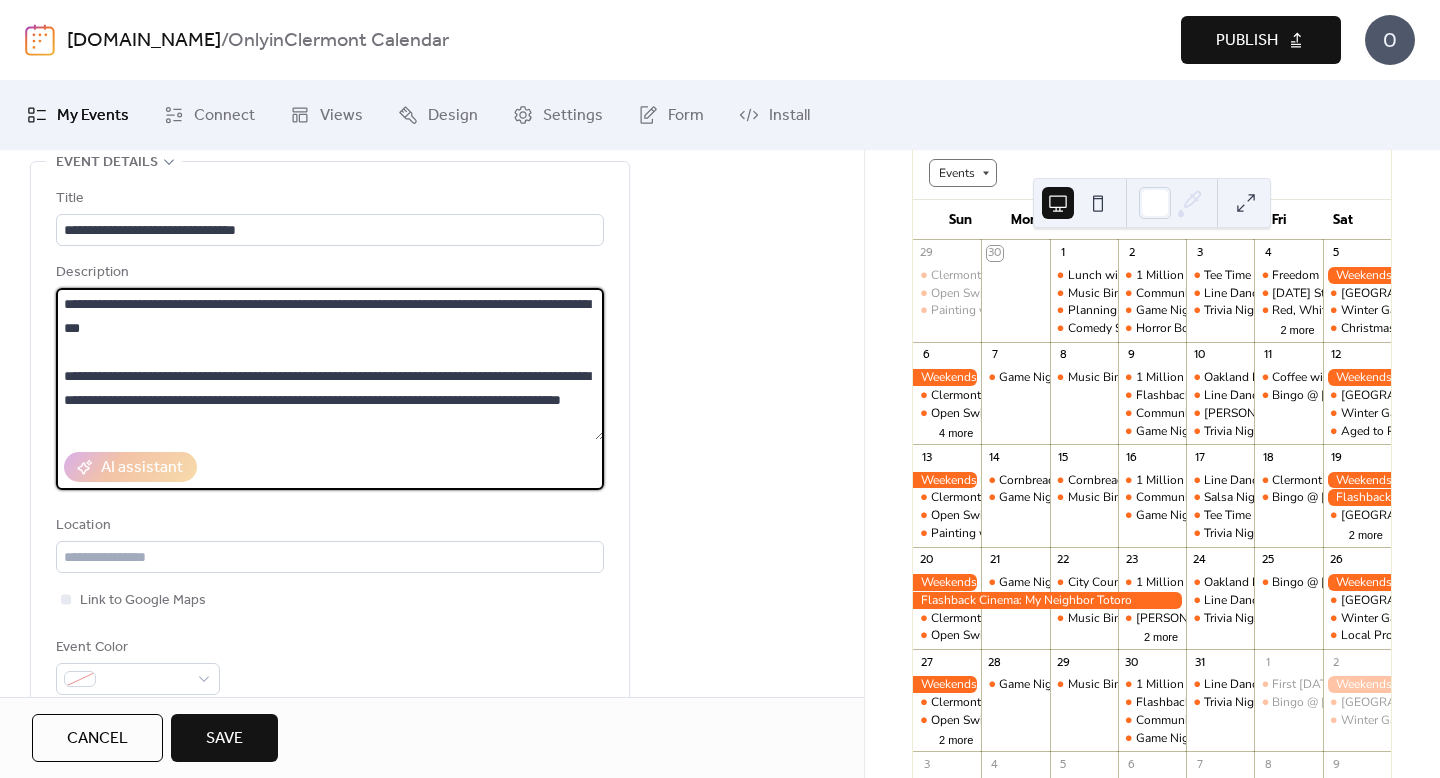 scroll, scrollTop: 0, scrollLeft: 0, axis: both 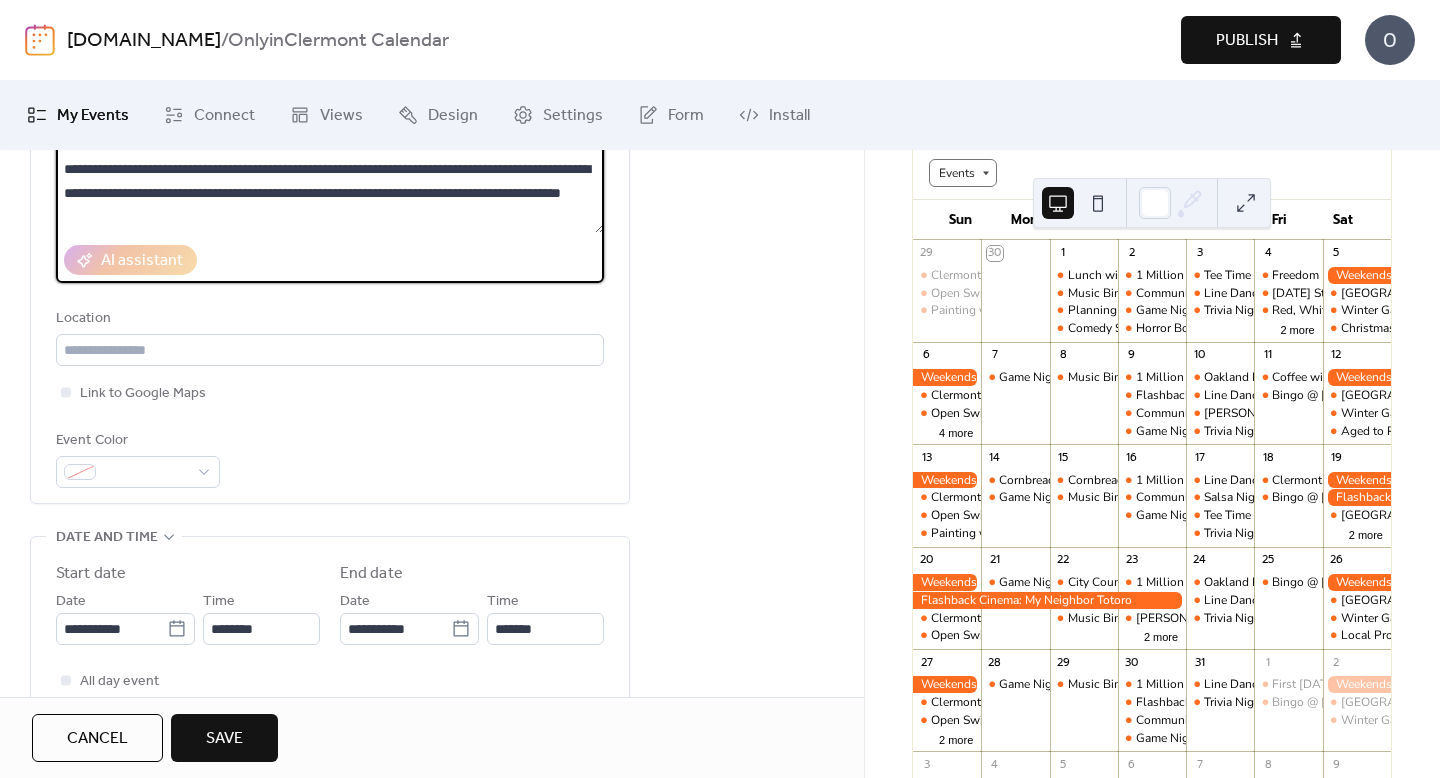 type on "**********" 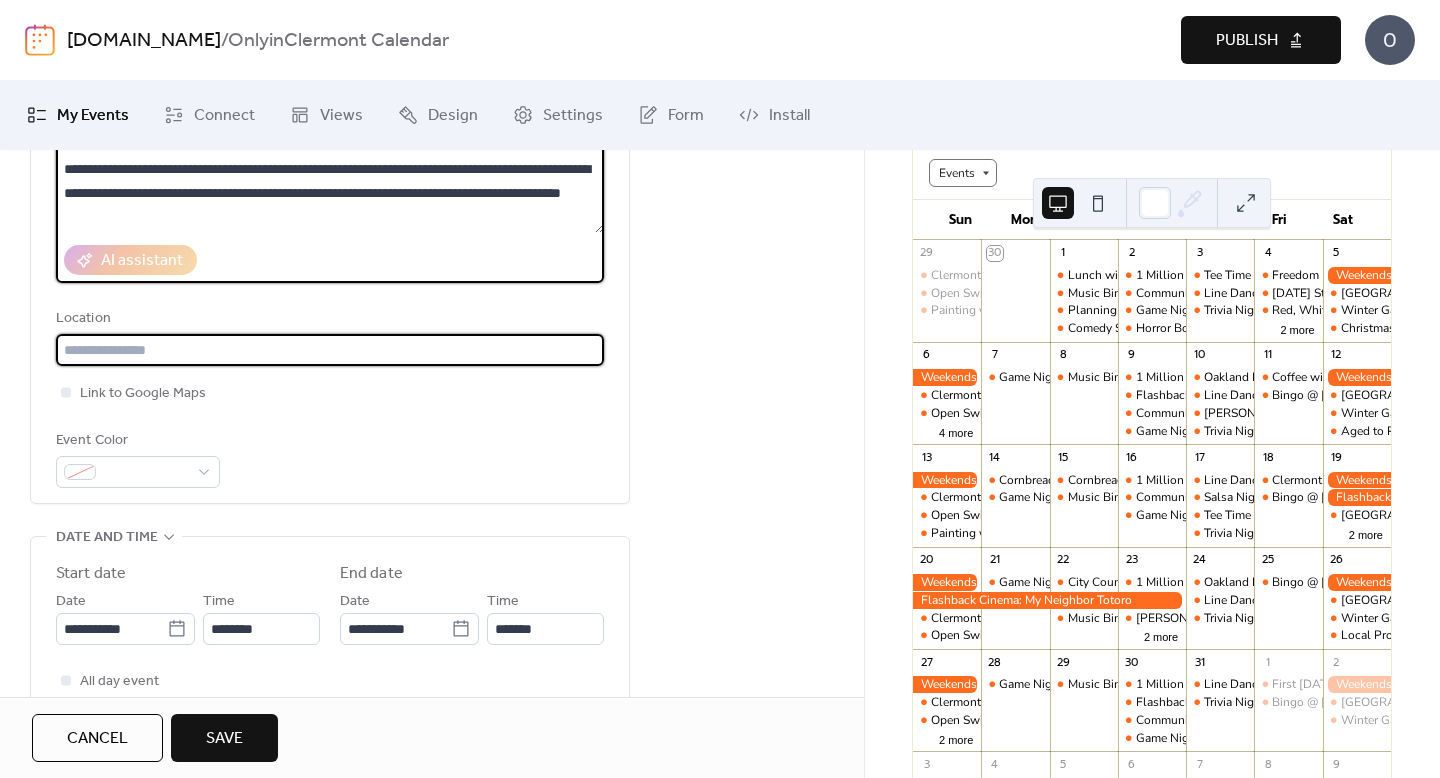 click at bounding box center (330, 350) 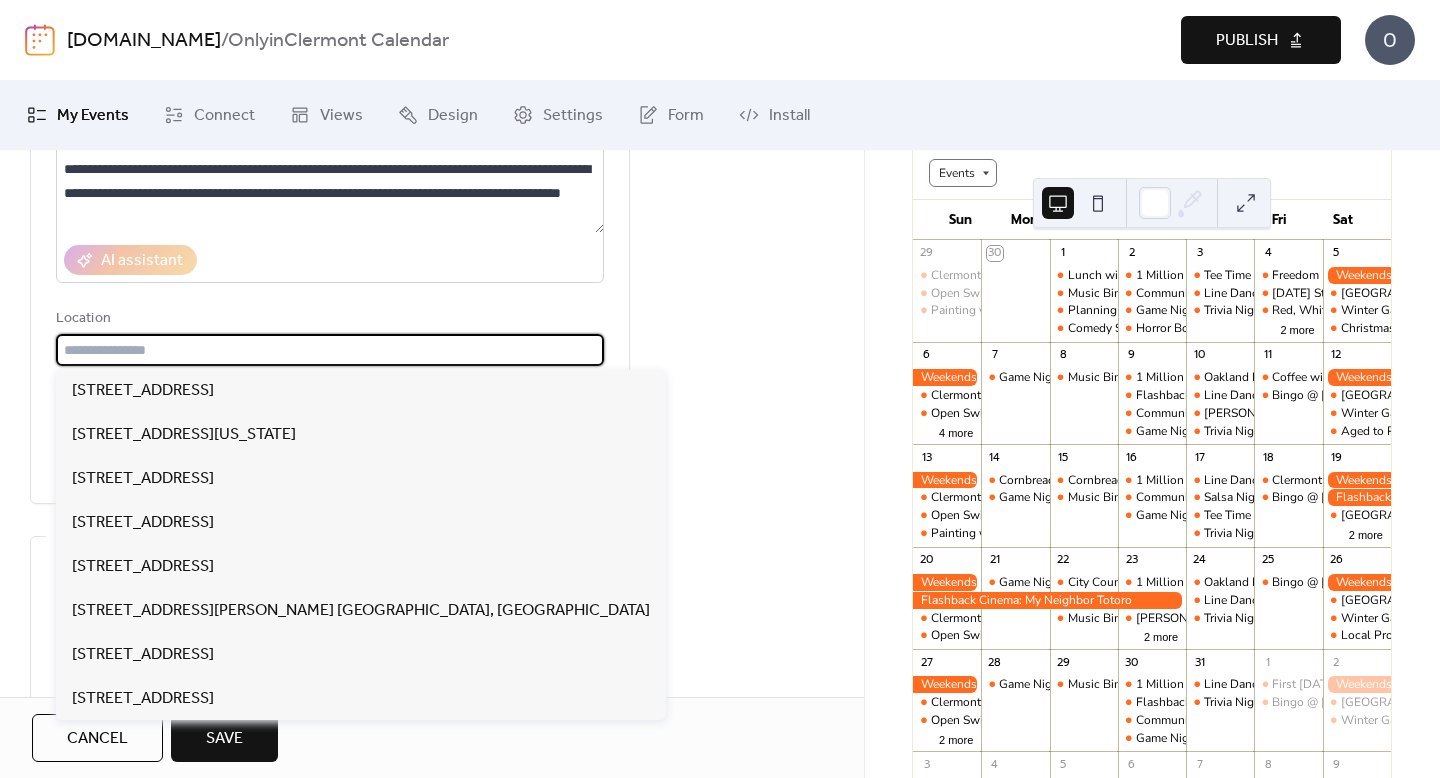 paste on "**********" 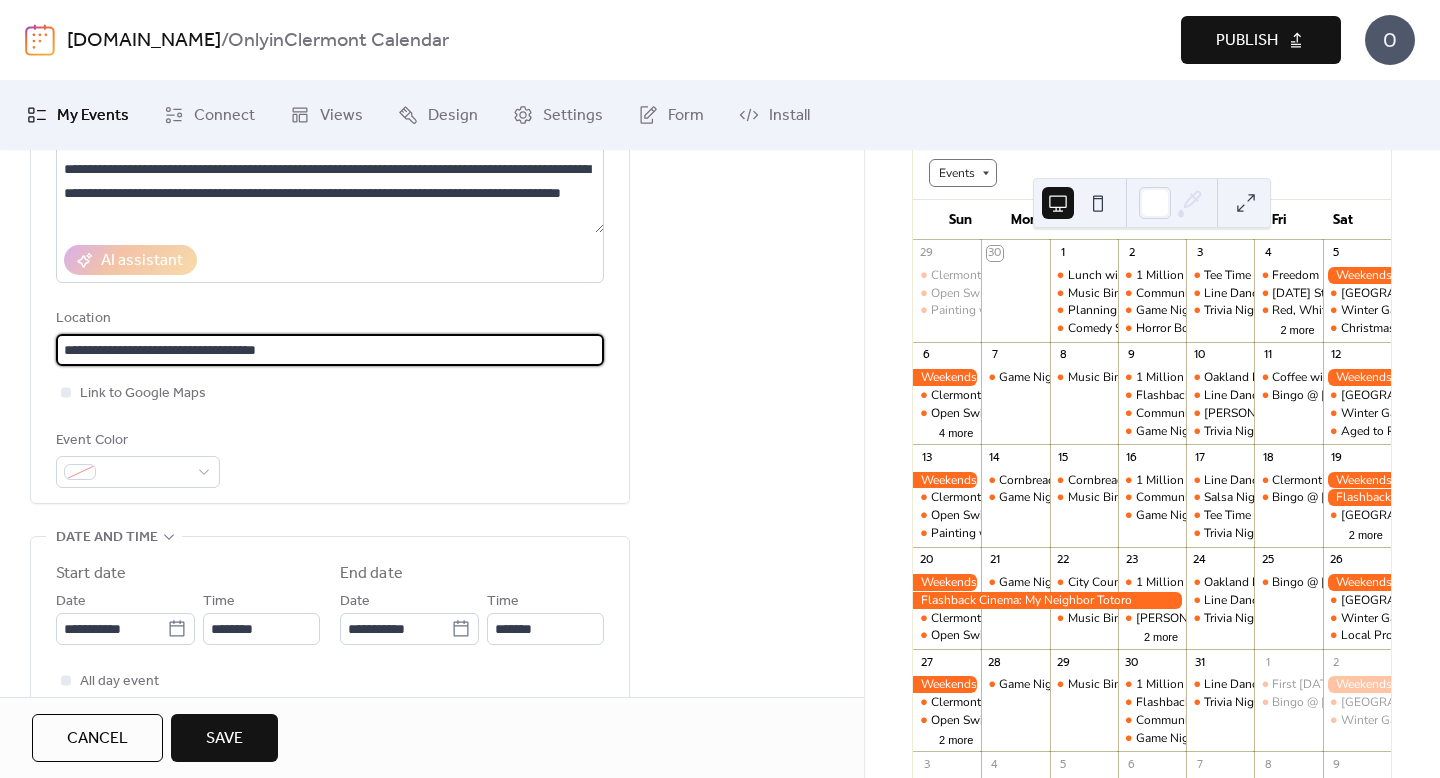 type on "**********" 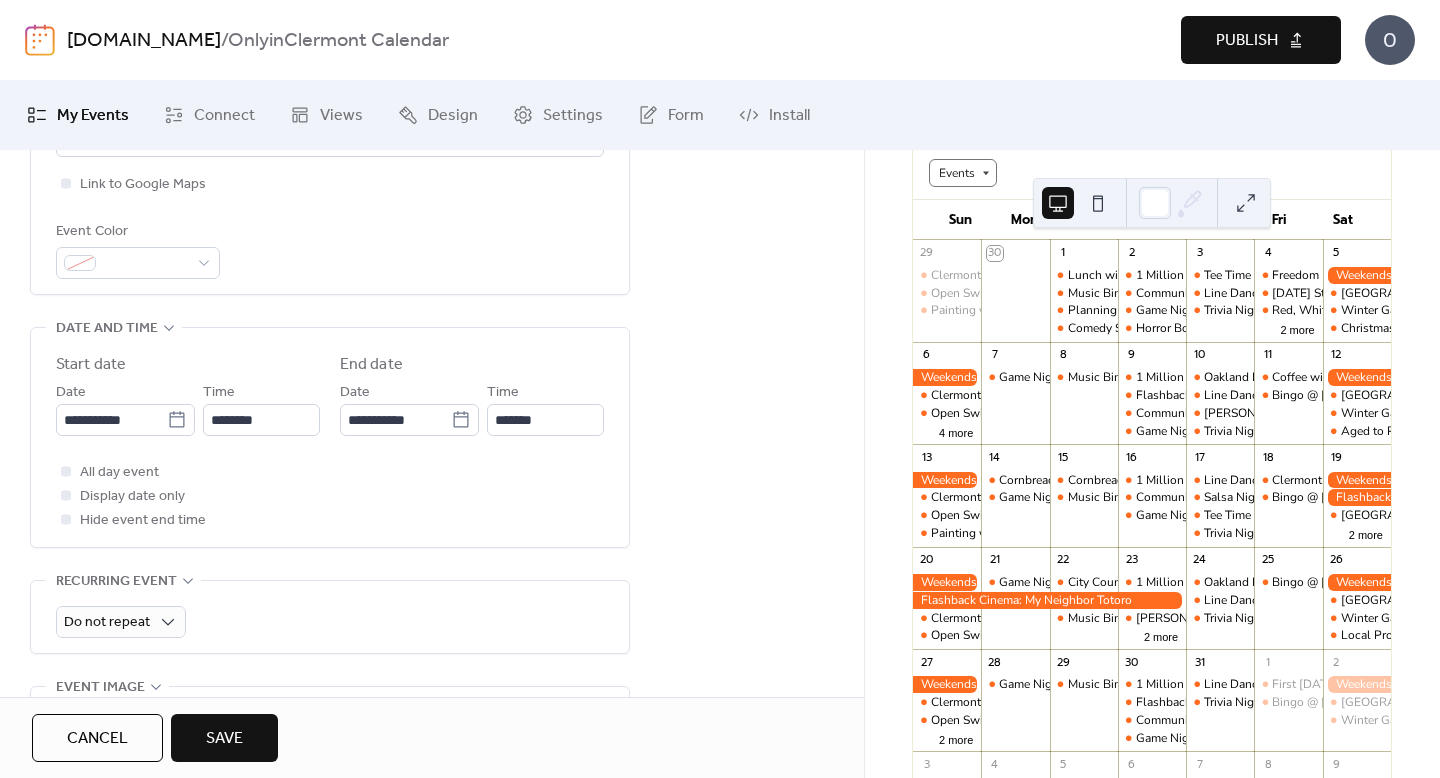 scroll, scrollTop: 529, scrollLeft: 0, axis: vertical 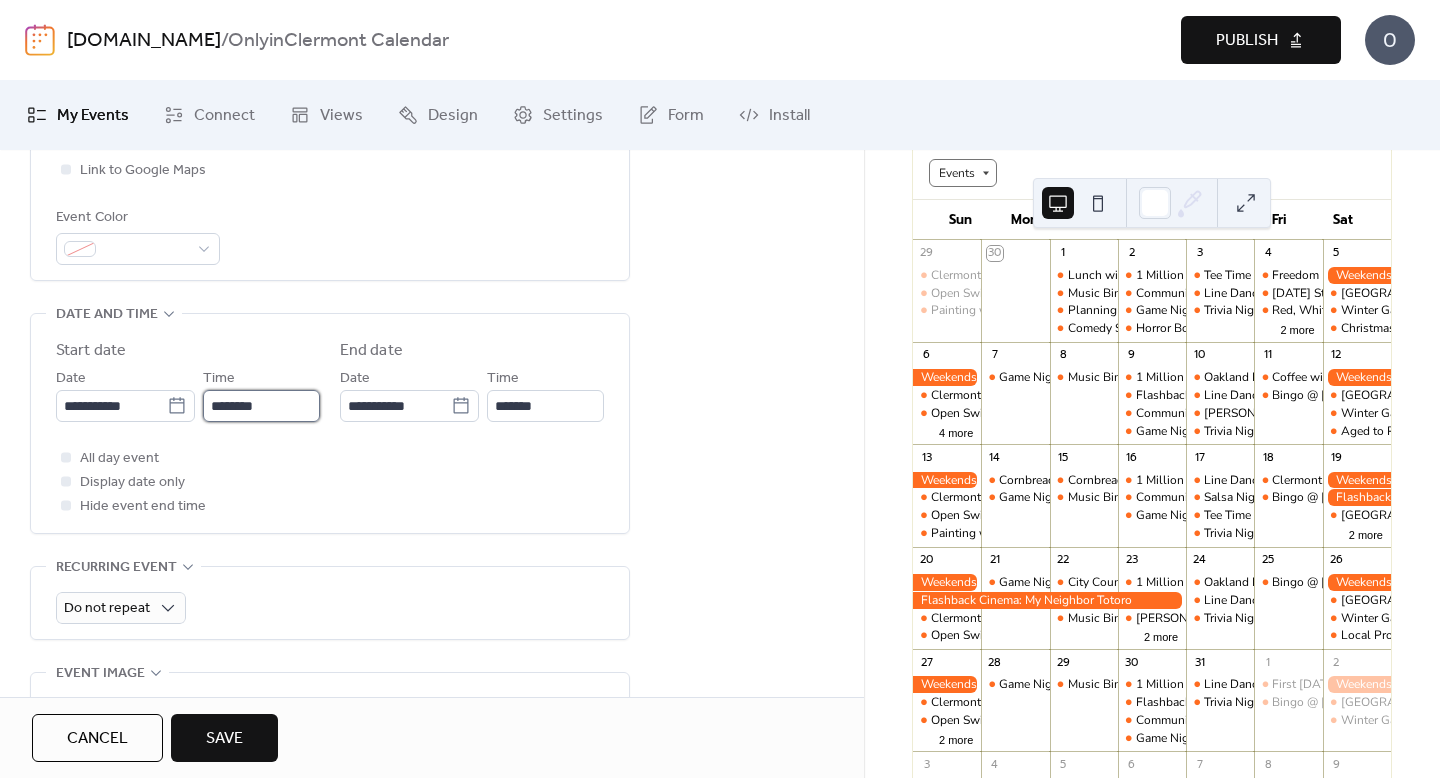 click on "********" at bounding box center [261, 406] 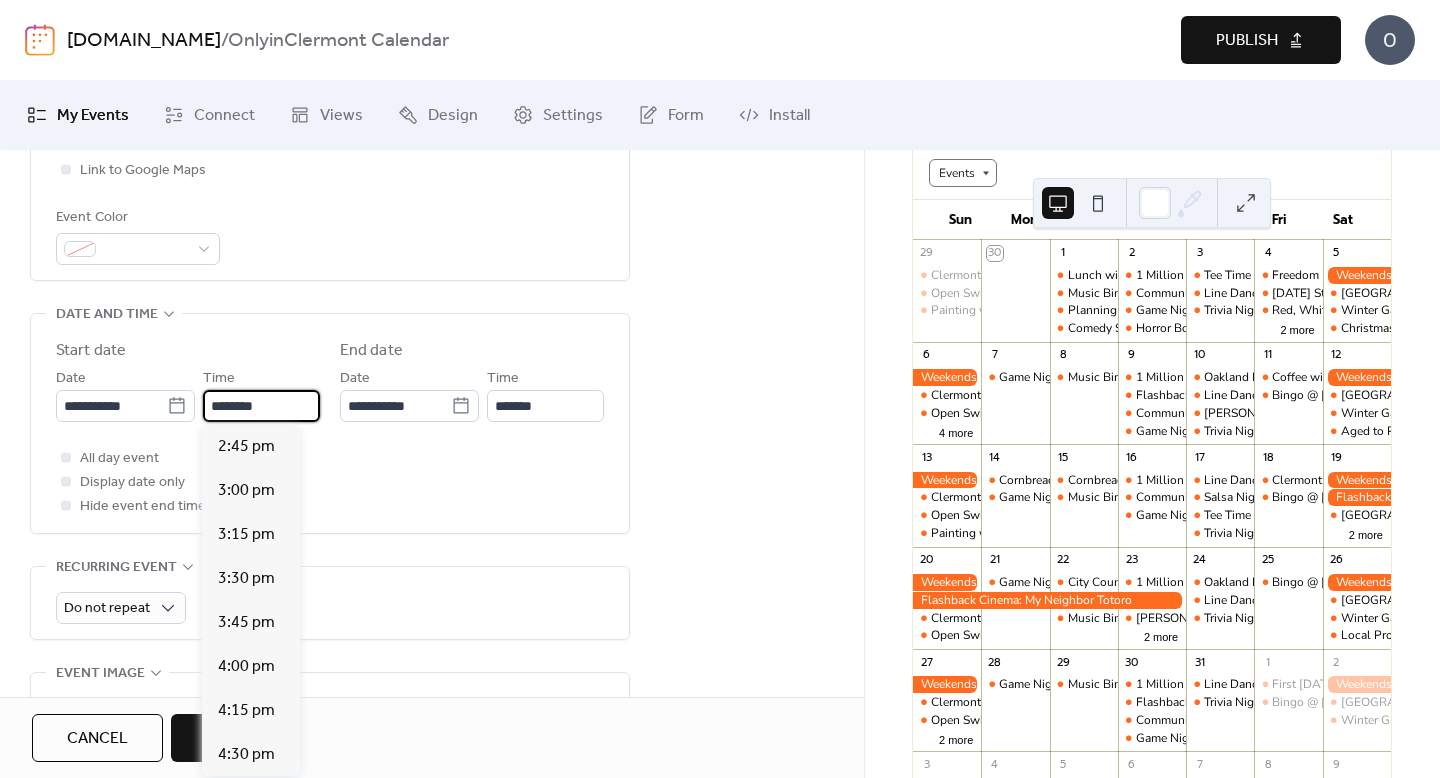 scroll, scrollTop: 2600, scrollLeft: 0, axis: vertical 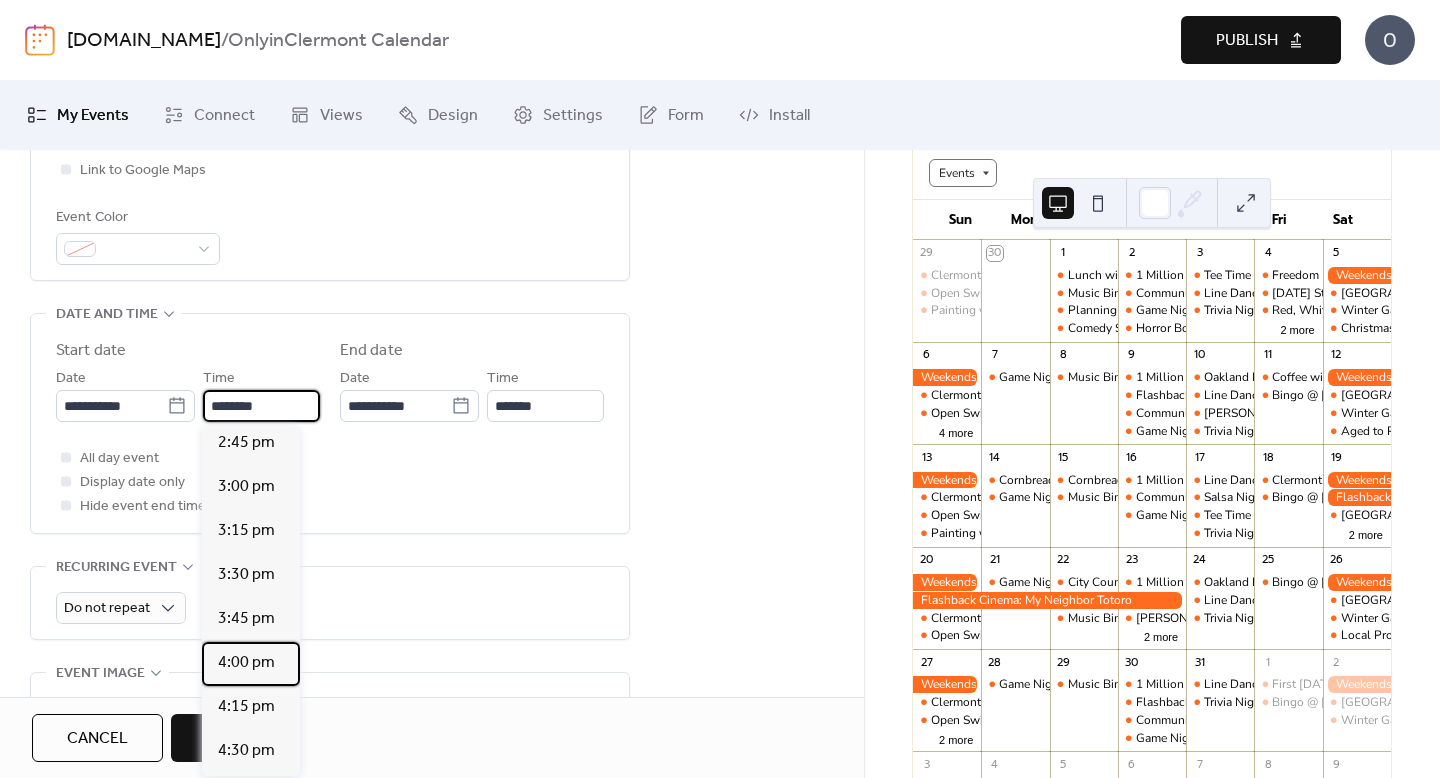 click on "4:00 pm" at bounding box center [246, 663] 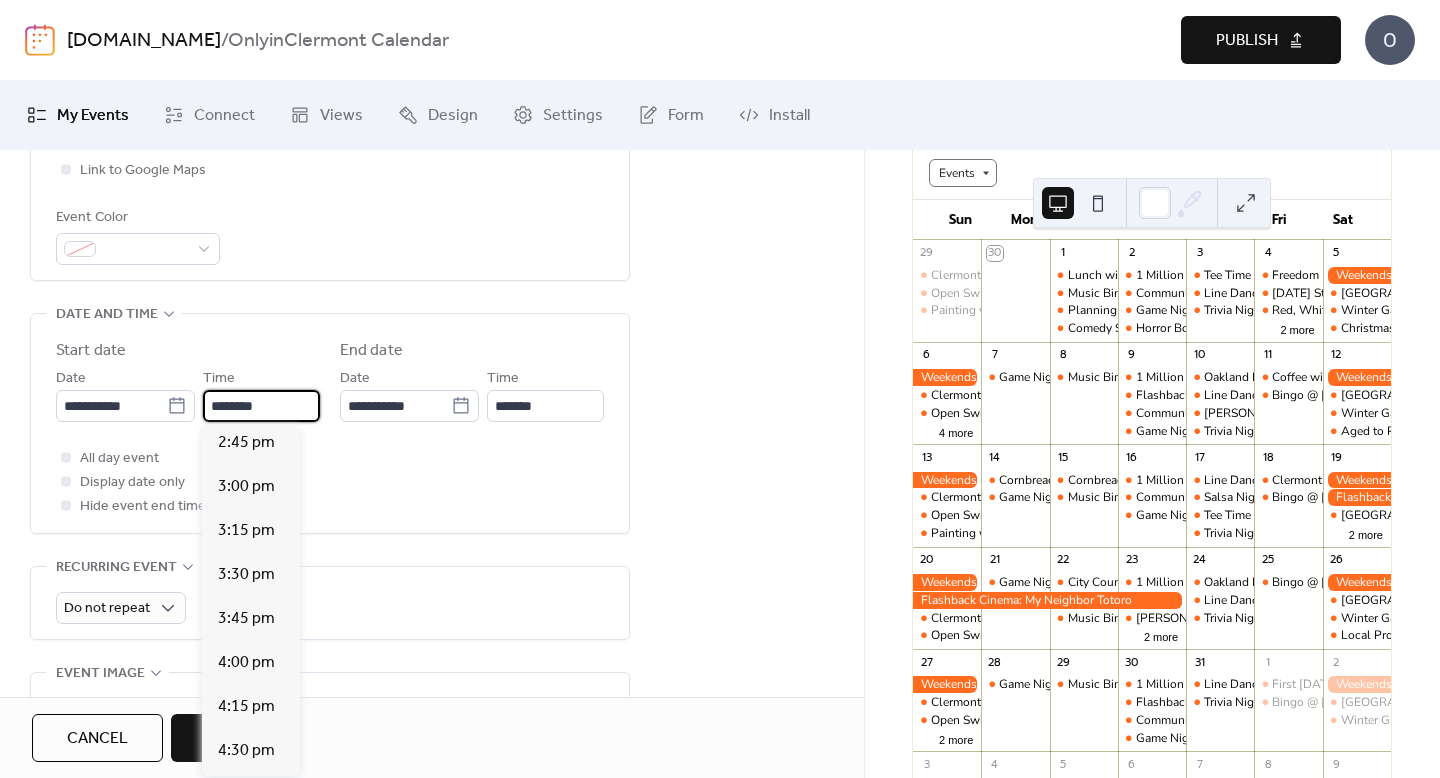 type on "*******" 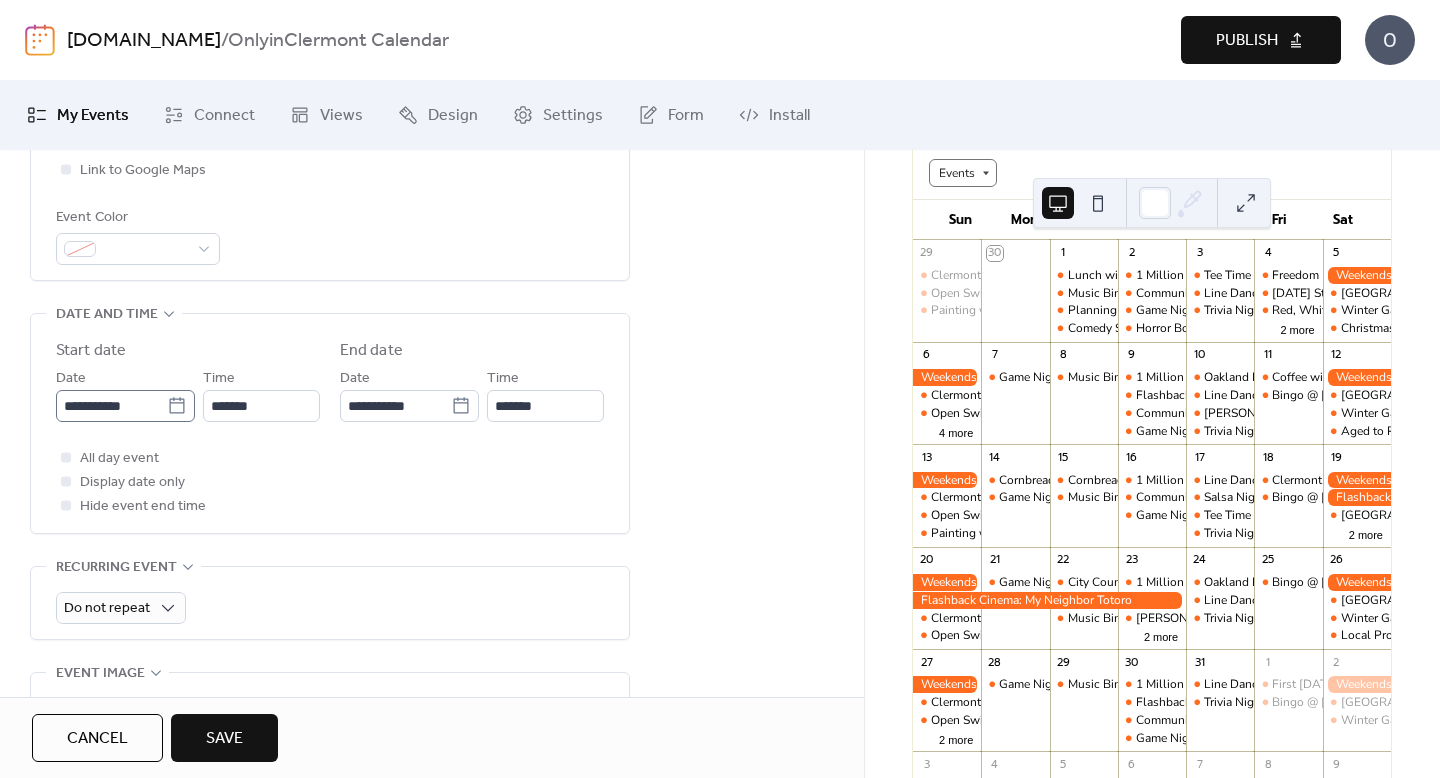 click 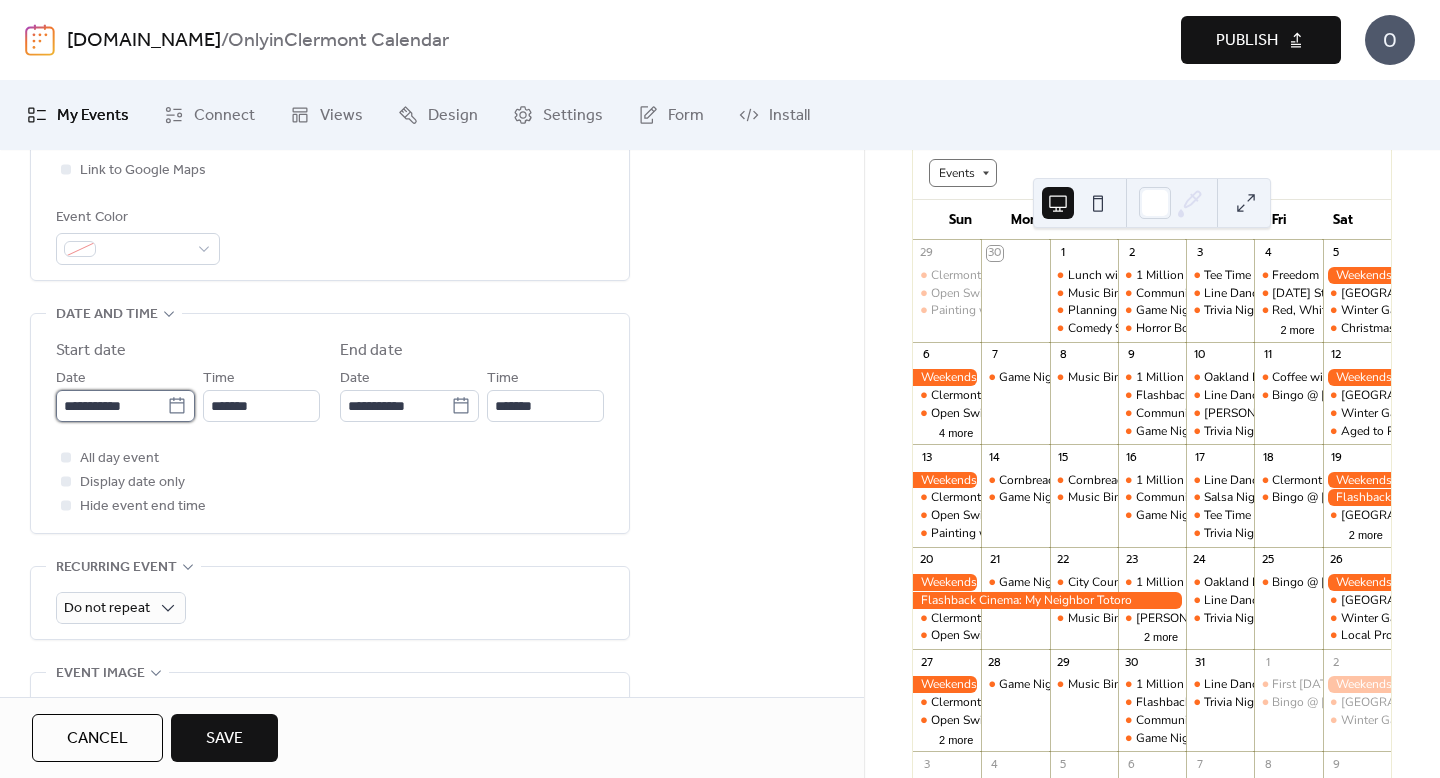 click on "**********" at bounding box center (111, 406) 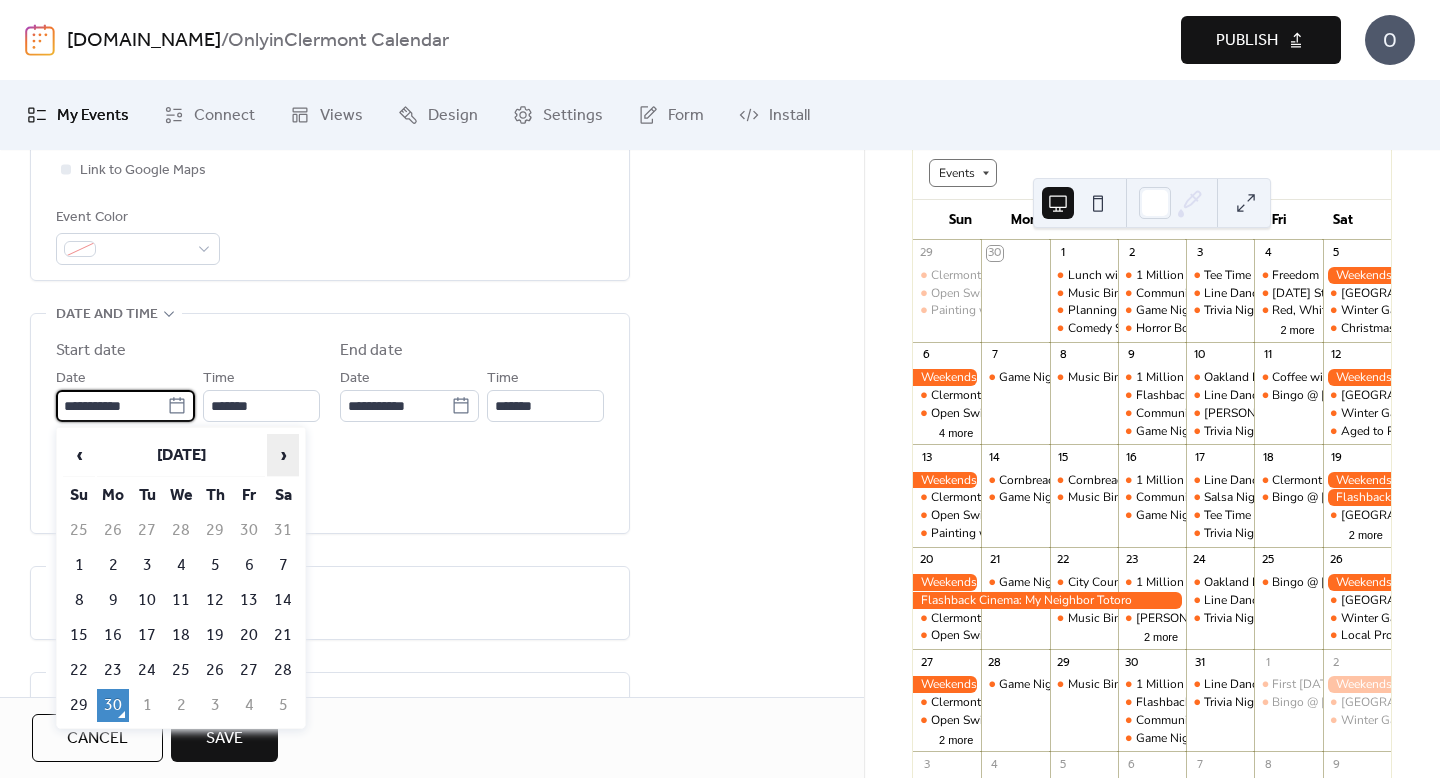click on "›" at bounding box center [283, 455] 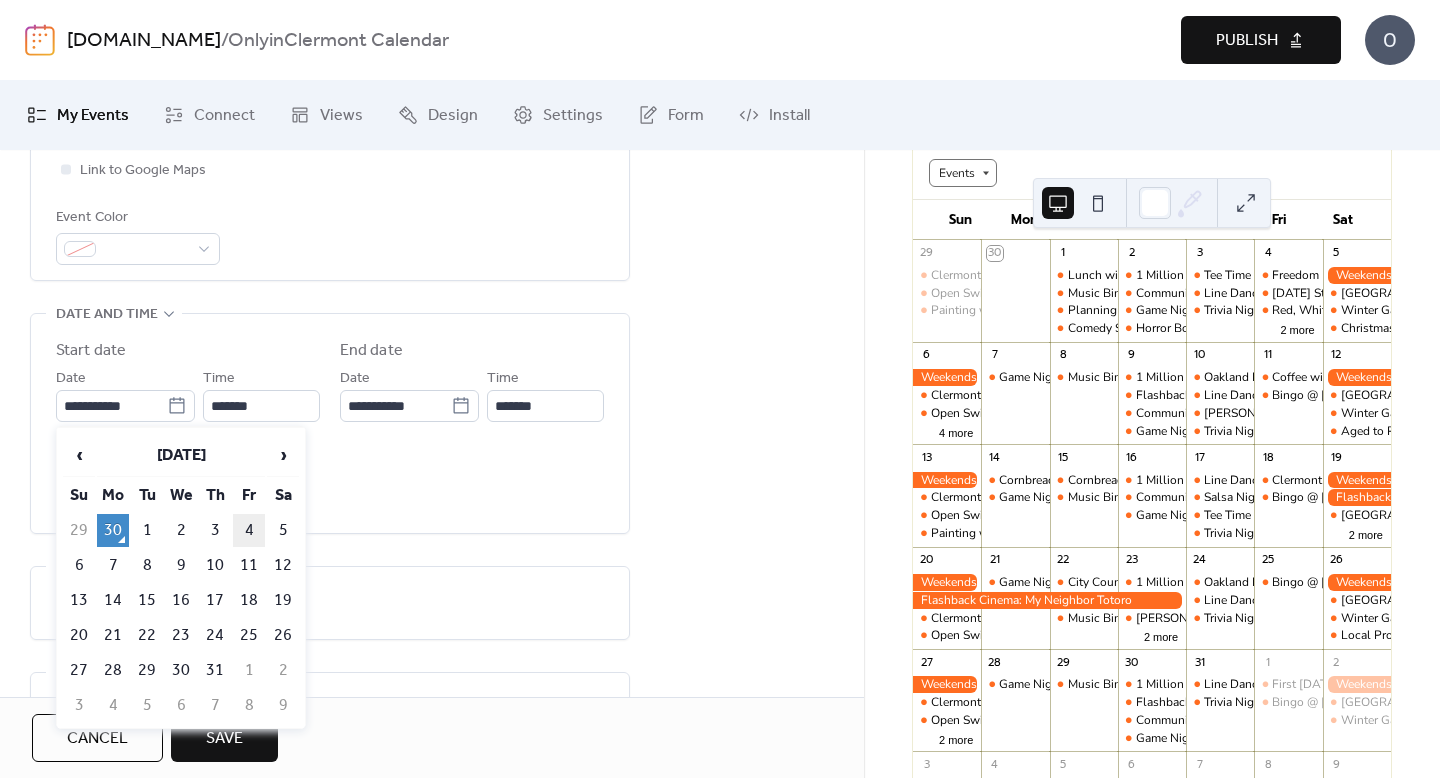 click on "4" at bounding box center [249, 530] 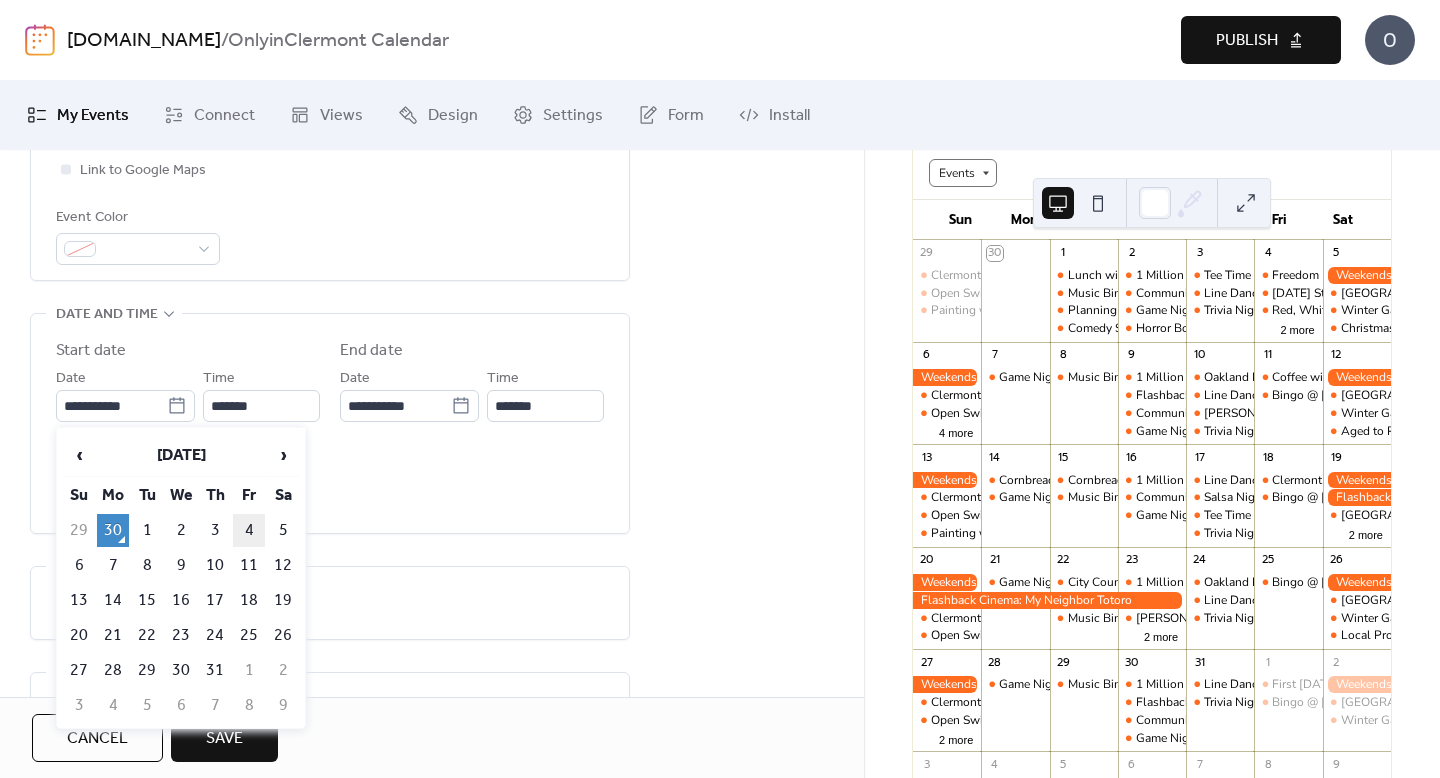 type on "**********" 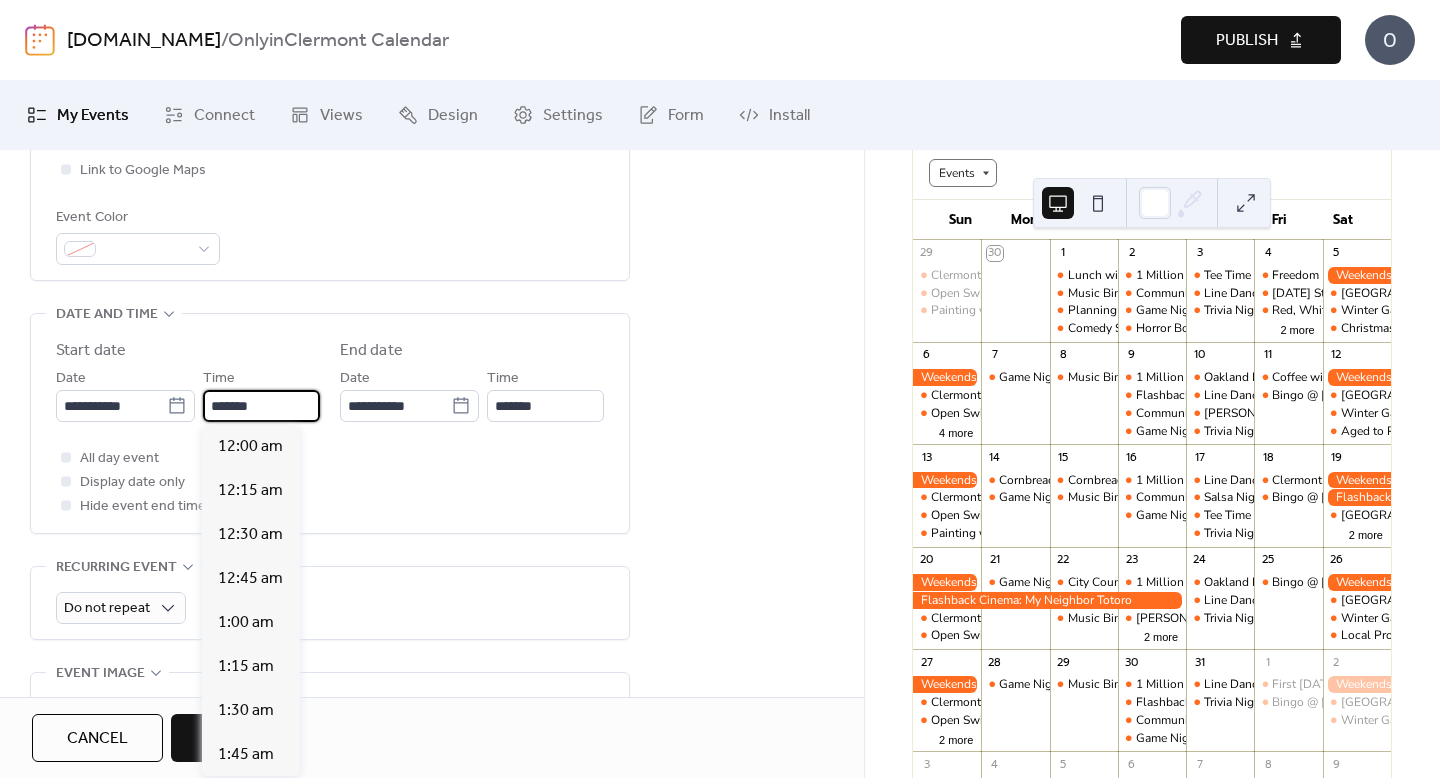 click on "*******" at bounding box center [261, 406] 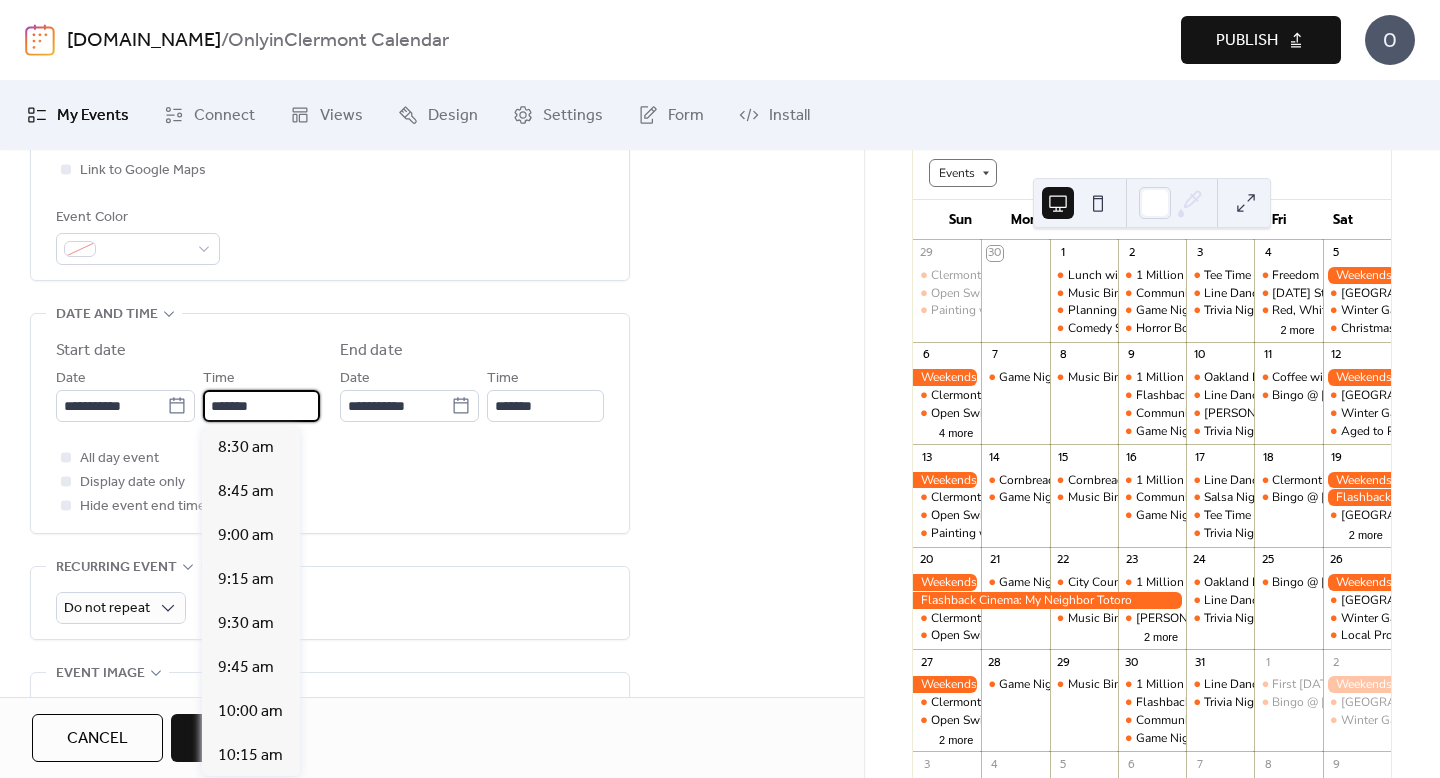 scroll, scrollTop: 1515, scrollLeft: 0, axis: vertical 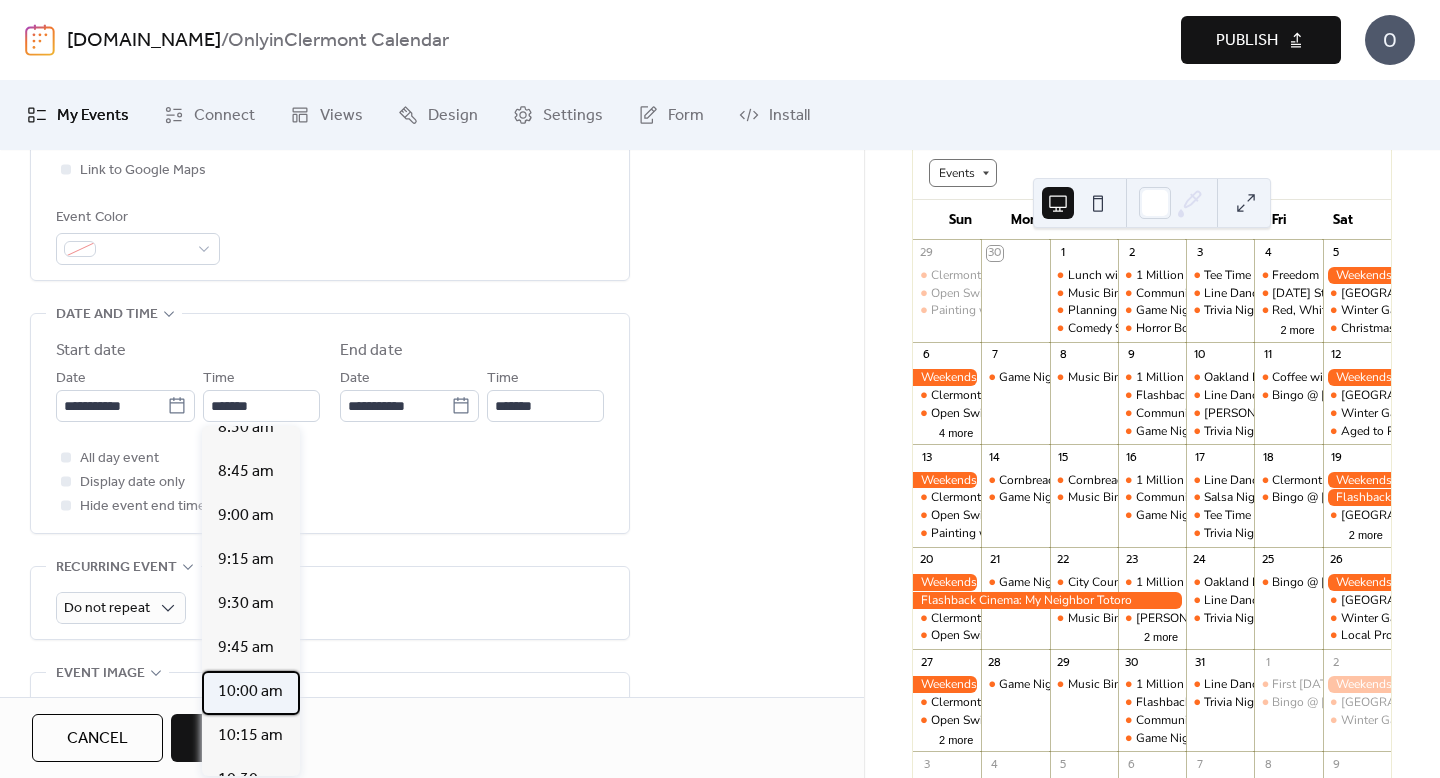 click on "10:00 am" at bounding box center [251, 693] 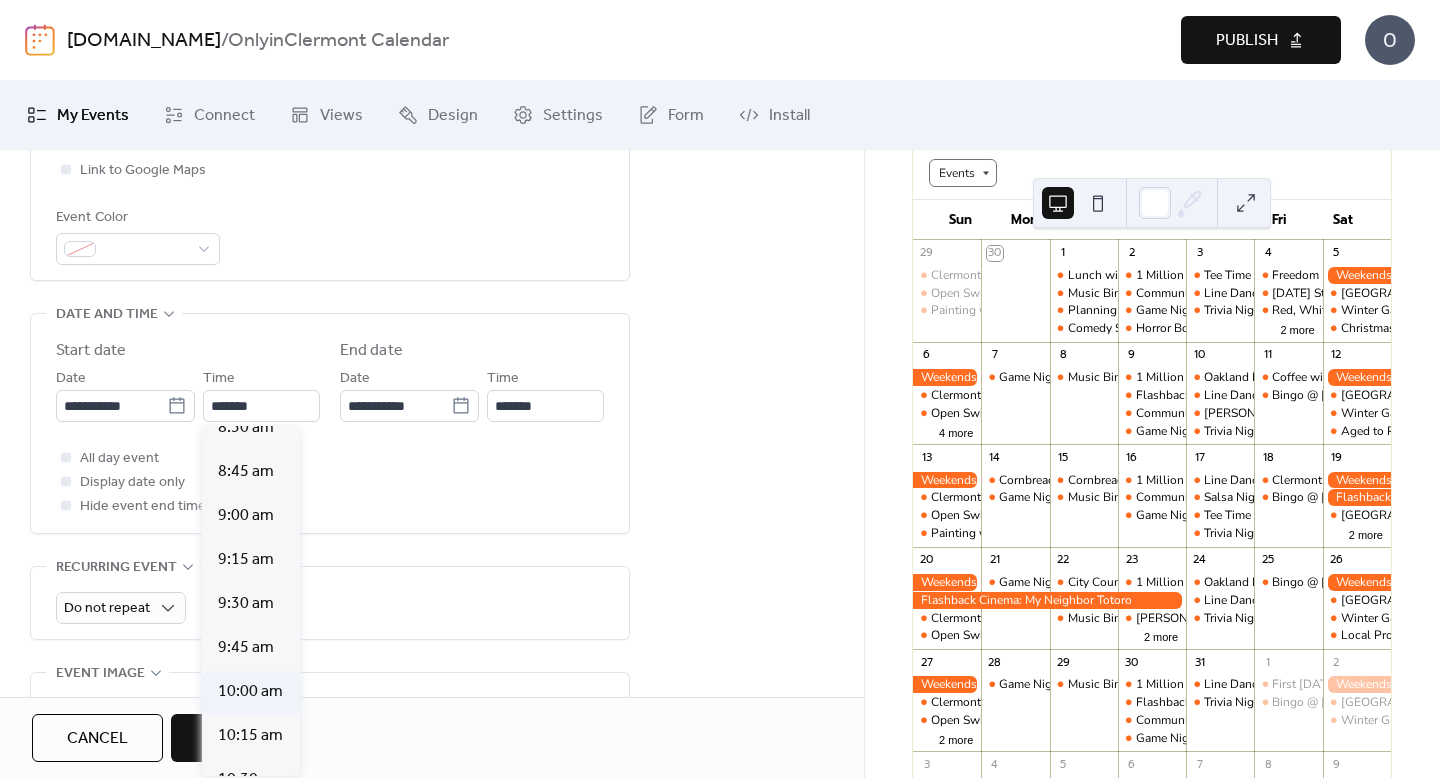 type on "********" 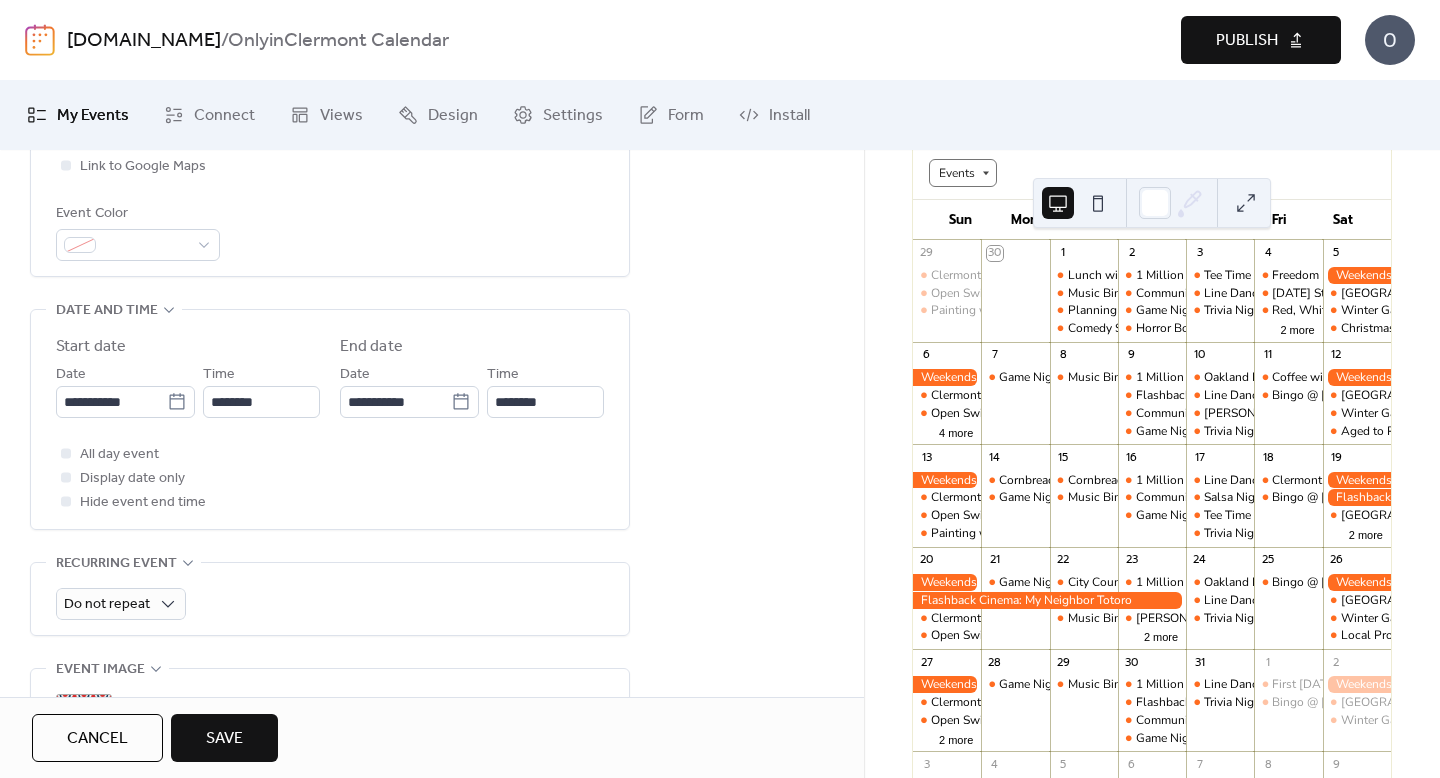 scroll, scrollTop: 454, scrollLeft: 0, axis: vertical 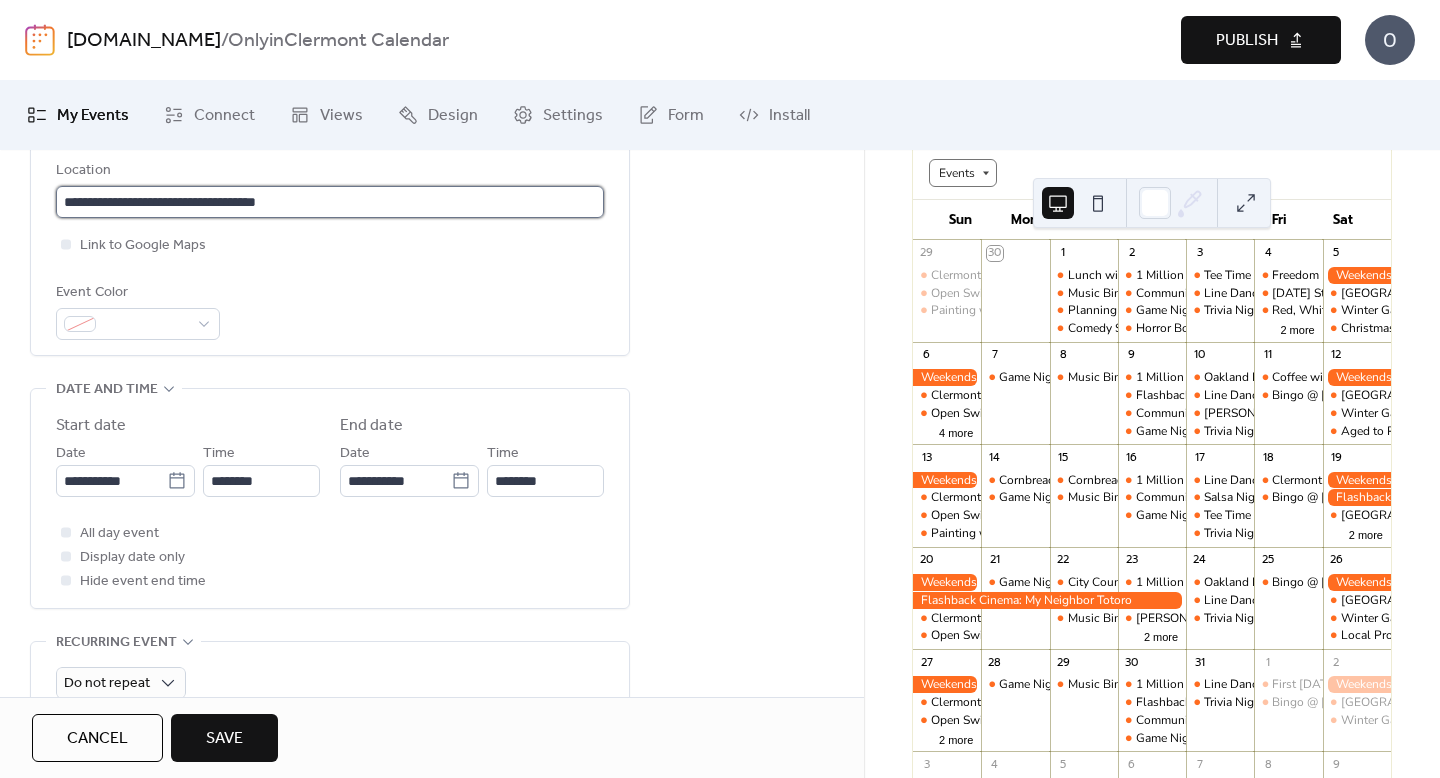 click on "**********" at bounding box center (330, 202) 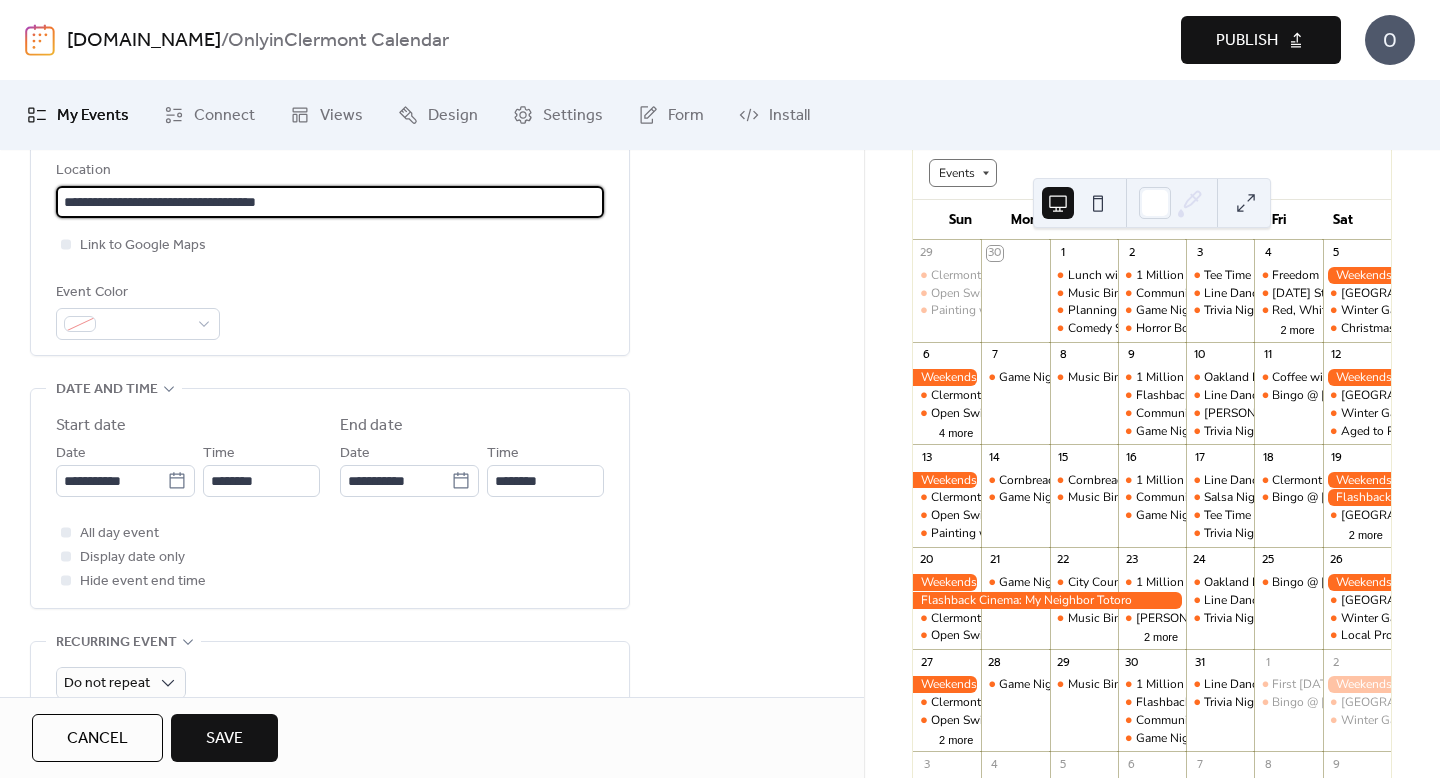 click on "**********" at bounding box center (330, 202) 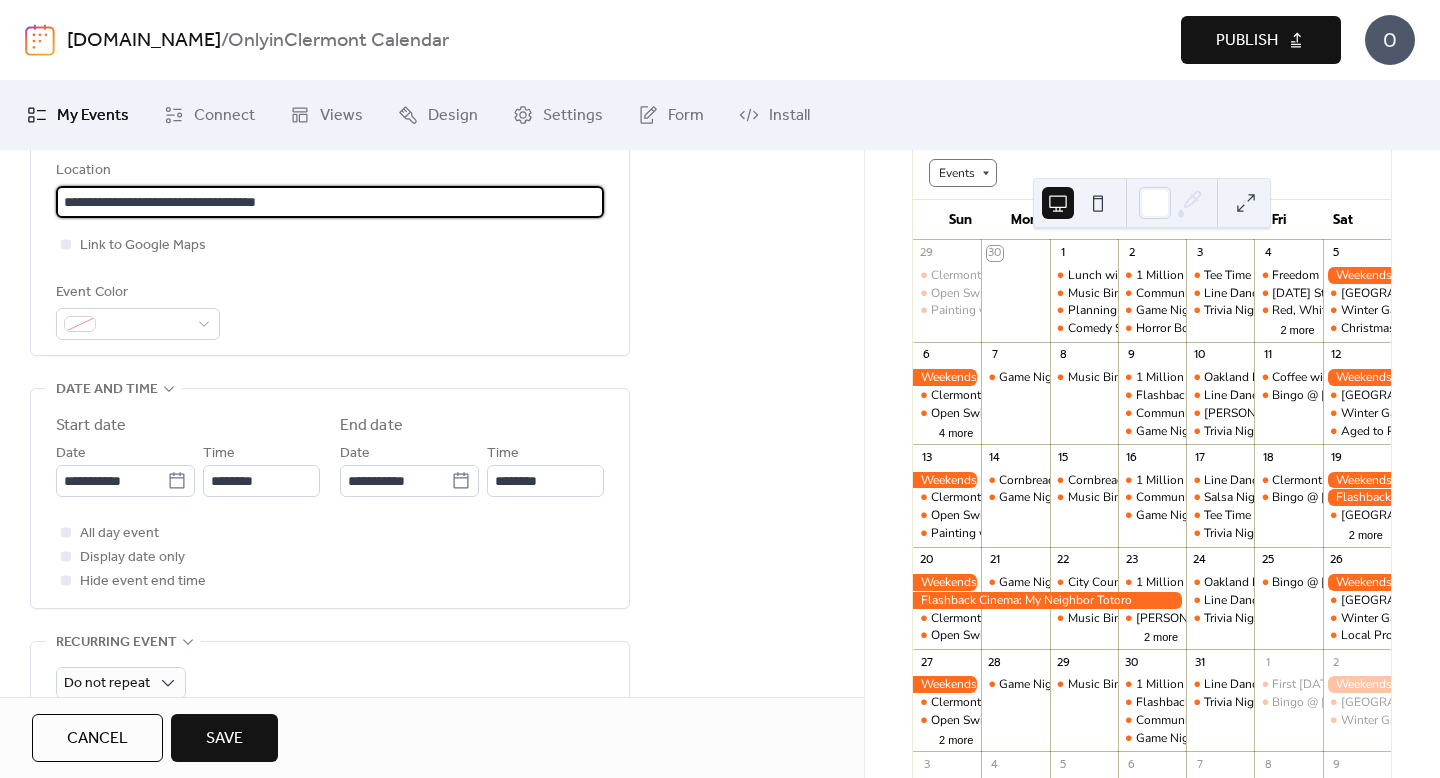 click on "**********" at bounding box center (330, 202) 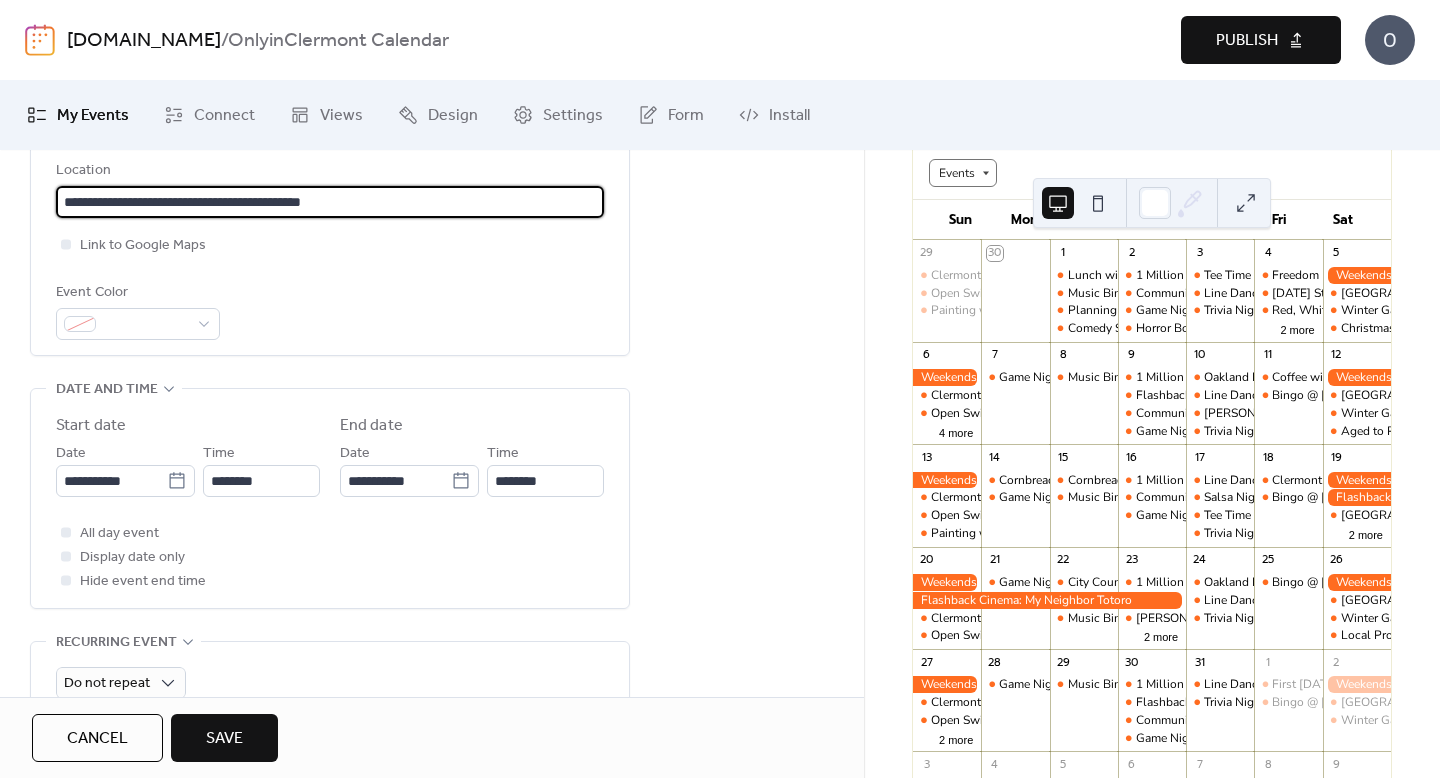 type on "**********" 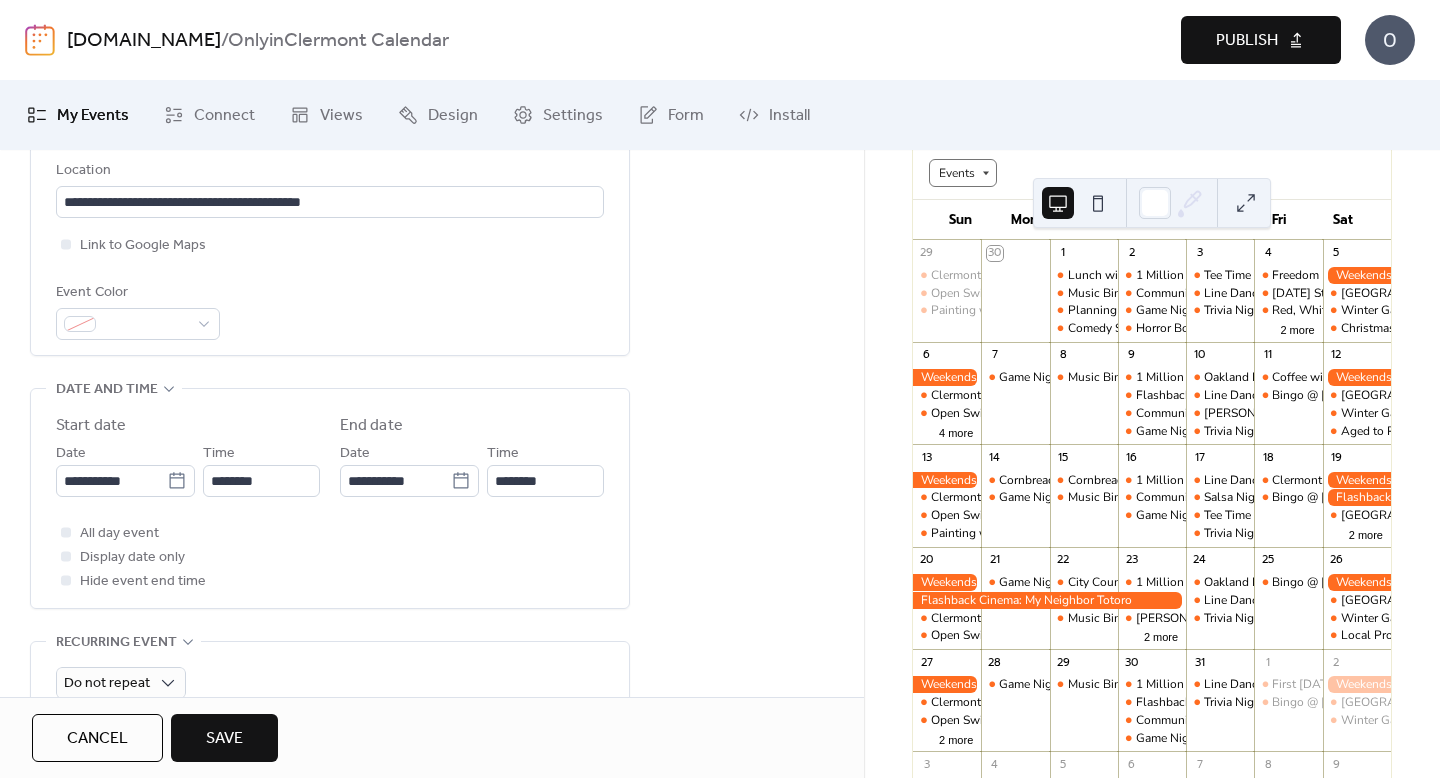 click on "Link to Google Maps" at bounding box center [330, 245] 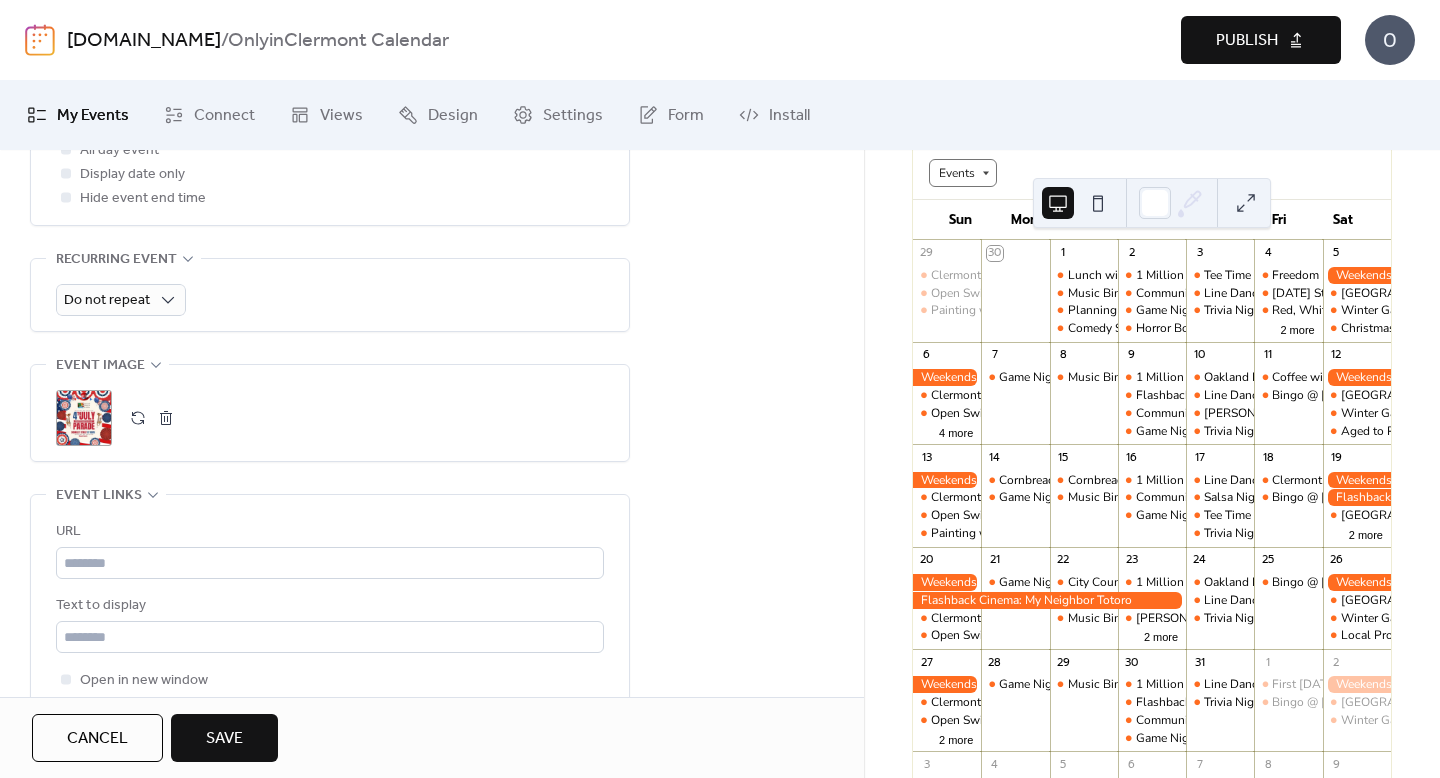 scroll, scrollTop: 902, scrollLeft: 0, axis: vertical 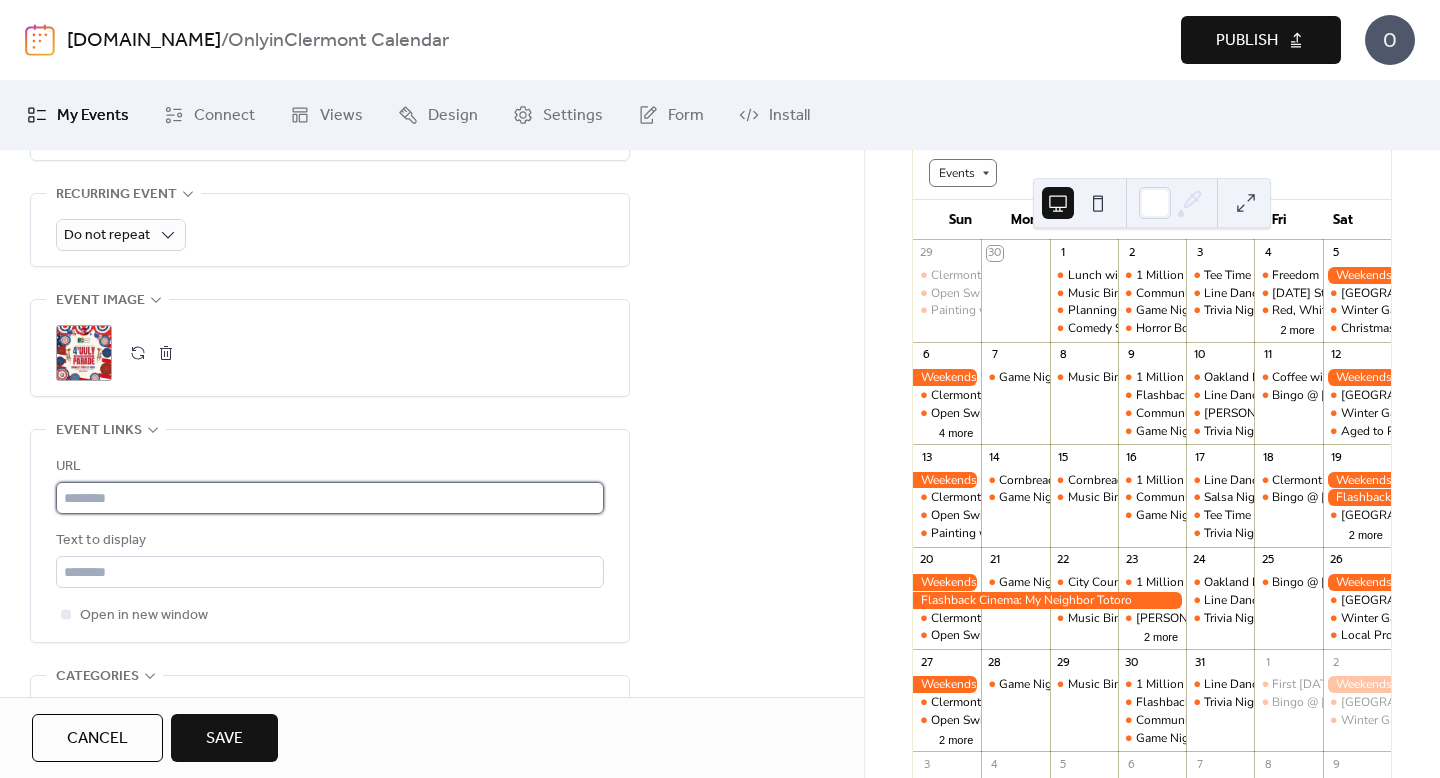 click at bounding box center (330, 498) 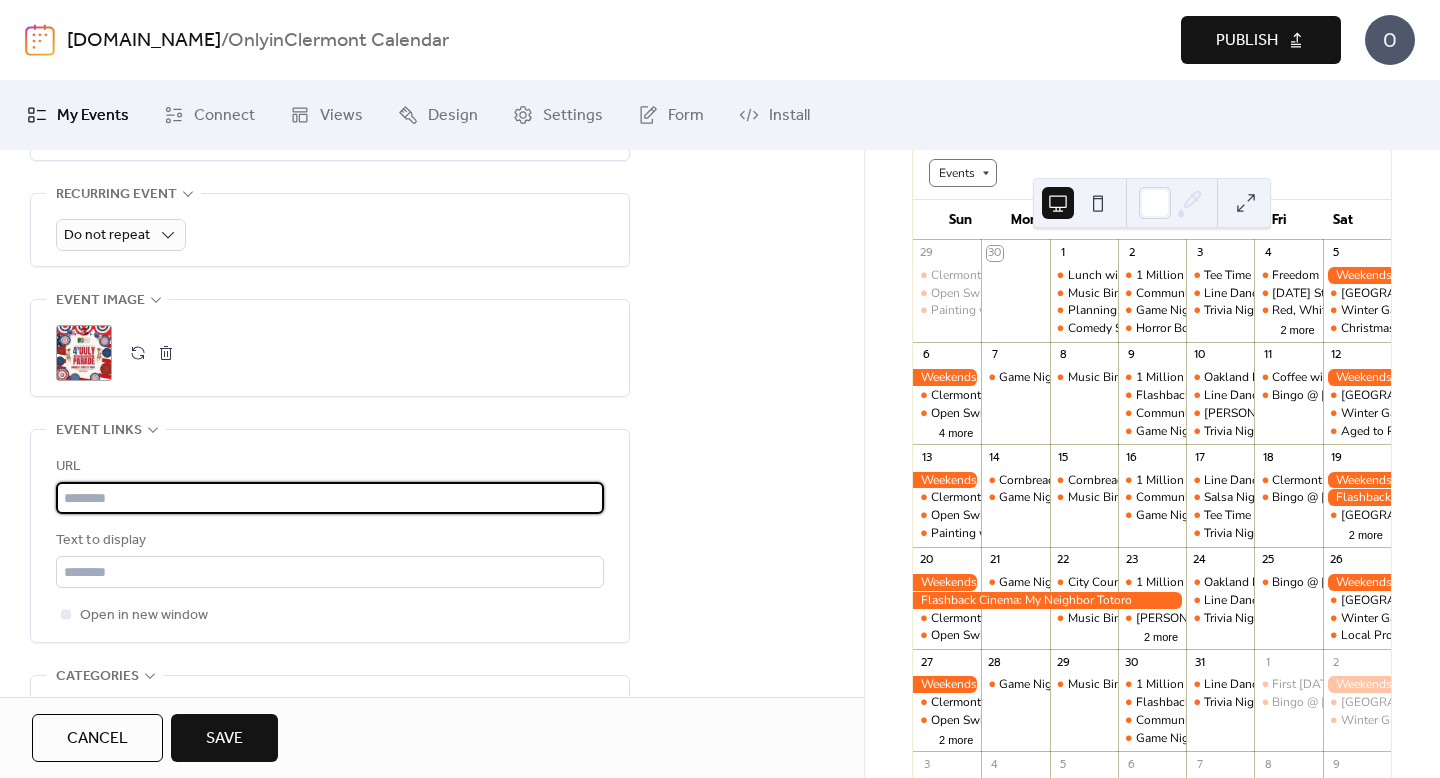 paste on "**********" 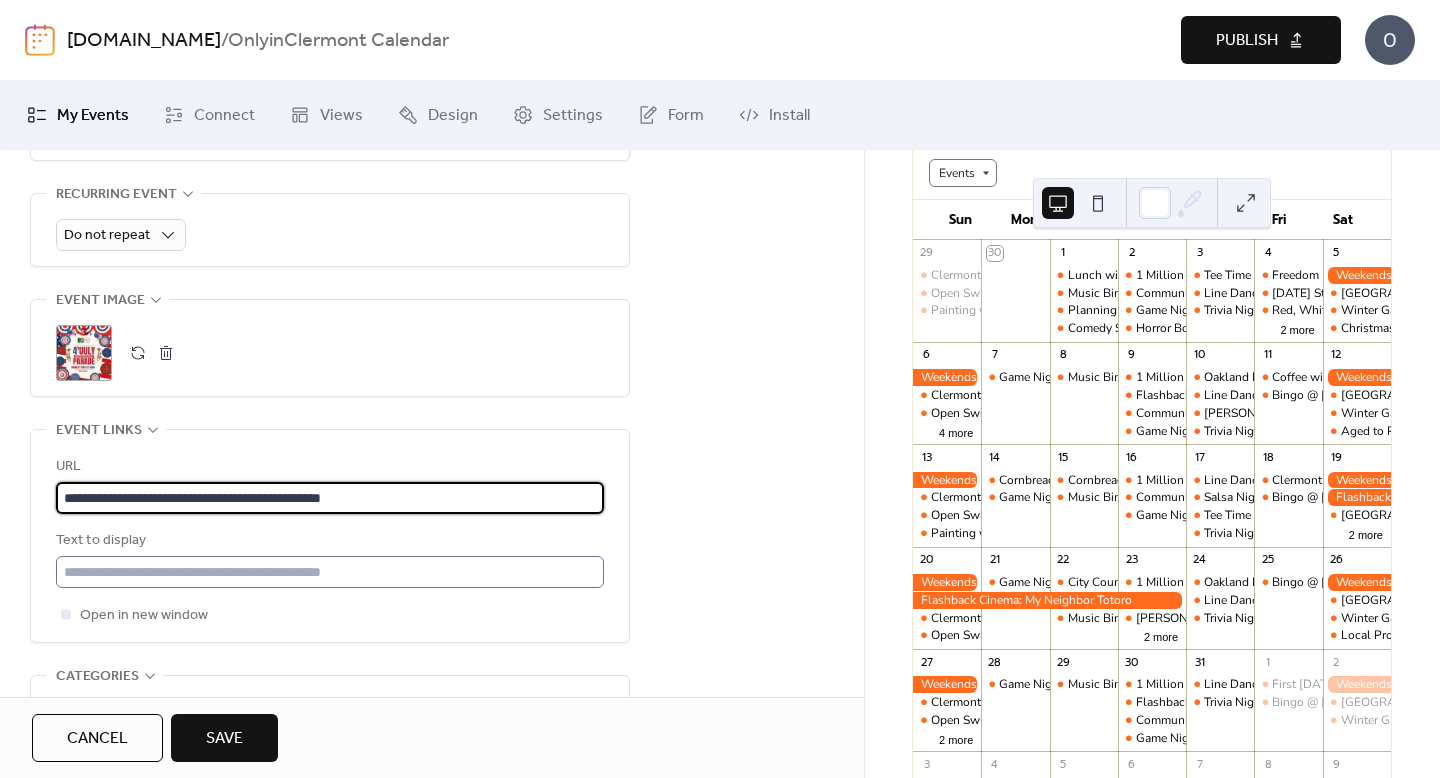 type on "**********" 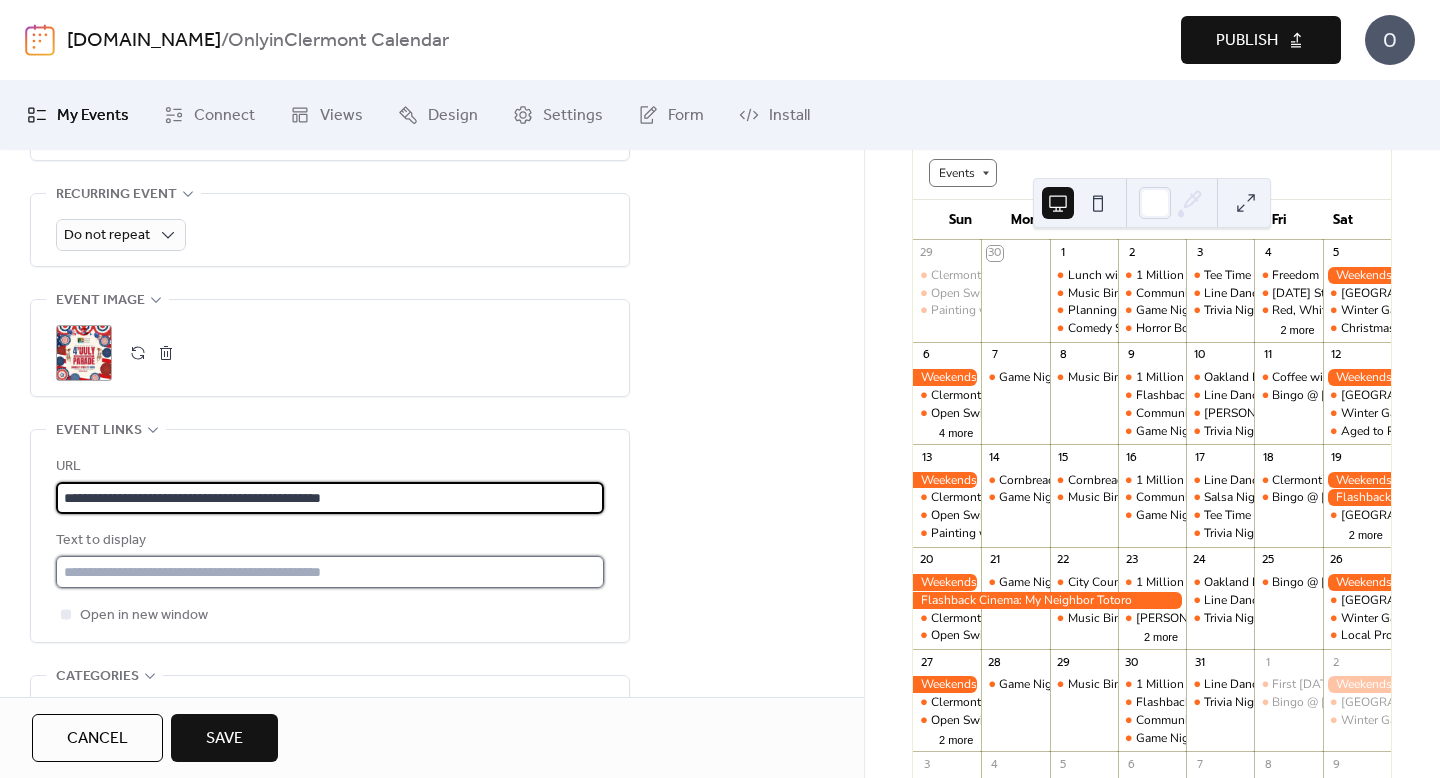click at bounding box center [330, 572] 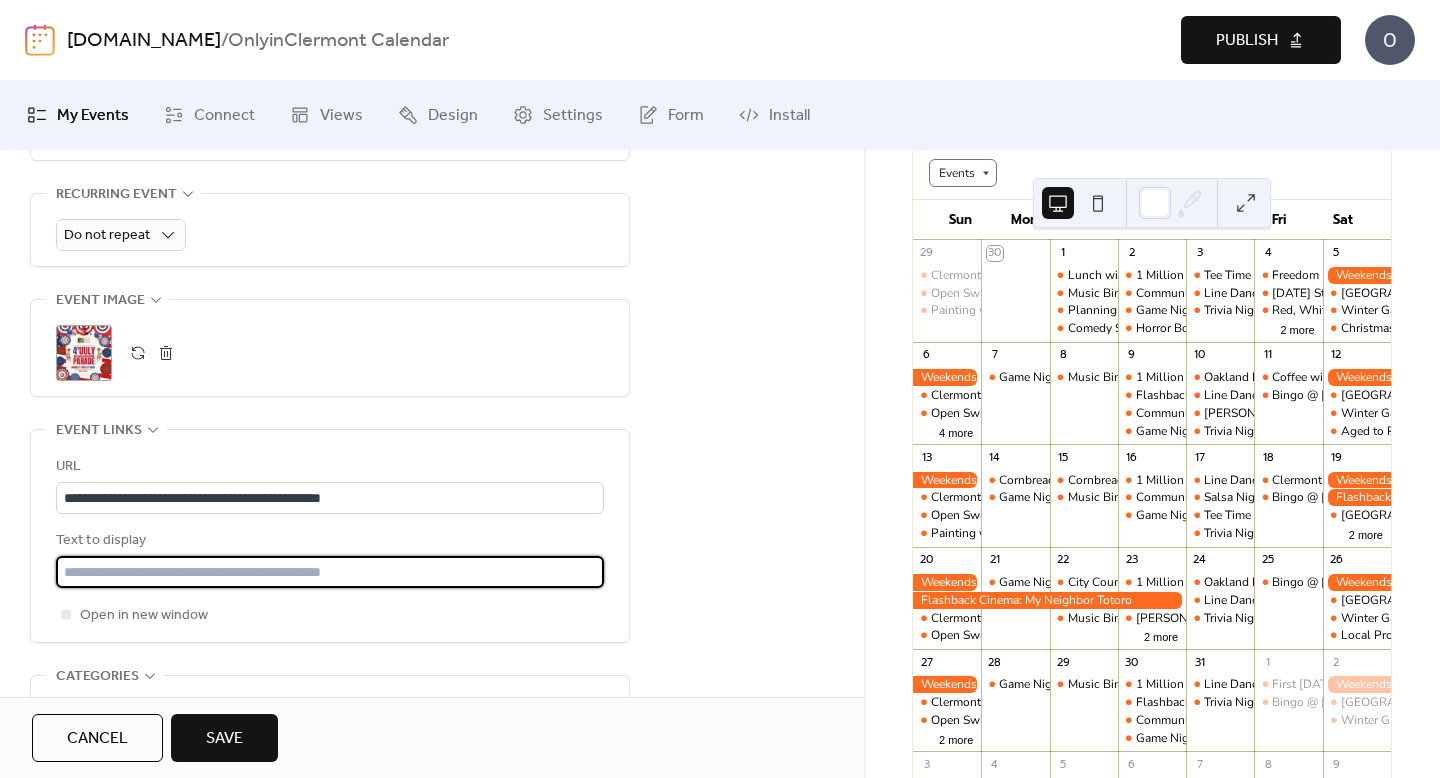 type on "**********" 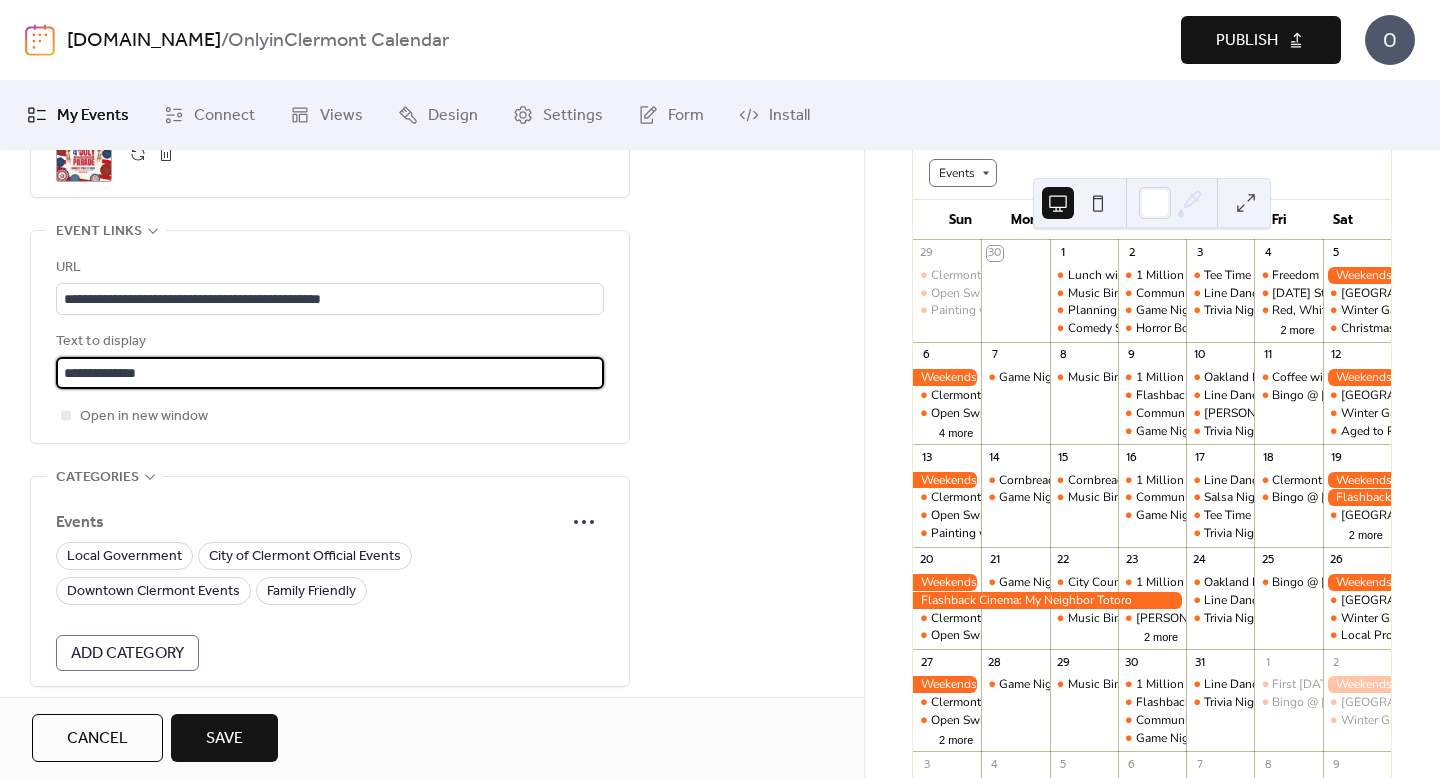 scroll, scrollTop: 1125, scrollLeft: 0, axis: vertical 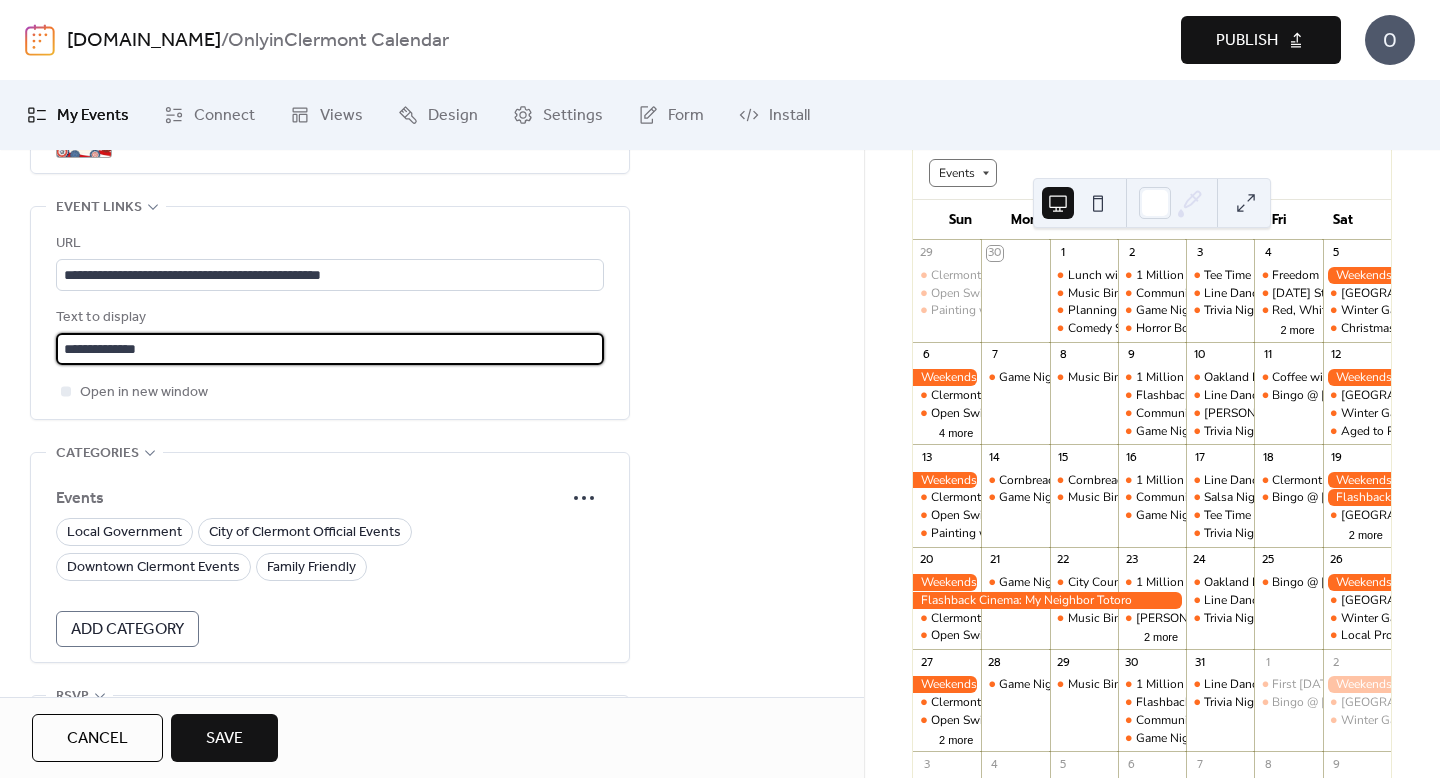 click on "Save" at bounding box center (224, 738) 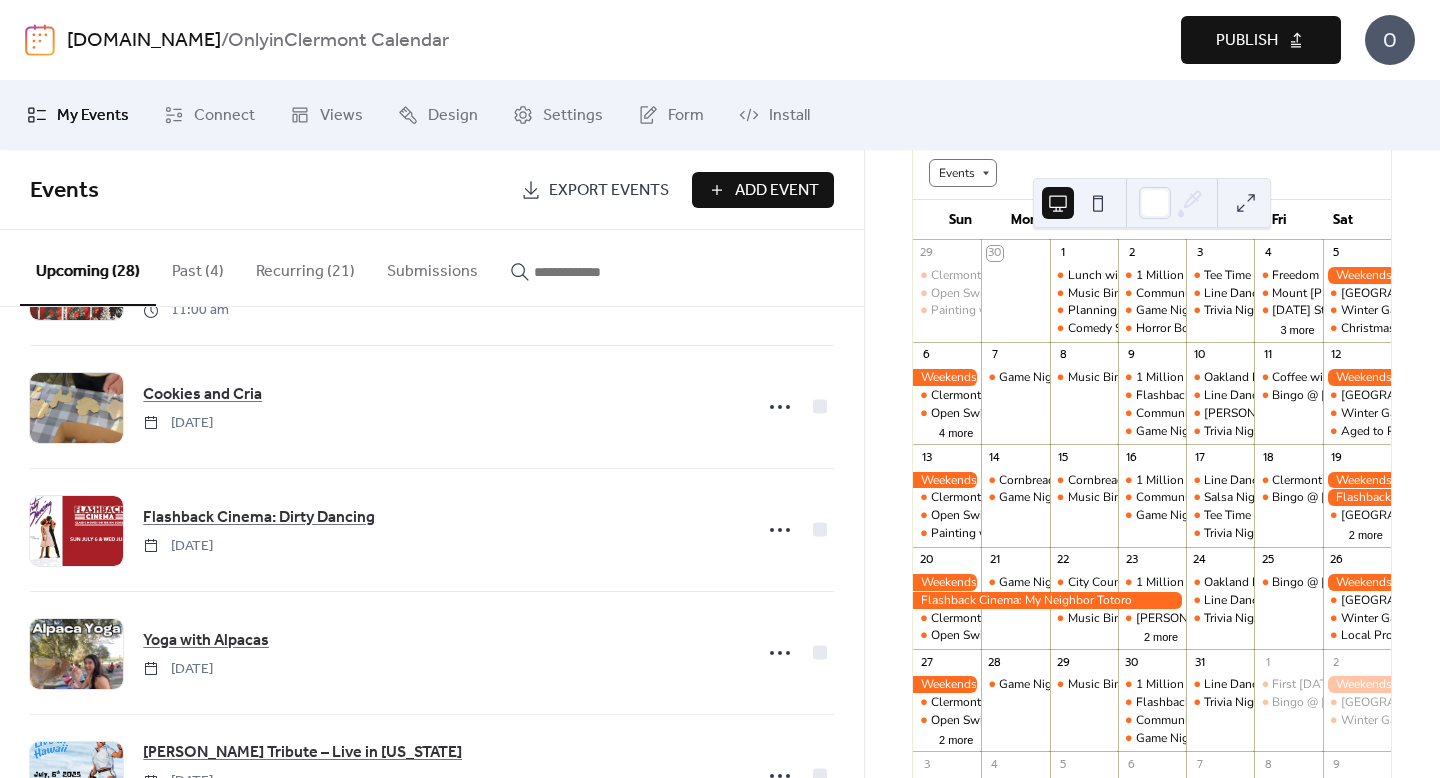 scroll, scrollTop: 0, scrollLeft: 0, axis: both 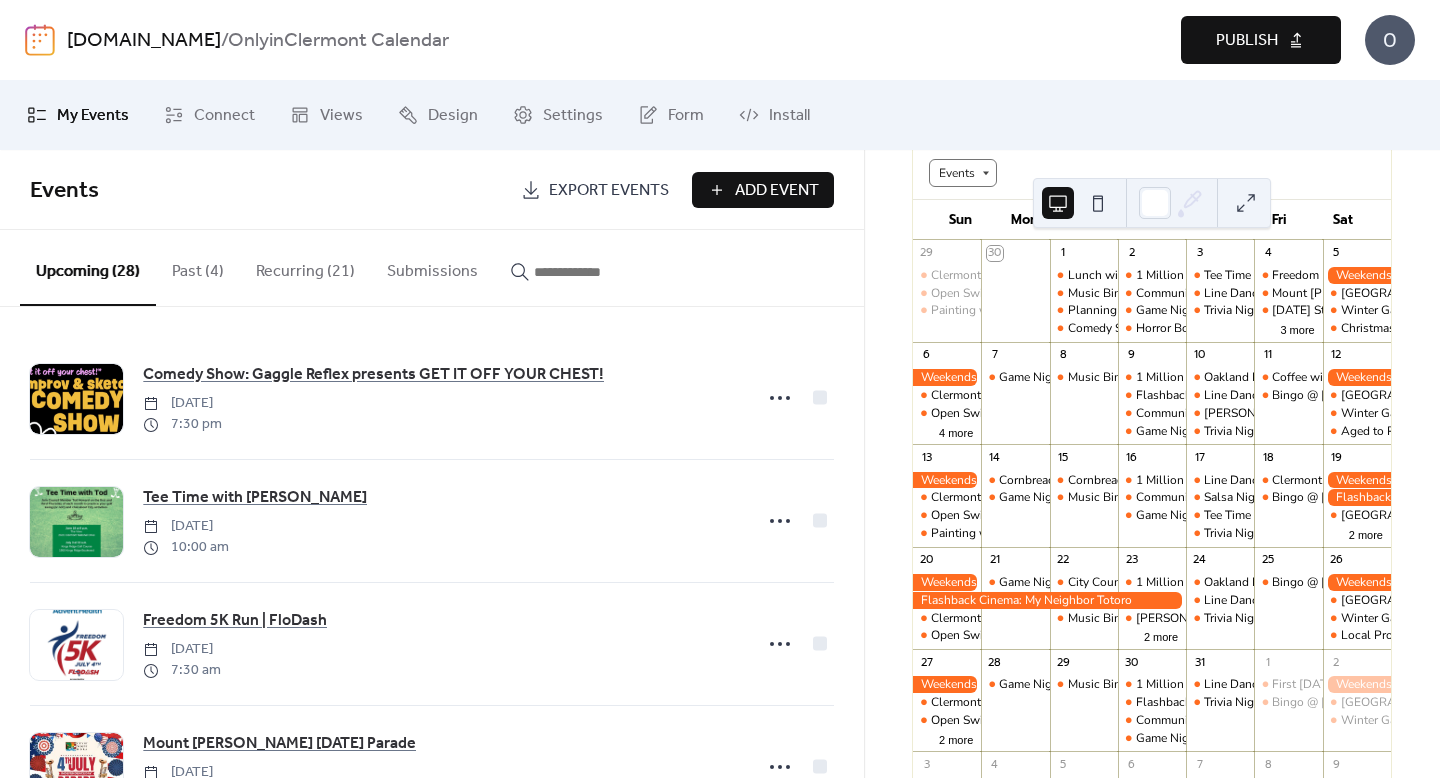click at bounding box center [1246, 203] 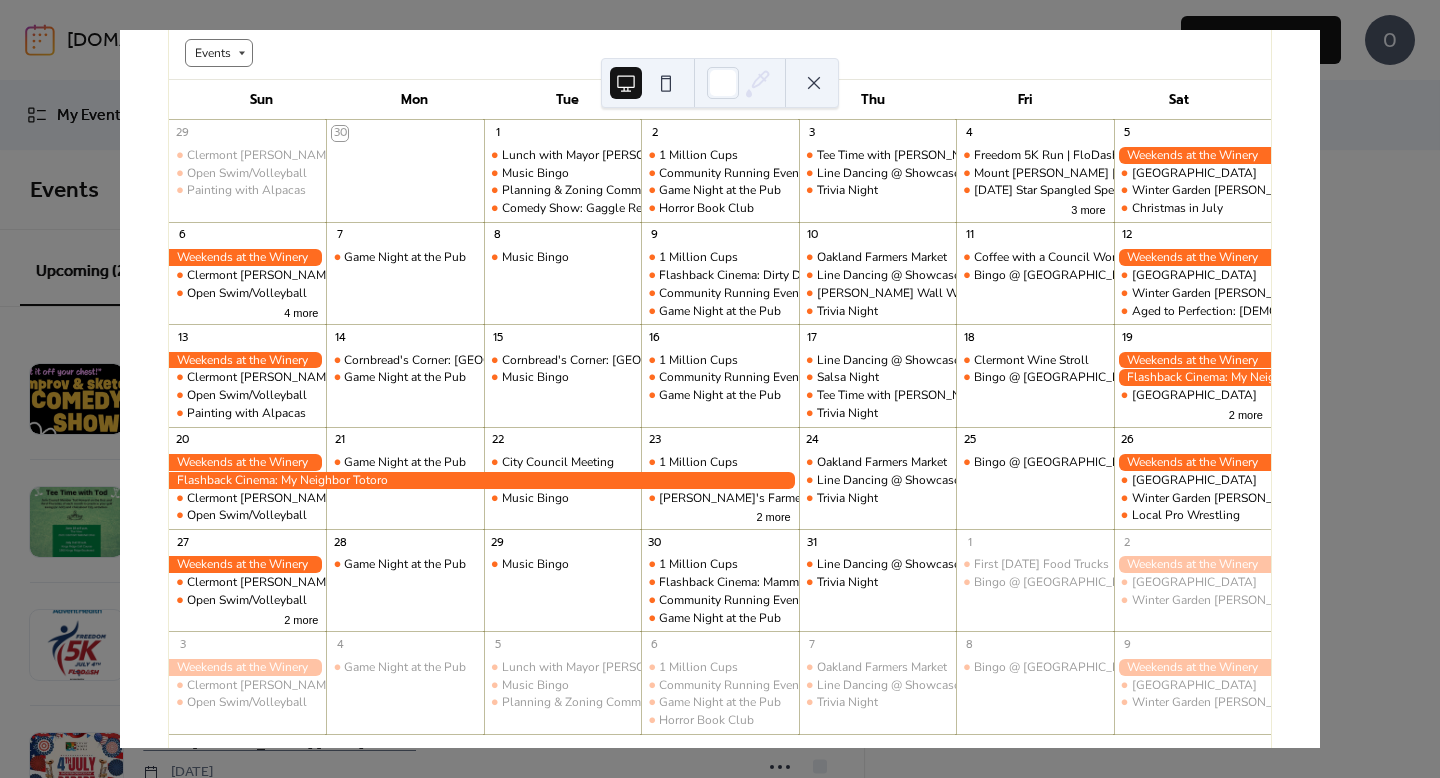 scroll, scrollTop: 147, scrollLeft: 0, axis: vertical 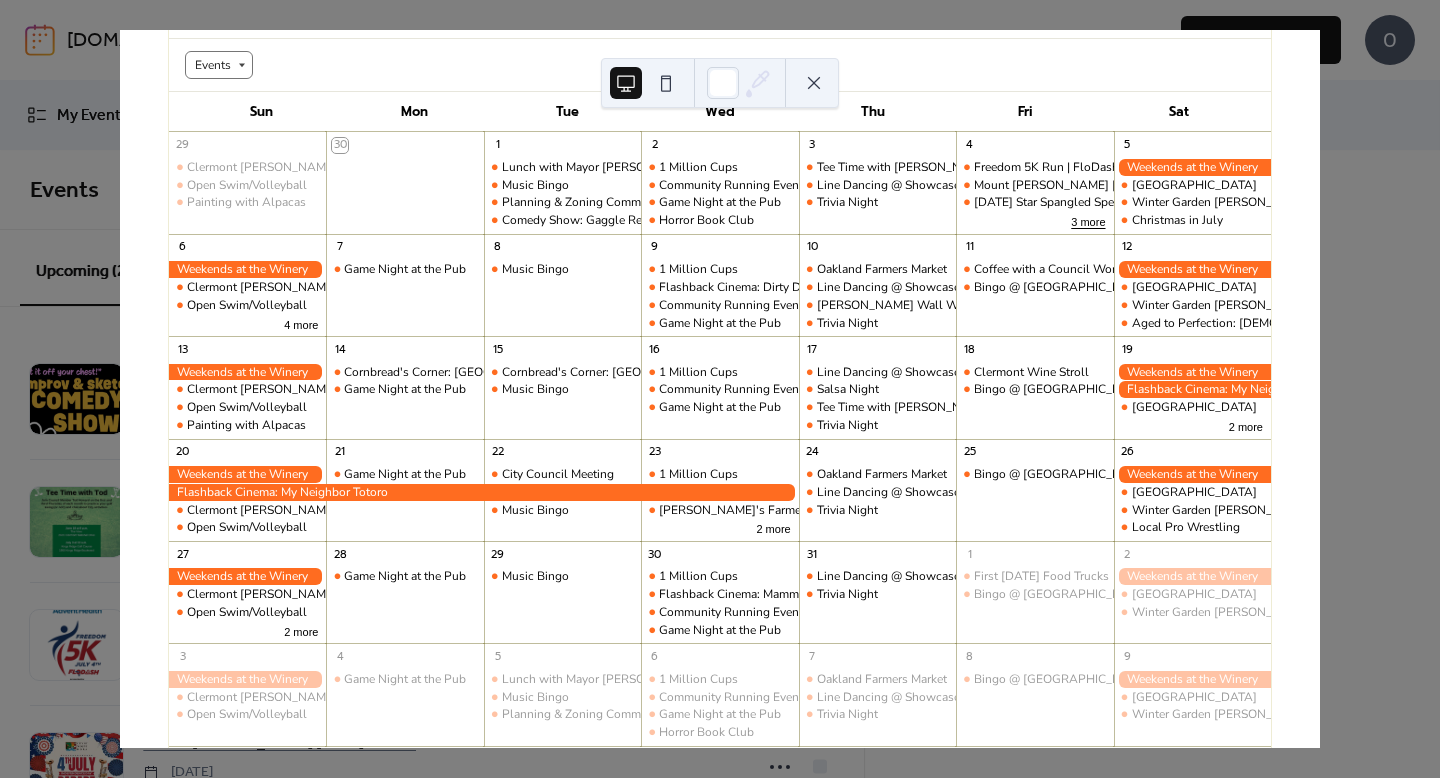click on "3 more" at bounding box center [1088, 220] 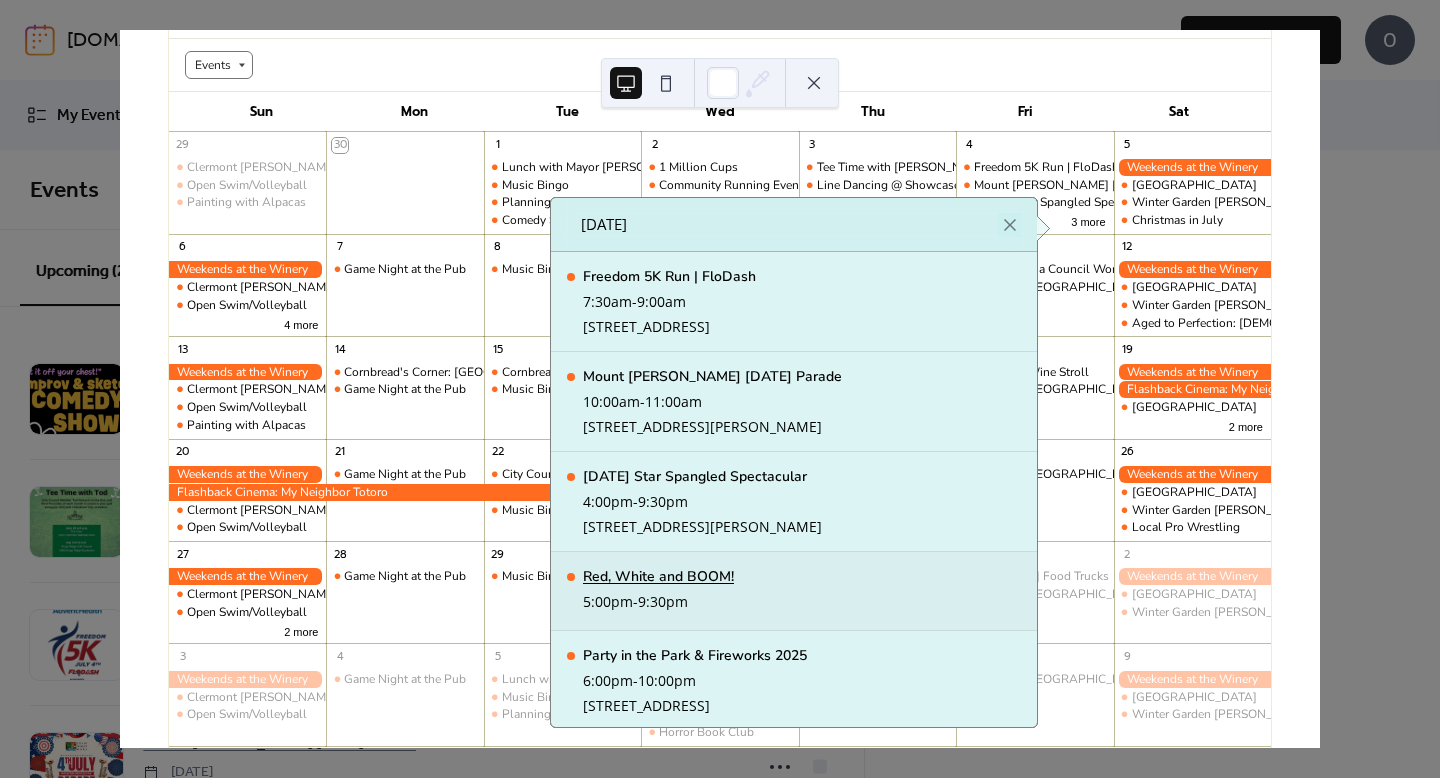 click on "Red, White and BOOM!" at bounding box center [658, 576] 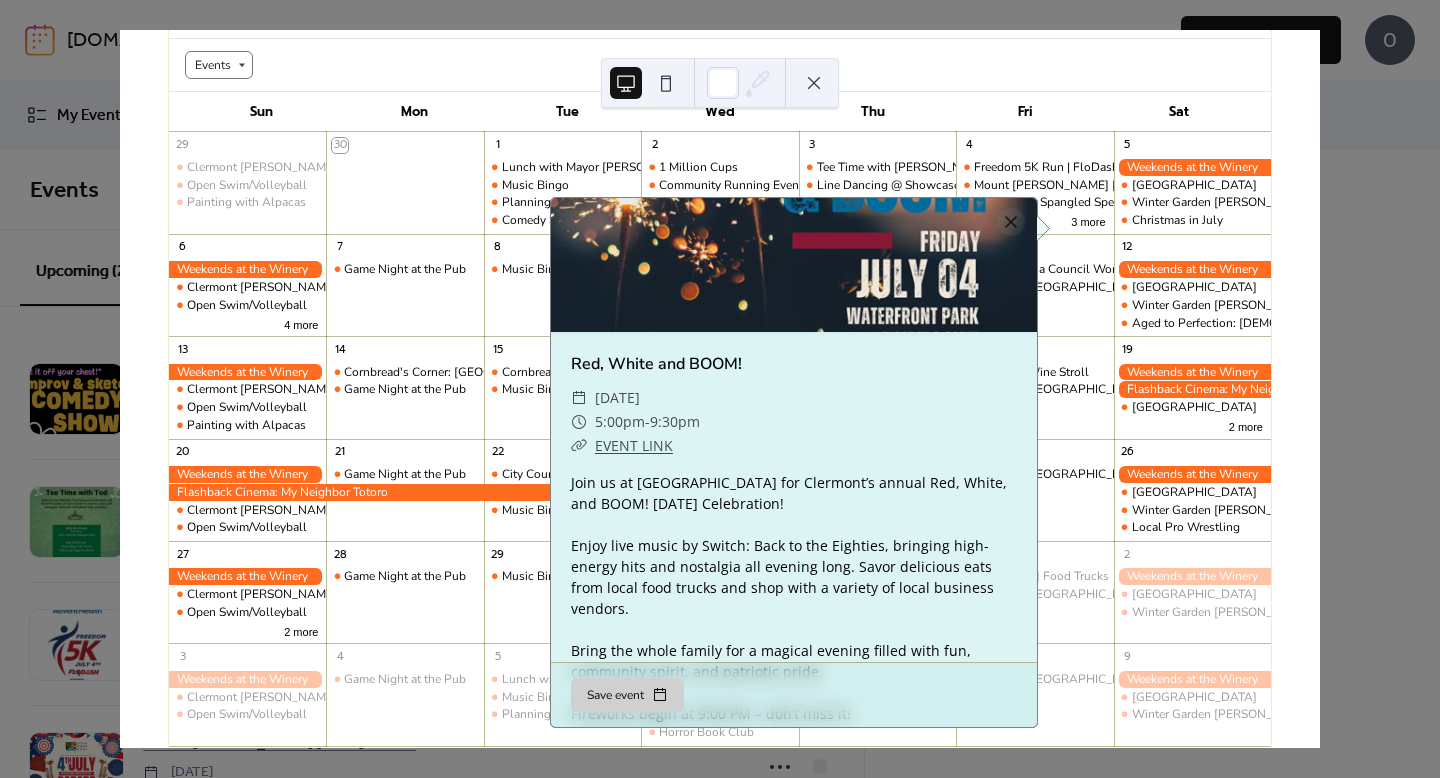 scroll, scrollTop: 110, scrollLeft: 0, axis: vertical 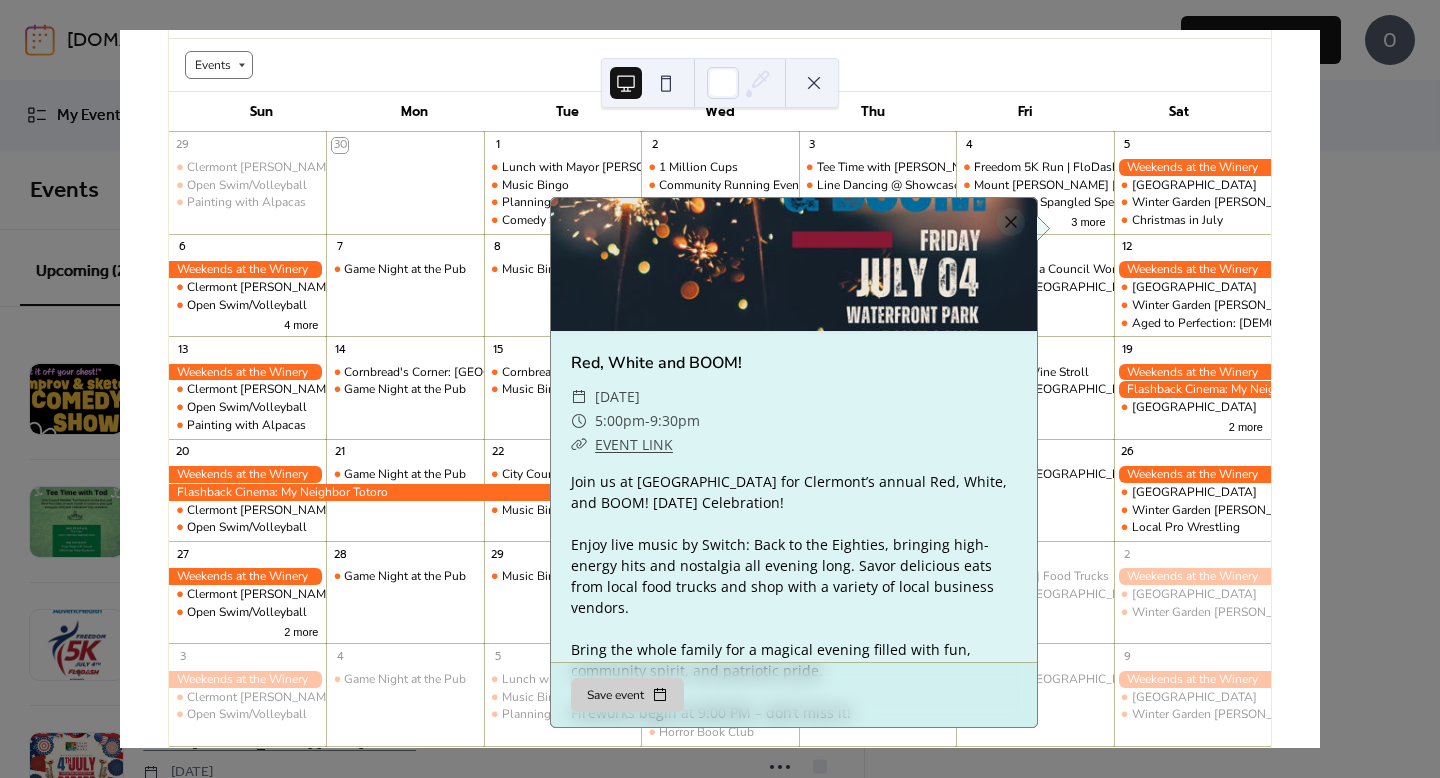click at bounding box center [794, 209] 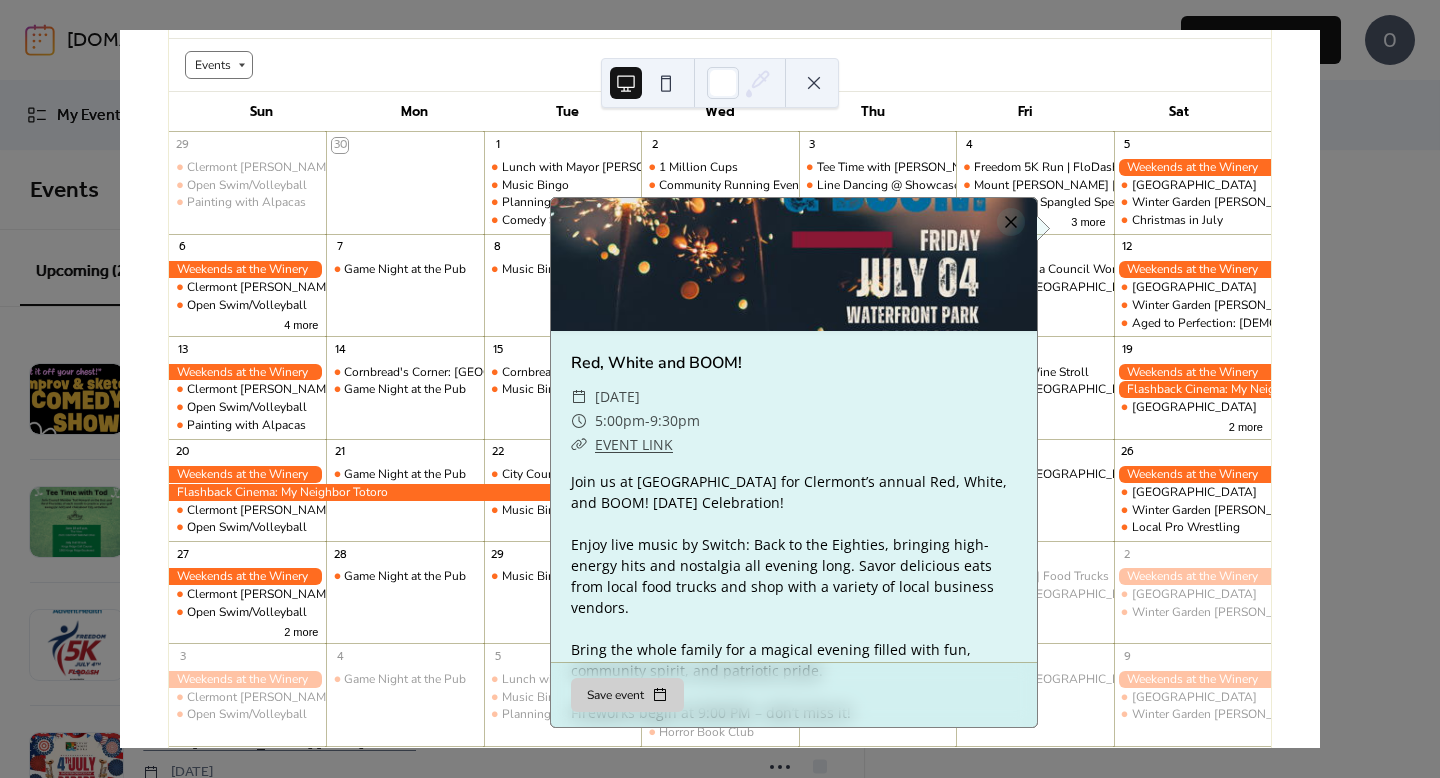 click at bounding box center (1011, 222) 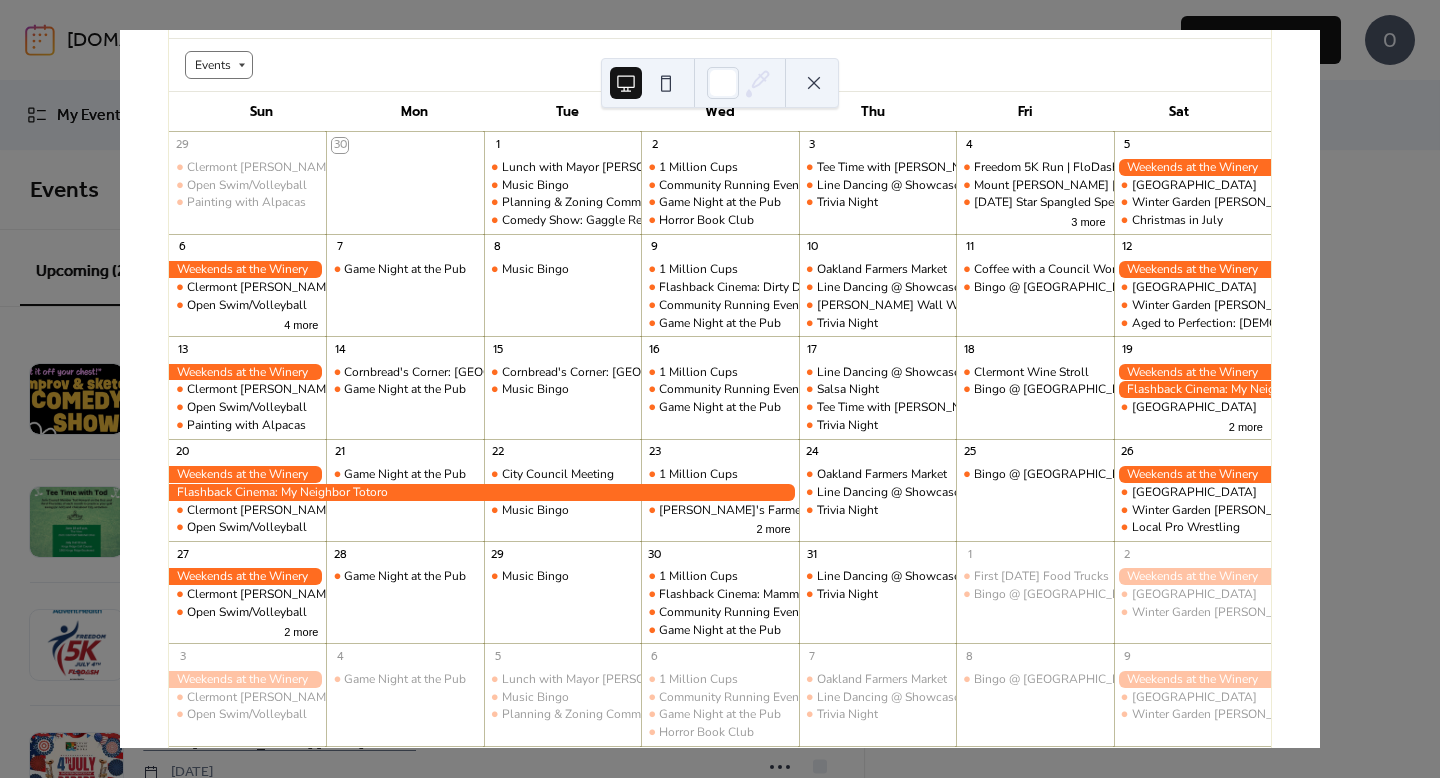click at bounding box center (814, 83) 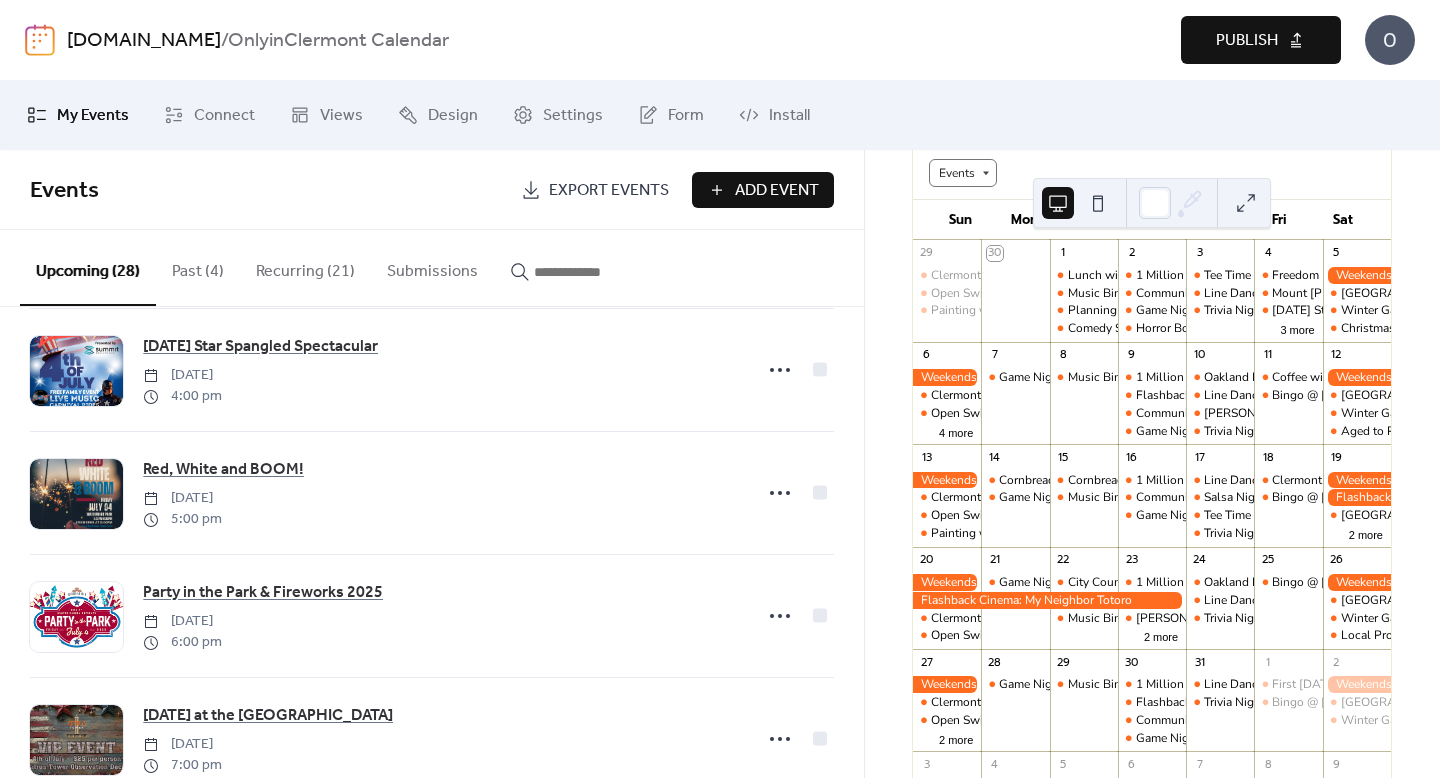 scroll, scrollTop: 425, scrollLeft: 0, axis: vertical 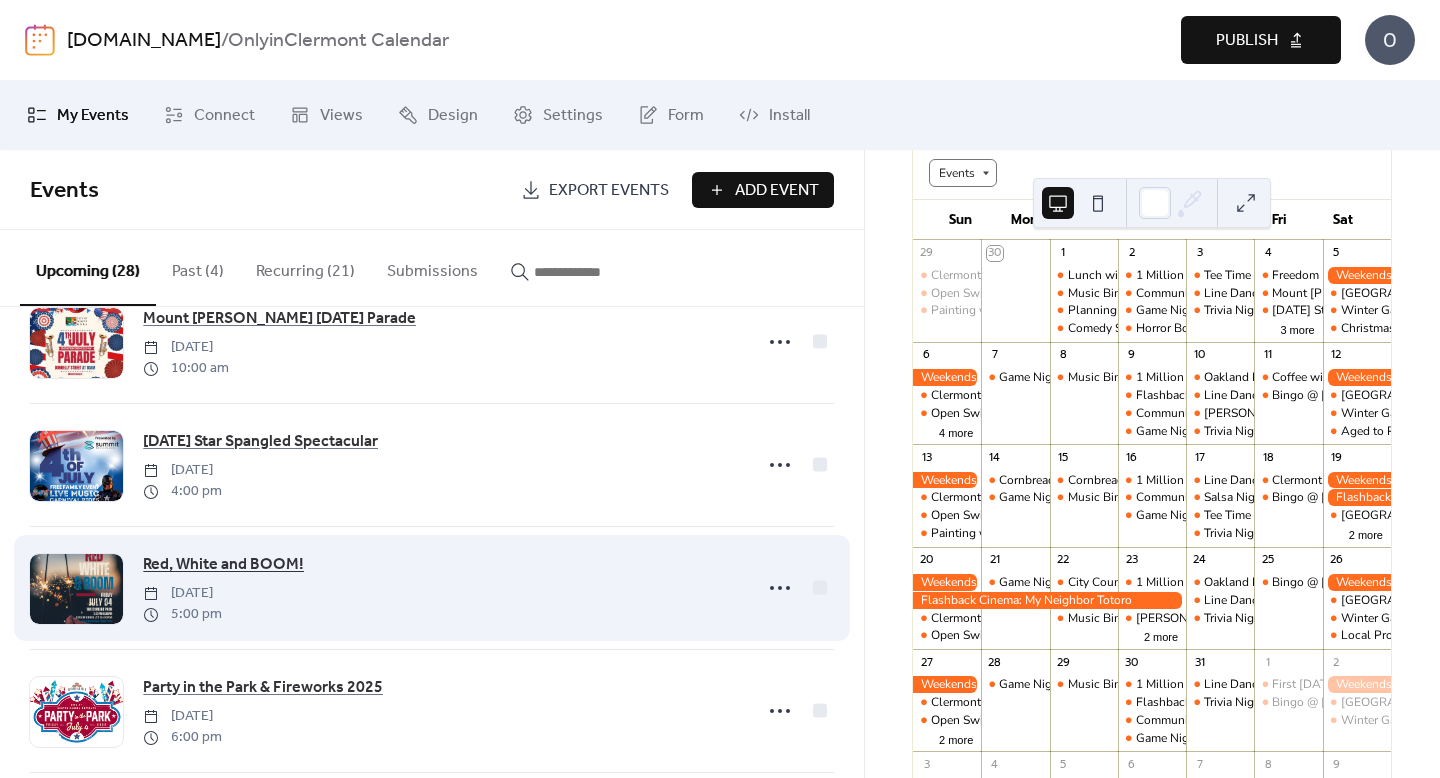 click on "Red, White and BOOM!" at bounding box center (223, 565) 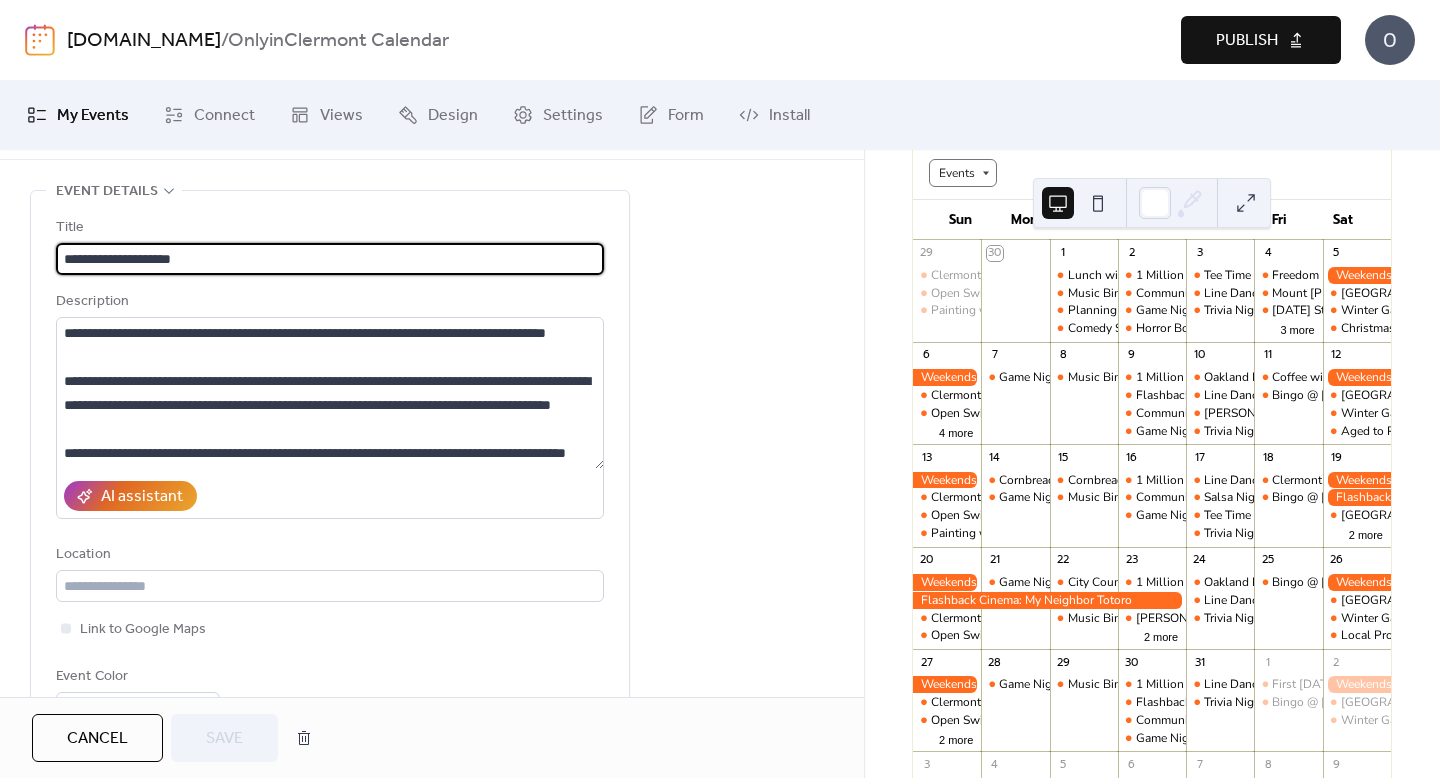 scroll, scrollTop: 85, scrollLeft: 0, axis: vertical 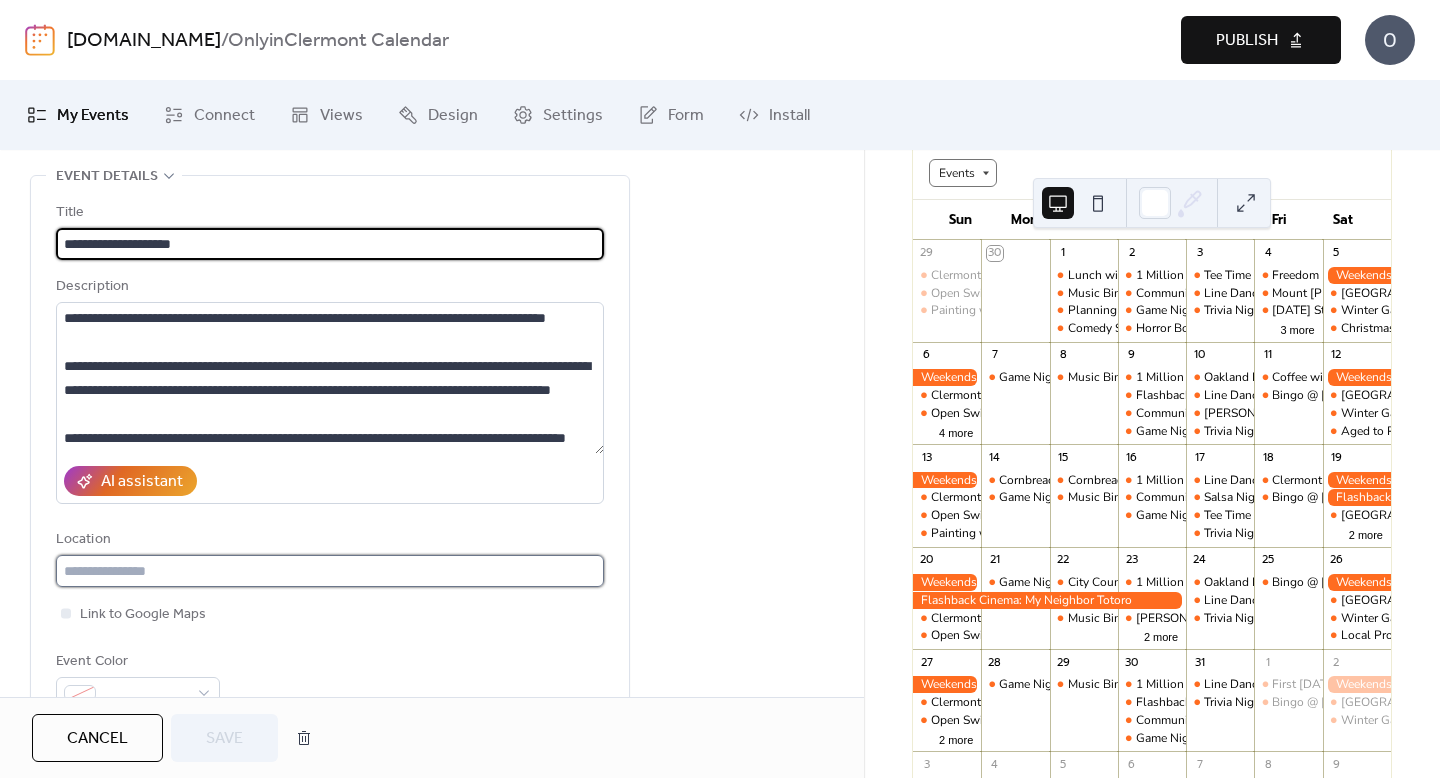 click at bounding box center [330, 571] 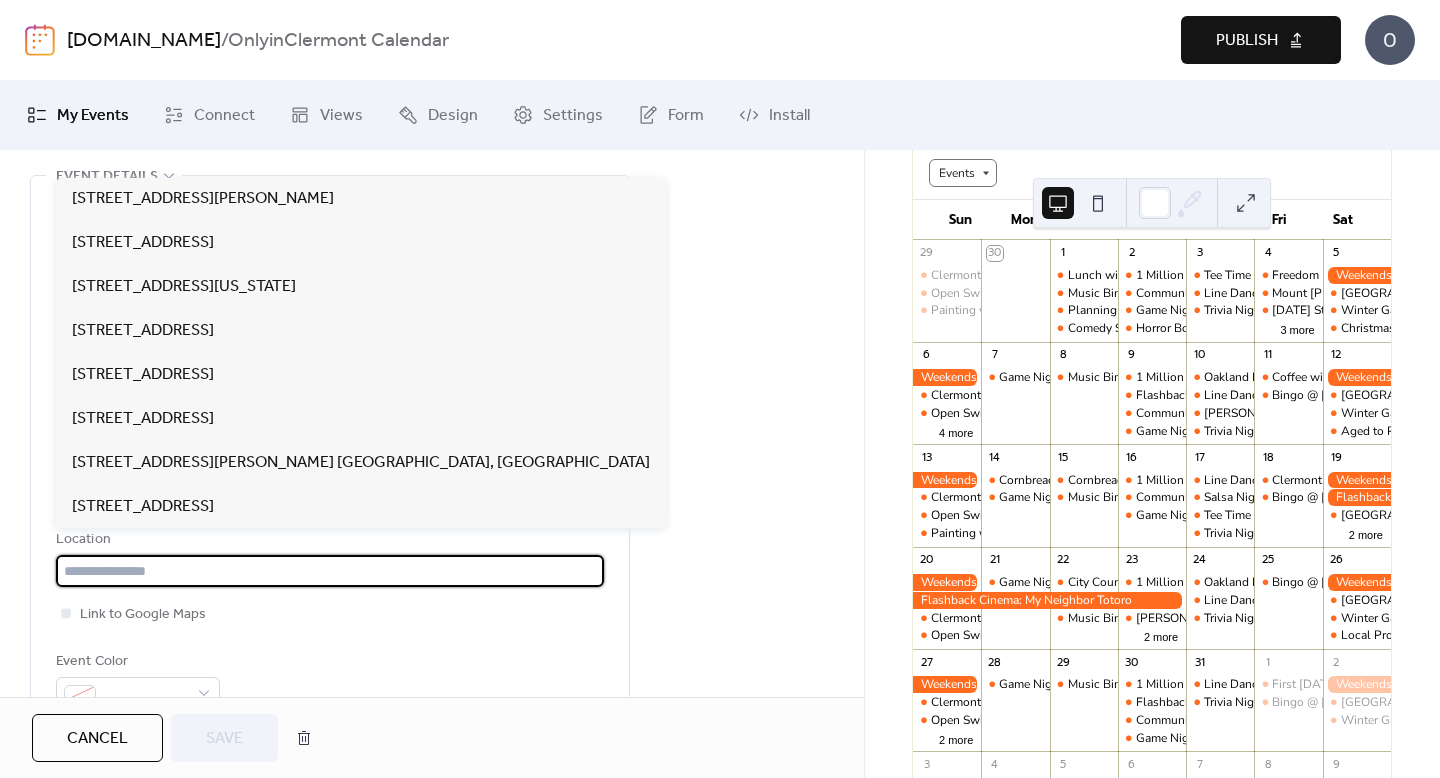 paste on "**********" 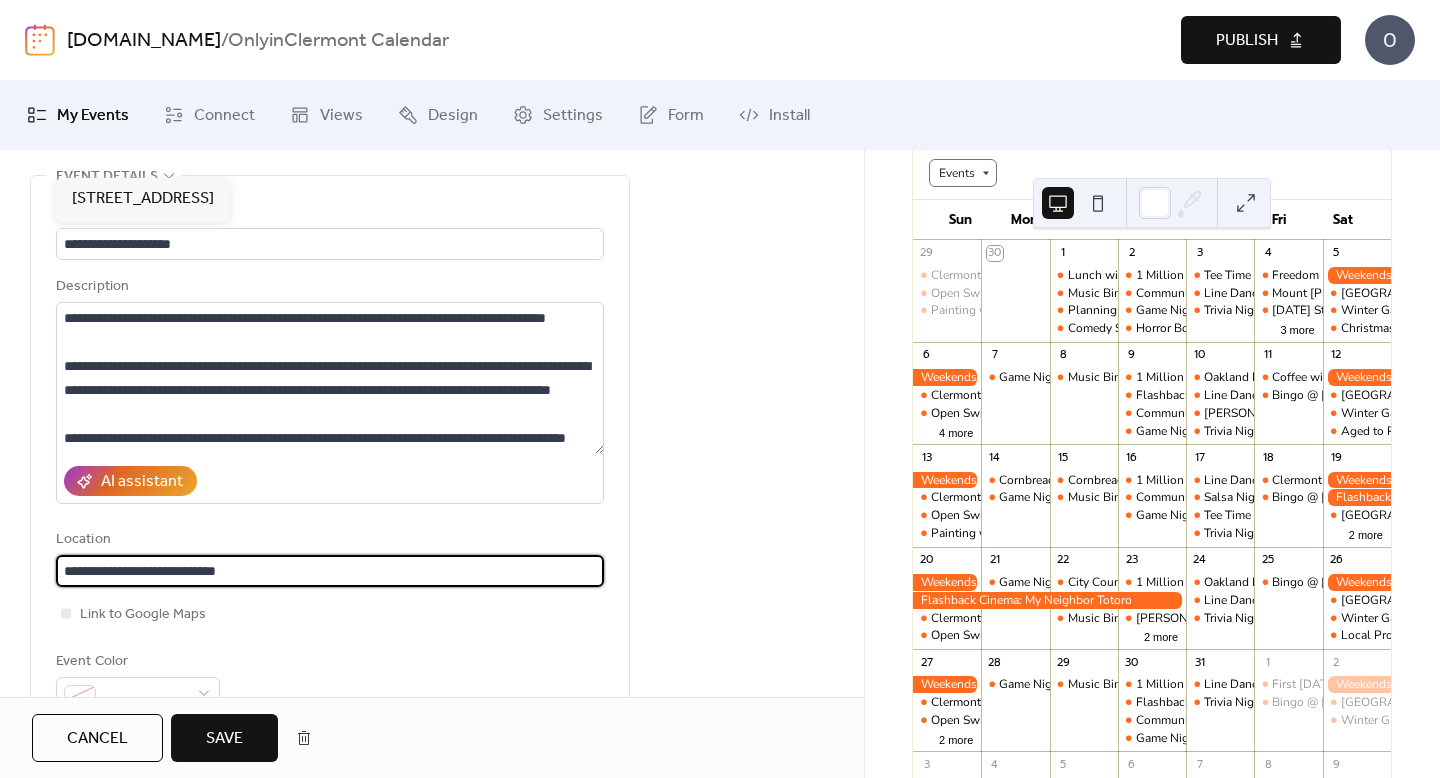 type on "**********" 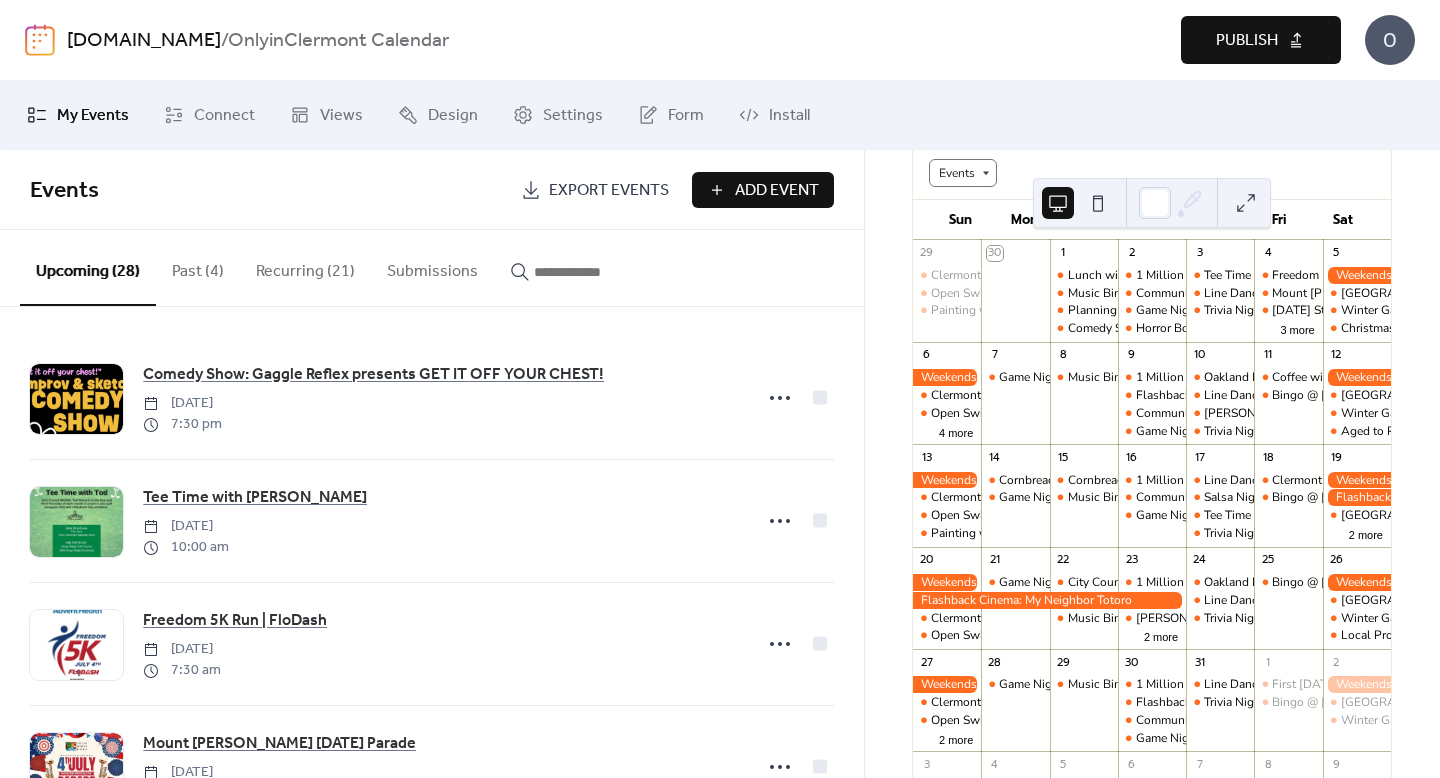 click at bounding box center [1246, 203] 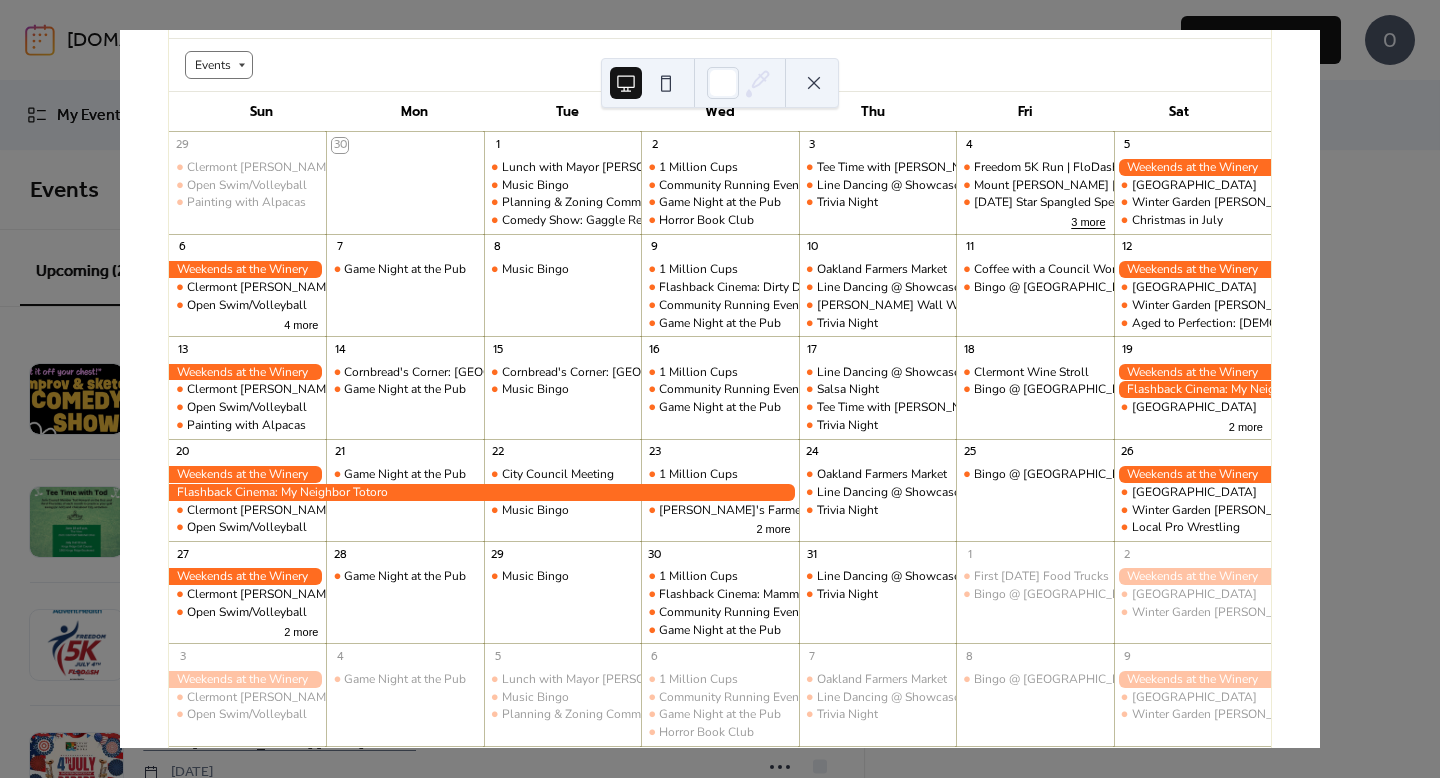 click on "3 more" at bounding box center (1088, 220) 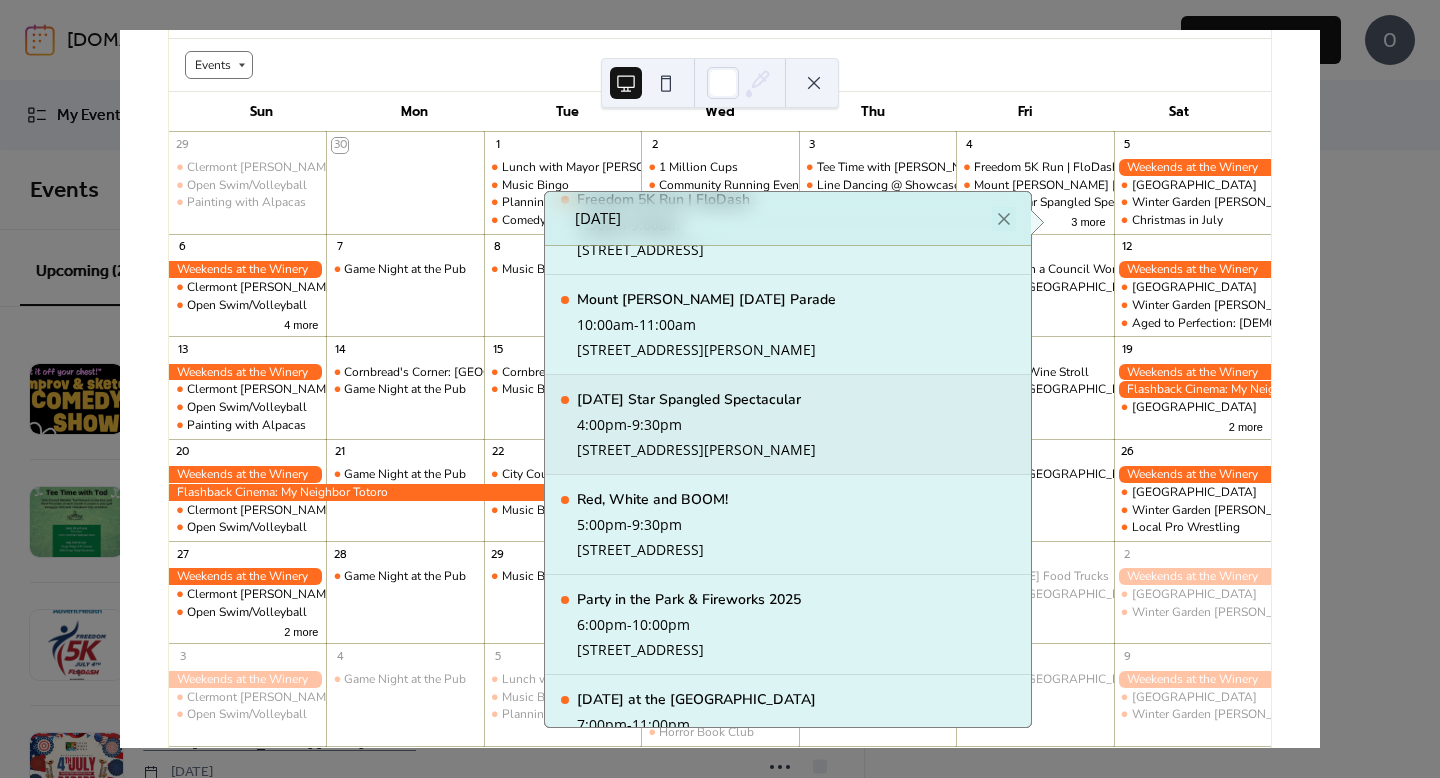 scroll, scrollTop: 117, scrollLeft: 0, axis: vertical 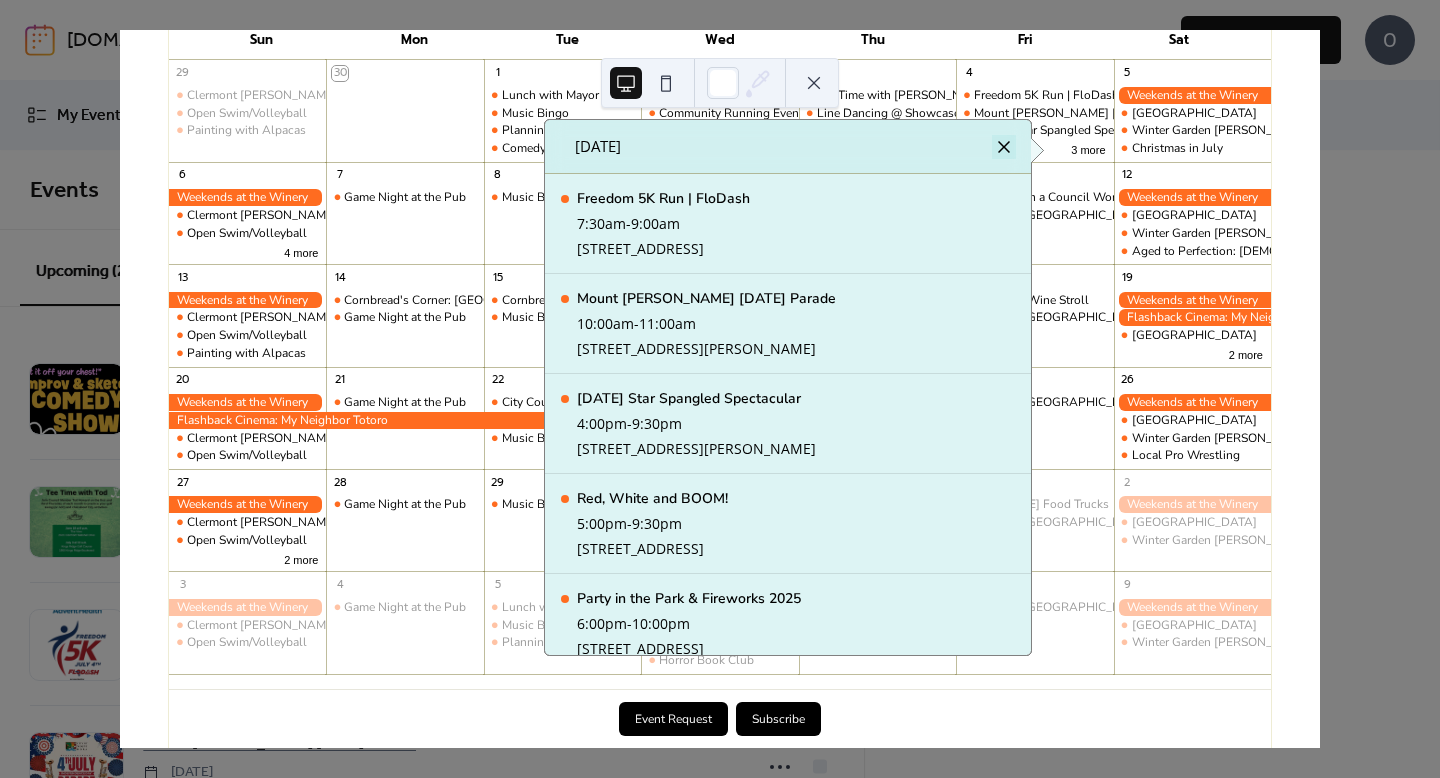 click at bounding box center [1004, 147] 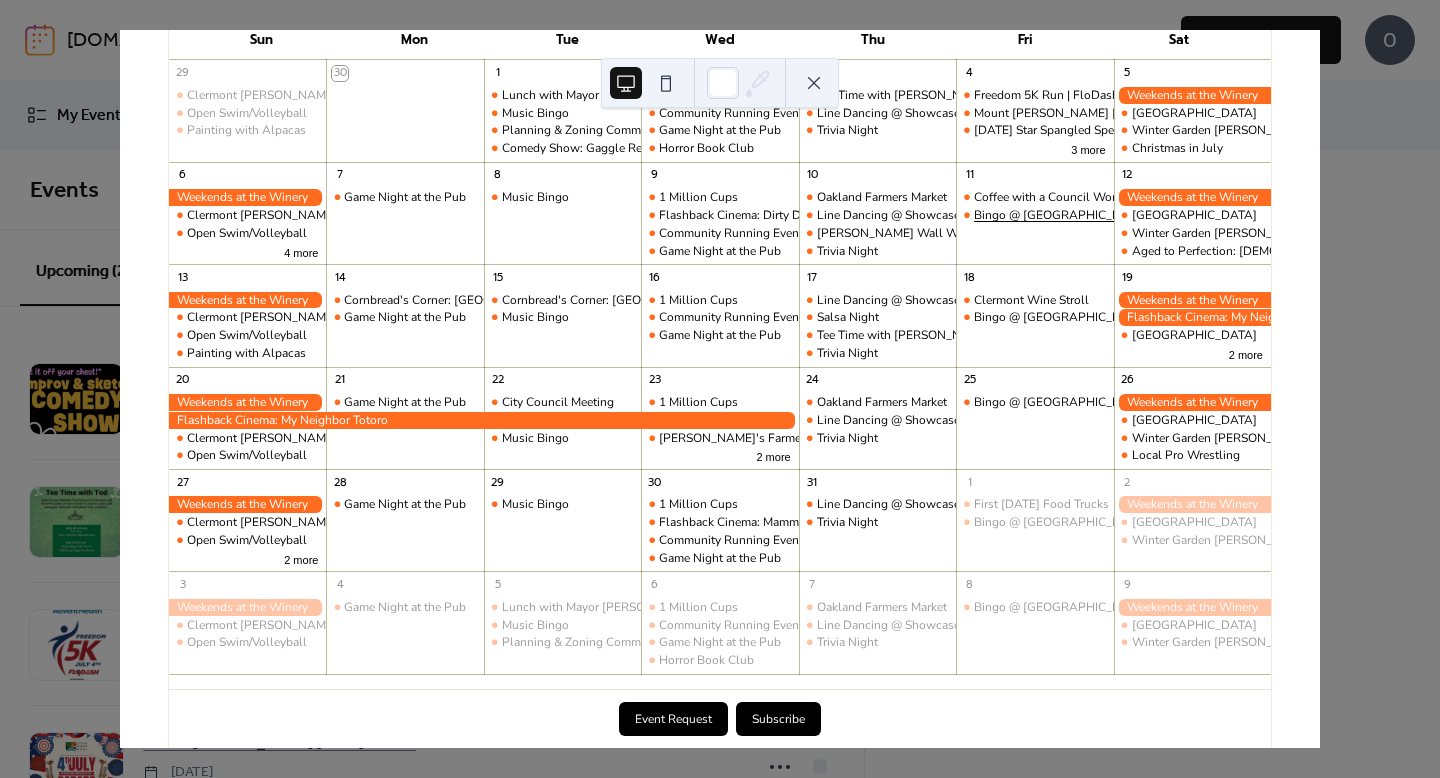 scroll, scrollTop: 68, scrollLeft: 0, axis: vertical 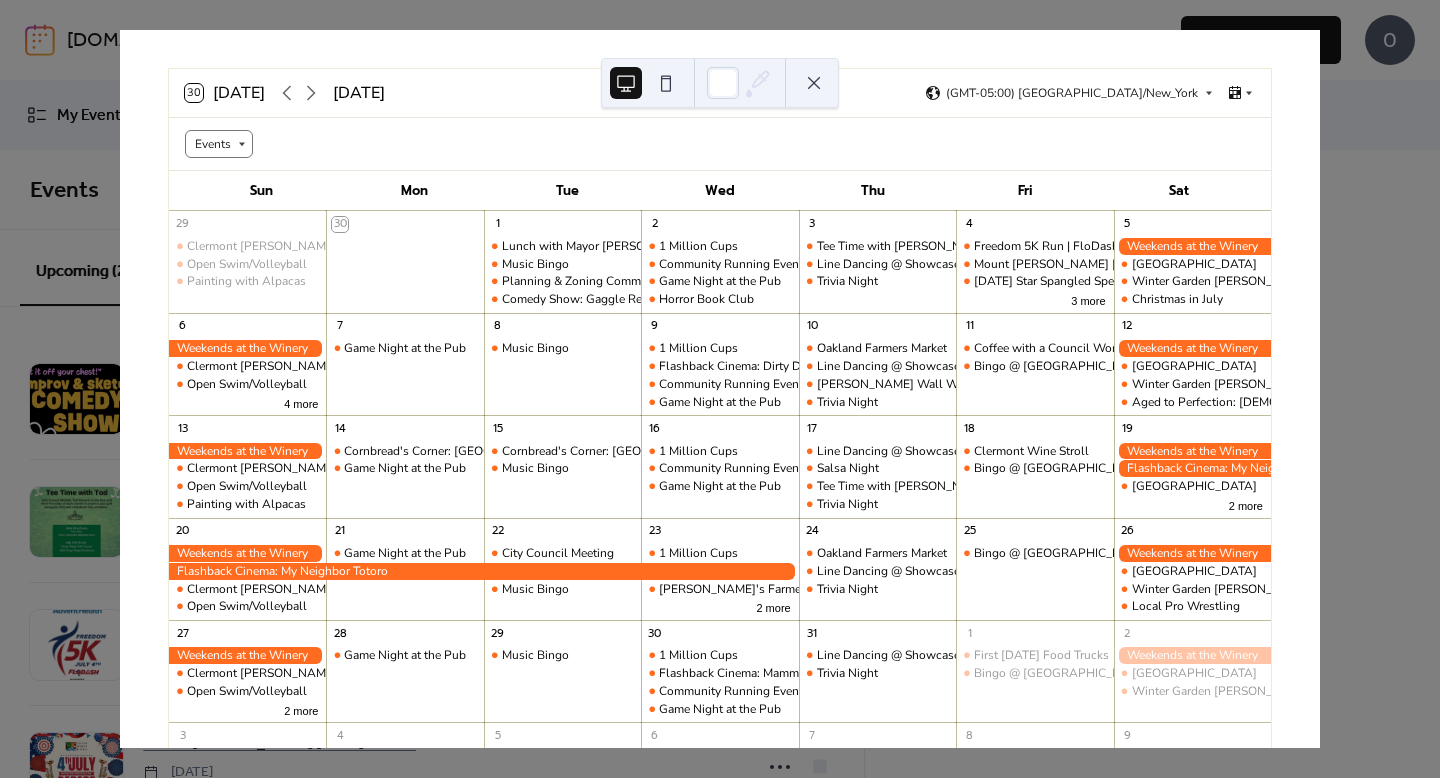 click on "30 [DATE] [DATE] (GMT-05:00) America/New_York Events Sun Mon Tue Wed Thu Fri Sat 29 Clermont [PERSON_NAME] Market Open Swim/Volleyball Painting with Alpacas 30 1 Lunch with Mayor [PERSON_NAME] Music Bingo Planning & Zoning Commission Comedy Show: Gaggle Reflex presents GET IT OFF YOUR CHEST! 2 1 Million Cups Community Running Event Game Night at the Pub Horror Book Club 3 Tee Time with [PERSON_NAME] Line Dancing @ Showcase of Citrus Trivia Night 4 Freedom 5K Run | FloDash Mount [PERSON_NAME] [DATE] Parade [DATE] Star Spangled Spectacular 3 more 5 [GEOGRAPHIC_DATA] Run Winter Garden [PERSON_NAME] Market Christmas in [DATE] Clermont [PERSON_NAME] Market Open Swim/Volleyball 4 more 7 Game Night at the Pub 8 Music Bingo 9 1 Million Cups Flashback Cinema: Dirty Dancing Community Running Event Game Night at the Pub 10 Oakland Farmers Market Line Dancing @ Showcase of Citrus [PERSON_NAME] Wall Workshop Trivia Night 11 Coffee with a Council Woman Bingo @ [GEOGRAPHIC_DATA] [GEOGRAPHIC_DATA] Run [GEOGRAPHIC_DATA] [PERSON_NAME] Market Aged to Perfection: [DEMOGRAPHIC_DATA] Wine Night" at bounding box center (720, 389) 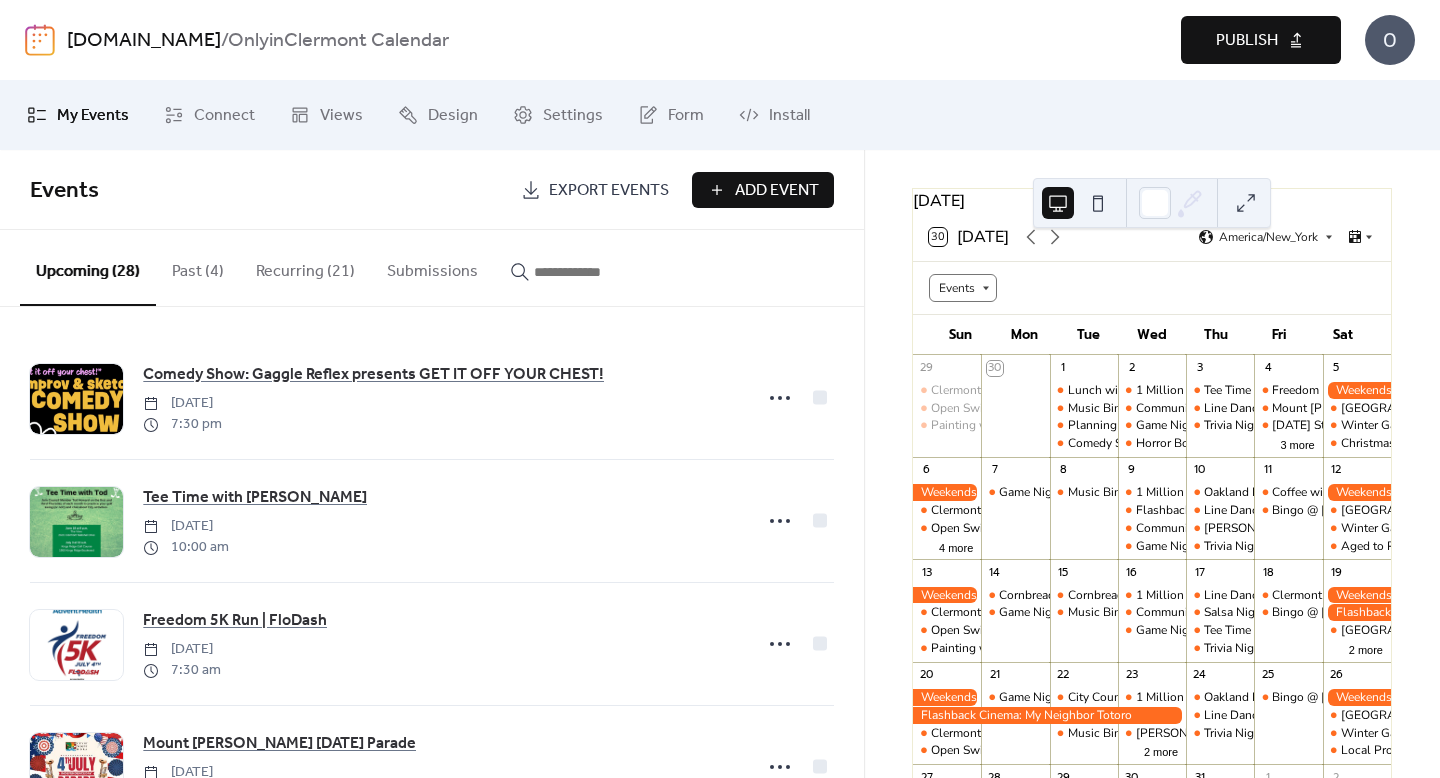 click on "Add Event" at bounding box center [763, 190] 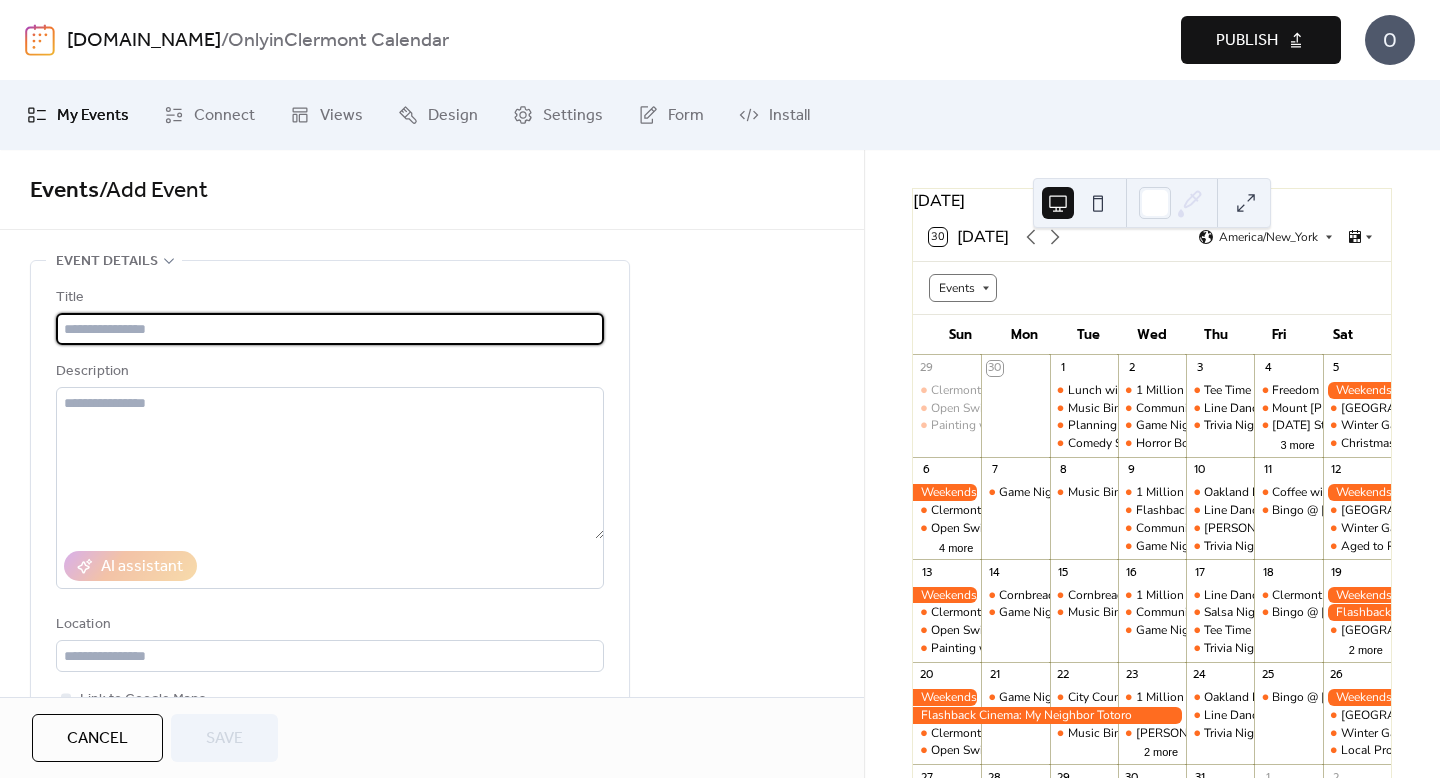 paste on "**********" 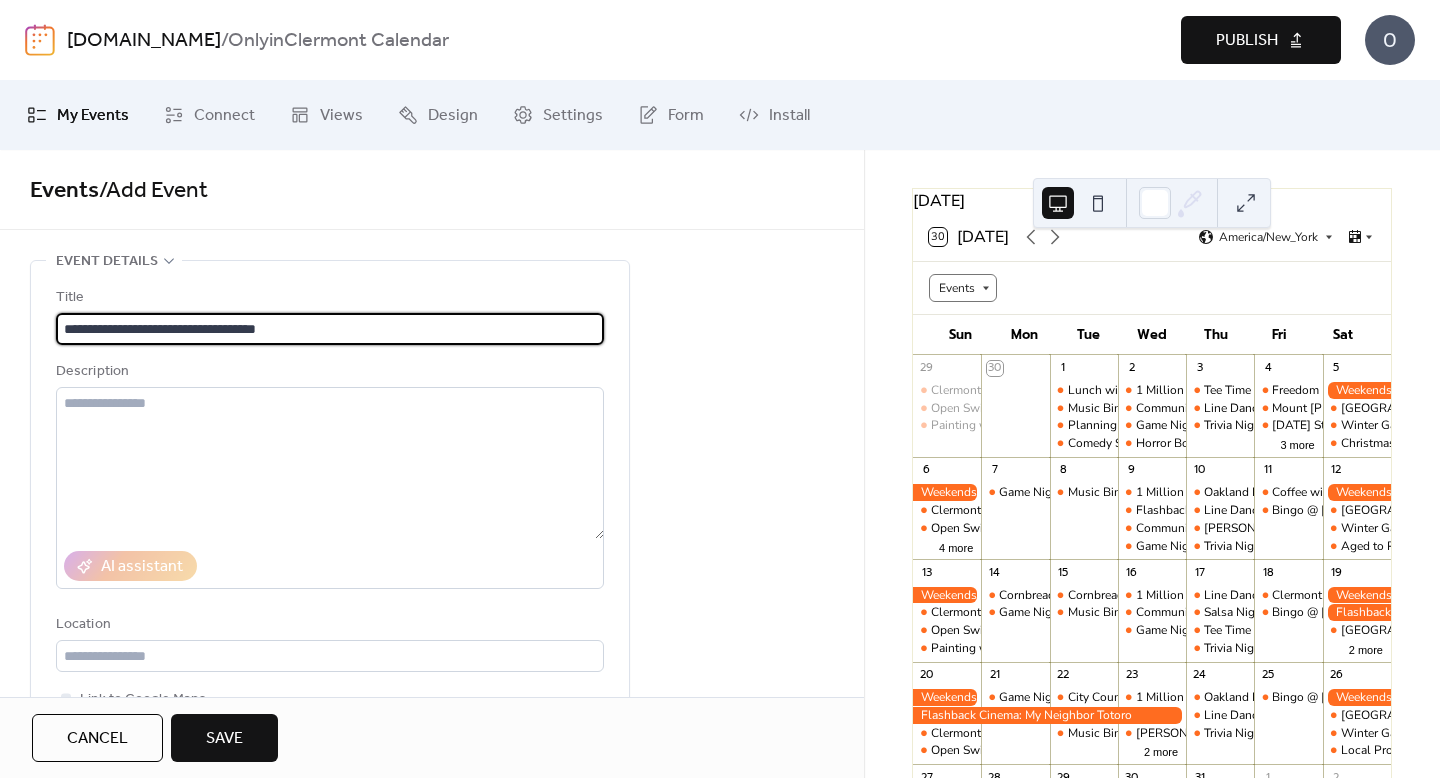 type on "**********" 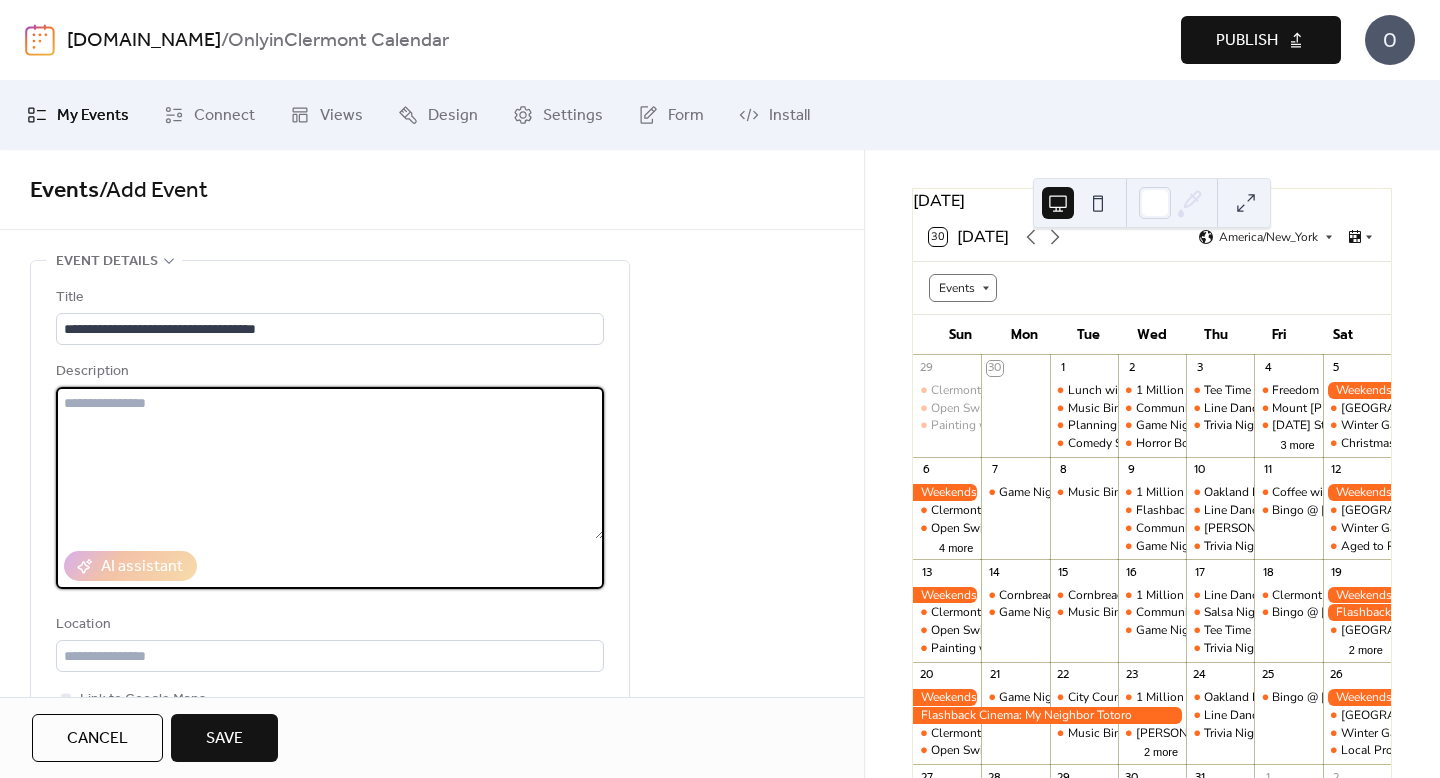 click at bounding box center (330, 463) 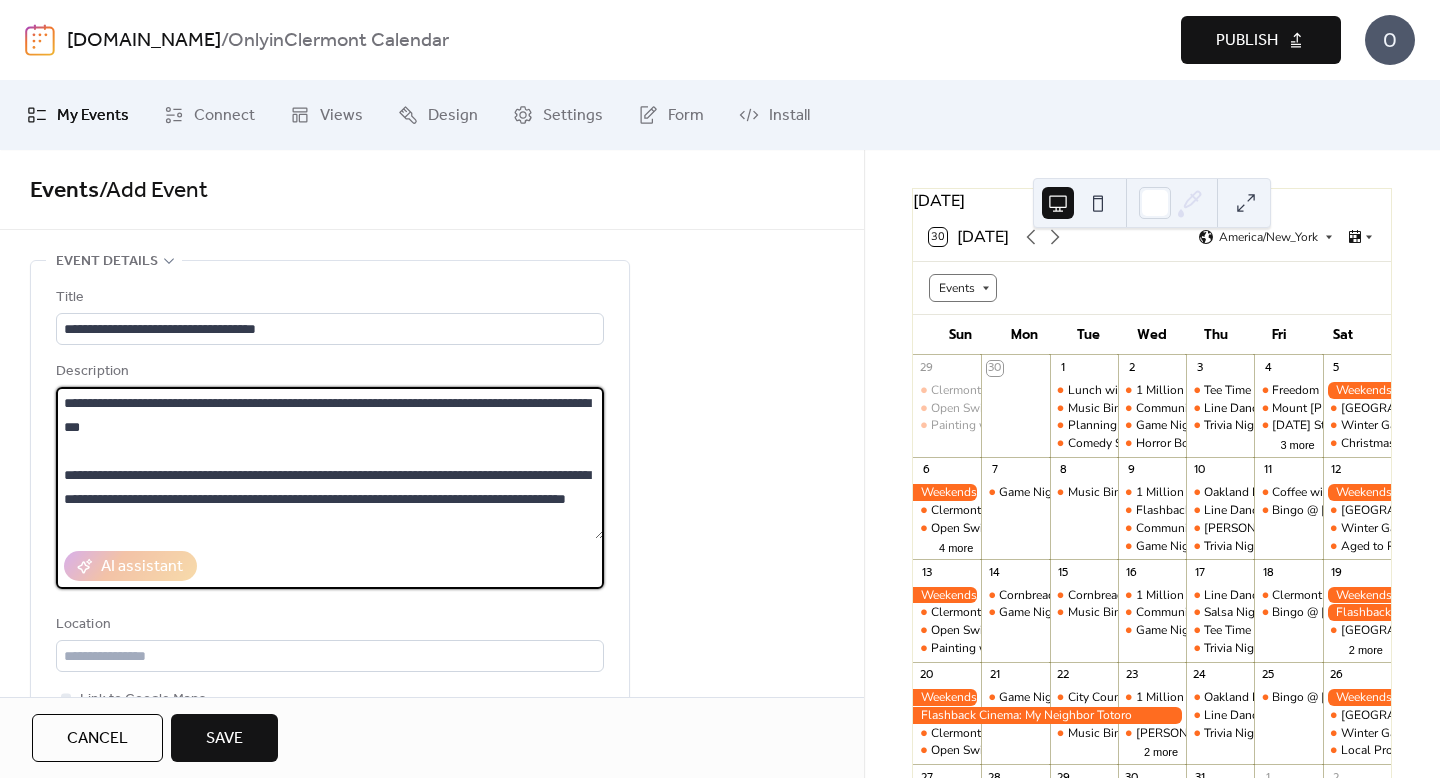 scroll, scrollTop: 144, scrollLeft: 0, axis: vertical 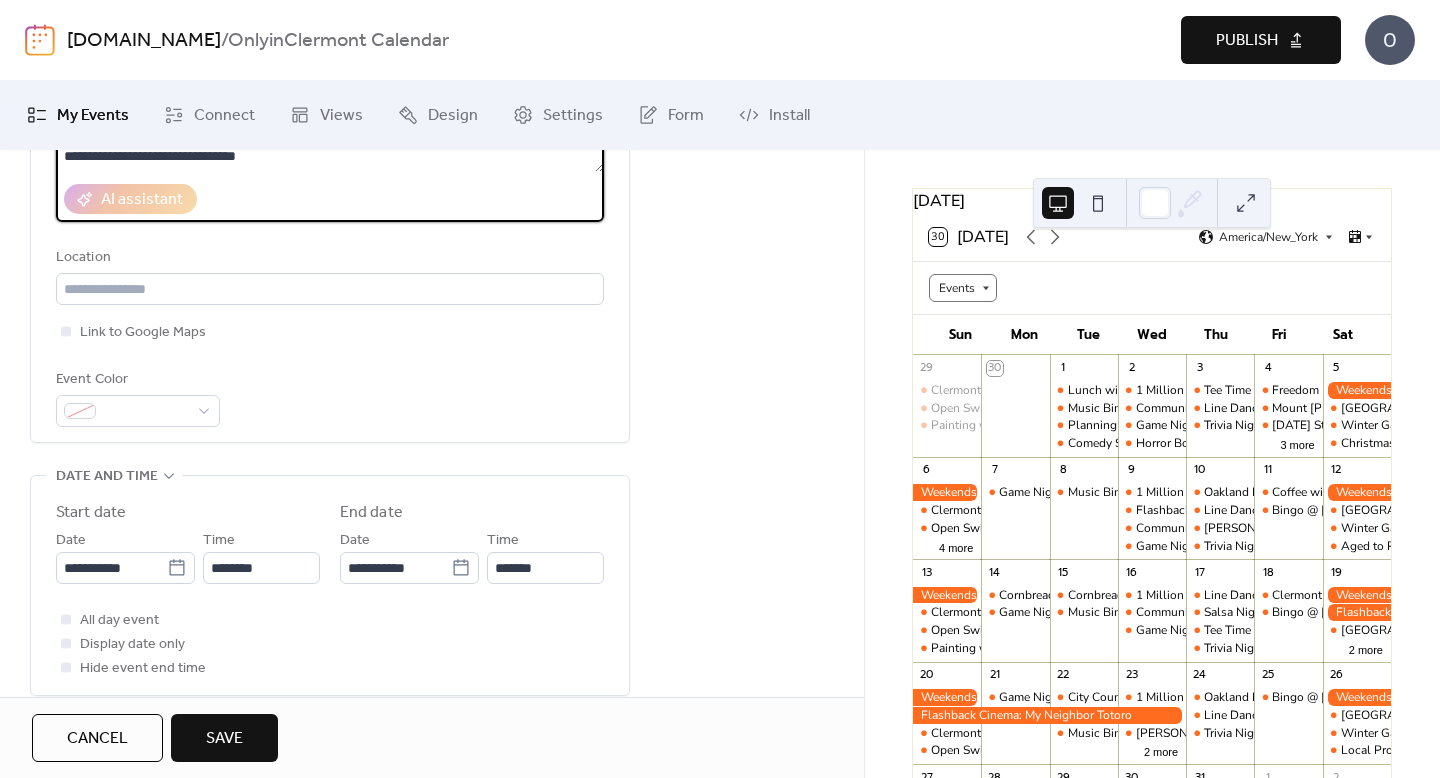 type on "**********" 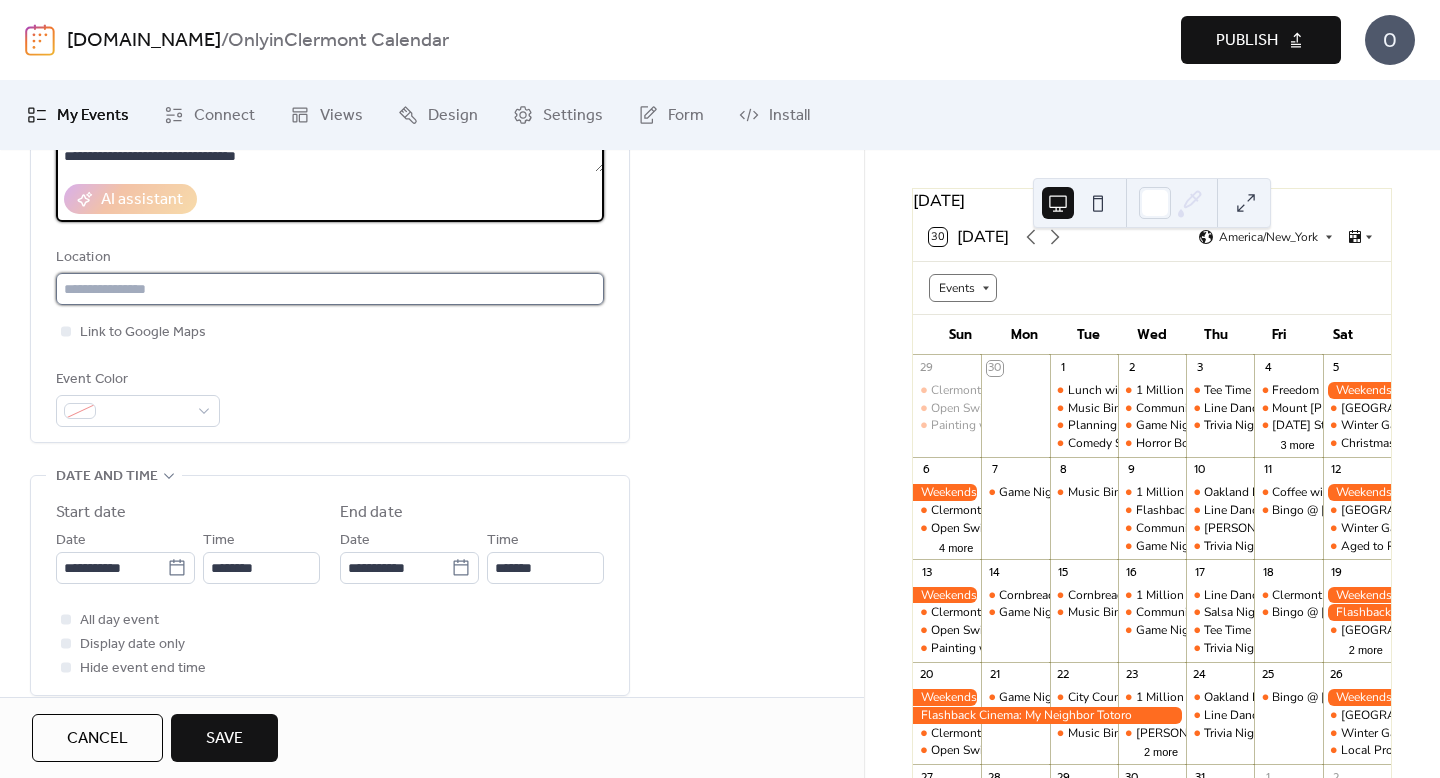 click at bounding box center (330, 289) 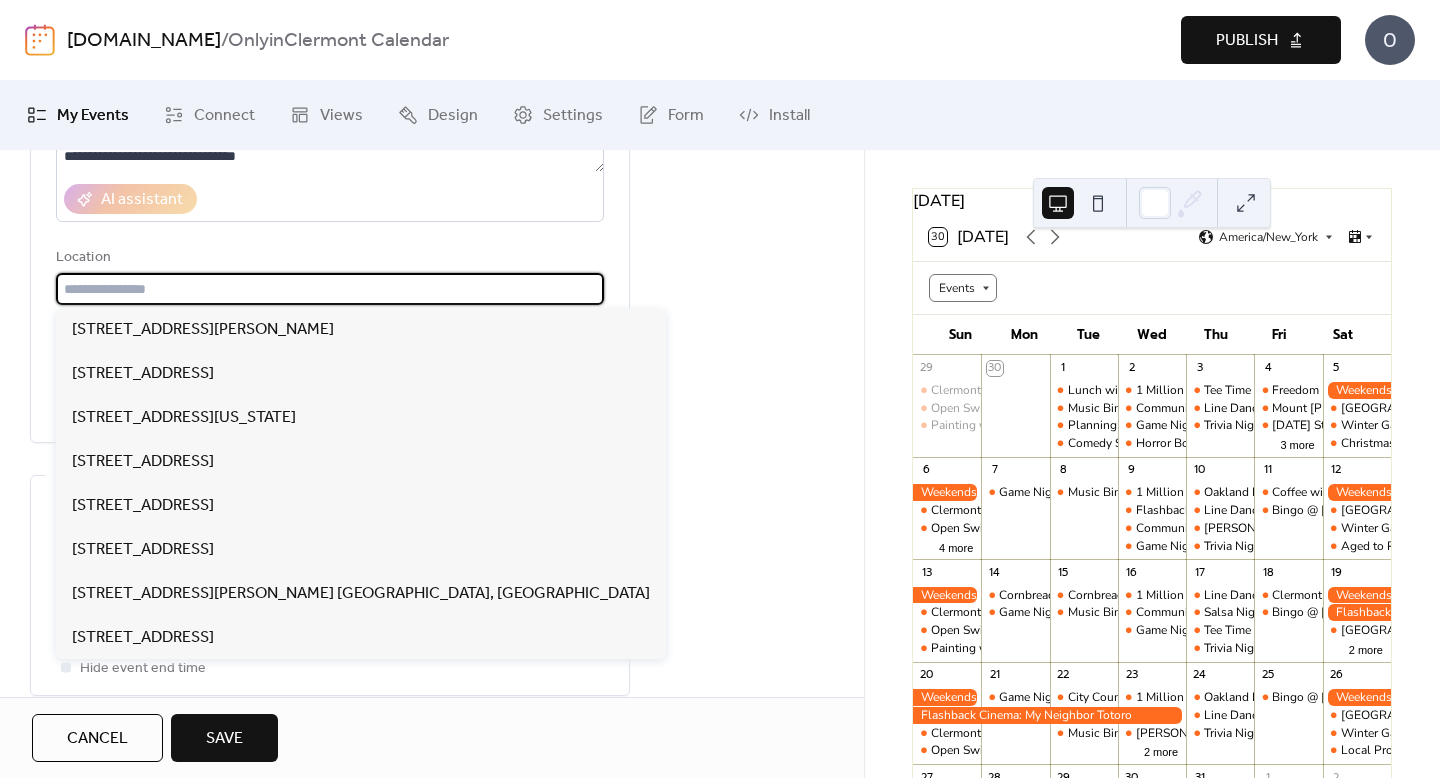 click at bounding box center (330, 289) 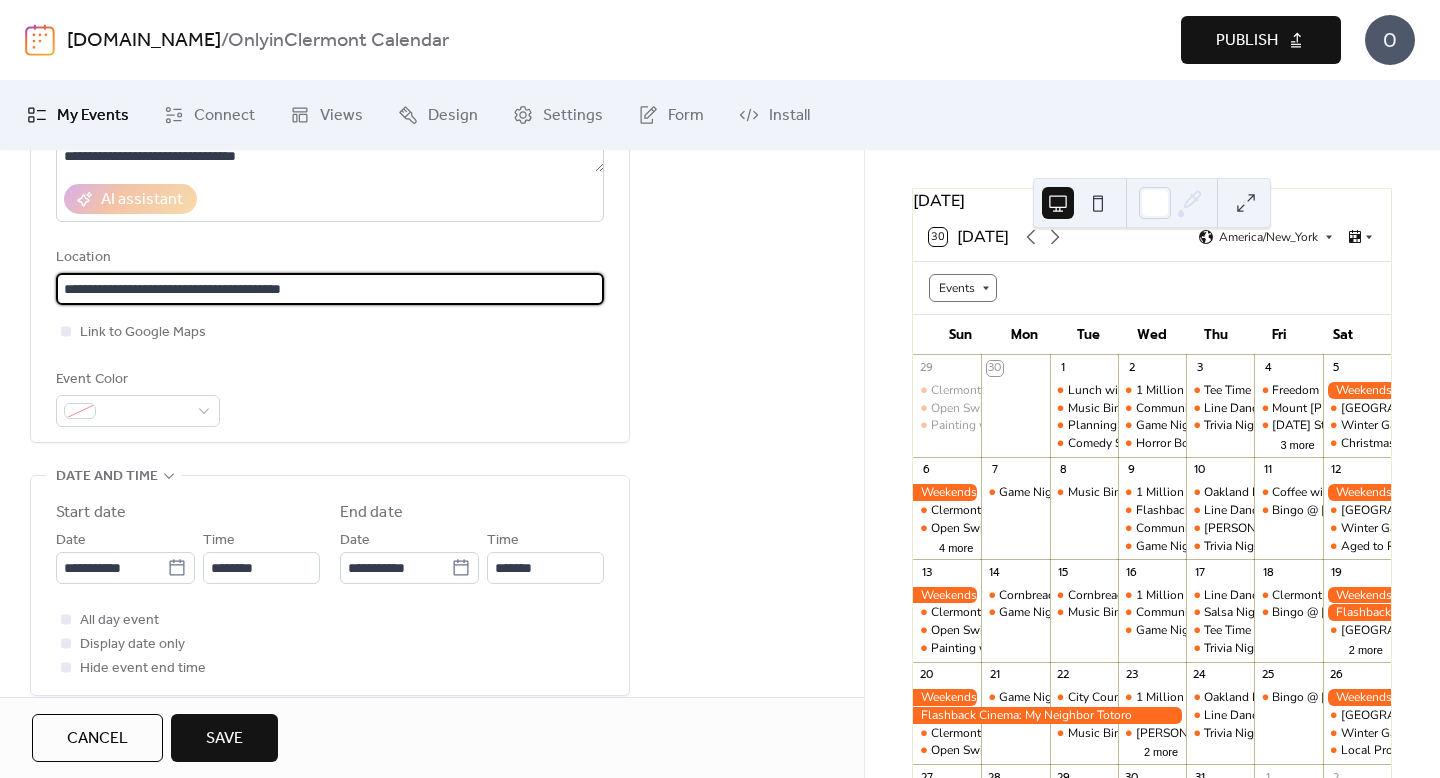 type on "**********" 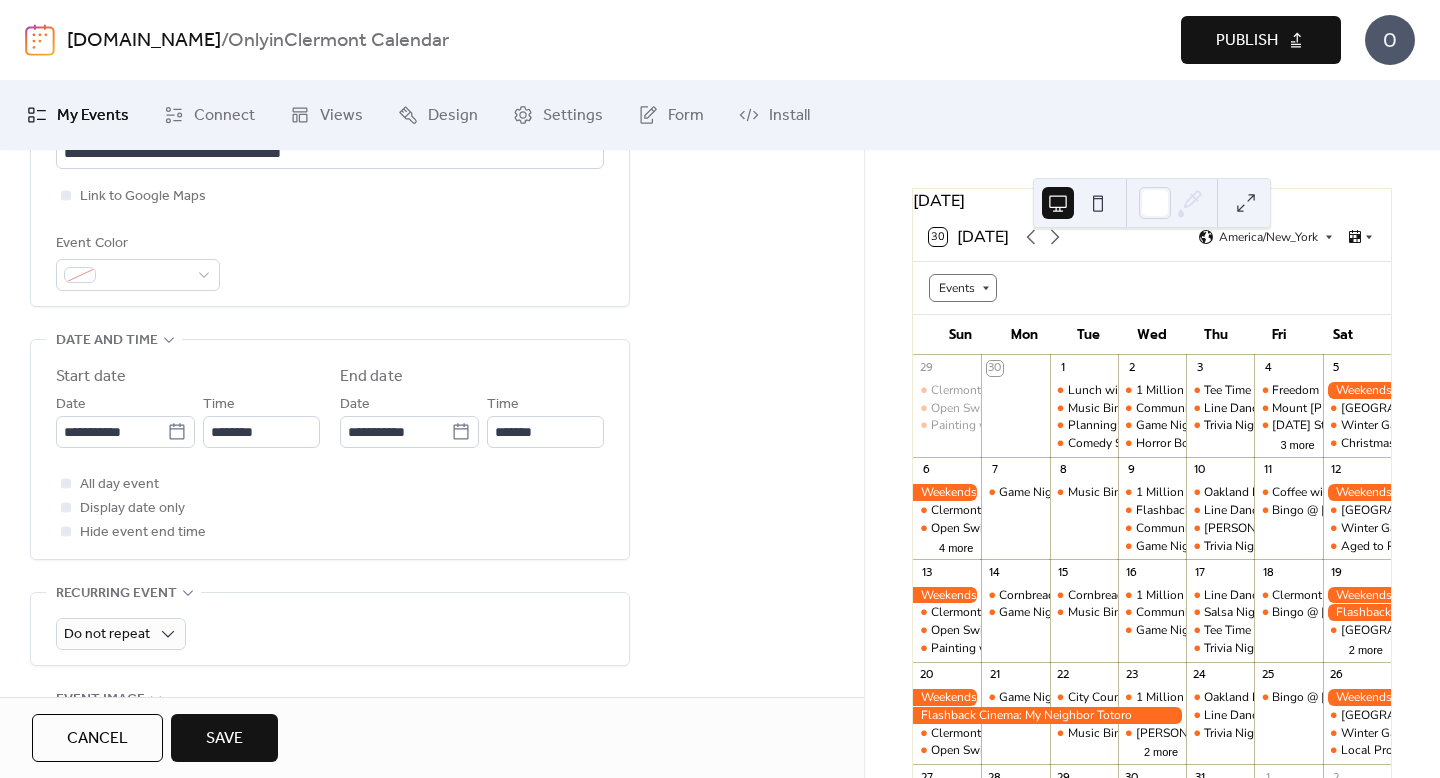scroll, scrollTop: 509, scrollLeft: 0, axis: vertical 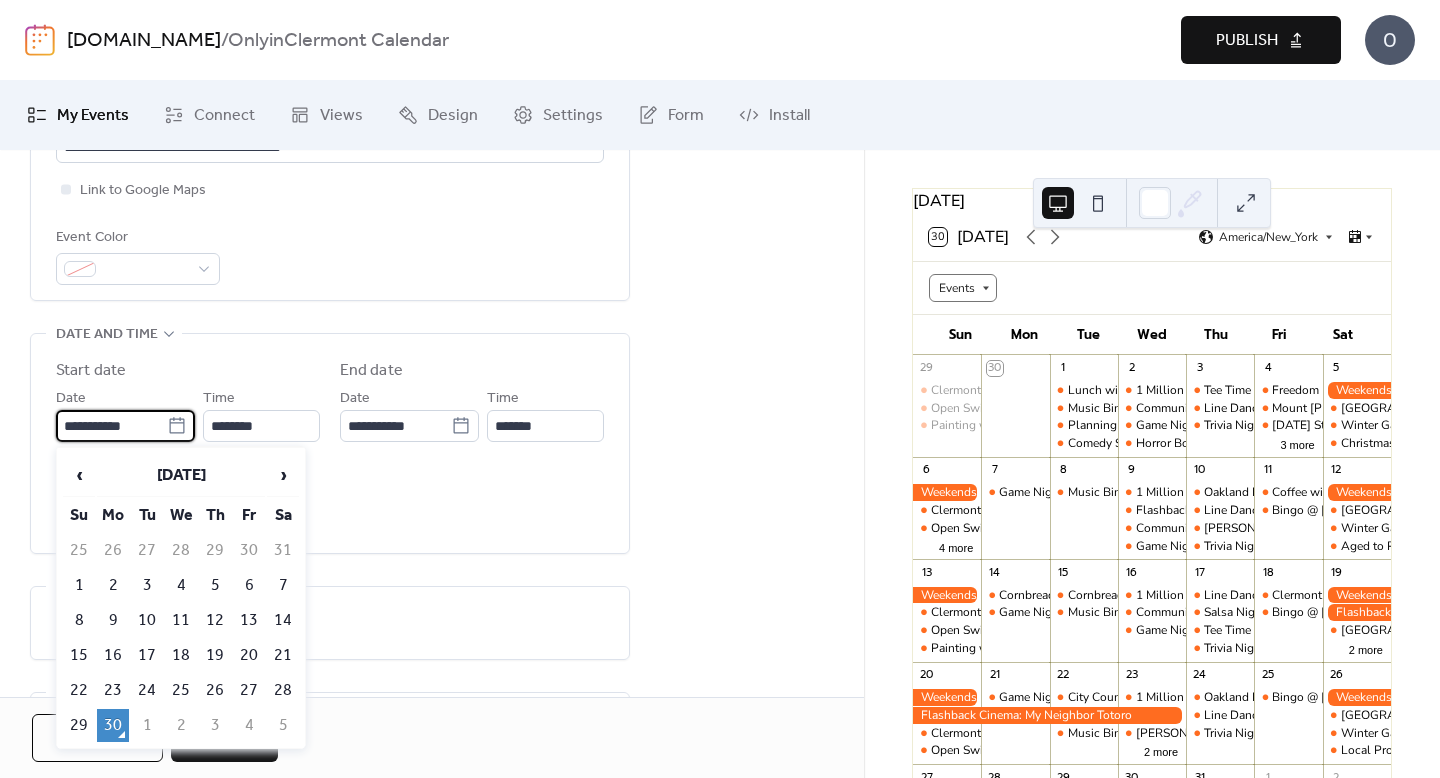 click on "**********" at bounding box center [111, 426] 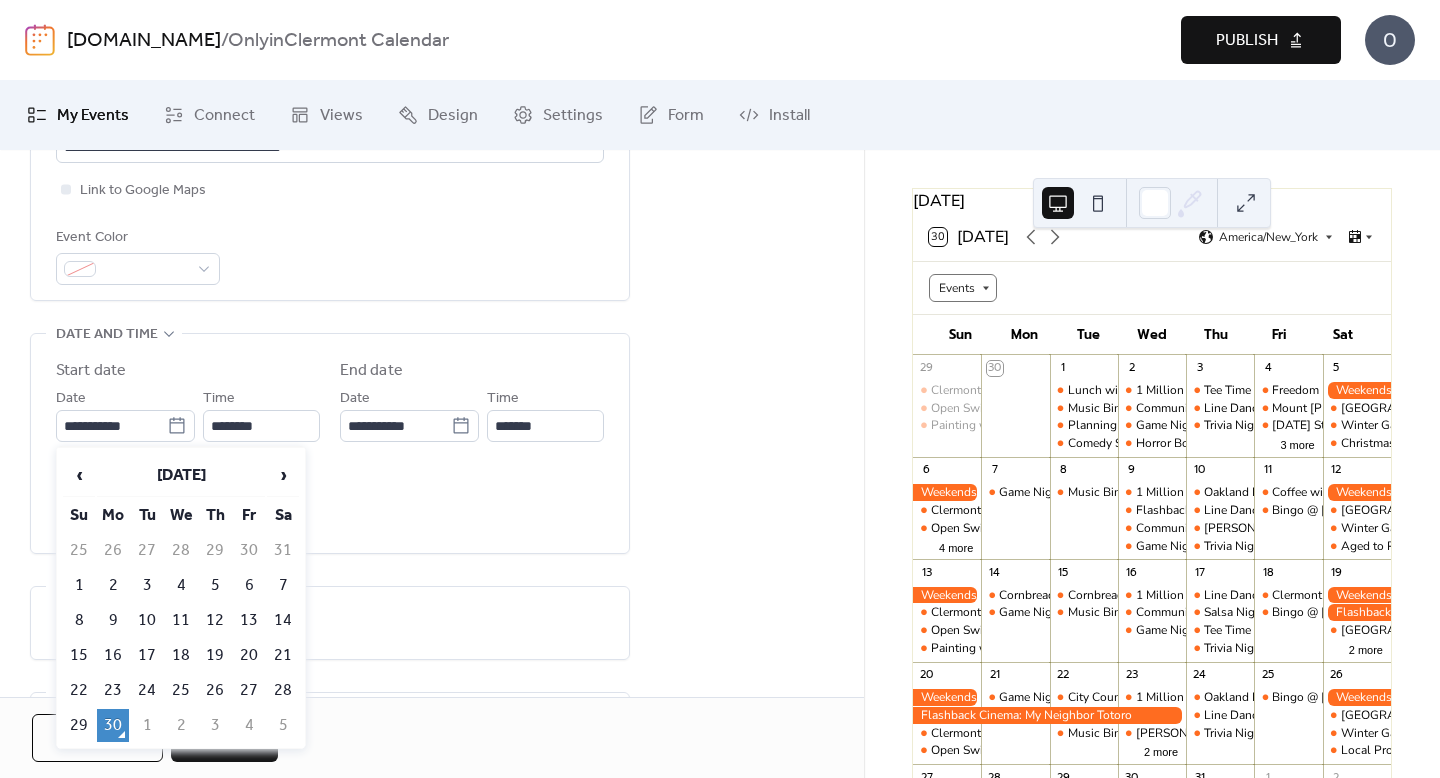 click on "‹ [DATE] › Su Mo Tu We Th Fr Sa 25 26 27 28 29 30 31 1 2 3 4 5 6 7 8 9 10 11 12 13 14 15 16 17 18 19 20 21 22 23 24 25 26 27 28 29 30 1 2 3 4 5" at bounding box center [181, 598] 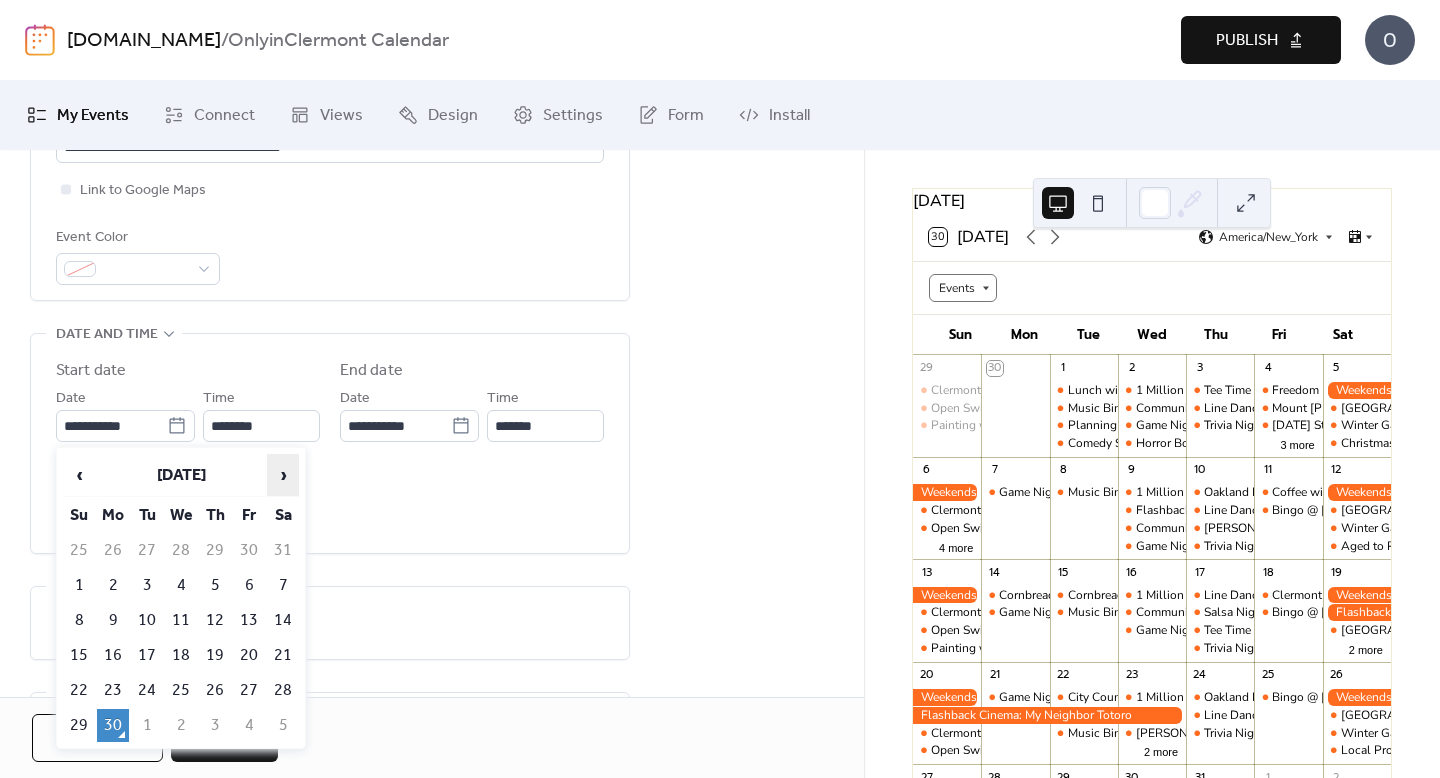 click on "›" at bounding box center [283, 475] 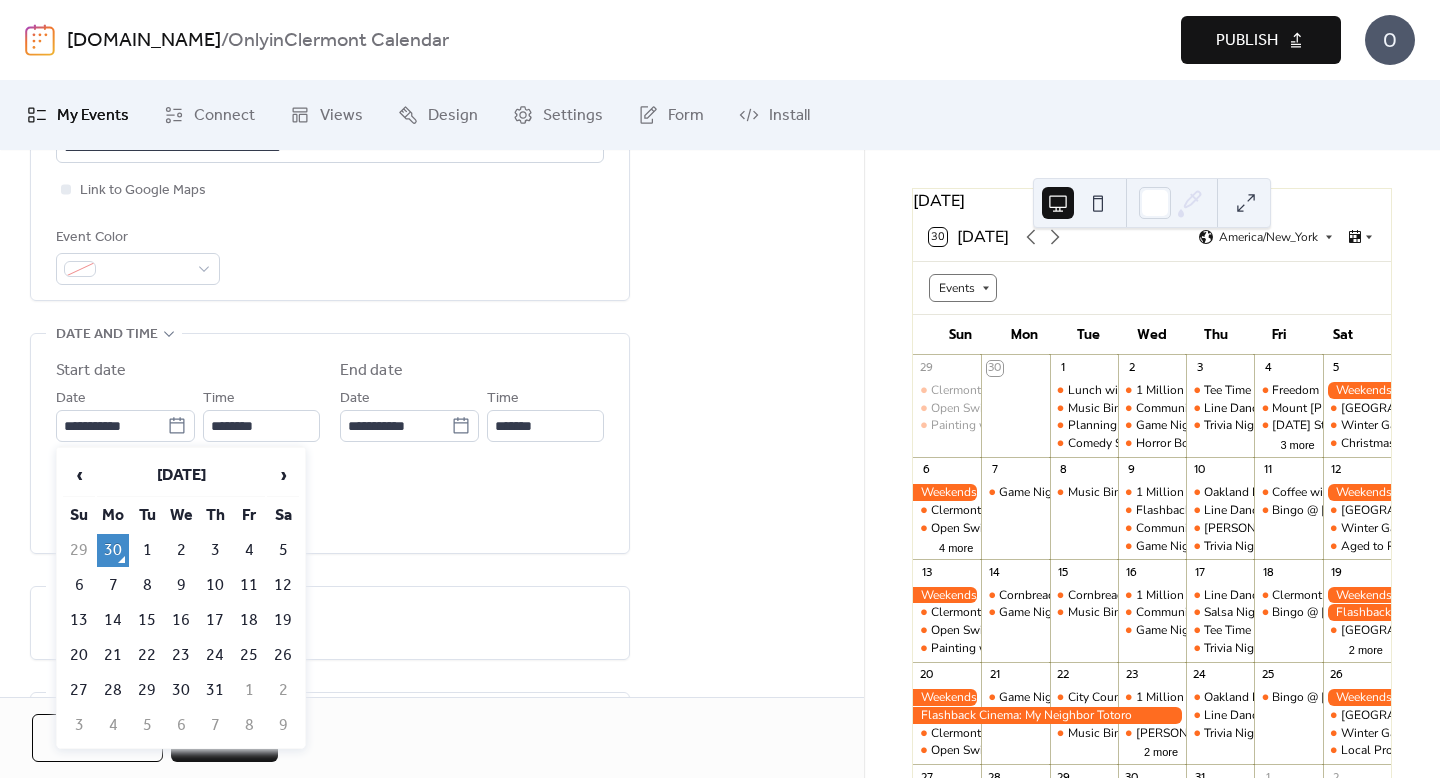 click on "12" at bounding box center (283, 585) 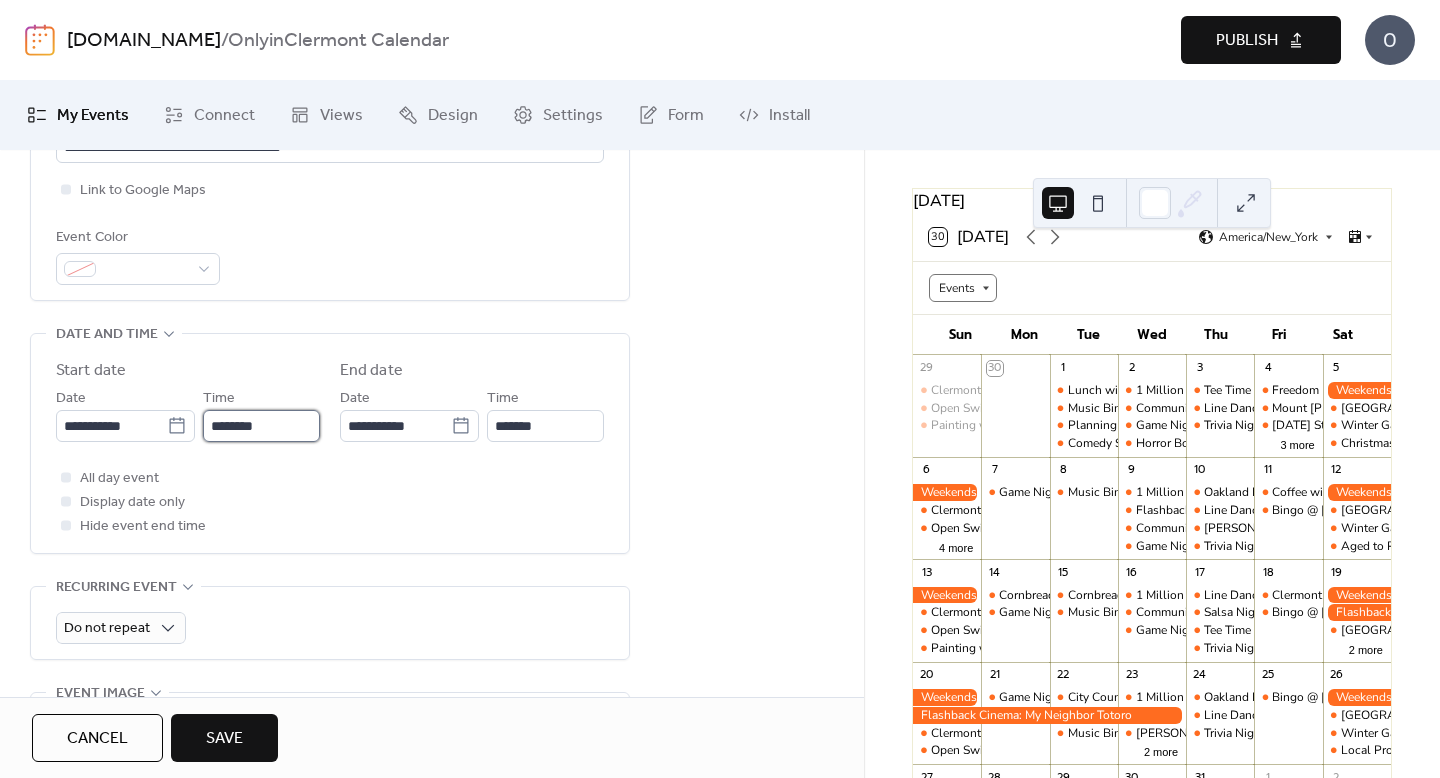 click on "********" at bounding box center (261, 426) 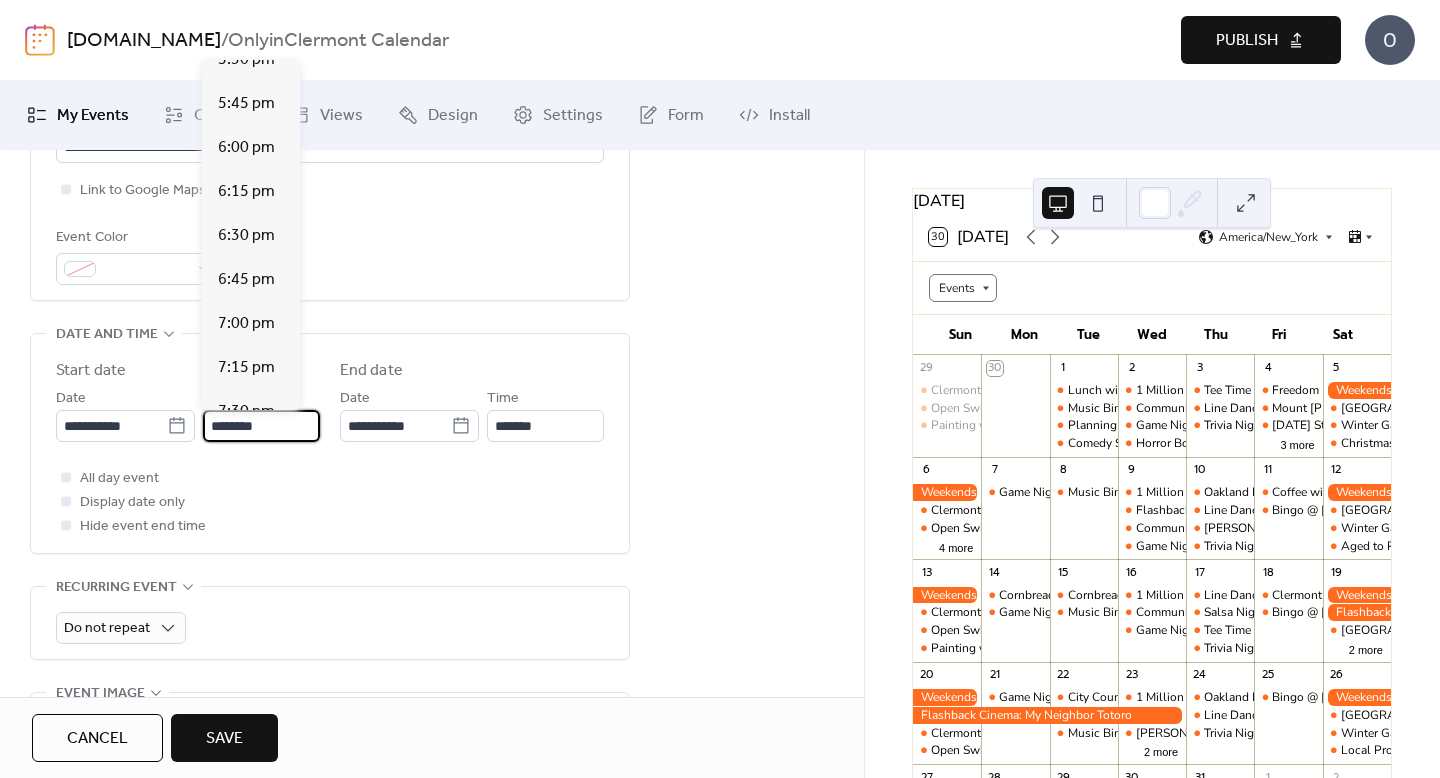 scroll, scrollTop: 3105, scrollLeft: 0, axis: vertical 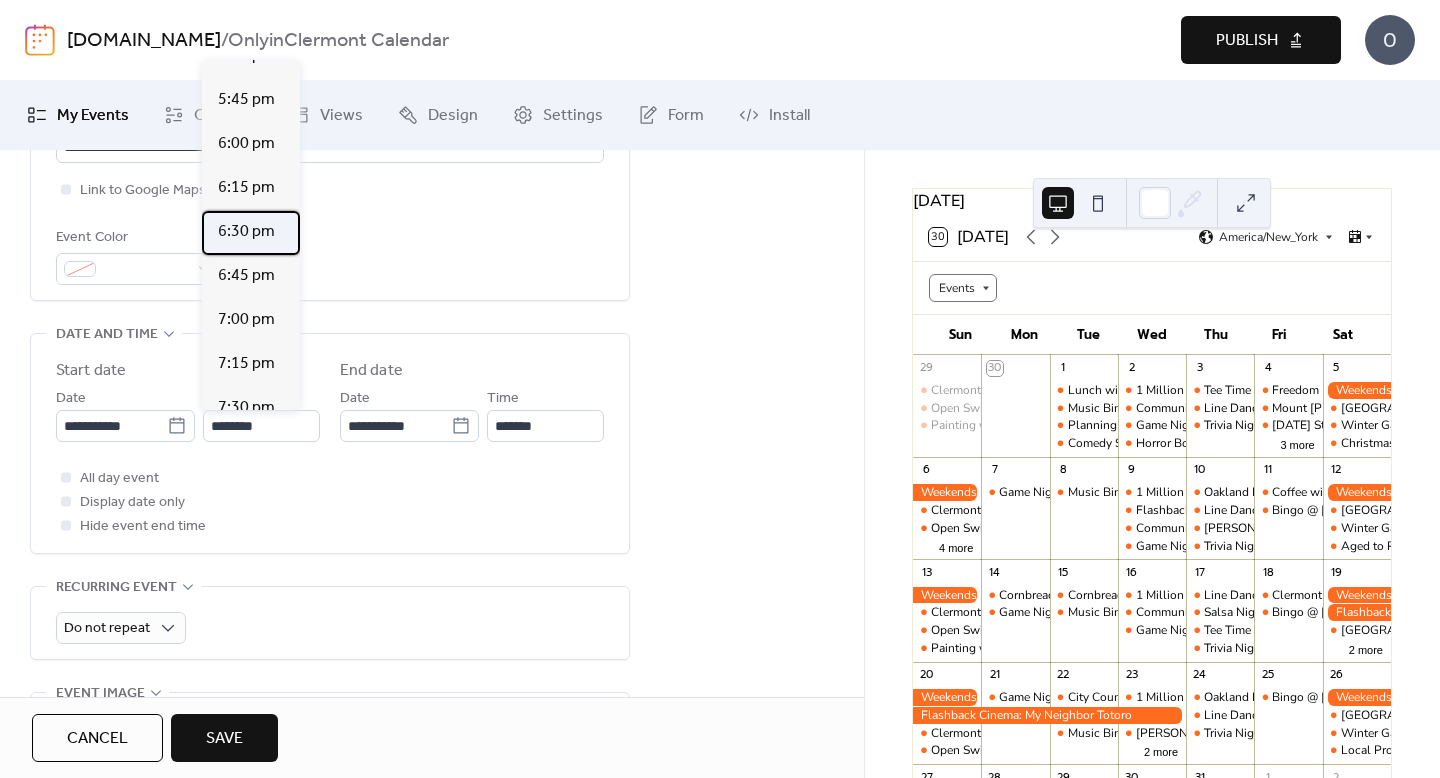 click on "6:30 pm" at bounding box center [246, 232] 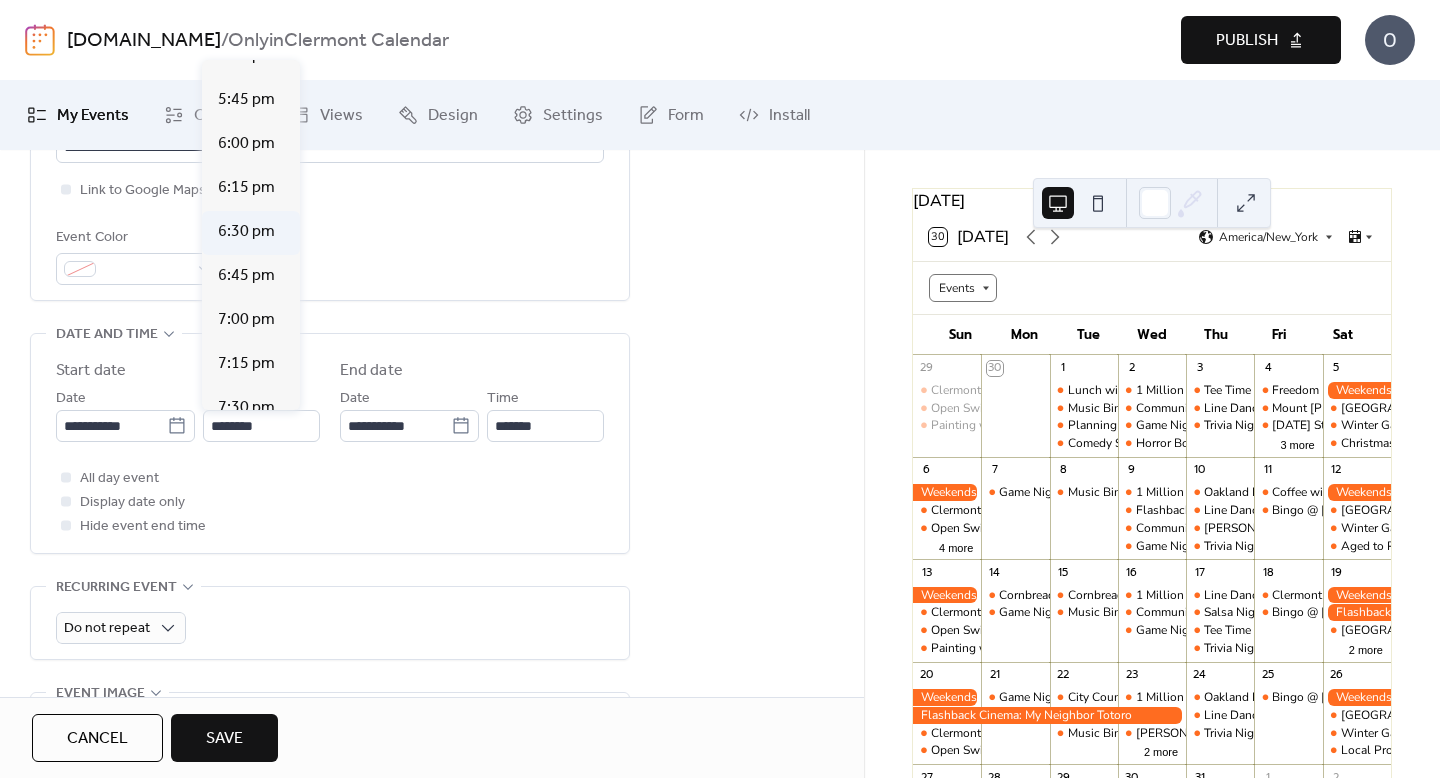 type on "*******" 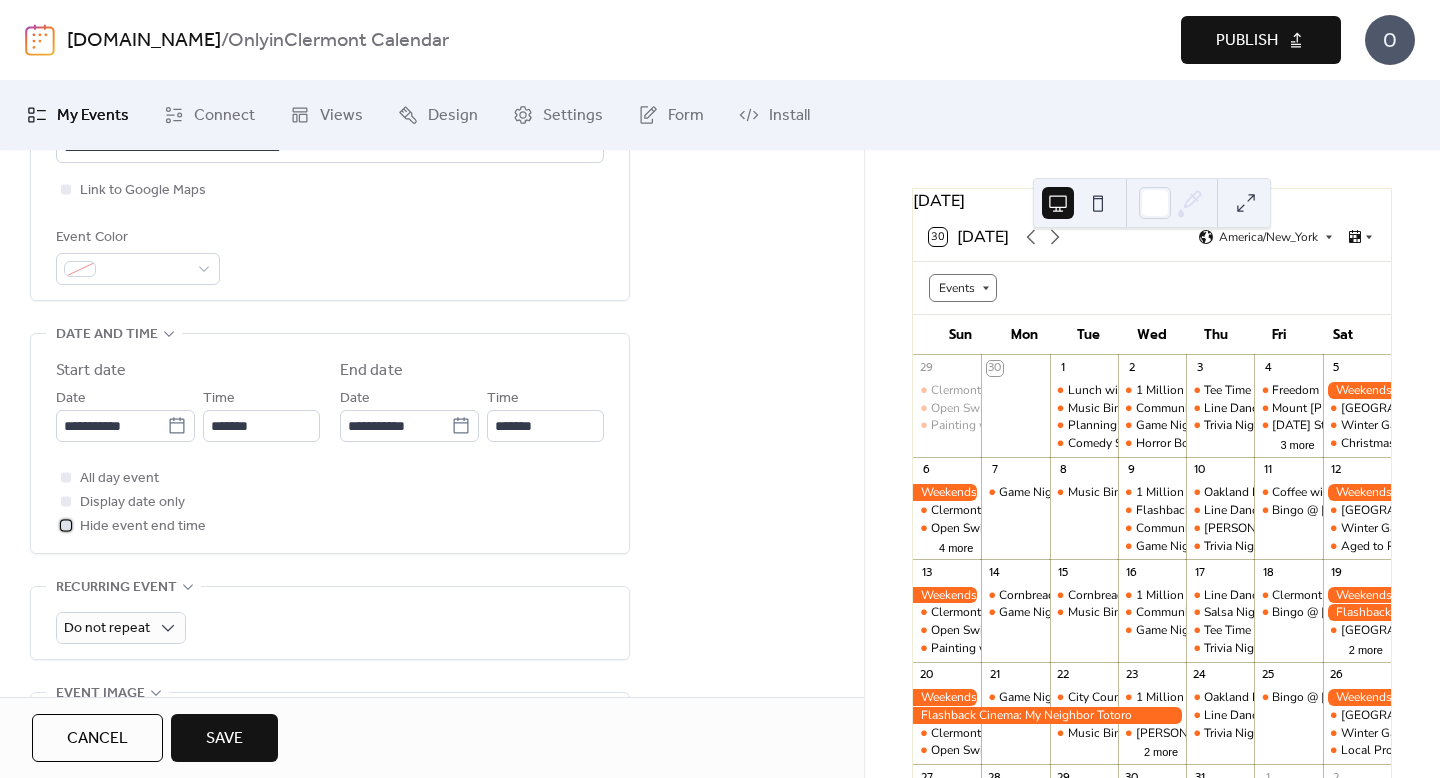 click on "Hide event end time" at bounding box center [143, 527] 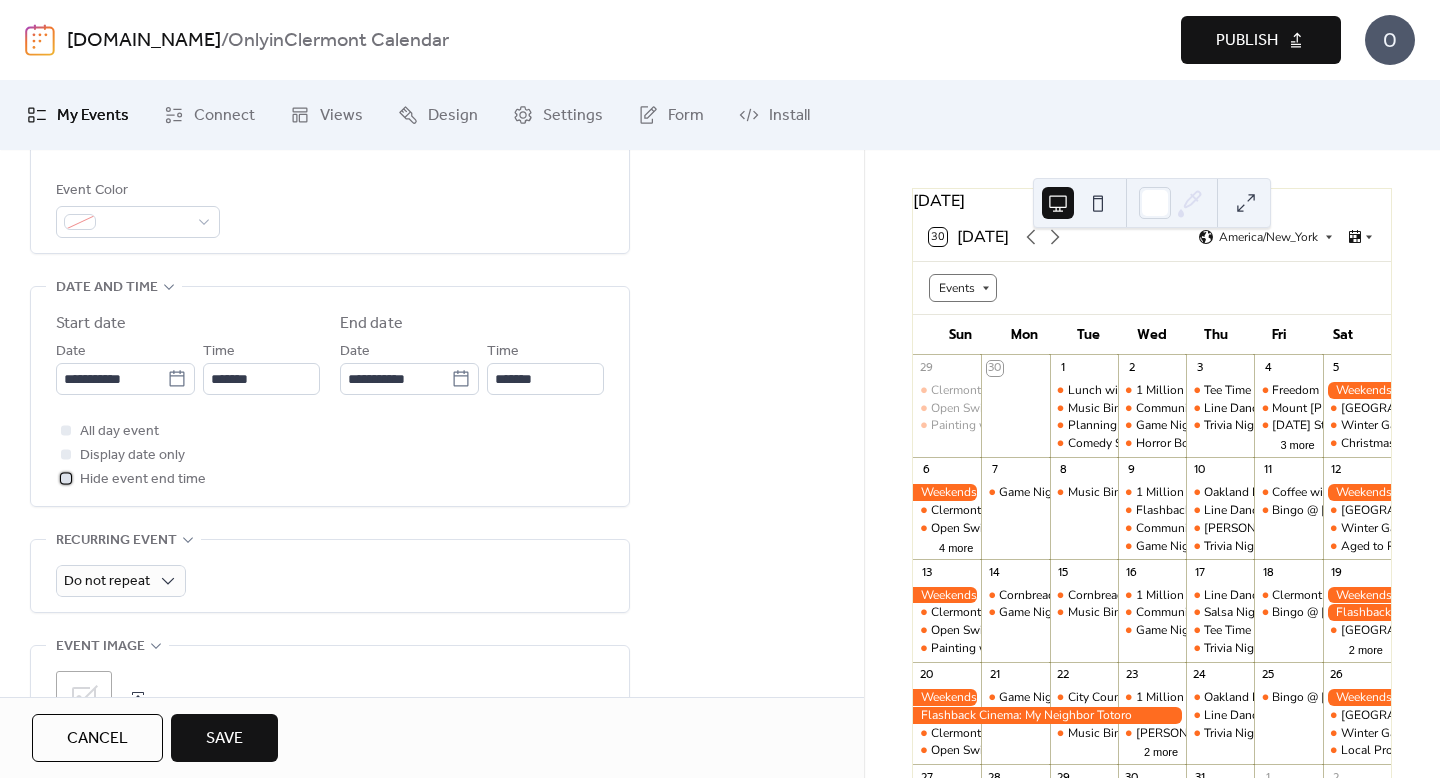 scroll, scrollTop: 912, scrollLeft: 0, axis: vertical 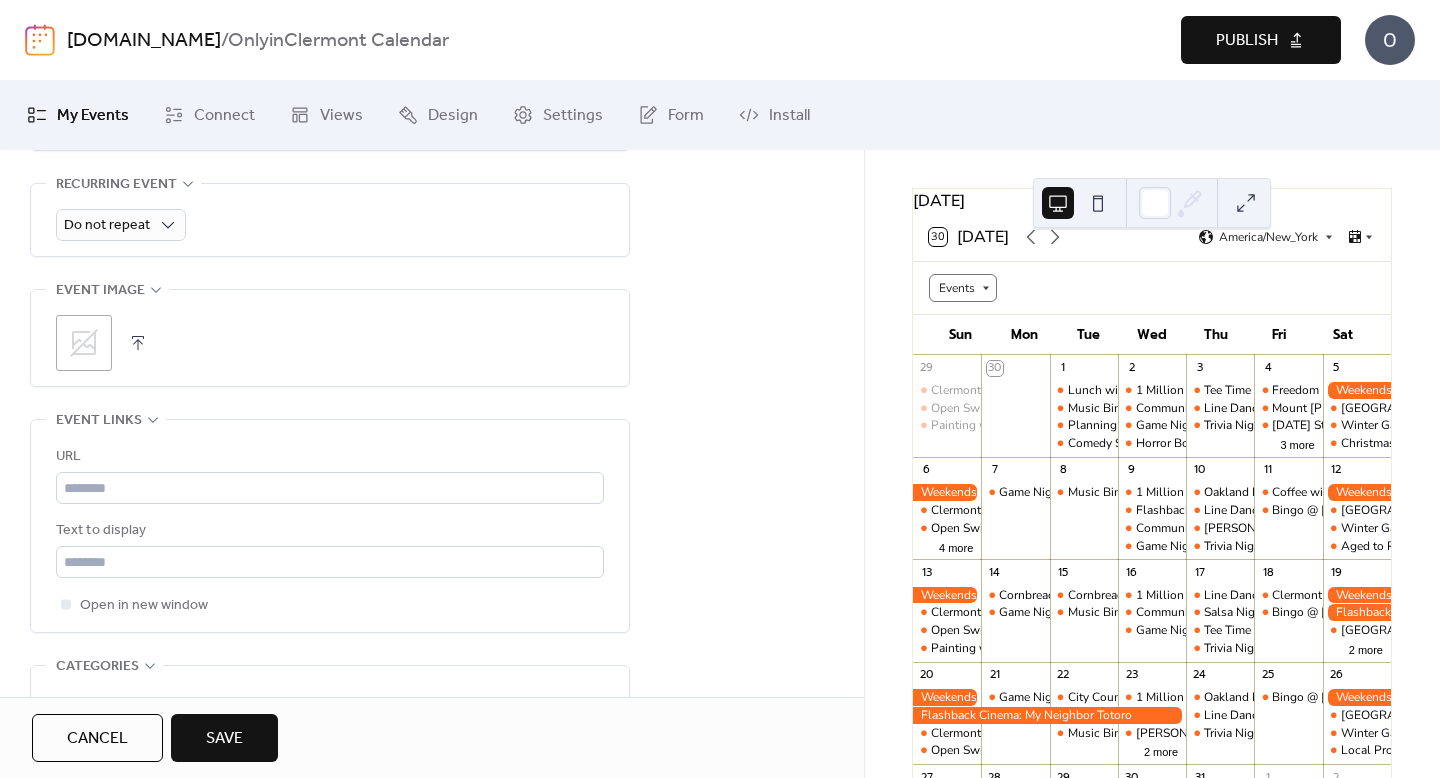 click on ";" at bounding box center [84, 343] 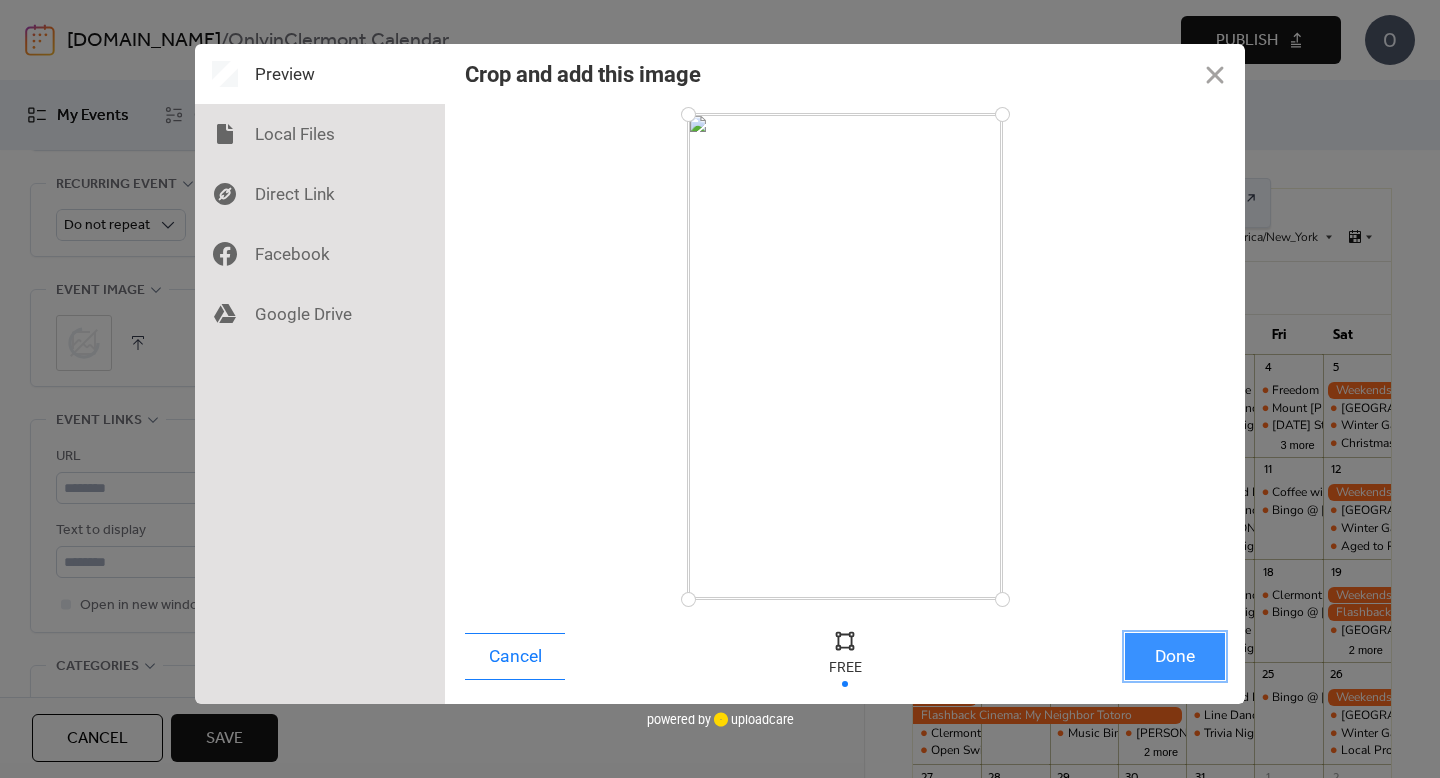 click on "Done" at bounding box center [1175, 656] 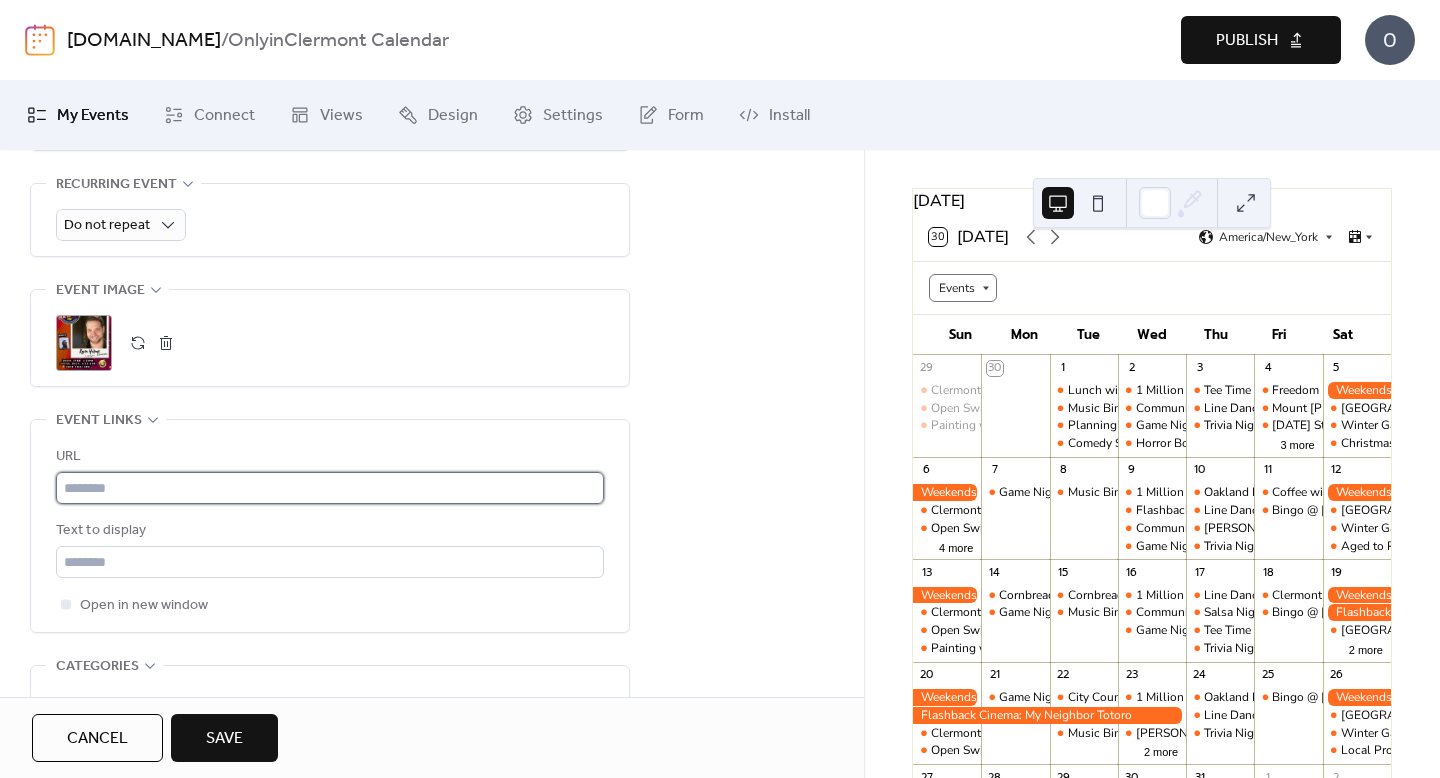 click at bounding box center (330, 488) 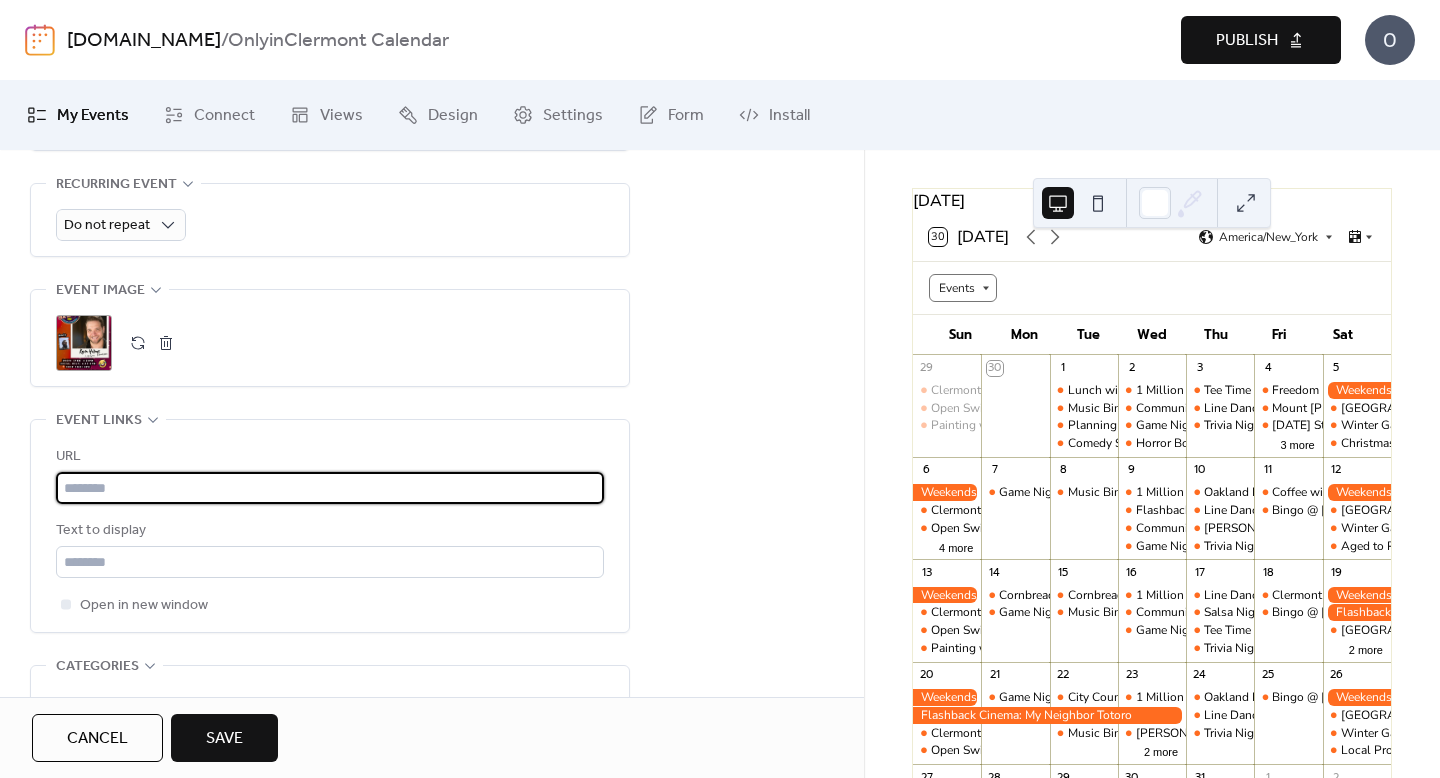 paste on "**********" 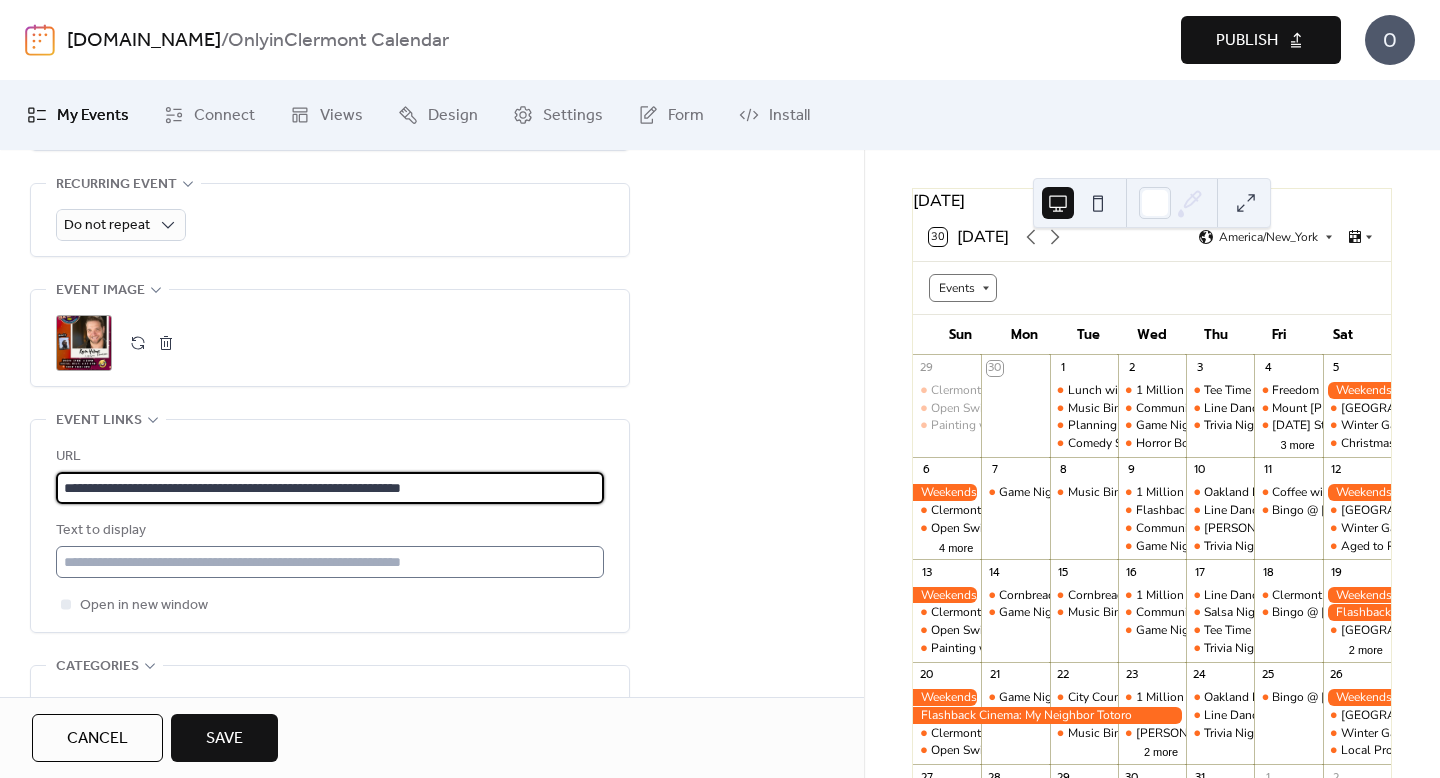 type on "**********" 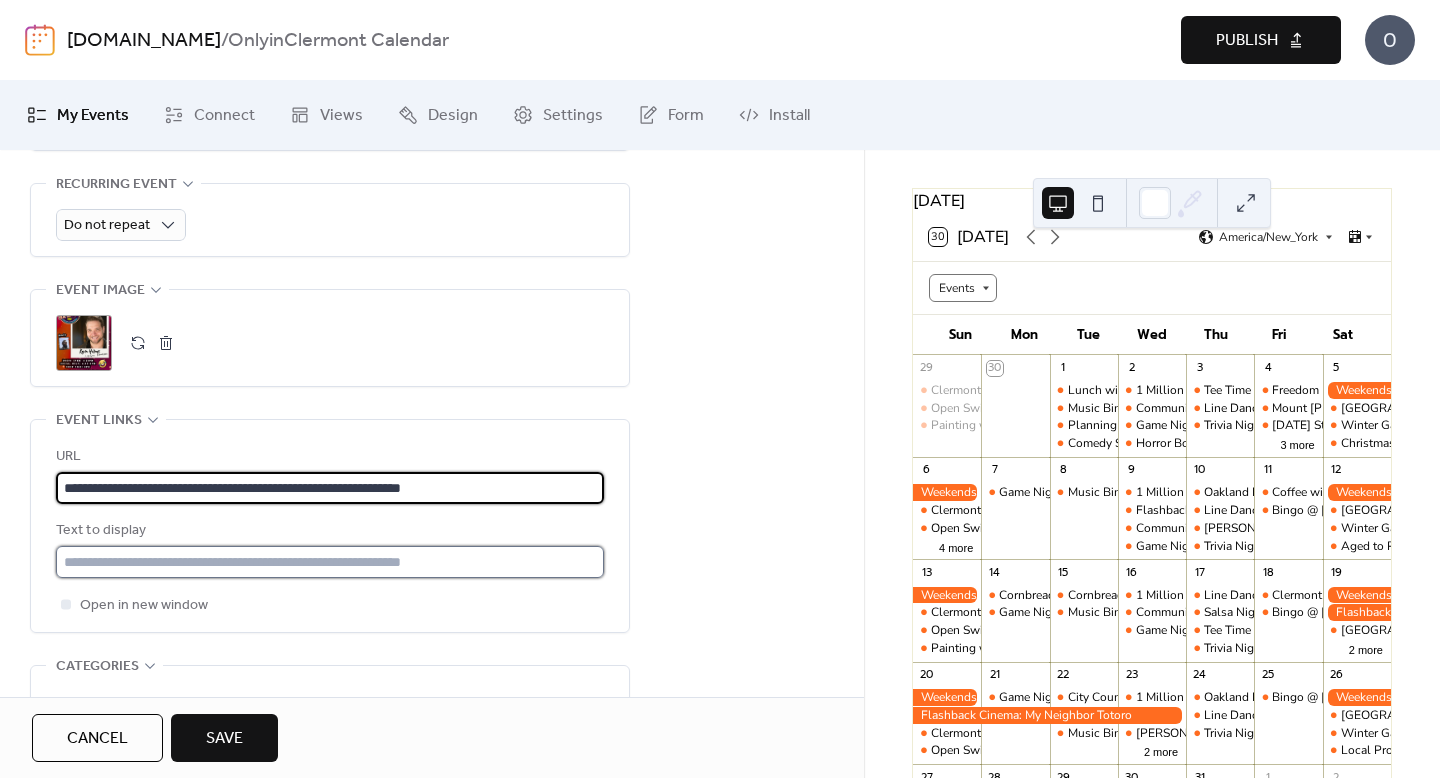 click at bounding box center (330, 562) 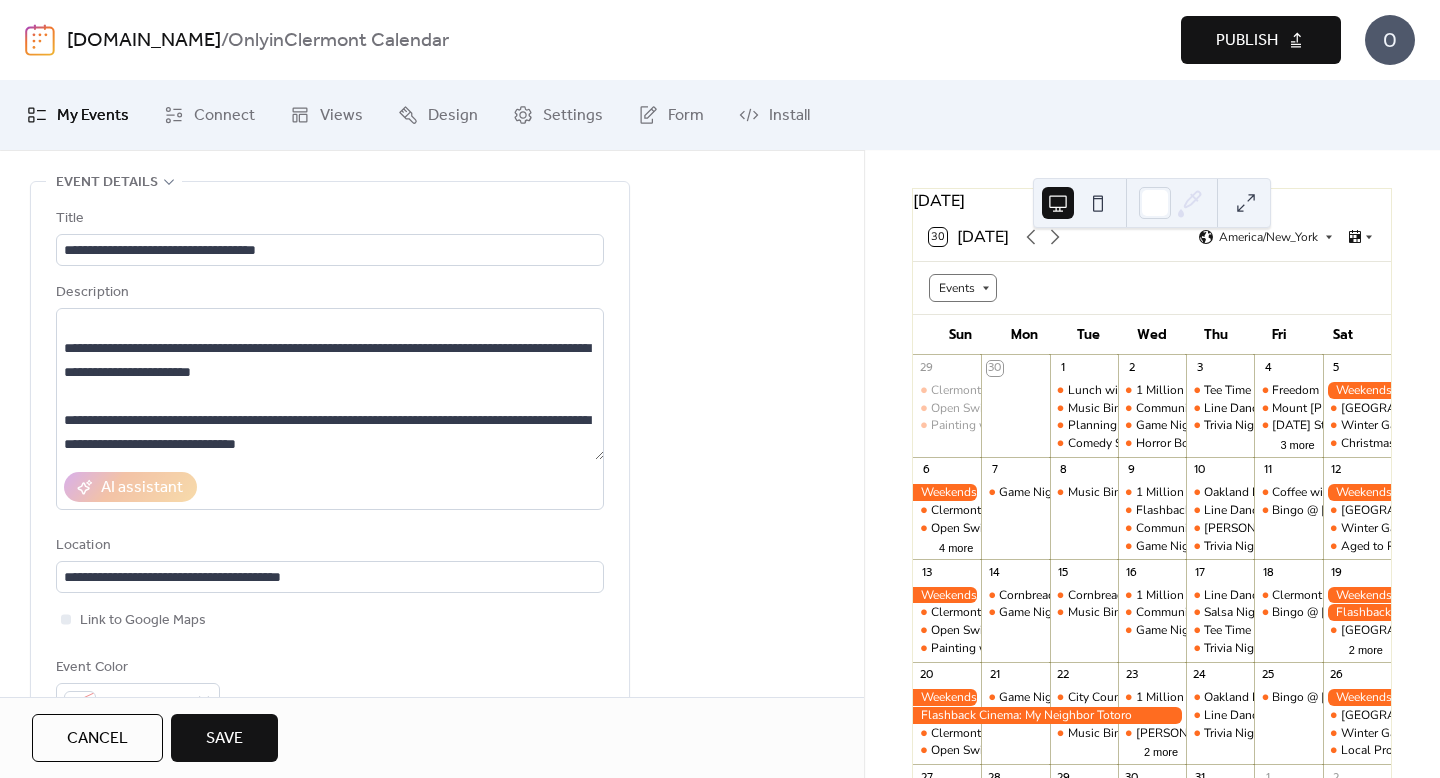 scroll, scrollTop: 141, scrollLeft: 0, axis: vertical 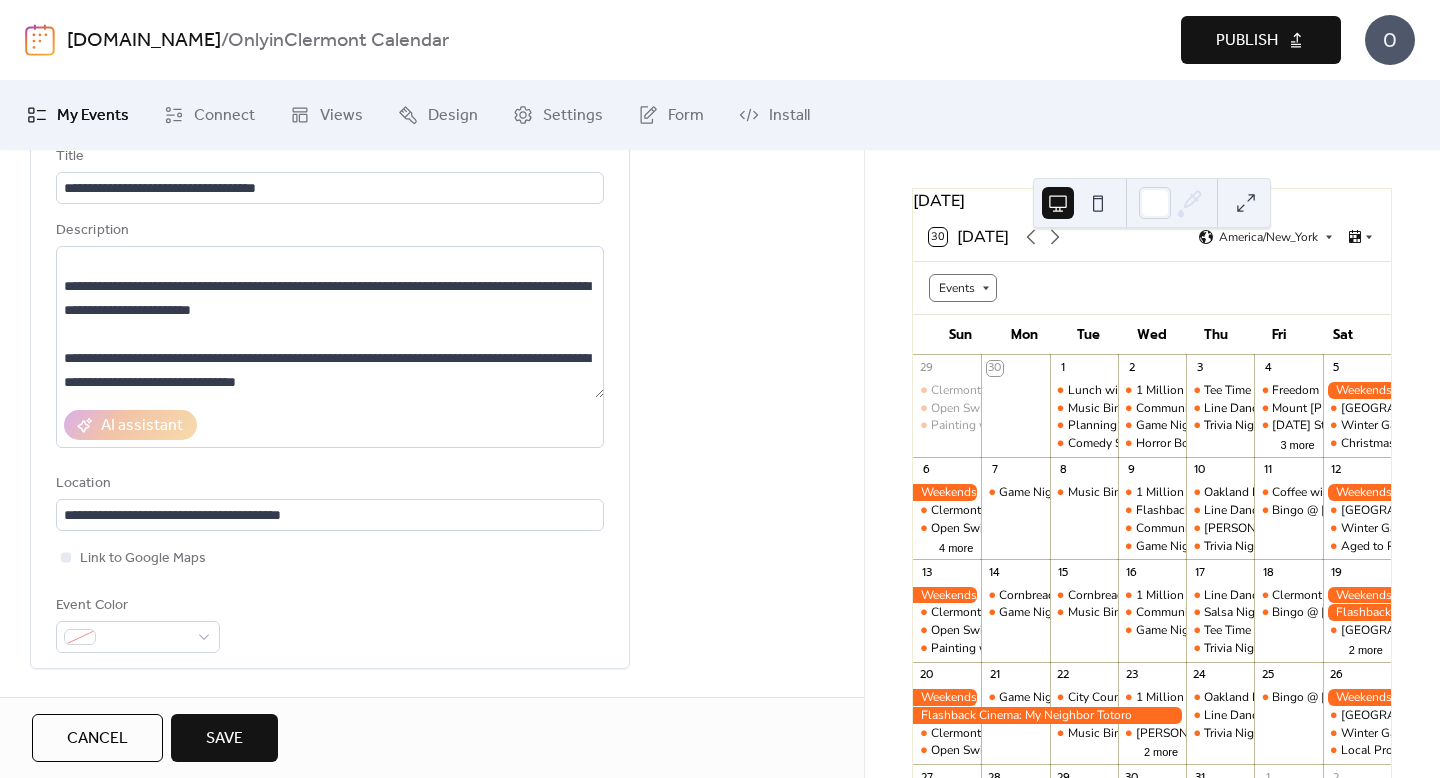 type on "**********" 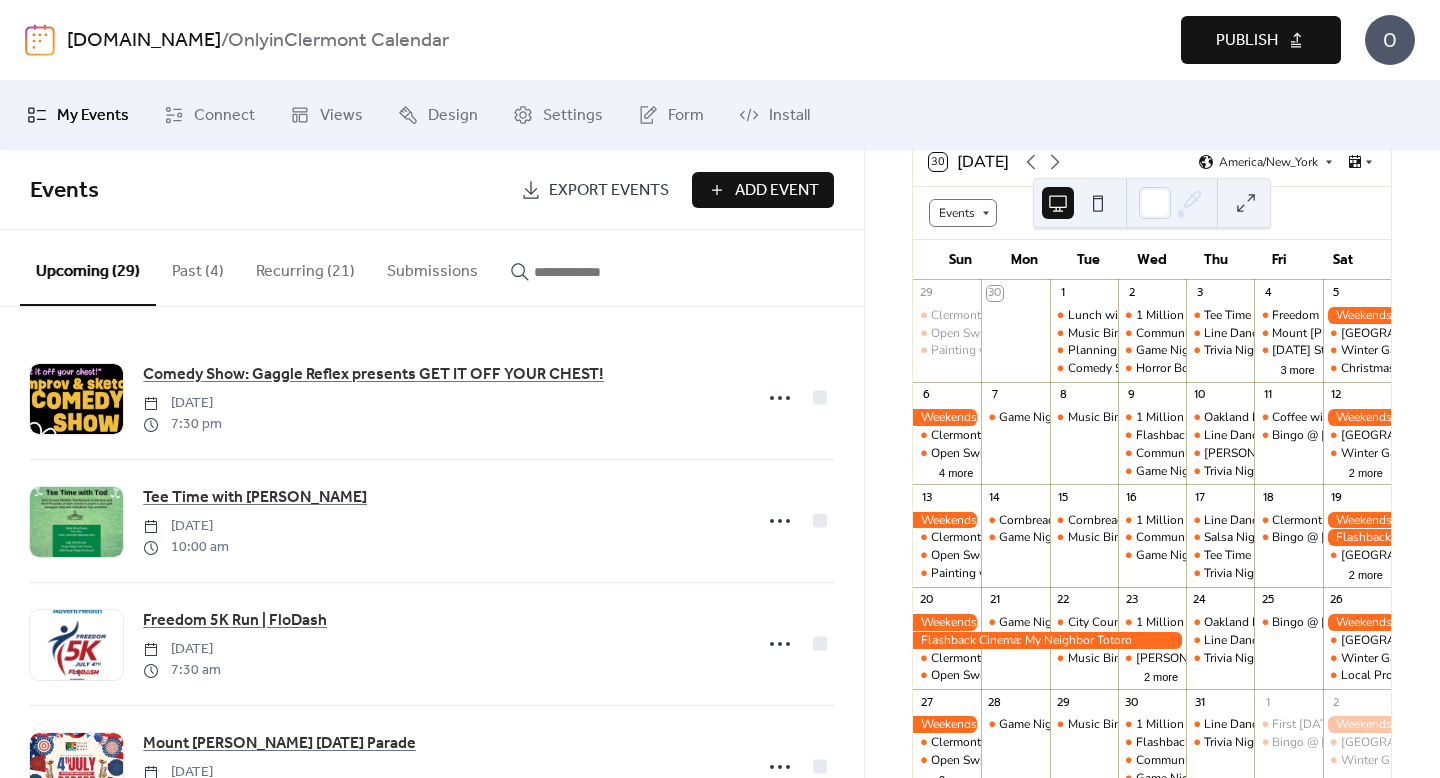 scroll, scrollTop: 141, scrollLeft: 0, axis: vertical 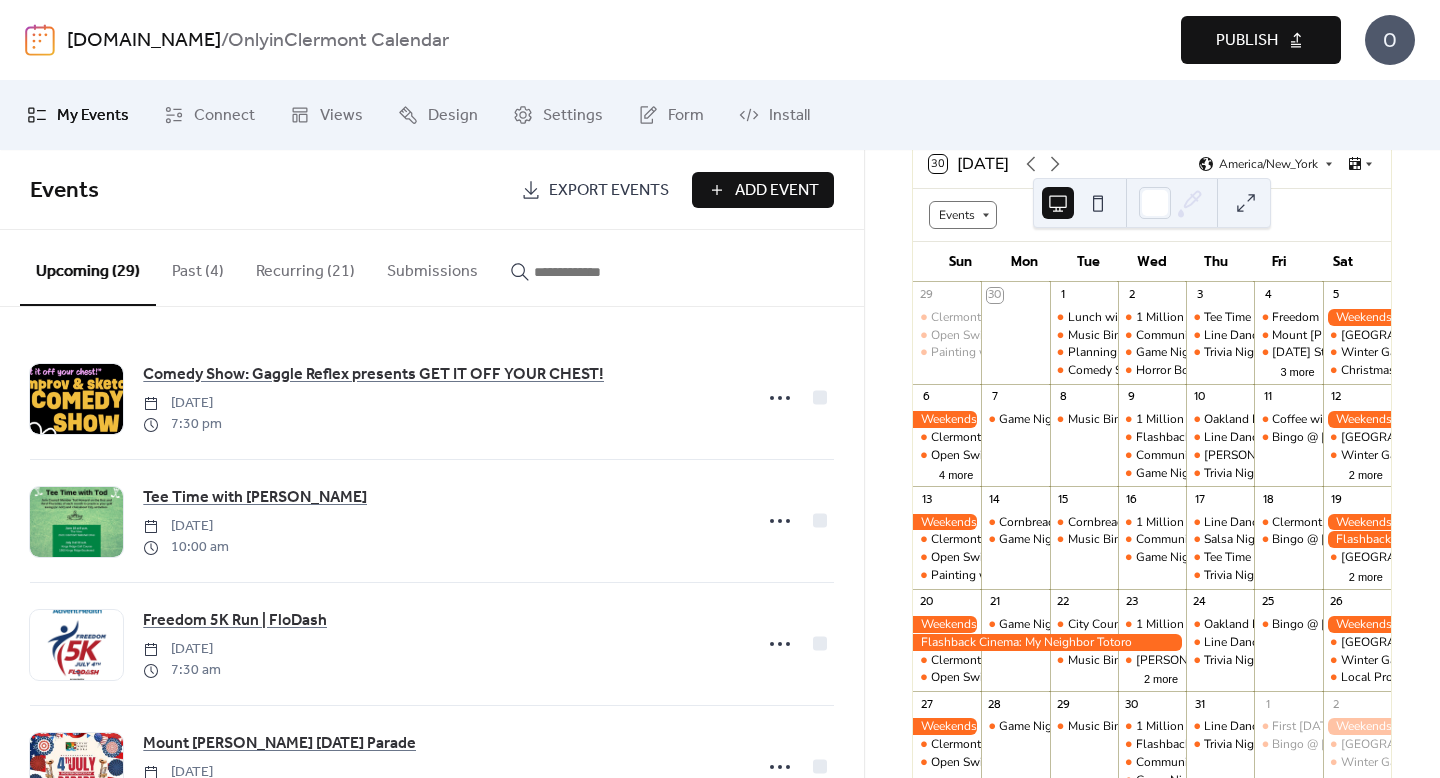 click on "Add Event" at bounding box center (777, 191) 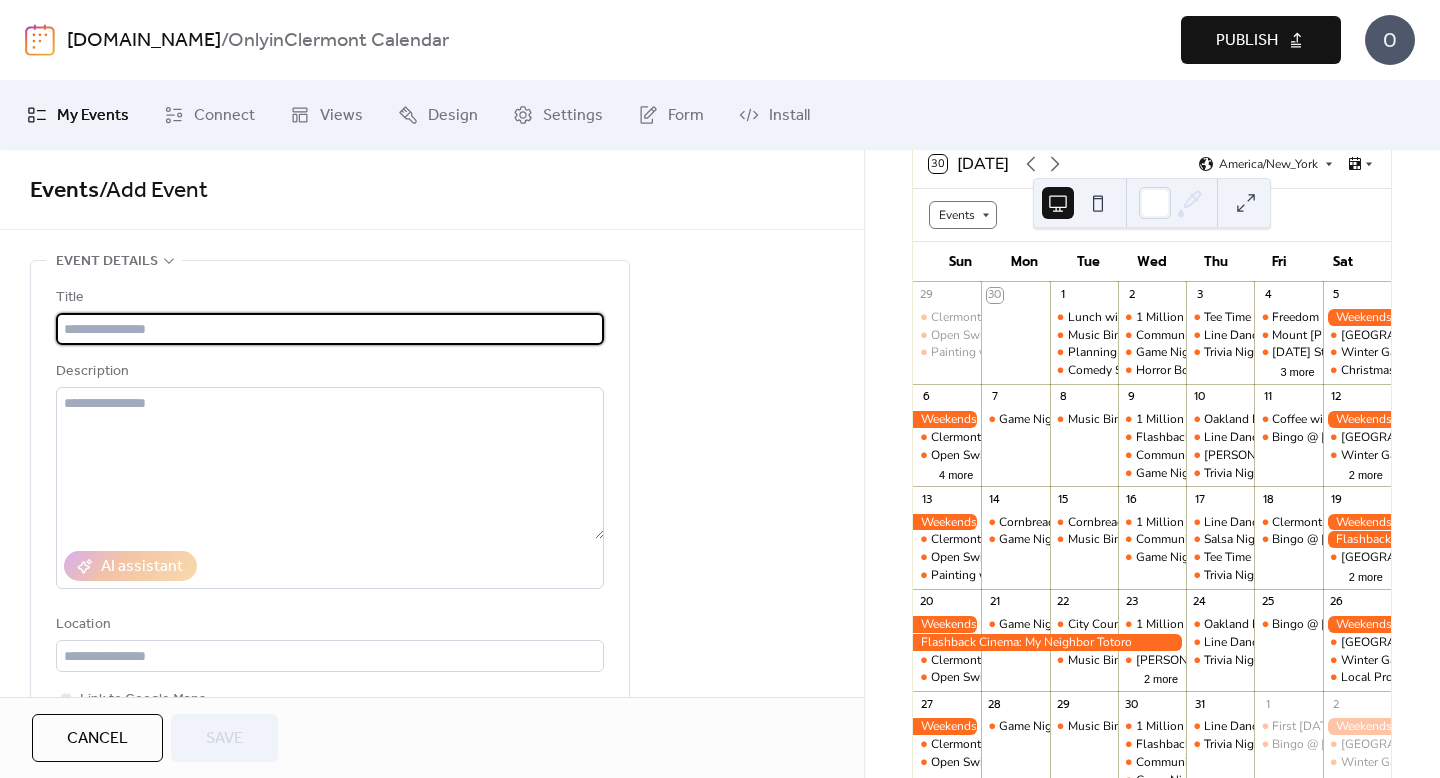 type on "**********" 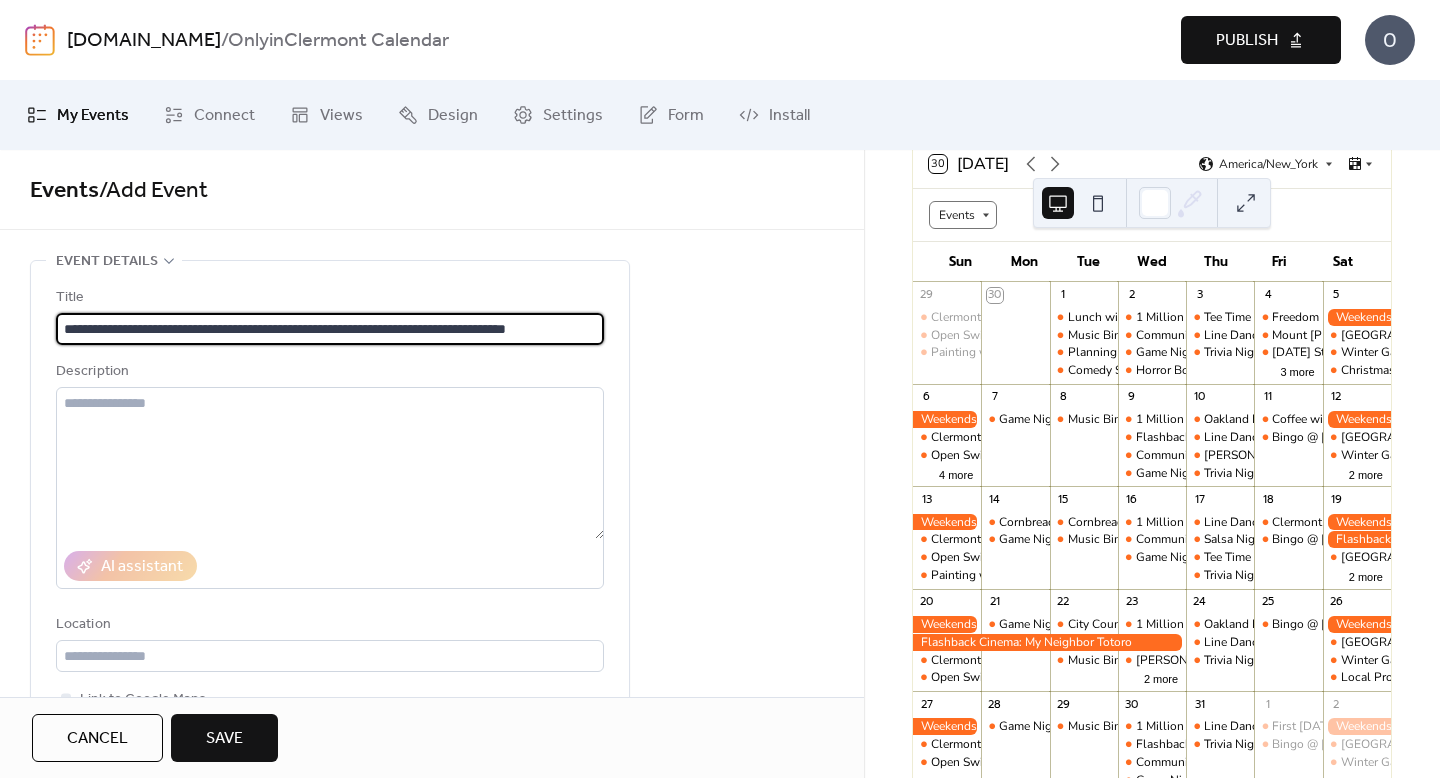 scroll, scrollTop: 0, scrollLeft: 62, axis: horizontal 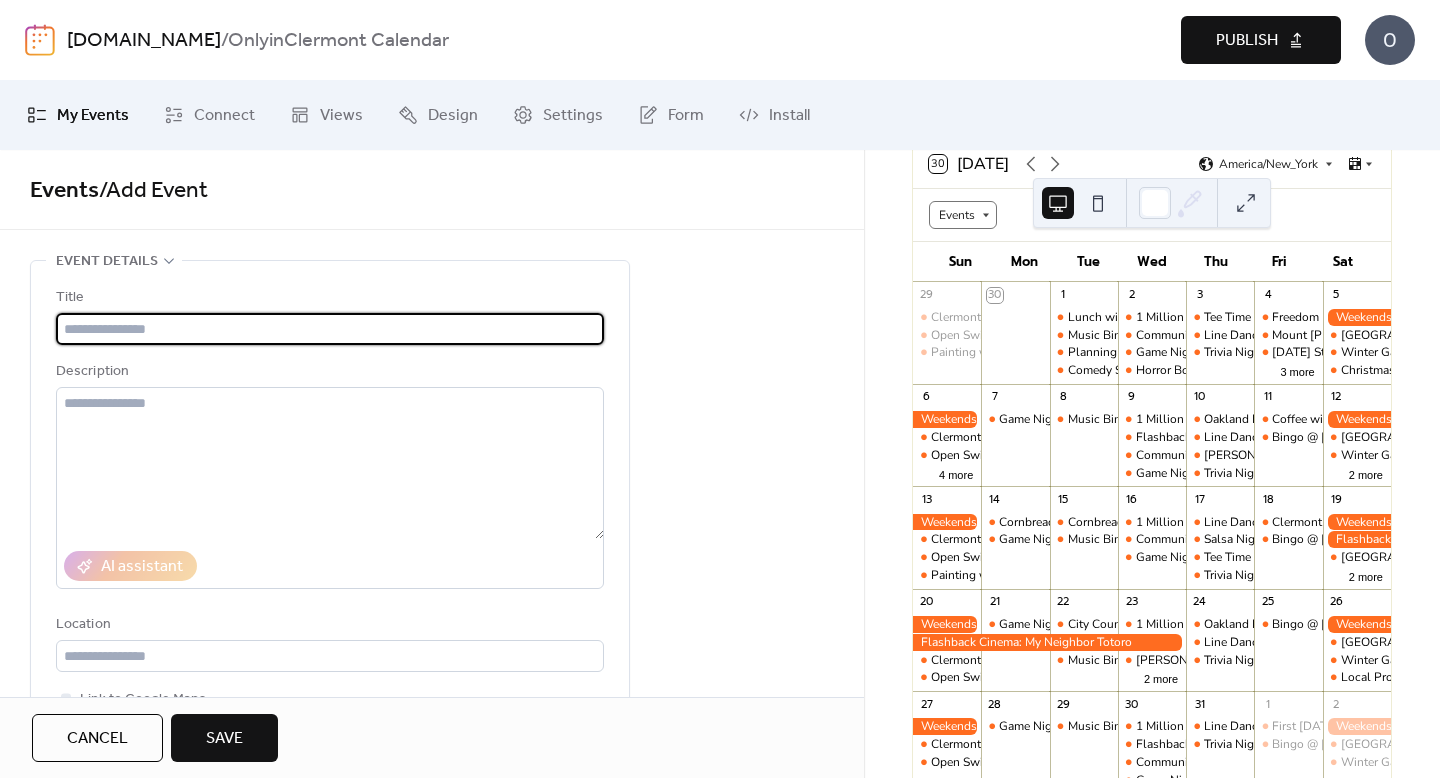 paste on "**********" 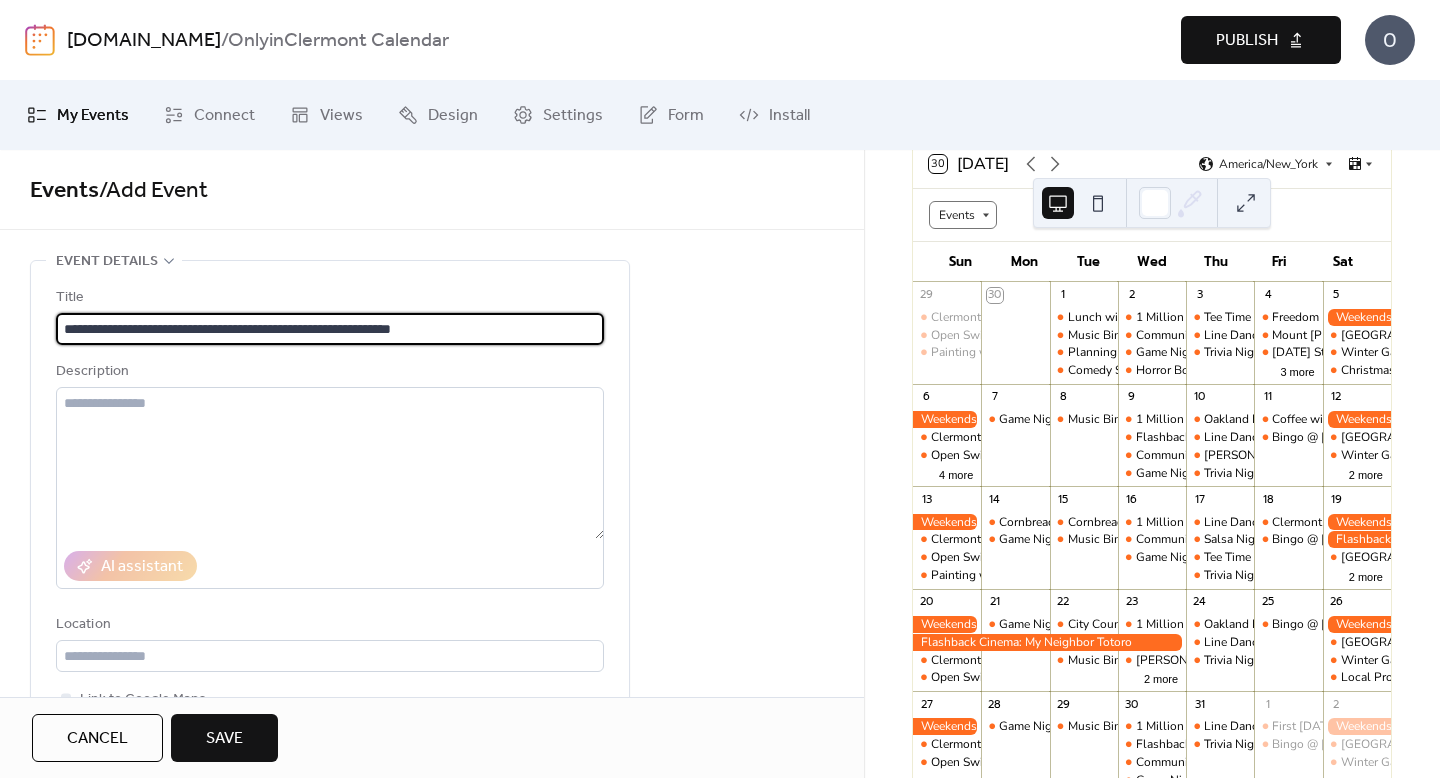 type on "**********" 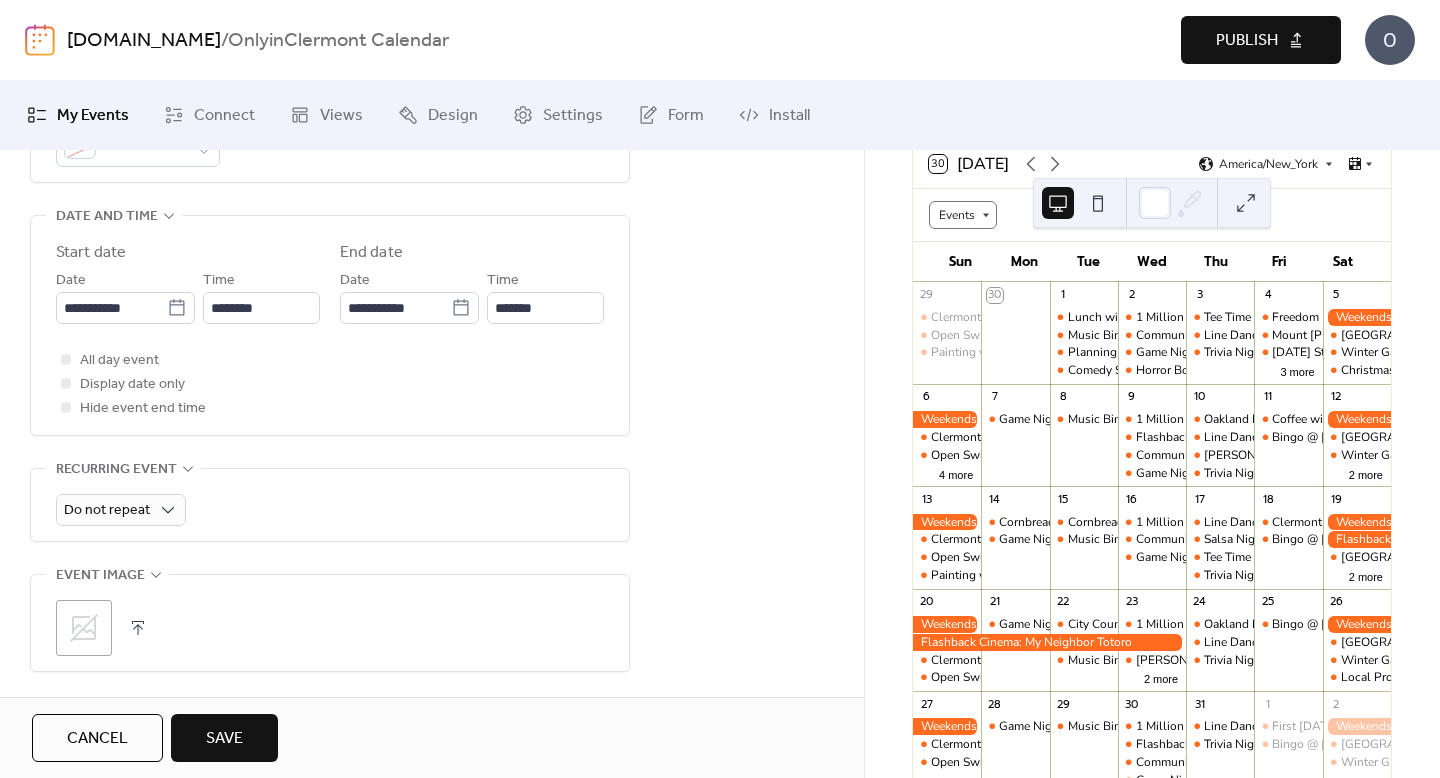 scroll, scrollTop: 940, scrollLeft: 0, axis: vertical 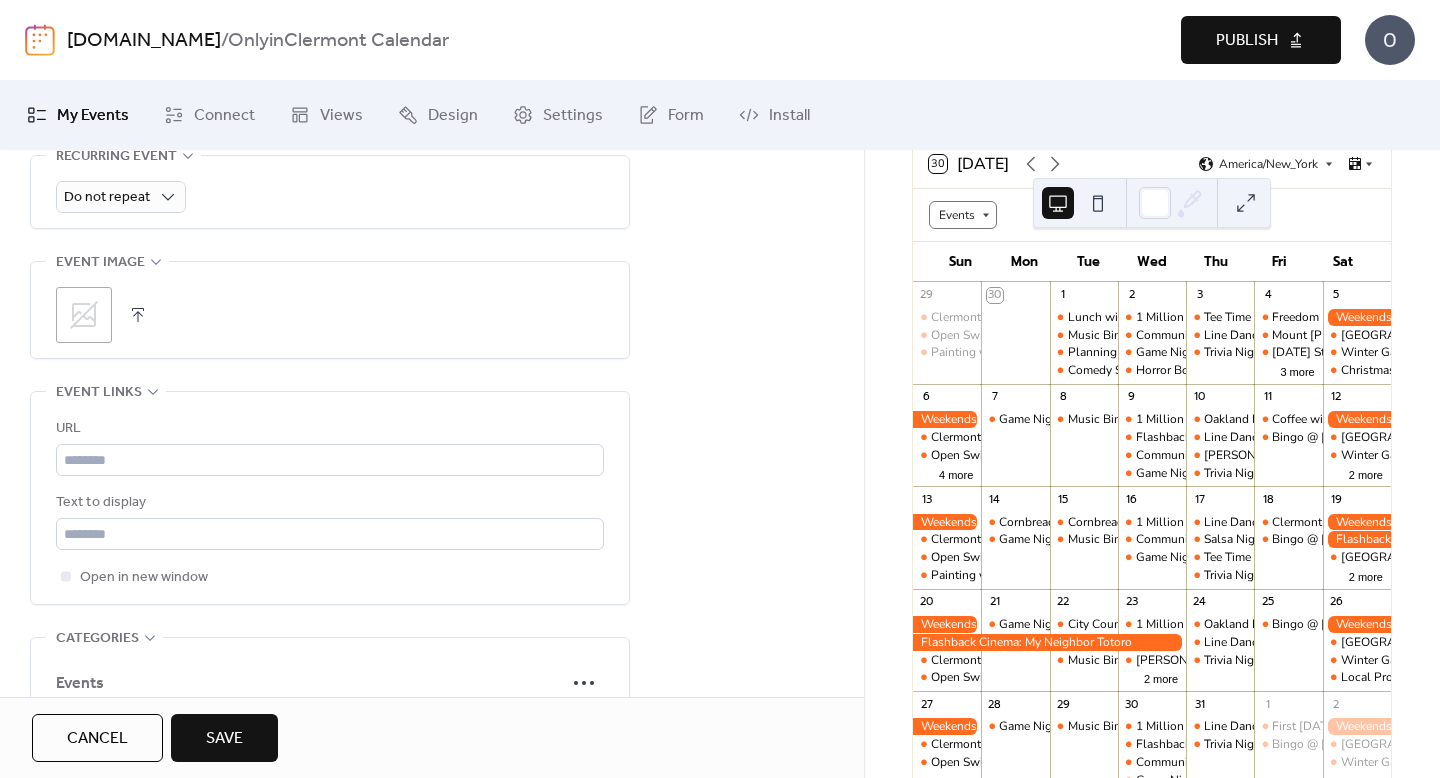 click on ";" at bounding box center [84, 315] 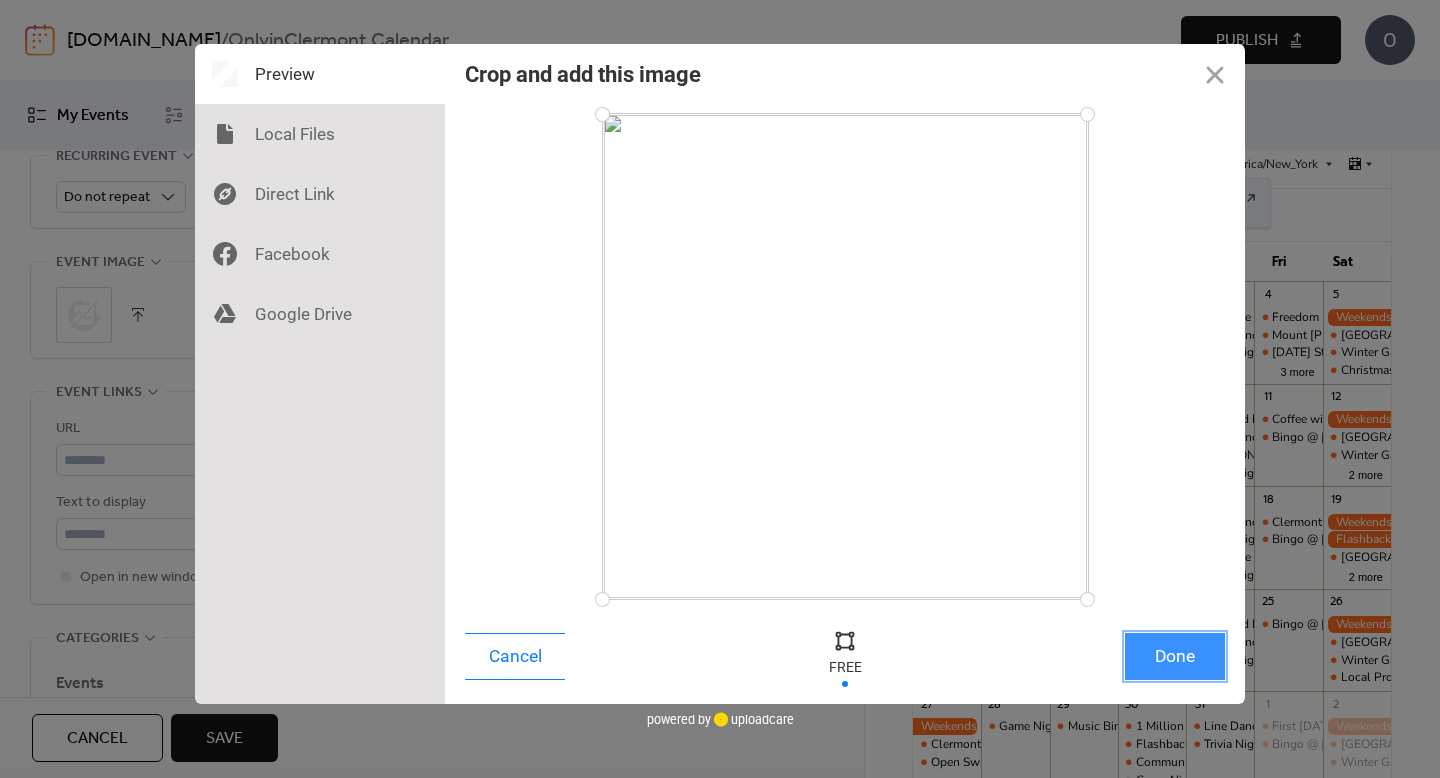 click on "Done" at bounding box center [1175, 656] 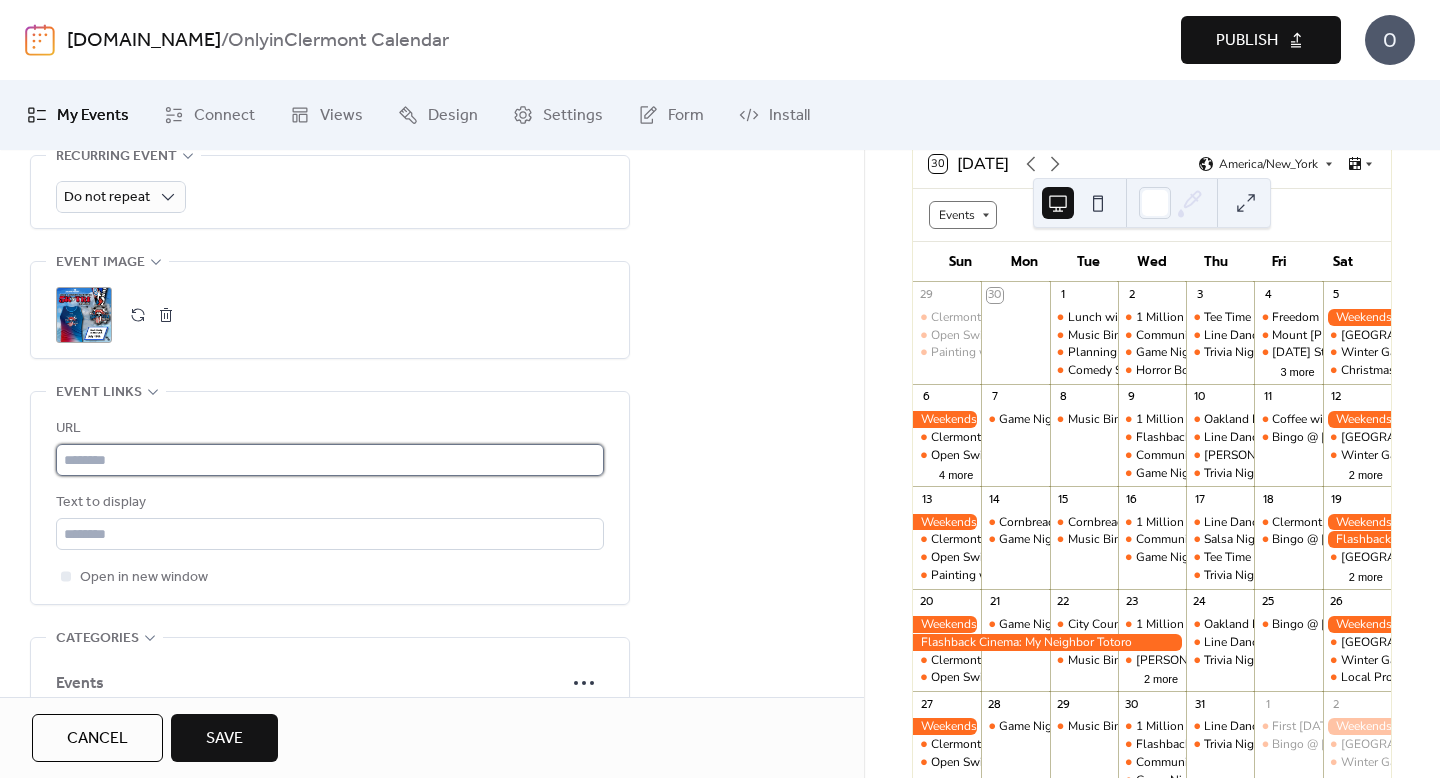 click at bounding box center (330, 460) 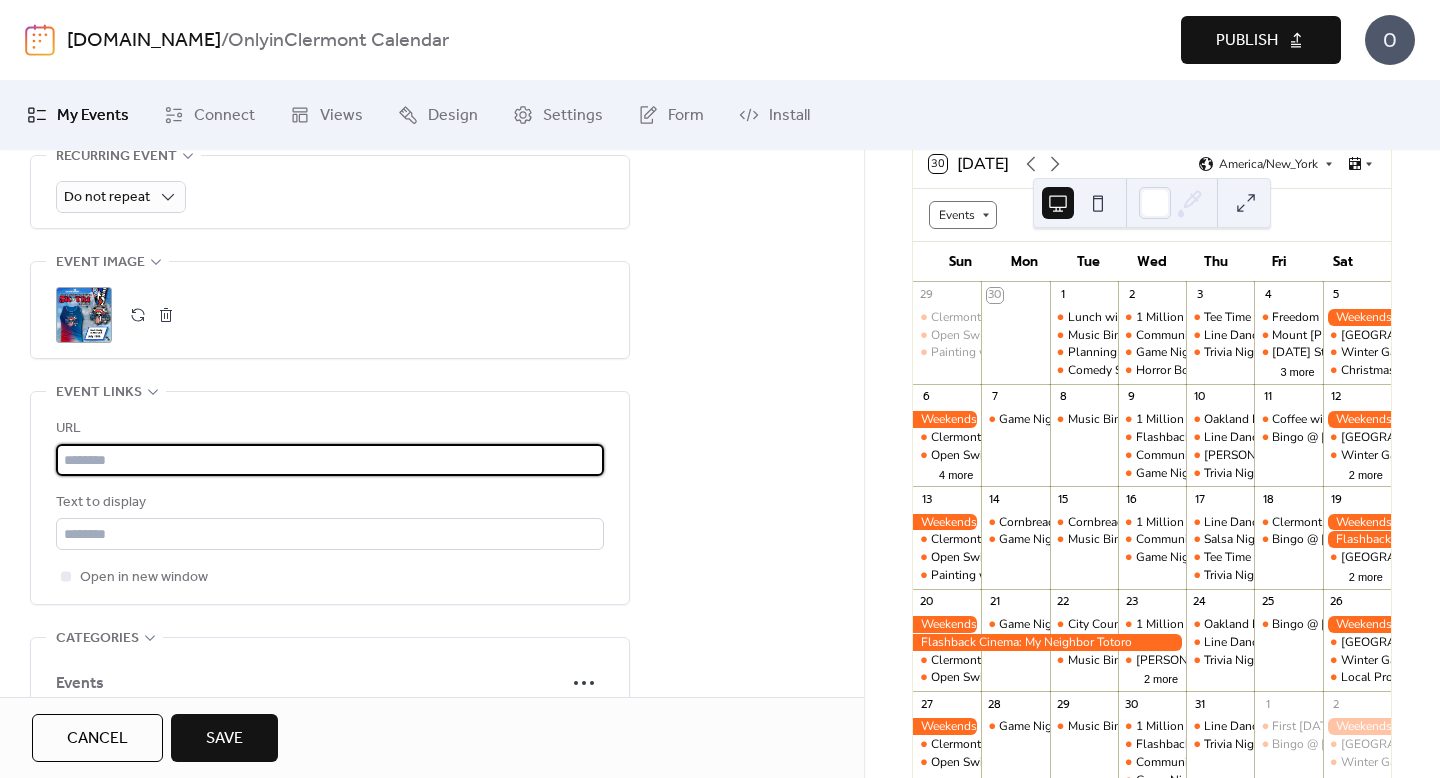 paste on "**********" 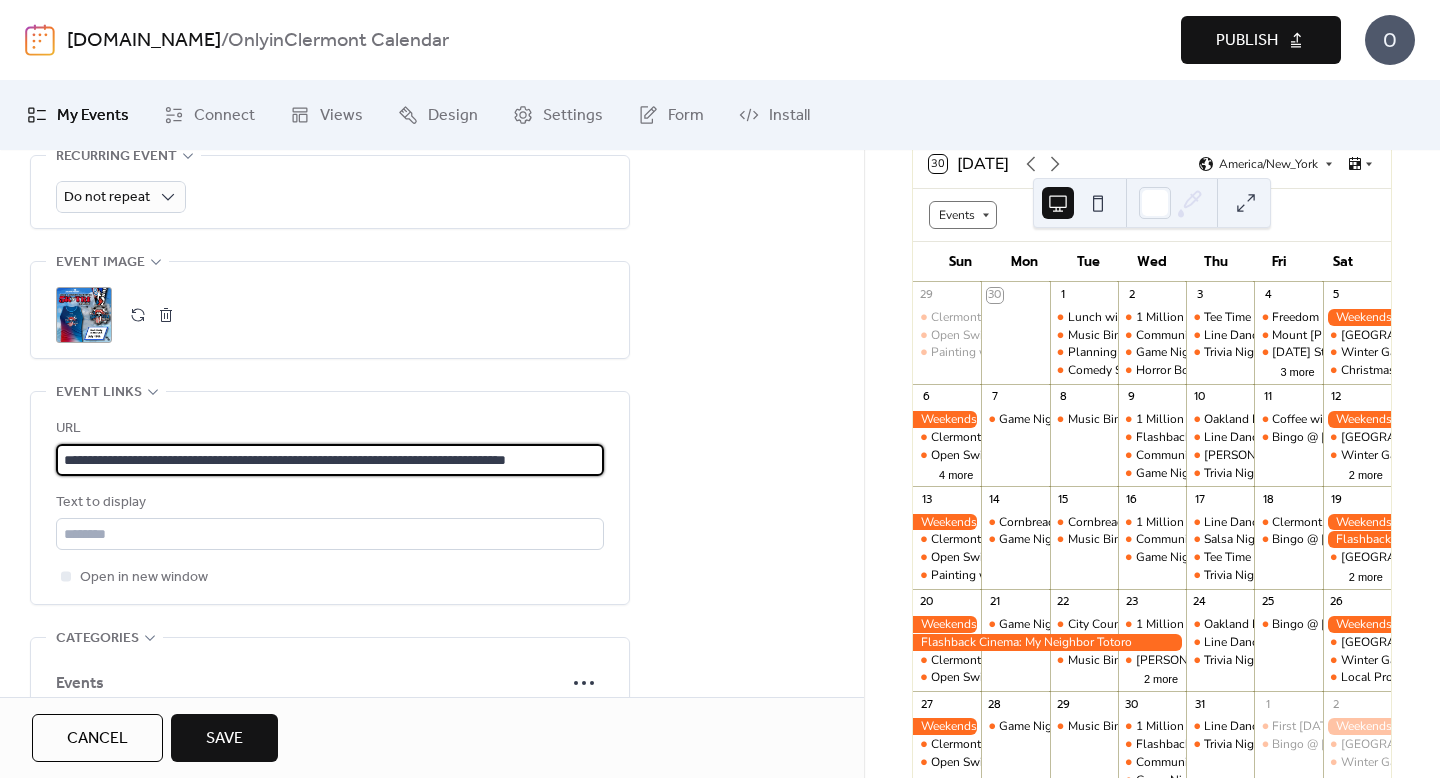 scroll, scrollTop: 0, scrollLeft: 62, axis: horizontal 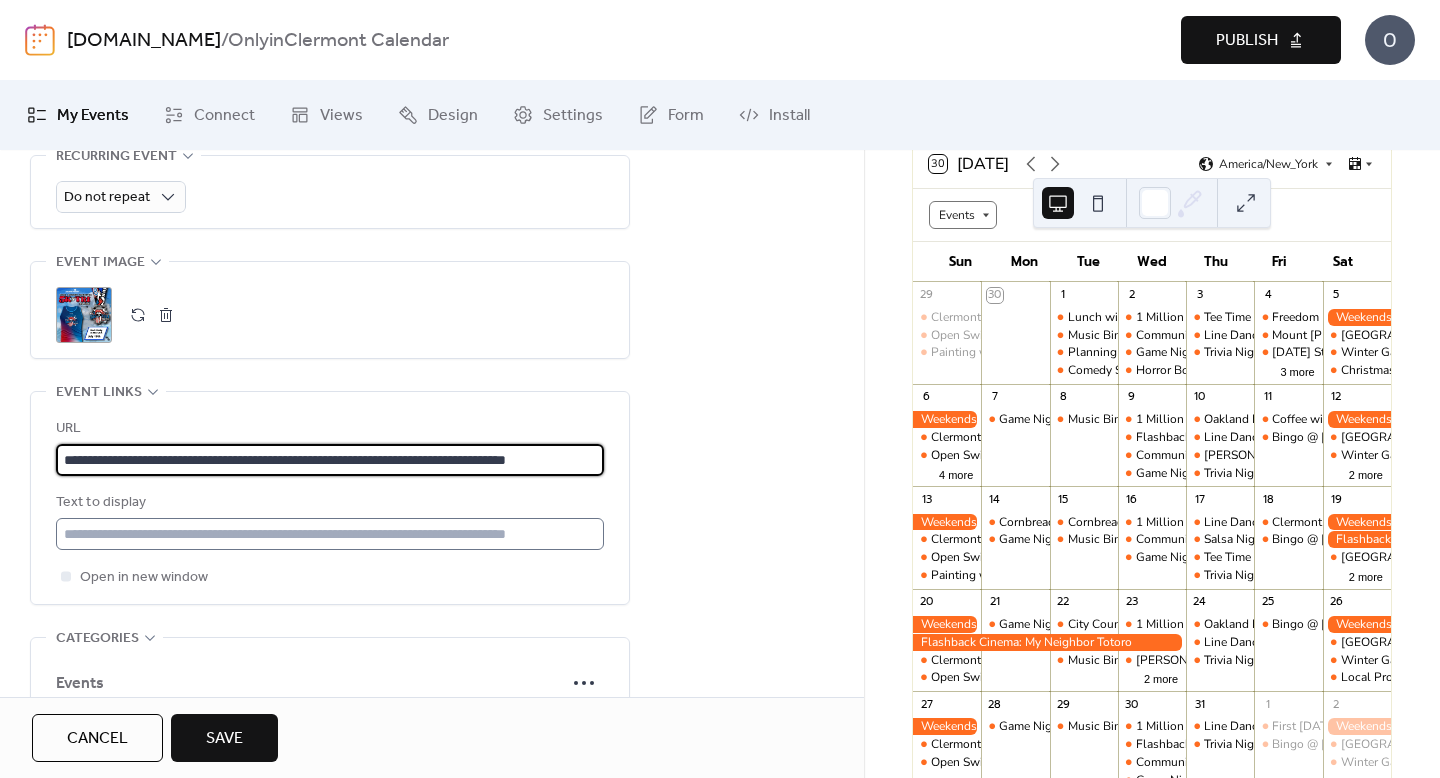 type on "**********" 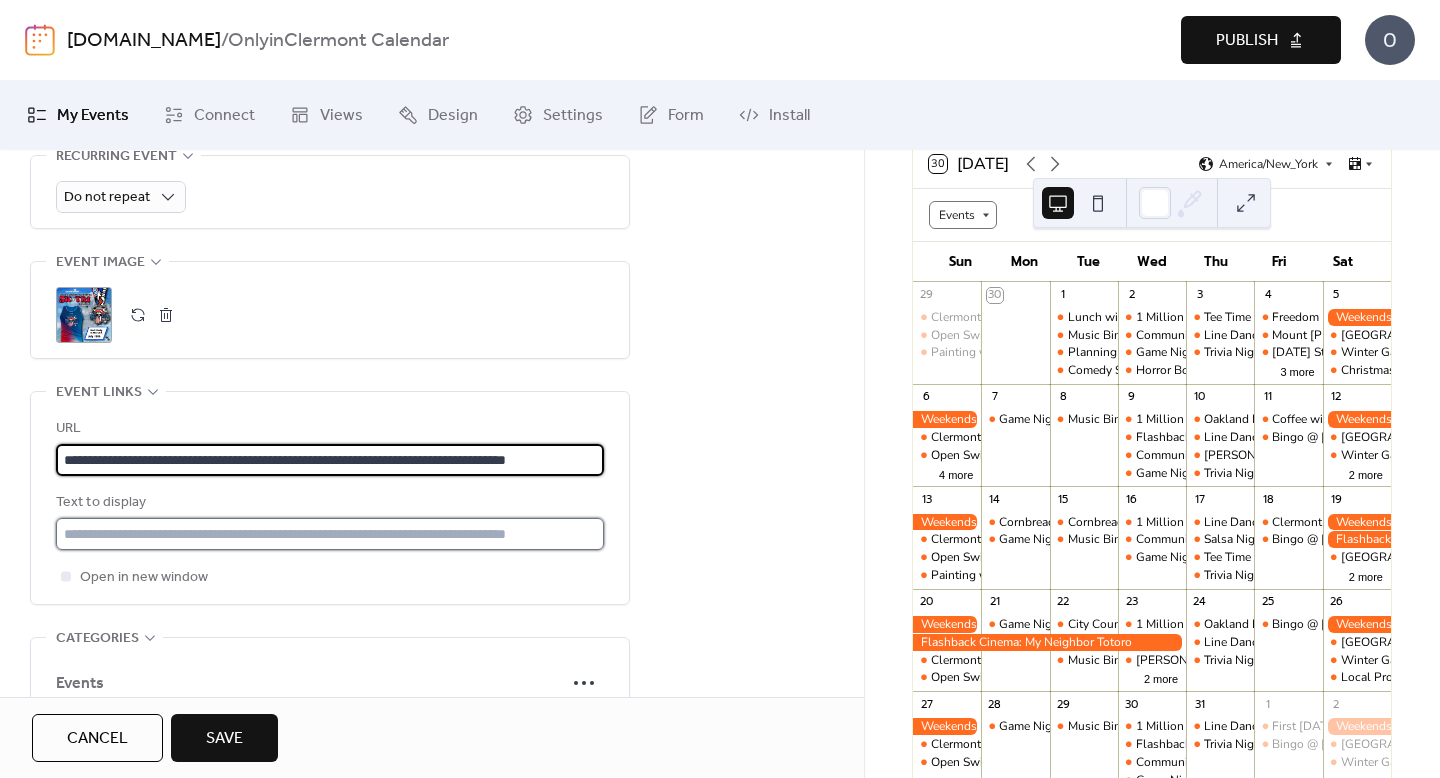 click at bounding box center (330, 534) 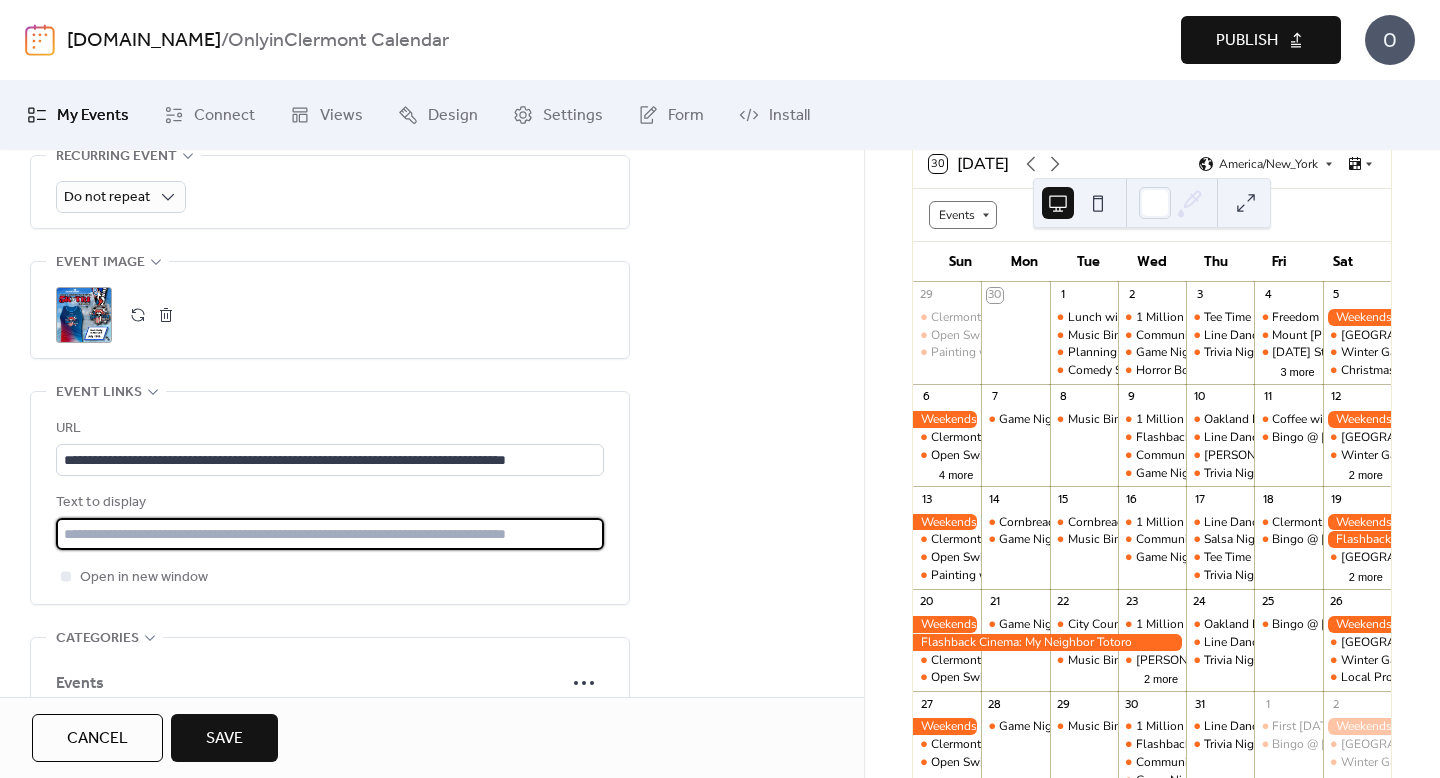 type on "**********" 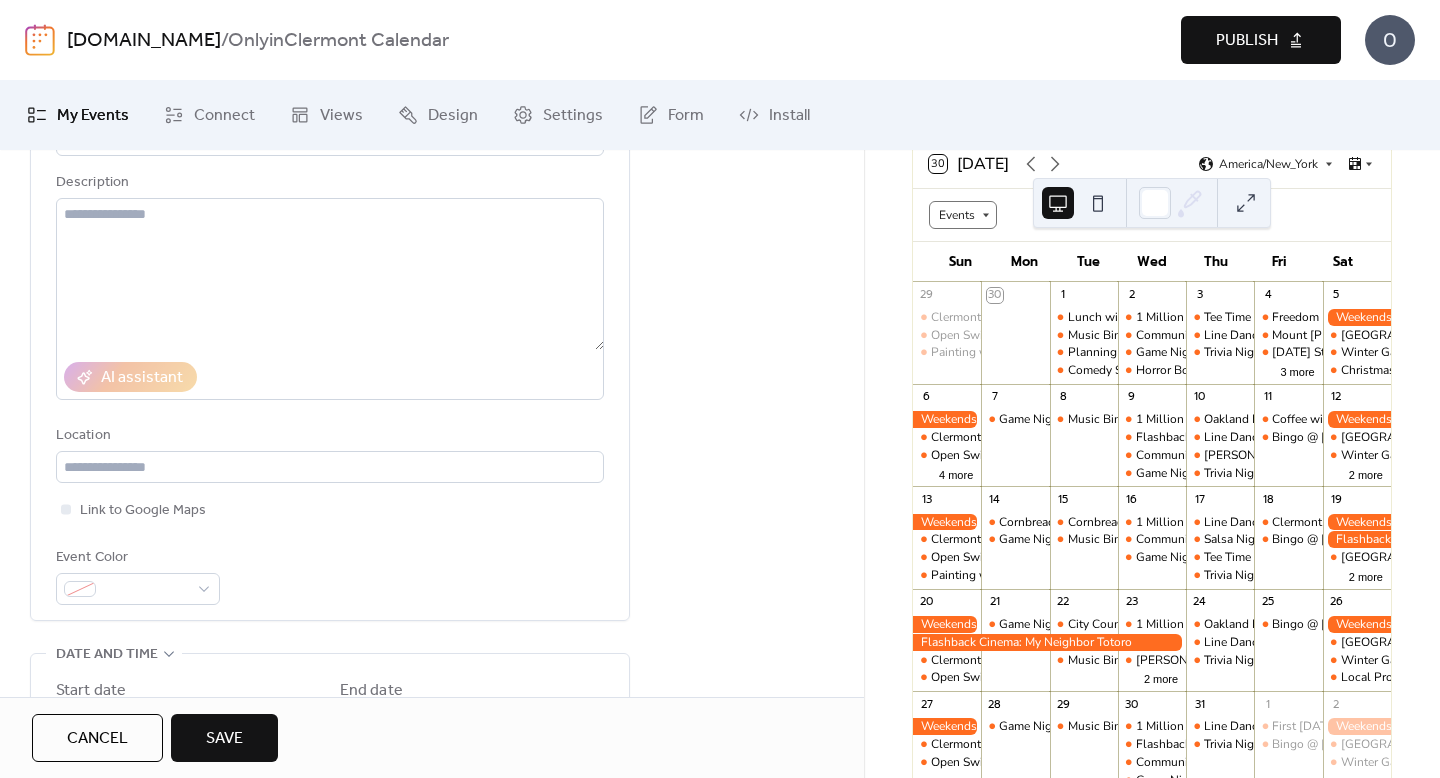 scroll, scrollTop: 158, scrollLeft: 0, axis: vertical 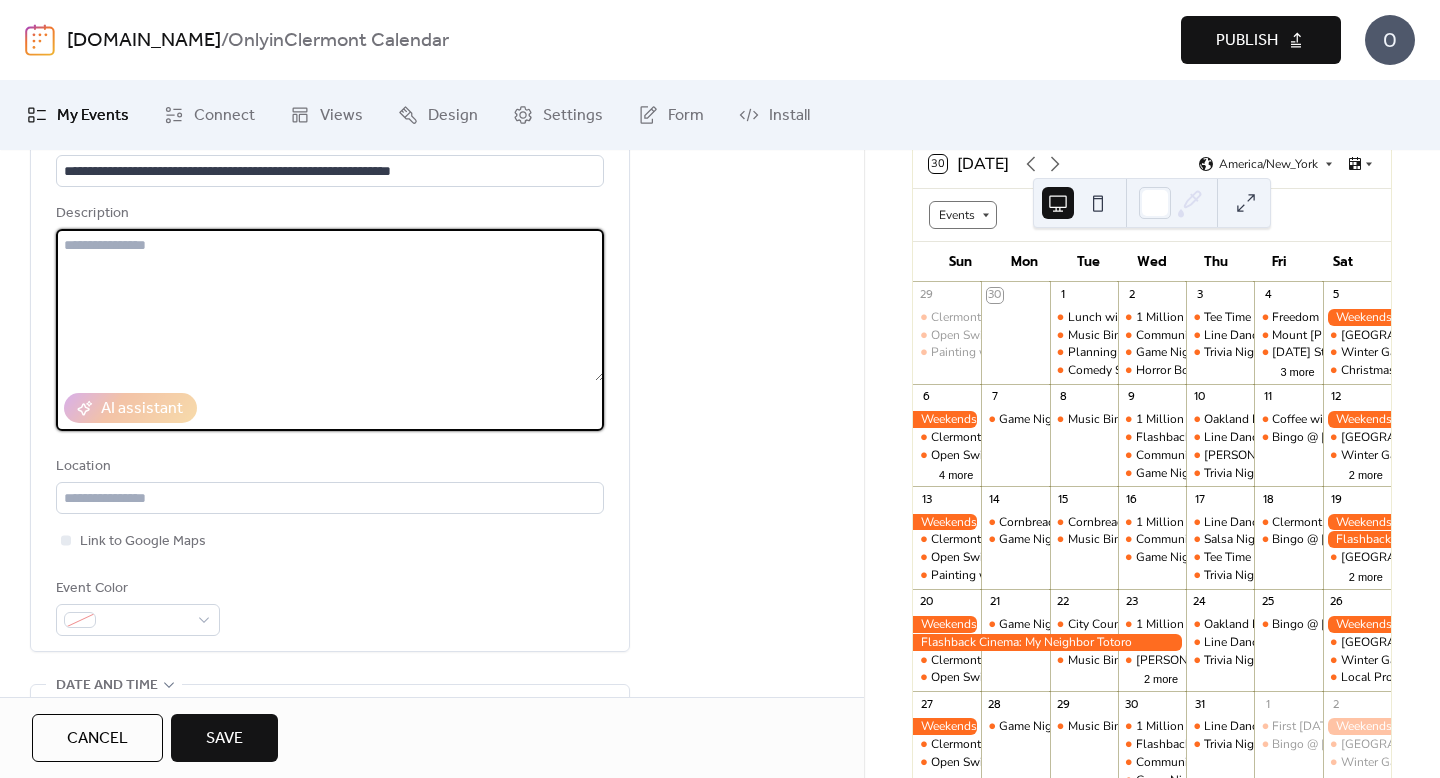 click at bounding box center [330, 305] 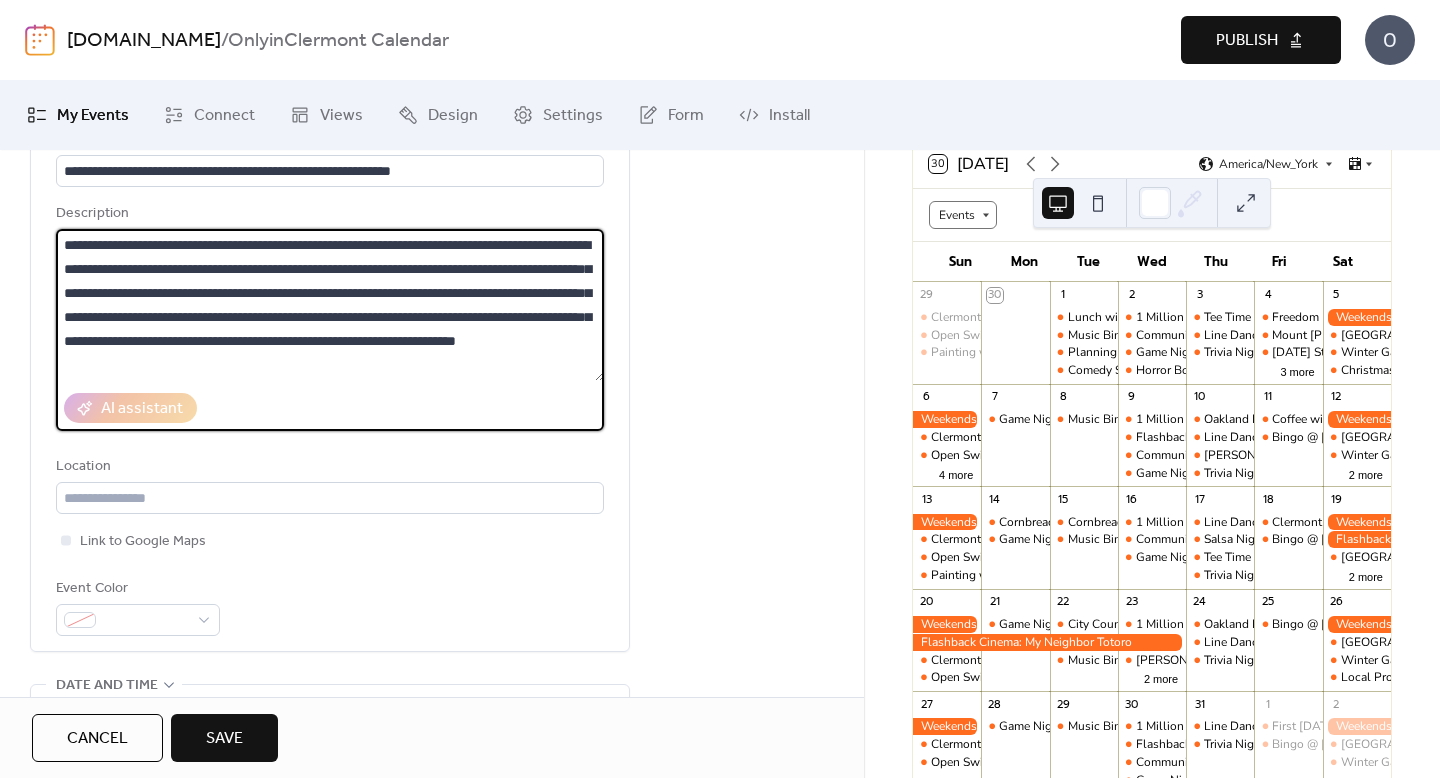 type on "**********" 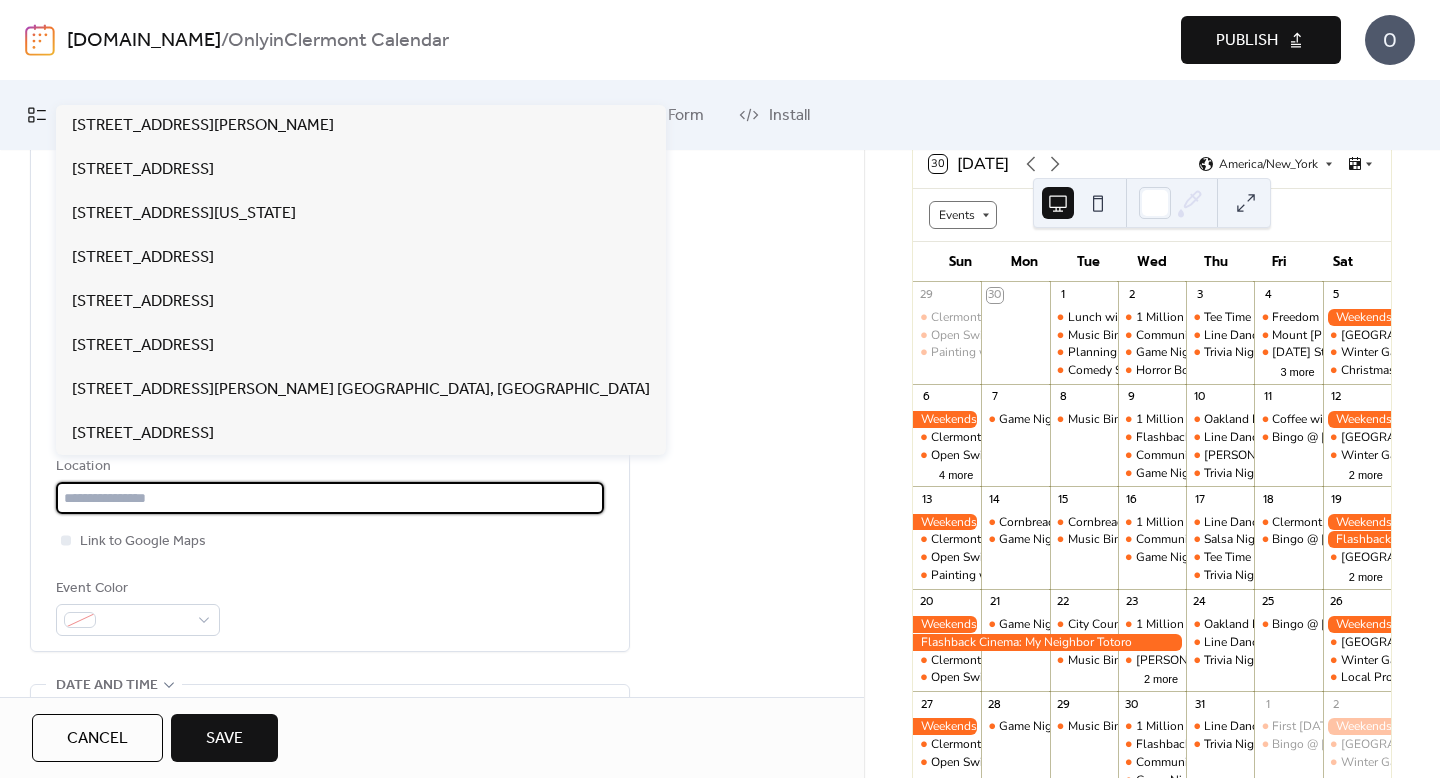 click at bounding box center (330, 498) 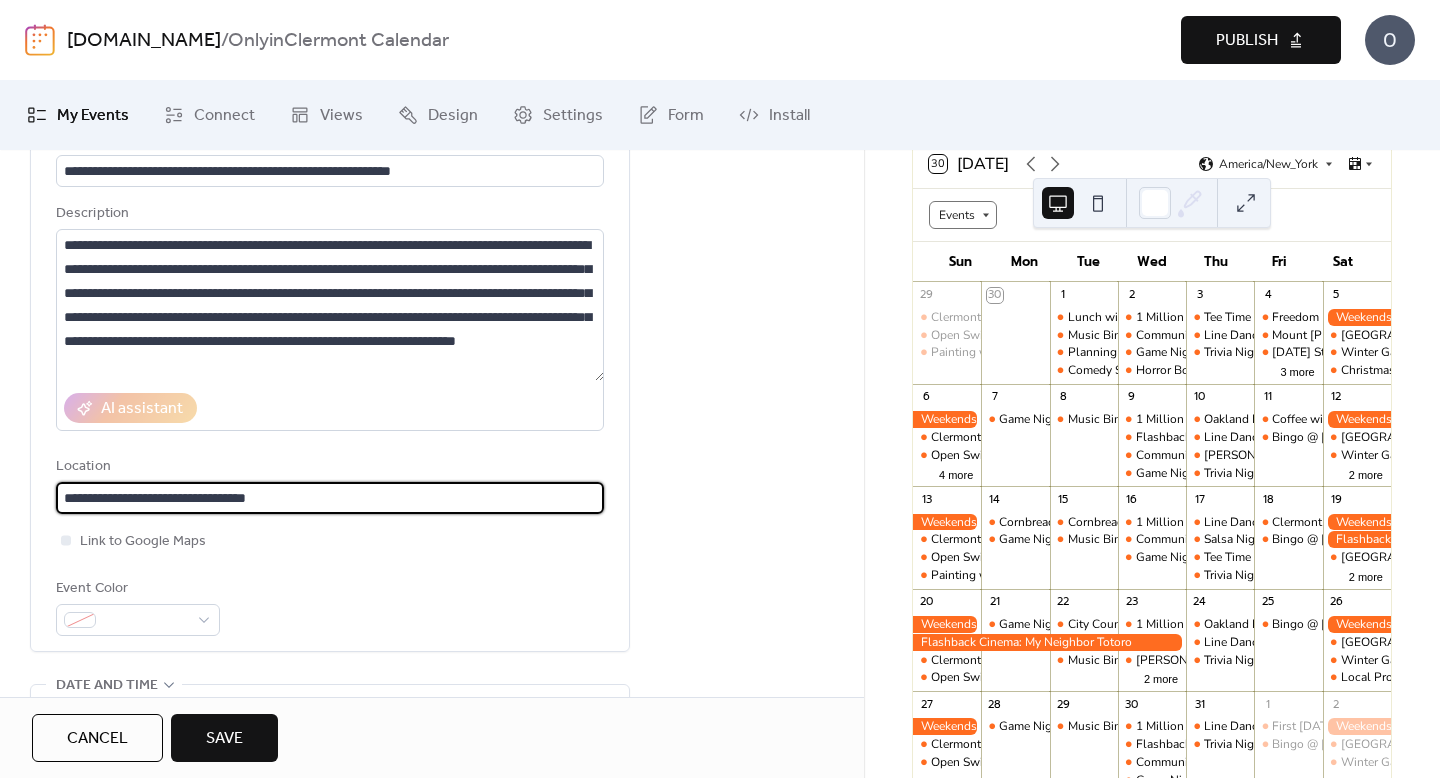 type on "**********" 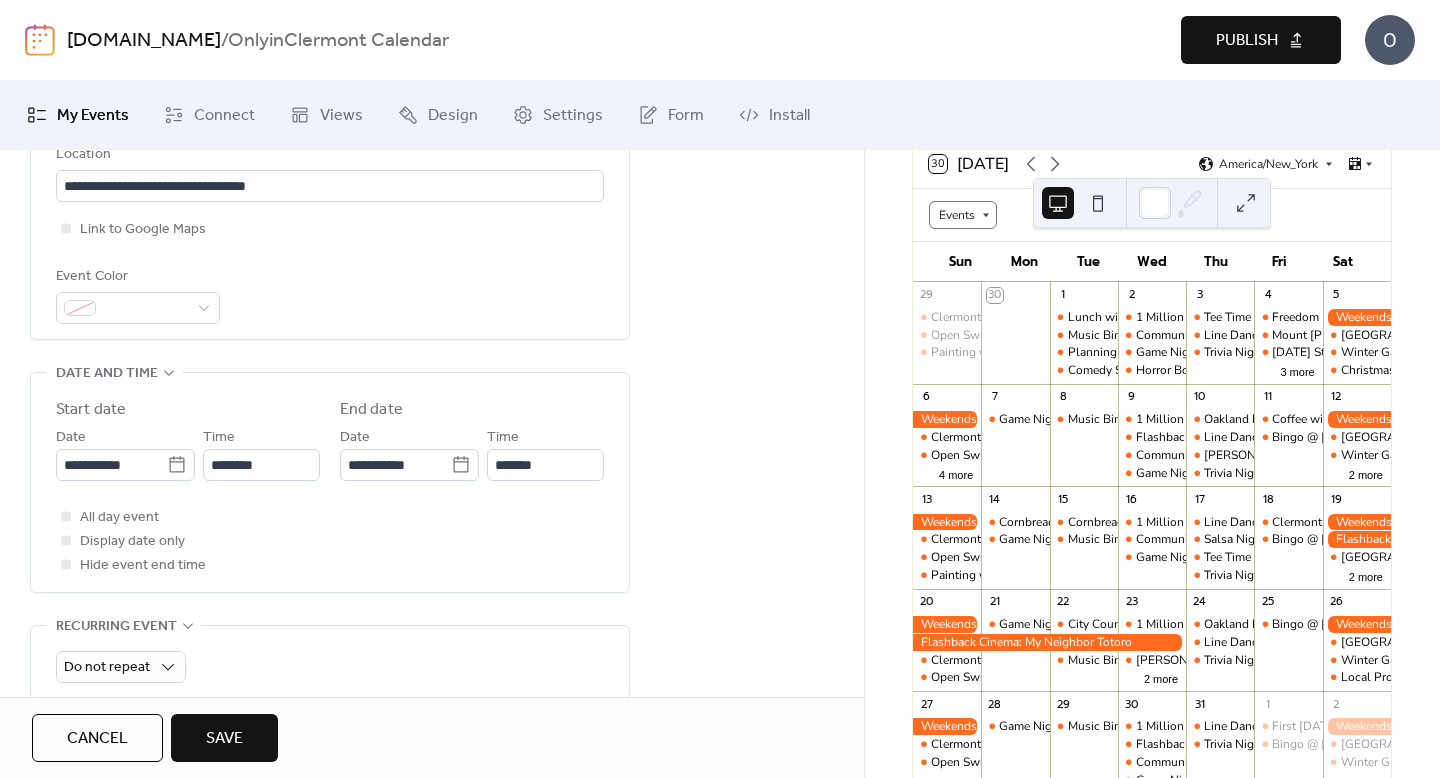 scroll, scrollTop: 498, scrollLeft: 0, axis: vertical 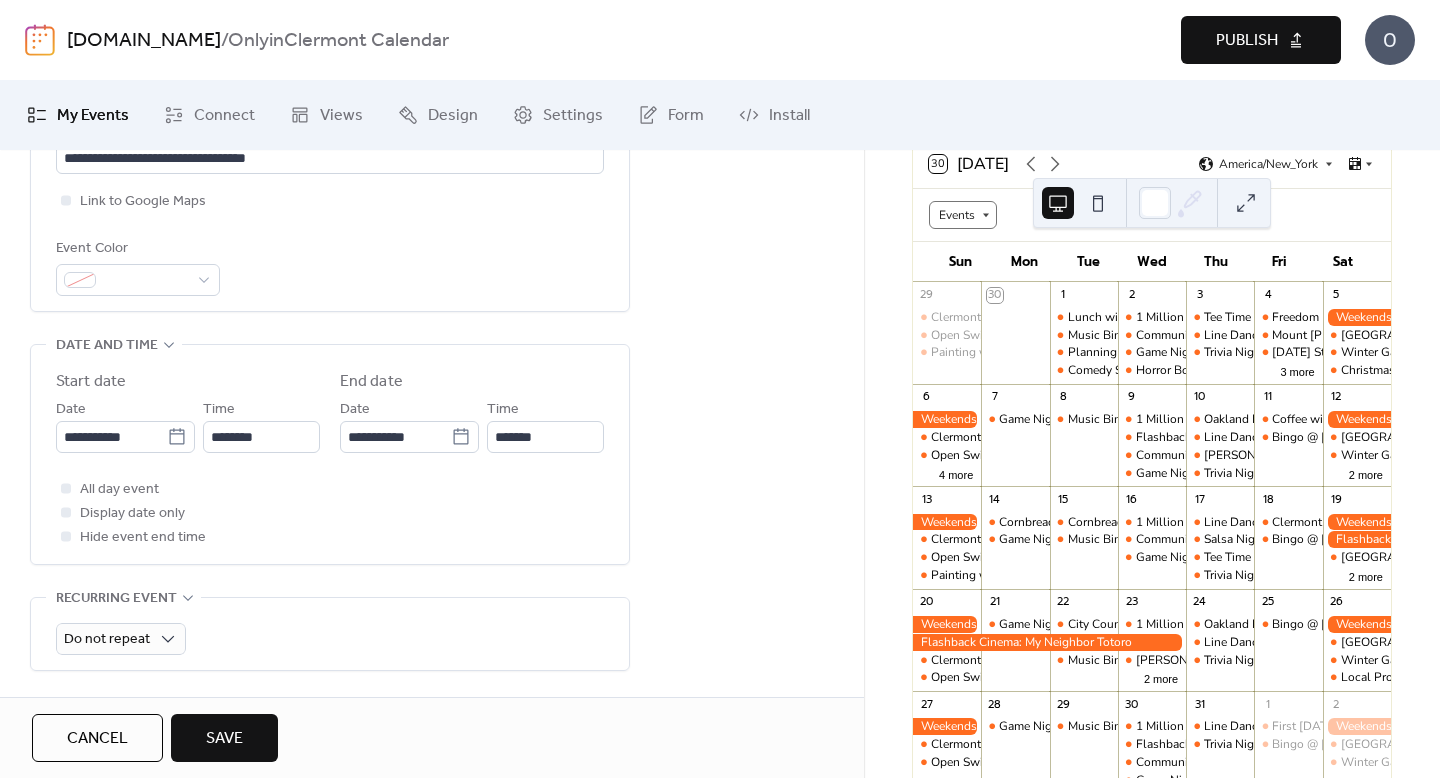 click on "**********" at bounding box center (330, 459) 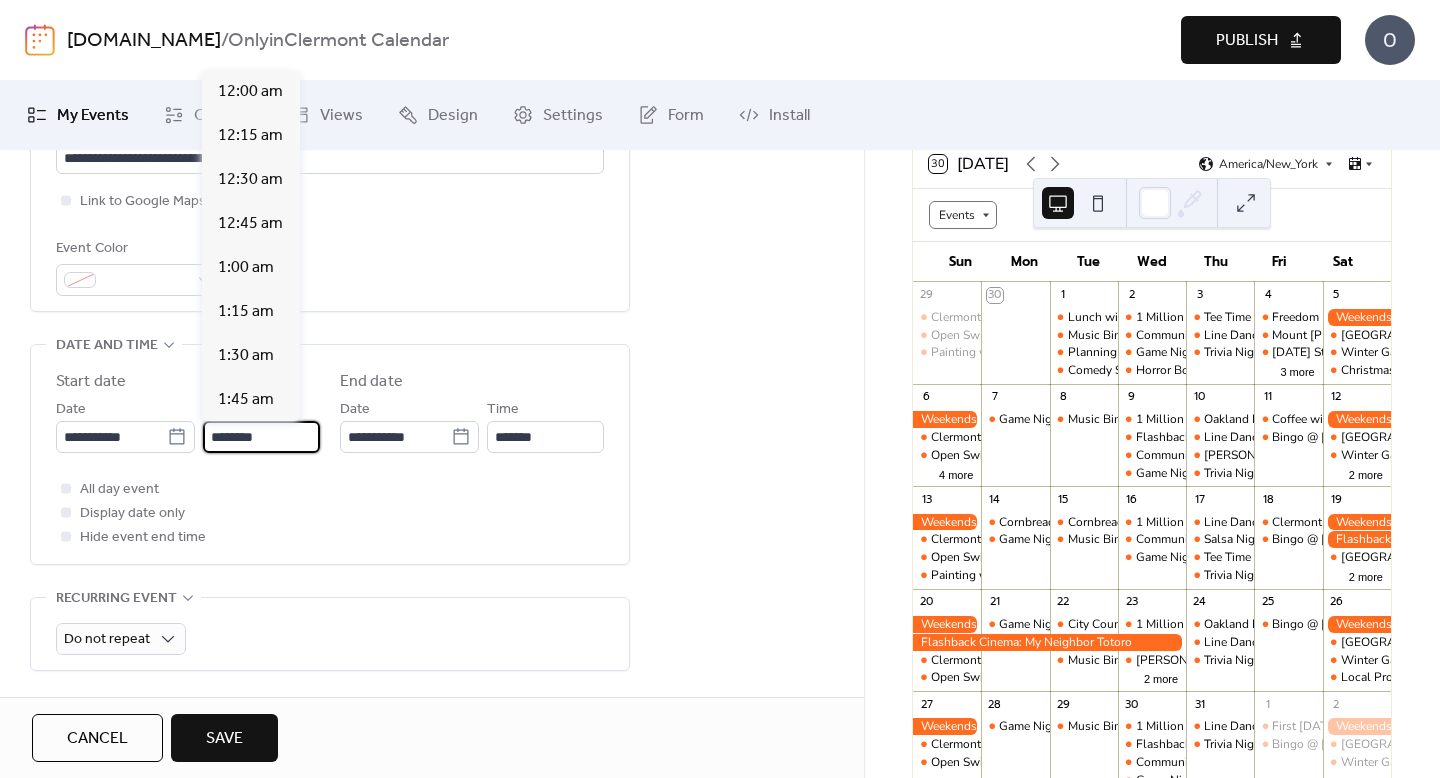 click on "********" at bounding box center (261, 437) 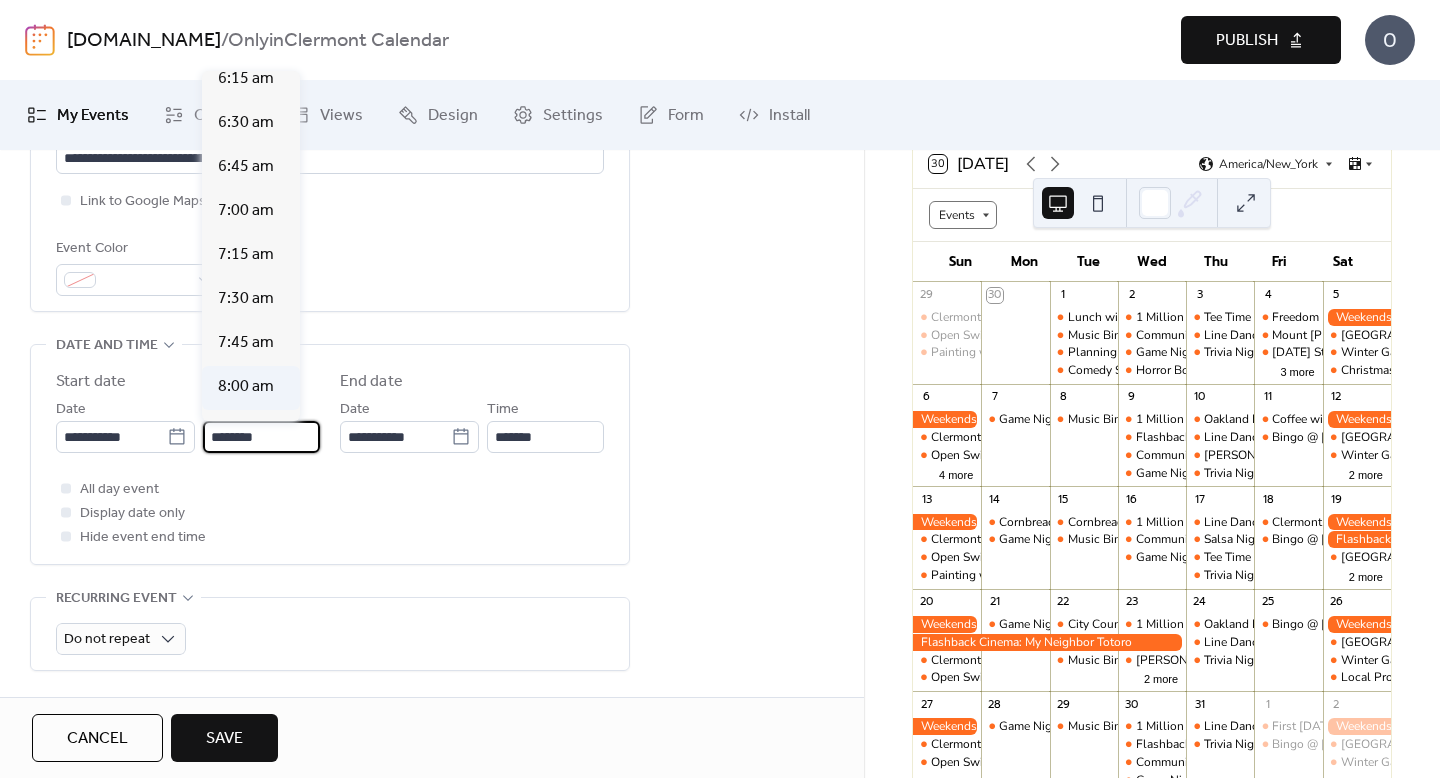 scroll, scrollTop: 1037, scrollLeft: 0, axis: vertical 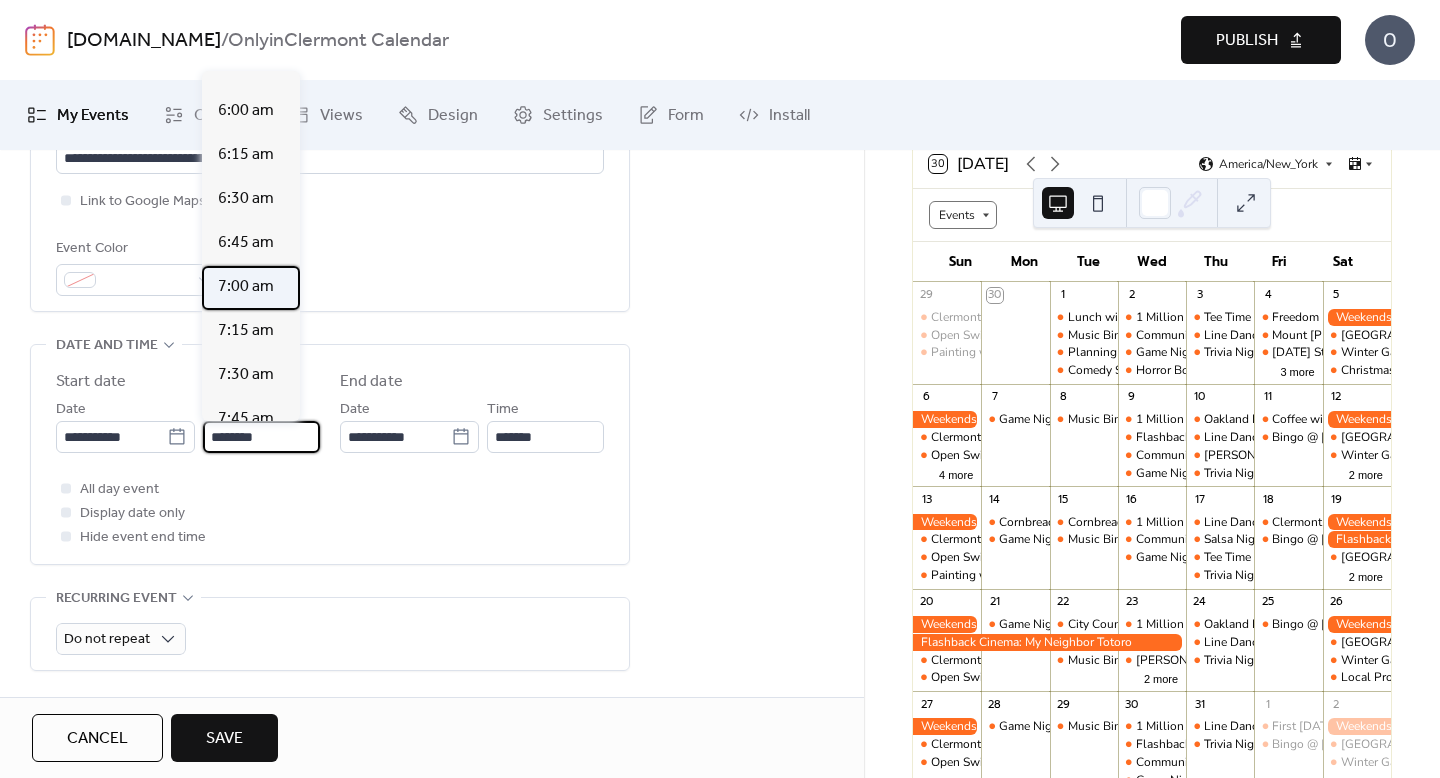 click on "7:00 am" at bounding box center [246, 287] 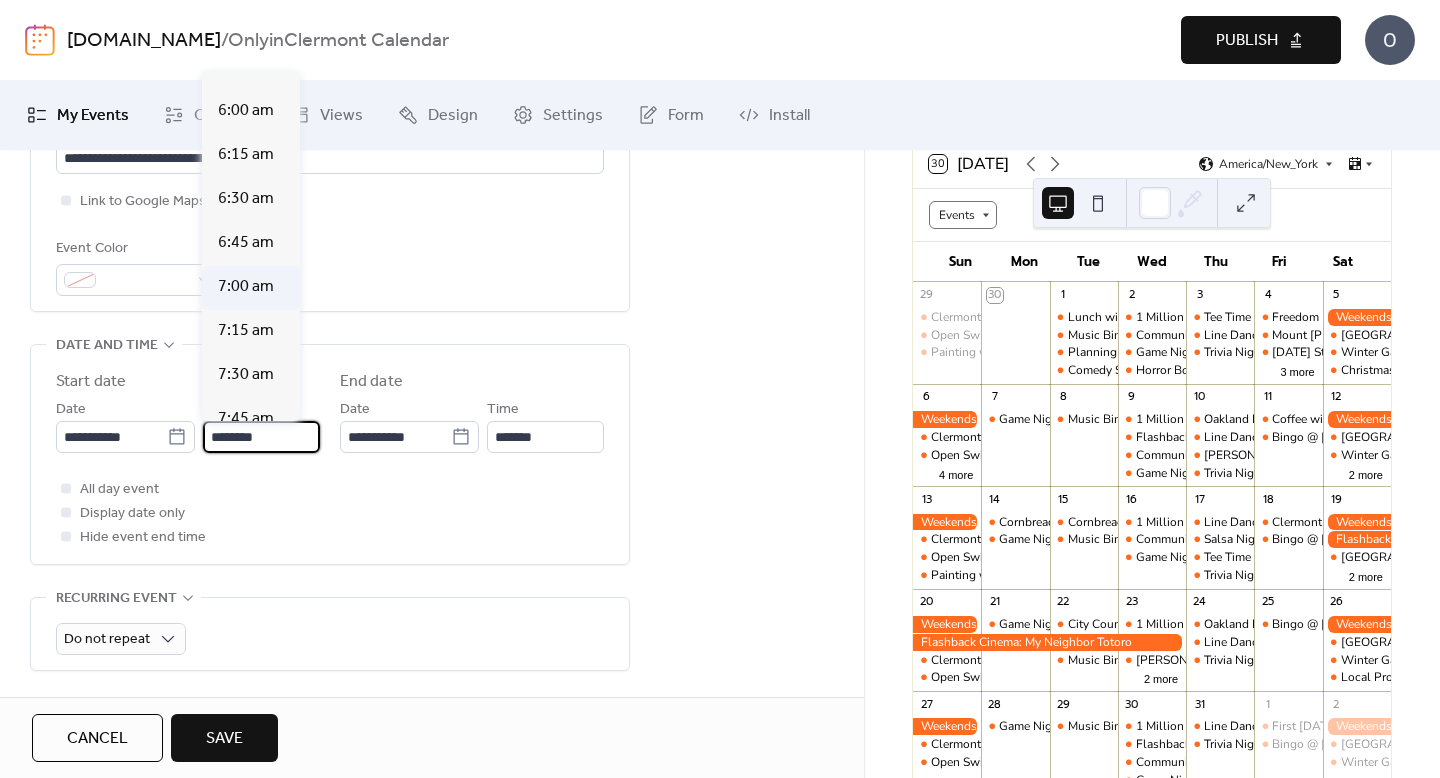 type on "*******" 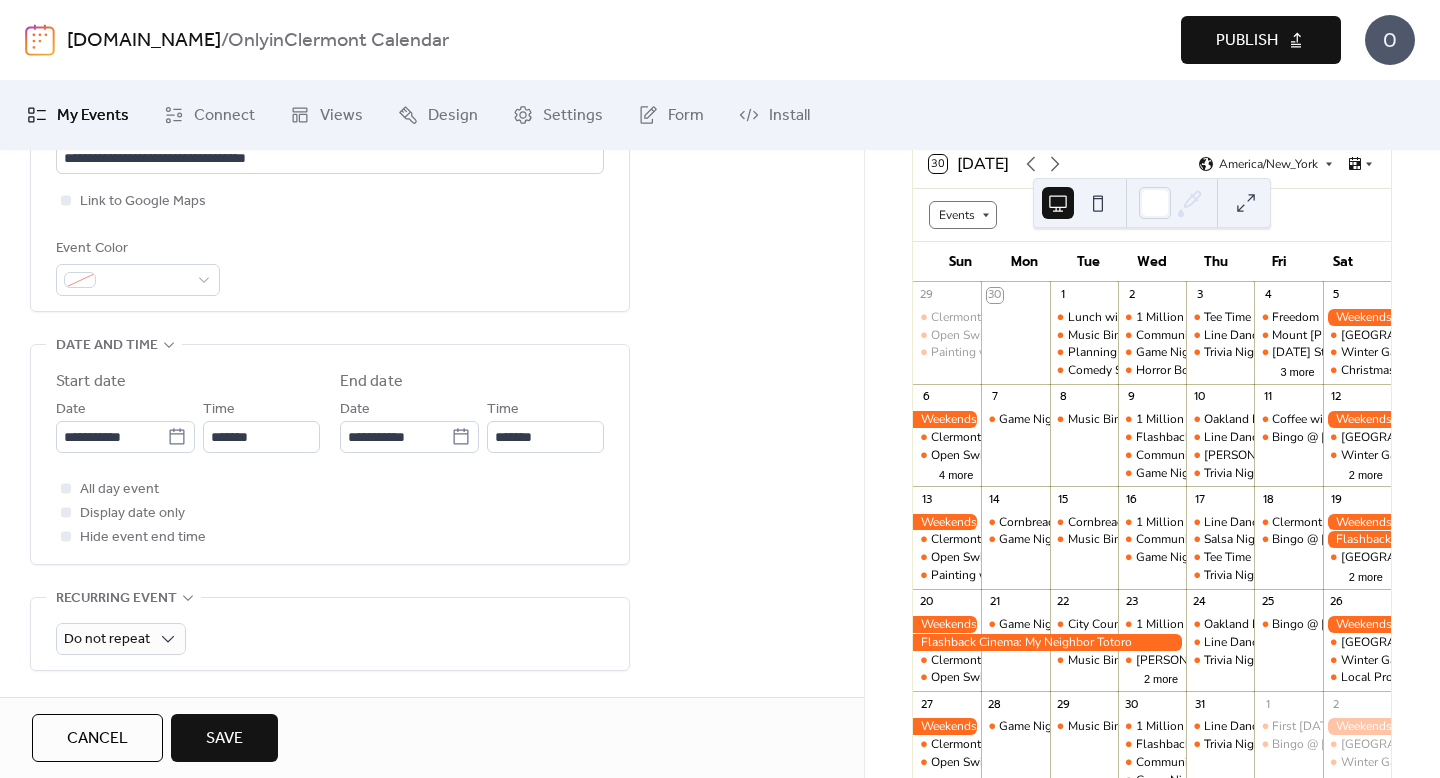click on "All day event Display date only Hide event end time" at bounding box center (330, 513) 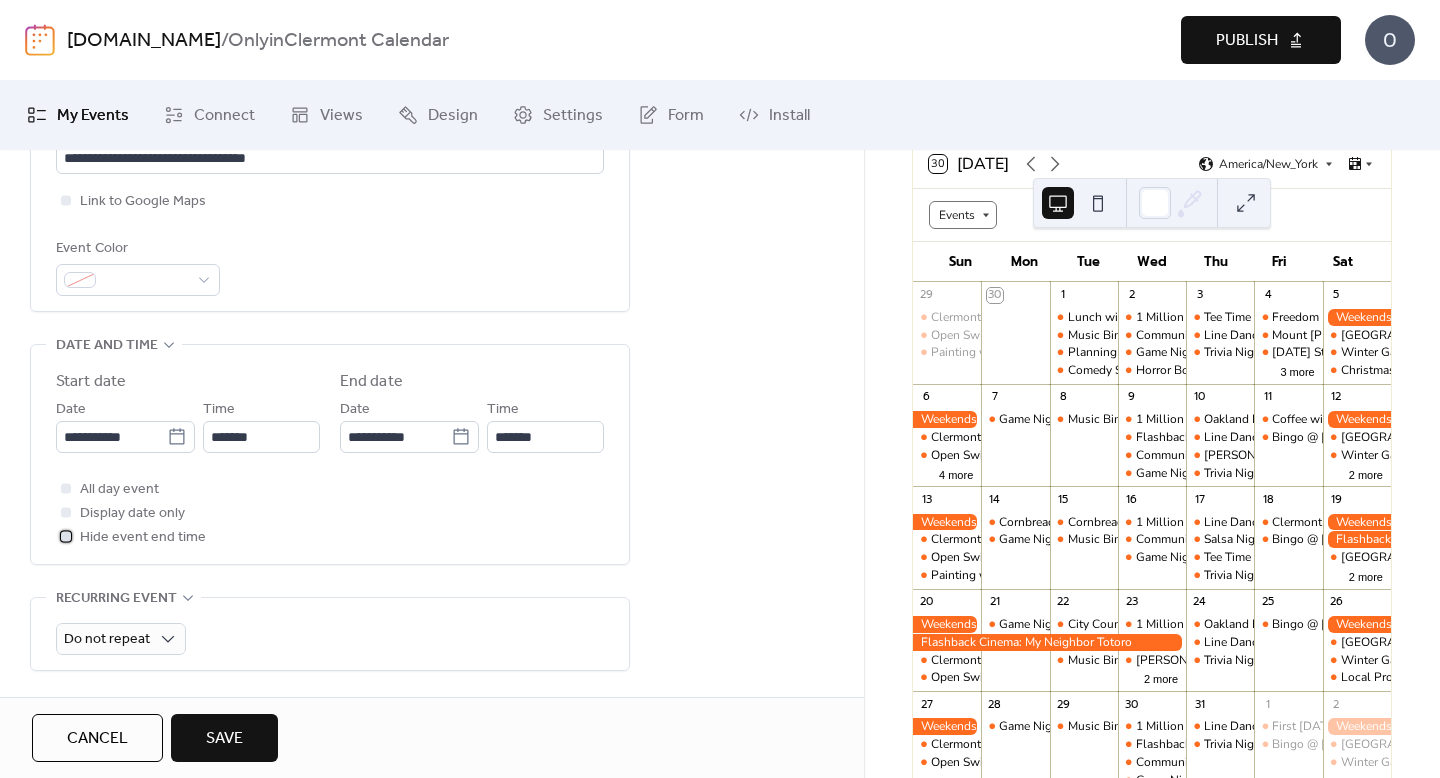 click on "Hide event end time" at bounding box center (143, 538) 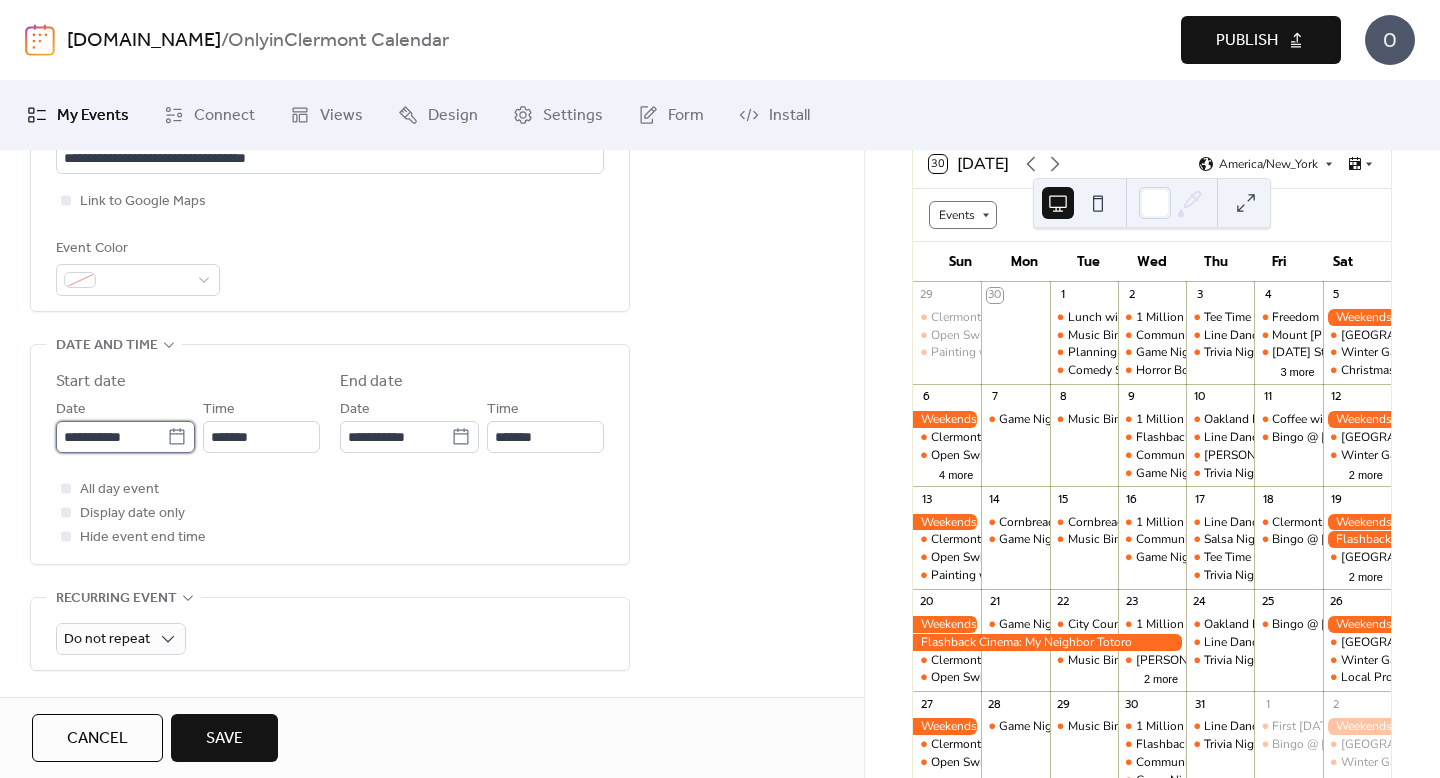 click on "**********" at bounding box center [111, 437] 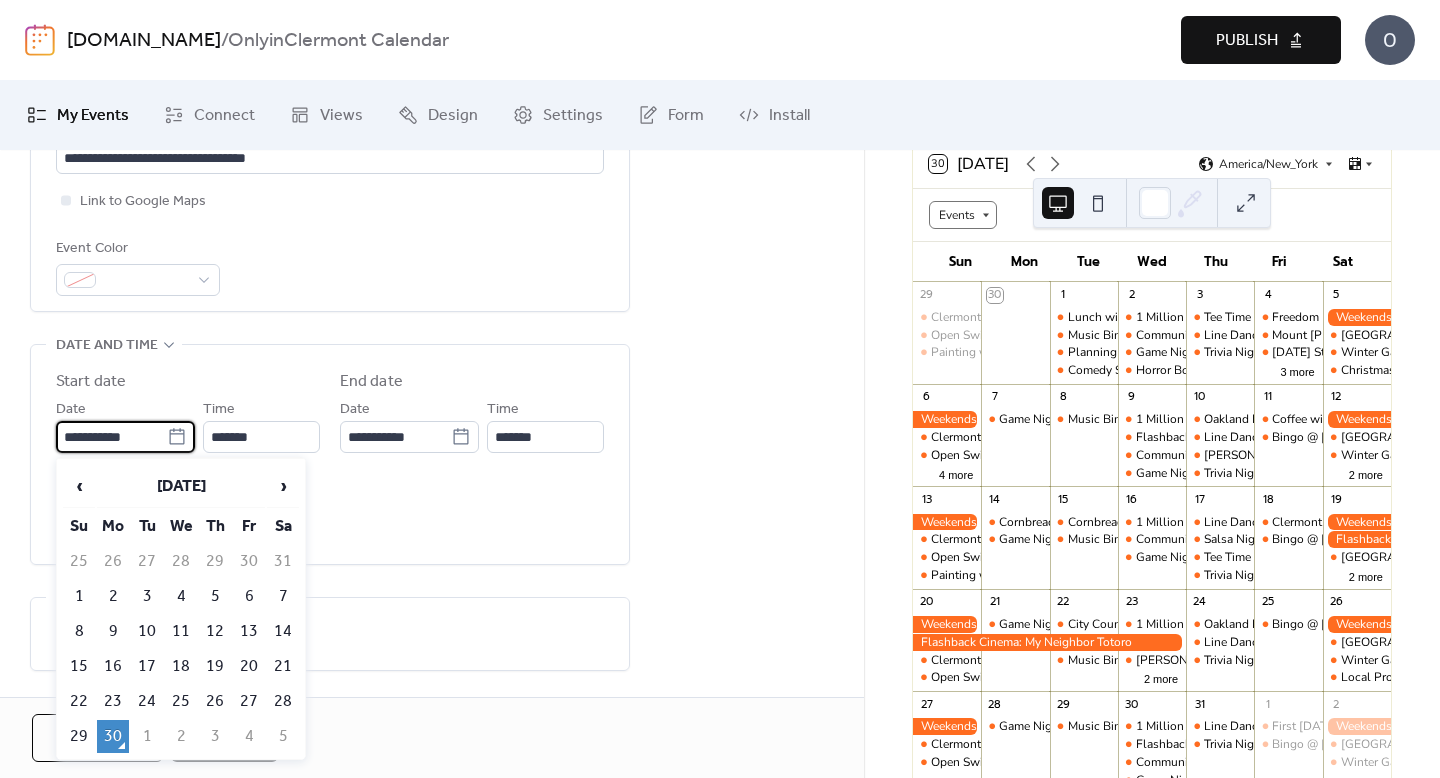click on "‹ [DATE] › Su Mo Tu We Th Fr Sa 25 26 27 28 29 30 31 1 2 3 4 5 6 7 8 9 10 11 12 13 14 15 16 17 18 19 20 21 22 23 24 25 26 27 28 29 30 1 2 3 4 5" at bounding box center [181, 609] 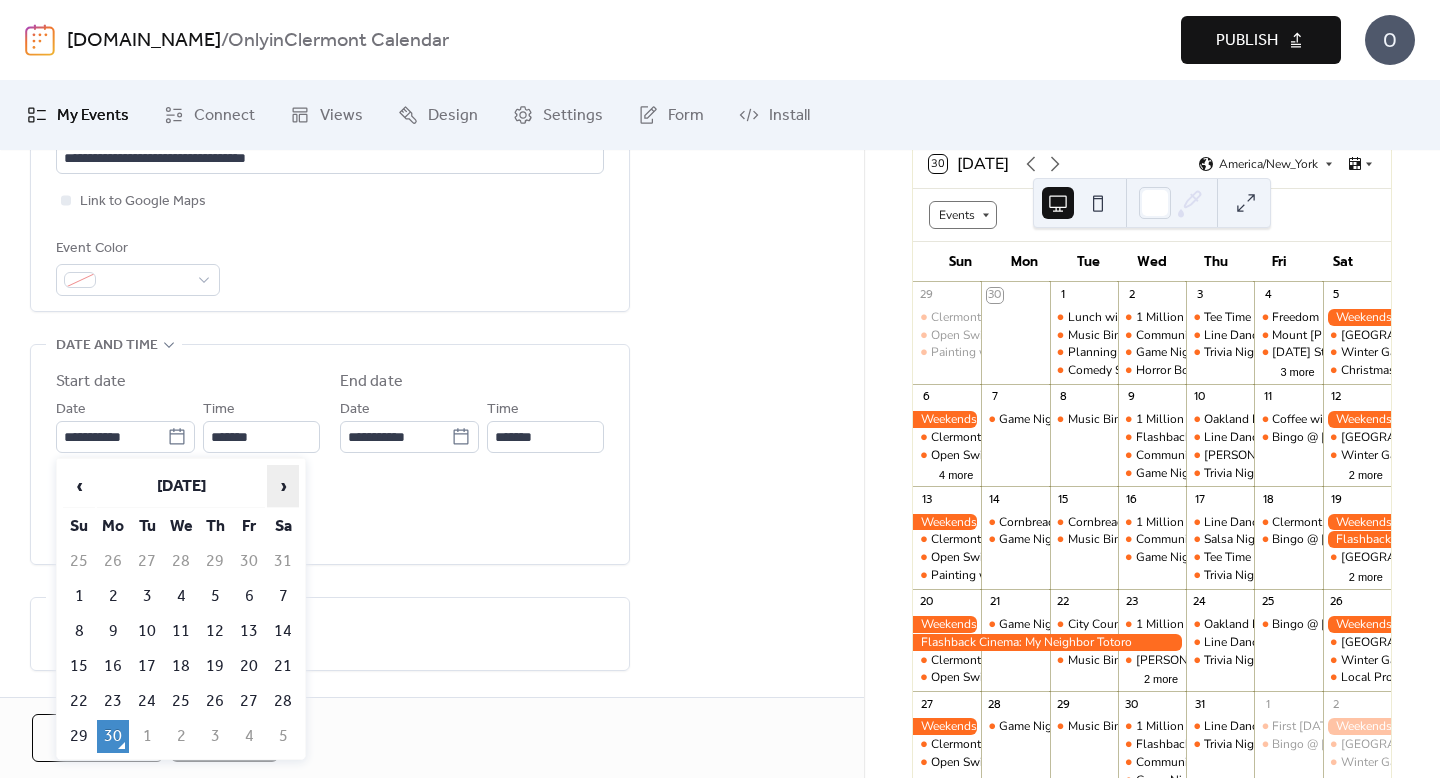 click on "›" at bounding box center (283, 486) 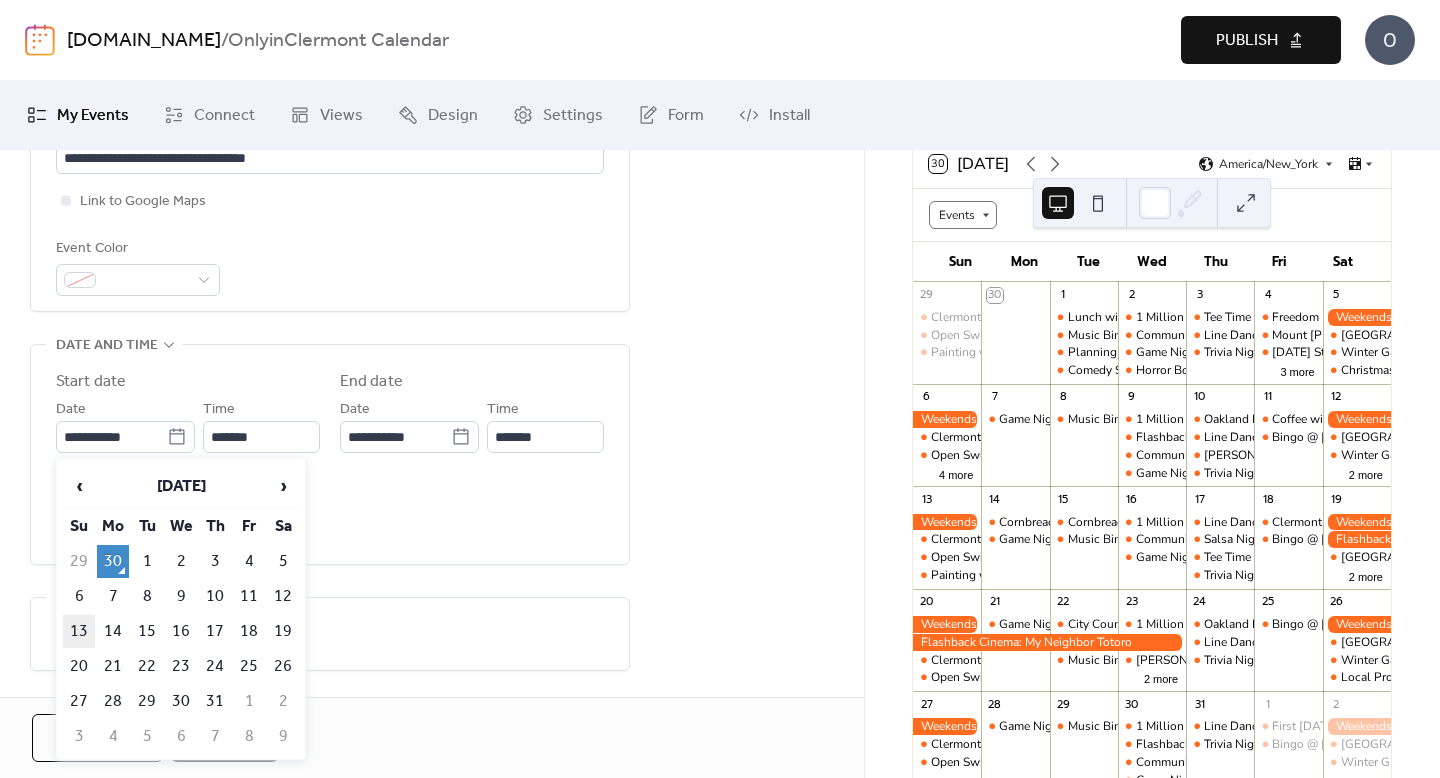 click on "13" at bounding box center [79, 631] 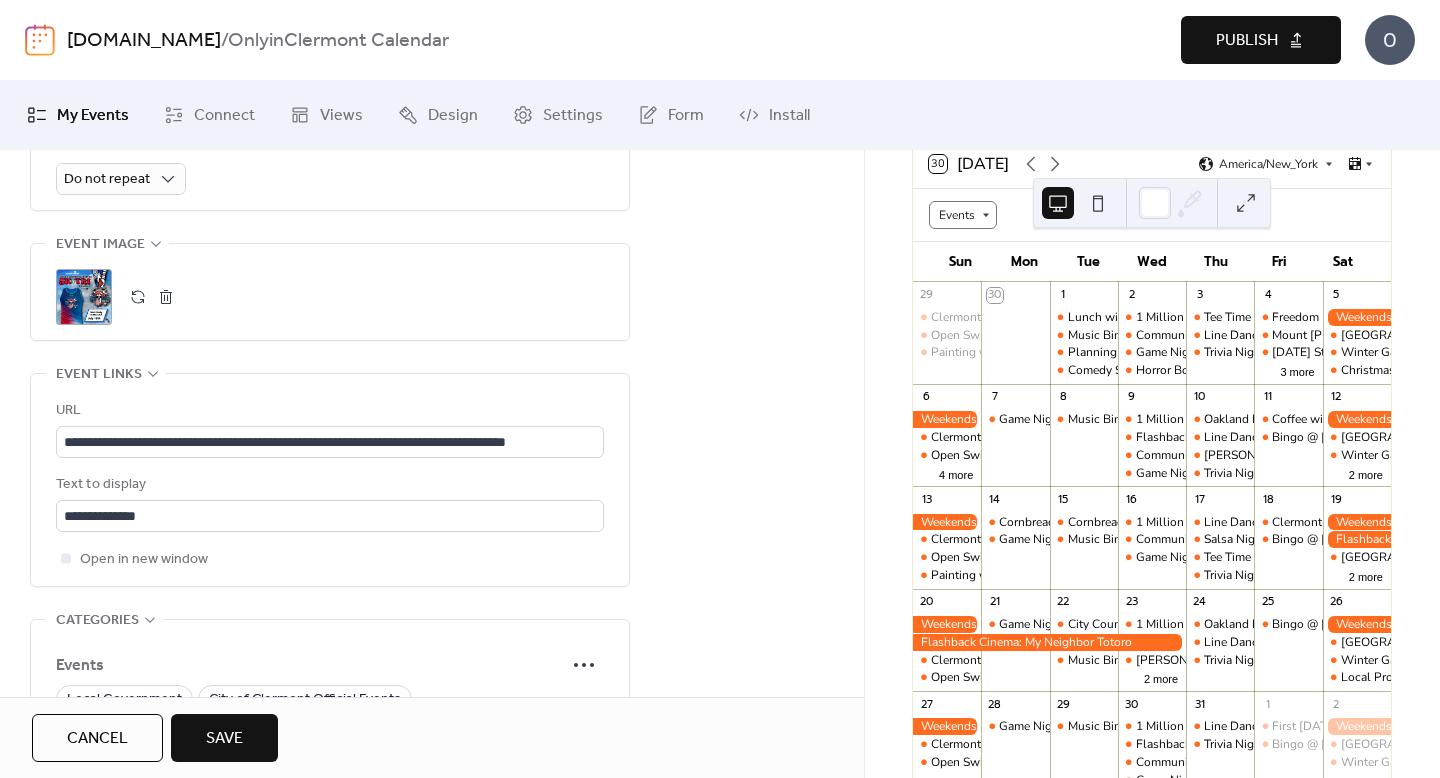 scroll, scrollTop: 355, scrollLeft: 0, axis: vertical 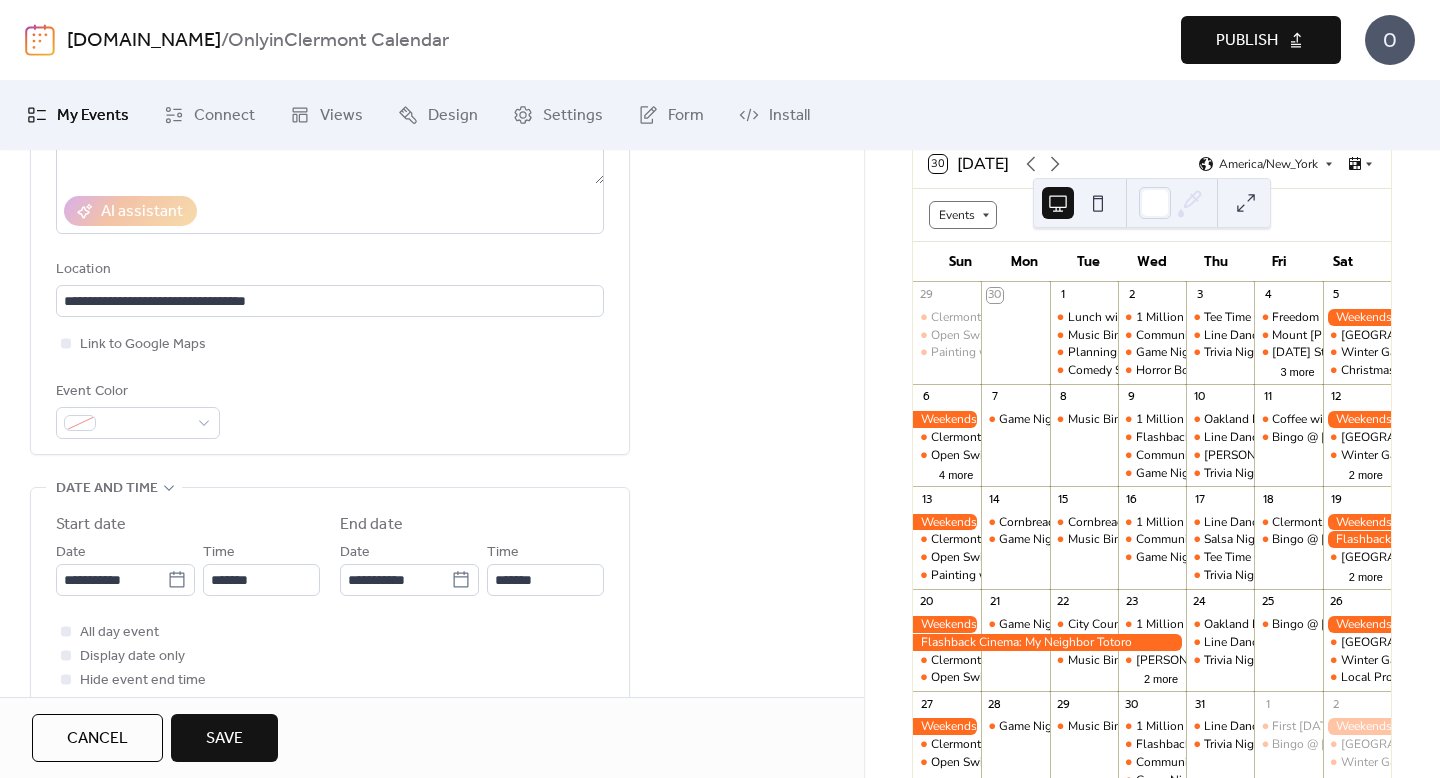click on "Save" at bounding box center [224, 739] 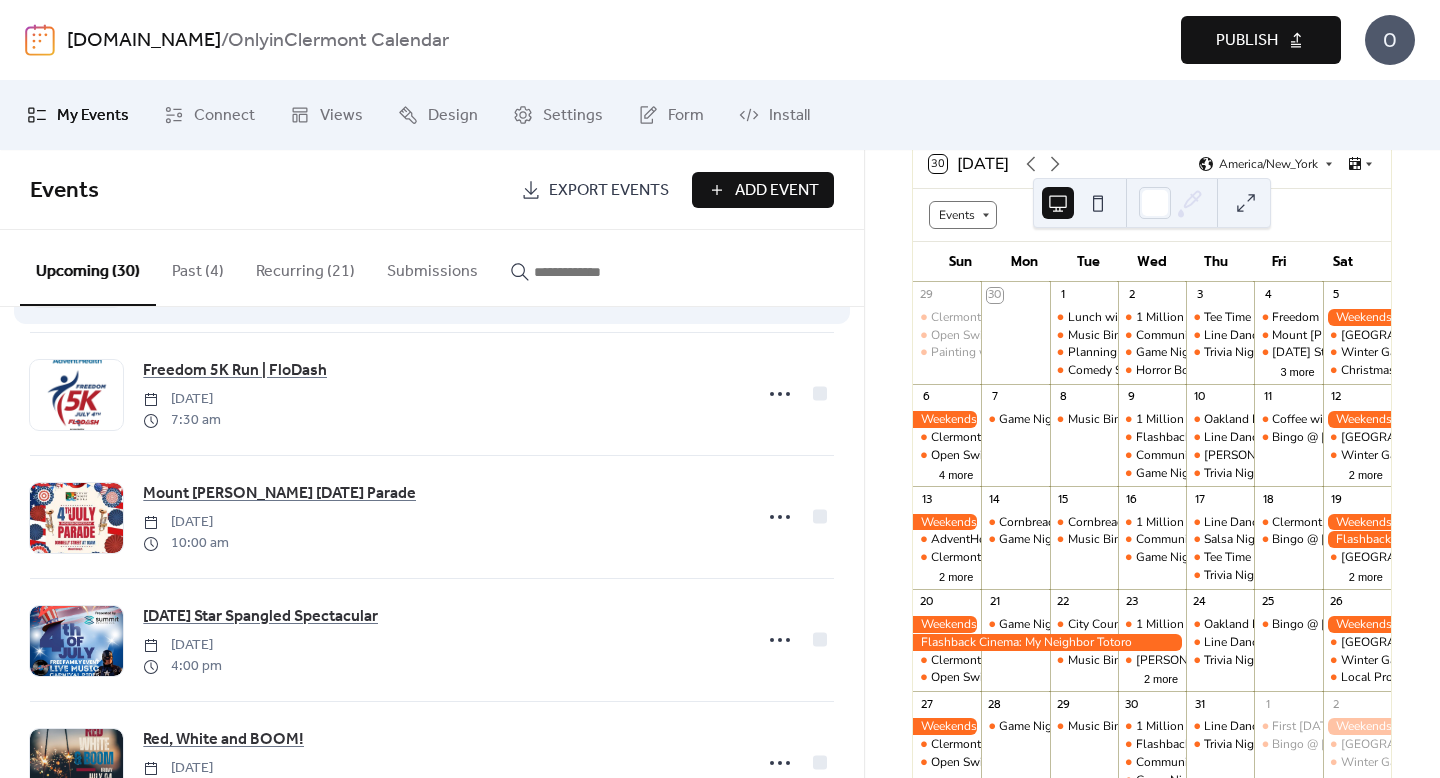 scroll, scrollTop: 0, scrollLeft: 0, axis: both 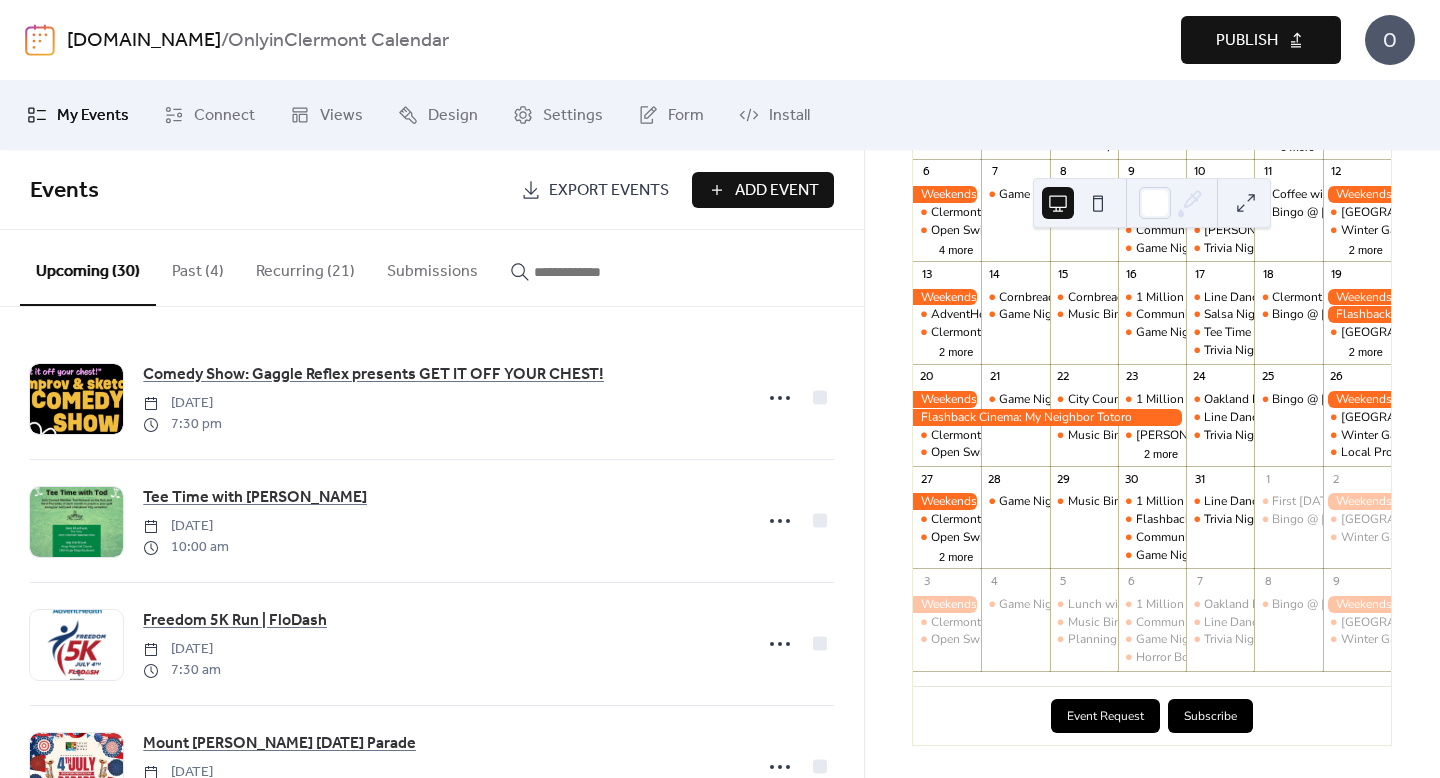 click on "Add Event" at bounding box center [777, 191] 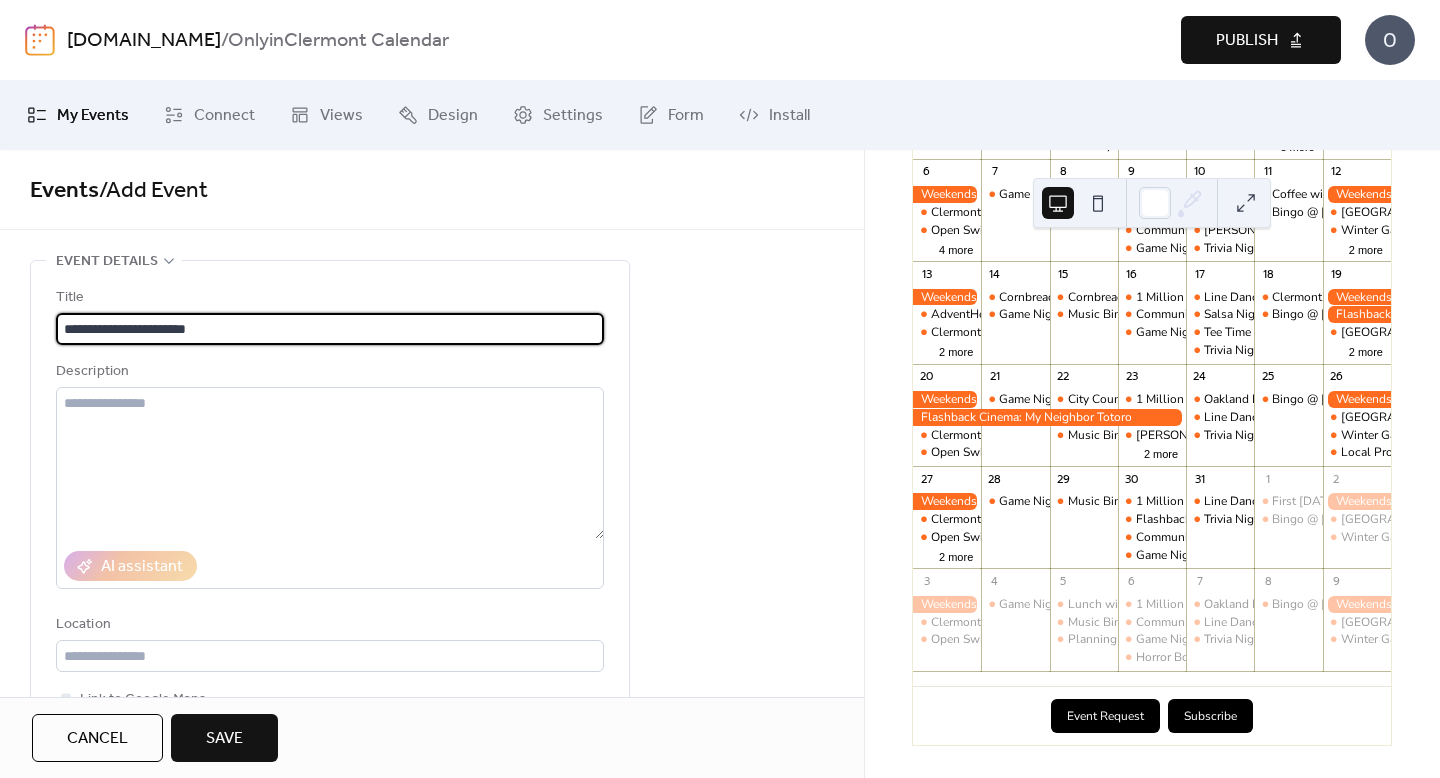 type on "**********" 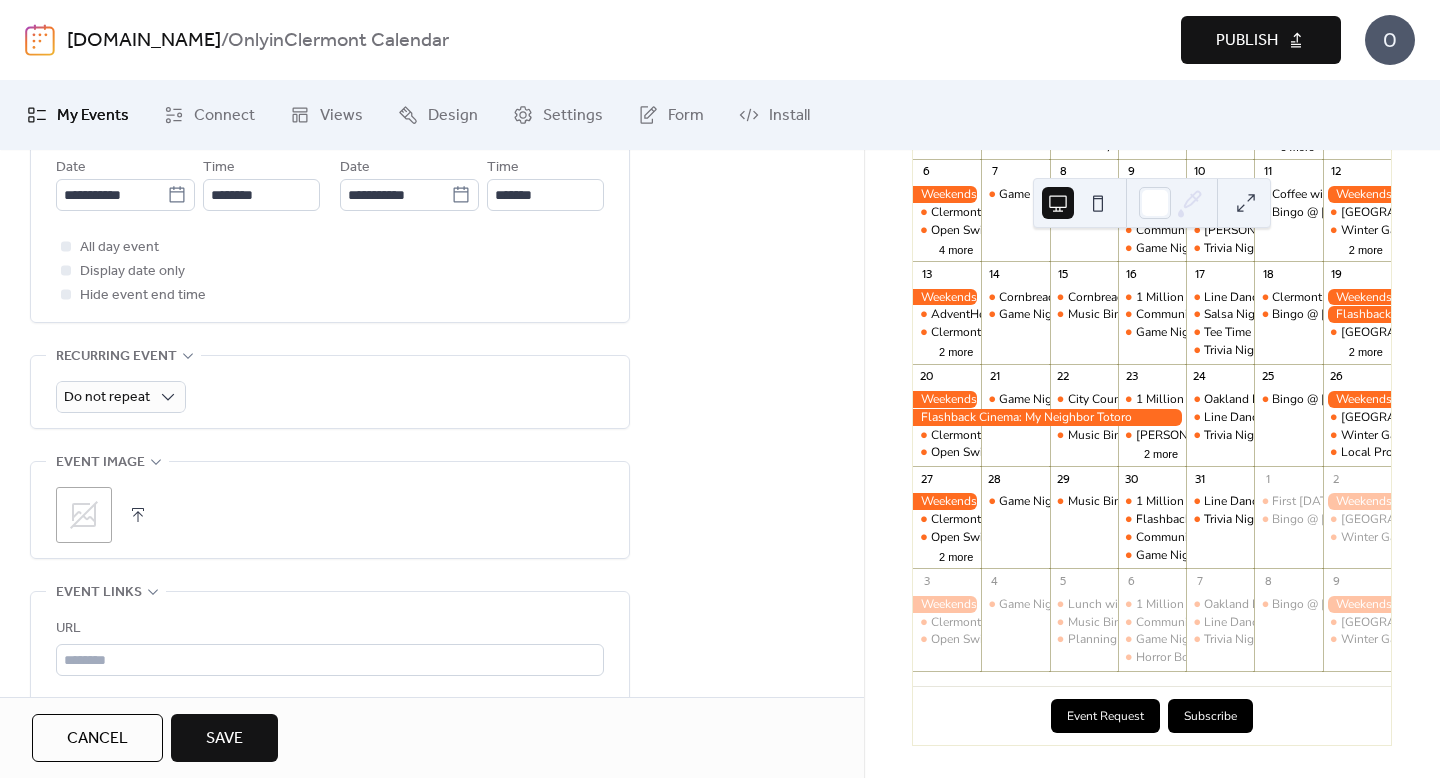 scroll, scrollTop: 849, scrollLeft: 0, axis: vertical 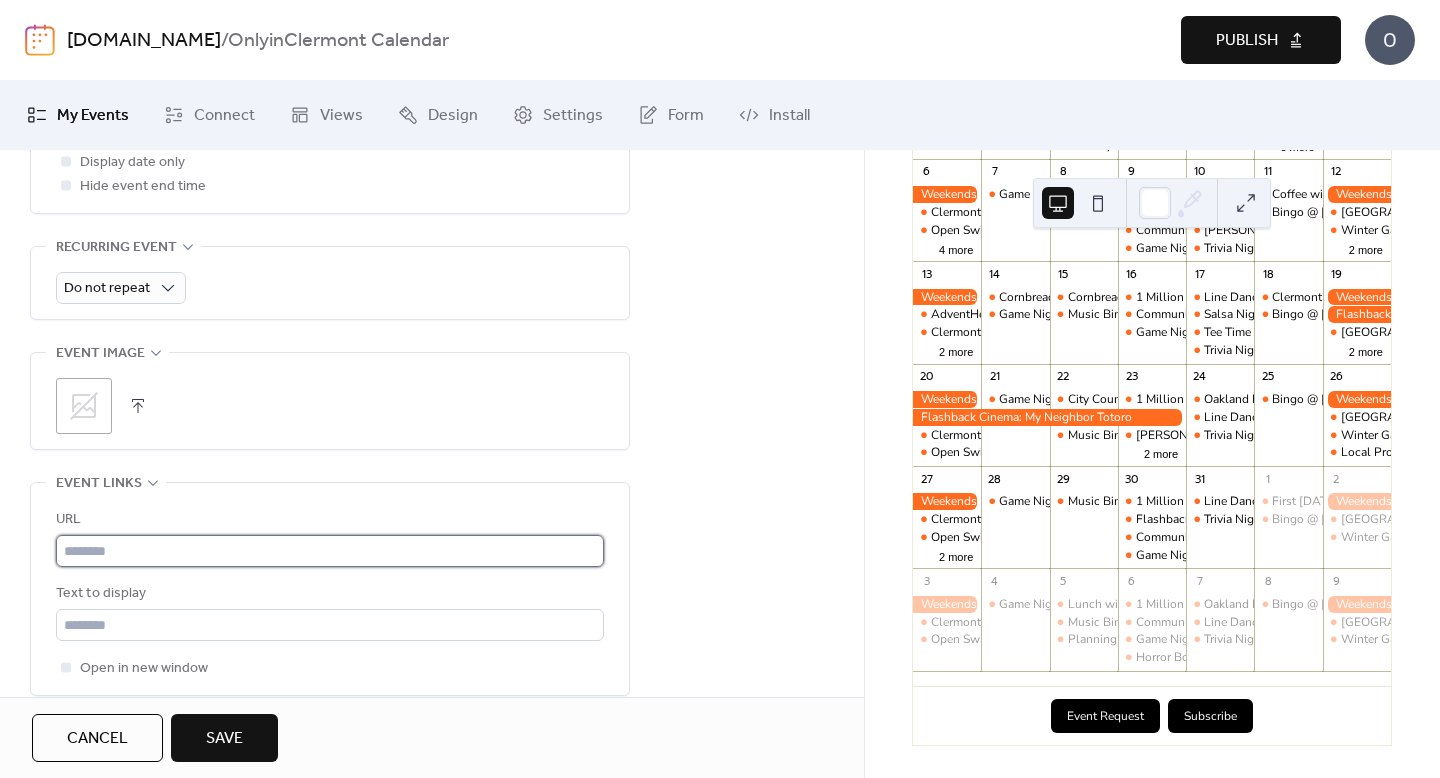 click at bounding box center (330, 551) 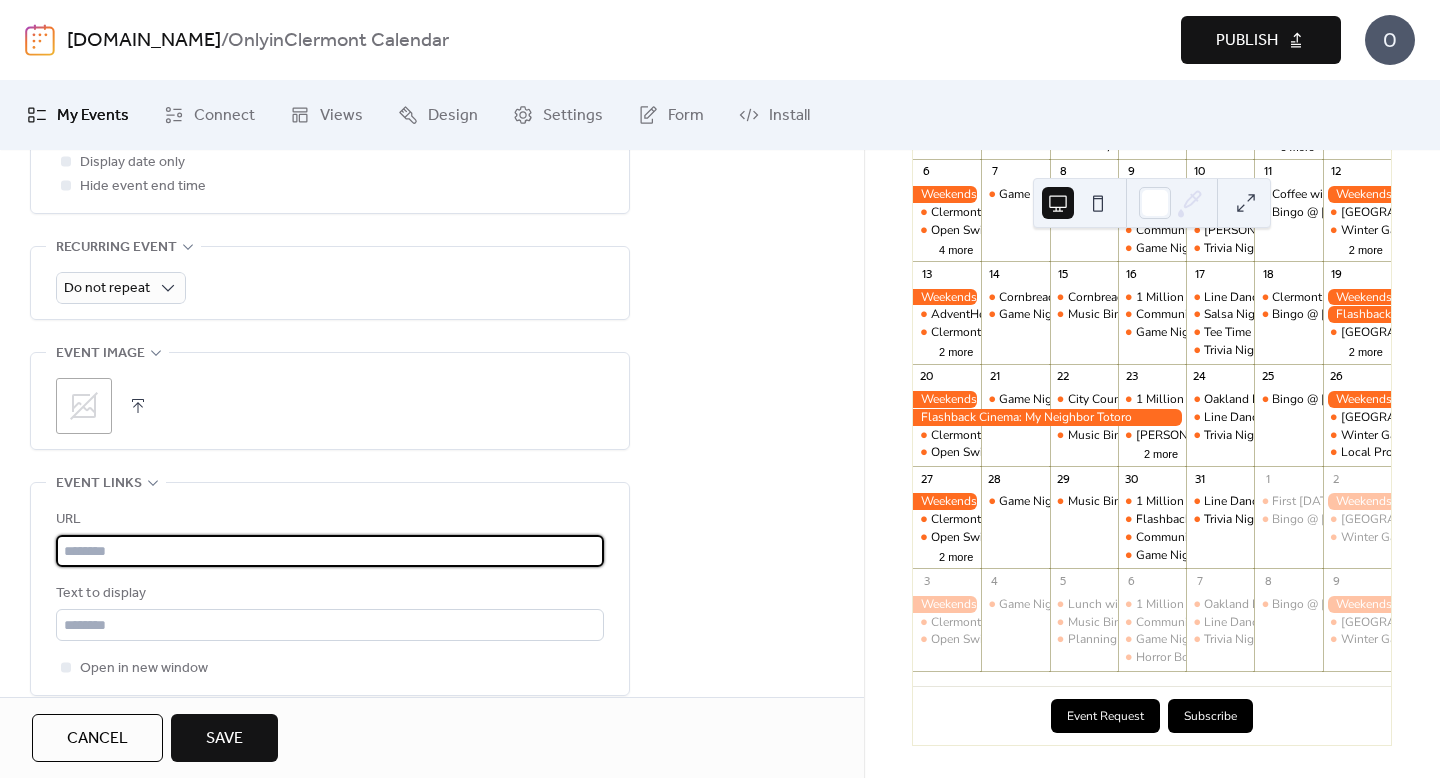 paste on "**********" 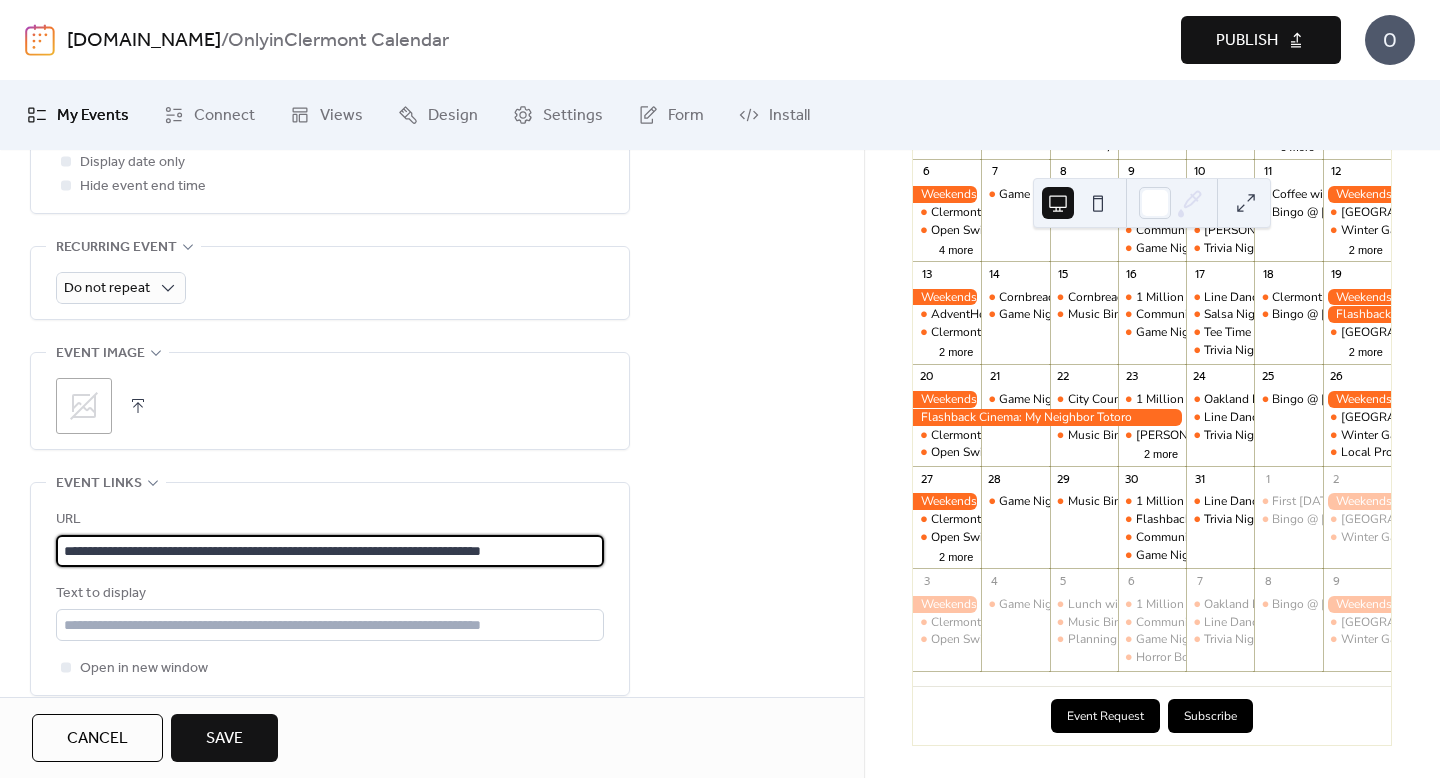 scroll, scrollTop: 0, scrollLeft: 51, axis: horizontal 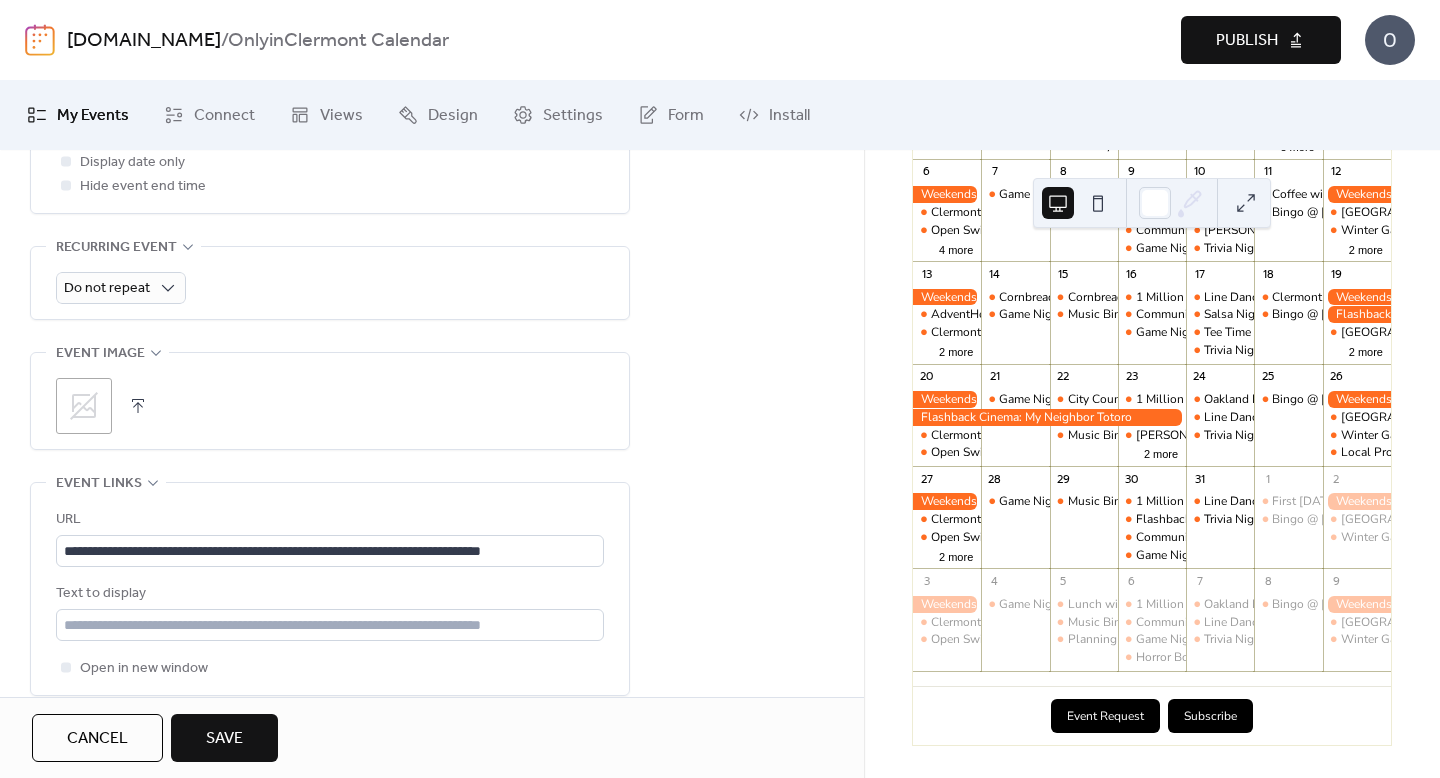 click on "**********" at bounding box center [330, 594] 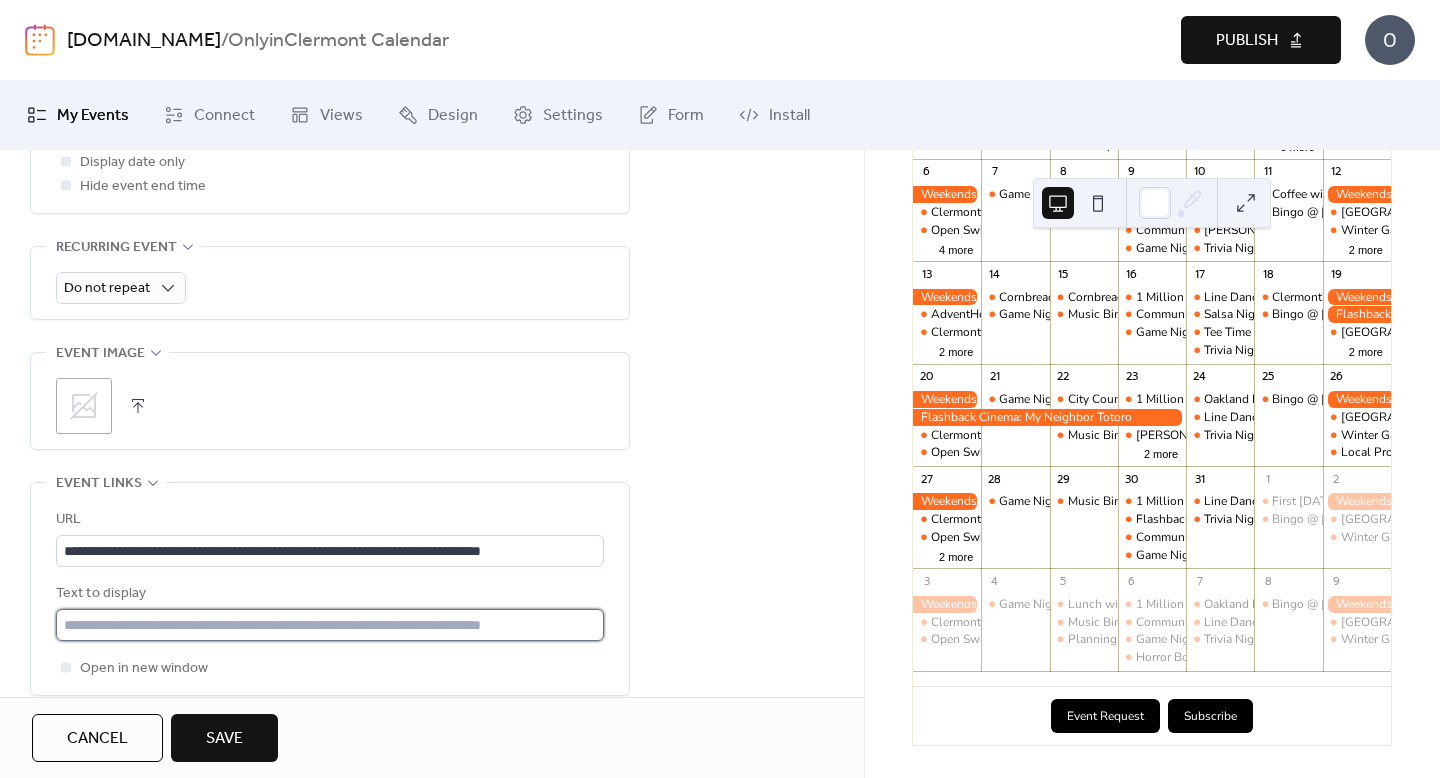 click at bounding box center (330, 625) 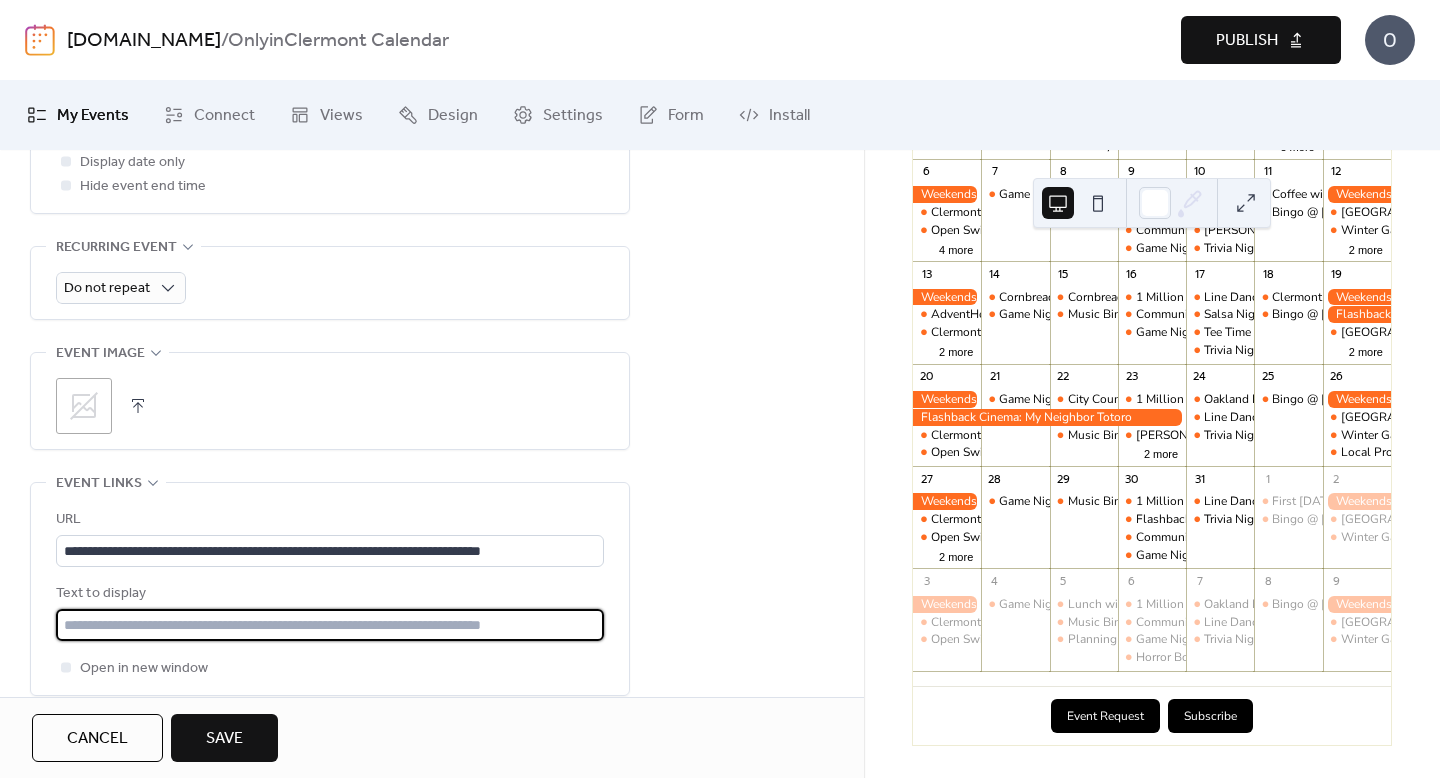 type on "**********" 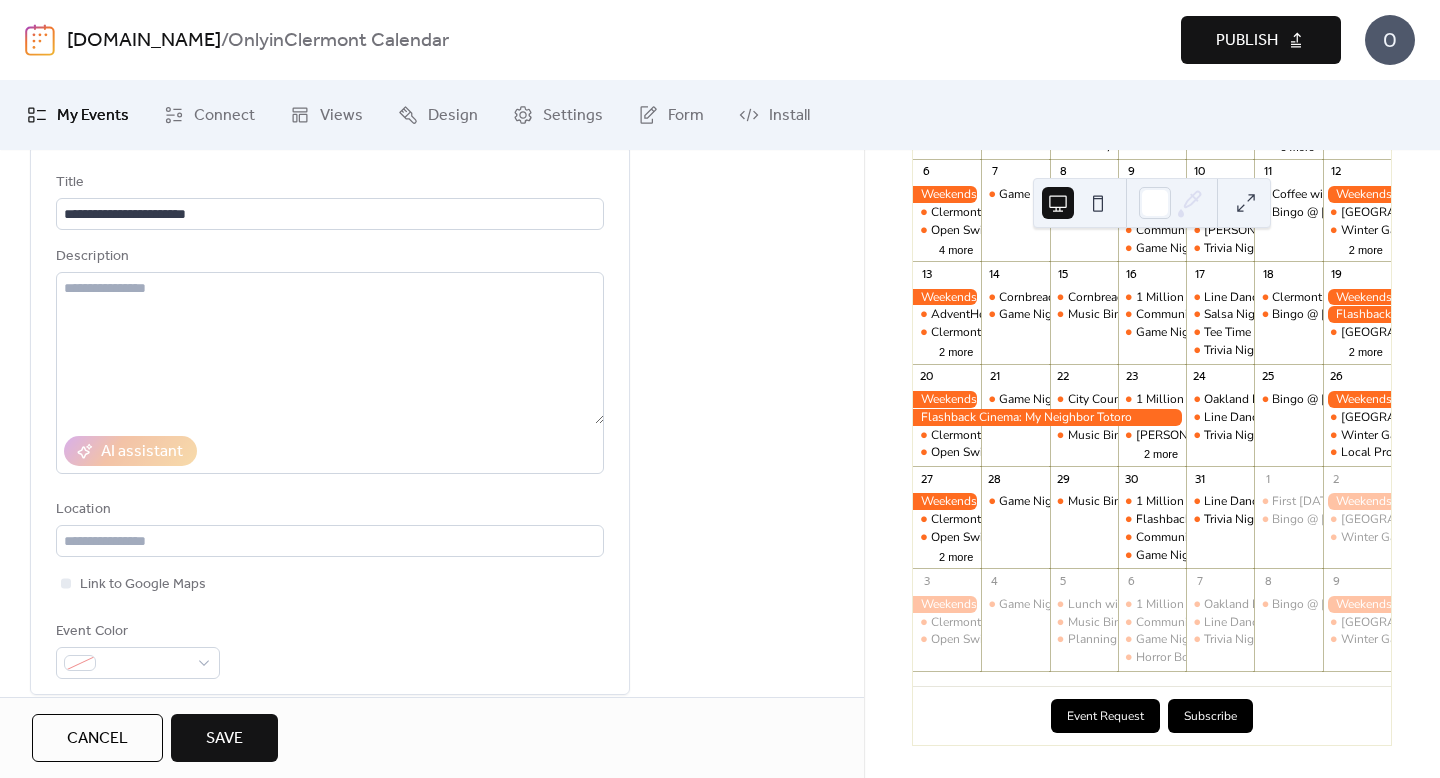 scroll, scrollTop: 113, scrollLeft: 0, axis: vertical 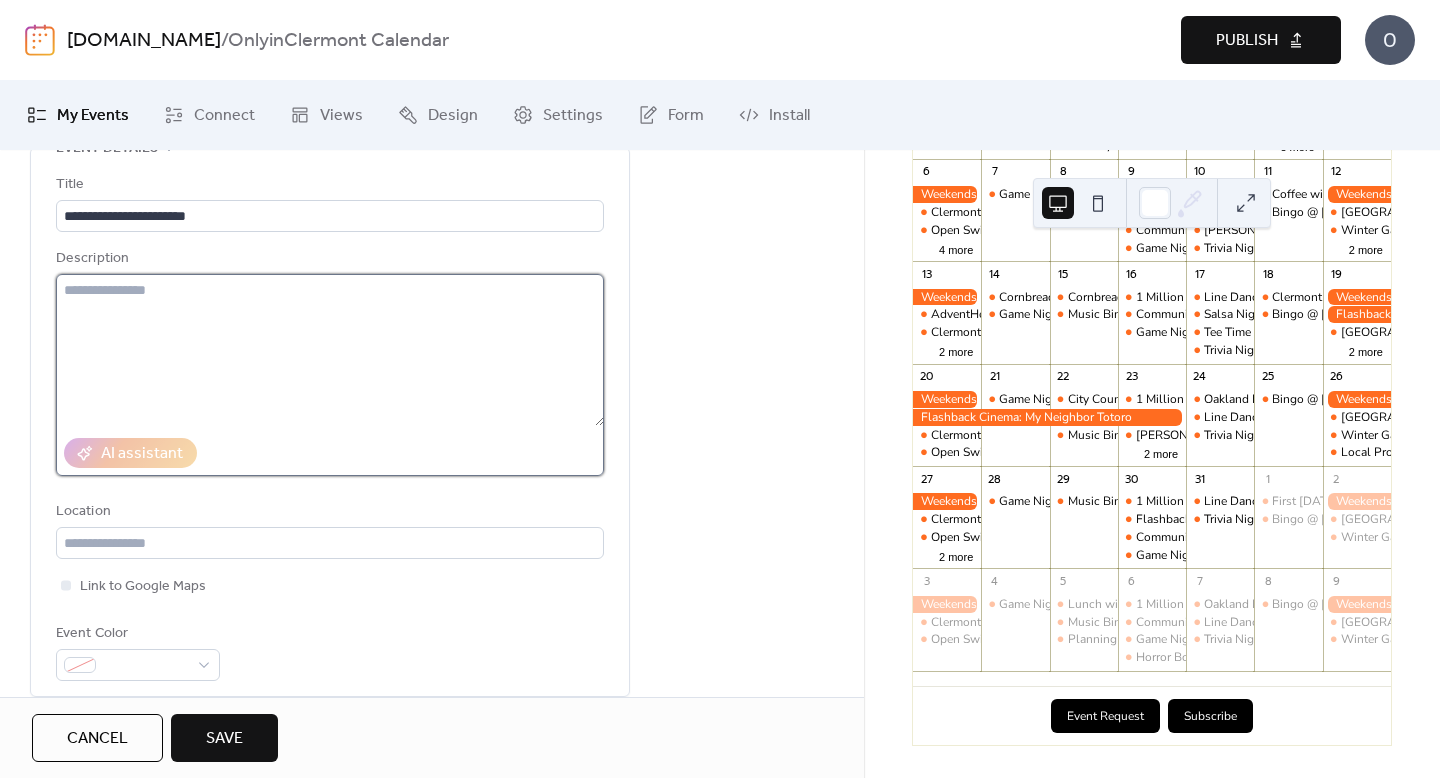 click at bounding box center [330, 350] 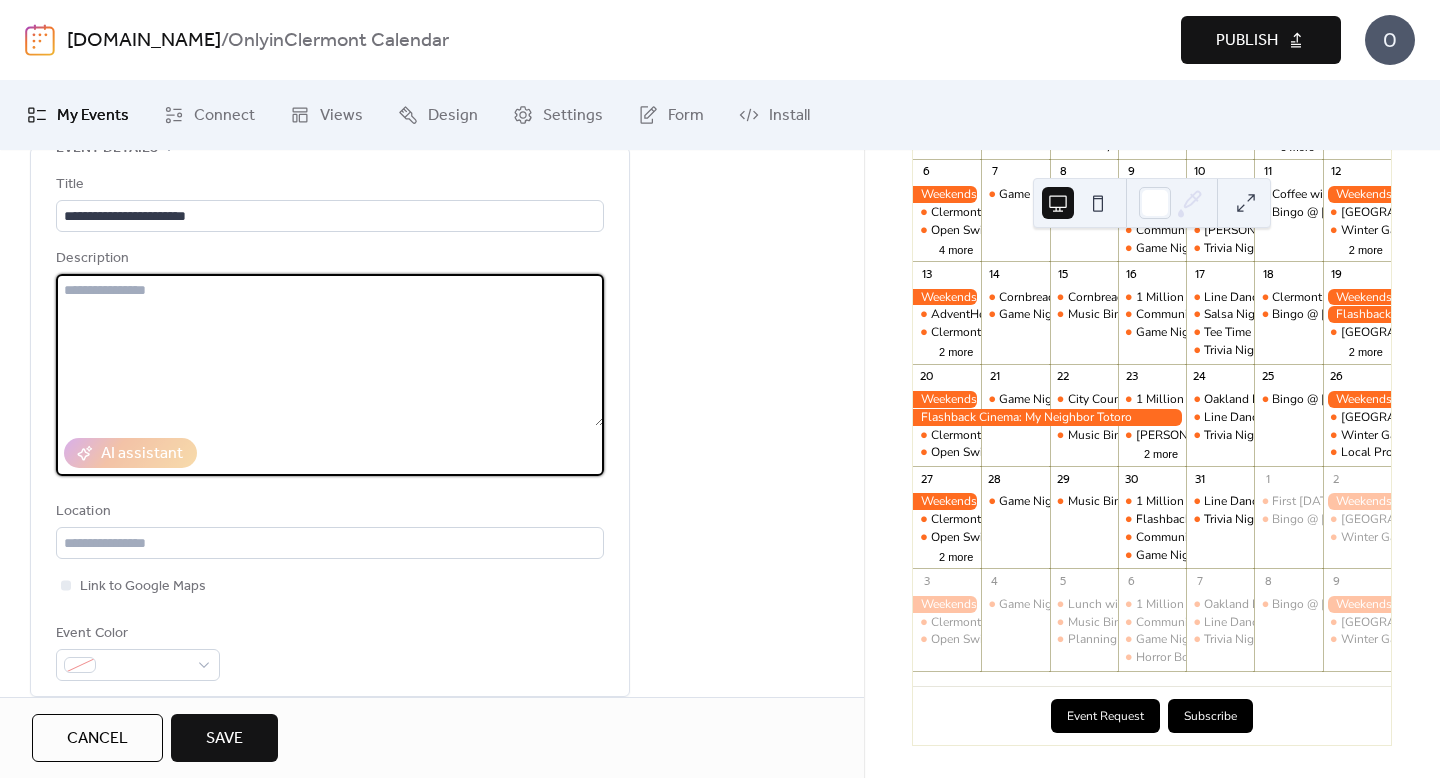 paste on "**********" 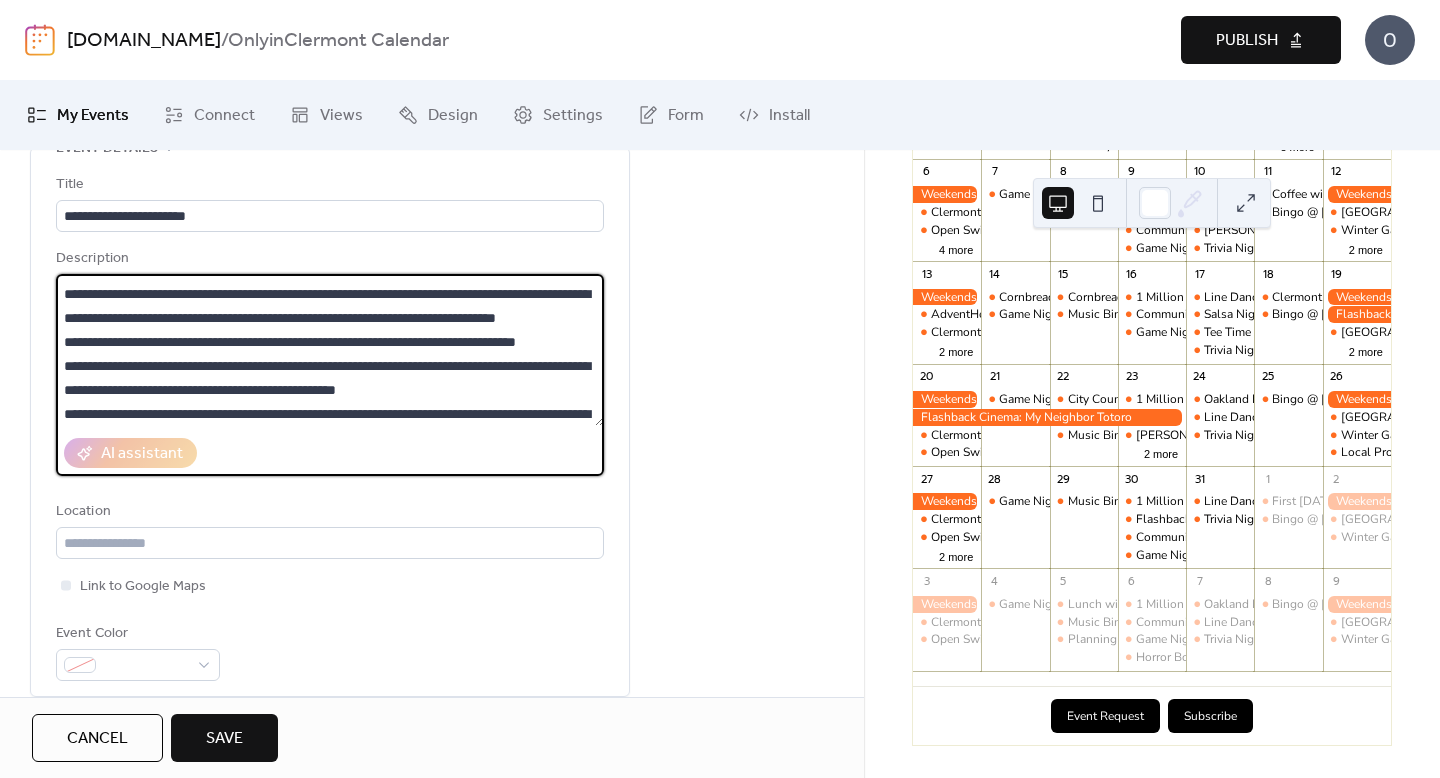 scroll, scrollTop: 0, scrollLeft: 0, axis: both 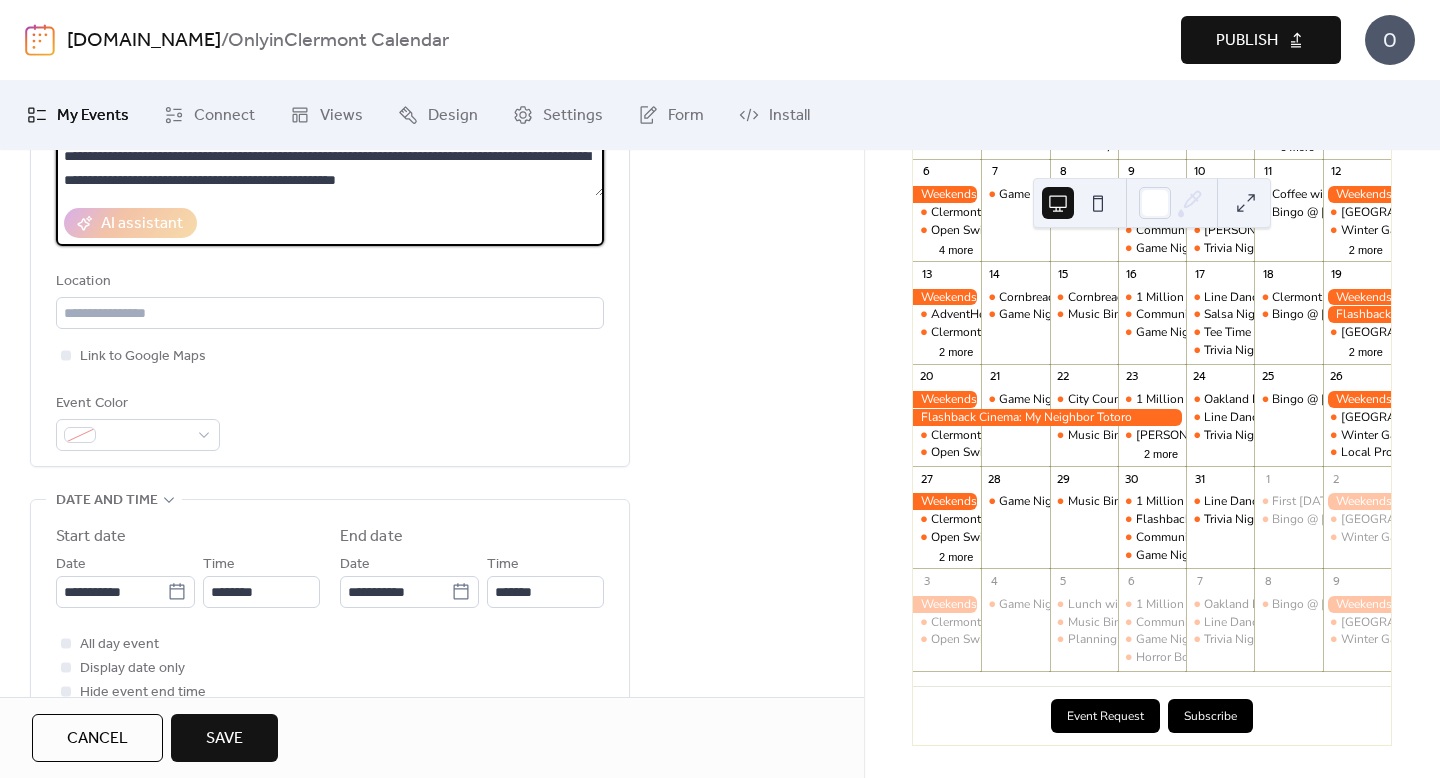 type on "**********" 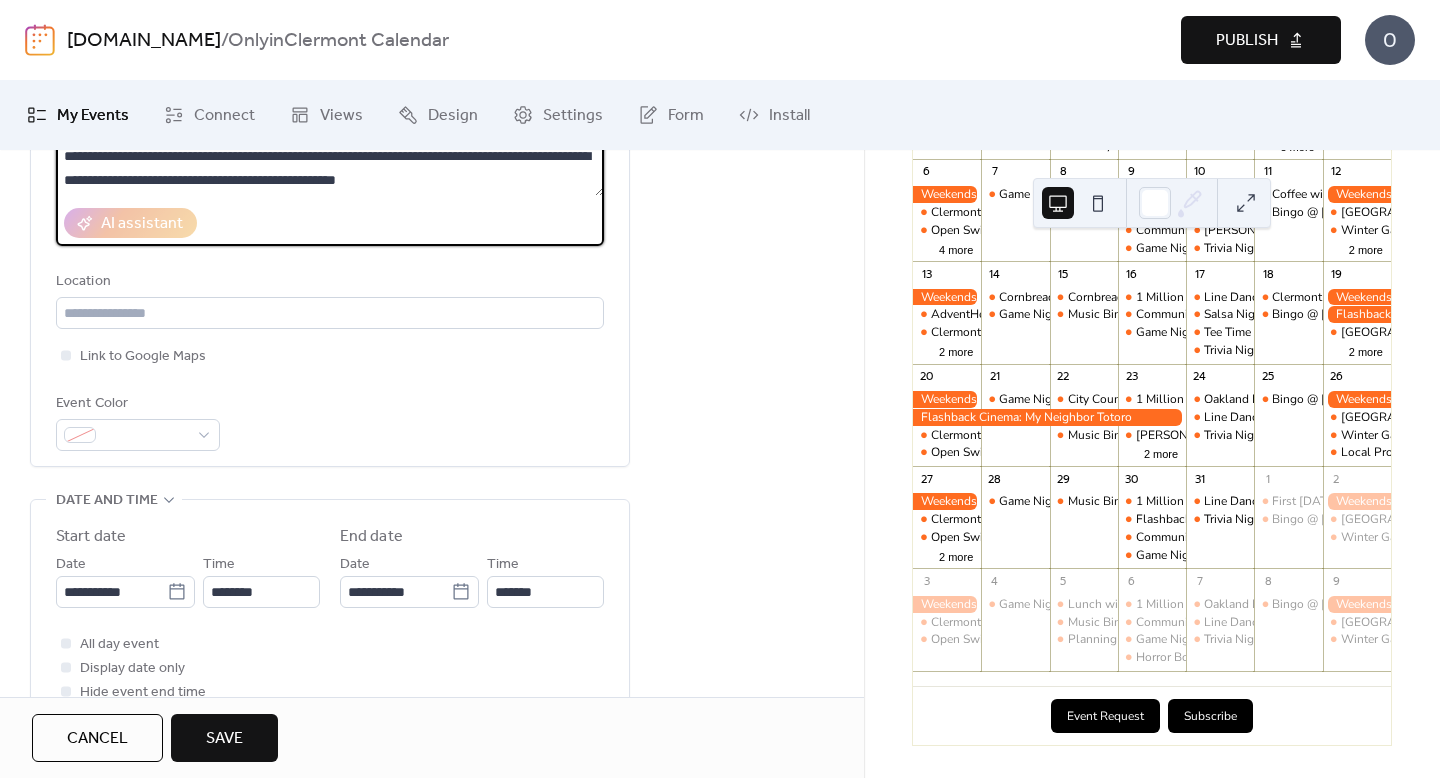 click on "**********" at bounding box center (330, 197) 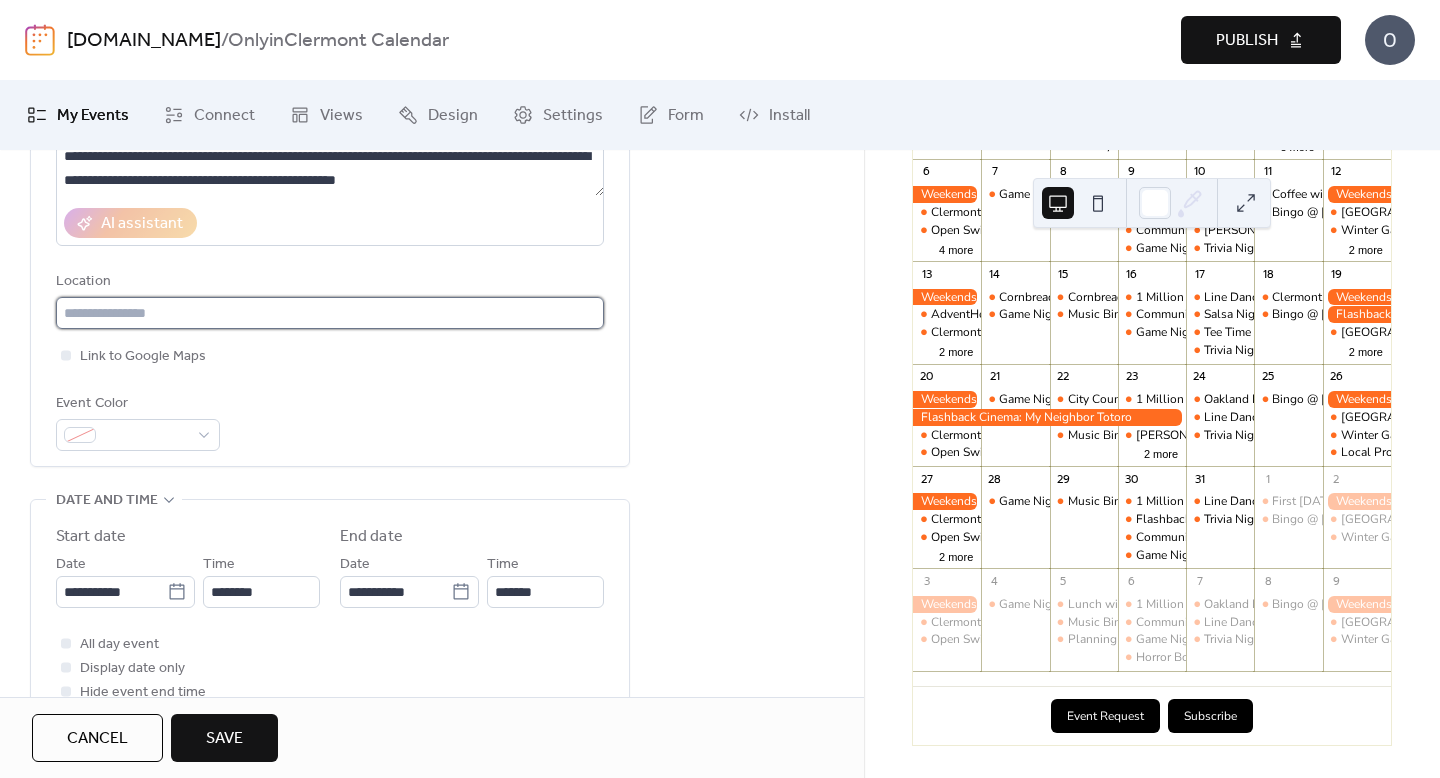 click at bounding box center (330, 313) 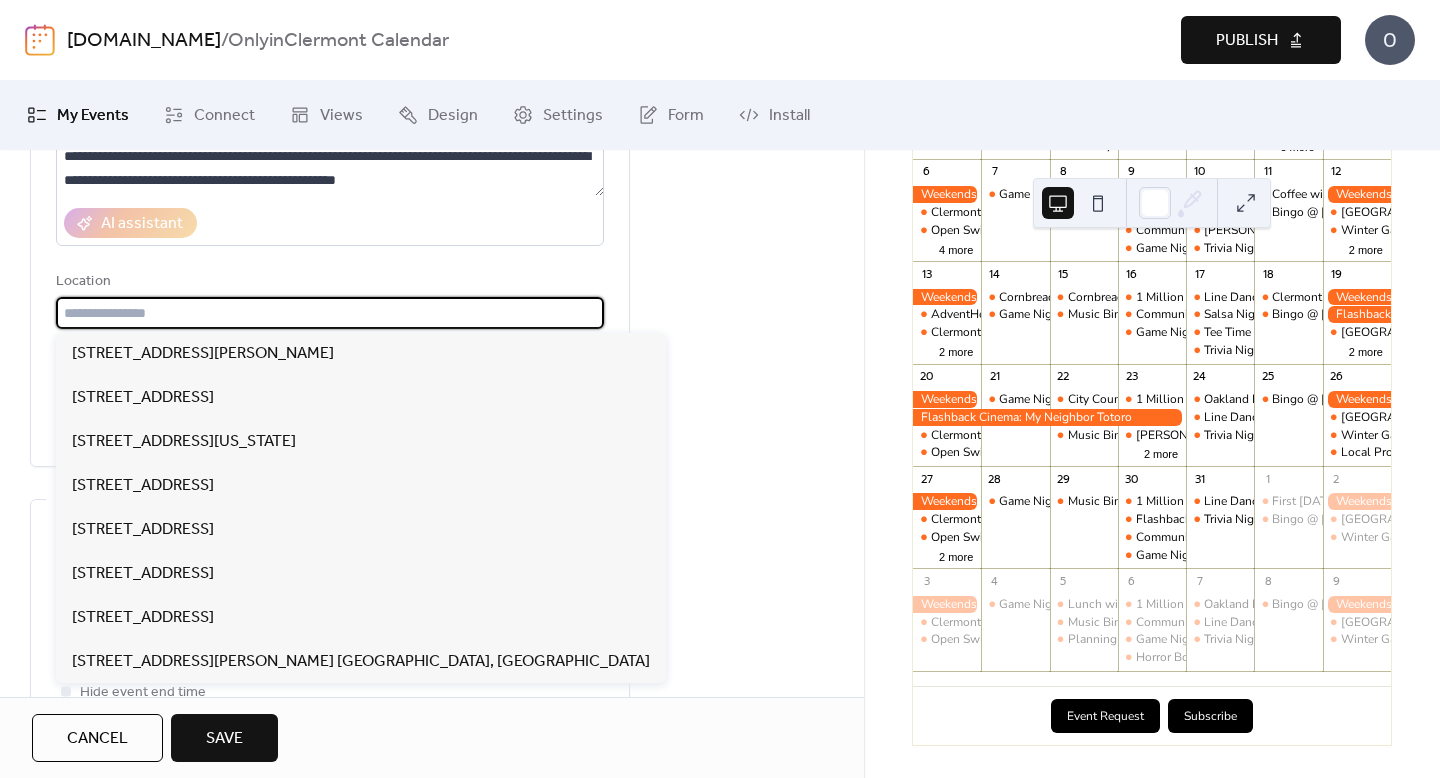 paste on "**********" 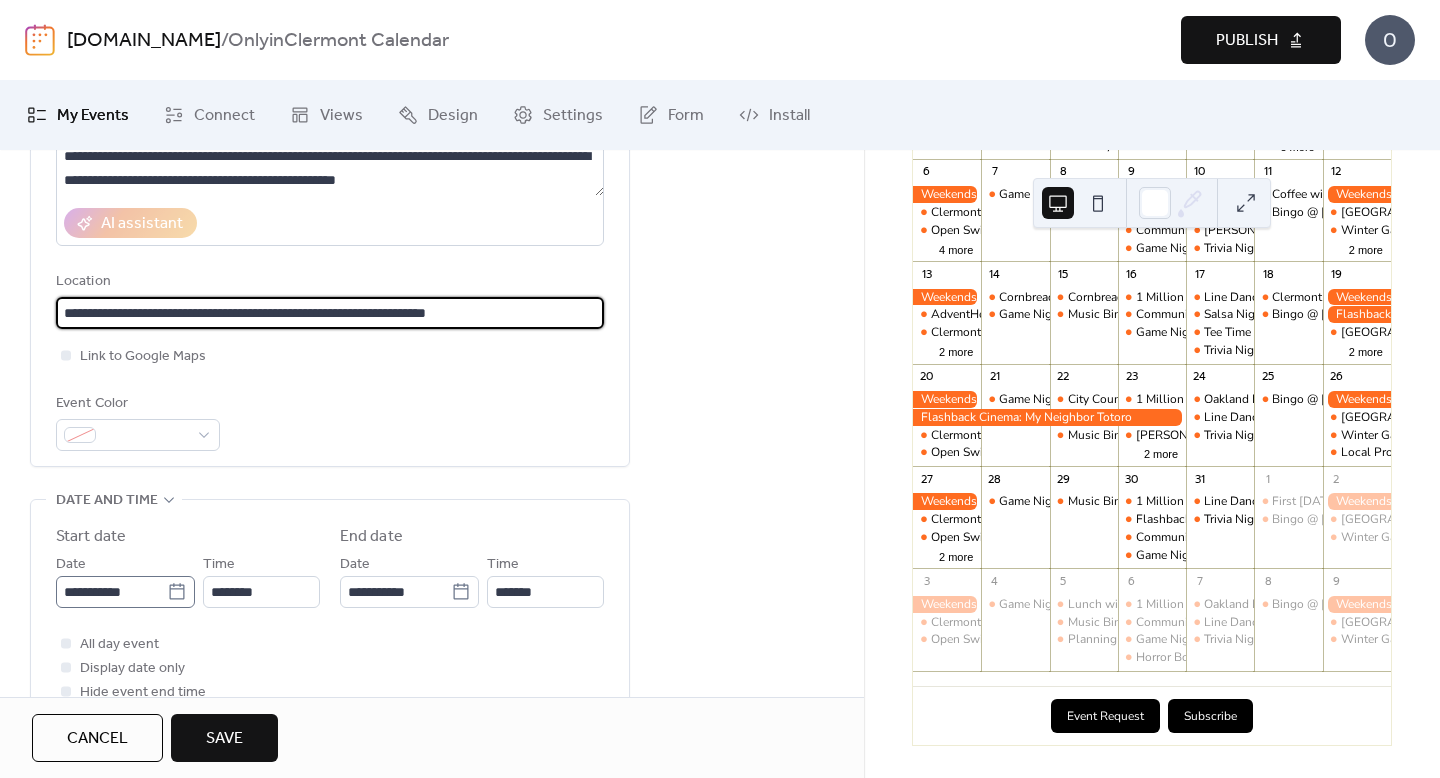 type on "**********" 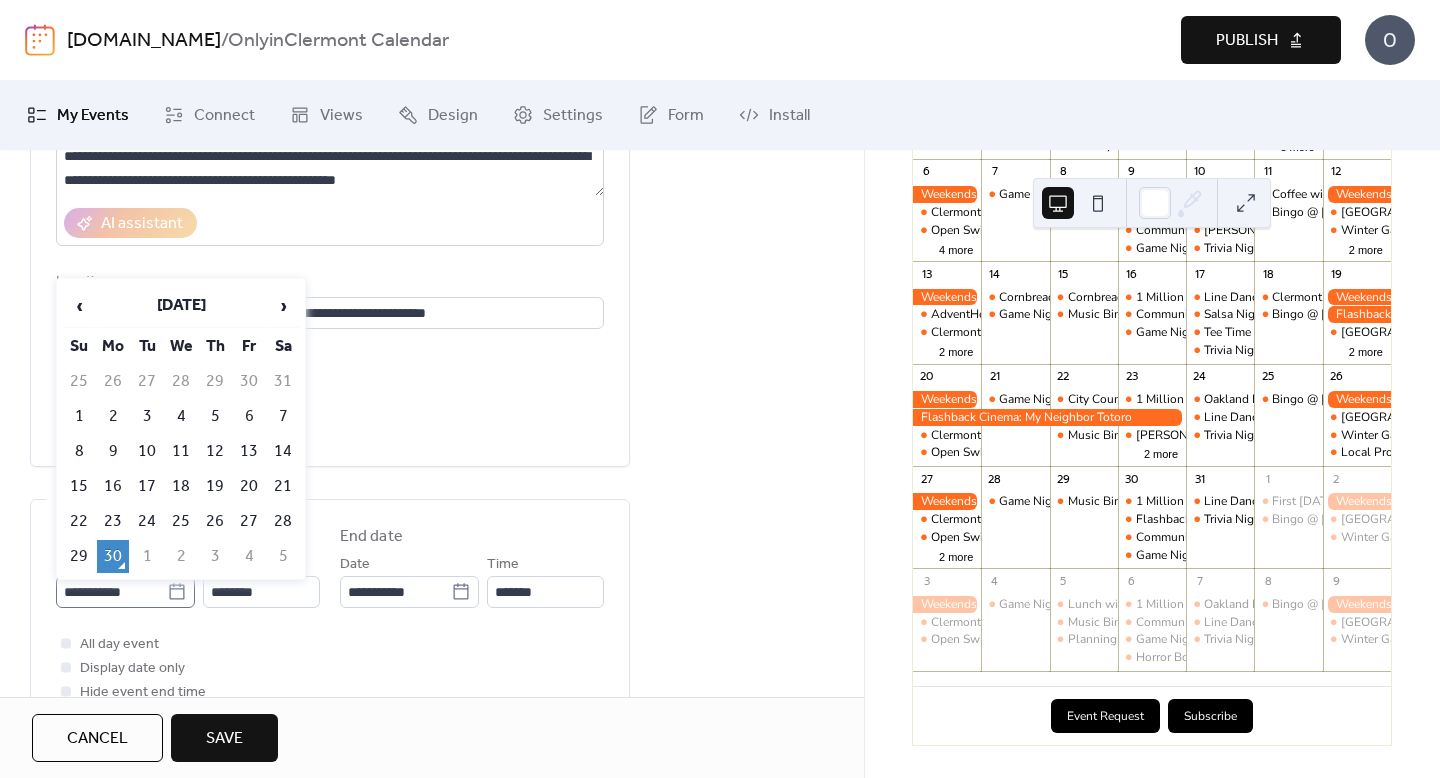 click on "**********" at bounding box center (125, 592) 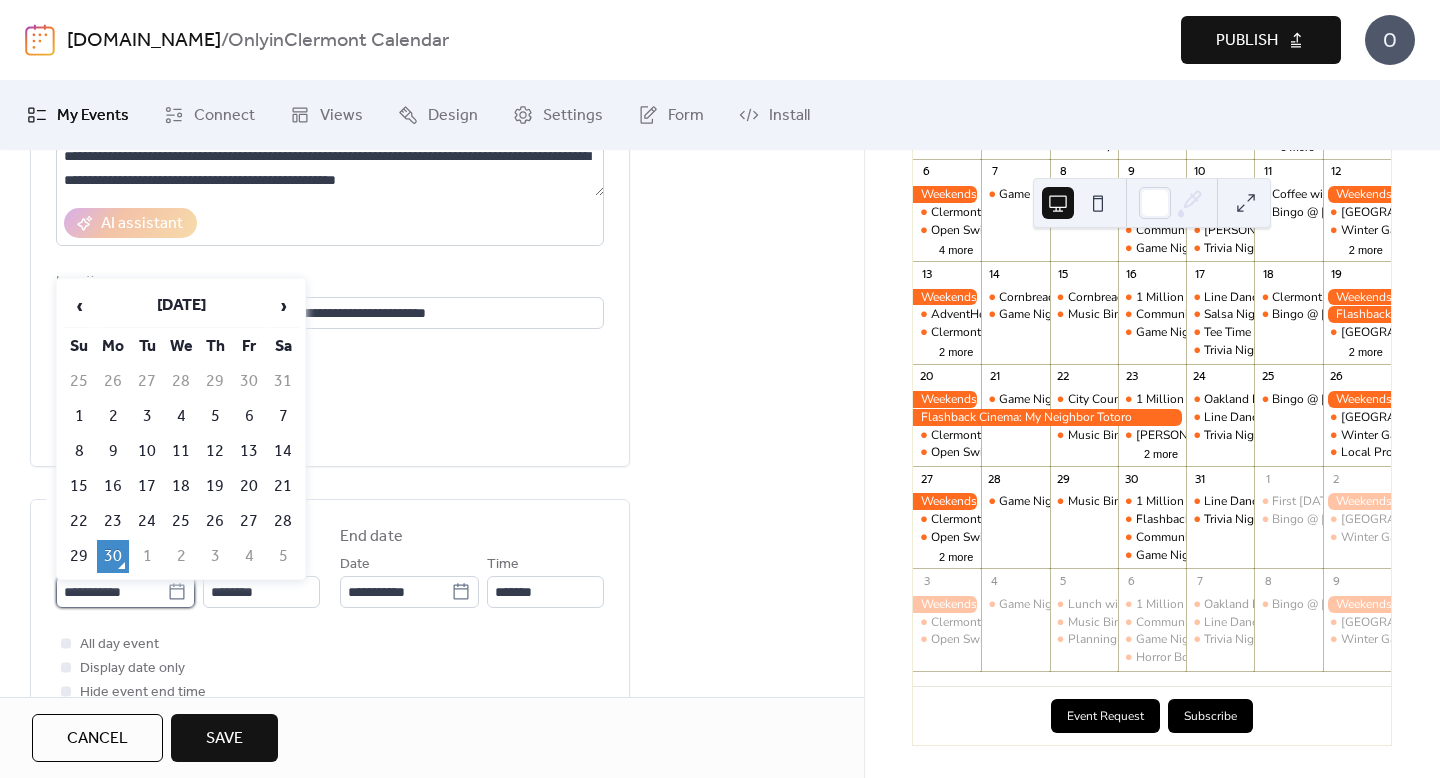 click on "**********" at bounding box center (111, 592) 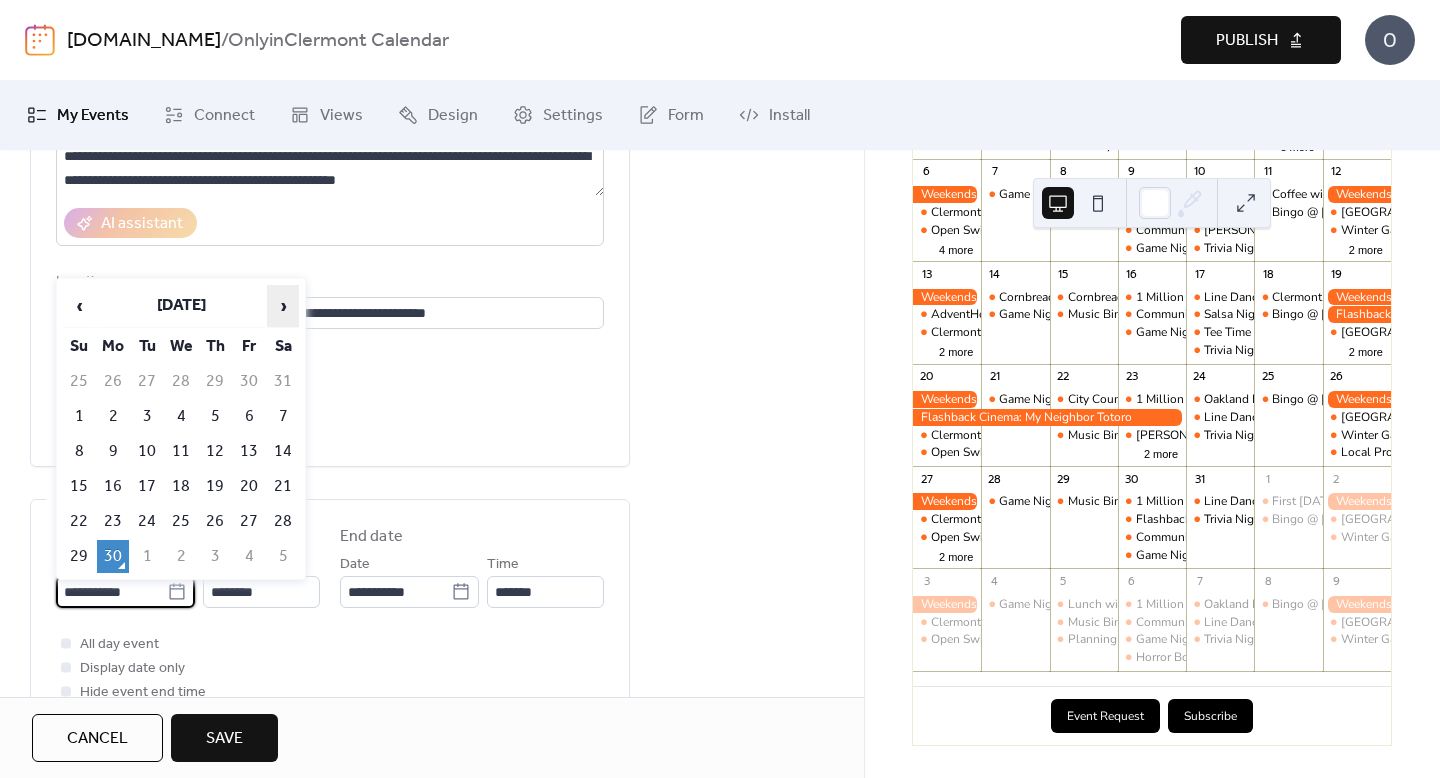 click on "›" at bounding box center (283, 306) 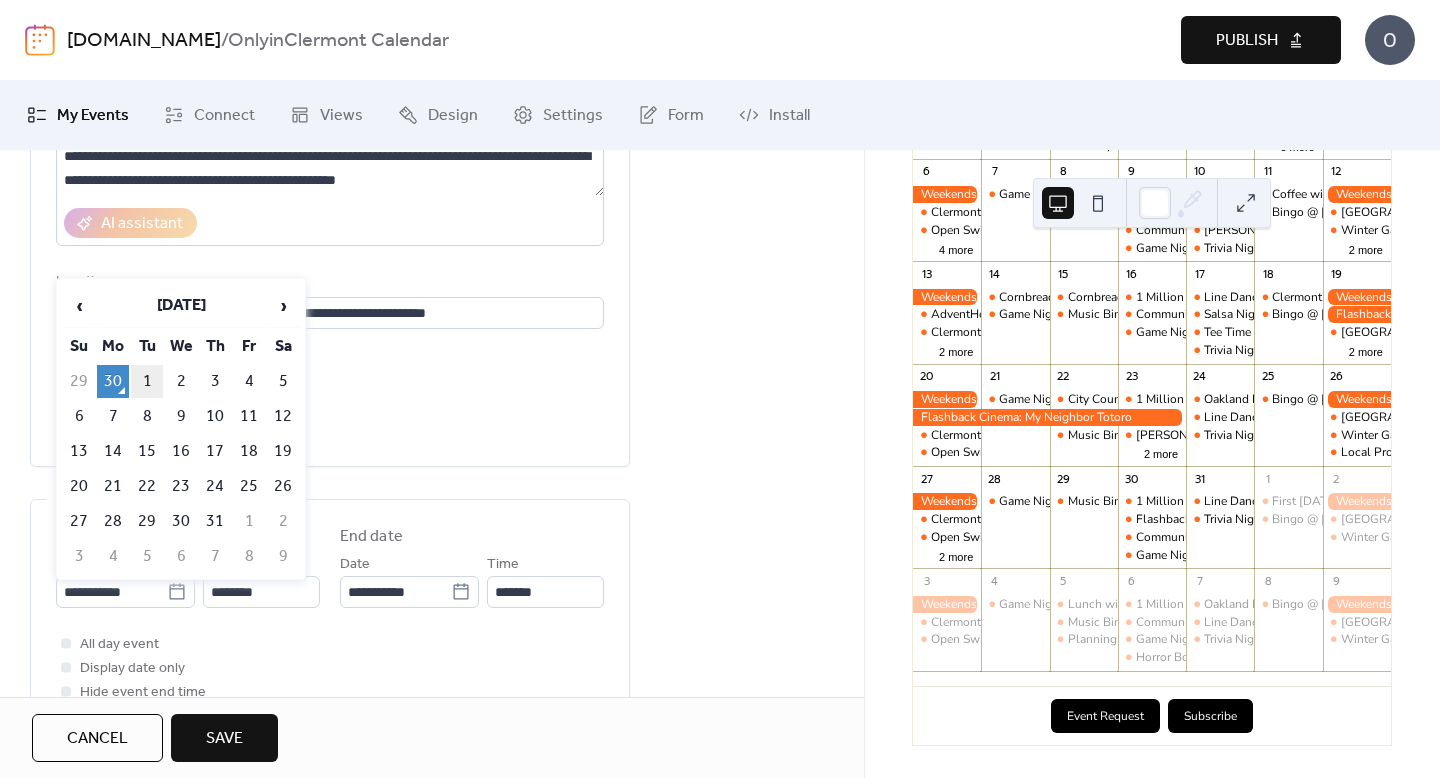 click on "1" at bounding box center (147, 381) 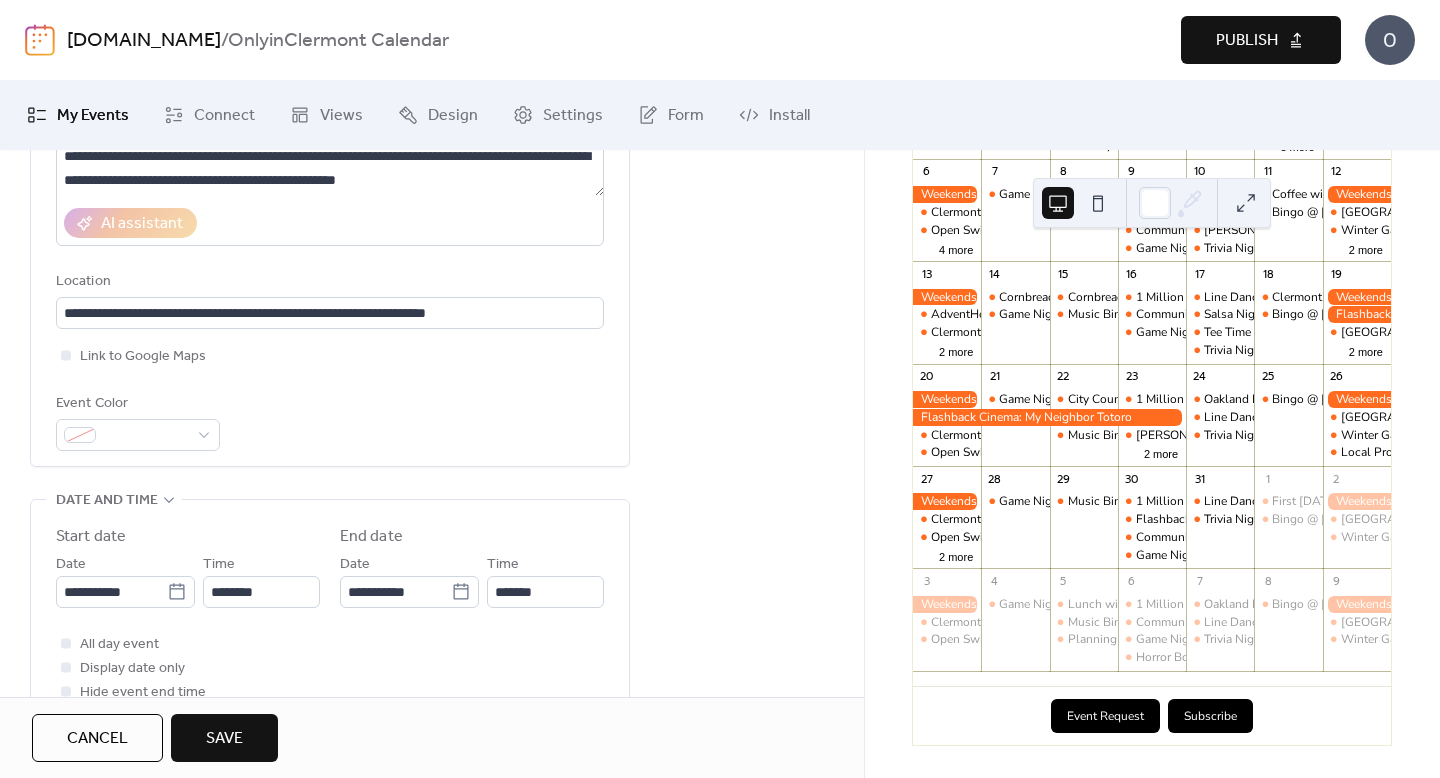 click on "**********" at bounding box center (330, 614) 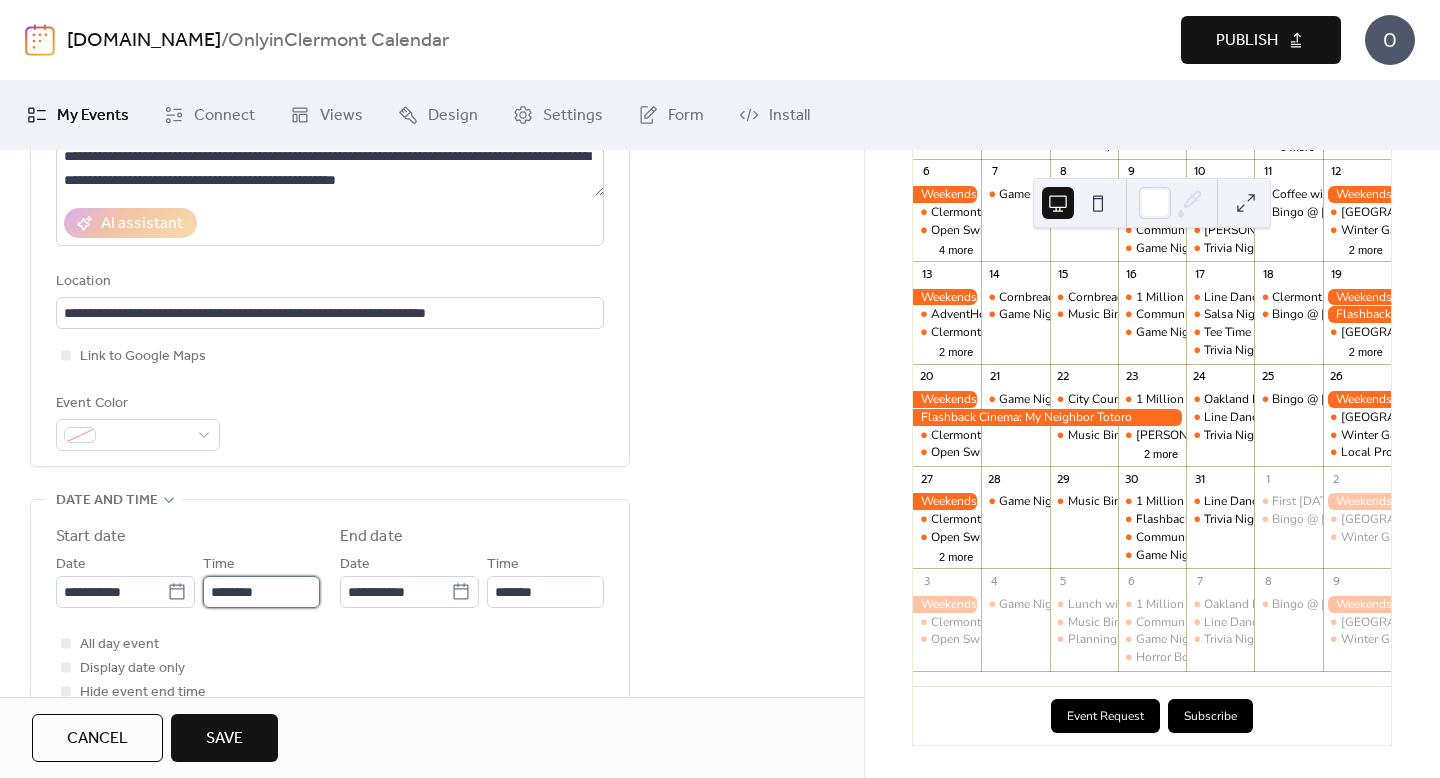 click on "********" at bounding box center (261, 592) 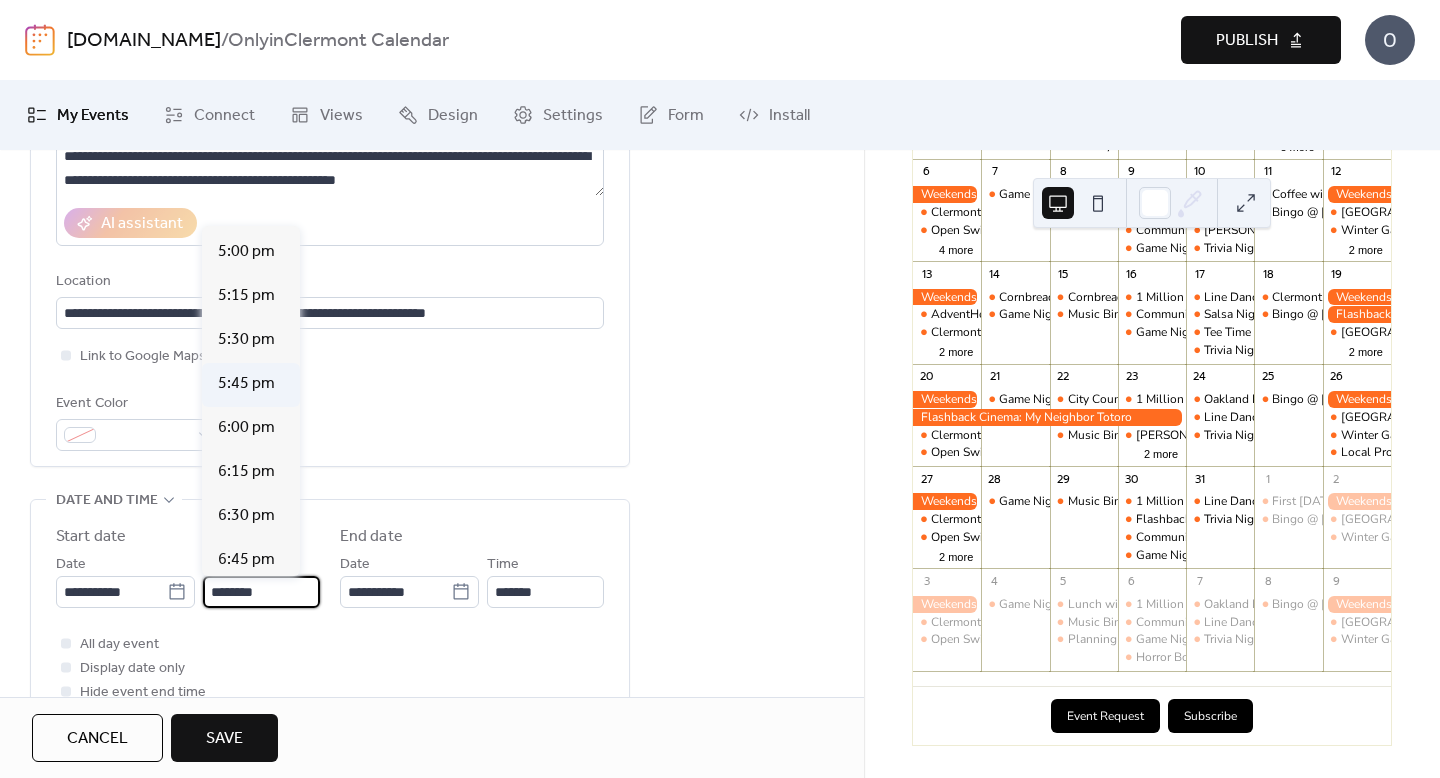 scroll, scrollTop: 3081, scrollLeft: 0, axis: vertical 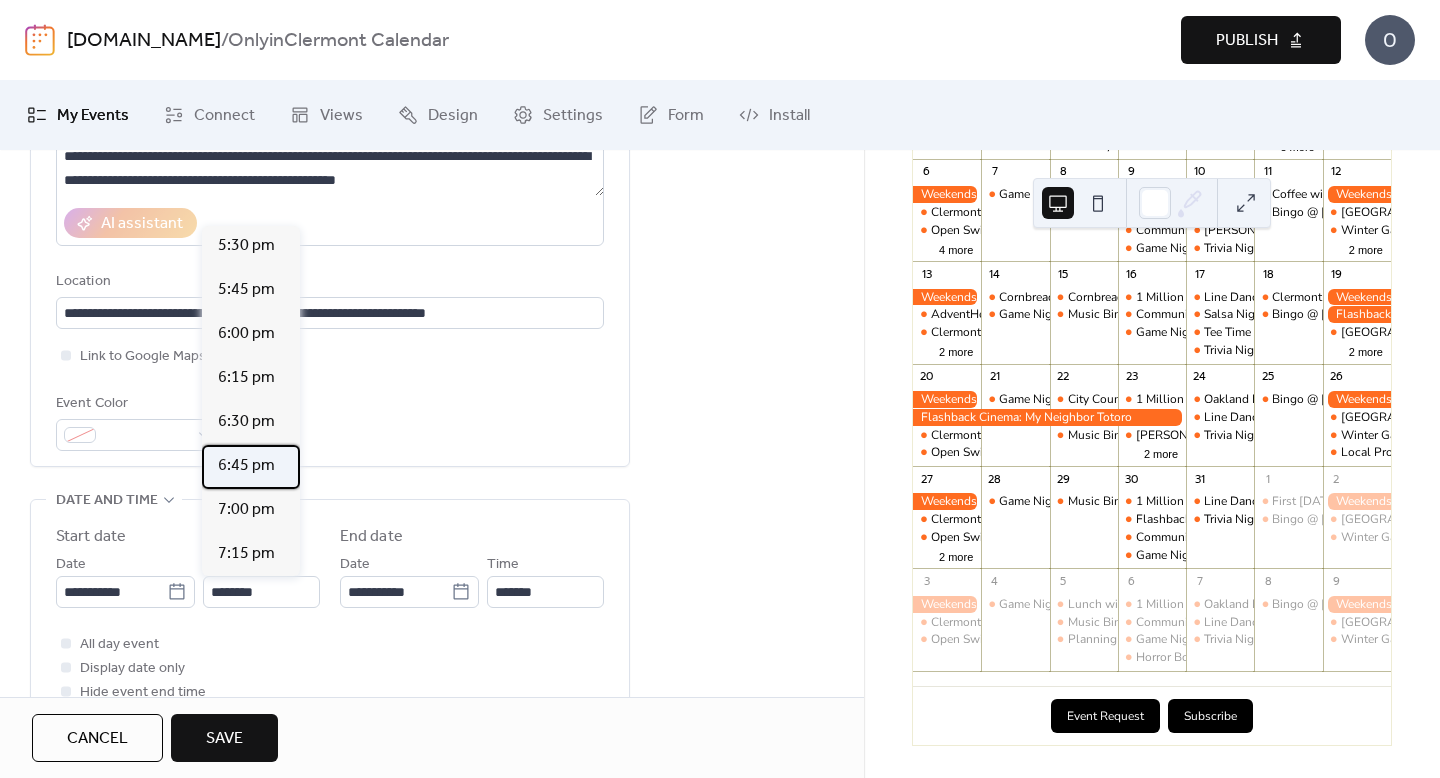 click on "6:45 pm" at bounding box center [246, 466] 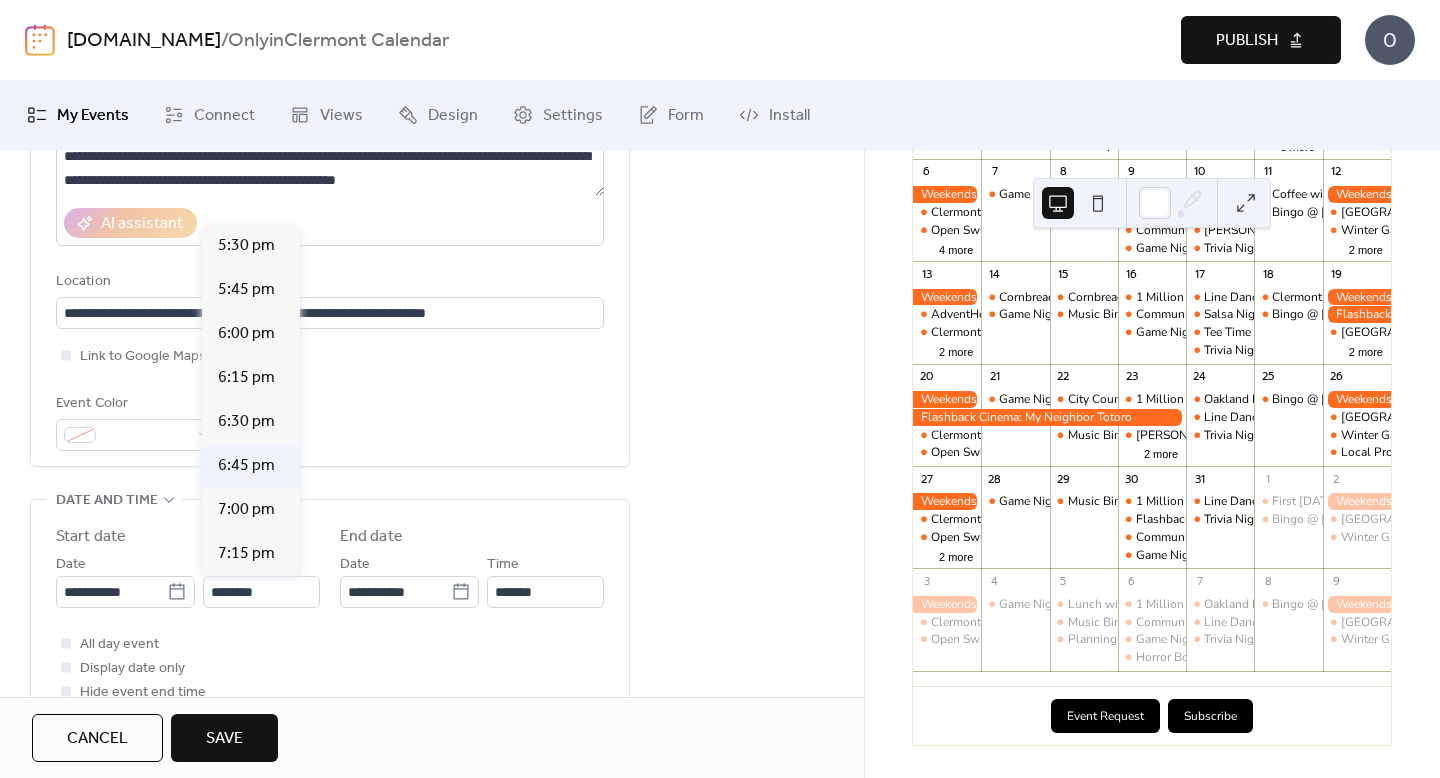 type on "*******" 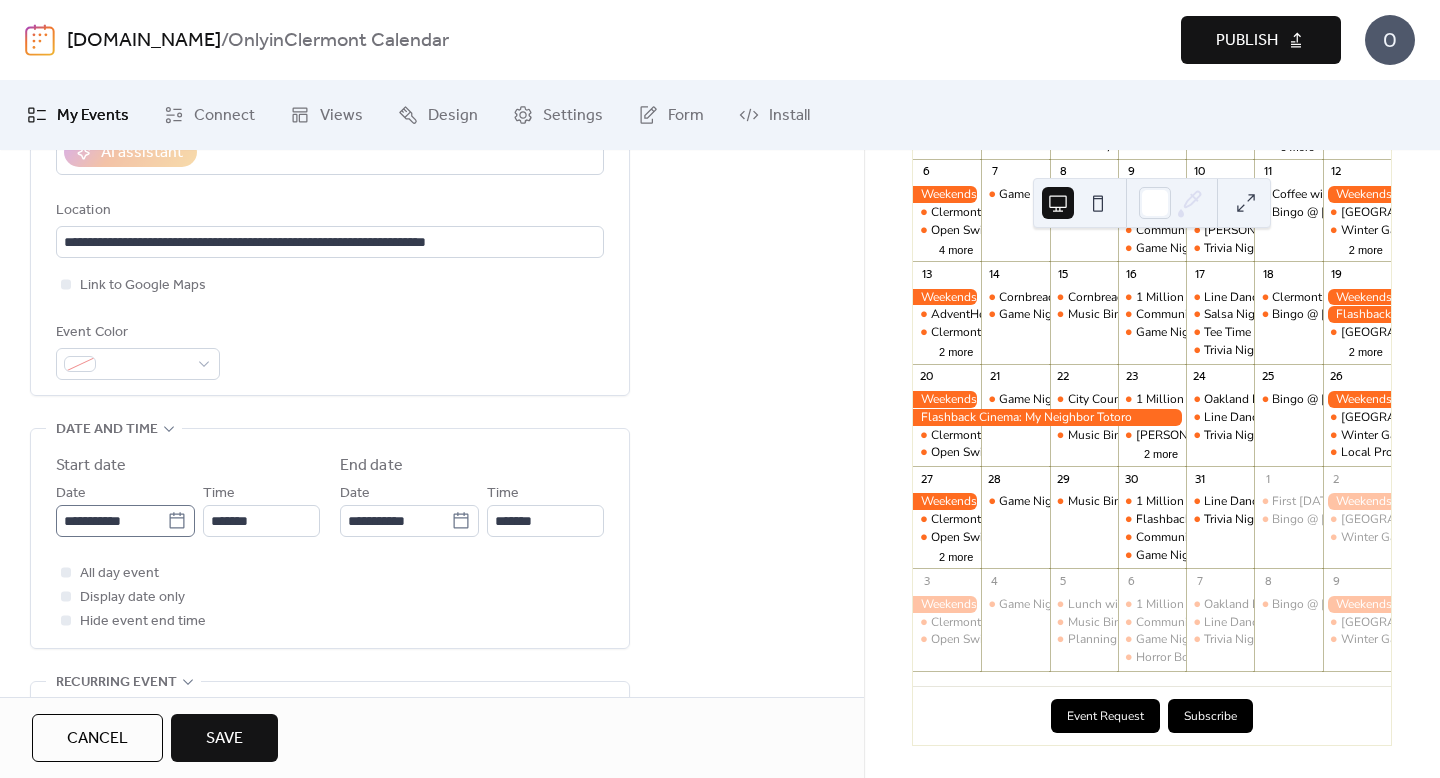 scroll, scrollTop: 424, scrollLeft: 0, axis: vertical 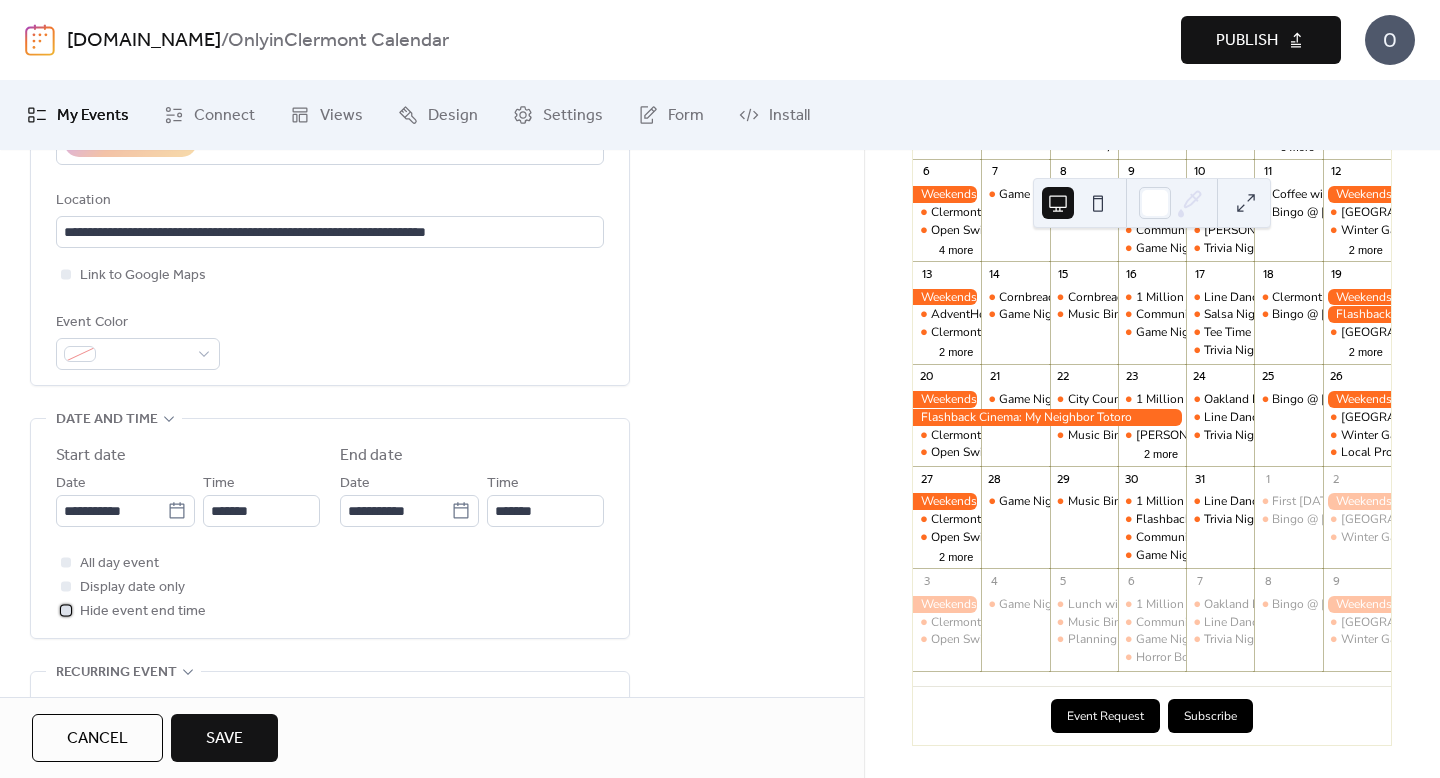 click on "Hide event end time" at bounding box center [143, 612] 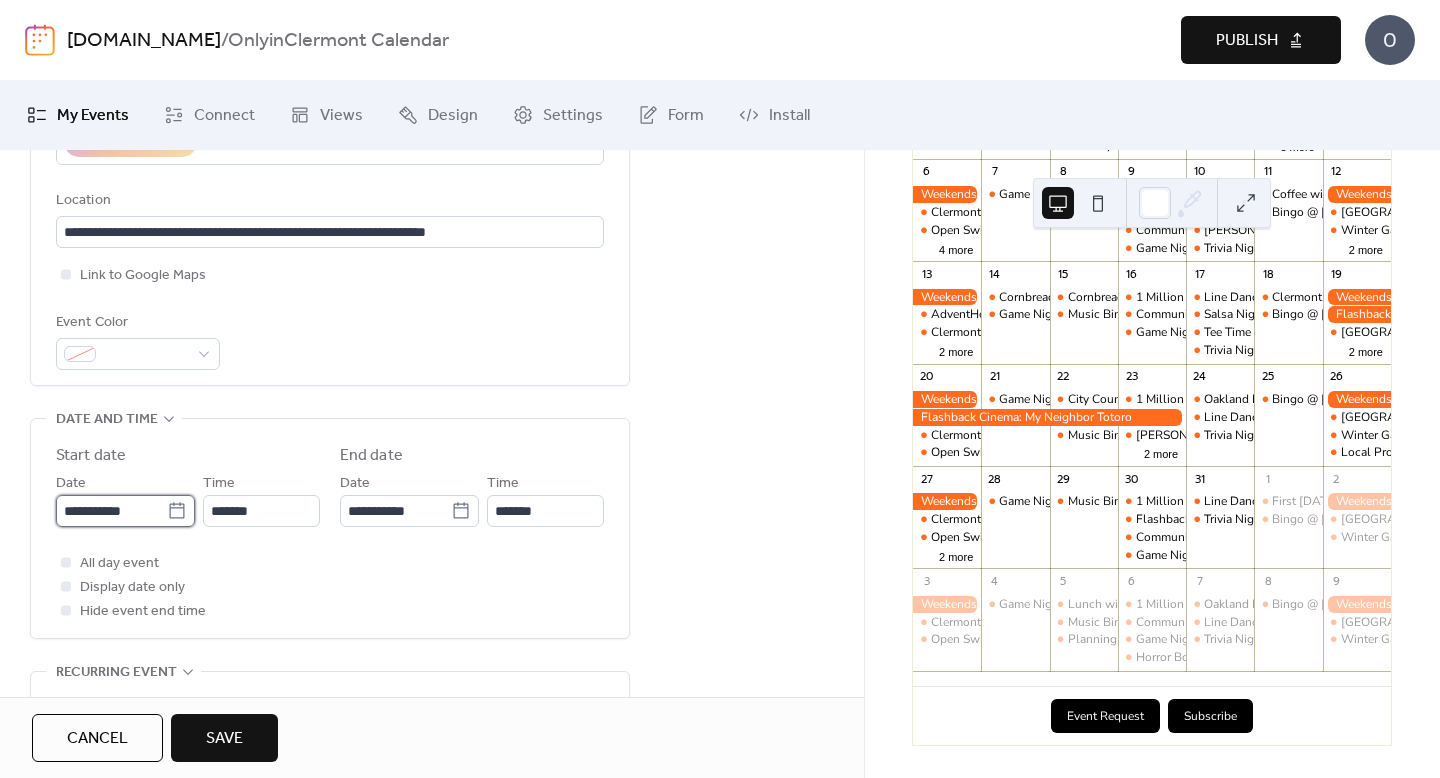 click on "**********" at bounding box center [111, 511] 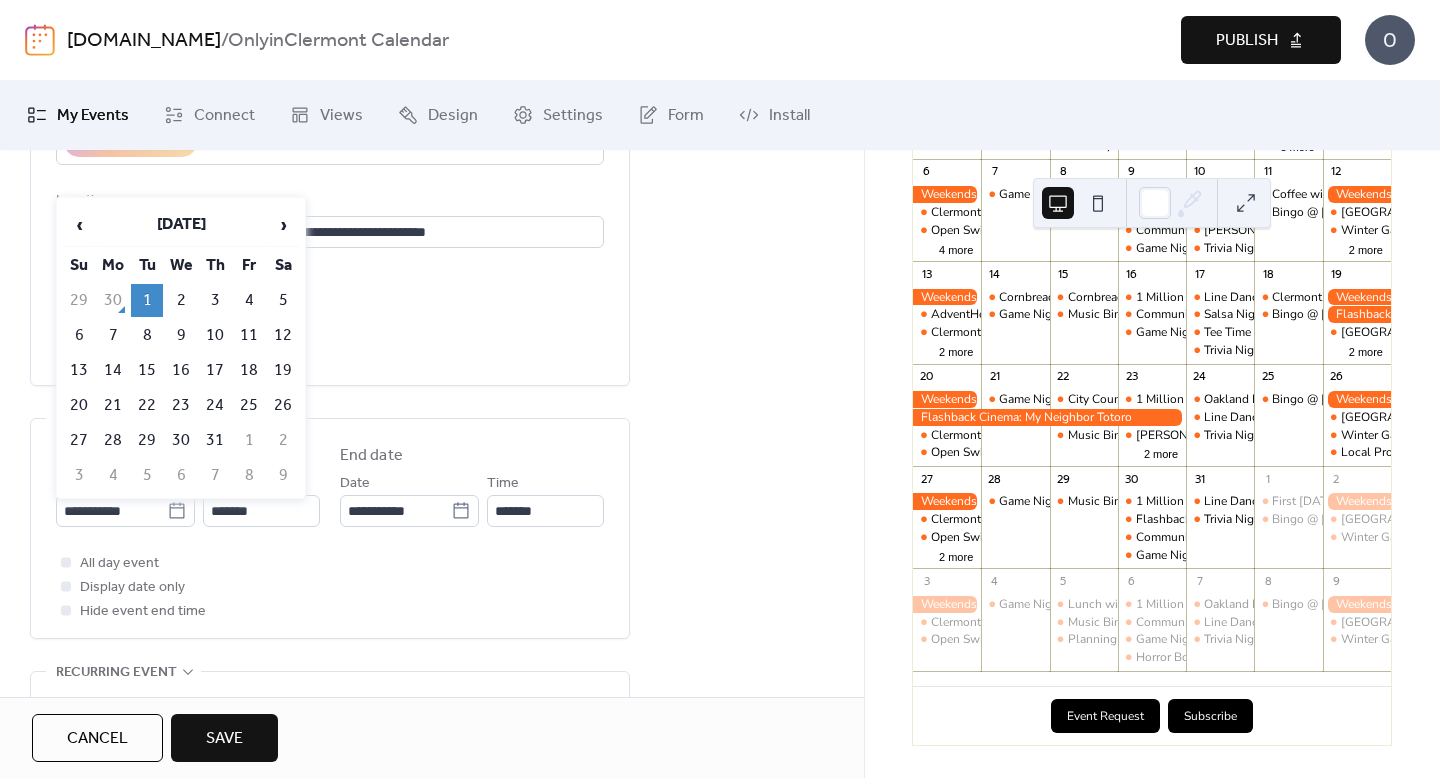 click on "1" at bounding box center [147, 300] 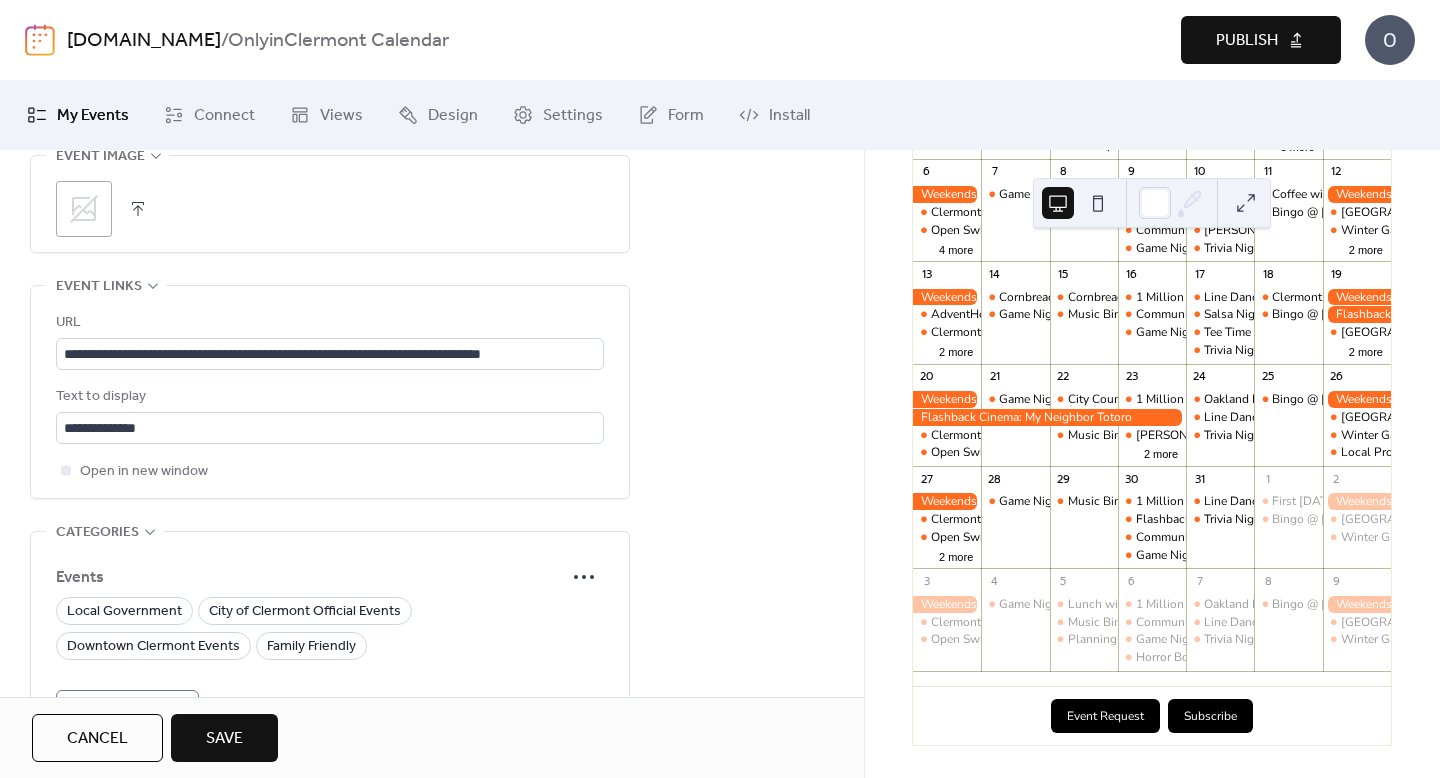 scroll, scrollTop: 893, scrollLeft: 0, axis: vertical 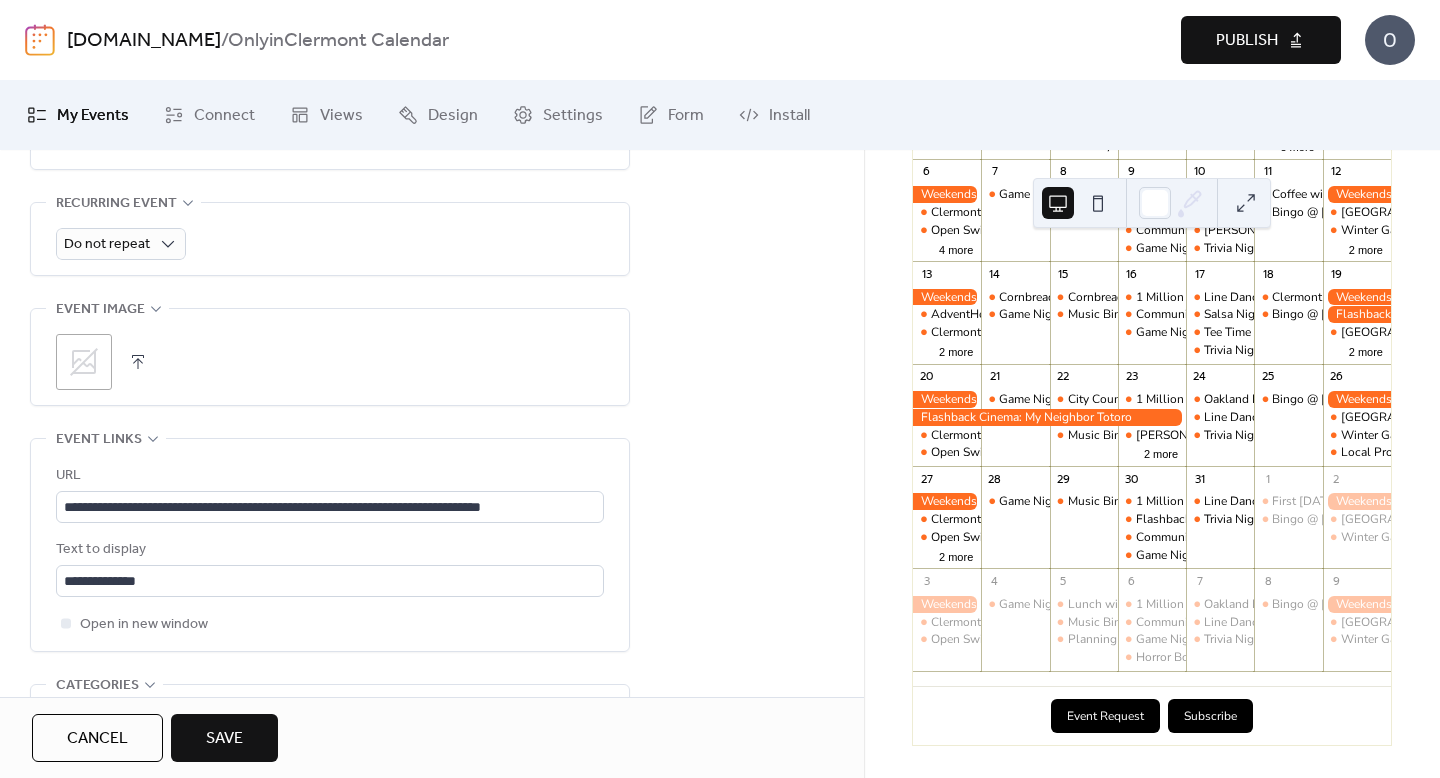 click 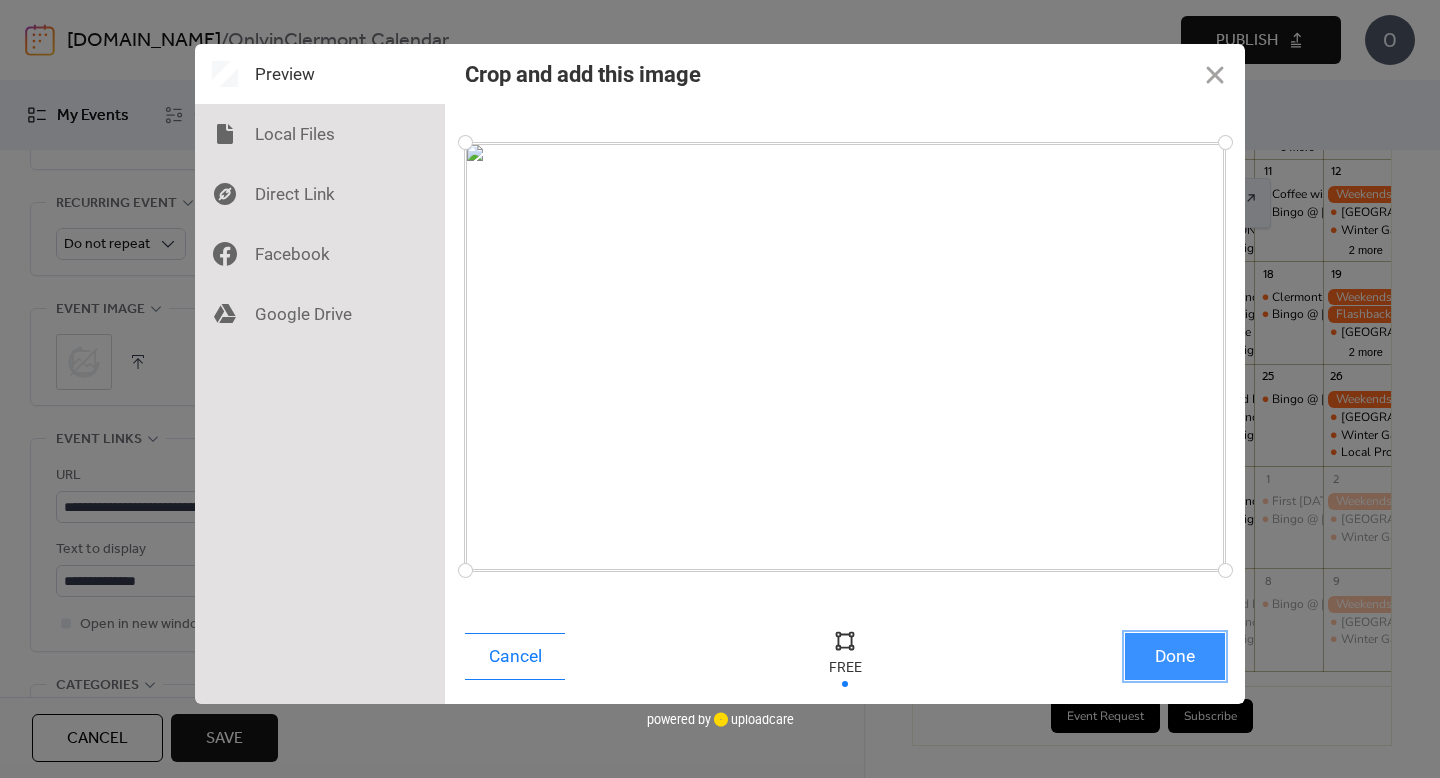 click on "Done" at bounding box center [1175, 656] 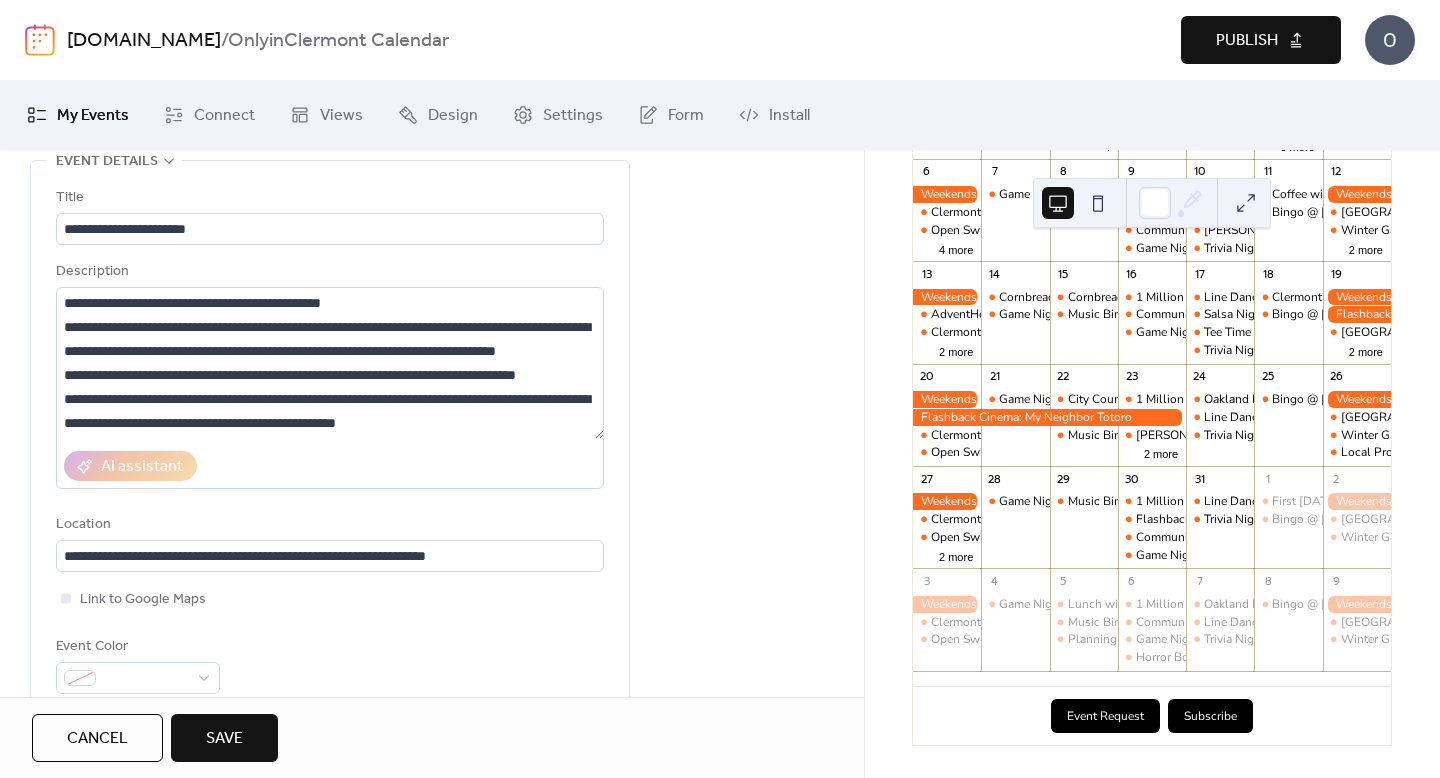 scroll, scrollTop: 0, scrollLeft: 0, axis: both 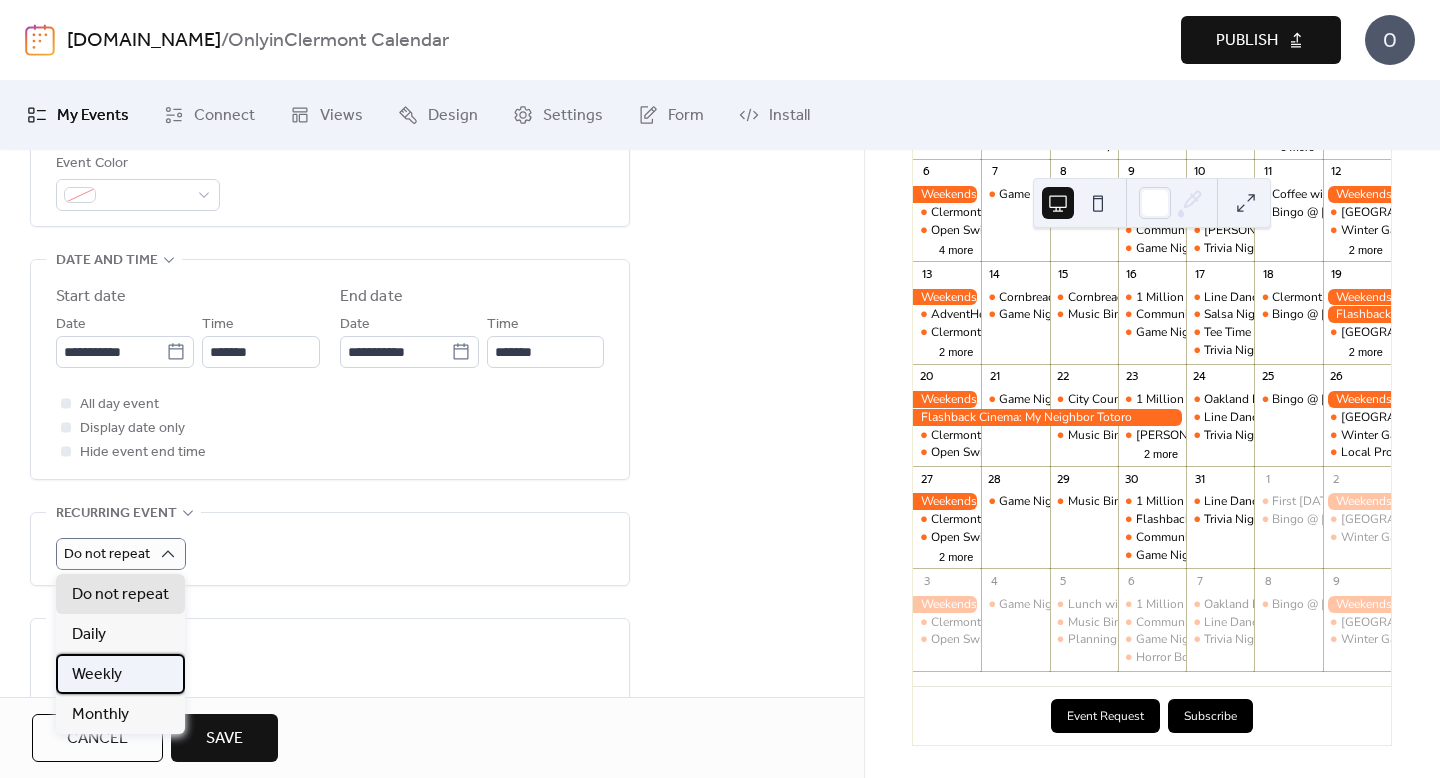 click on "Weekly" at bounding box center (120, 674) 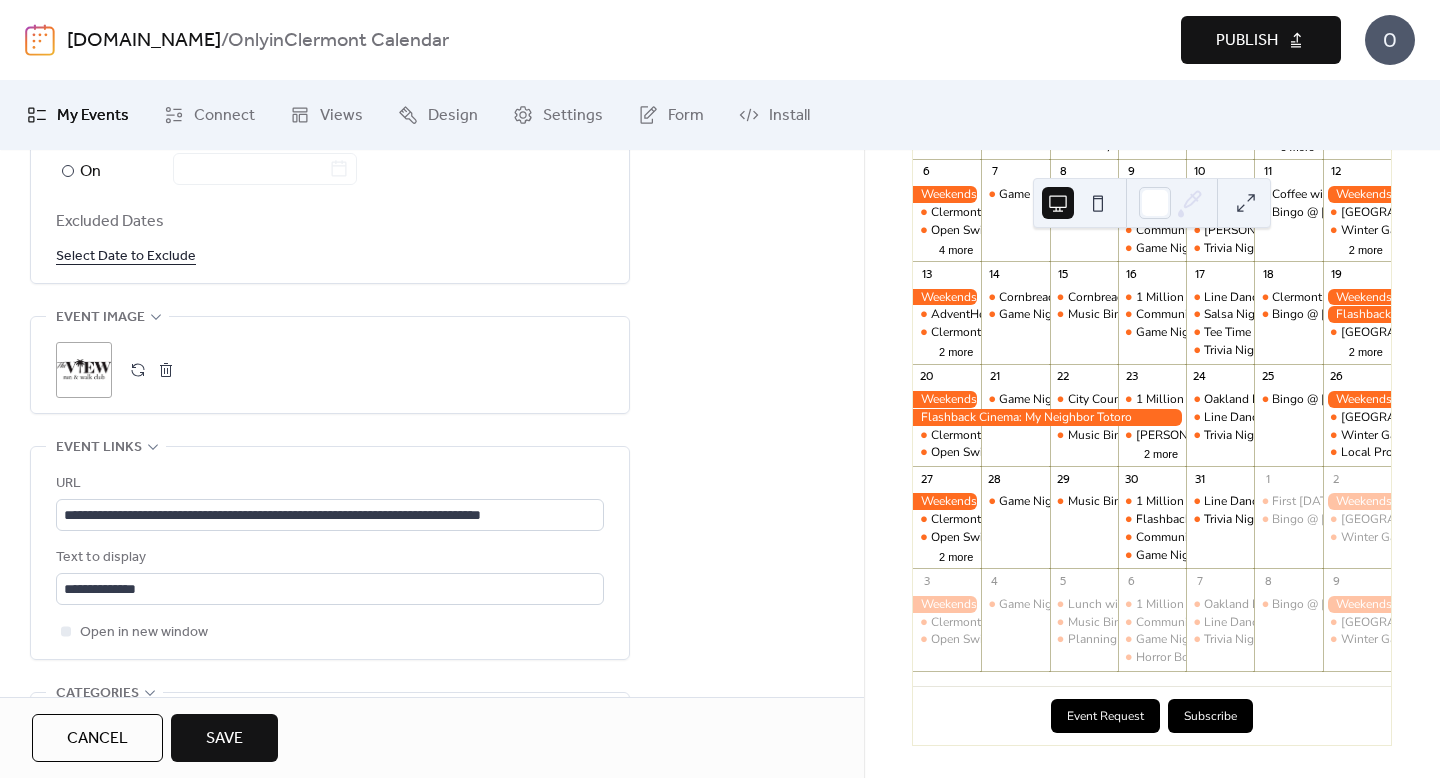 scroll, scrollTop: 1483, scrollLeft: 0, axis: vertical 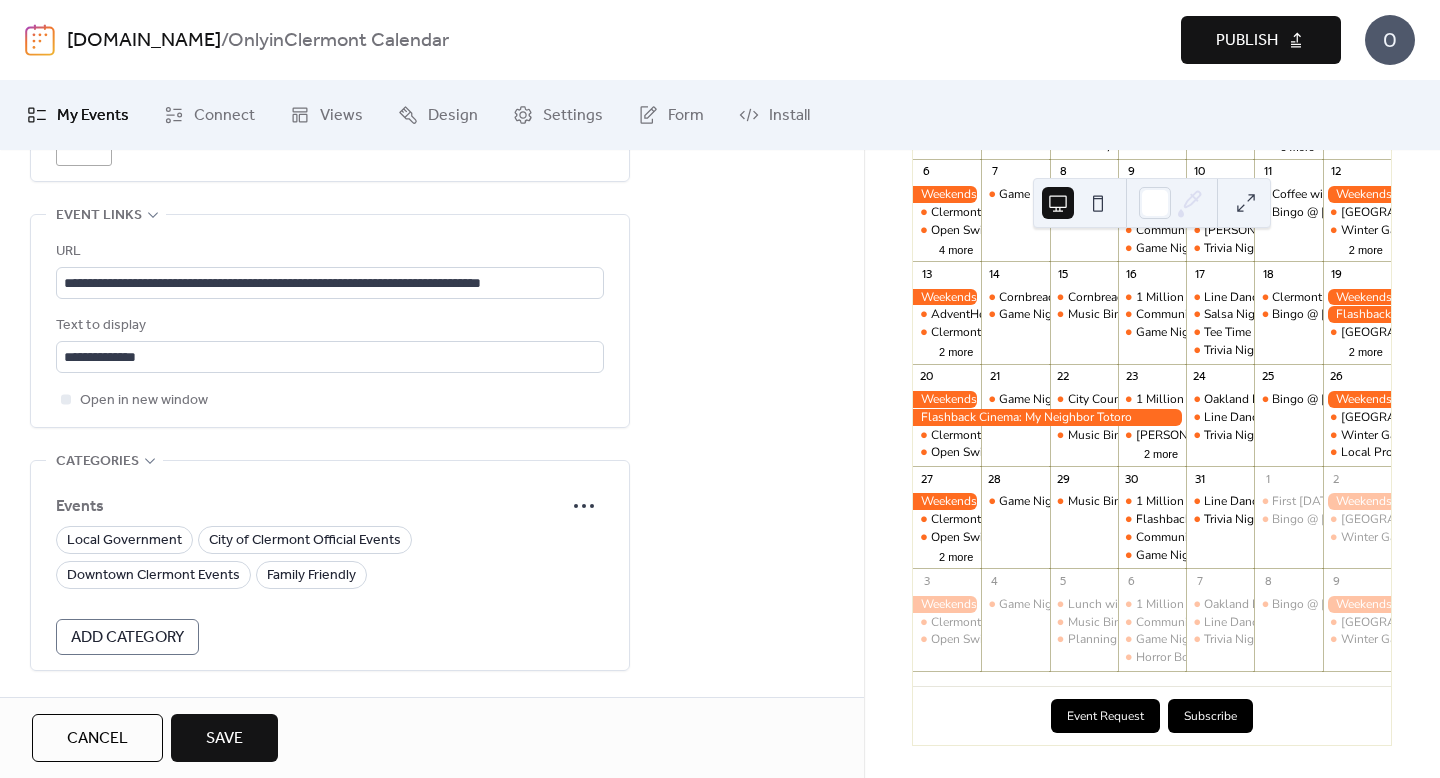click on "Save" at bounding box center [224, 739] 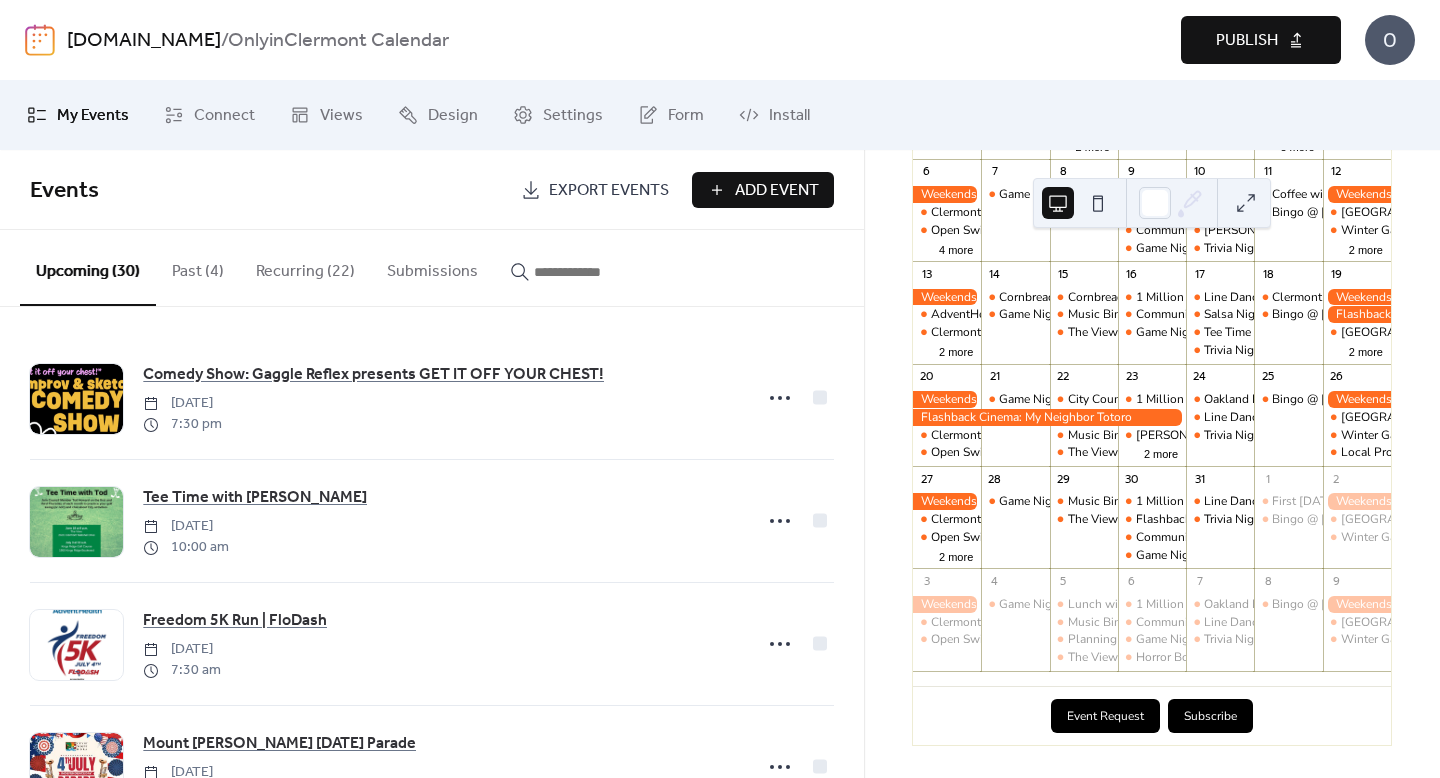 click on "Add Event" at bounding box center [777, 191] 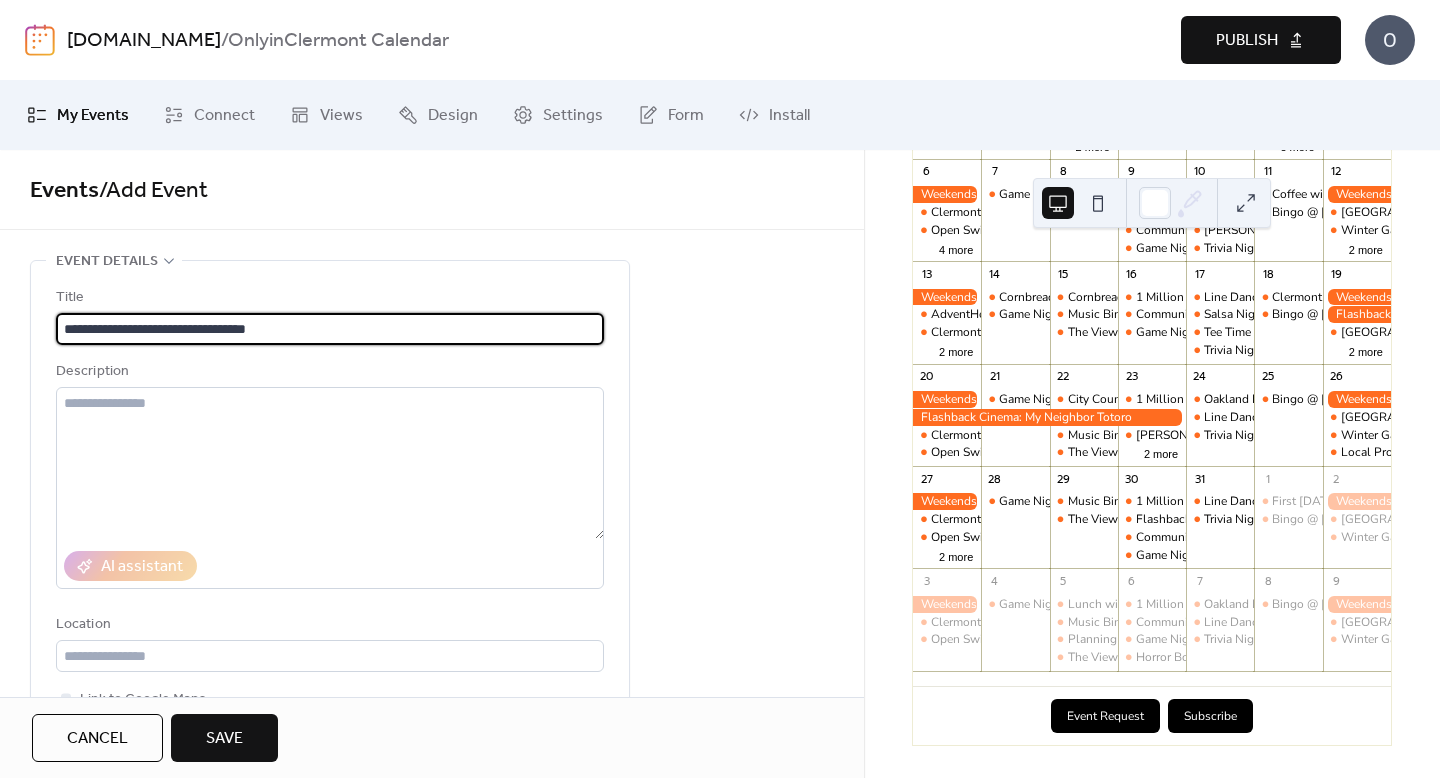 type on "**********" 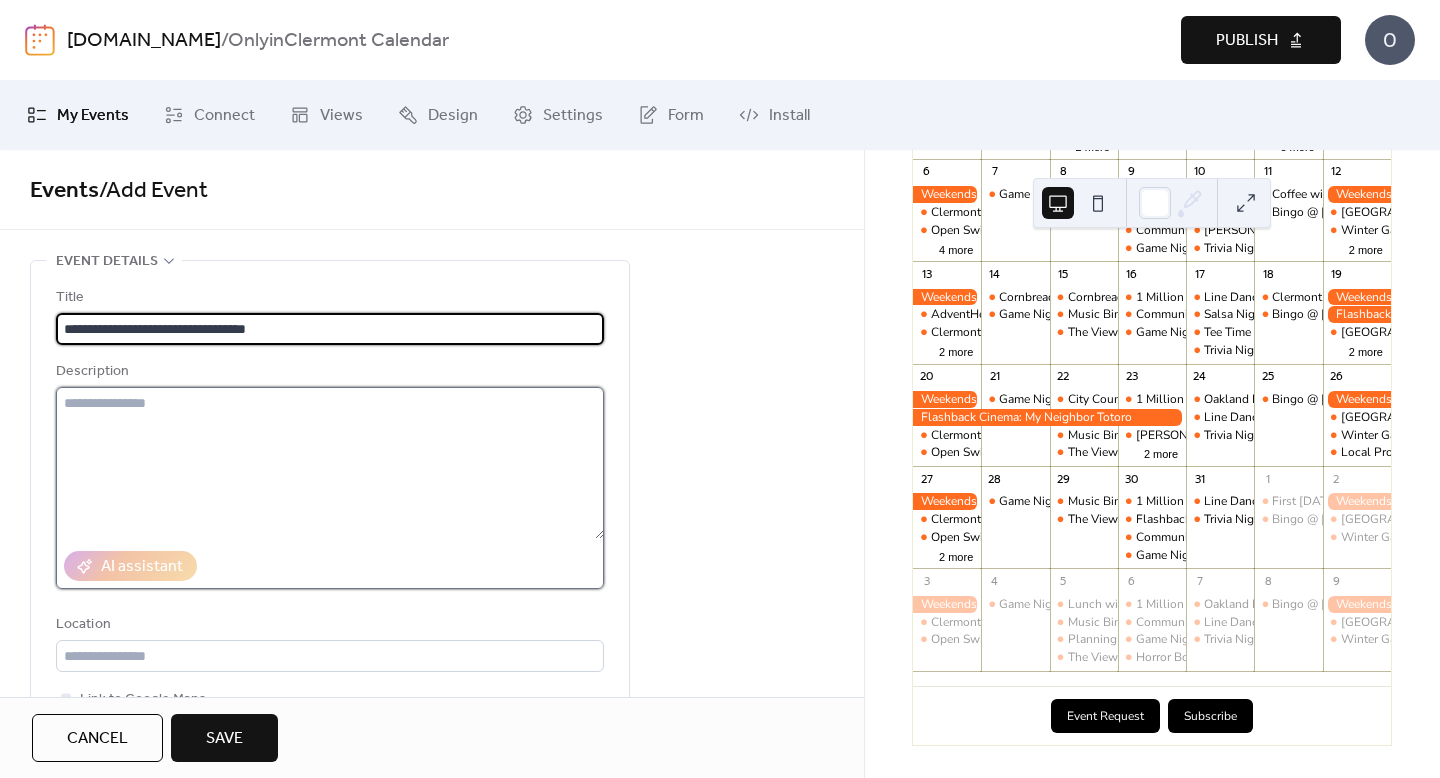 click at bounding box center [330, 463] 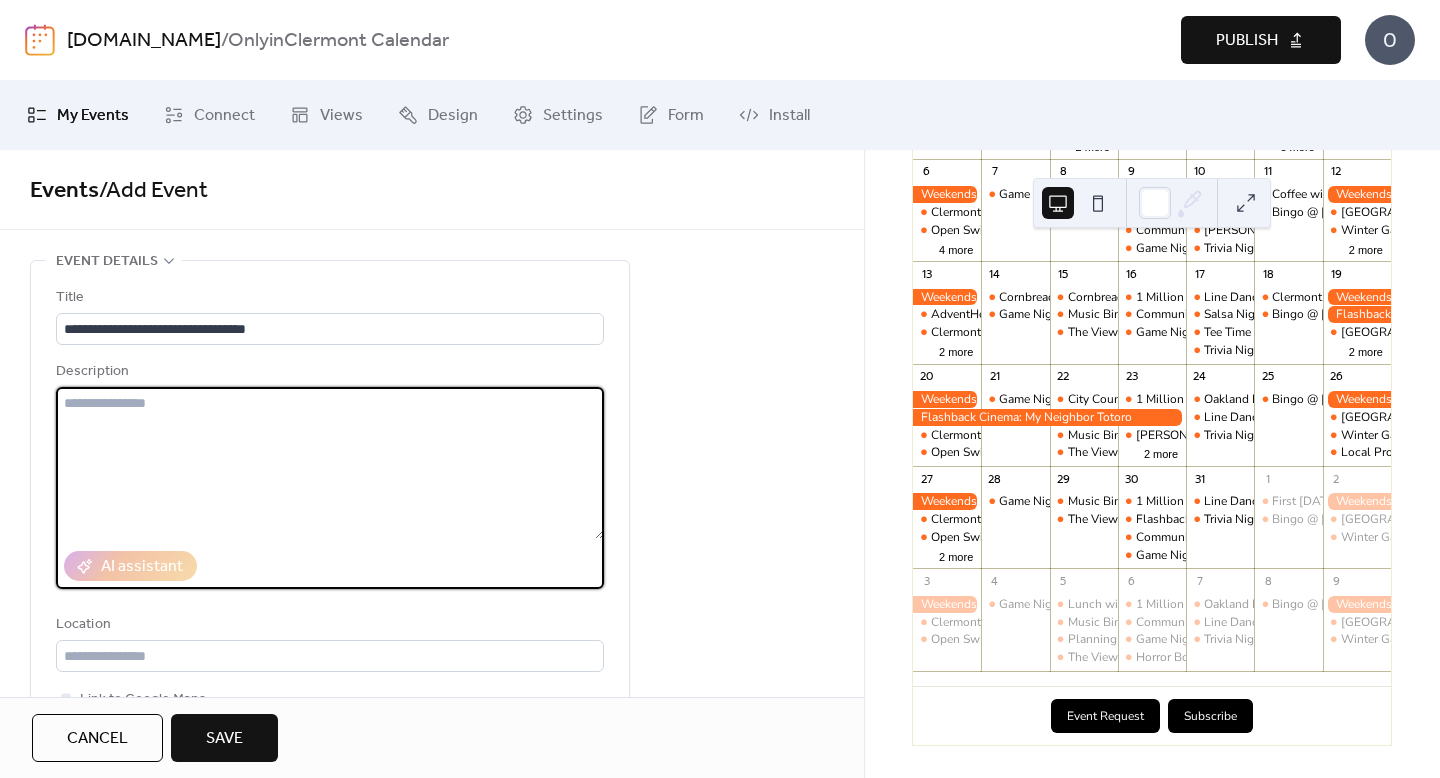 paste on "**********" 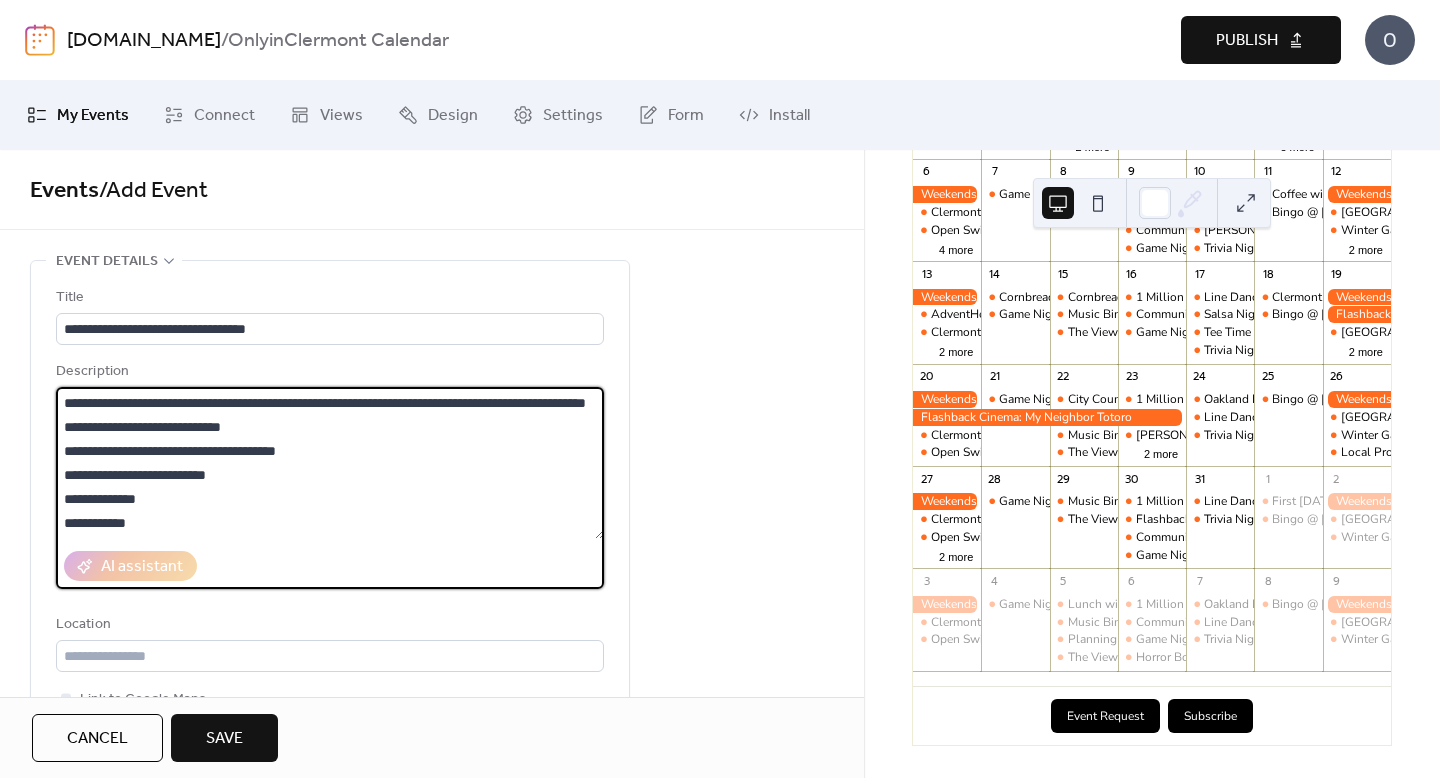 scroll, scrollTop: 48, scrollLeft: 0, axis: vertical 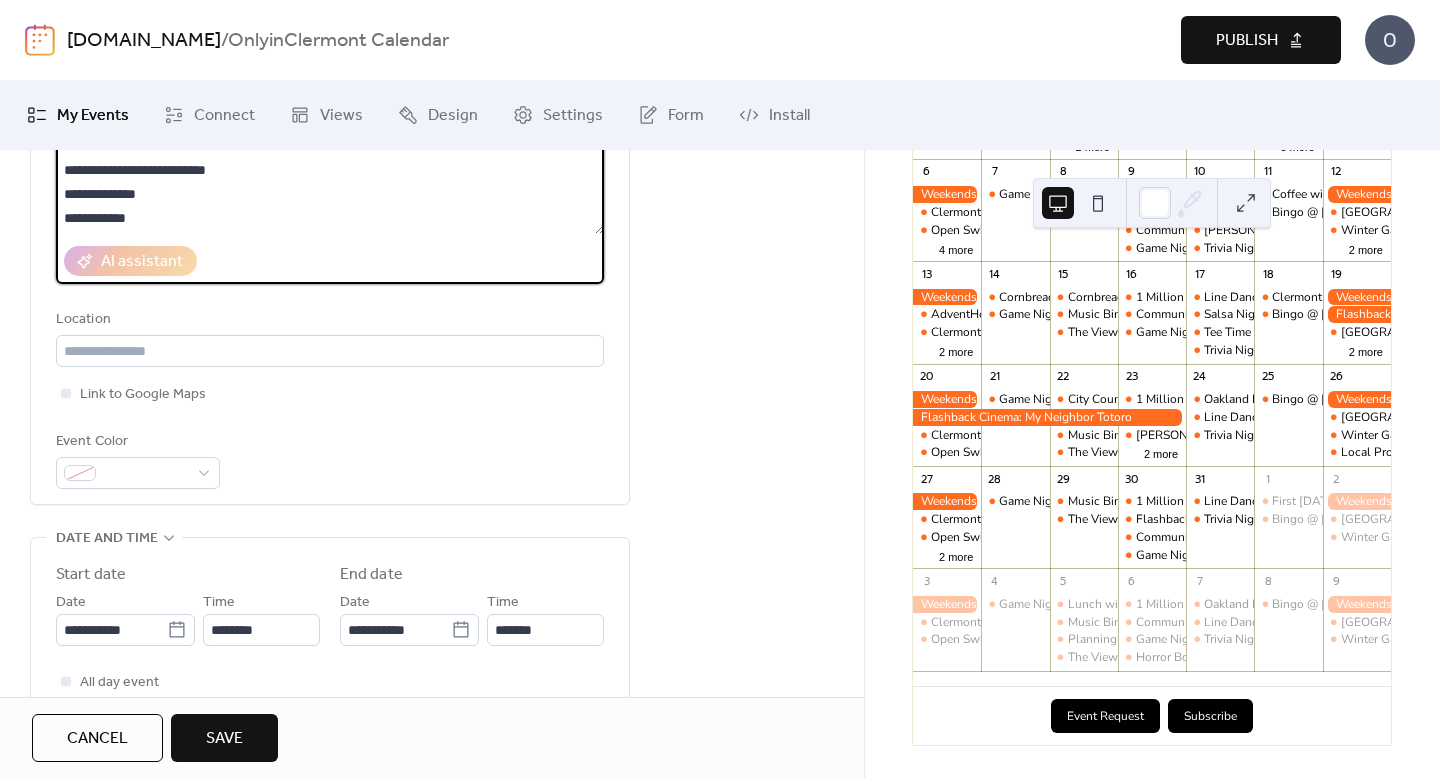 type on "**********" 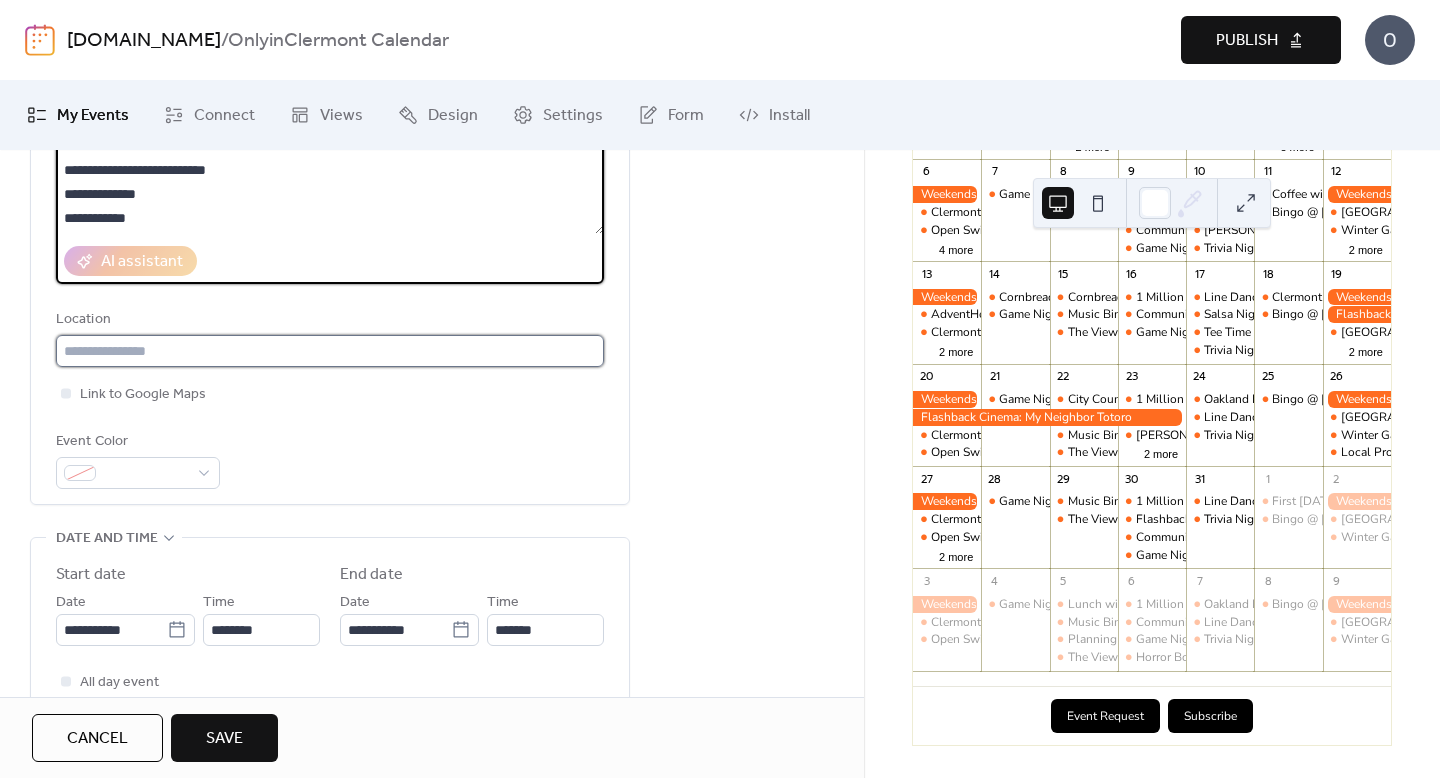 click at bounding box center [330, 351] 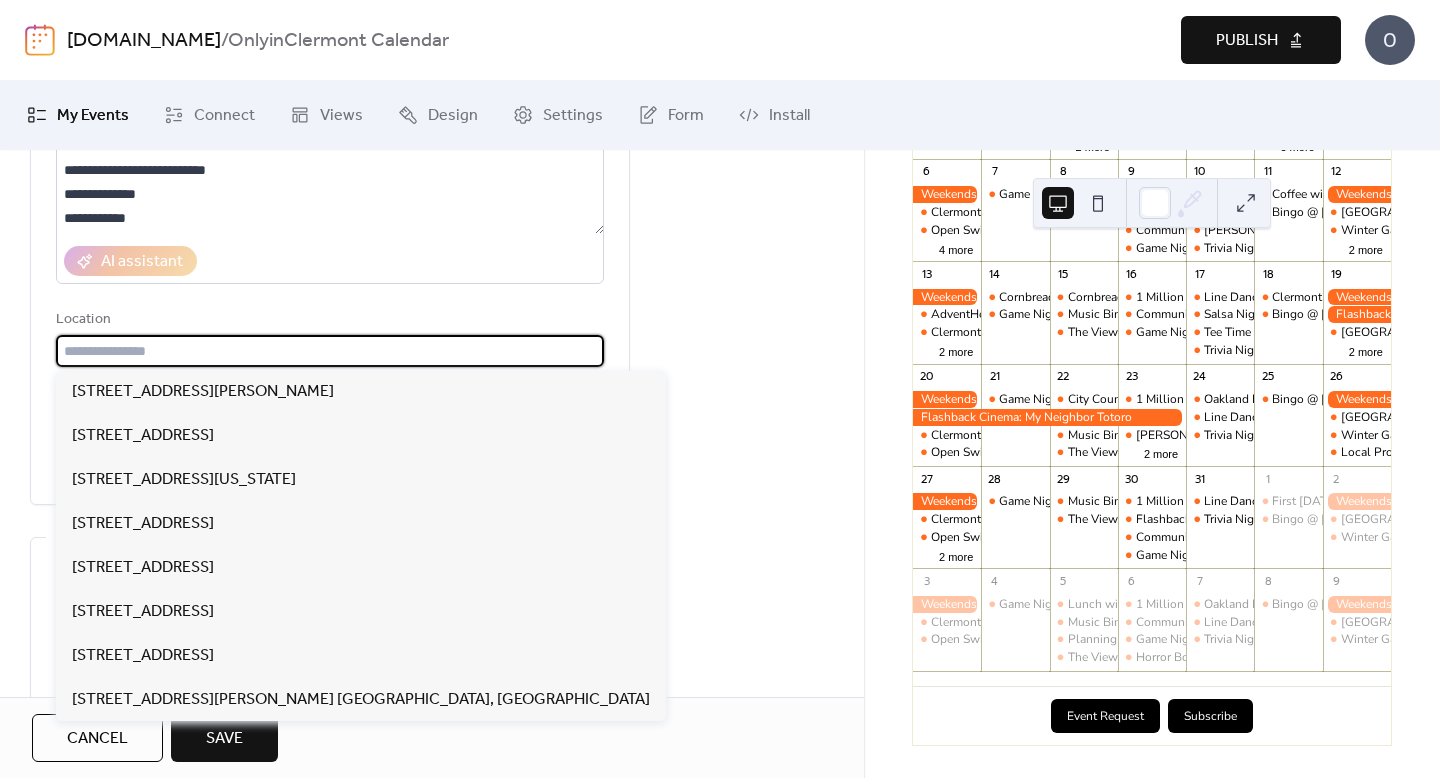 paste on "**********" 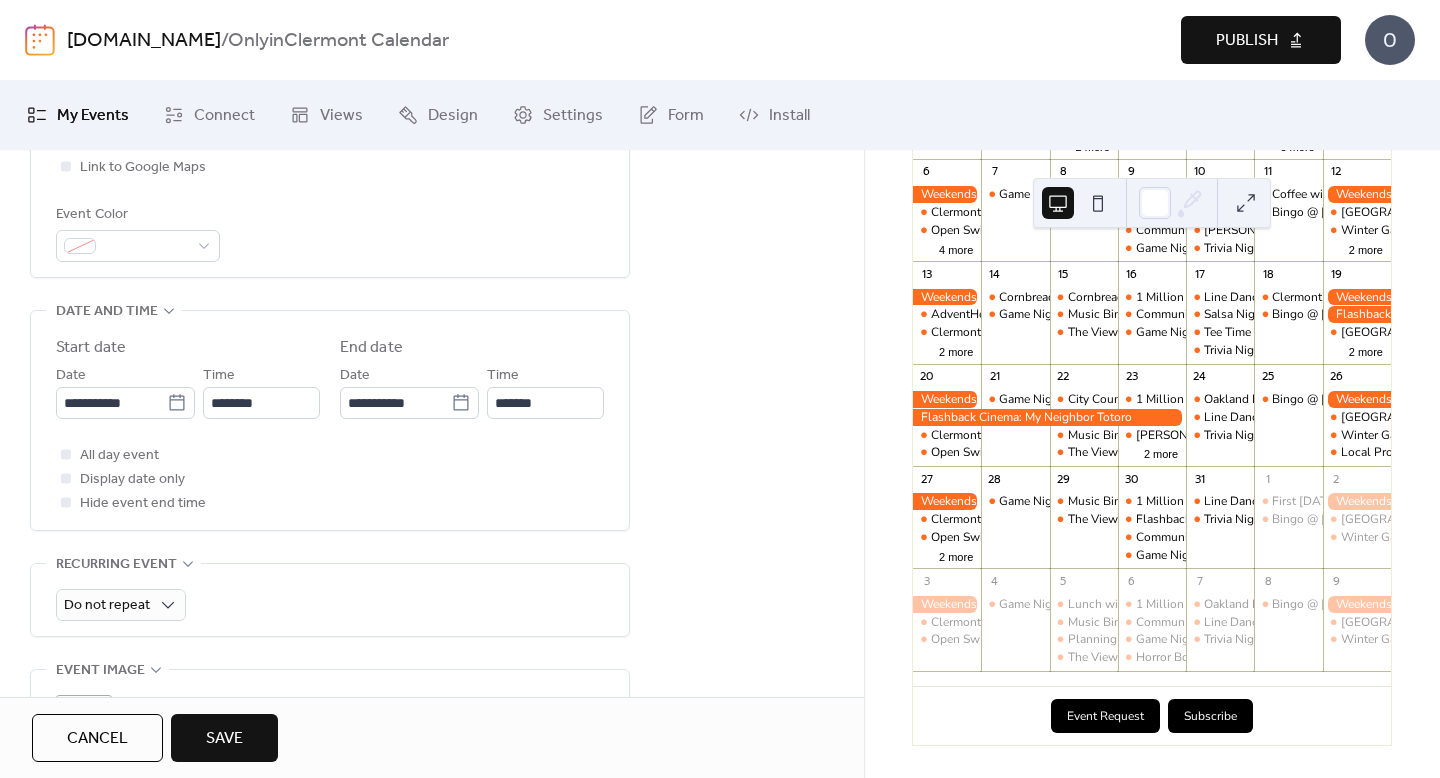 scroll, scrollTop: 533, scrollLeft: 0, axis: vertical 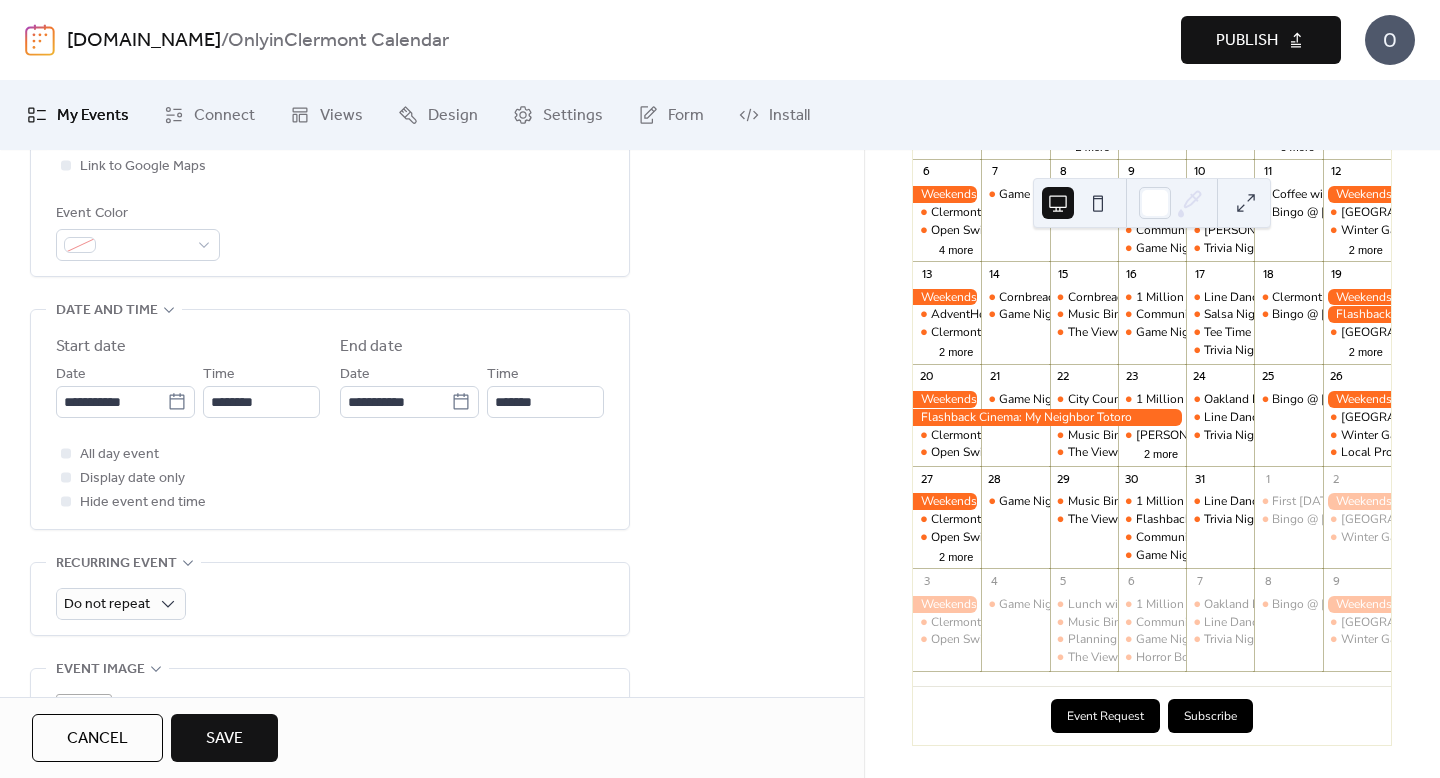 type on "**********" 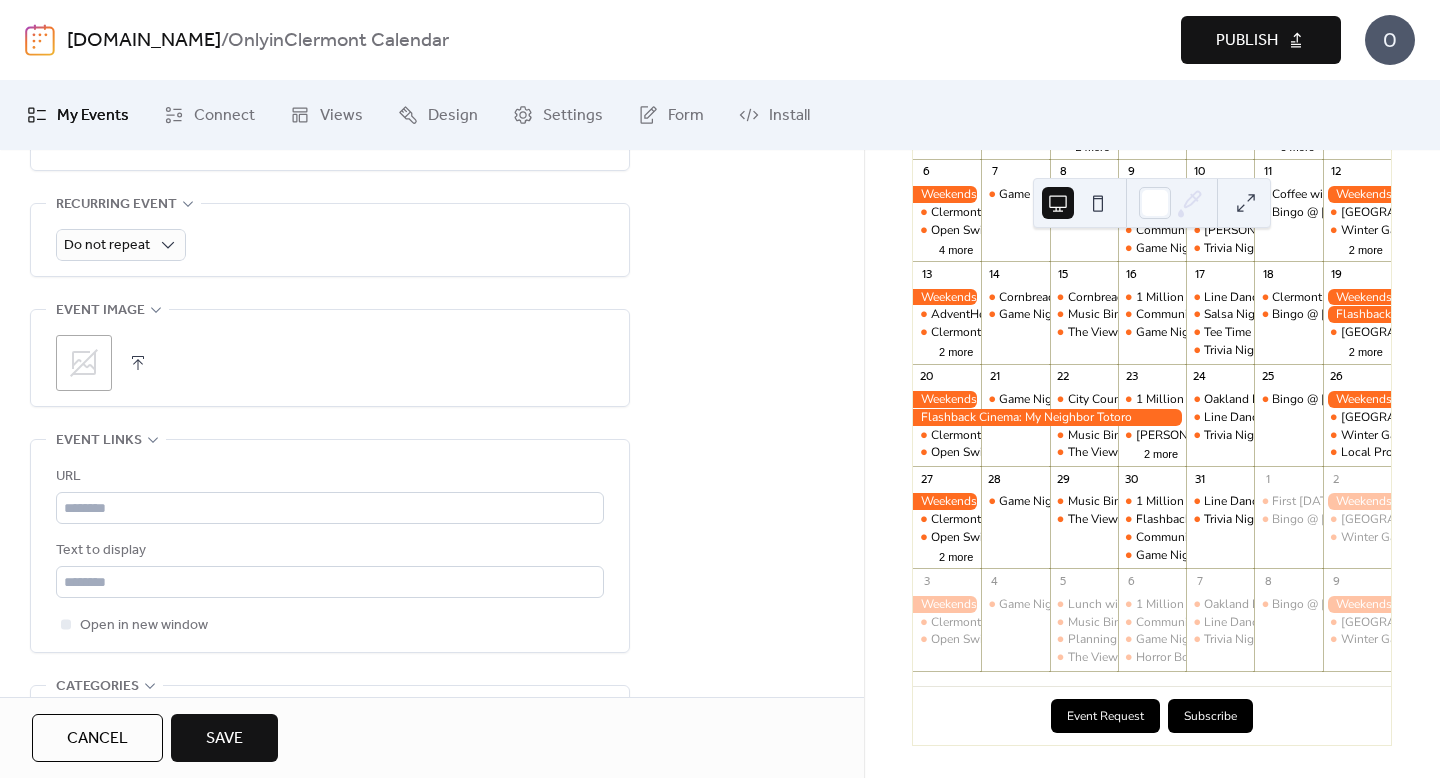 scroll, scrollTop: 1040, scrollLeft: 0, axis: vertical 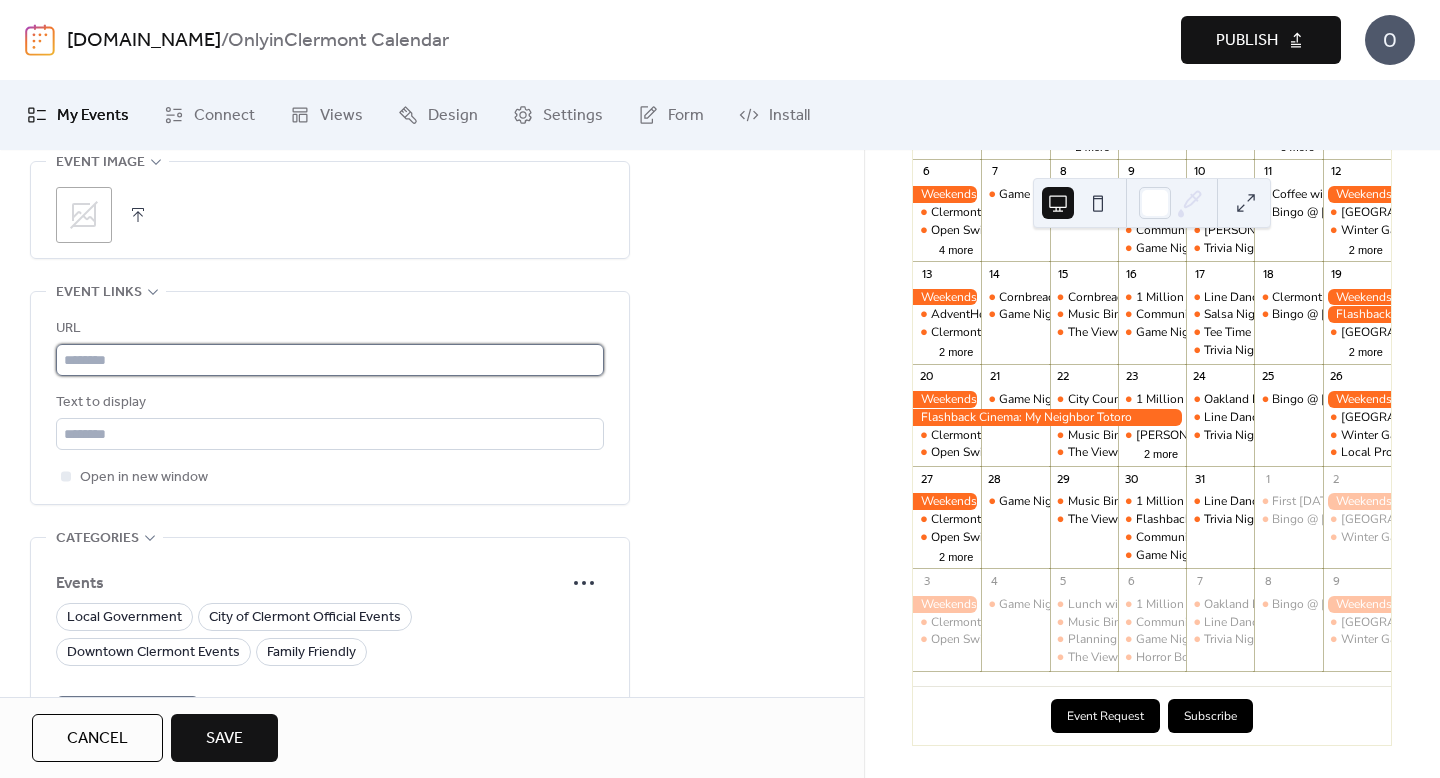 type 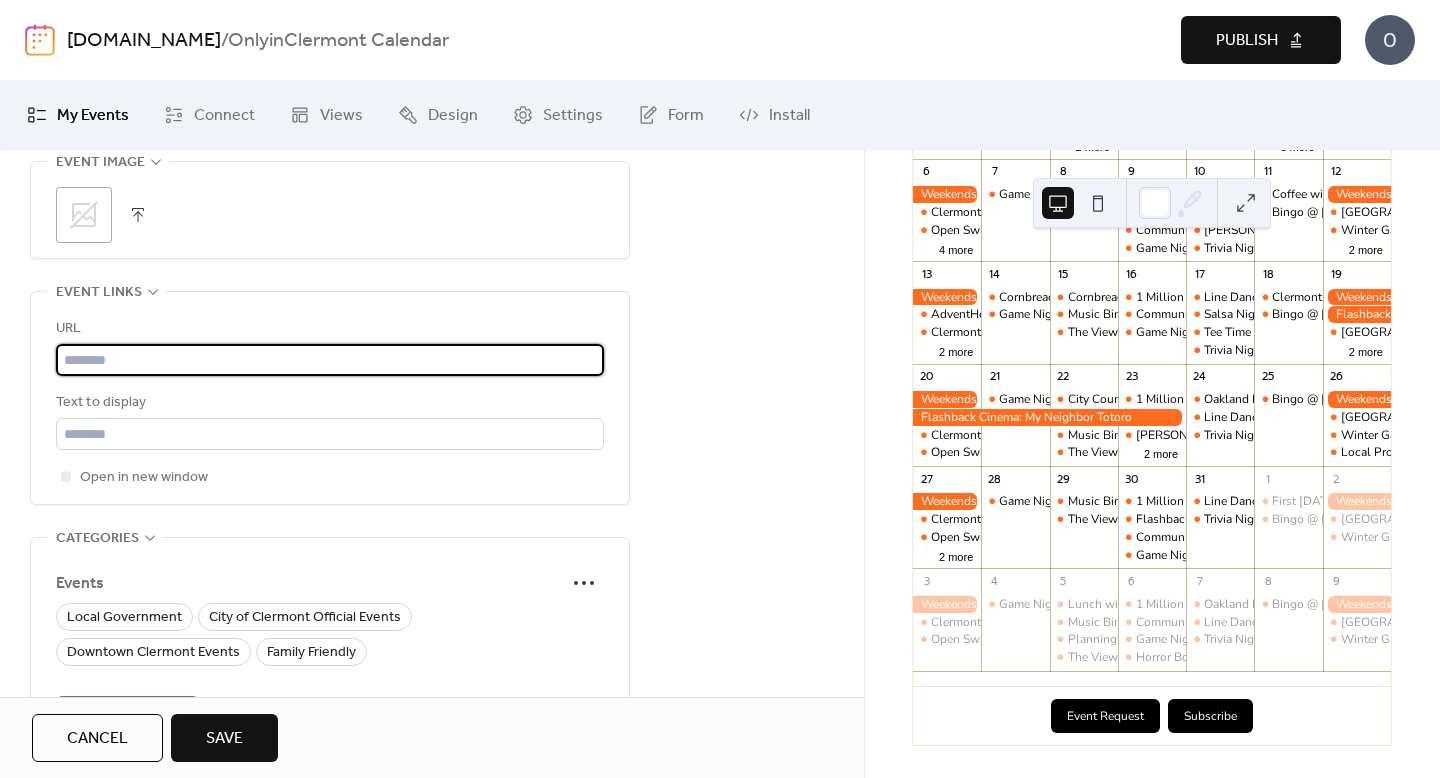 paste on "**********" 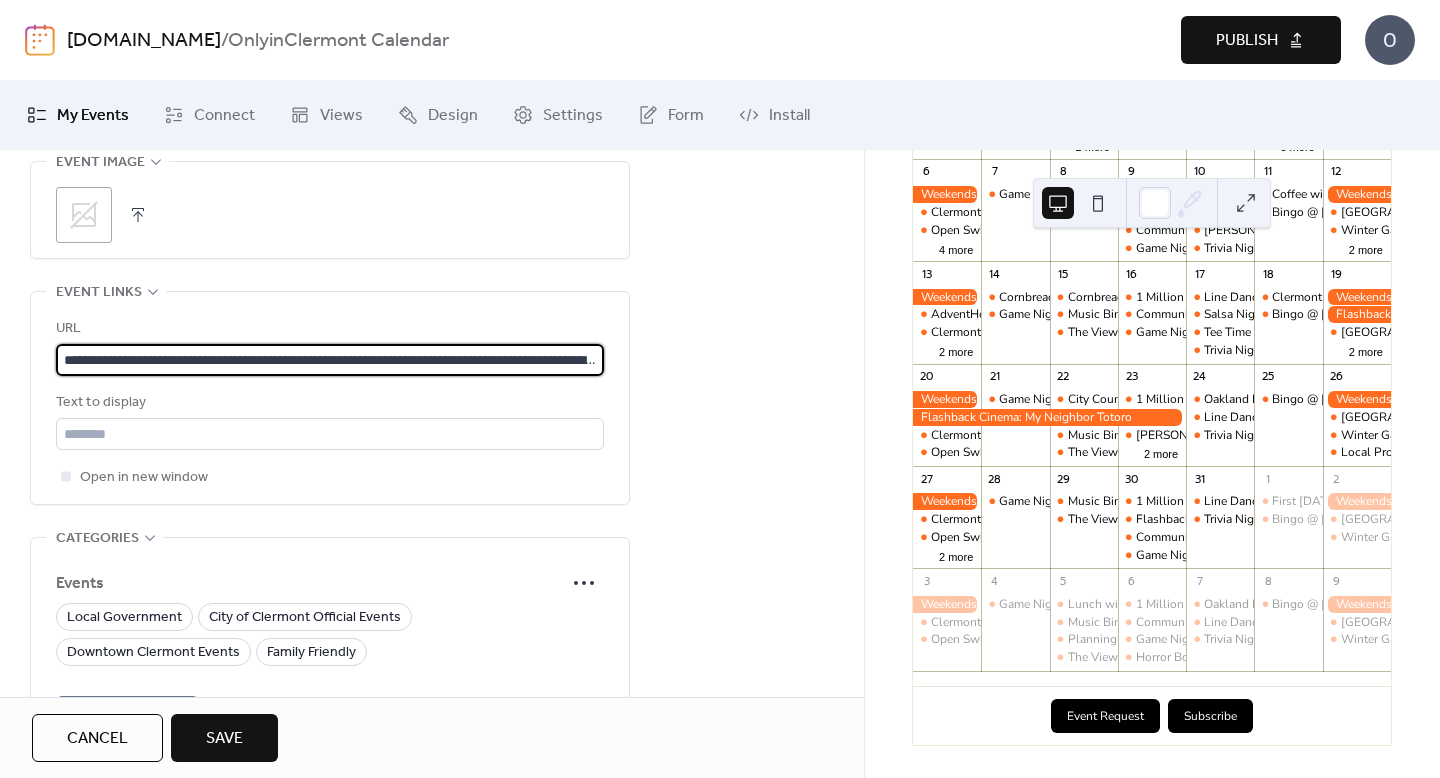 scroll, scrollTop: 0, scrollLeft: 1045, axis: horizontal 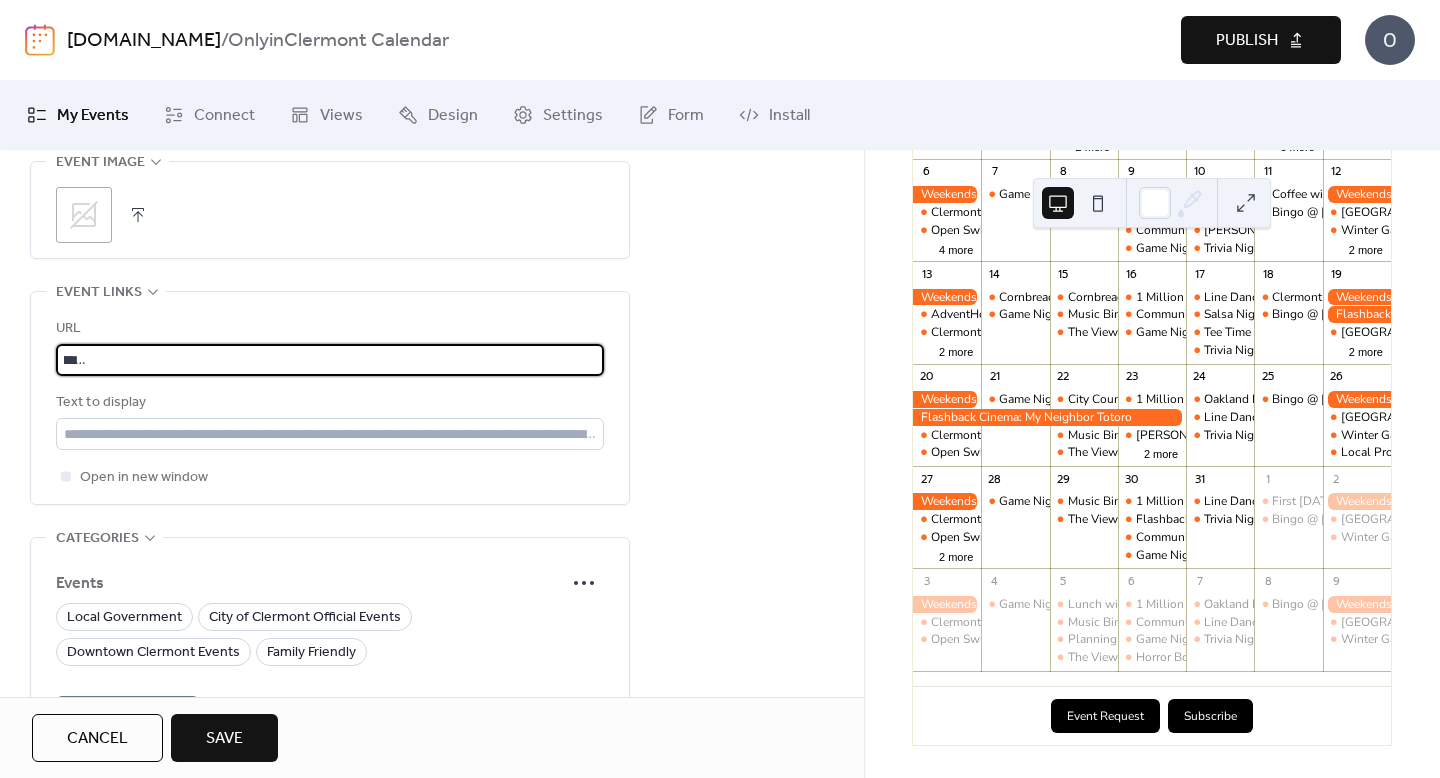 type on "**********" 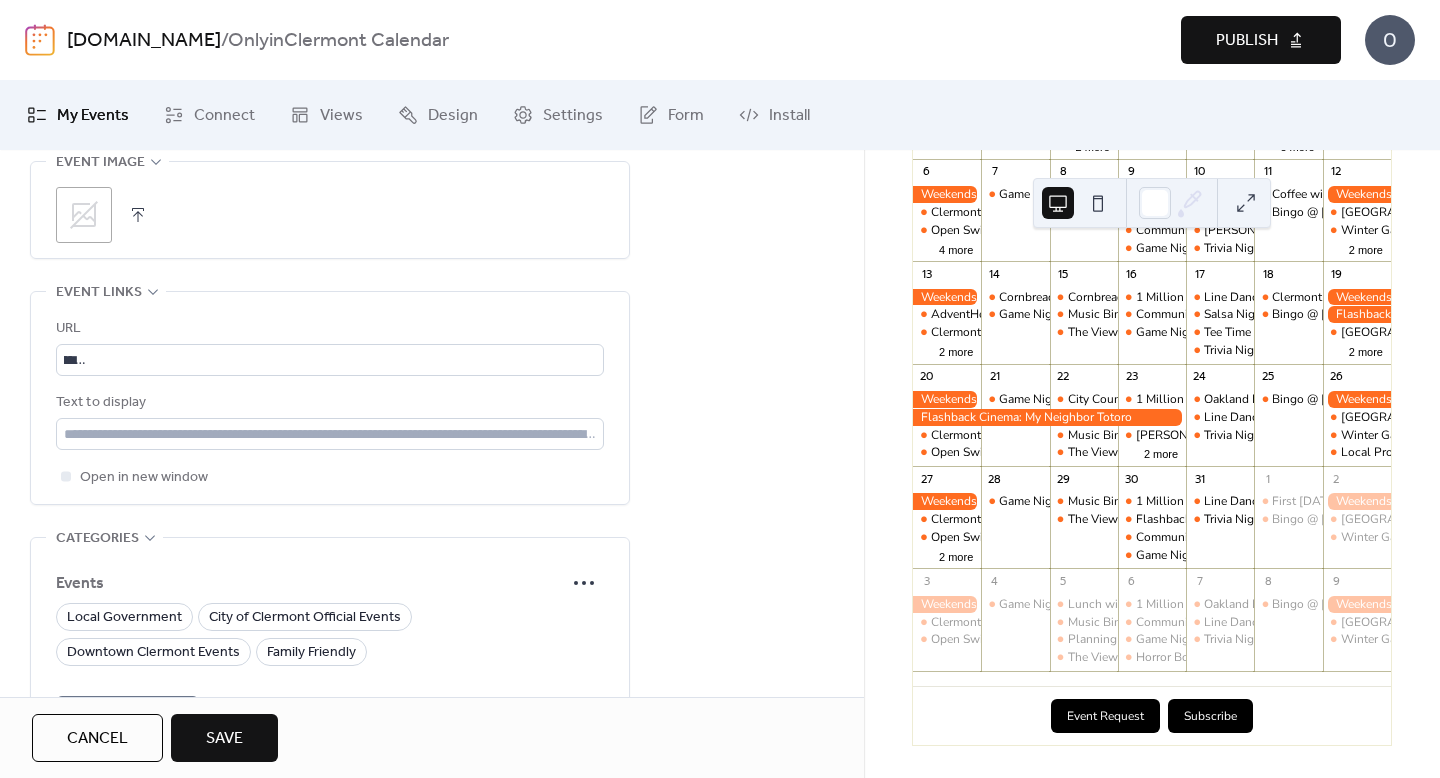 click on "Text to display" at bounding box center (330, 420) 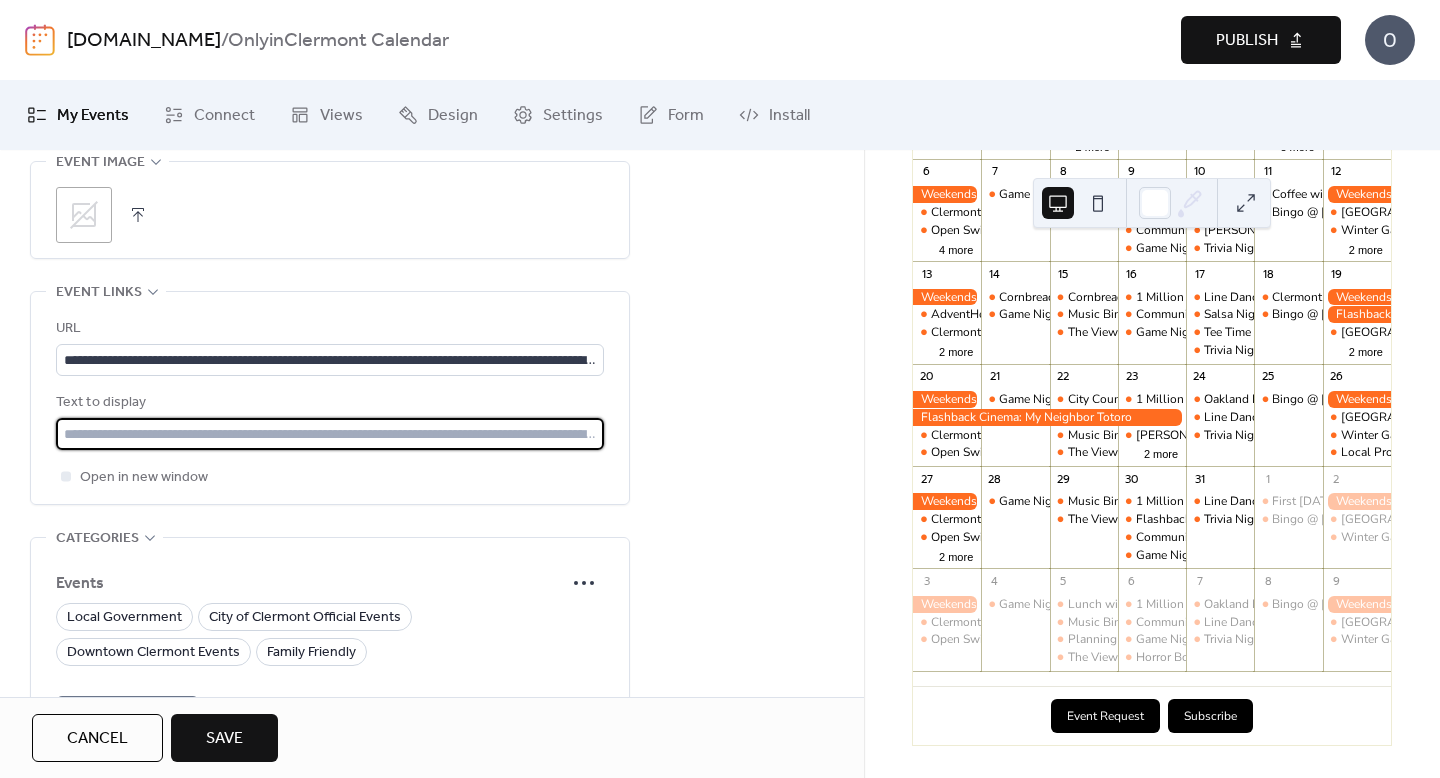 click at bounding box center (330, 434) 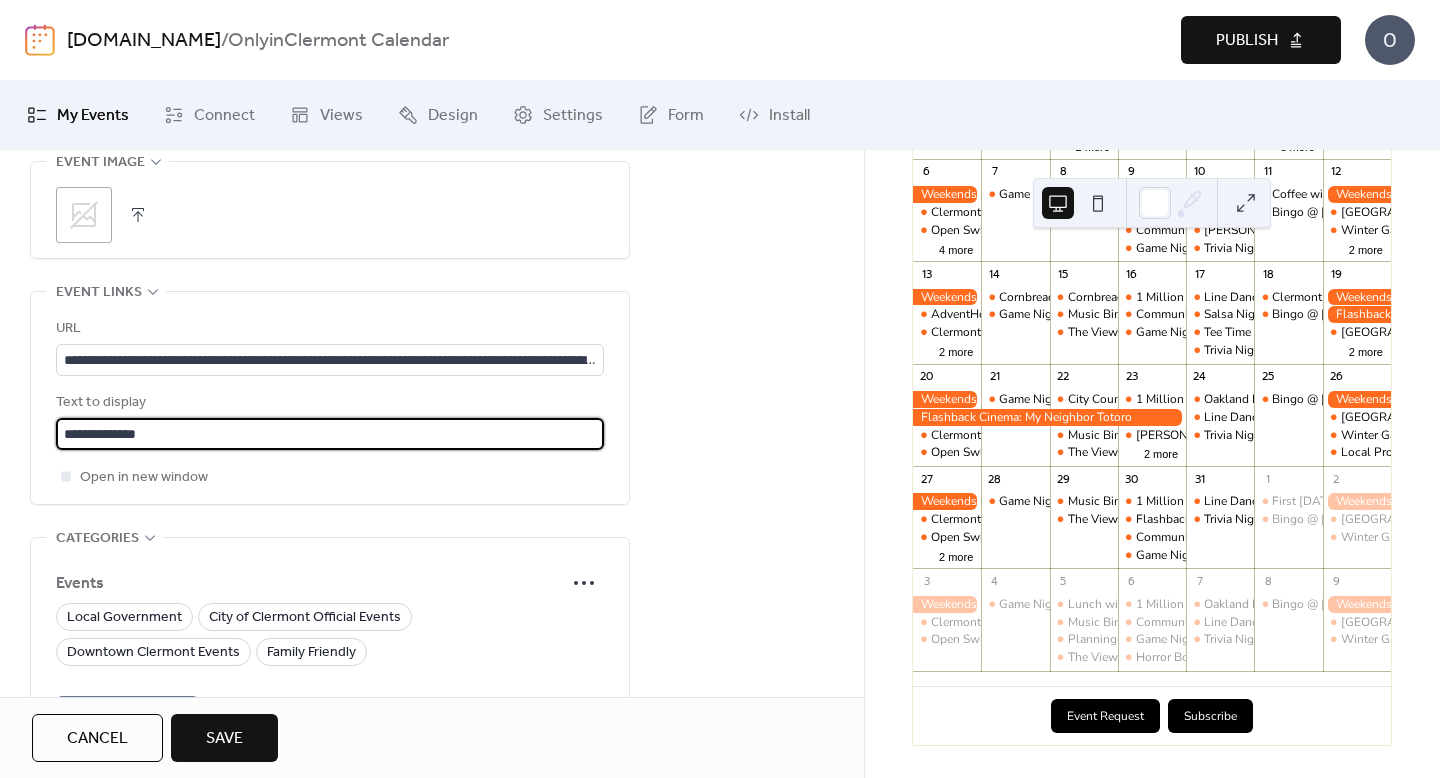 click on "**********" at bounding box center [330, 398] 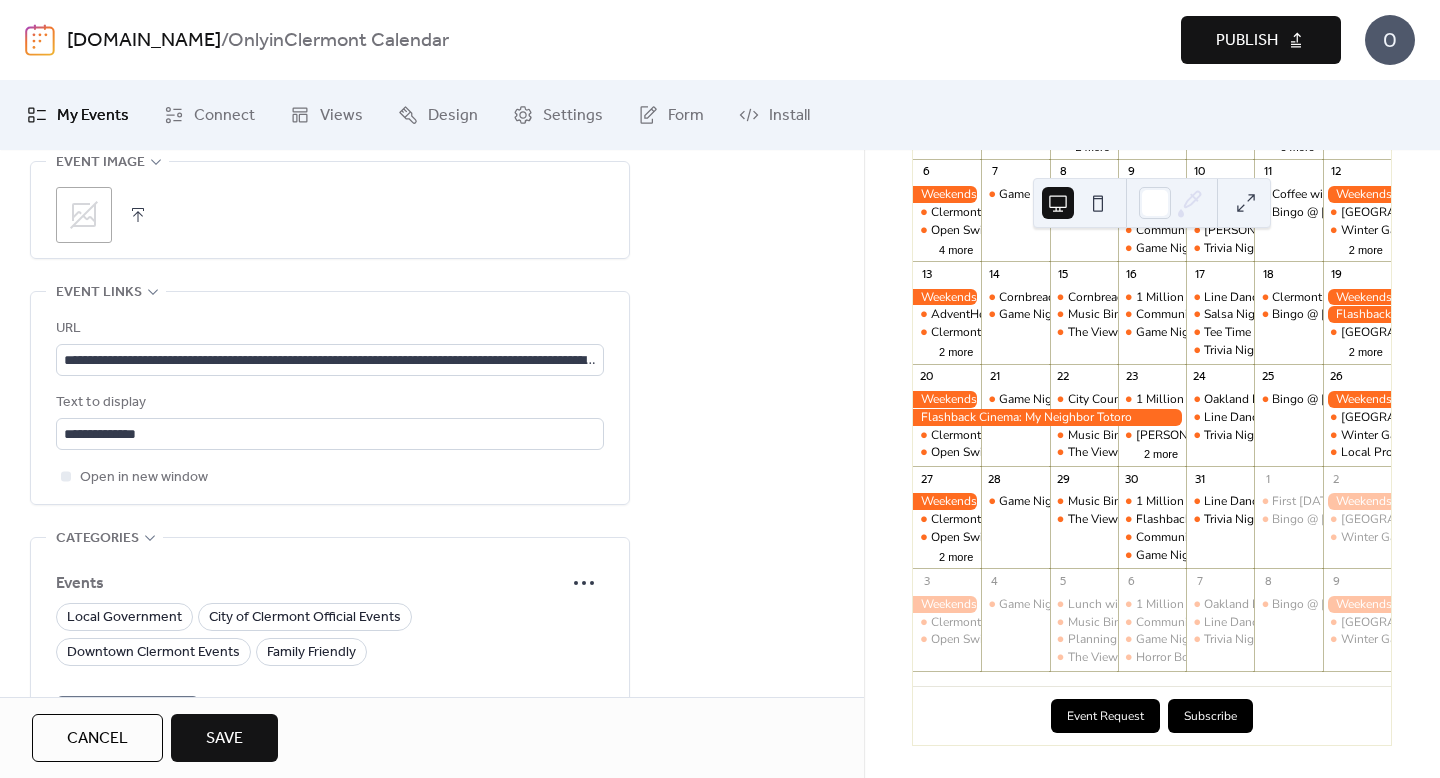scroll, scrollTop: 717, scrollLeft: 0, axis: vertical 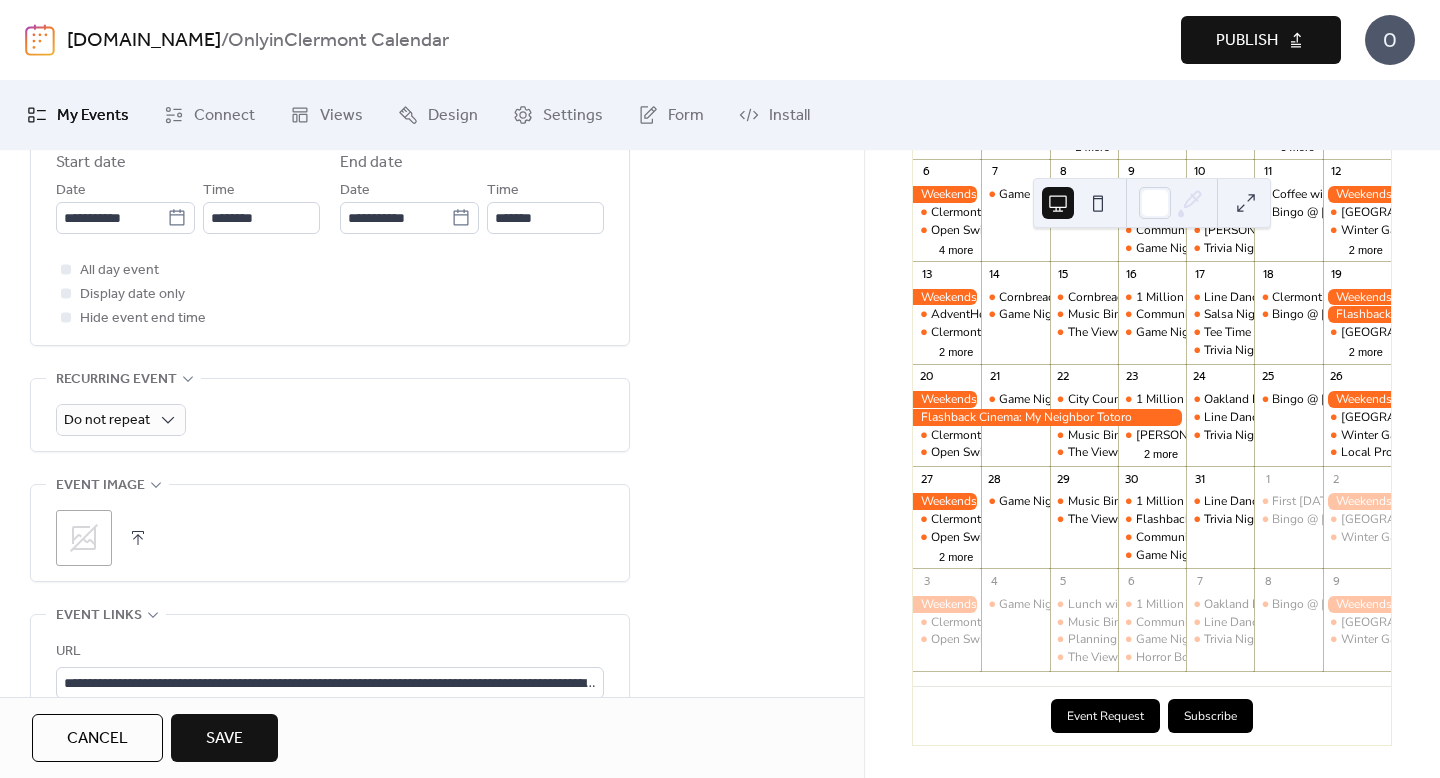 click on ";" at bounding box center (84, 538) 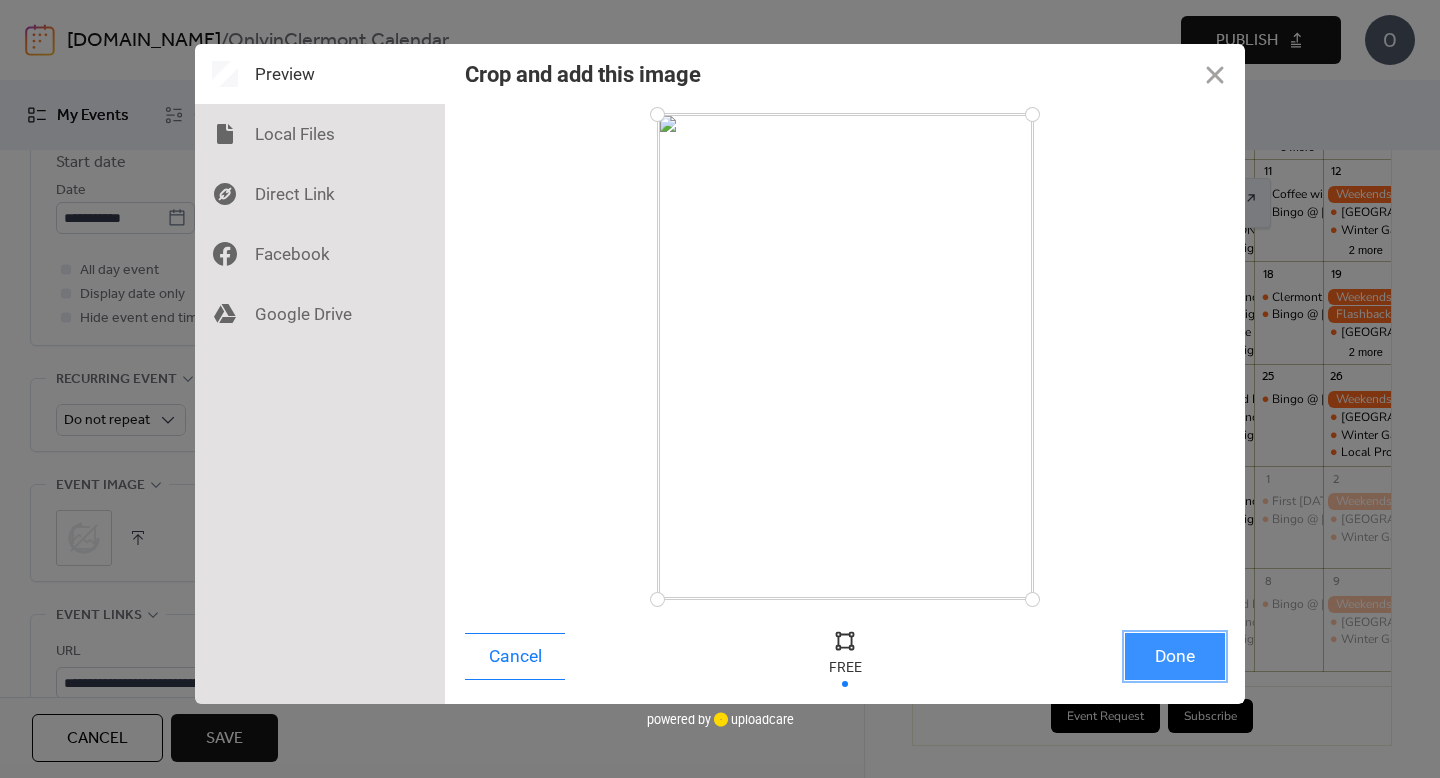 click on "Done" at bounding box center (1175, 656) 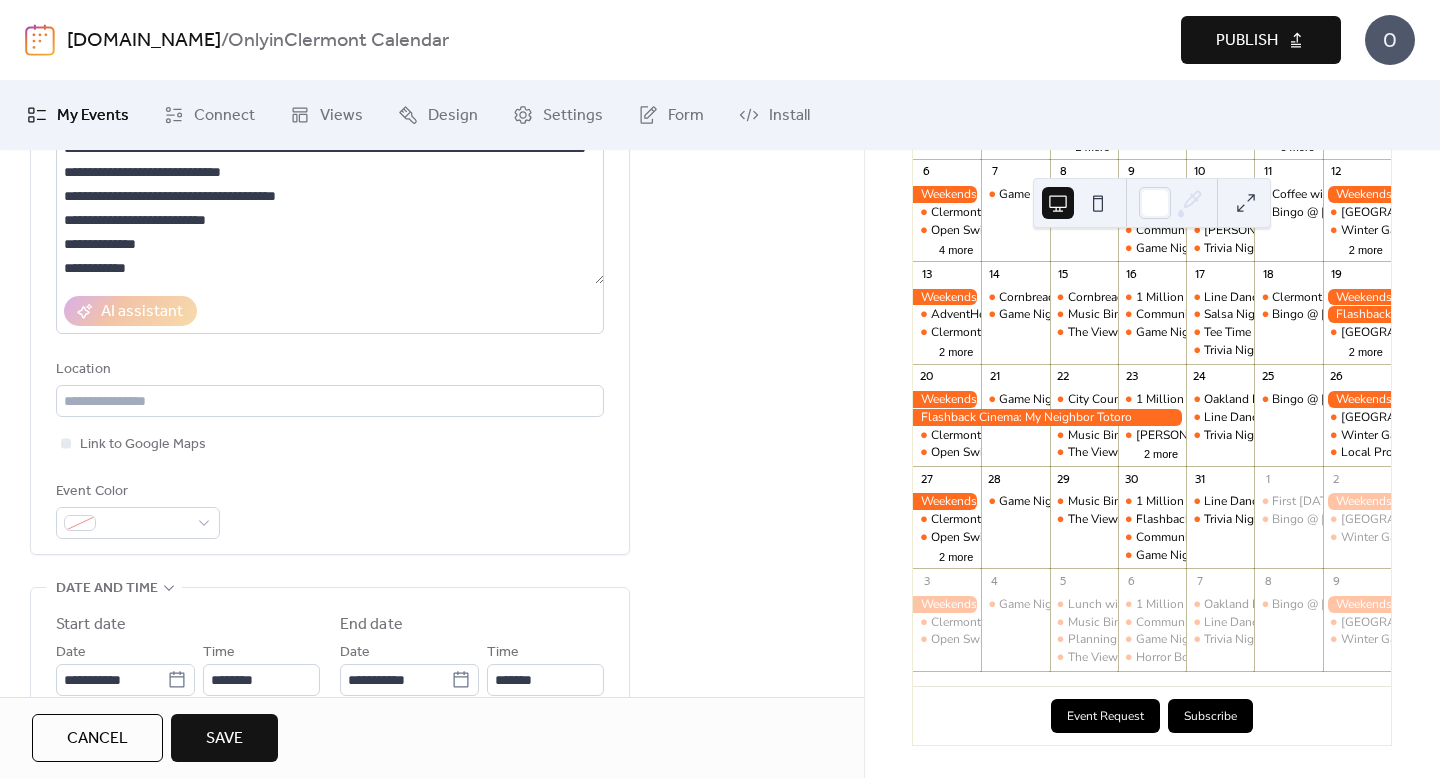 scroll, scrollTop: 410, scrollLeft: 0, axis: vertical 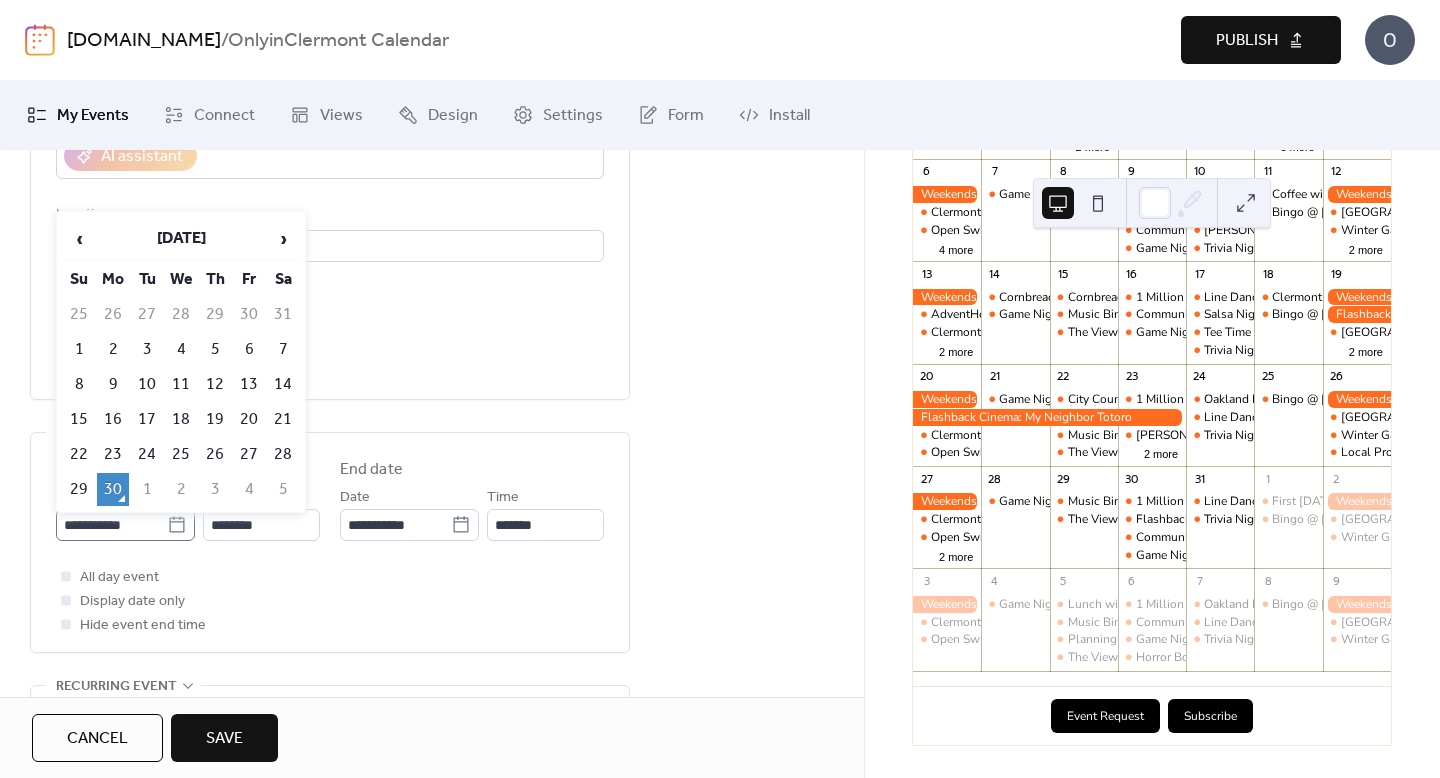 click 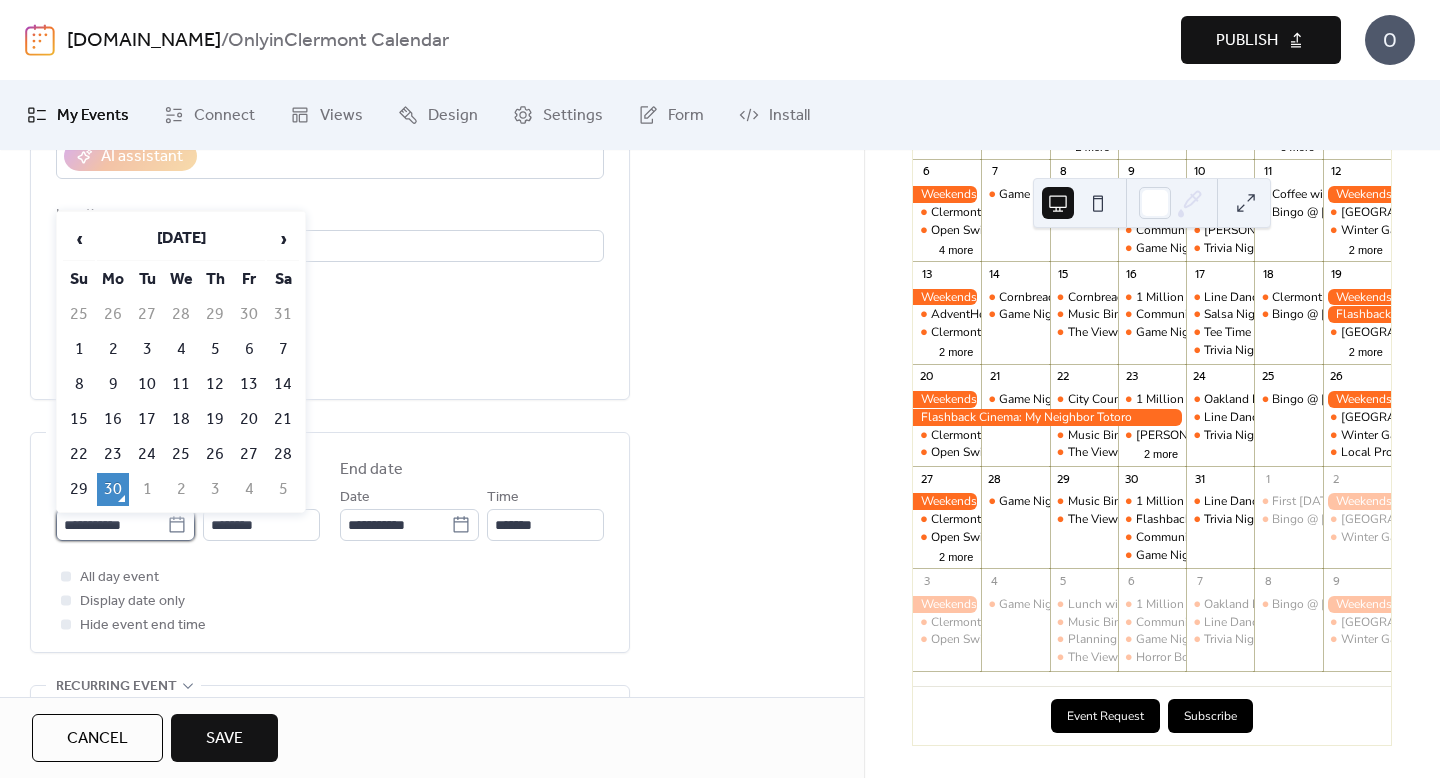 click on "**********" at bounding box center [111, 525] 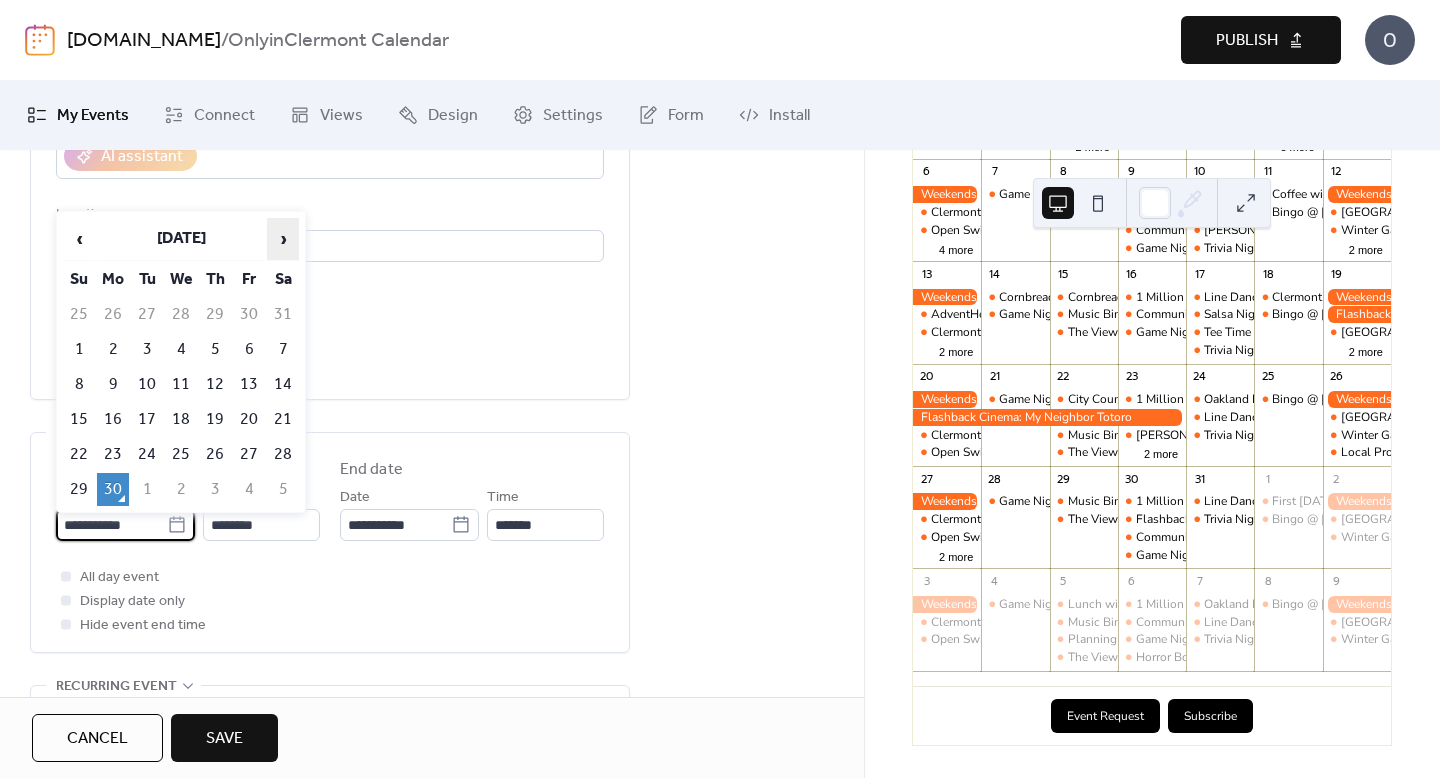 click on "›" at bounding box center [283, 239] 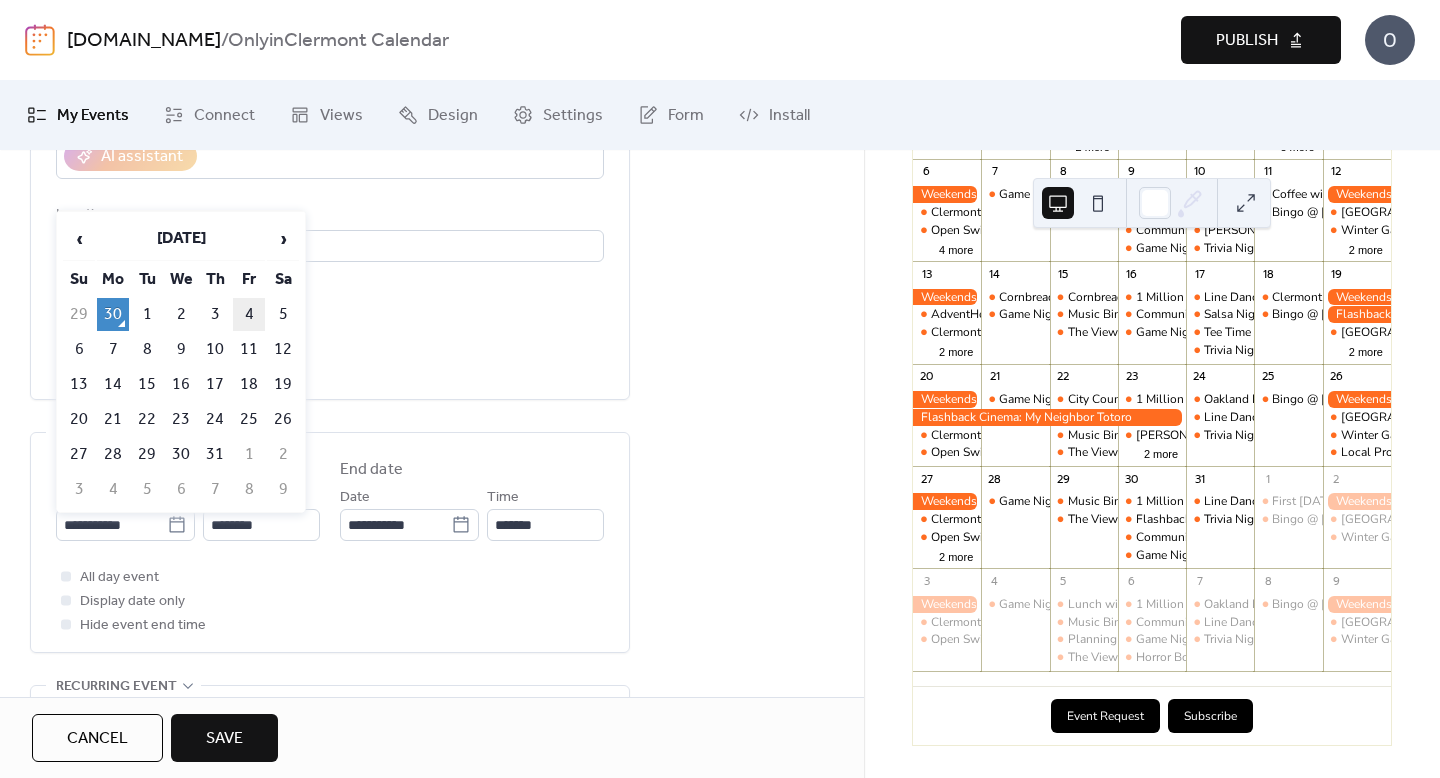 click on "4" at bounding box center (249, 314) 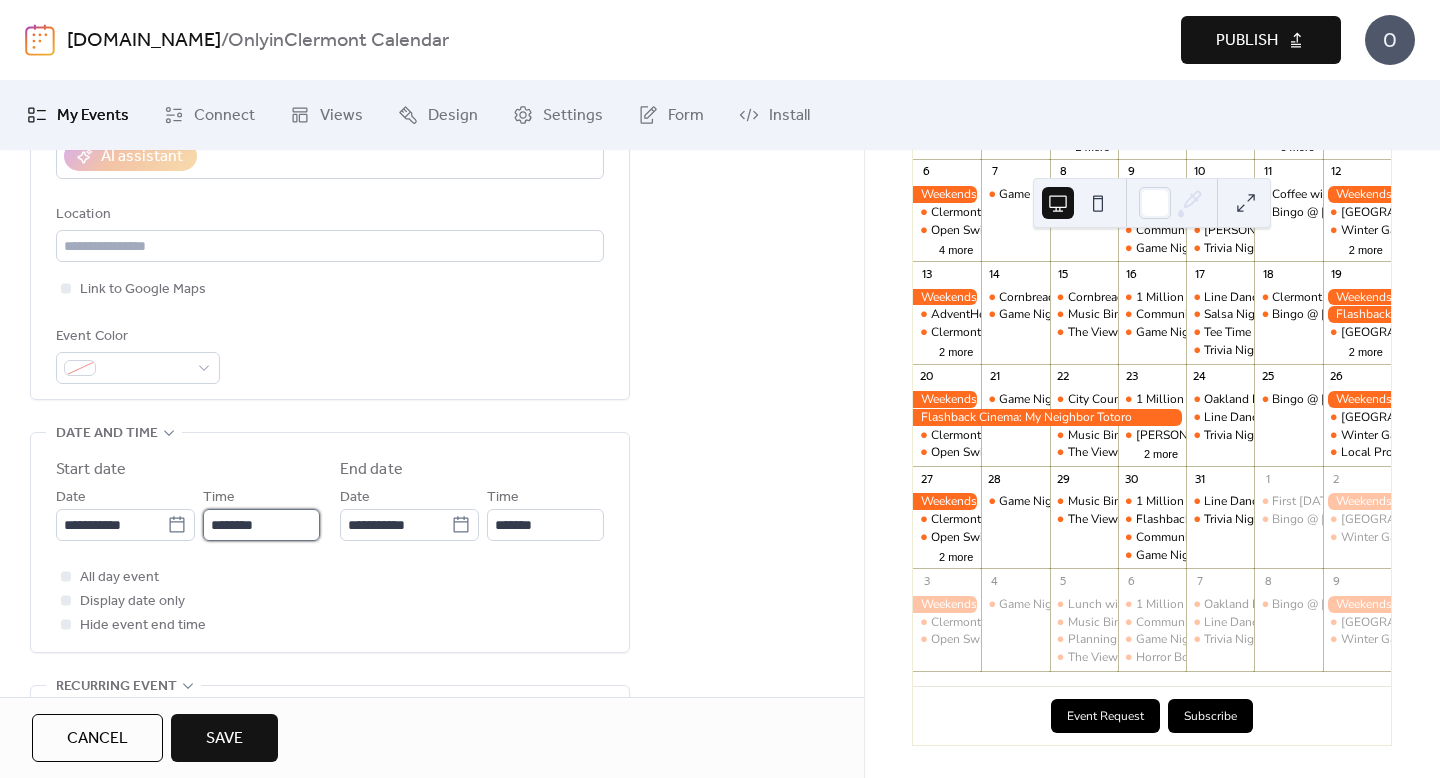 click on "********" at bounding box center (261, 525) 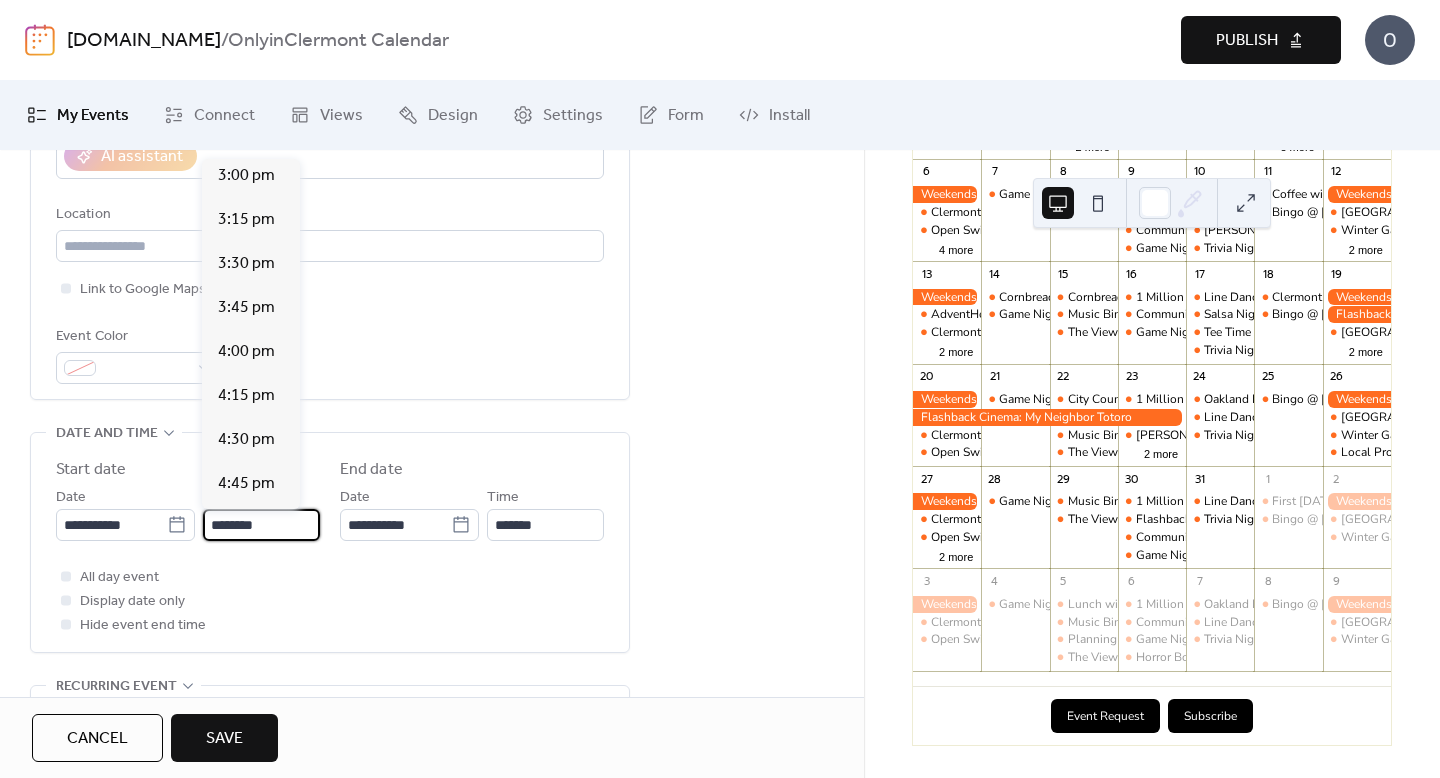 scroll, scrollTop: 2650, scrollLeft: 0, axis: vertical 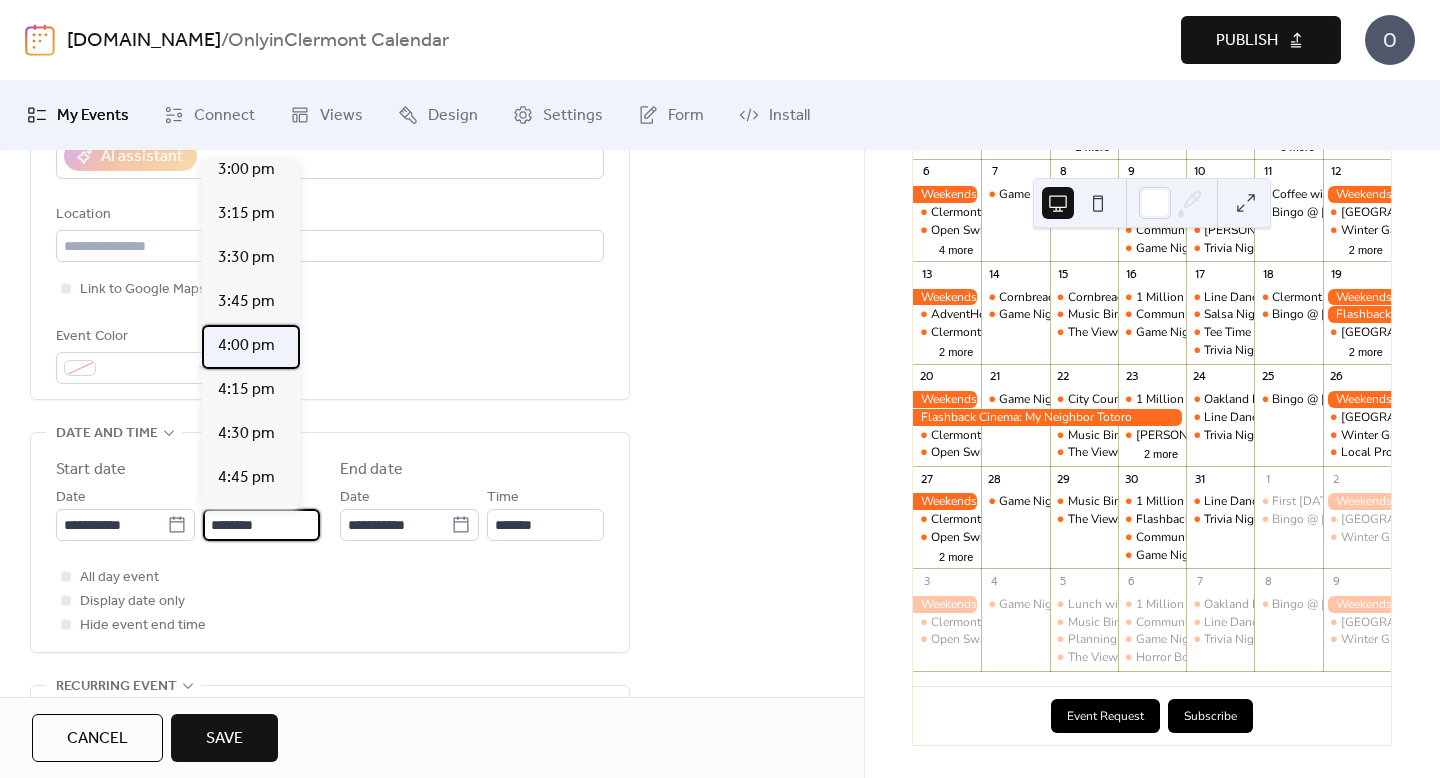 click on "4:00 pm" at bounding box center (246, 346) 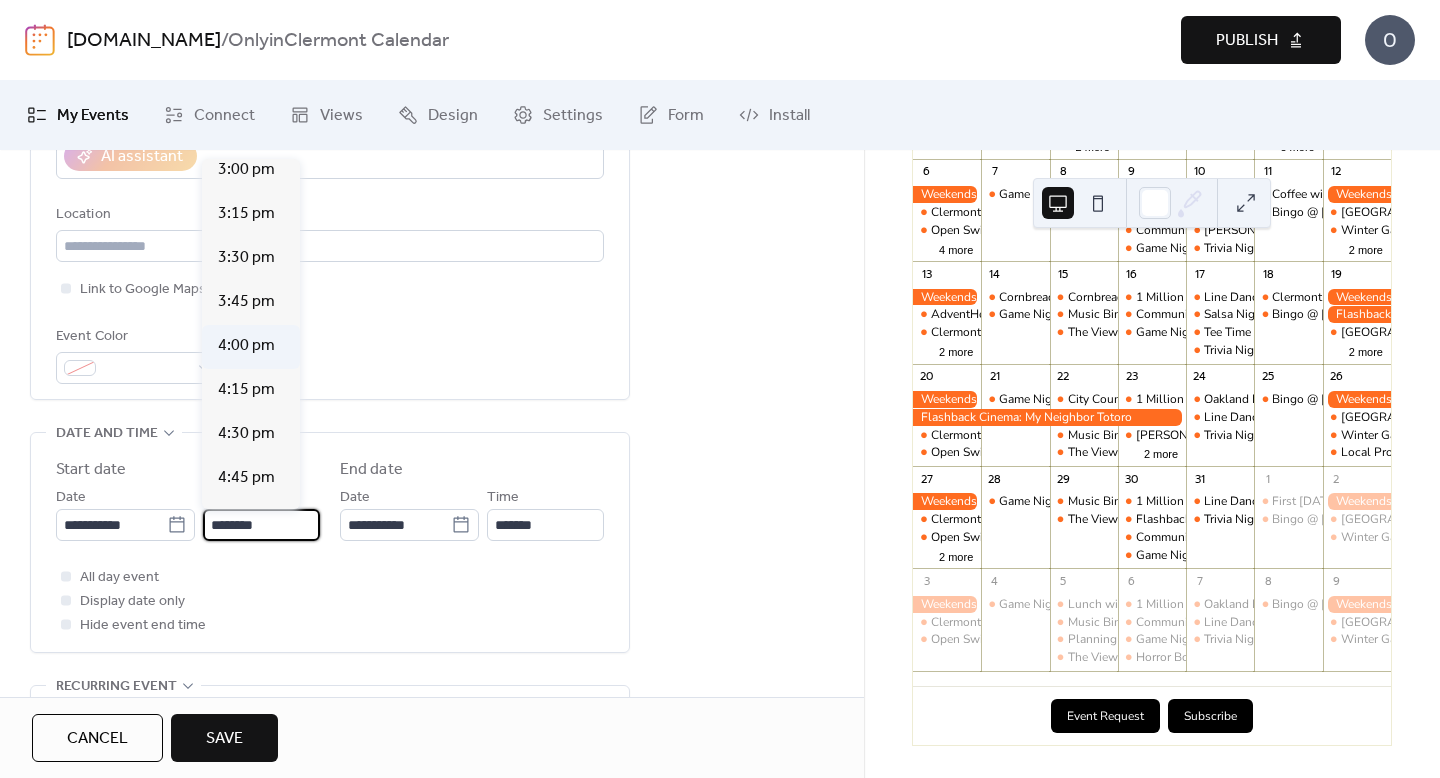 type on "*******" 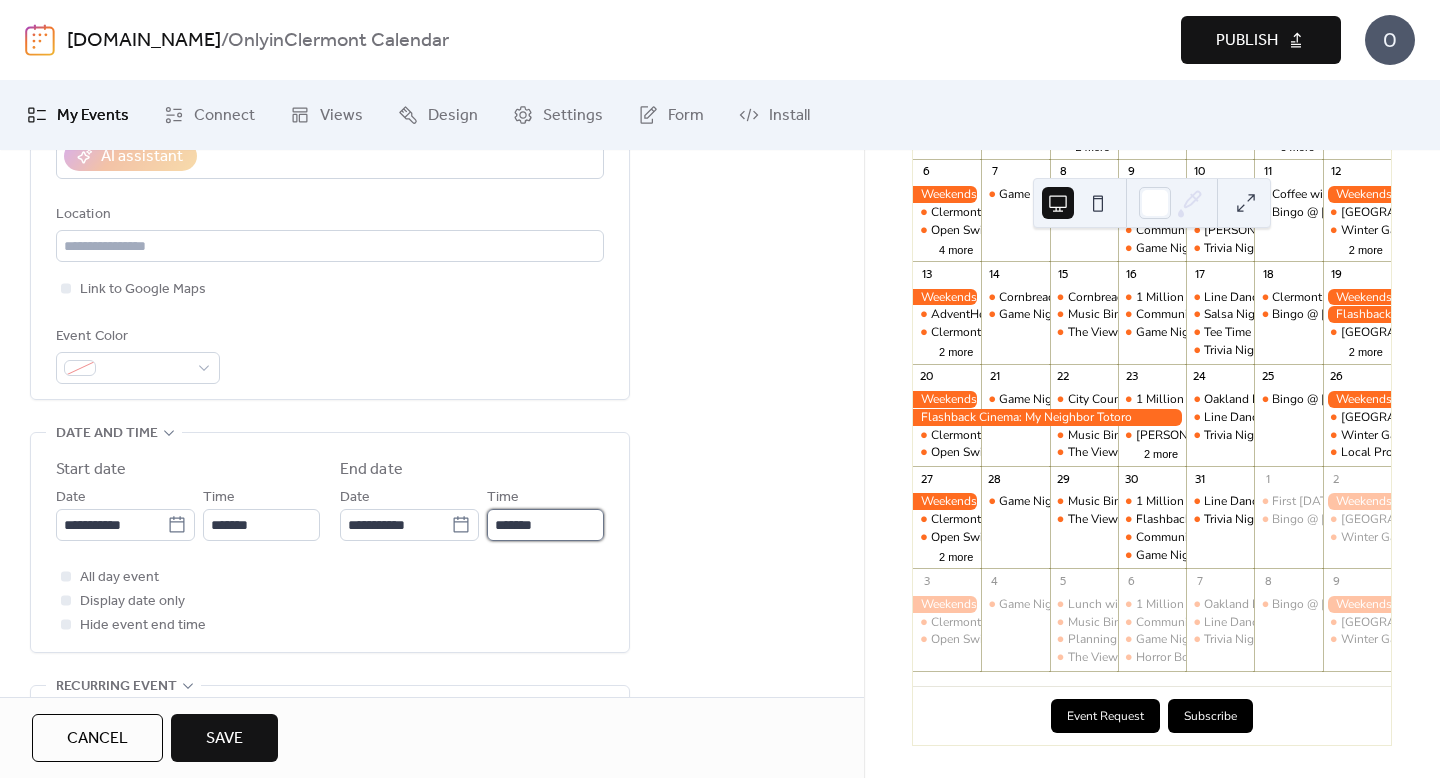 click on "*******" at bounding box center (545, 525) 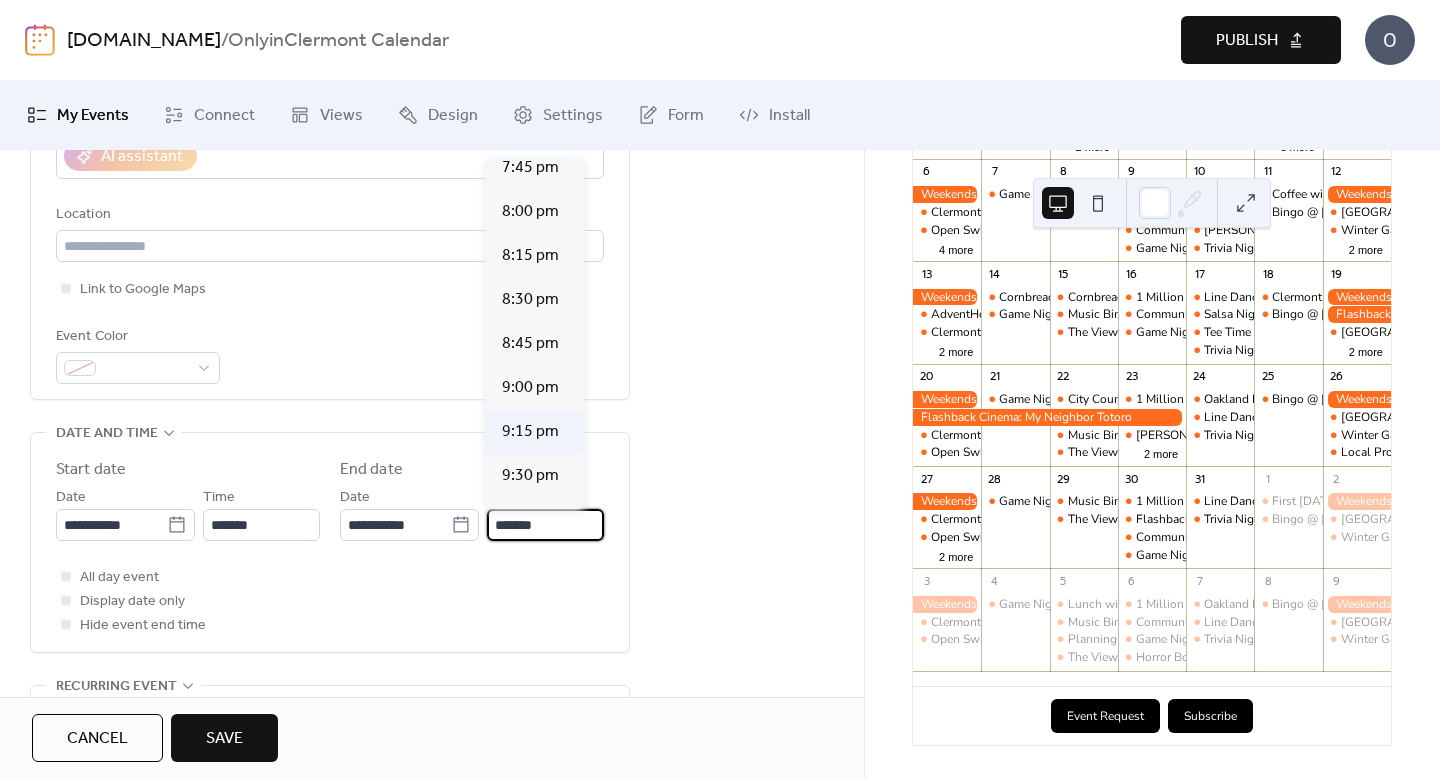 scroll, scrollTop: 658, scrollLeft: 0, axis: vertical 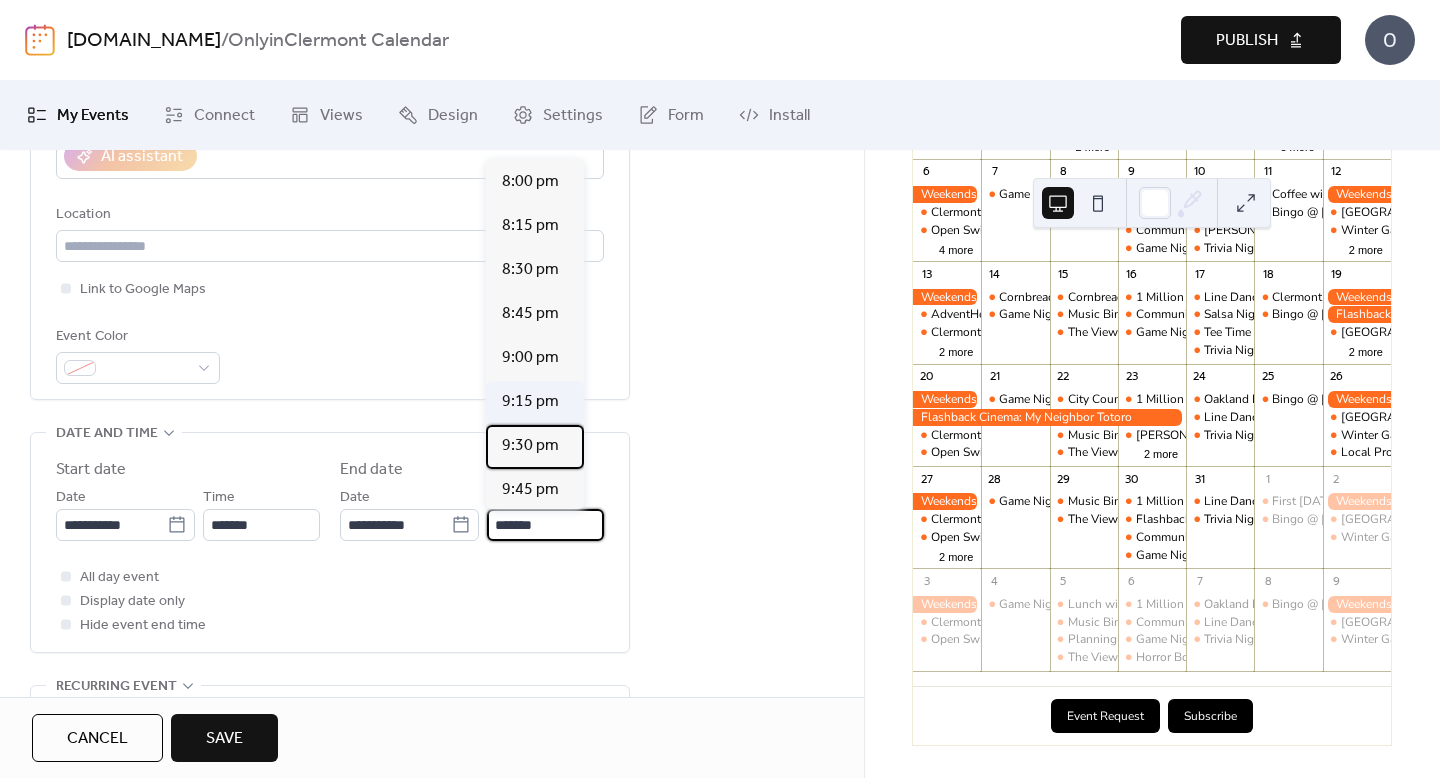 click on "9:30 pm" at bounding box center [530, 446] 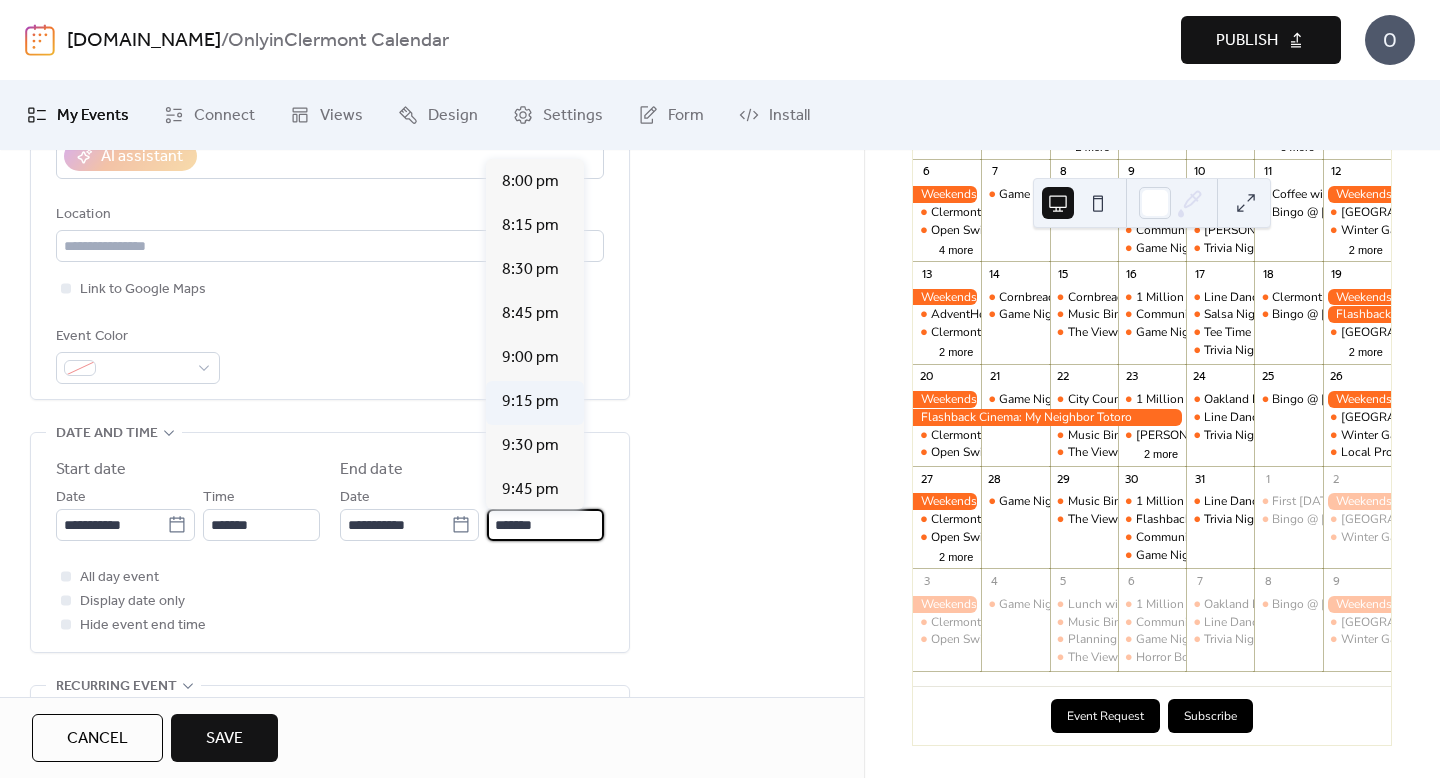 type on "*******" 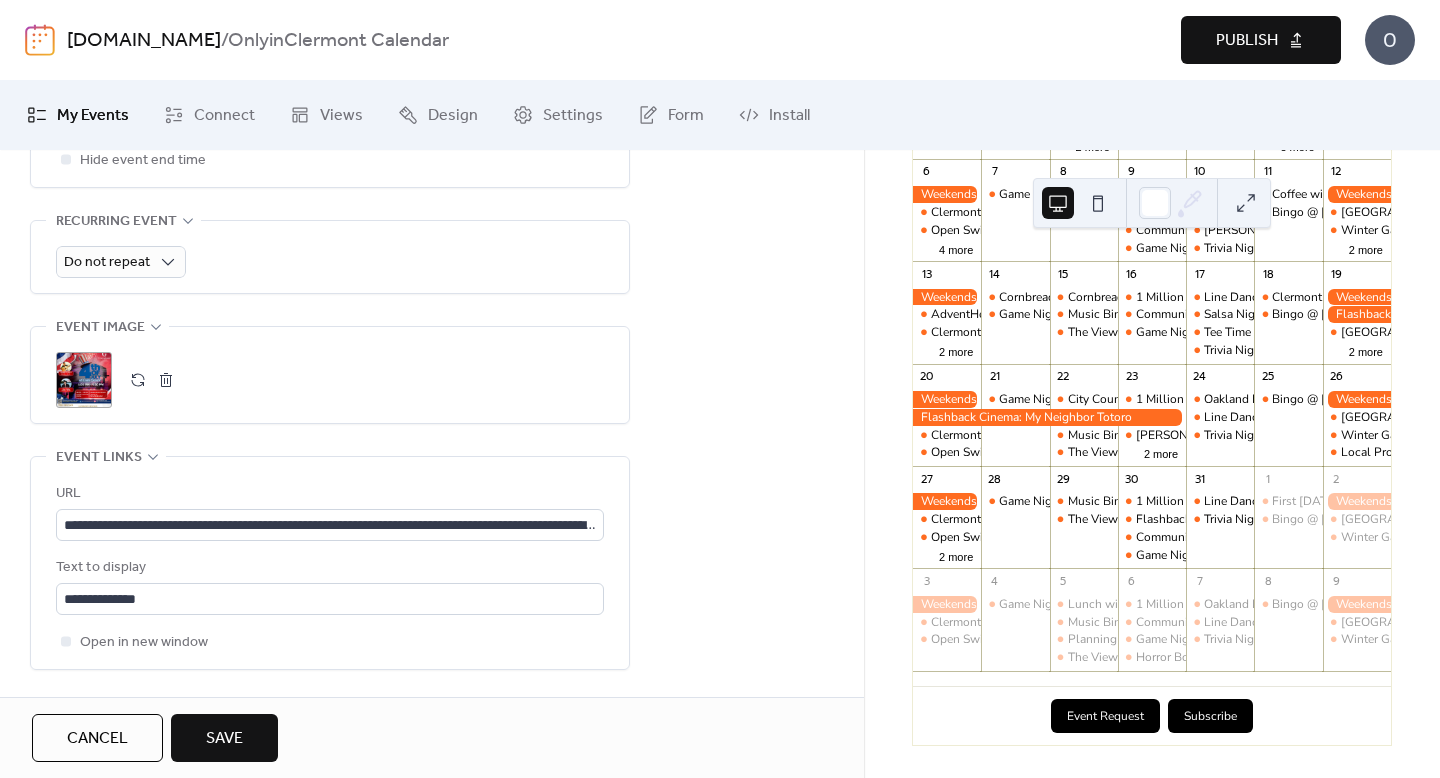 scroll, scrollTop: 890, scrollLeft: 0, axis: vertical 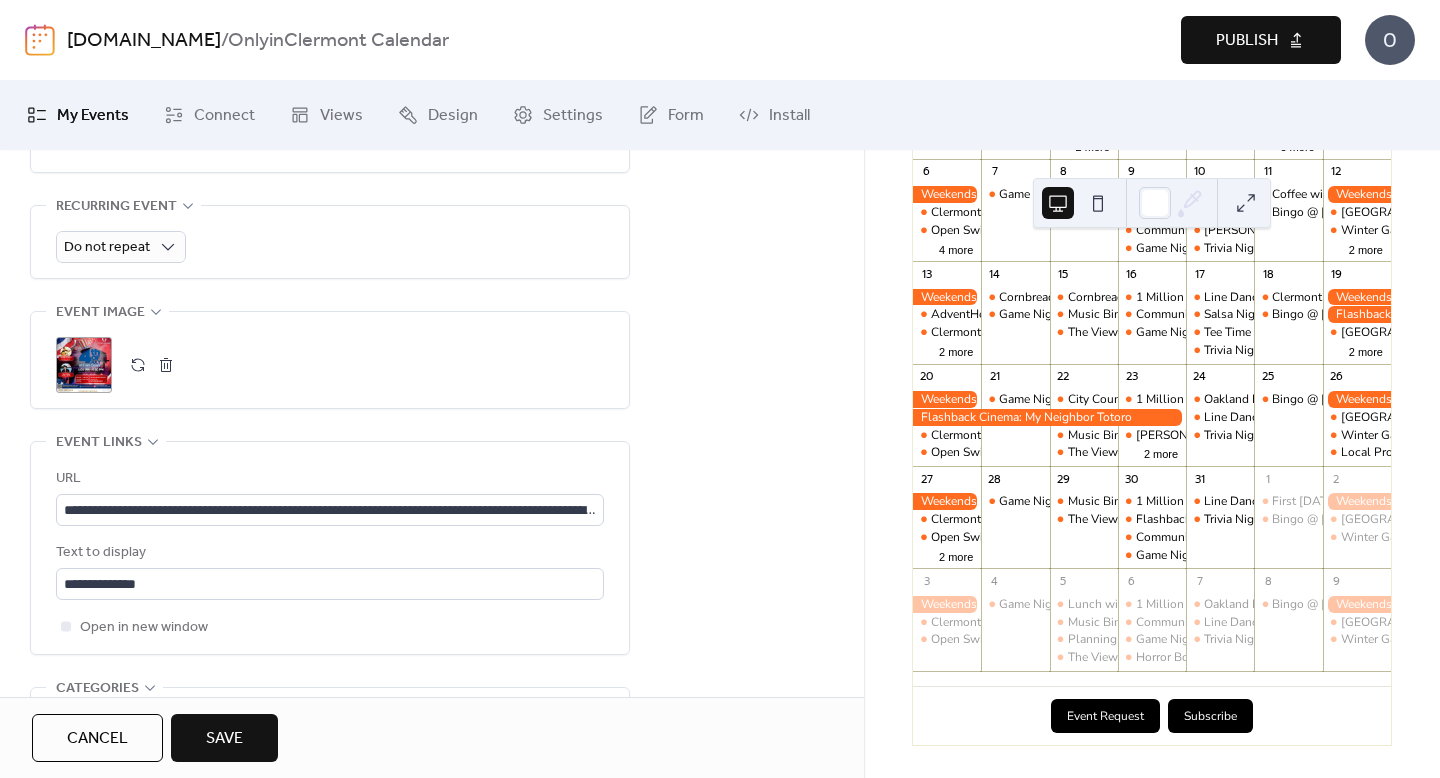 click on "Save" at bounding box center (224, 738) 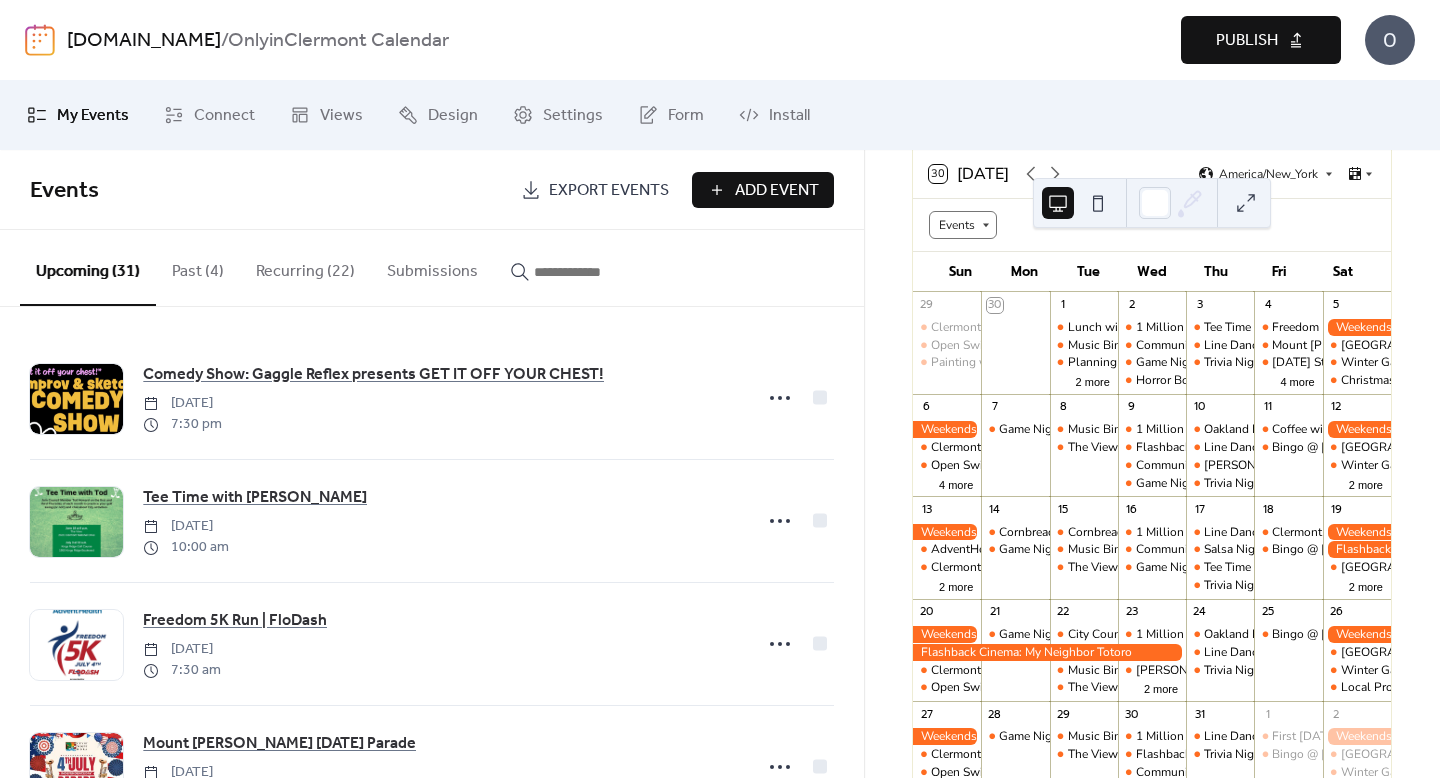 click at bounding box center [1246, 203] 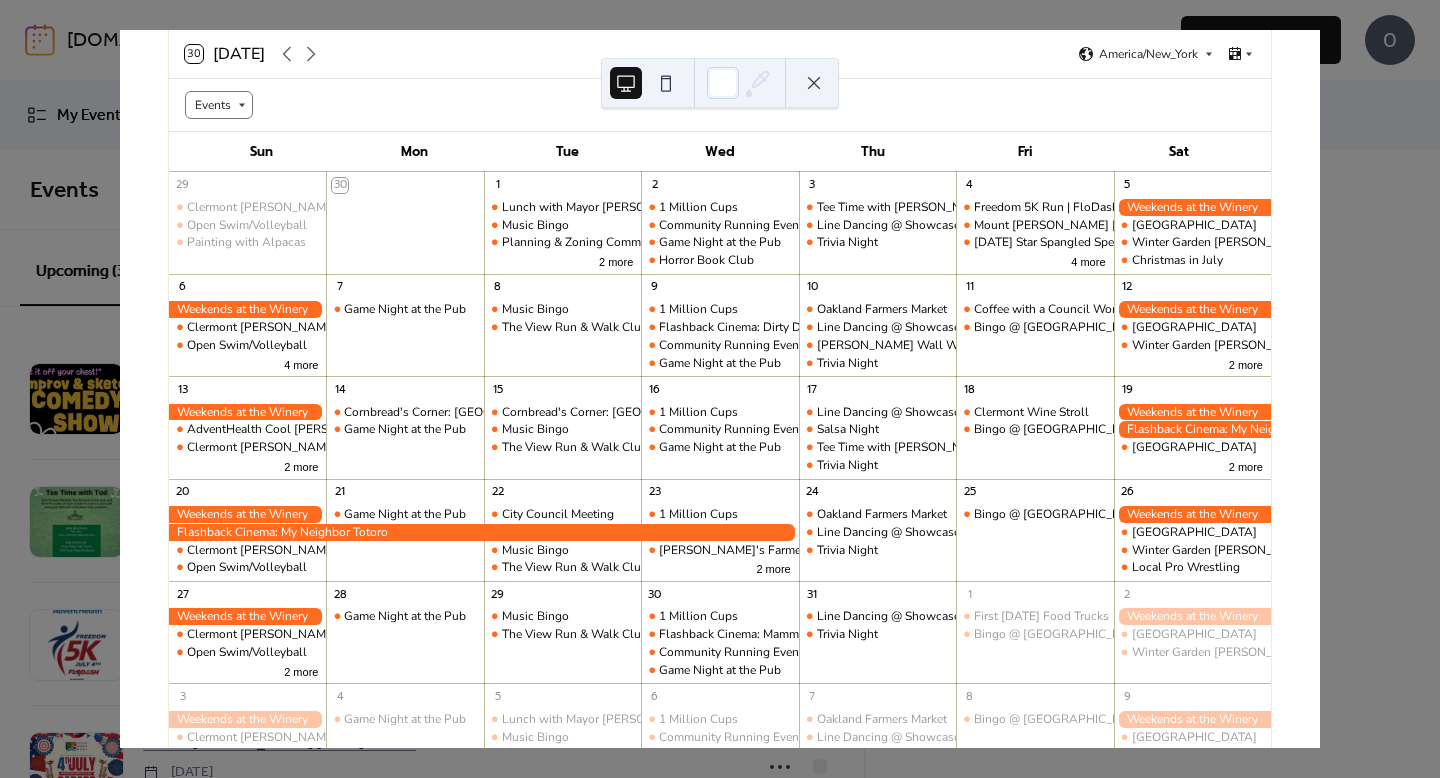 scroll, scrollTop: 95, scrollLeft: 0, axis: vertical 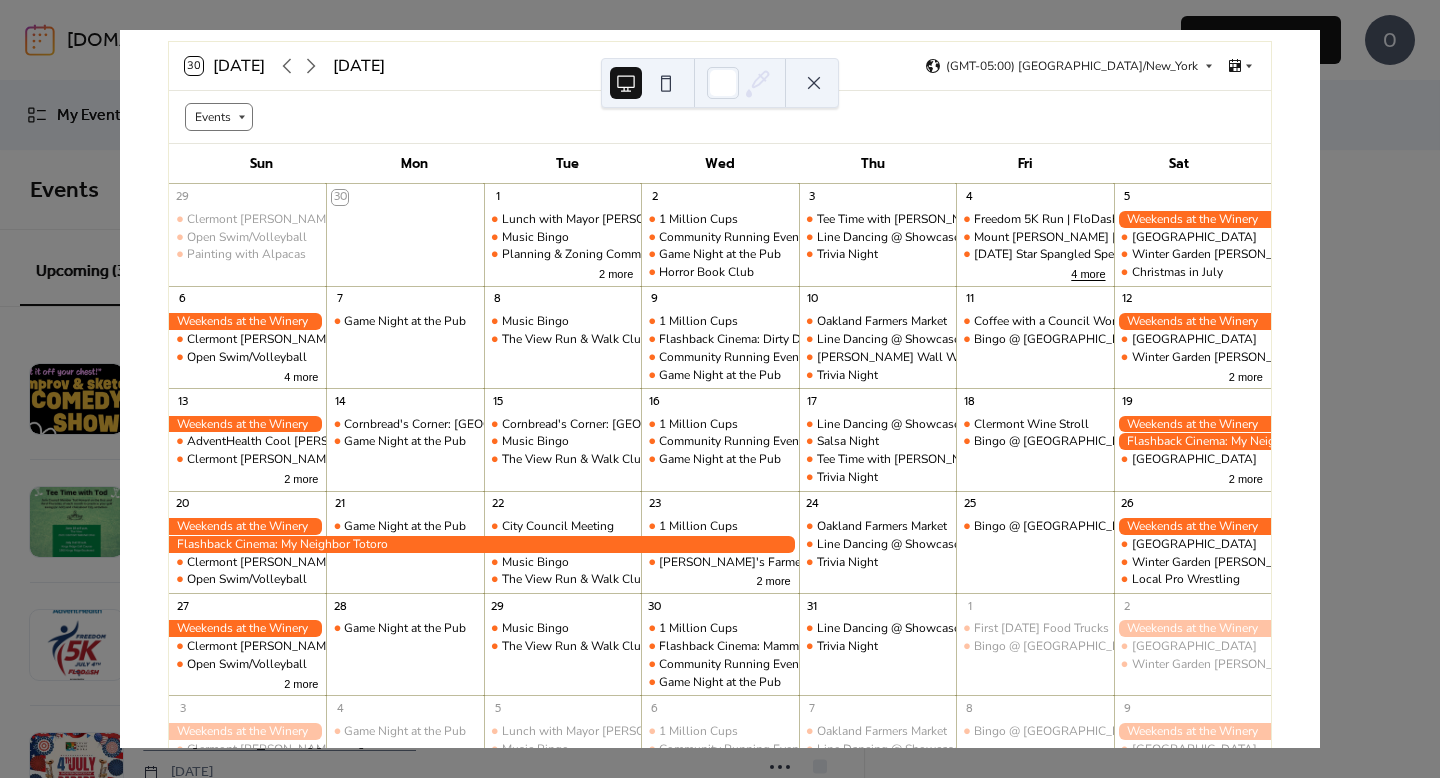 click on "4 more" at bounding box center (1088, 272) 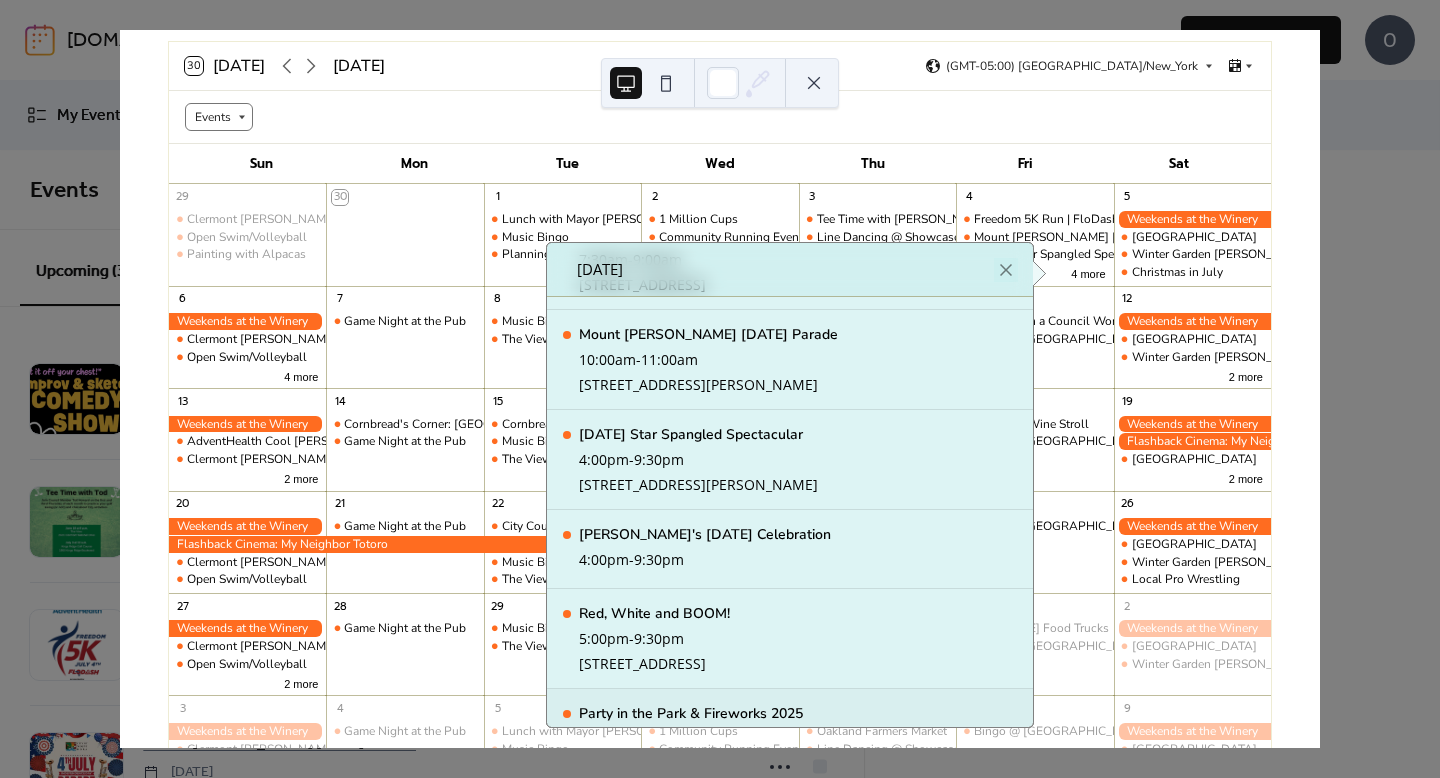 scroll, scrollTop: 0, scrollLeft: 0, axis: both 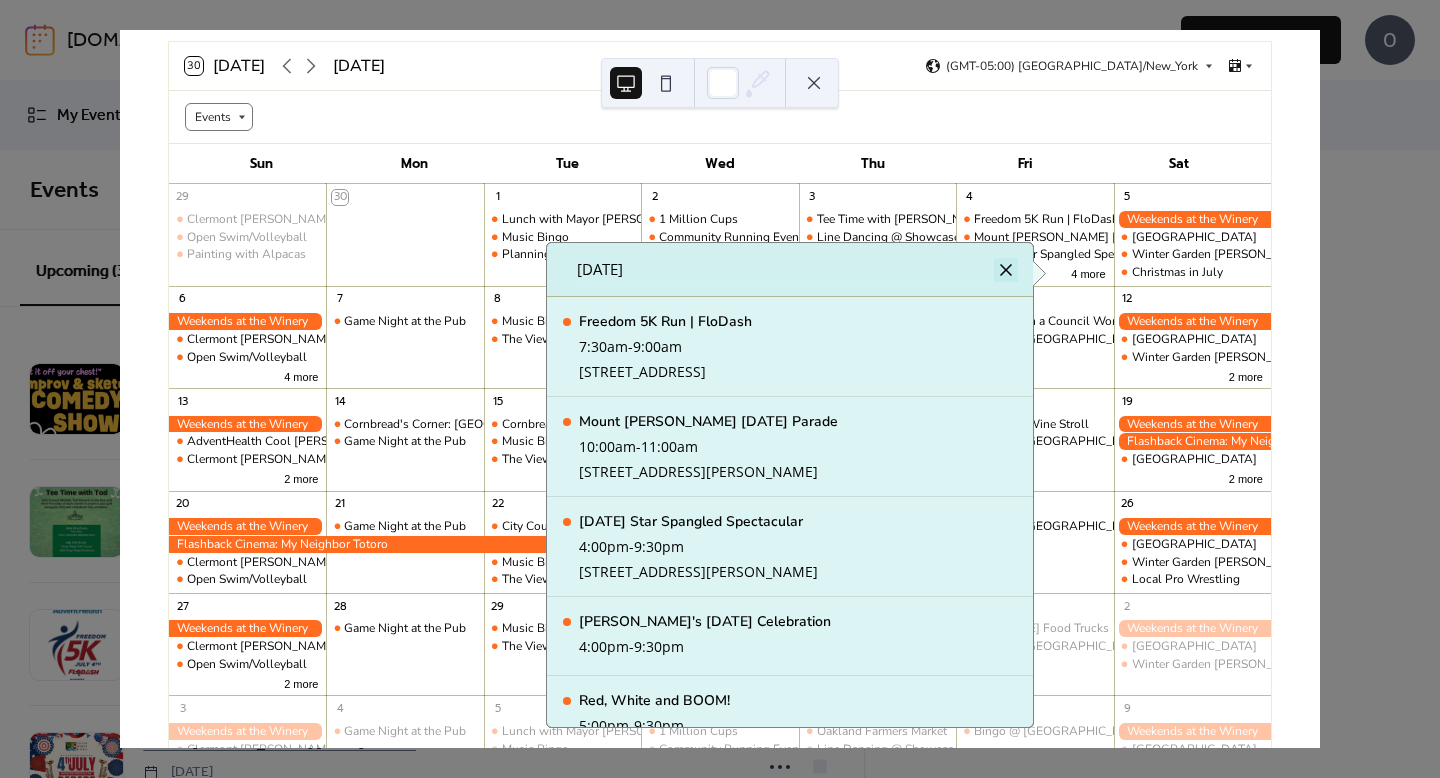 click at bounding box center (1006, 270) 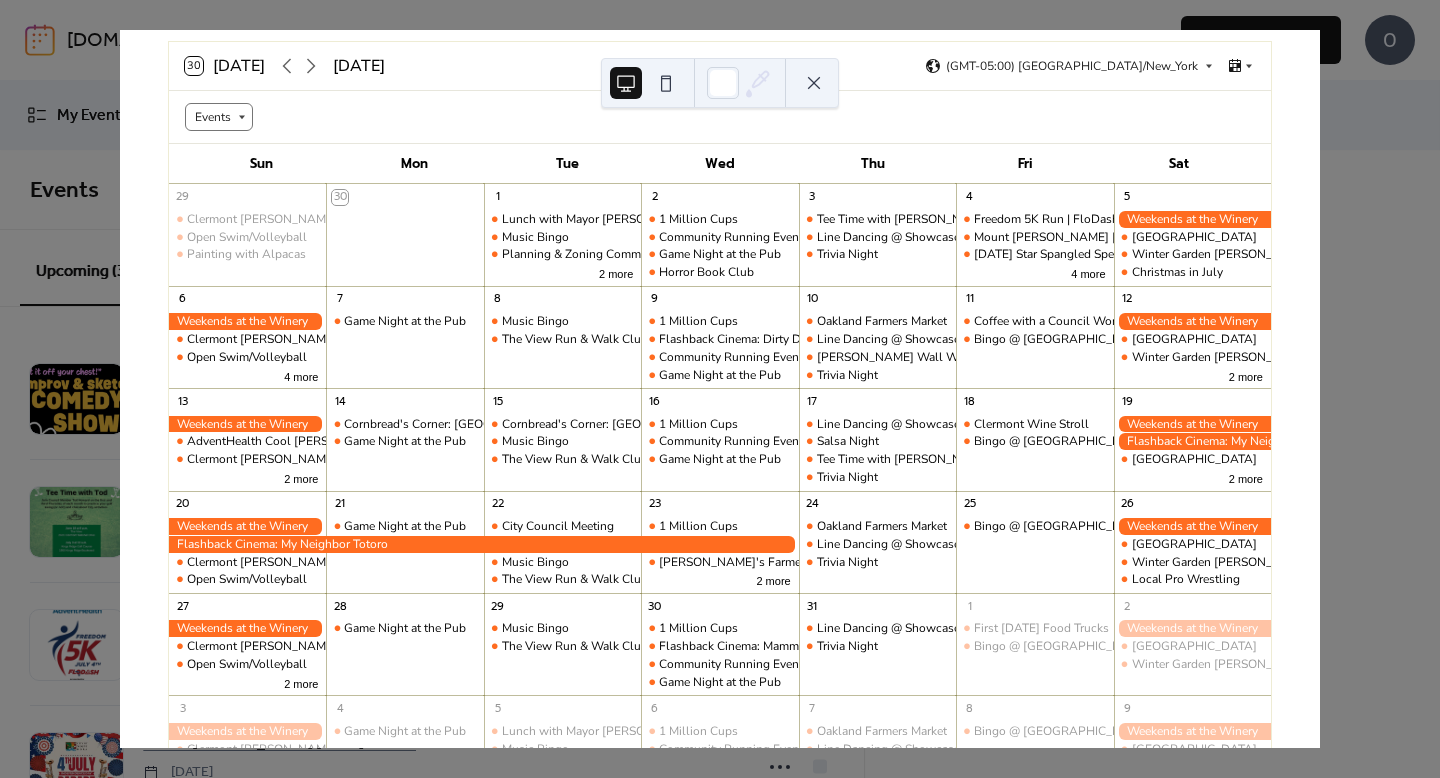 click on "30 [DATE] [DATE] (GMT-05:00) [GEOGRAPHIC_DATA]/New_York Events Sun Mon Tue Wed Thu Fri Sat 29 Clermont [PERSON_NAME] Market Open Swim/Volleyball Painting with Alpacas 30 1 Lunch with Mayor [PERSON_NAME] Music Bingo Planning & Zoning Commission 2 more 2 1 Million Cups Community Running Event Game Night at the Pub Horror Book Club 3 Tee Time with [PERSON_NAME] Line Dancing @ Showcase of Citrus Trivia Night 4 Freedom 5K Run | FloDash Mount [PERSON_NAME] [DATE] Parade [DATE] Star Spangled Spectacular 4 more 5 [GEOGRAPHIC_DATA] Run Winter Garden [PERSON_NAME] Market Christmas in [DATE] Clermont [PERSON_NAME] Market Open Swim/Volleyball 4 more 7 Game Night at the Pub 8 Music Bingo The View Run & Walk Club 9 1 Million Cups Flashback Cinema: Dirty Dancing Community Running Event Game Night at the Pub 10 Oakland Farmers Market Line Dancing @ Showcase of Citrus [PERSON_NAME] Wall Workshop Trivia Night 11 Coffee with a Council Woman Bingo @ [GEOGRAPHIC_DATA] 12 [GEOGRAPHIC_DATA] Run [GEOGRAPHIC_DATA] [PERSON_NAME] Market 2 more 13 Clermont [PERSON_NAME] Market 2 more 14 15 Music Bingo 16 1" at bounding box center (720, 389) 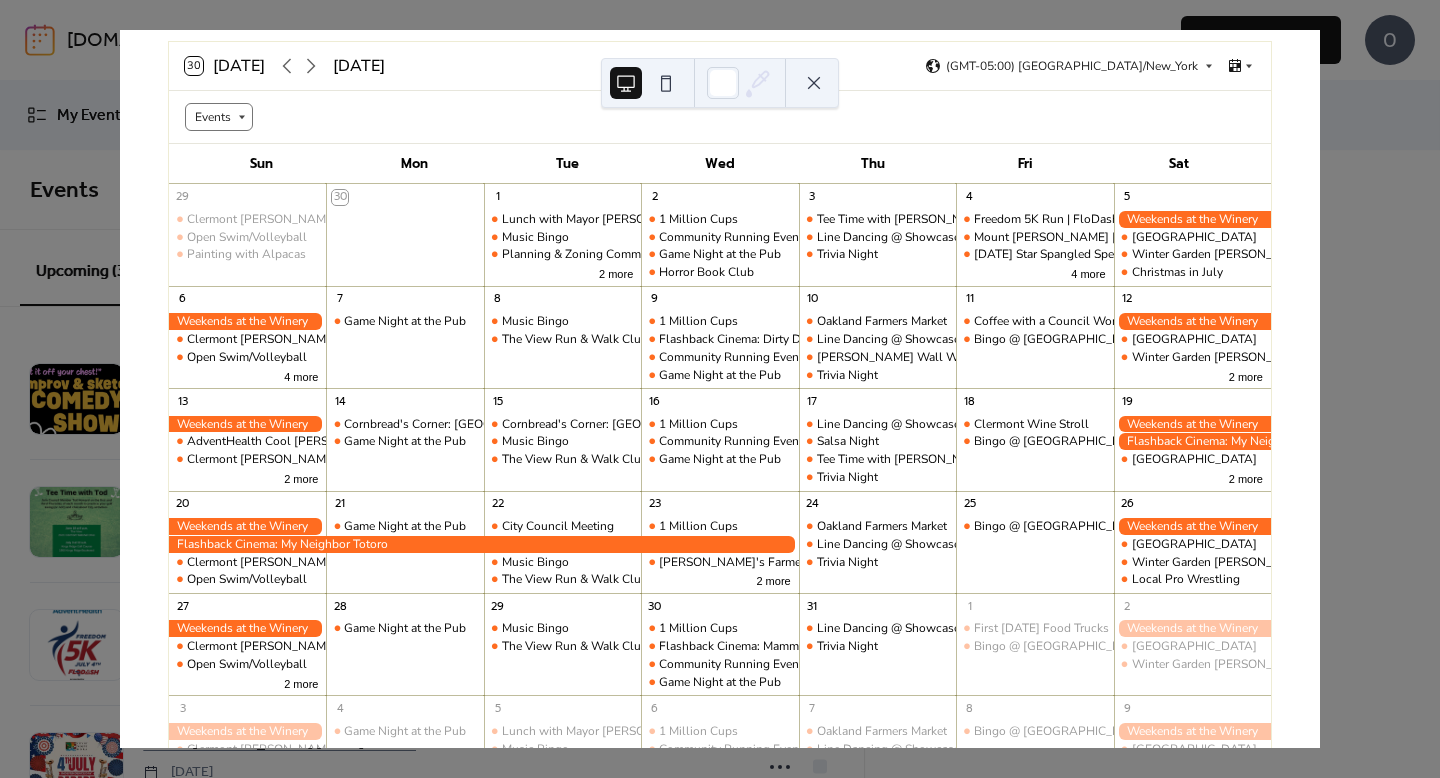 click at bounding box center (814, 83) 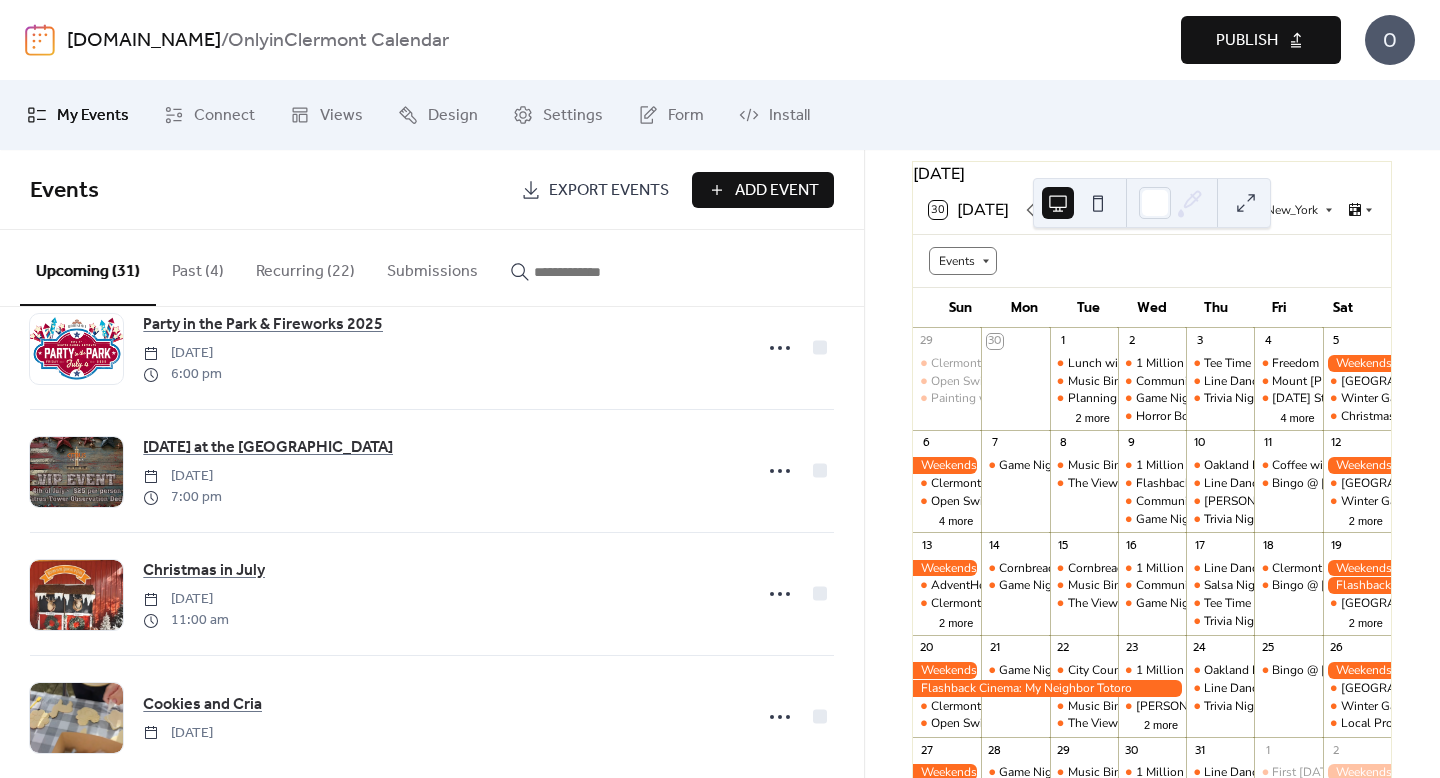 scroll, scrollTop: 576, scrollLeft: 0, axis: vertical 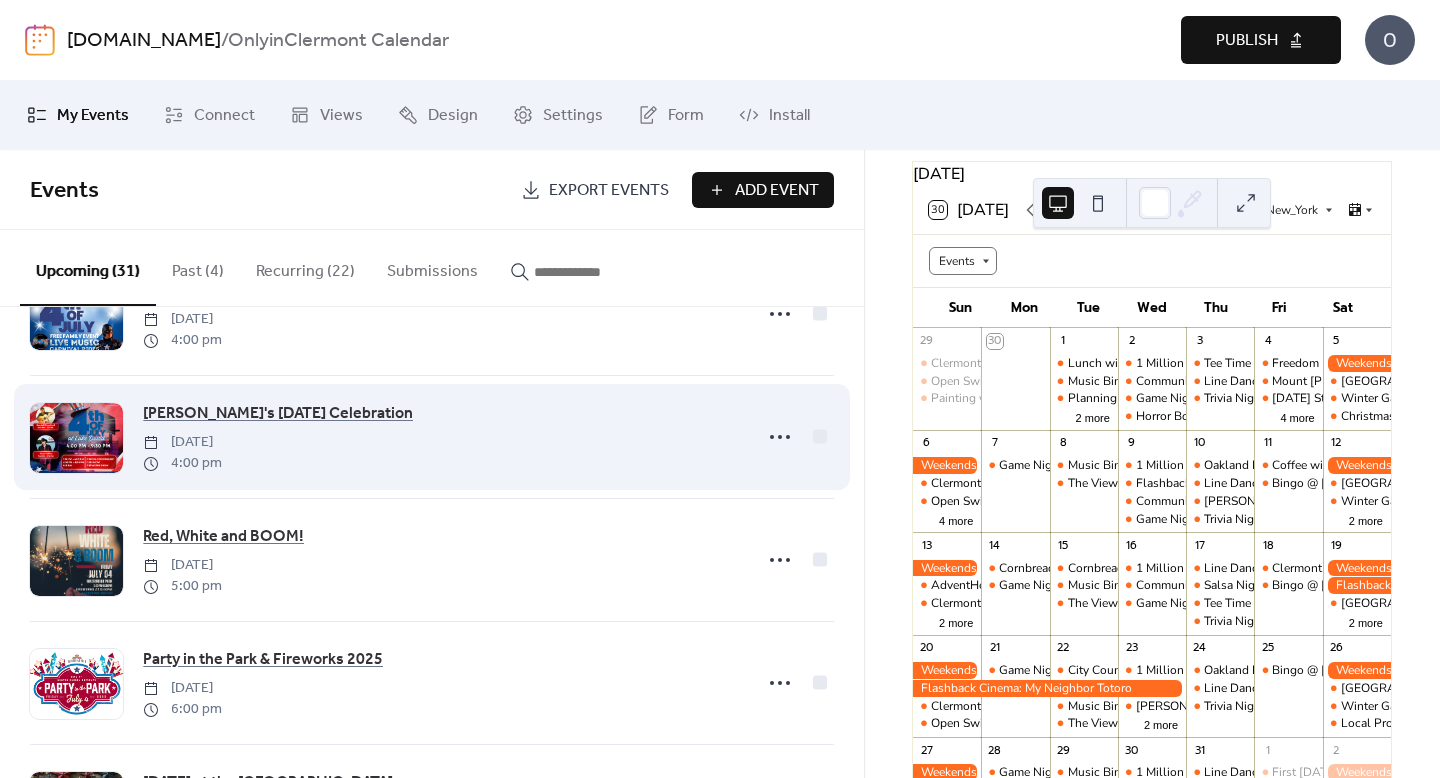click at bounding box center [76, 438] 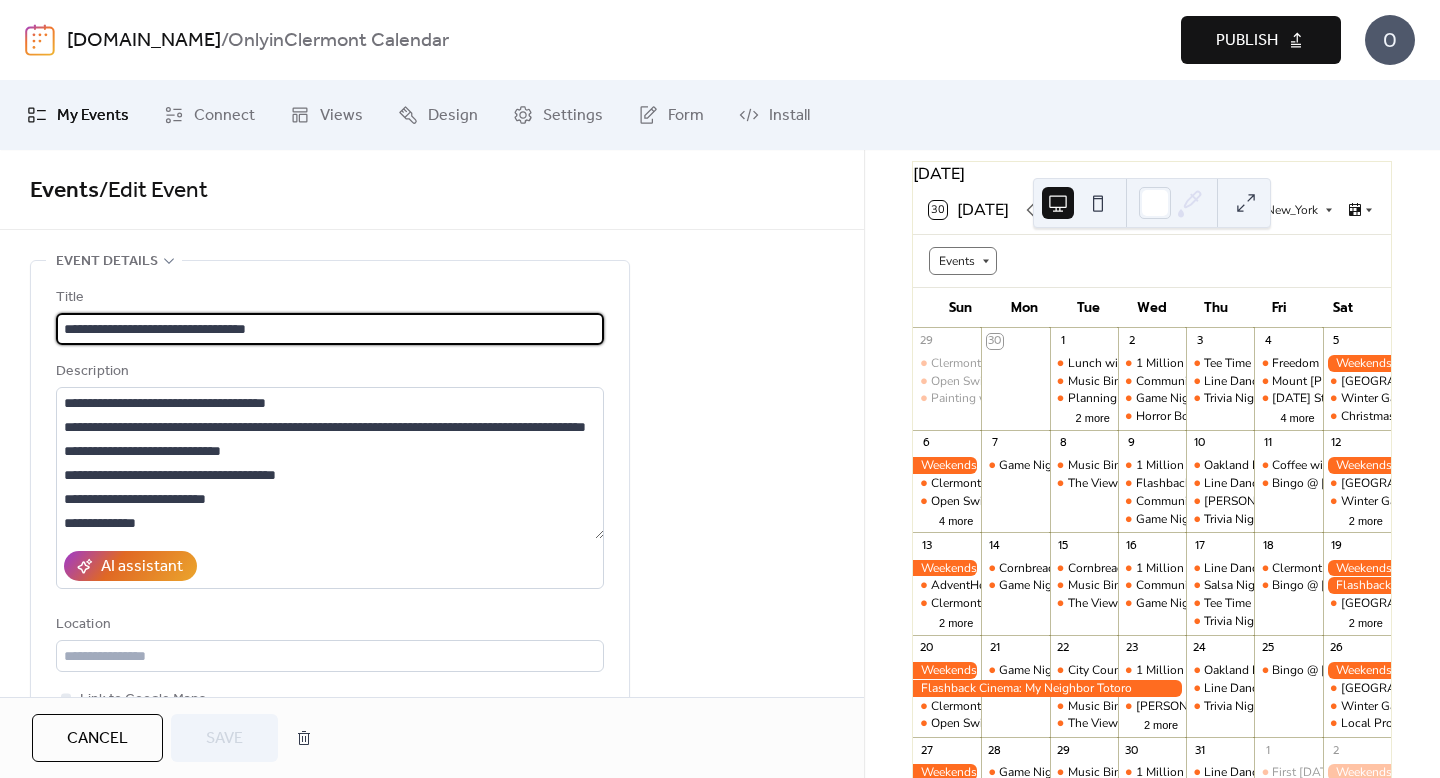 scroll, scrollTop: 121, scrollLeft: 0, axis: vertical 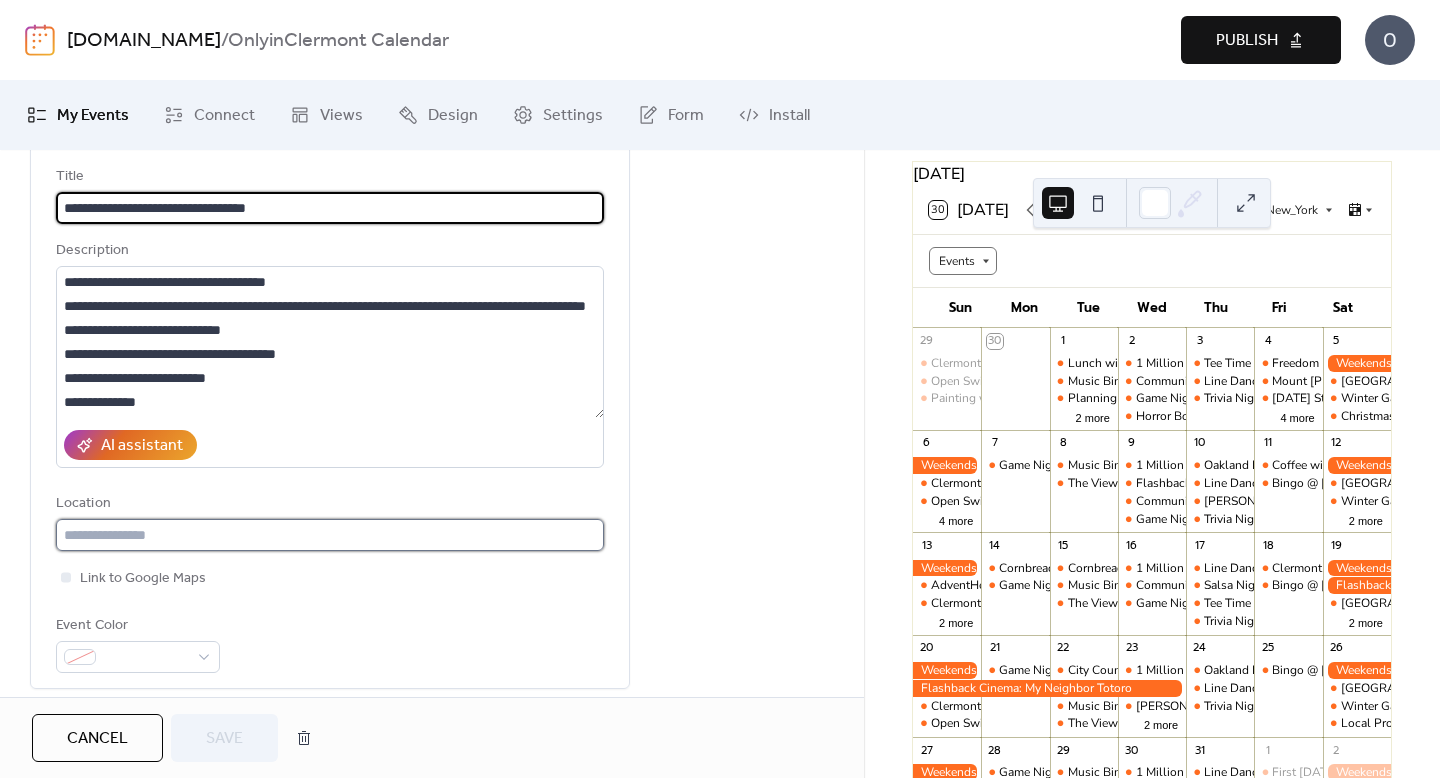click at bounding box center (330, 535) 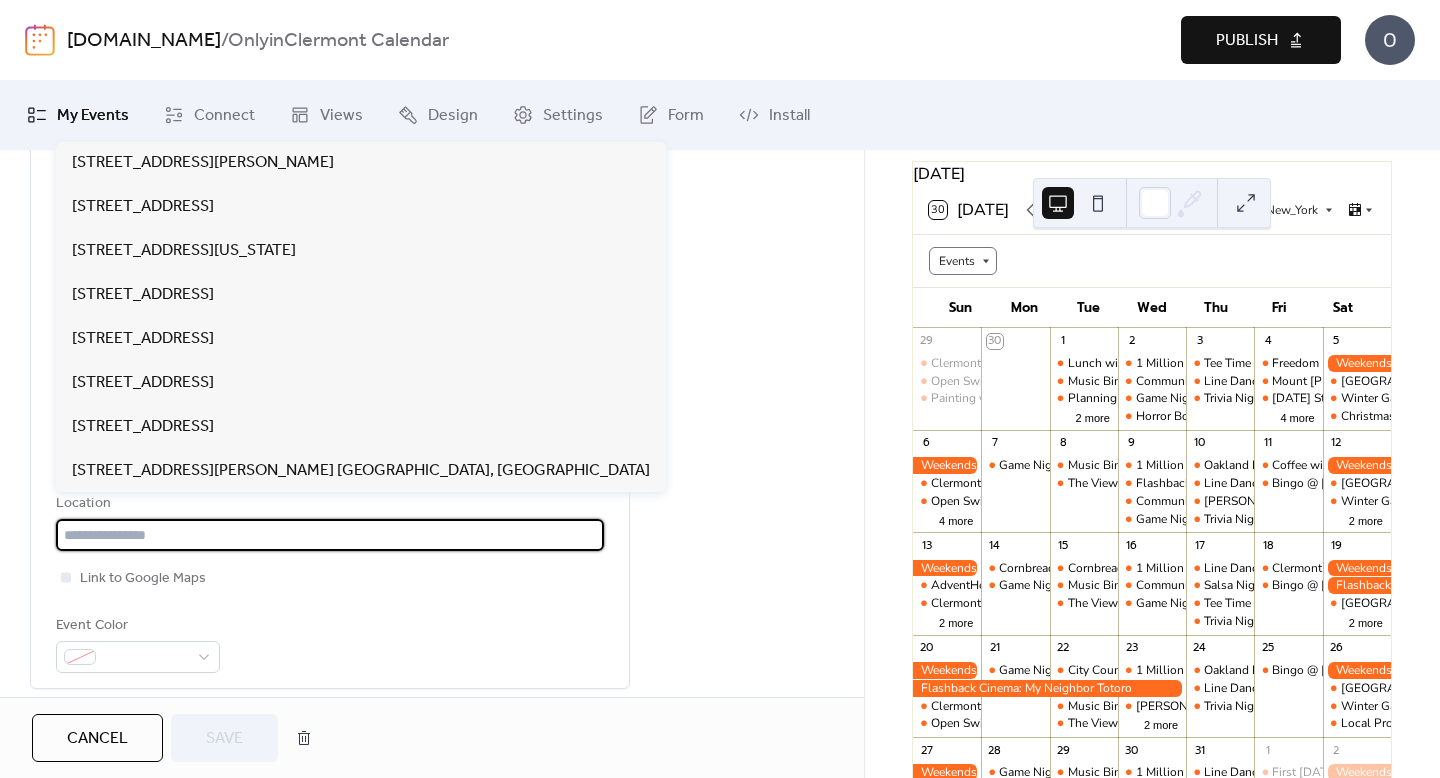 paste on "**********" 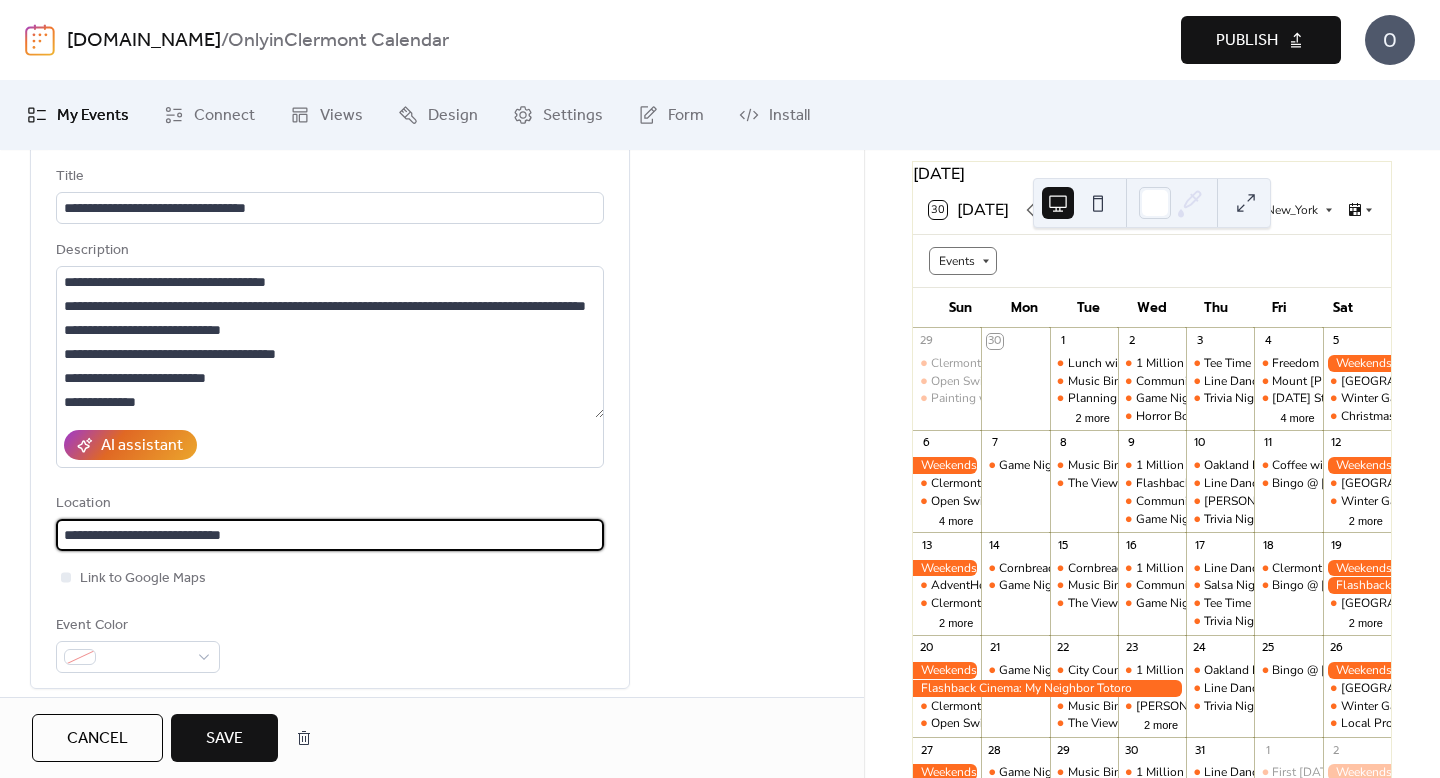 click on "**********" at bounding box center [330, 535] 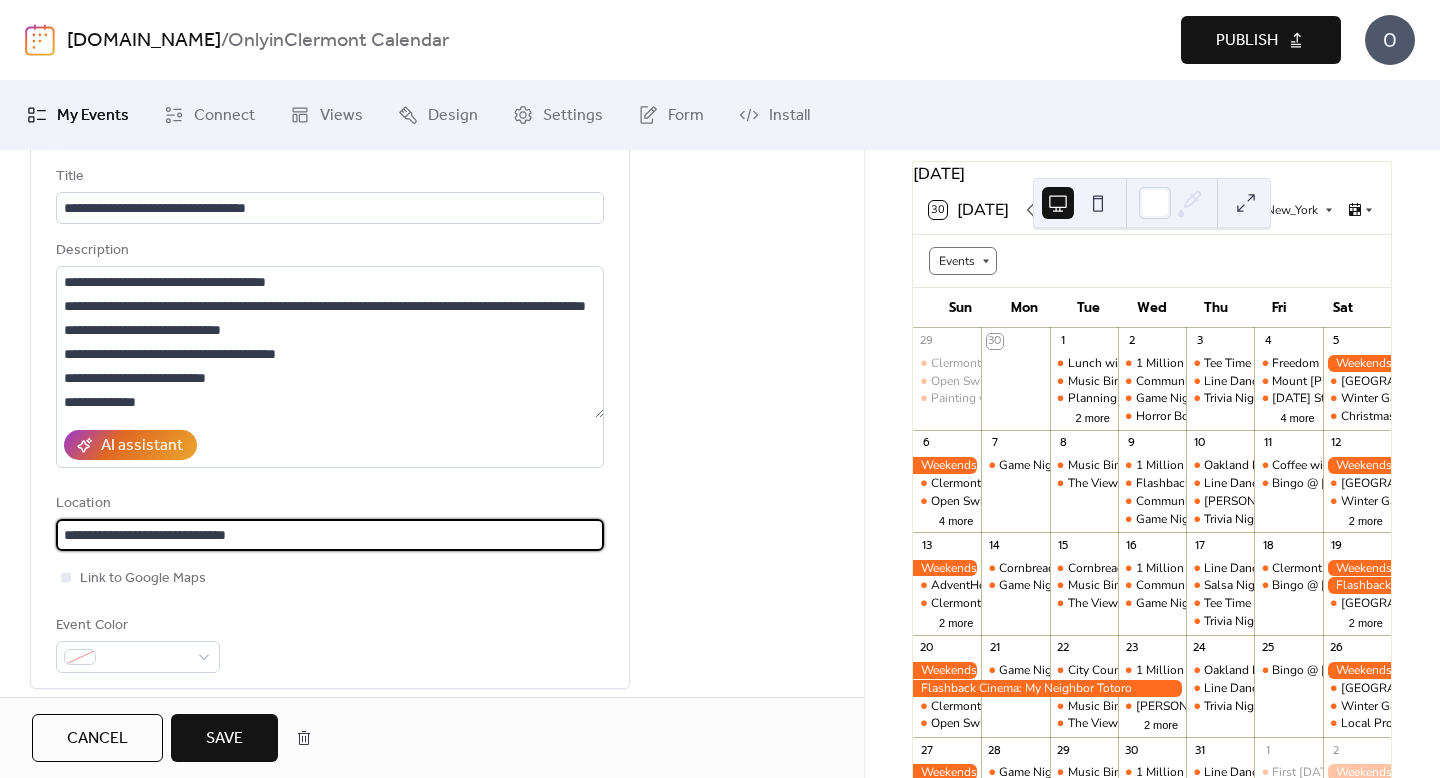 click on "**********" at bounding box center [330, 535] 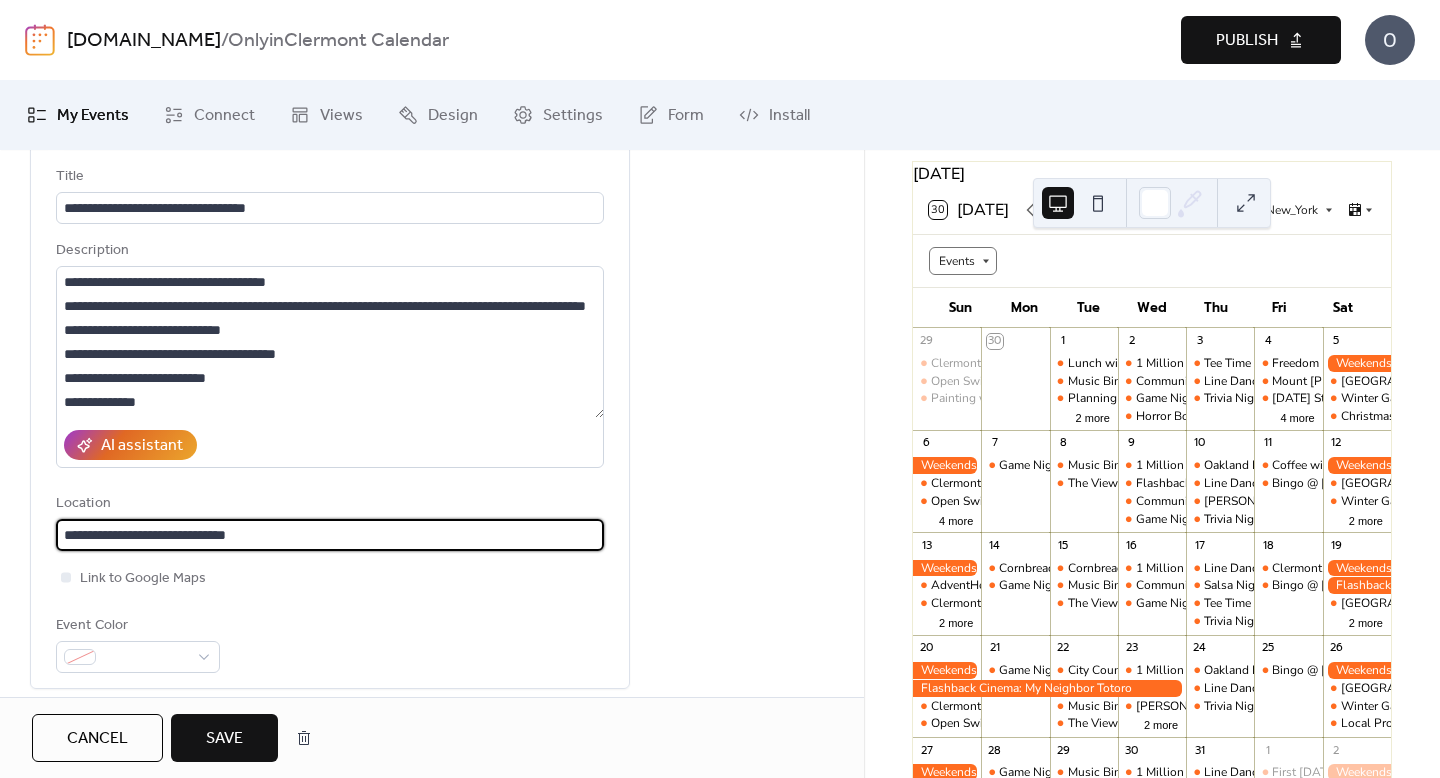 type on "**********" 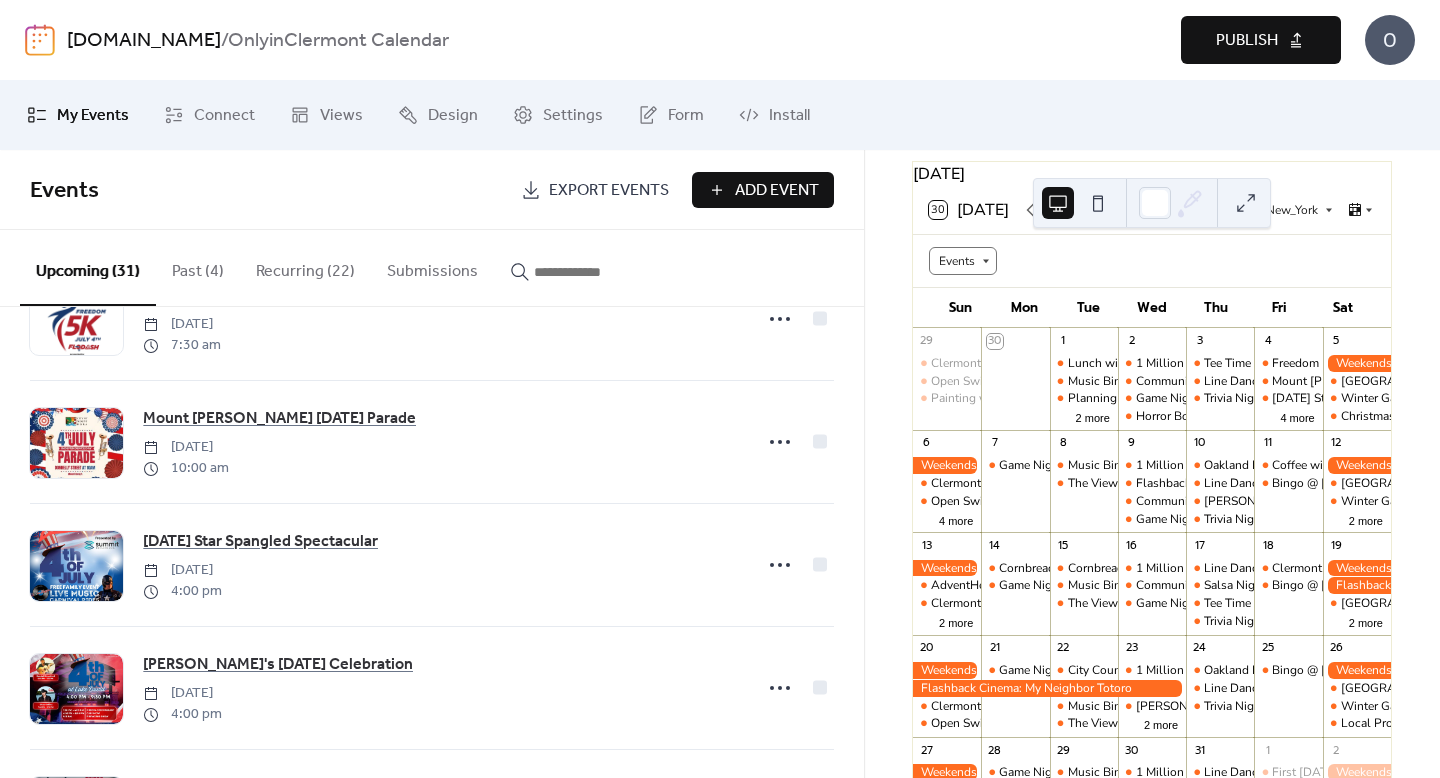 scroll, scrollTop: 341, scrollLeft: 0, axis: vertical 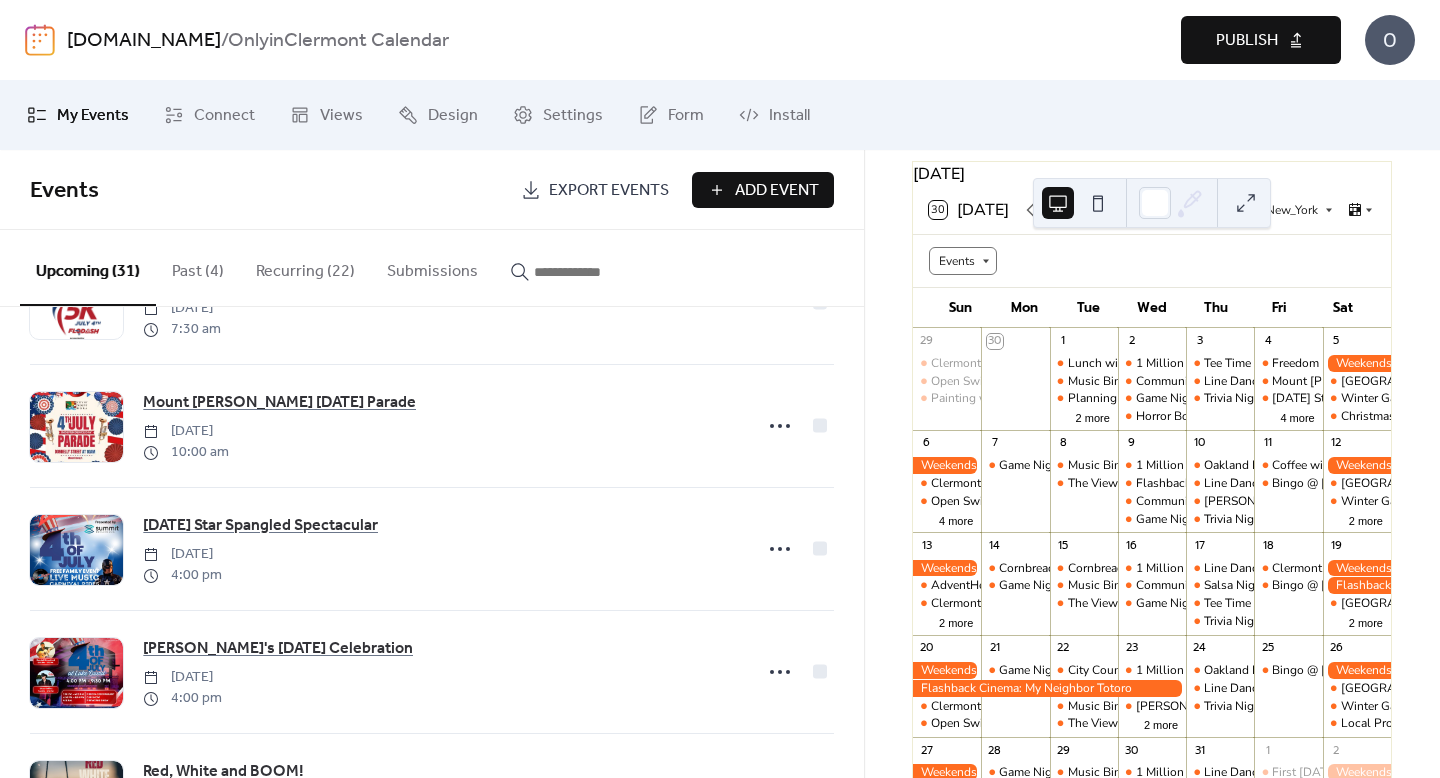 click at bounding box center [1246, 203] 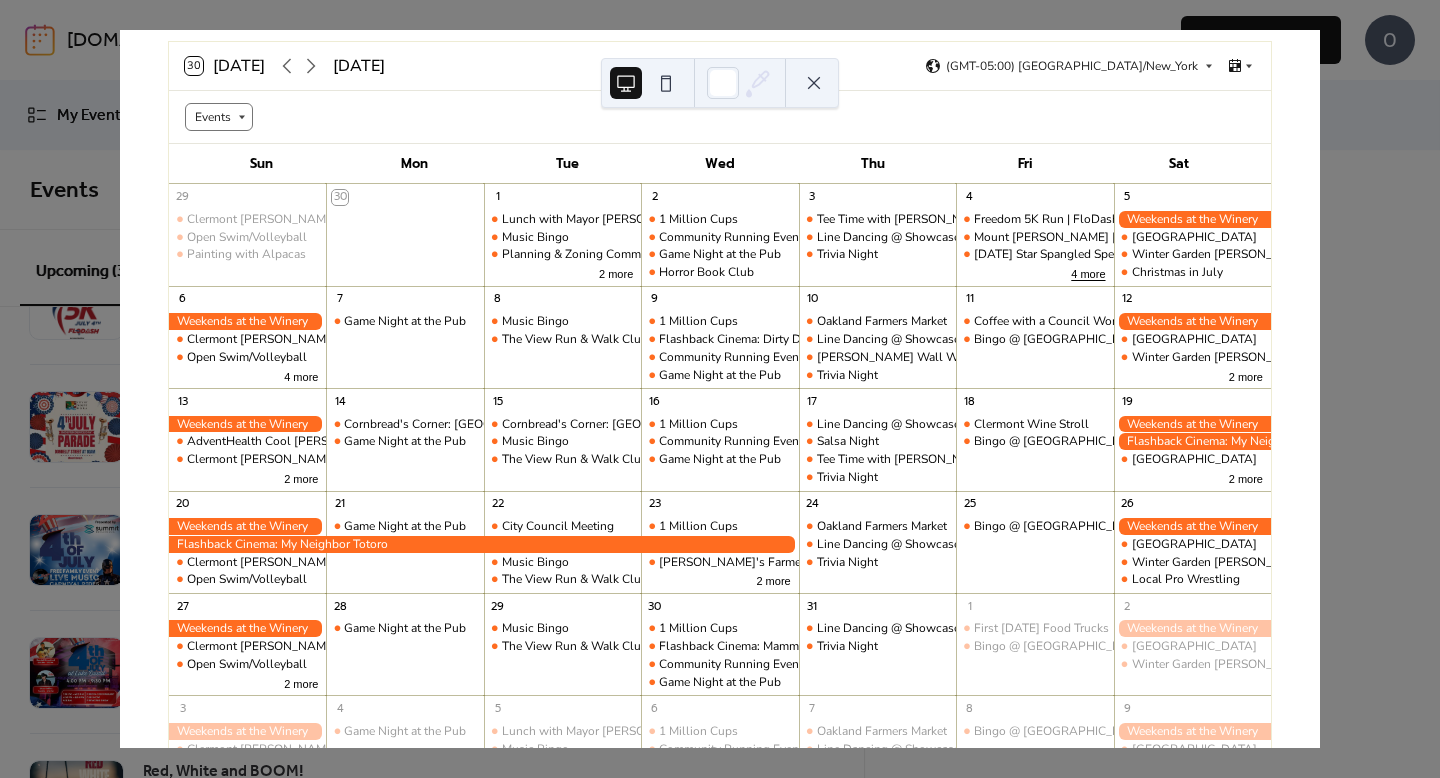 click on "4 more" at bounding box center [1088, 272] 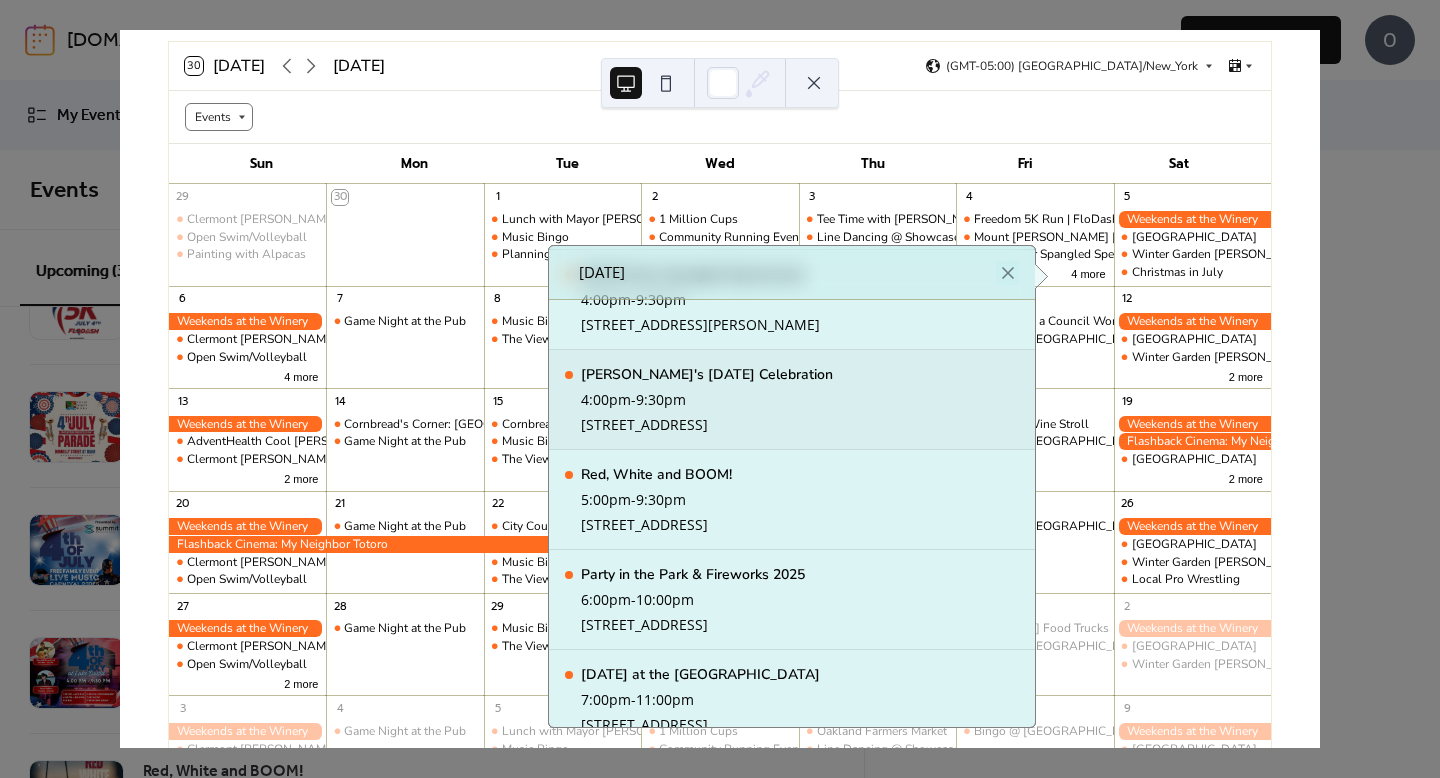 scroll, scrollTop: 271, scrollLeft: 0, axis: vertical 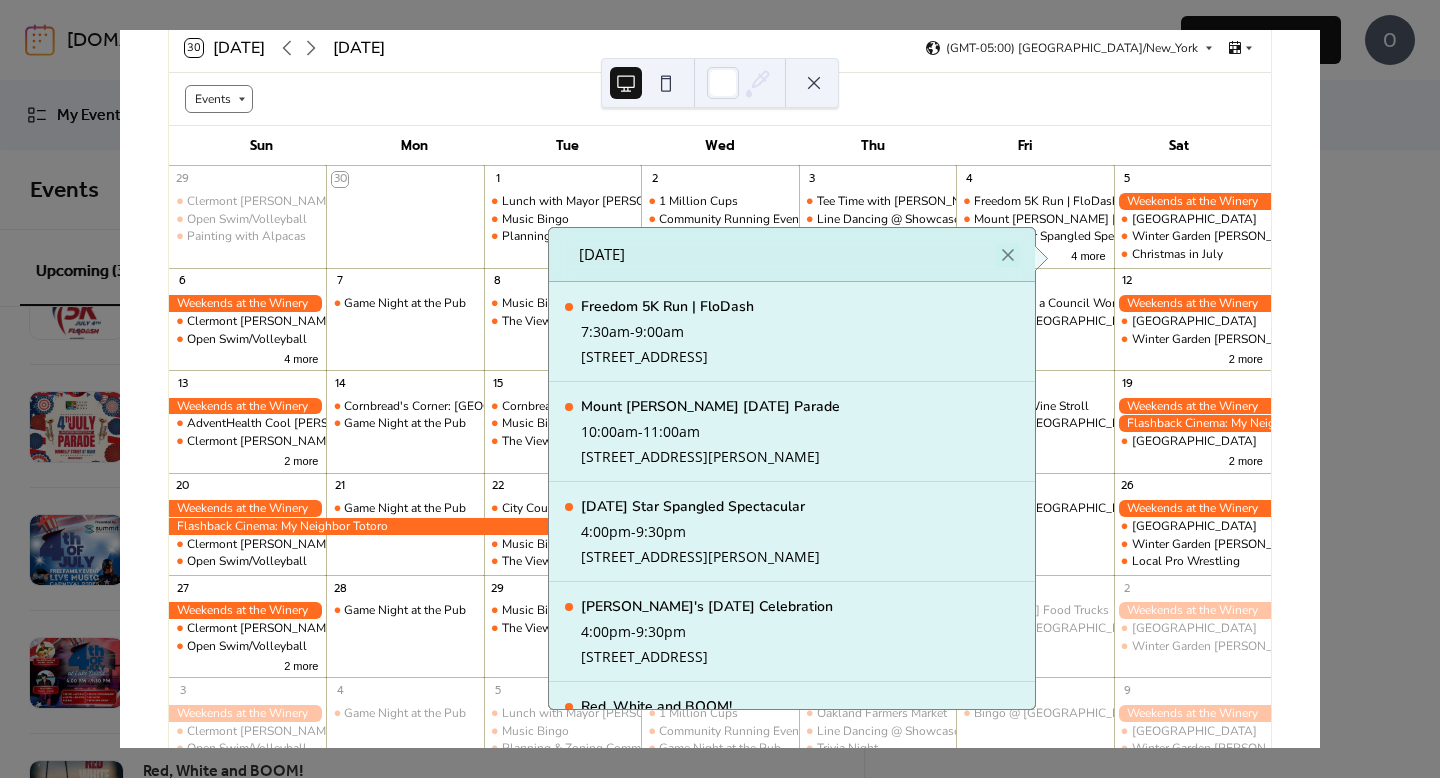 click on "[DATE]" at bounding box center (792, 255) 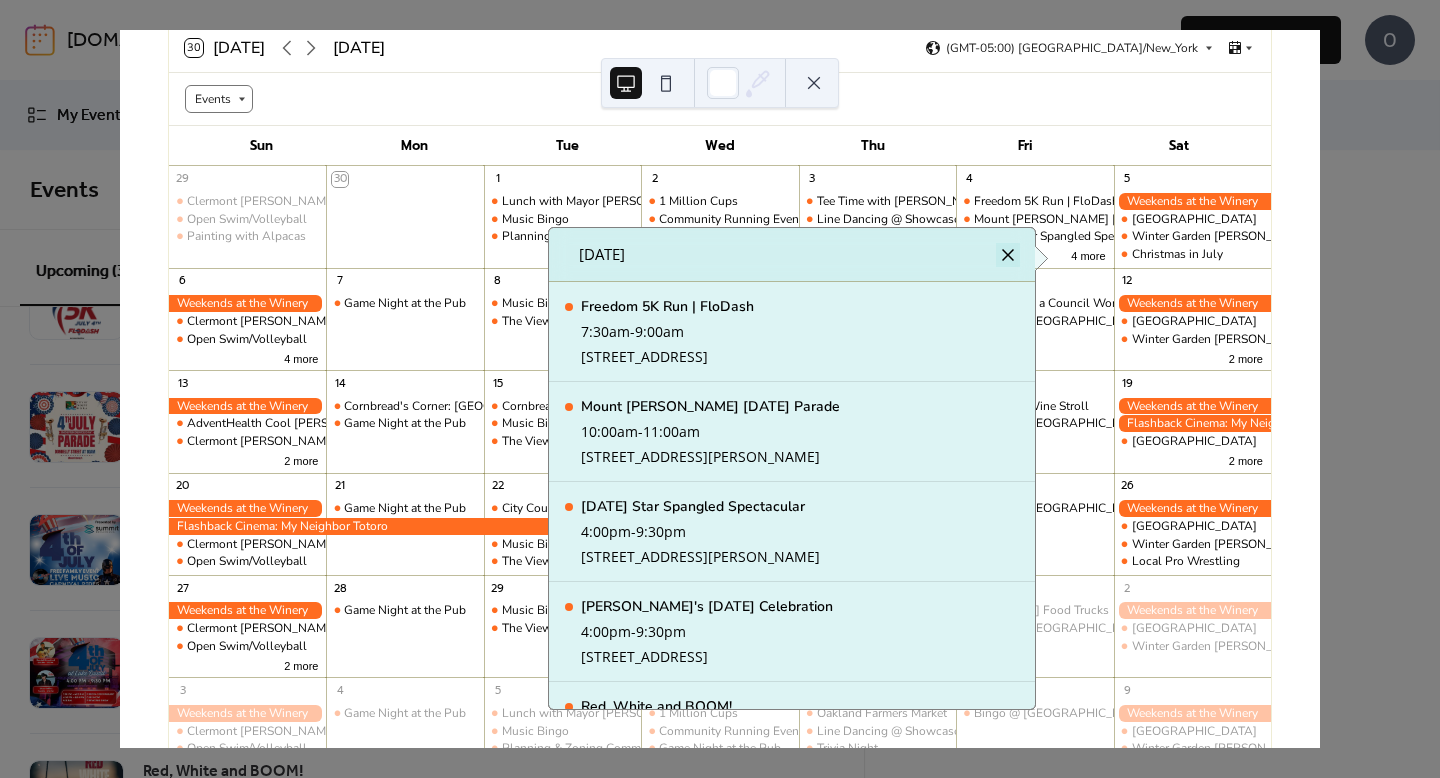 click at bounding box center [1008, 255] 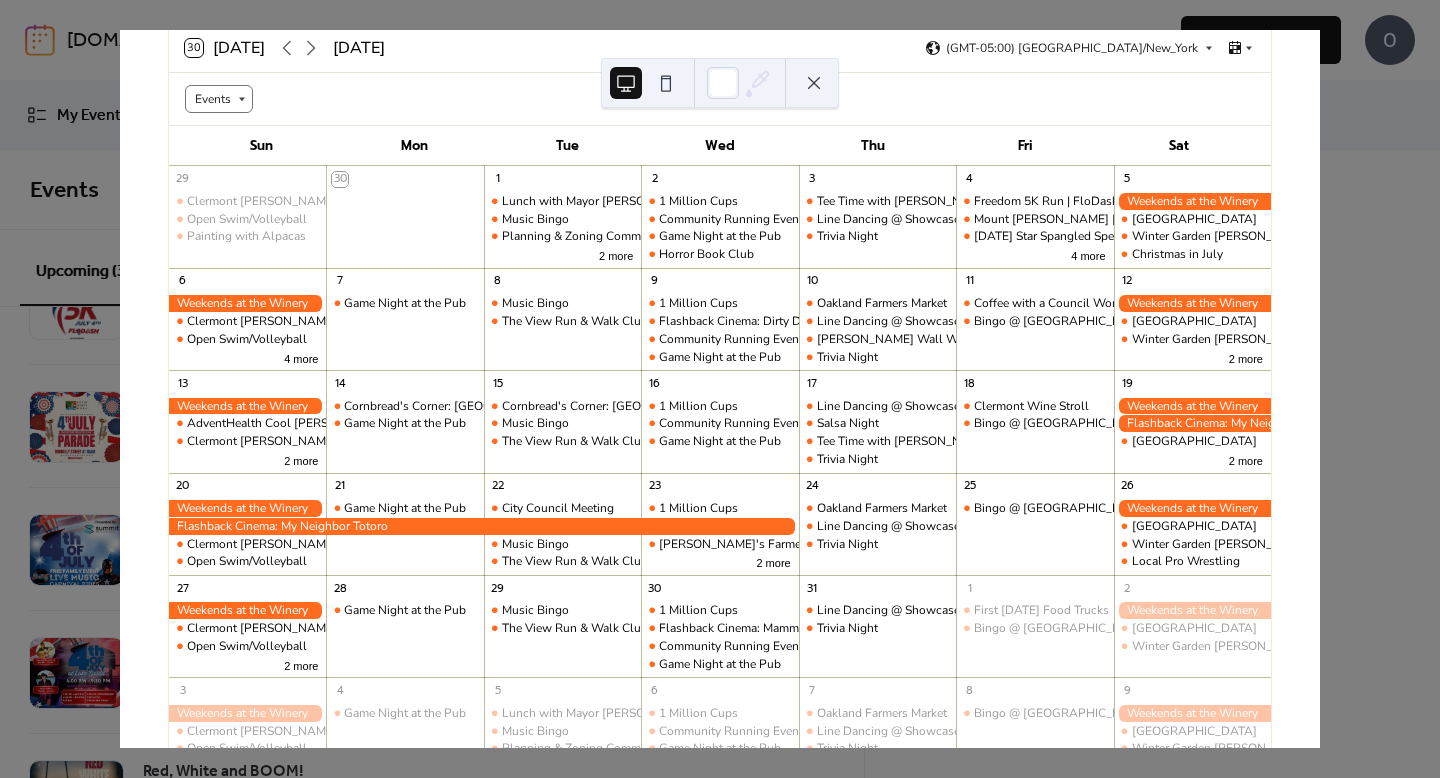 click at bounding box center (720, 83) 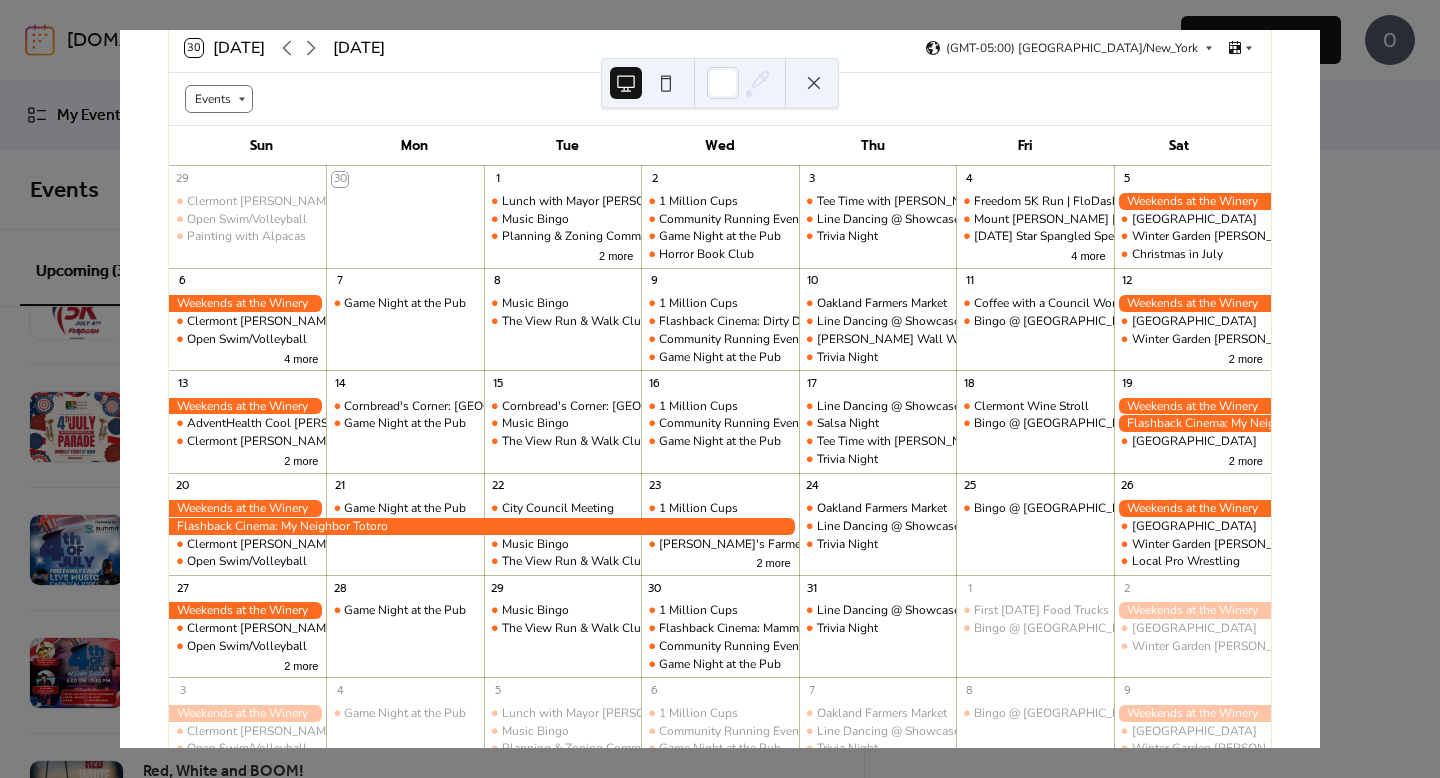 click at bounding box center [814, 83] 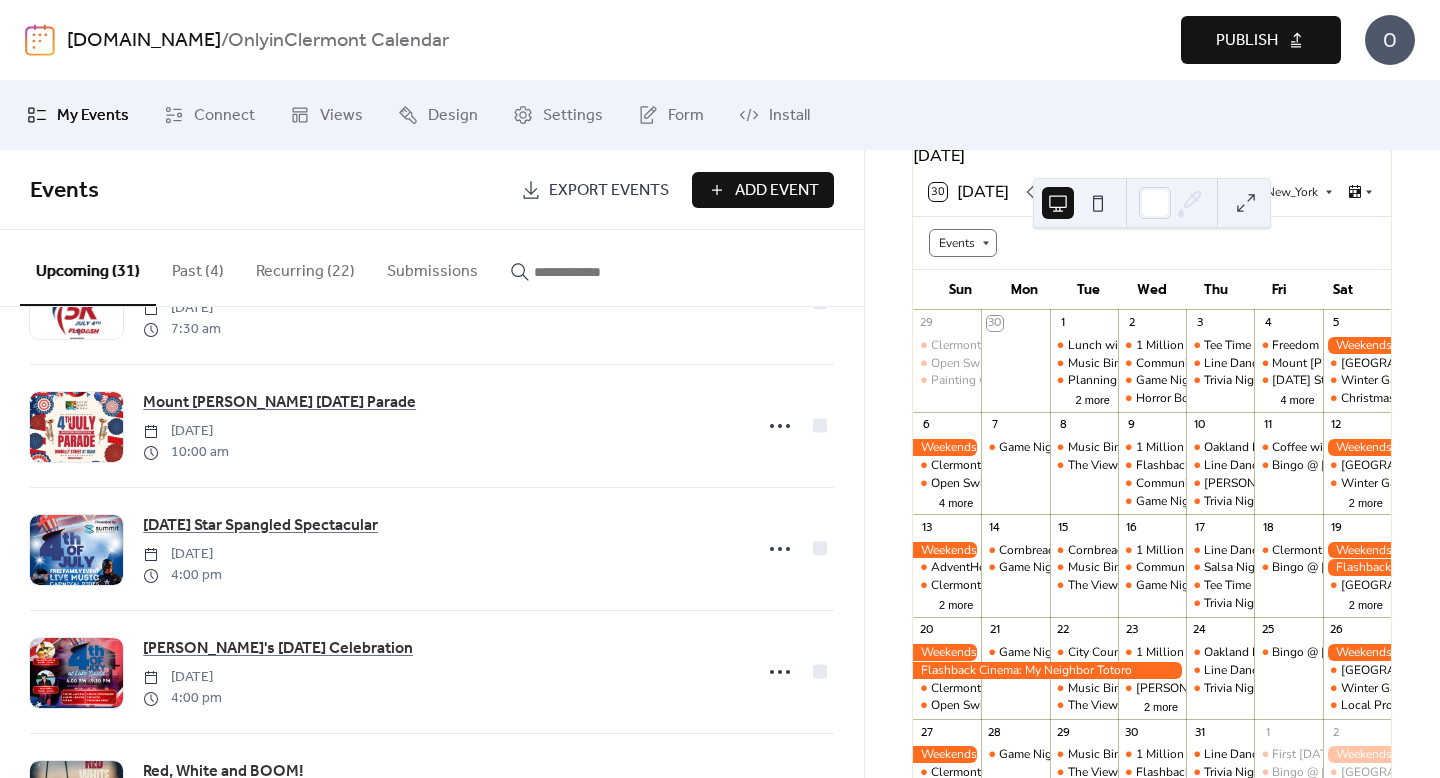 scroll, scrollTop: 149, scrollLeft: 0, axis: vertical 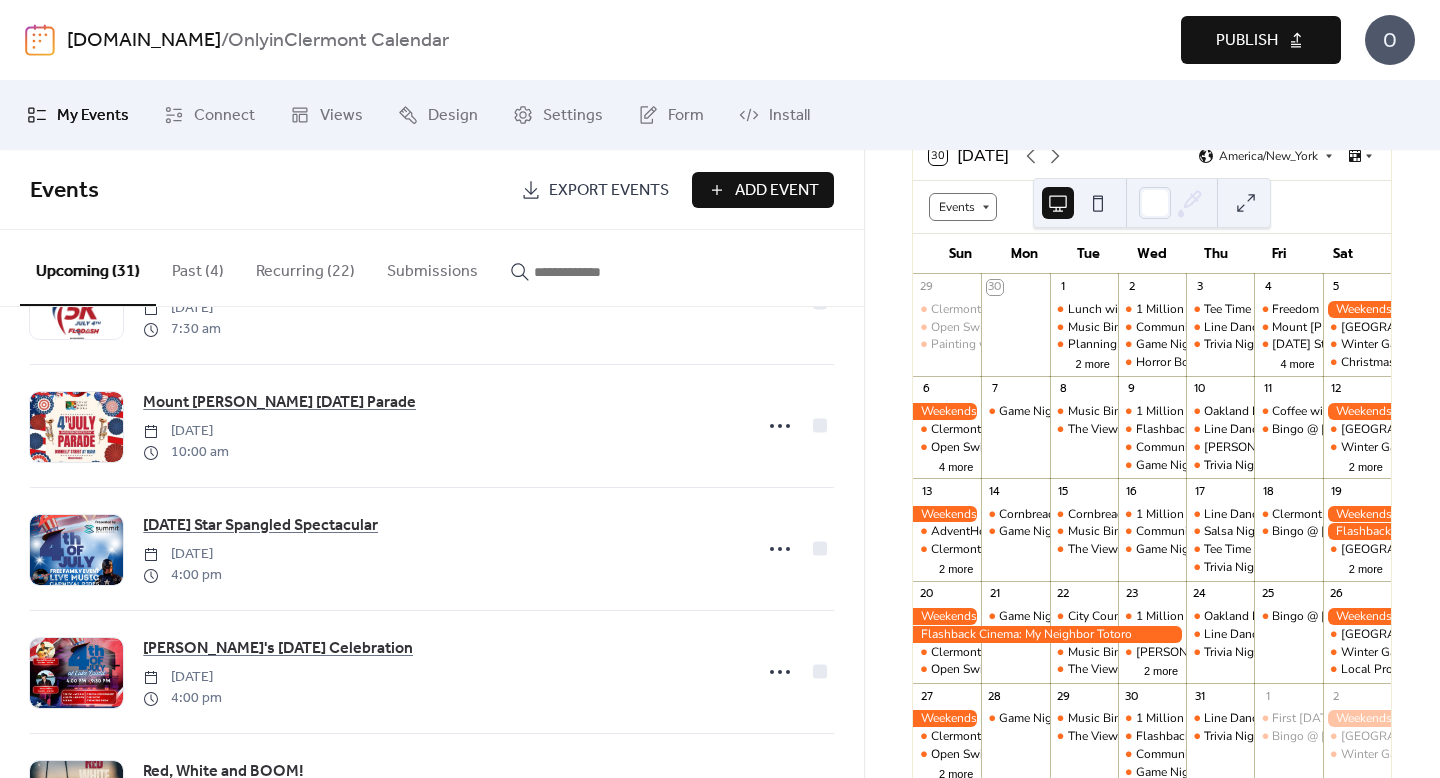 click on "Add Event" at bounding box center [777, 191] 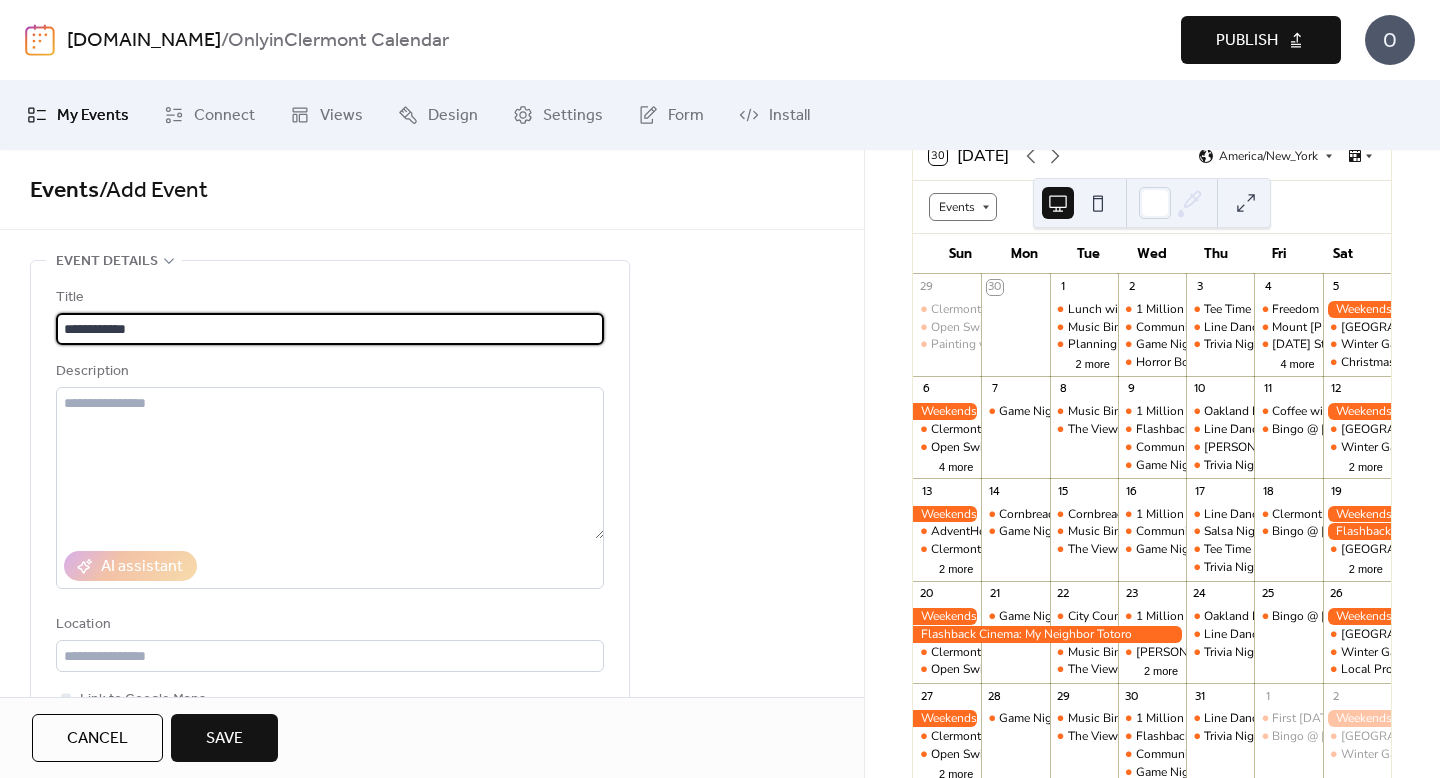 type on "**********" 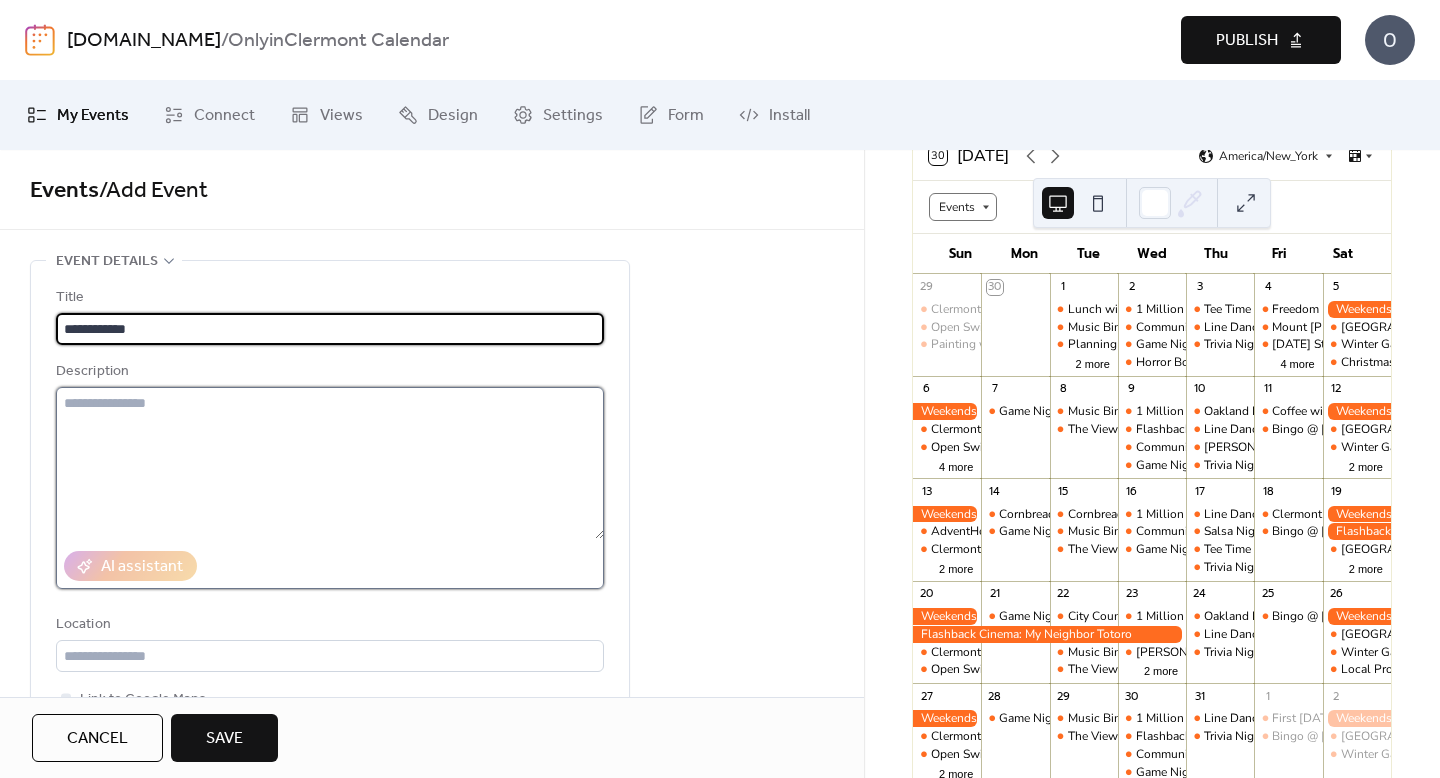 click at bounding box center [330, 463] 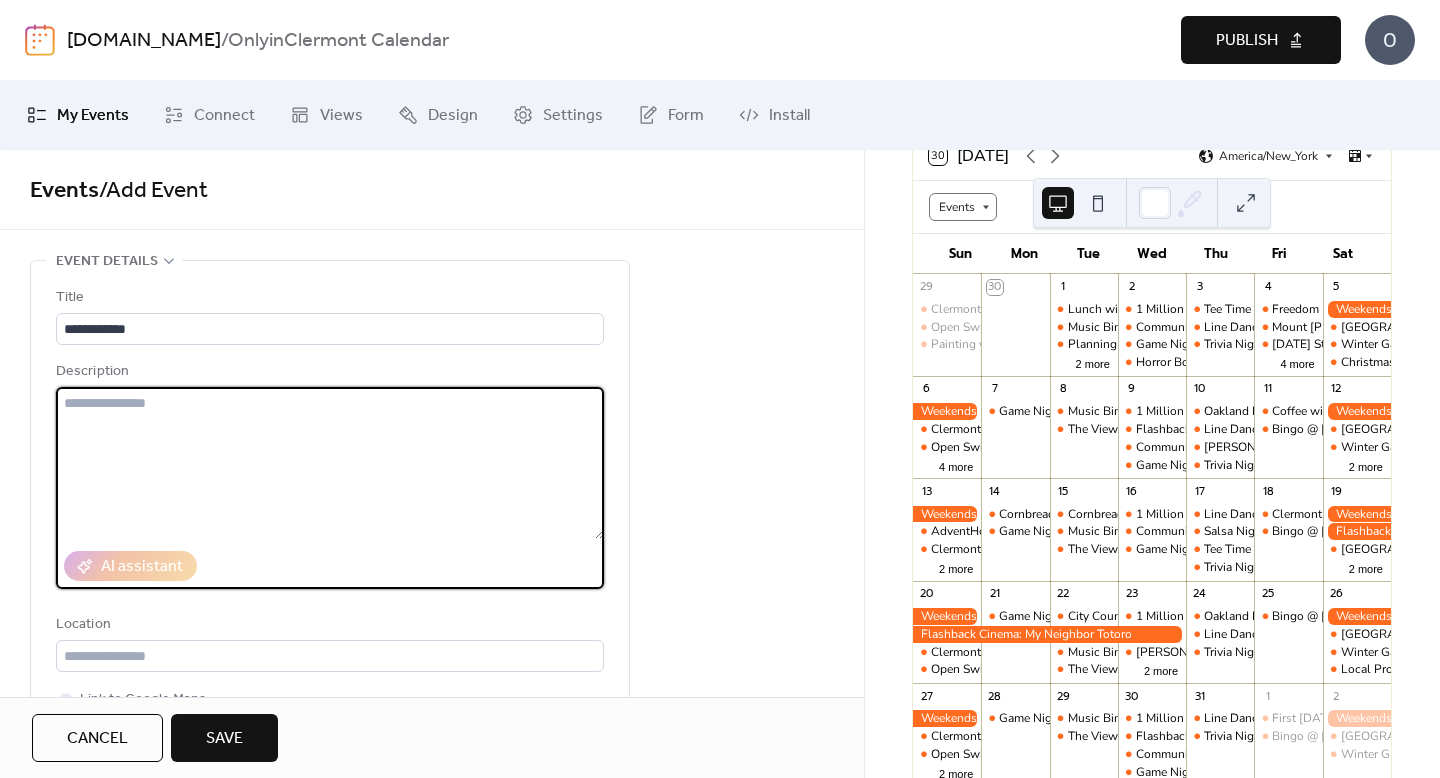 paste on "**********" 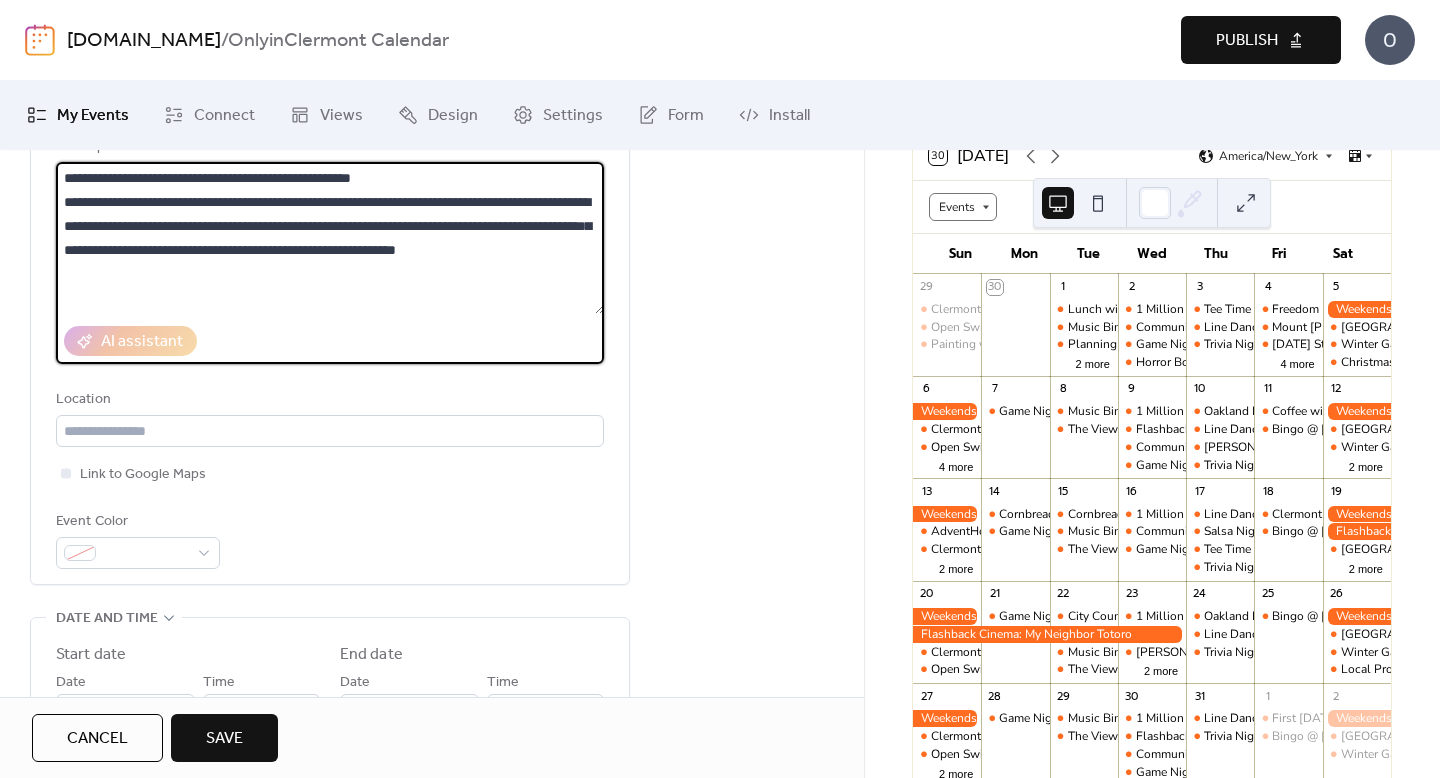 scroll, scrollTop: 229, scrollLeft: 0, axis: vertical 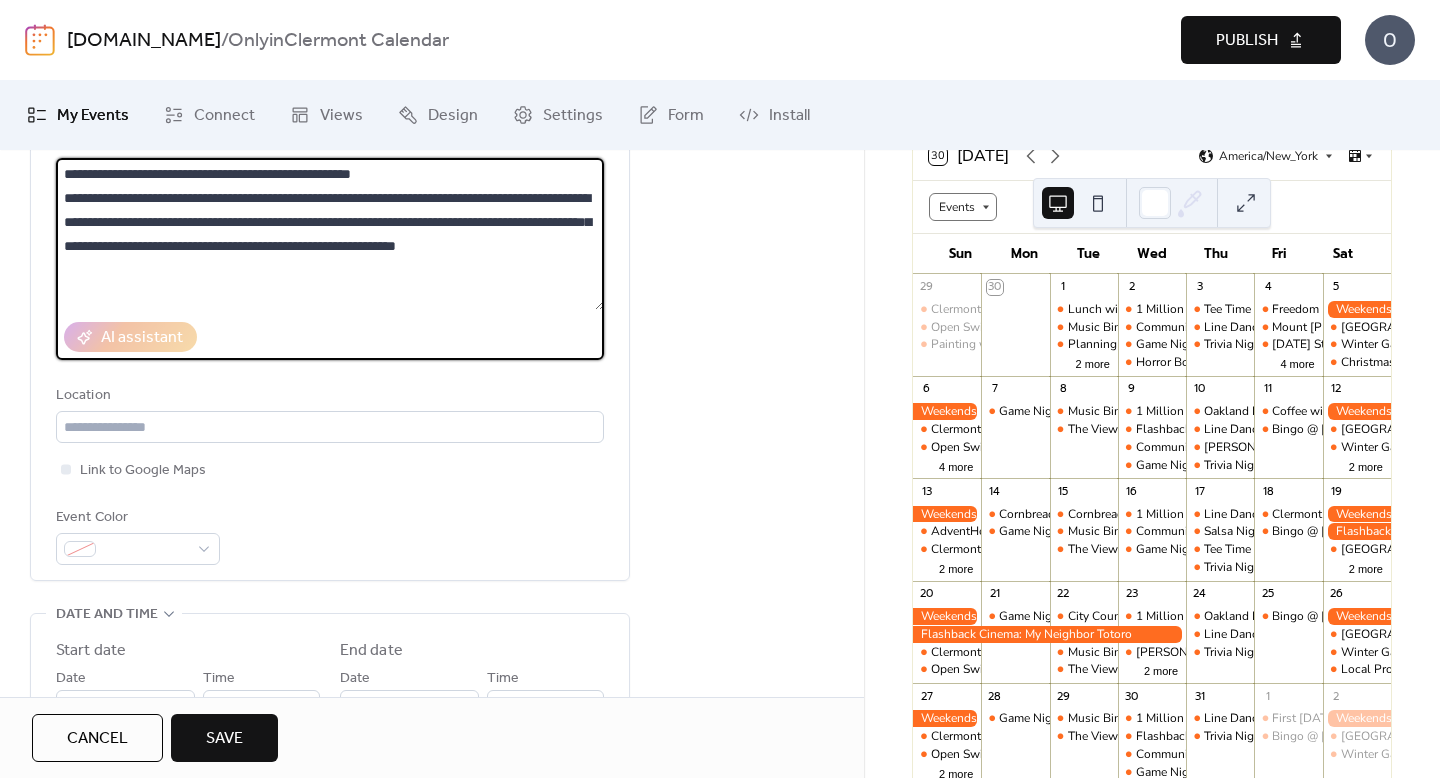 type on "**********" 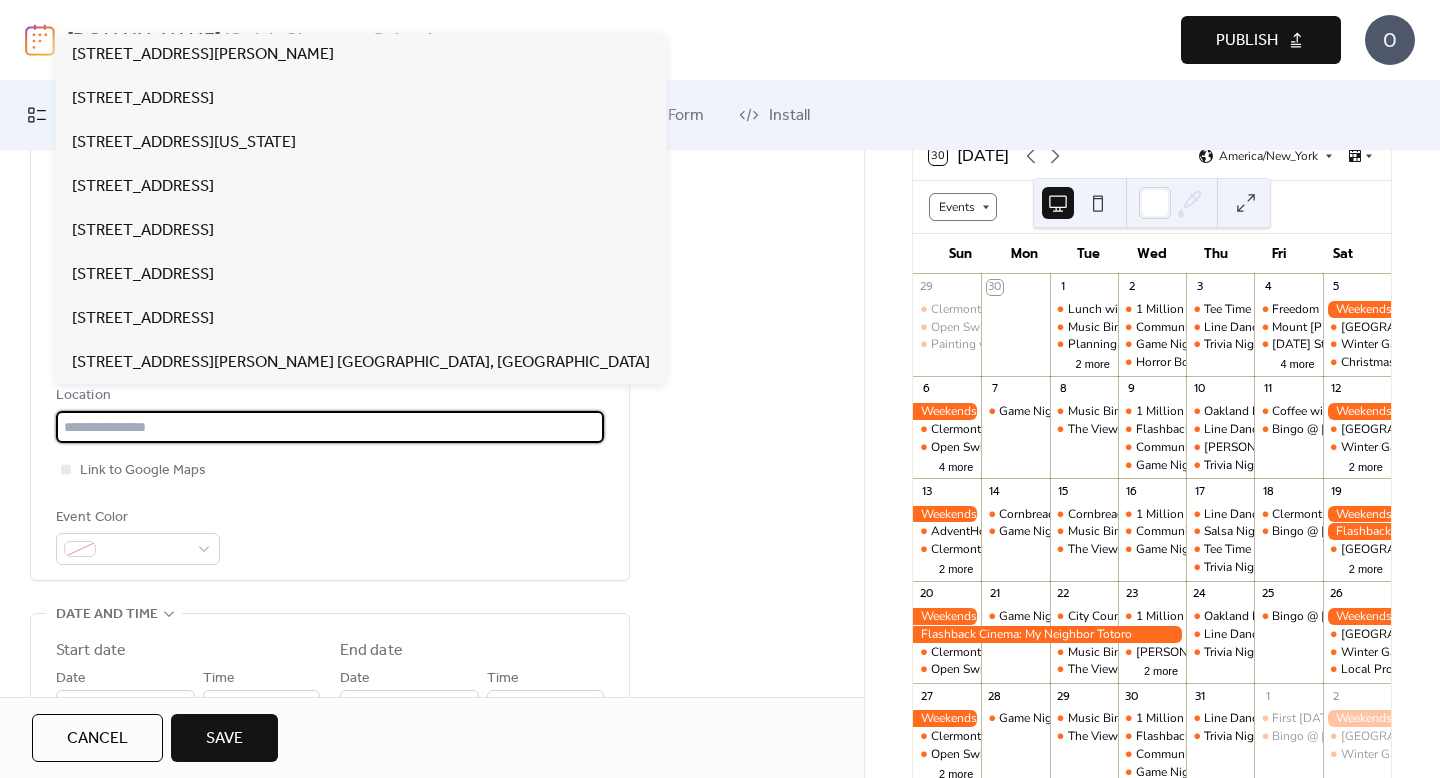 click at bounding box center (330, 427) 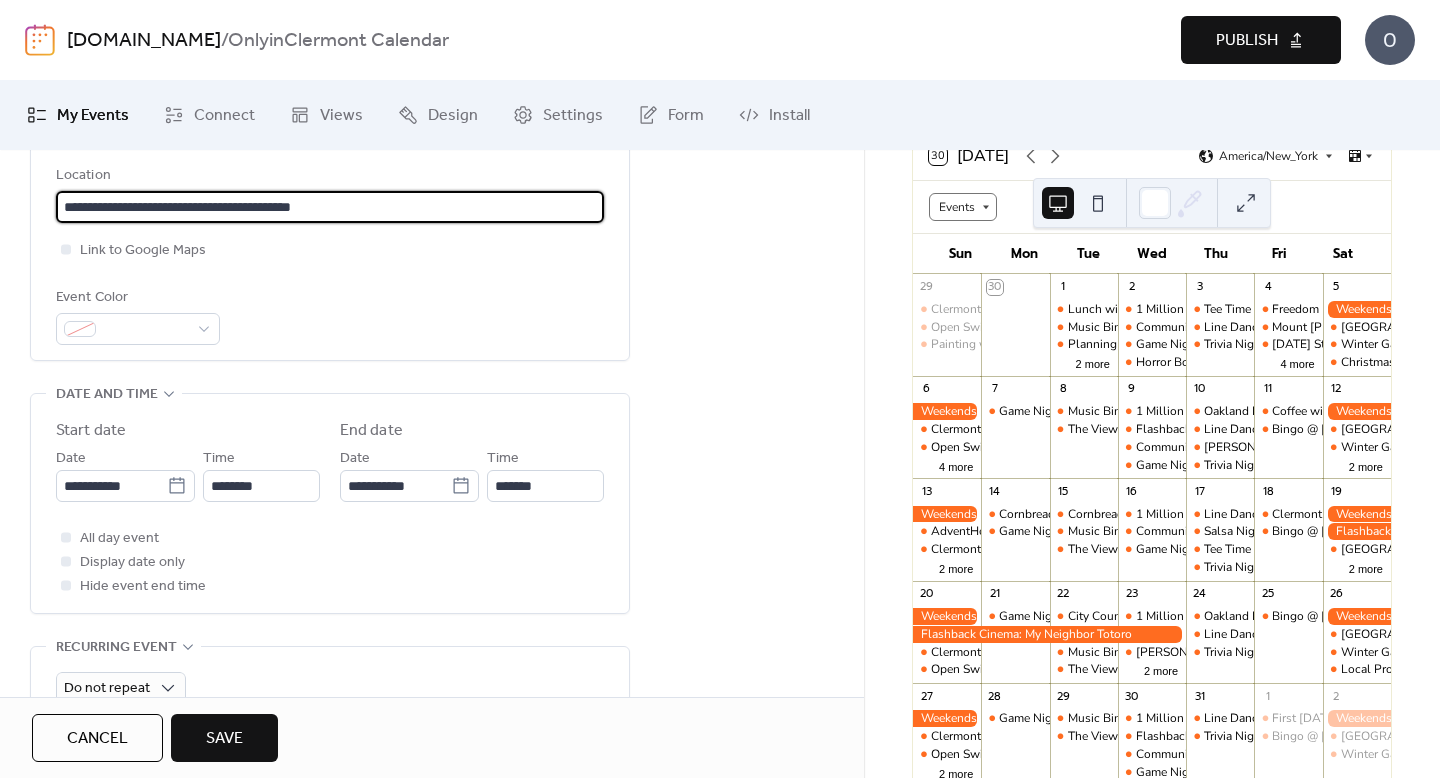 scroll, scrollTop: 450, scrollLeft: 0, axis: vertical 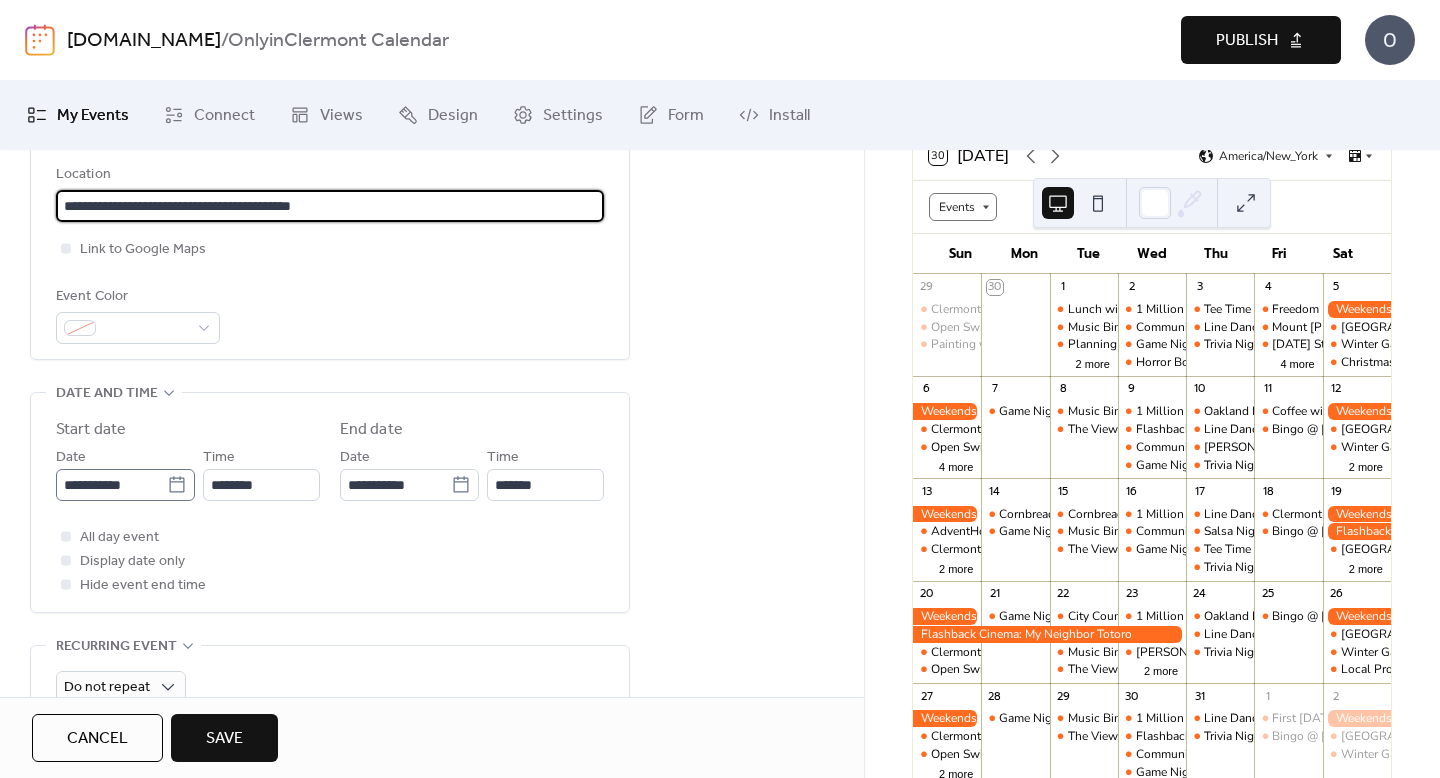 type on "**********" 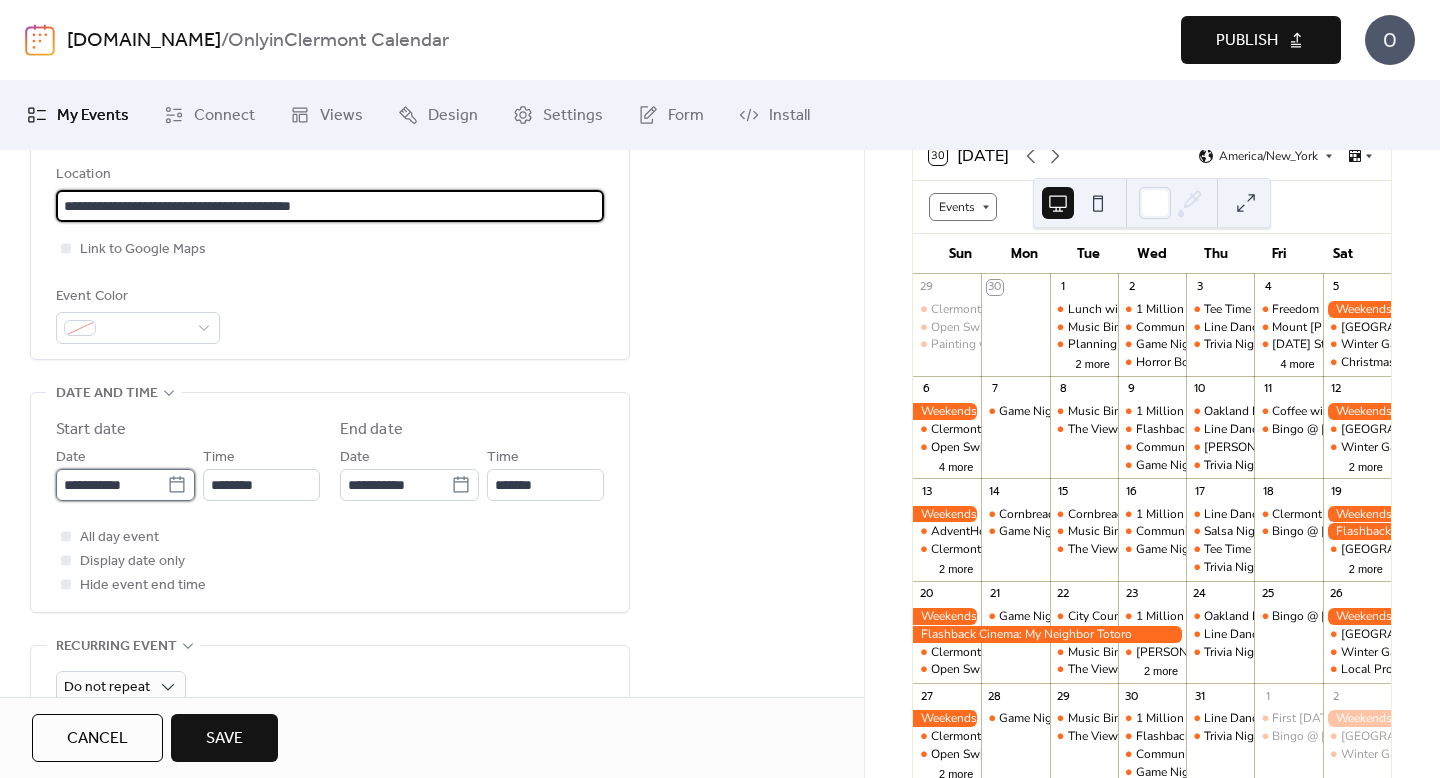 click on "**********" at bounding box center (111, 485) 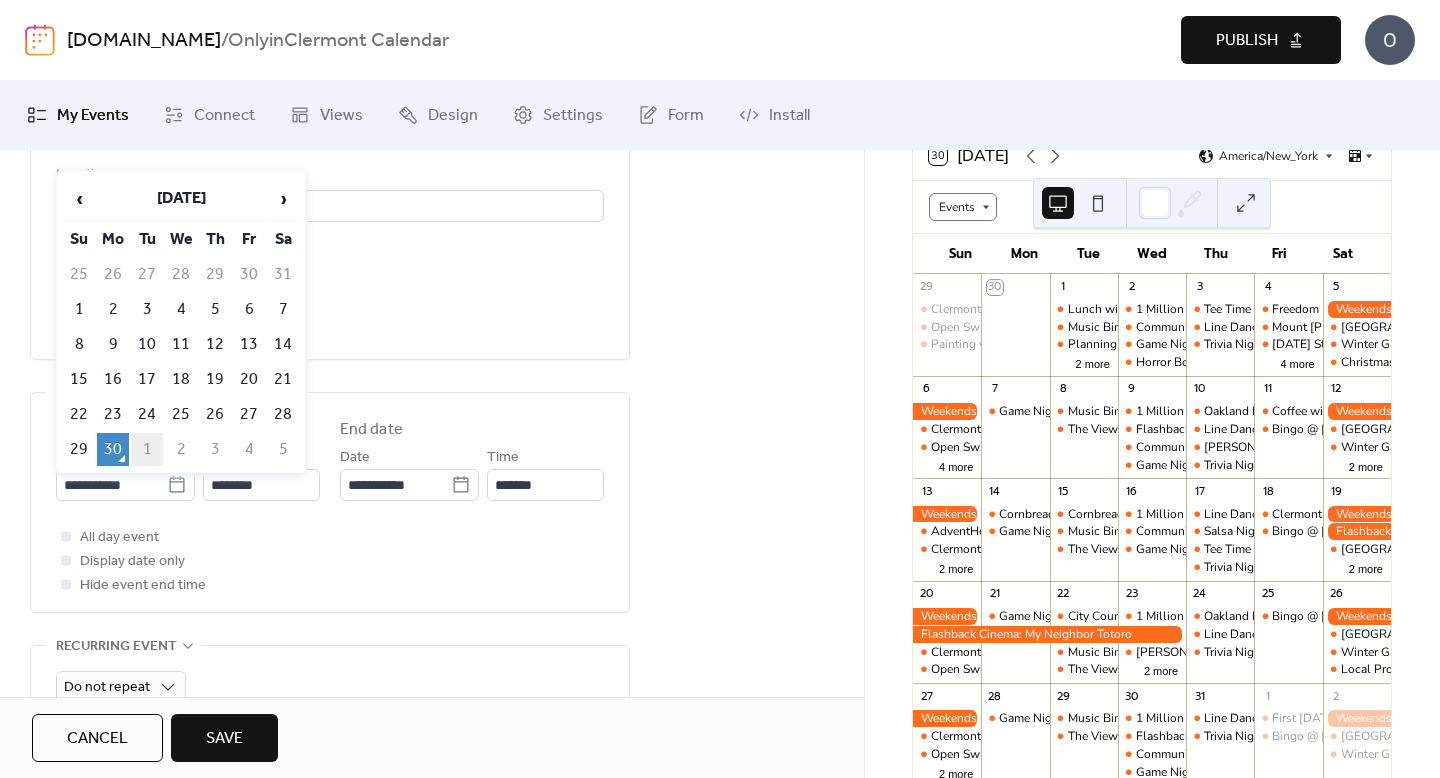 click on "1" at bounding box center (147, 449) 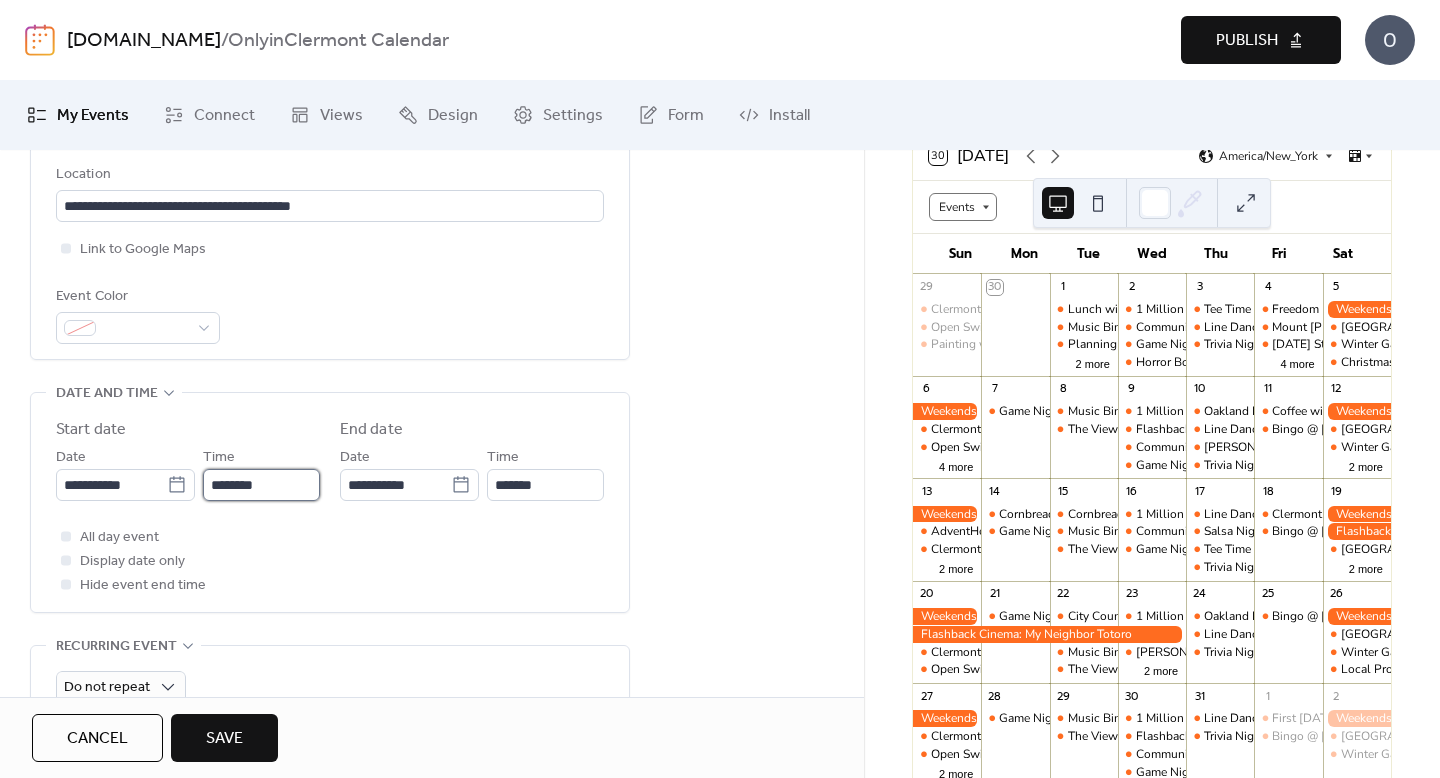 click on "********" at bounding box center (261, 485) 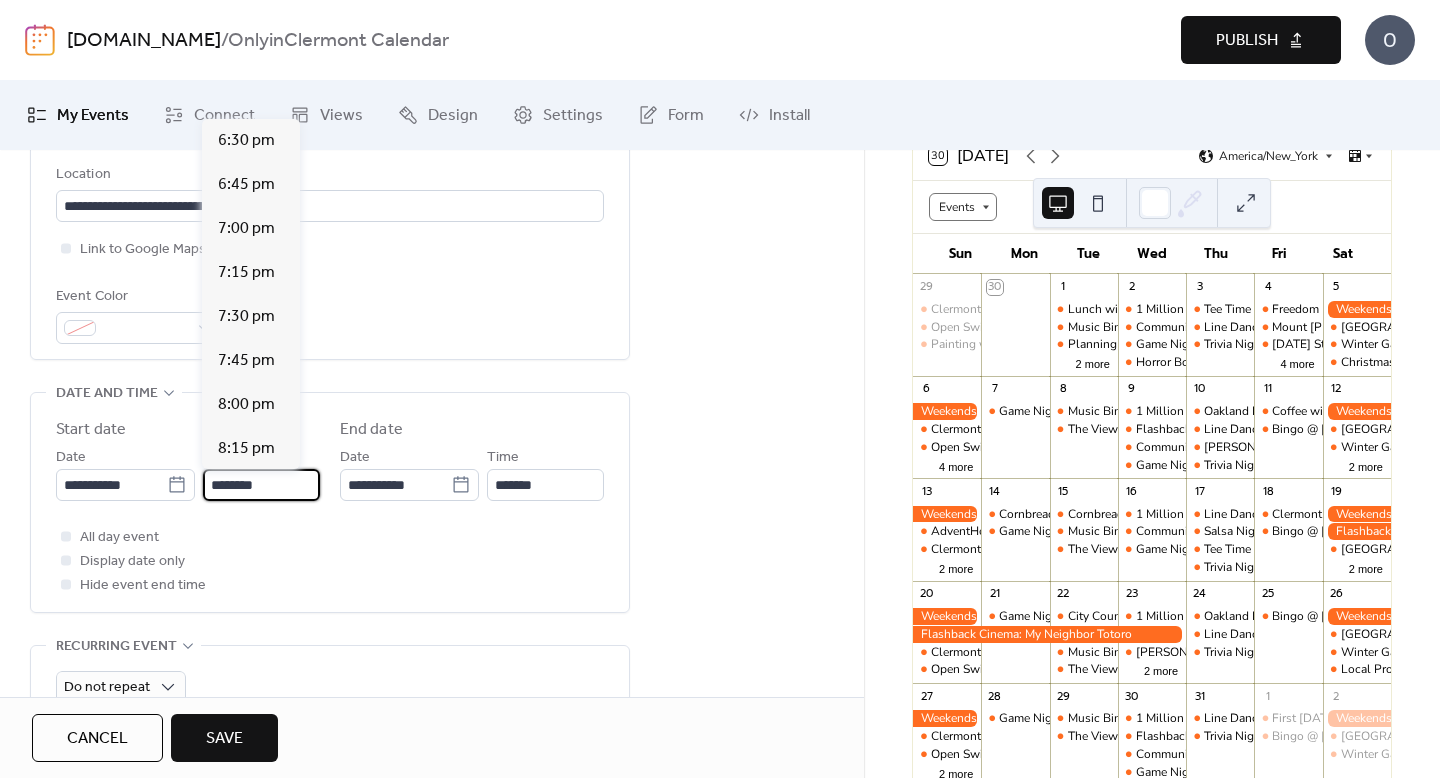 scroll, scrollTop: 3231, scrollLeft: 0, axis: vertical 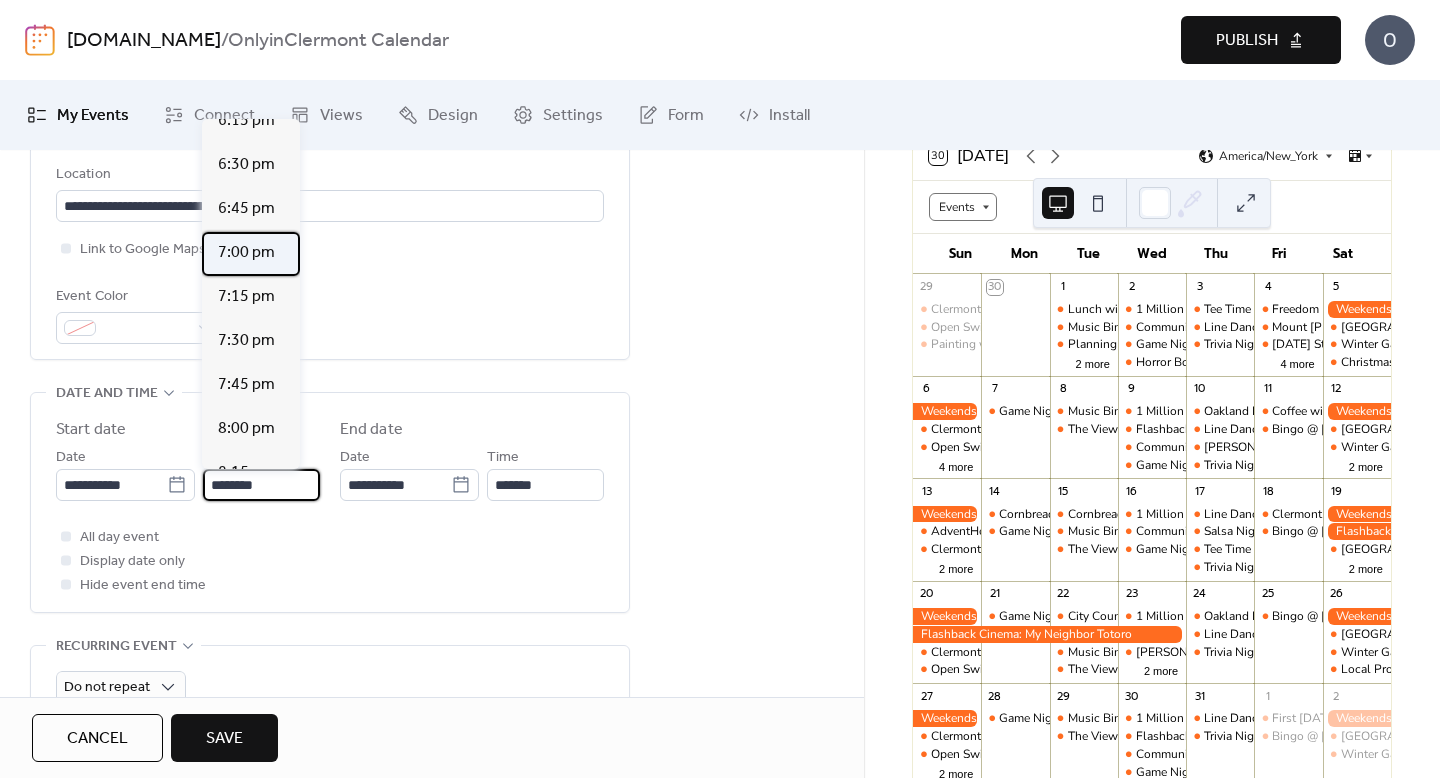 click on "7:00 pm" at bounding box center [246, 253] 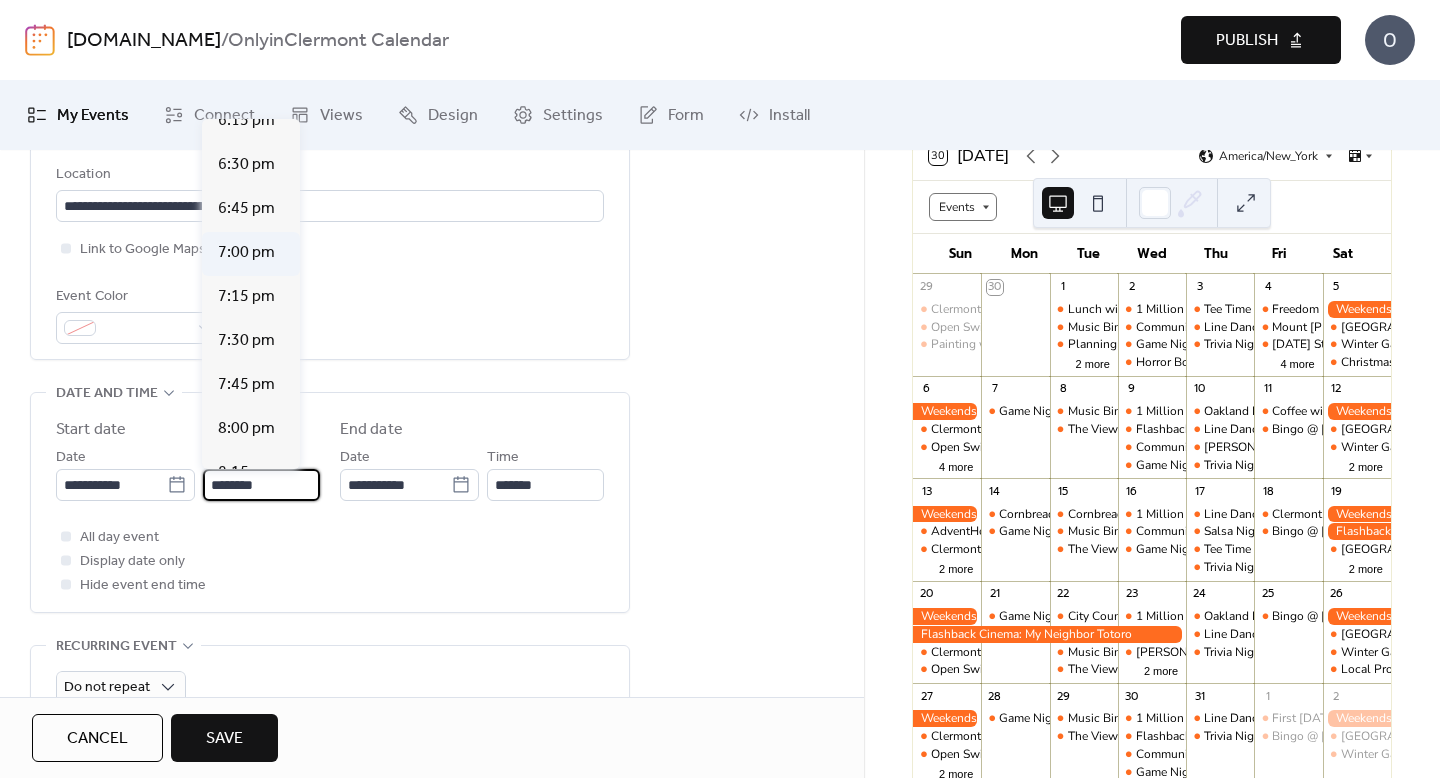 type on "*******" 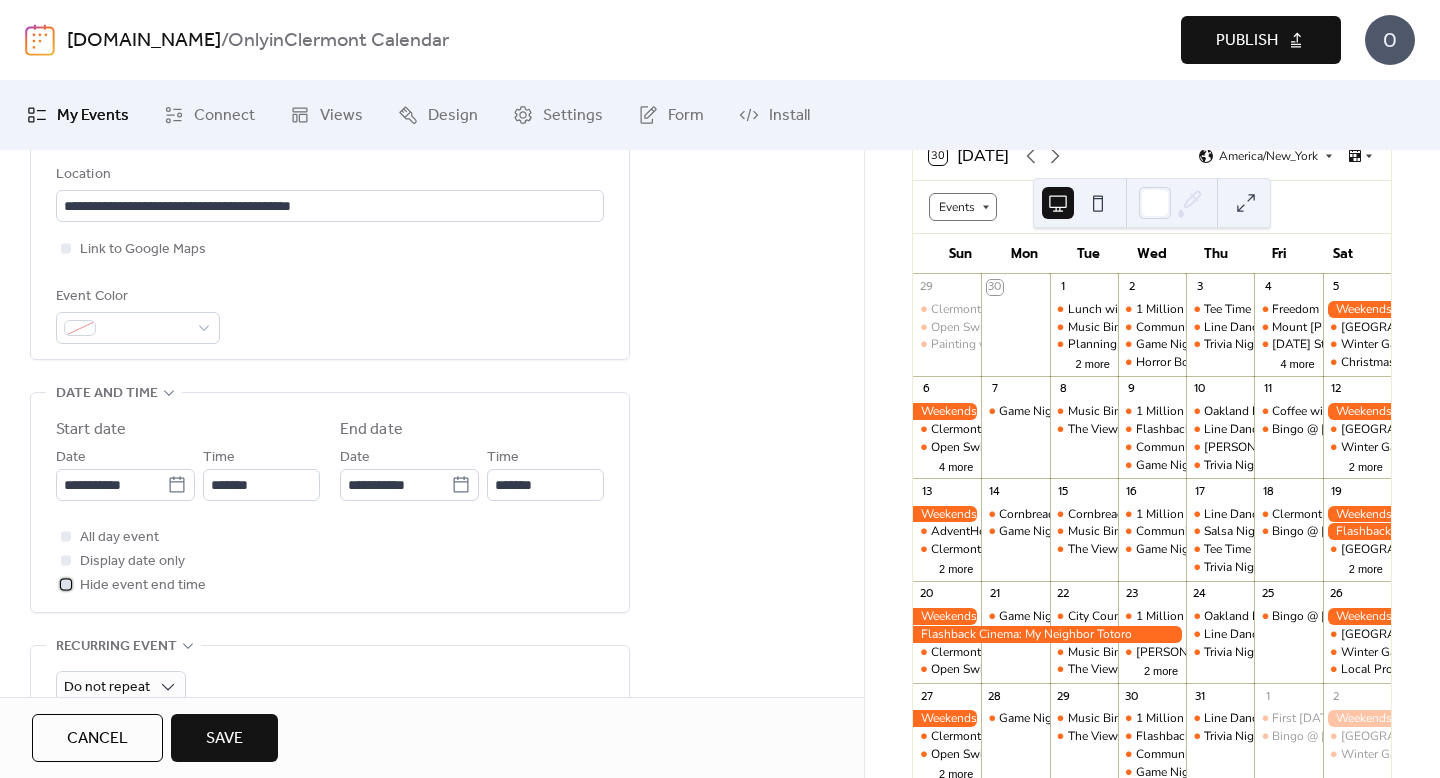 click on "Hide event end time" at bounding box center [143, 586] 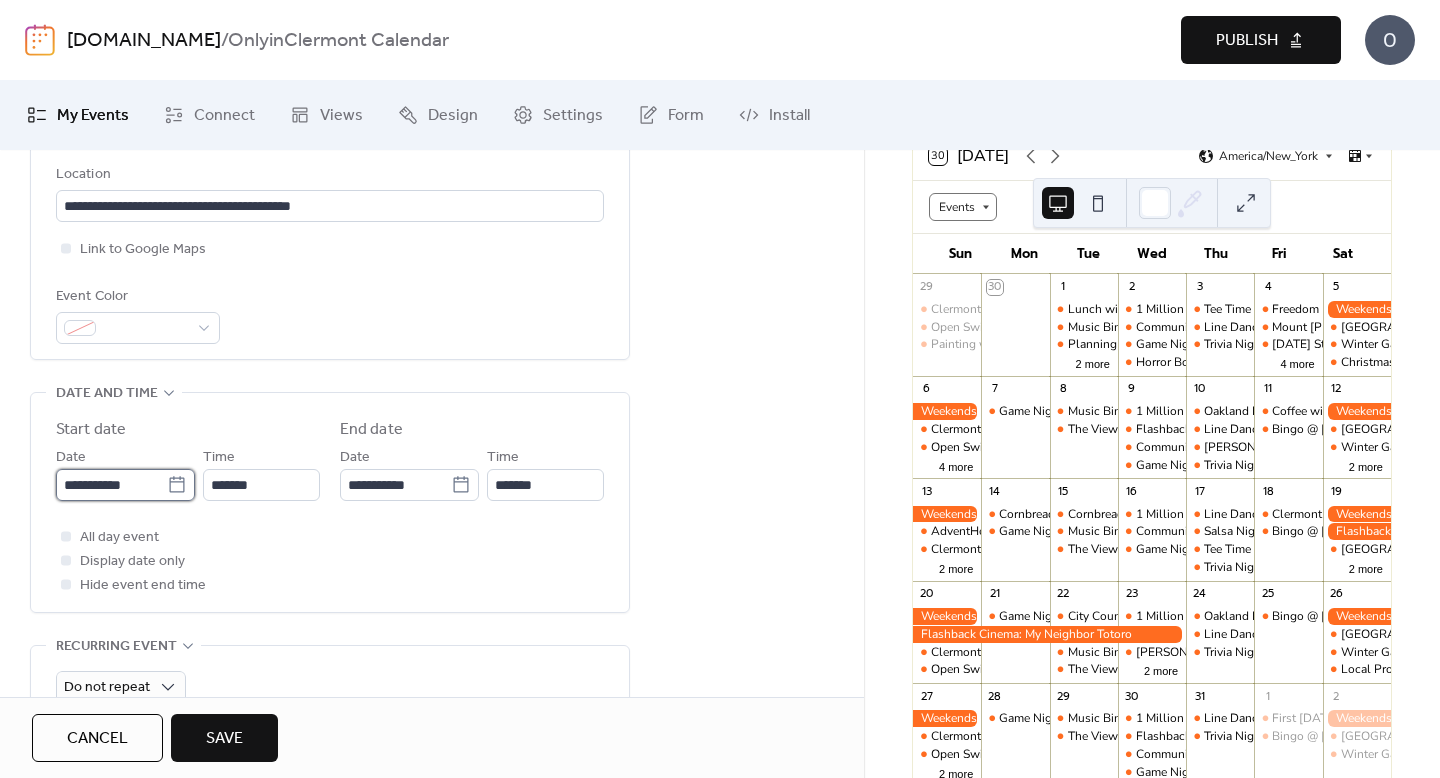 click on "**********" at bounding box center (111, 485) 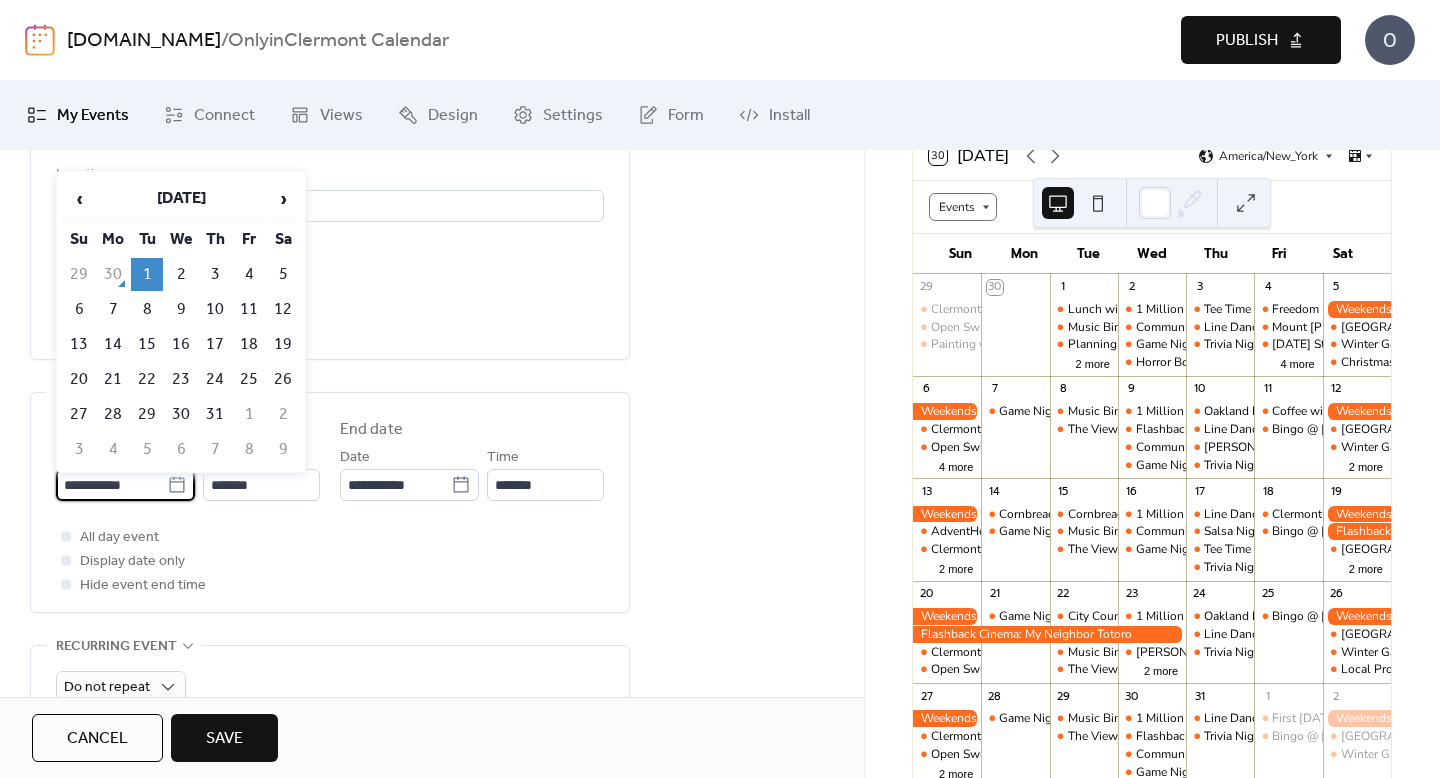 click on "**********" at bounding box center [330, 507] 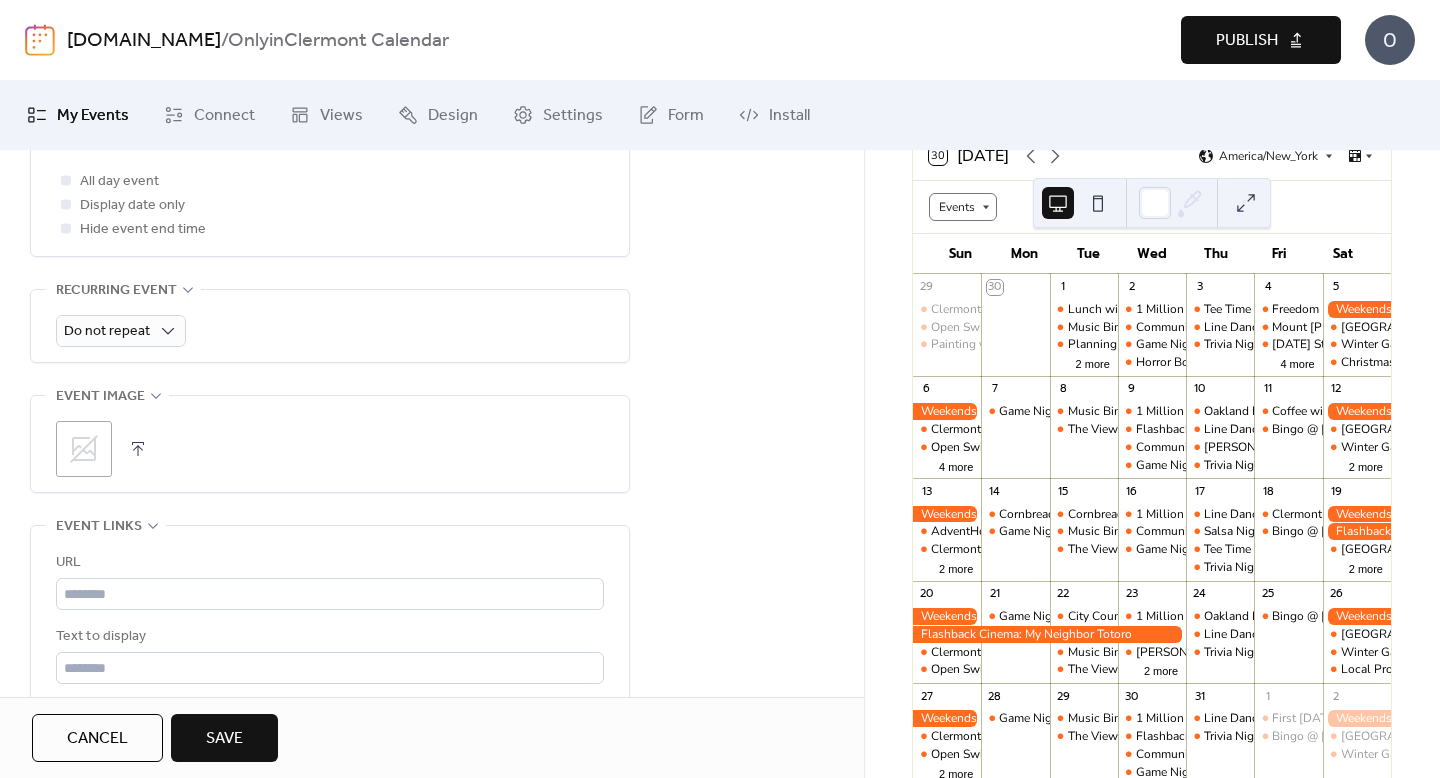 scroll, scrollTop: 804, scrollLeft: 0, axis: vertical 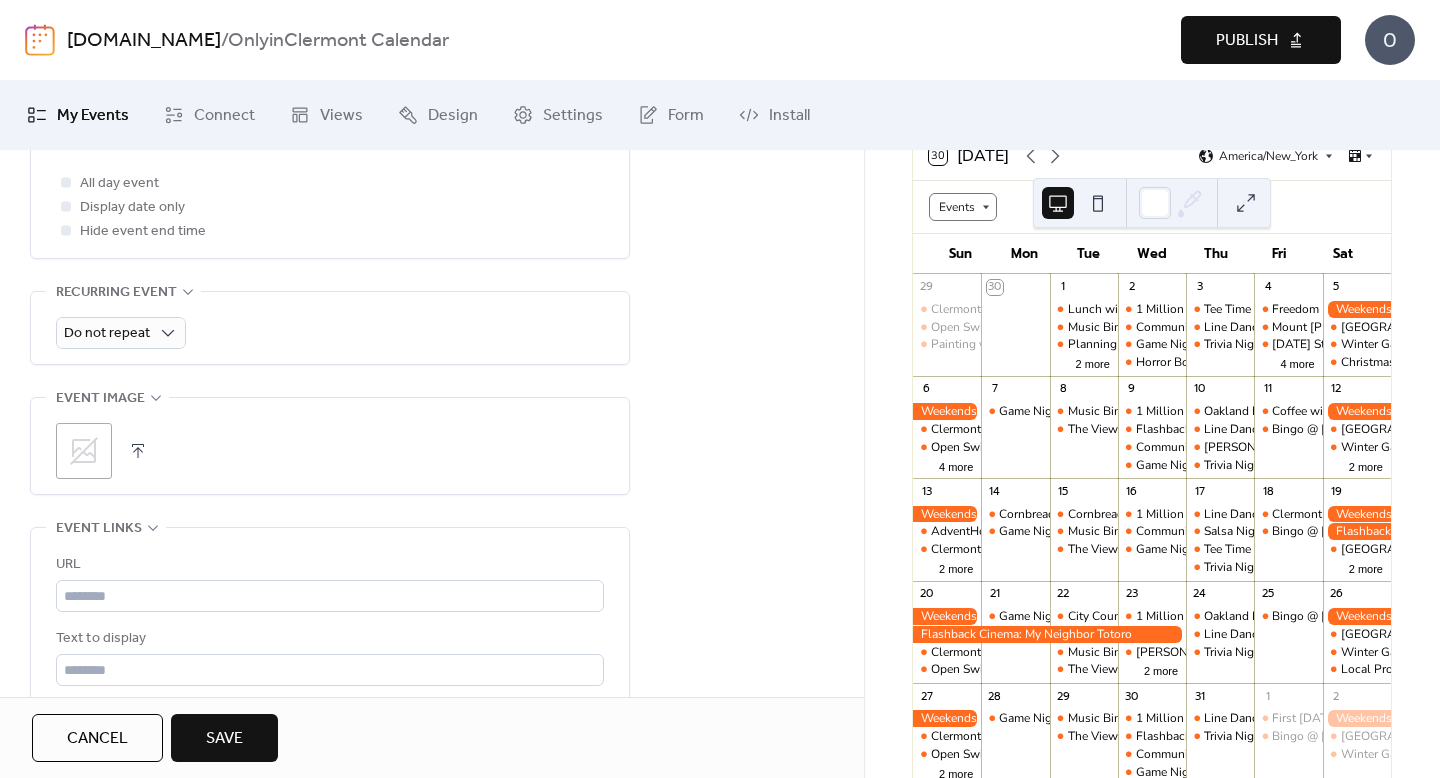 click 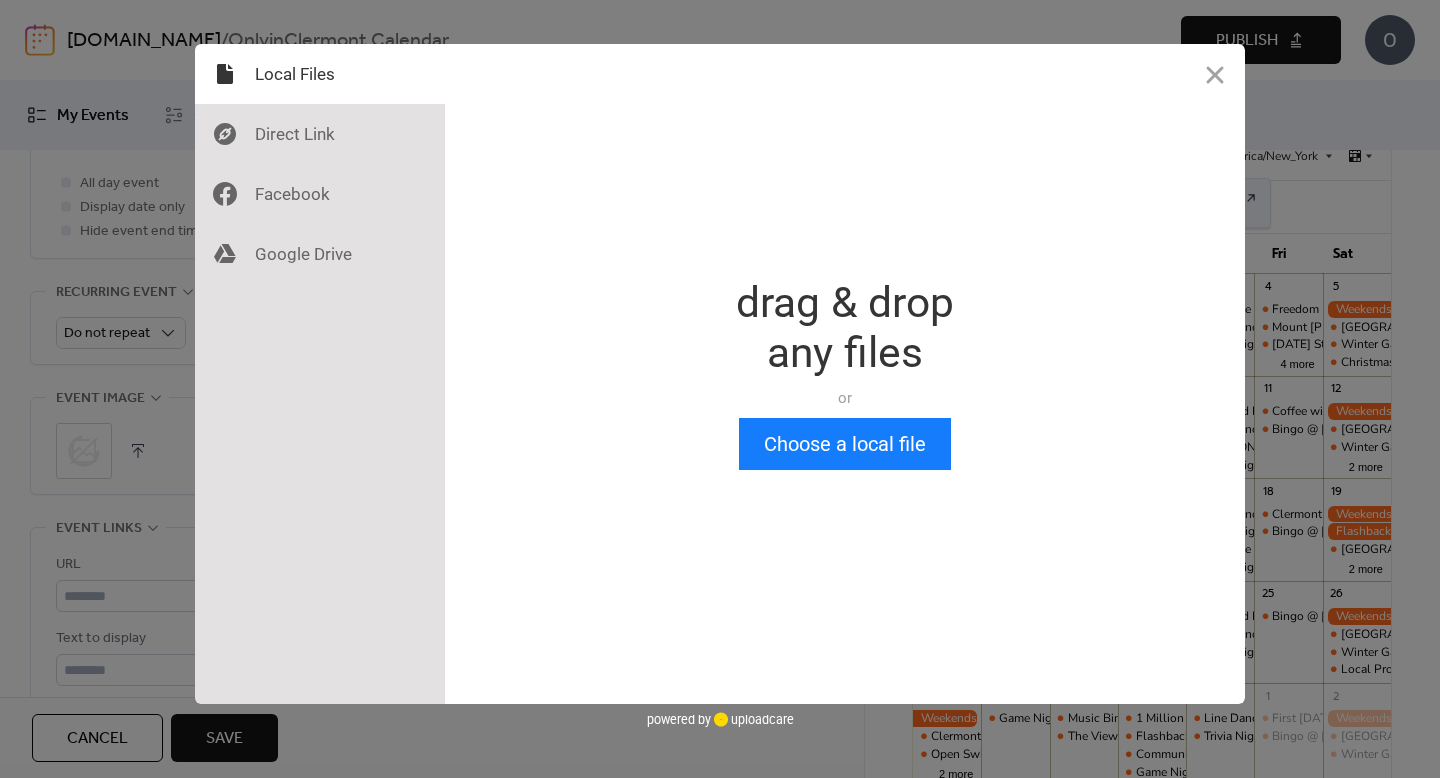 click on "Drop a file here drag & drop any files or Upload files from your computer Choose a local file or choose from     Files from the Web Grab any file off the web. Just provide the link.   Upload You’ve chosen 0 files. Show files   Done powered by   uploadcare powered by   uploadcare" at bounding box center [720, 389] 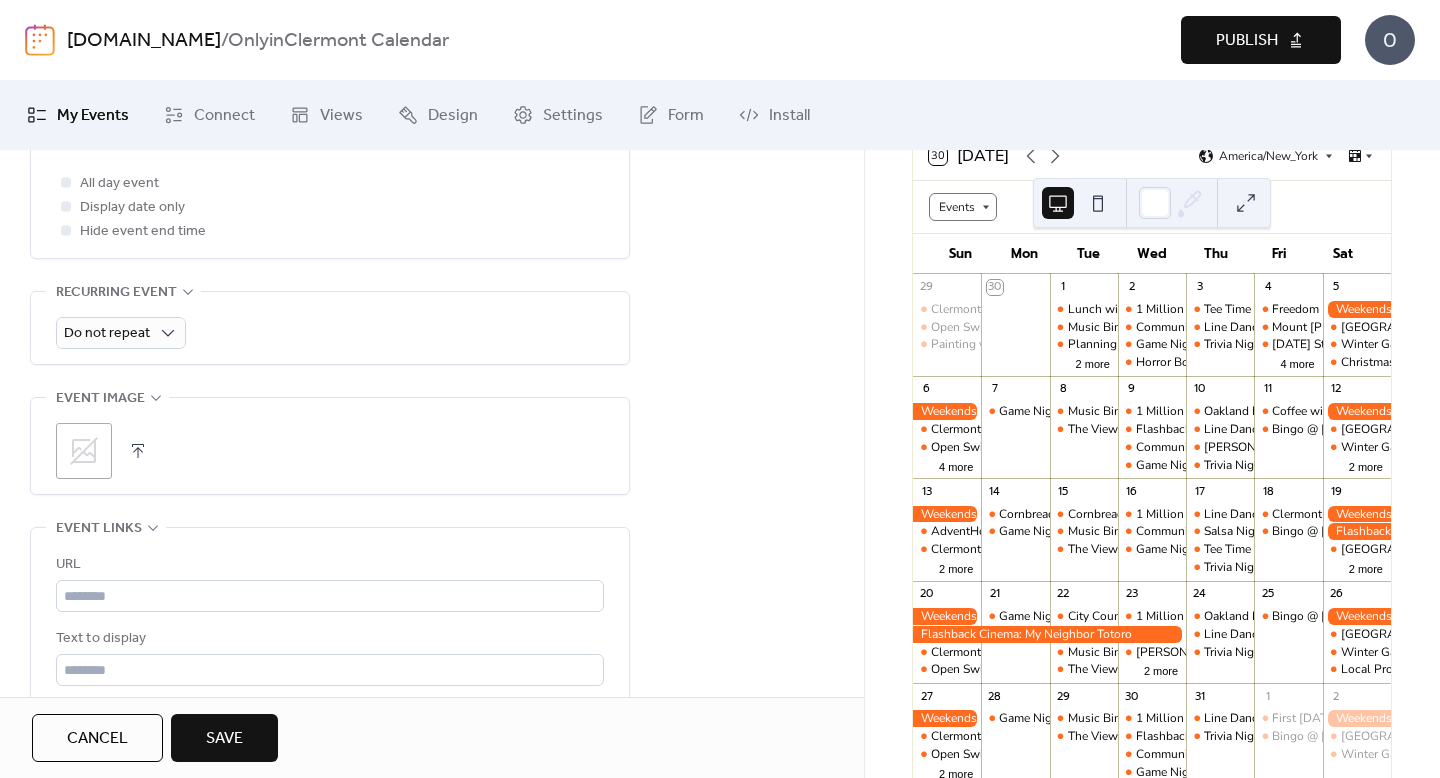 click 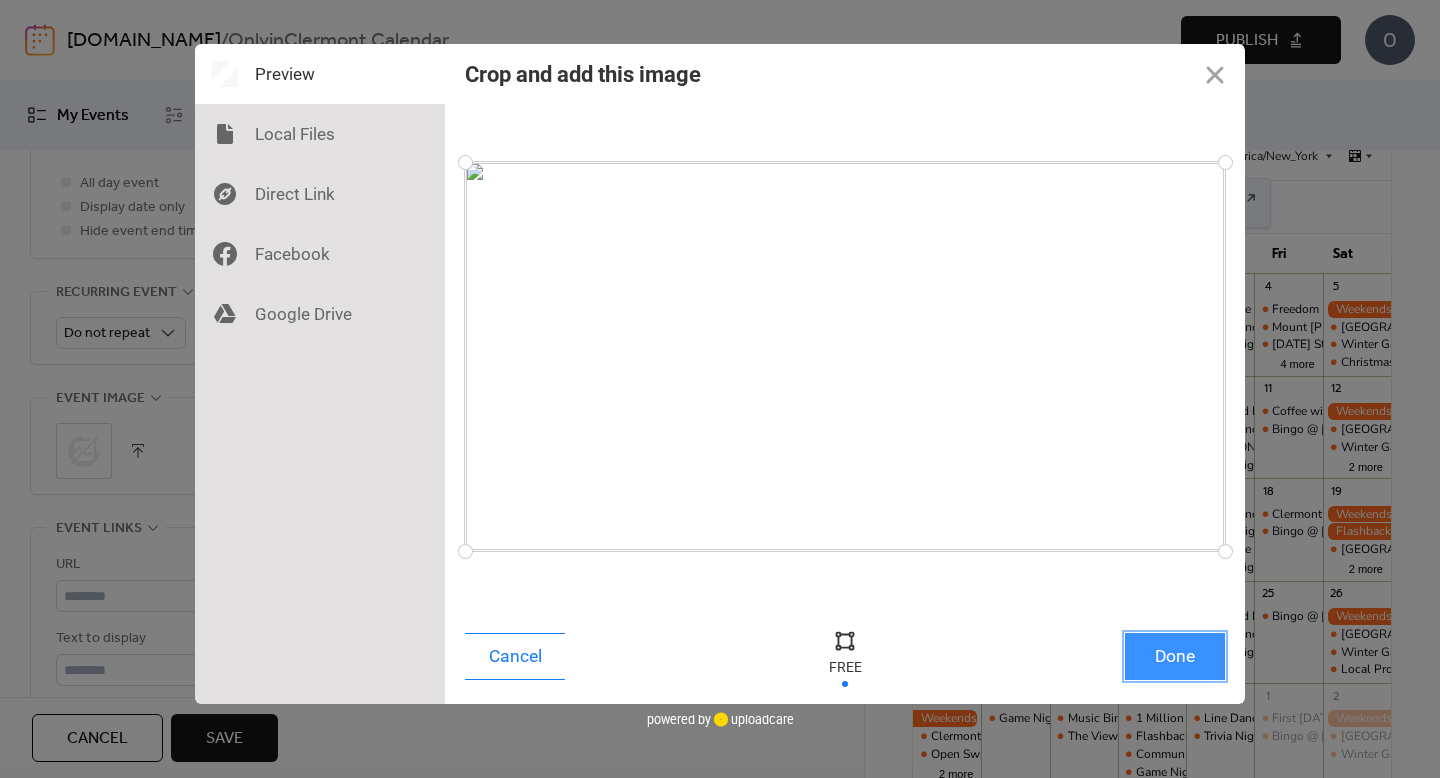 click on "Done" at bounding box center (1175, 656) 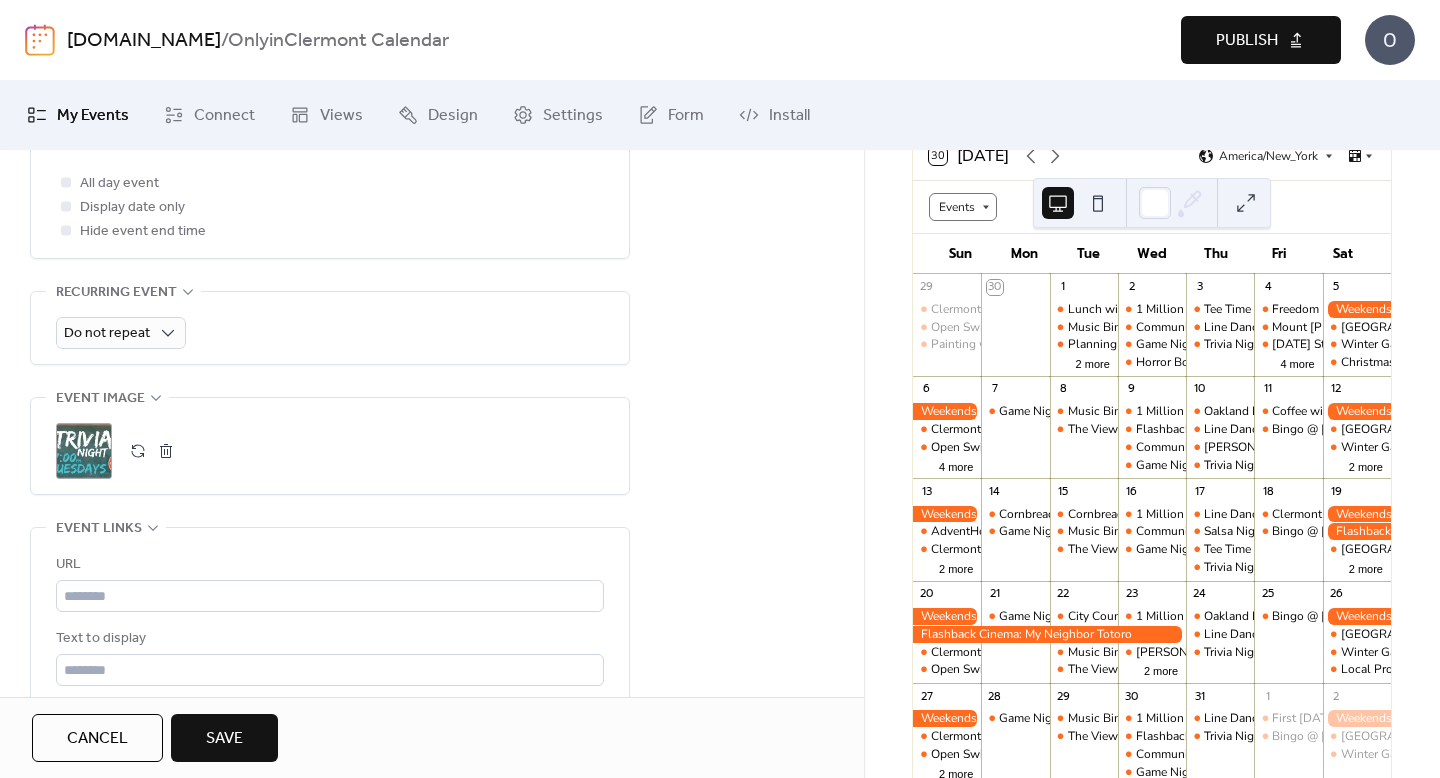 scroll, scrollTop: 954, scrollLeft: 0, axis: vertical 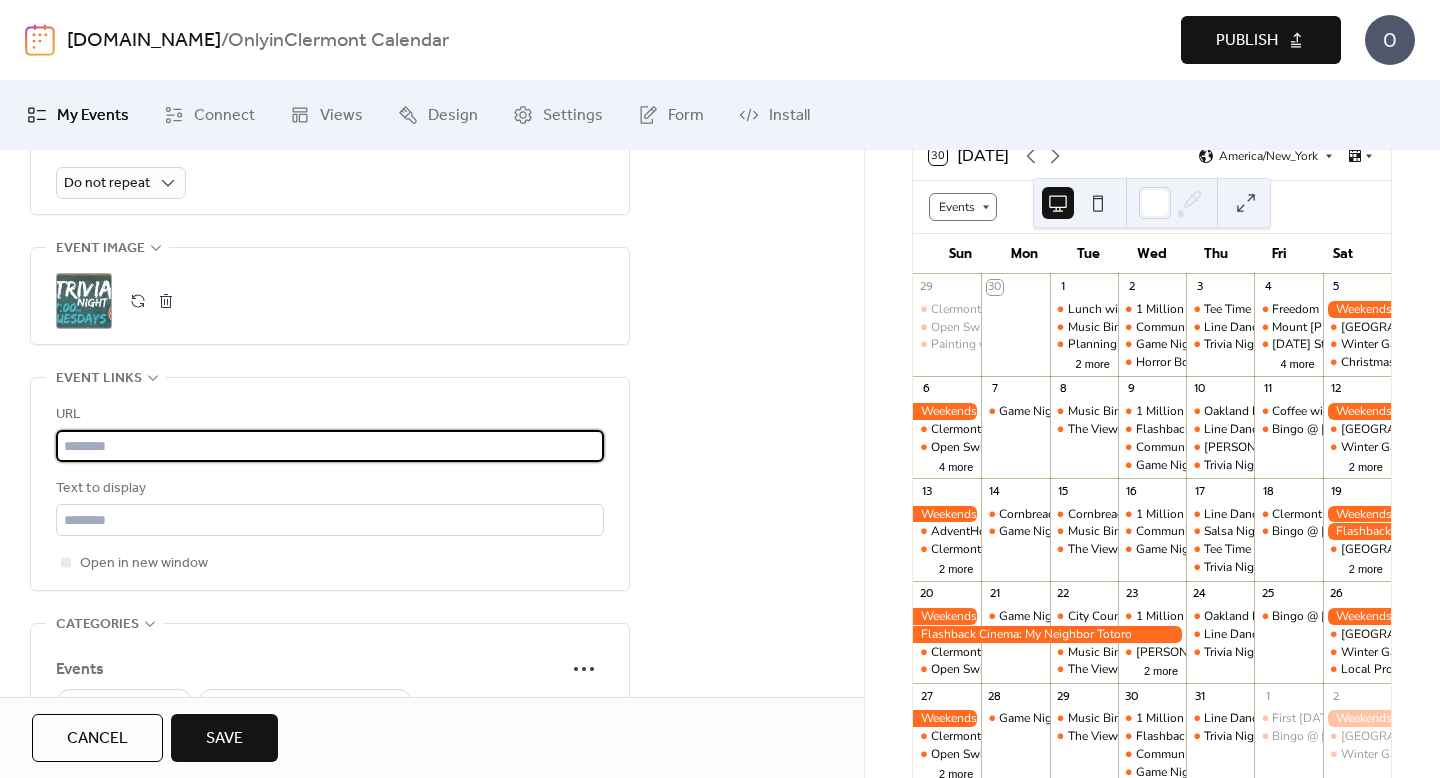 drag, startPoint x: 440, startPoint y: 439, endPoint x: 427, endPoint y: 439, distance: 13 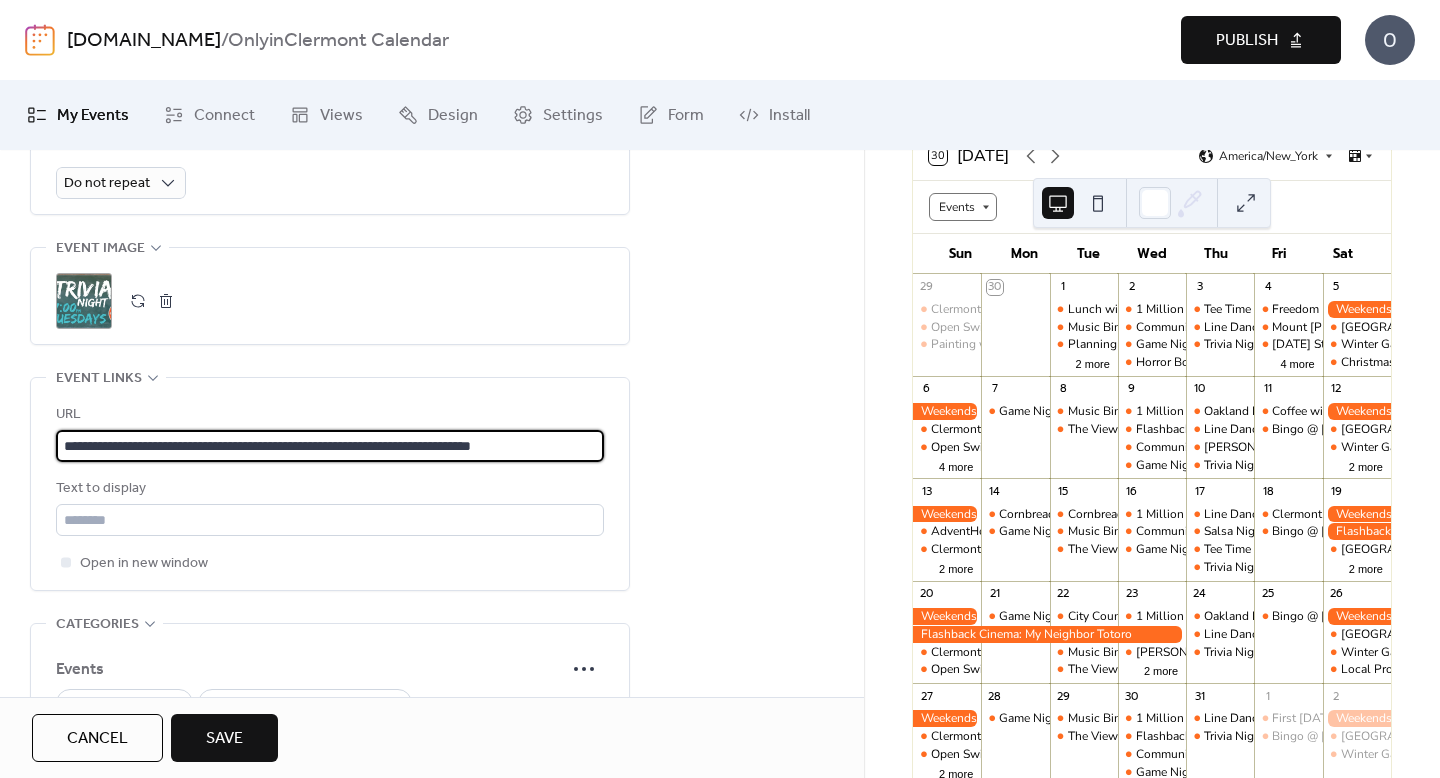 scroll, scrollTop: 0, scrollLeft: 36, axis: horizontal 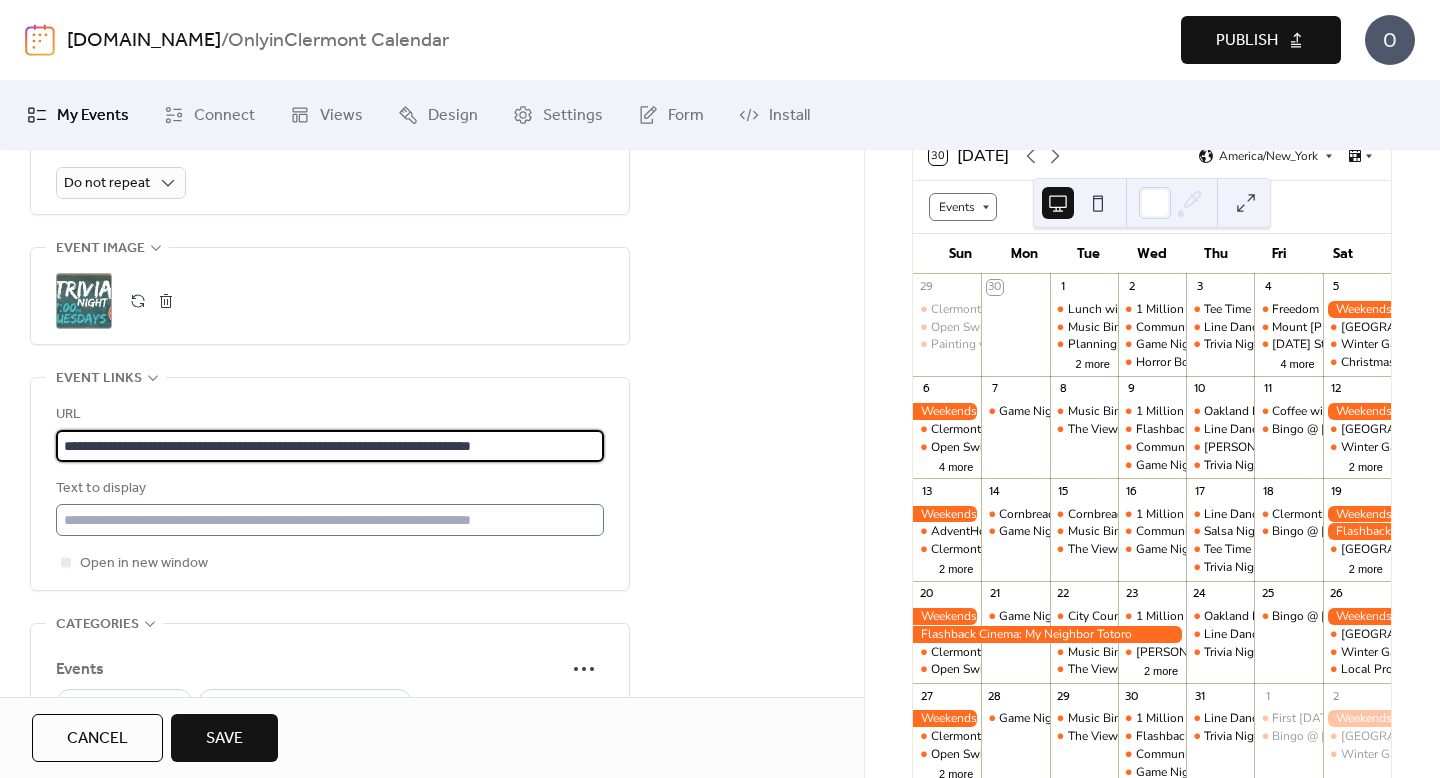 type on "**********" 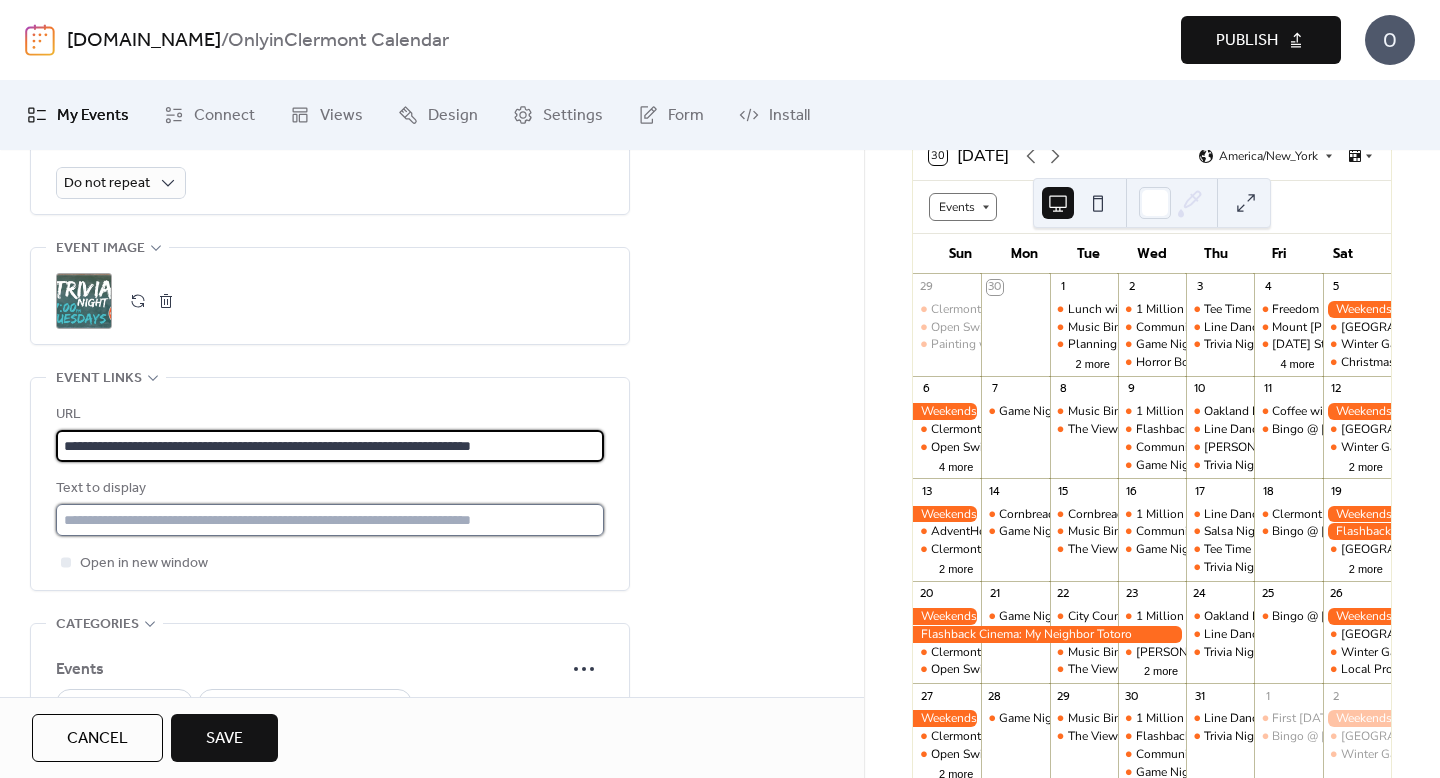scroll, scrollTop: 0, scrollLeft: 0, axis: both 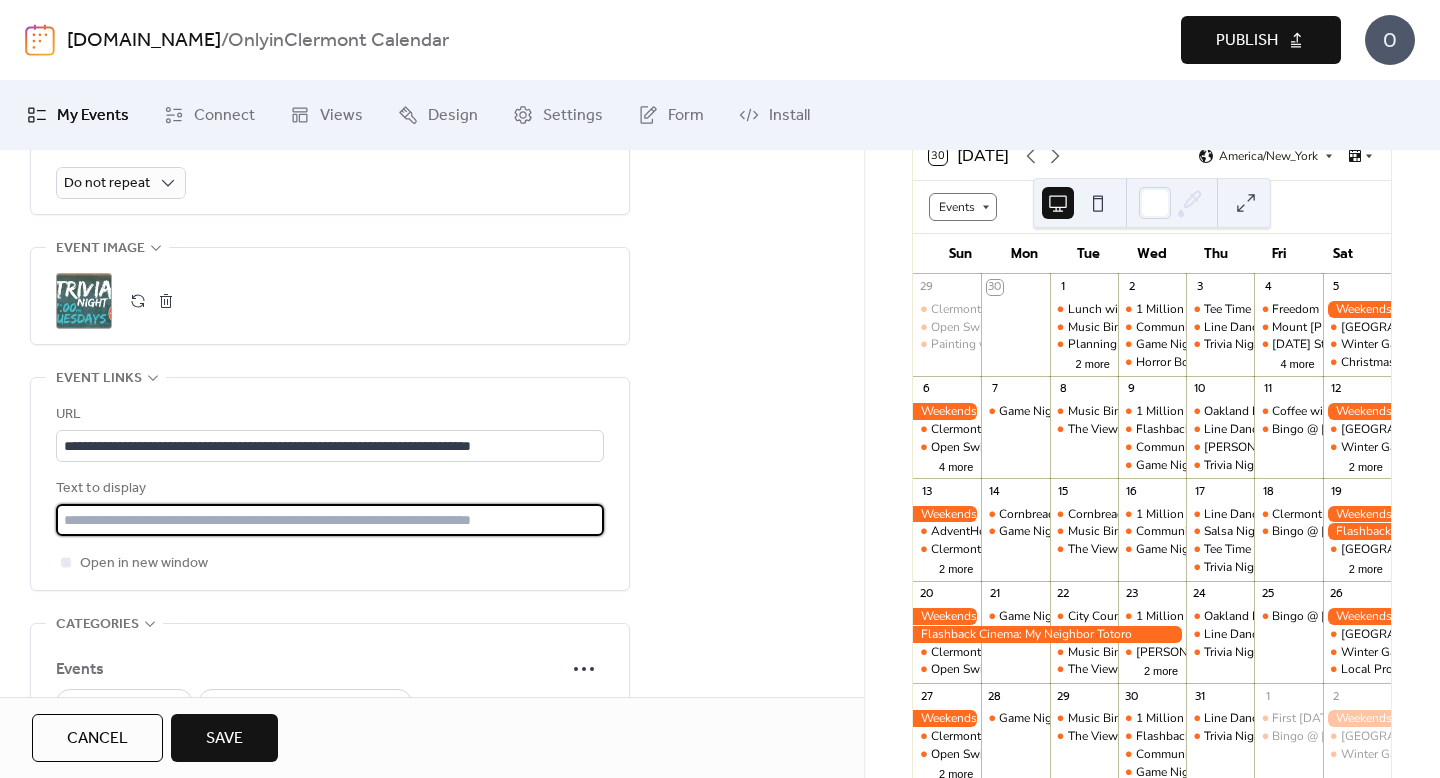 type on "**********" 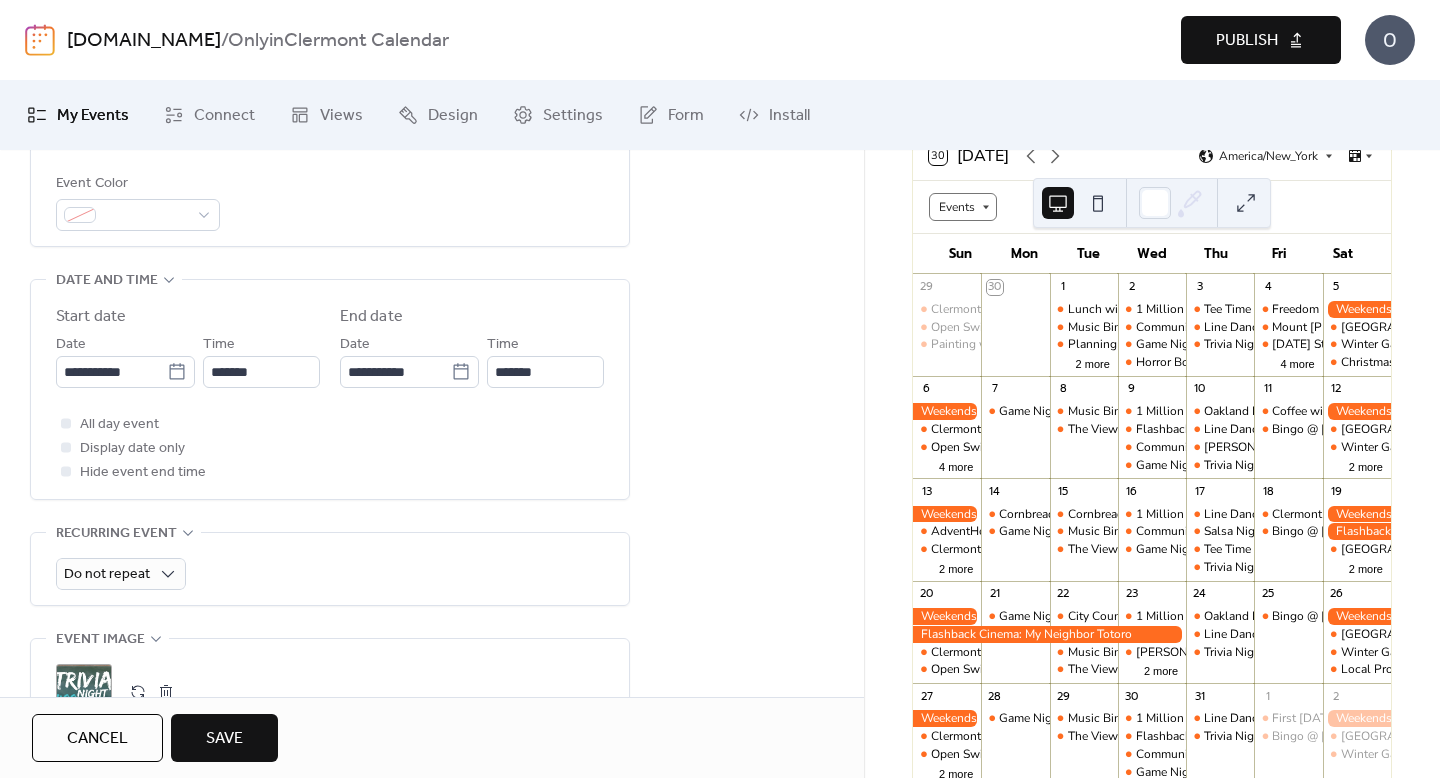 scroll, scrollTop: 557, scrollLeft: 0, axis: vertical 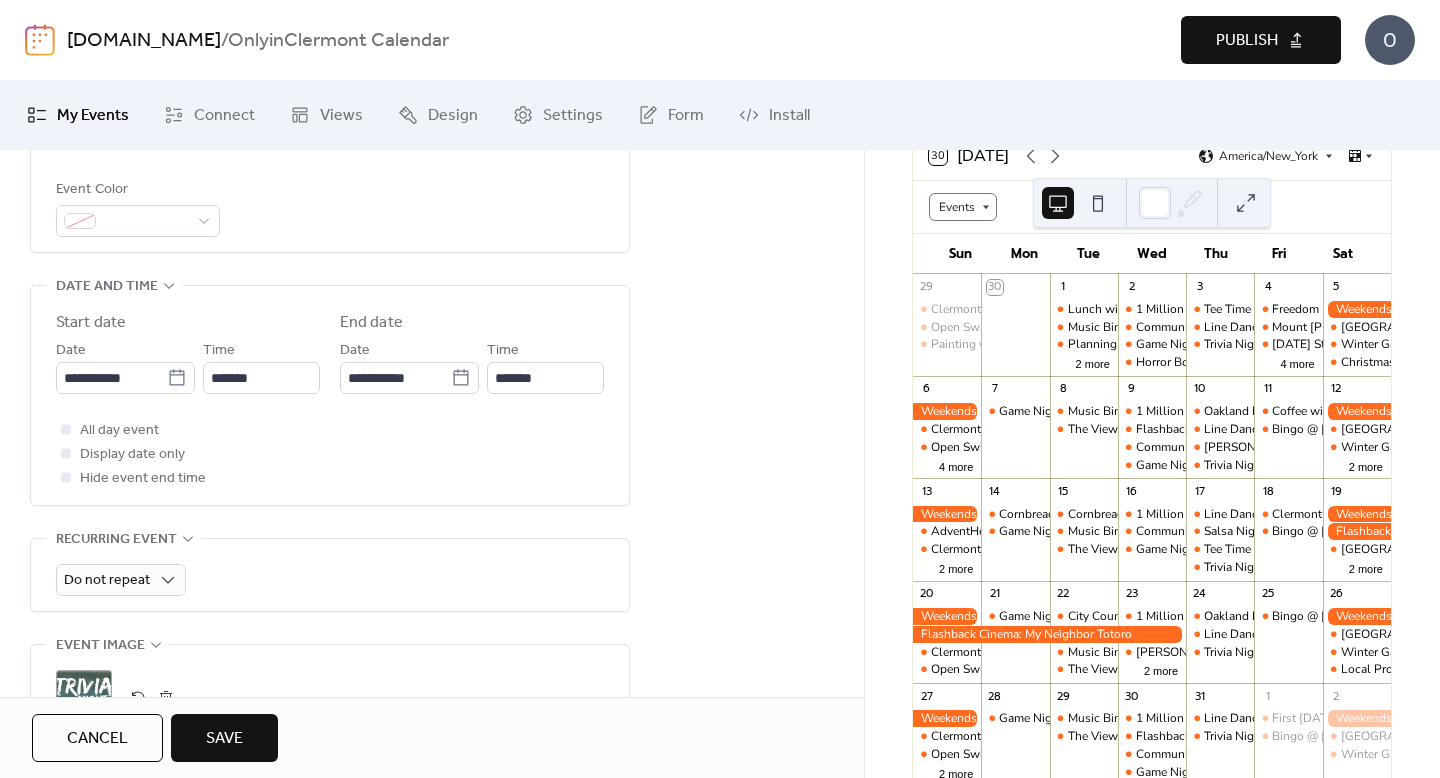 click on "Do not repeat" at bounding box center [330, 575] 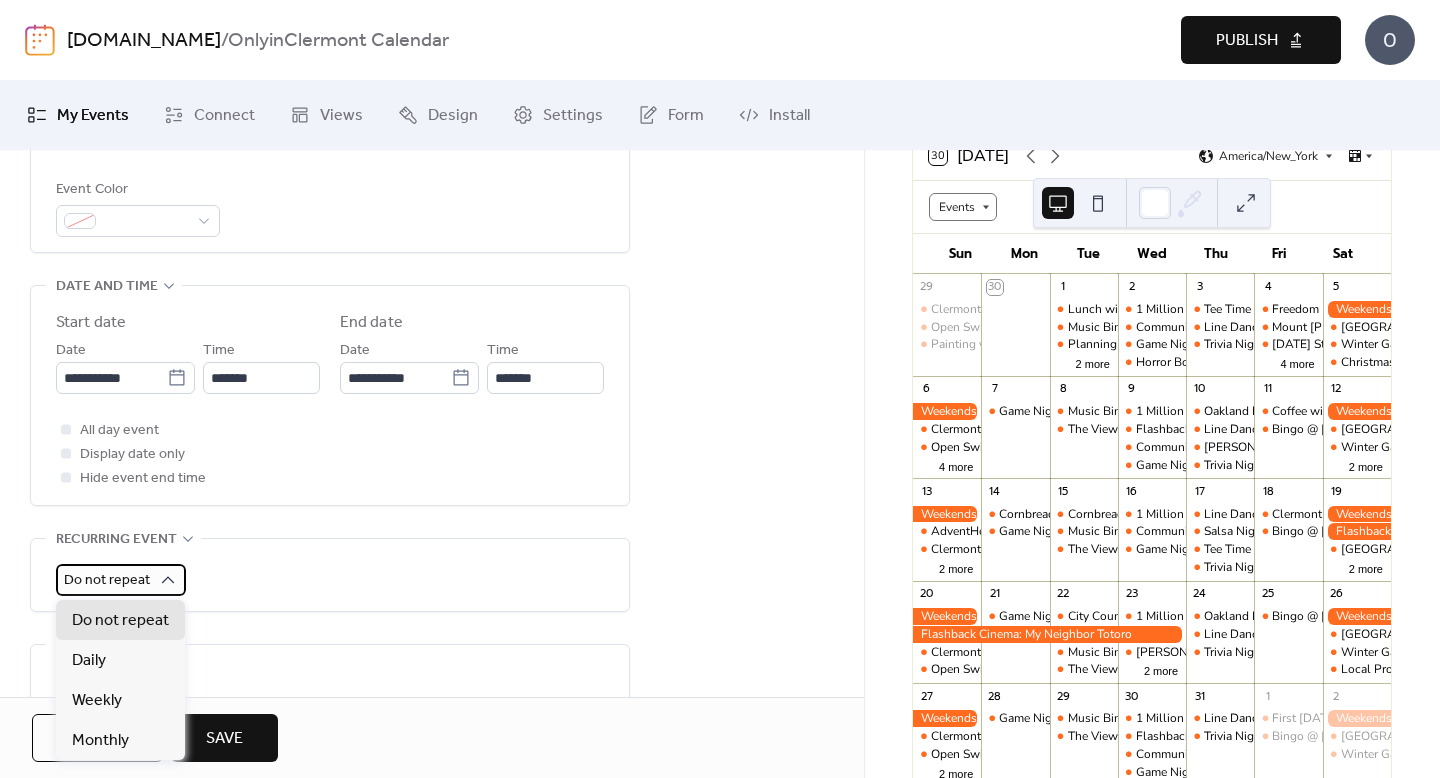 click on "Do not repeat" at bounding box center [107, 580] 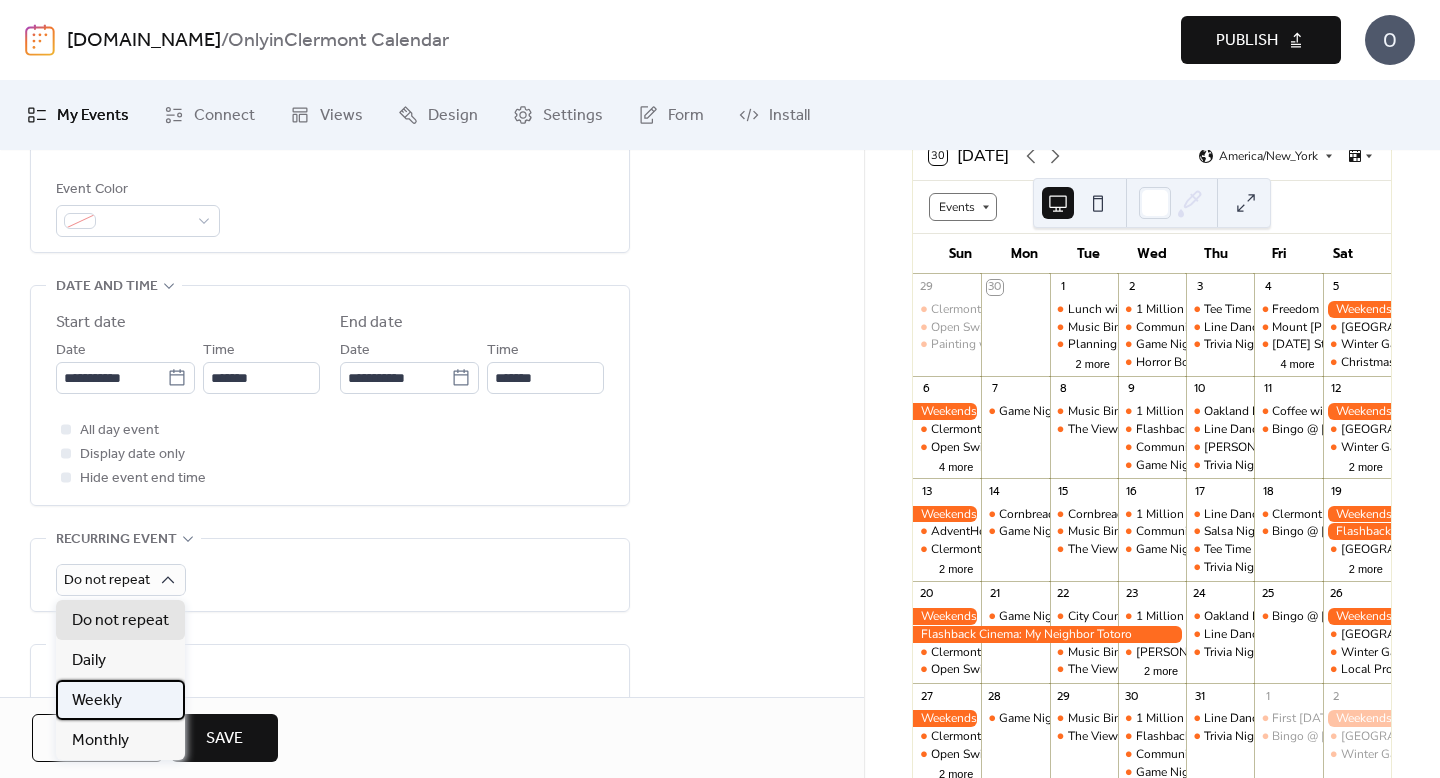 click on "Weekly" at bounding box center [97, 701] 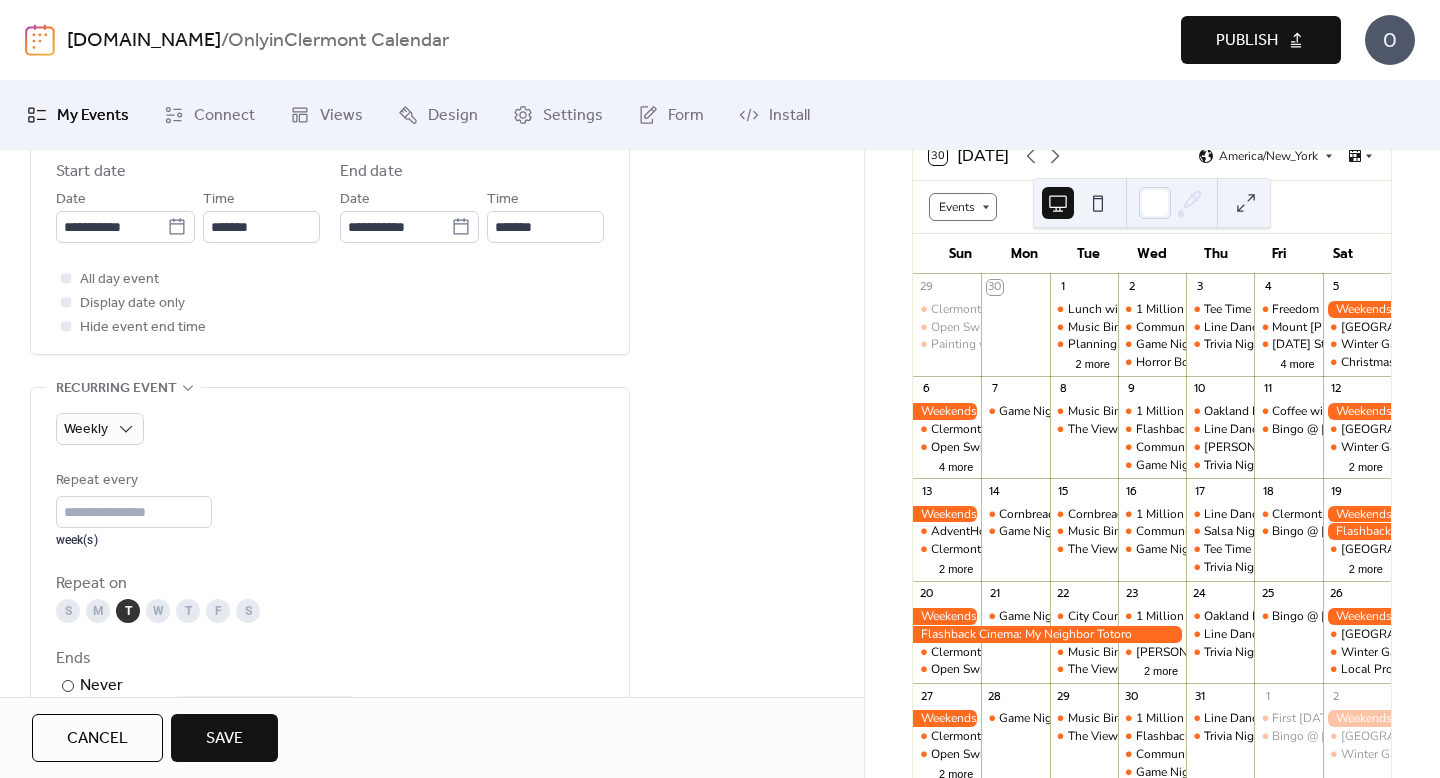 scroll, scrollTop: 734, scrollLeft: 0, axis: vertical 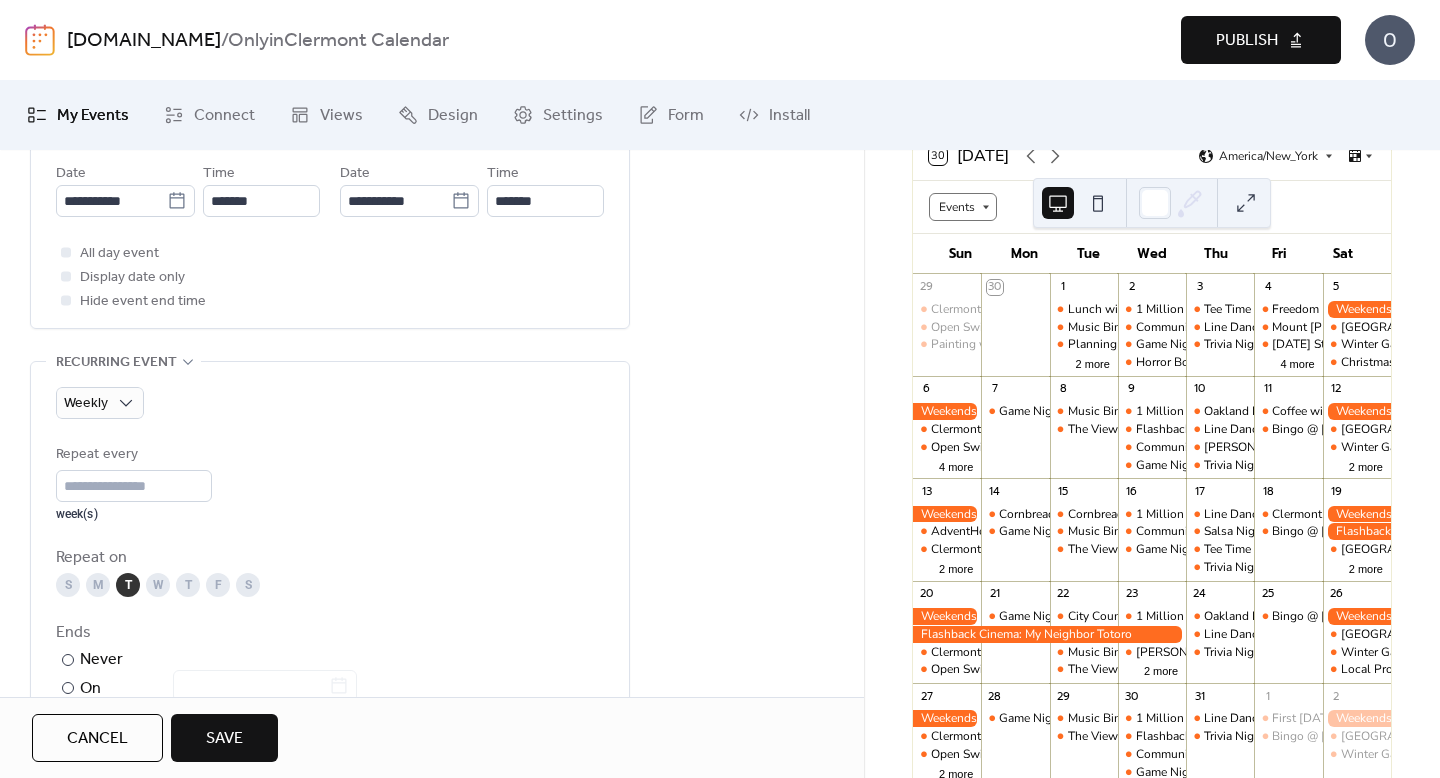 click on "M" at bounding box center [98, 585] 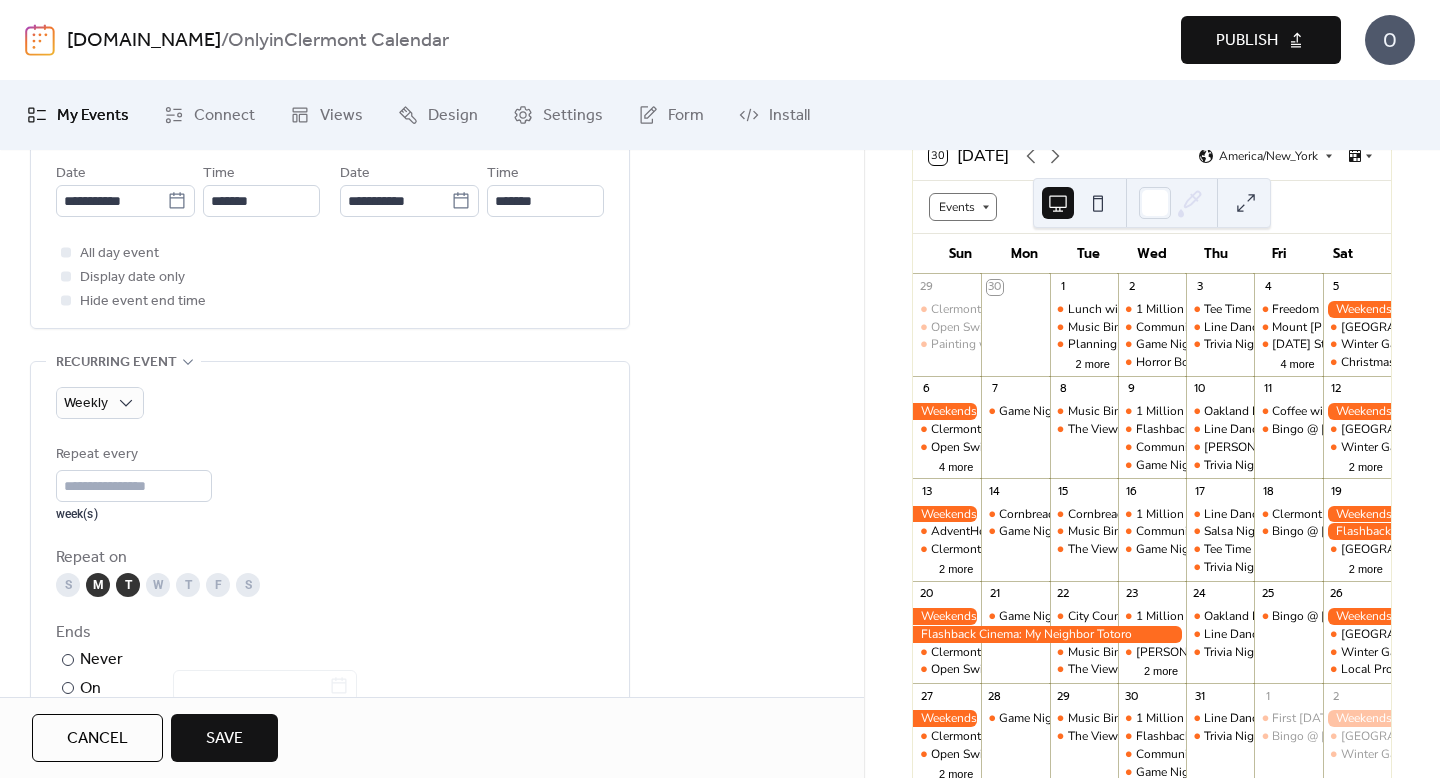 click on "T" at bounding box center (128, 585) 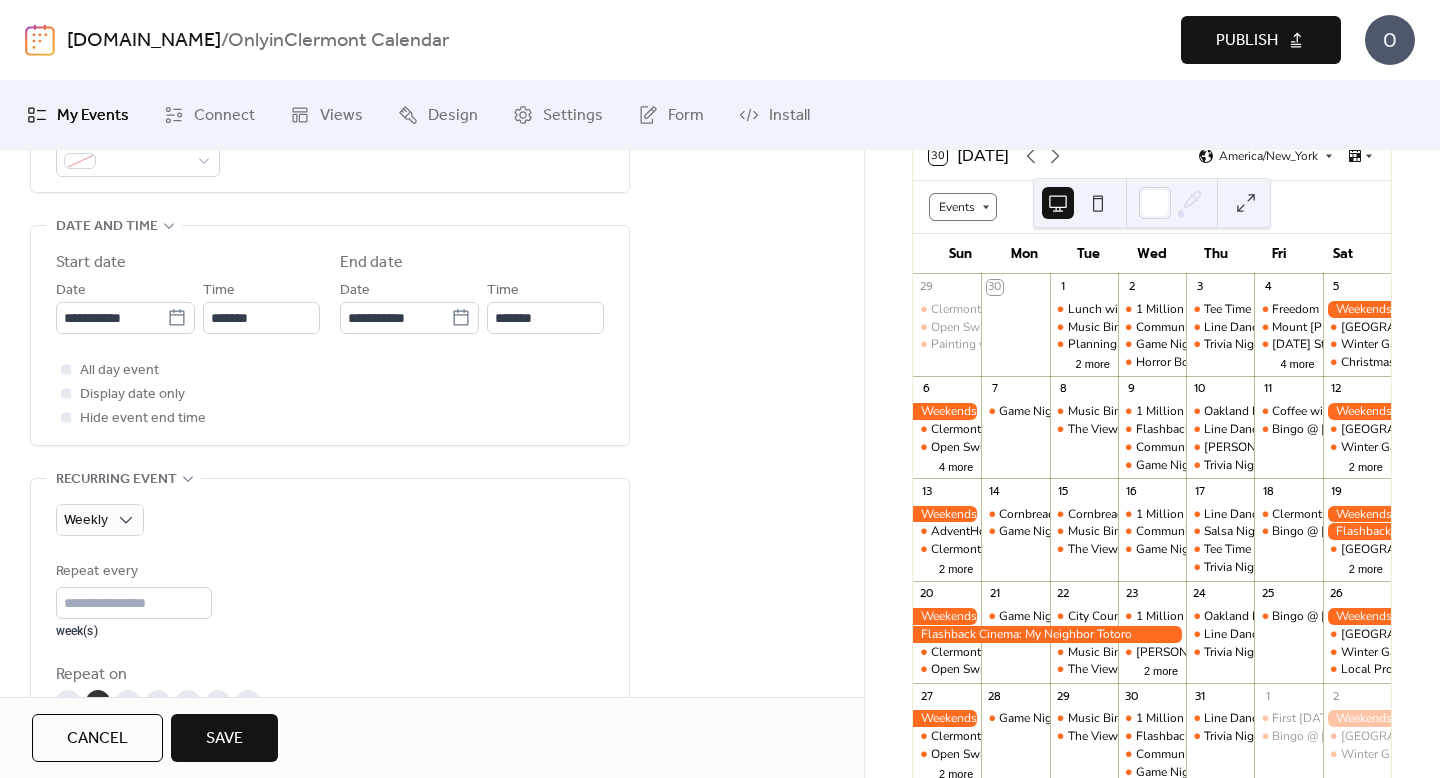 scroll, scrollTop: 608, scrollLeft: 0, axis: vertical 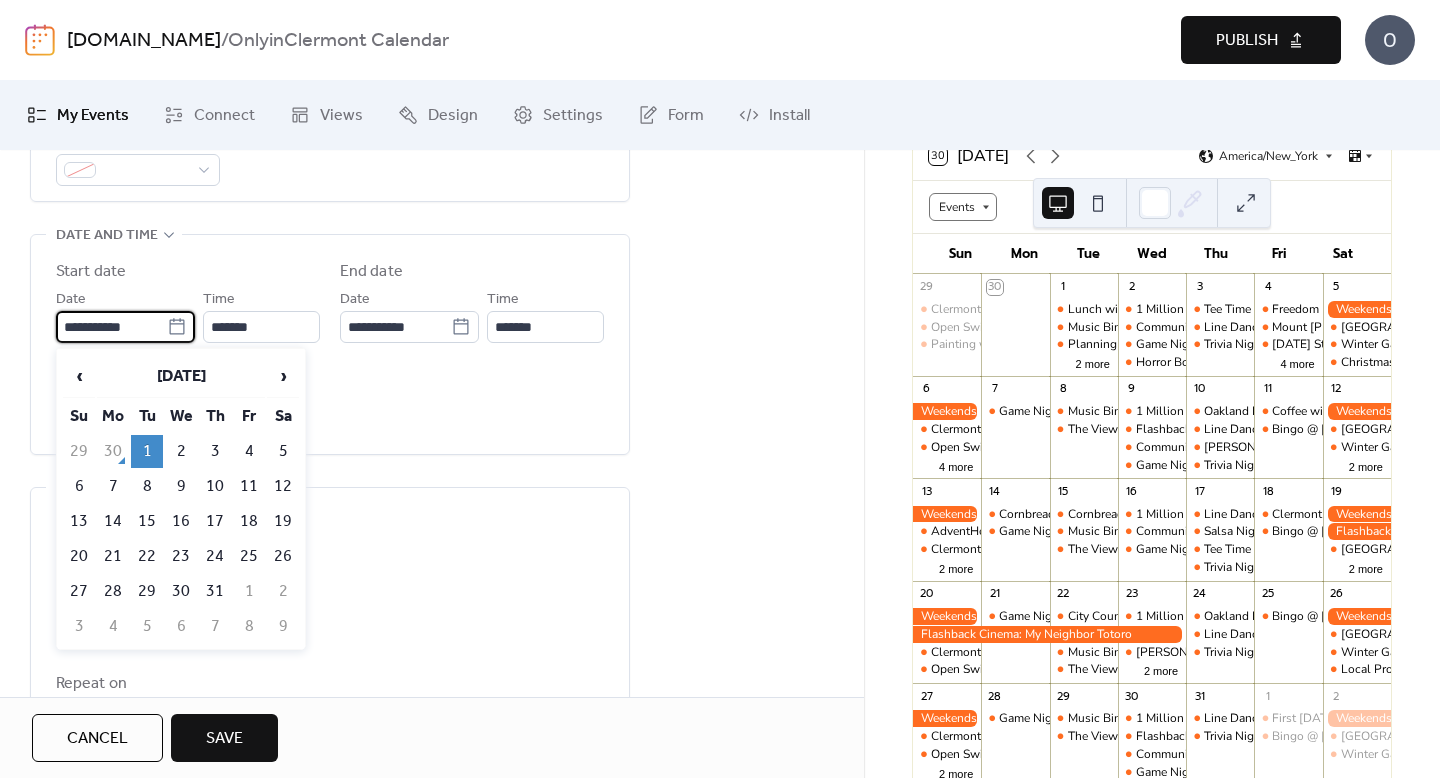 click on "**********" at bounding box center [111, 327] 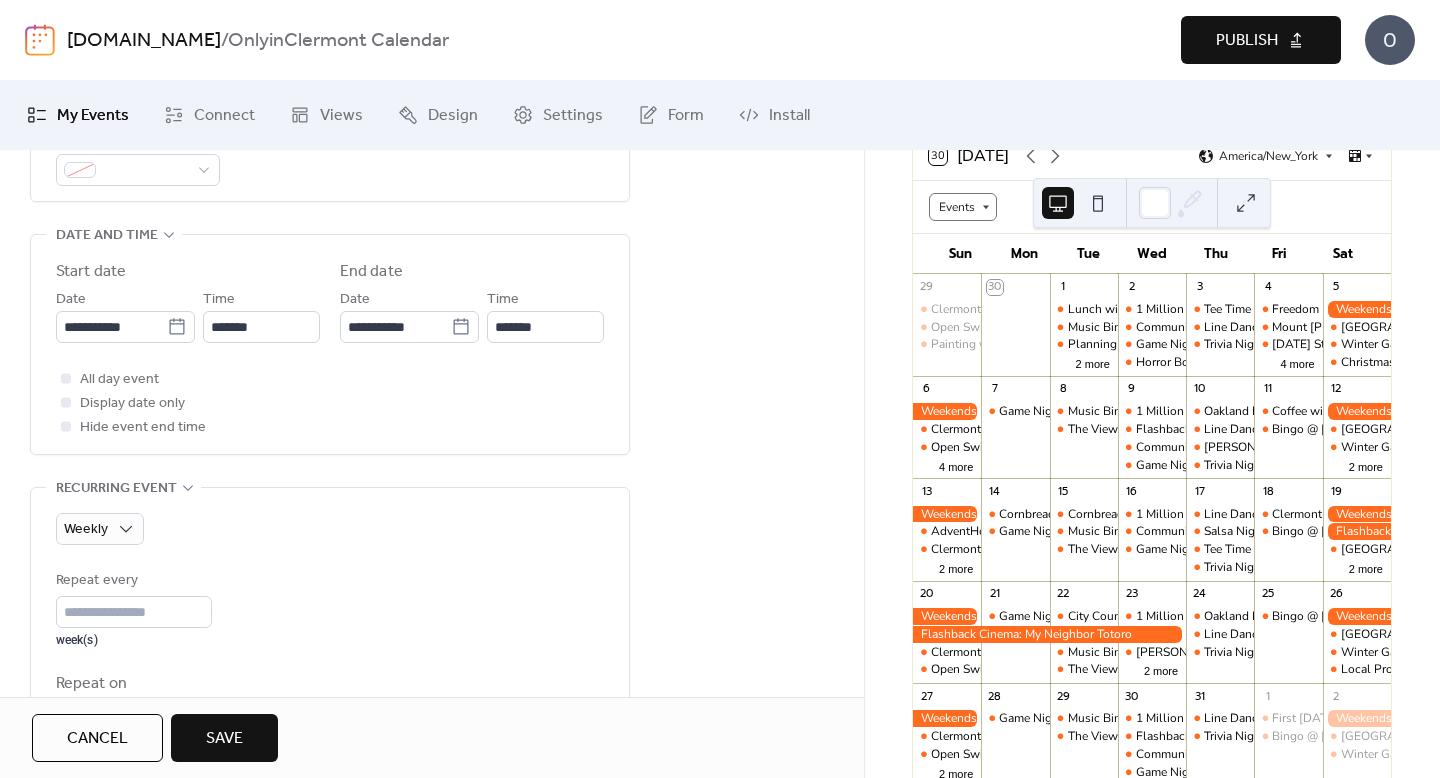 scroll, scrollTop: 852, scrollLeft: 0, axis: vertical 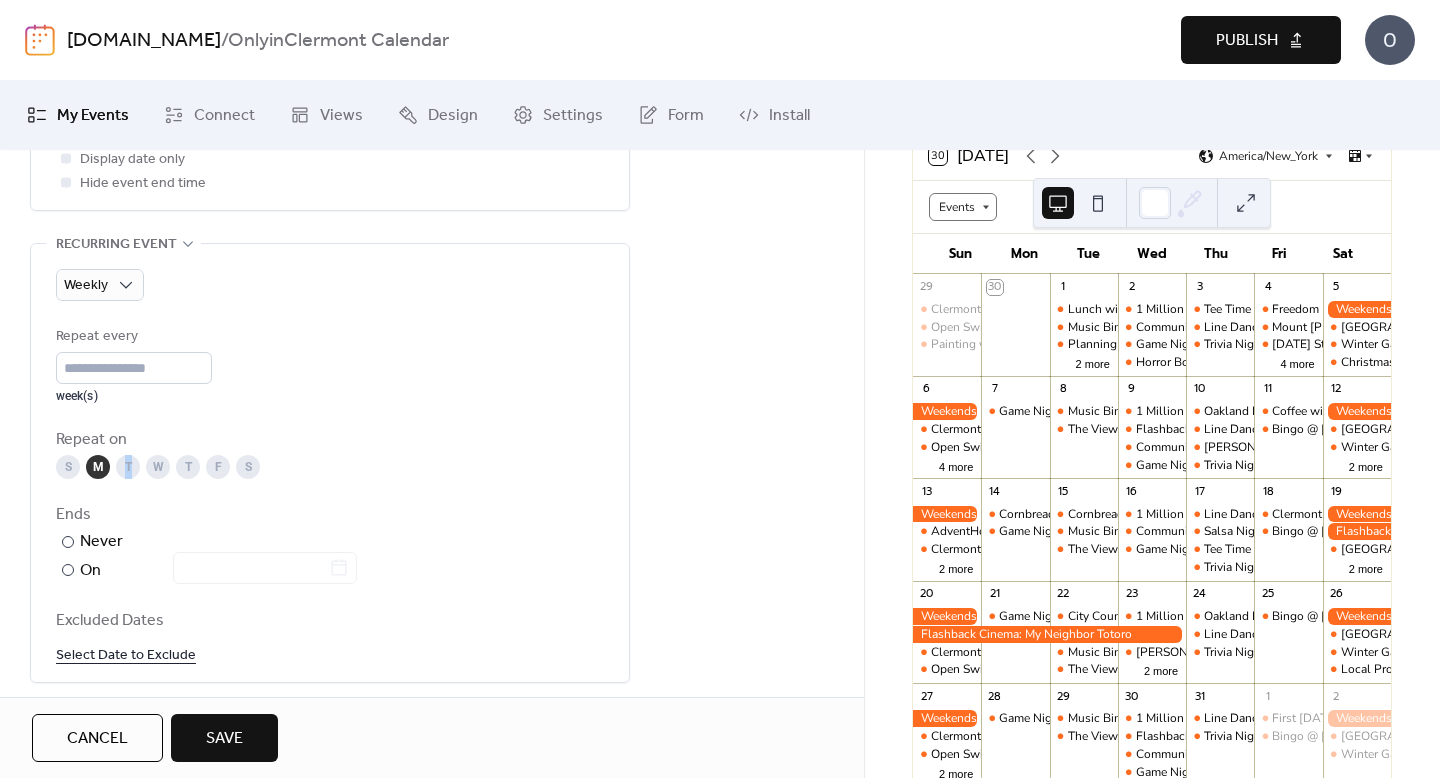 click on "T" at bounding box center (128, 467) 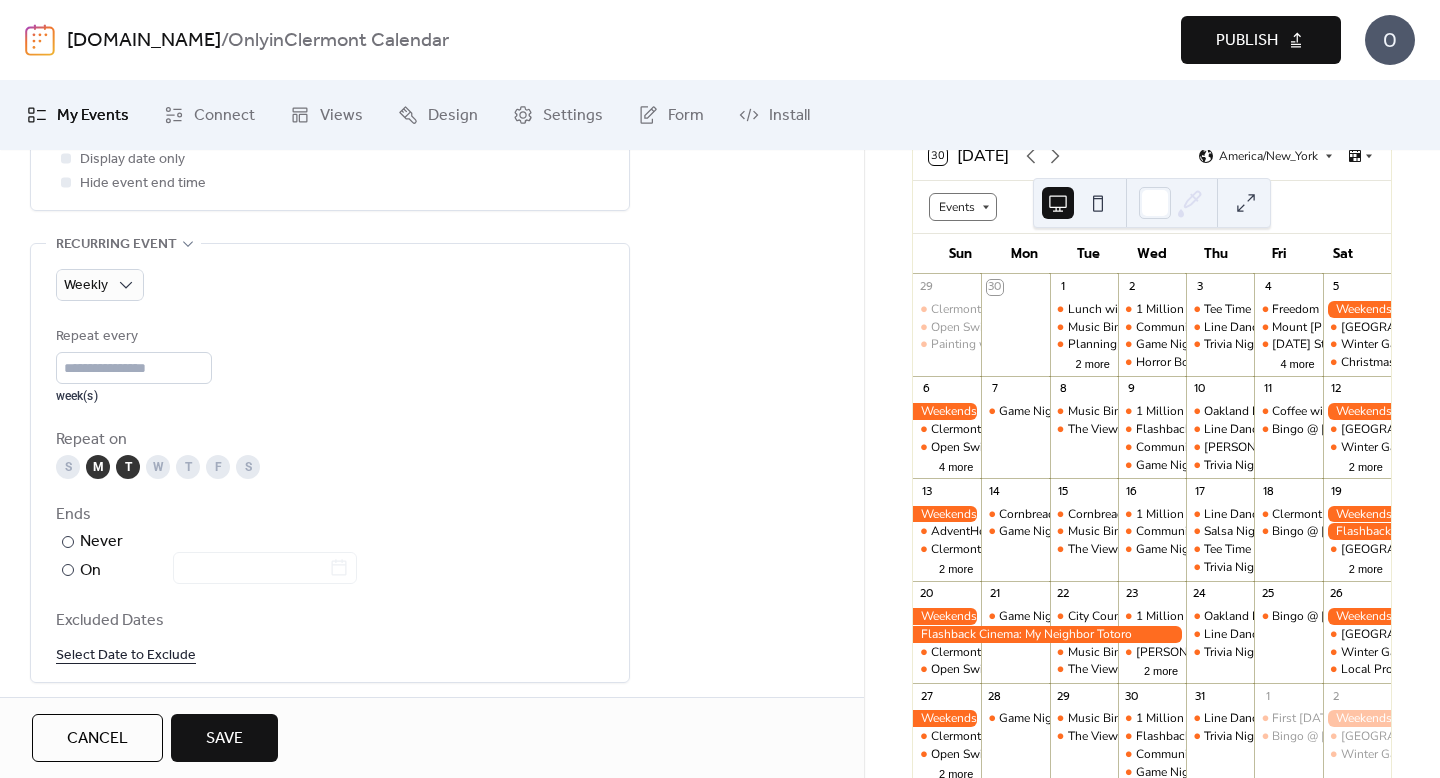click on "M" at bounding box center [98, 467] 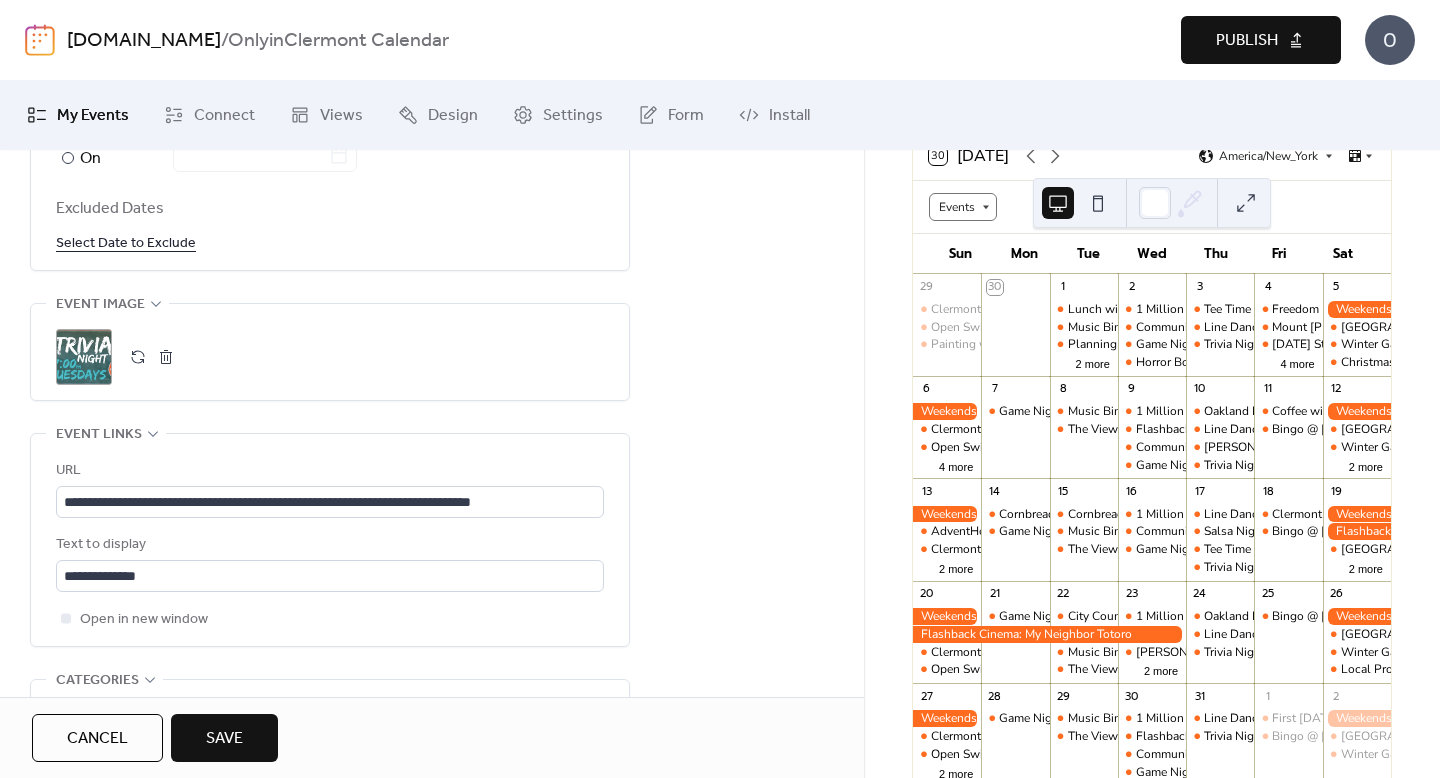 scroll, scrollTop: 1270, scrollLeft: 0, axis: vertical 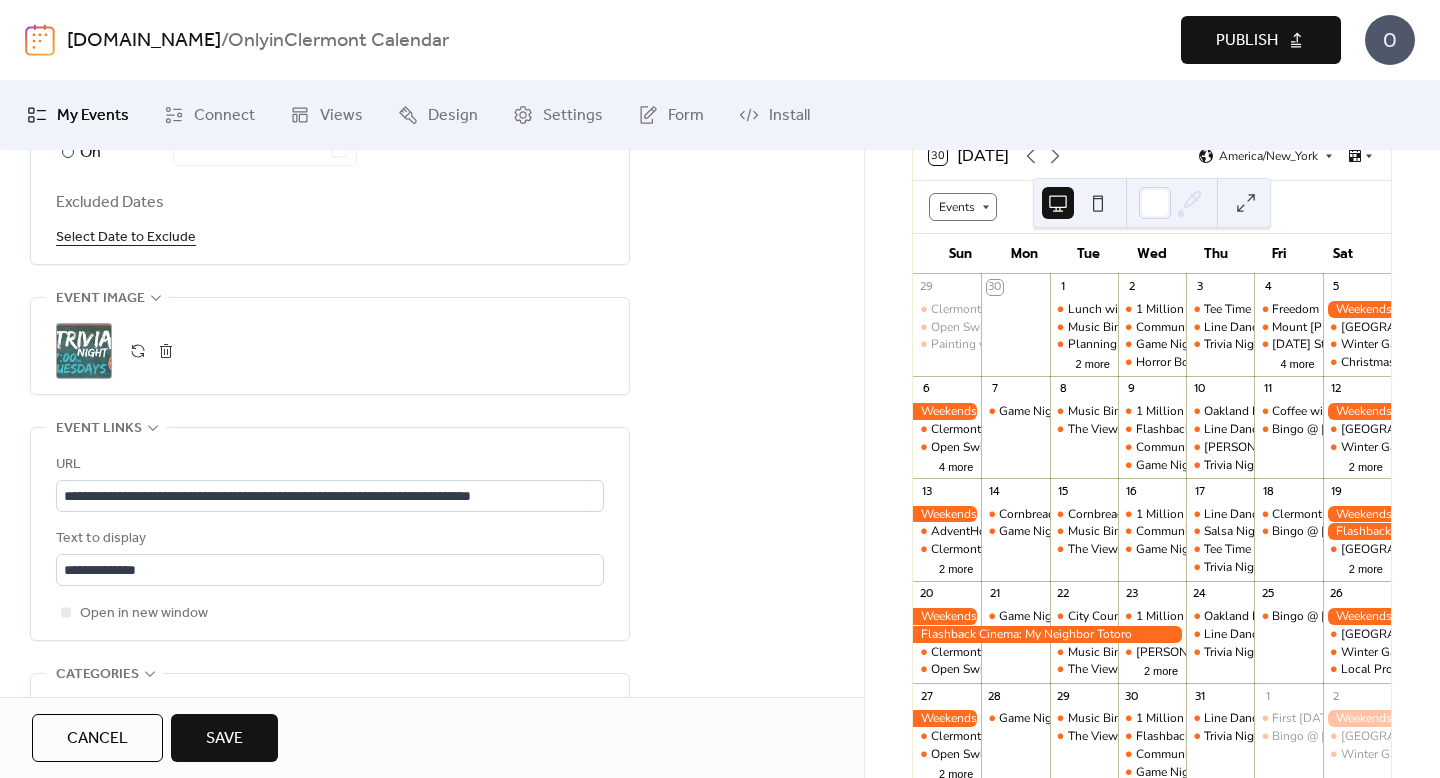 click on "Save" at bounding box center (224, 738) 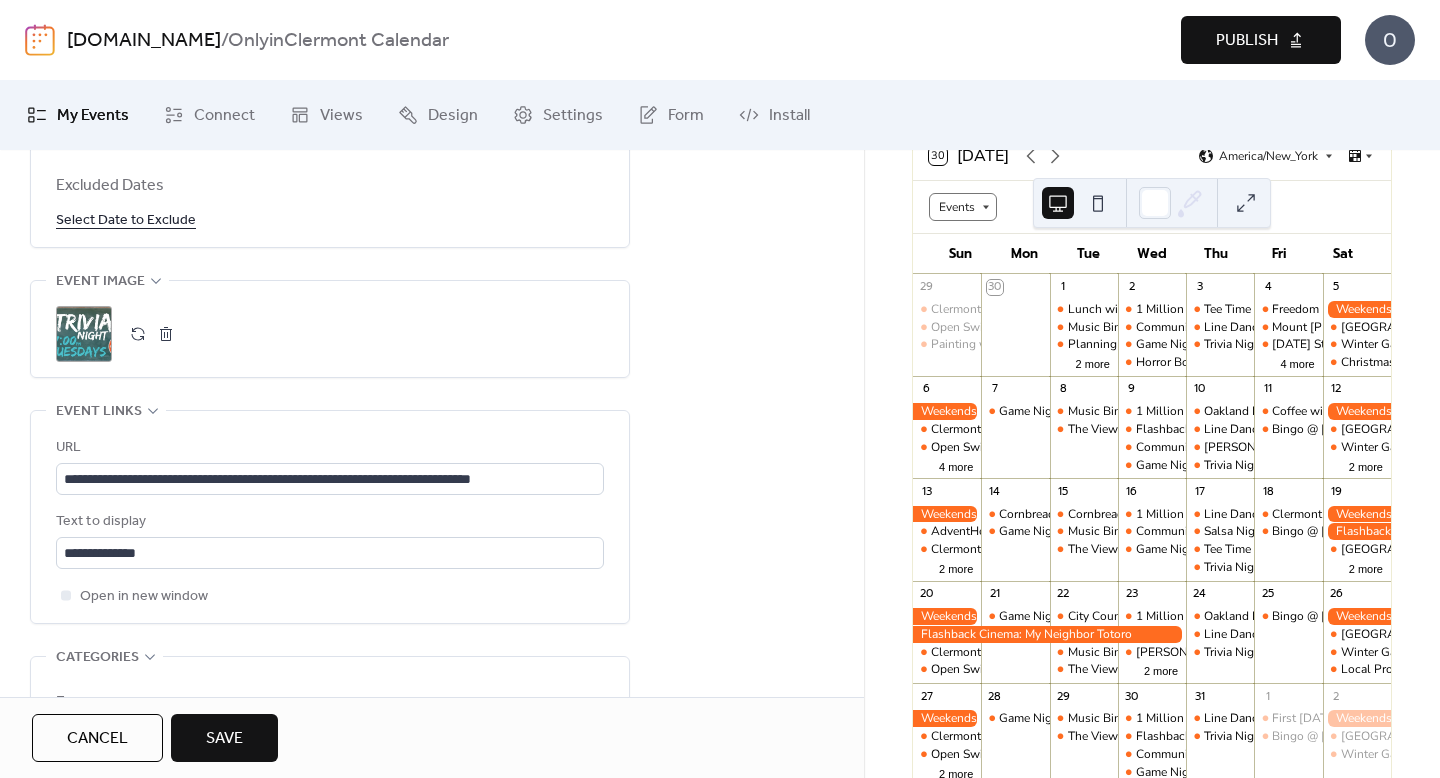 scroll, scrollTop: 1366, scrollLeft: 0, axis: vertical 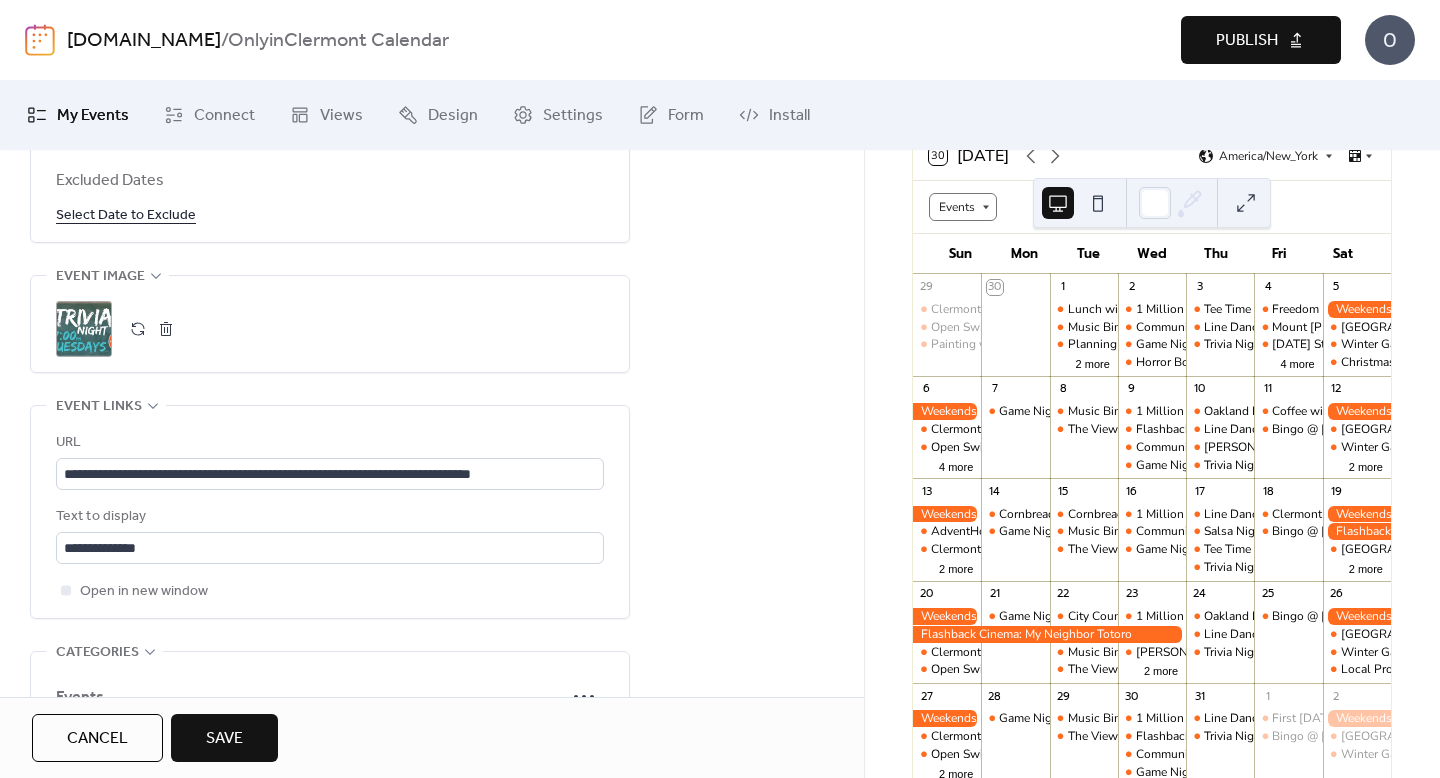 click on "Save" at bounding box center [224, 738] 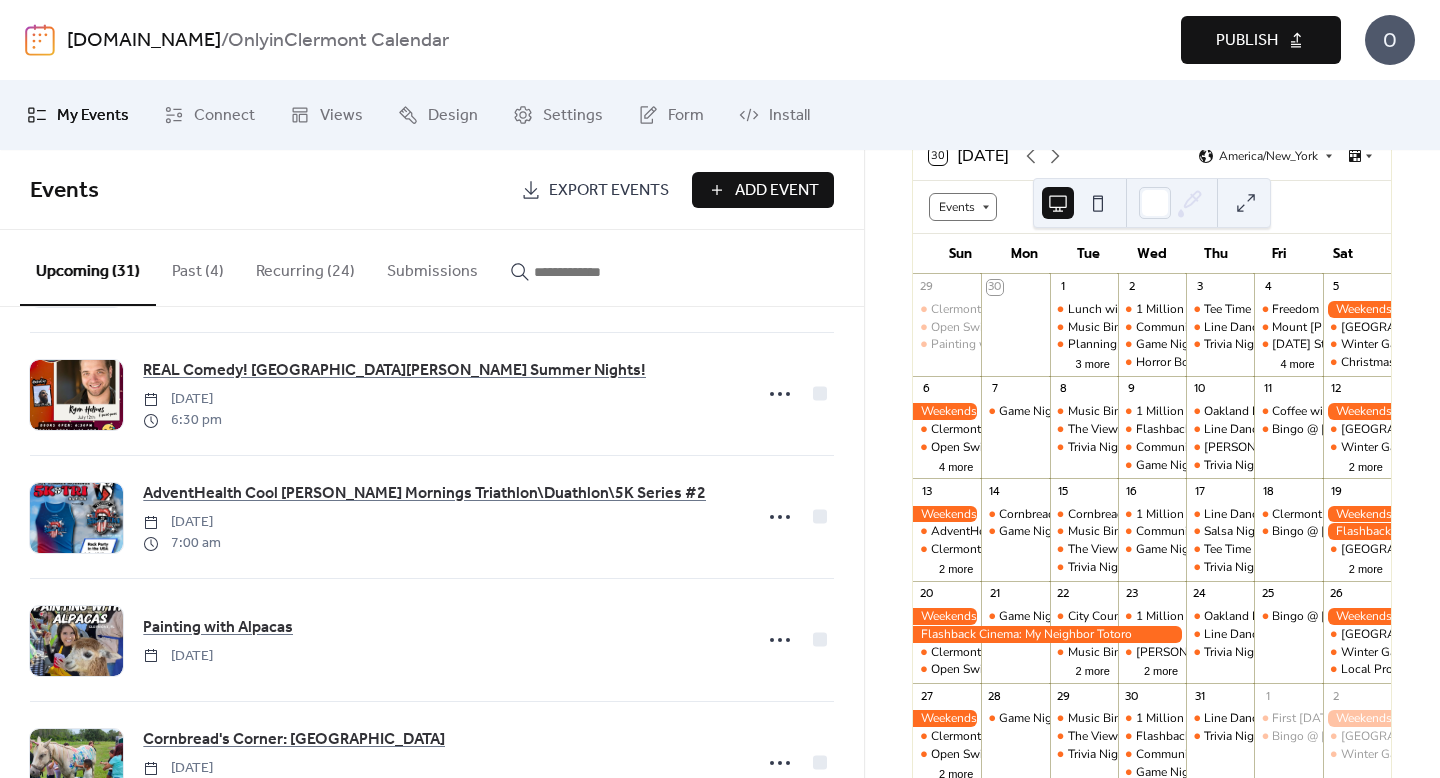 scroll, scrollTop: 2194, scrollLeft: 0, axis: vertical 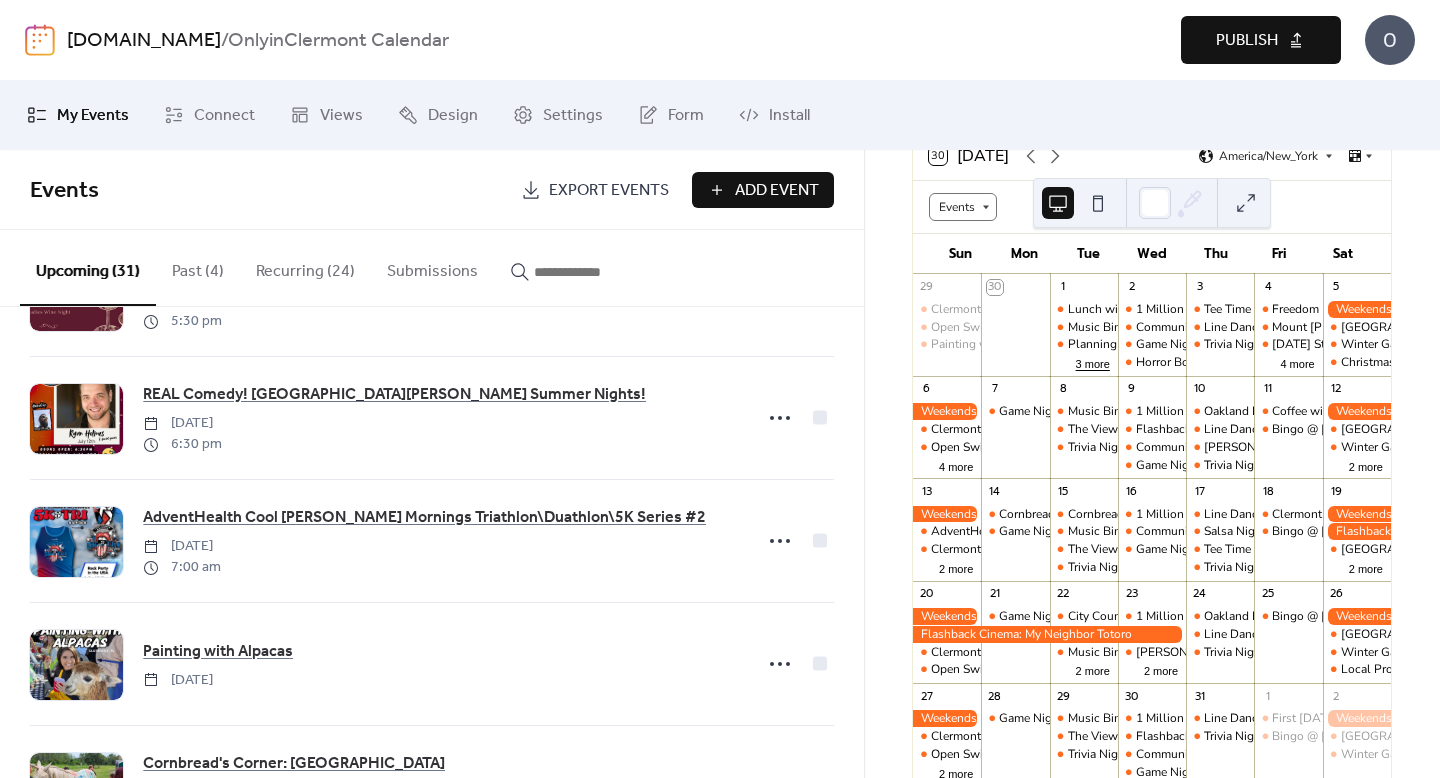 click on "3 more" at bounding box center [1093, 362] 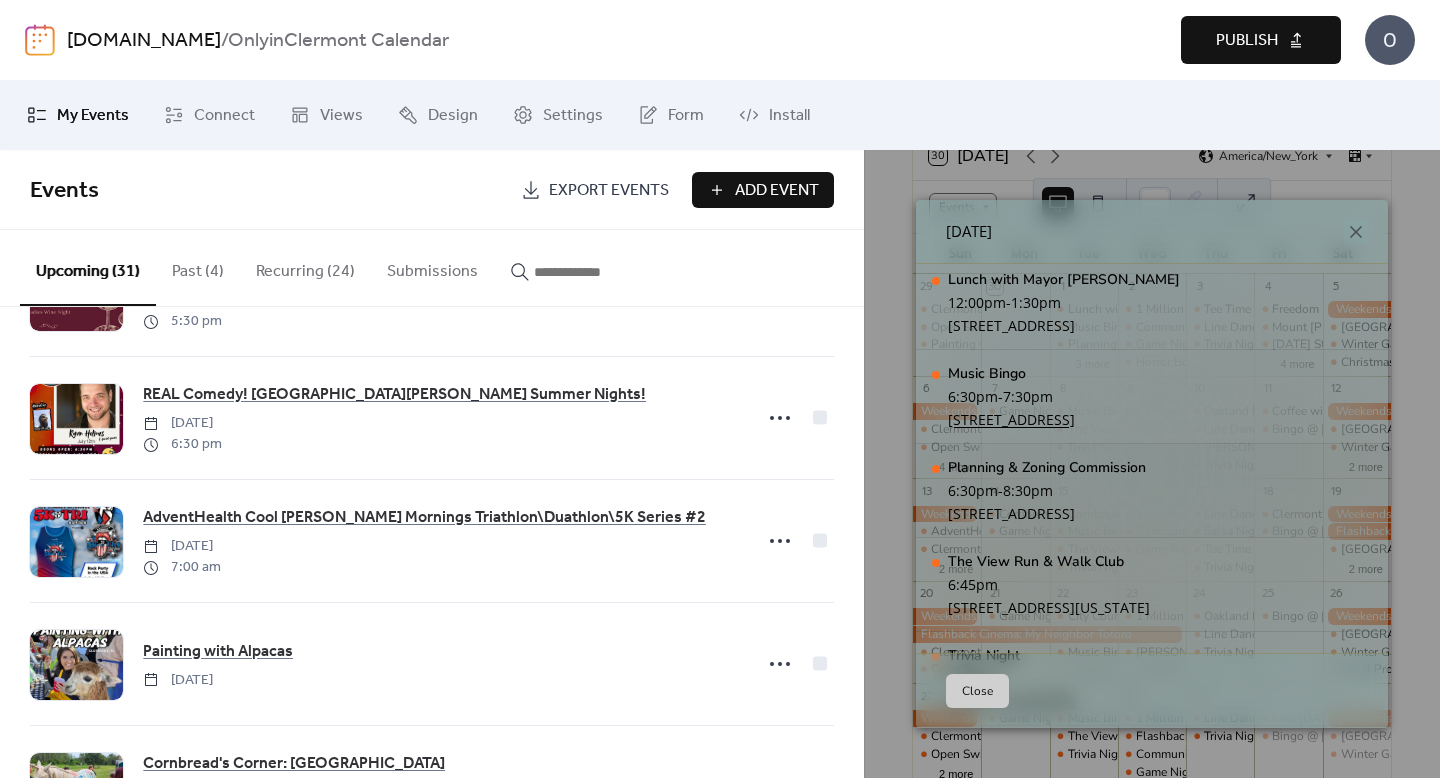 scroll, scrollTop: 10, scrollLeft: 0, axis: vertical 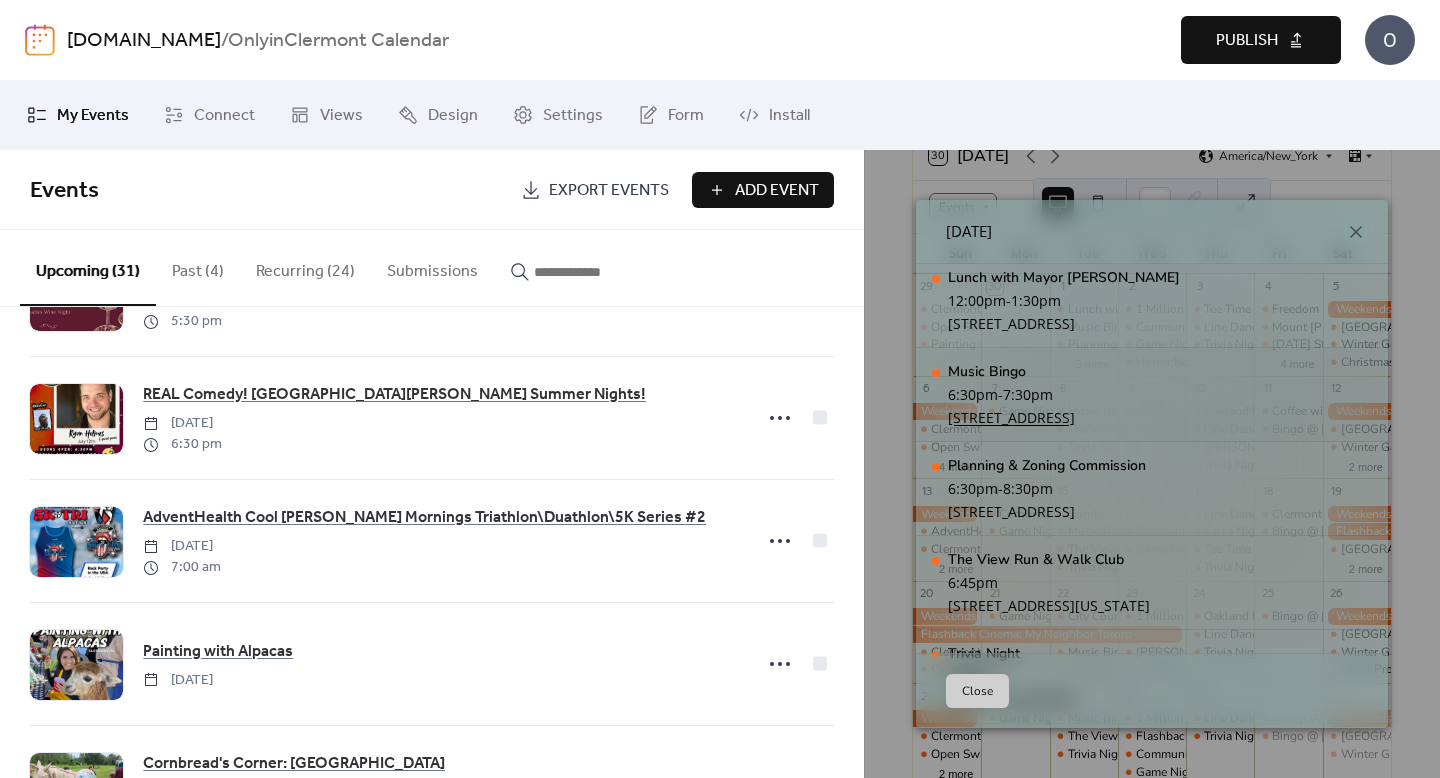 click on "[STREET_ADDRESS]" at bounding box center (1011, 417) 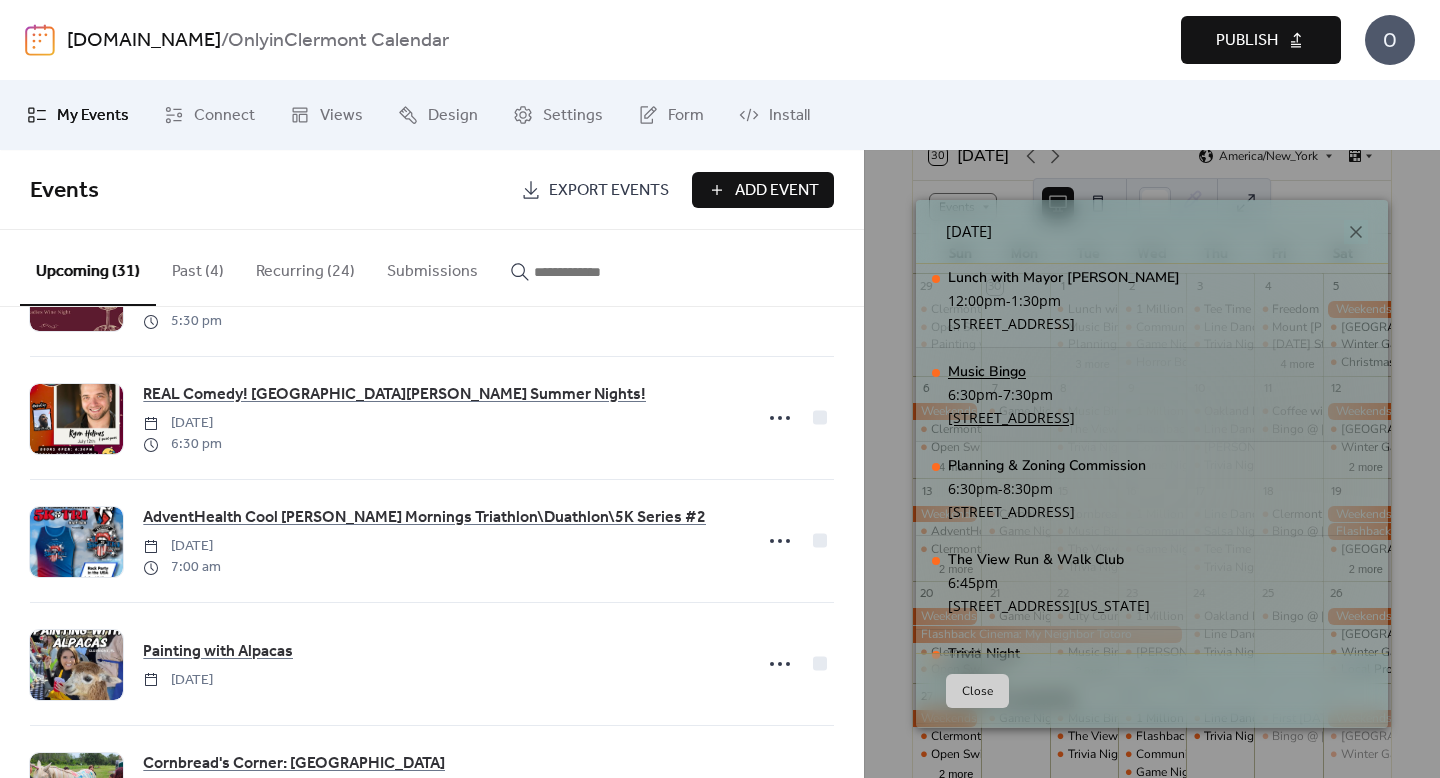 click on "Music Bingo" at bounding box center (1011, 371) 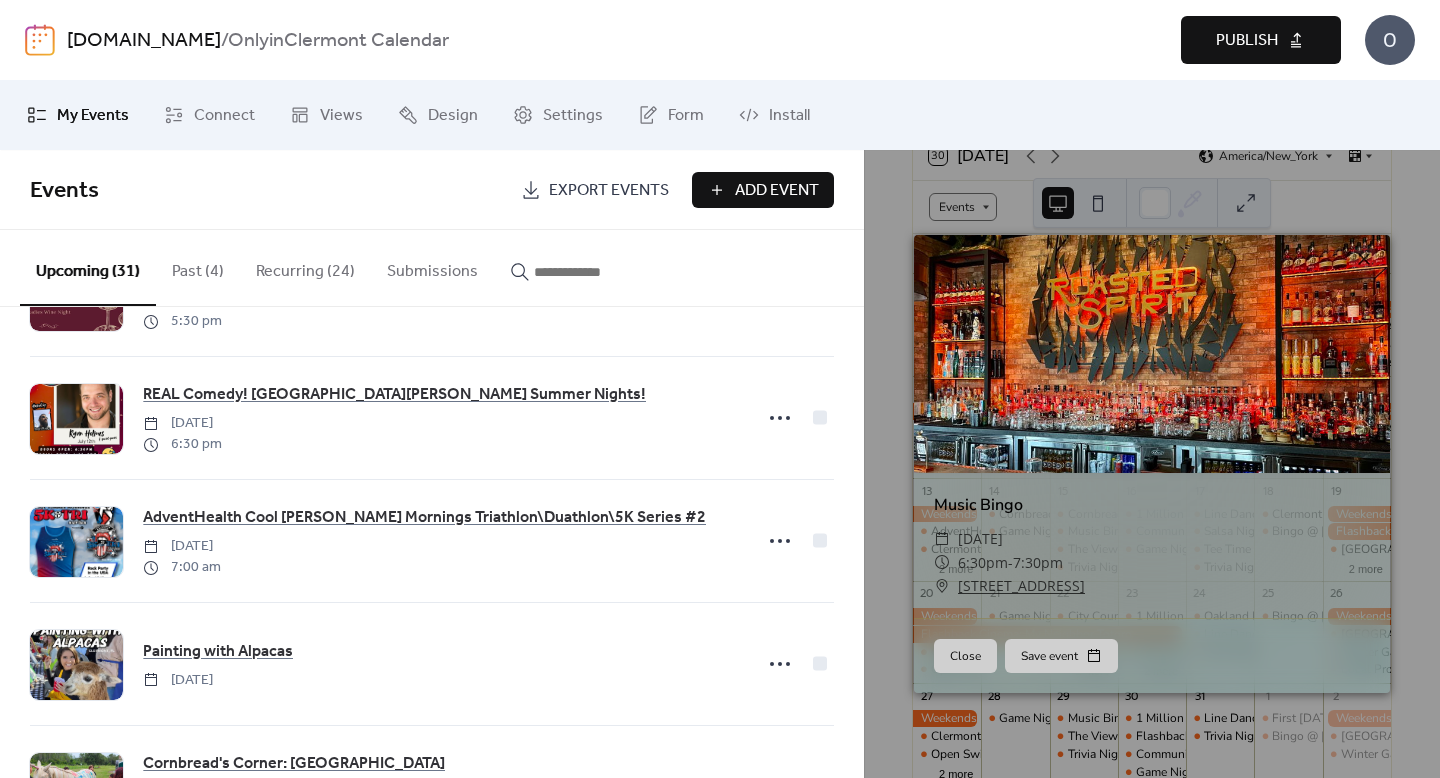 click on "Music Bingo ​ [DATE] ​ 6:30pm - 7:30pm ​ [STREET_ADDRESS] Close Save event" at bounding box center (1152, 464) 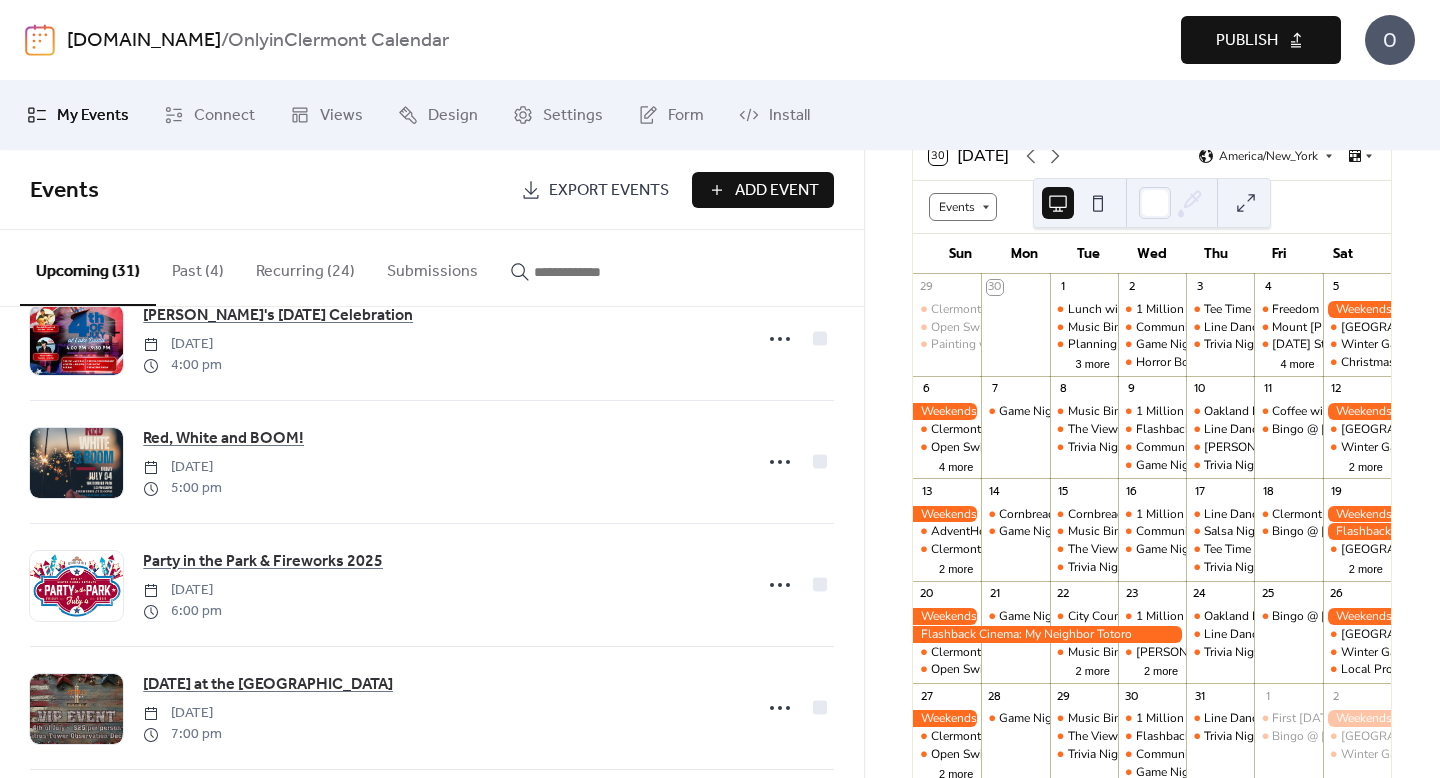 scroll, scrollTop: 0, scrollLeft: 0, axis: both 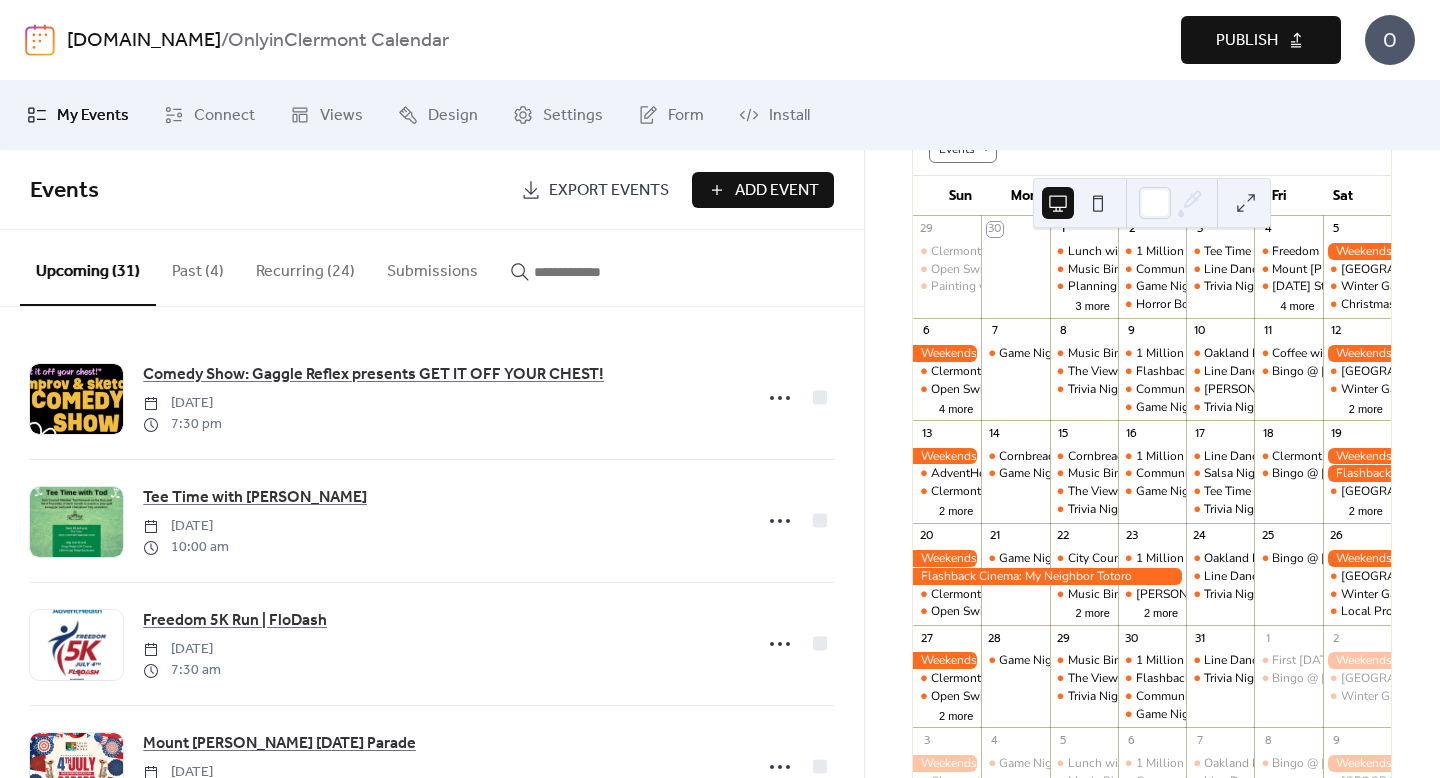 click on "Add Event" at bounding box center (777, 191) 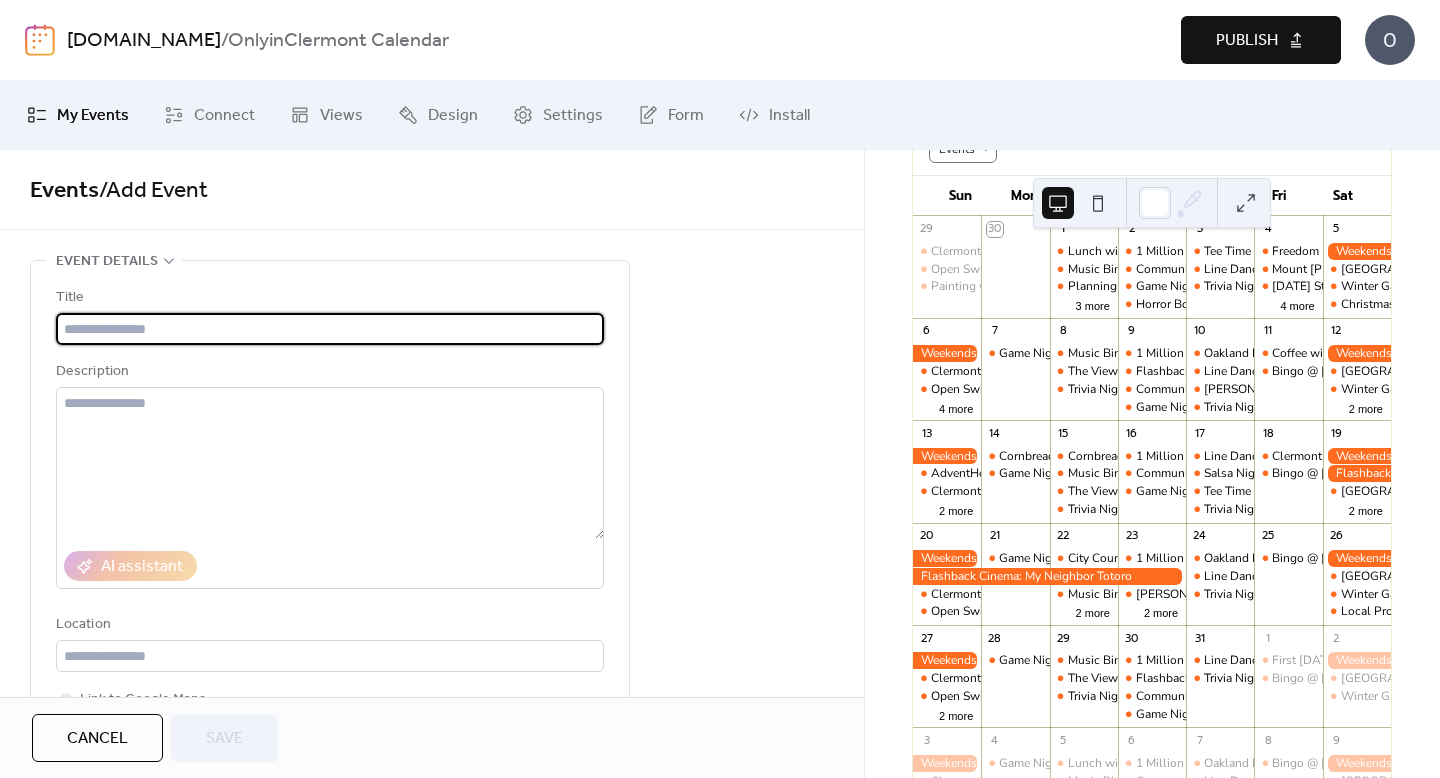 click at bounding box center [330, 329] 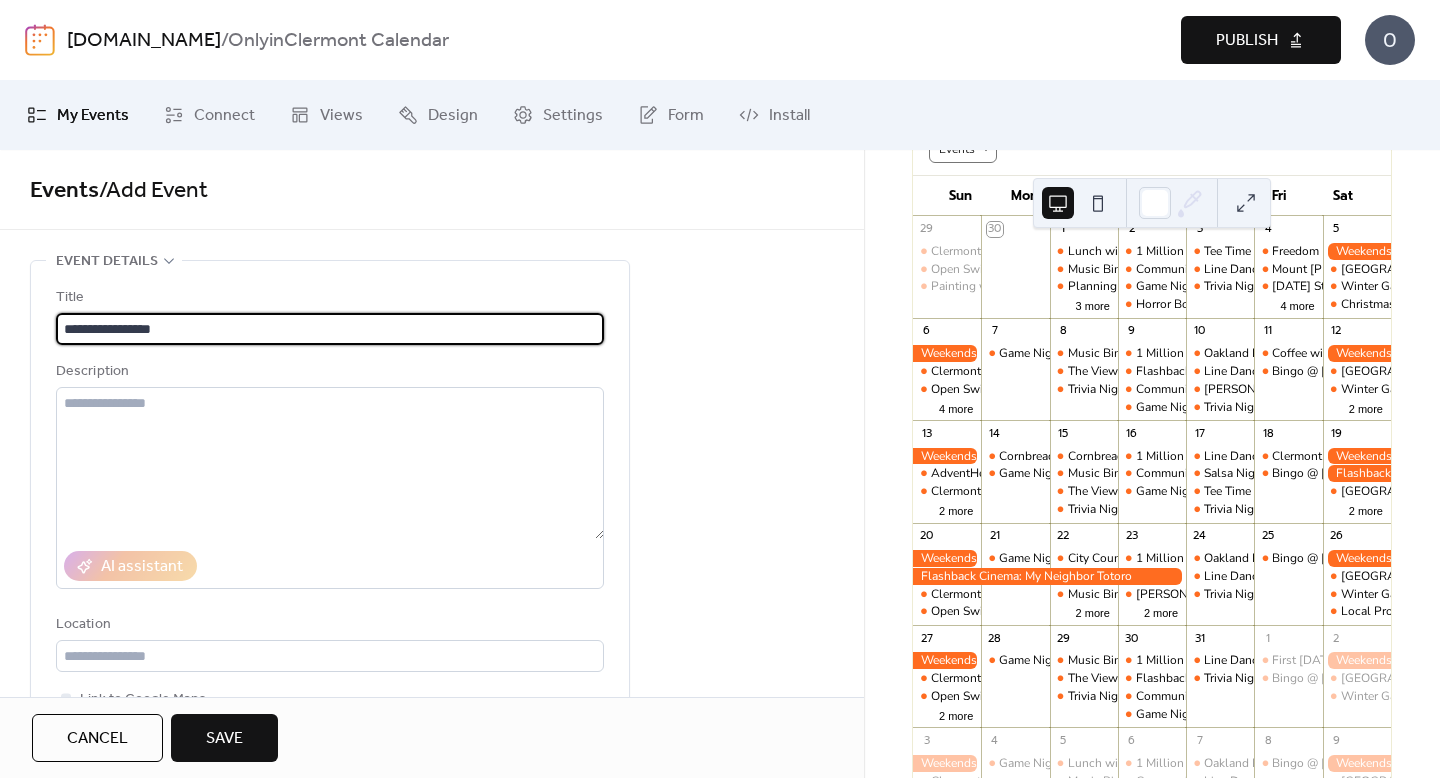 type on "**********" 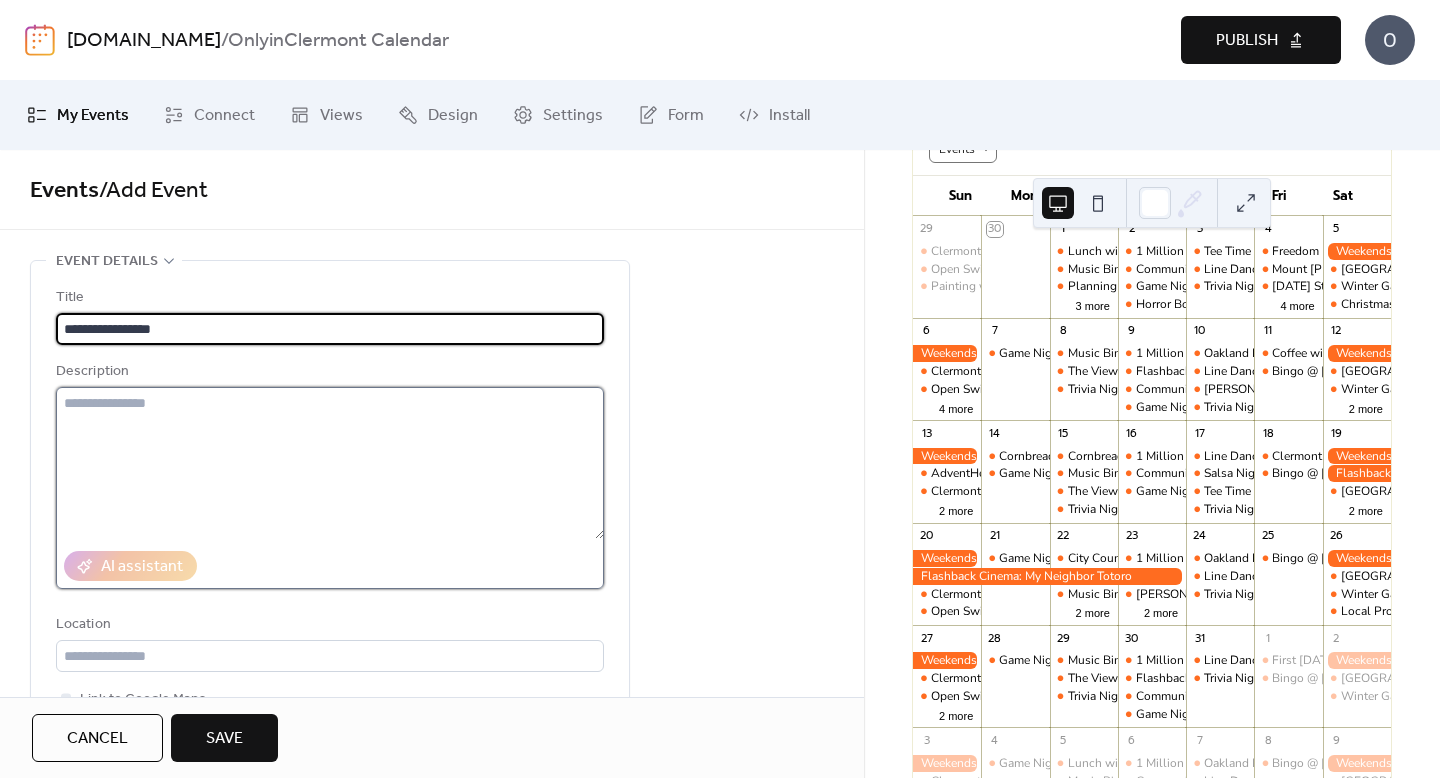 click at bounding box center (330, 463) 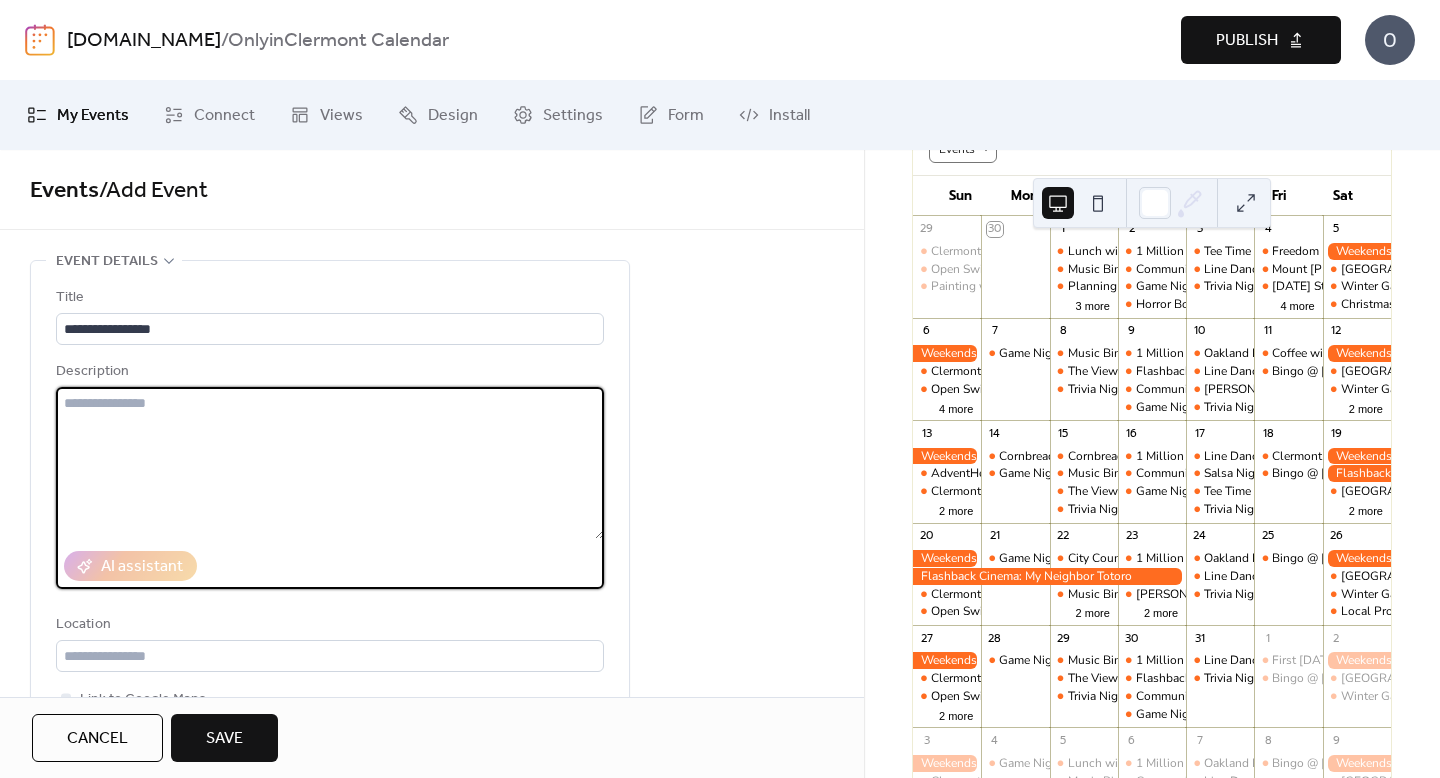 paste on "**********" 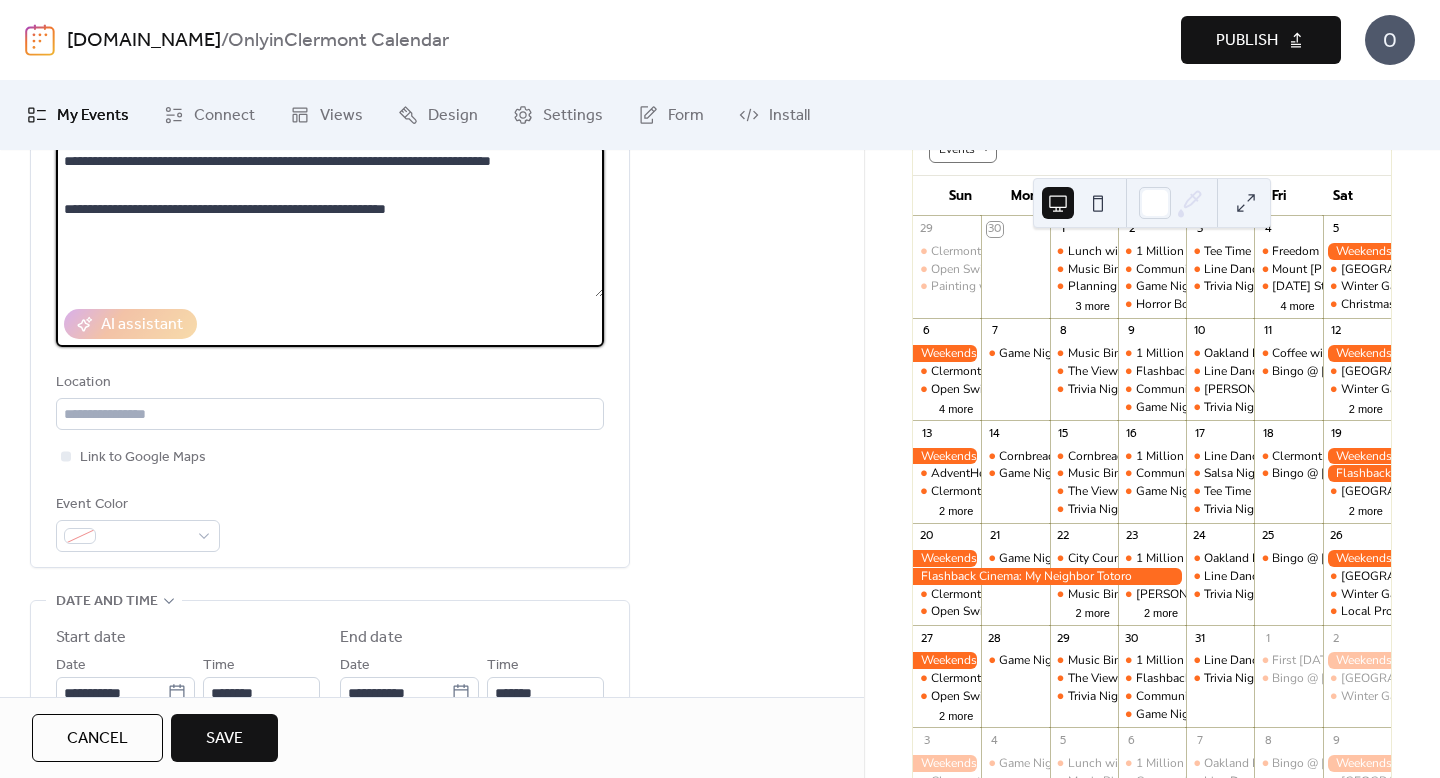 scroll, scrollTop: 244, scrollLeft: 0, axis: vertical 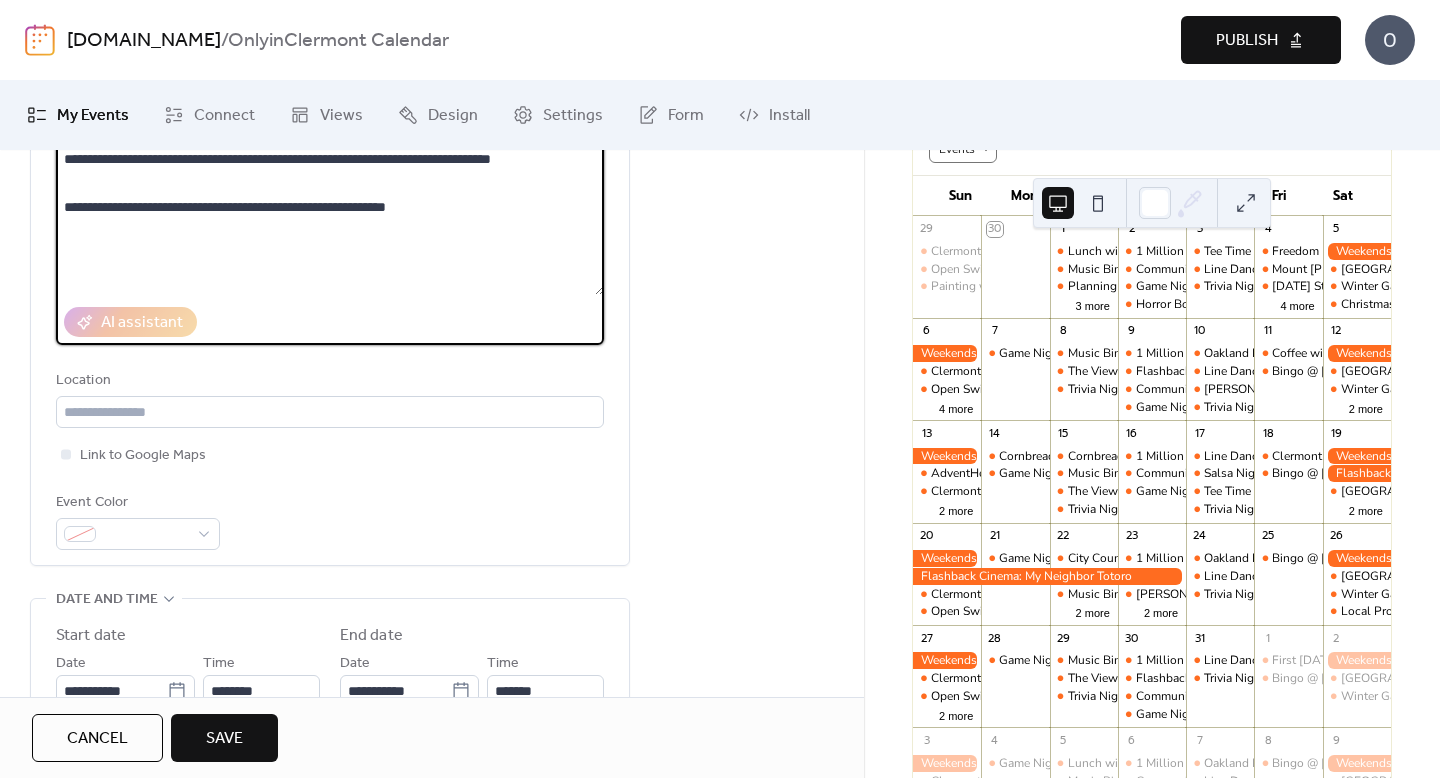 type on "**********" 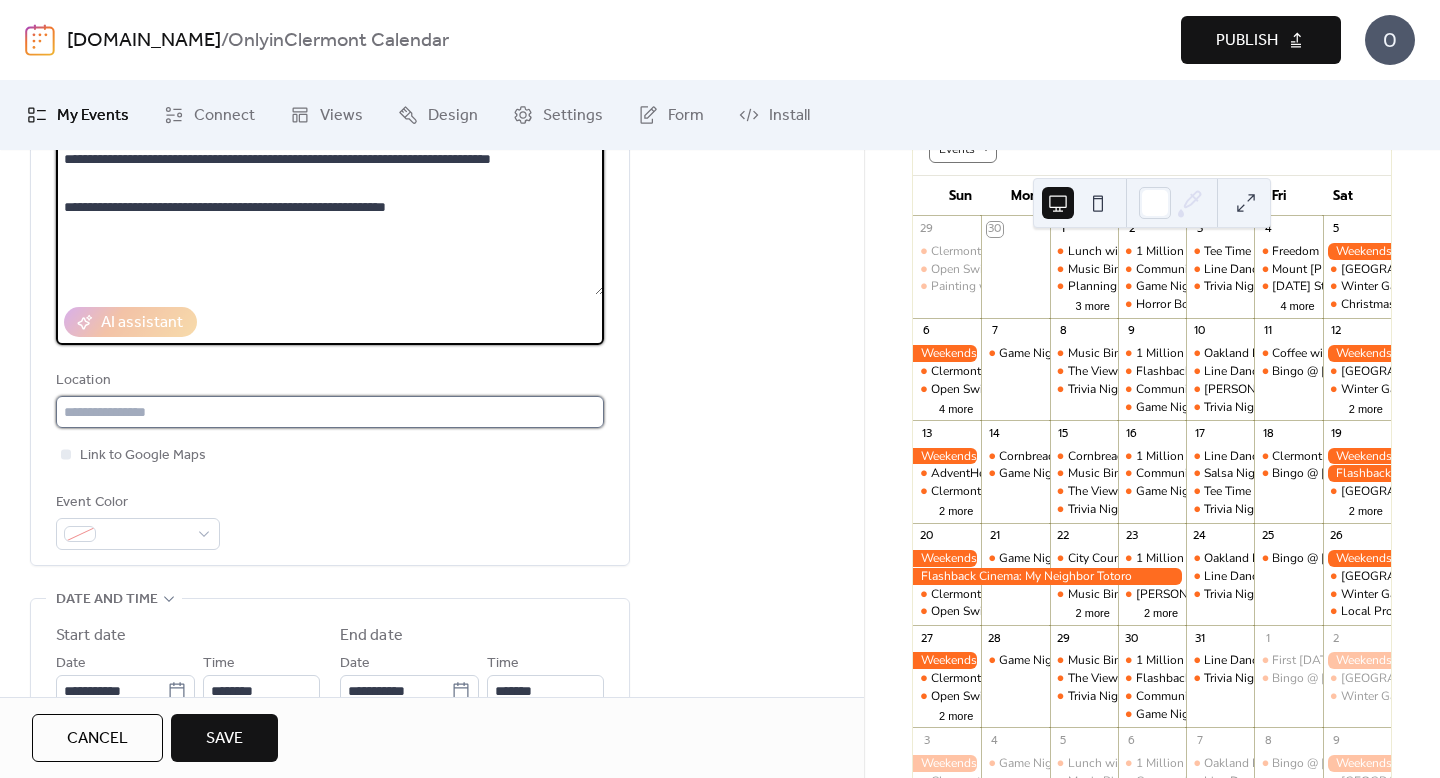 click at bounding box center [330, 412] 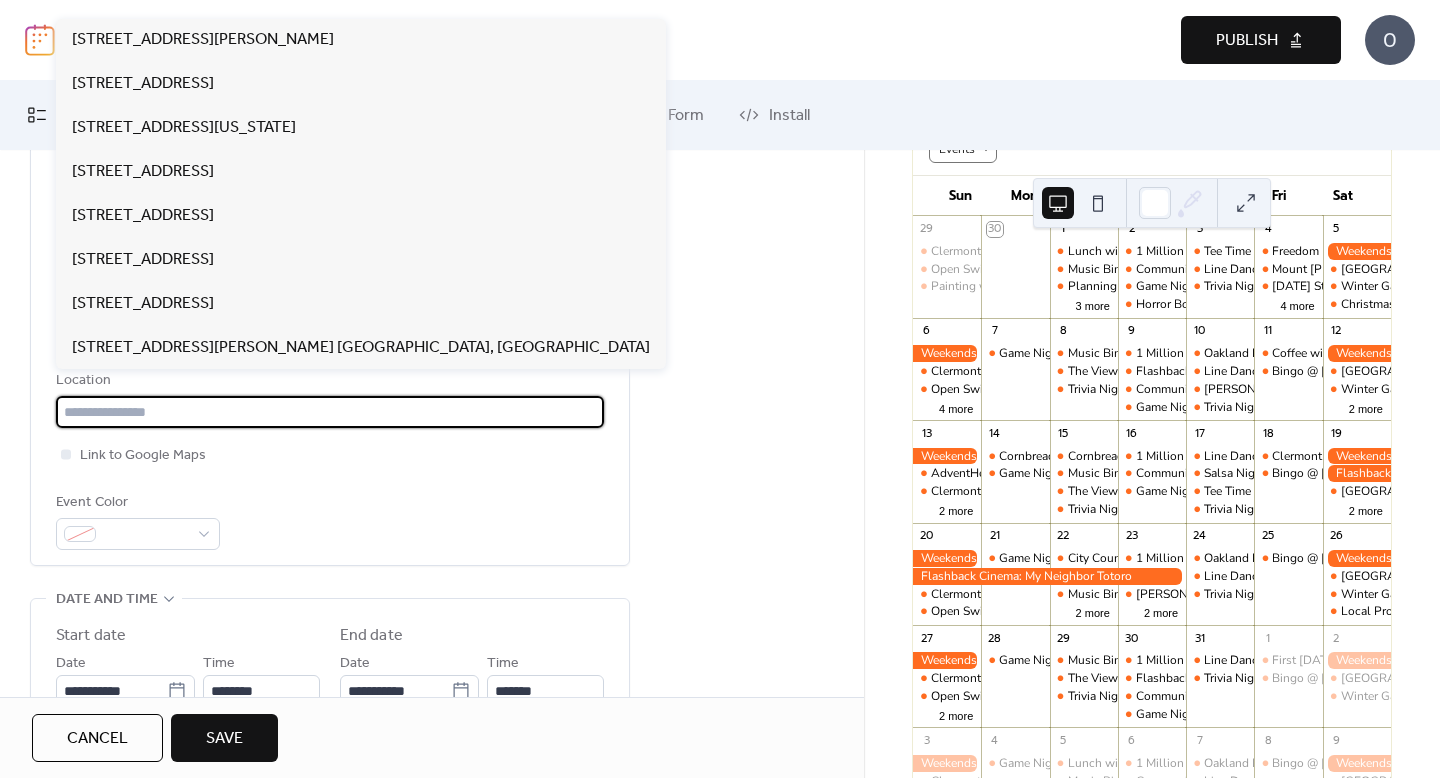 paste on "**********" 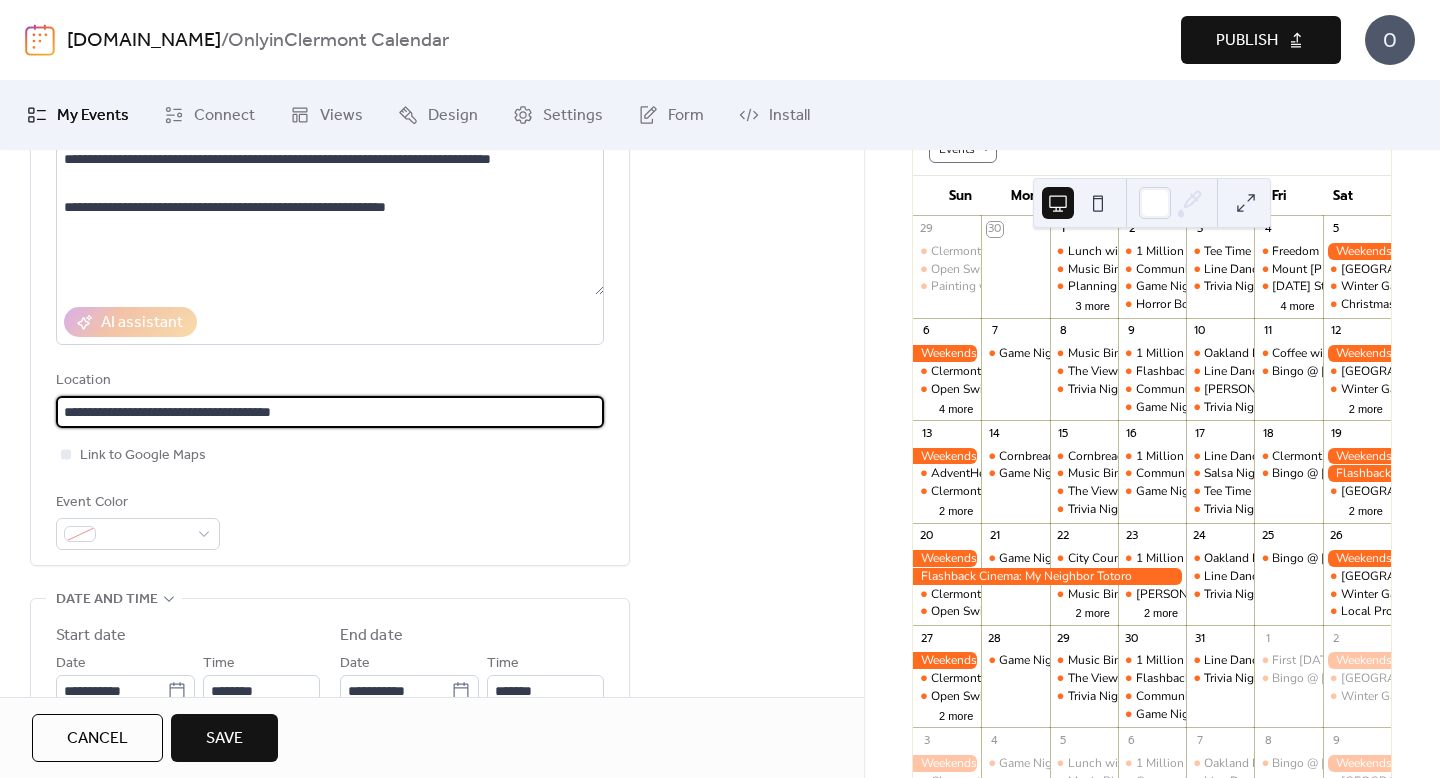 scroll, scrollTop: 0, scrollLeft: 0, axis: both 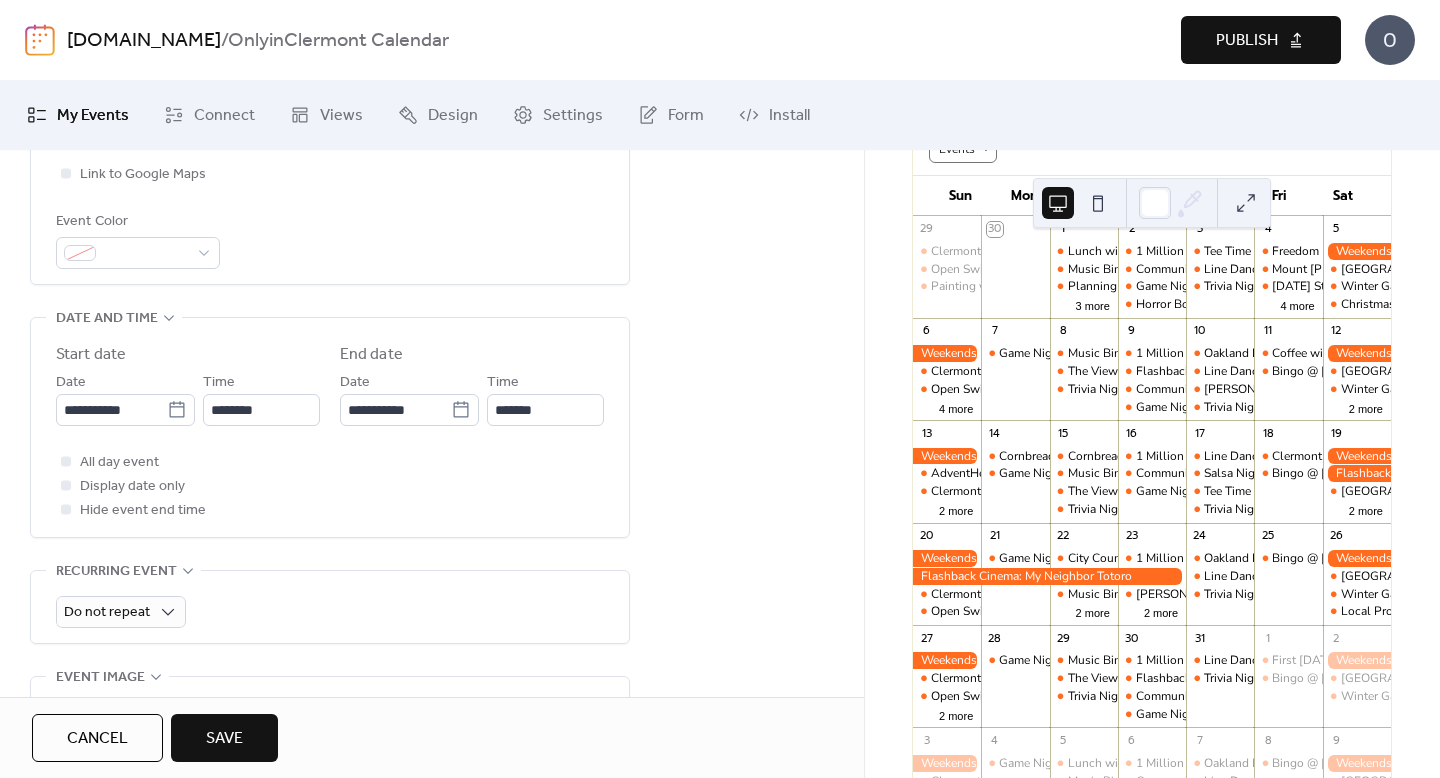 type on "**********" 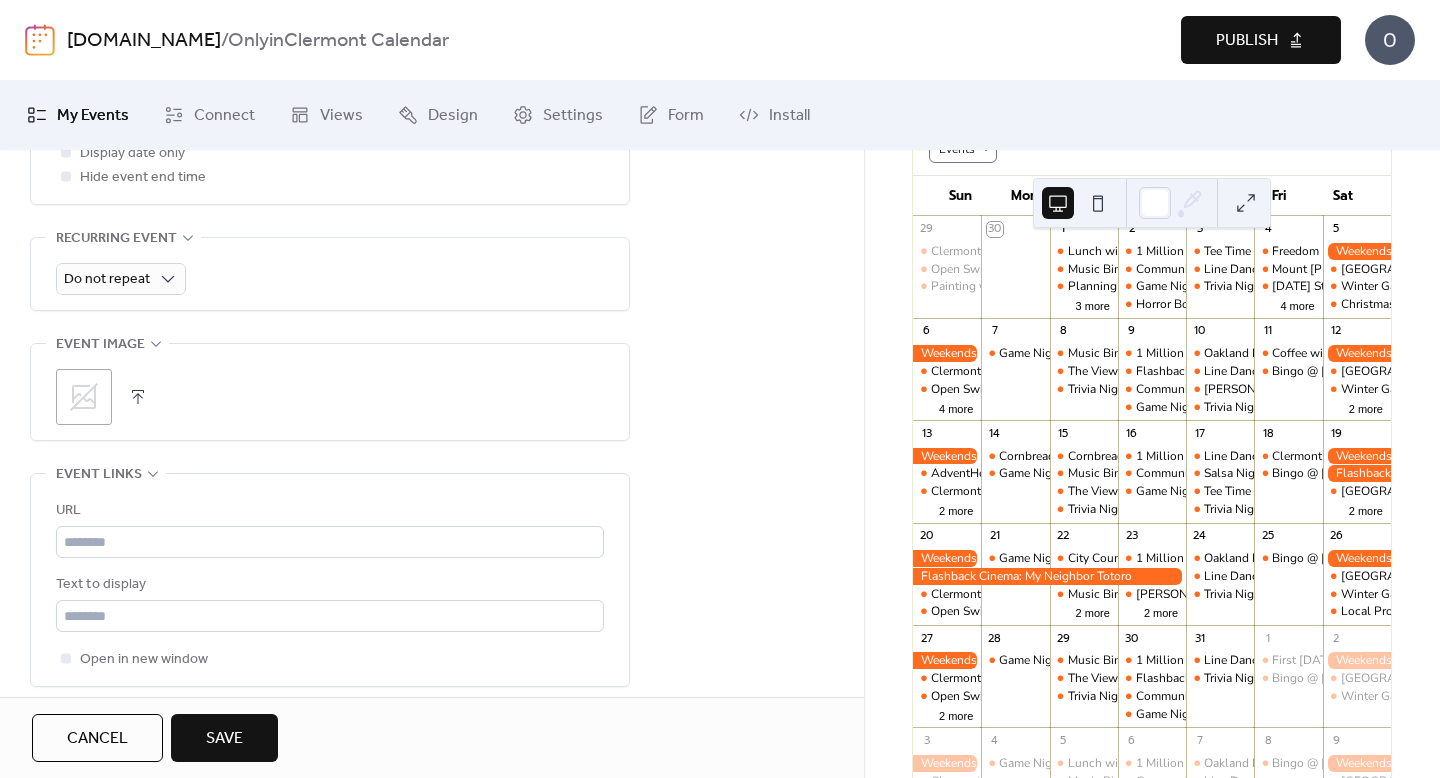 scroll, scrollTop: 902, scrollLeft: 0, axis: vertical 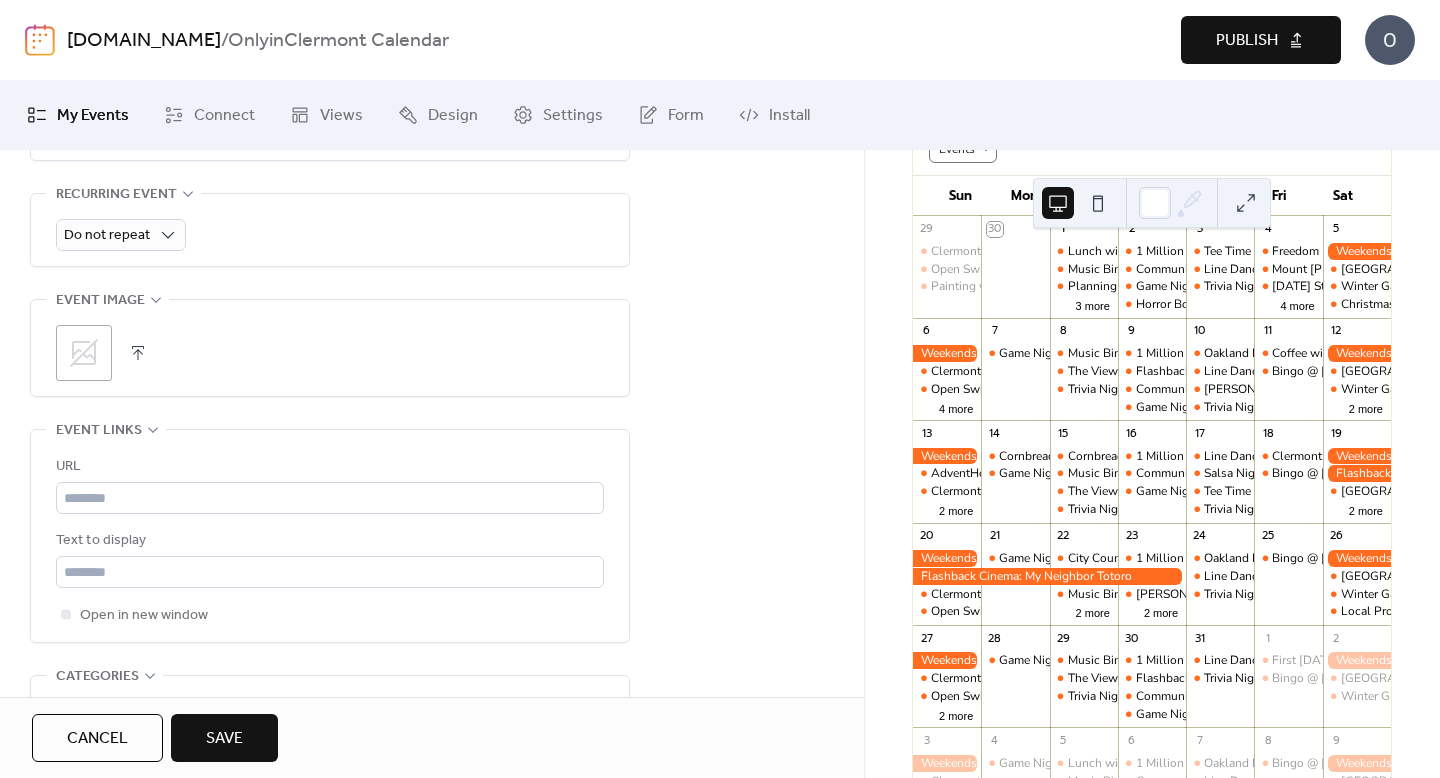 click 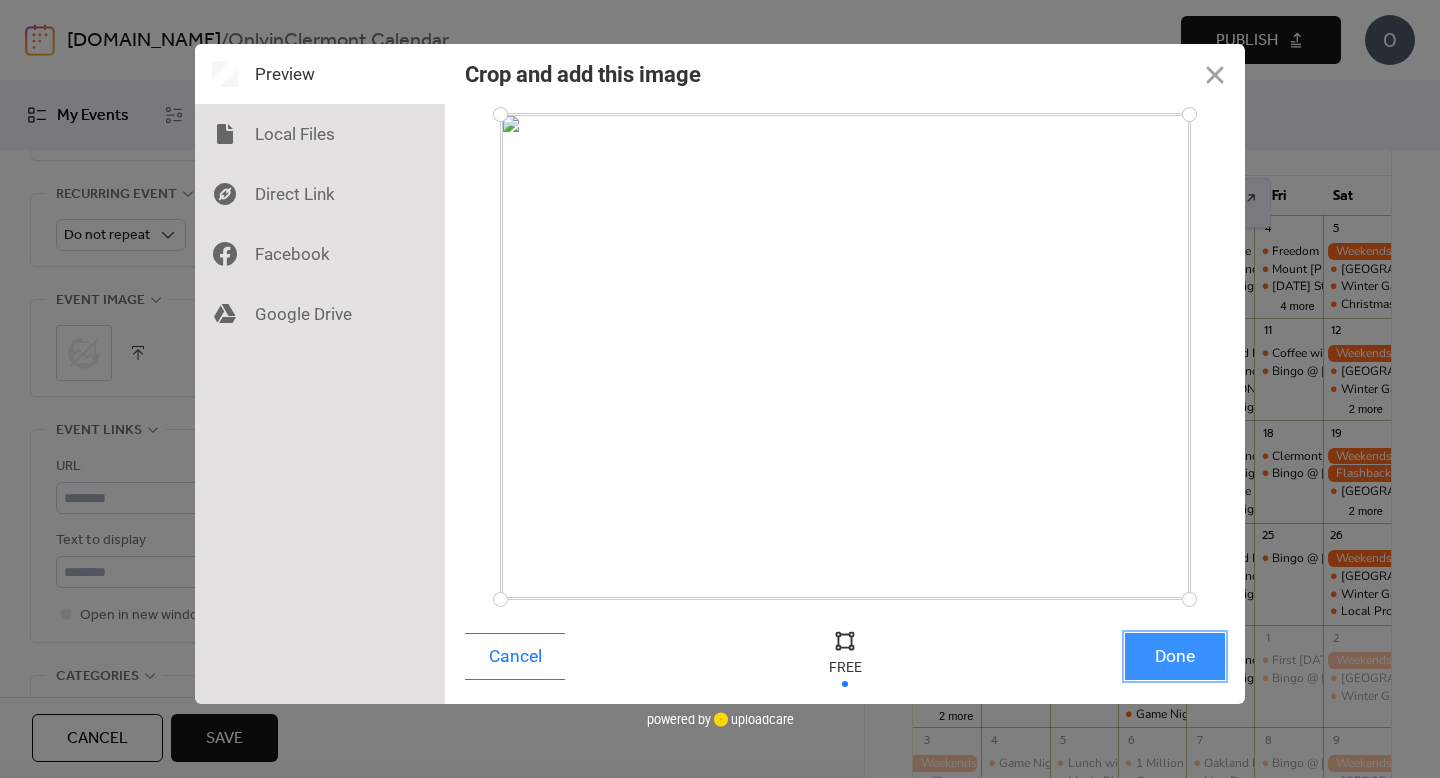 click on "Done" at bounding box center [1175, 656] 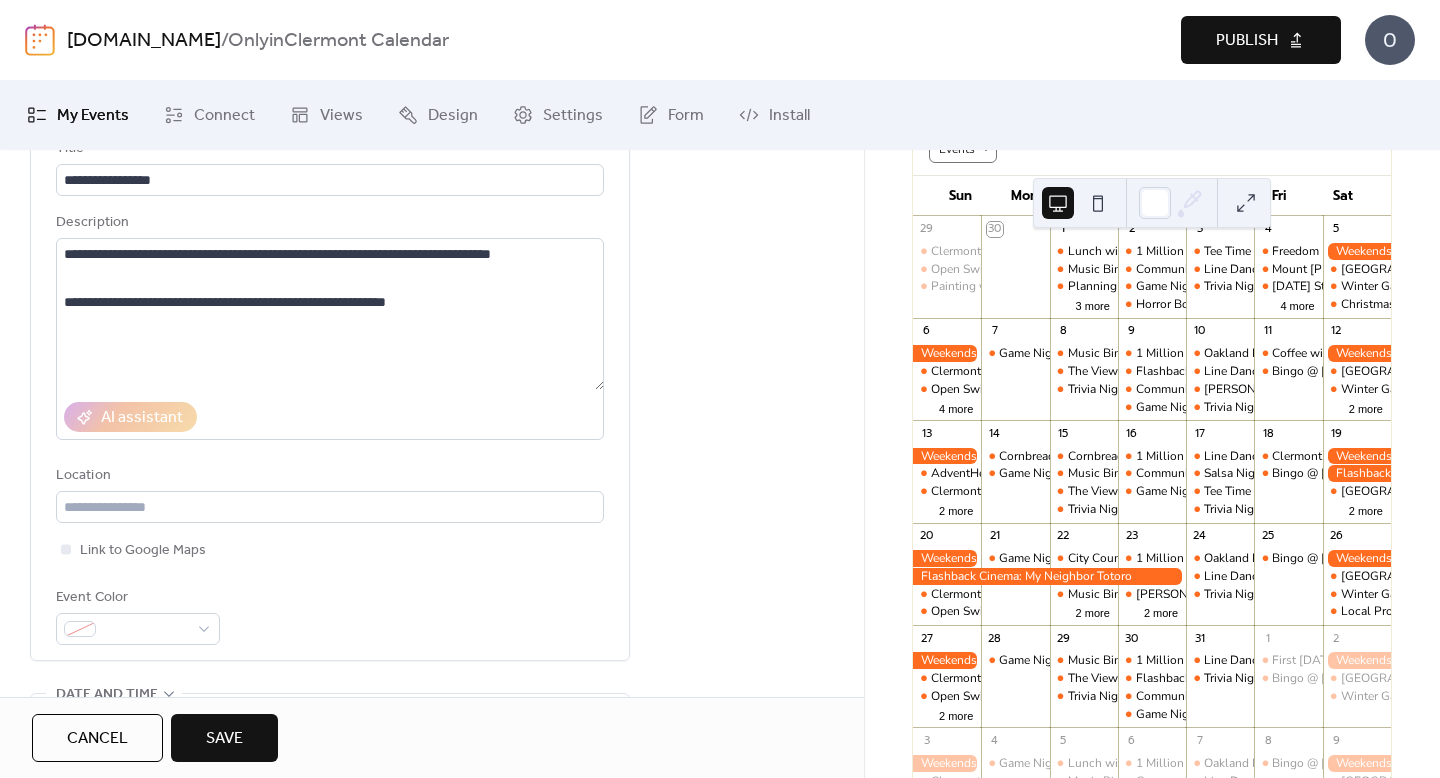 scroll, scrollTop: 163, scrollLeft: 0, axis: vertical 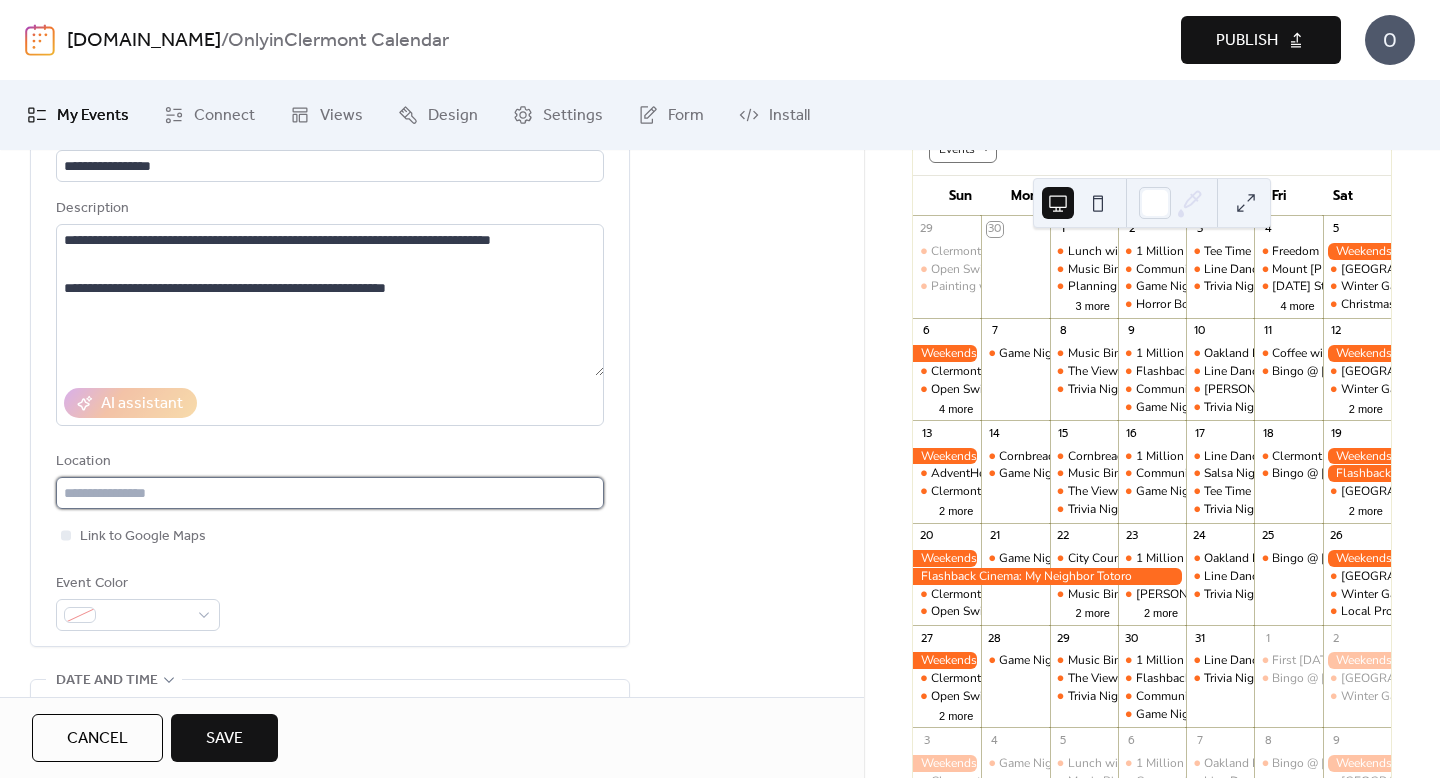 click at bounding box center (330, 493) 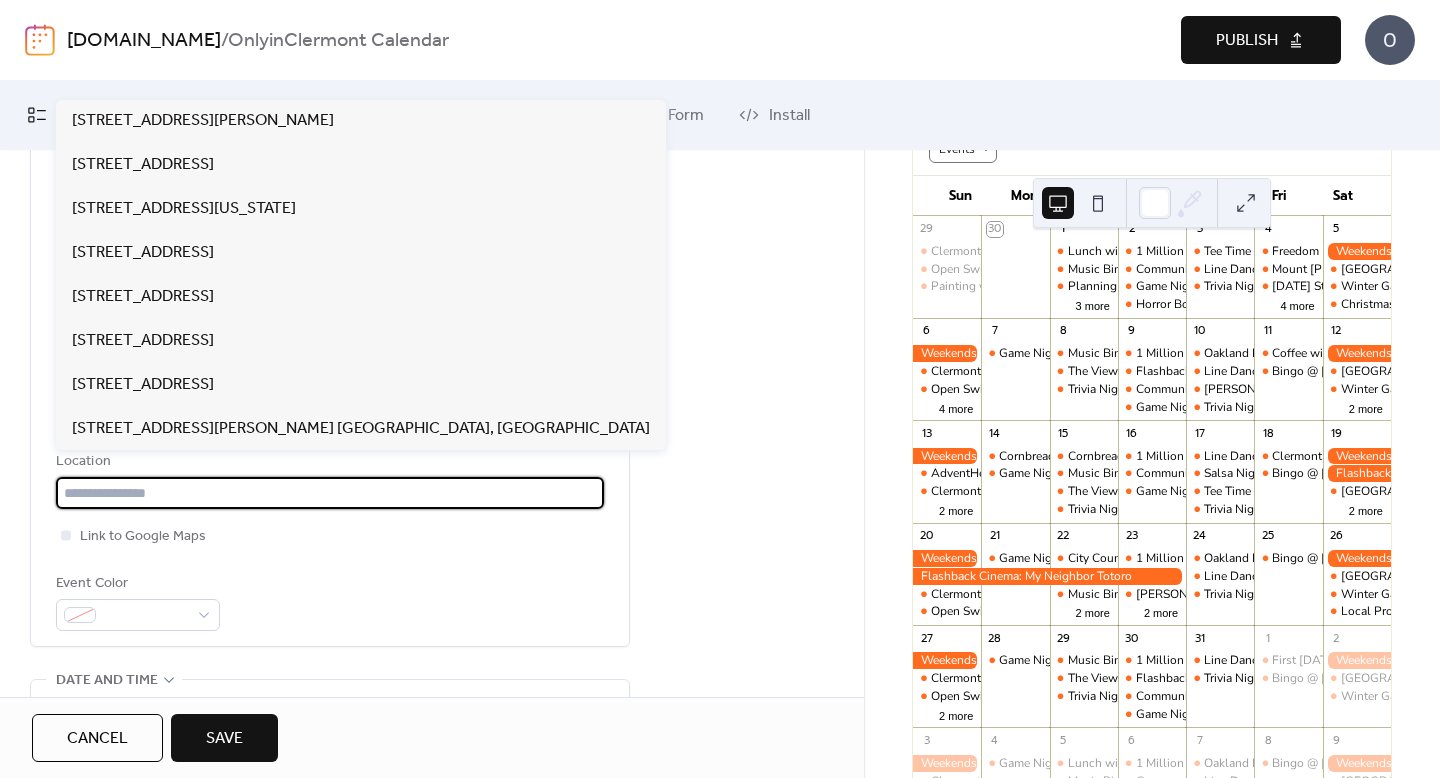 paste on "**********" 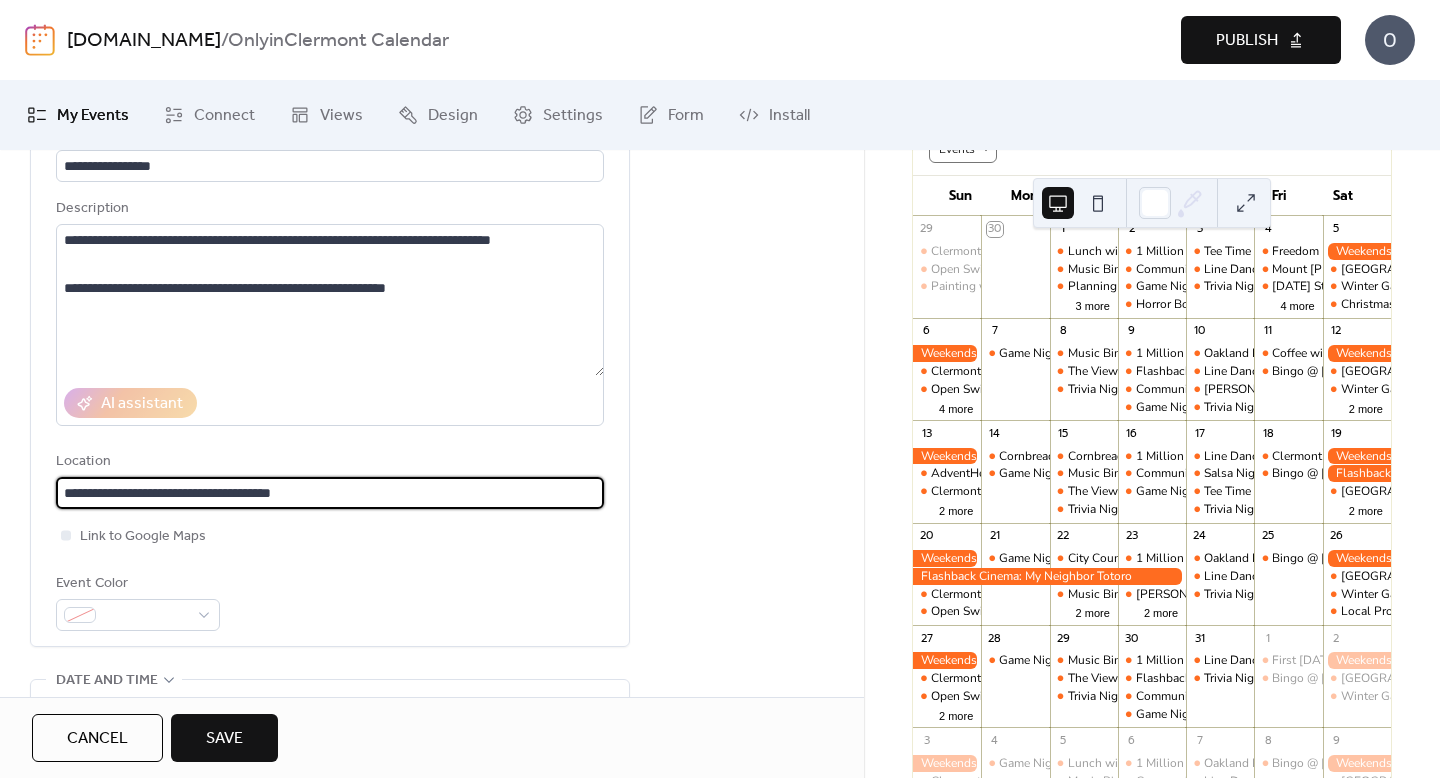type on "**********" 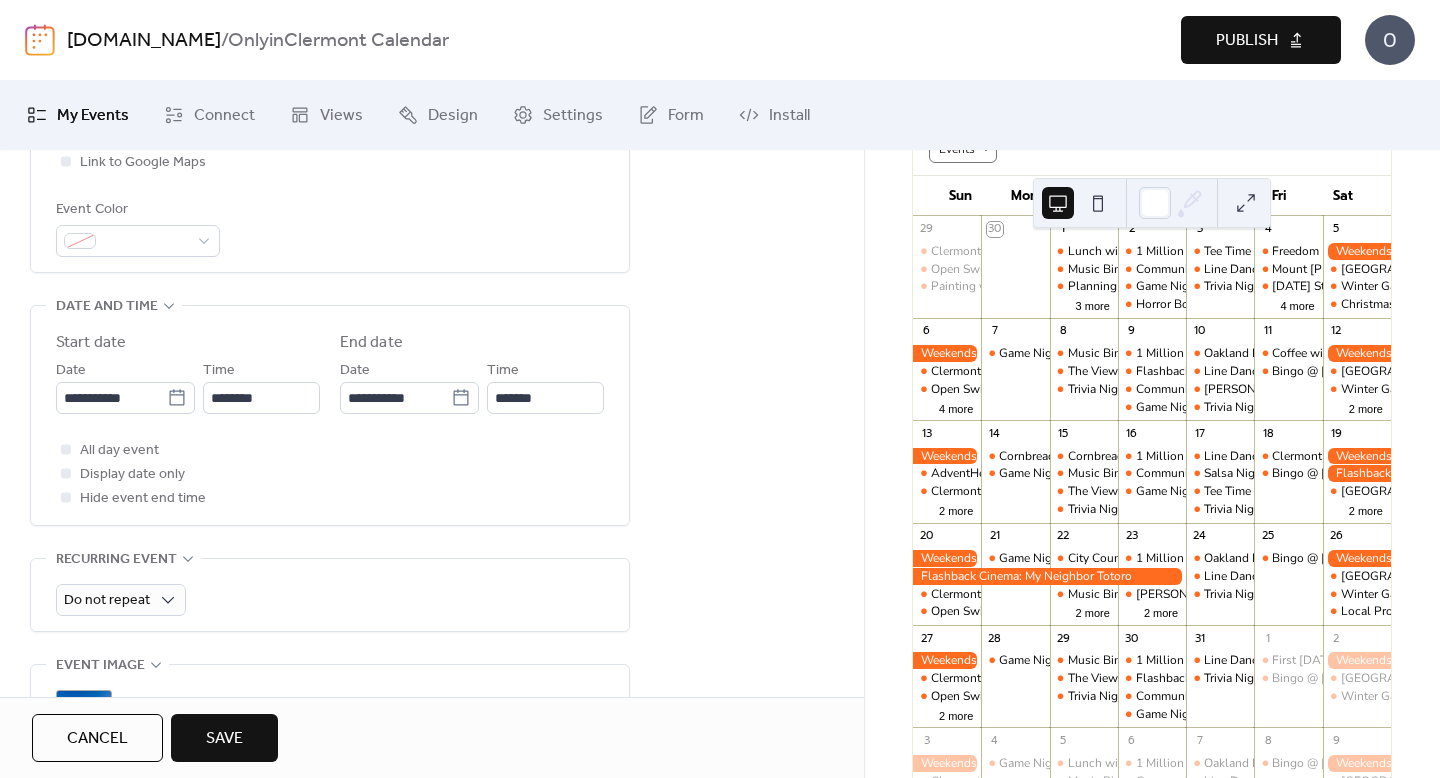 scroll, scrollTop: 538, scrollLeft: 0, axis: vertical 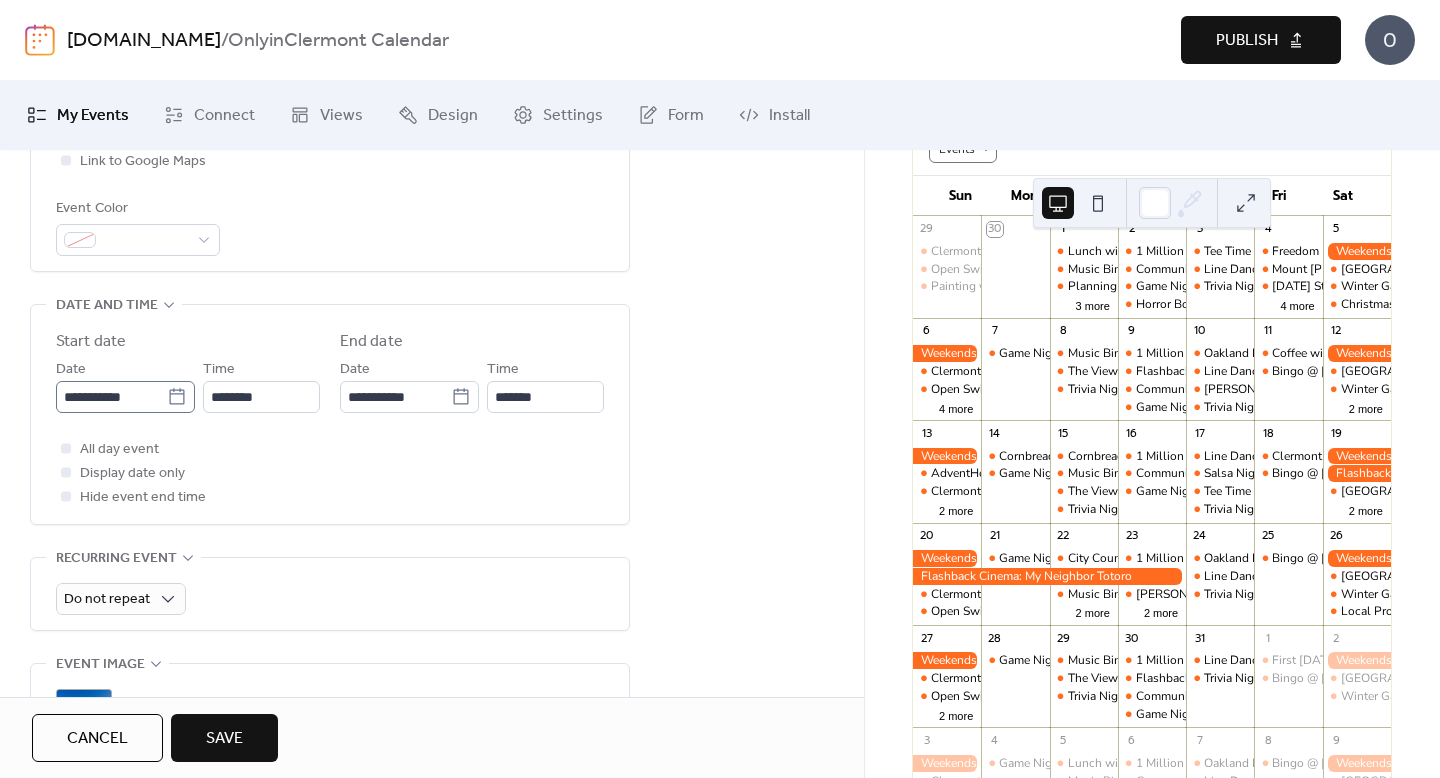 click 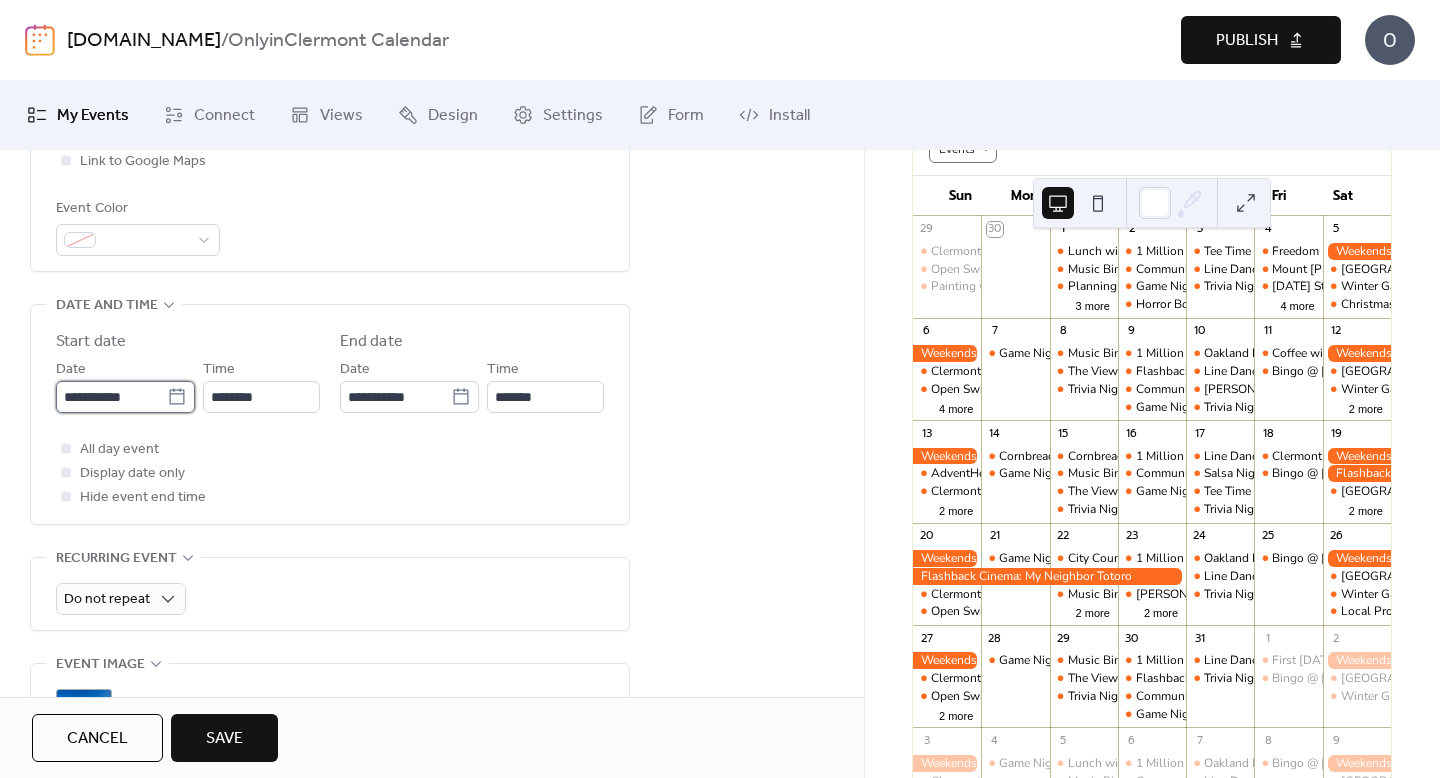 click on "**********" at bounding box center [111, 397] 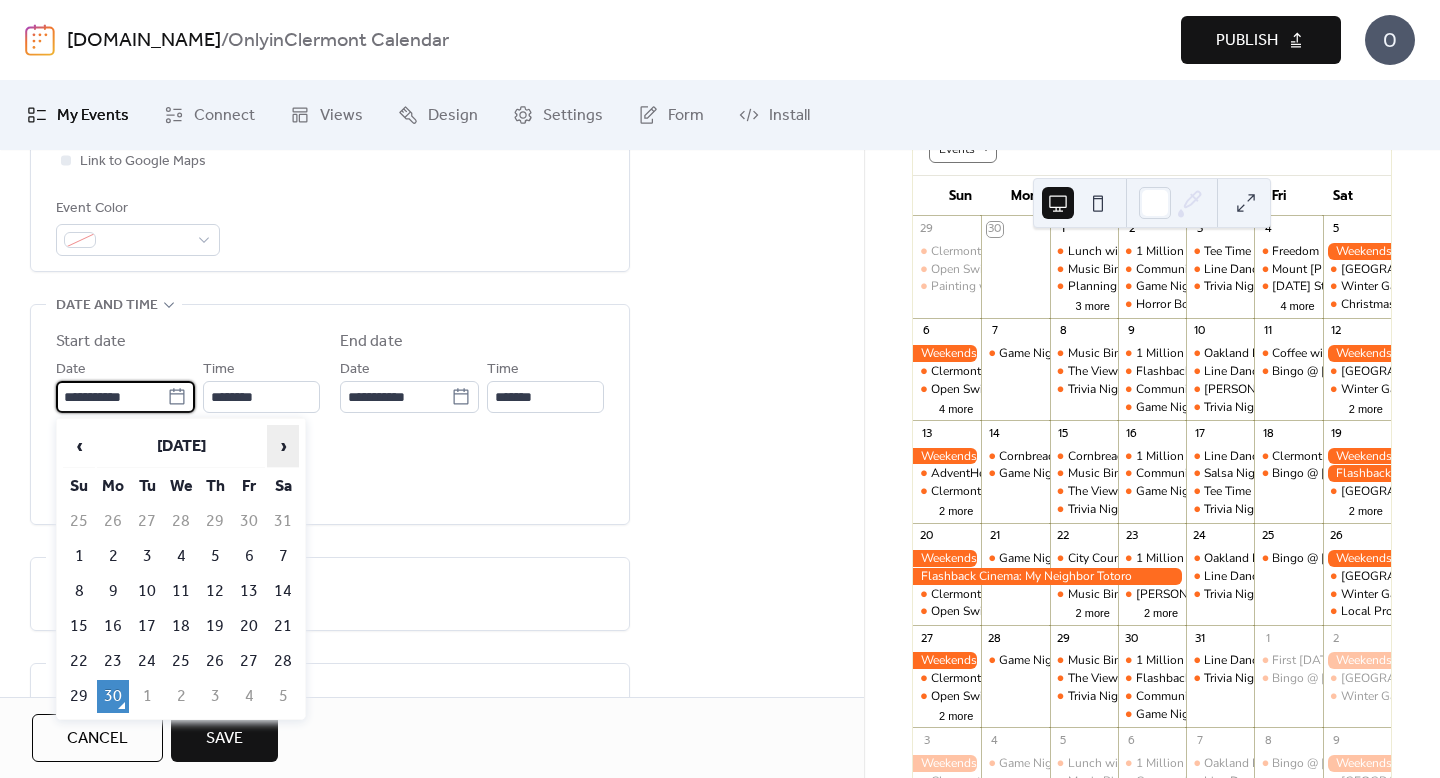 click on "›" at bounding box center [283, 446] 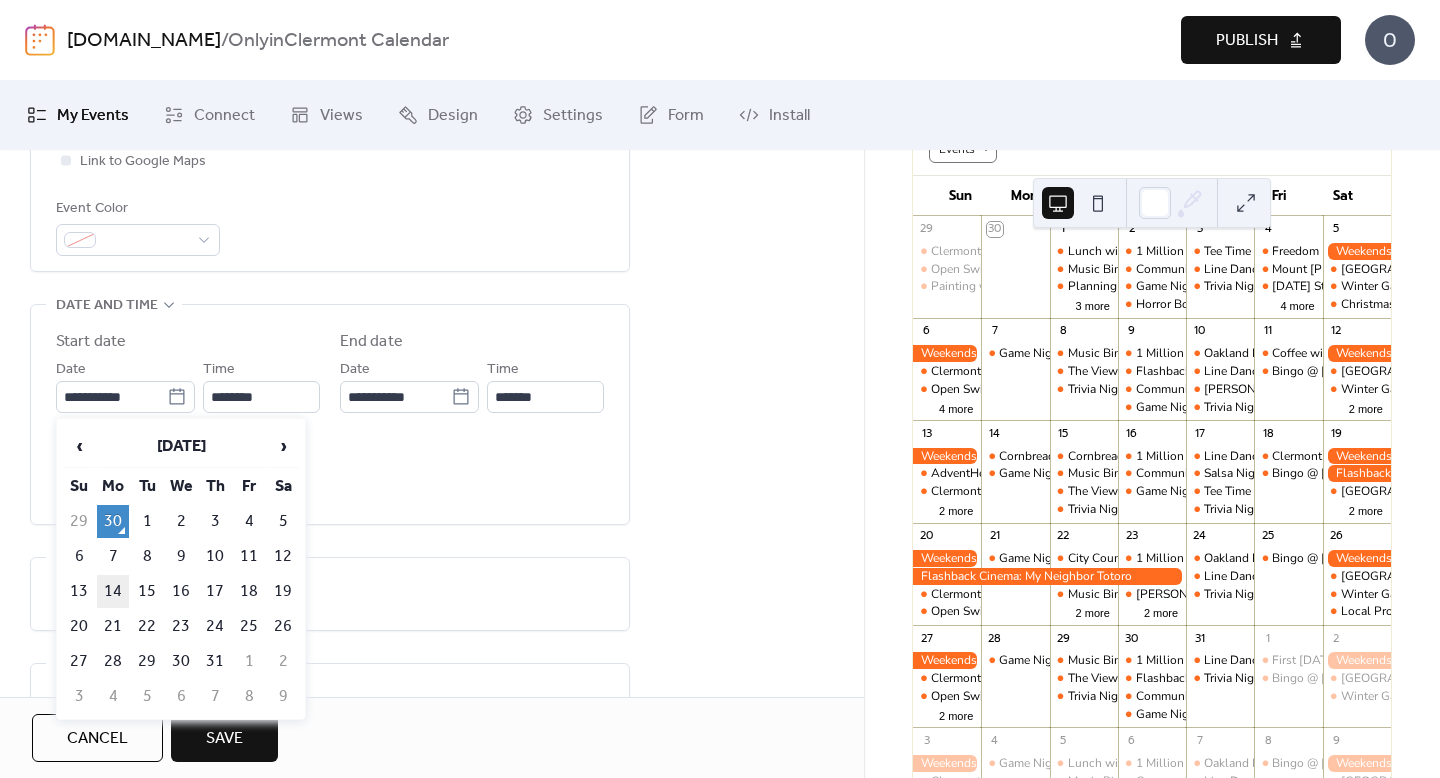 click on "14" at bounding box center [113, 591] 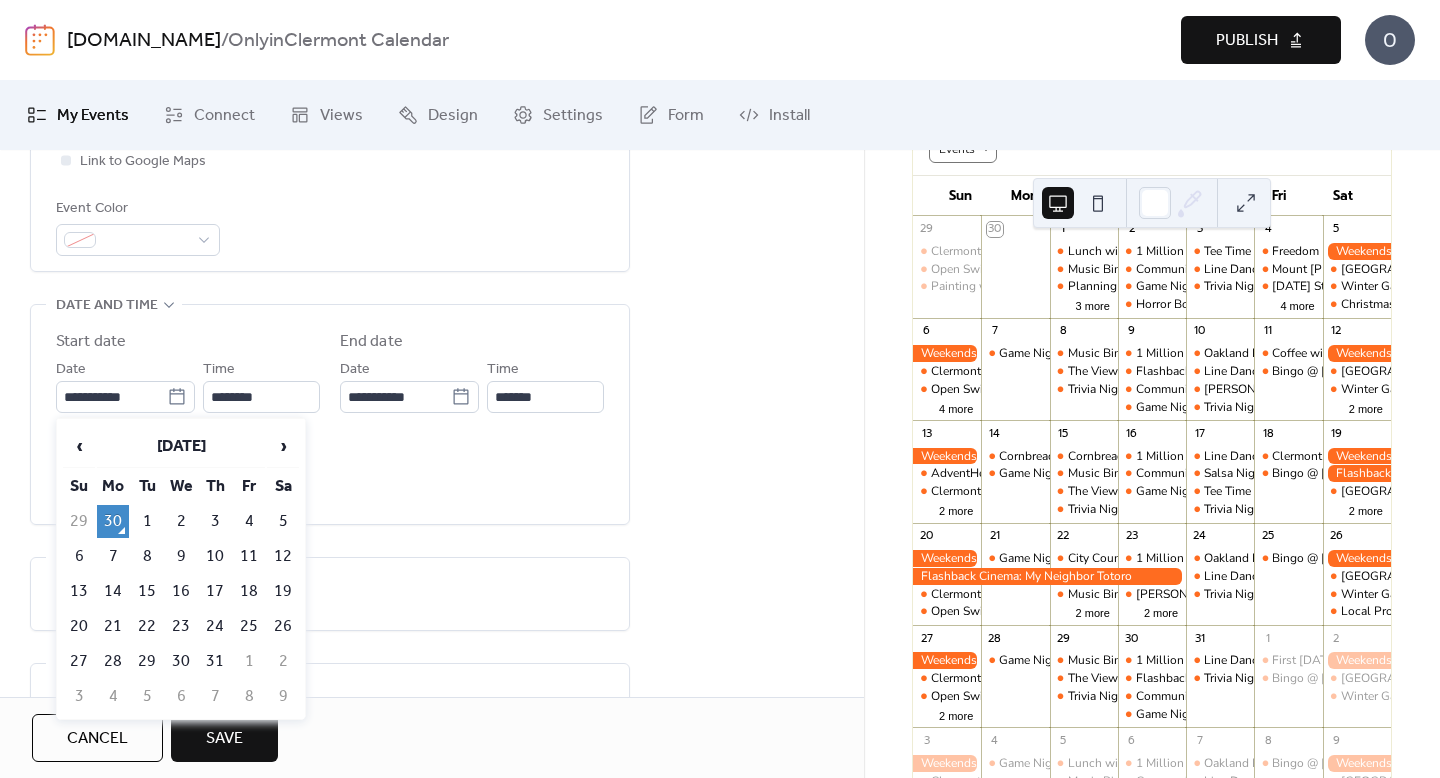 type on "**********" 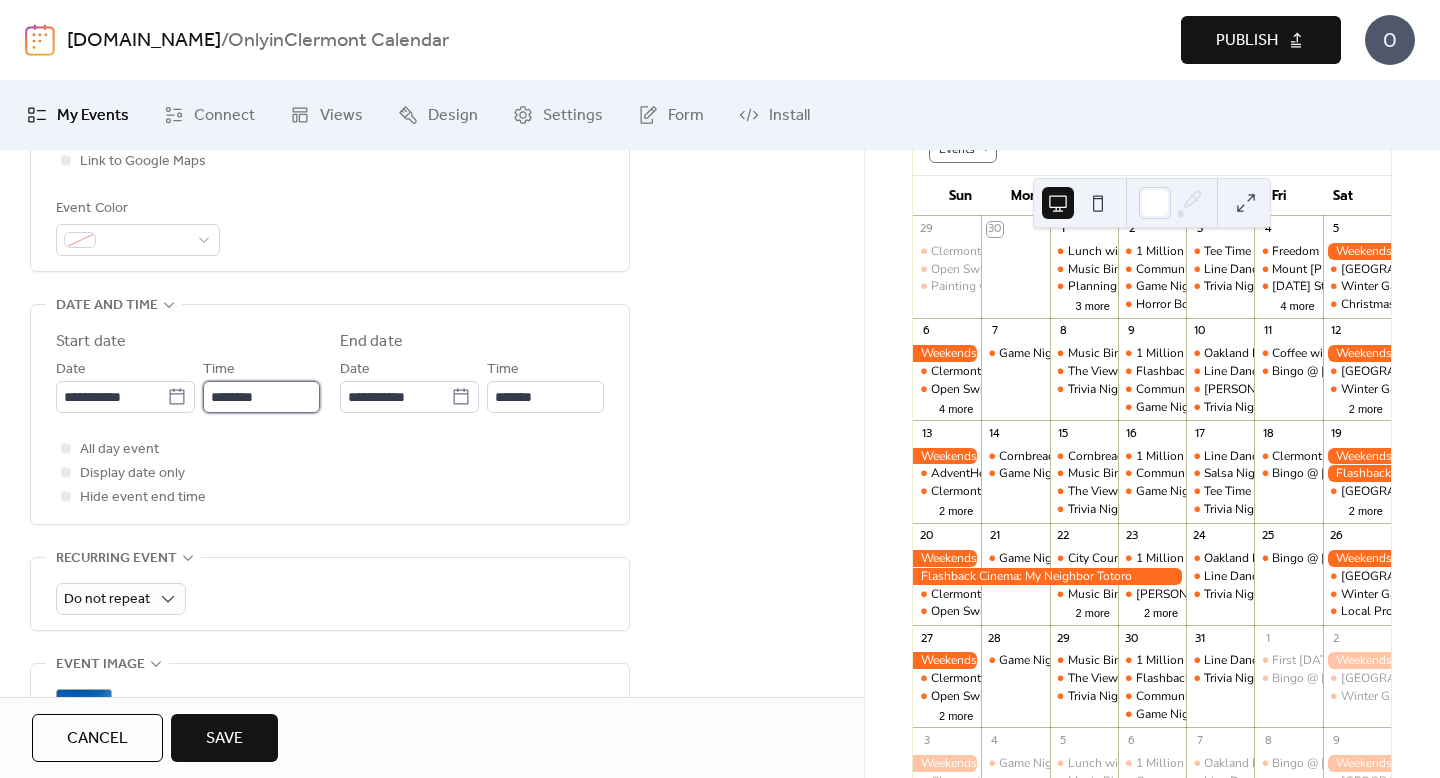 click on "********" at bounding box center [261, 397] 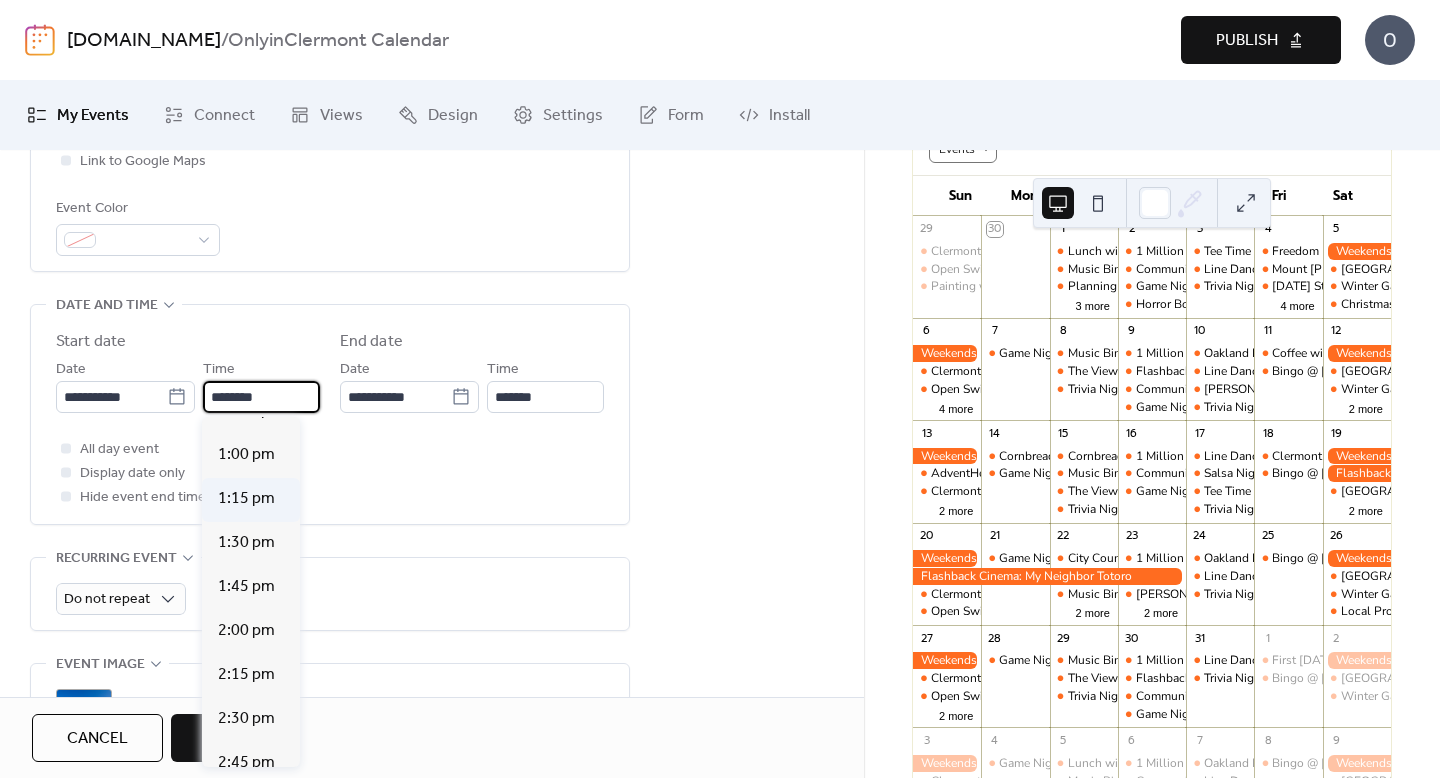 scroll, scrollTop: 2301, scrollLeft: 0, axis: vertical 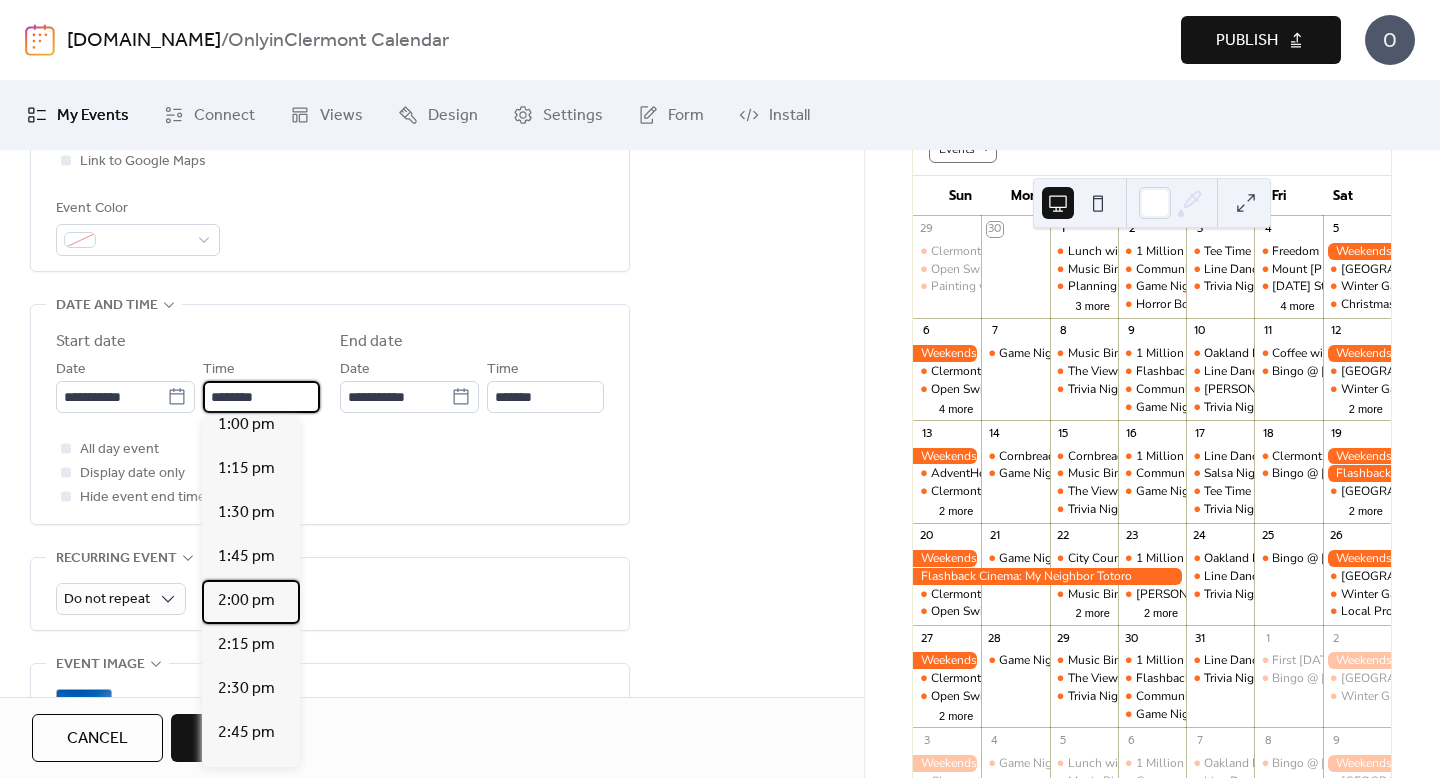 click on "2:00 pm" at bounding box center (246, 601) 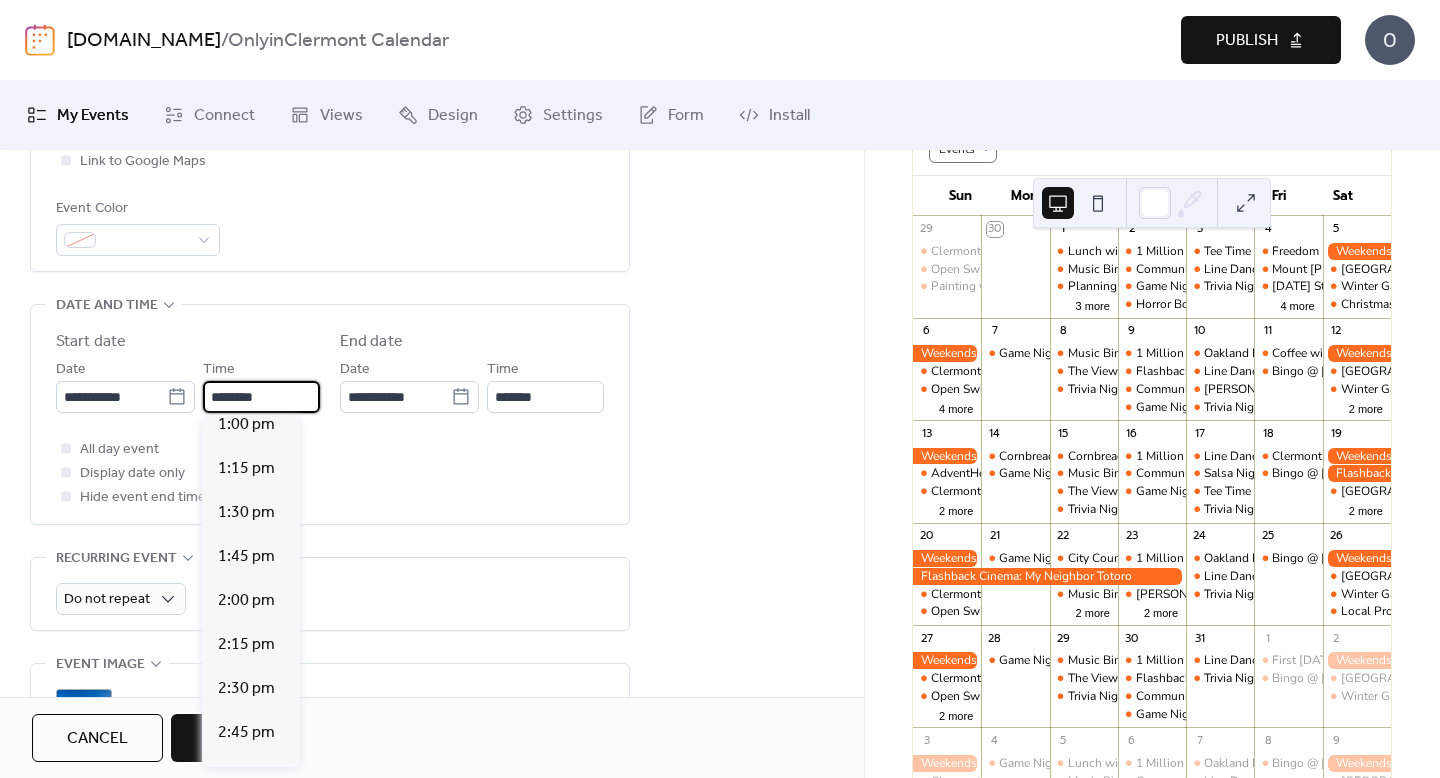 type on "*******" 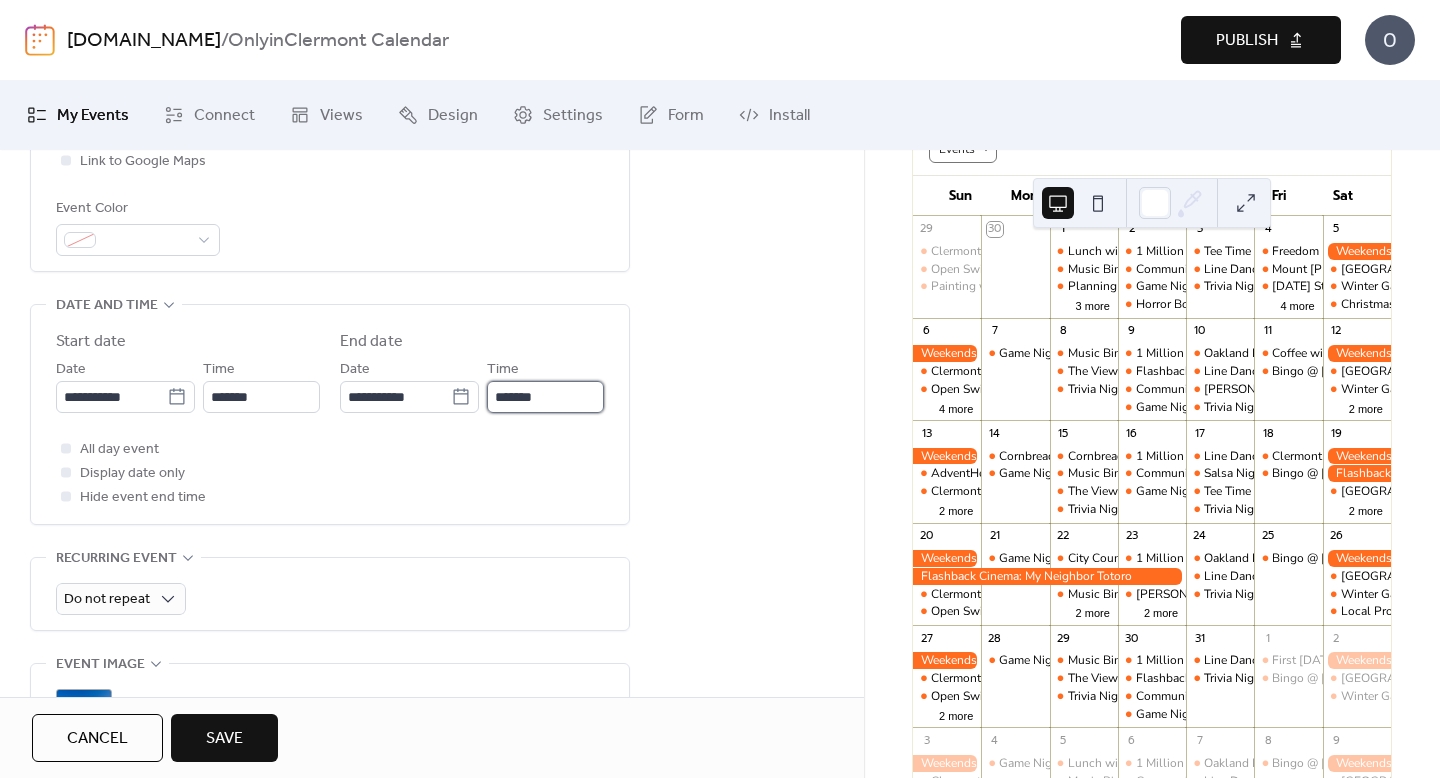 click on "*******" at bounding box center (545, 397) 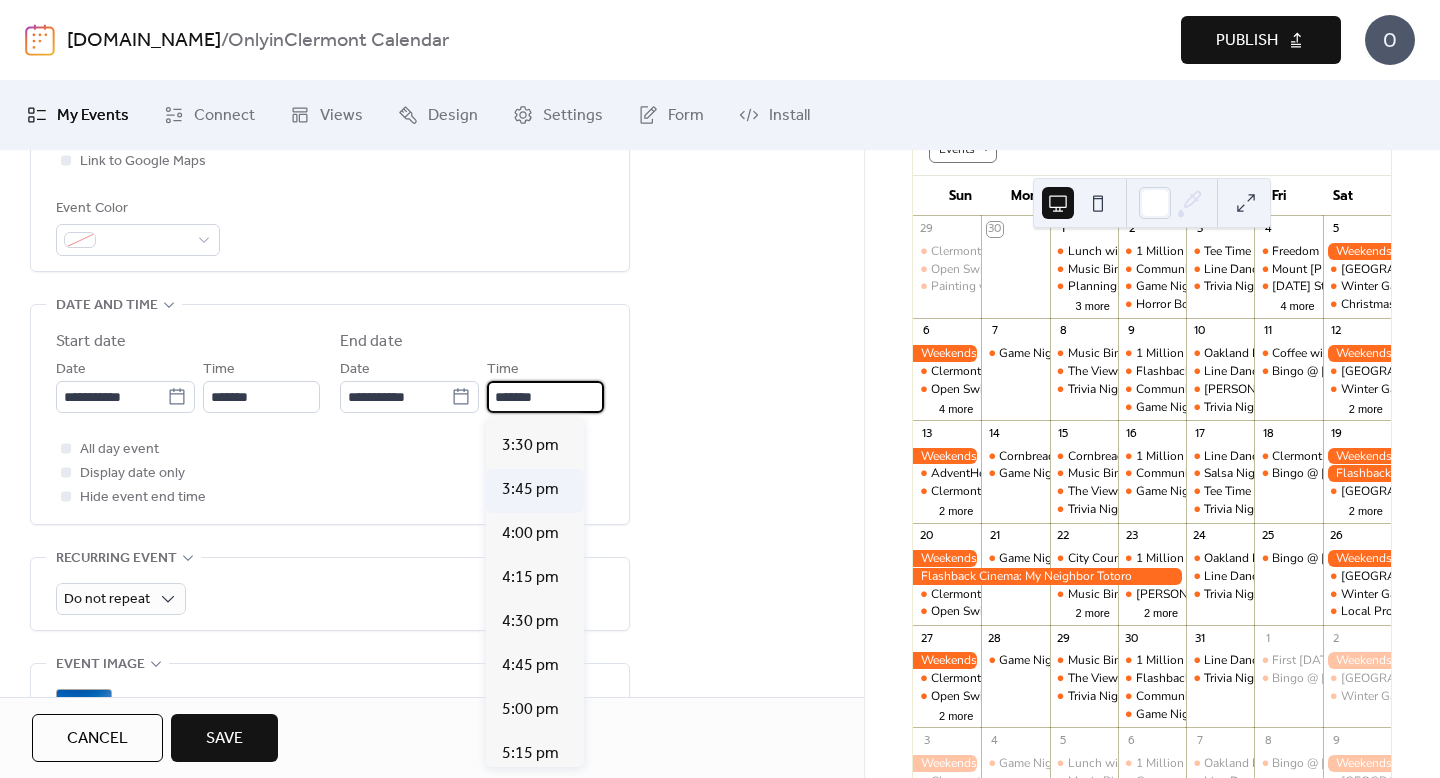 scroll, scrollTop: 234, scrollLeft: 0, axis: vertical 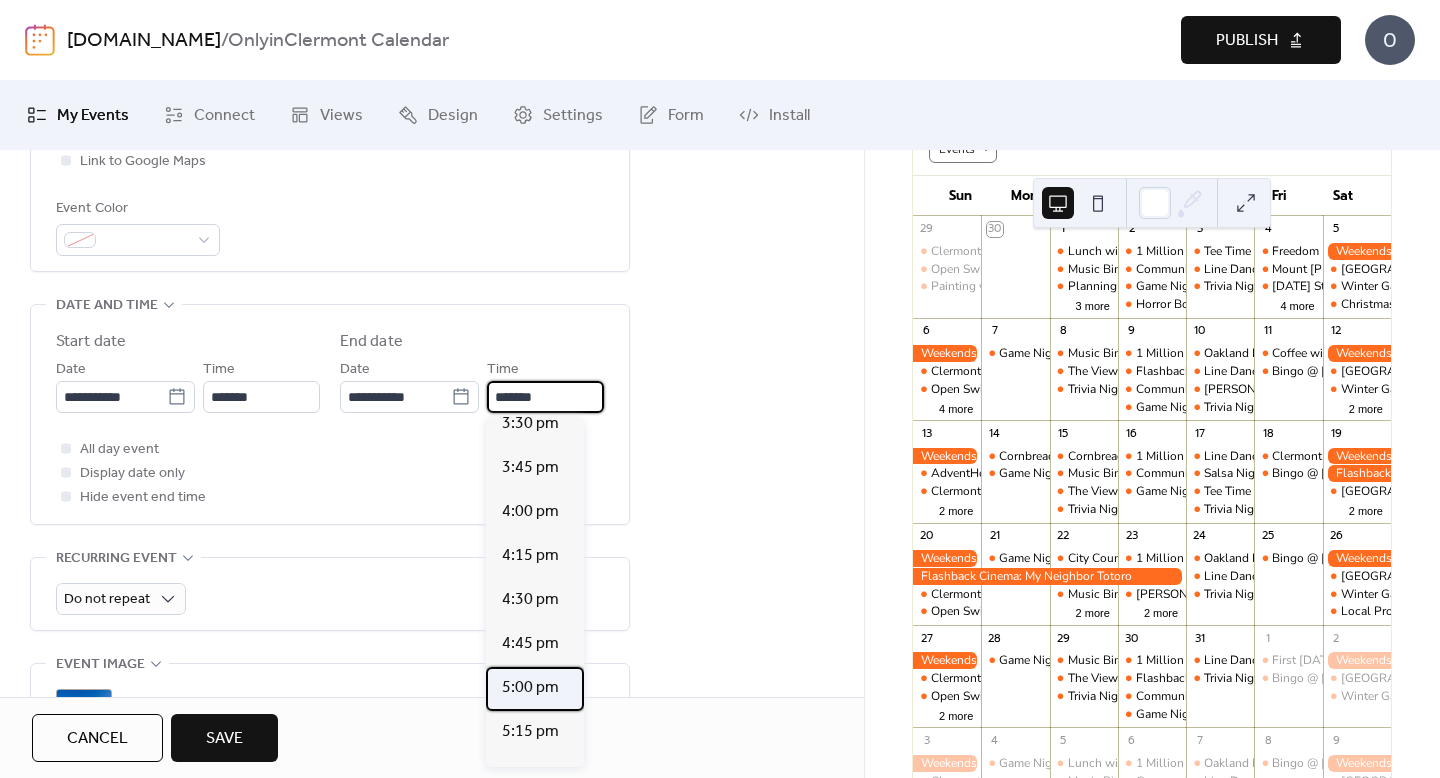 click on "5:00 pm" at bounding box center [530, 688] 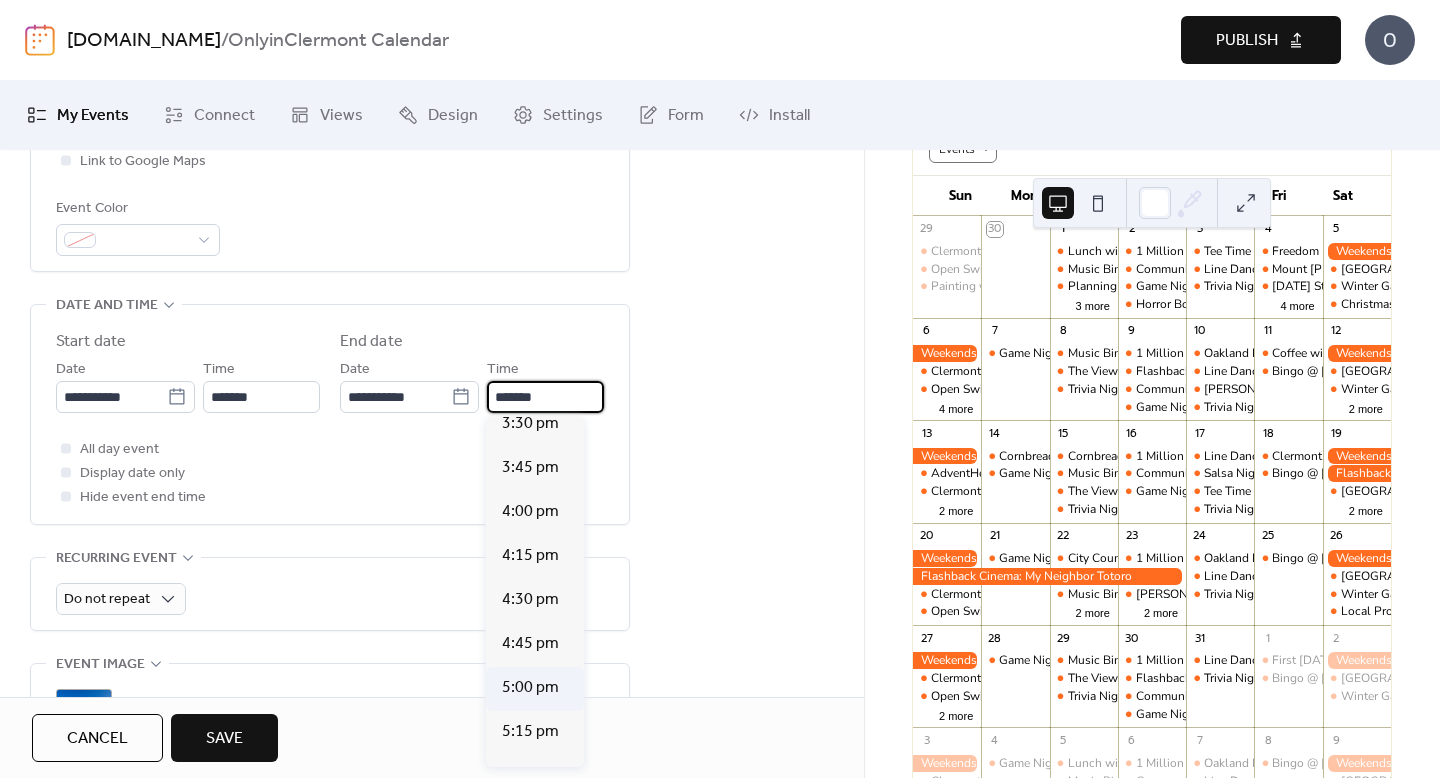 type on "*******" 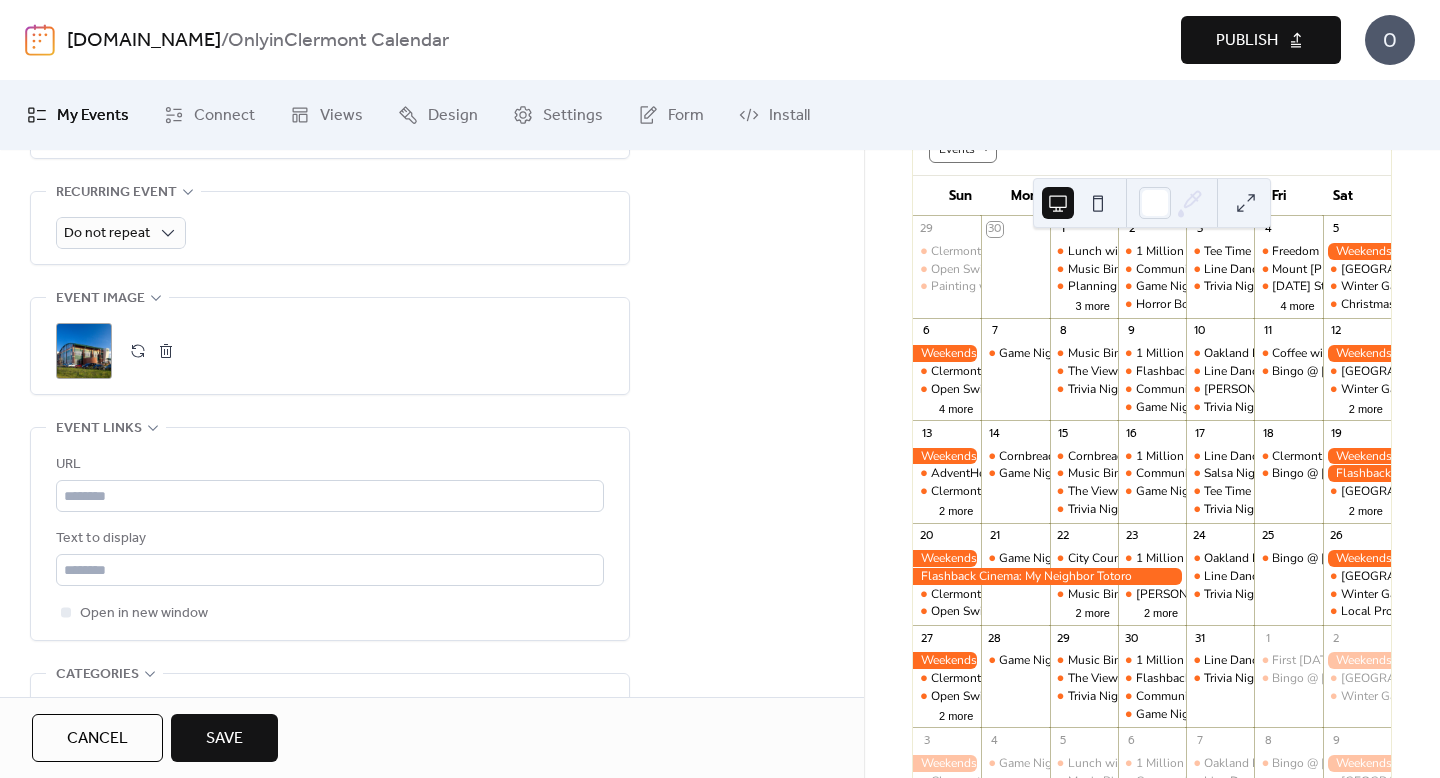 scroll, scrollTop: 906, scrollLeft: 0, axis: vertical 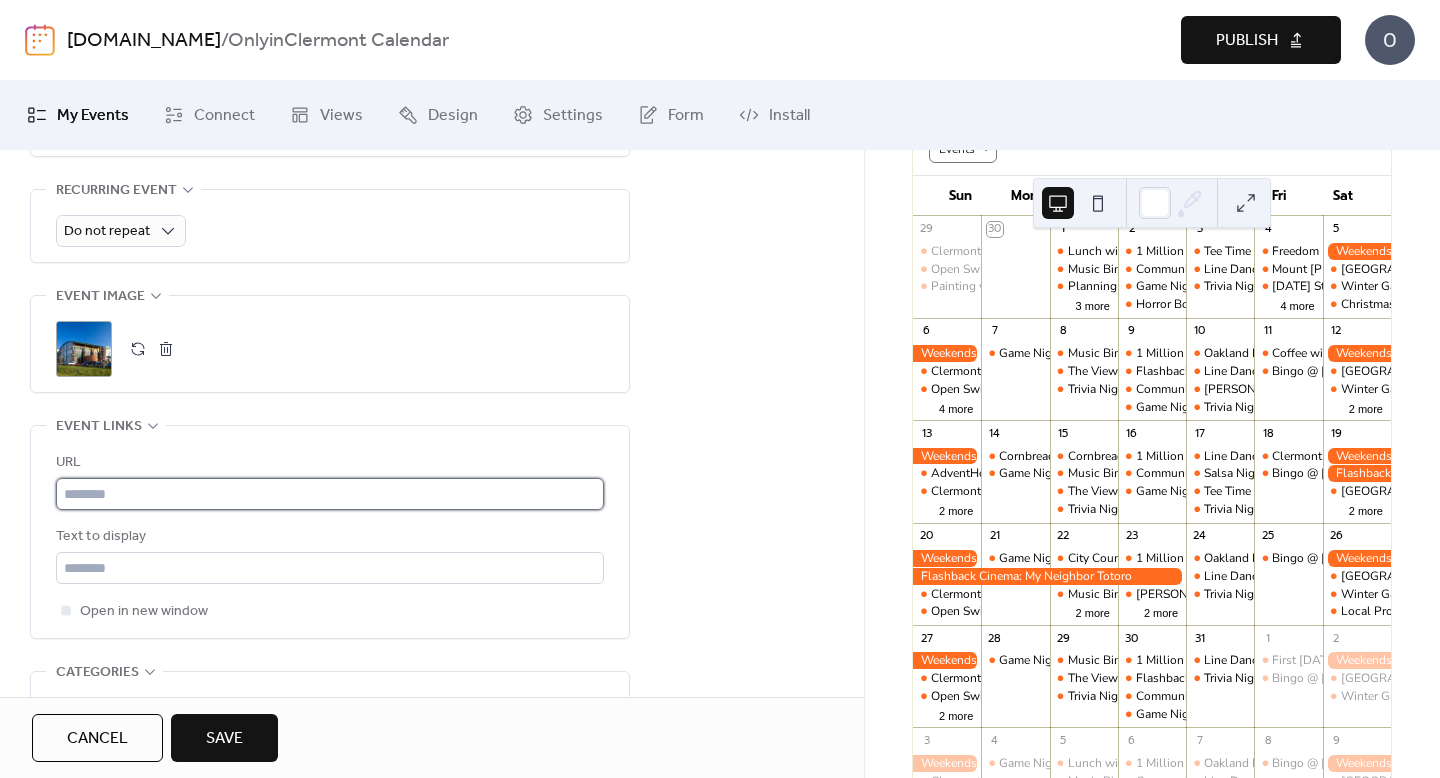 click at bounding box center [330, 494] 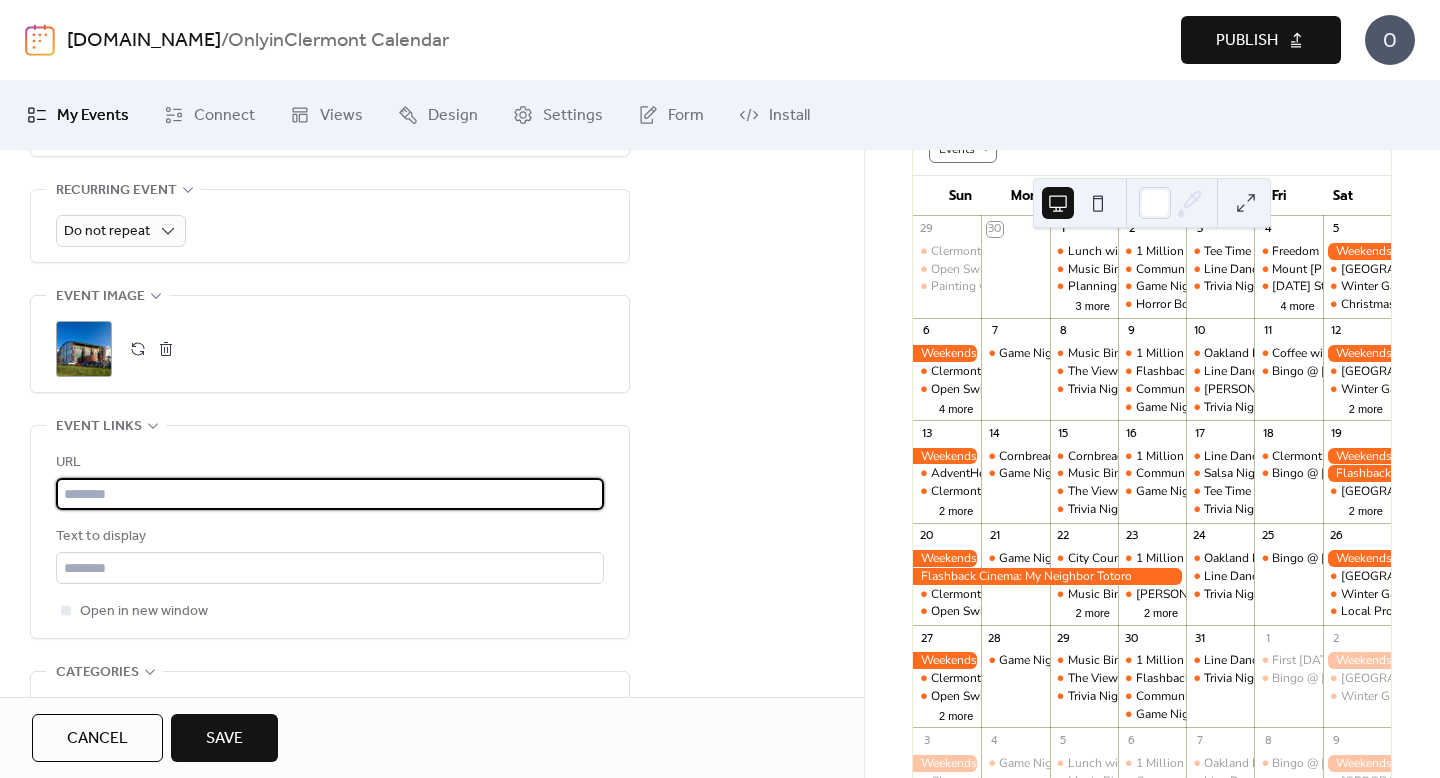 paste on "**********" 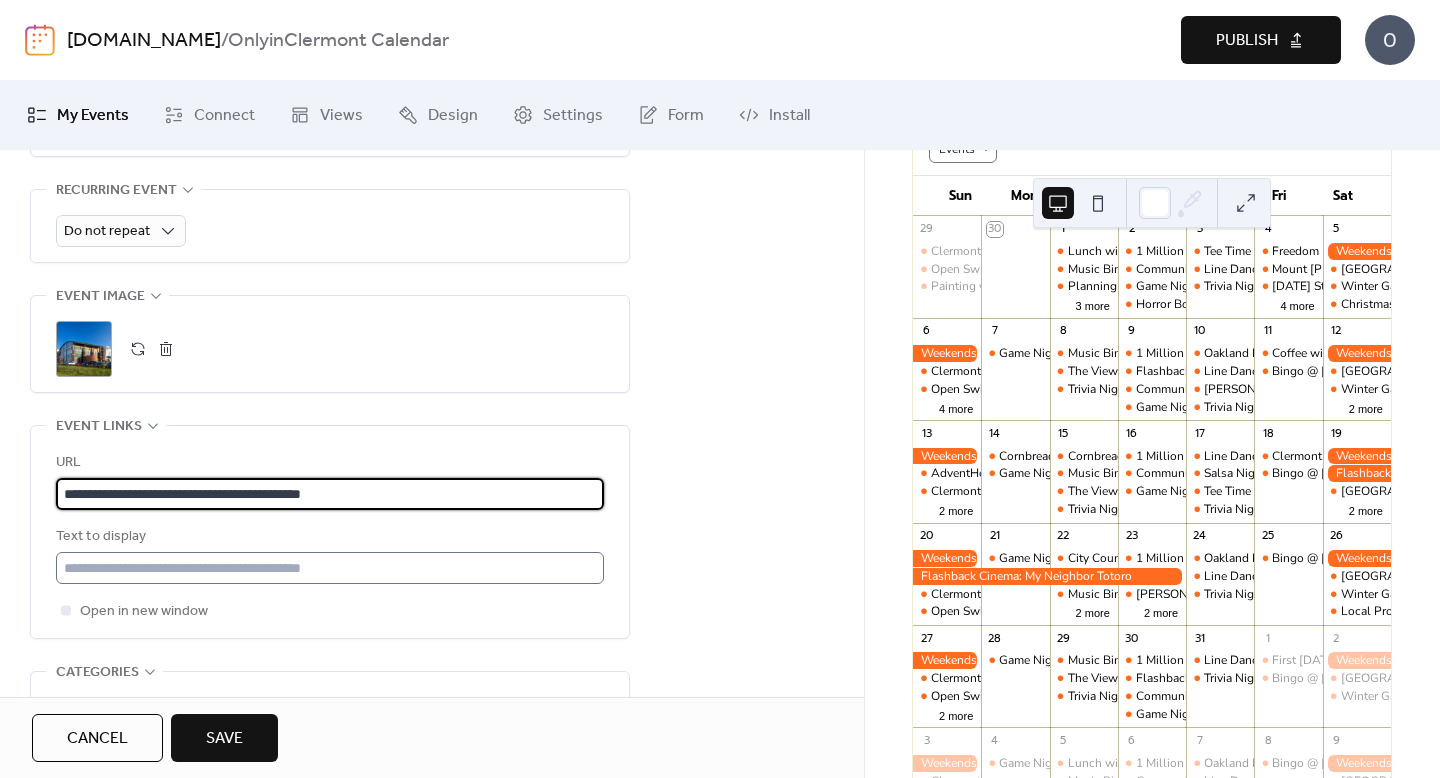 type on "**********" 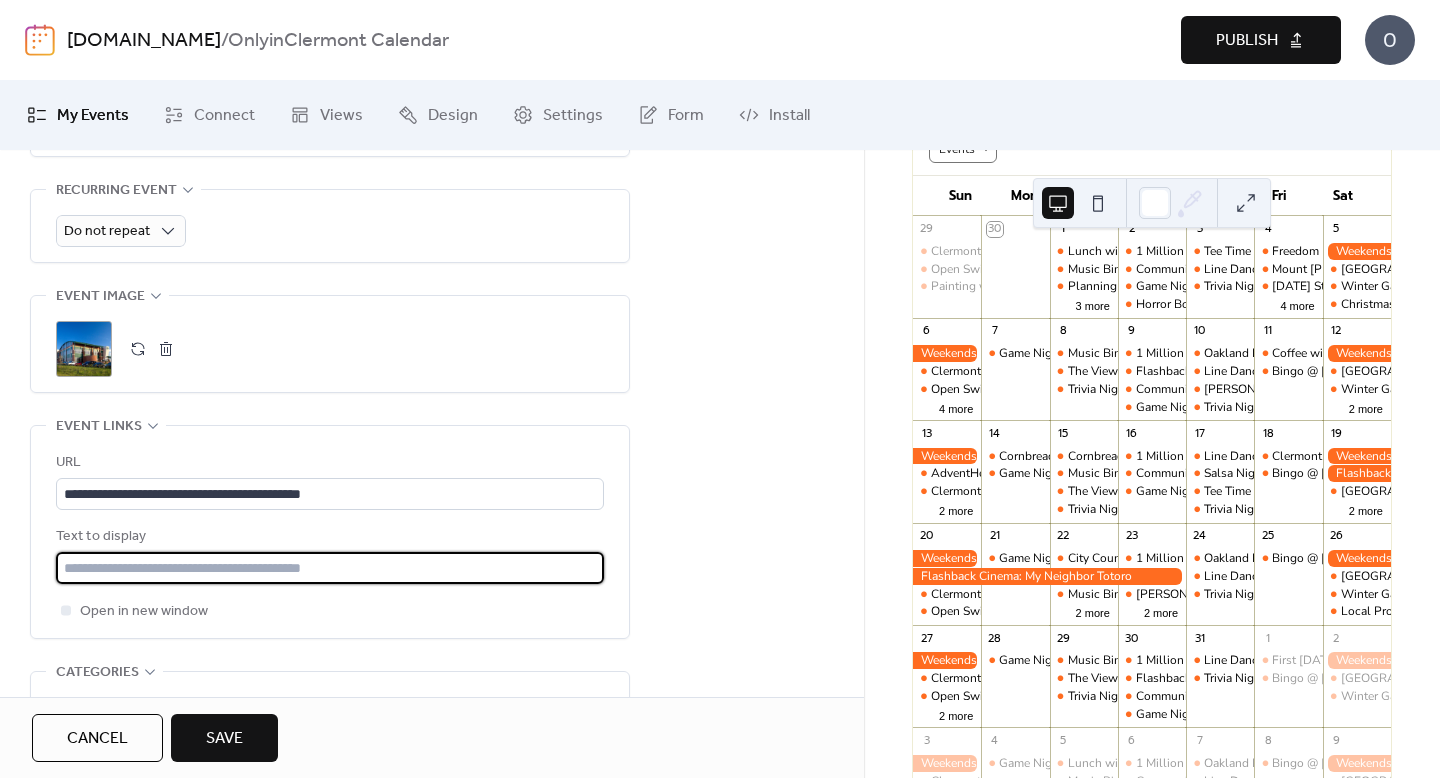 click at bounding box center [330, 568] 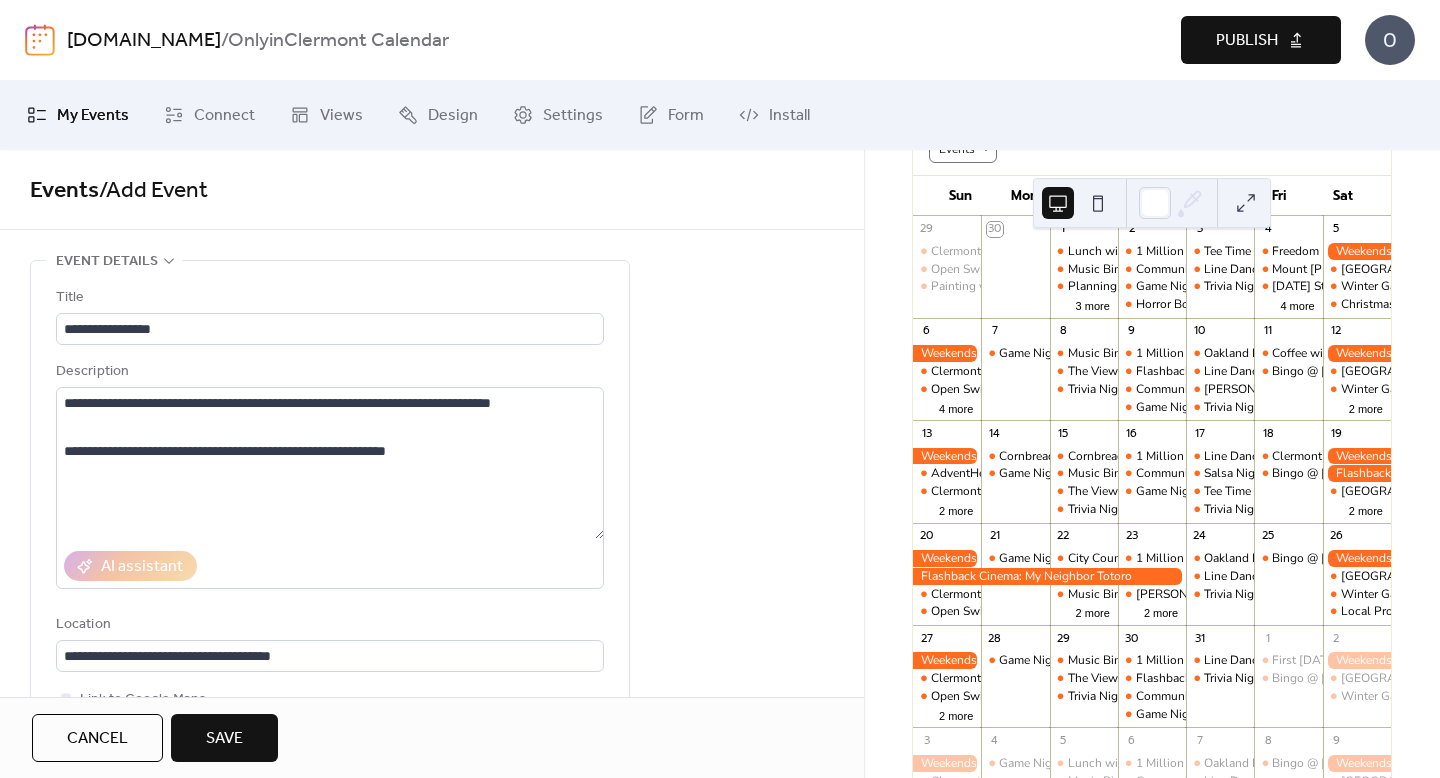 scroll, scrollTop: 28, scrollLeft: 0, axis: vertical 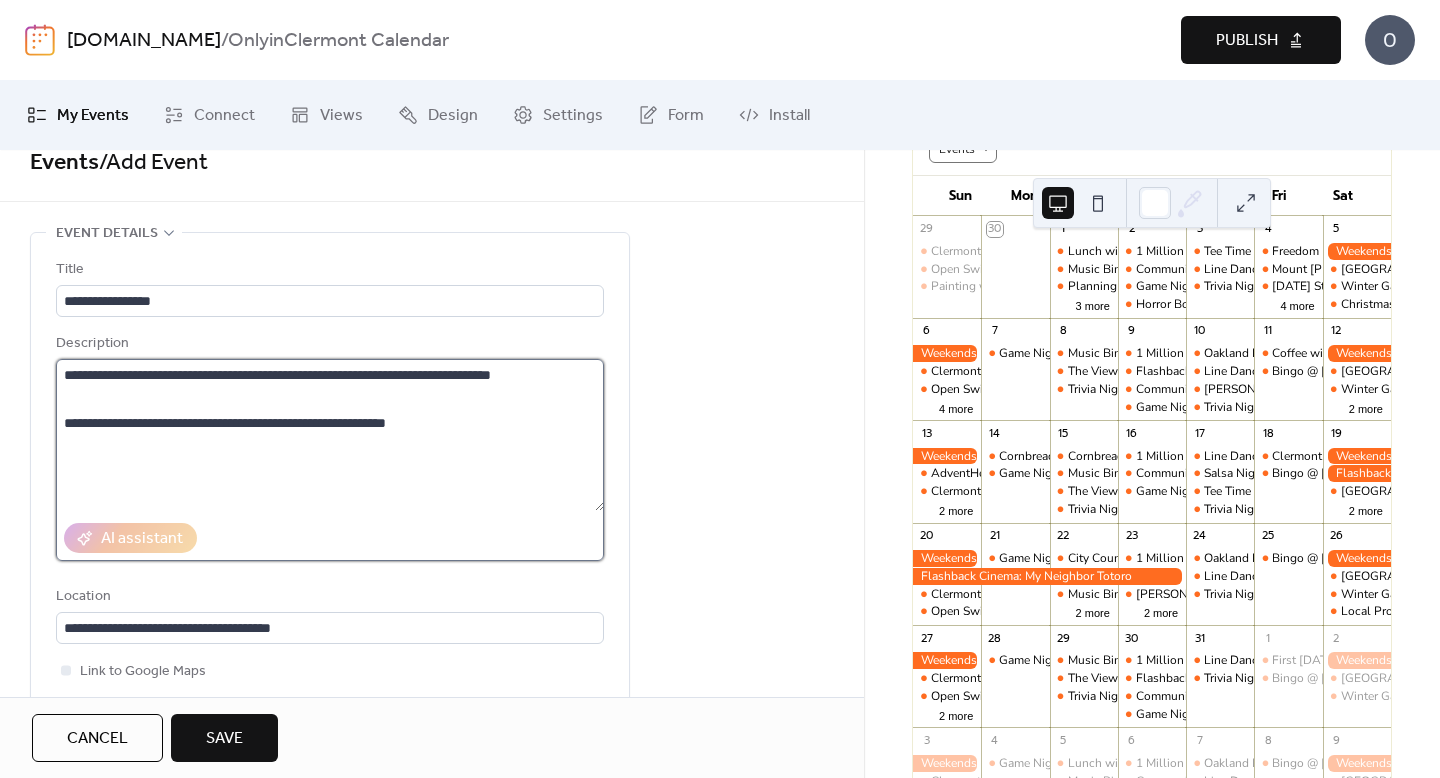click on "**********" at bounding box center (330, 435) 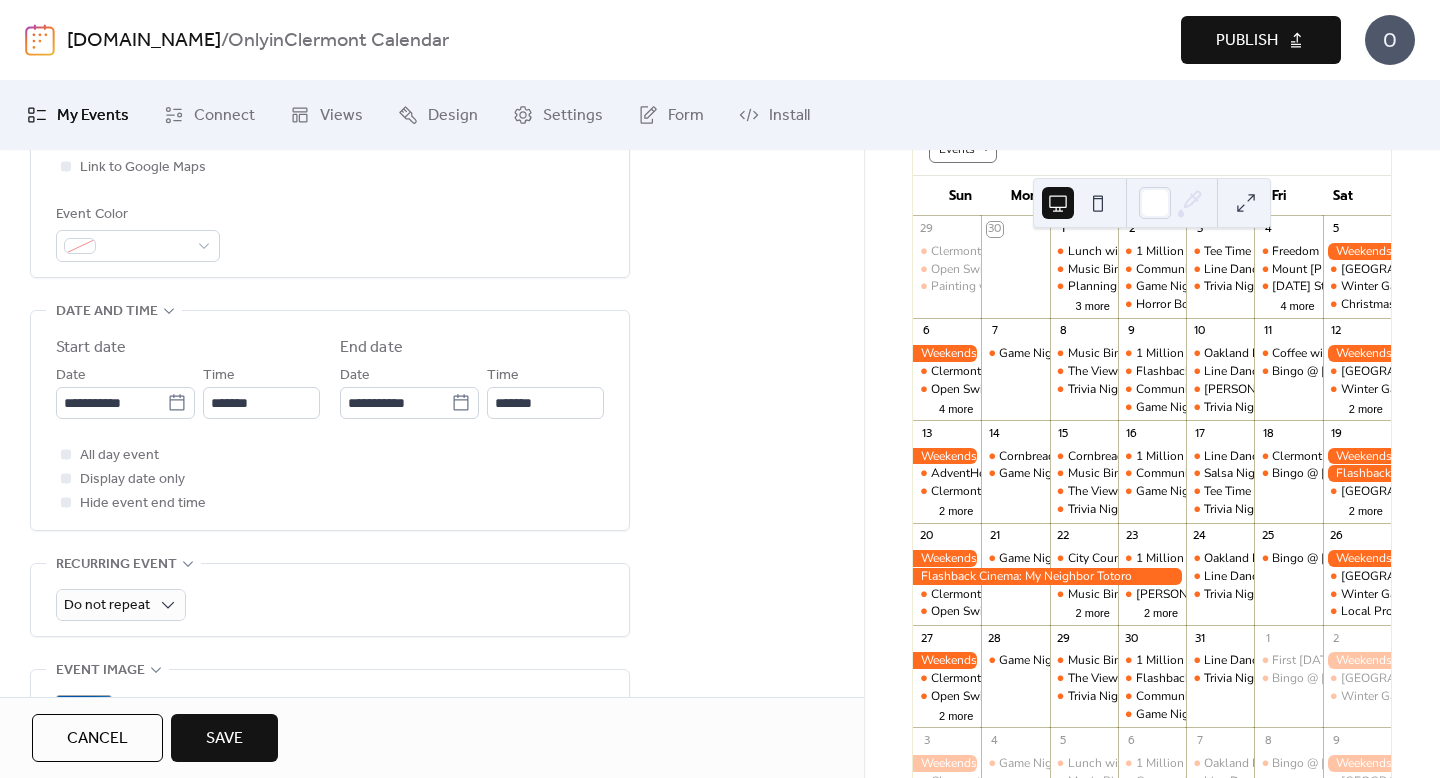 scroll, scrollTop: 533, scrollLeft: 0, axis: vertical 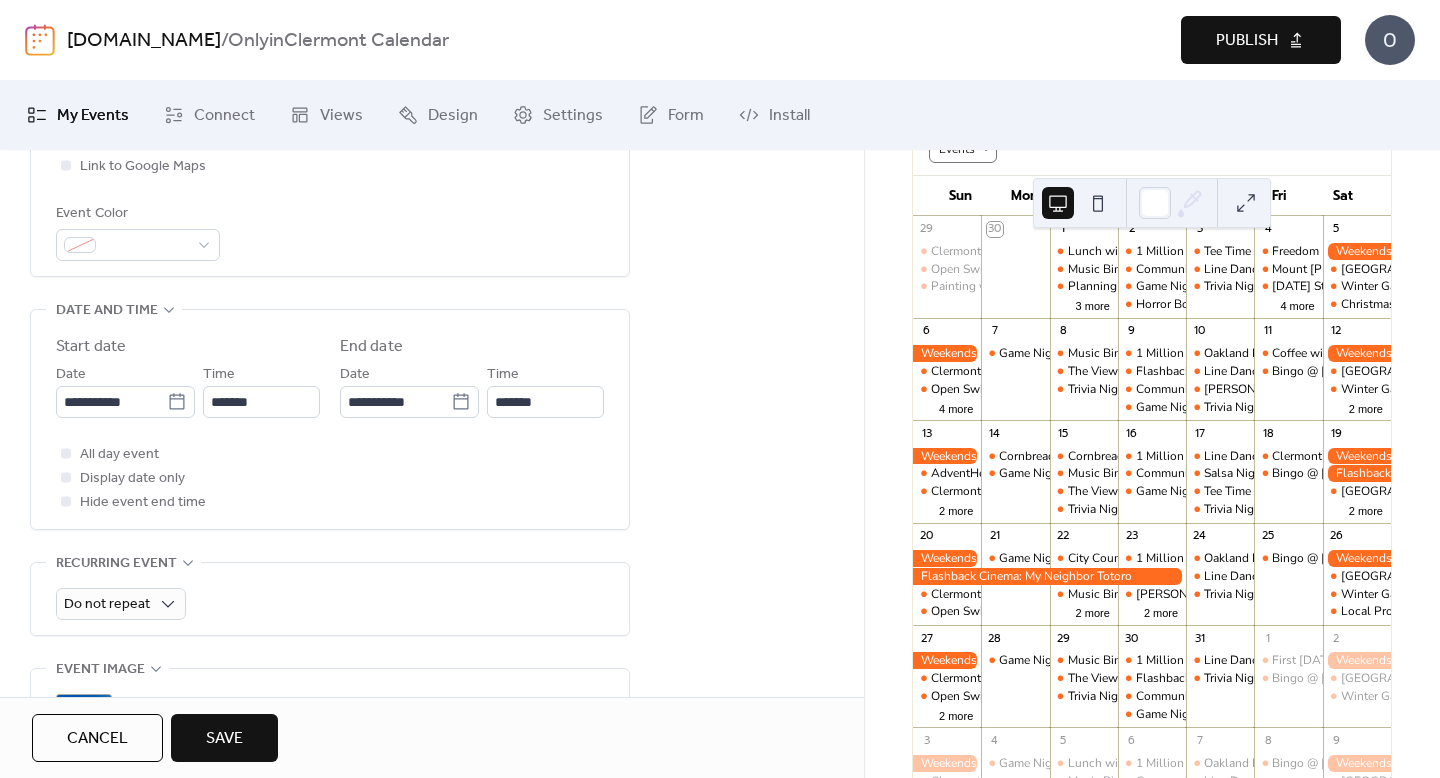click on "Save" at bounding box center [224, 738] 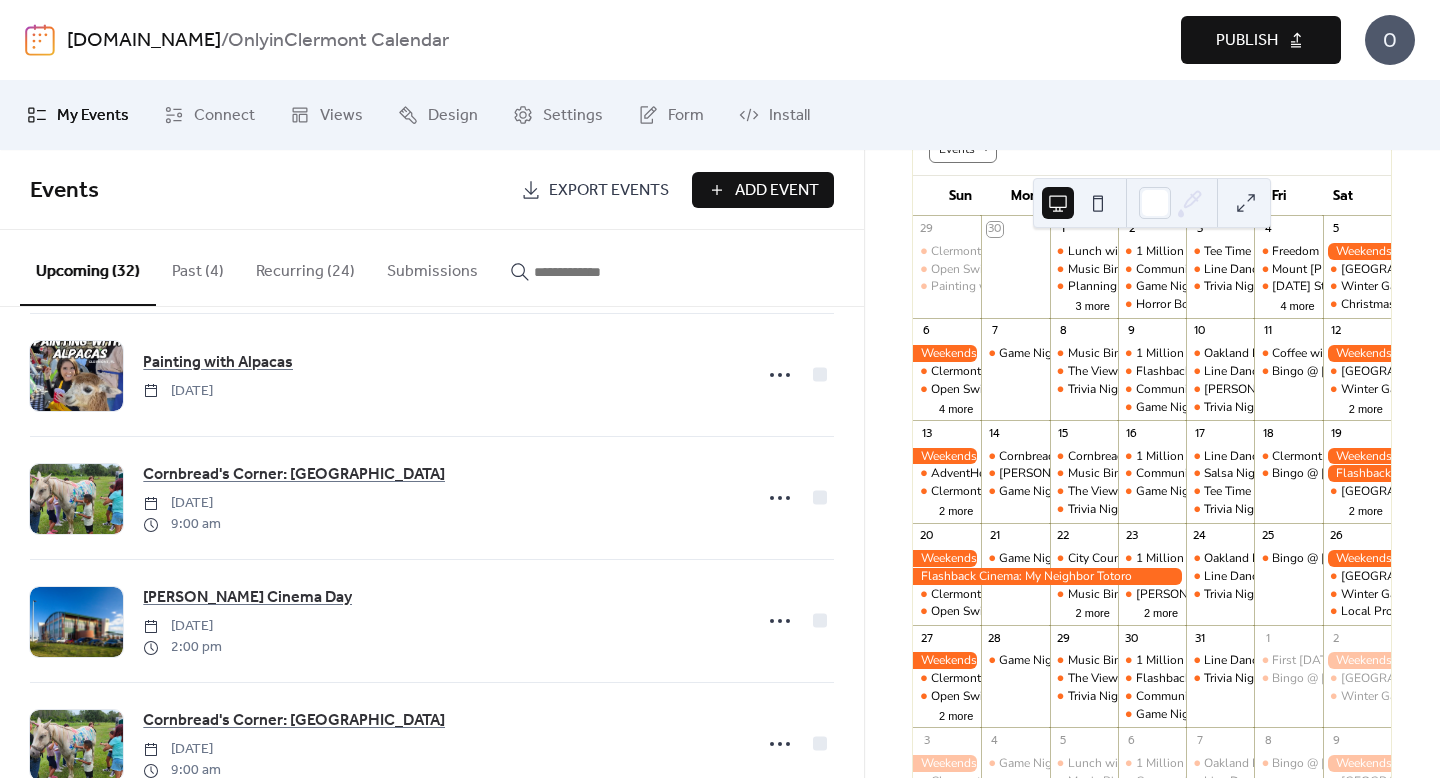 scroll, scrollTop: 2475, scrollLeft: 0, axis: vertical 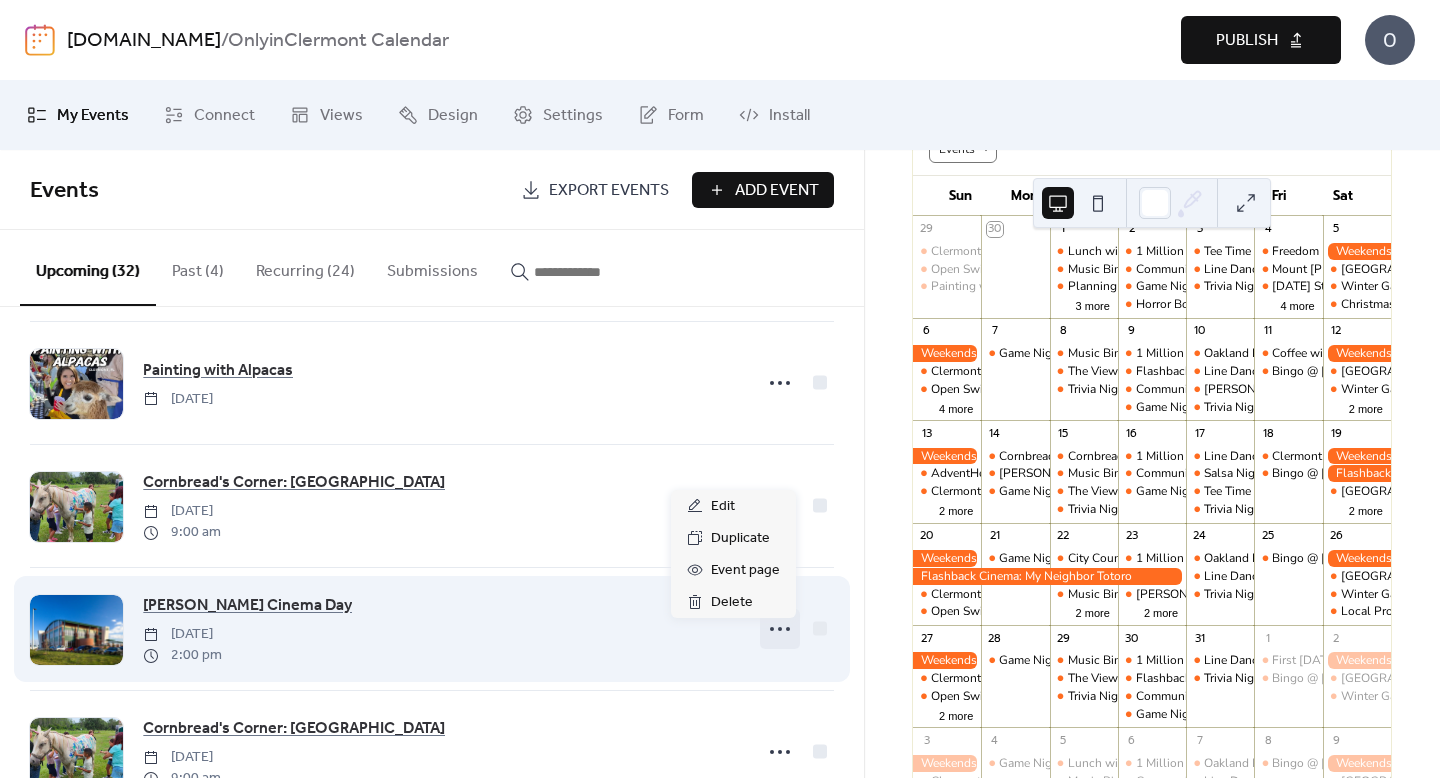 click 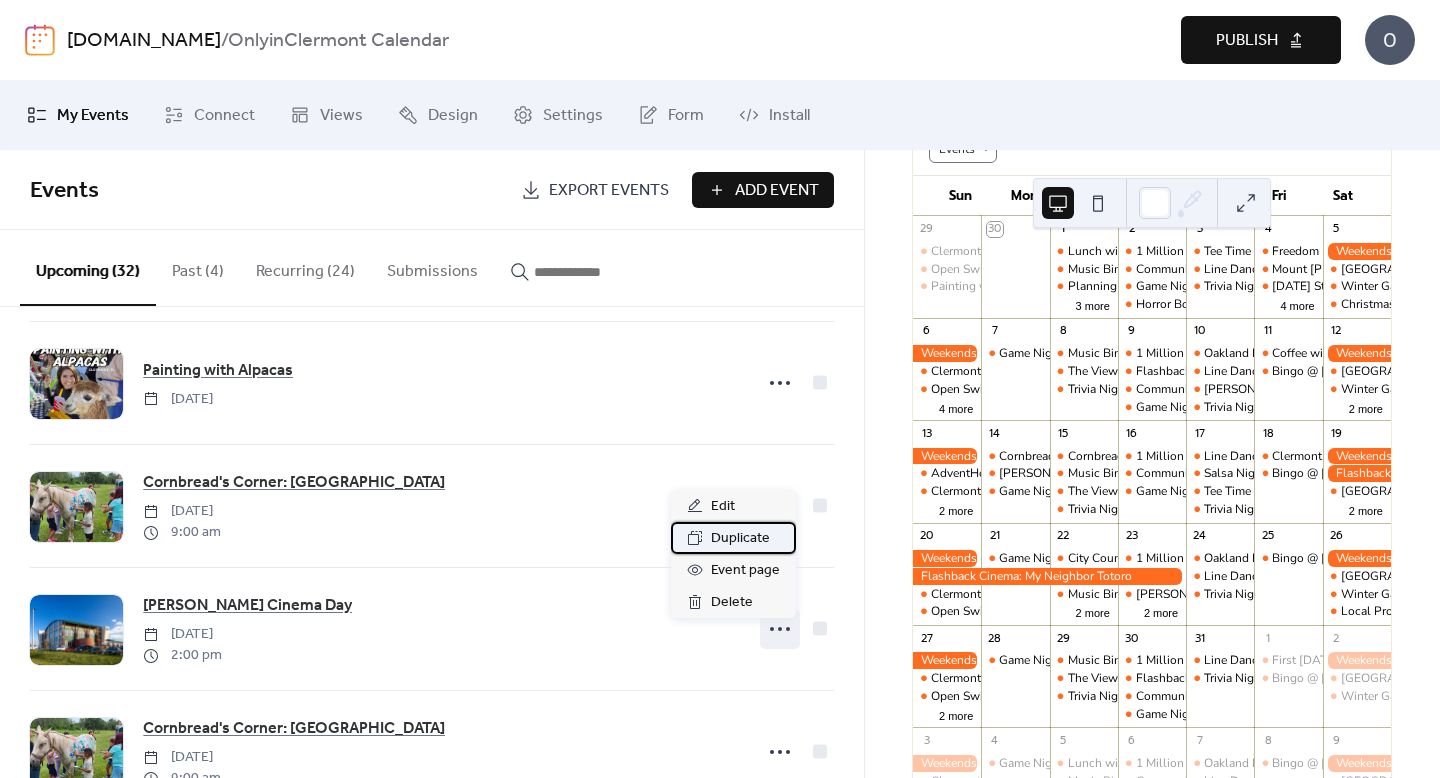 click on "Duplicate" at bounding box center (740, 539) 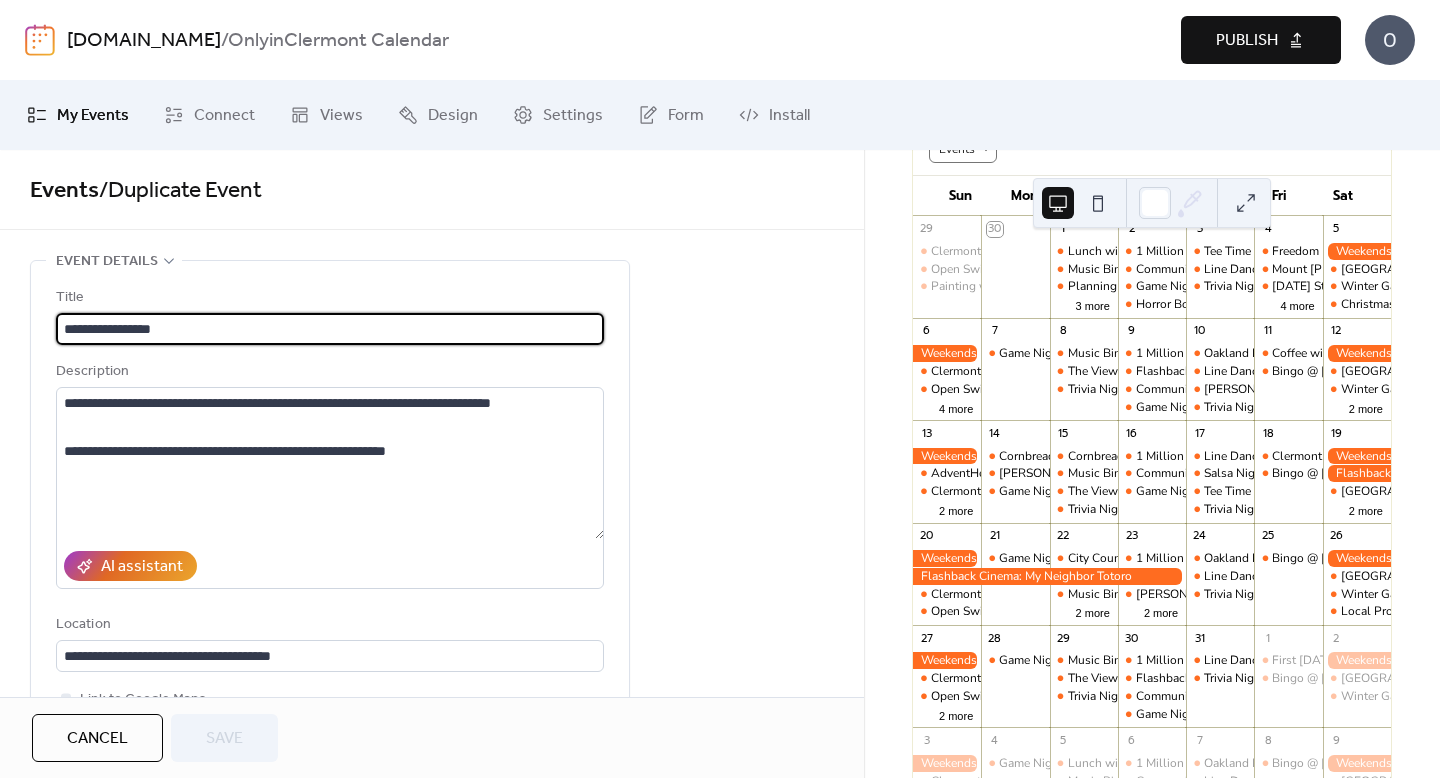 click on "**********" at bounding box center [330, 329] 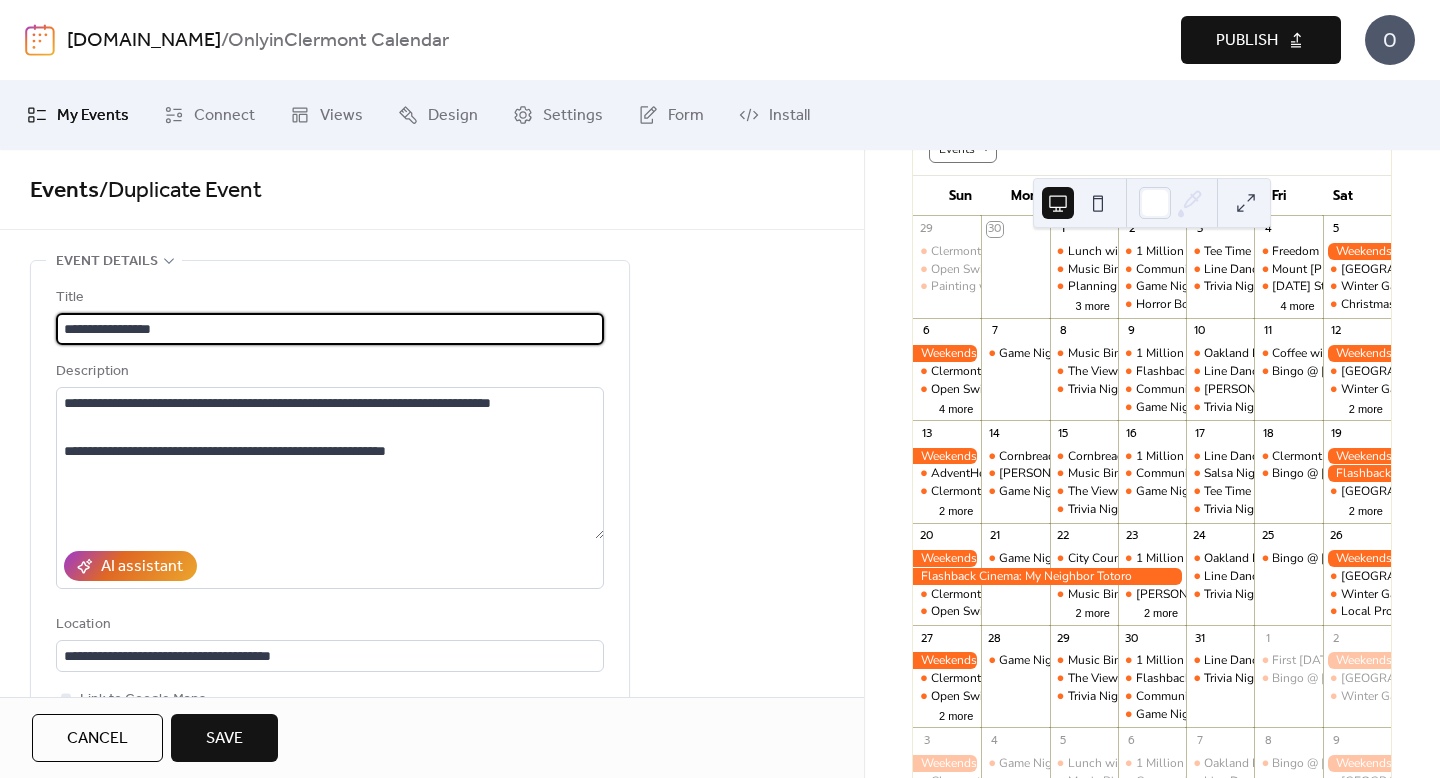 type on "**********" 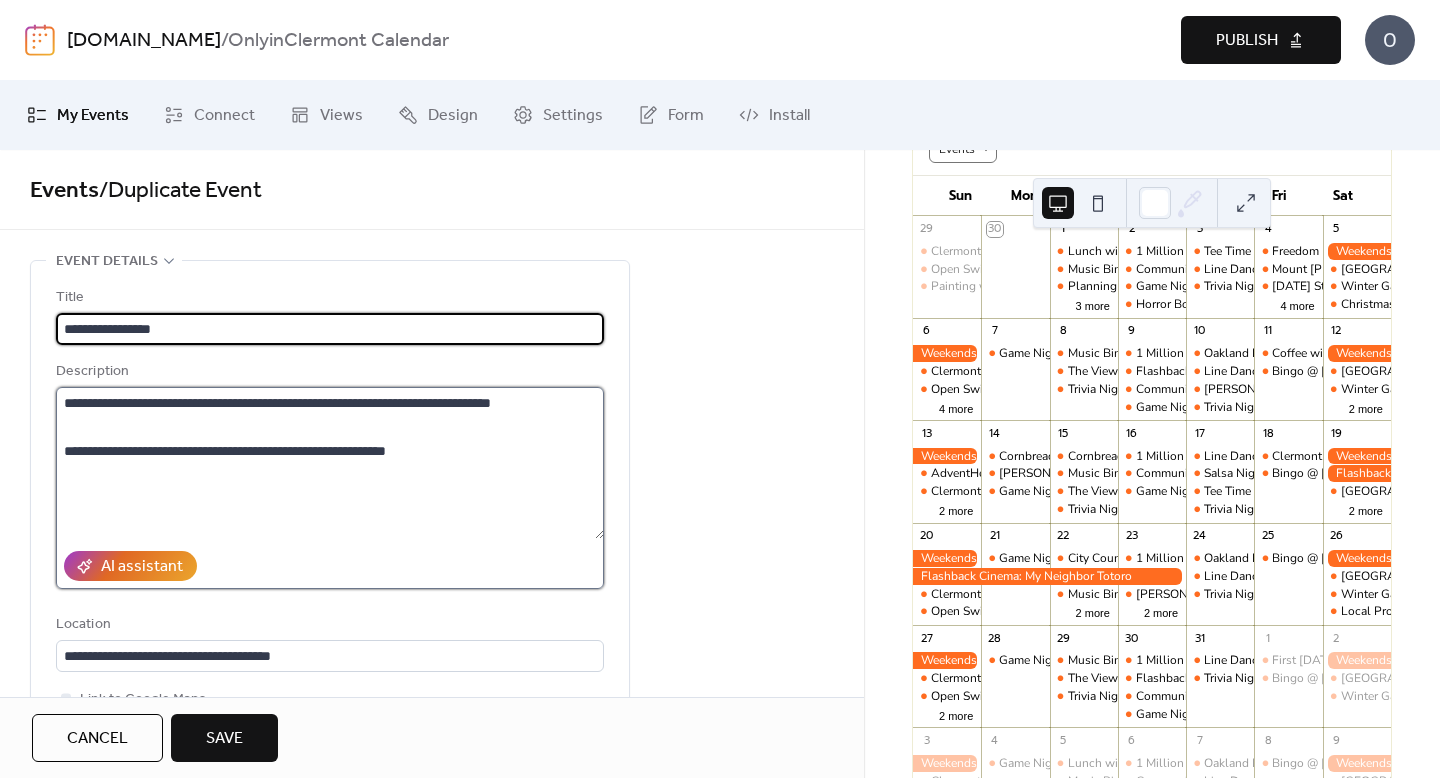 click on "**********" at bounding box center [330, 463] 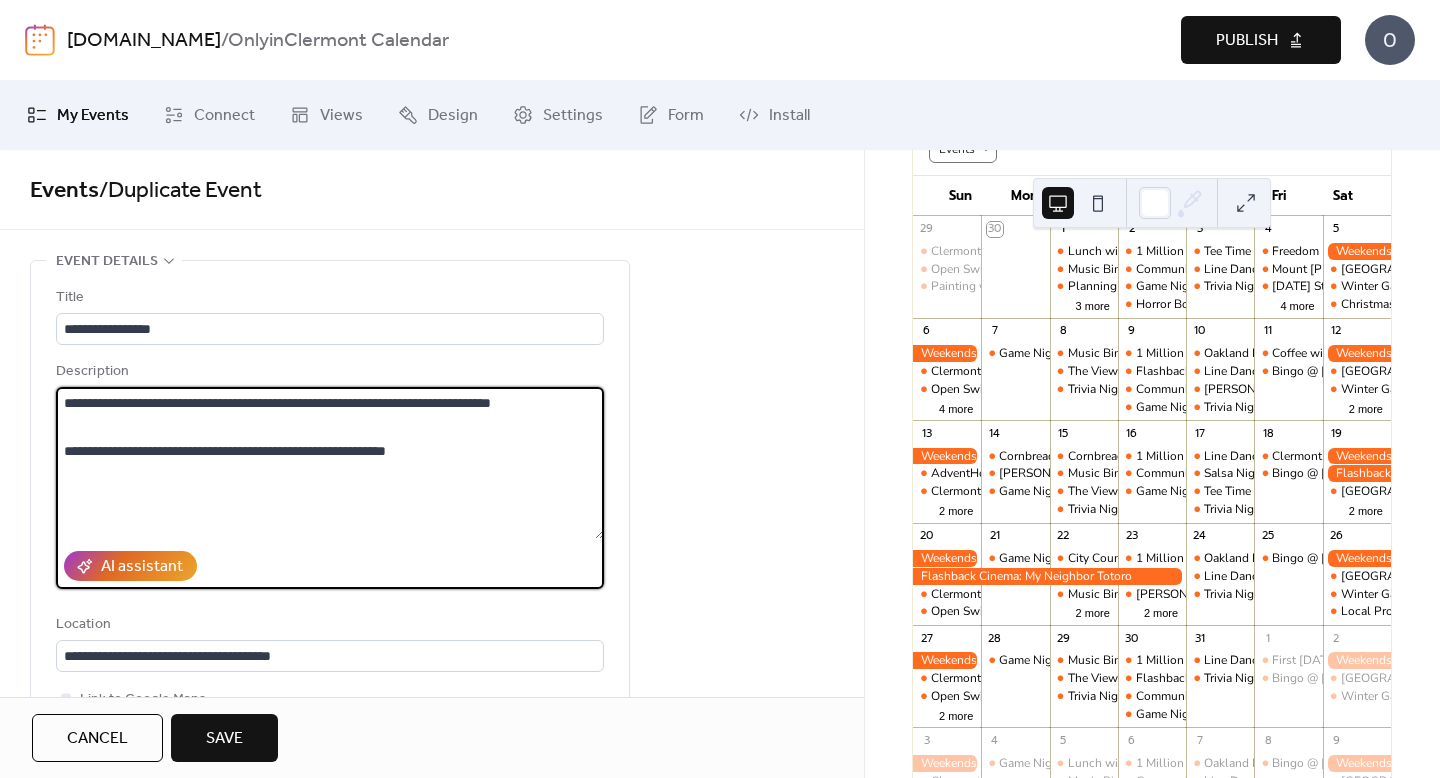 click on "**********" at bounding box center [330, 463] 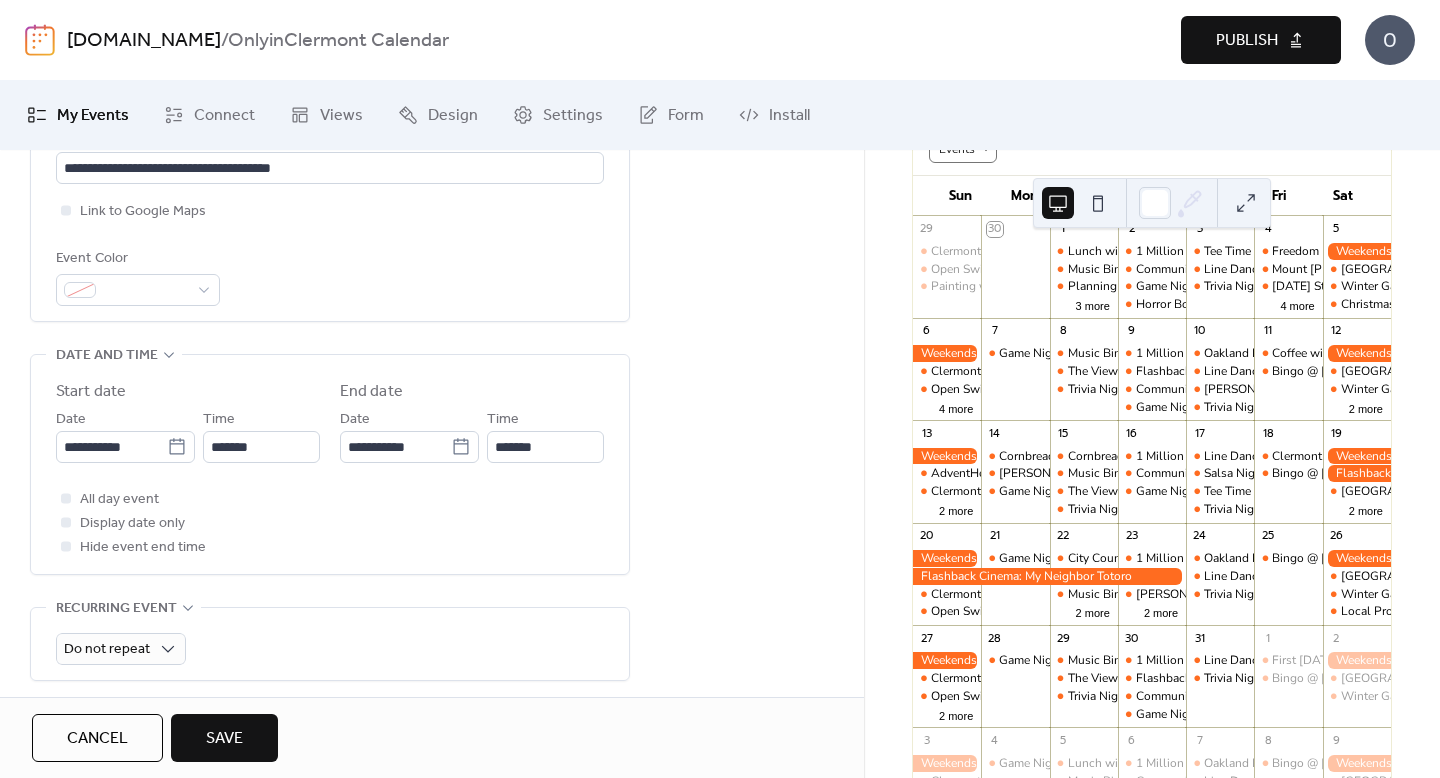 scroll, scrollTop: 490, scrollLeft: 0, axis: vertical 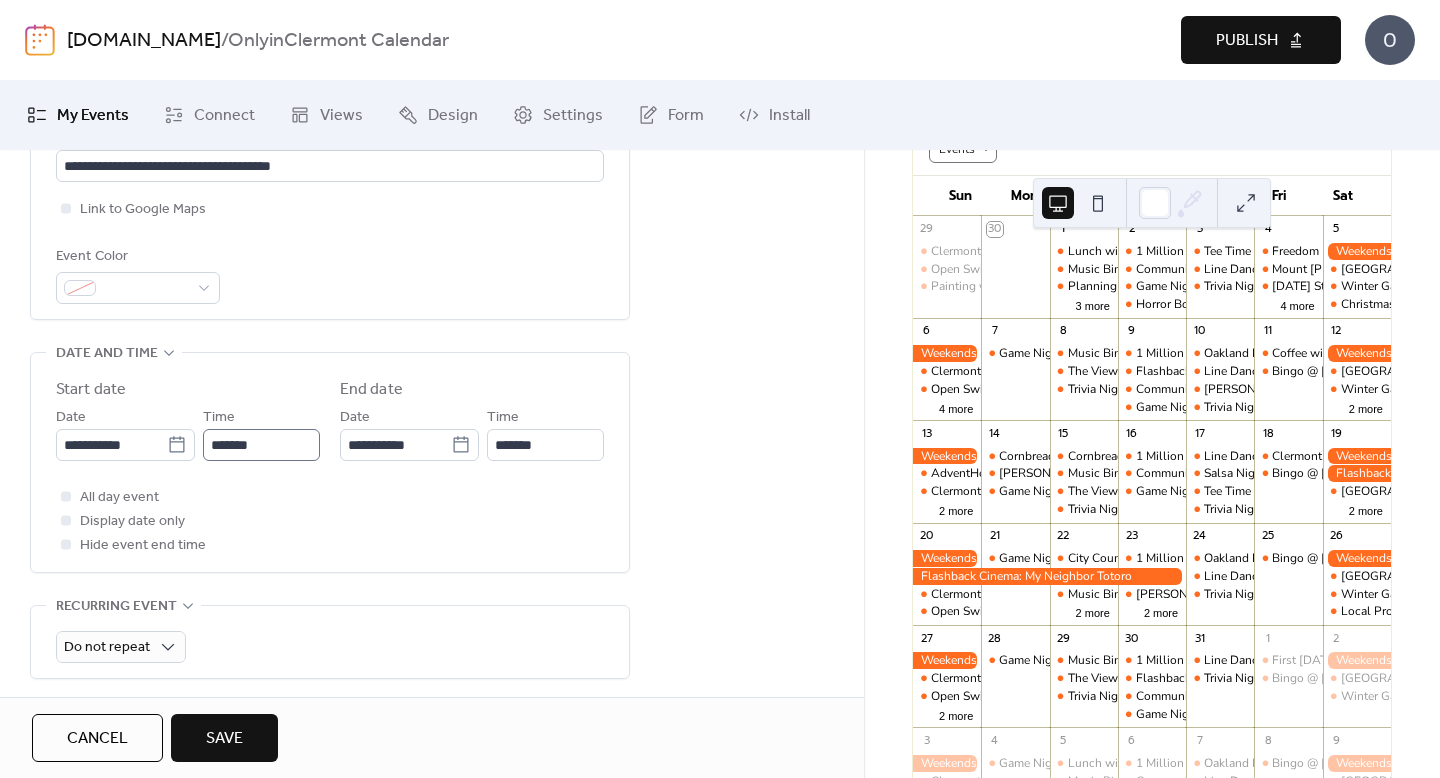 type on "**********" 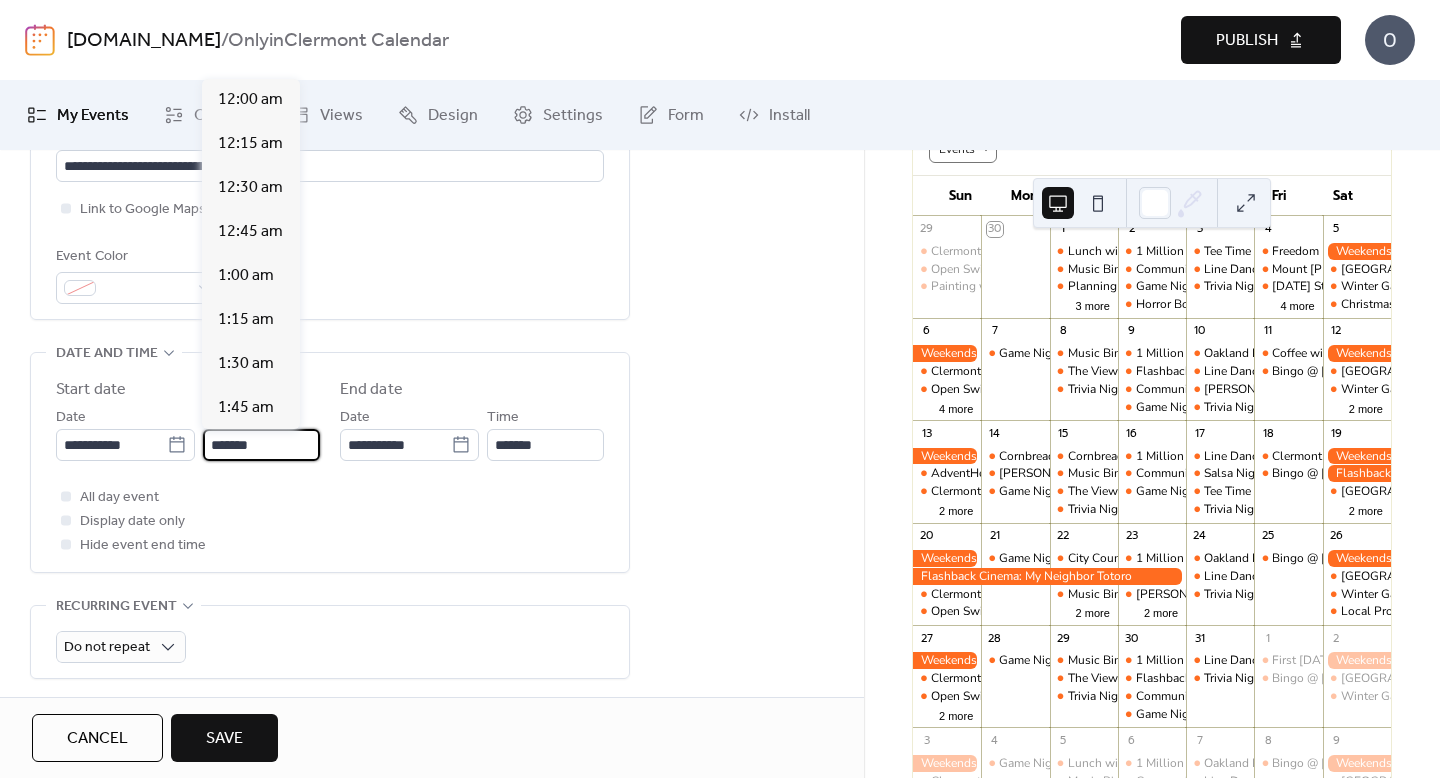 click on "*******" at bounding box center [261, 445] 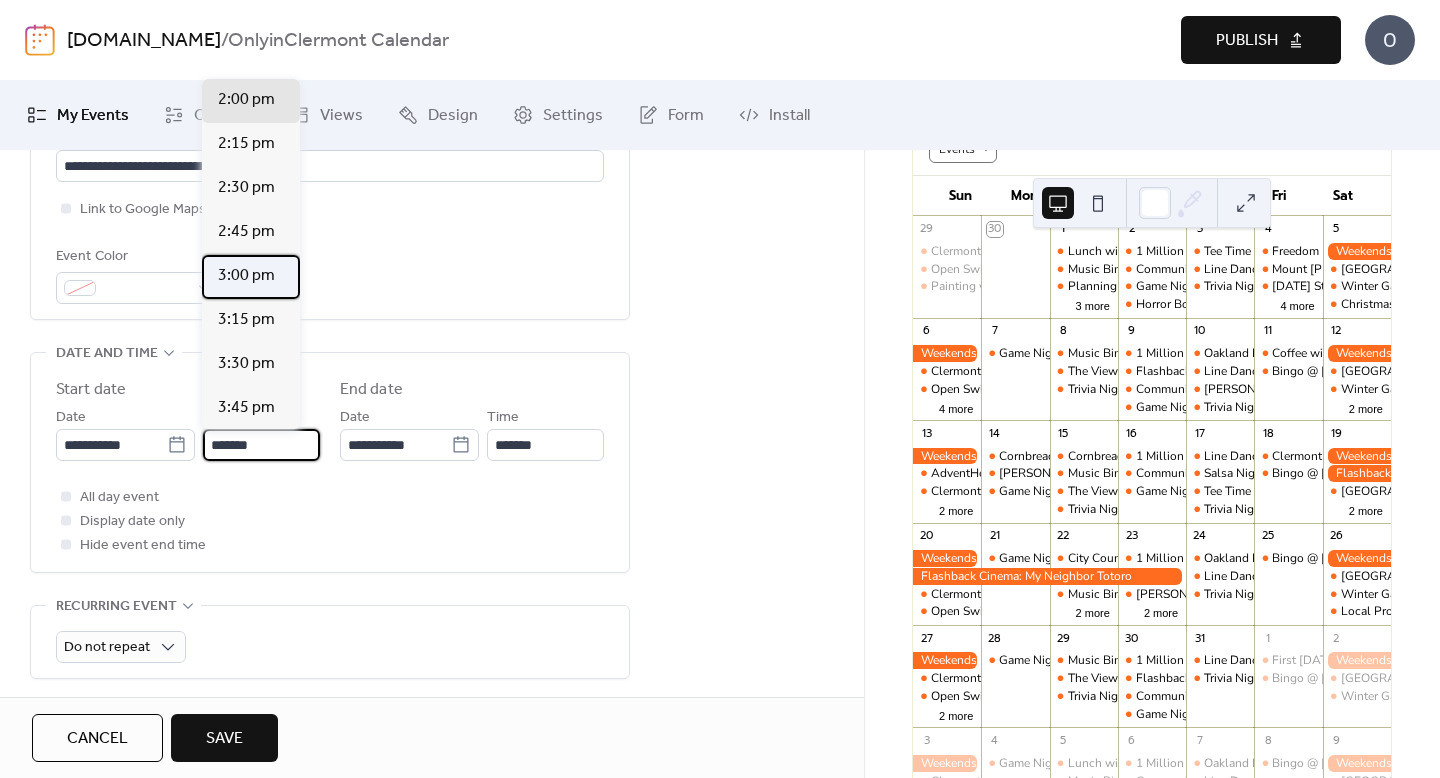 click on "3:00 pm" at bounding box center (246, 276) 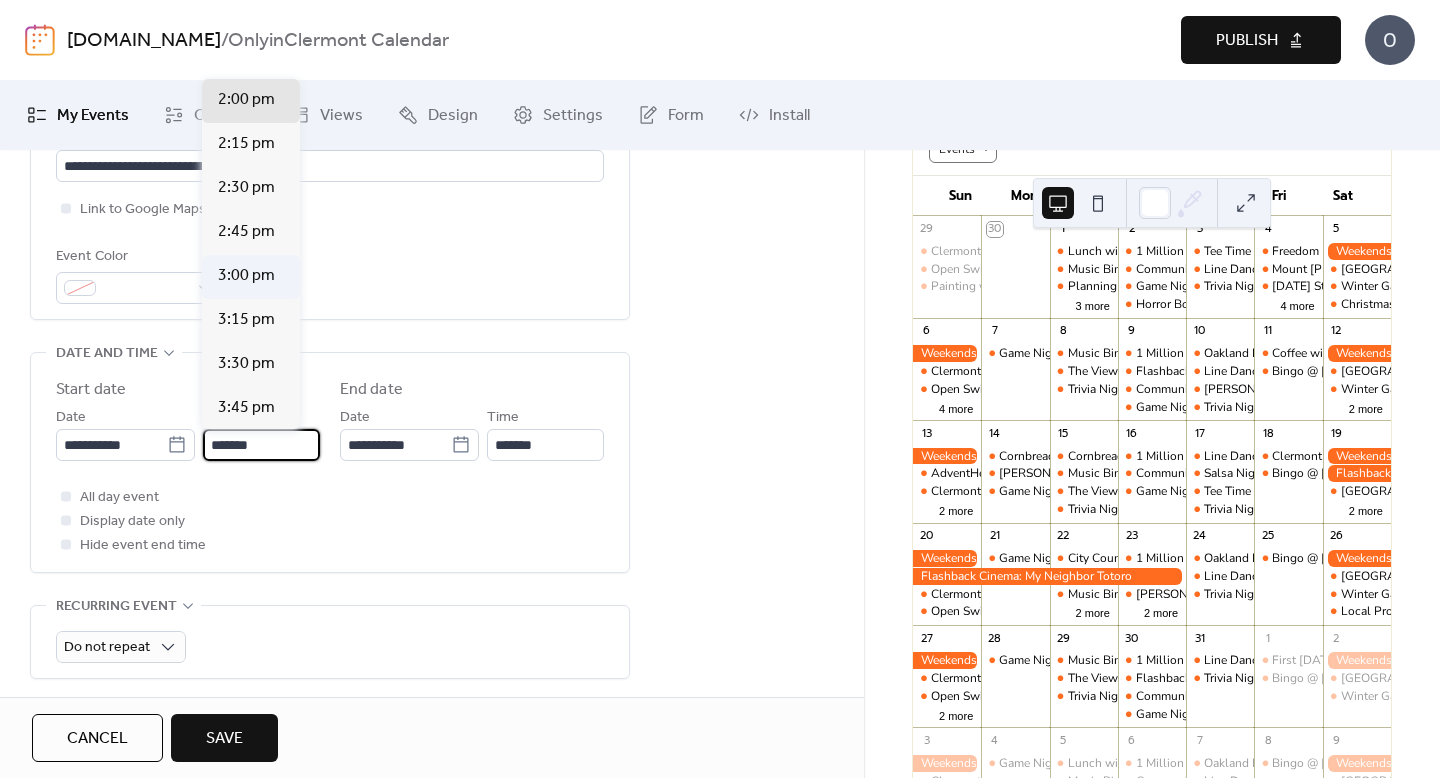 type on "*******" 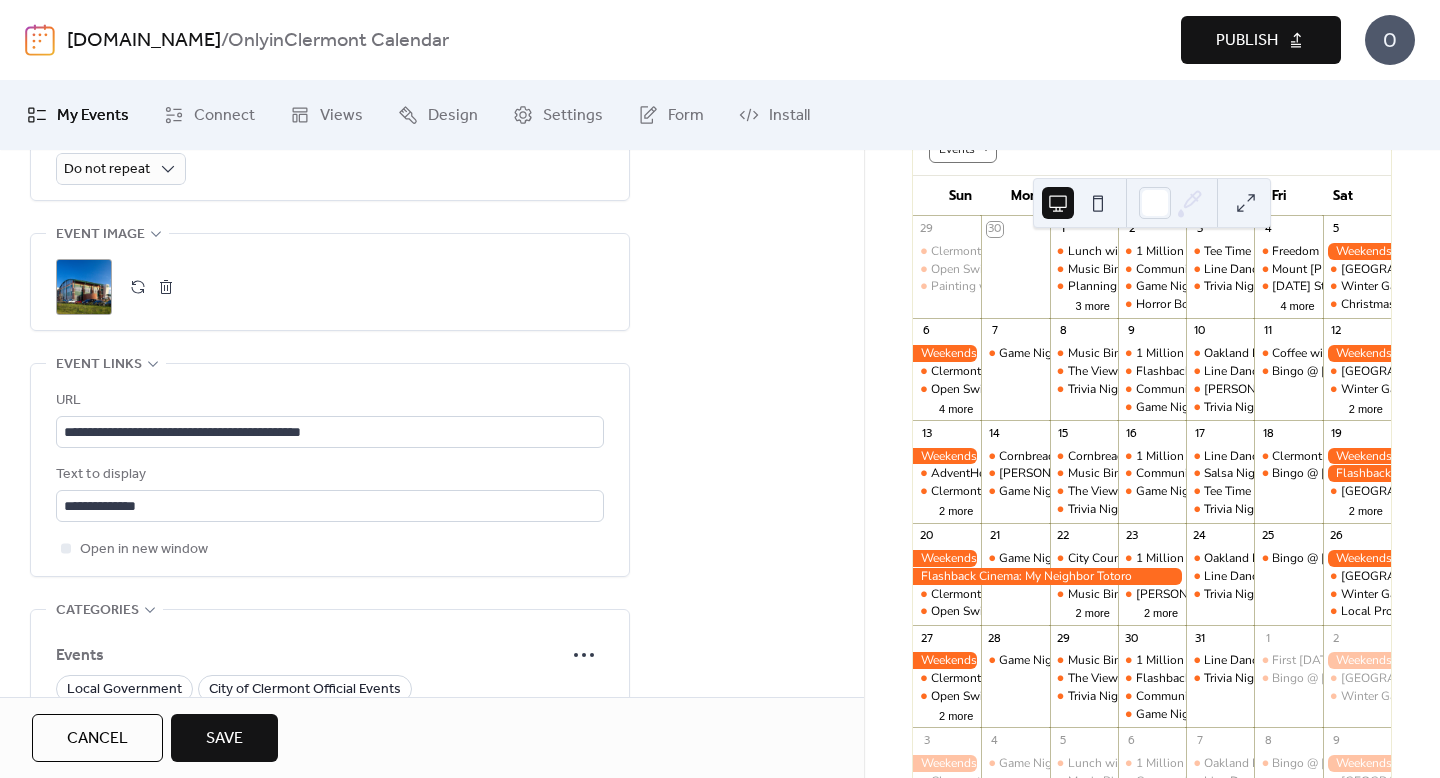 scroll, scrollTop: 970, scrollLeft: 0, axis: vertical 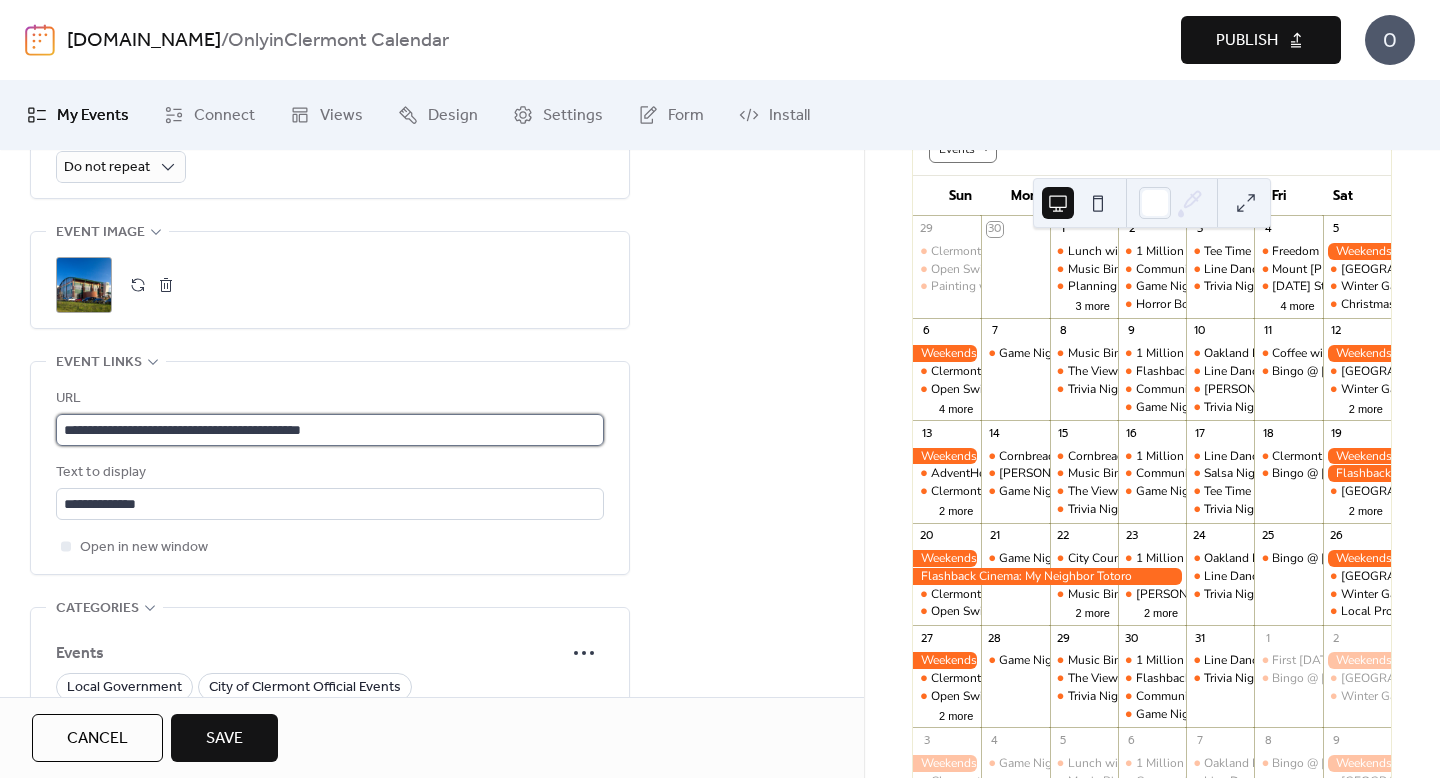 click on "**********" at bounding box center (330, 430) 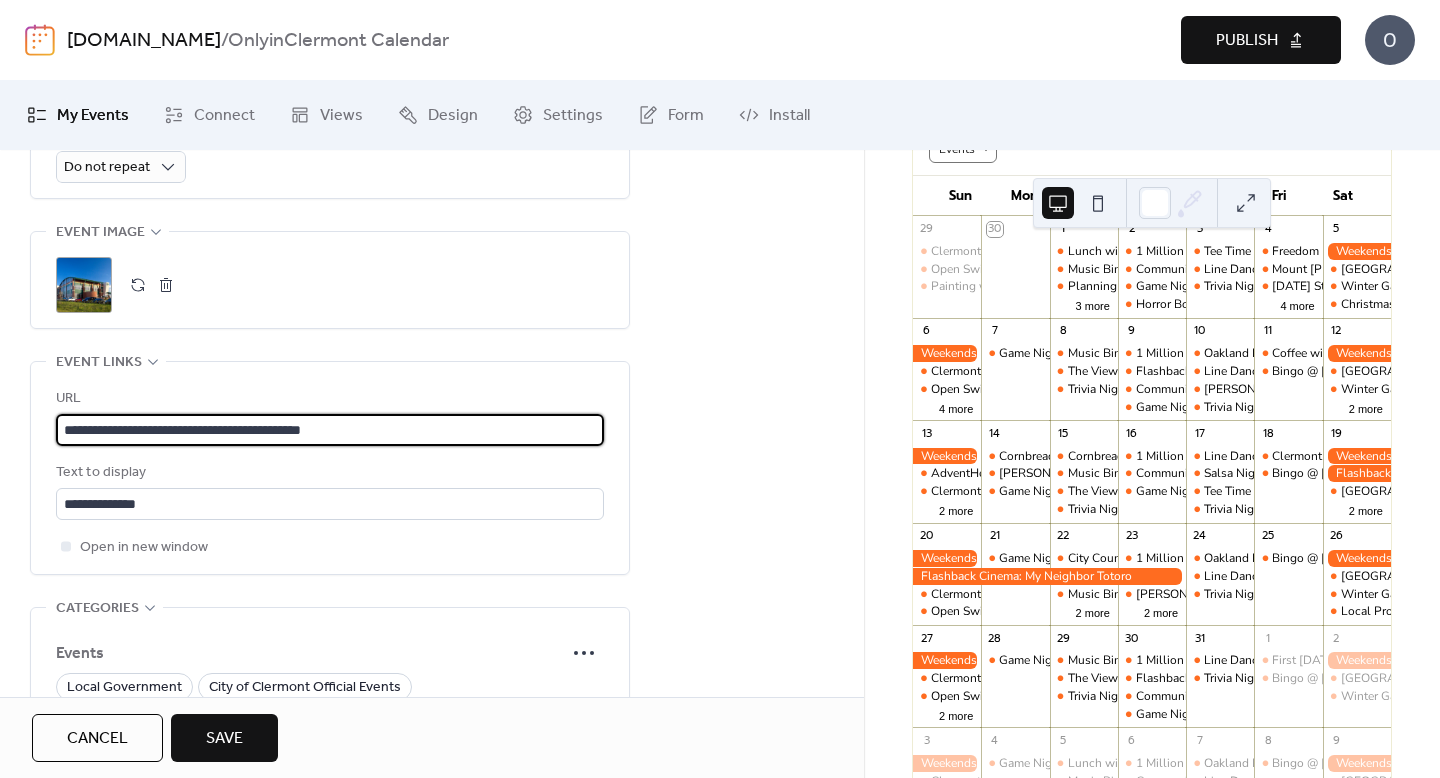 click on "**********" at bounding box center (330, 430) 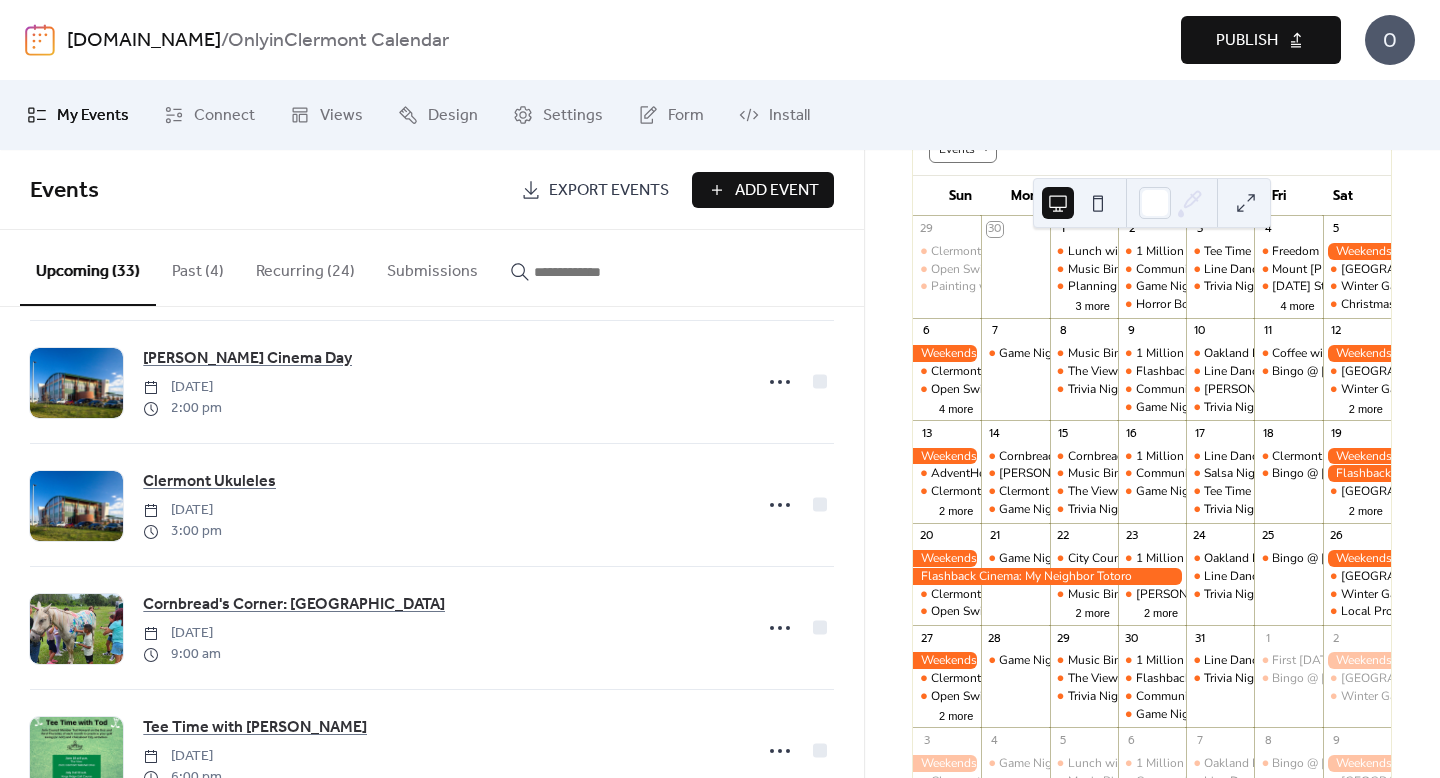 scroll, scrollTop: 2721, scrollLeft: 0, axis: vertical 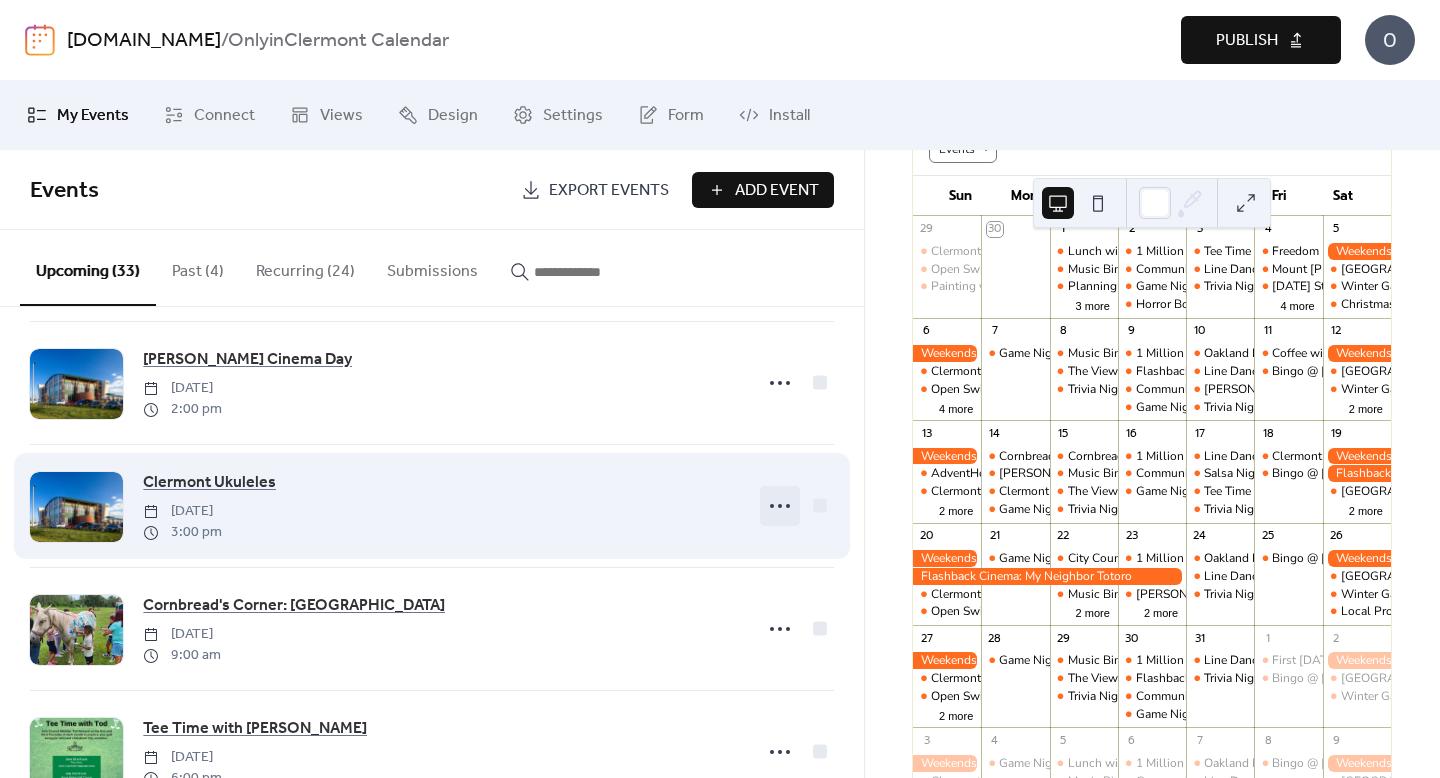 click 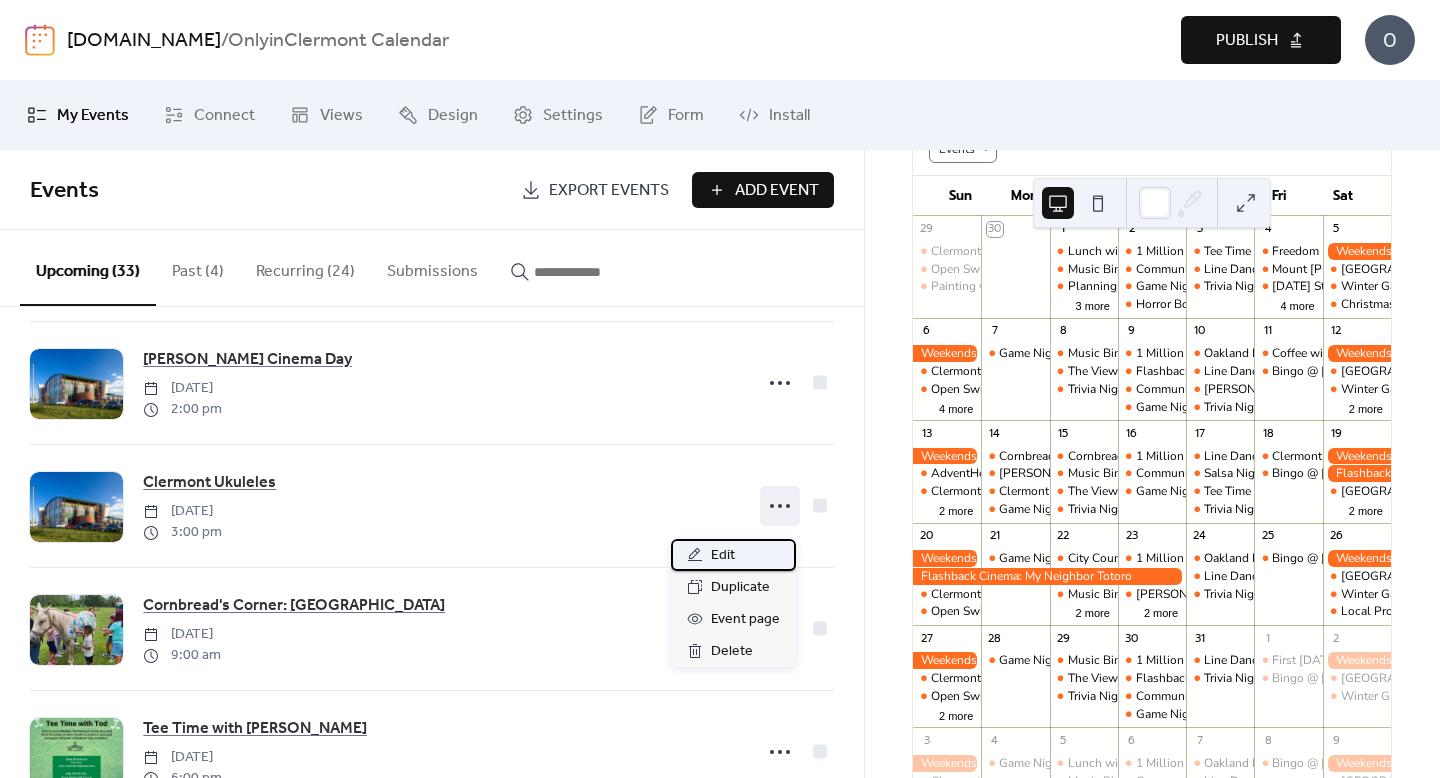 click on "Edit" at bounding box center (733, 555) 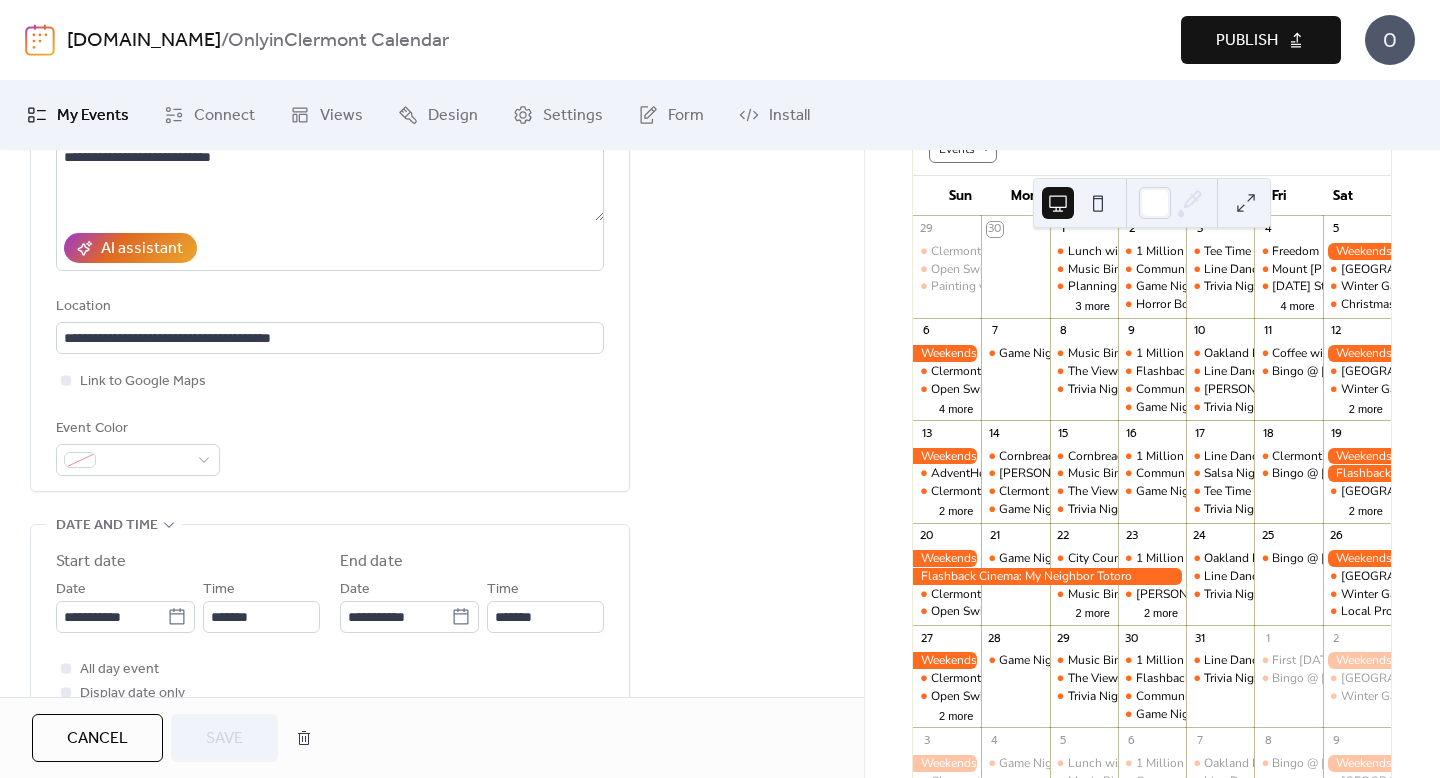 scroll, scrollTop: 318, scrollLeft: 0, axis: vertical 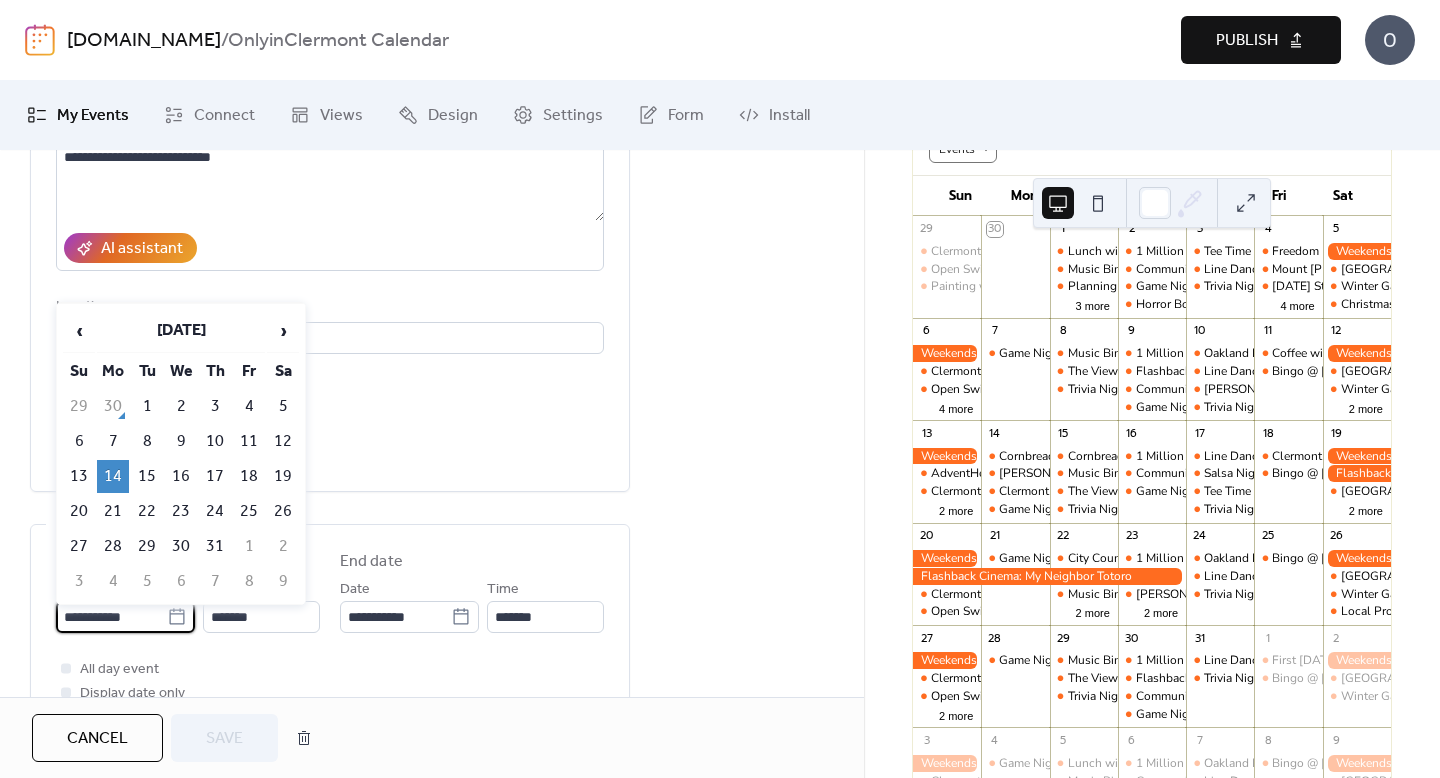 click on "**********" at bounding box center [111, 617] 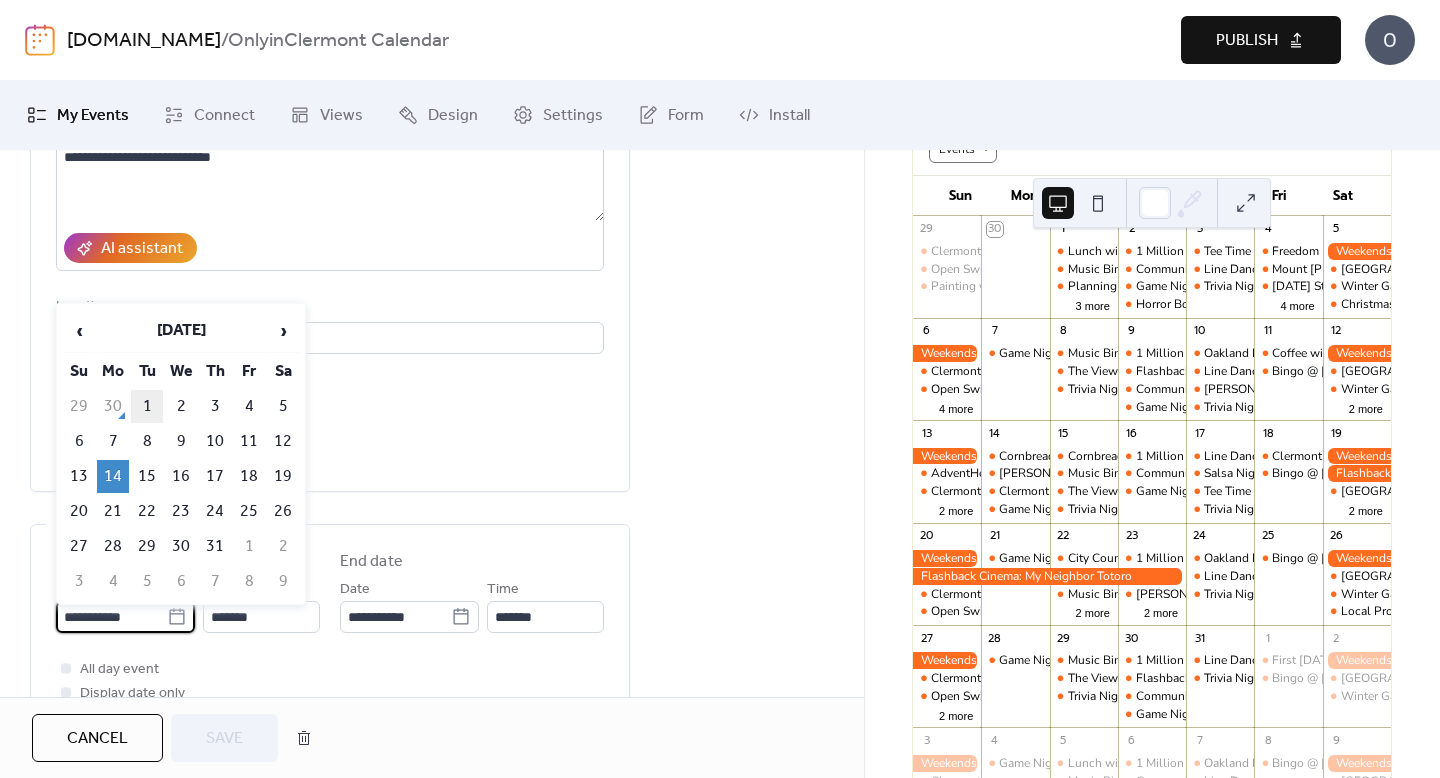 click on "1" at bounding box center [147, 406] 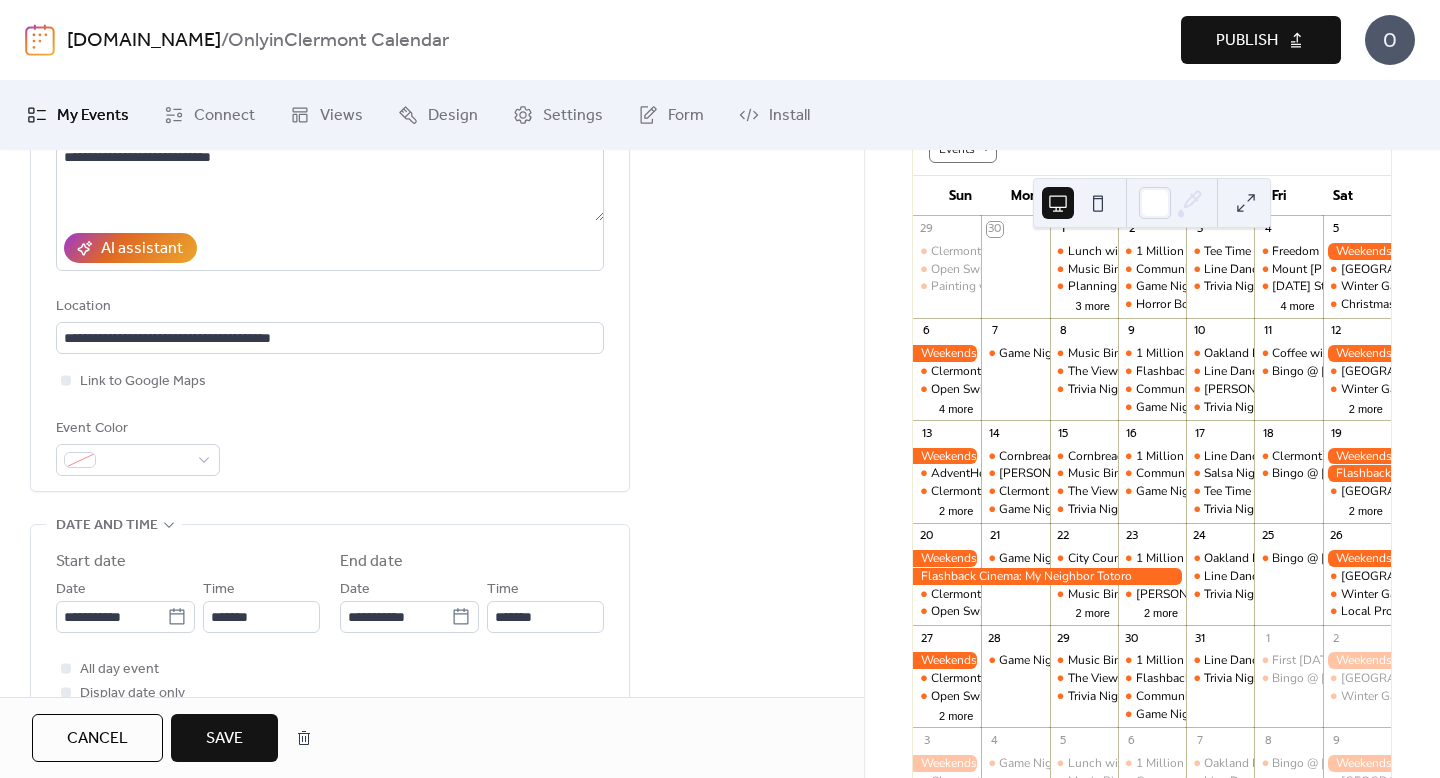 click on "Save" at bounding box center [224, 738] 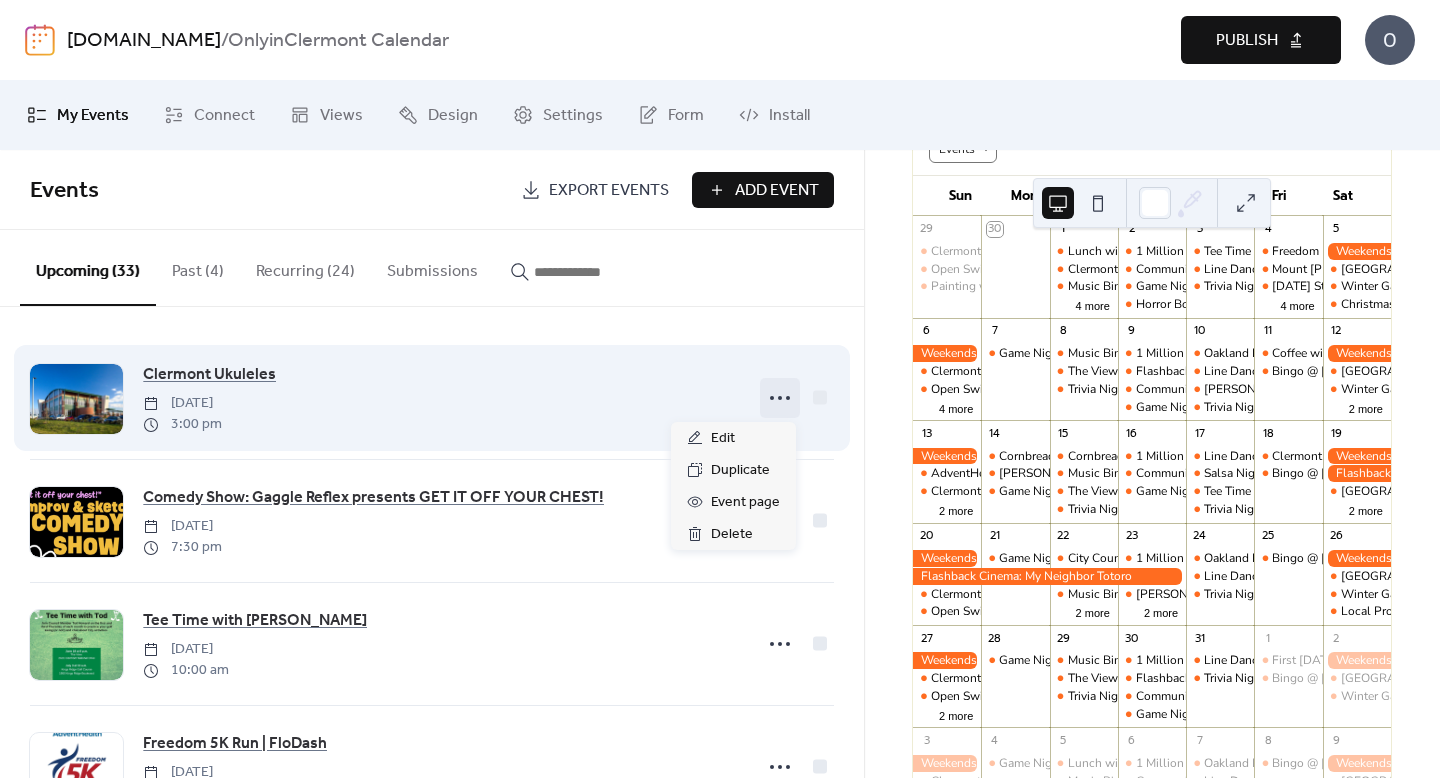 click 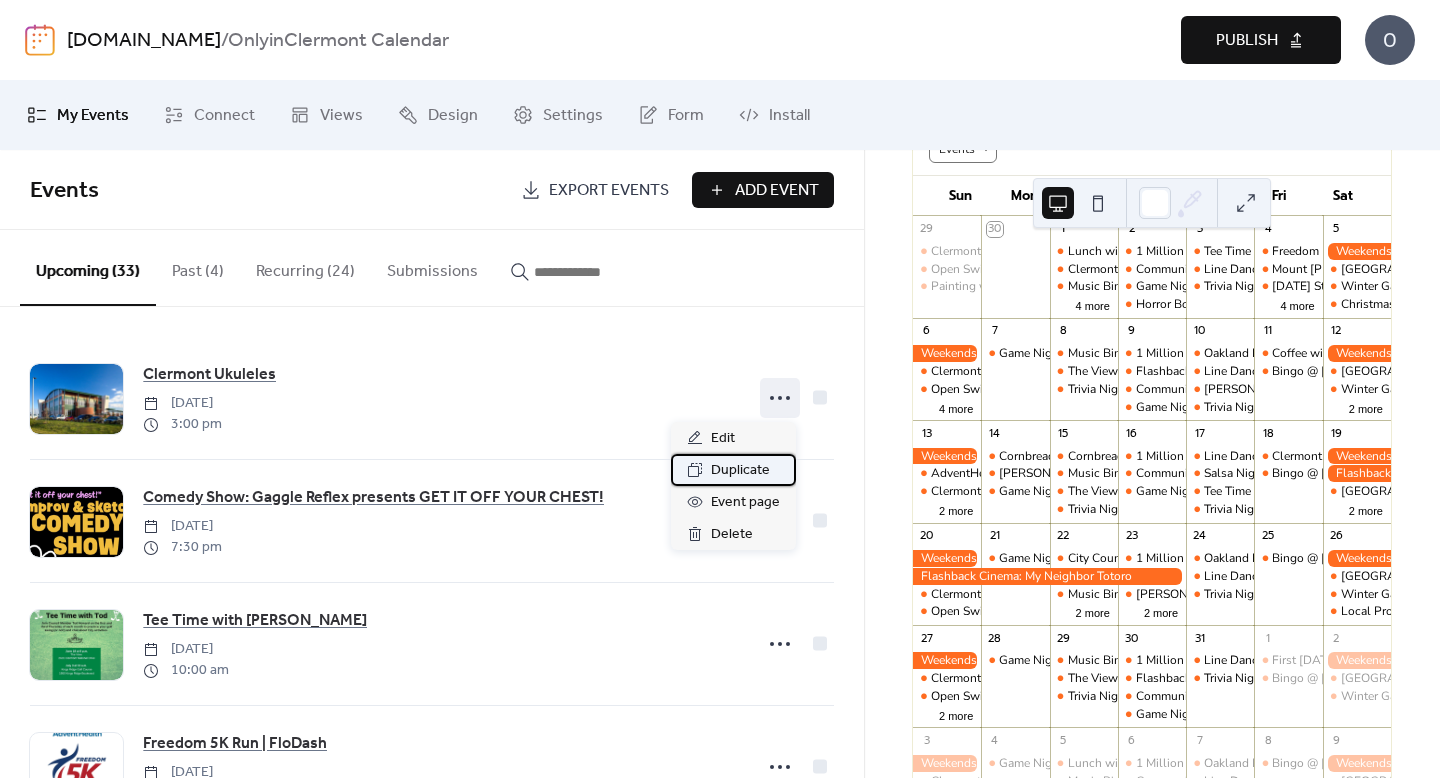 click on "Duplicate" at bounding box center [740, 471] 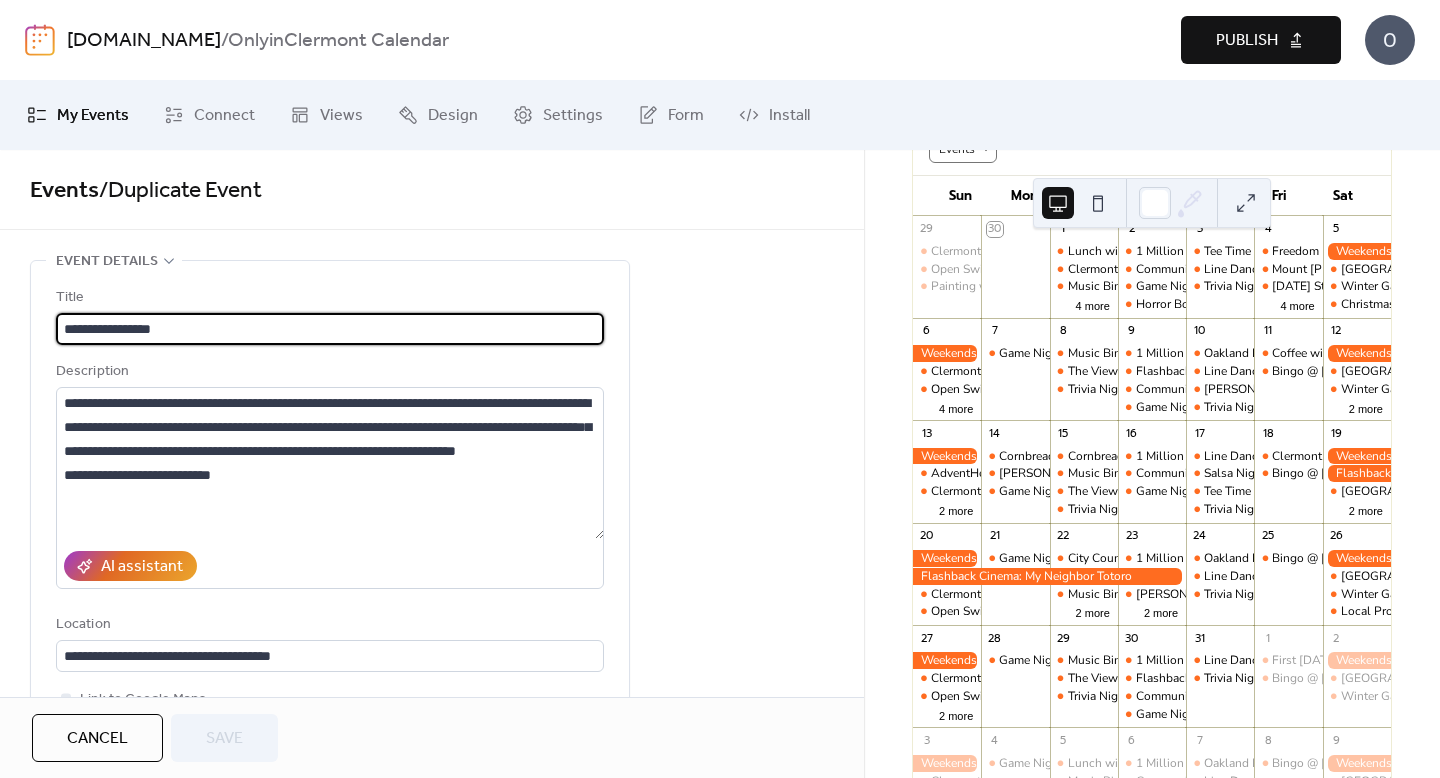 click on "**********" at bounding box center (330, 329) 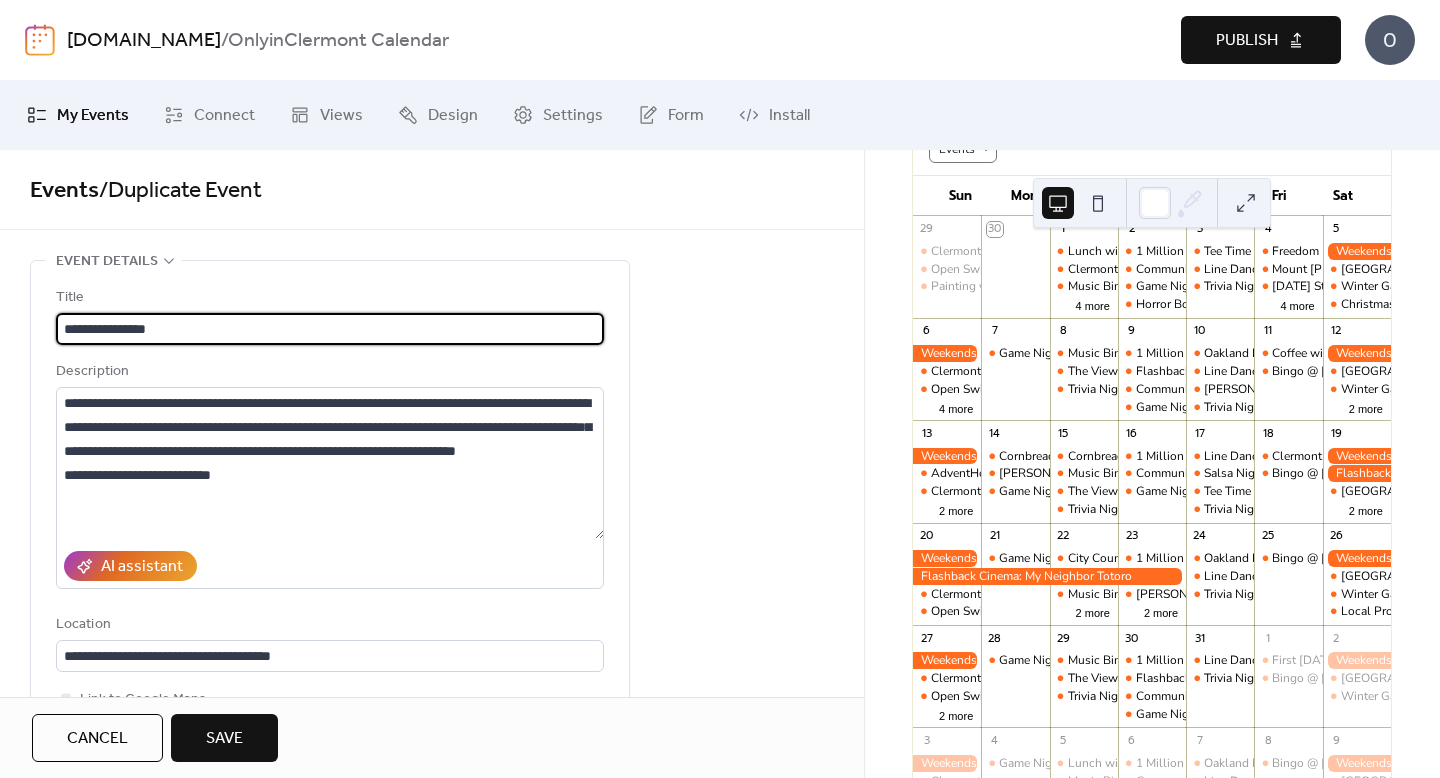 type on "**********" 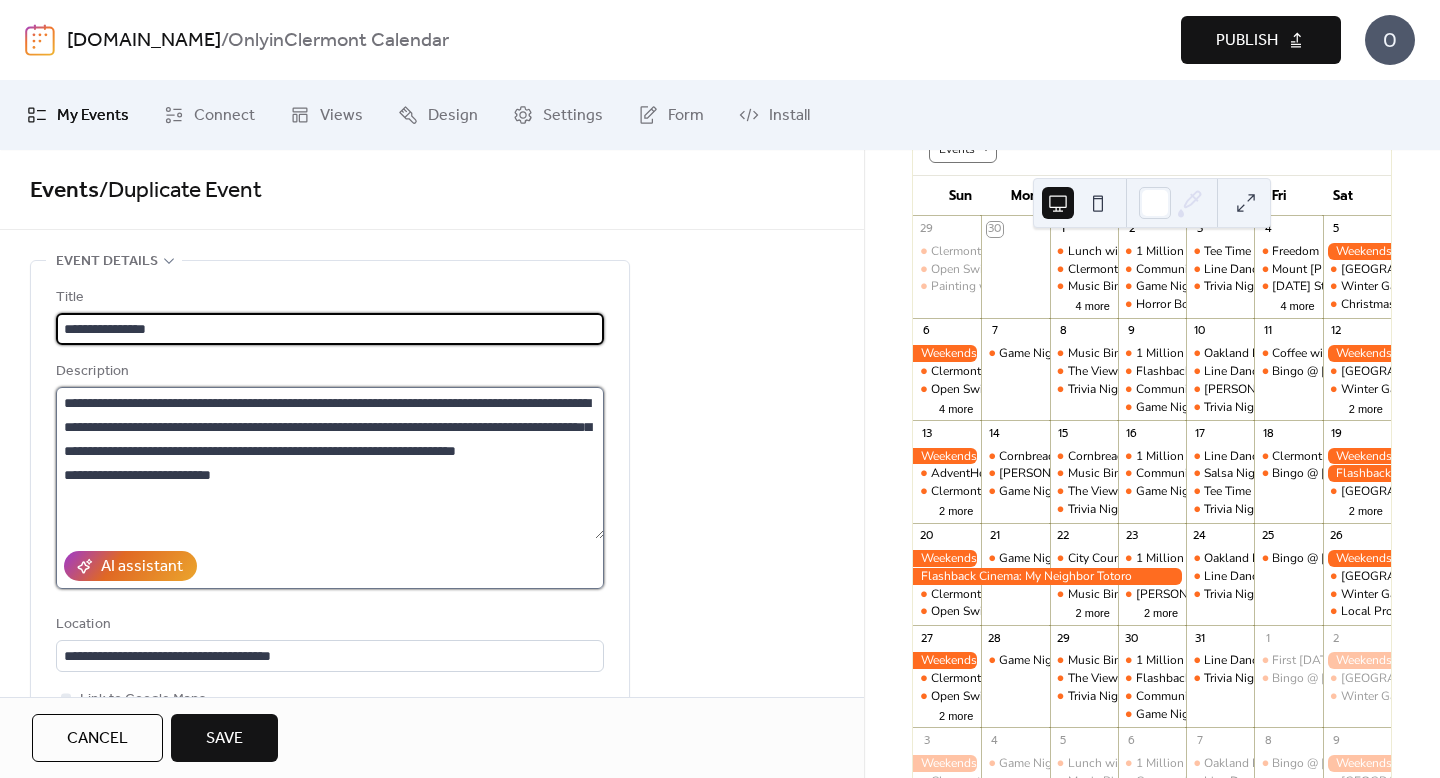 click on "**********" at bounding box center [330, 463] 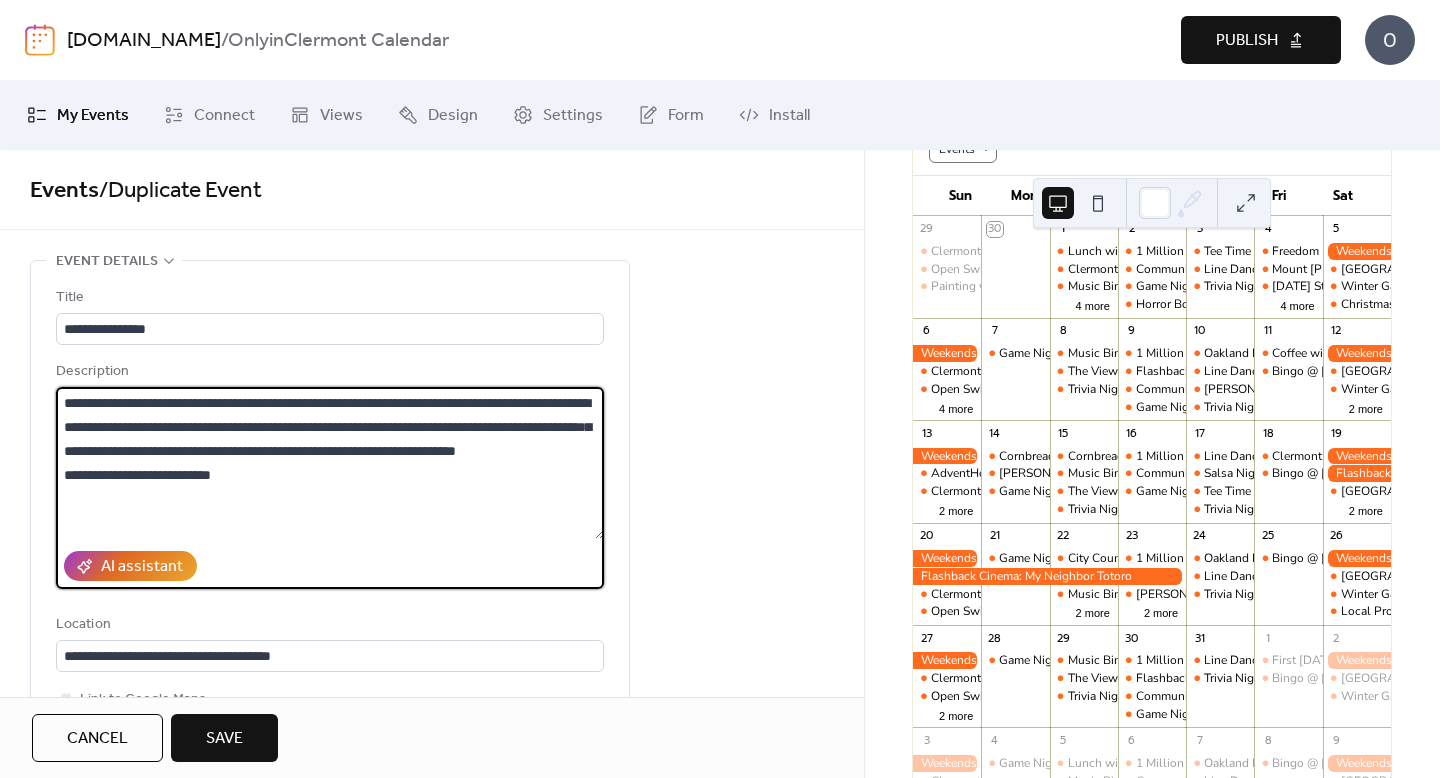 paste on "**********" 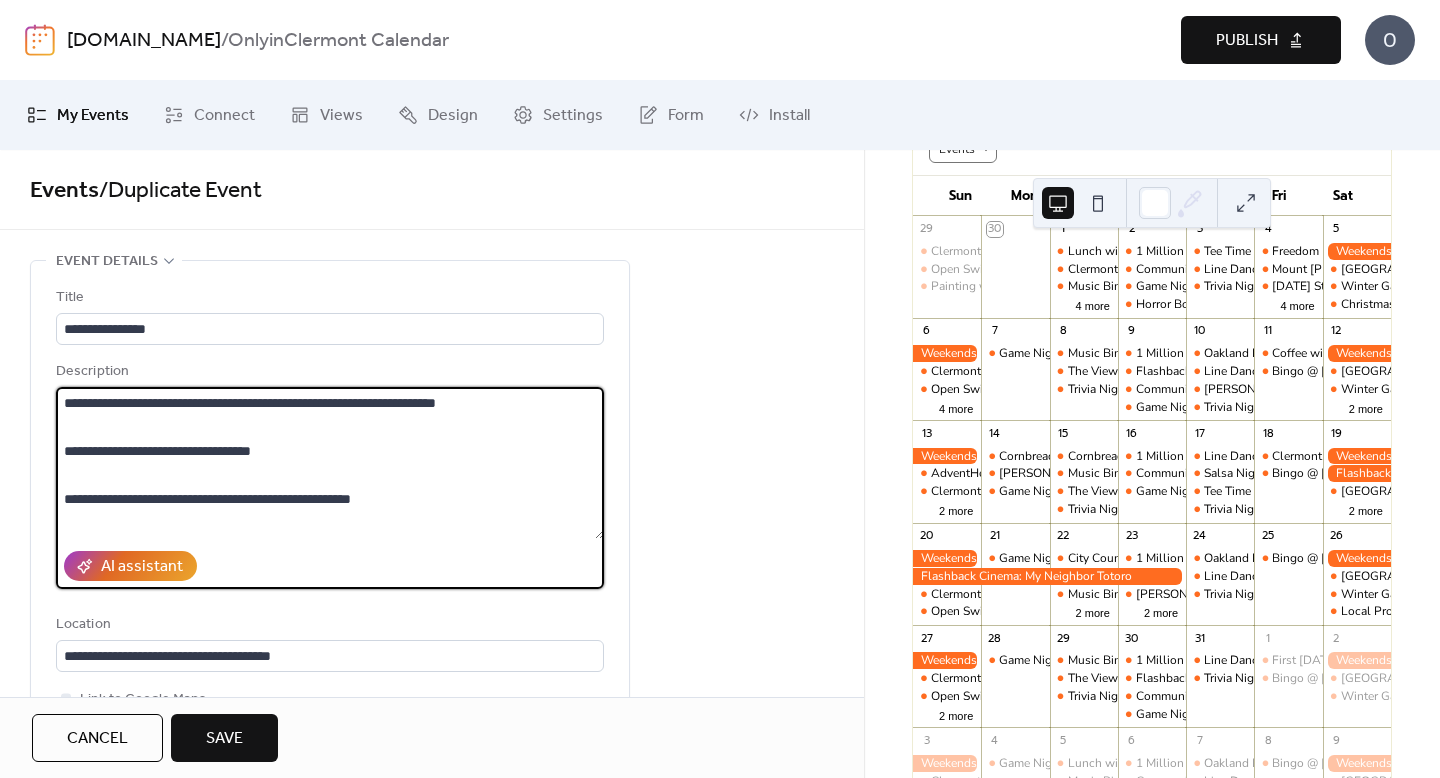 scroll, scrollTop: 0, scrollLeft: 0, axis: both 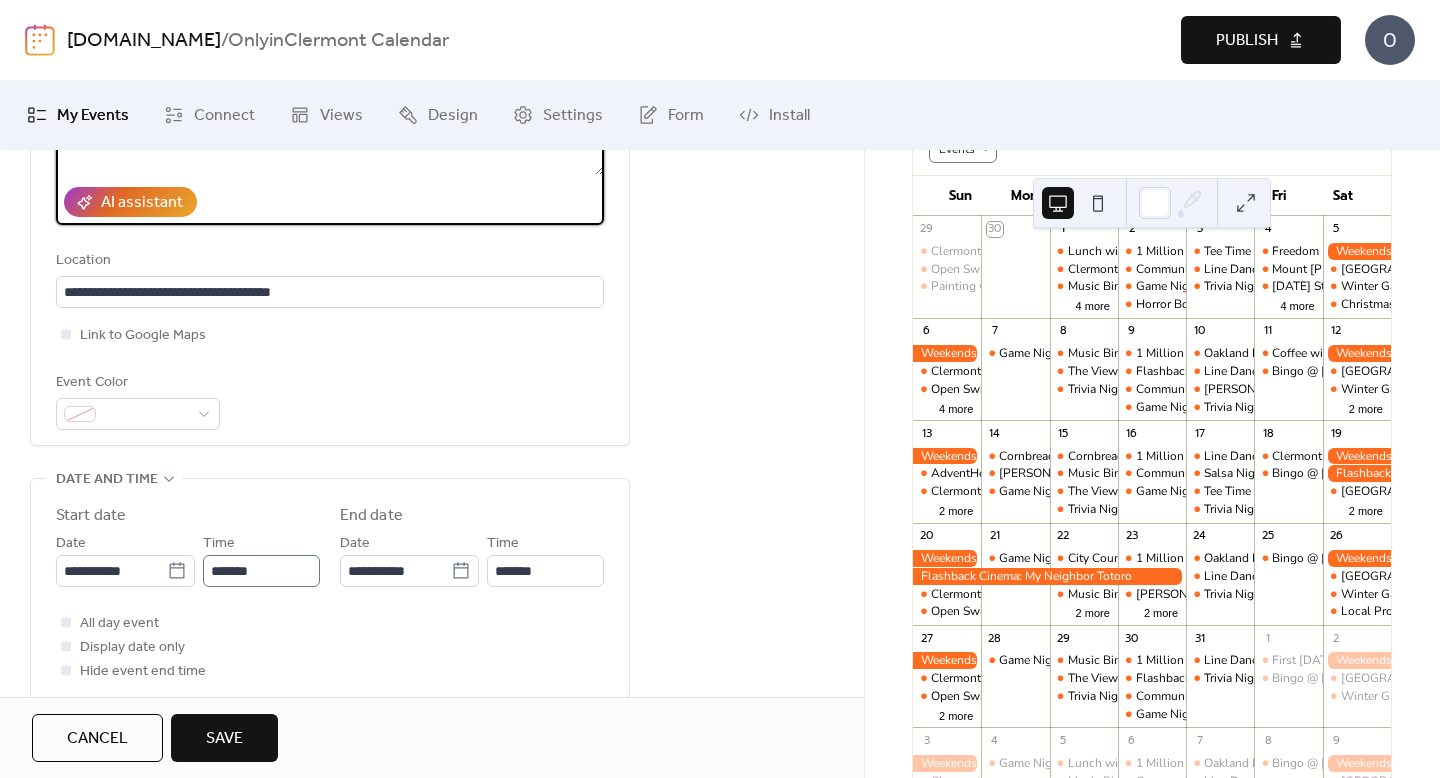 type on "**********" 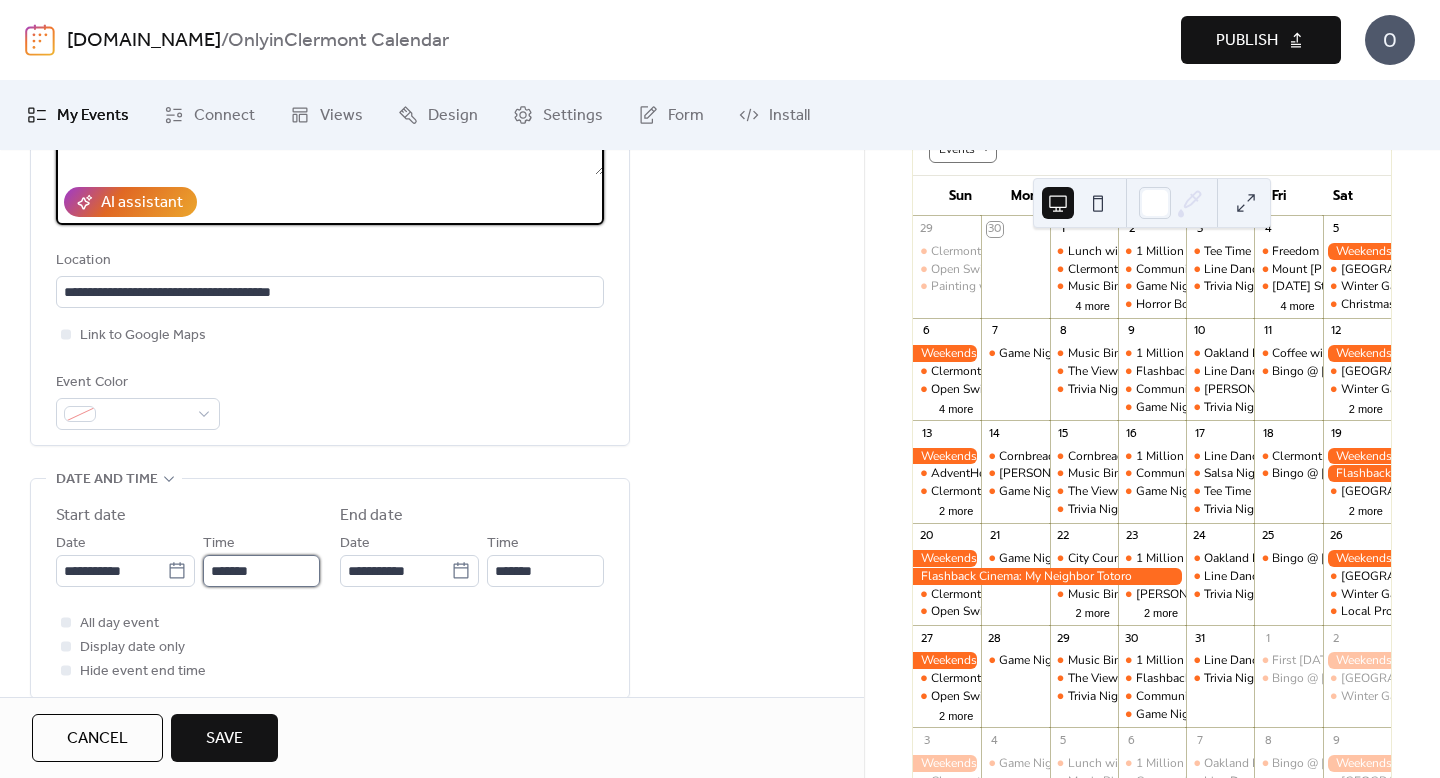 click on "*******" at bounding box center [261, 571] 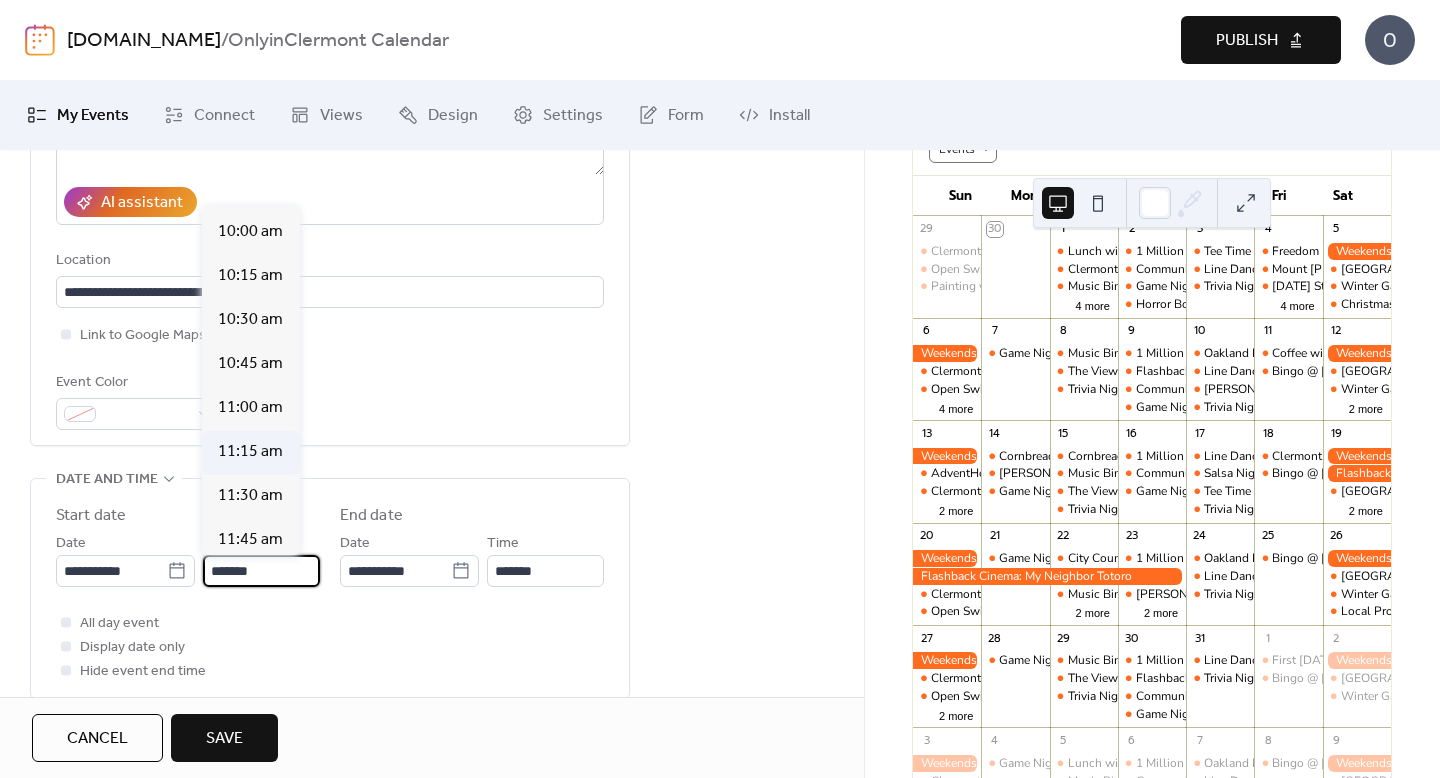 scroll, scrollTop: 1753, scrollLeft: 0, axis: vertical 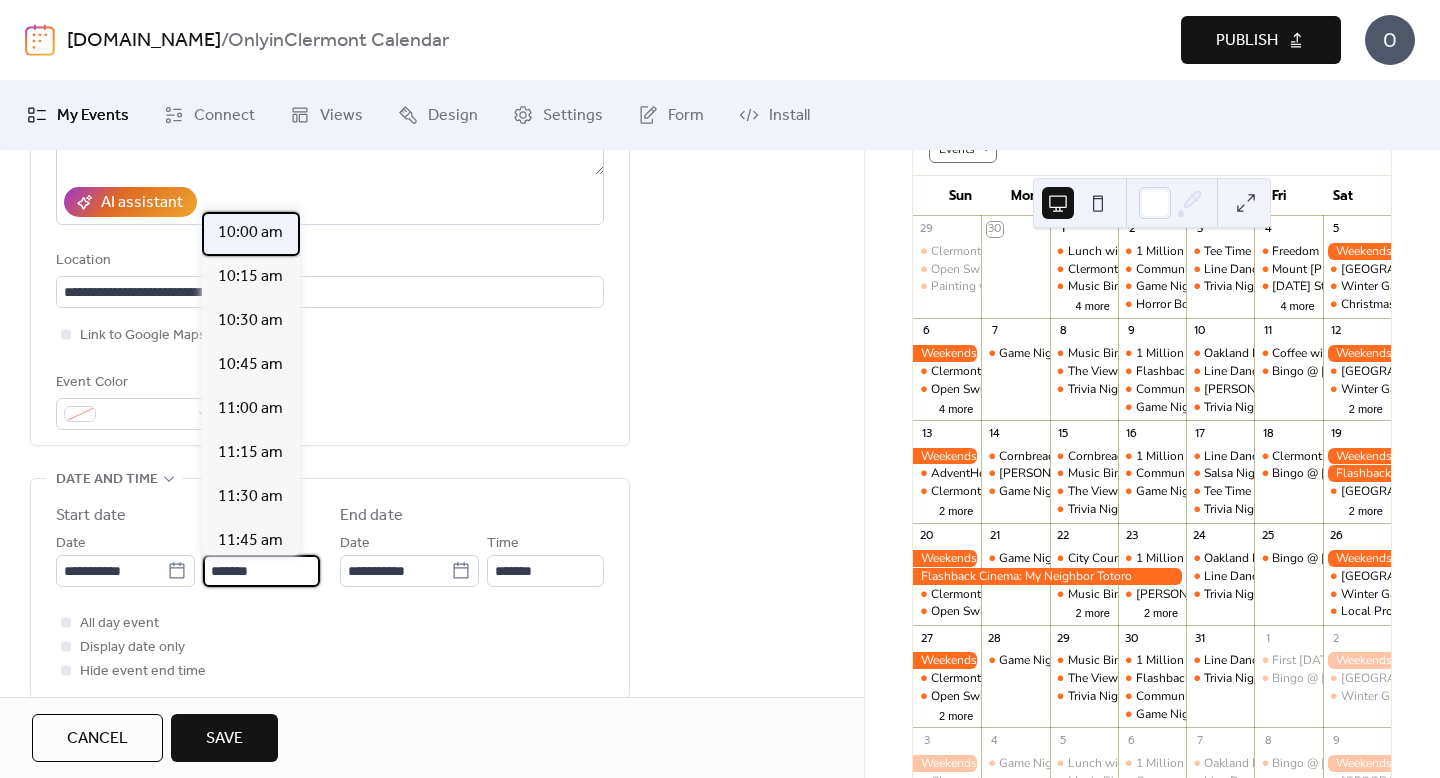 click on "10:00 am" at bounding box center (250, 233) 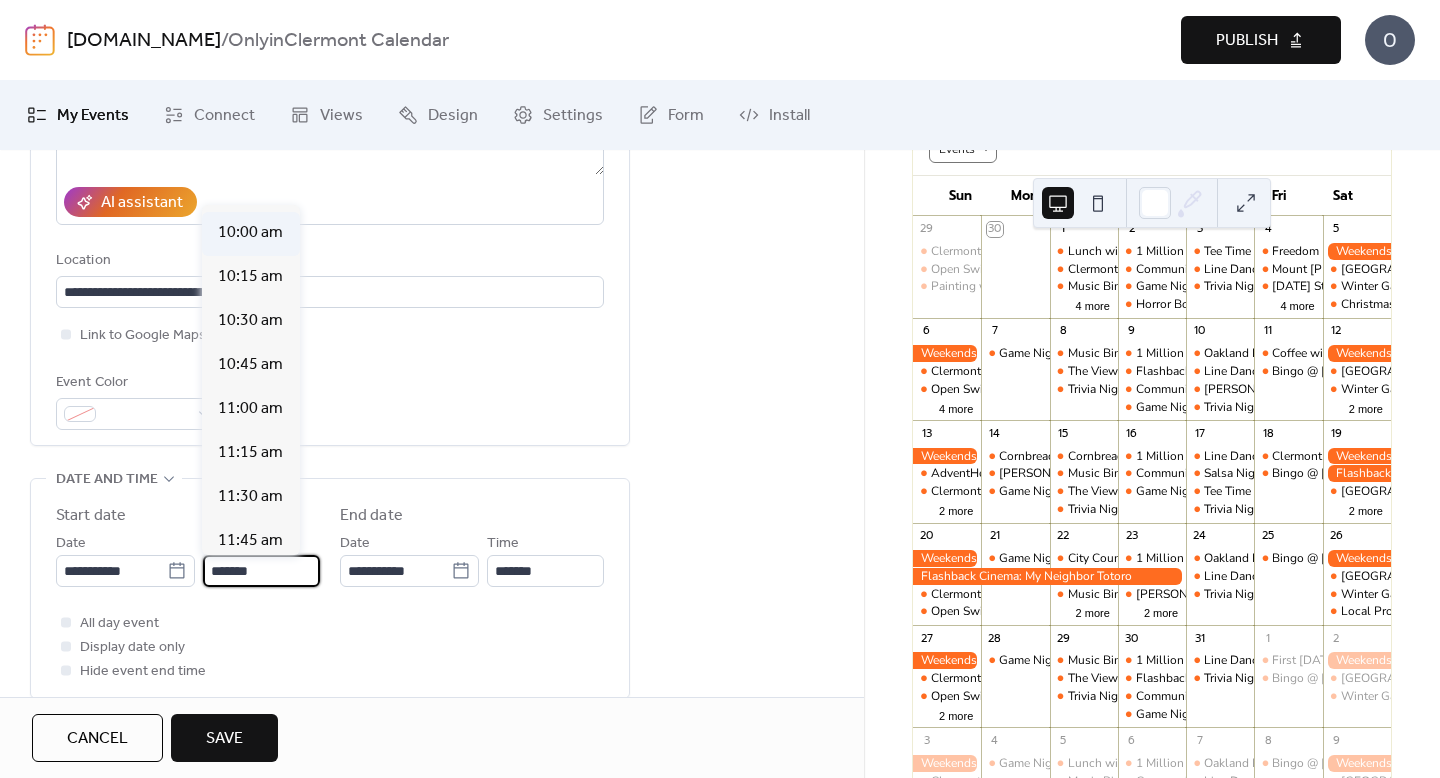 type on "********" 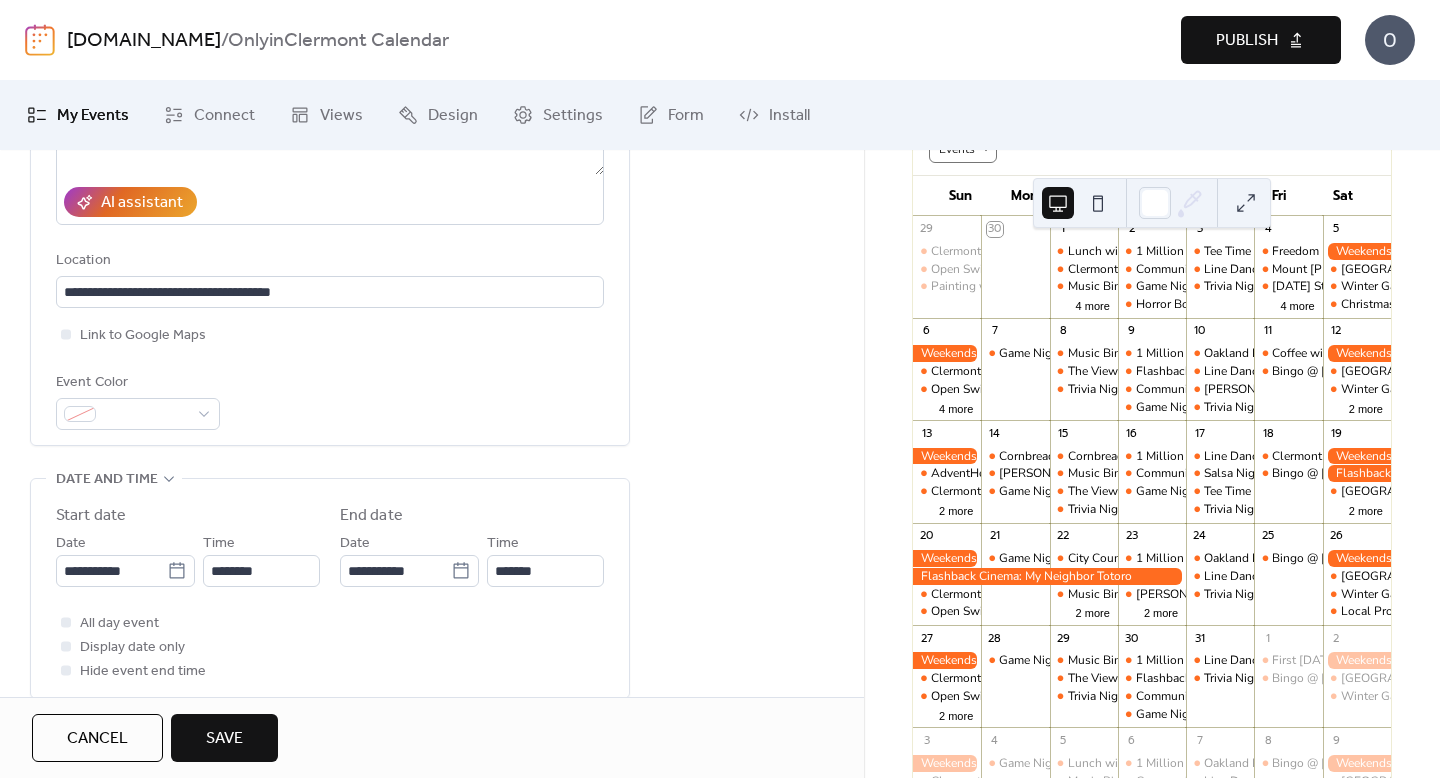 scroll, scrollTop: 439, scrollLeft: 0, axis: vertical 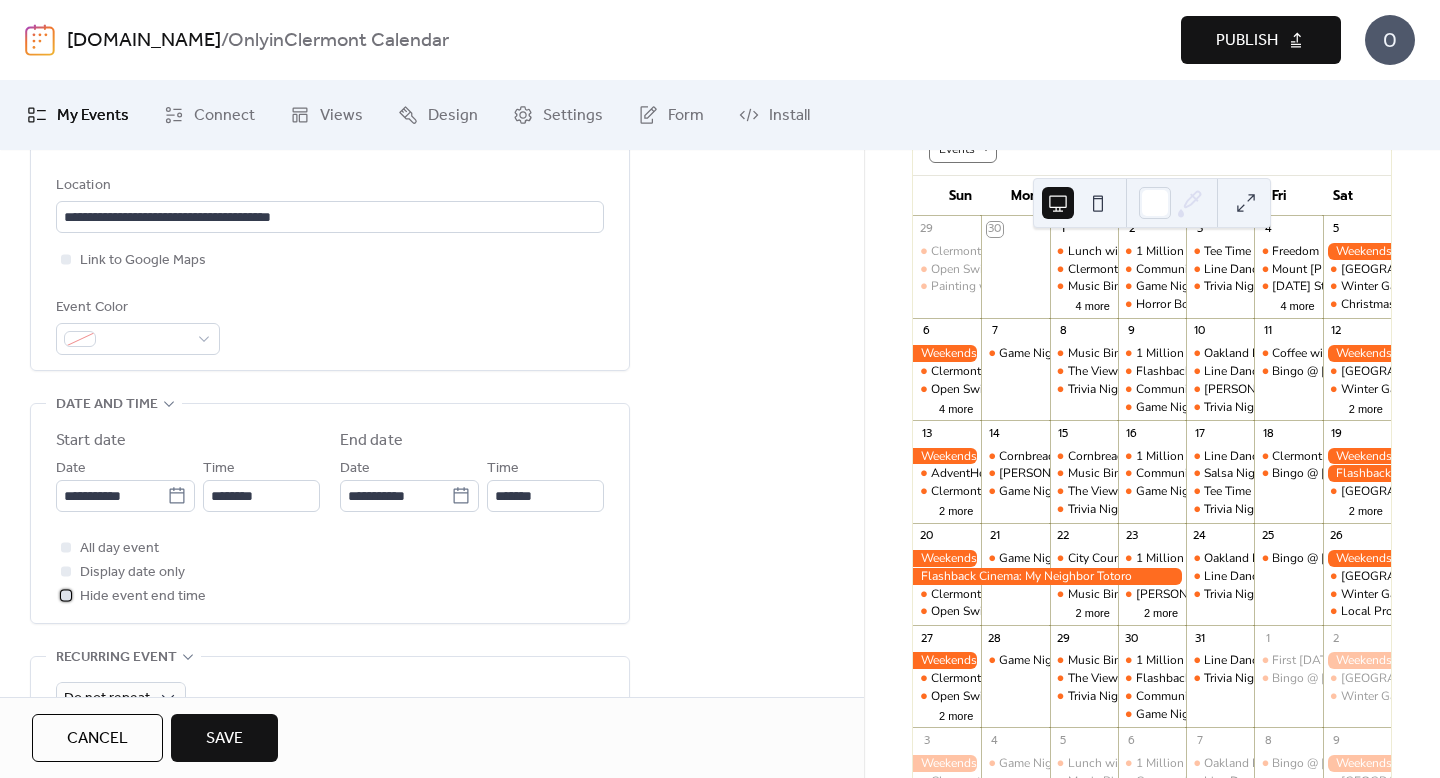 click on "Hide event end time" at bounding box center (143, 597) 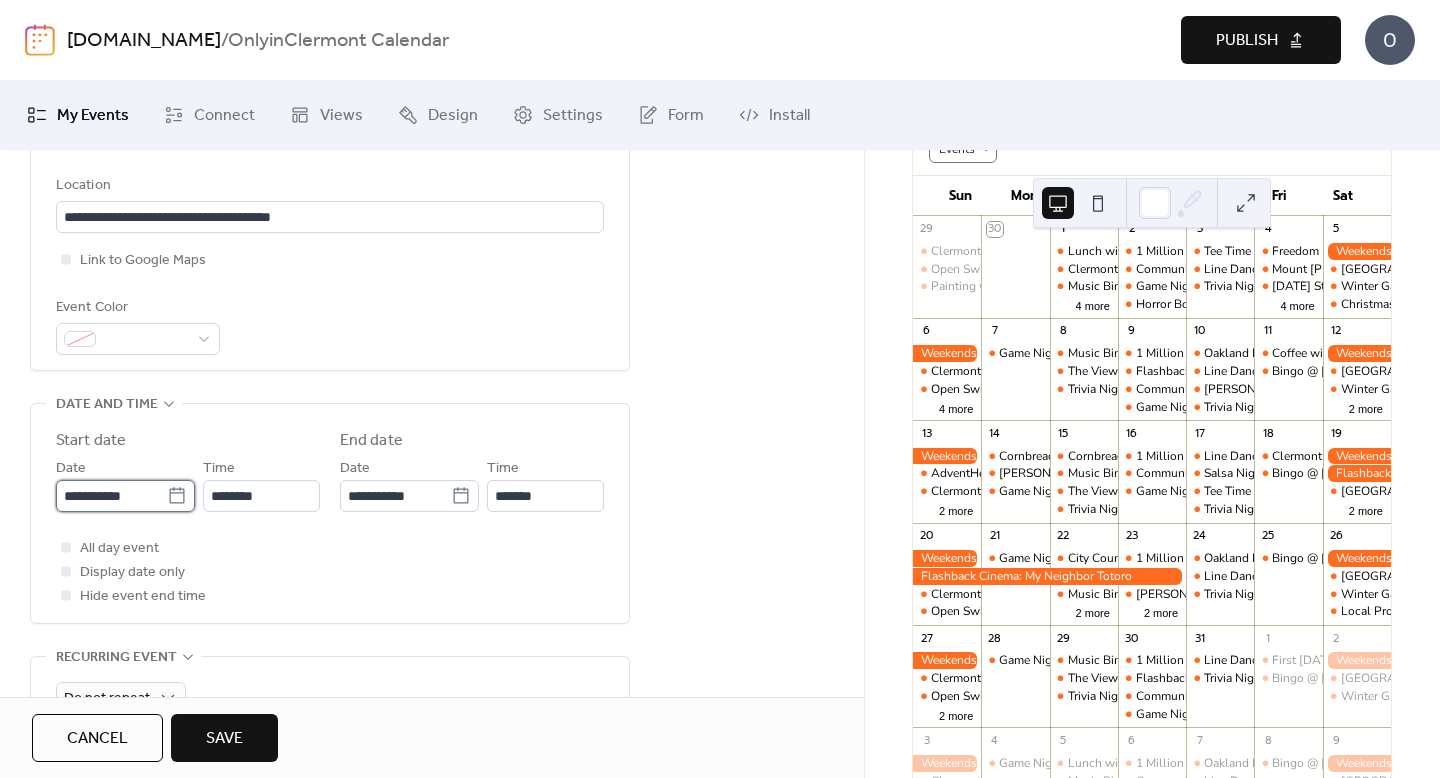 click on "**********" at bounding box center (111, 496) 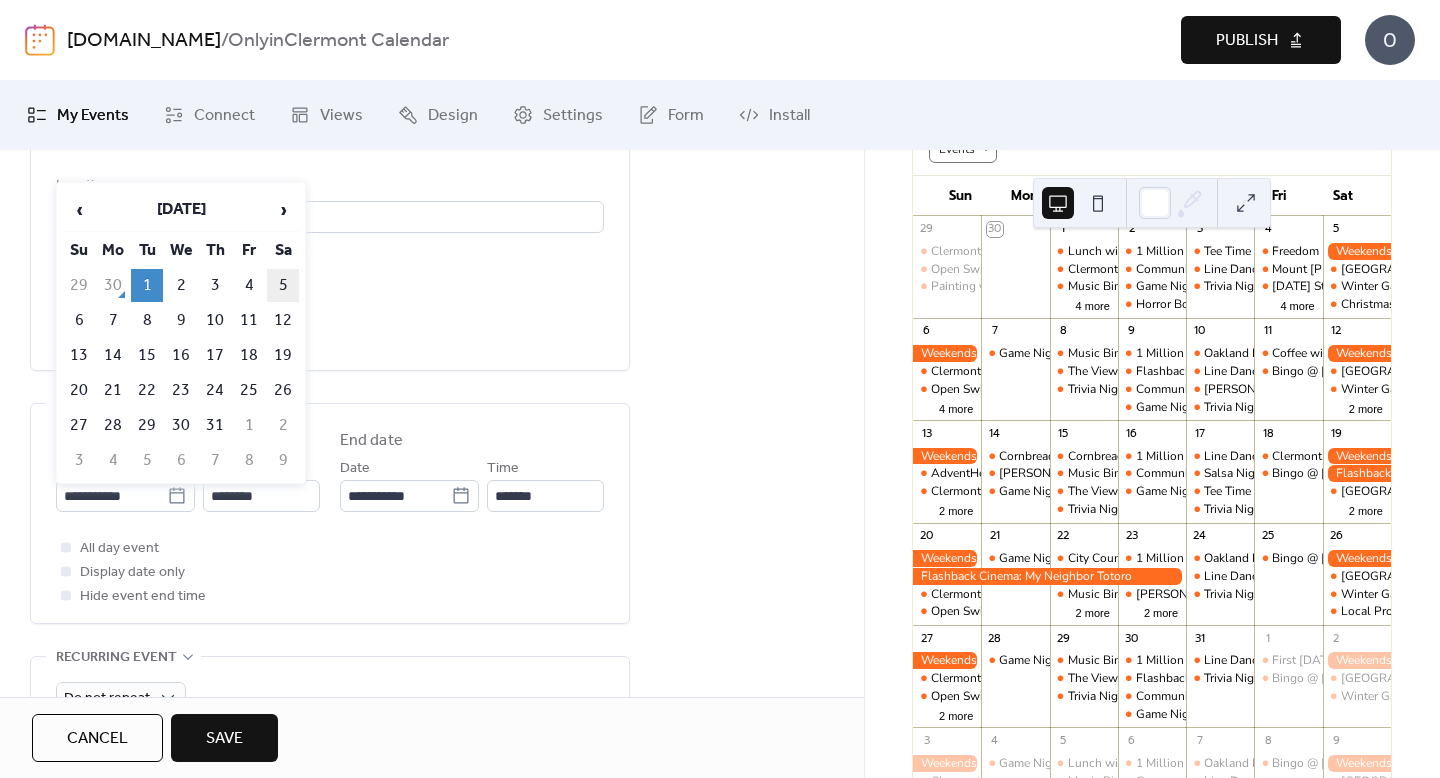 click on "5" at bounding box center [283, 285] 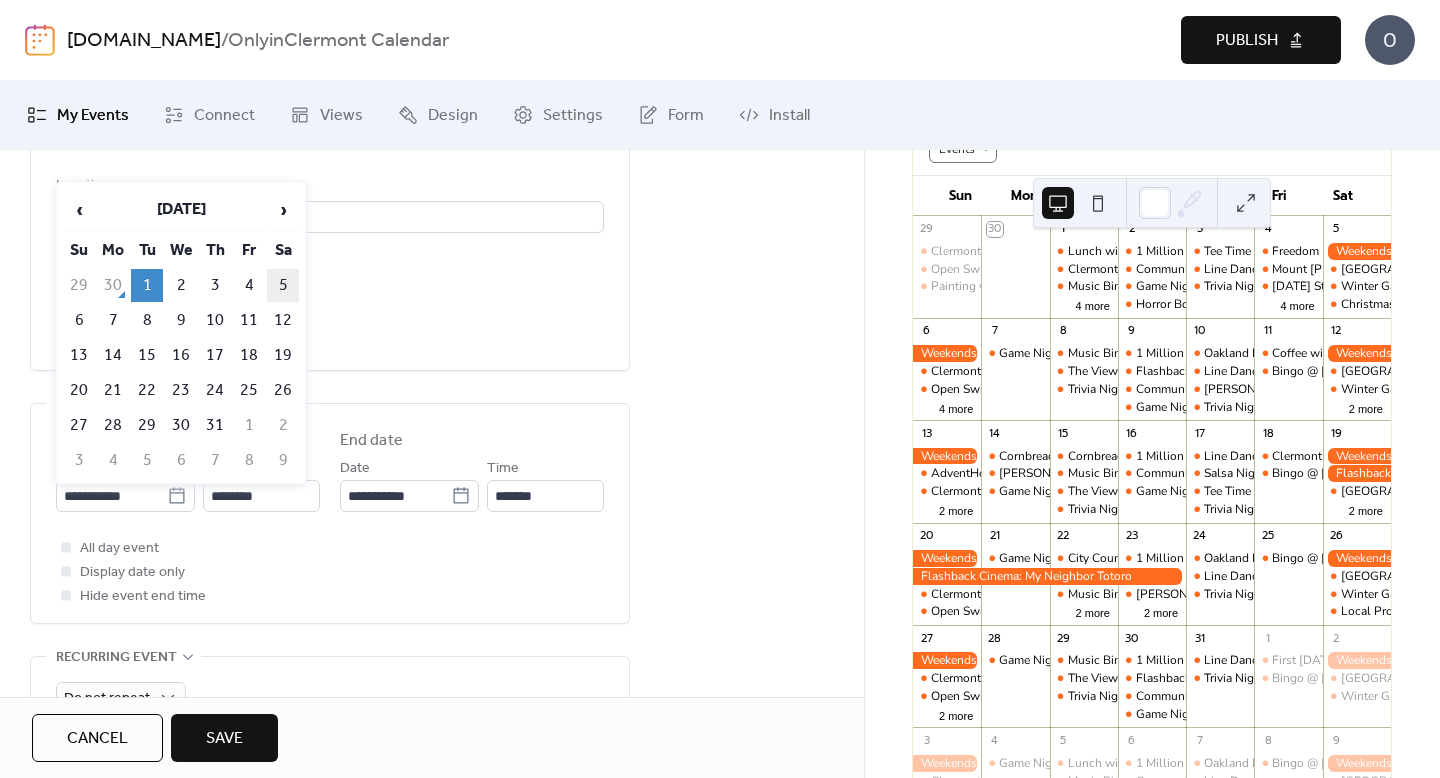 type on "**********" 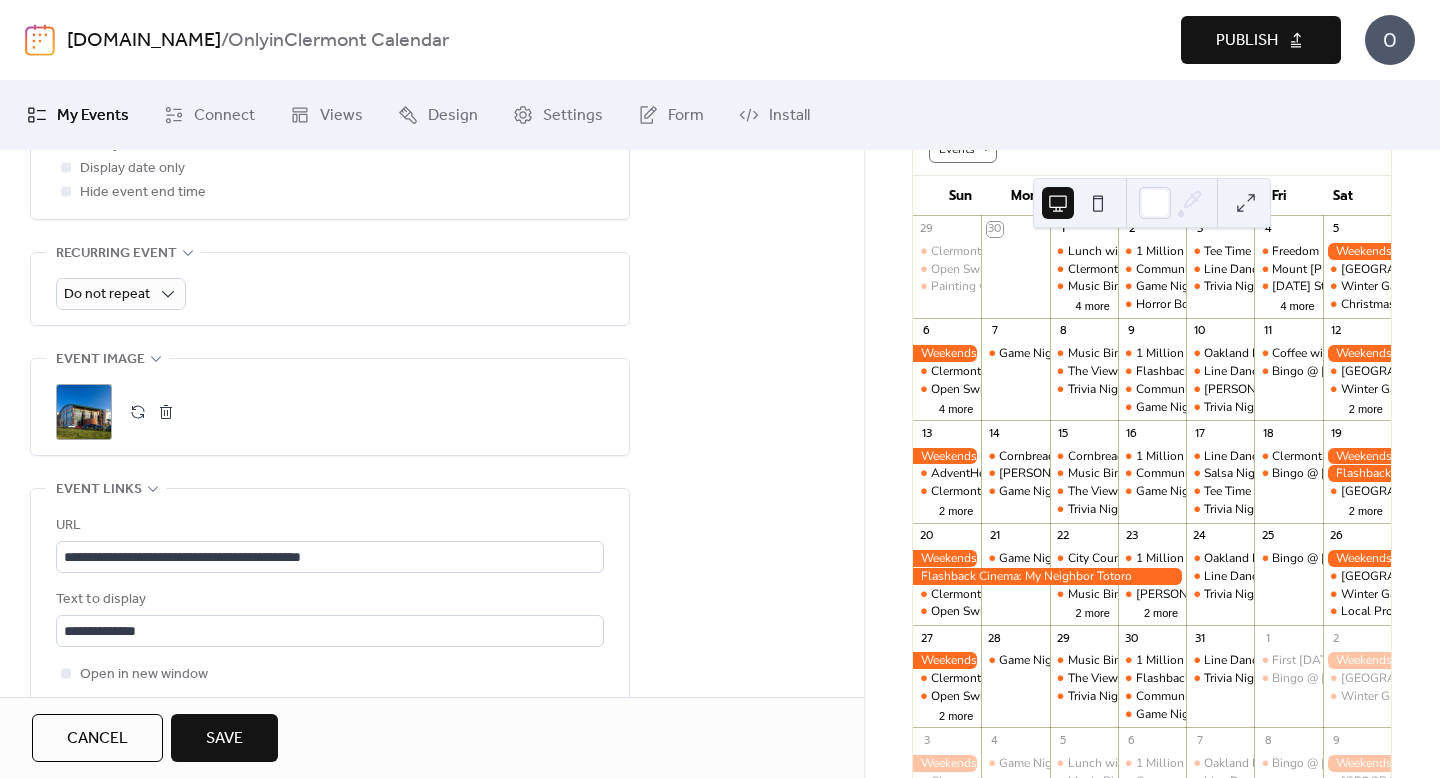 scroll, scrollTop: 1060, scrollLeft: 0, axis: vertical 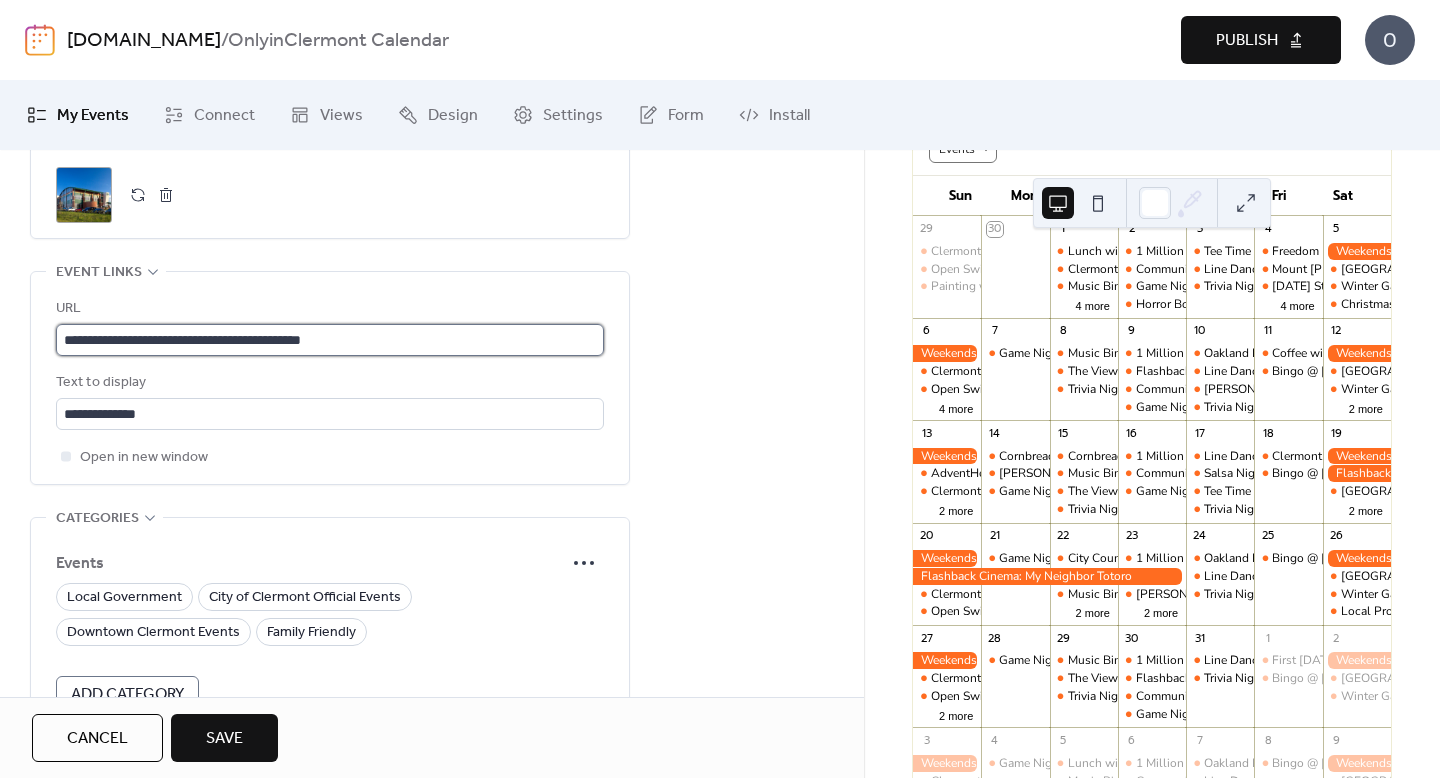 click on "**********" at bounding box center [330, 340] 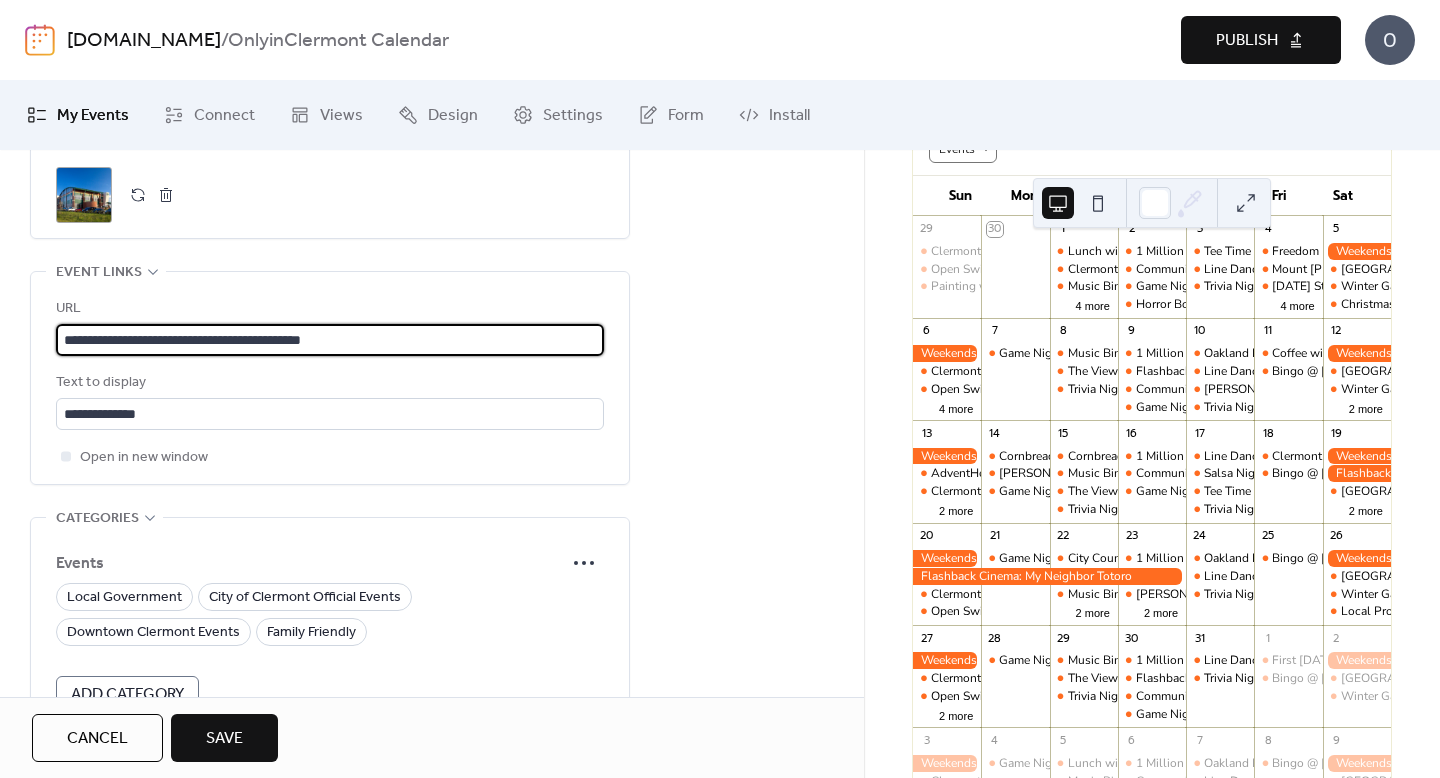 click on "**********" at bounding box center (330, 340) 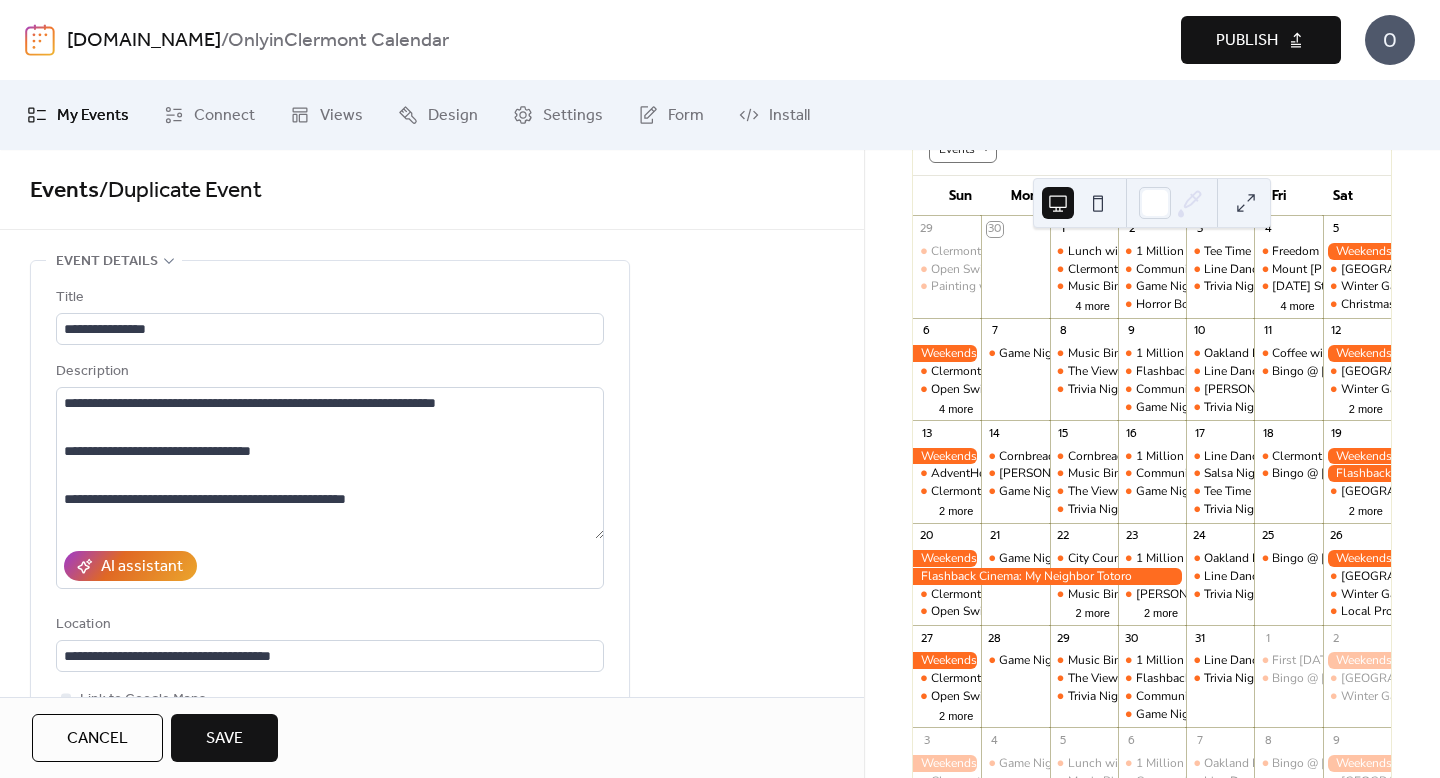 type on "**********" 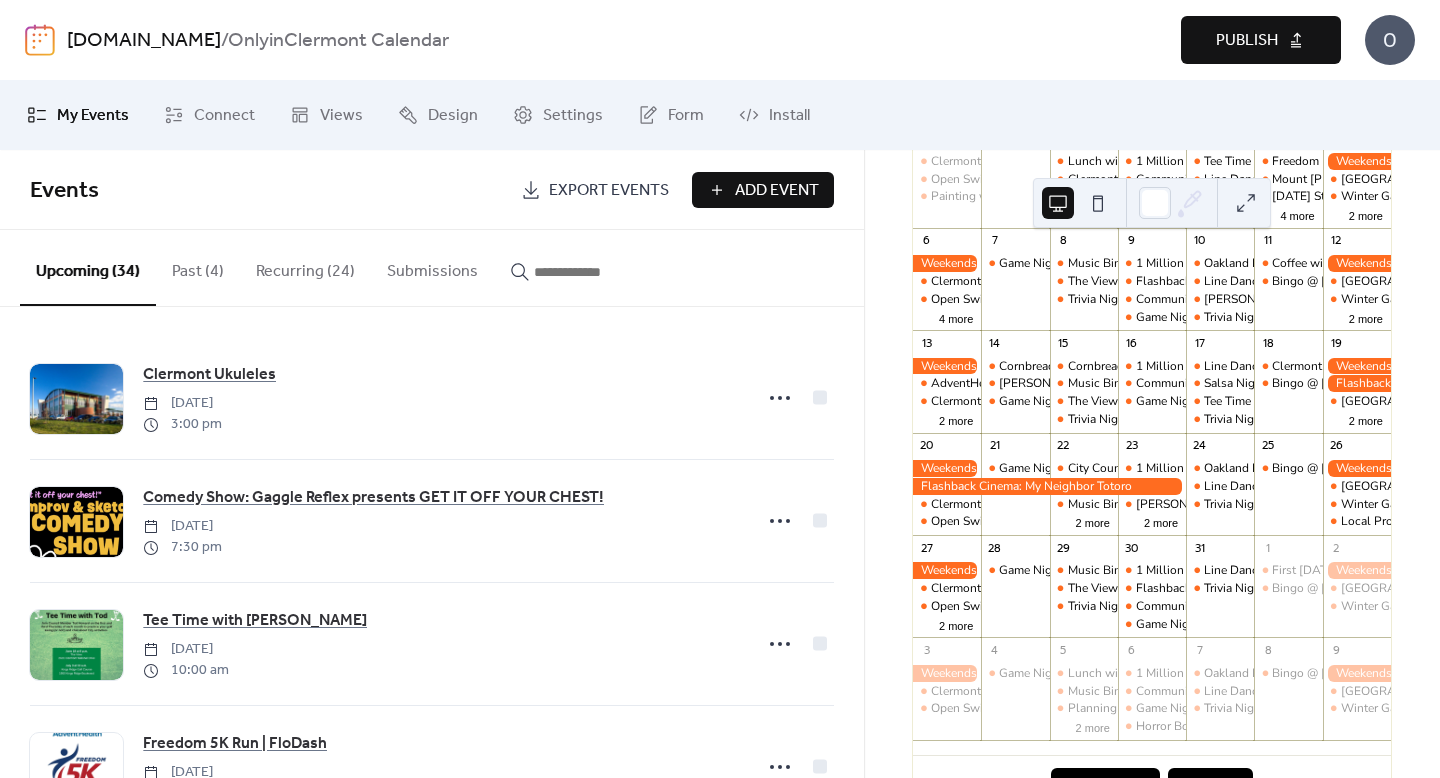 scroll, scrollTop: 262, scrollLeft: 0, axis: vertical 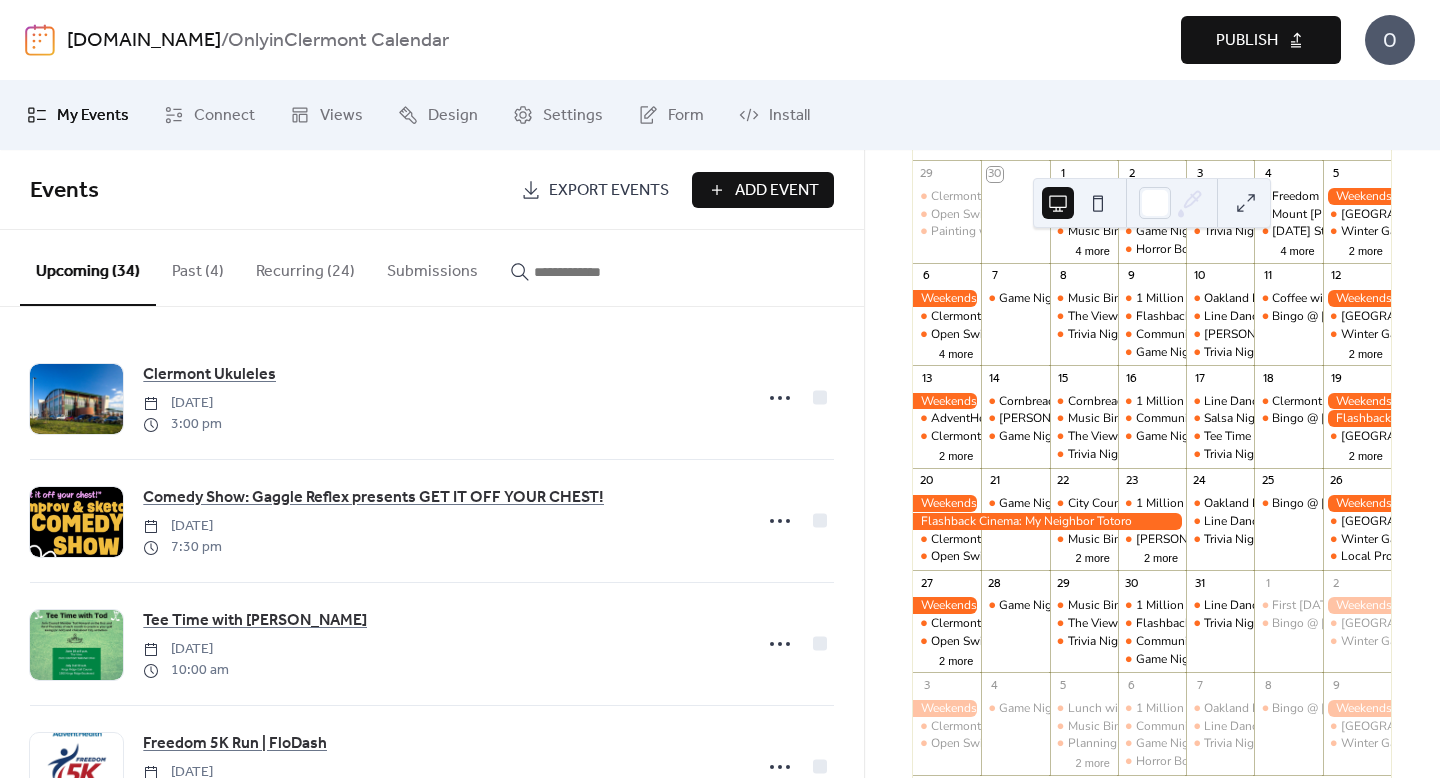 click on "Add Event" at bounding box center [763, 190] 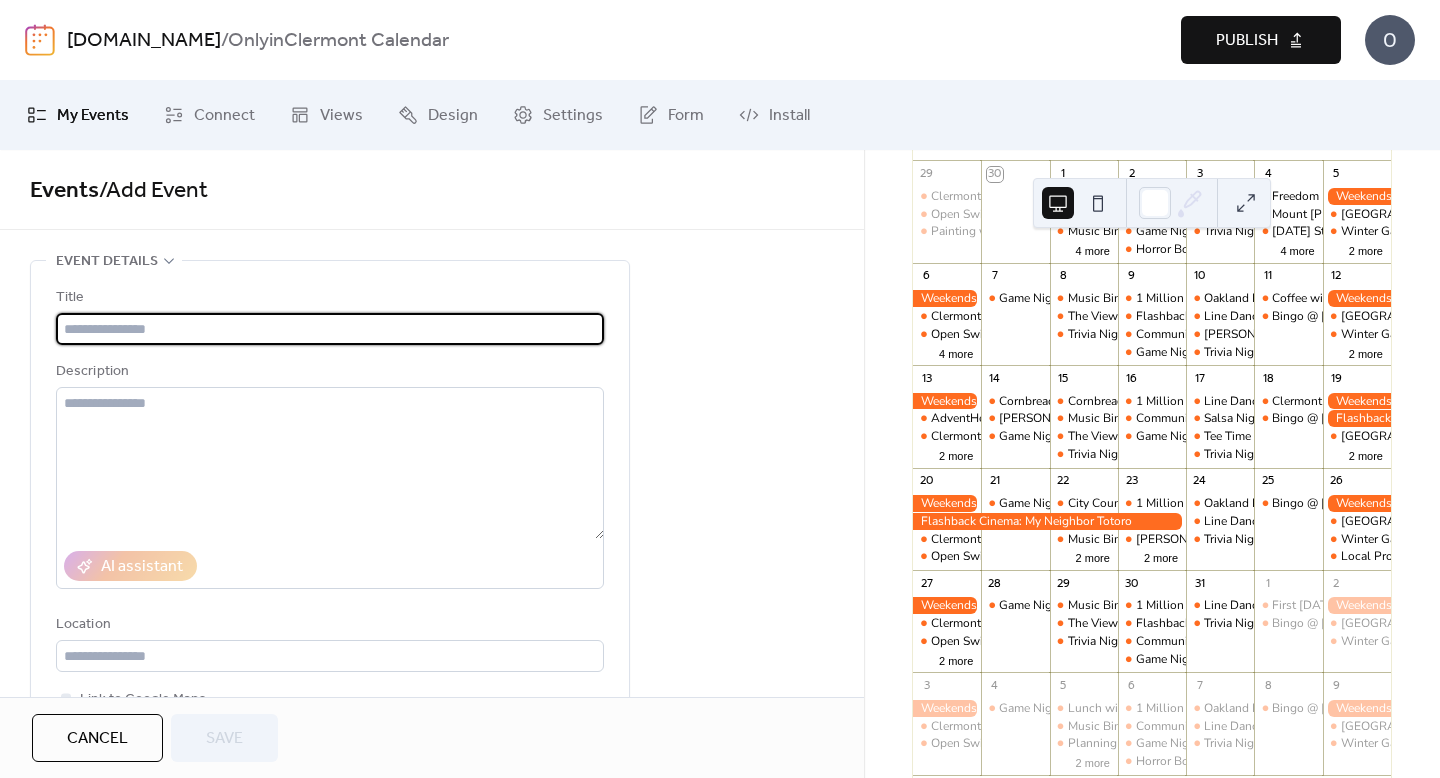 click at bounding box center (330, 329) 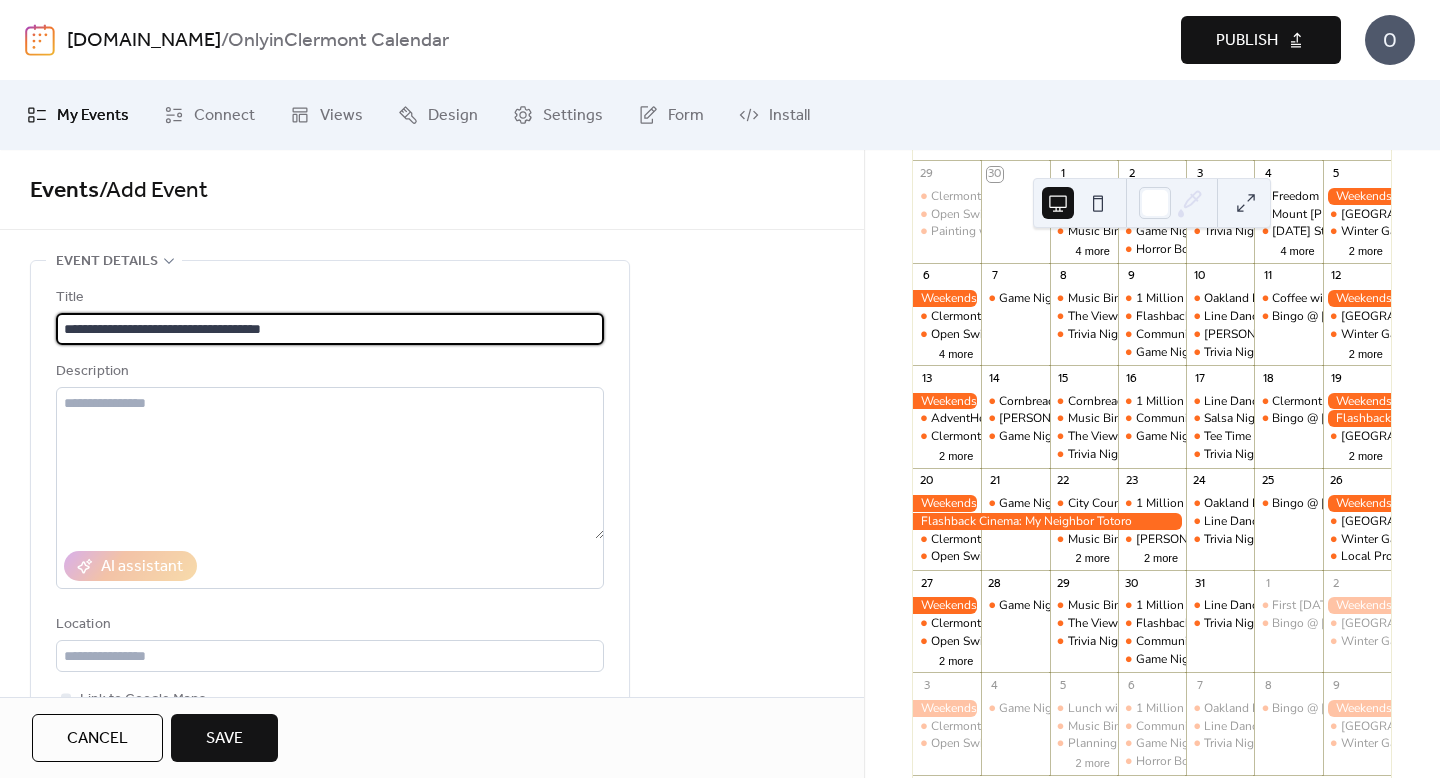 type on "**********" 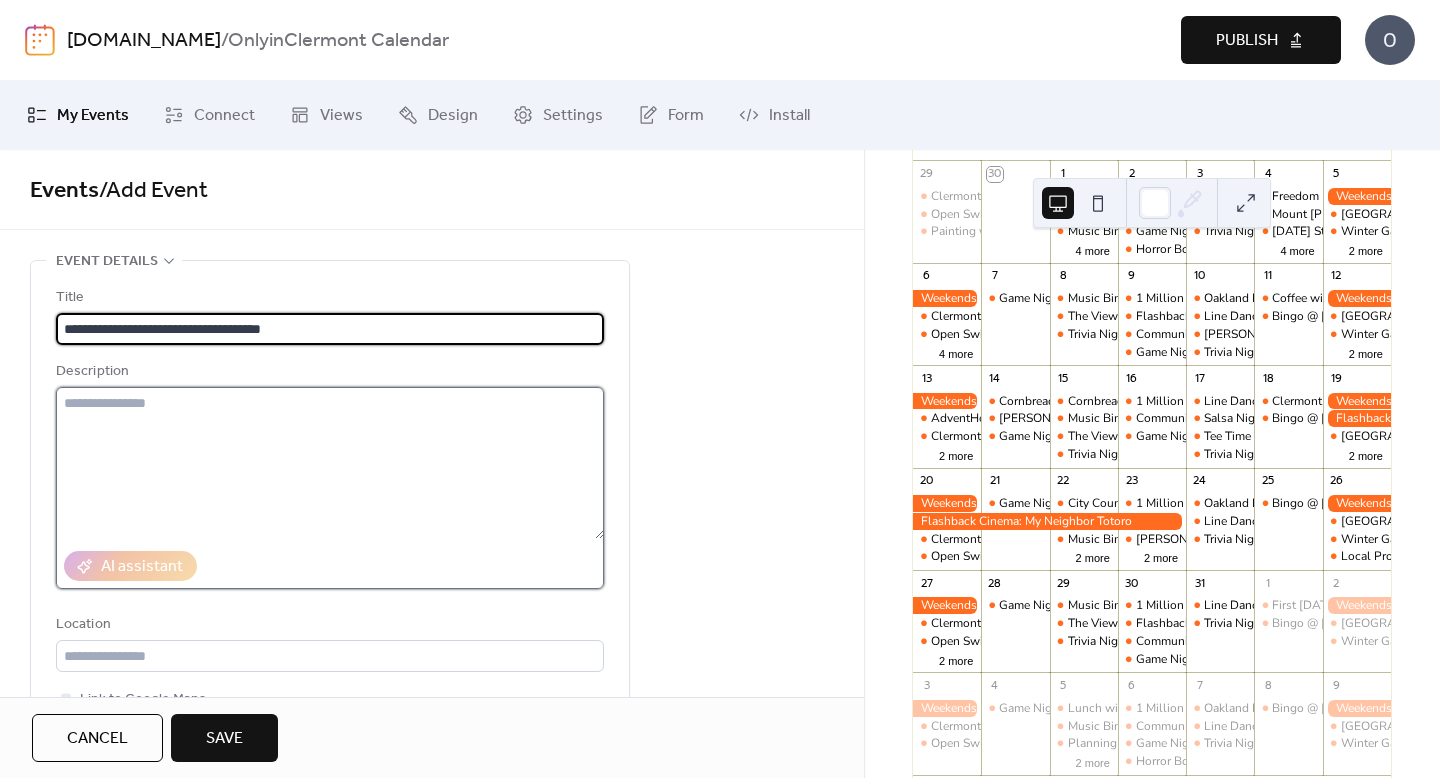 click at bounding box center (330, 463) 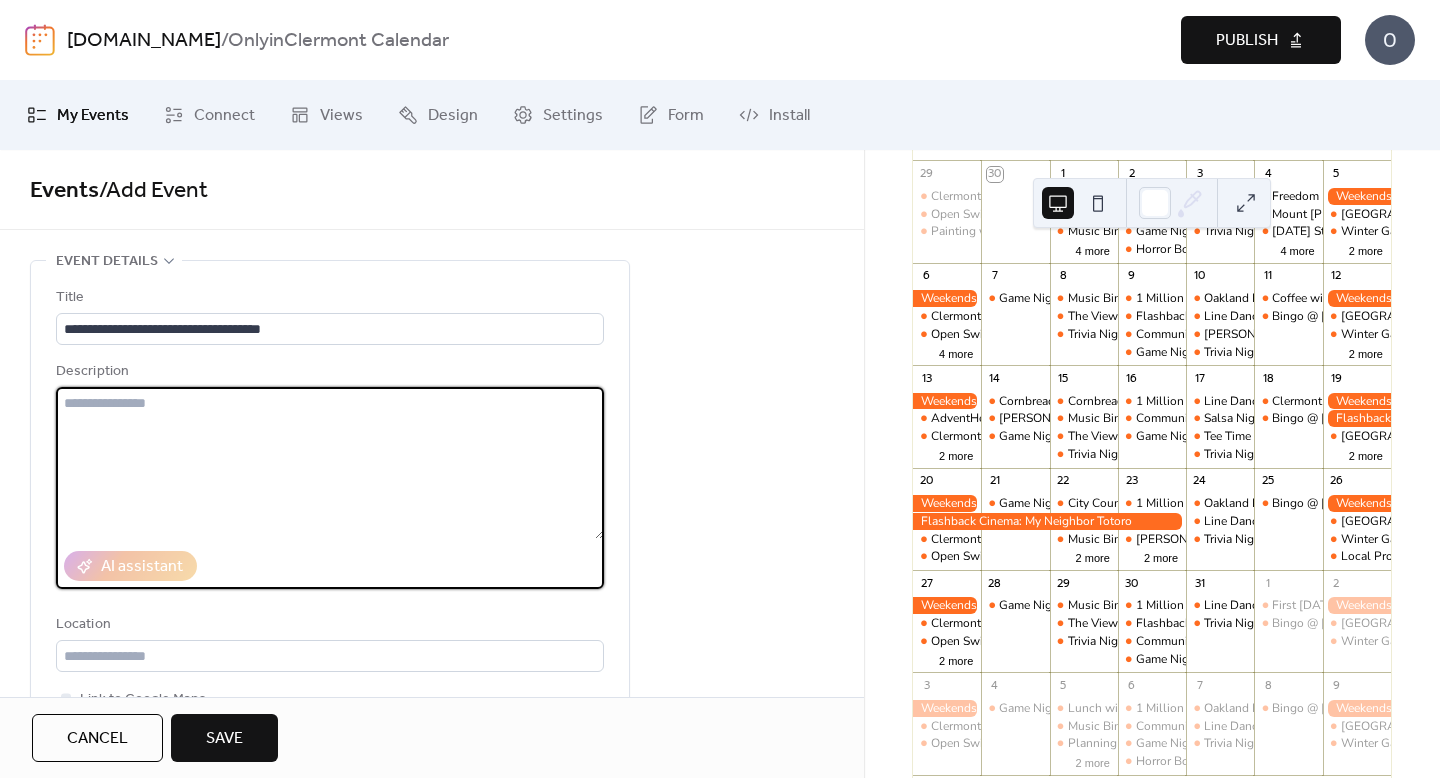 paste on "**********" 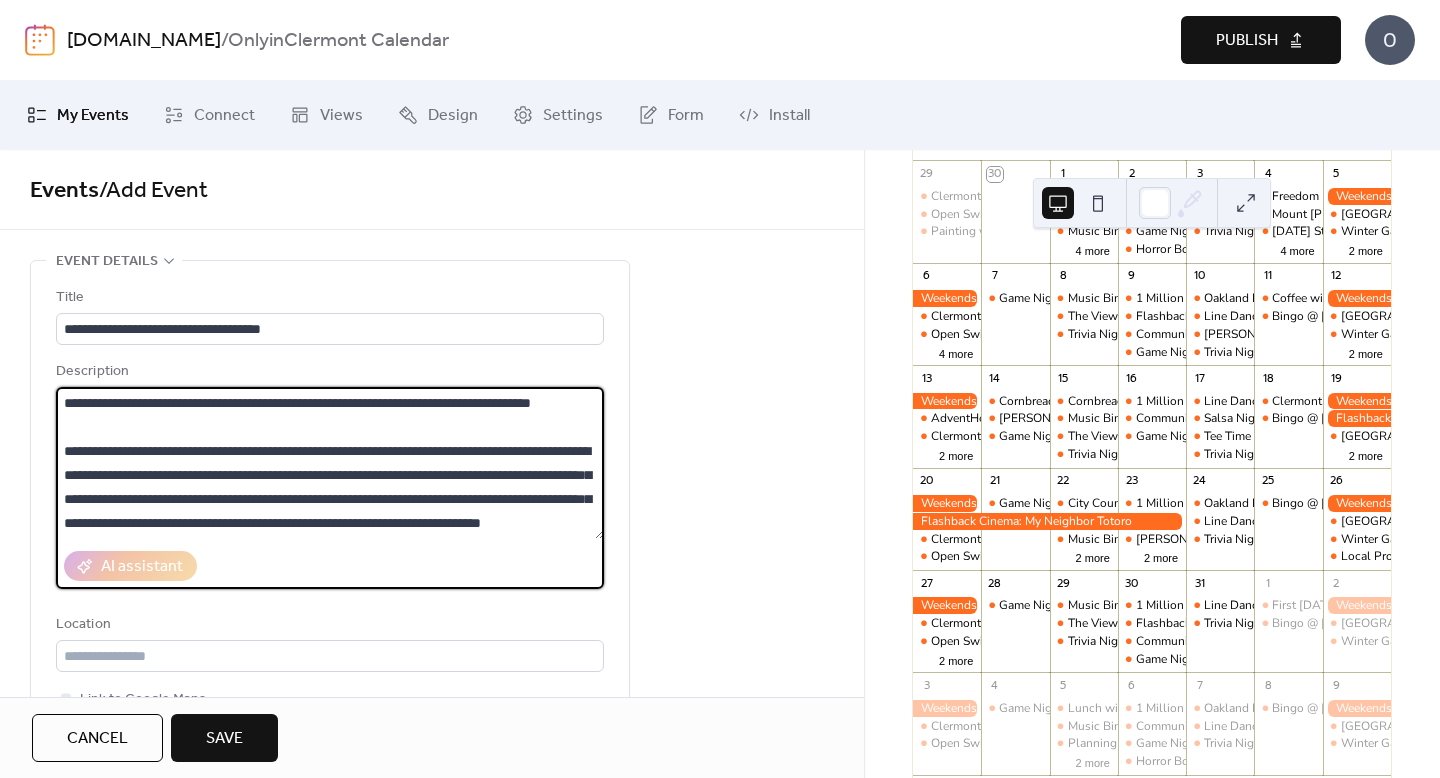scroll, scrollTop: 360, scrollLeft: 0, axis: vertical 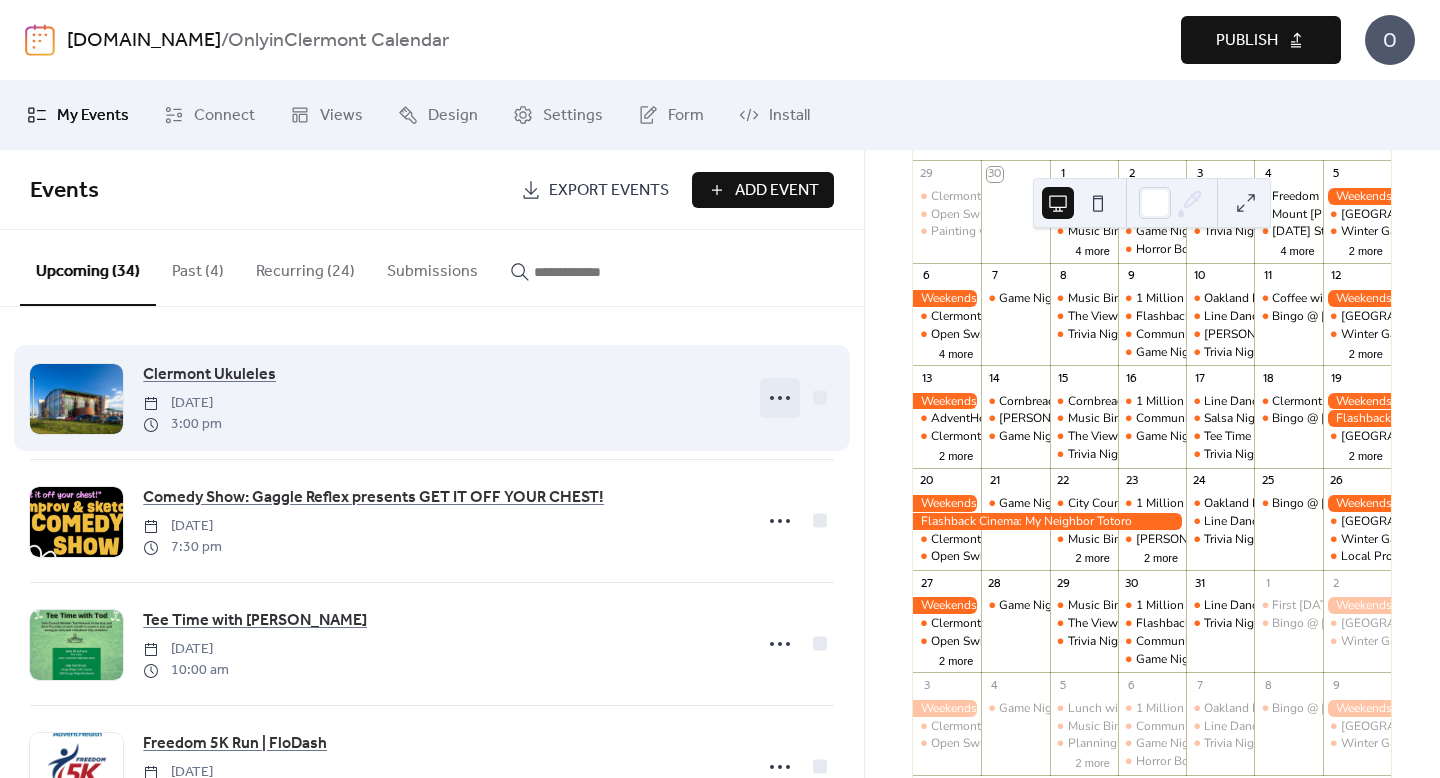 click 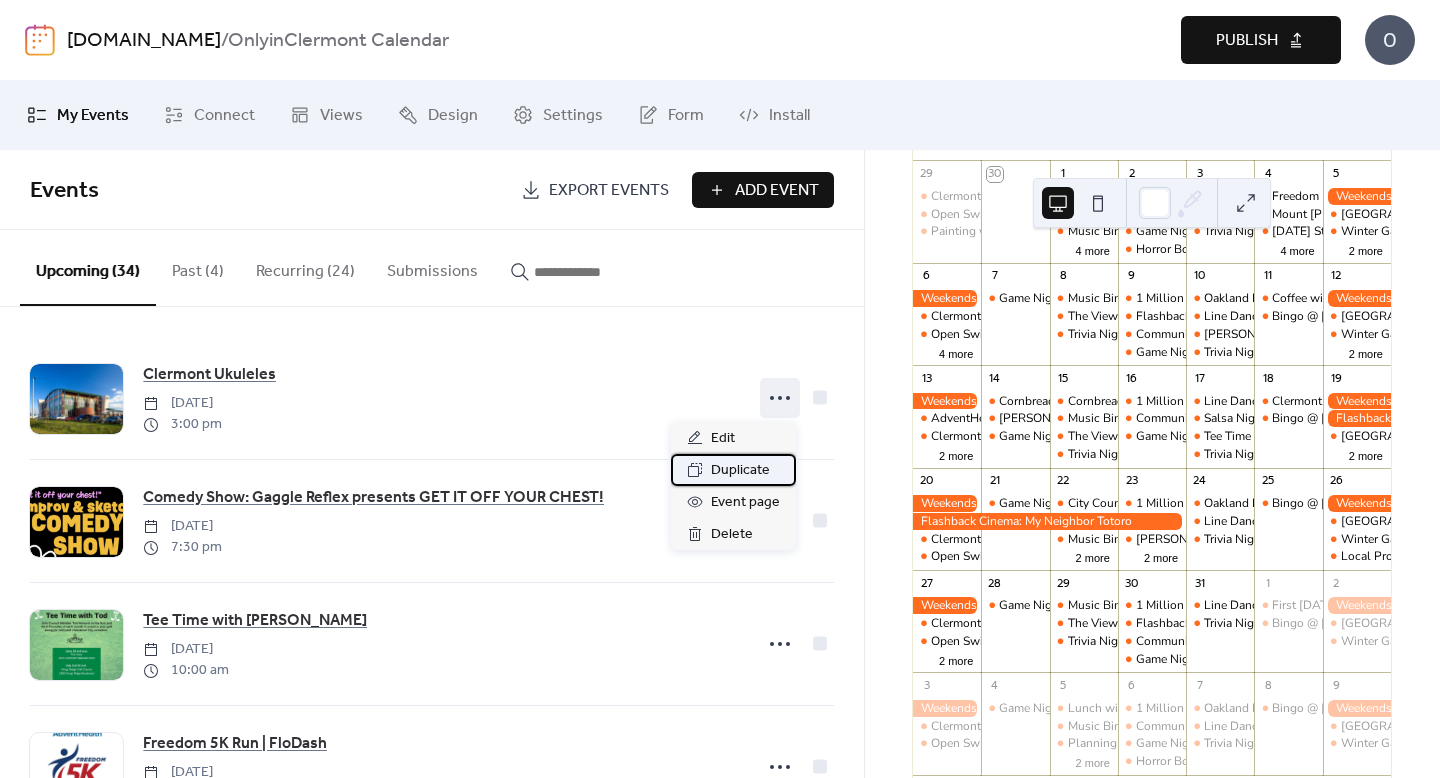 click on "Duplicate" at bounding box center [740, 471] 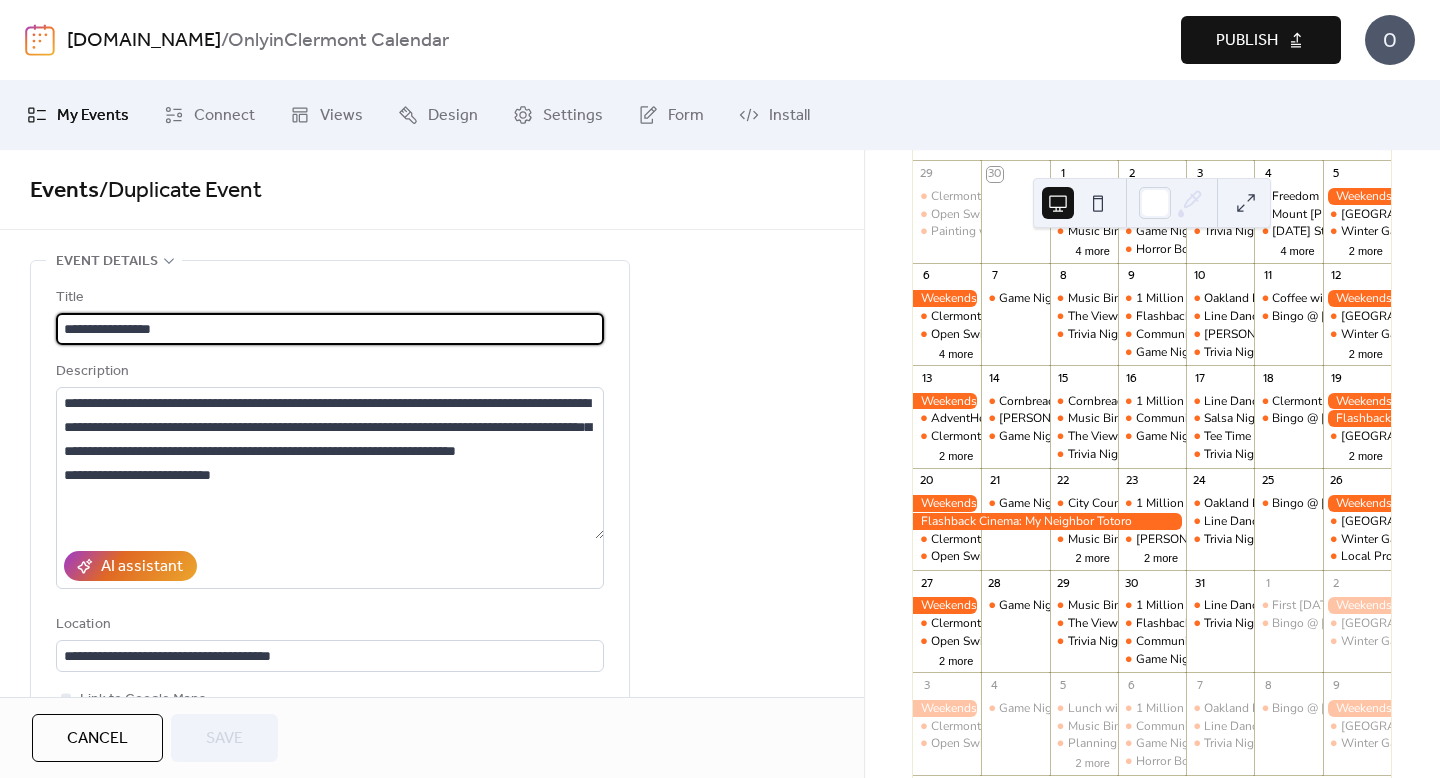 click on "**********" at bounding box center (330, 329) 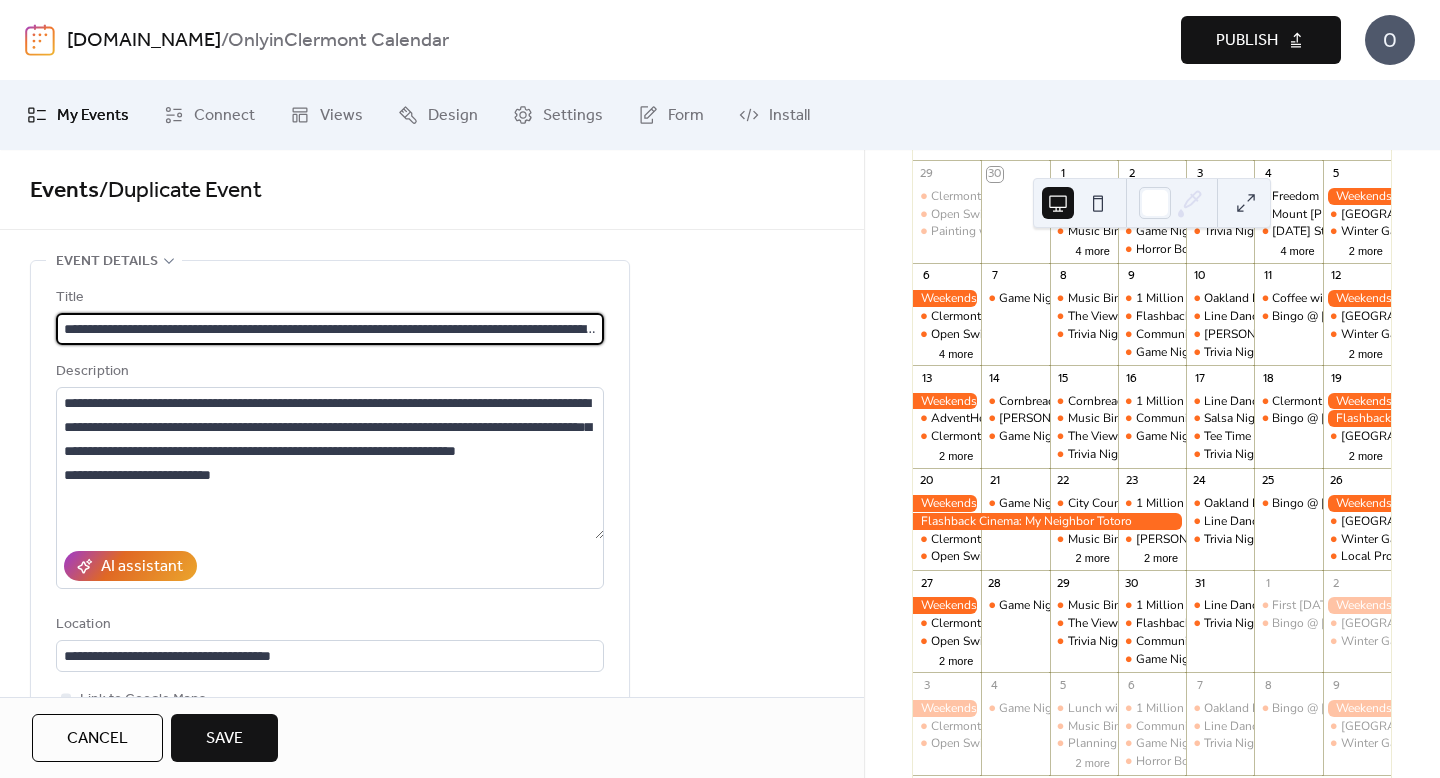 scroll, scrollTop: 0, scrollLeft: 7602, axis: horizontal 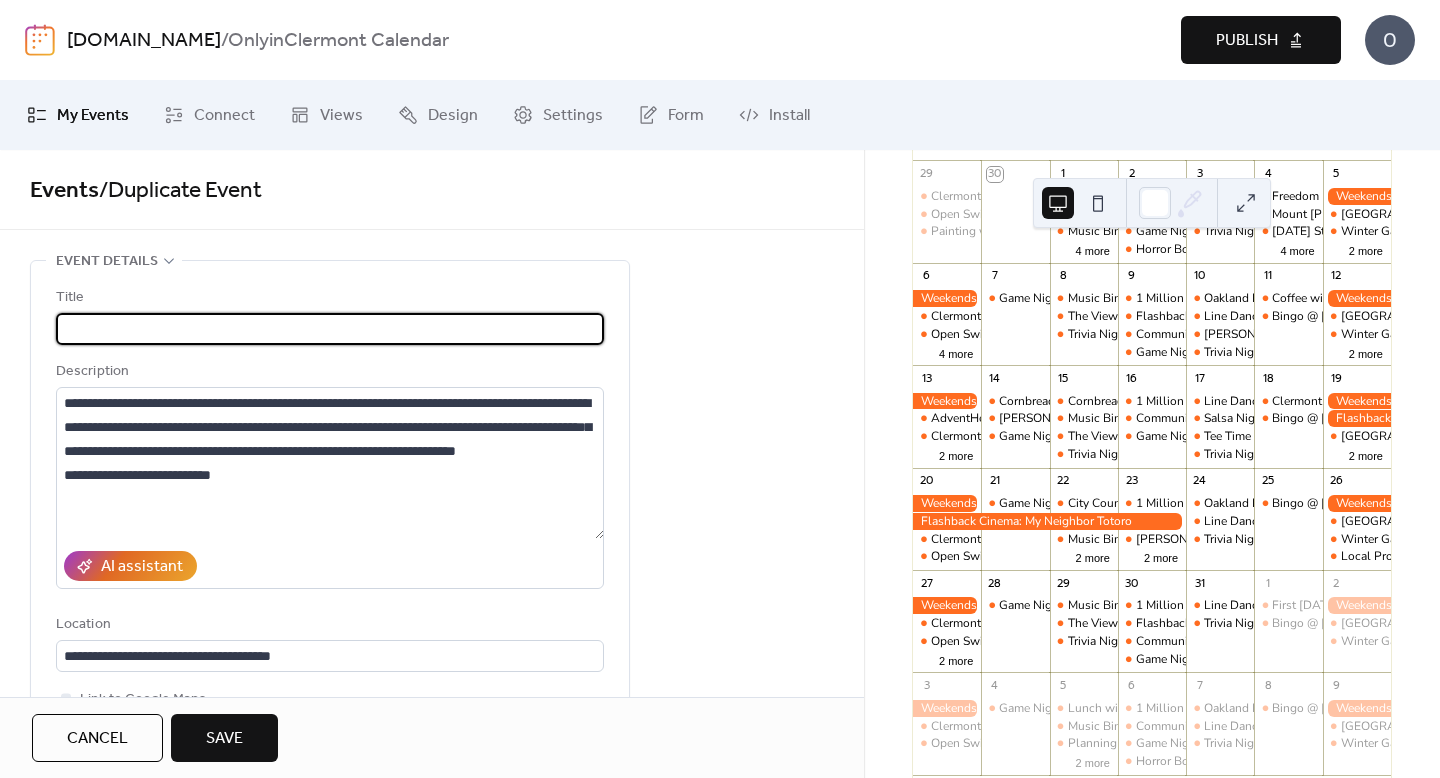 click at bounding box center [330, 329] 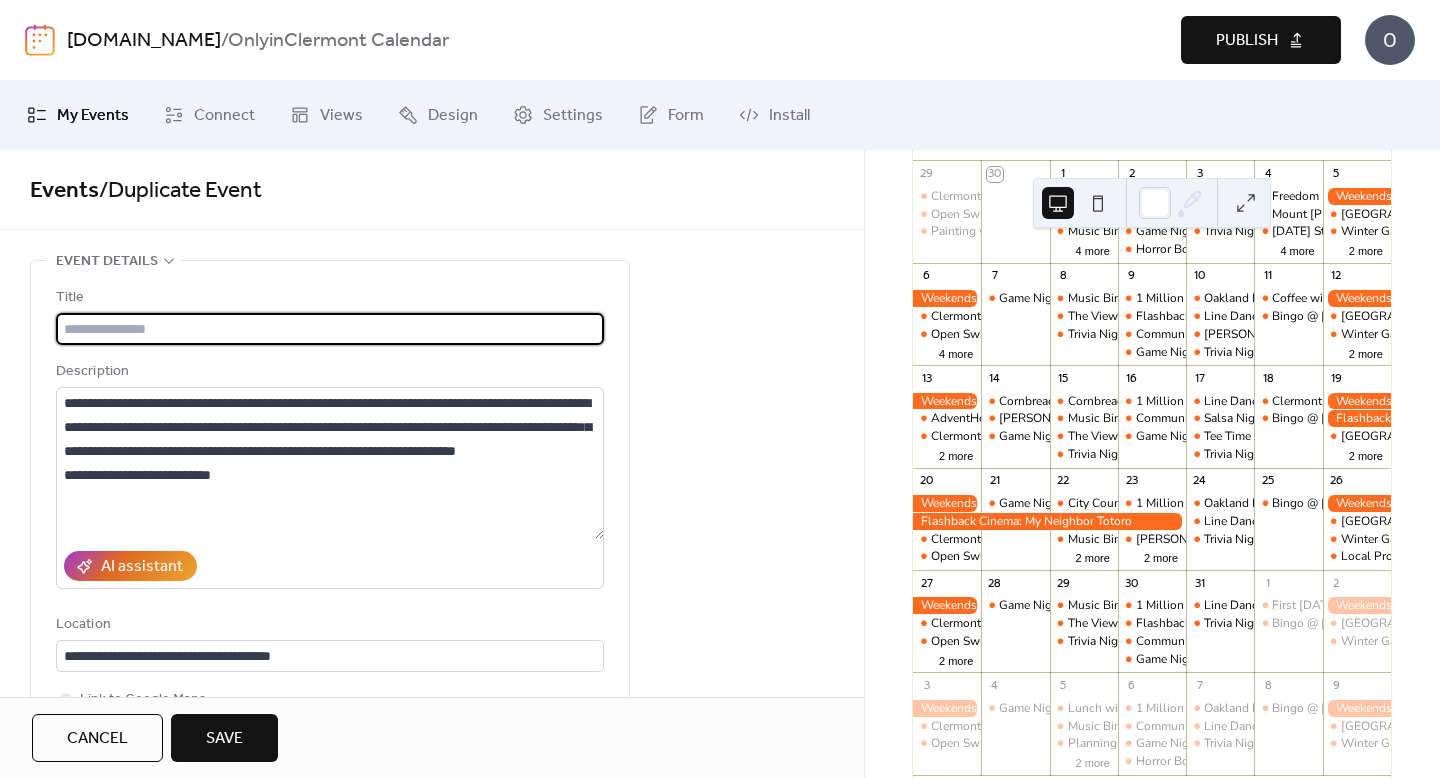 scroll, scrollTop: 0, scrollLeft: 0, axis: both 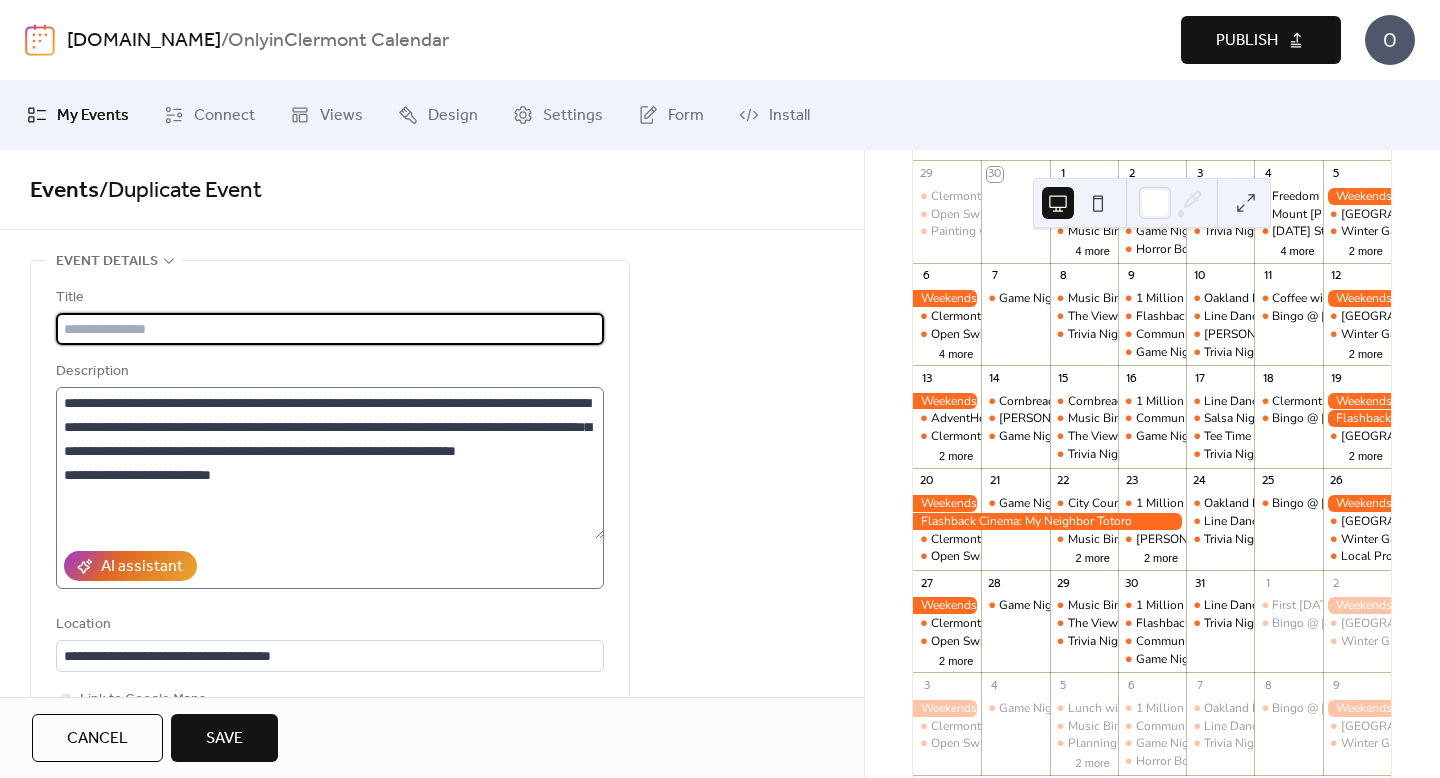type 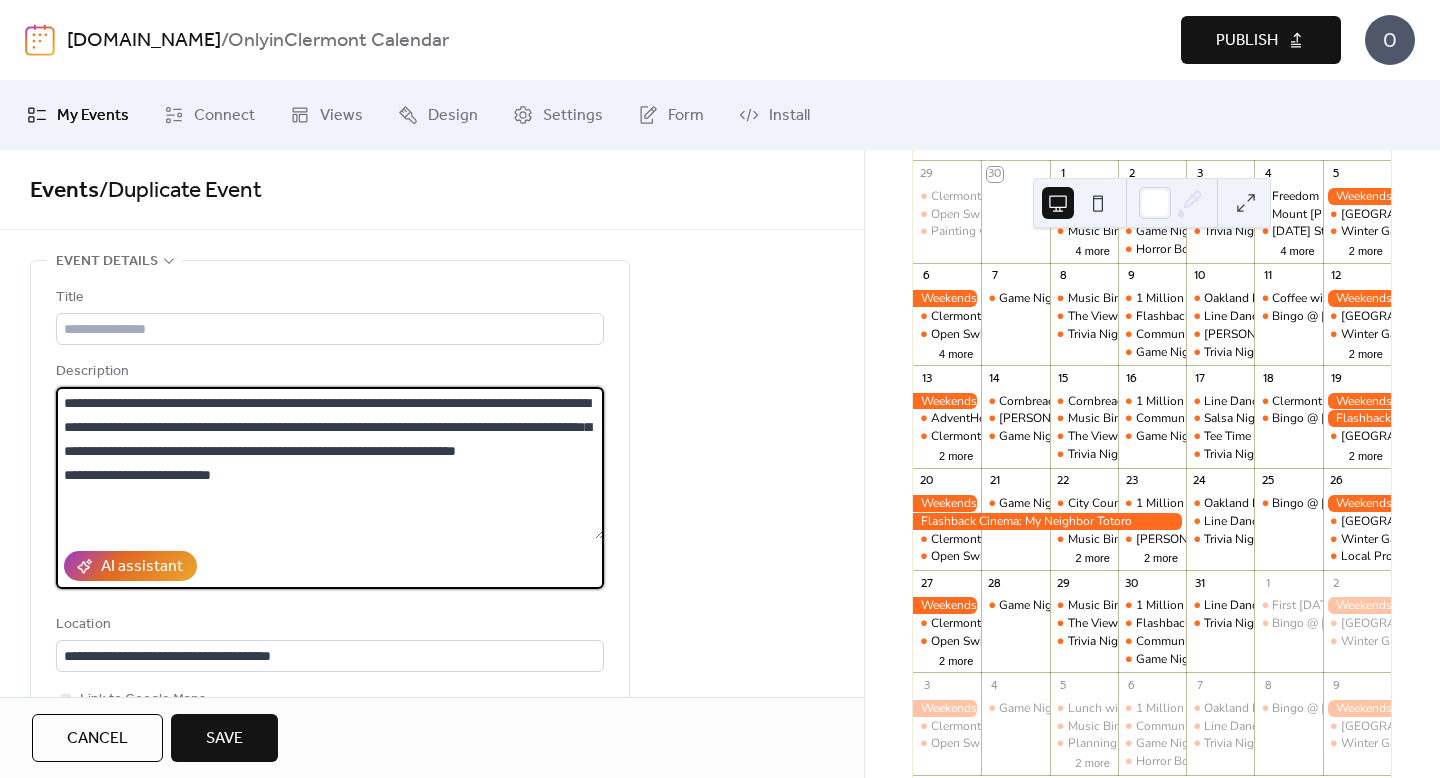 click on "**********" at bounding box center (330, 463) 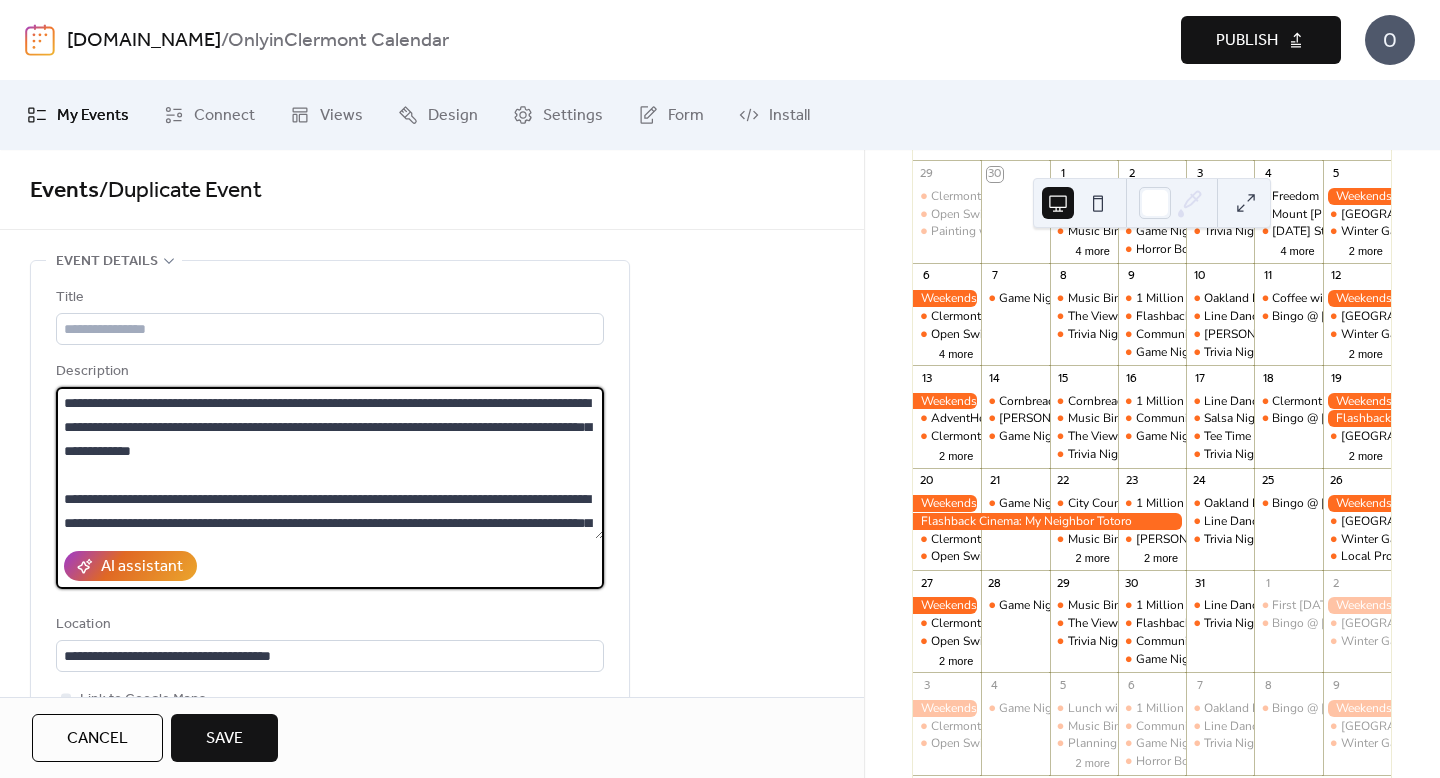 scroll, scrollTop: 357, scrollLeft: 0, axis: vertical 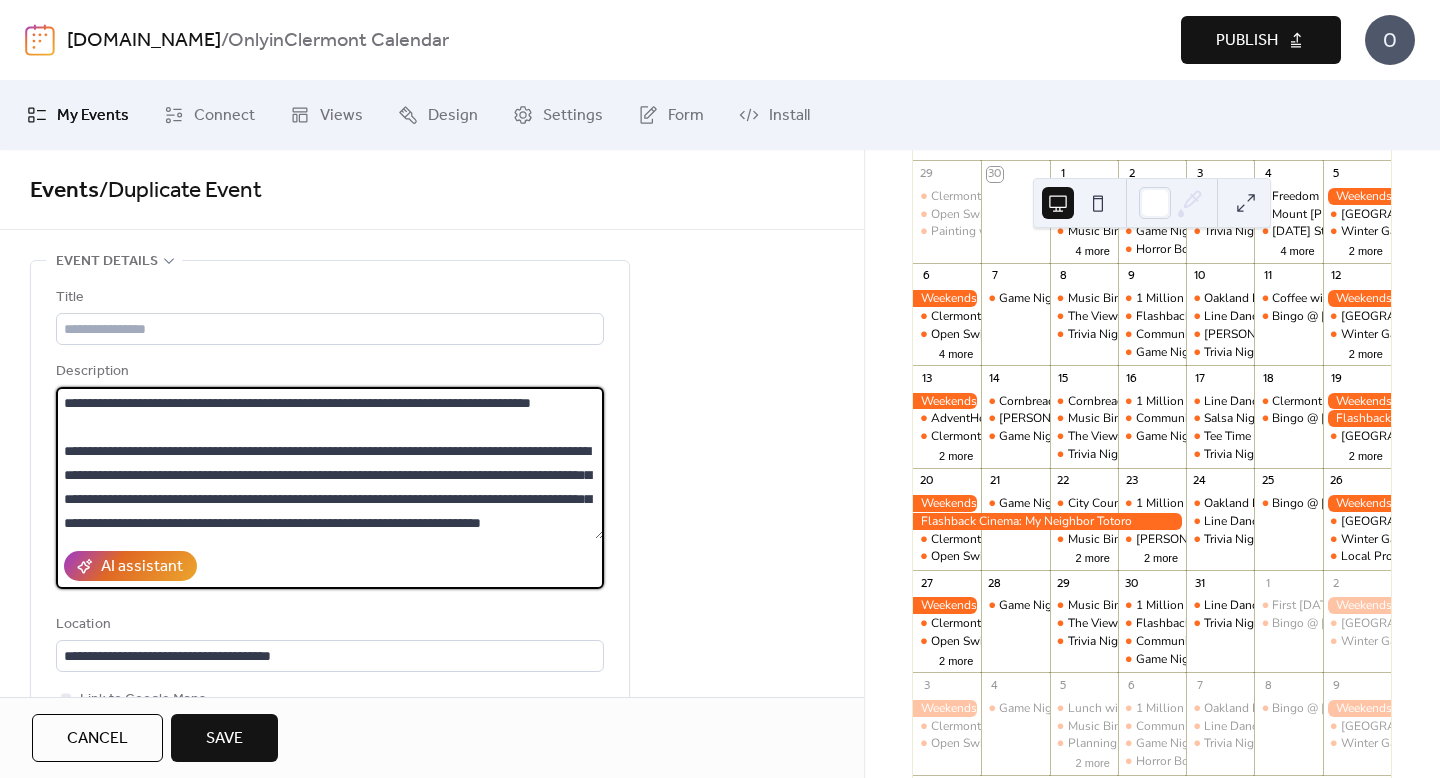 type on "**********" 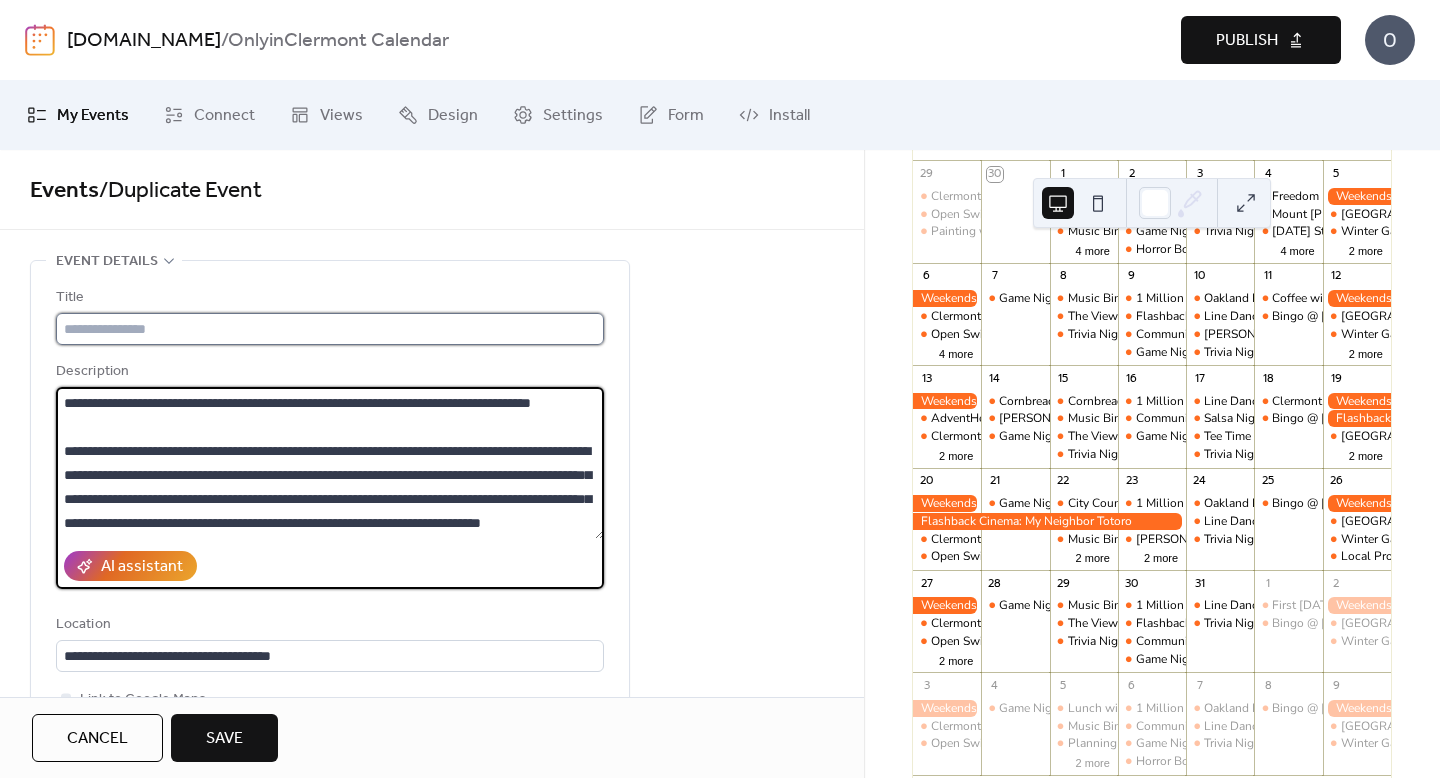 click at bounding box center (330, 329) 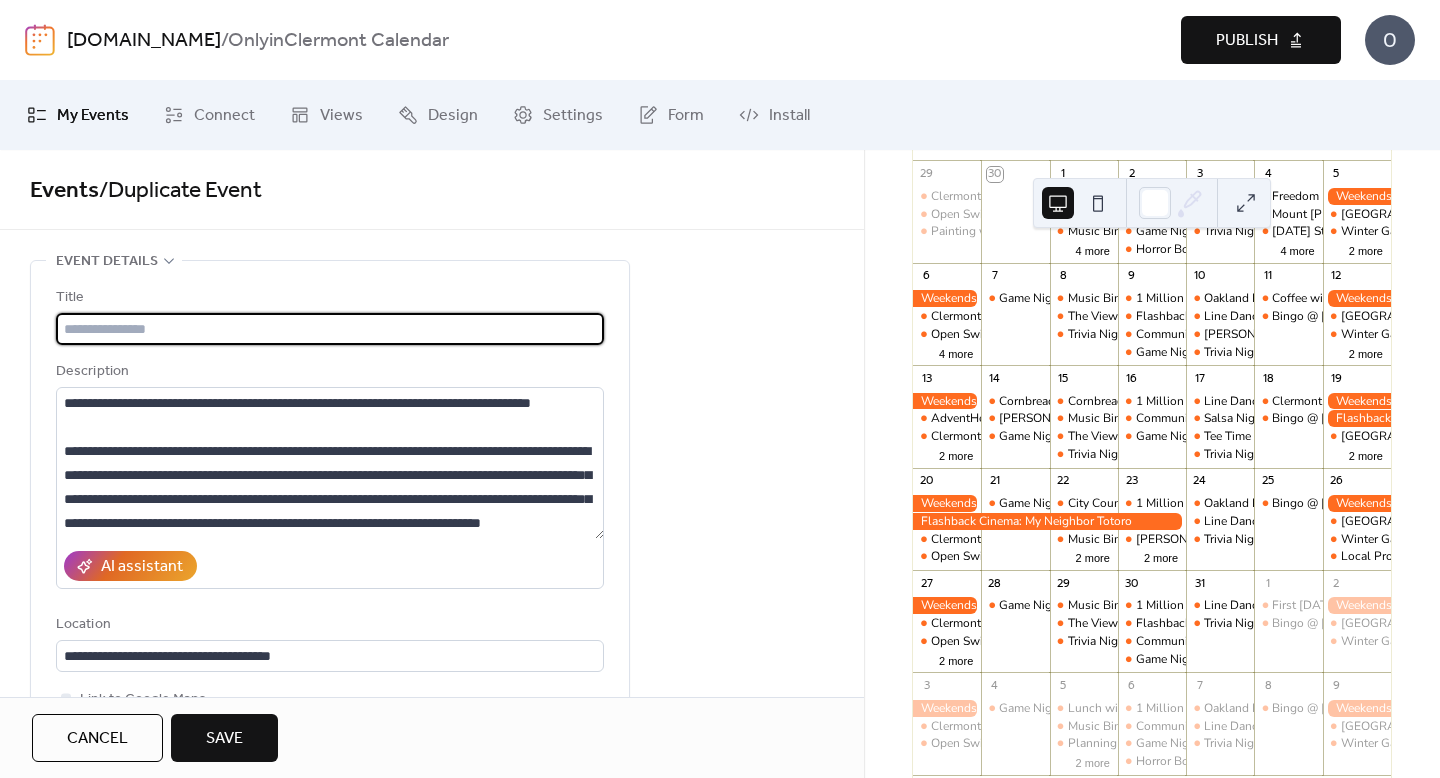 paste on "**********" 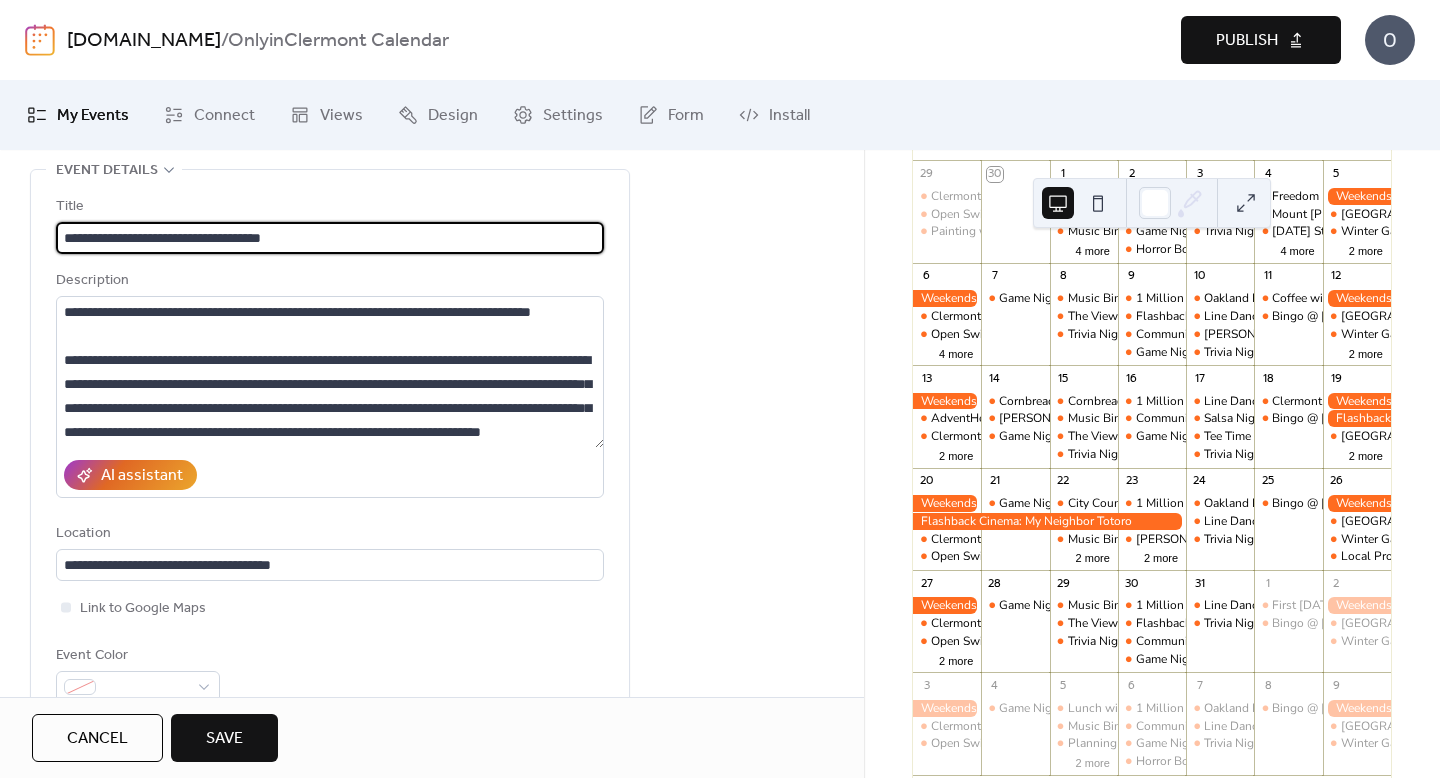scroll, scrollTop: 96, scrollLeft: 0, axis: vertical 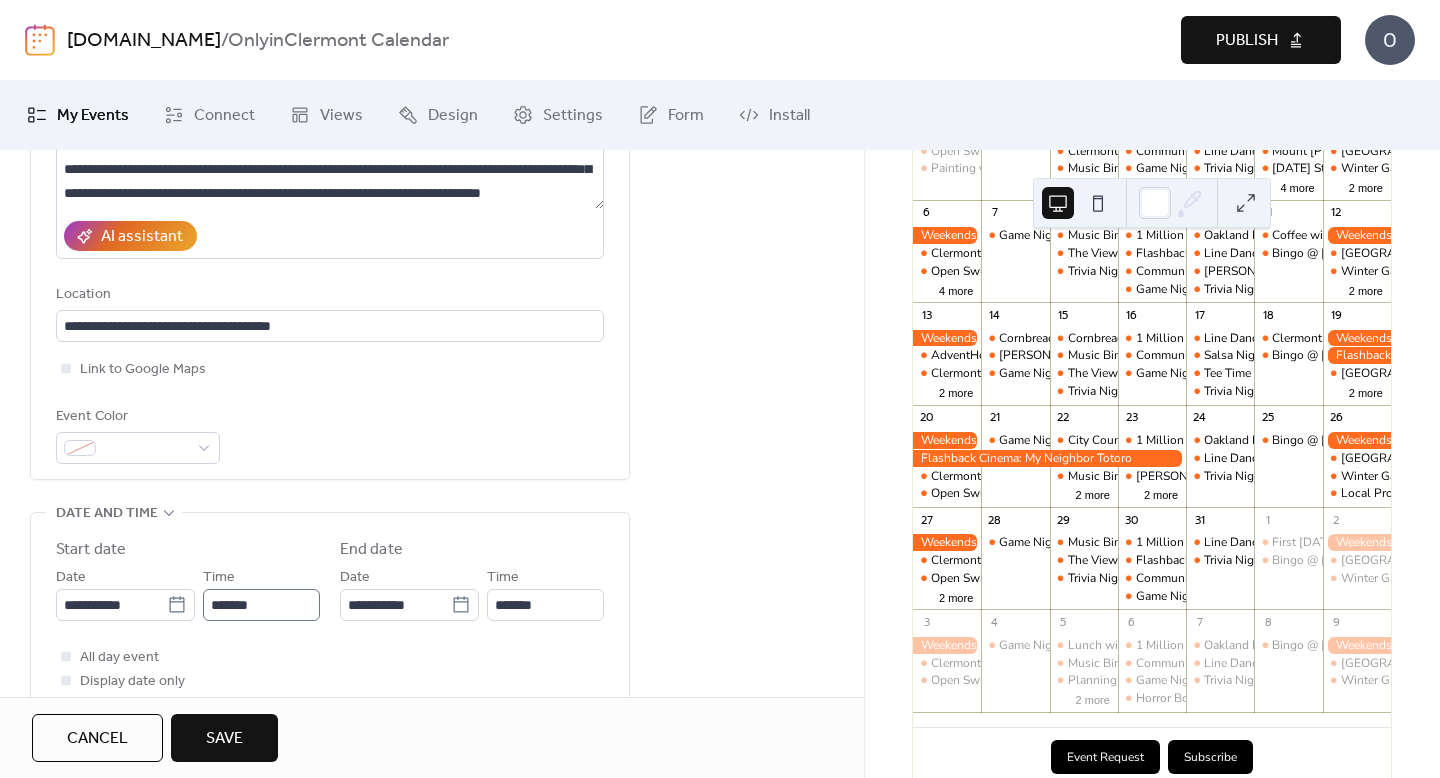 type on "**********" 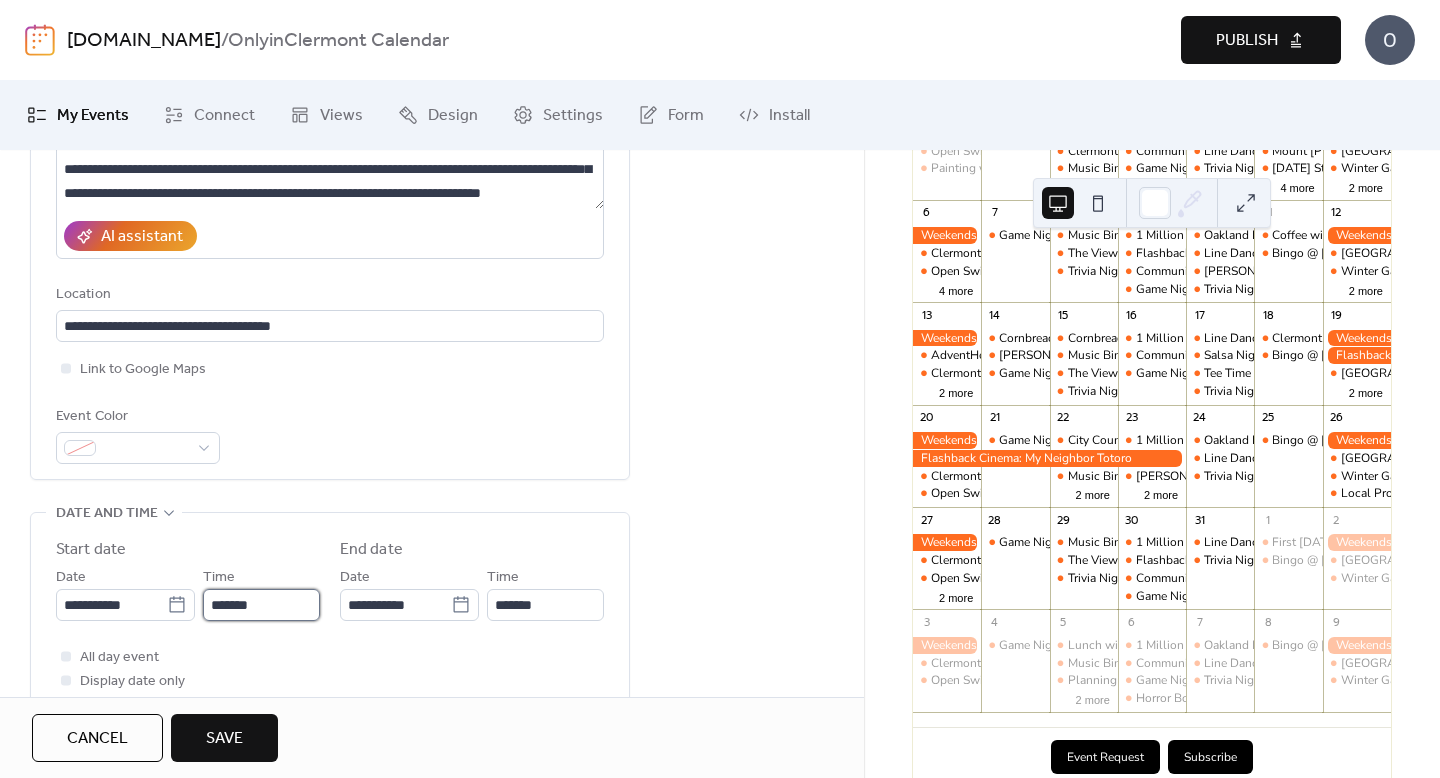 click on "*******" at bounding box center [261, 605] 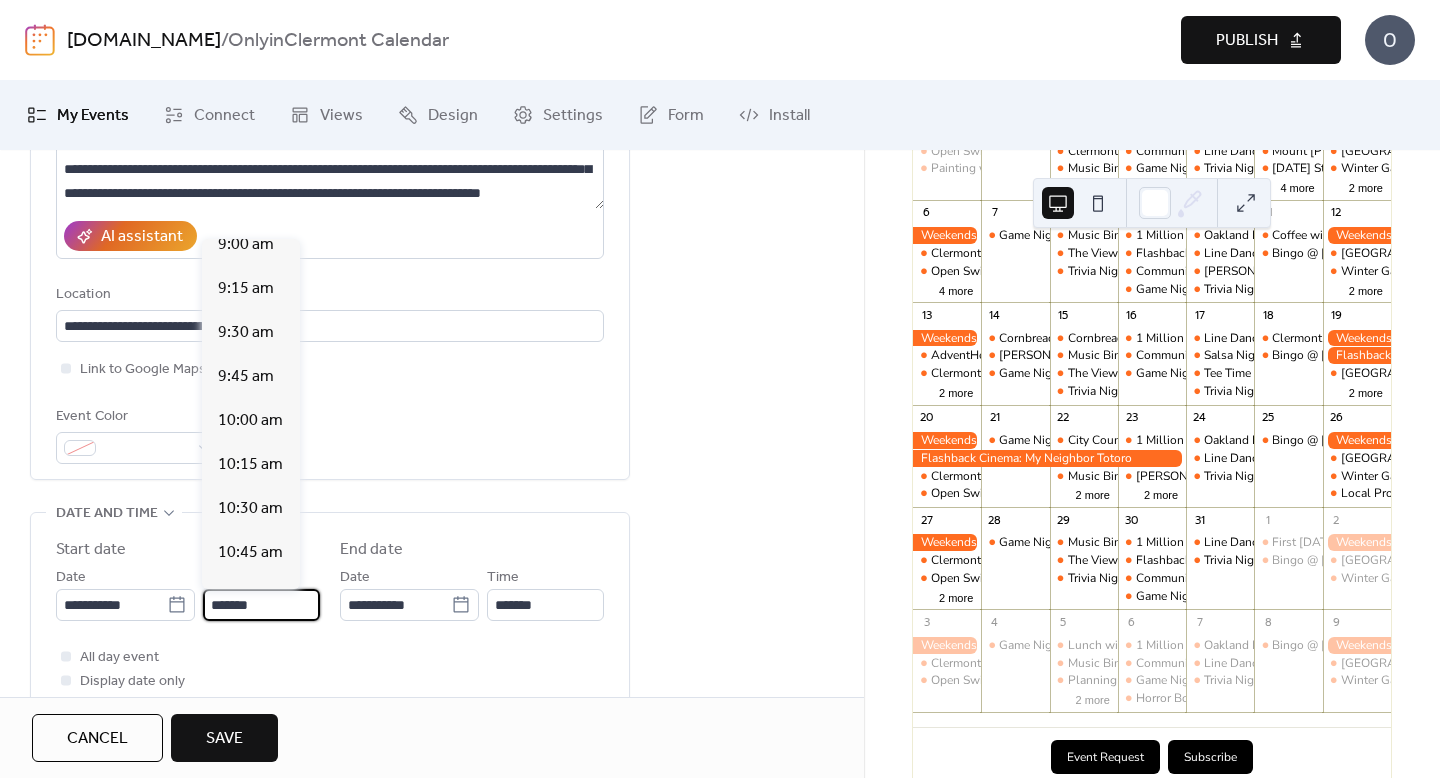 scroll, scrollTop: 1571, scrollLeft: 0, axis: vertical 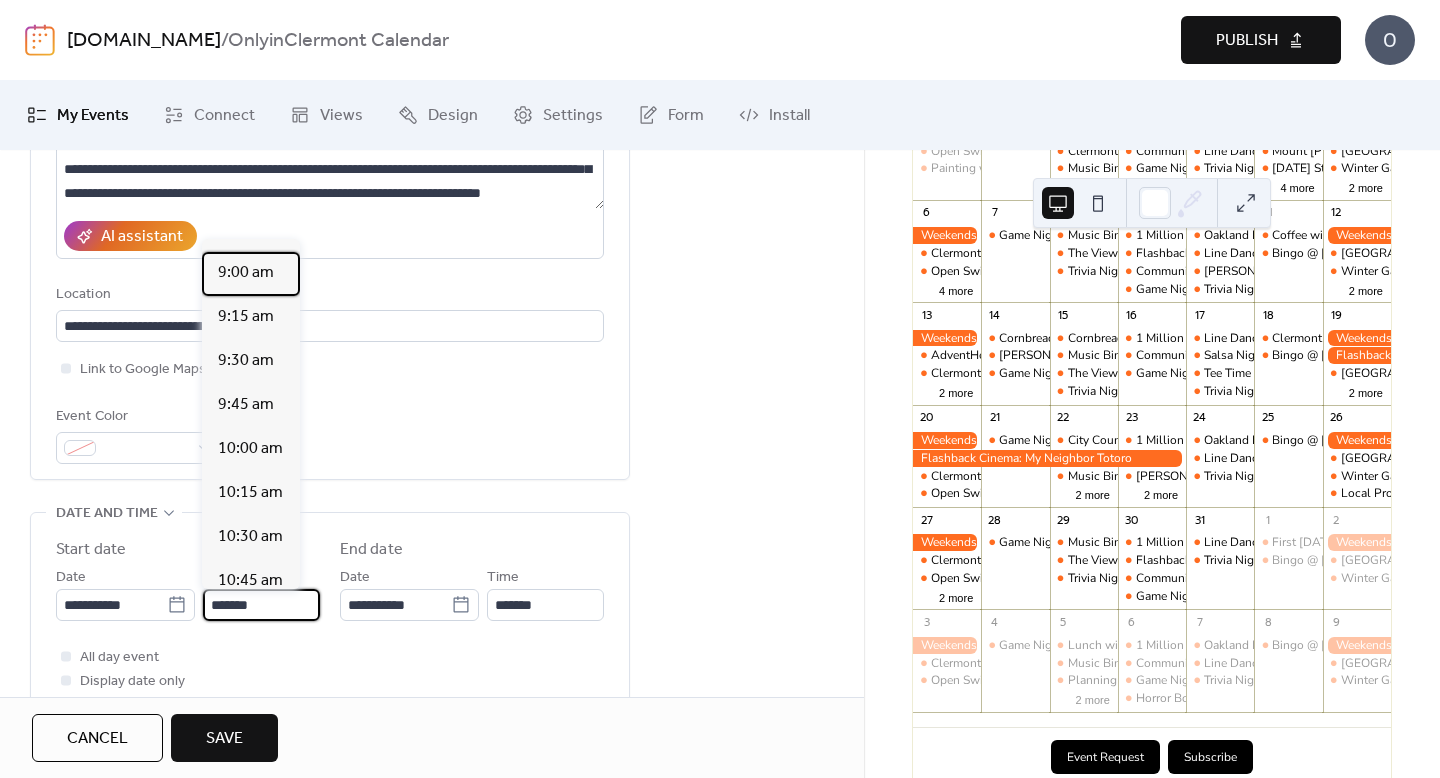 click on "9:00 am" at bounding box center (246, 273) 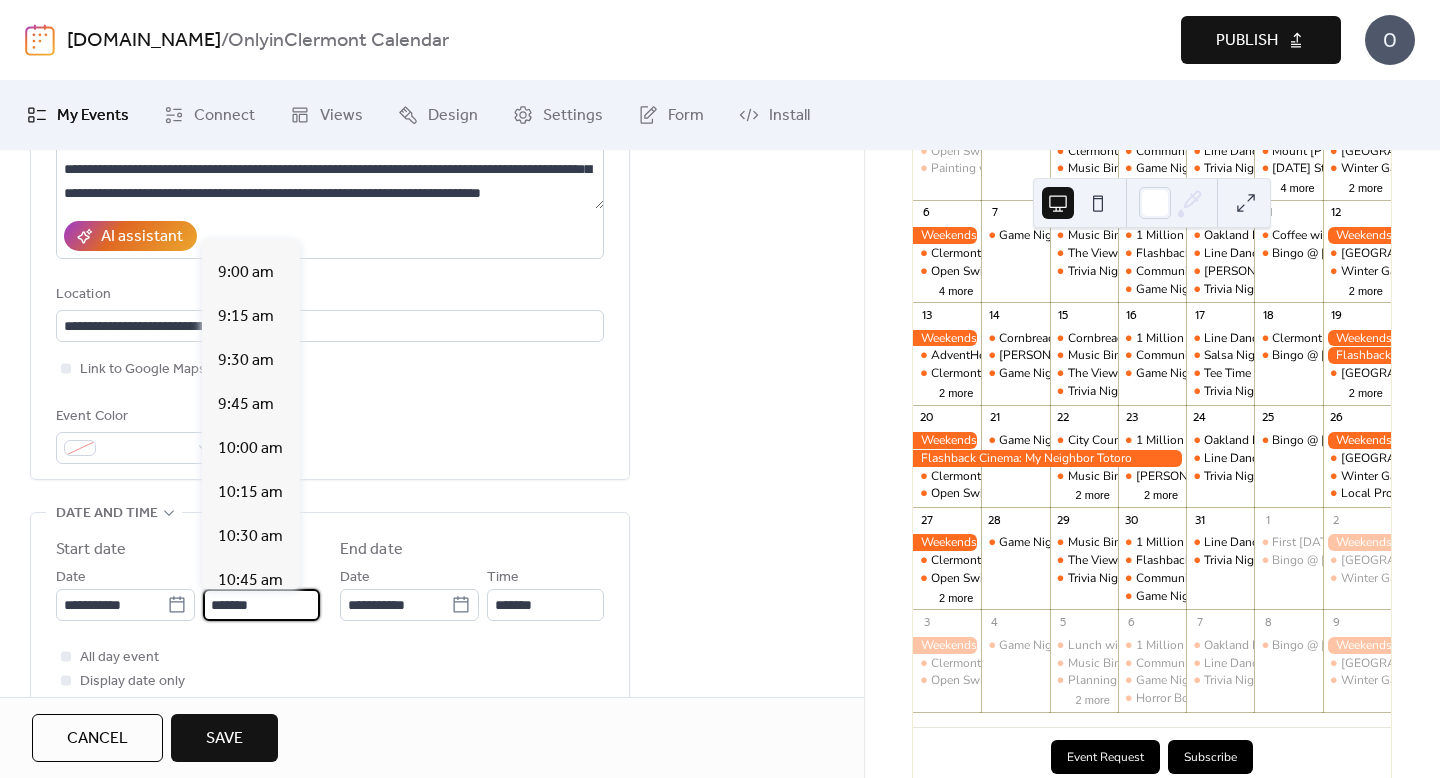 type on "*******" 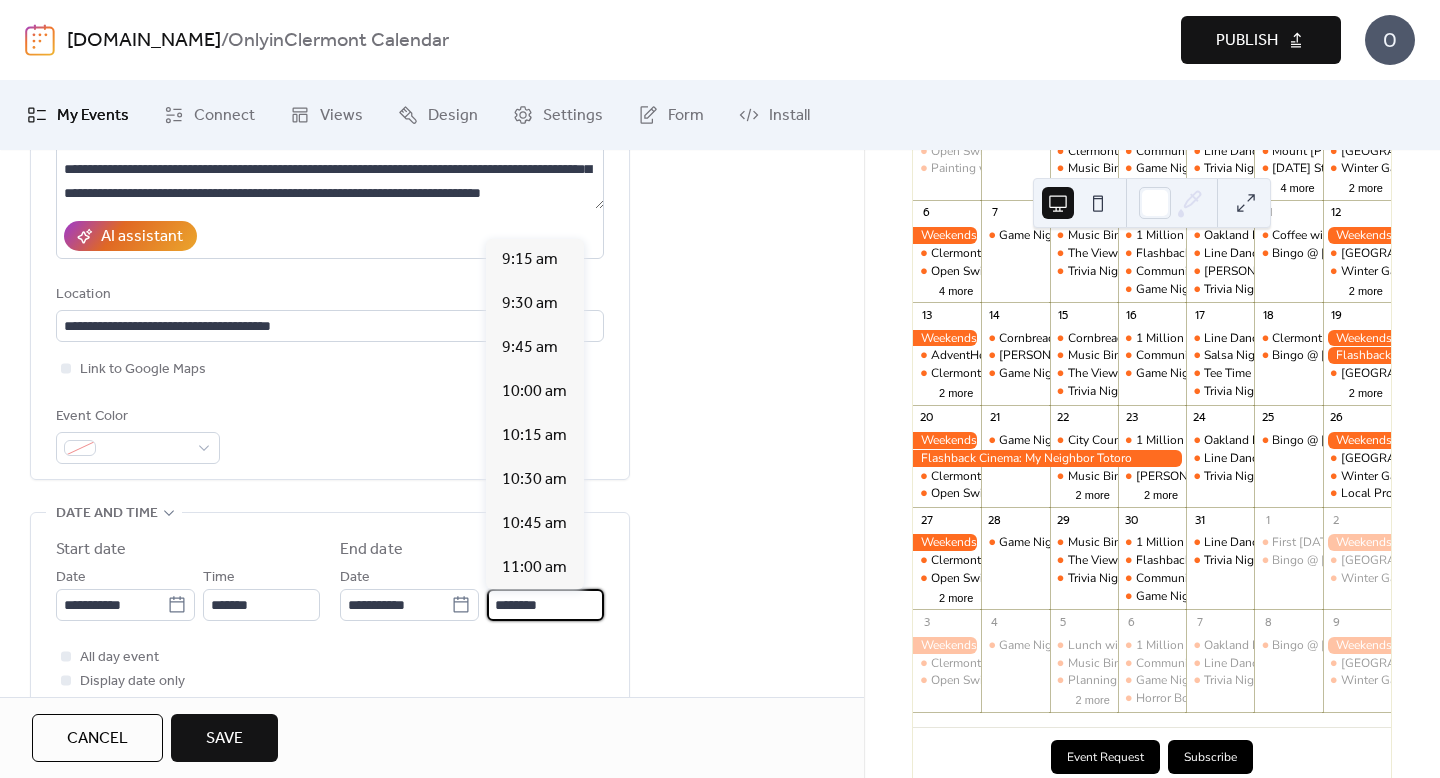 click on "********" at bounding box center (545, 605) 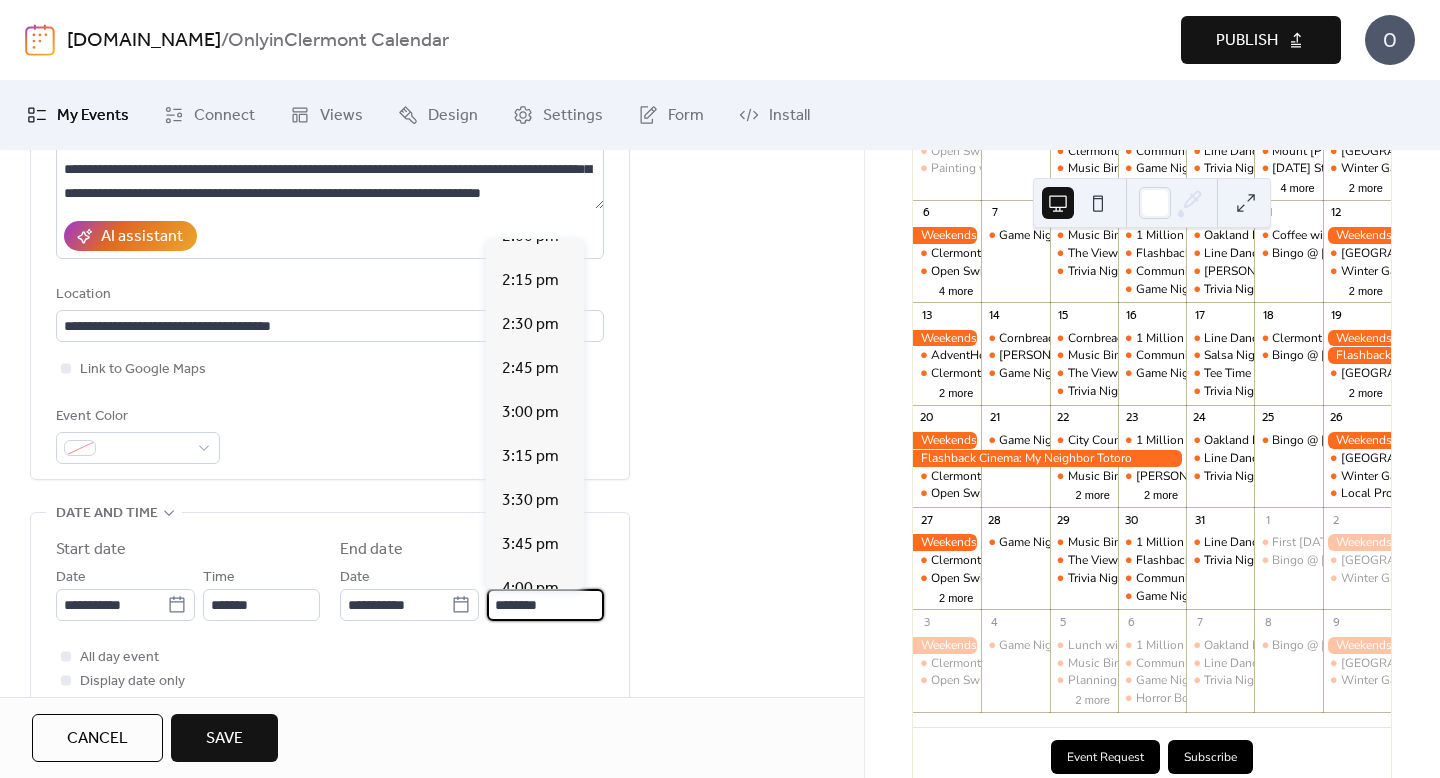 scroll, scrollTop: 857, scrollLeft: 0, axis: vertical 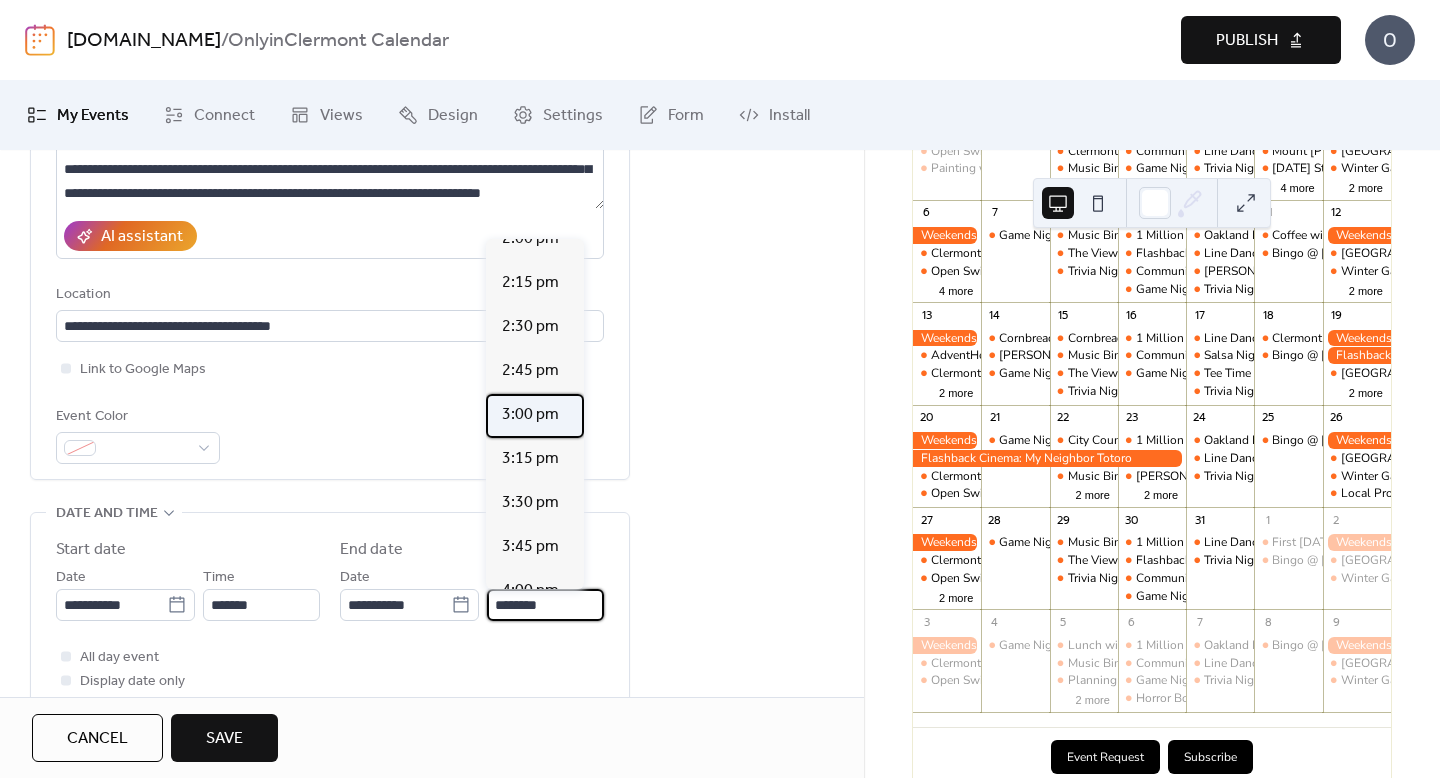 click on "3:00 pm" at bounding box center (530, 415) 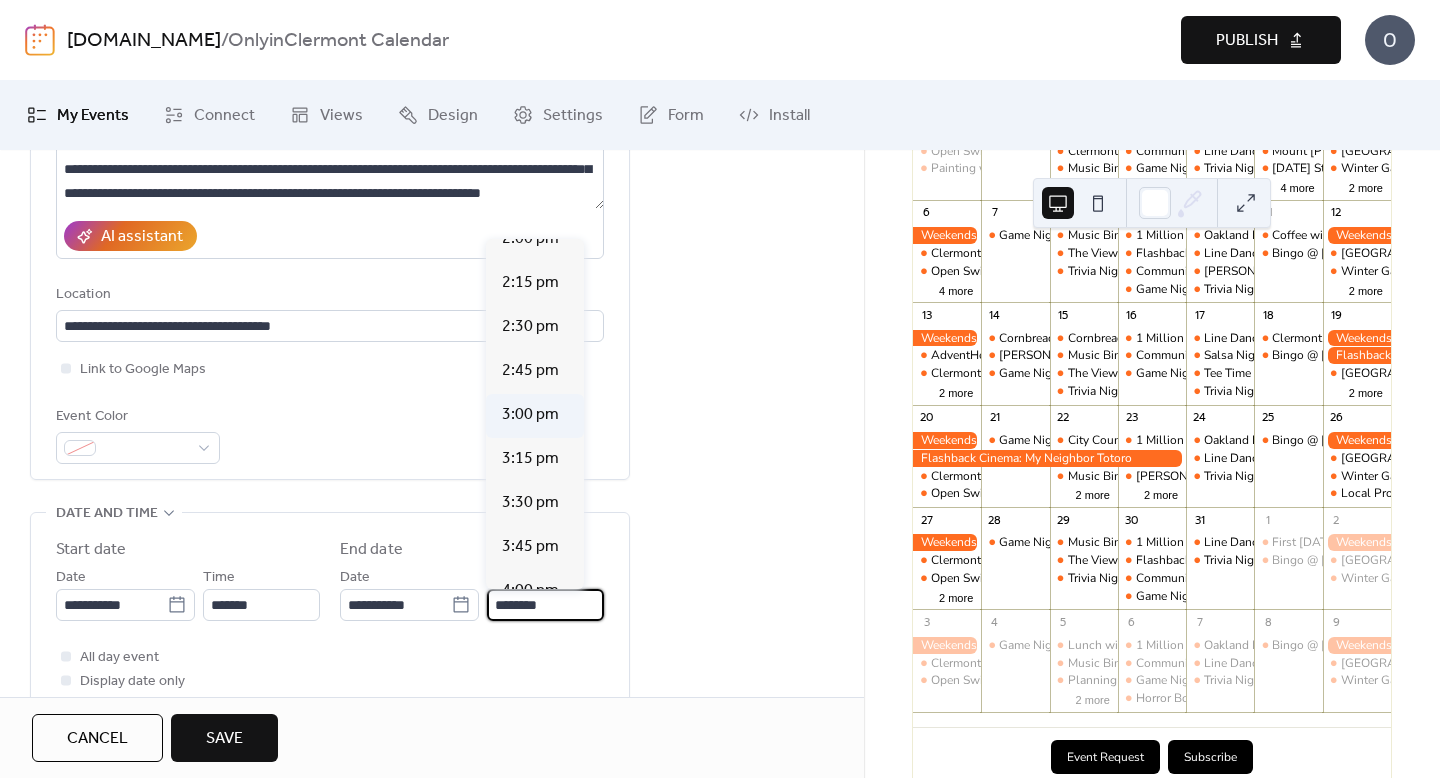type on "*******" 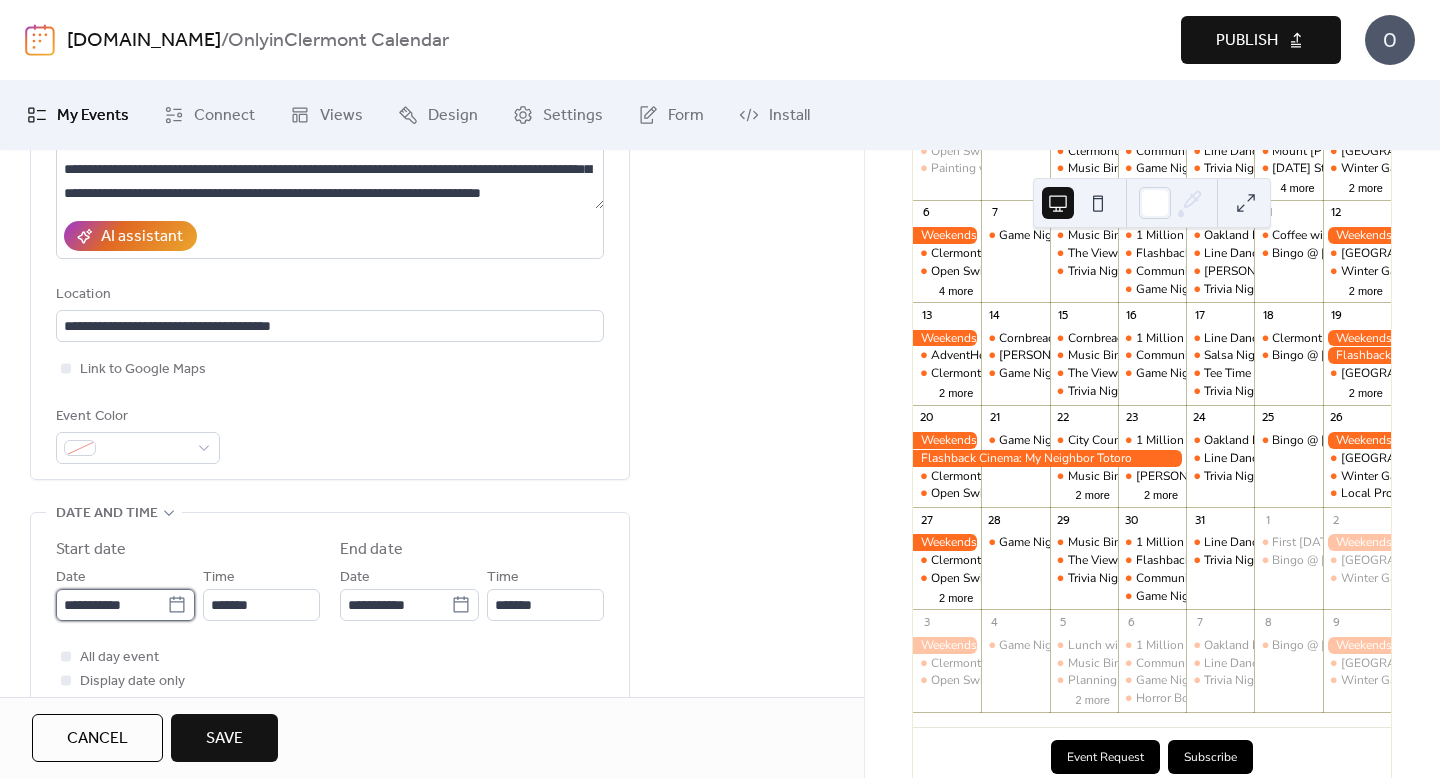 click on "**********" at bounding box center (111, 605) 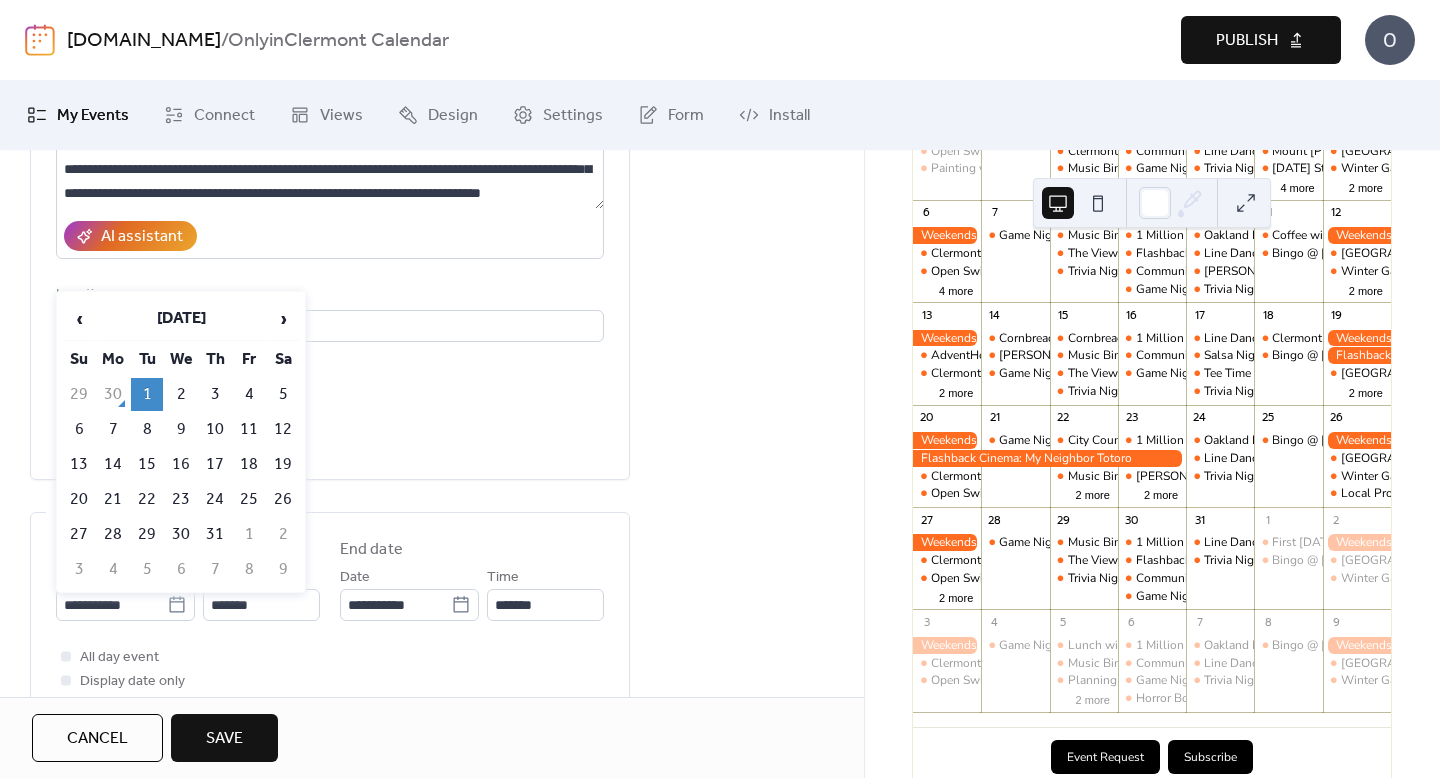 click on "25" at bounding box center [249, 499] 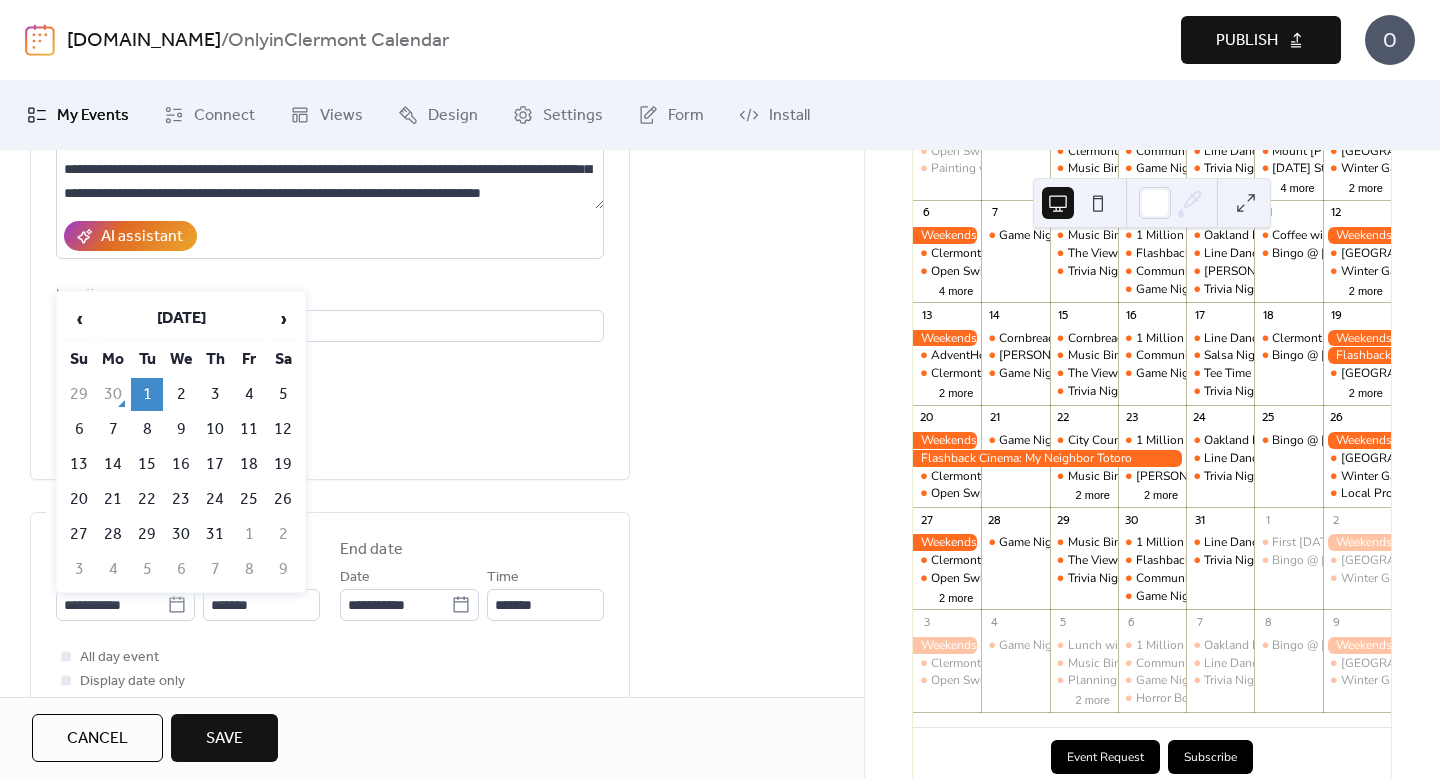 type on "**********" 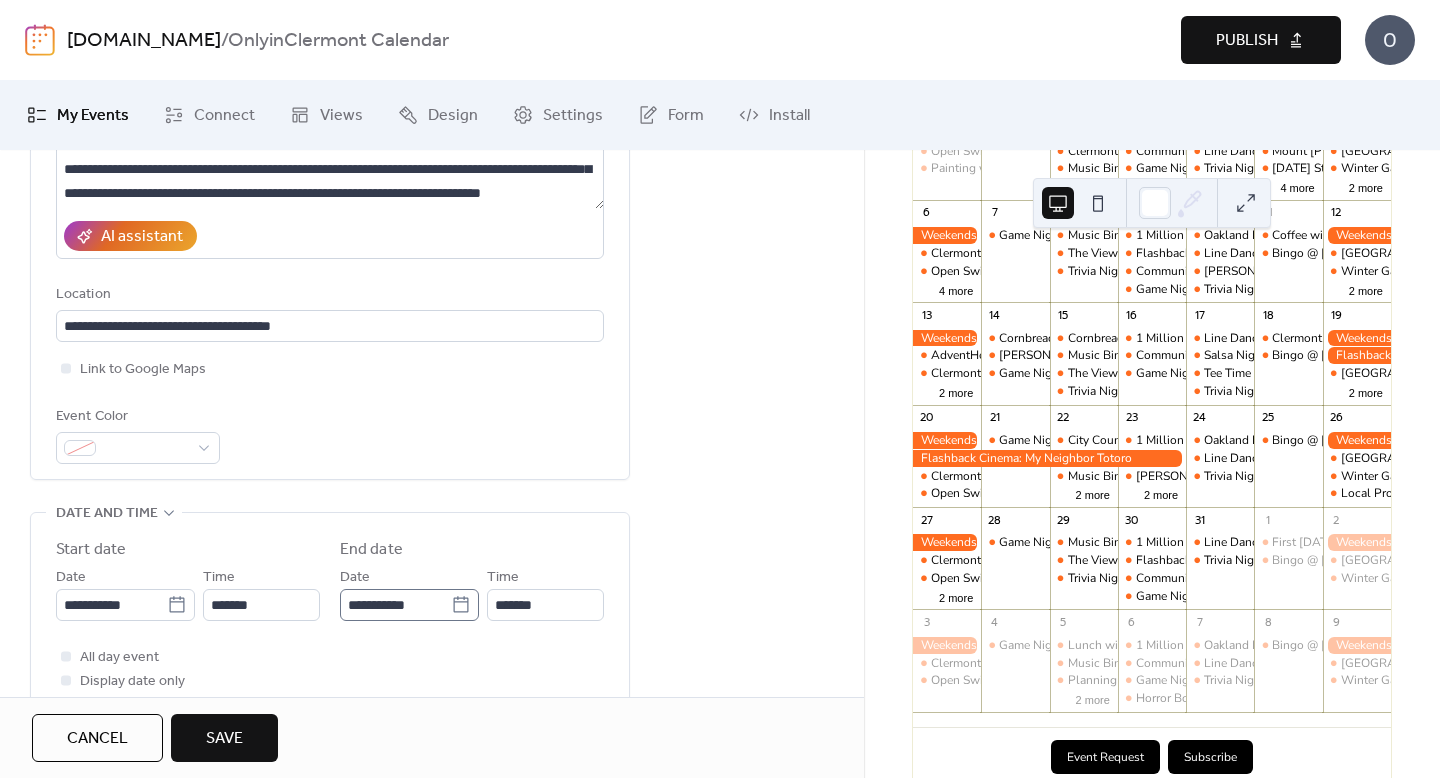 scroll, scrollTop: 1, scrollLeft: 0, axis: vertical 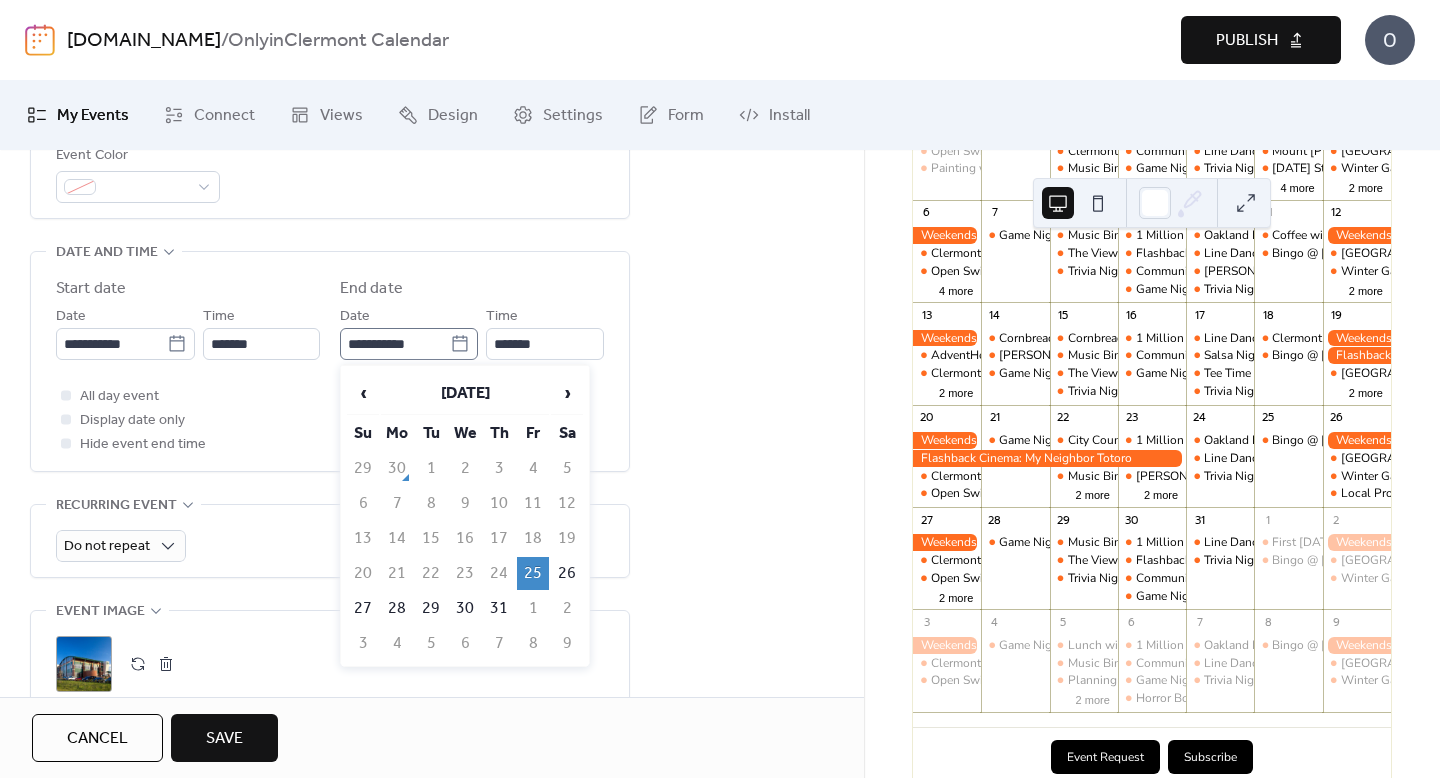 click 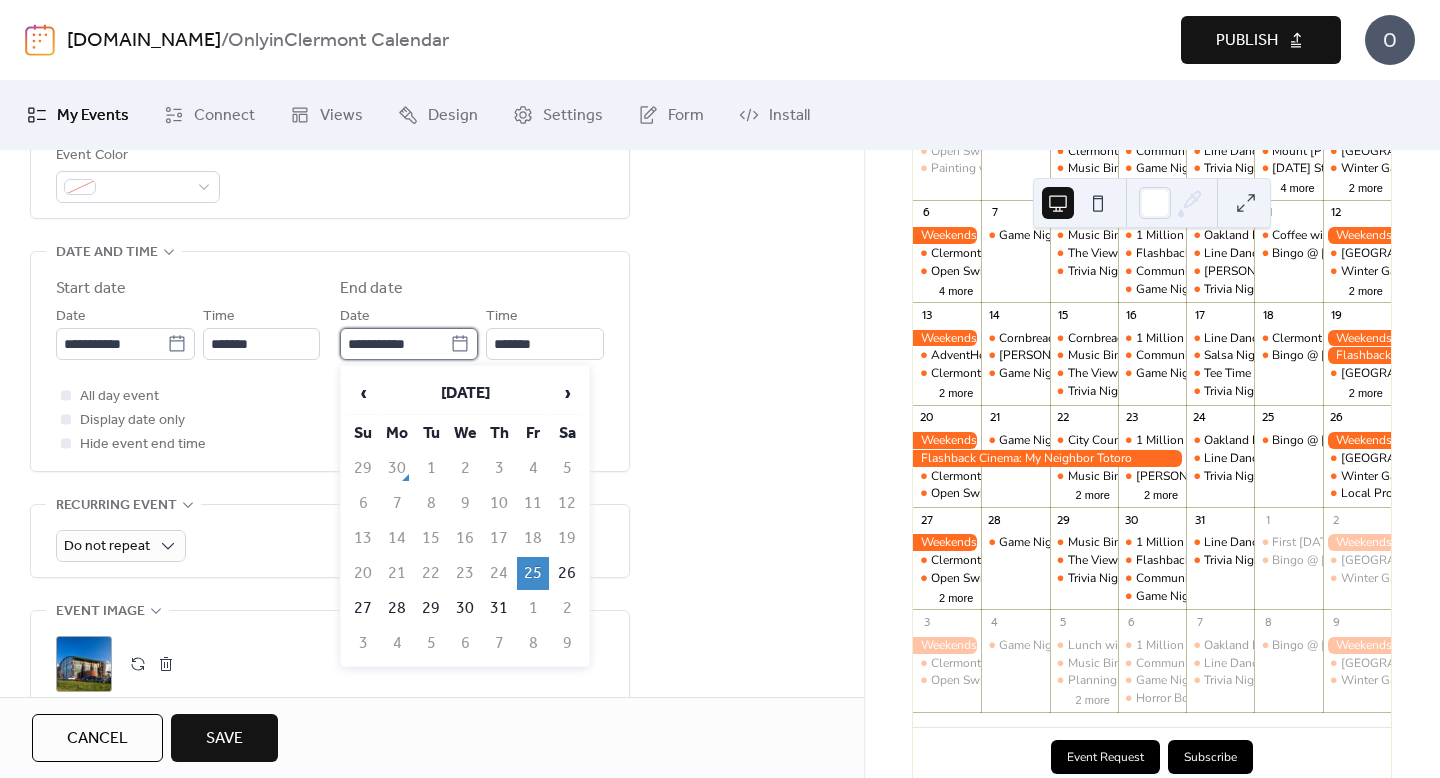 click on "**********" at bounding box center [395, 344] 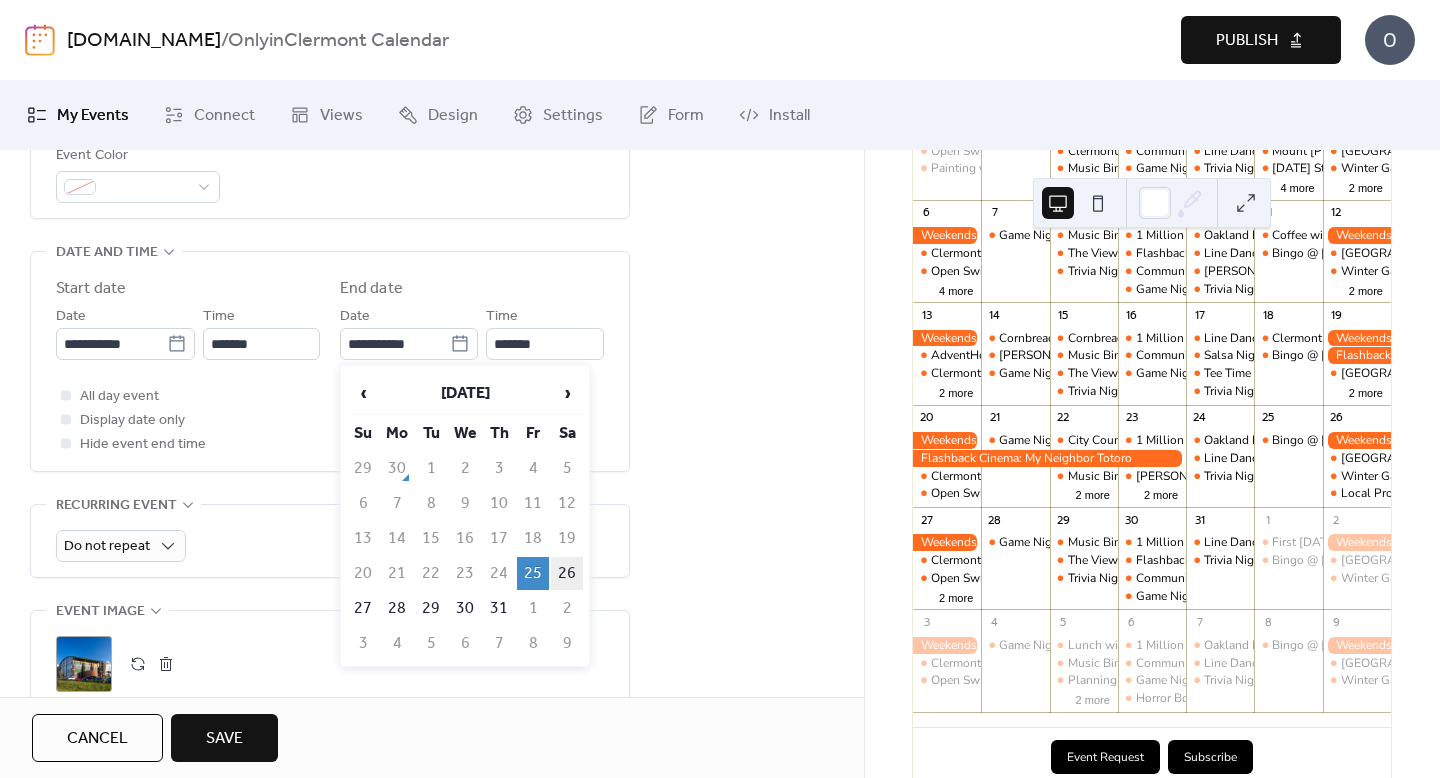 scroll, scrollTop: 0, scrollLeft: 0, axis: both 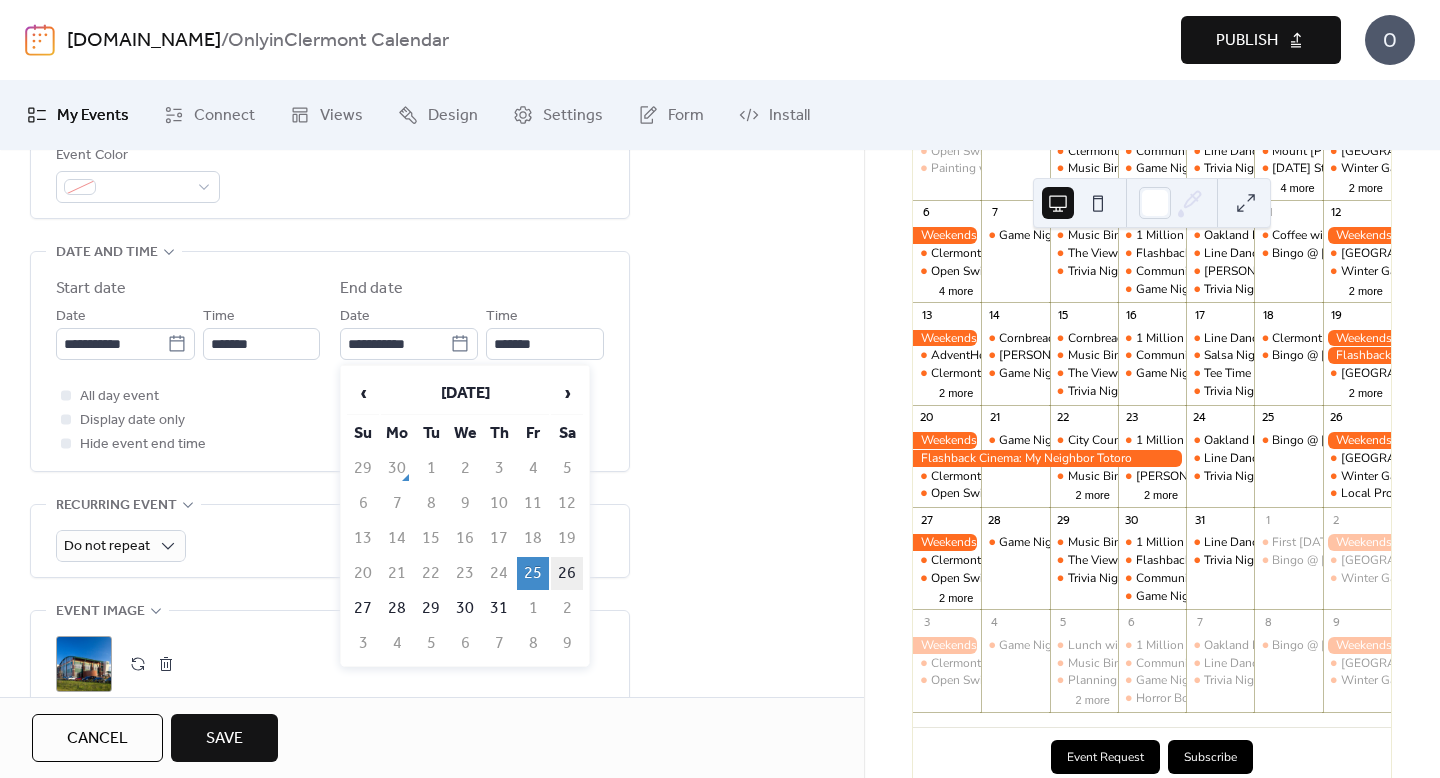 click on "26" at bounding box center (567, 573) 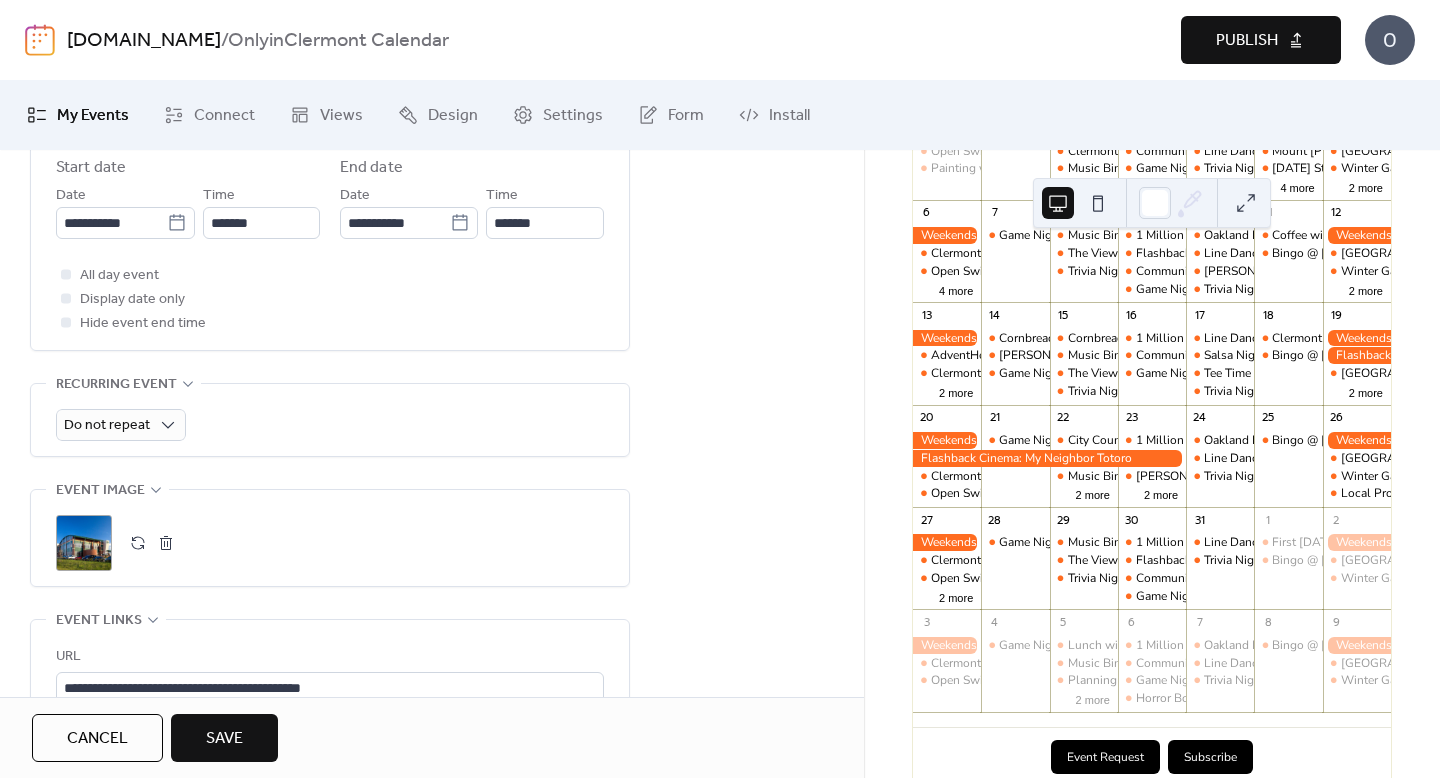 scroll, scrollTop: 781, scrollLeft: 0, axis: vertical 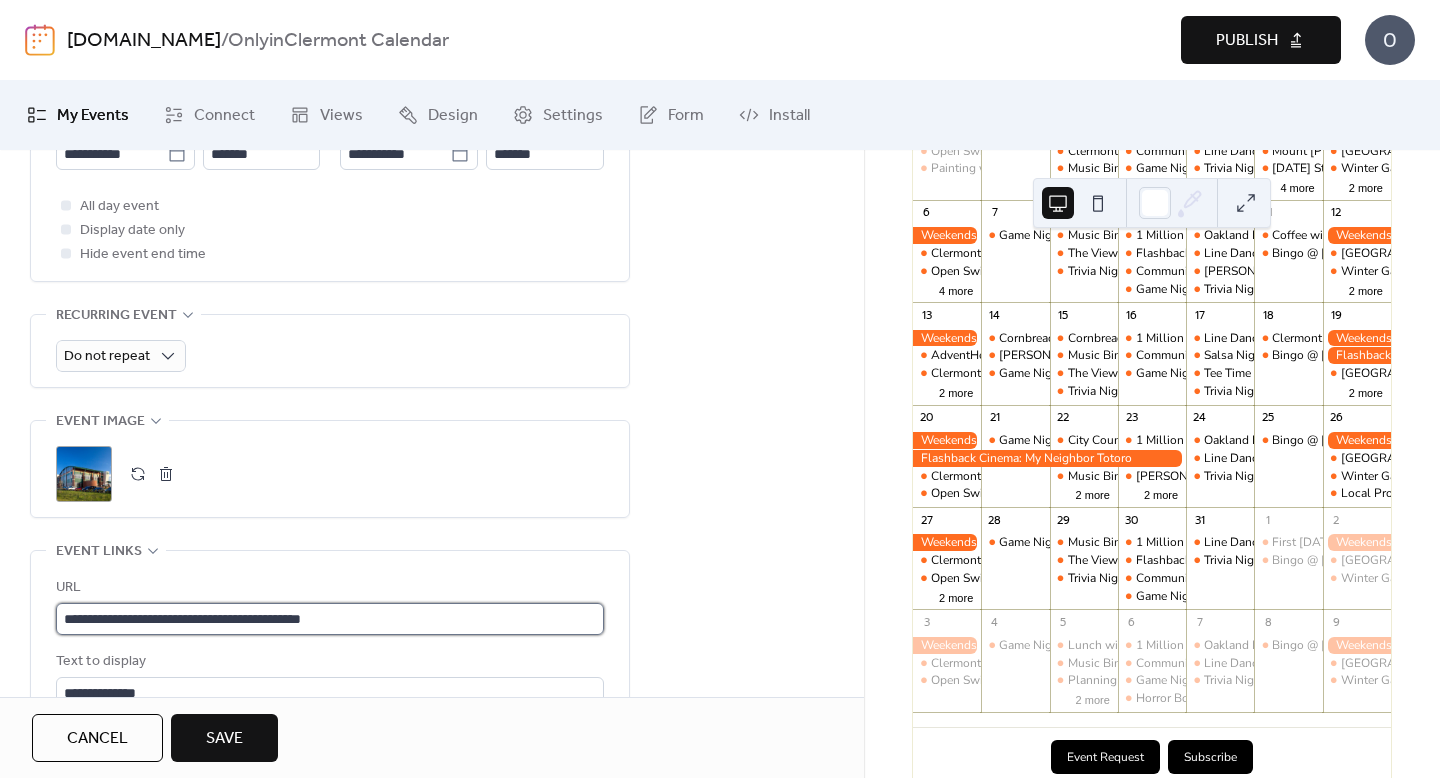 click on "**********" at bounding box center [330, 619] 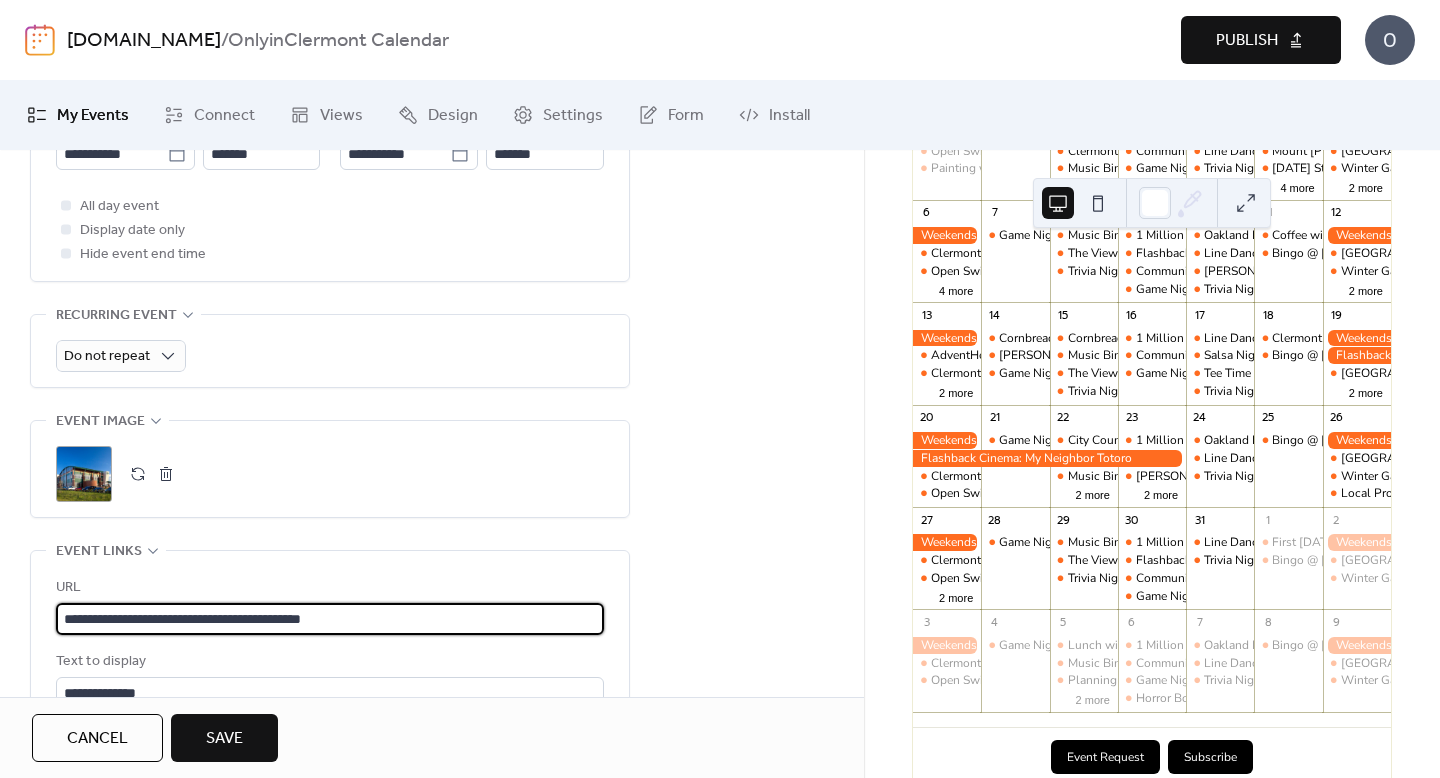 click on "**********" at bounding box center [330, 619] 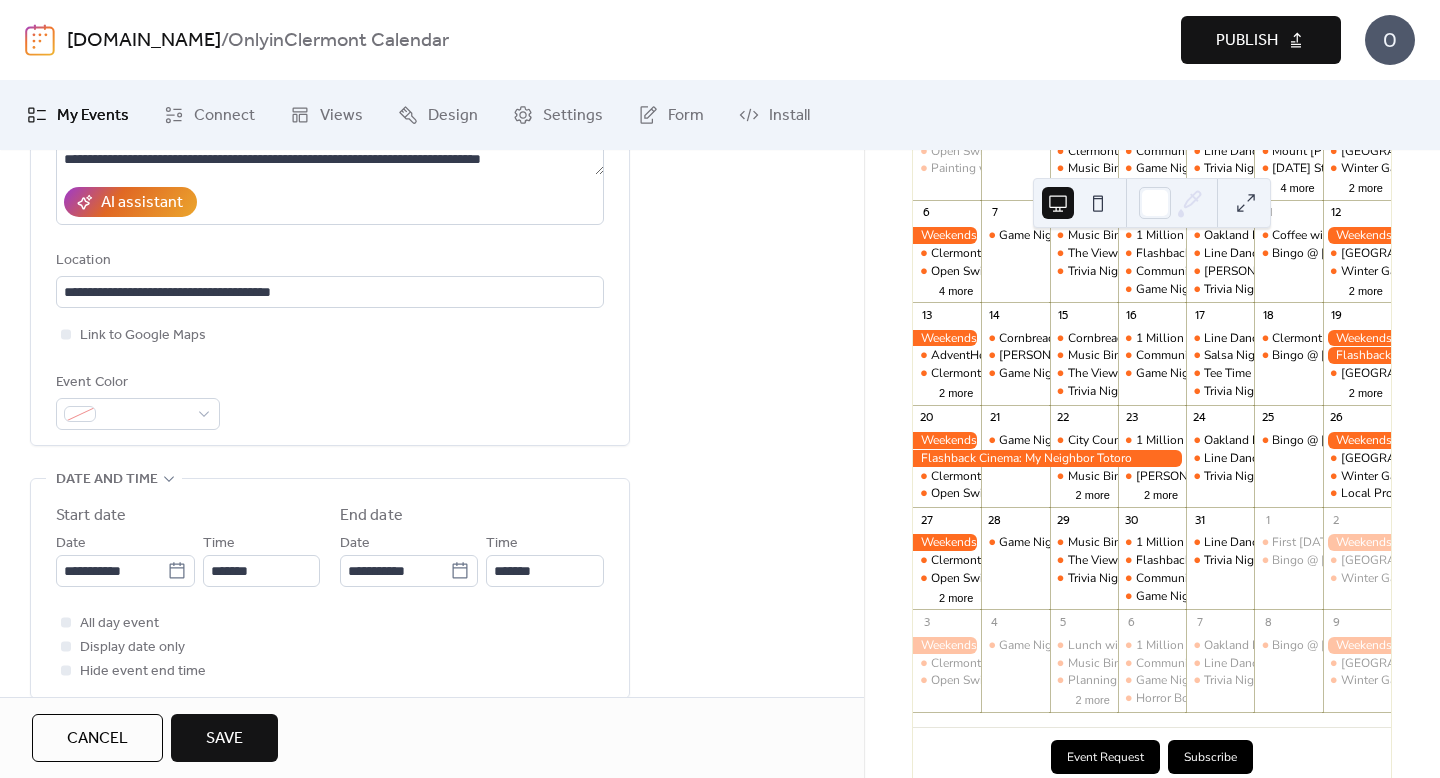 scroll, scrollTop: 361, scrollLeft: 0, axis: vertical 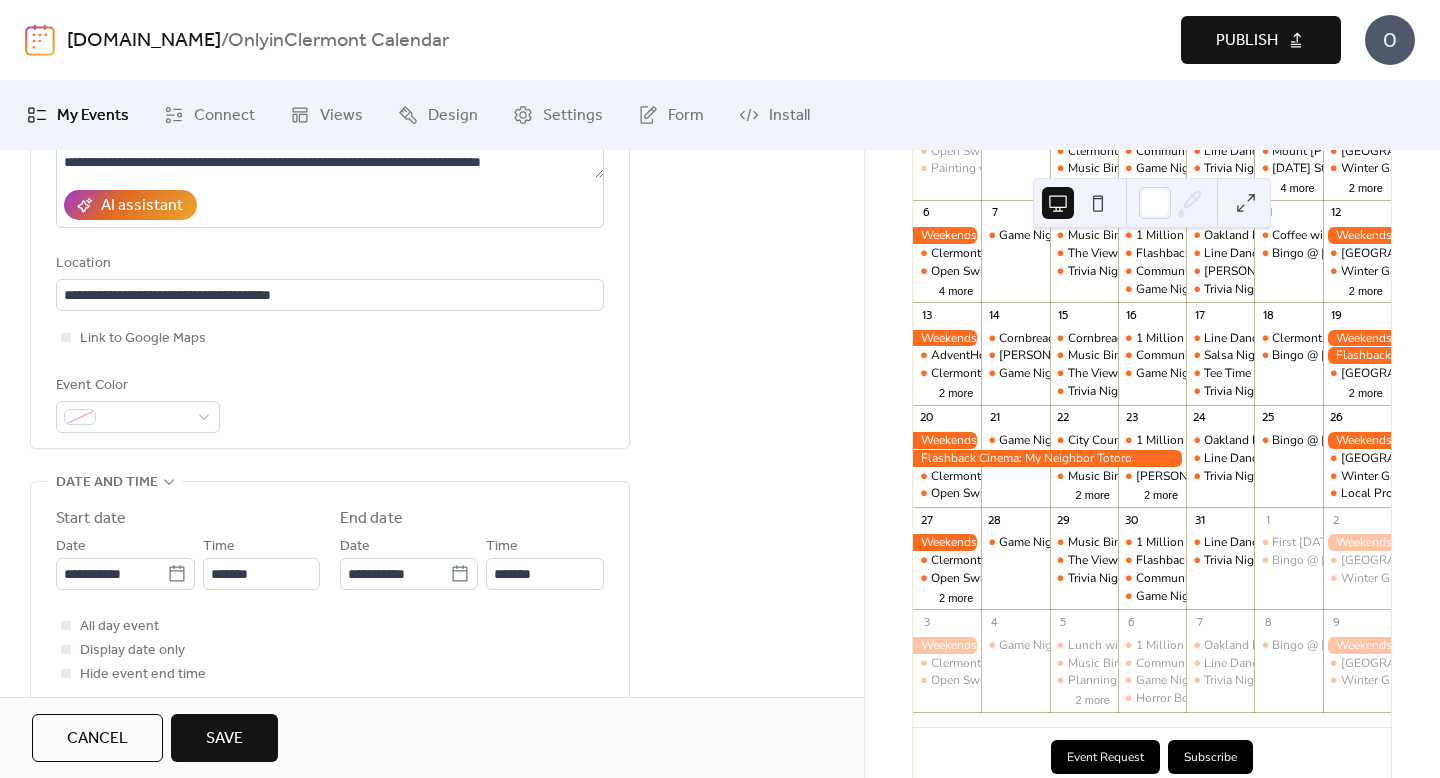 type on "**********" 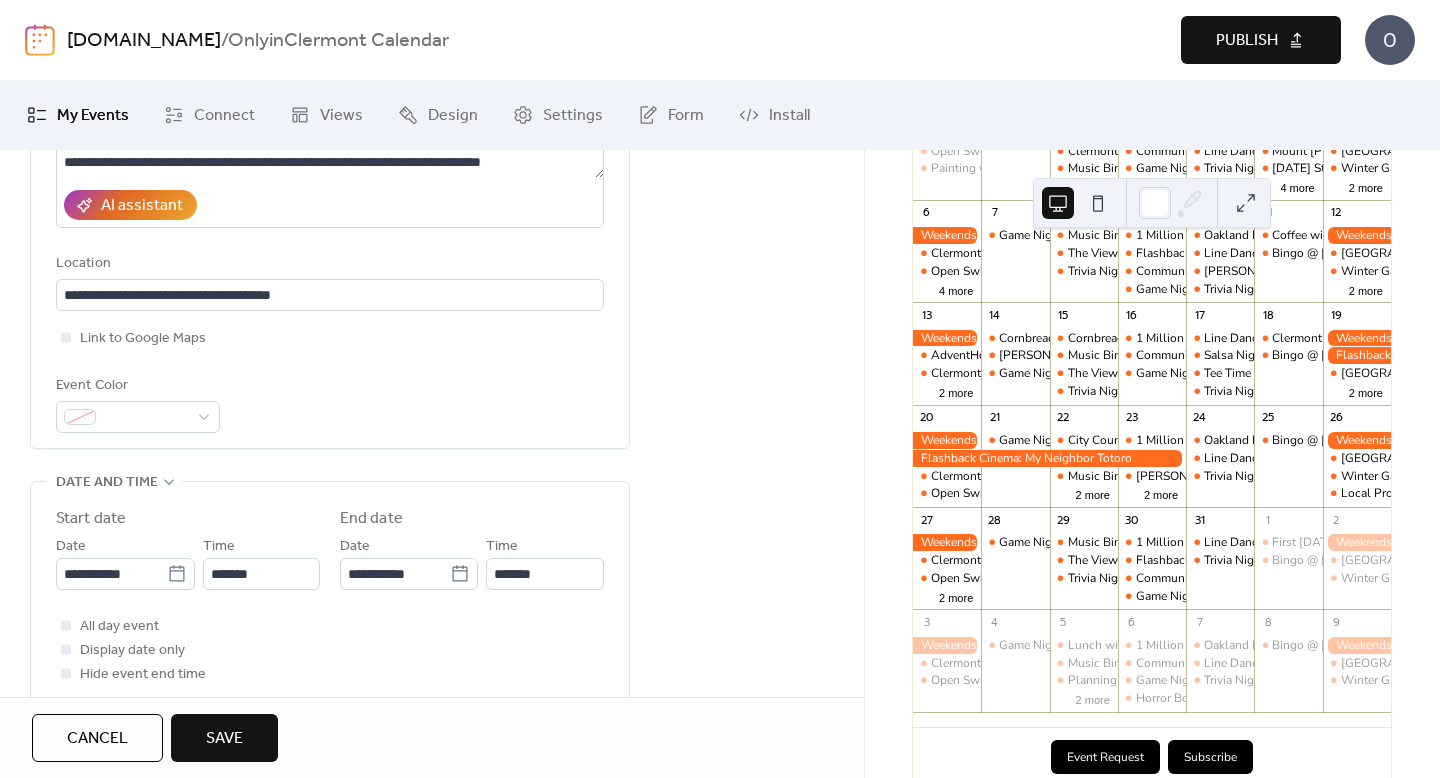click on "Save" at bounding box center [224, 738] 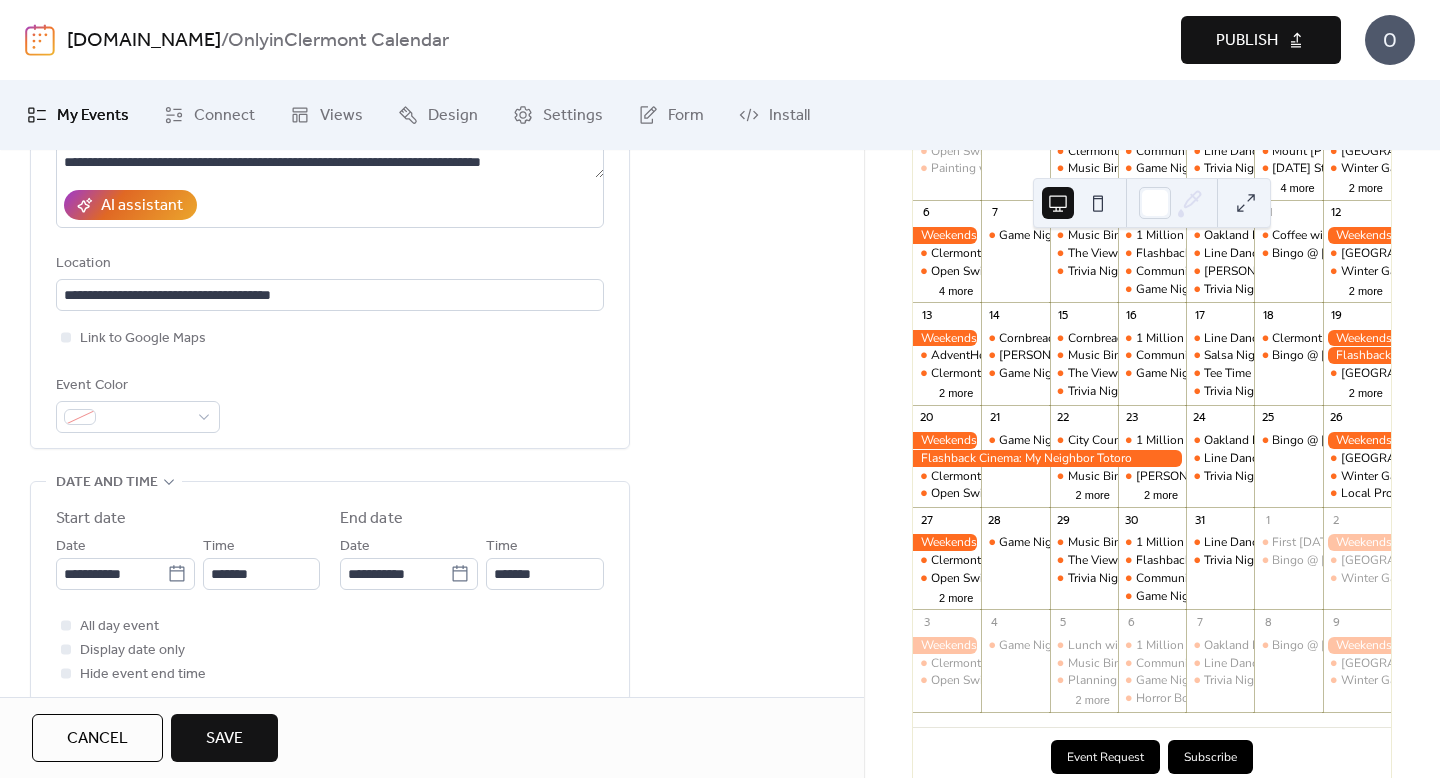 scroll, scrollTop: 0, scrollLeft: 0, axis: both 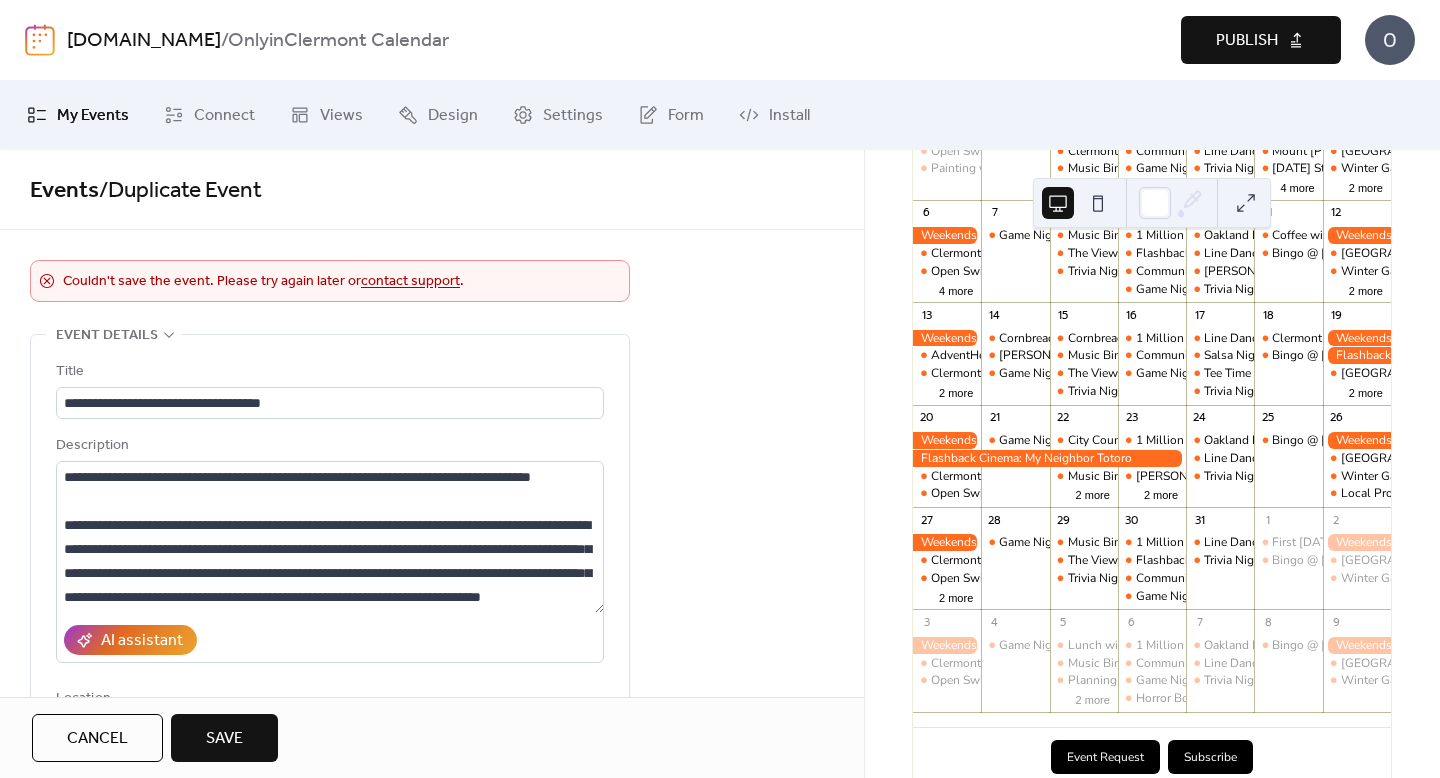 click on "Save" at bounding box center (224, 739) 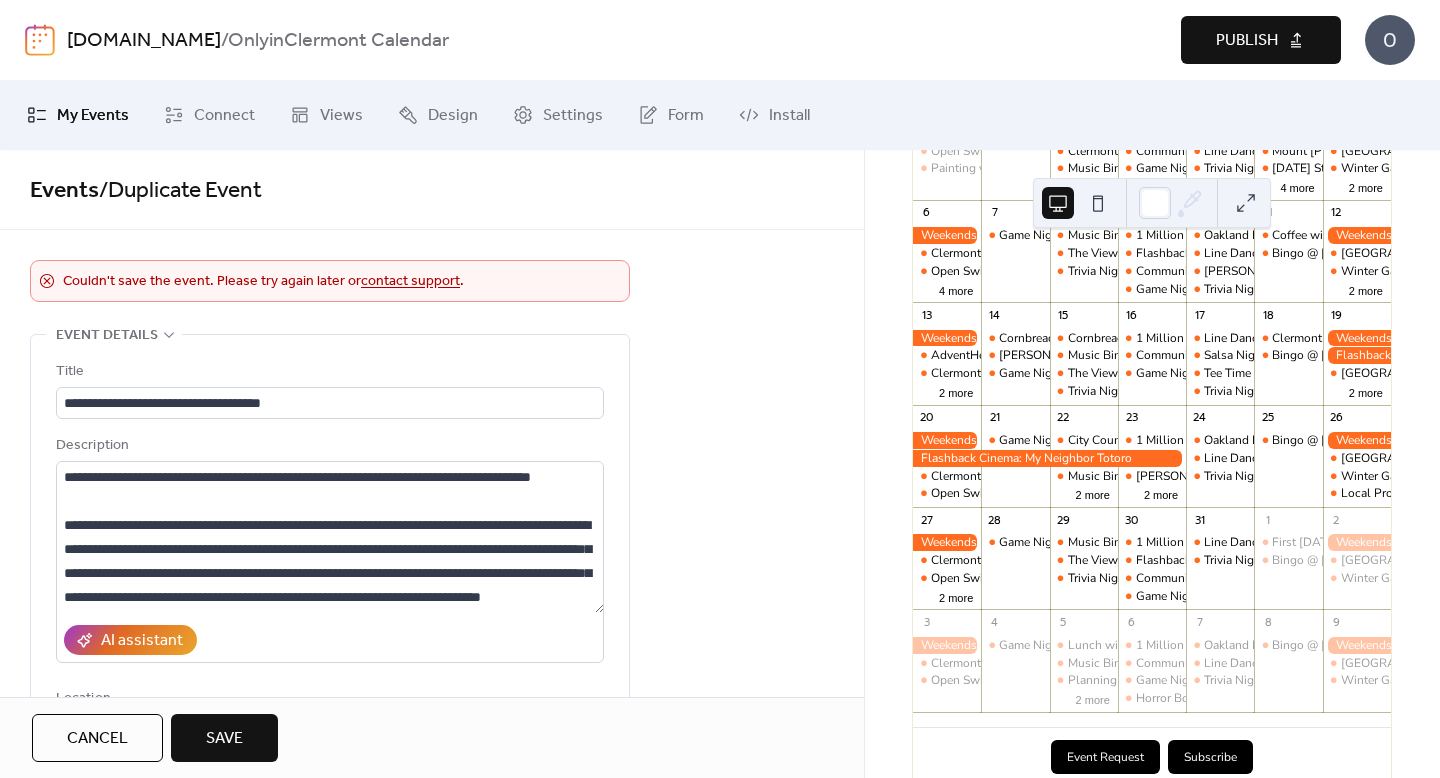 click on "Save" at bounding box center [224, 739] 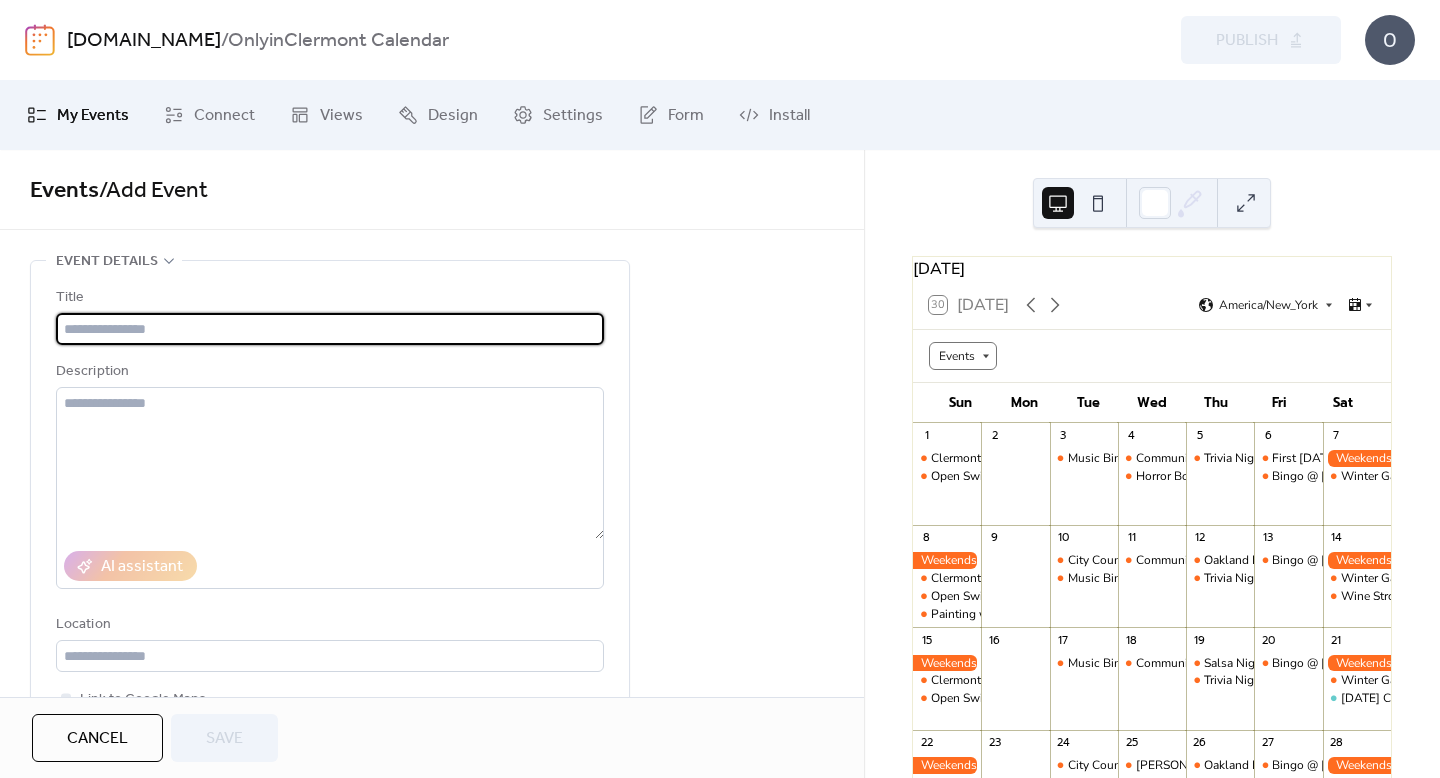 scroll, scrollTop: 0, scrollLeft: 0, axis: both 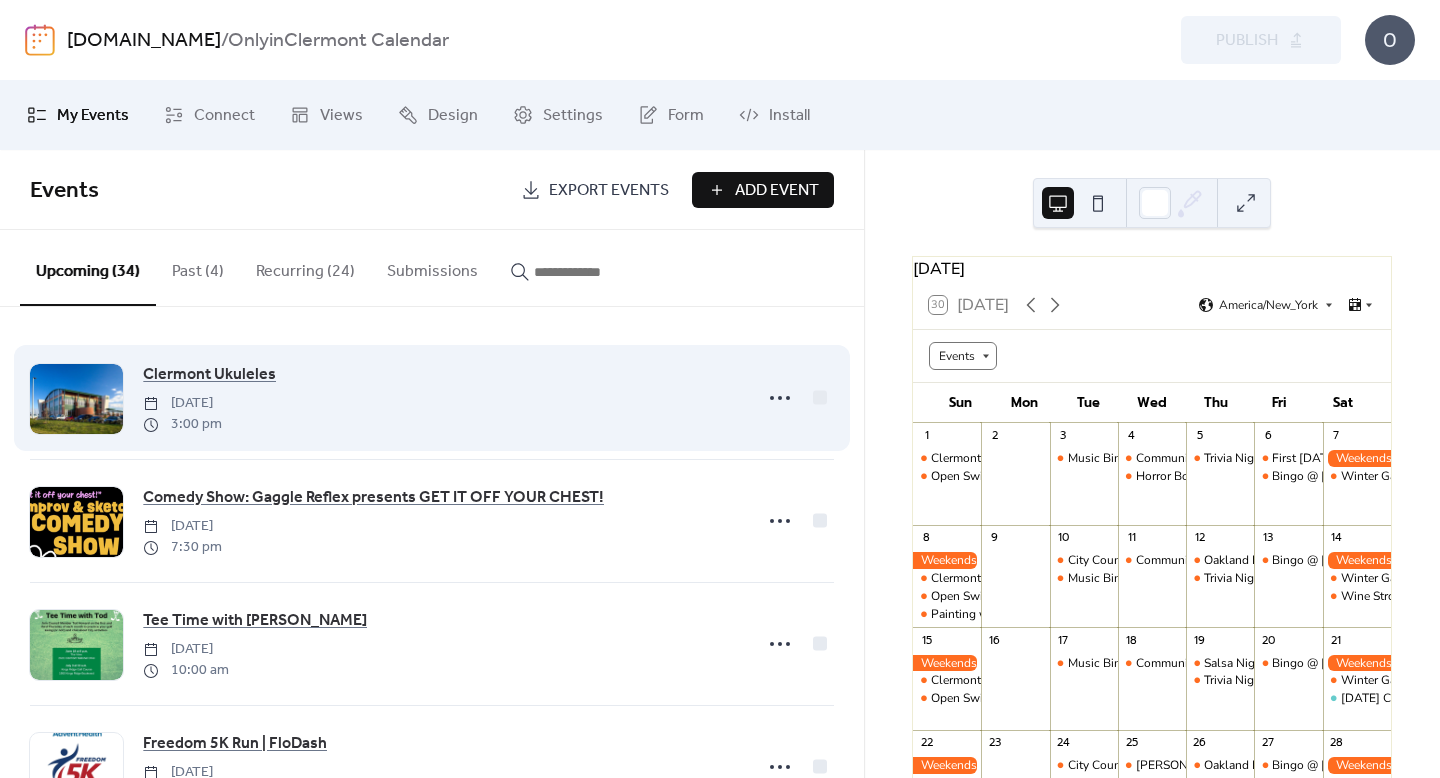 click at bounding box center [797, 398] 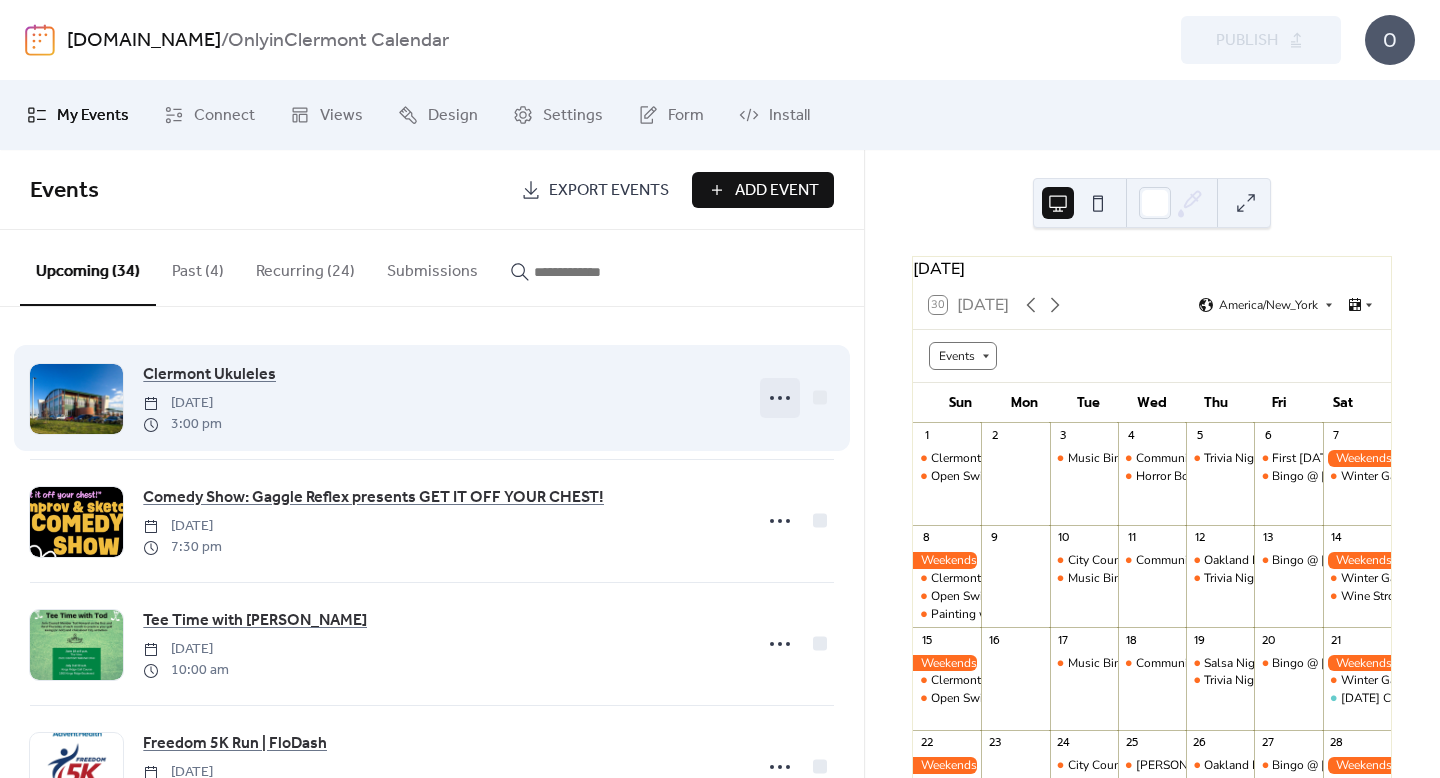 click 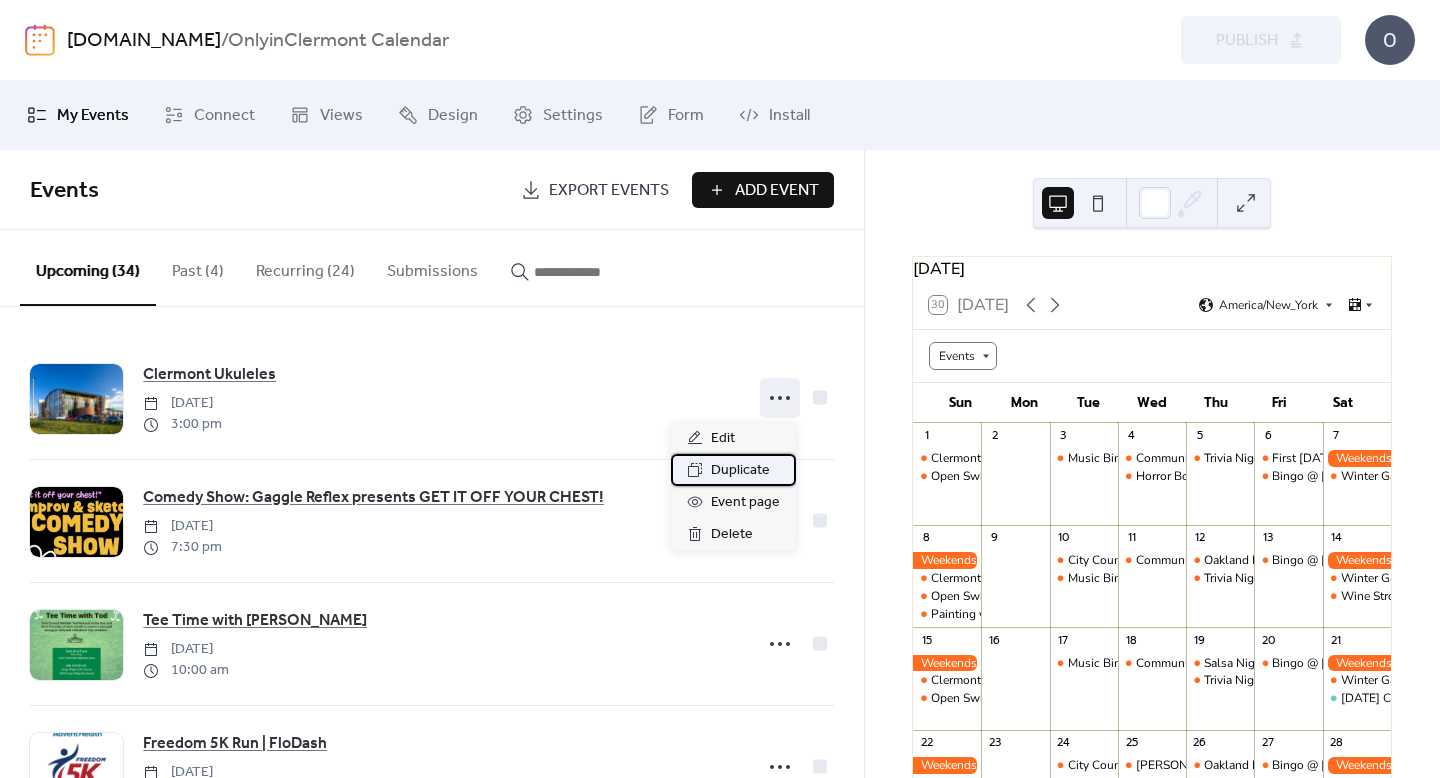 click on "Duplicate" at bounding box center [740, 471] 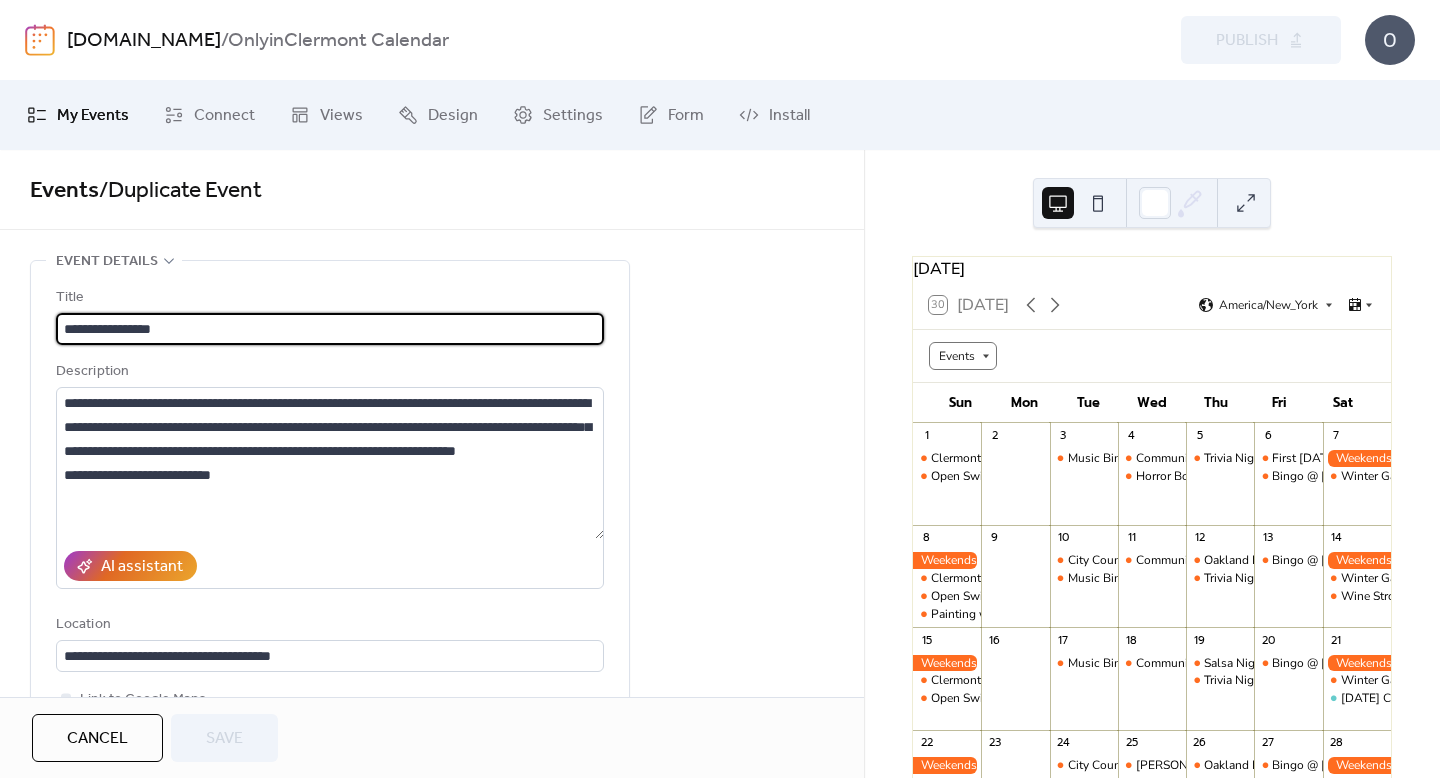 click on "**********" at bounding box center (330, 329) 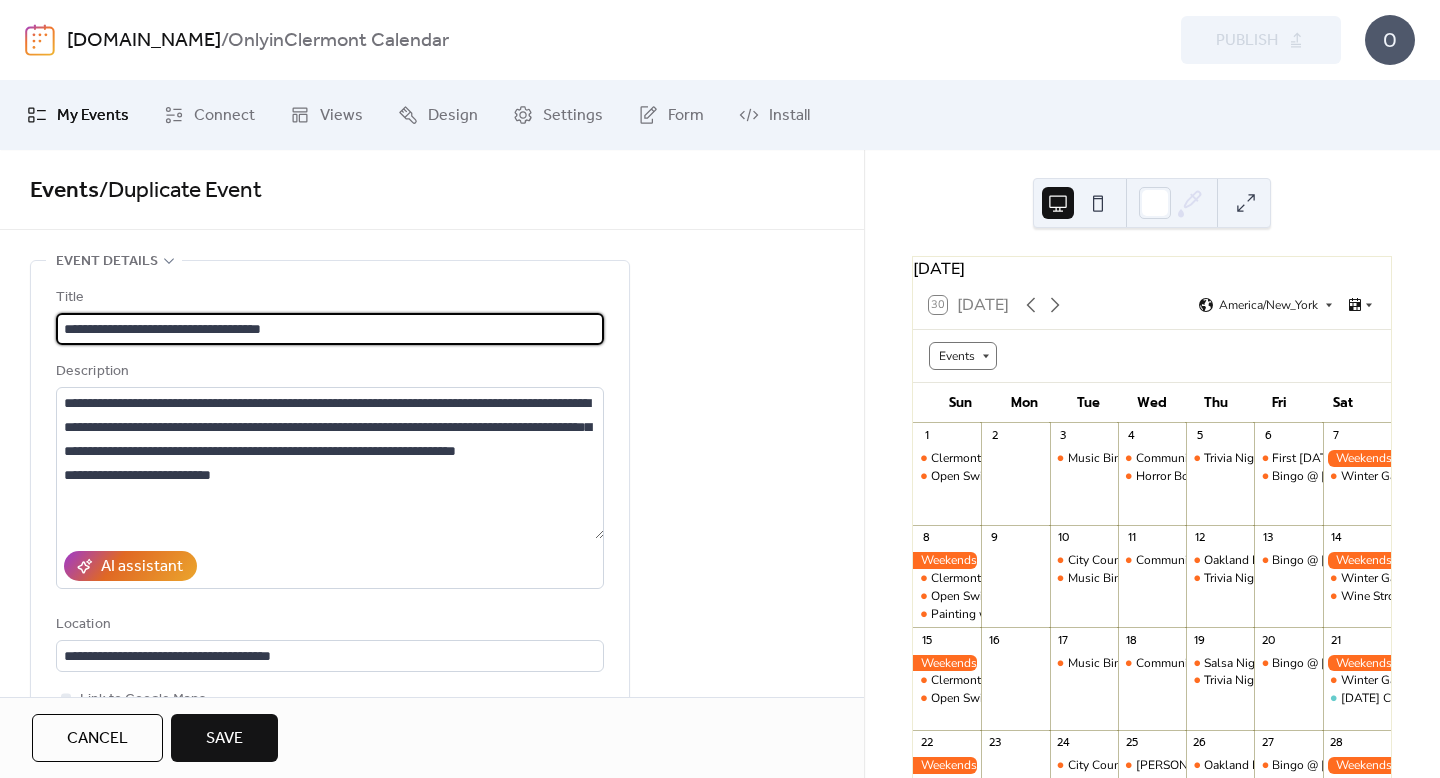 type on "**********" 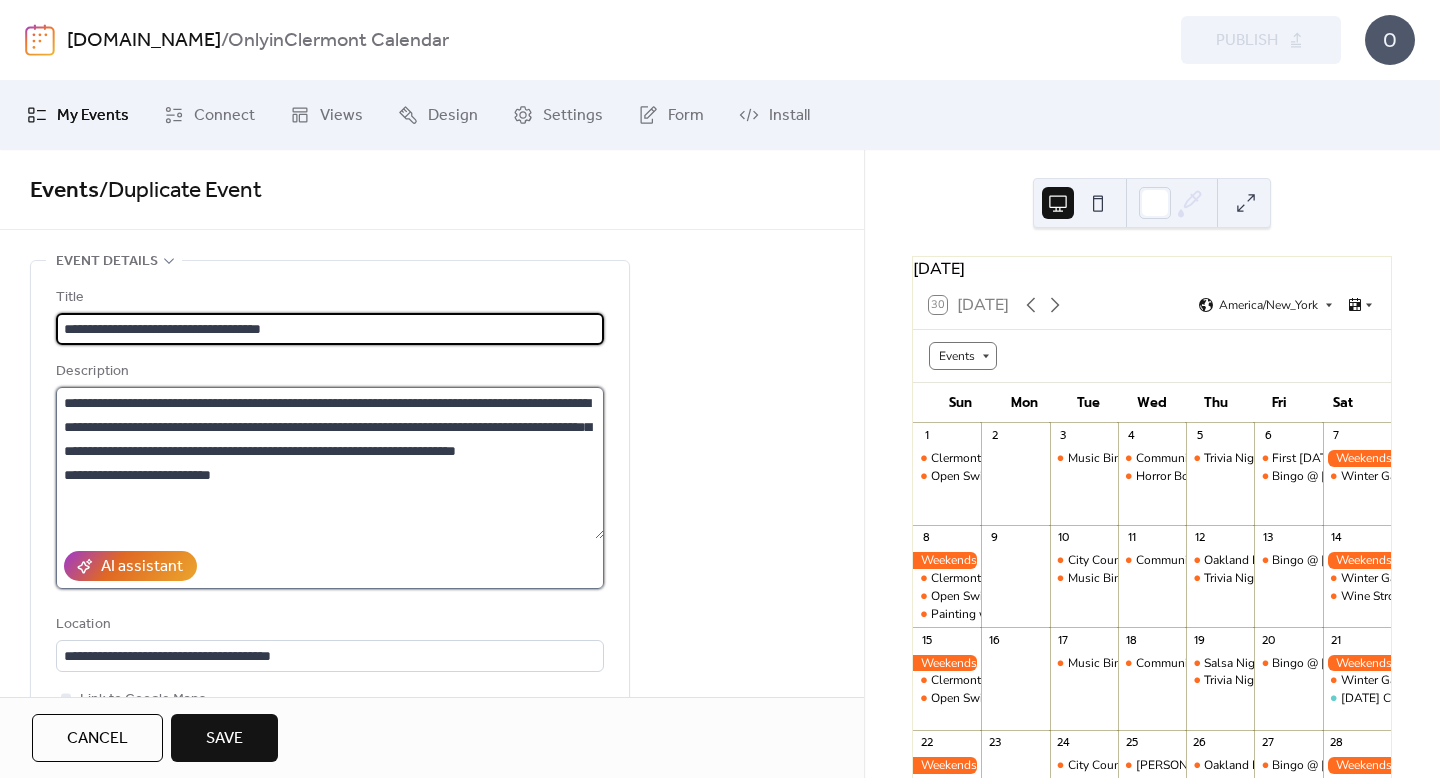 click on "**********" at bounding box center (330, 463) 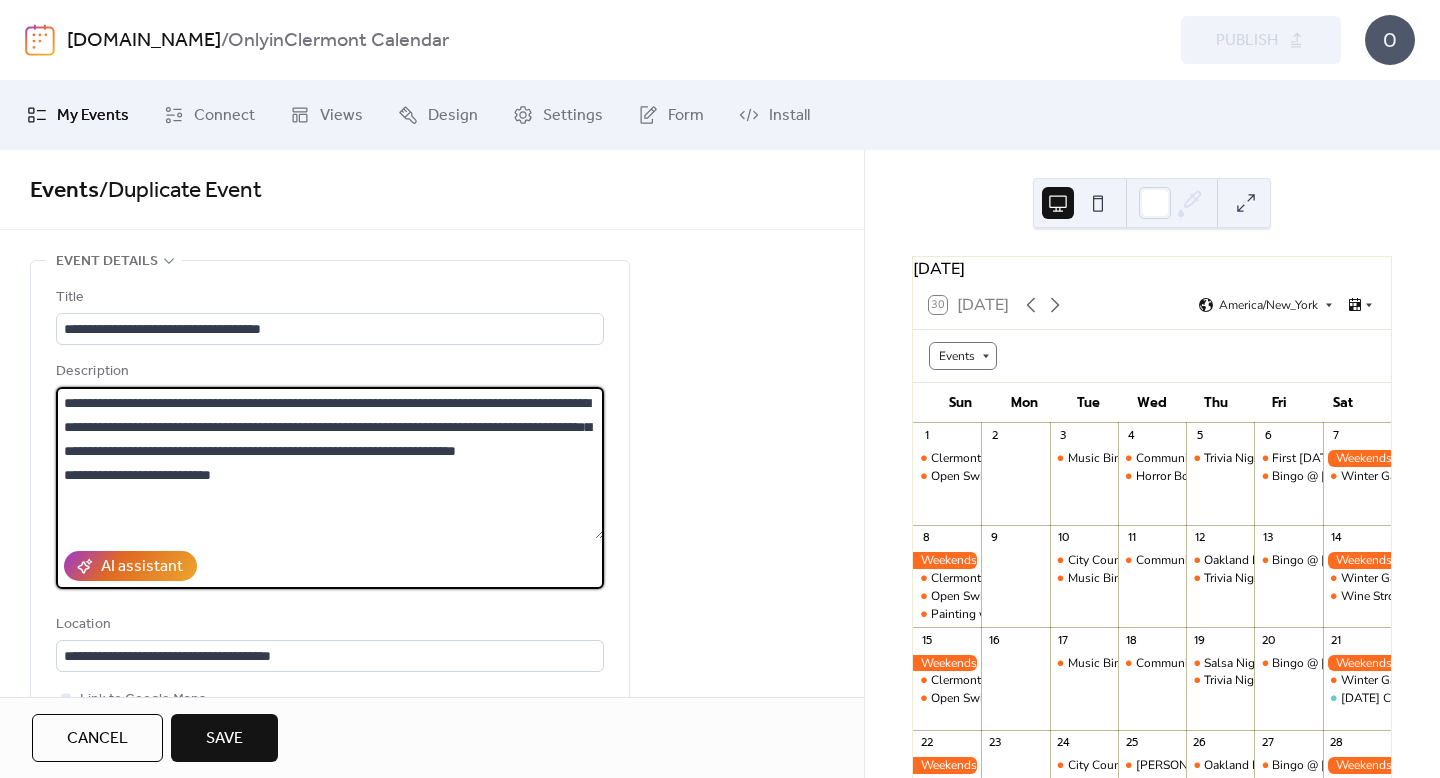 paste on "**********" 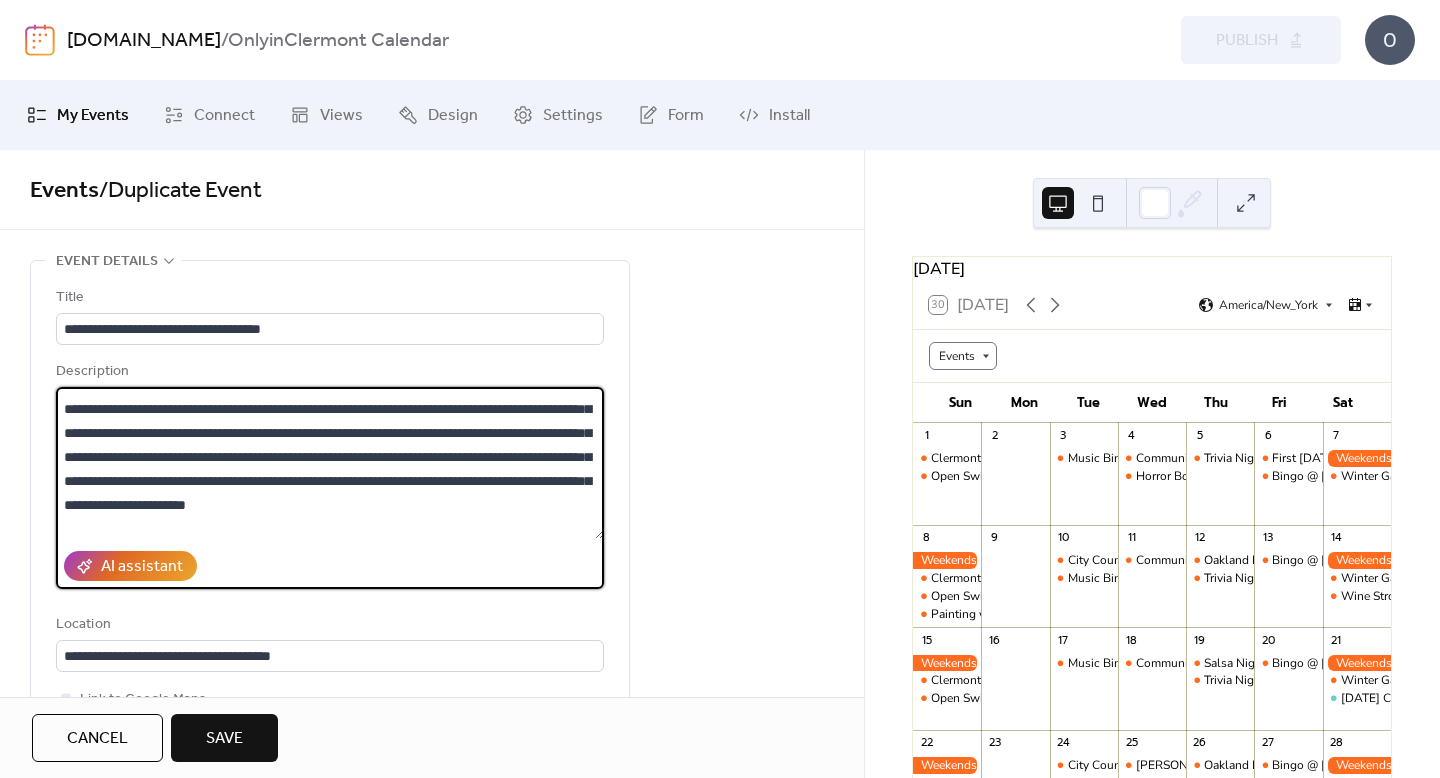 scroll, scrollTop: 152, scrollLeft: 0, axis: vertical 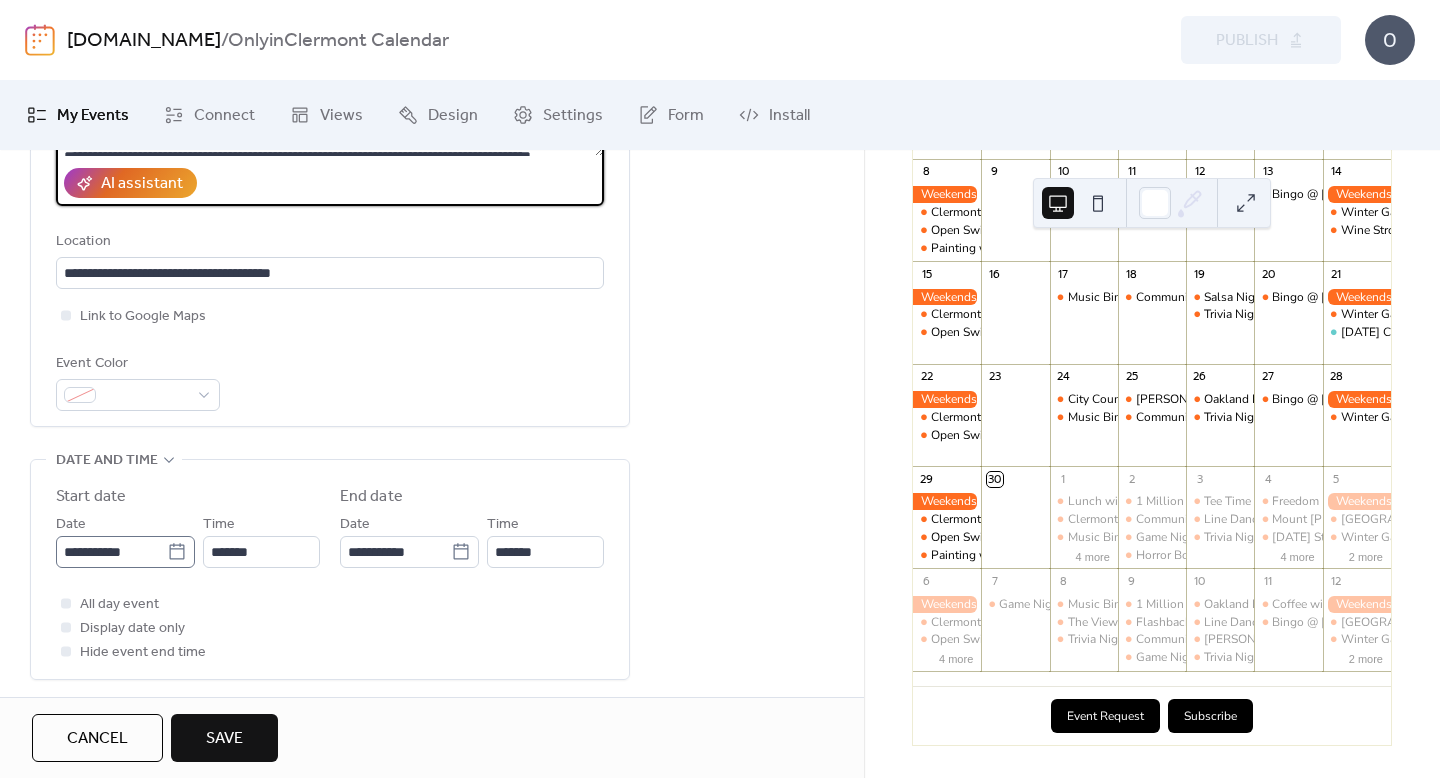 type on "**********" 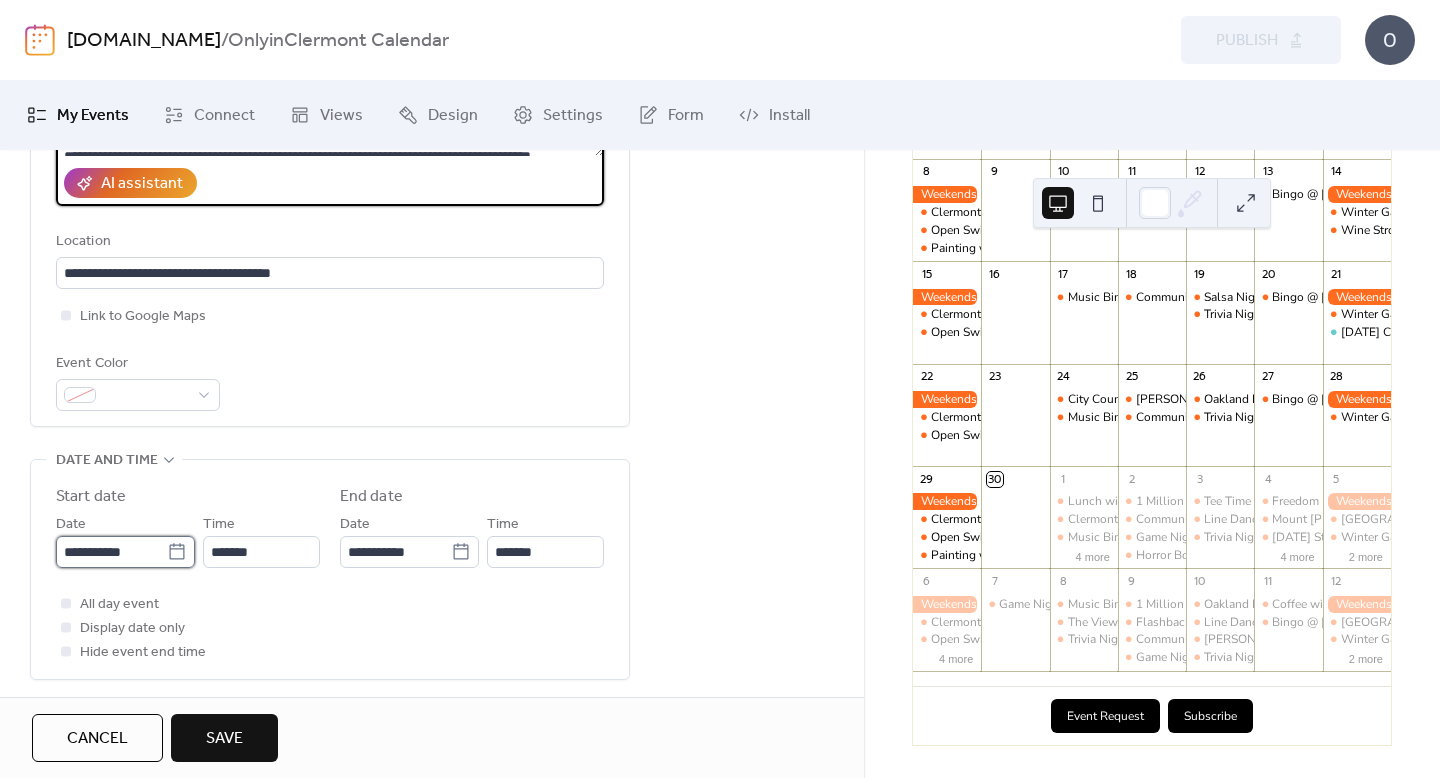 click on "**********" at bounding box center (111, 552) 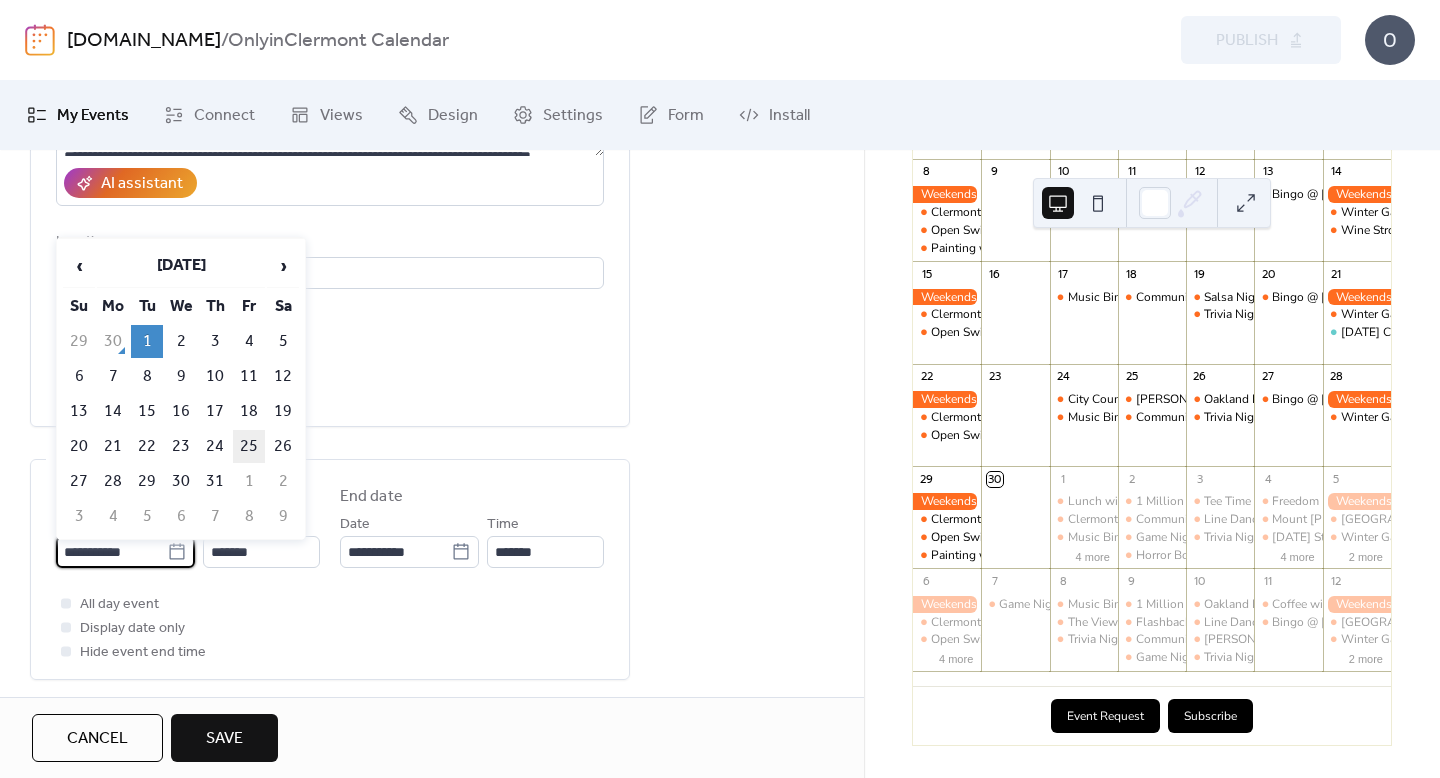 click on "25" at bounding box center [249, 446] 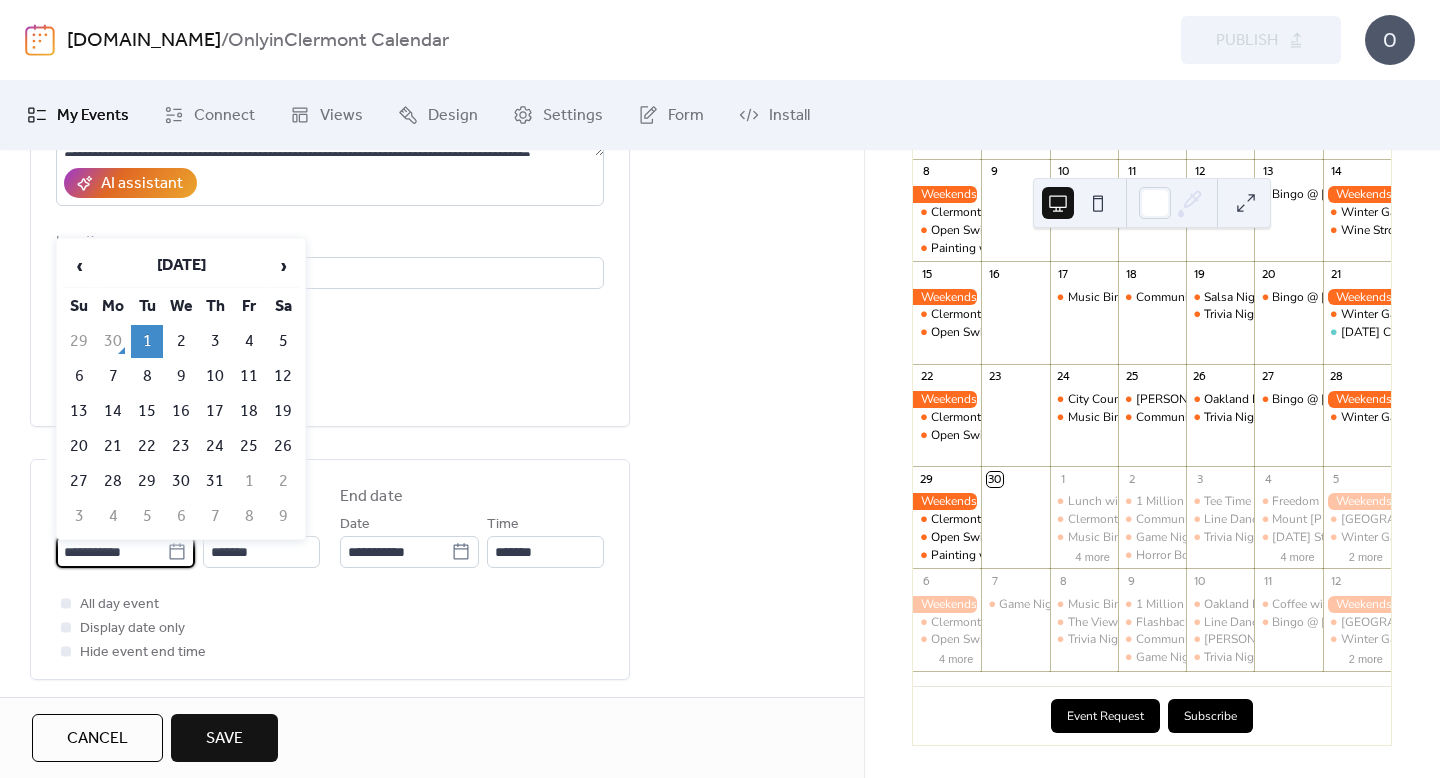type on "**********" 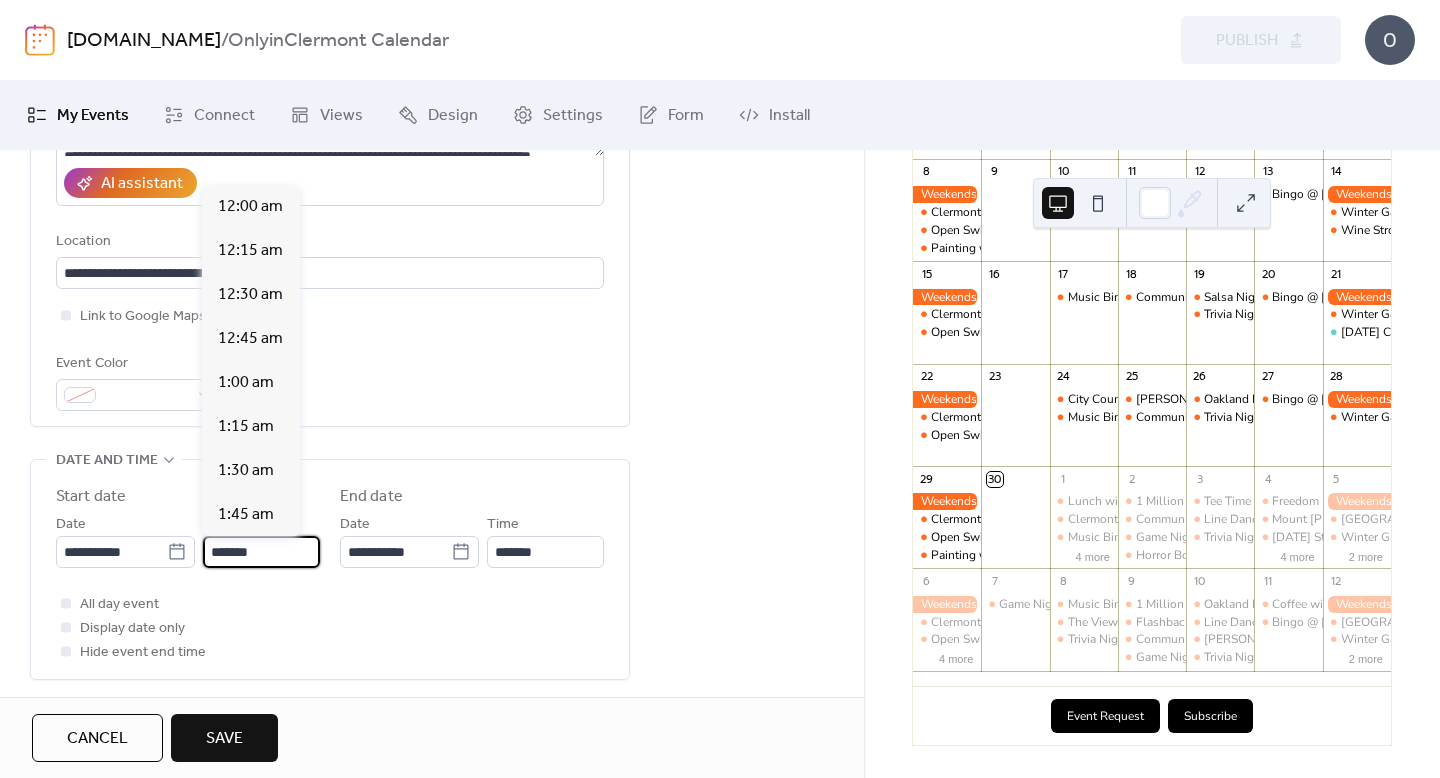 click on "*******" at bounding box center [261, 552] 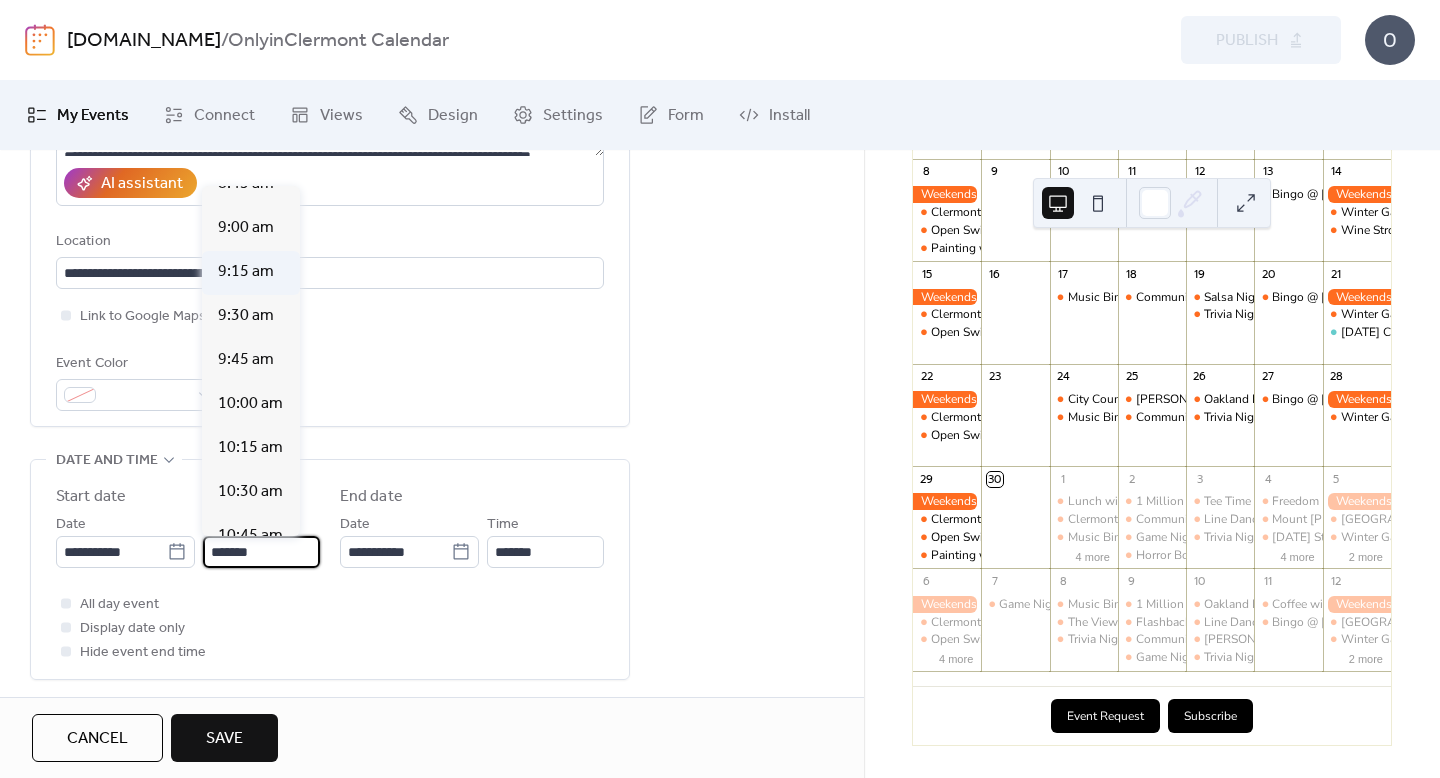 scroll, scrollTop: 1562, scrollLeft: 0, axis: vertical 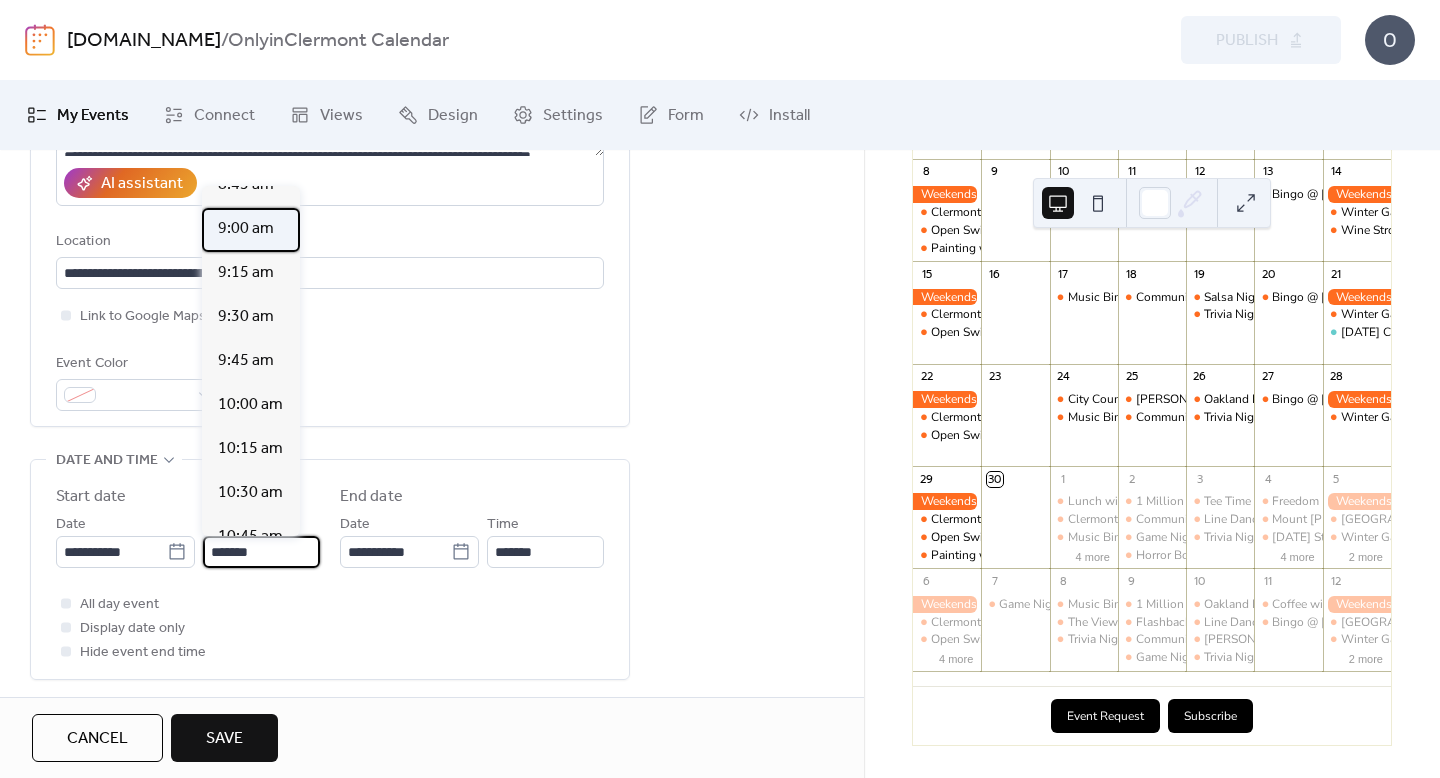 click on "9:00 am" at bounding box center (246, 229) 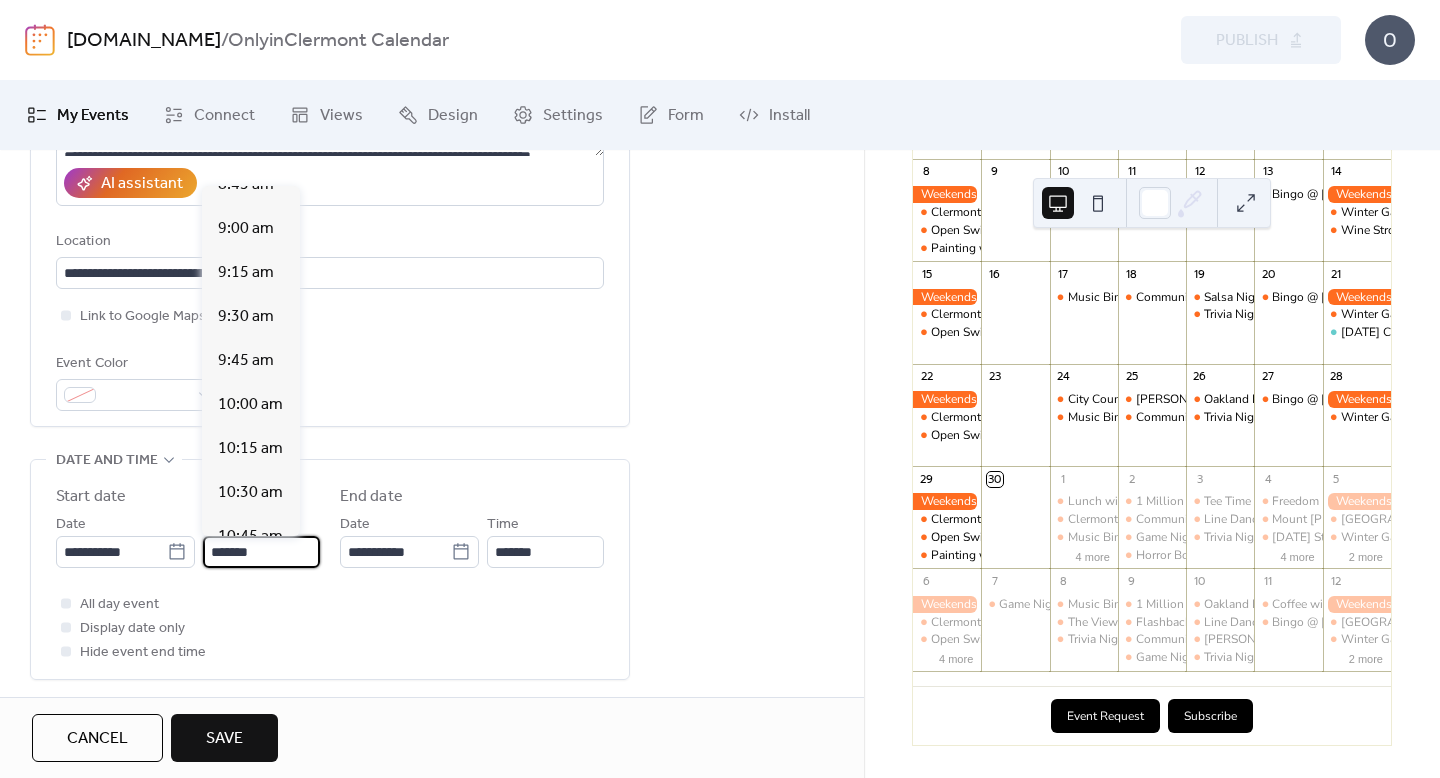 type on "*******" 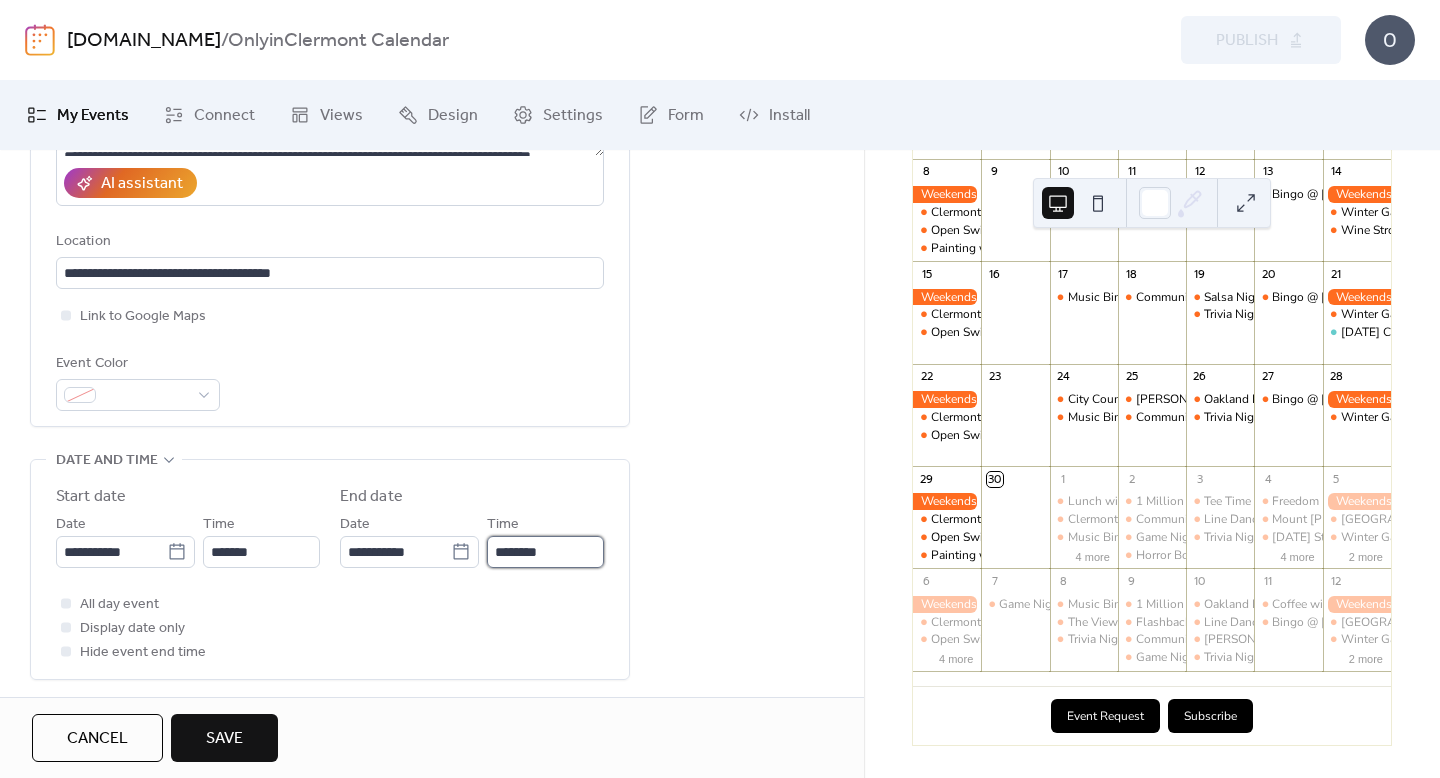 click on "********" at bounding box center (545, 552) 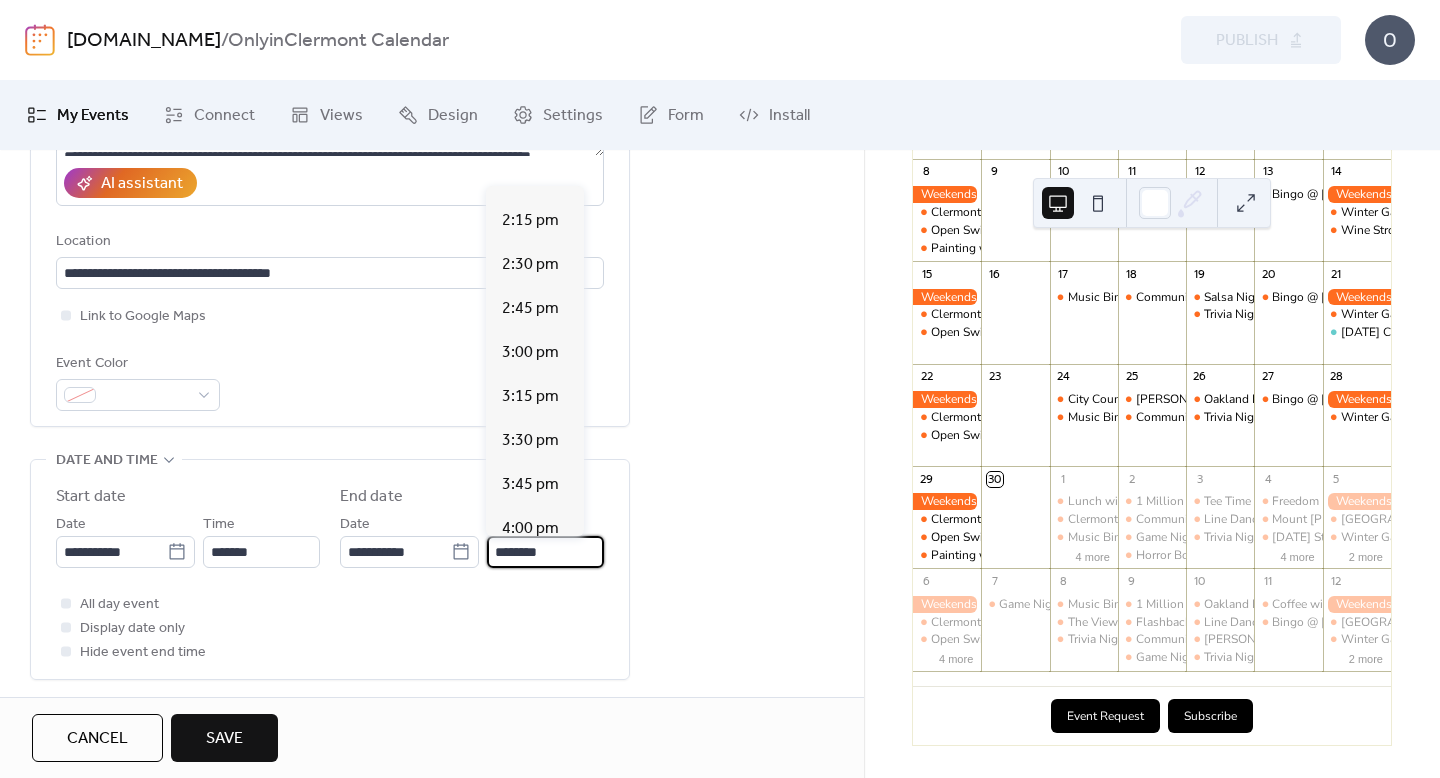 scroll, scrollTop: 869, scrollLeft: 0, axis: vertical 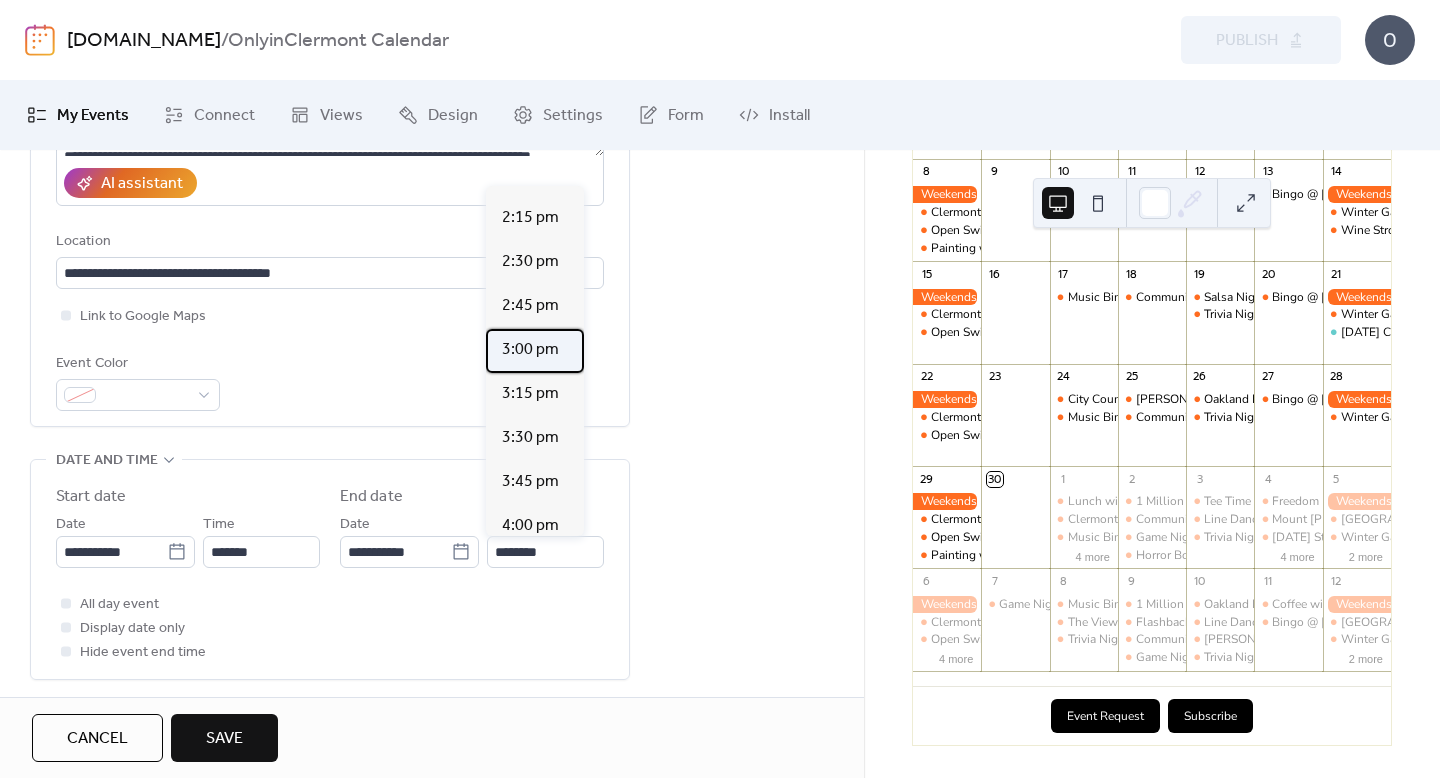click on "3:00 pm" at bounding box center [530, 350] 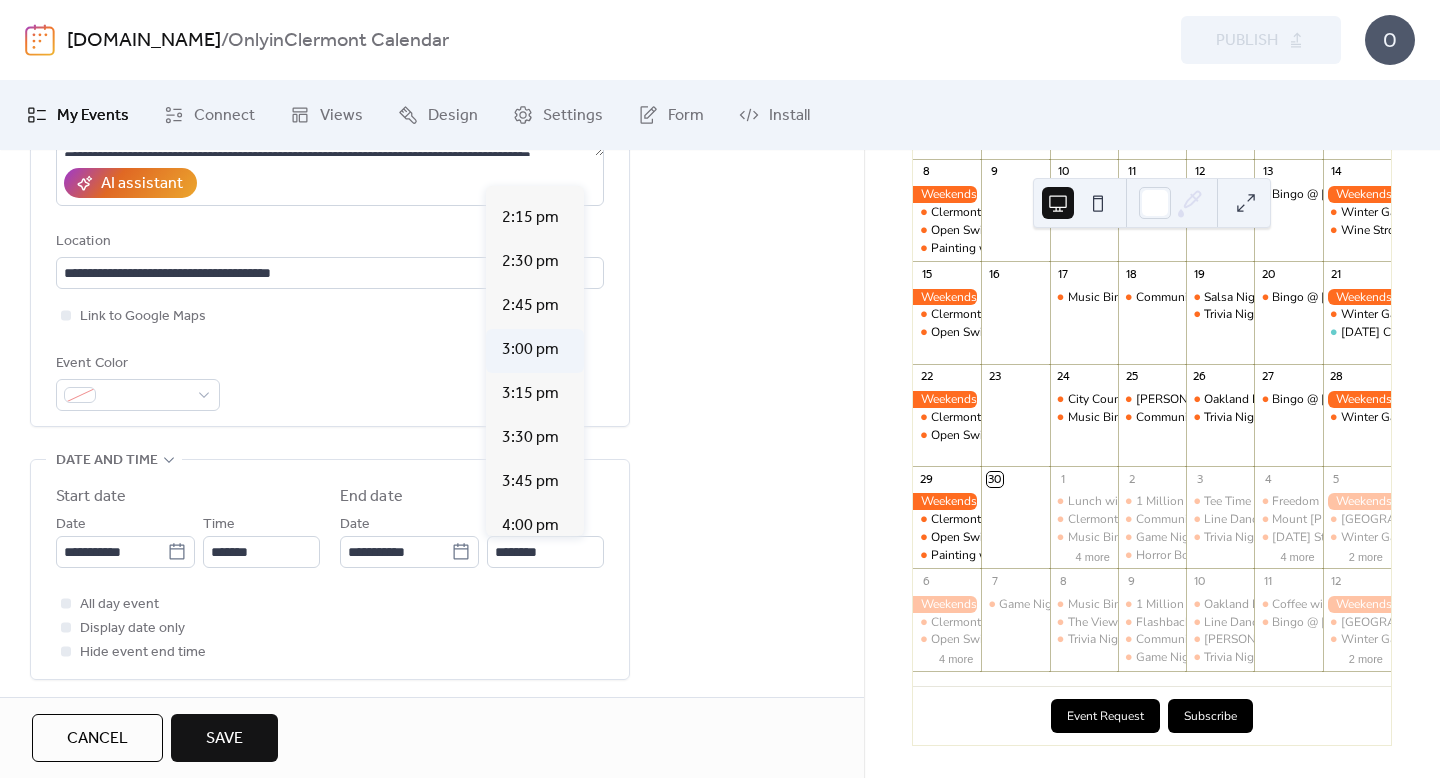 type on "*******" 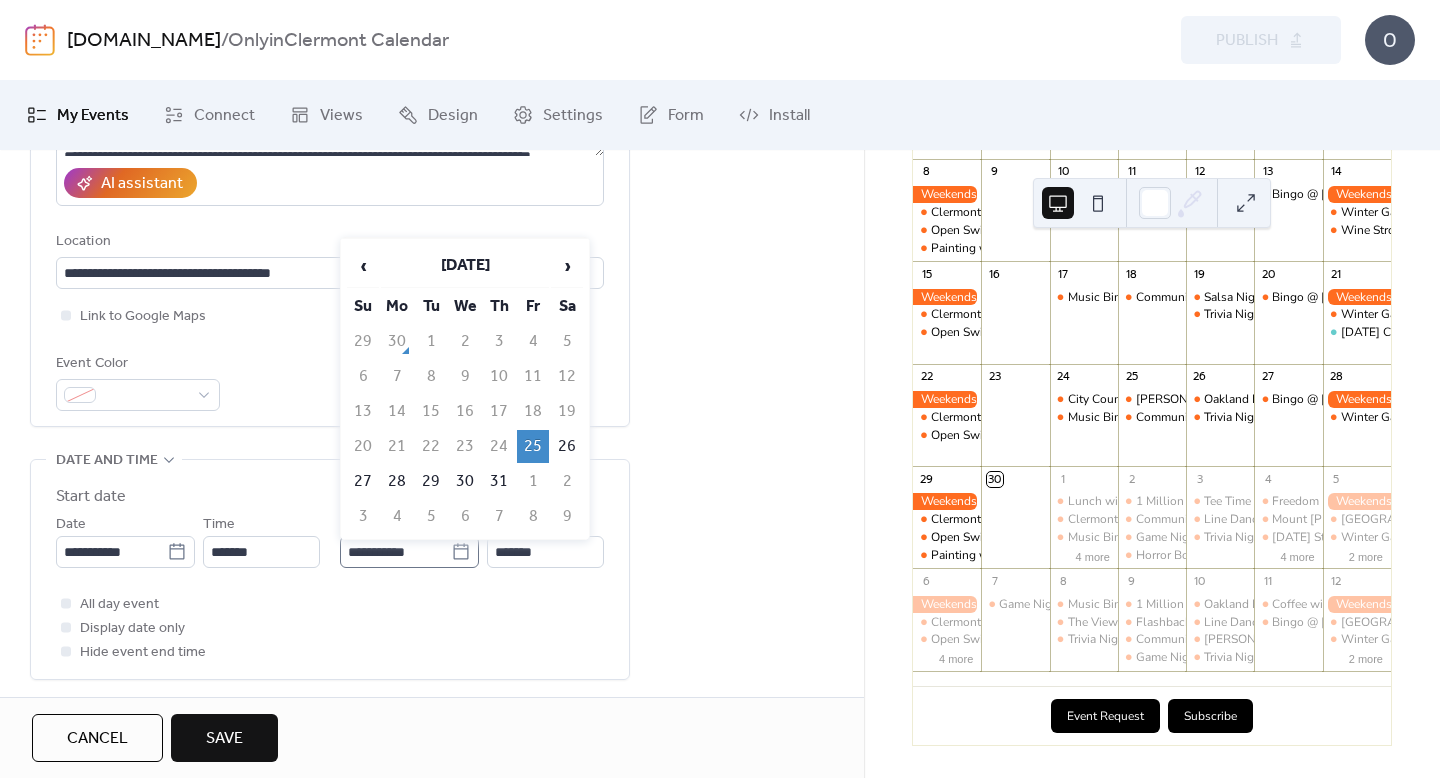 click 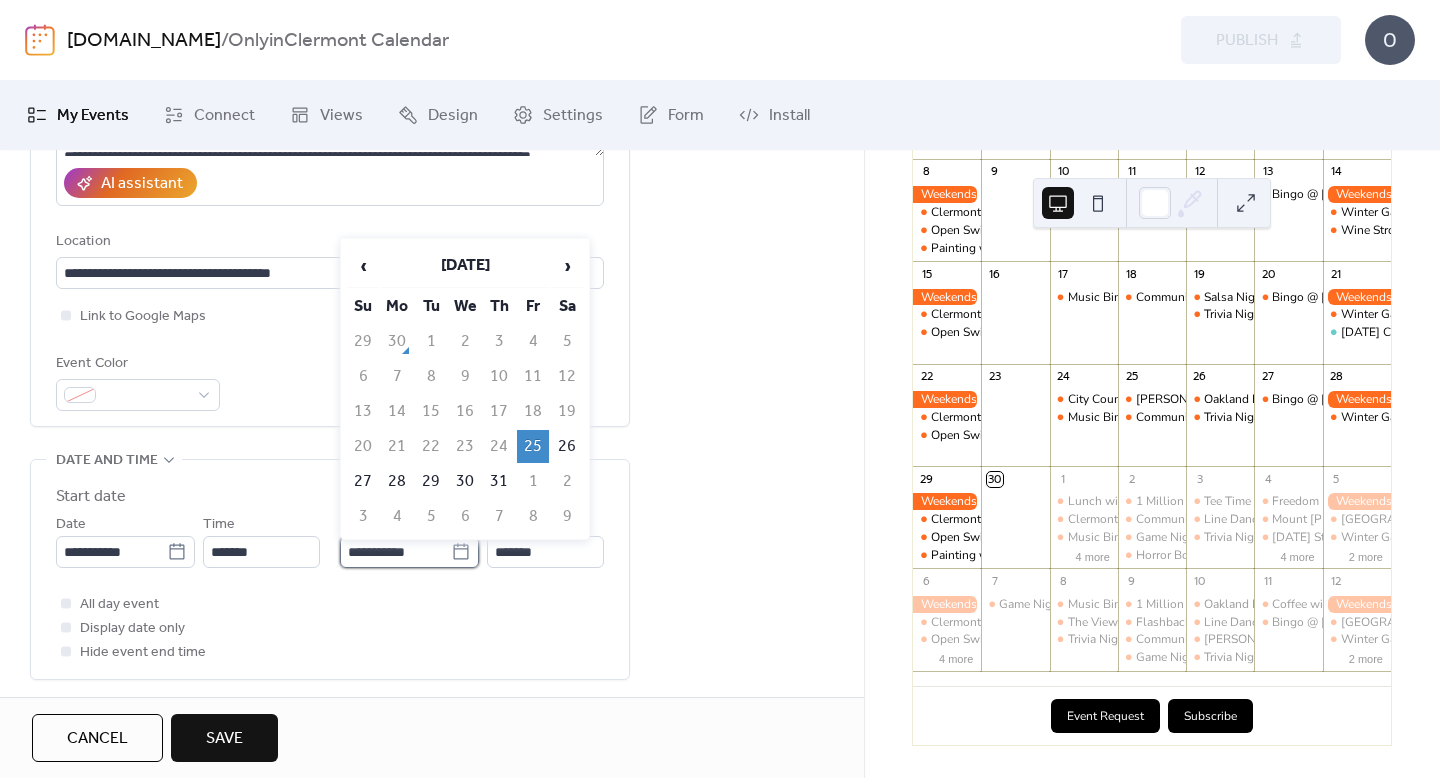 click on "**********" at bounding box center (395, 552) 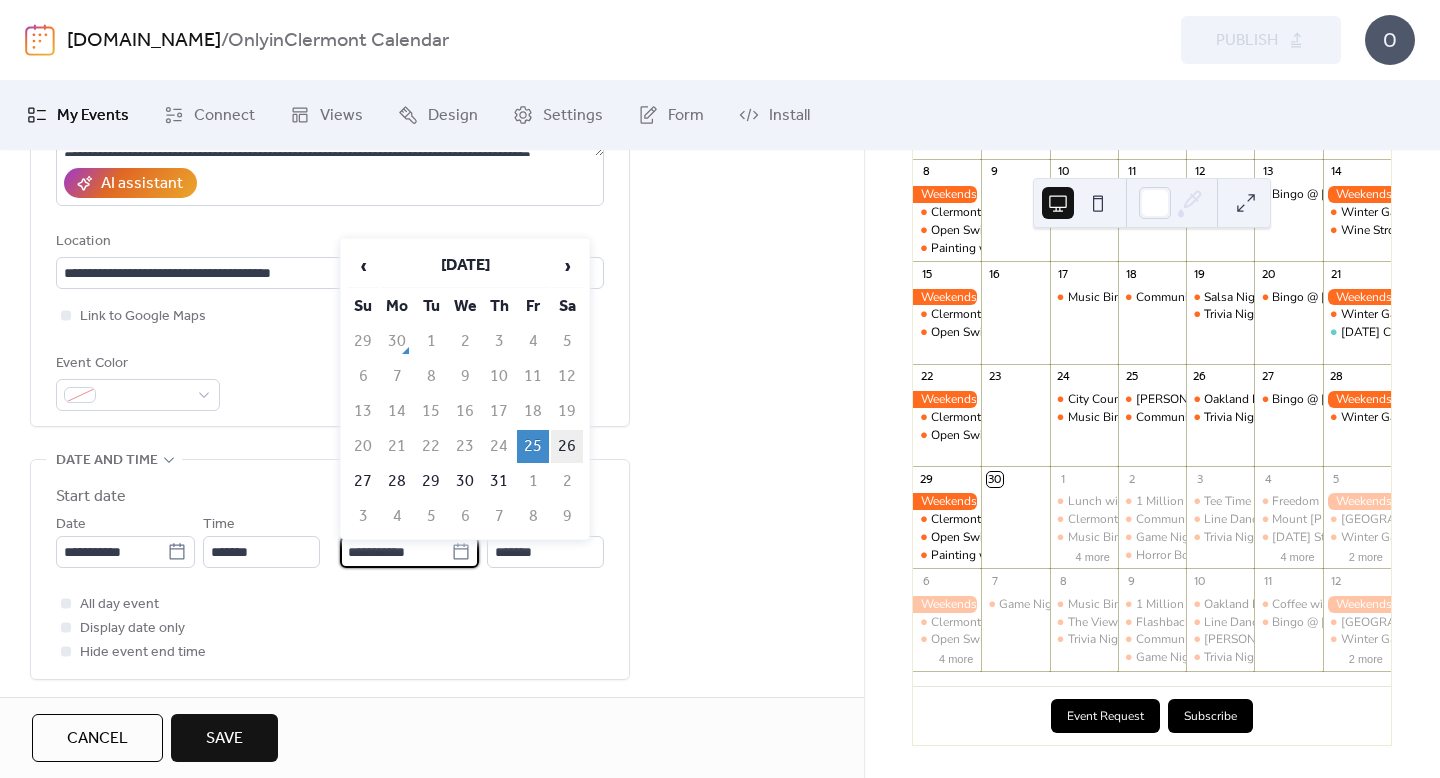 click on "26" at bounding box center (567, 446) 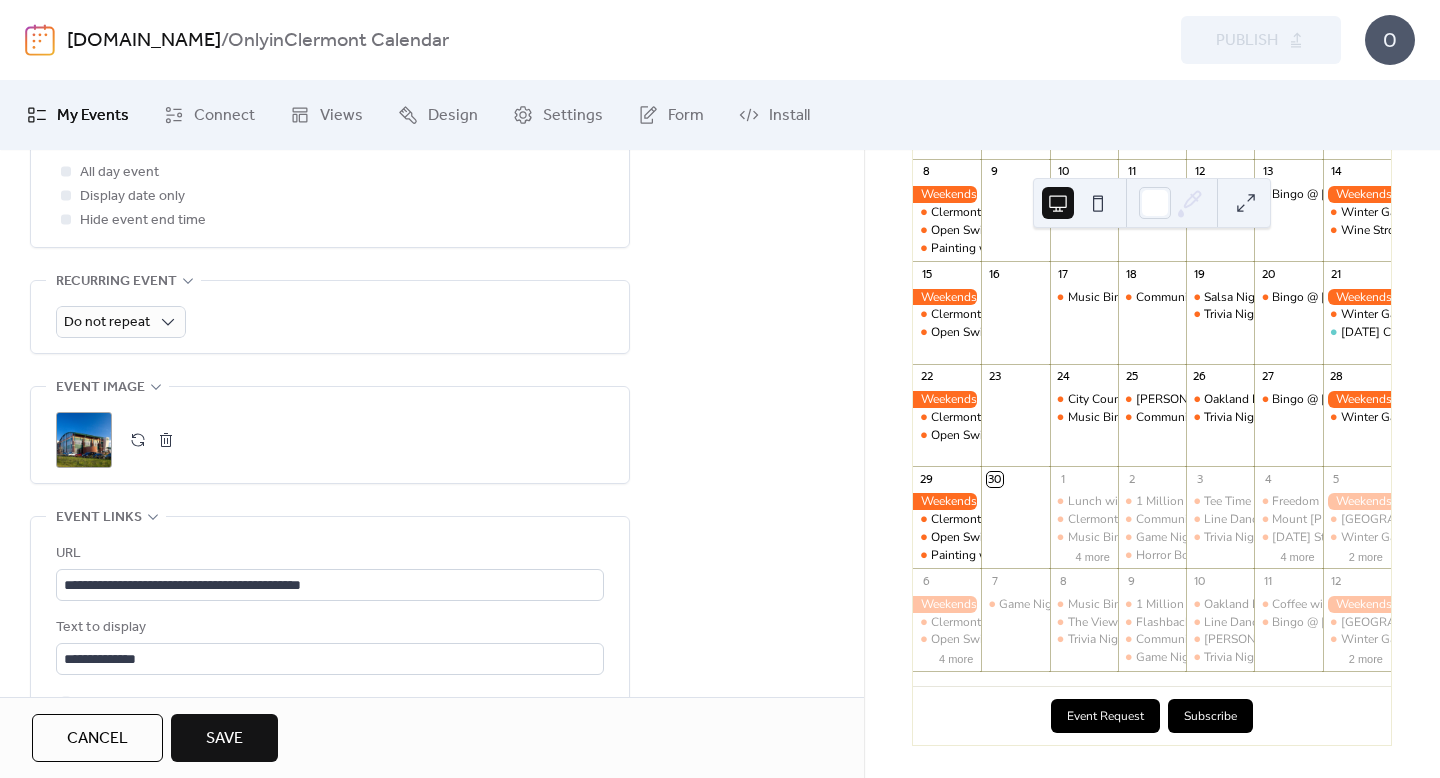 scroll, scrollTop: 822, scrollLeft: 0, axis: vertical 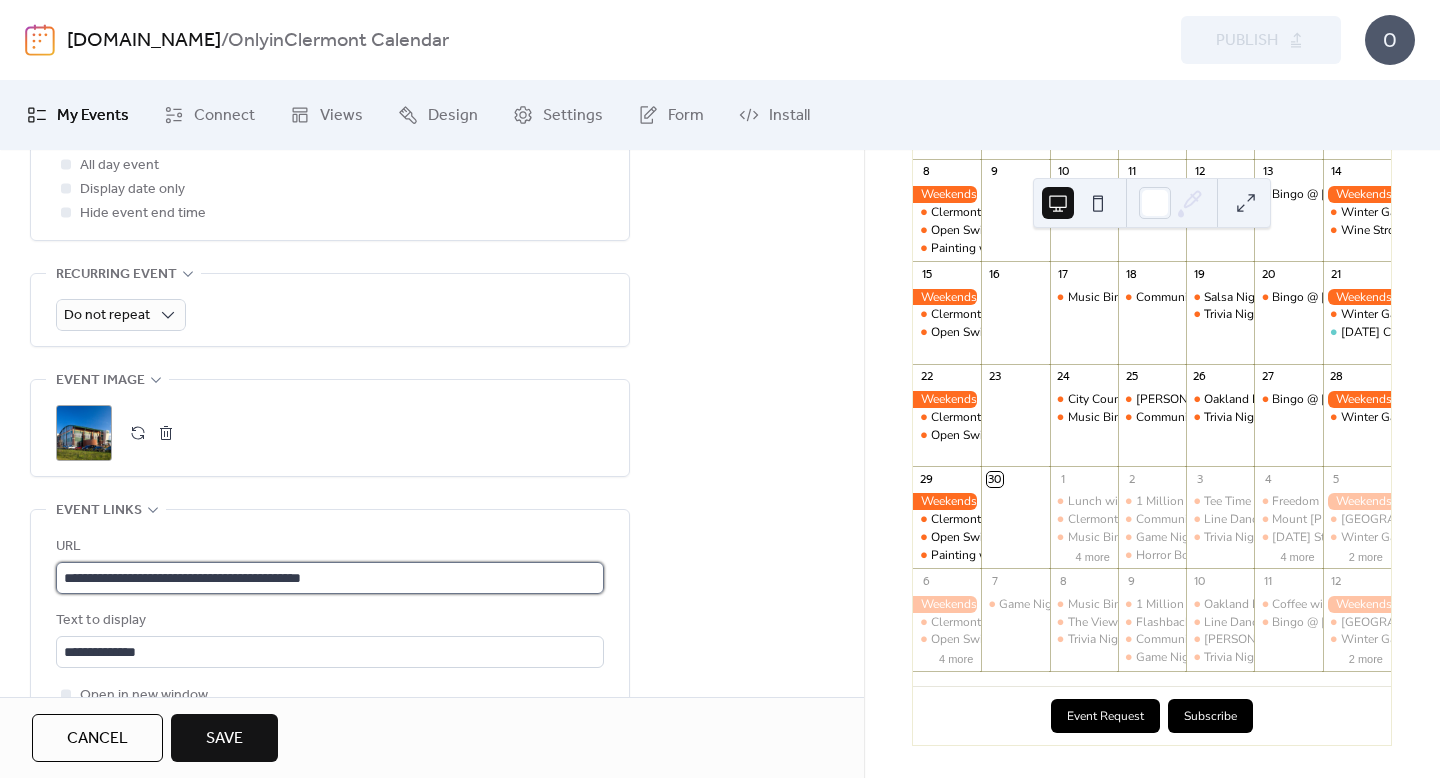 click on "**********" at bounding box center (330, 578) 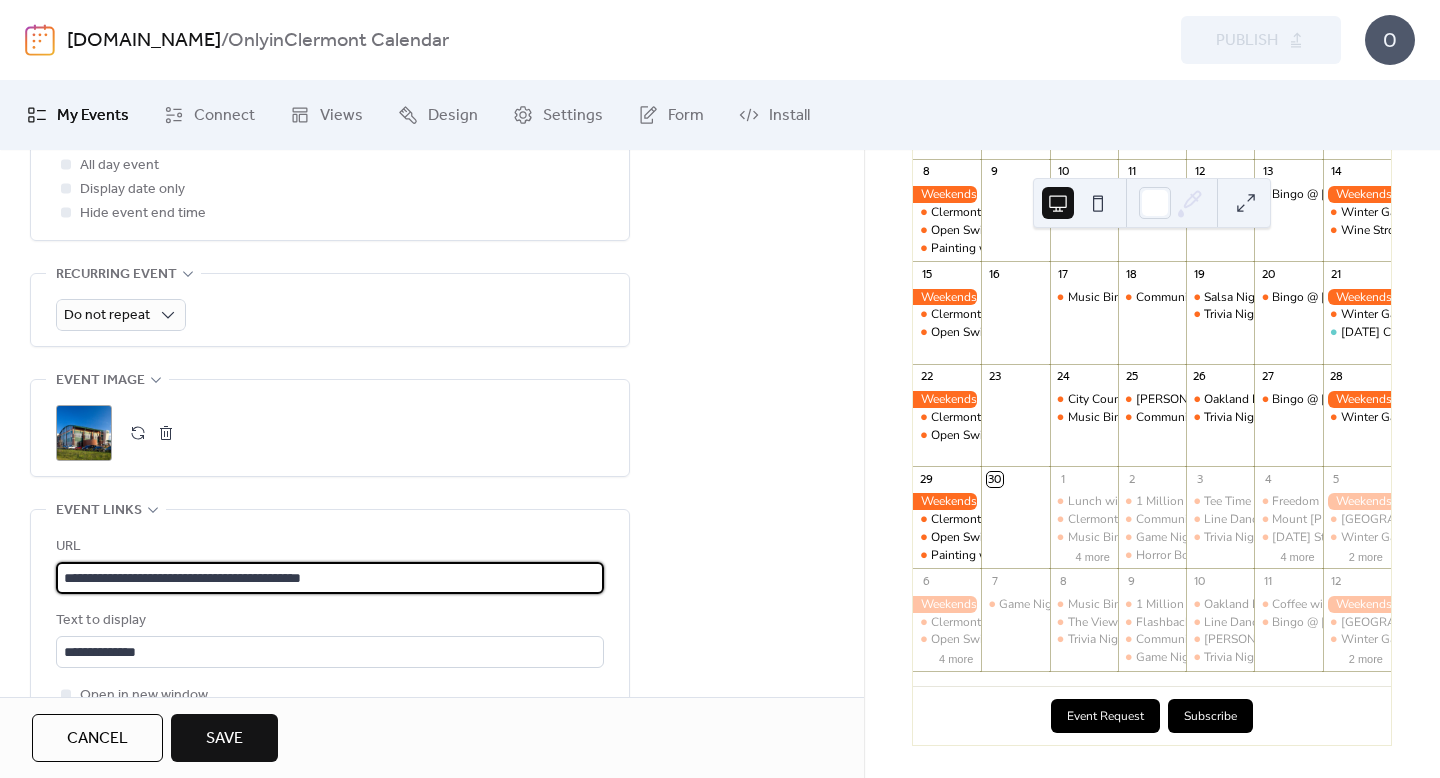 click on "**********" at bounding box center (330, 578) 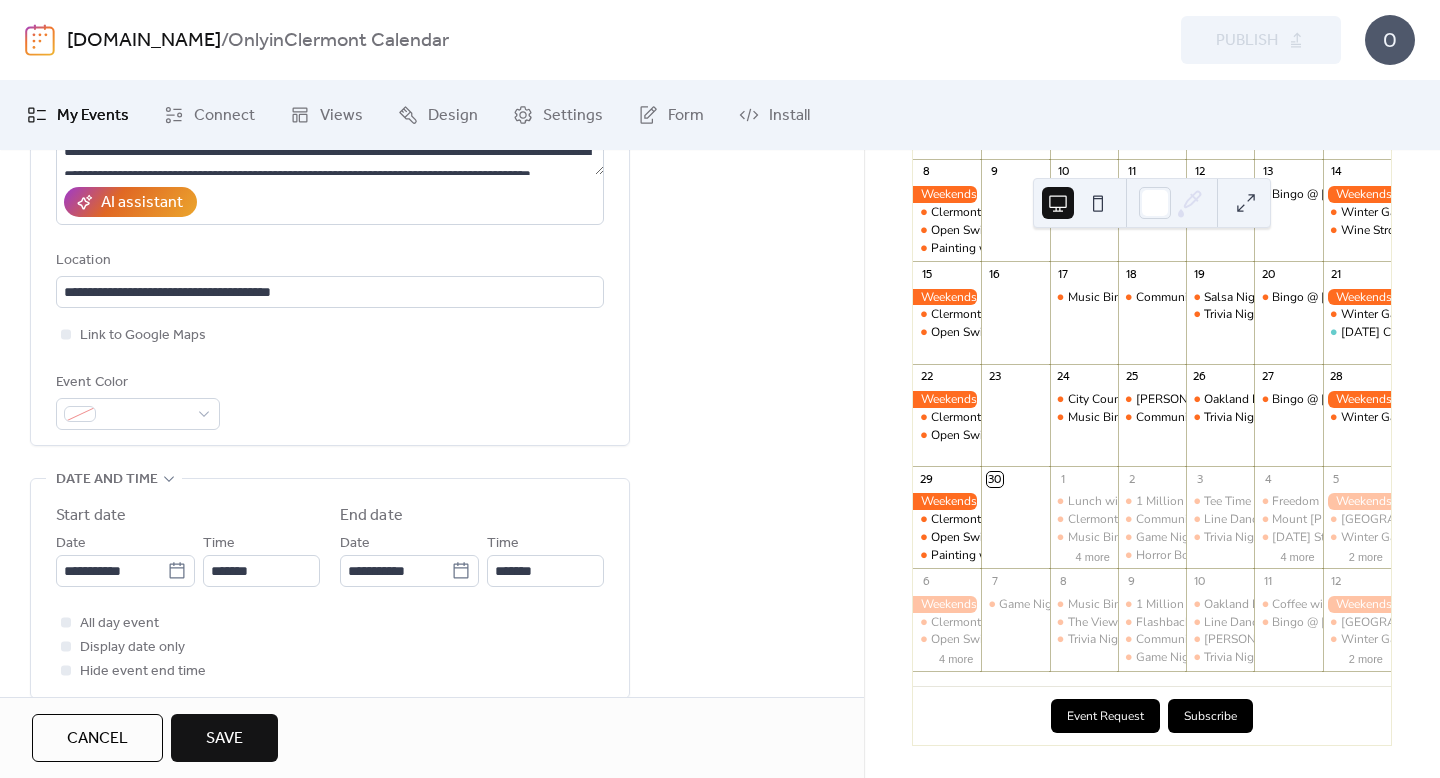 scroll, scrollTop: 0, scrollLeft: 0, axis: both 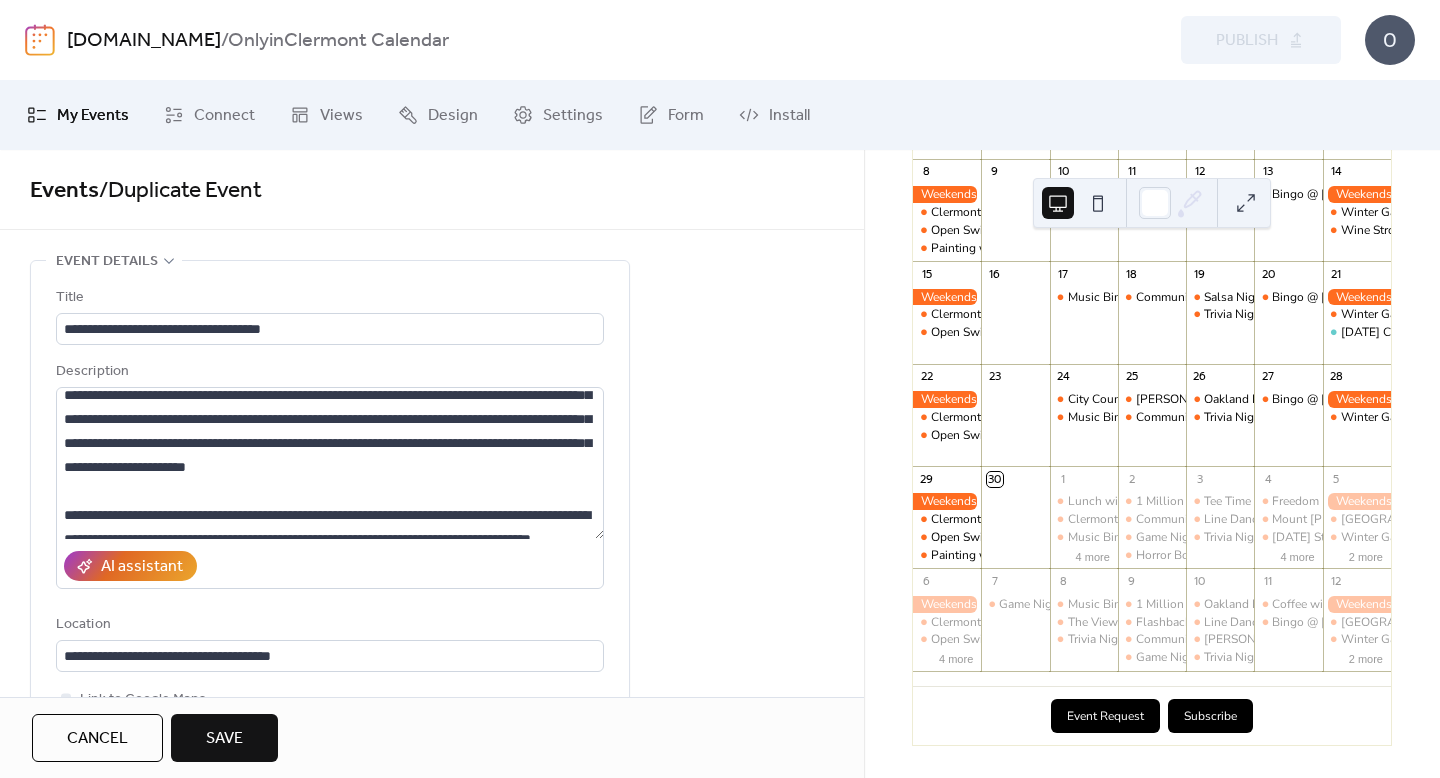 type on "**********" 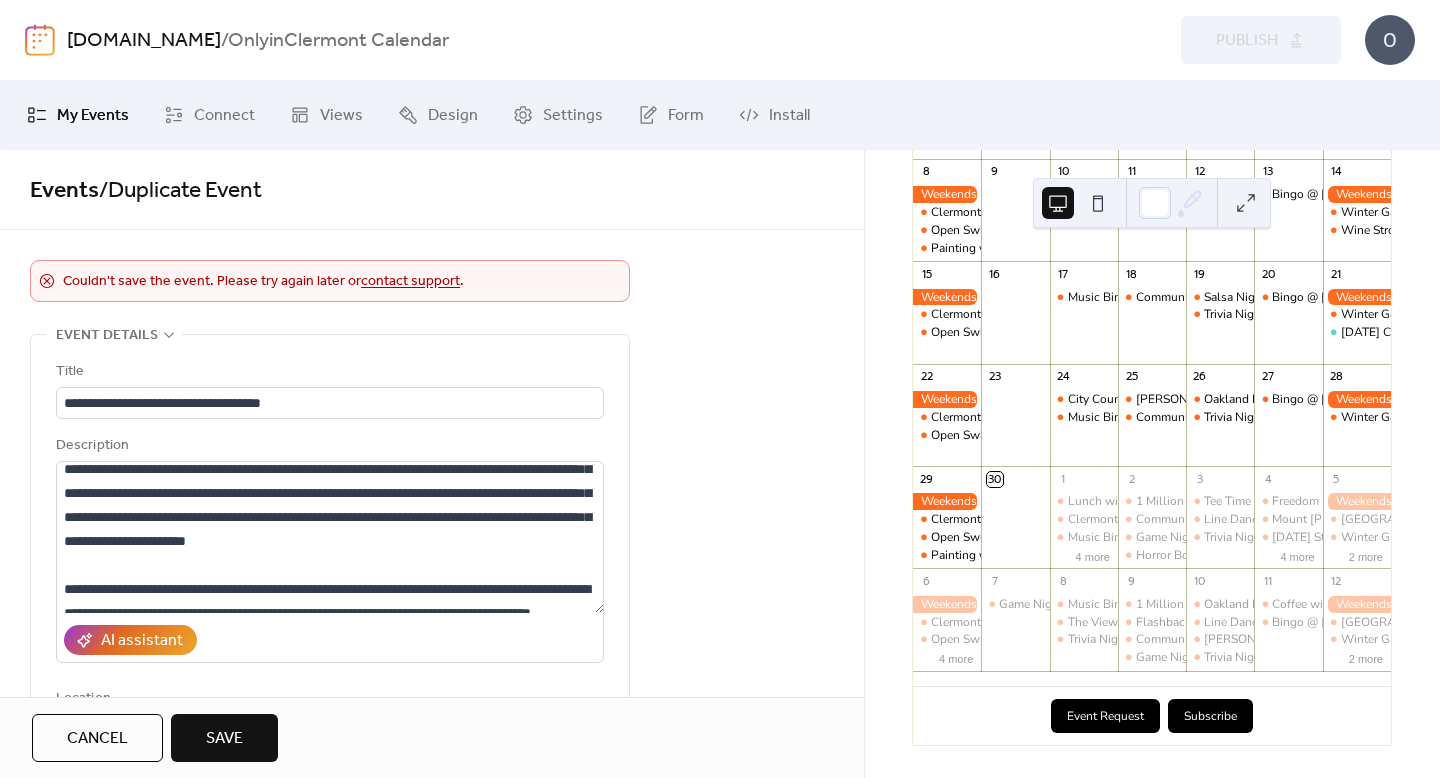 click on "**********" at bounding box center [432, 423] 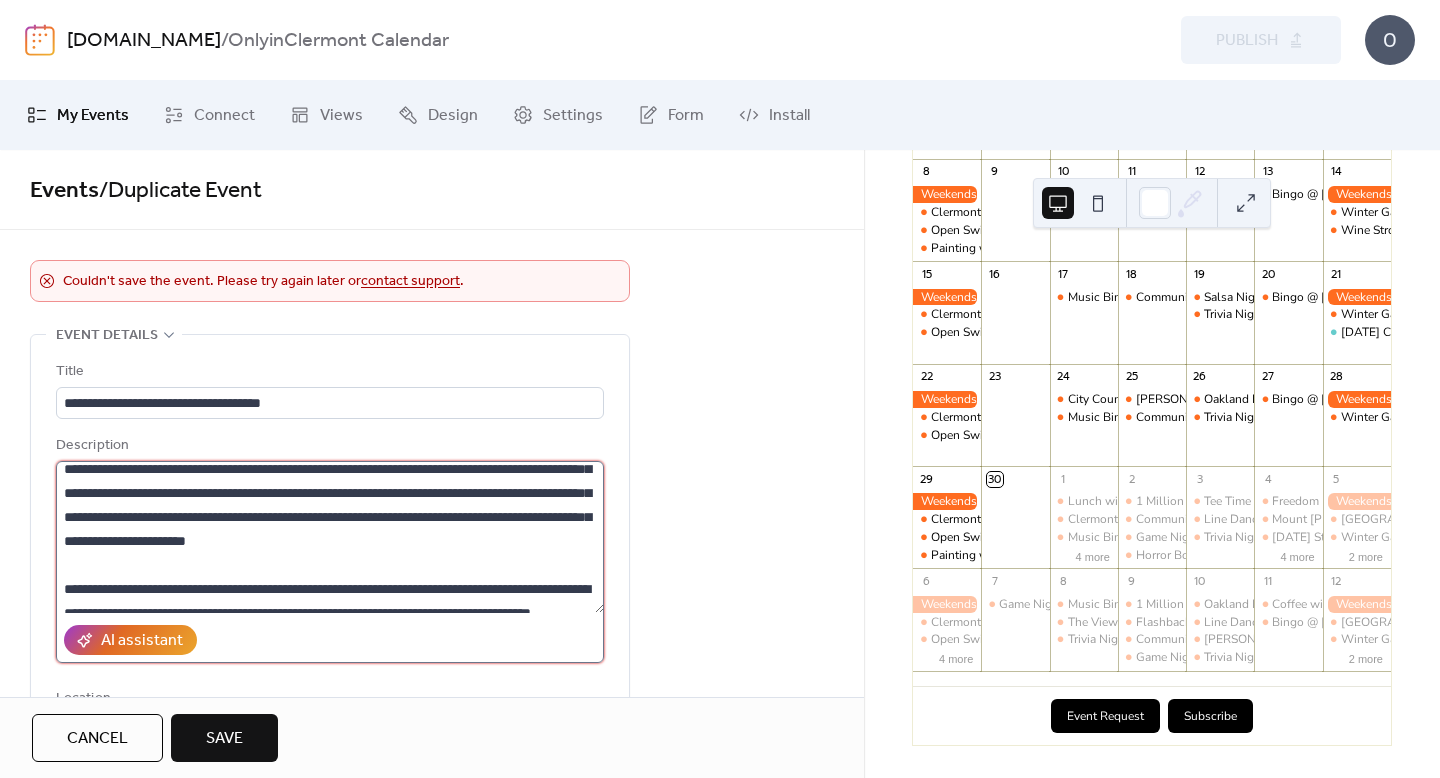 click at bounding box center (330, 537) 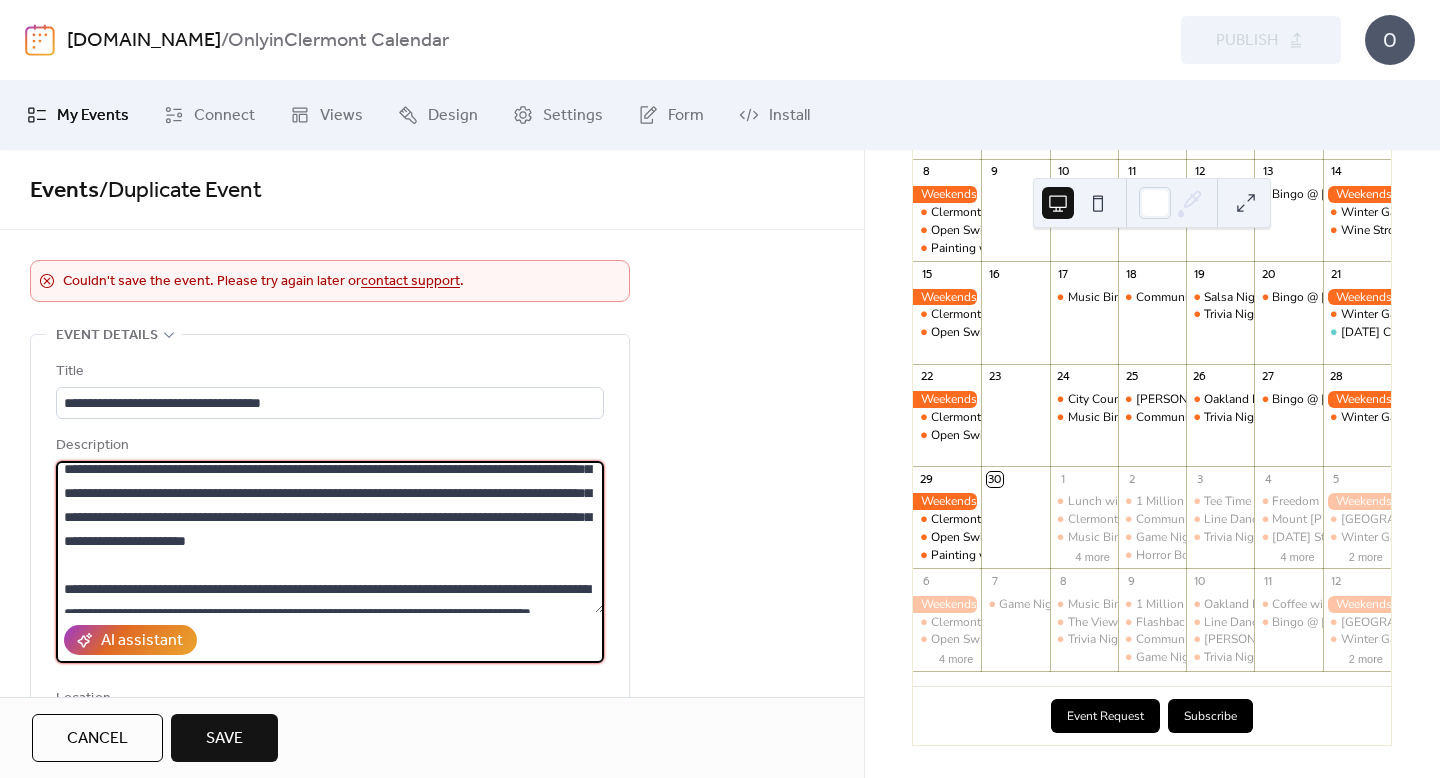 click on "Save" at bounding box center (224, 738) 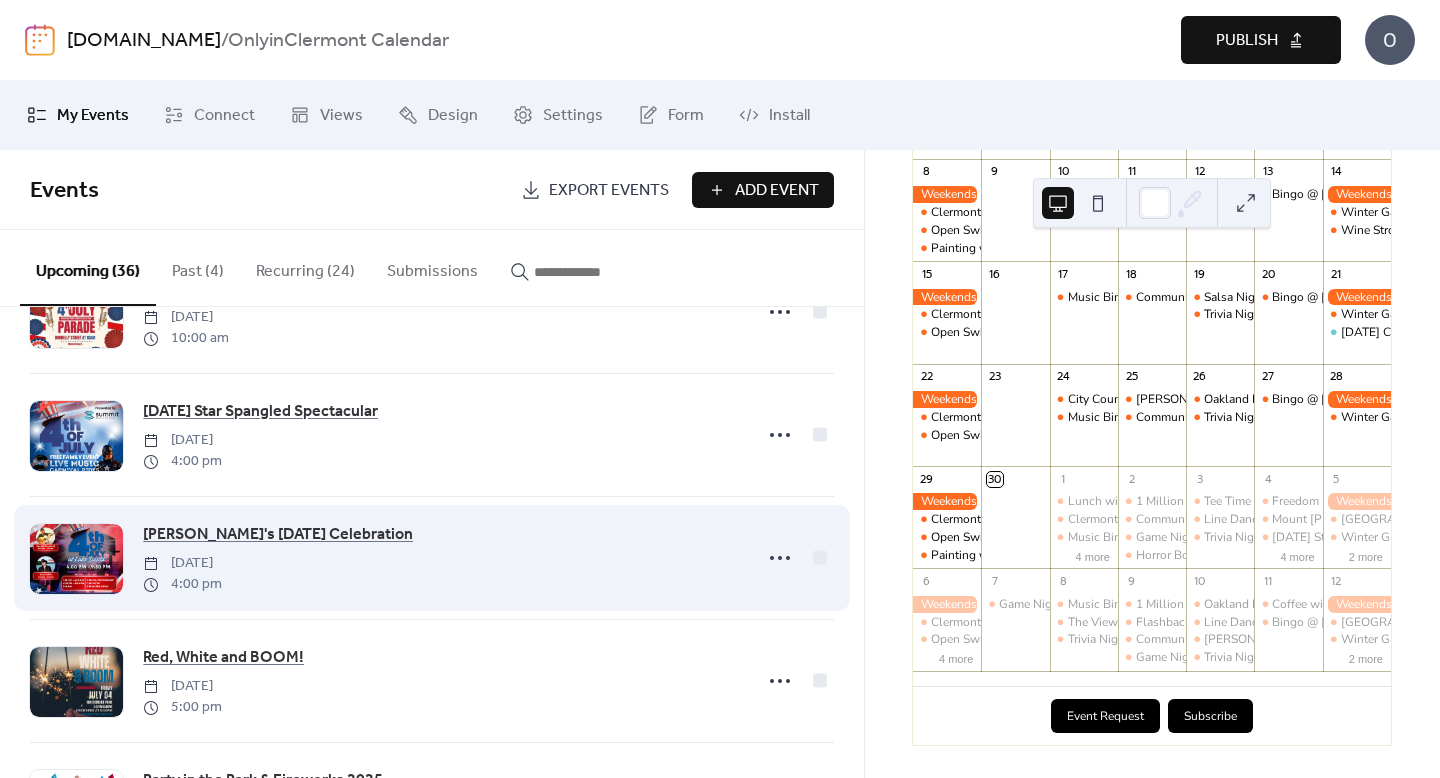 scroll, scrollTop: 0, scrollLeft: 0, axis: both 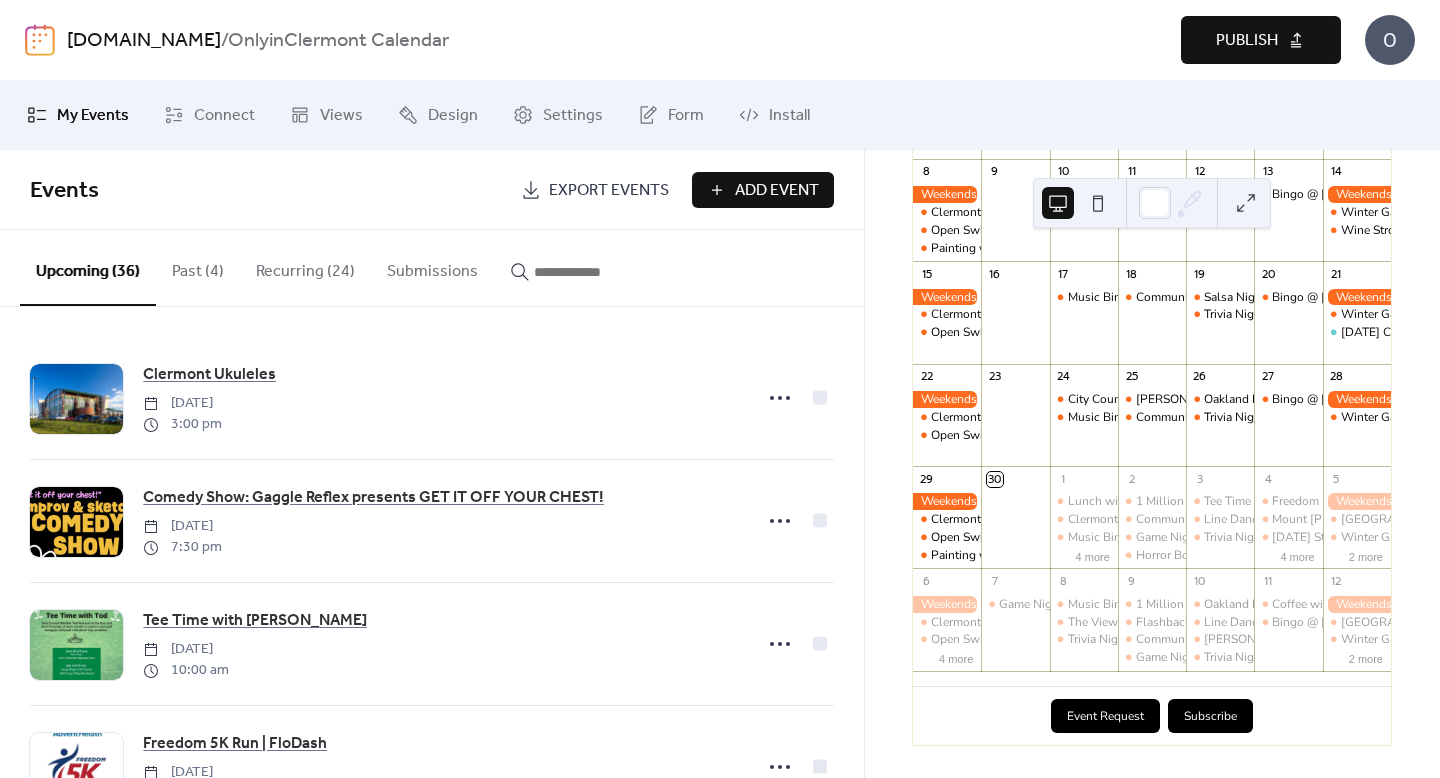 click at bounding box center (584, 272) 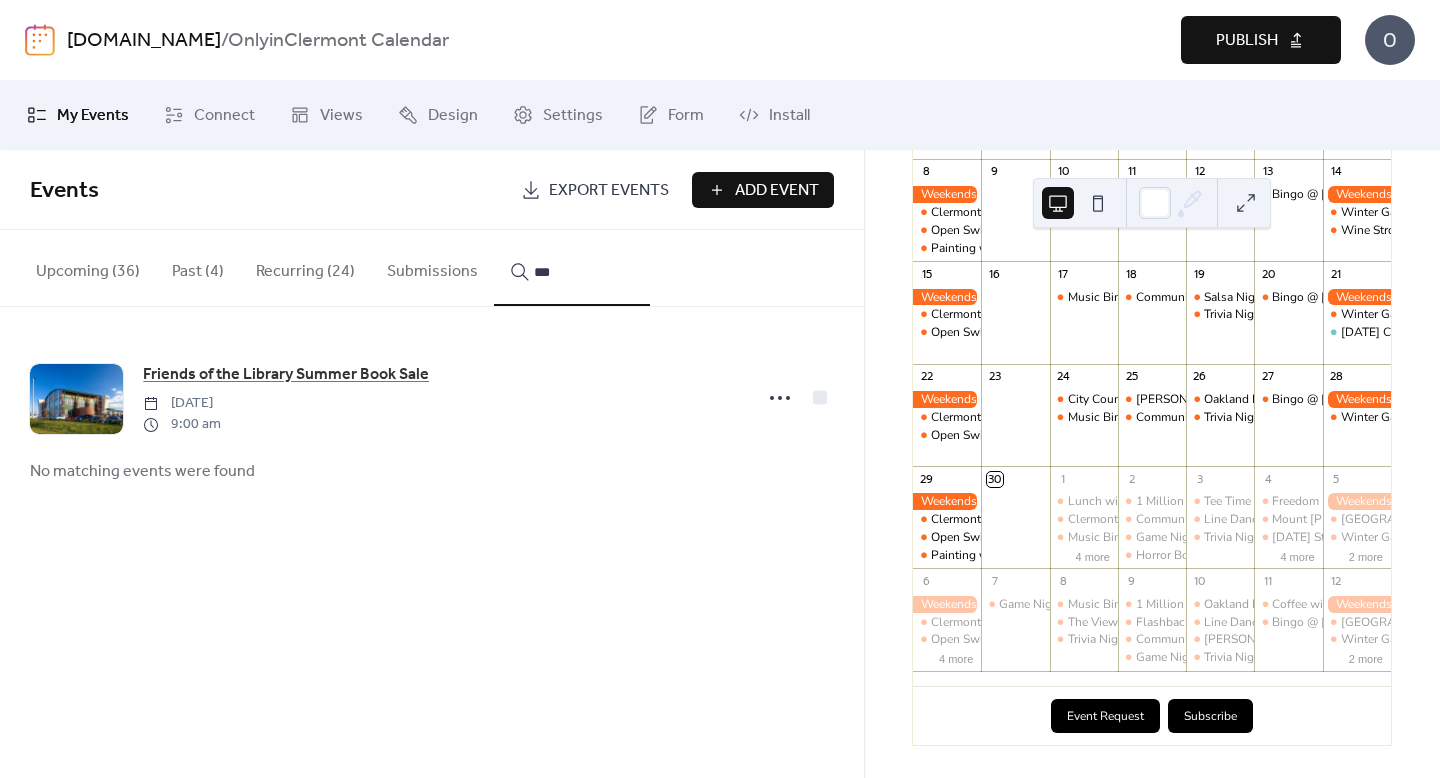 click at bounding box center [780, 398] 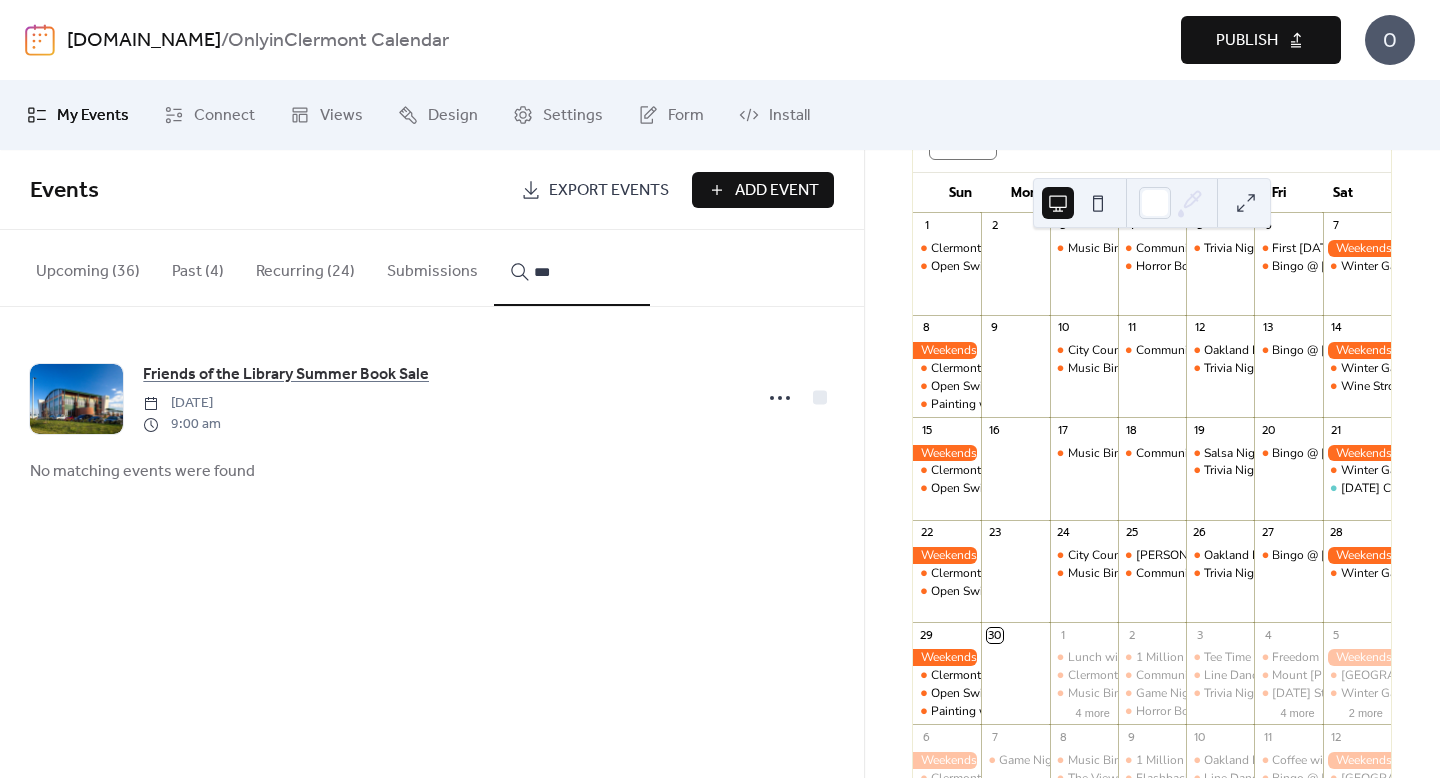 scroll, scrollTop: 0, scrollLeft: 0, axis: both 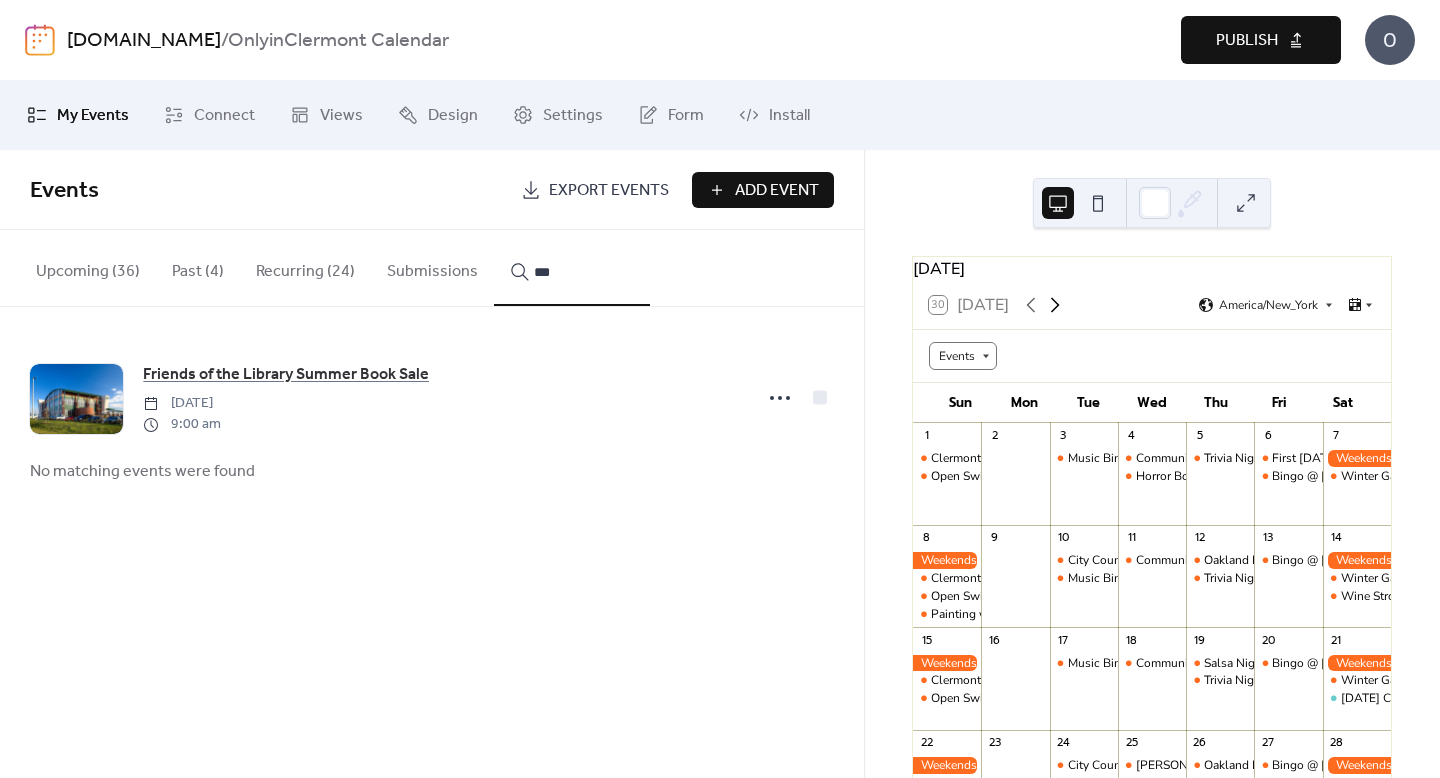click 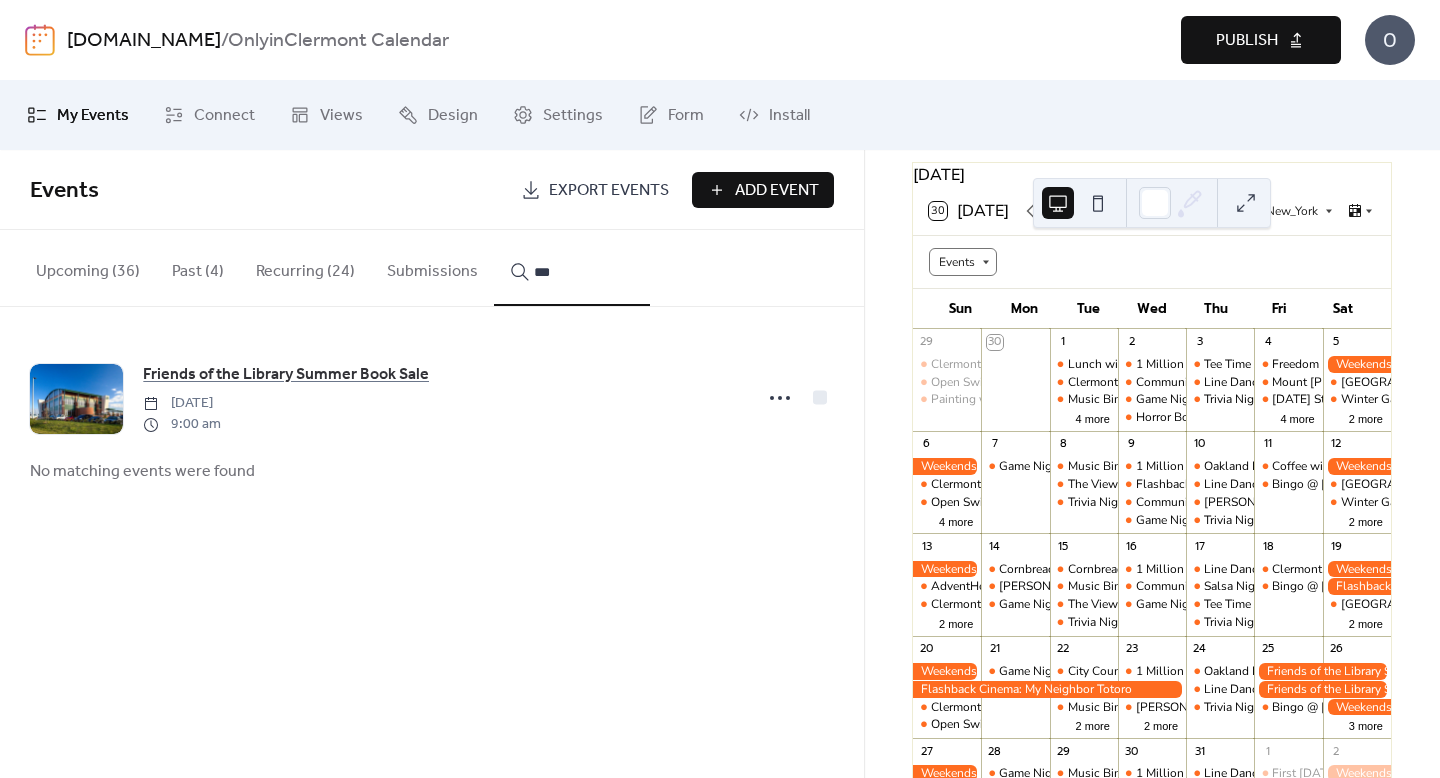 scroll, scrollTop: 111, scrollLeft: 0, axis: vertical 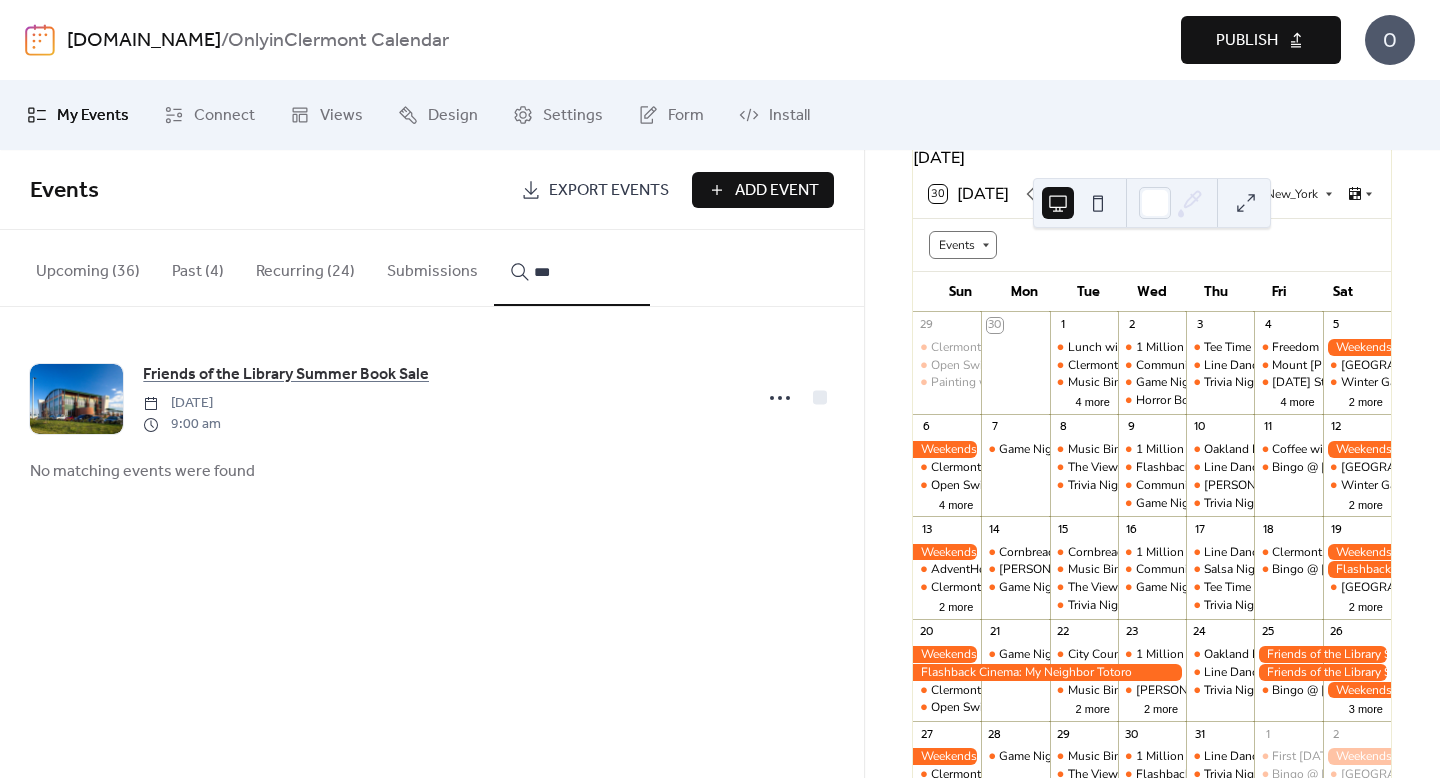 click on "***" at bounding box center (572, 268) 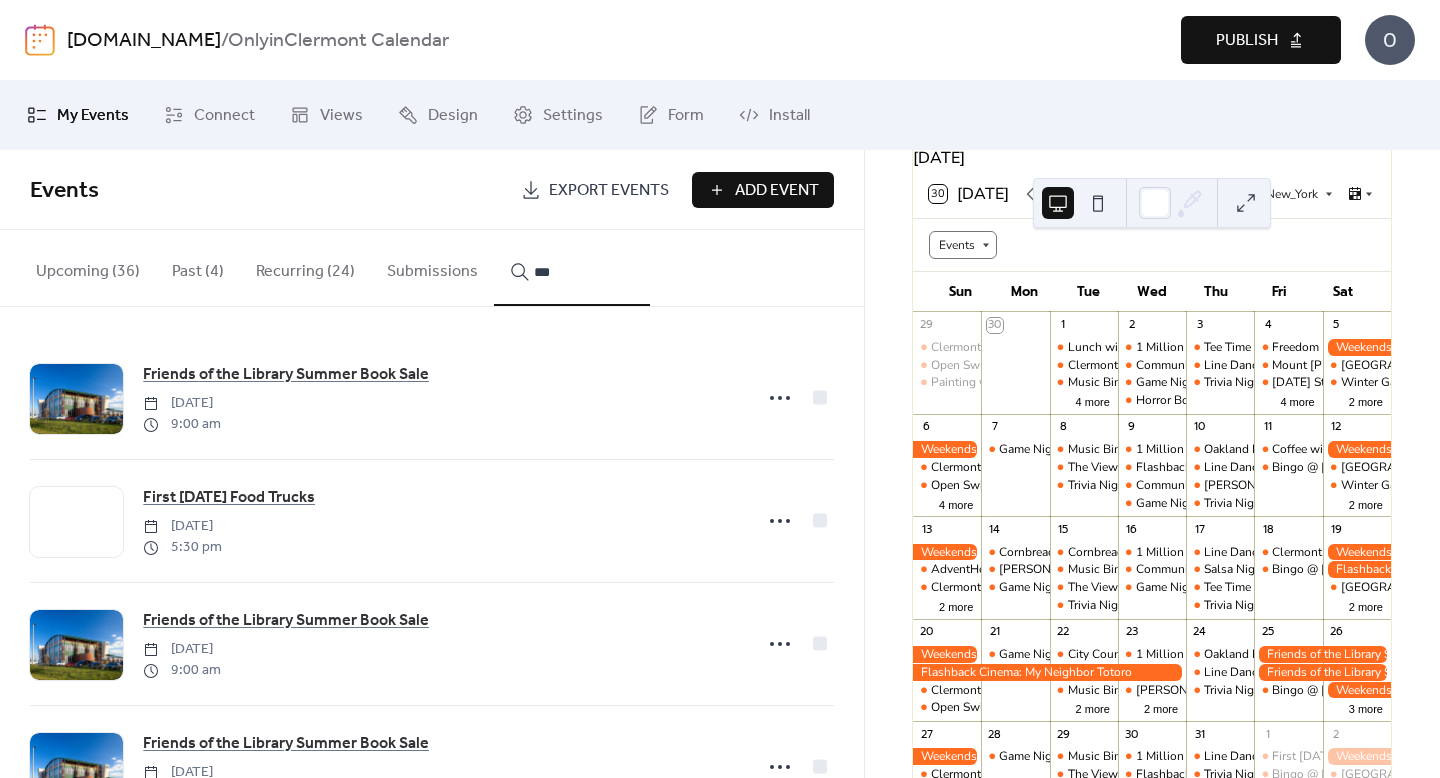 type on "***" 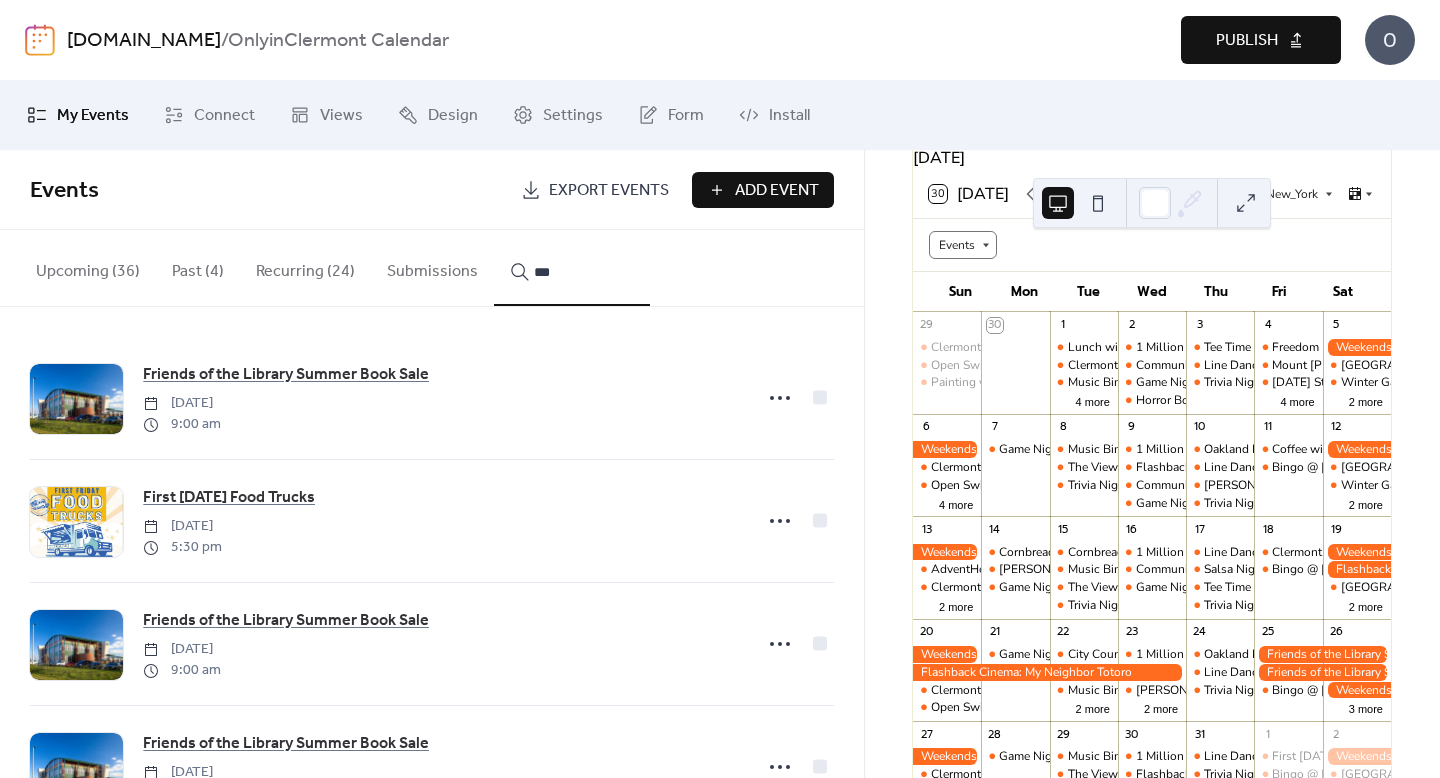 click at bounding box center (780, 644) 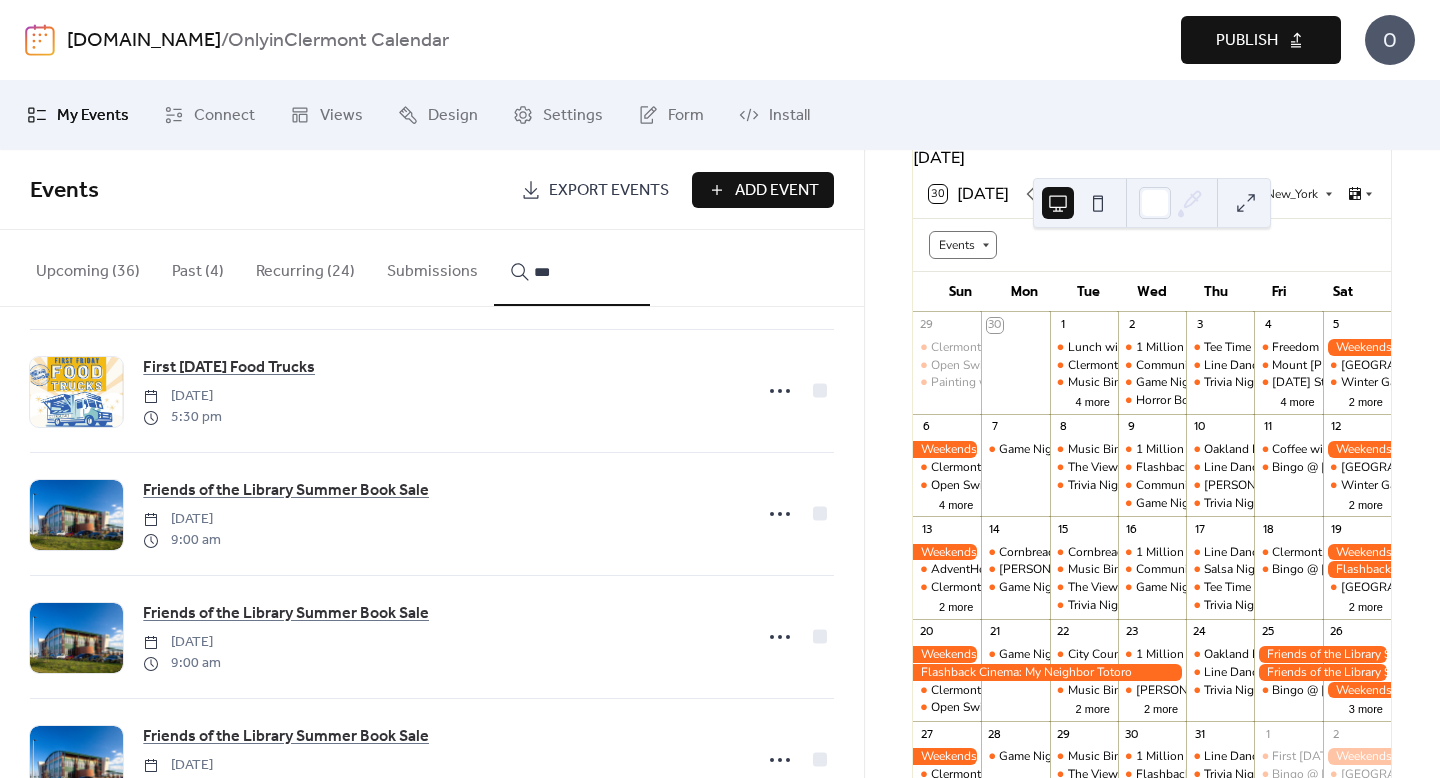 scroll, scrollTop: 0, scrollLeft: 0, axis: both 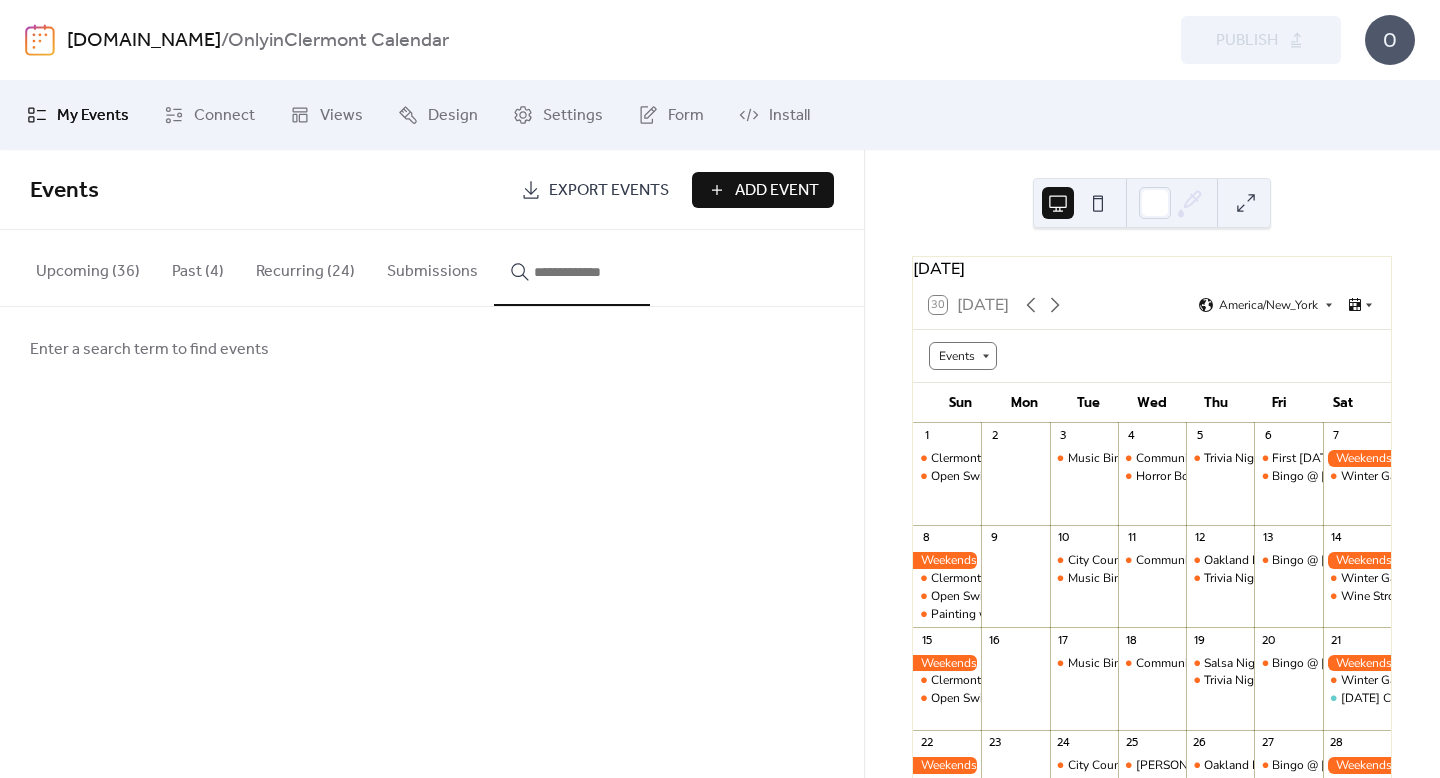 click on "Upcoming  (36)" at bounding box center (88, 267) 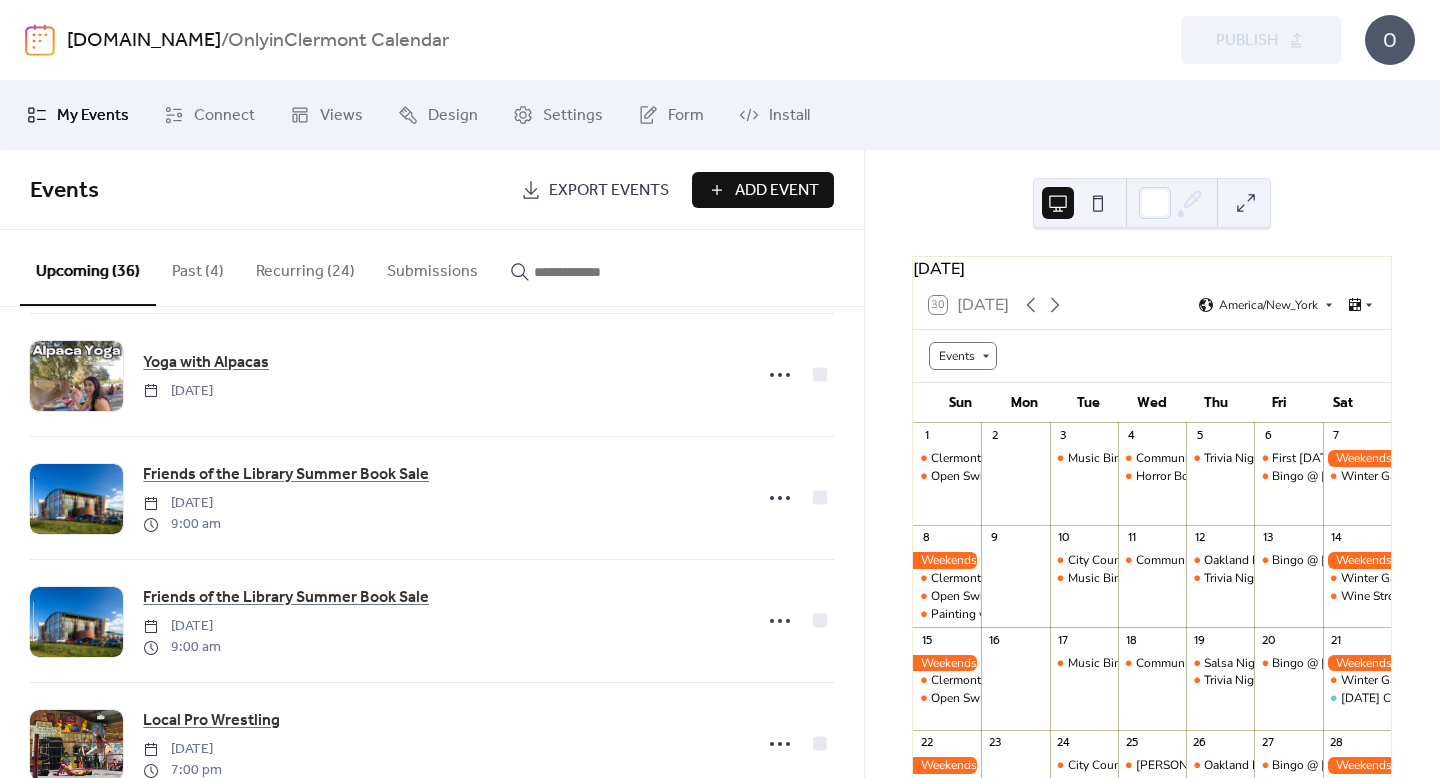 scroll, scrollTop: 3588, scrollLeft: 0, axis: vertical 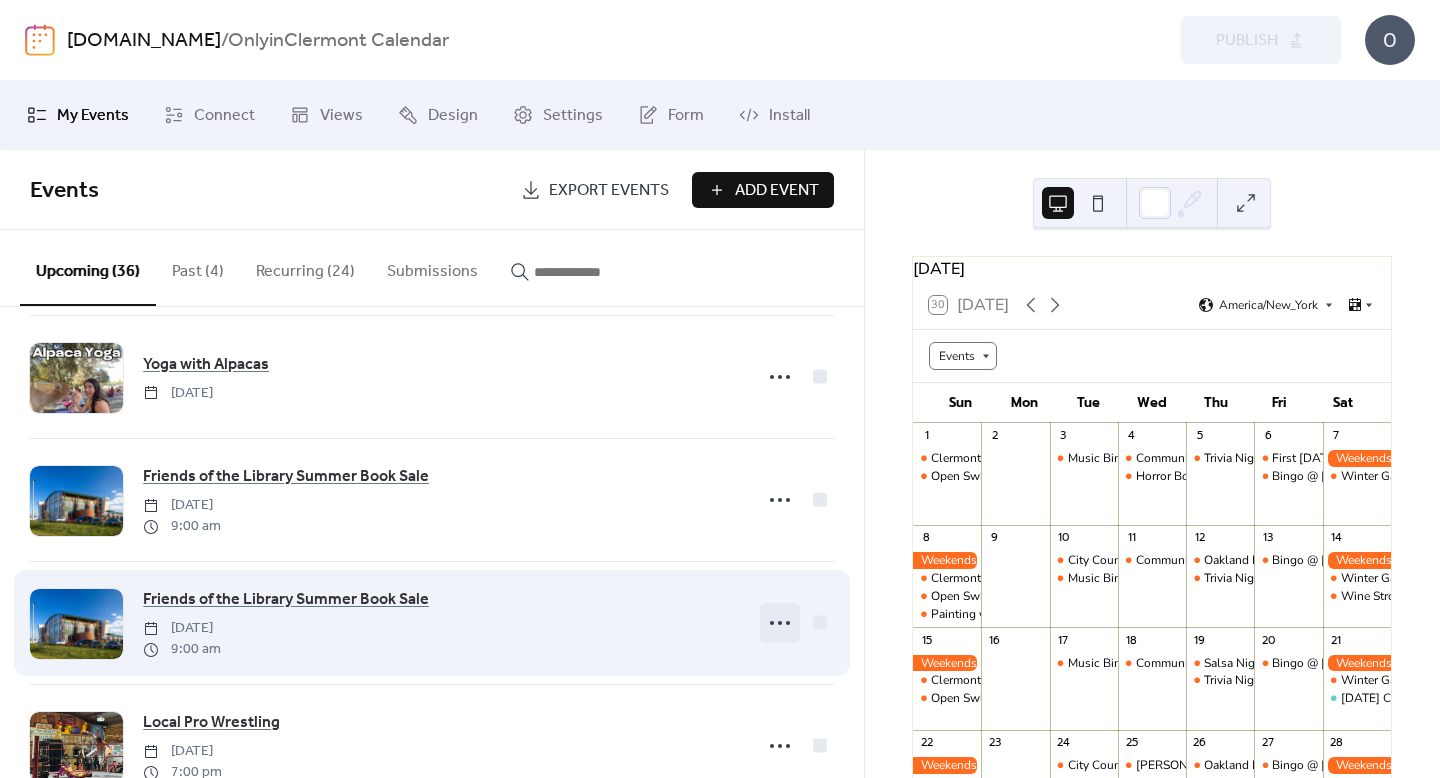 click 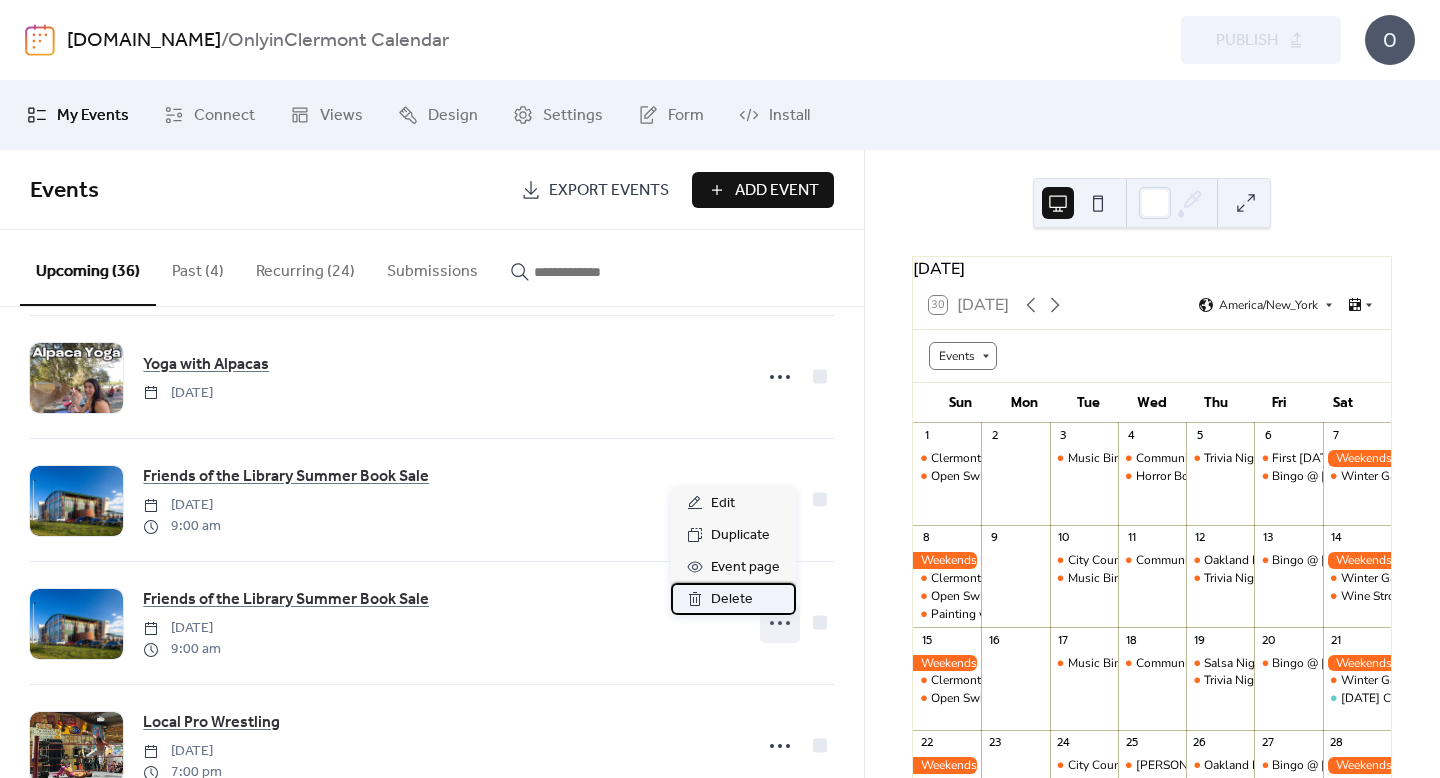 click on "Delete" at bounding box center [732, 600] 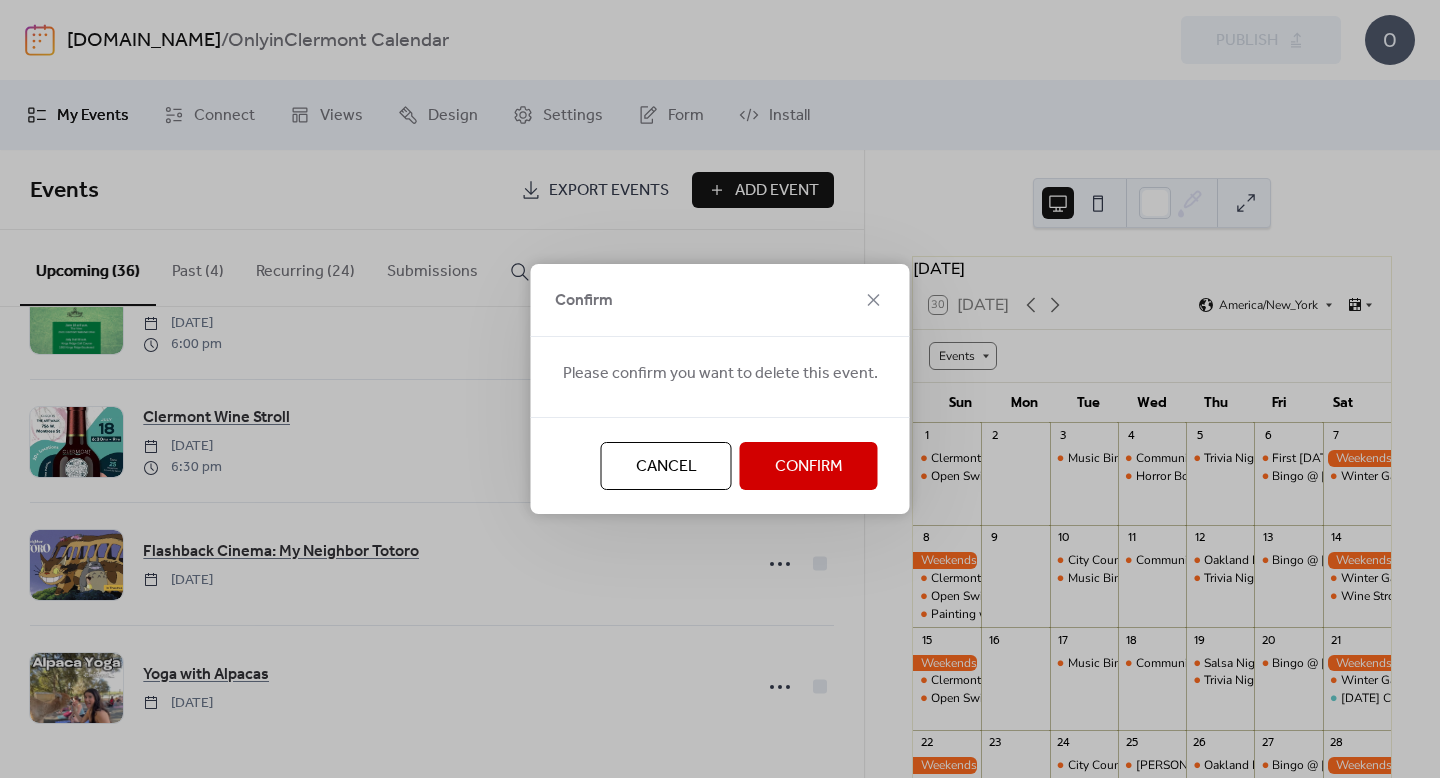 scroll, scrollTop: 3588, scrollLeft: 0, axis: vertical 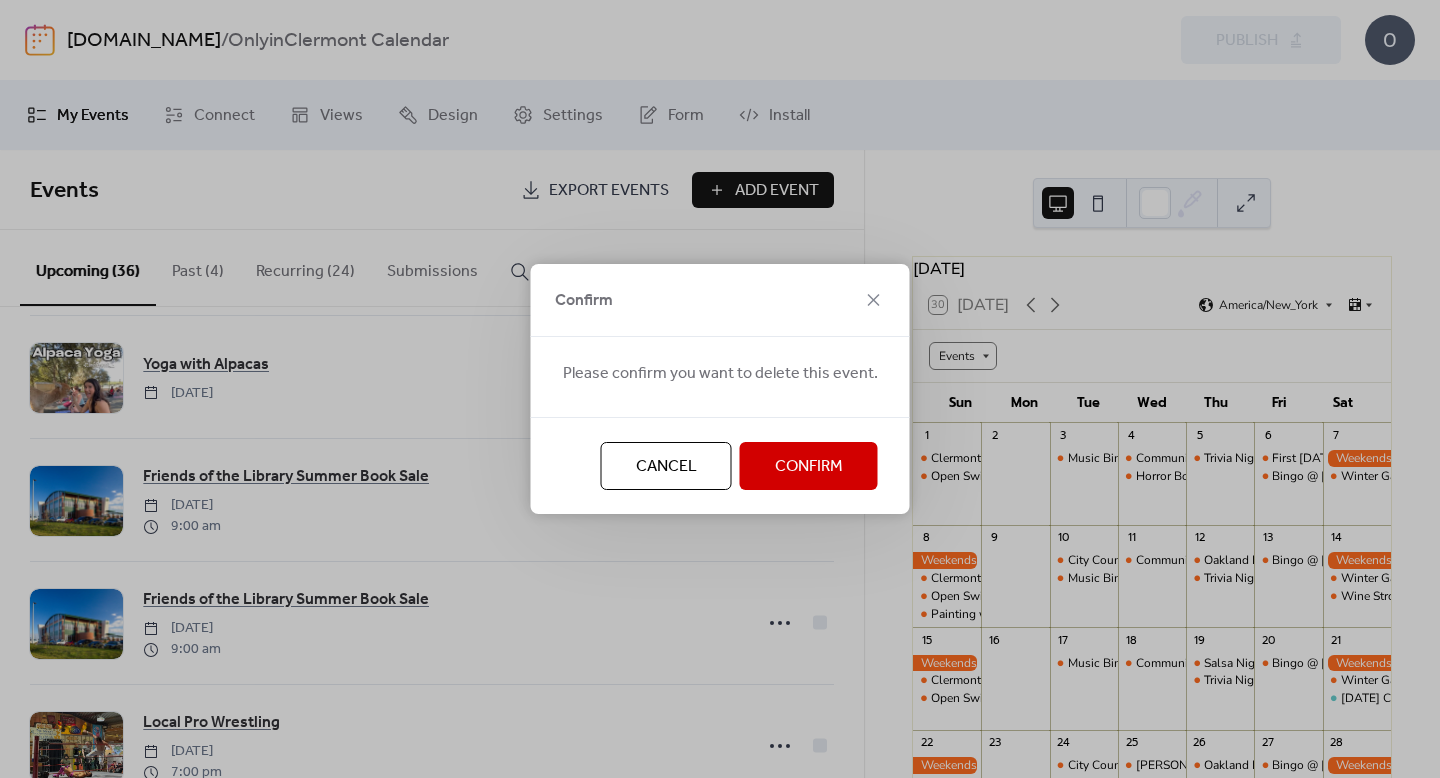 click on "Confirm" at bounding box center (809, 467) 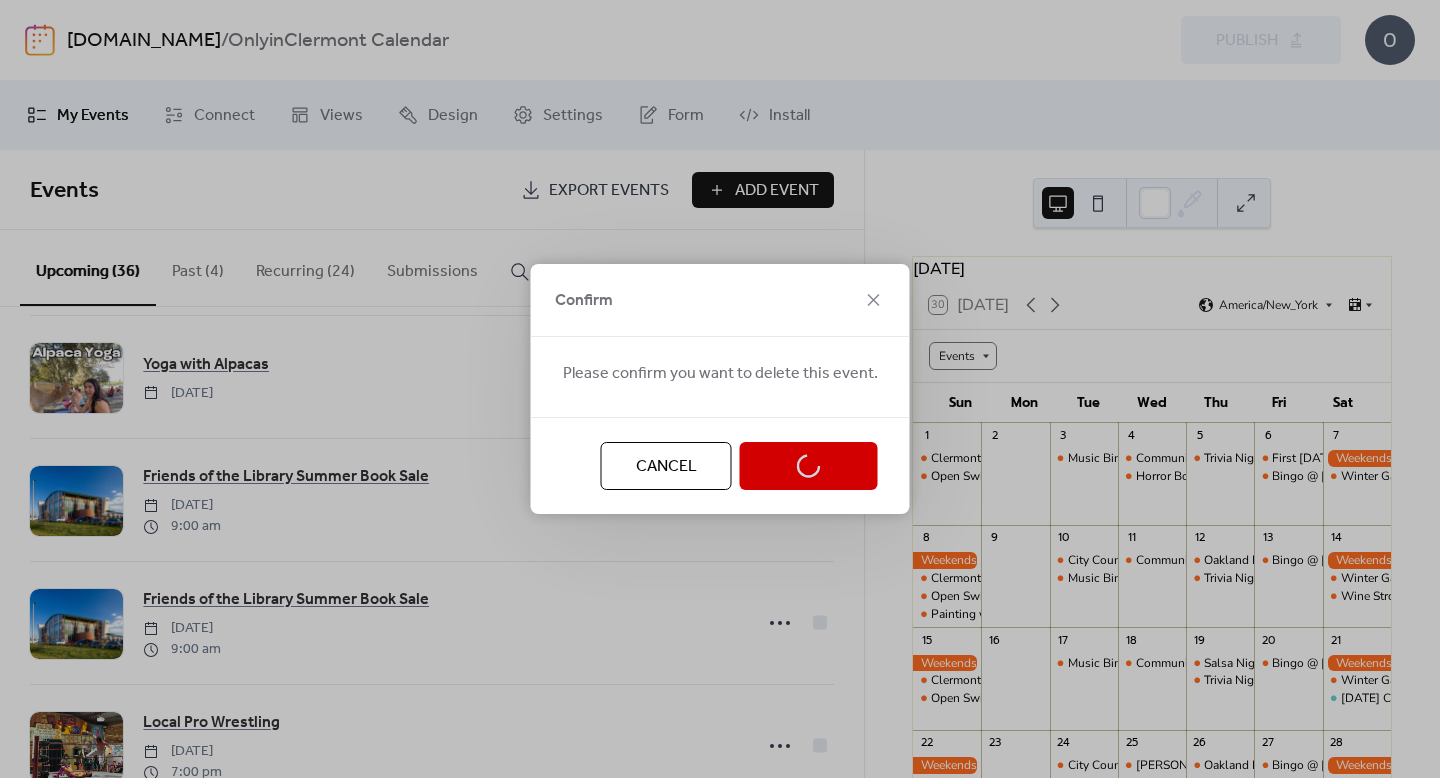 scroll, scrollTop: 3588, scrollLeft: 0, axis: vertical 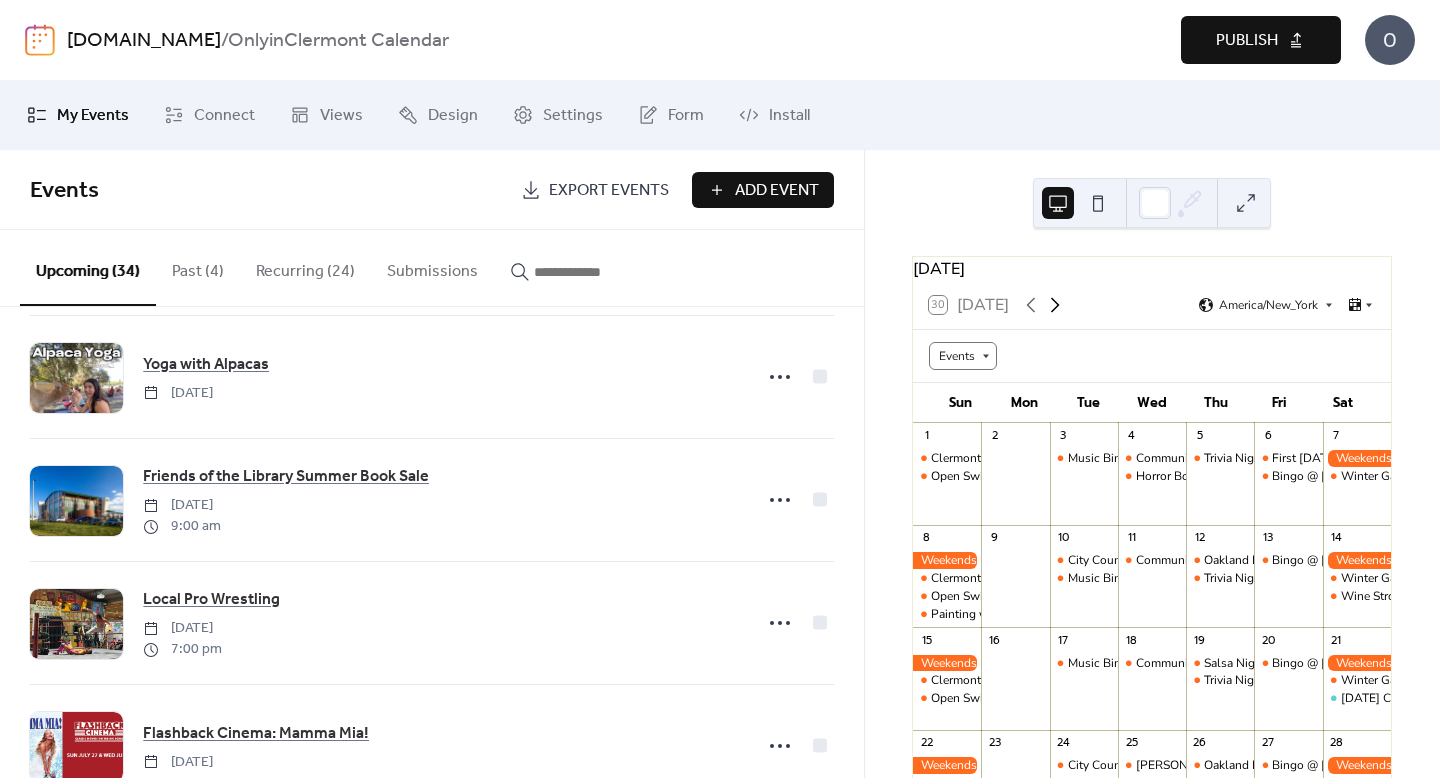 click 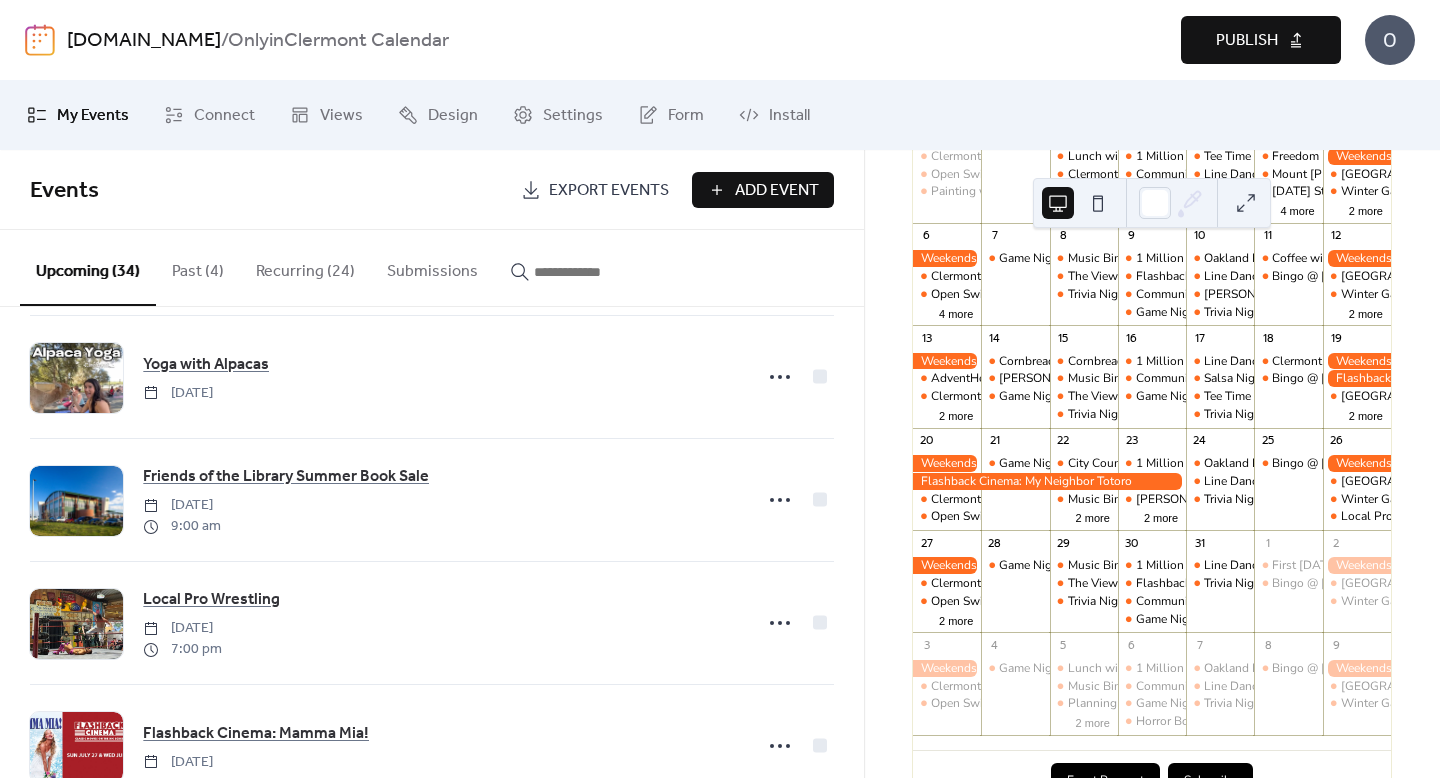 scroll, scrollTop: 306, scrollLeft: 0, axis: vertical 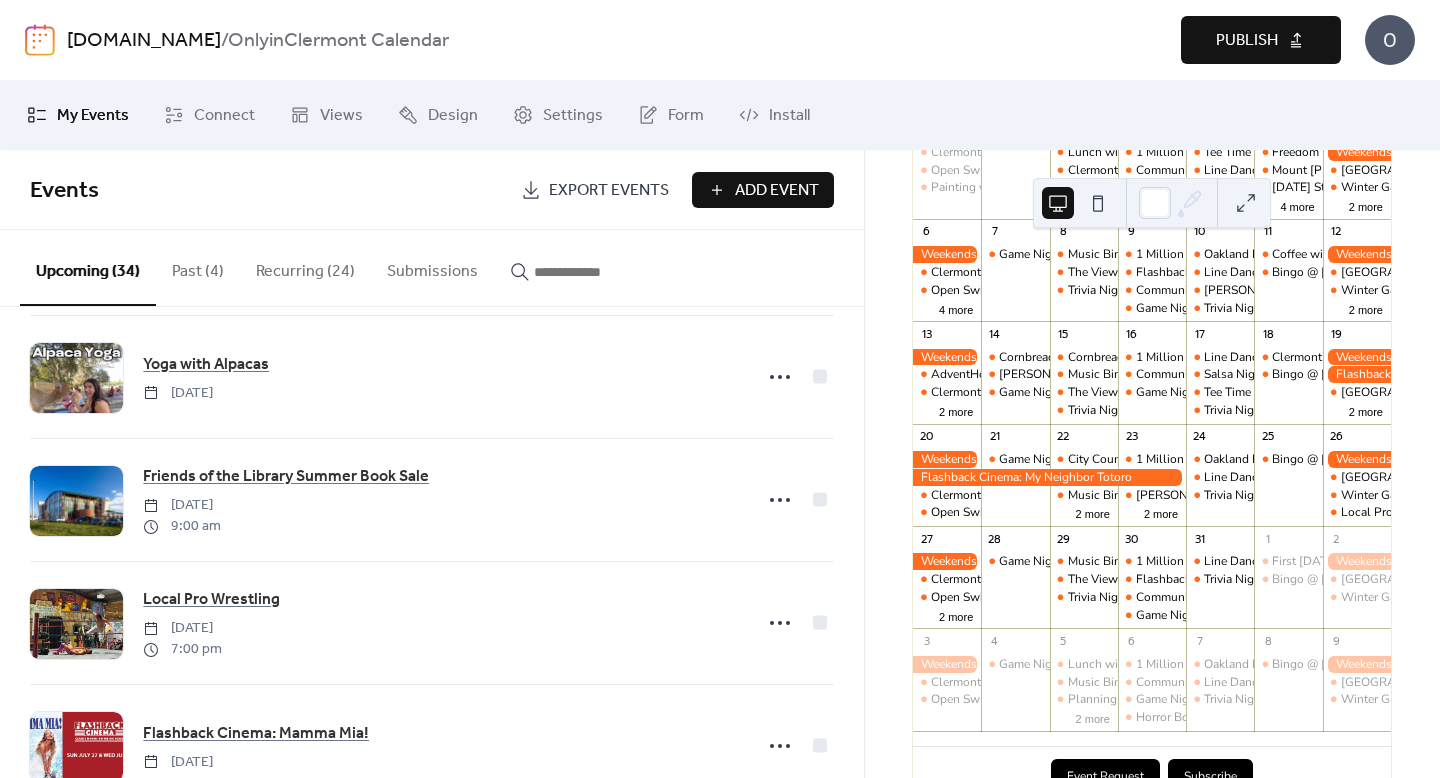 click on "Add Event" at bounding box center (777, 191) 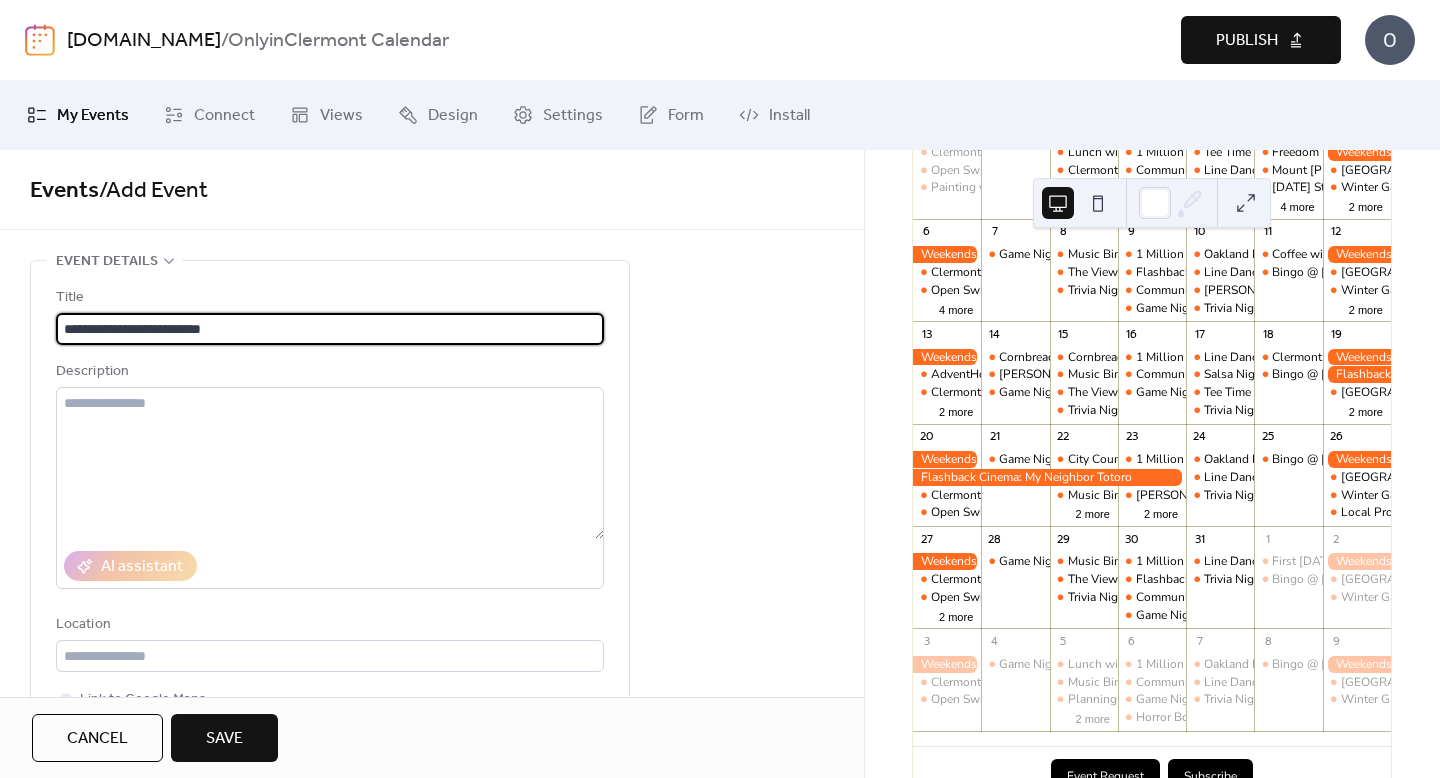type on "**********" 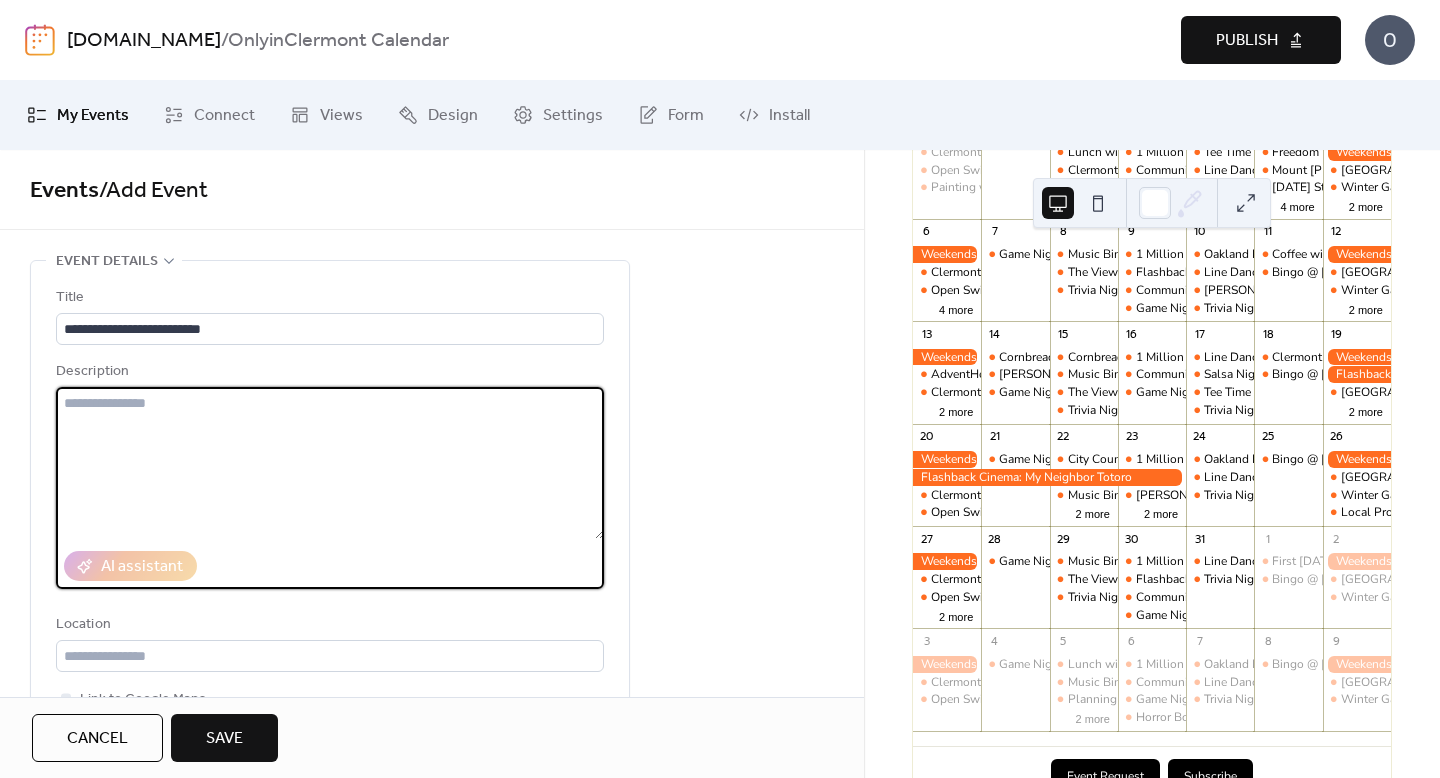 click at bounding box center [330, 463] 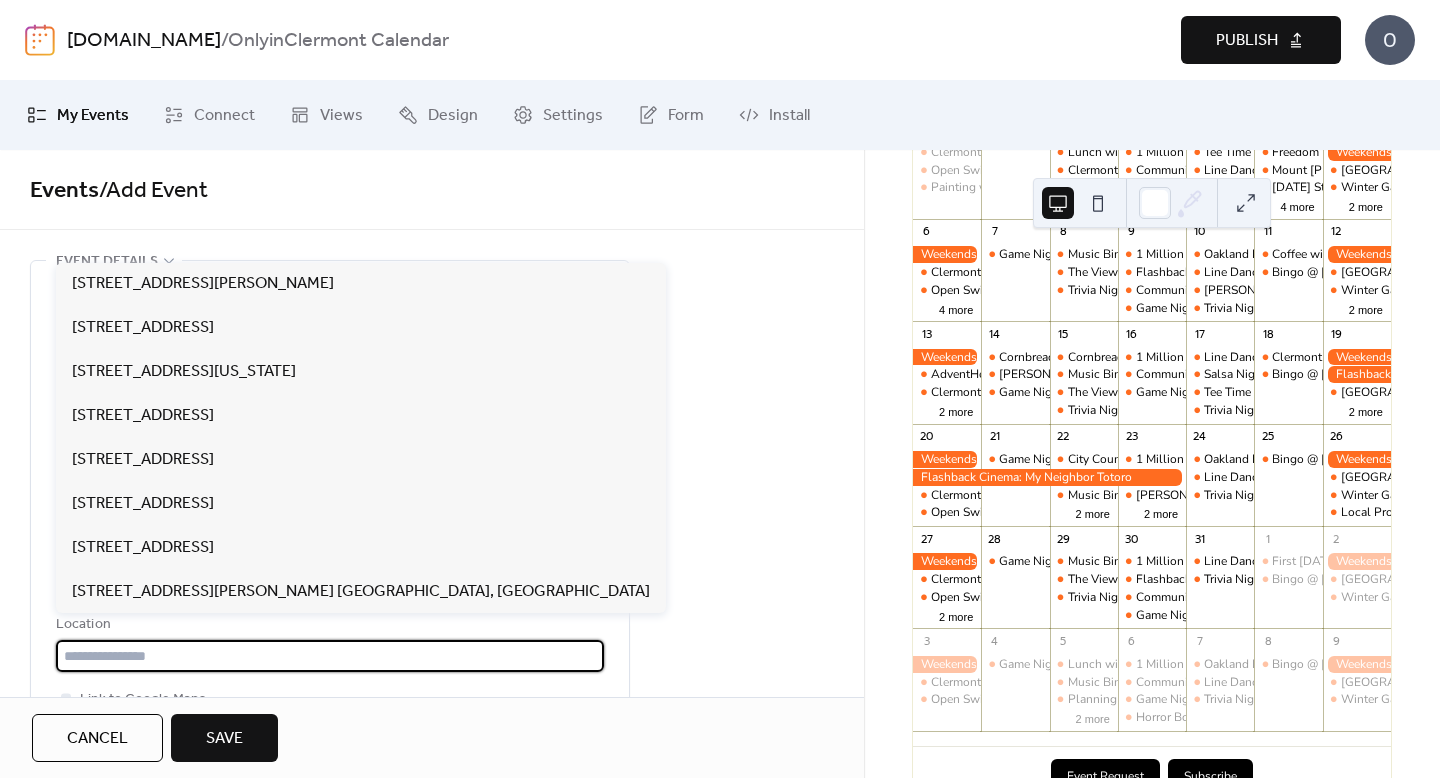 click at bounding box center [330, 656] 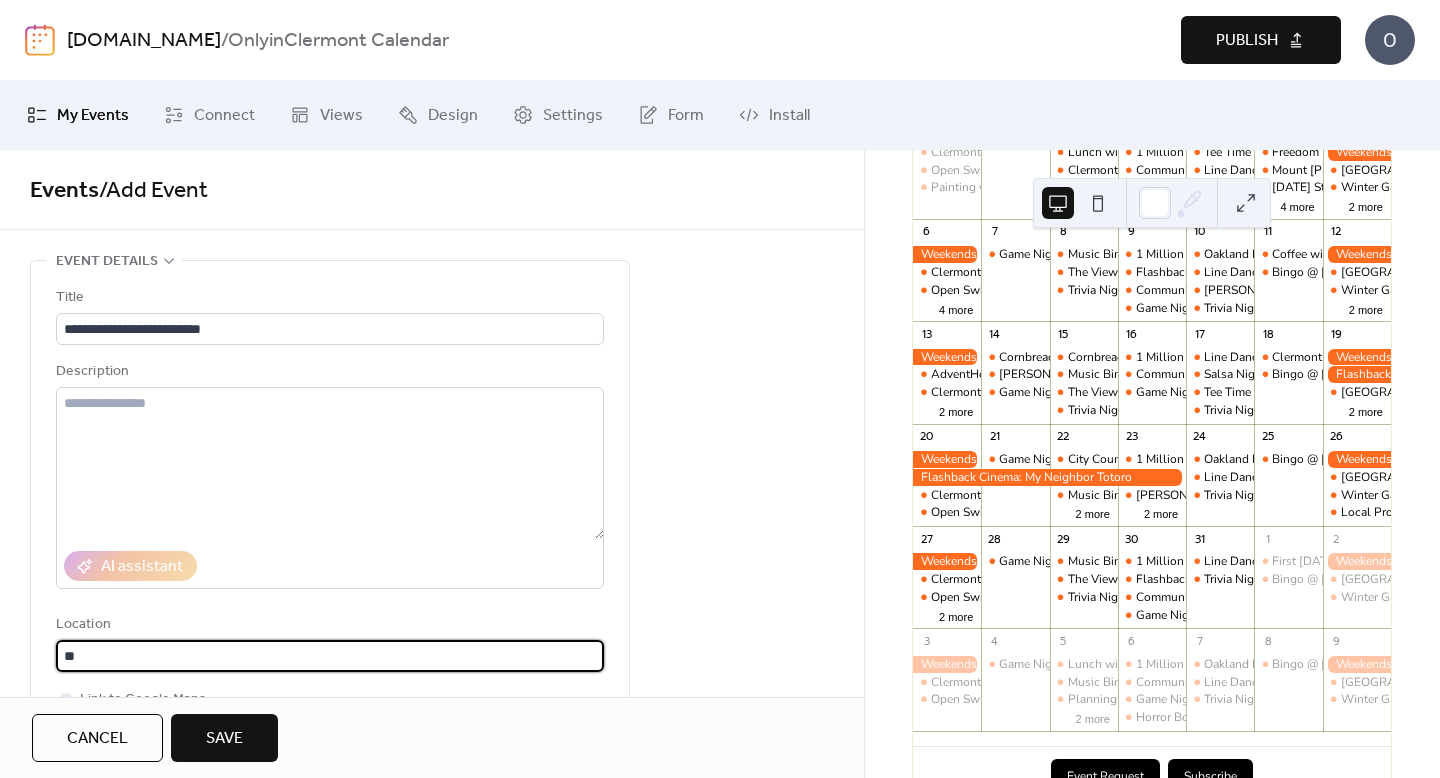 type on "*" 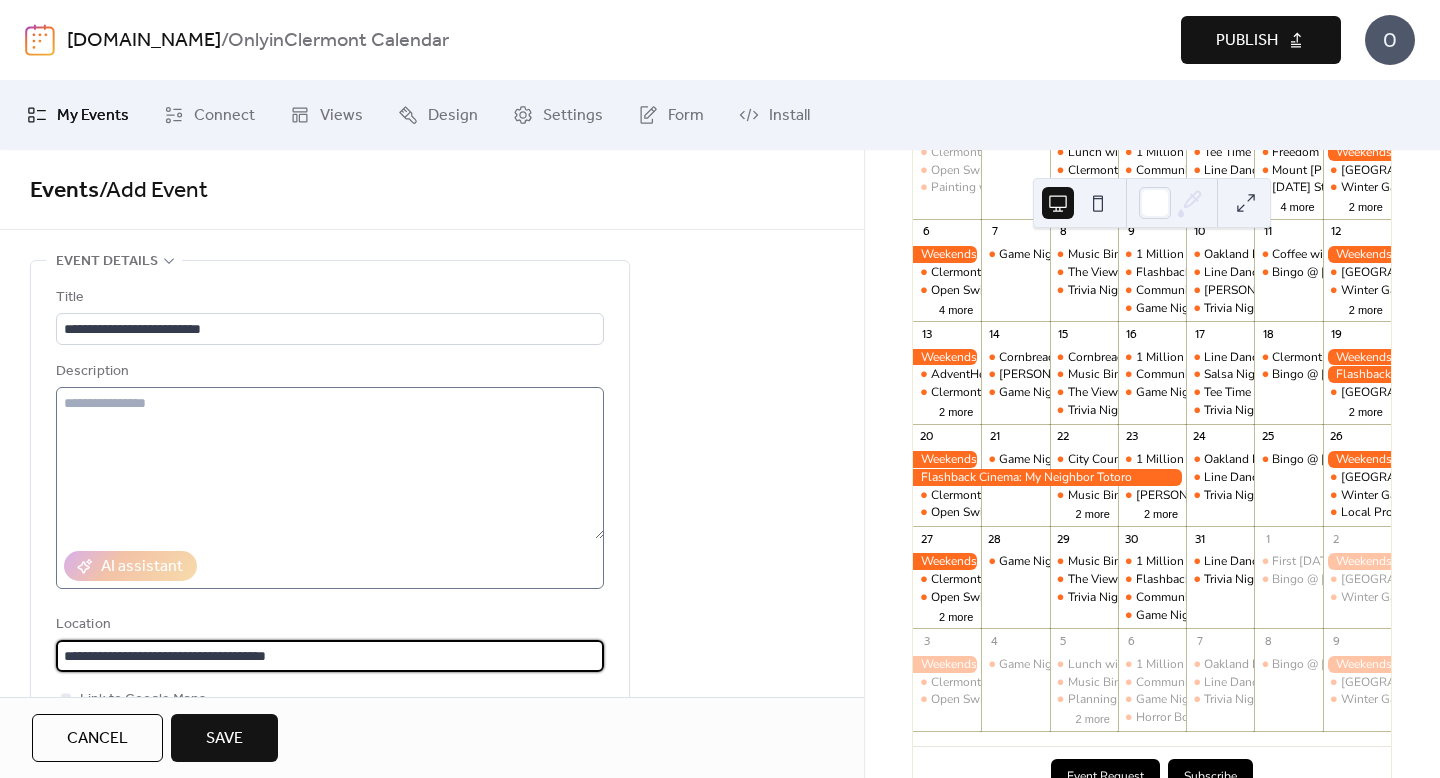 type on "**********" 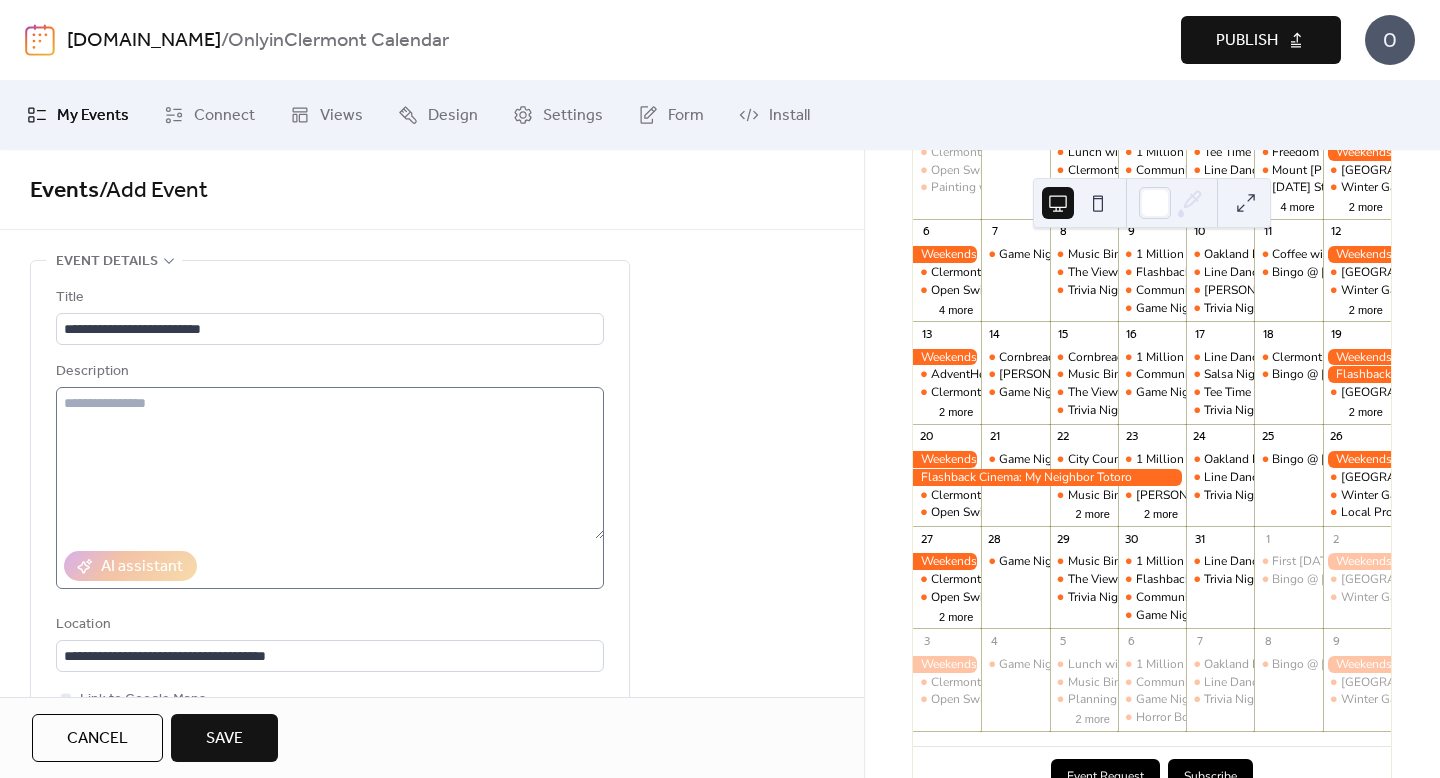click at bounding box center [330, 488] 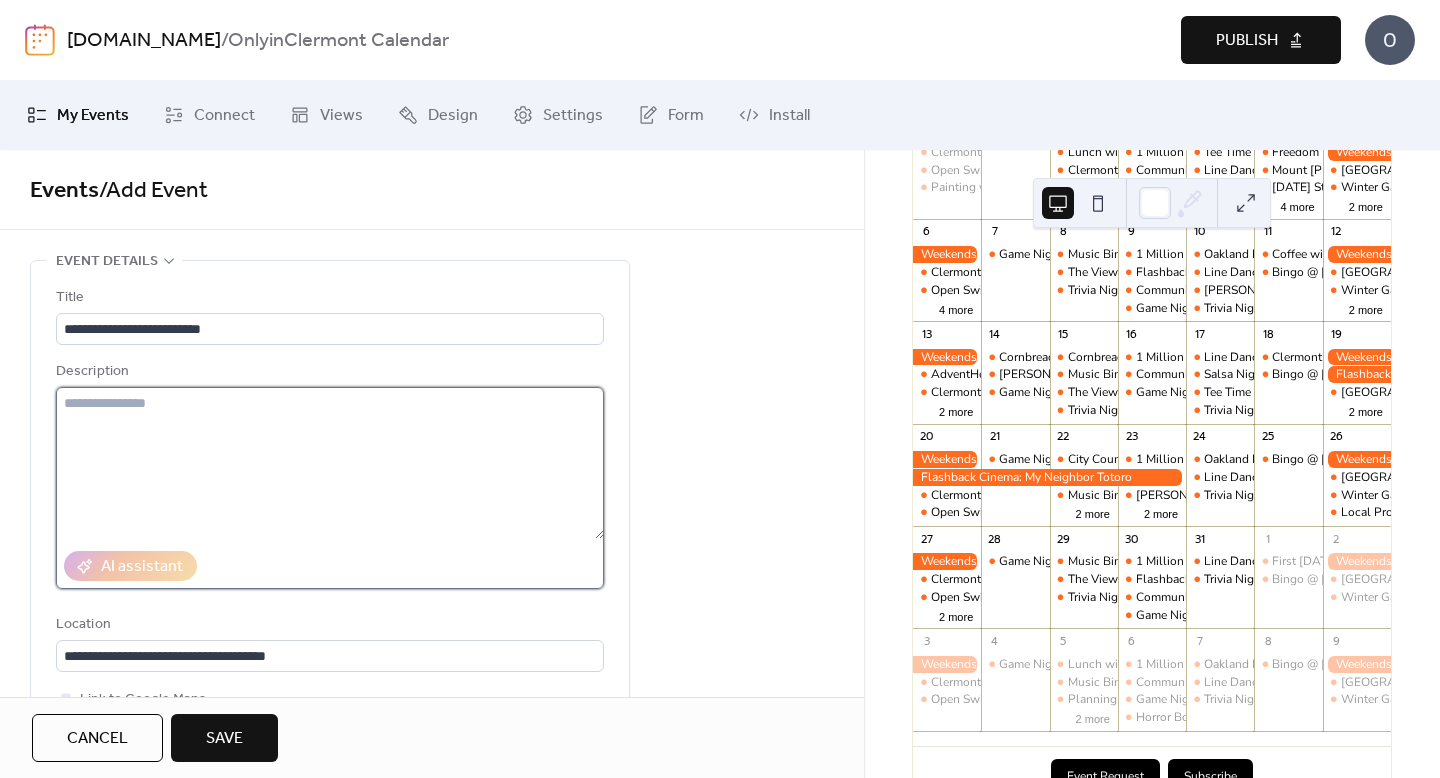 click at bounding box center (330, 463) 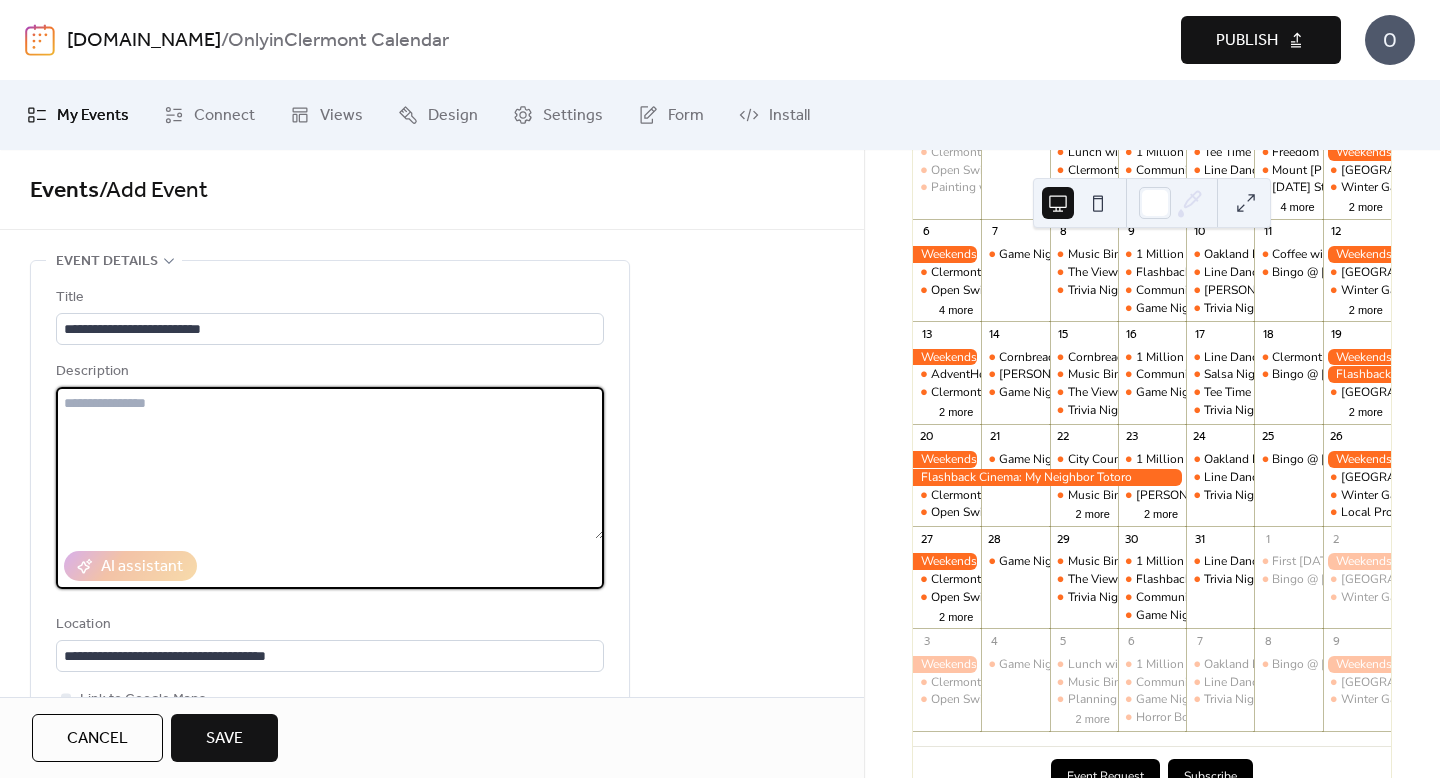 paste on "**********" 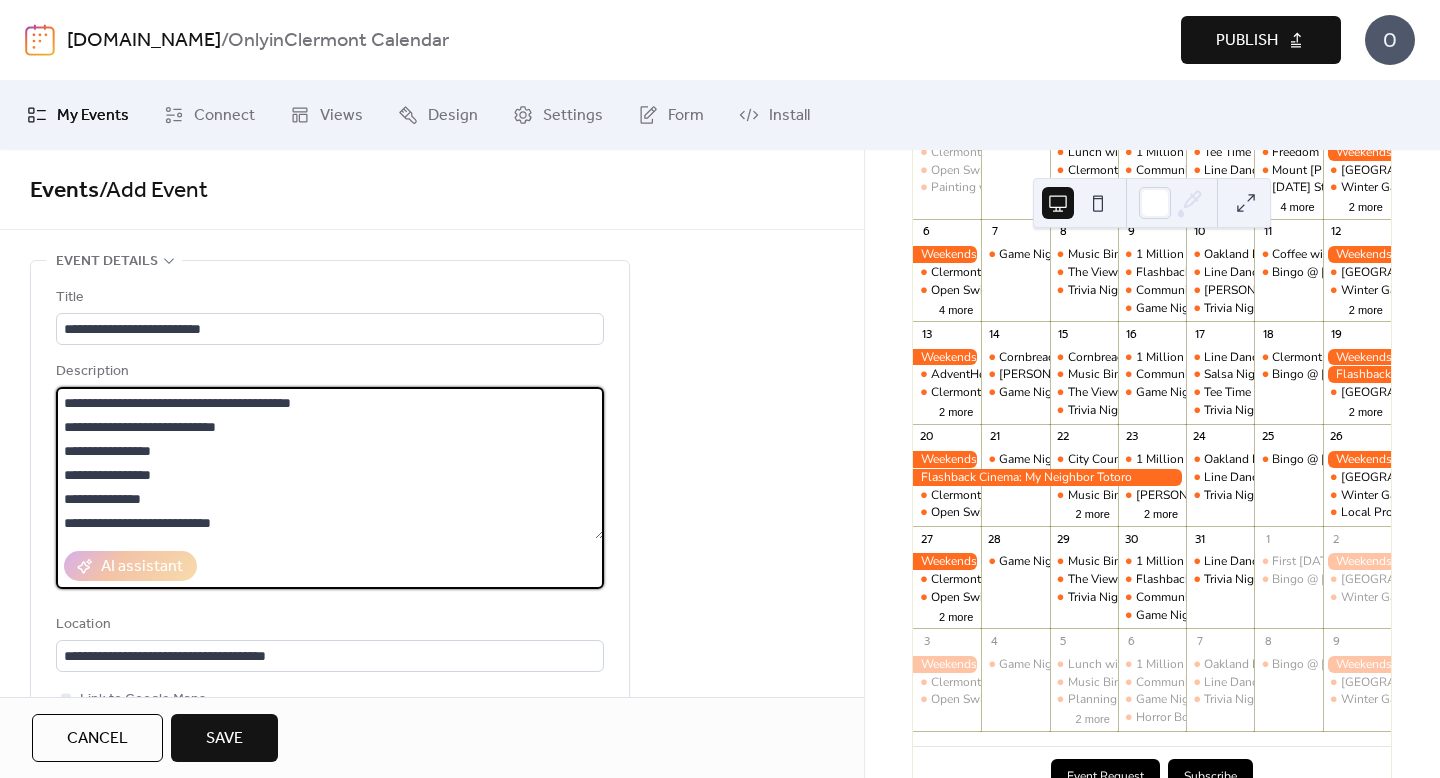 scroll, scrollTop: 288, scrollLeft: 0, axis: vertical 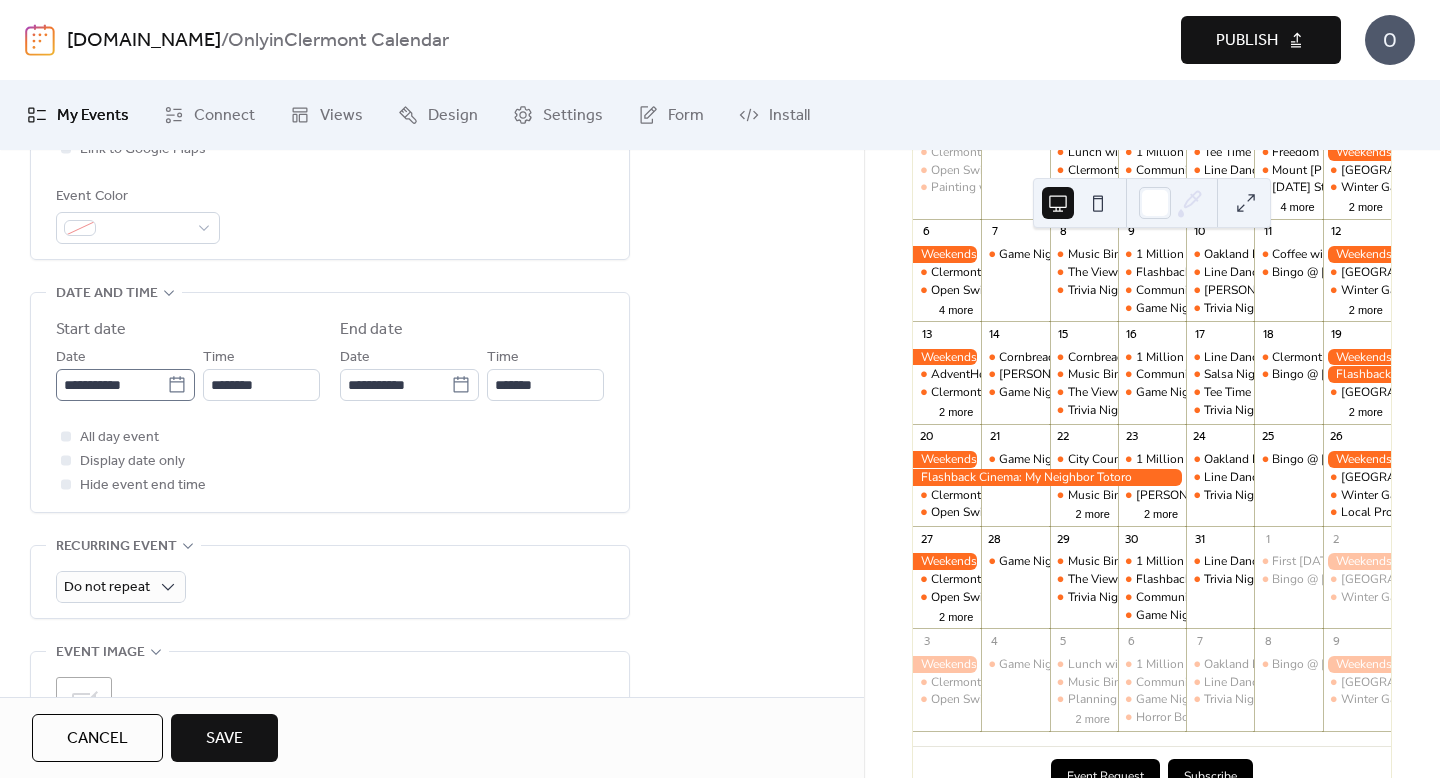 type on "**********" 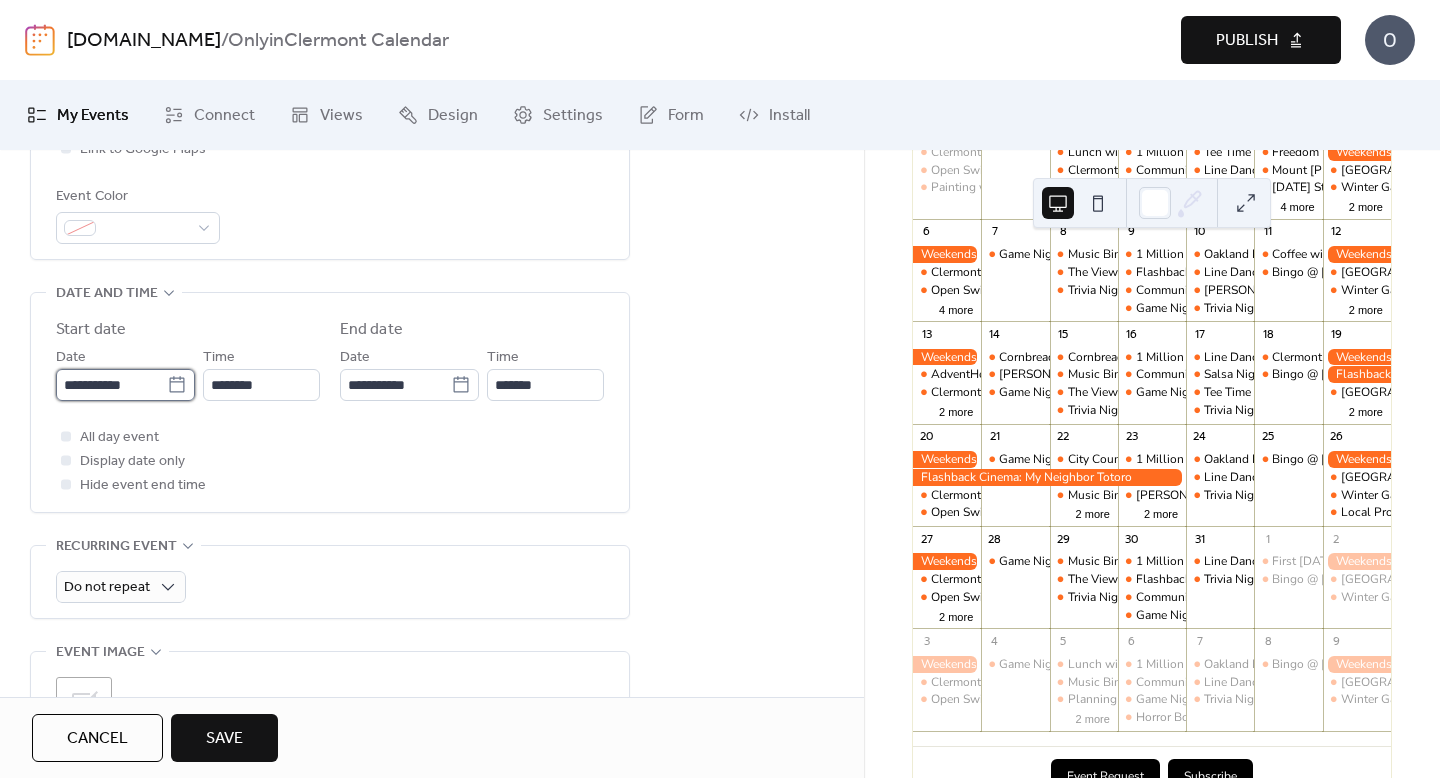click on "**********" at bounding box center (111, 385) 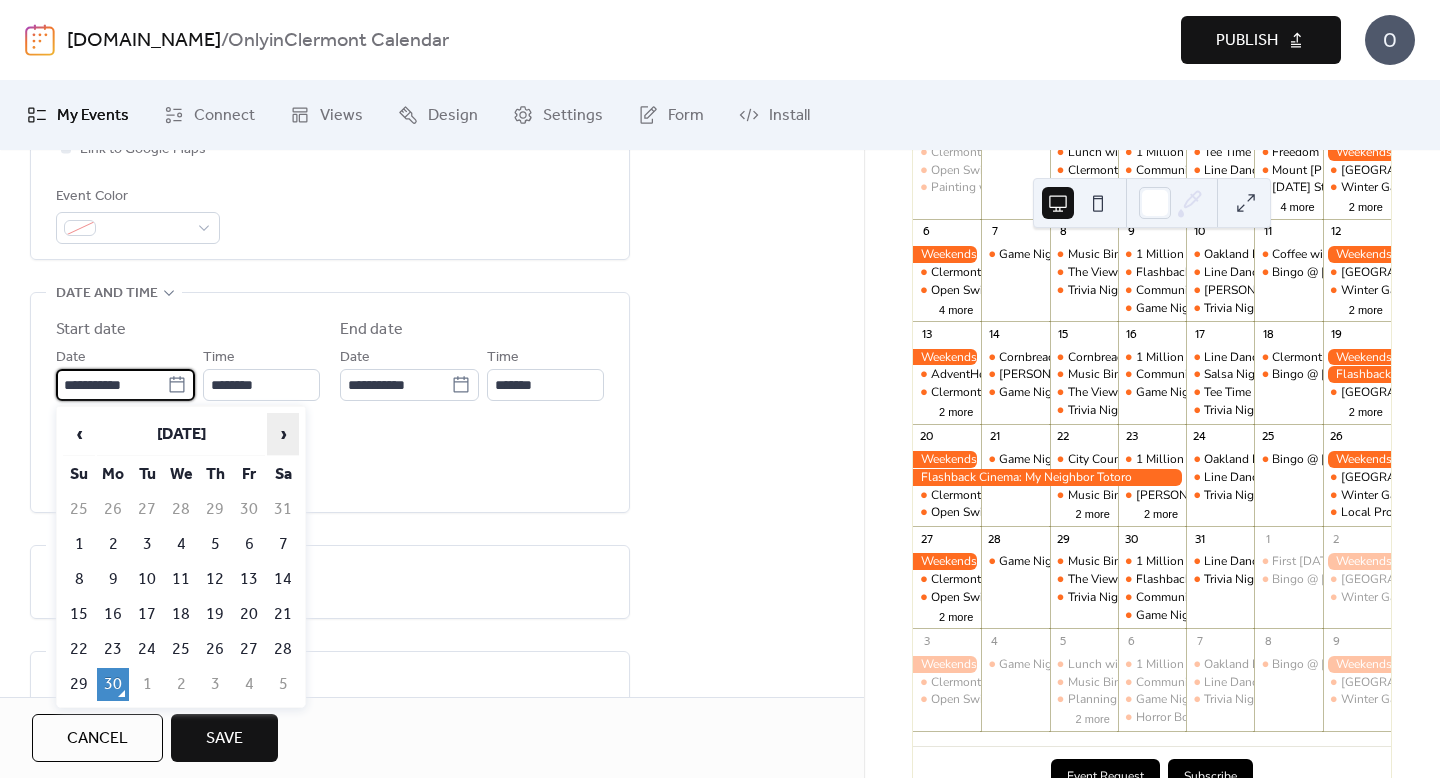 click on "›" at bounding box center [283, 434] 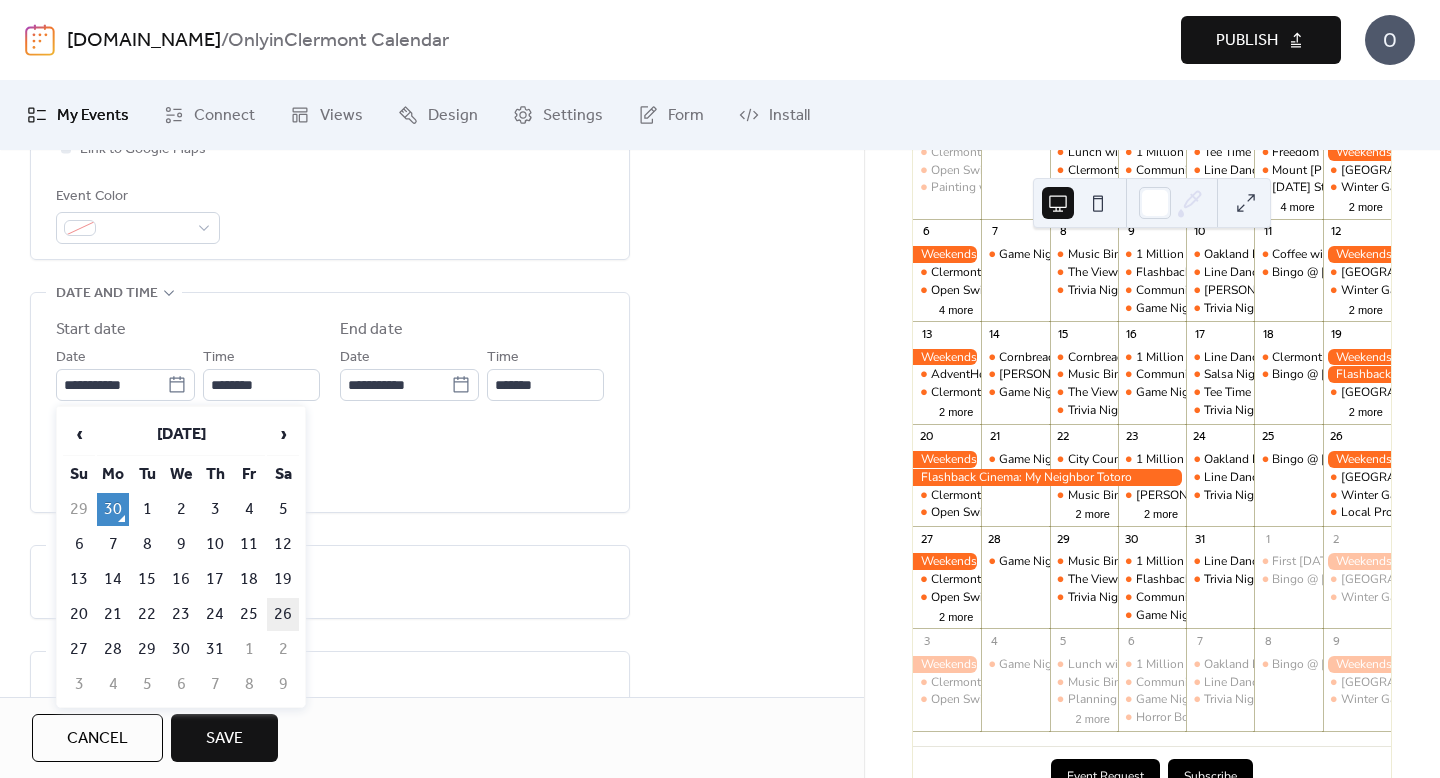 click on "26" at bounding box center [283, 614] 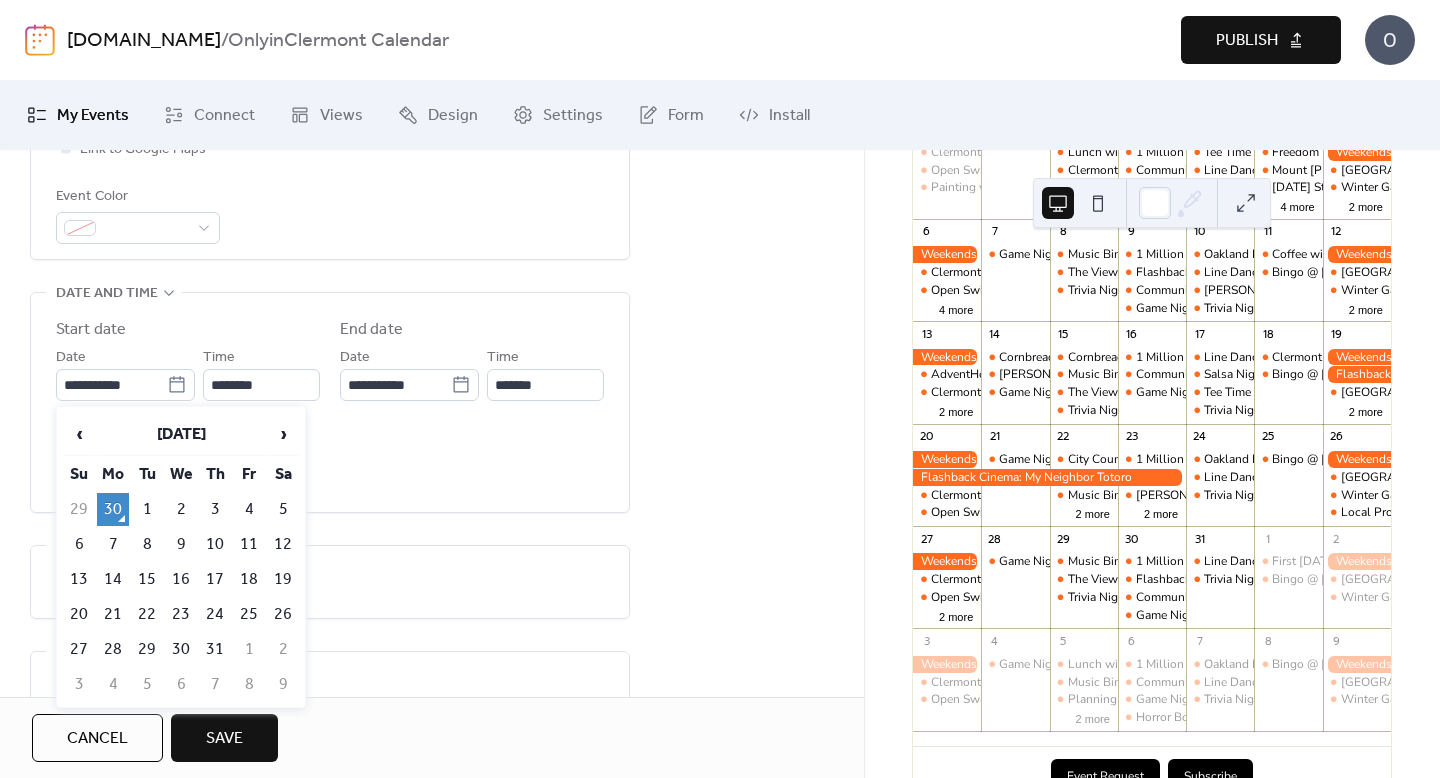 type on "**********" 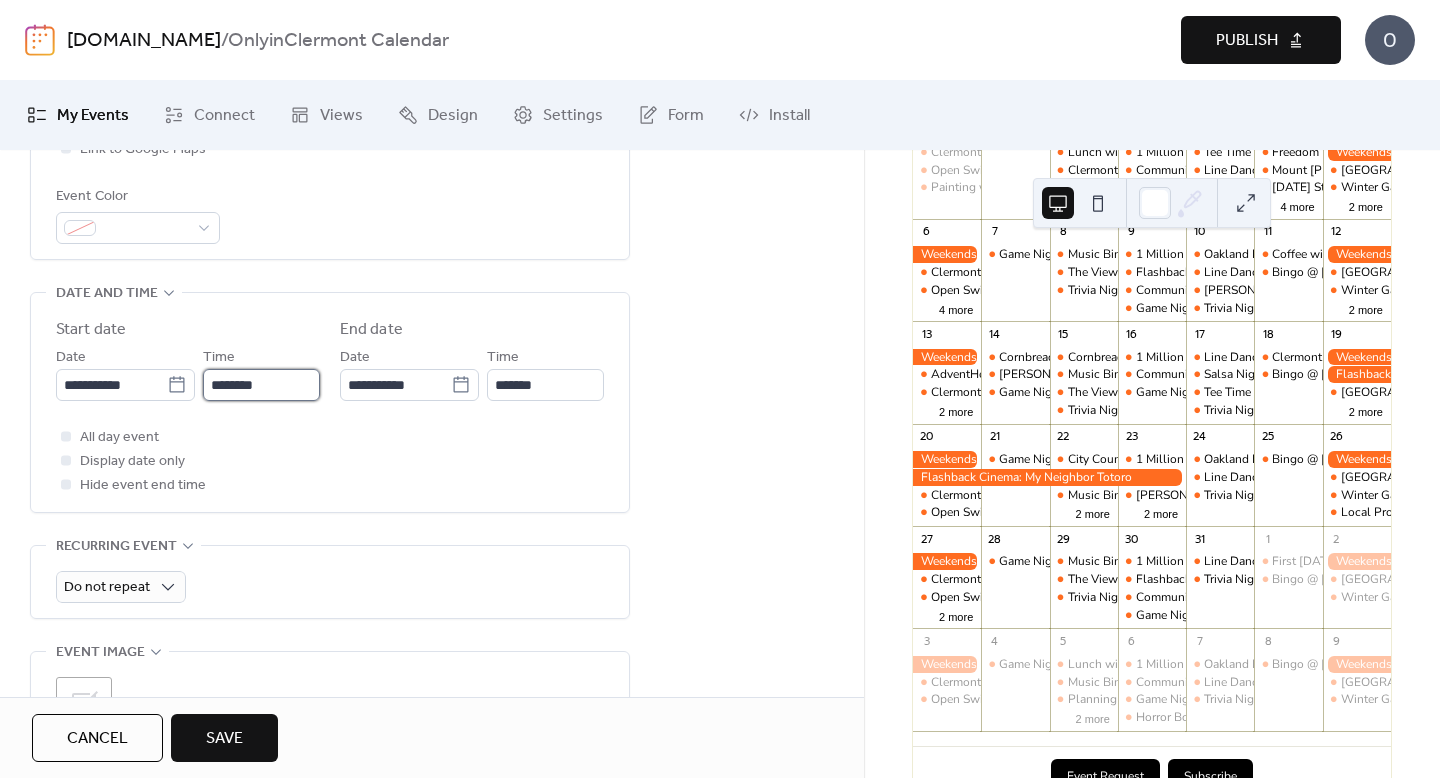 click on "********" at bounding box center (261, 385) 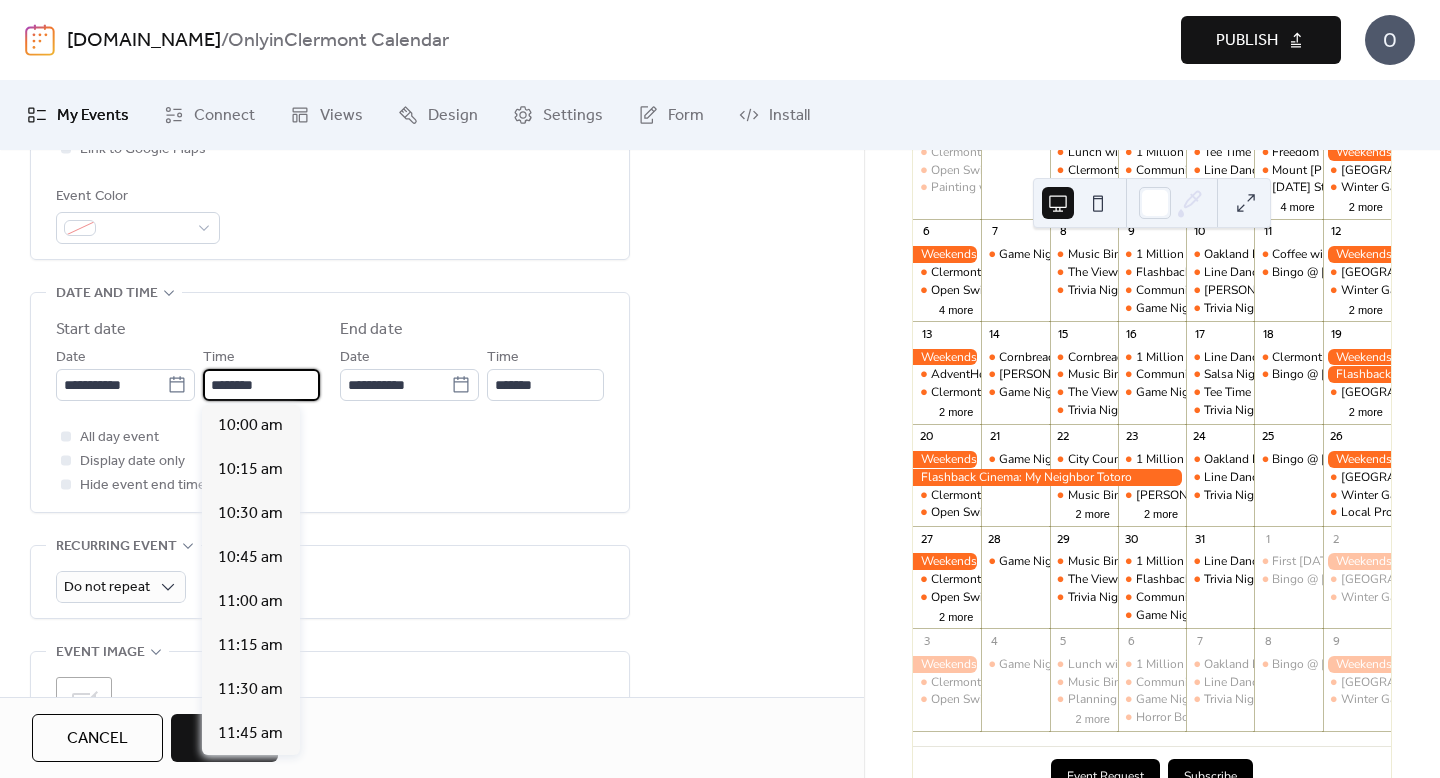 scroll, scrollTop: 1758, scrollLeft: 0, axis: vertical 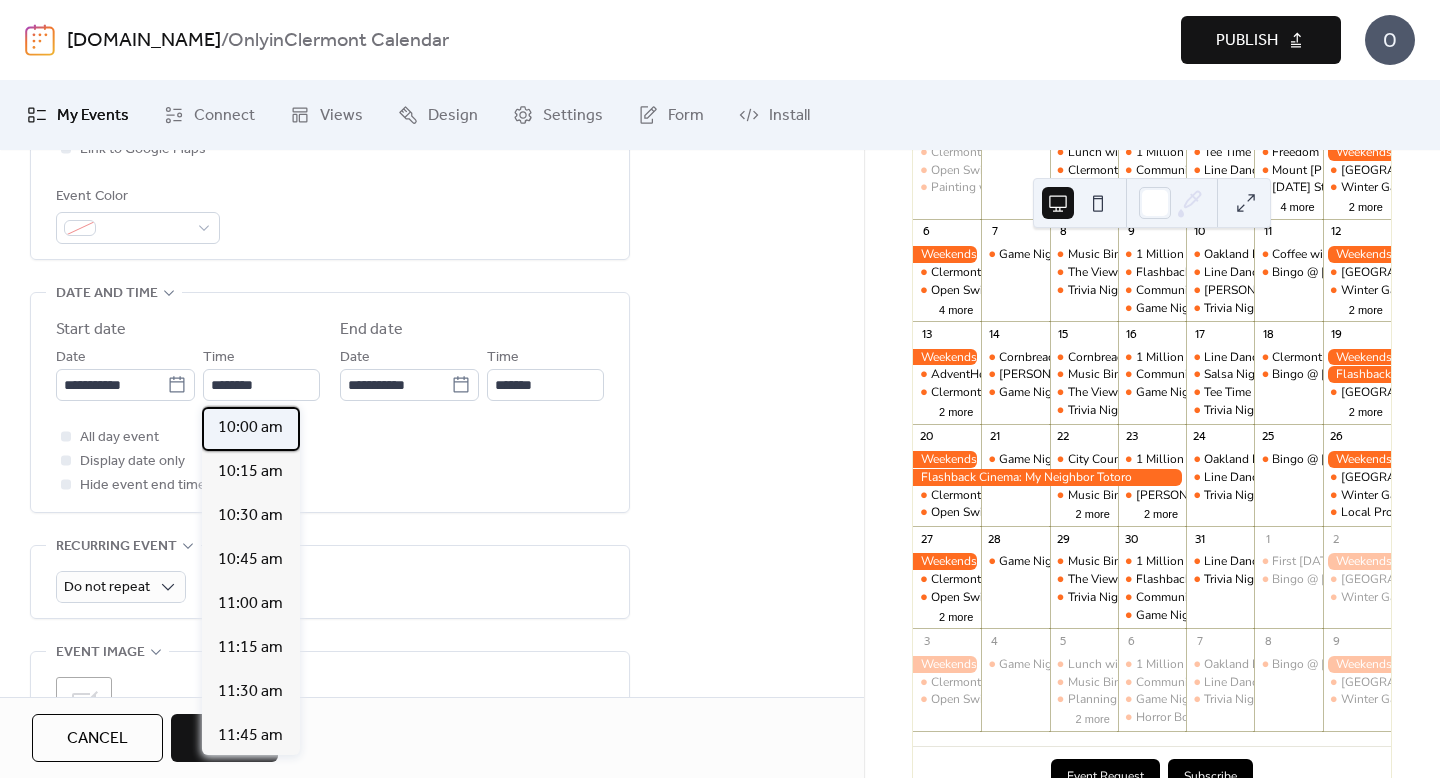 click on "10:00 am" at bounding box center [251, 429] 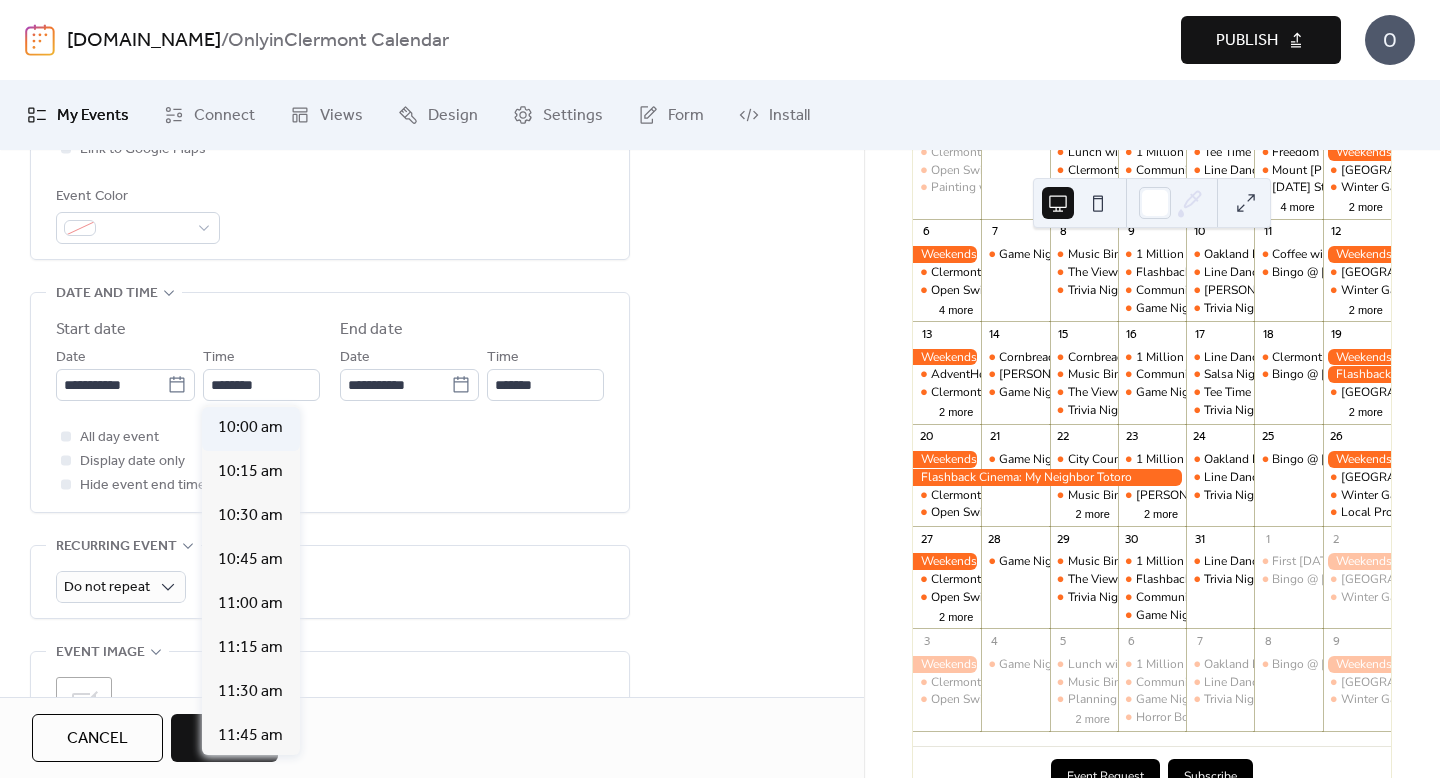 type on "********" 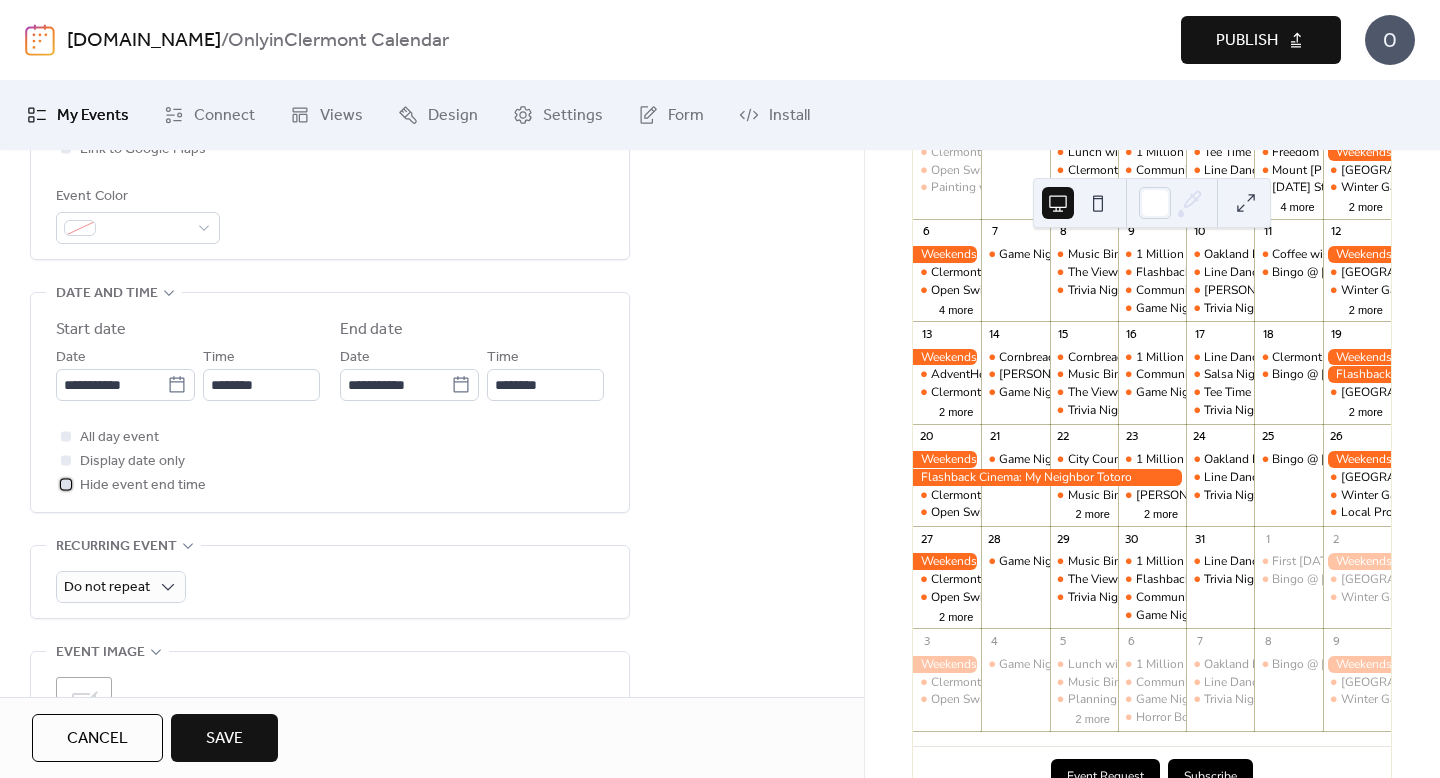 click on "Hide event end time" at bounding box center (143, 486) 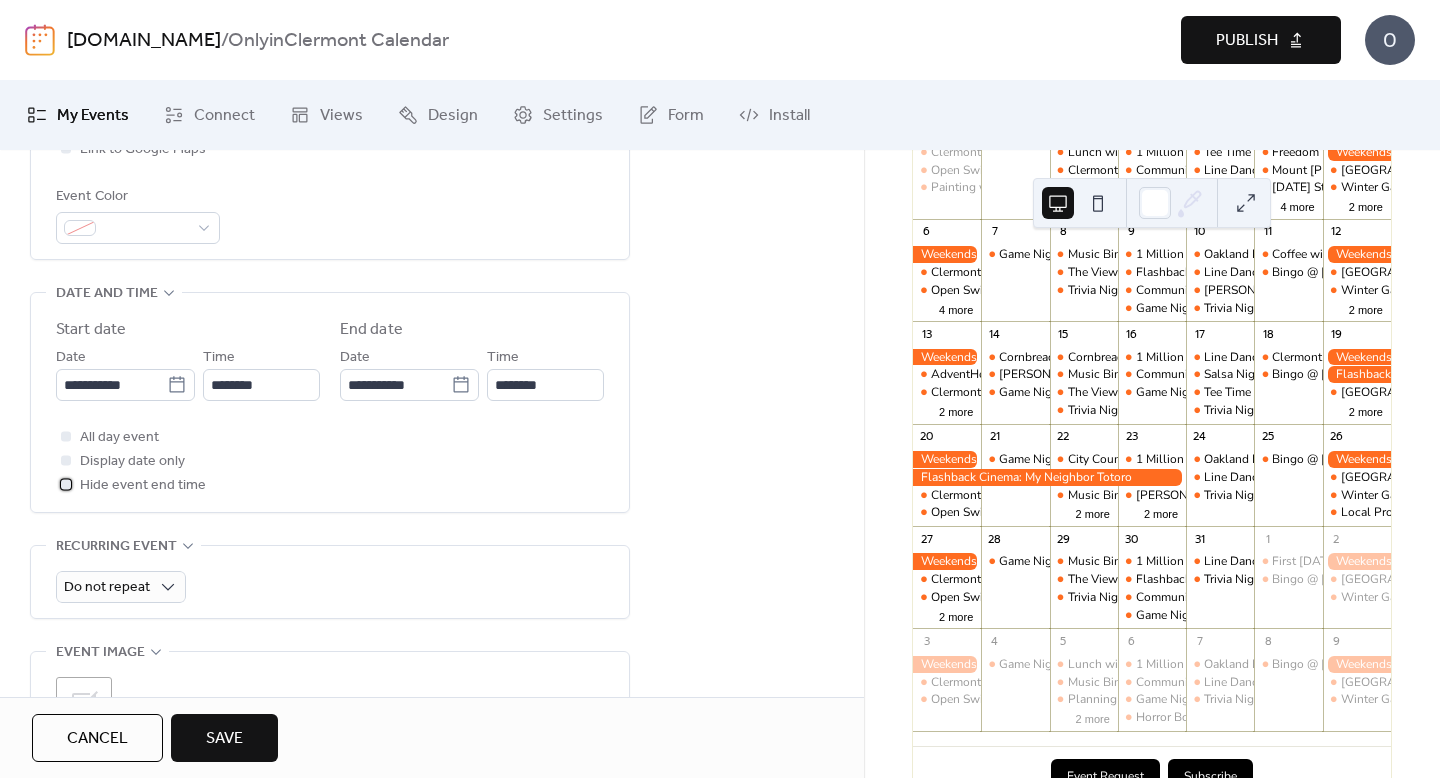 scroll, scrollTop: 691, scrollLeft: 0, axis: vertical 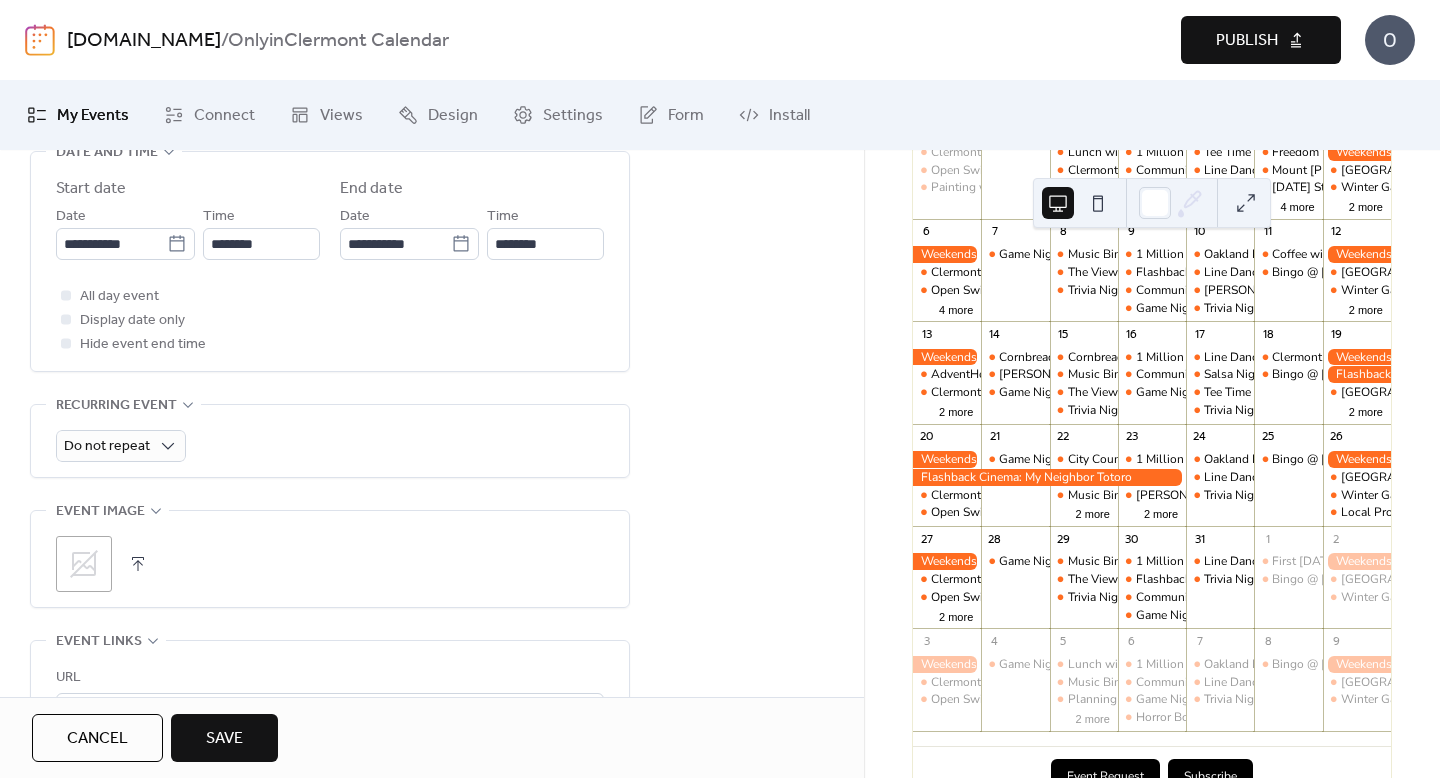 click 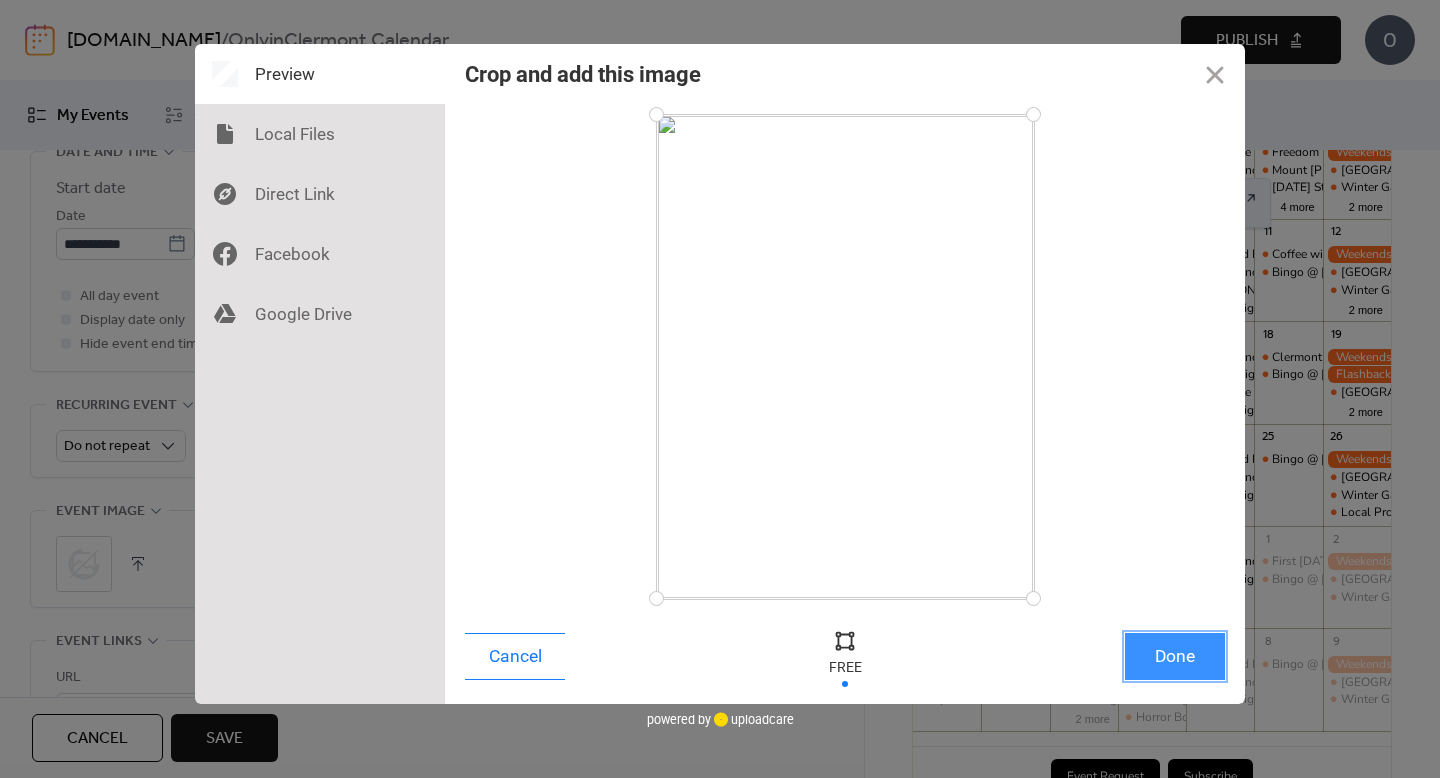 click on "Done" at bounding box center [1175, 656] 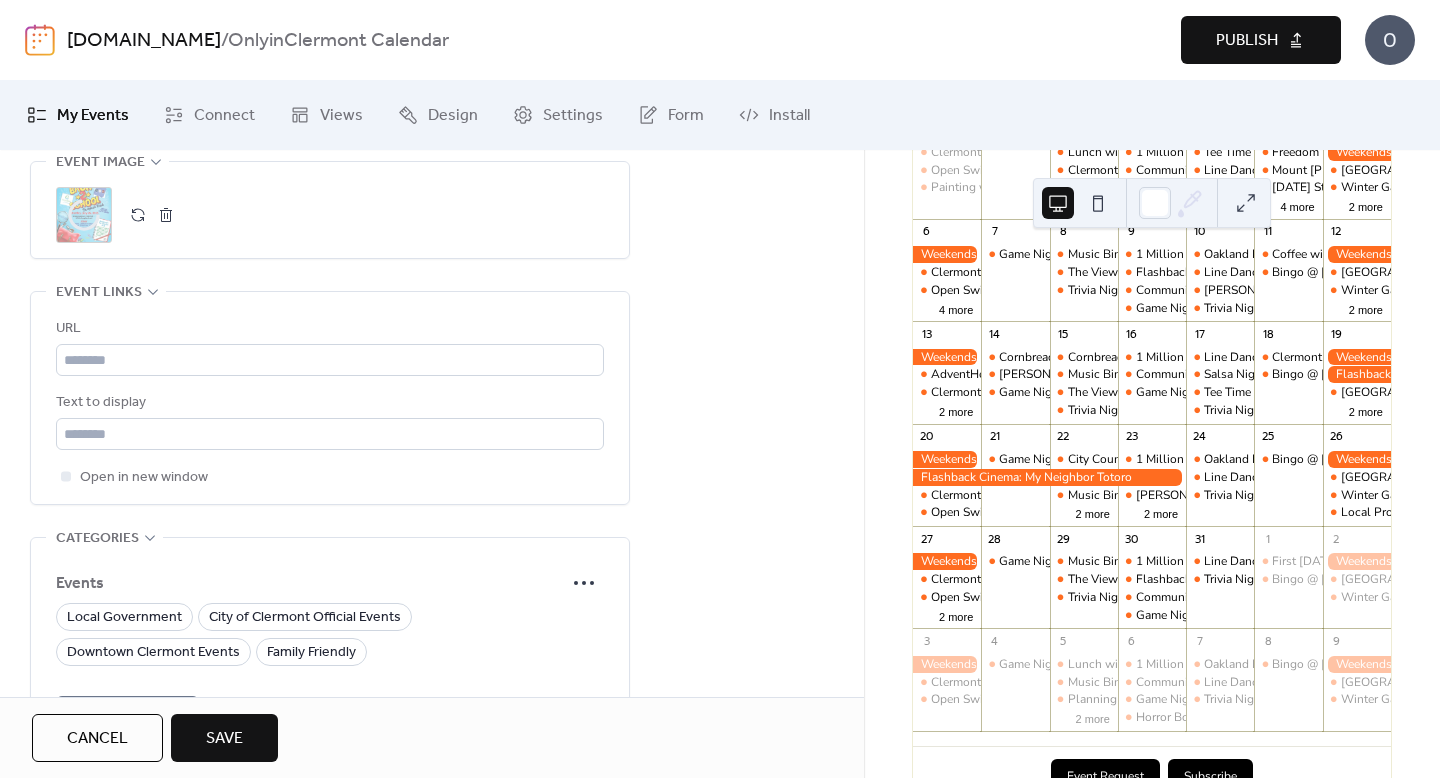 scroll, scrollTop: 1039, scrollLeft: 0, axis: vertical 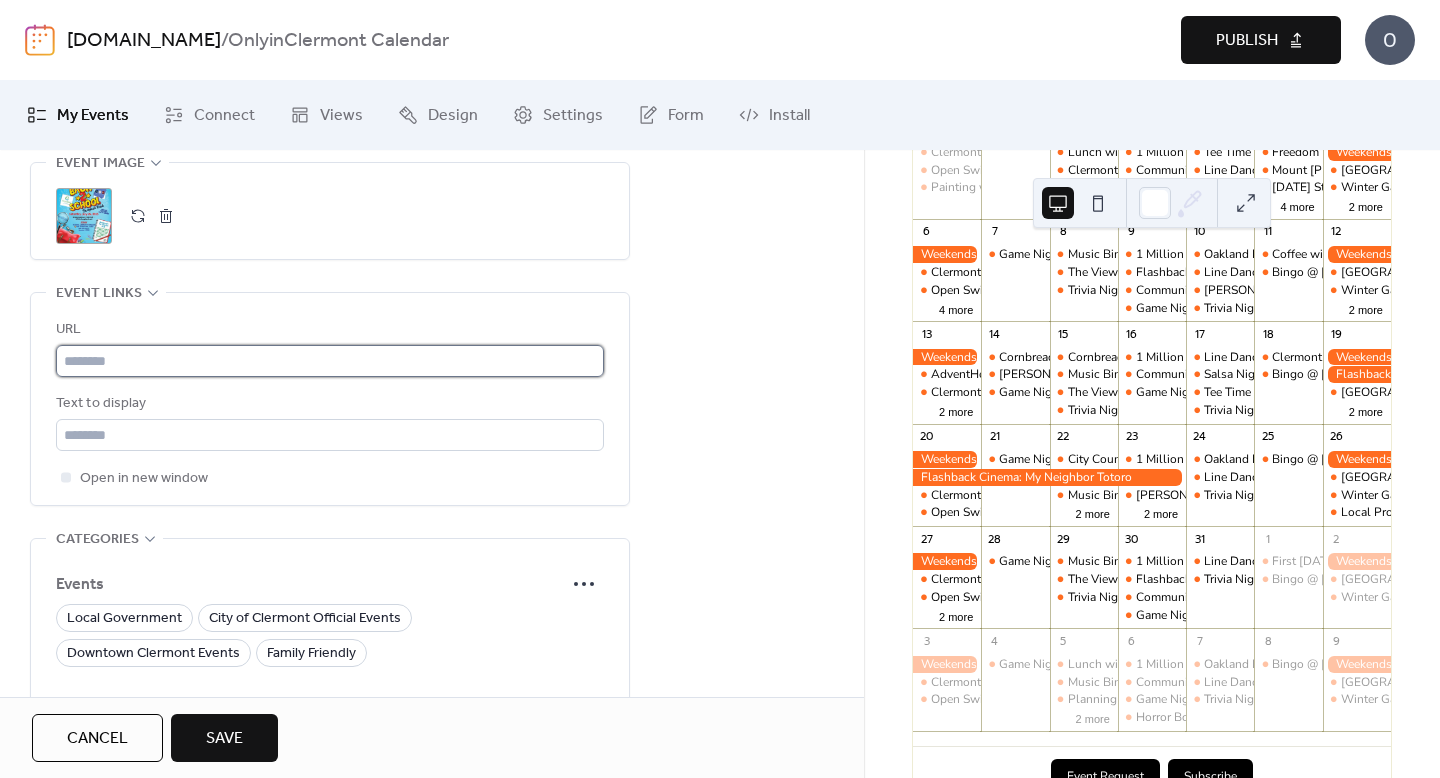 click at bounding box center [330, 361] 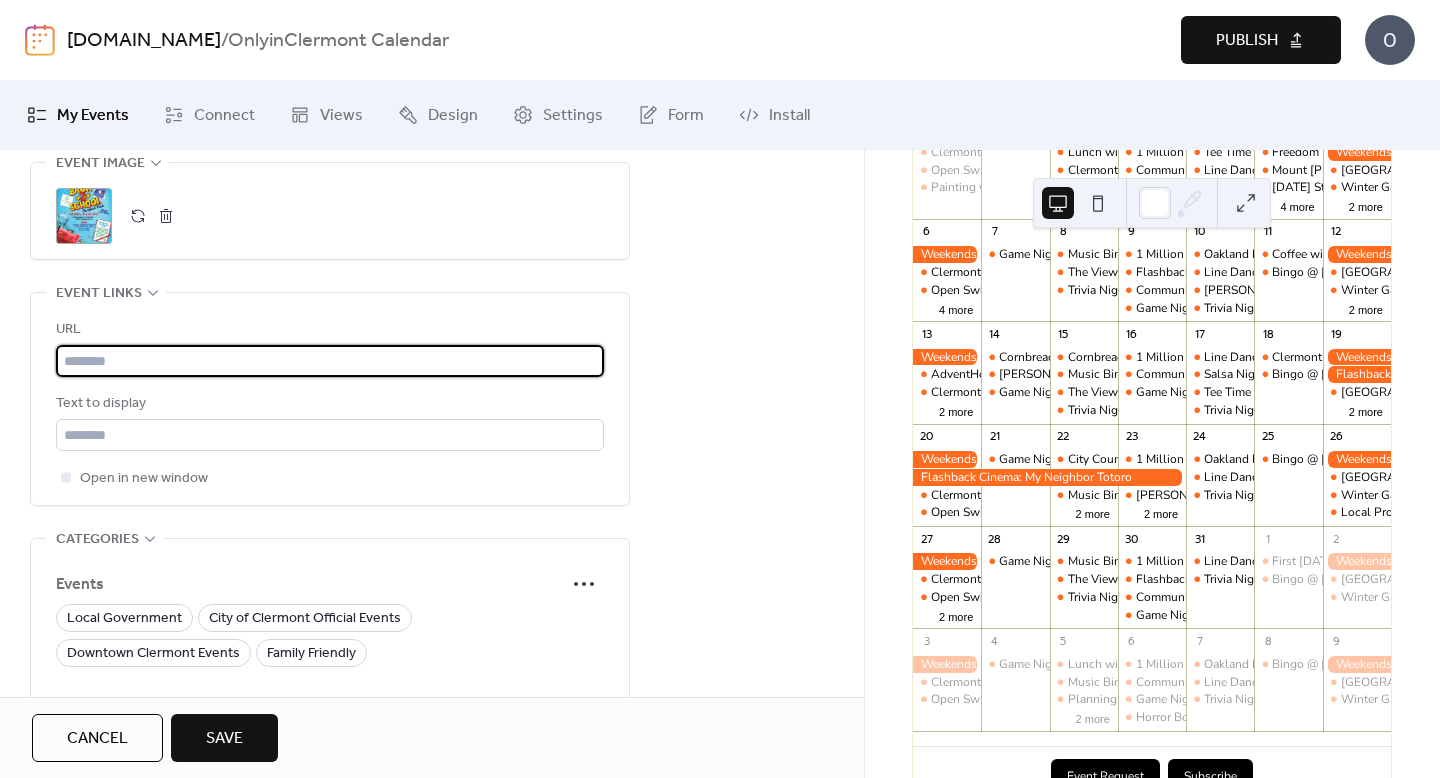 paste on "**********" 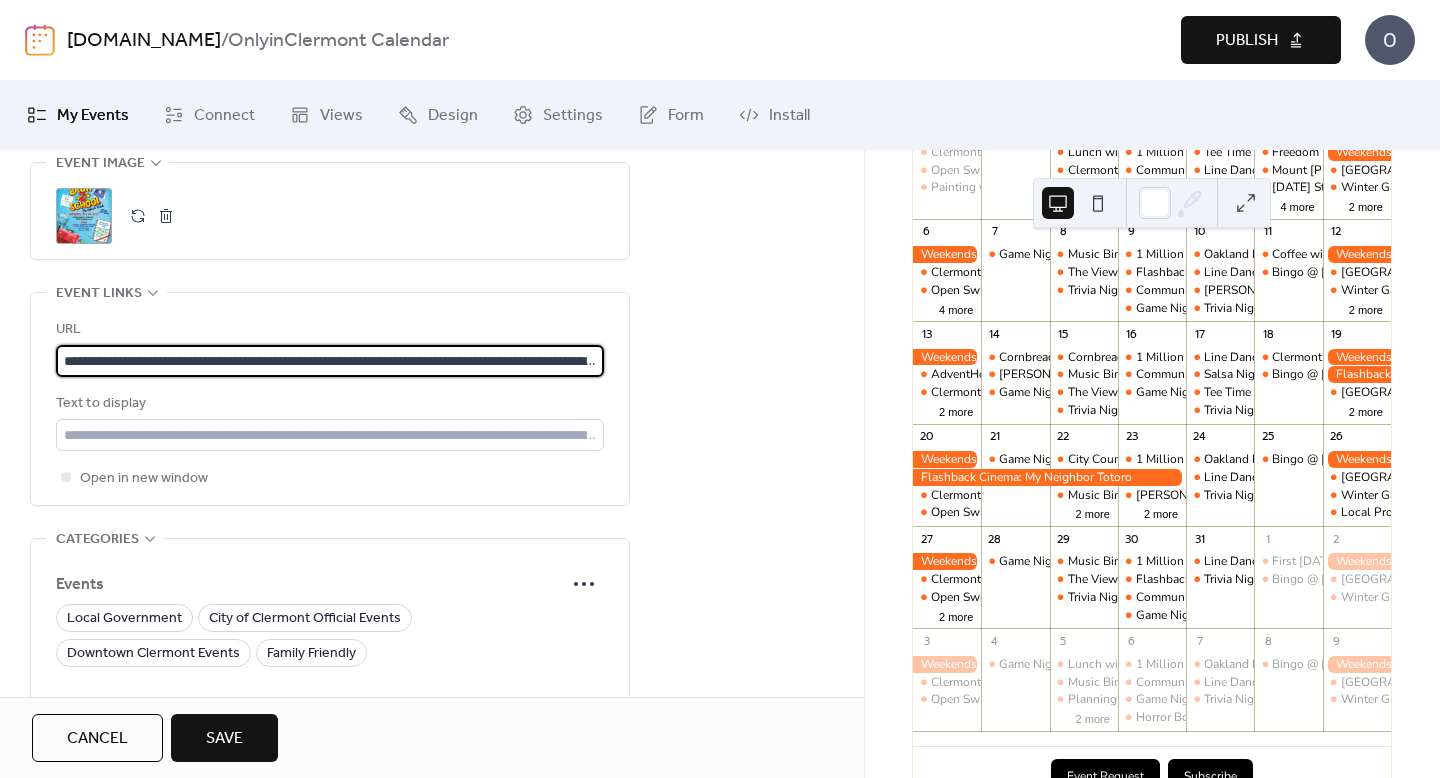 scroll, scrollTop: 0, scrollLeft: 1037, axis: horizontal 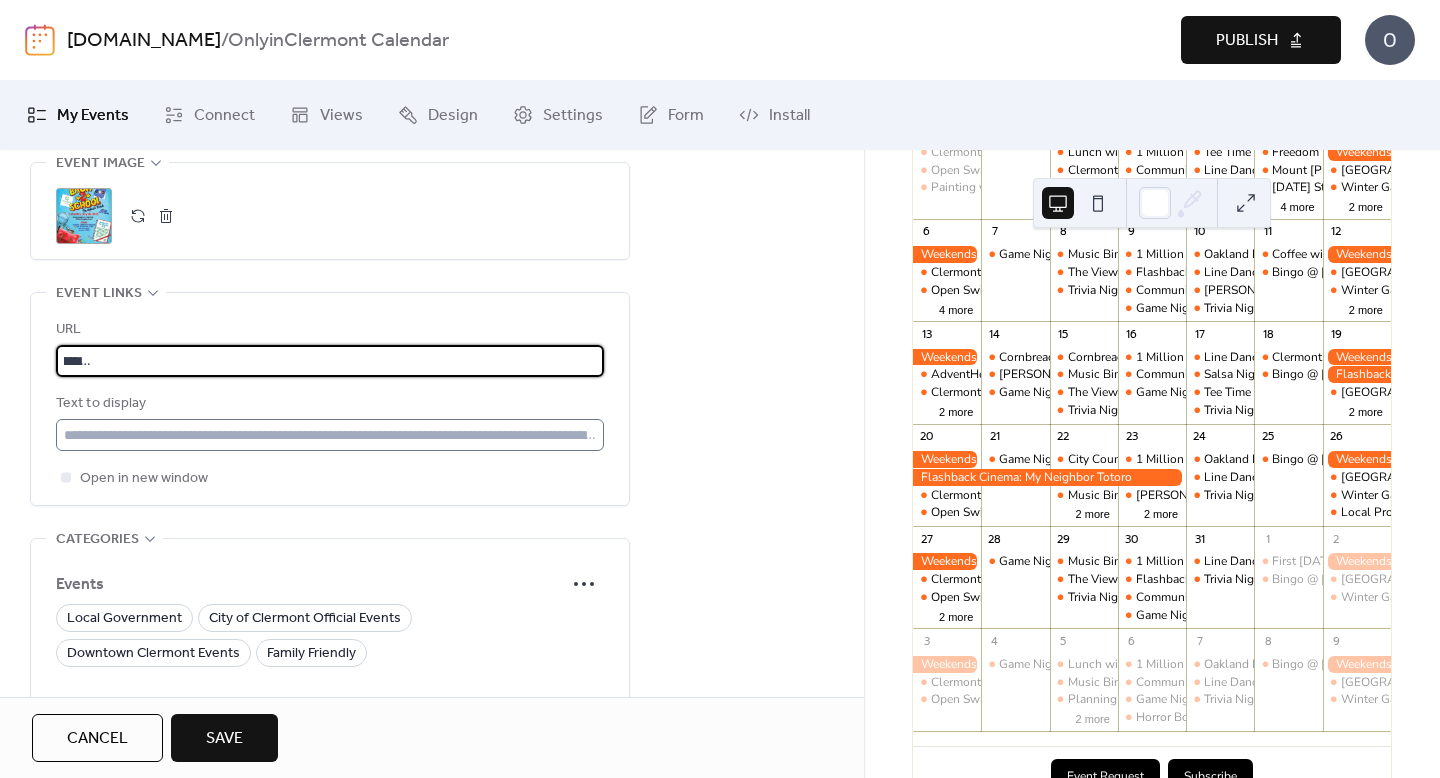 type on "**********" 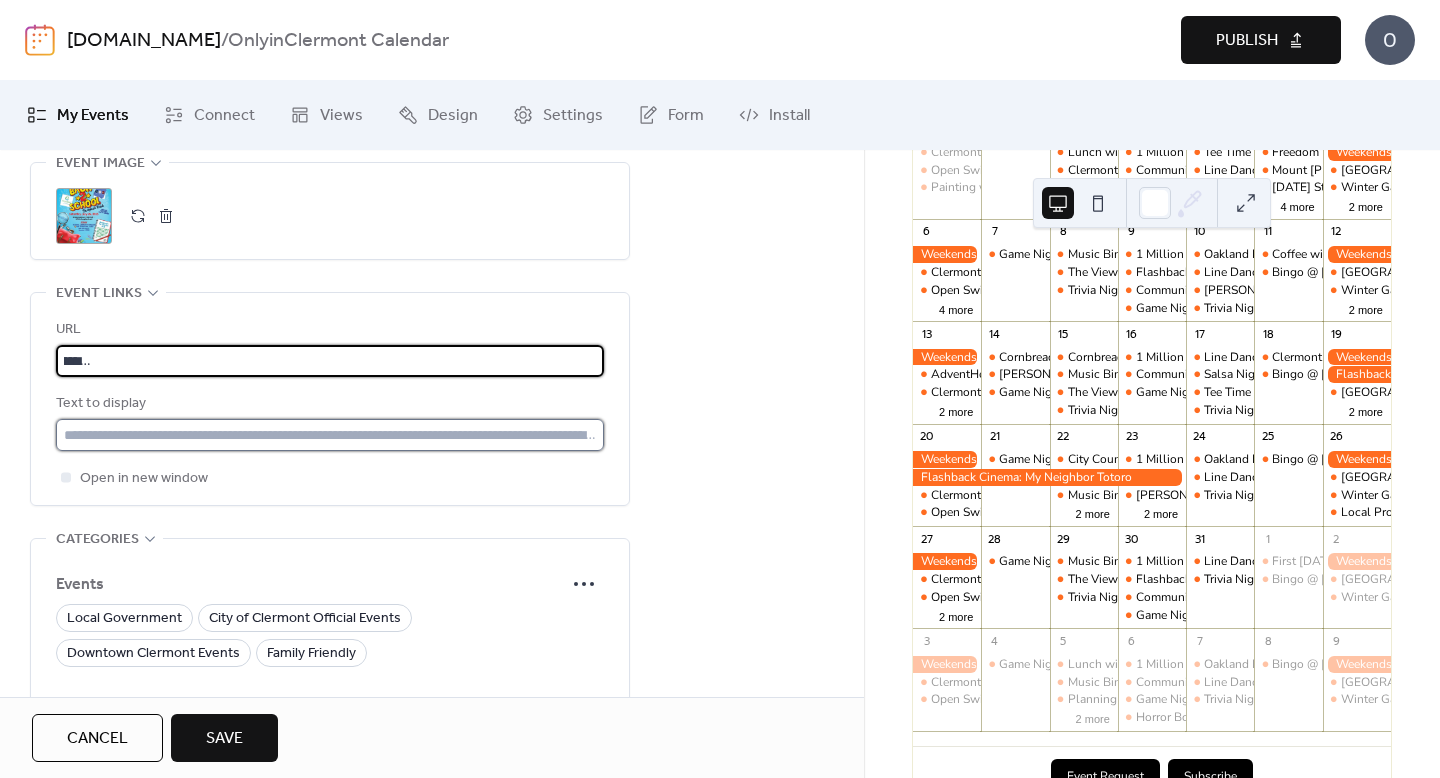 scroll, scrollTop: 0, scrollLeft: 0, axis: both 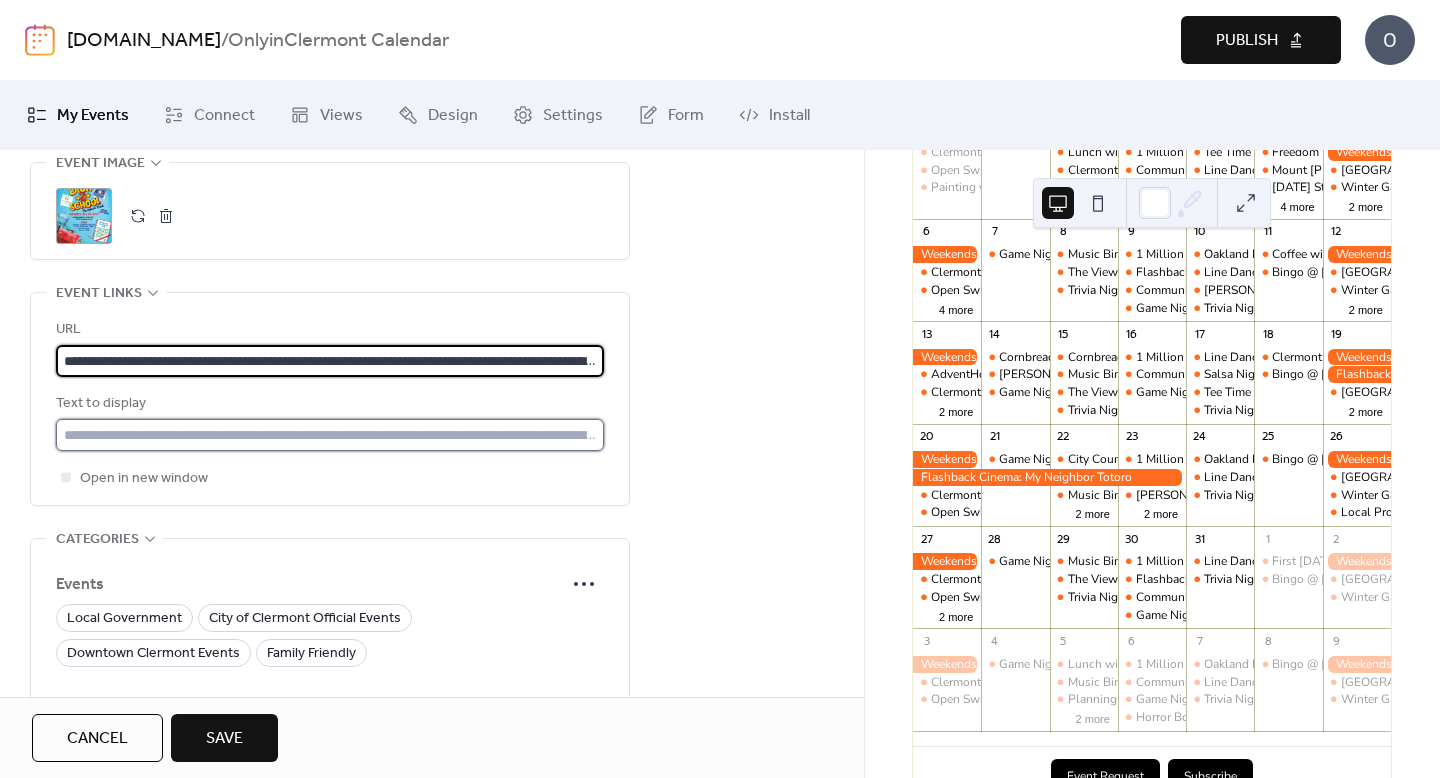 click at bounding box center (330, 435) 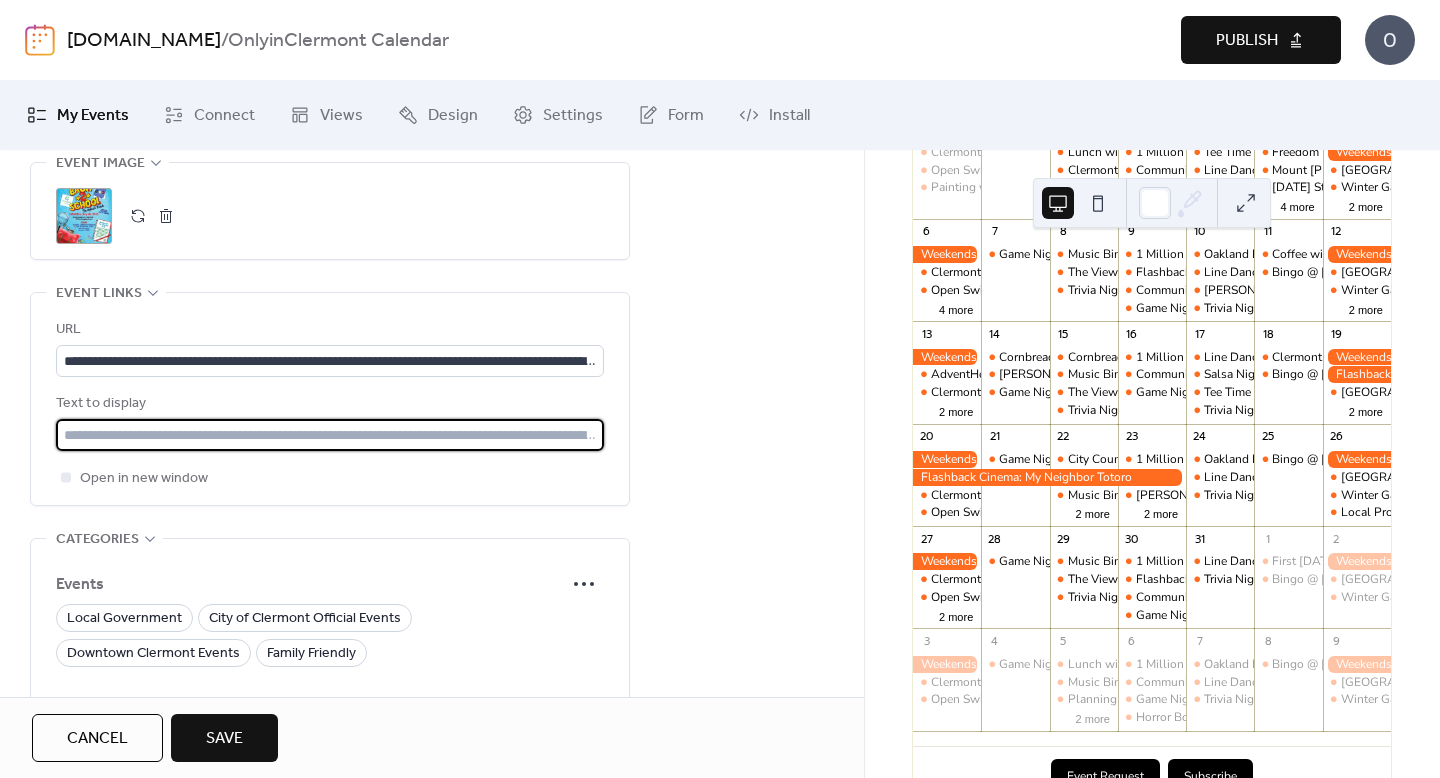 type on "**********" 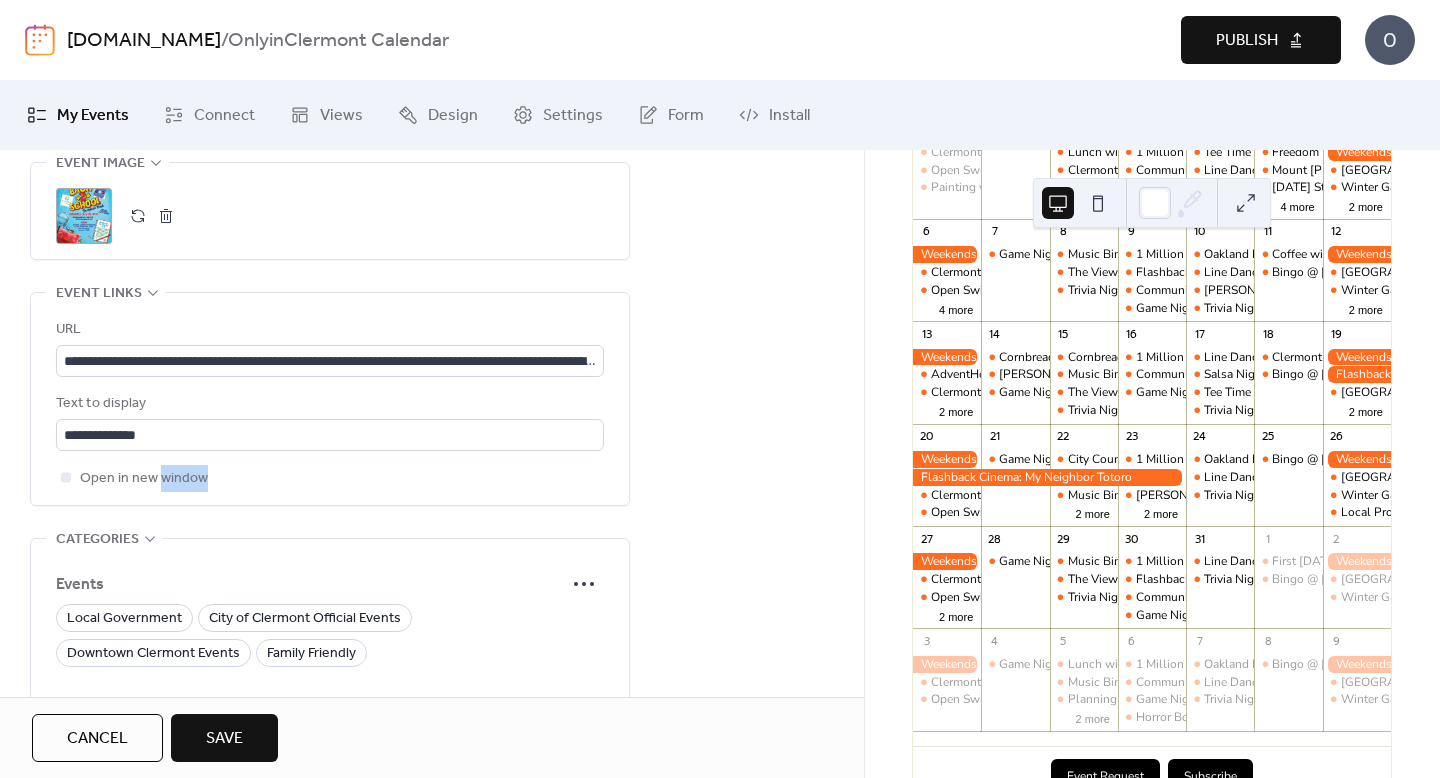 click on "Open in new window" at bounding box center [330, 478] 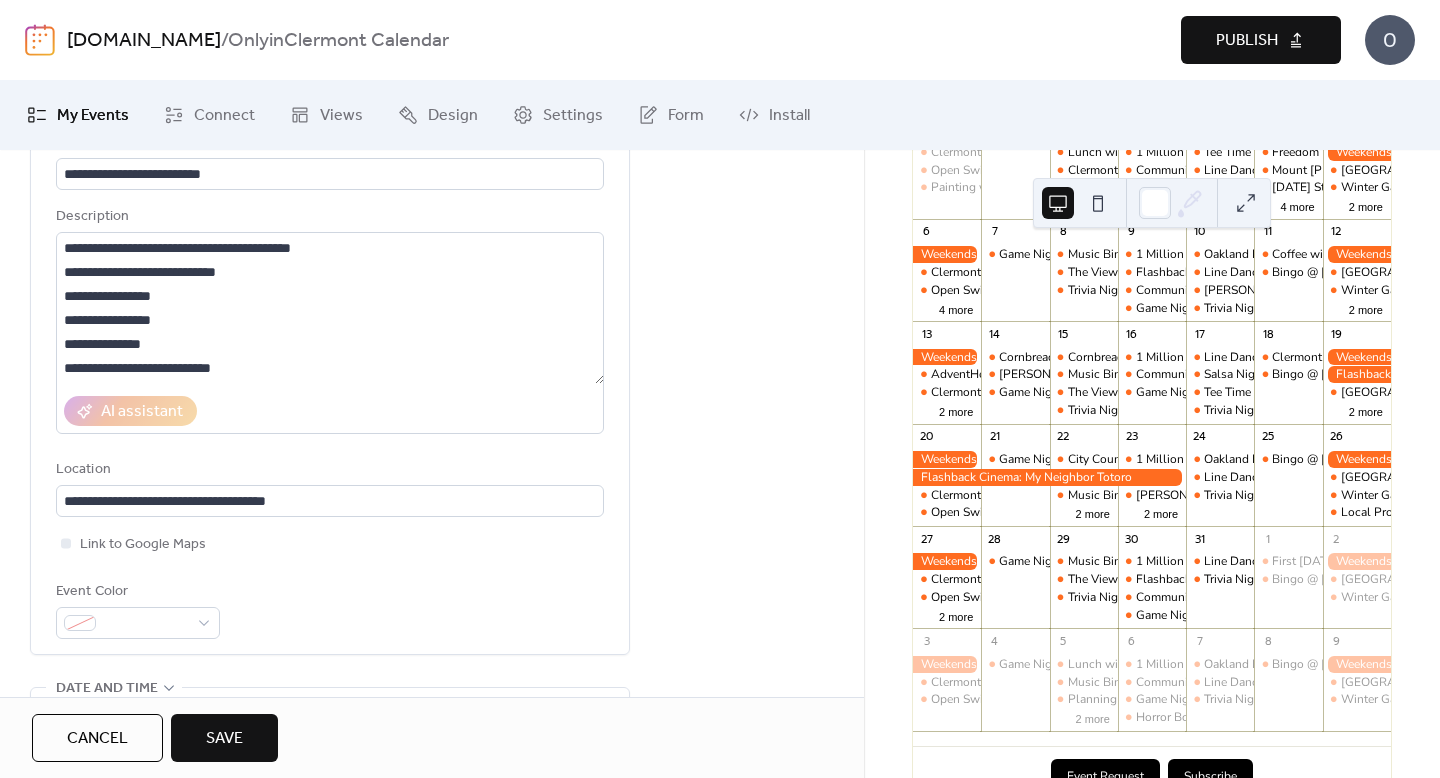 scroll, scrollTop: 151, scrollLeft: 0, axis: vertical 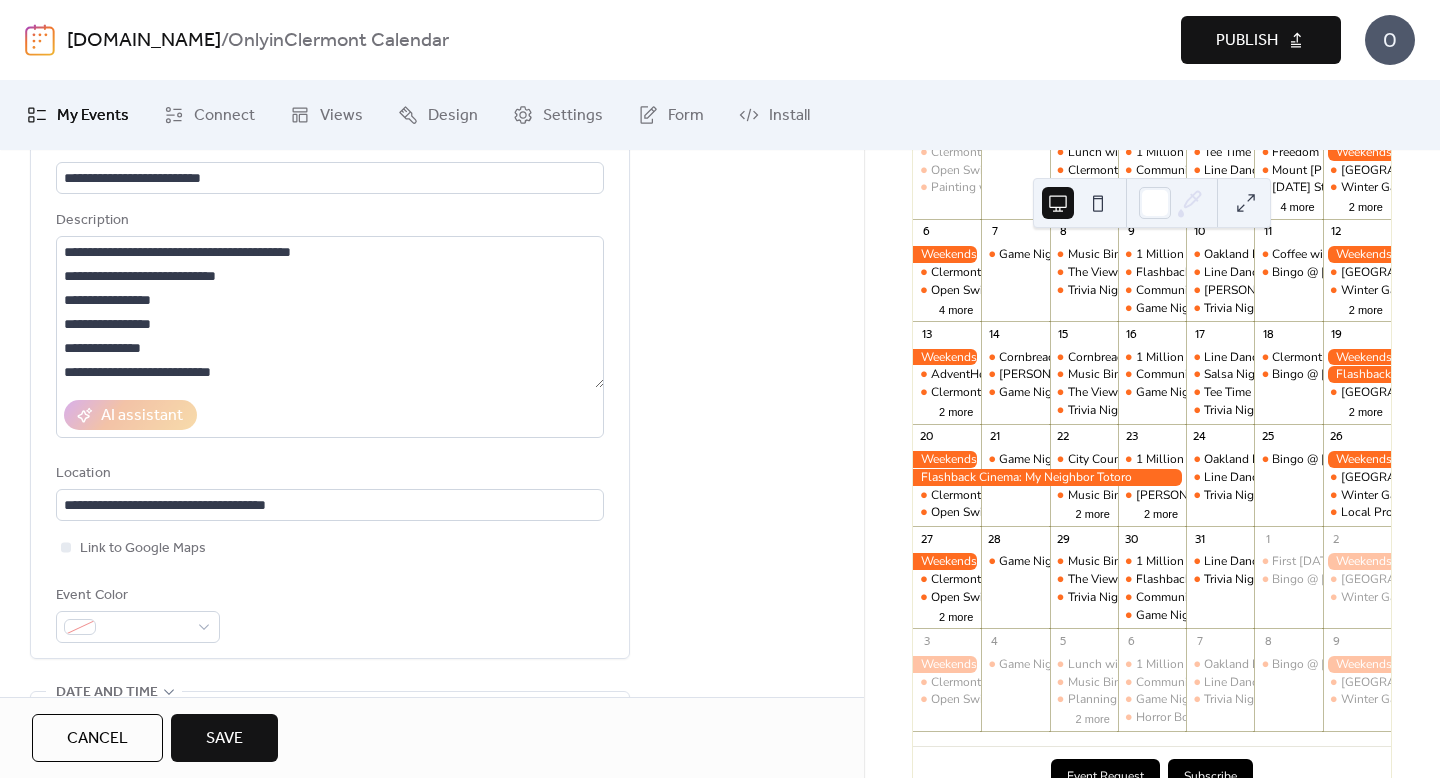 click on "Save" at bounding box center (224, 739) 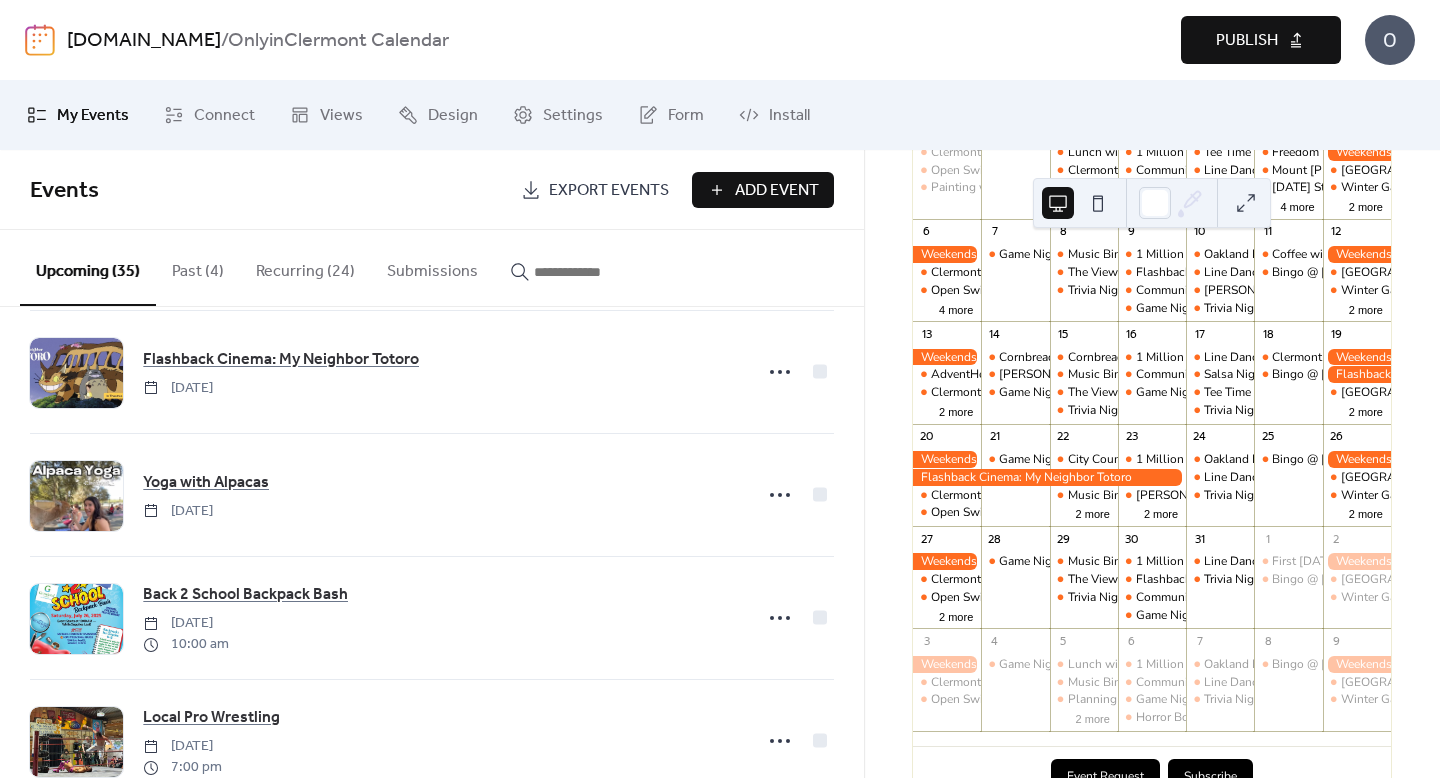 scroll, scrollTop: 3477, scrollLeft: 0, axis: vertical 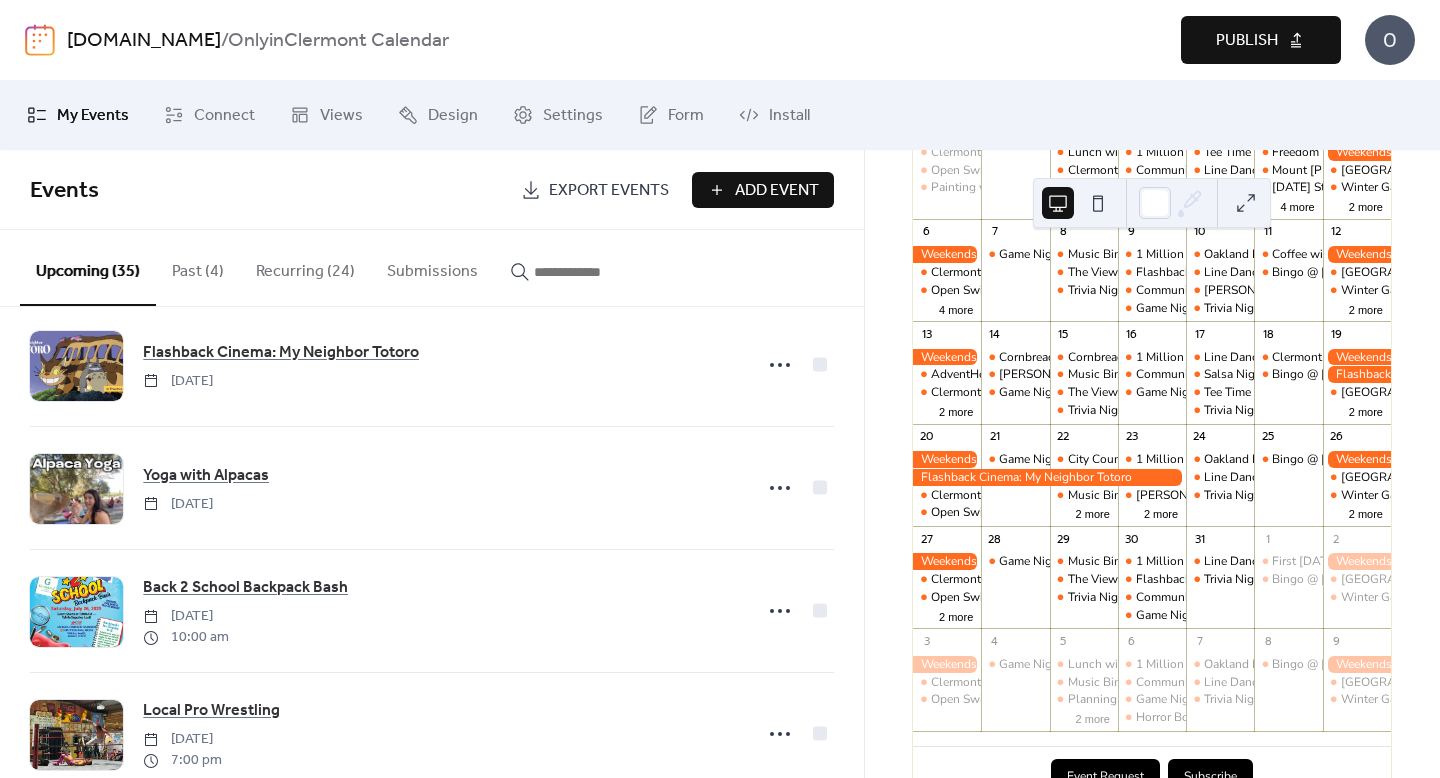 click at bounding box center [572, 272] 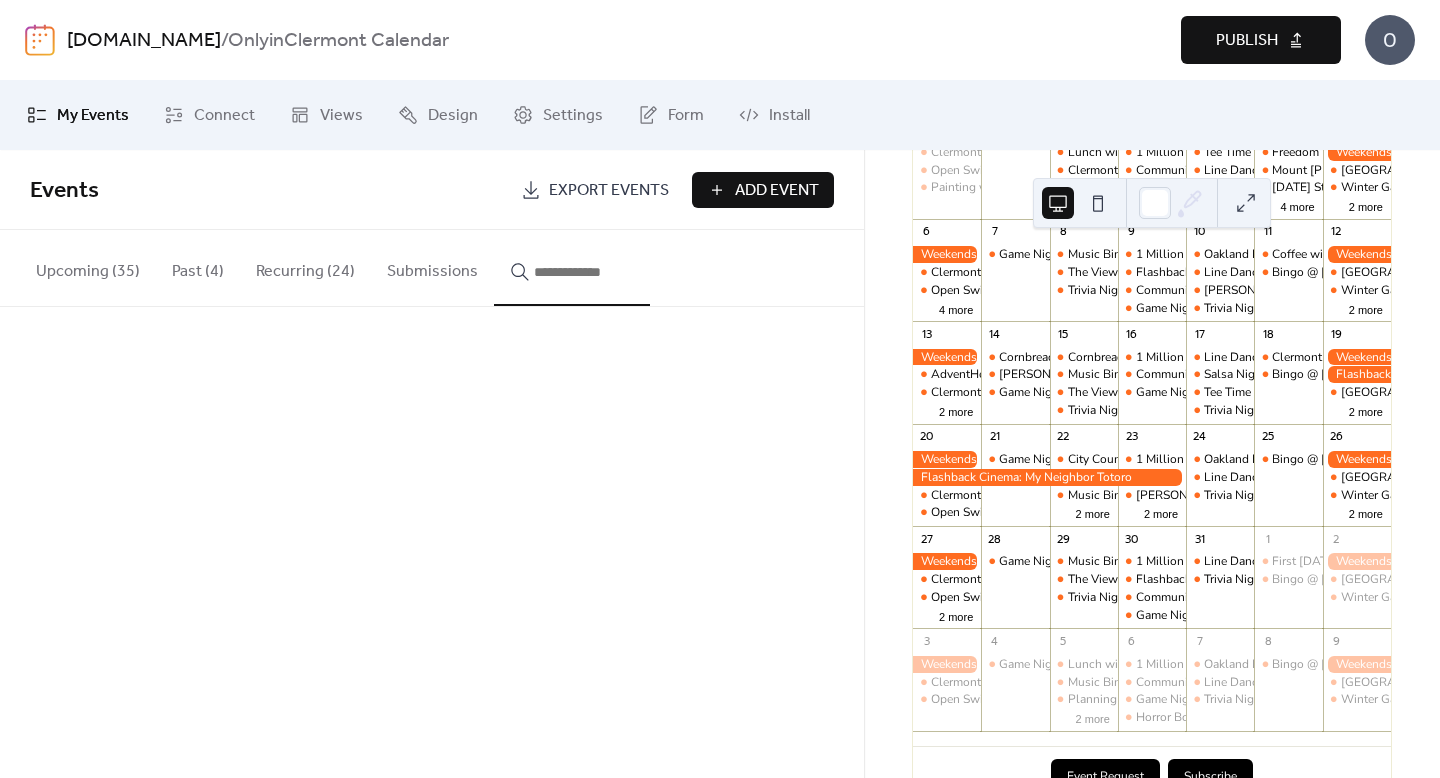 scroll, scrollTop: 0, scrollLeft: 0, axis: both 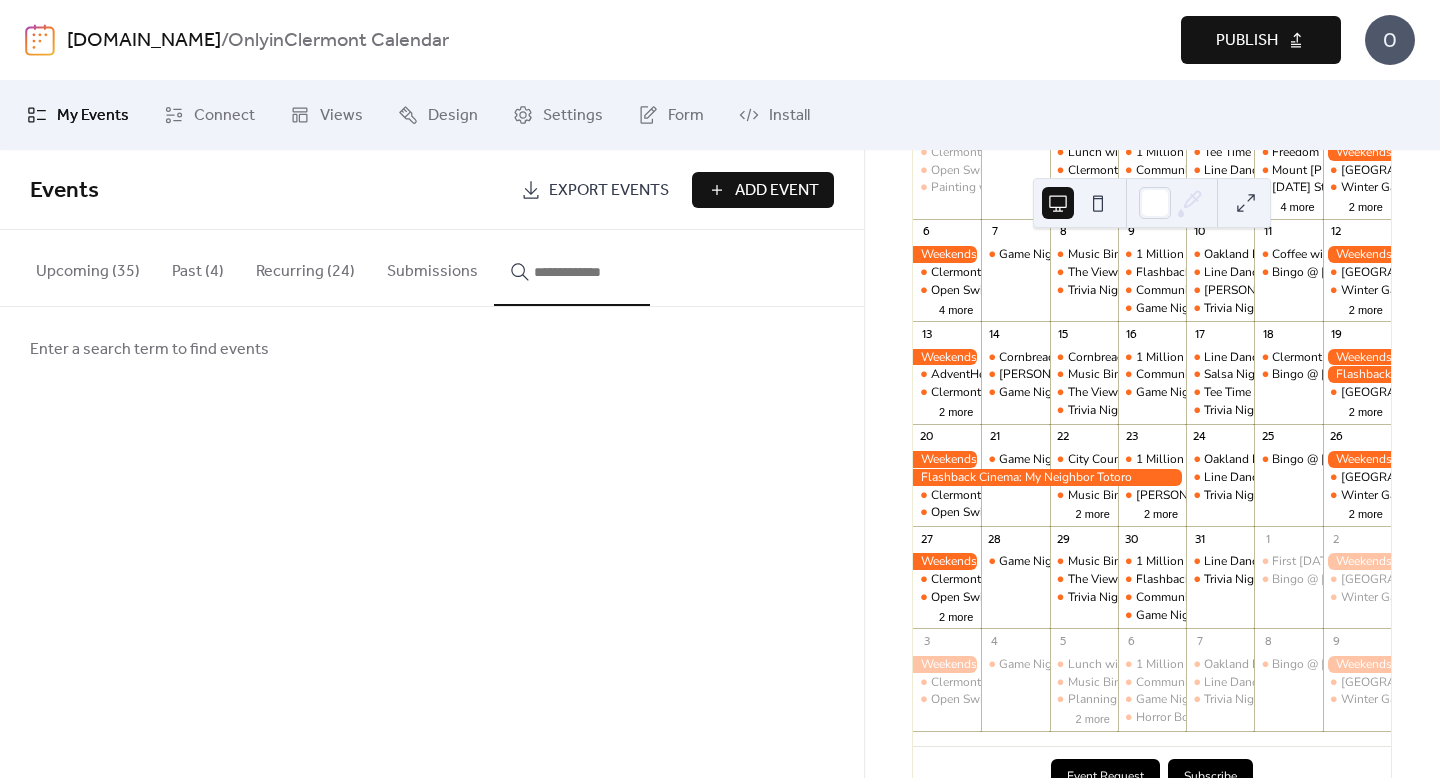 type 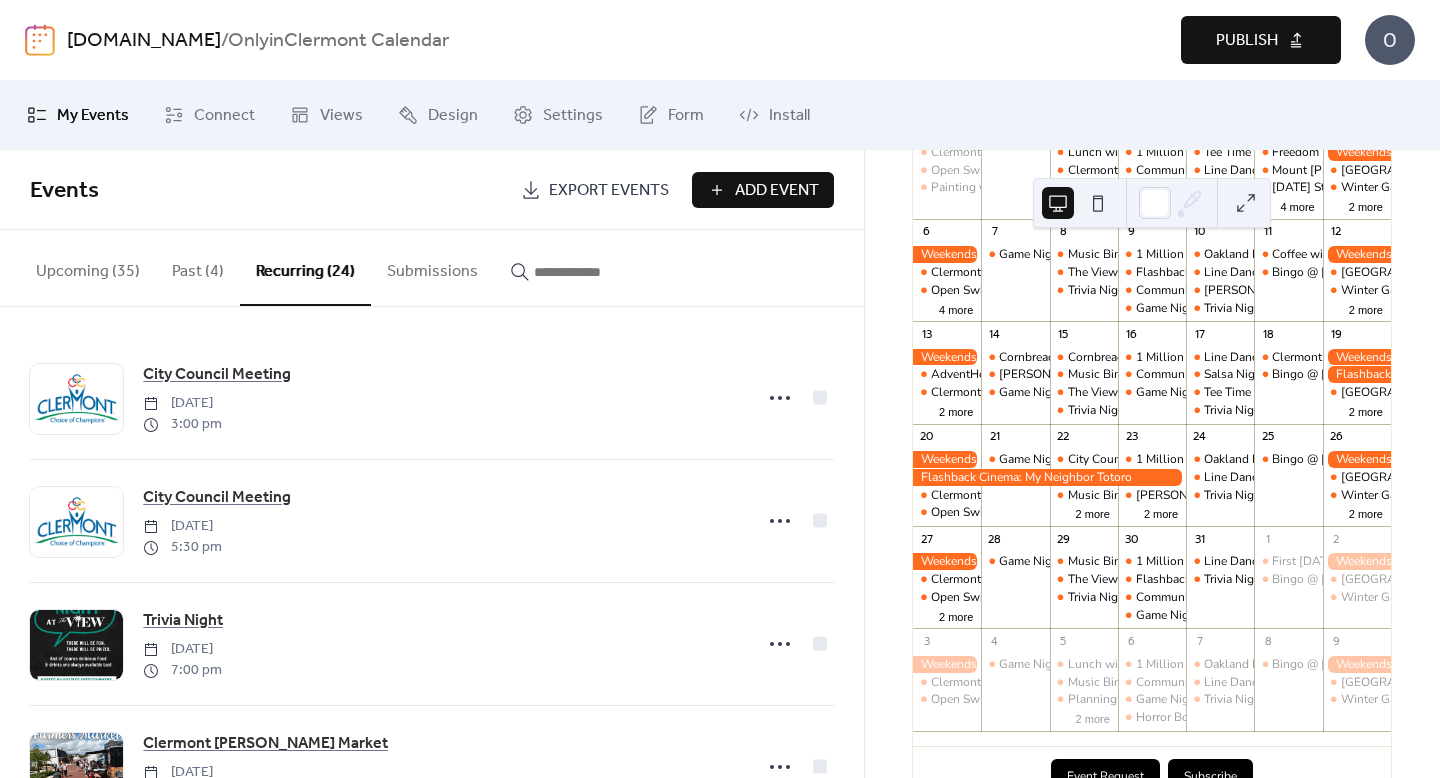 click at bounding box center (584, 272) 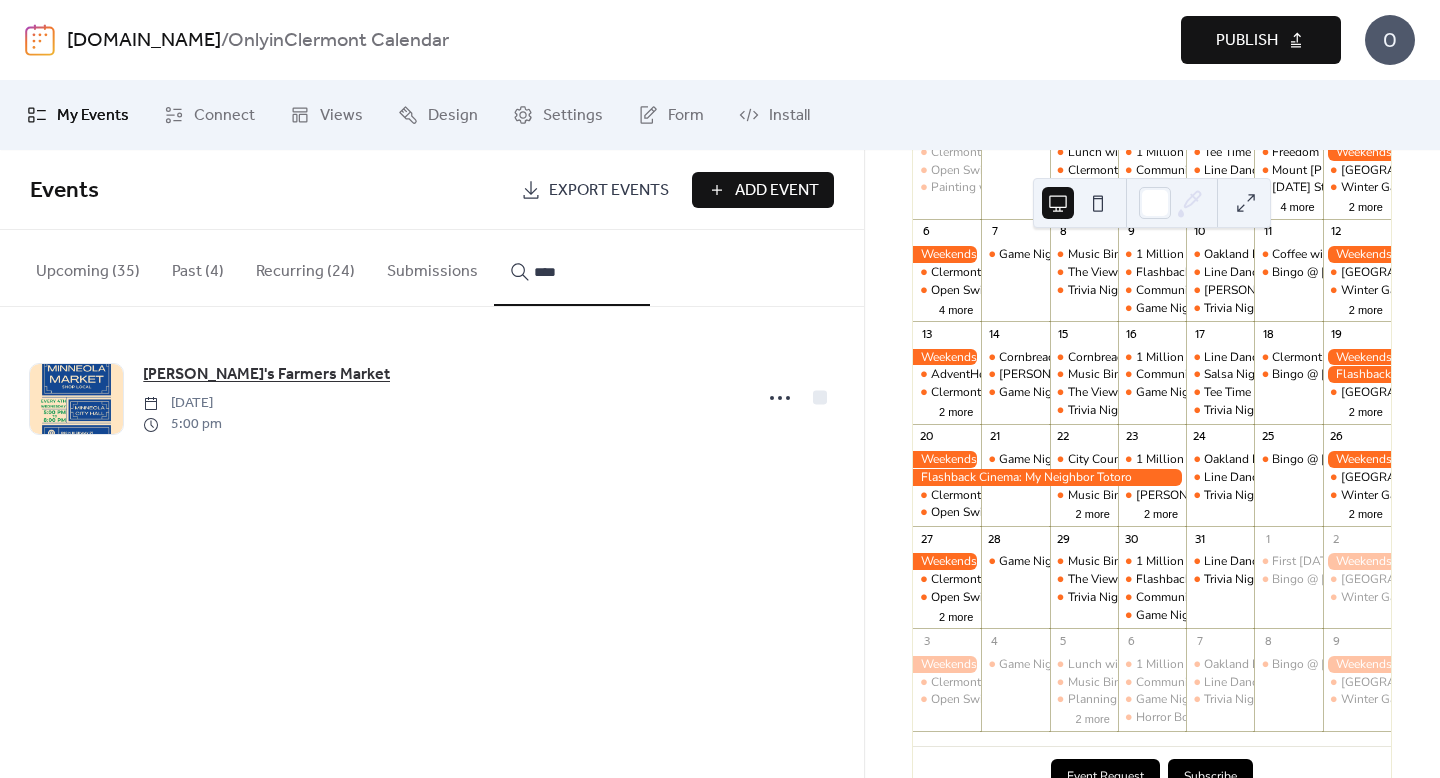 type on "****" 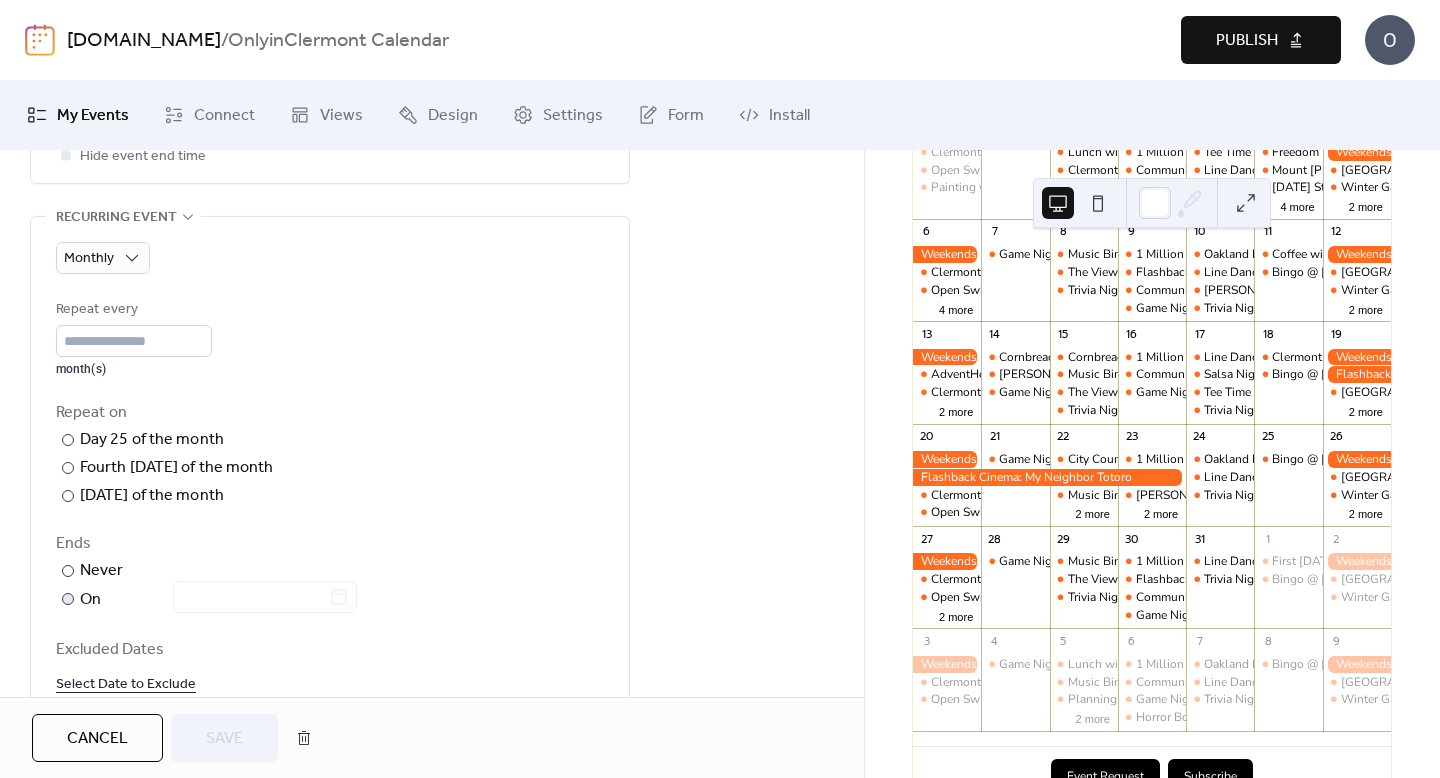 scroll, scrollTop: 951, scrollLeft: 0, axis: vertical 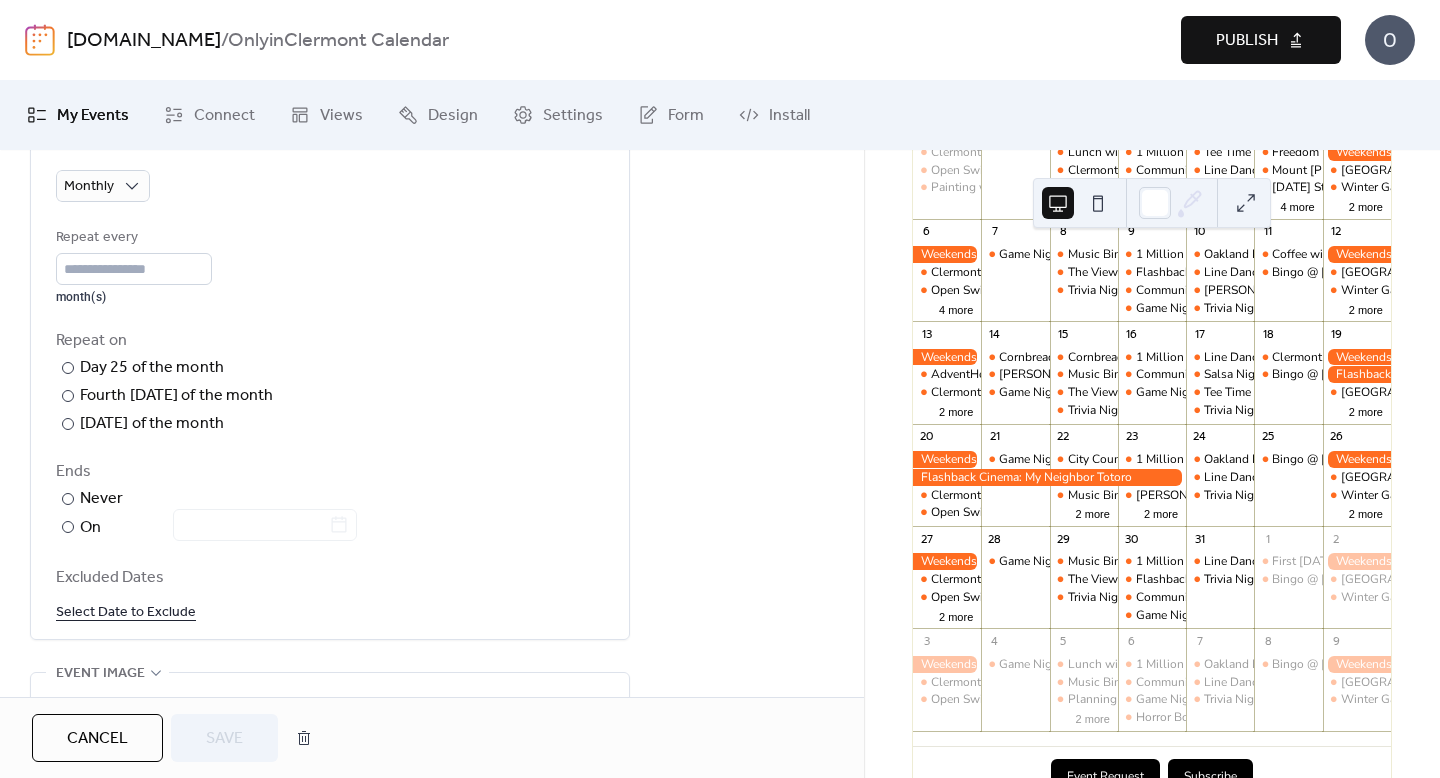 click on "Select Date to Exclude" at bounding box center (126, 611) 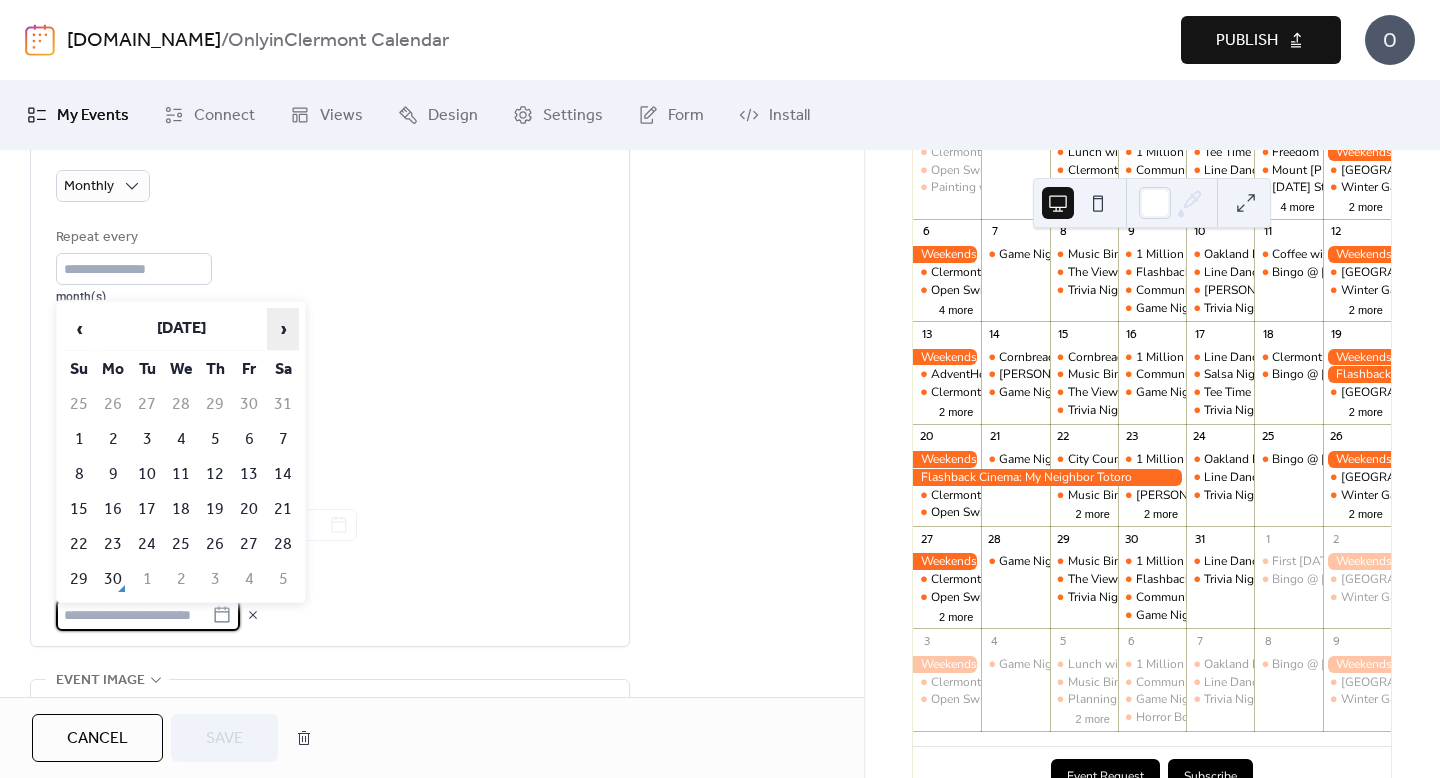 click on "›" at bounding box center (283, 329) 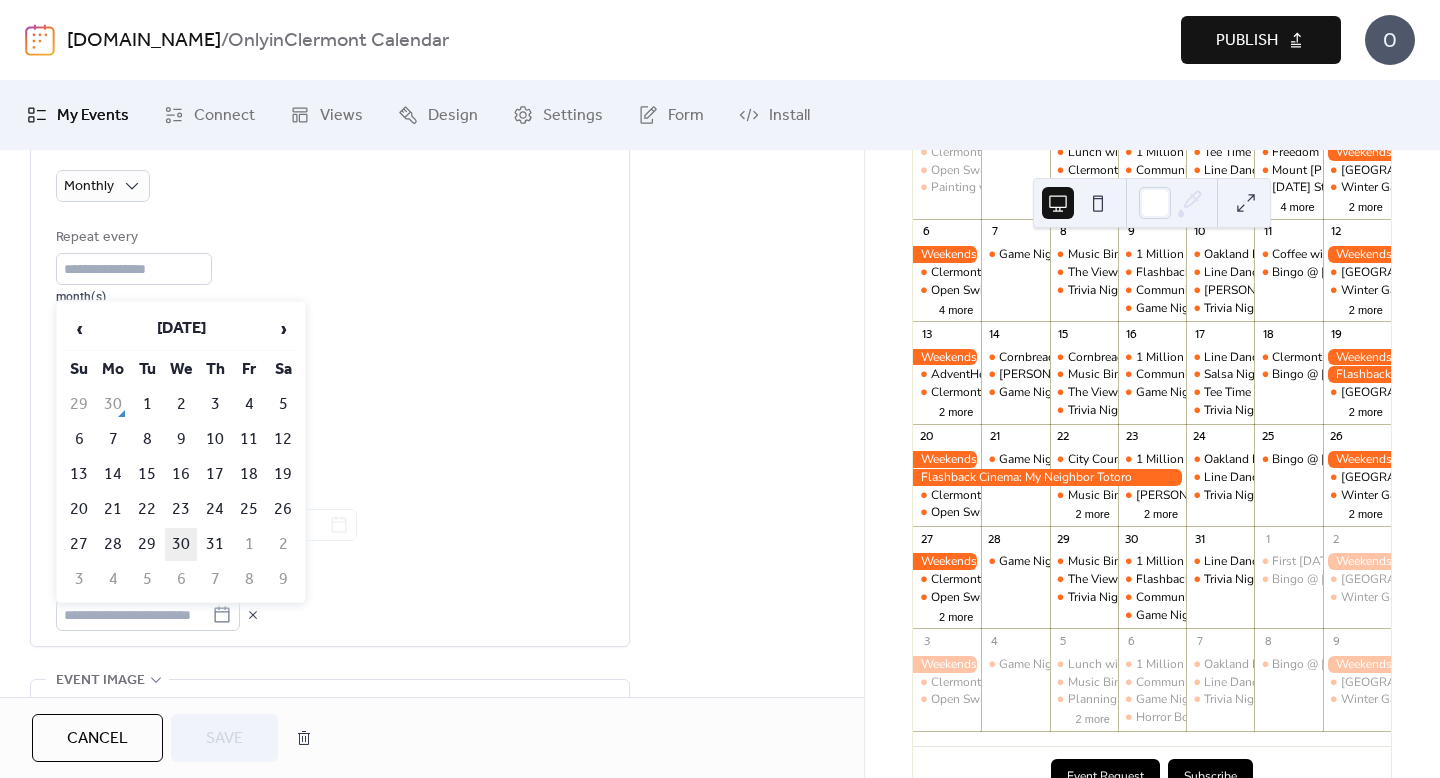 click on "30" at bounding box center (181, 544) 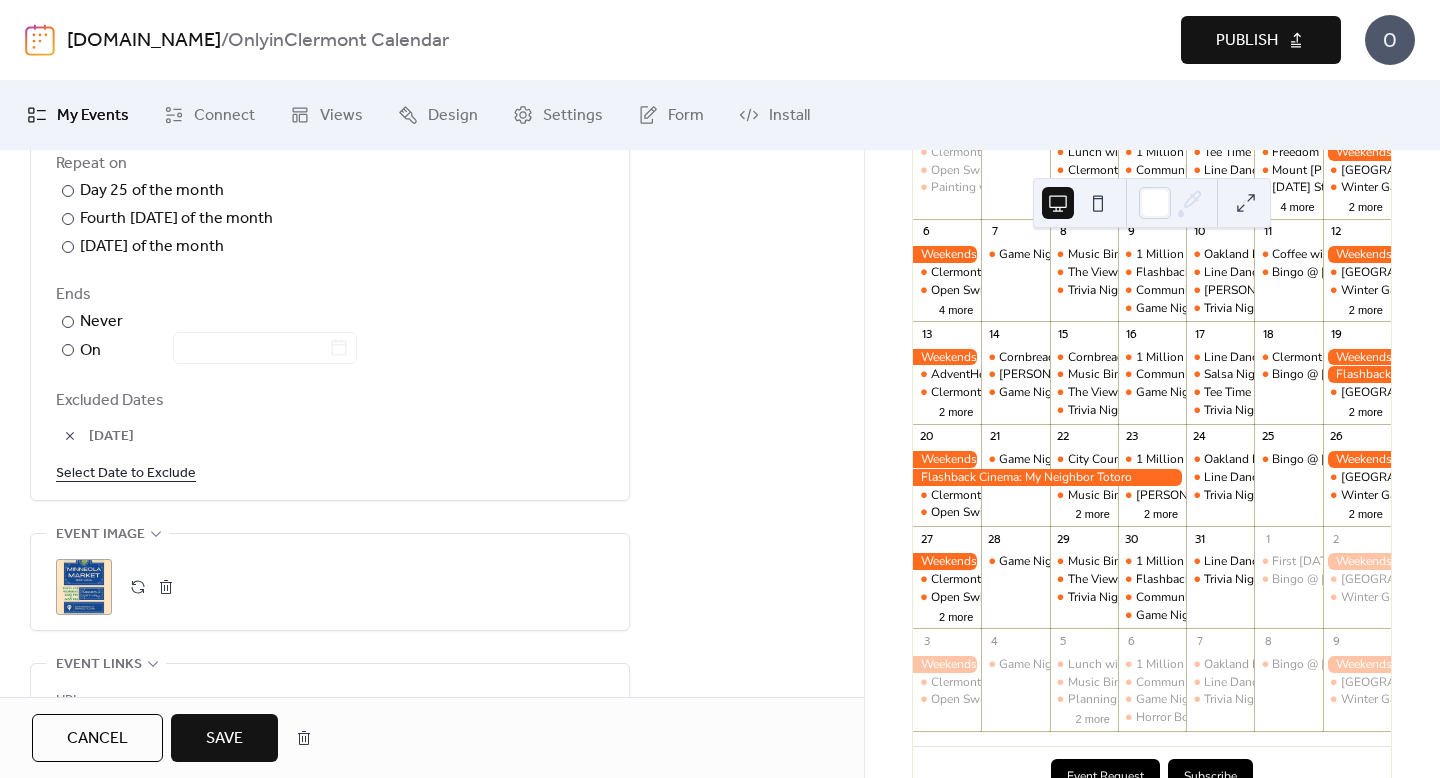 scroll, scrollTop: 1132, scrollLeft: 0, axis: vertical 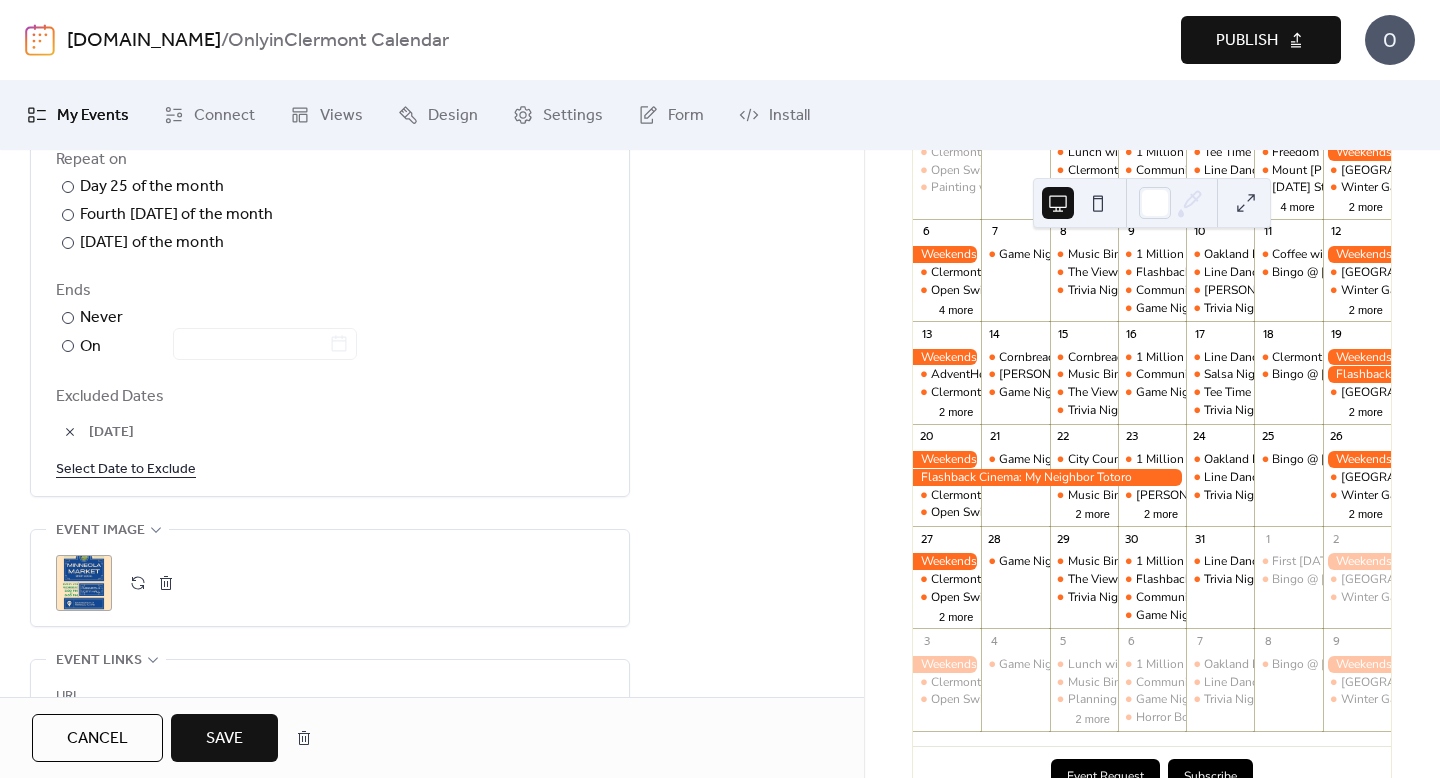 click on "Select Date to Exclude" at bounding box center (126, 468) 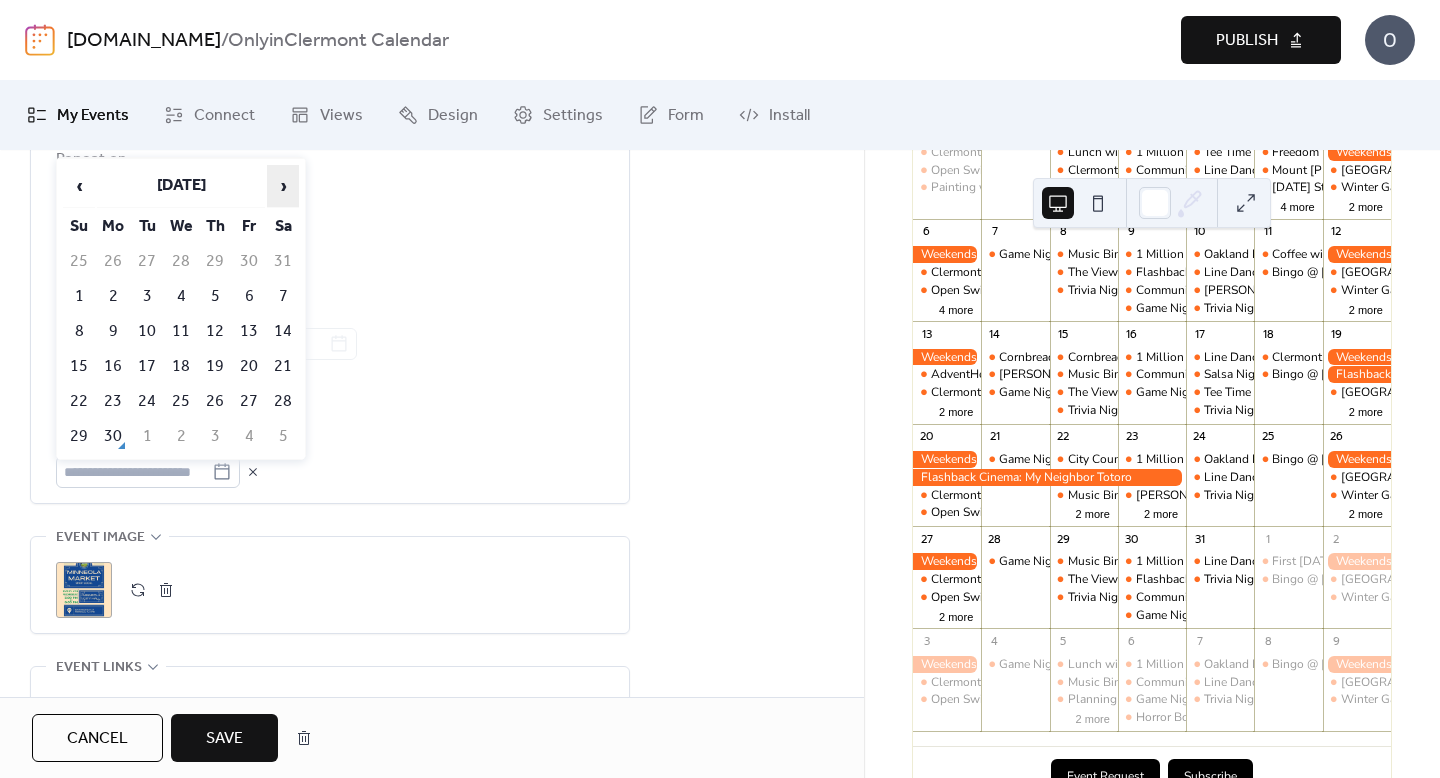 click on "›" at bounding box center (283, 186) 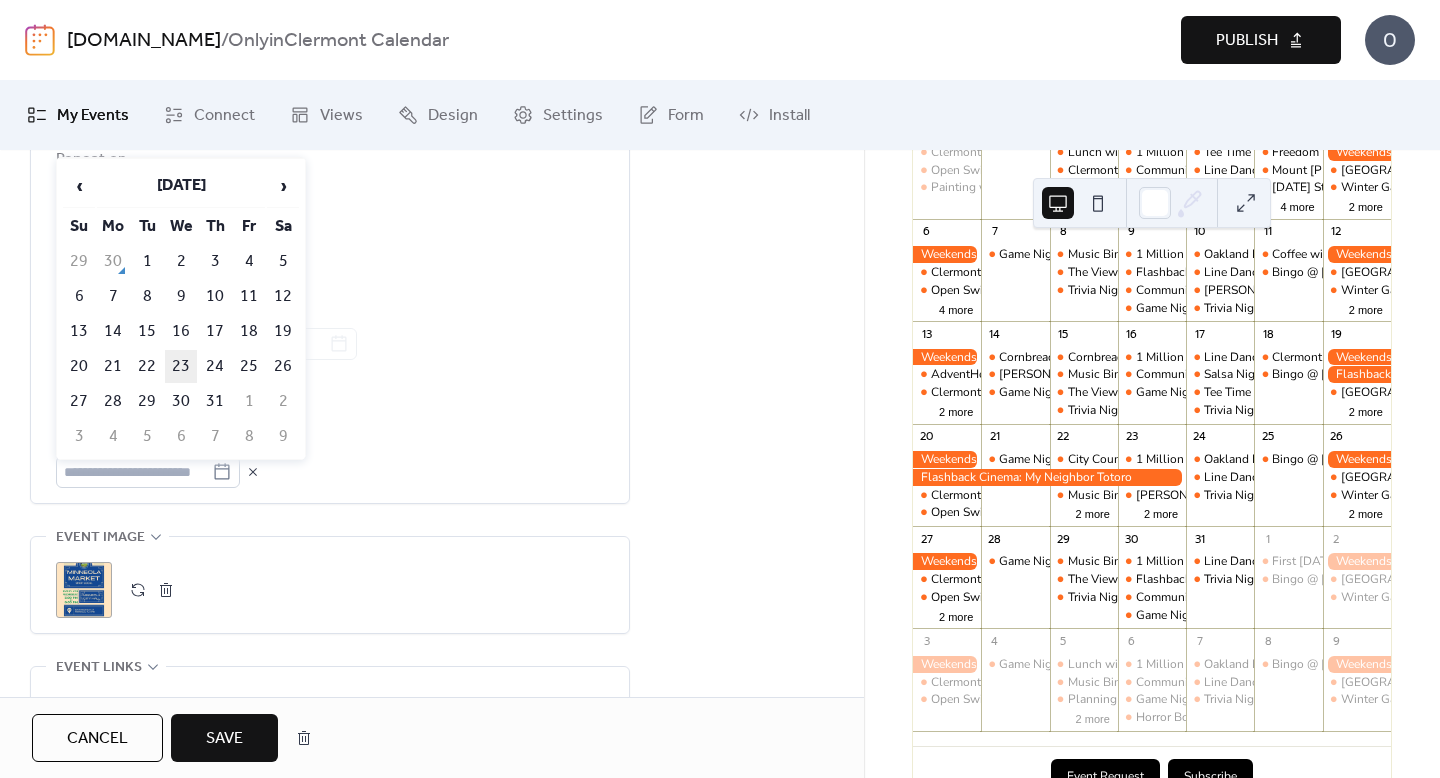click on "23" at bounding box center [181, 366] 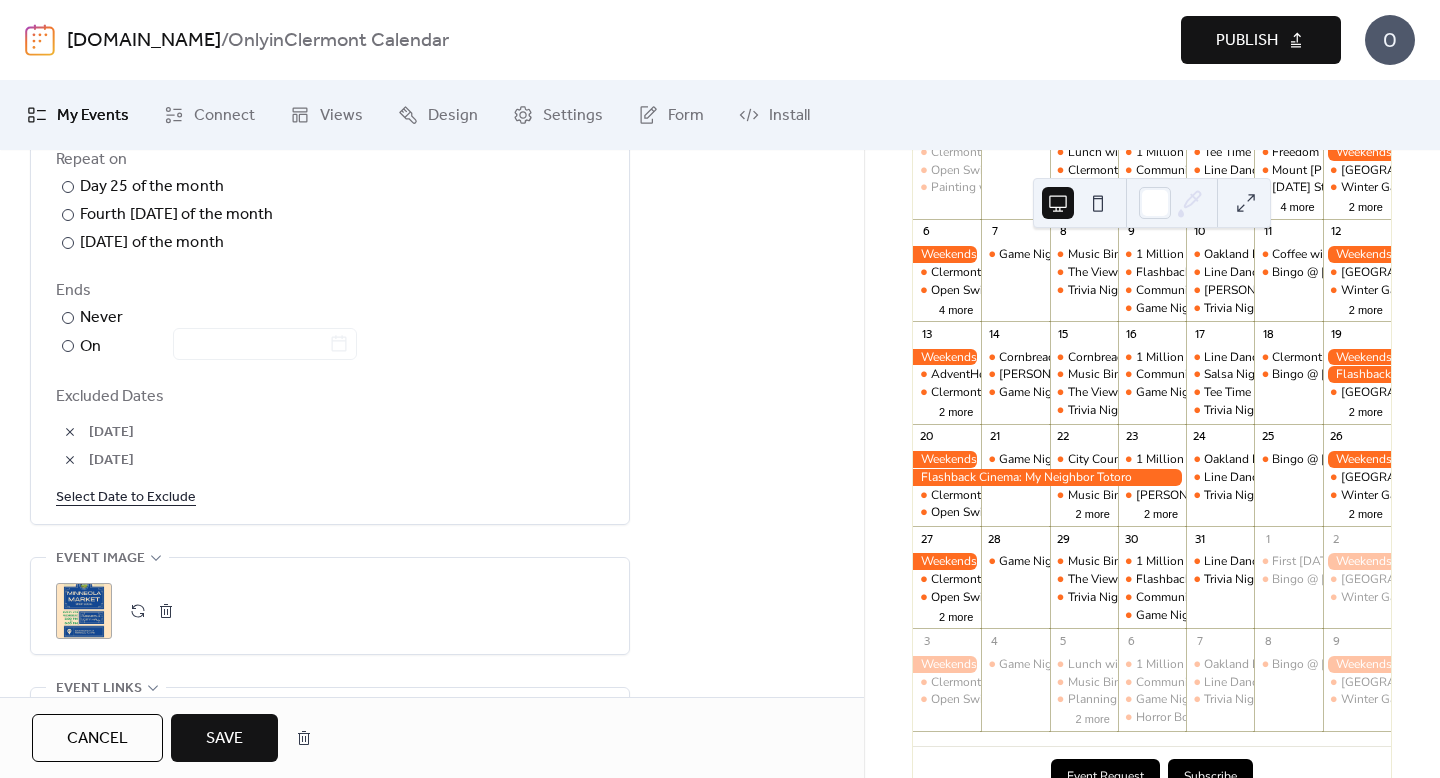 click on "Select Date to Exclude" at bounding box center [126, 496] 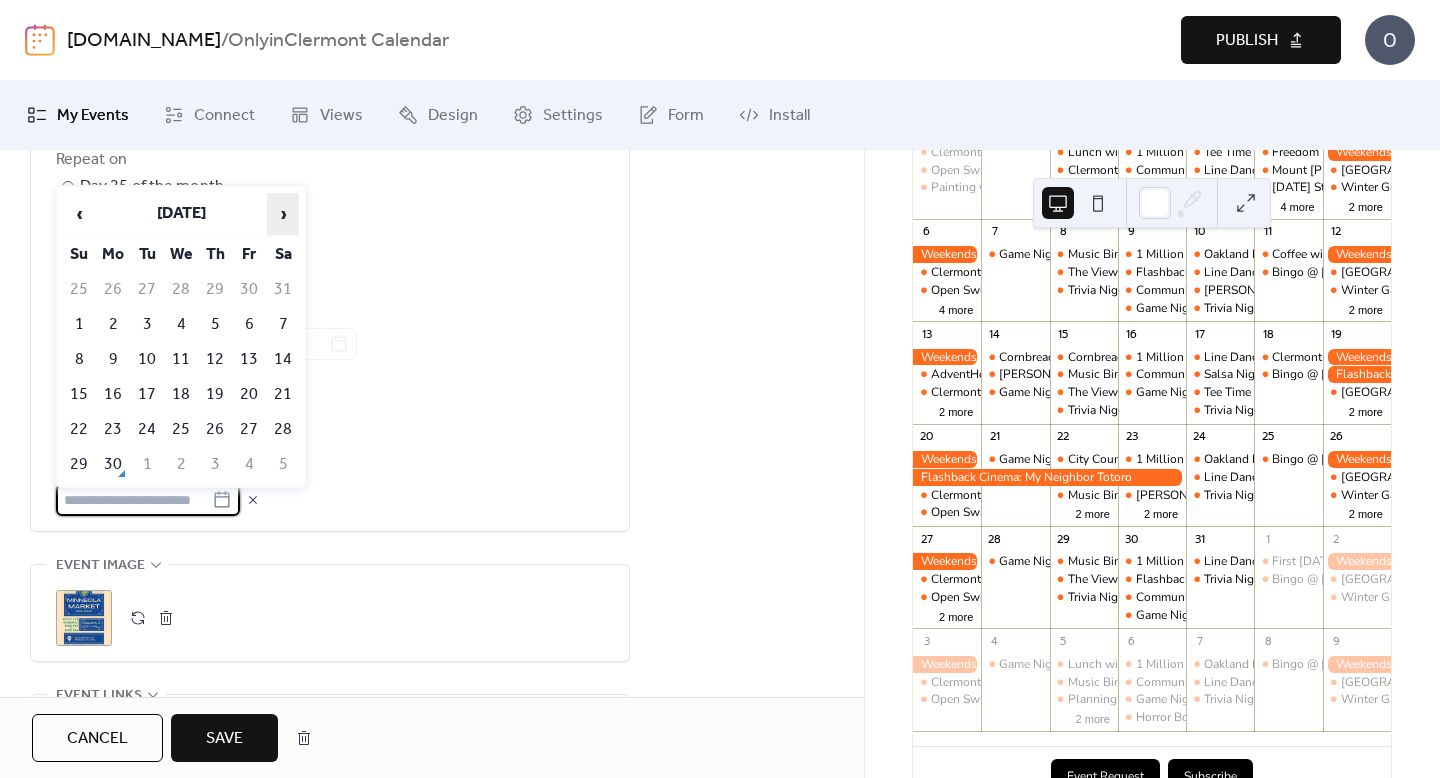 click on "›" at bounding box center (283, 214) 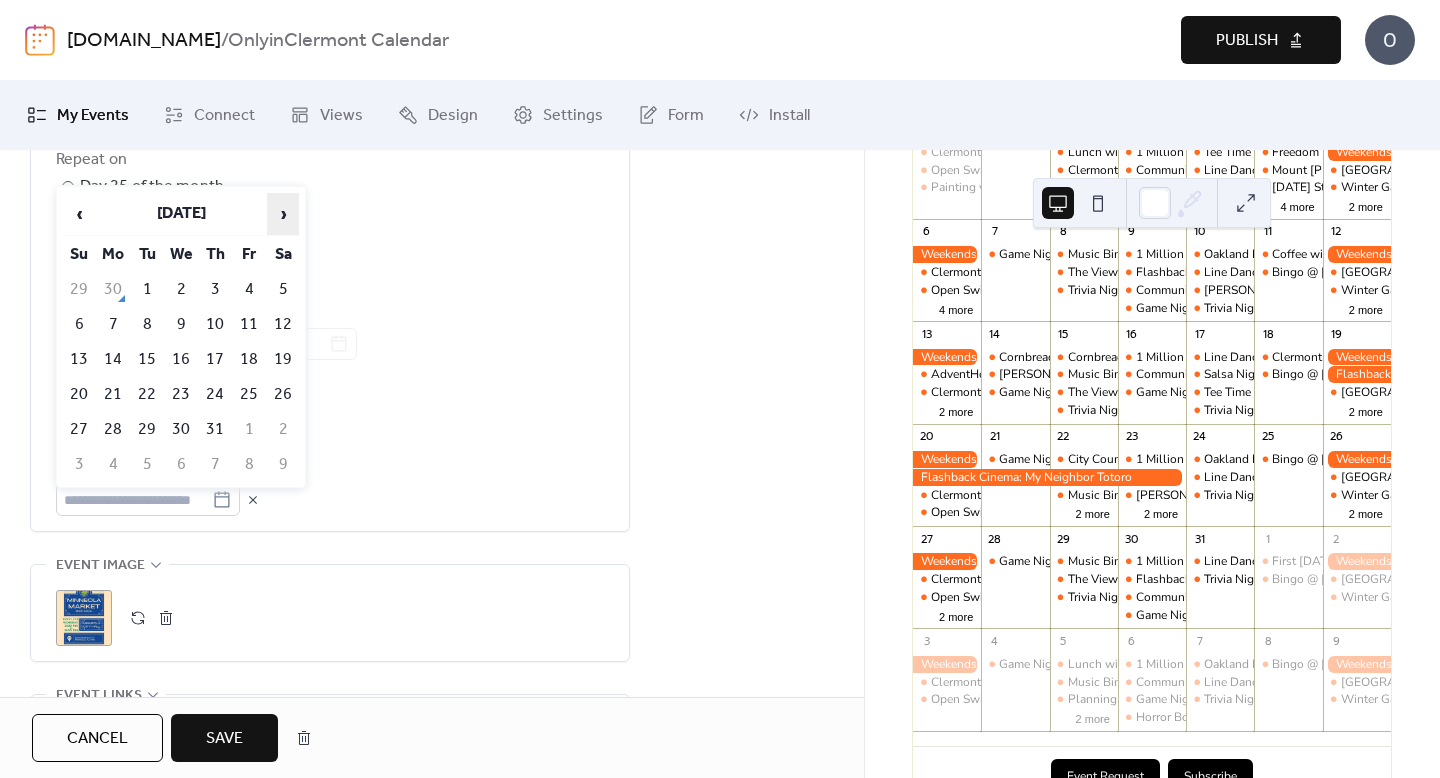 click on "›" at bounding box center [283, 214] 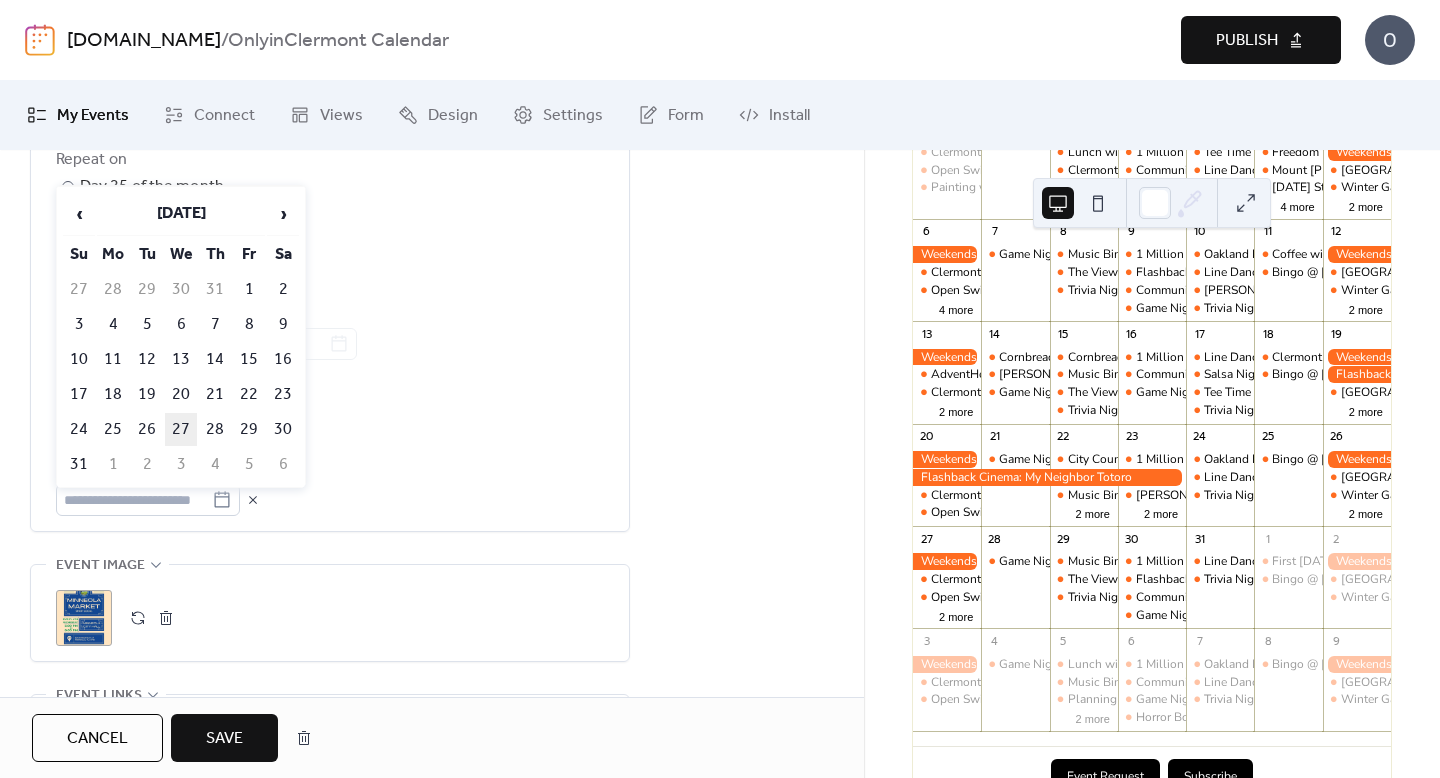 click on "27" at bounding box center [181, 429] 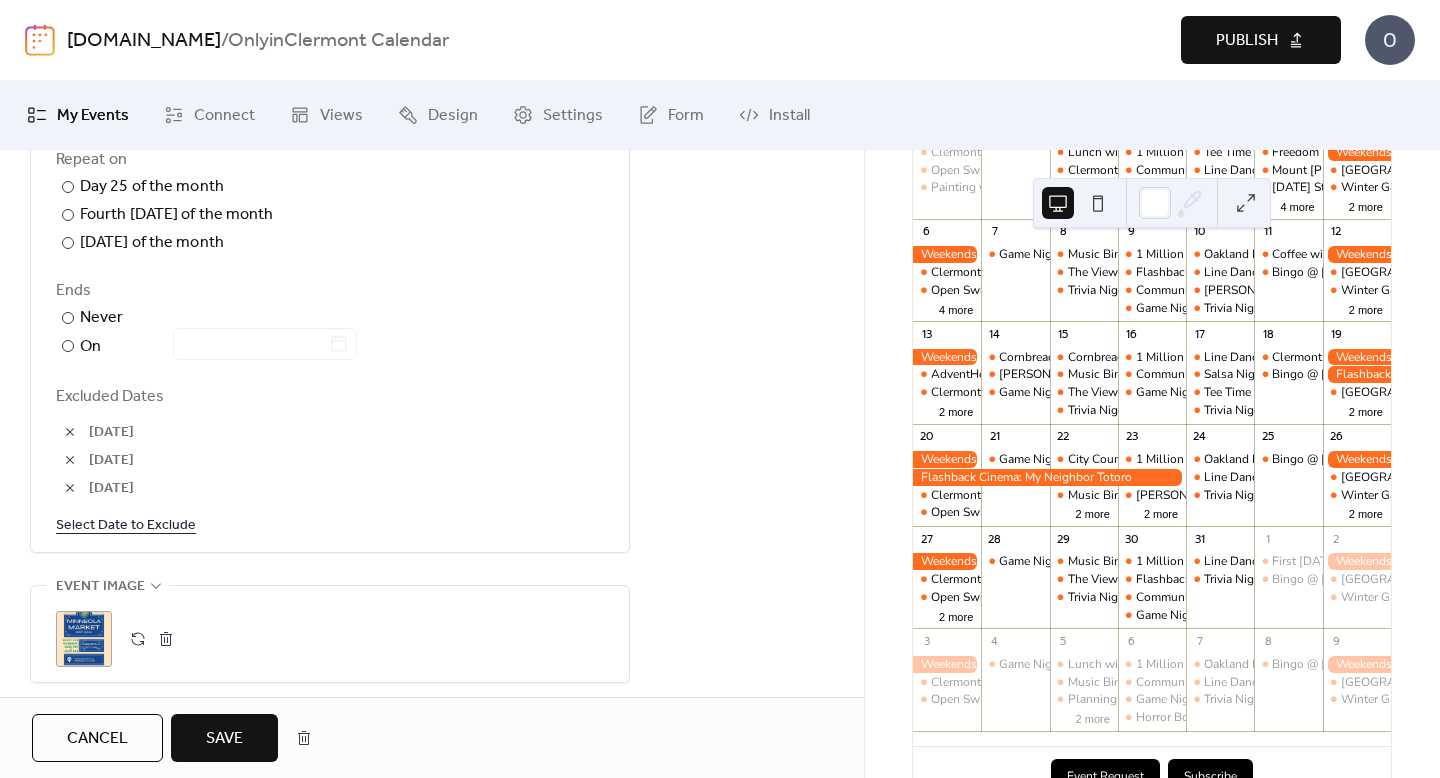 click on "Save" at bounding box center (224, 739) 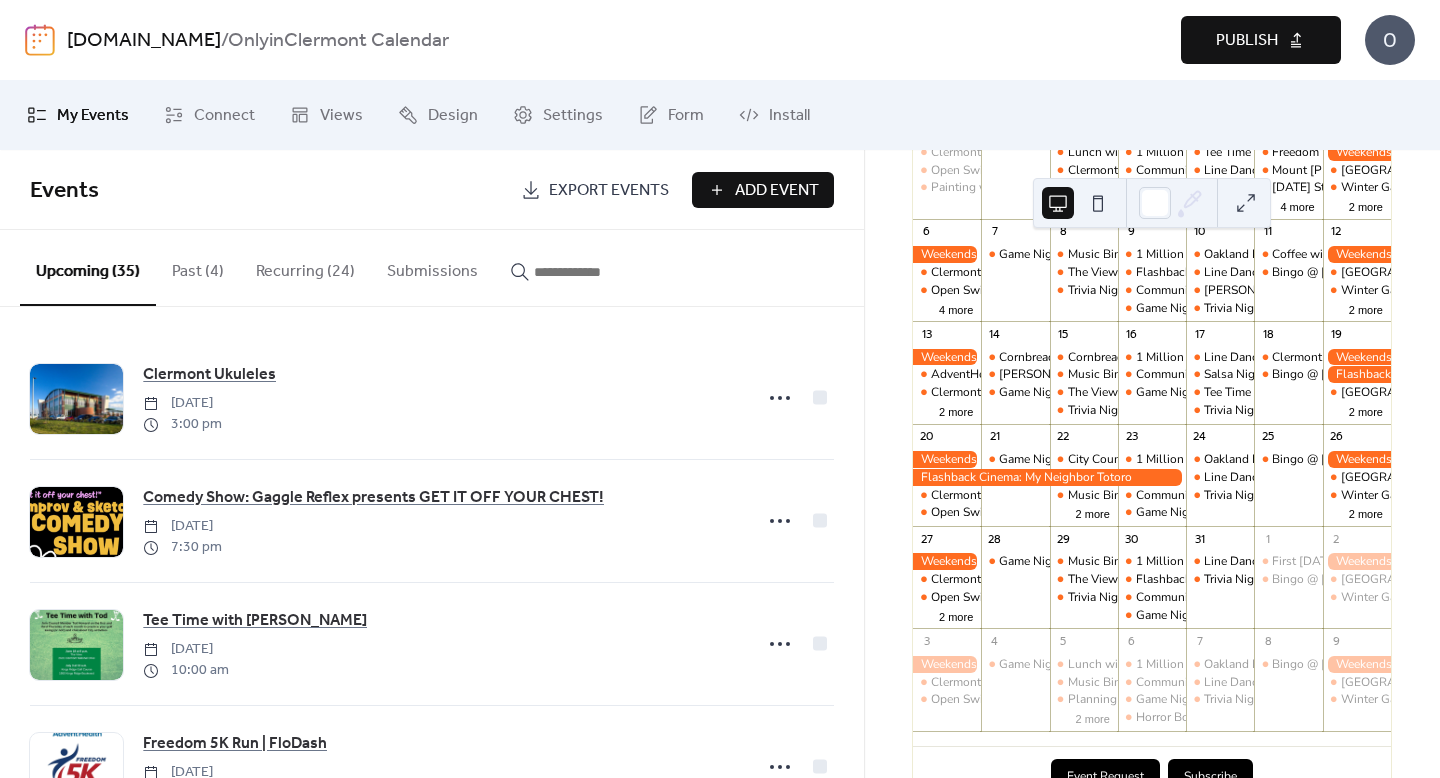 click on "Add Event" at bounding box center [777, 191] 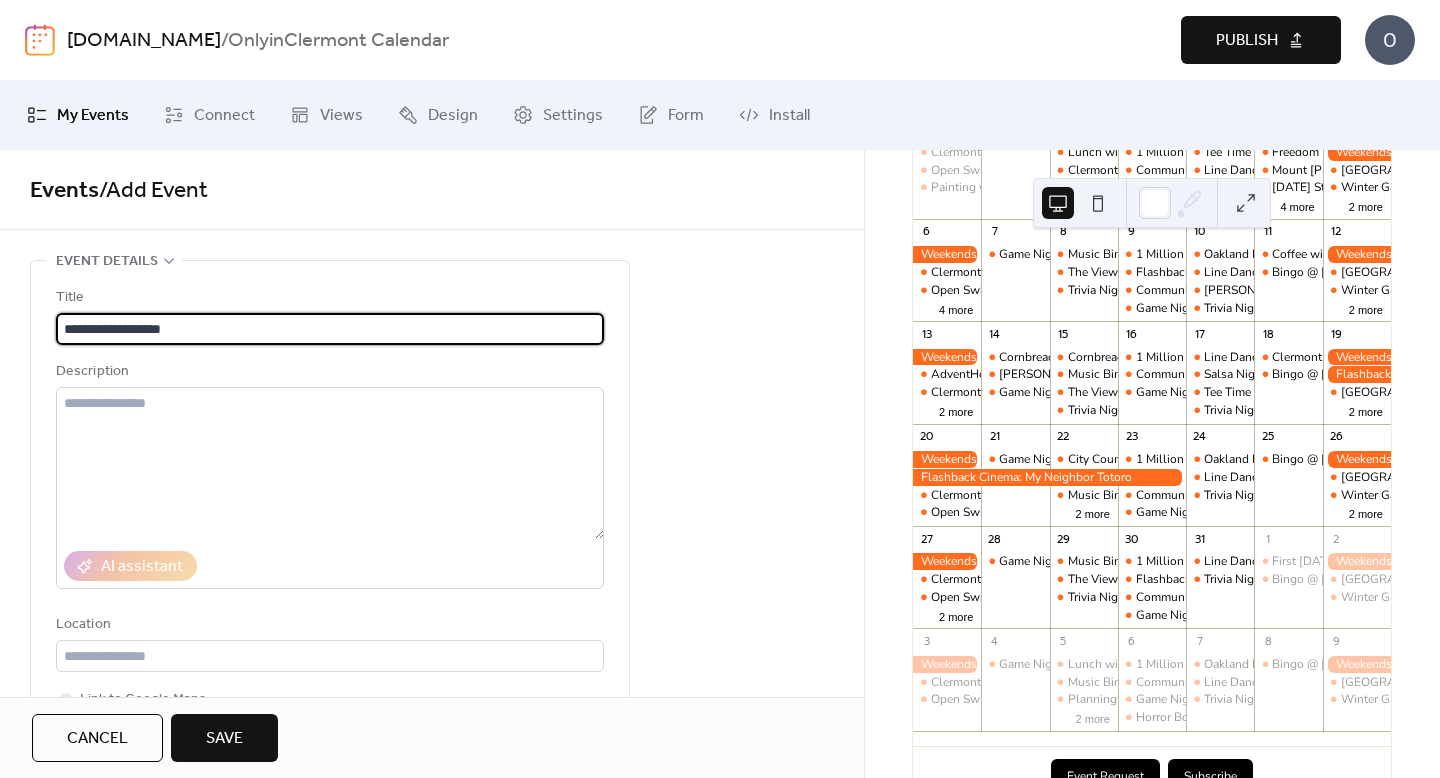 type on "**********" 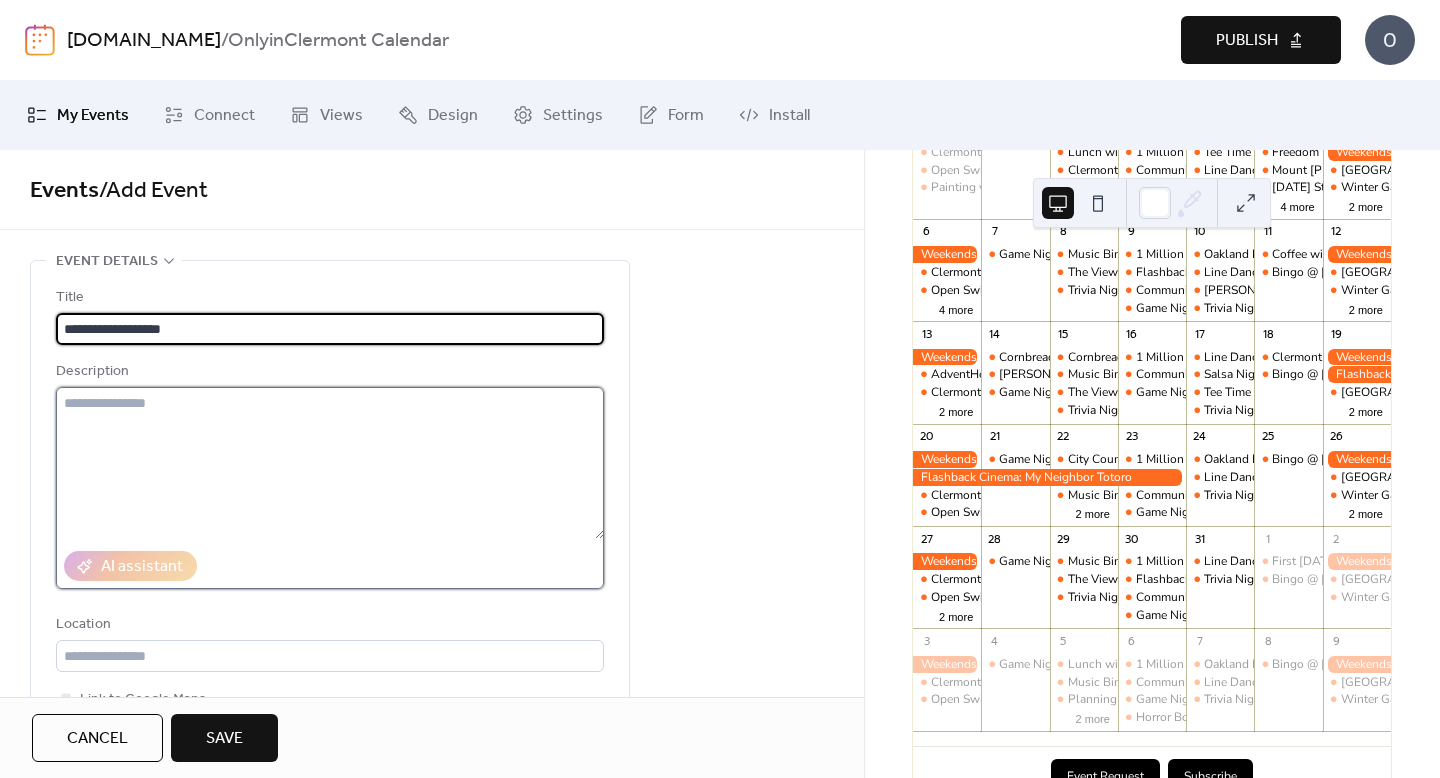 click at bounding box center [330, 463] 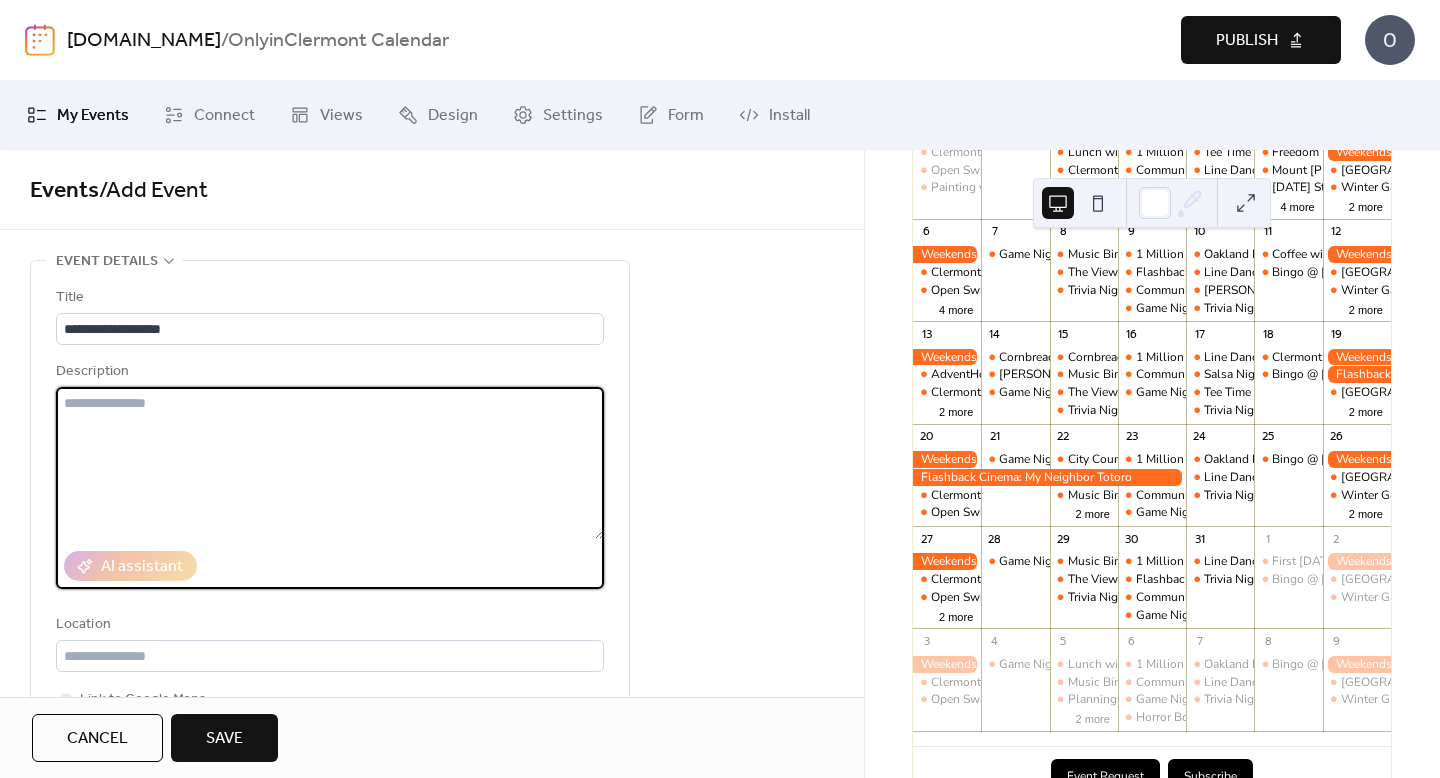 click at bounding box center [330, 463] 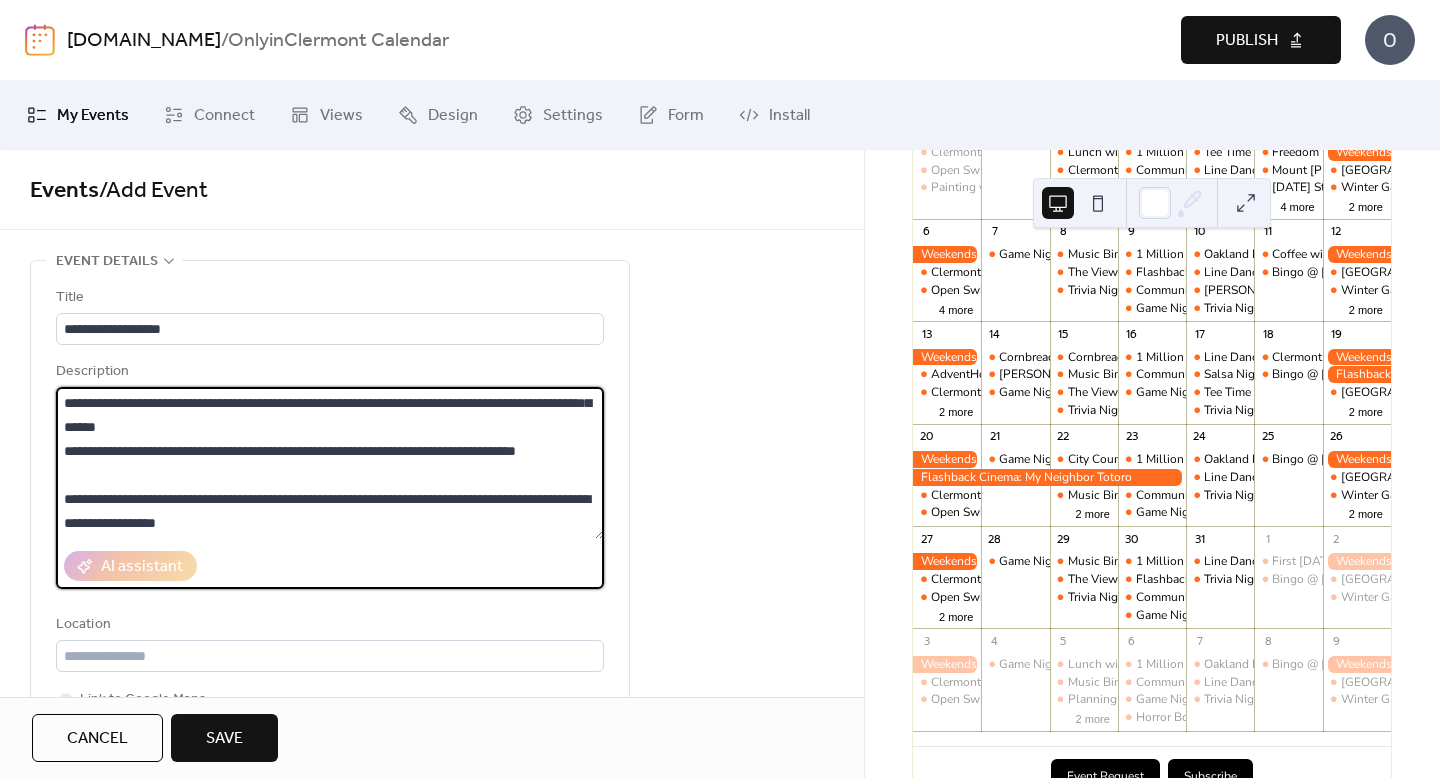 scroll, scrollTop: 96, scrollLeft: 0, axis: vertical 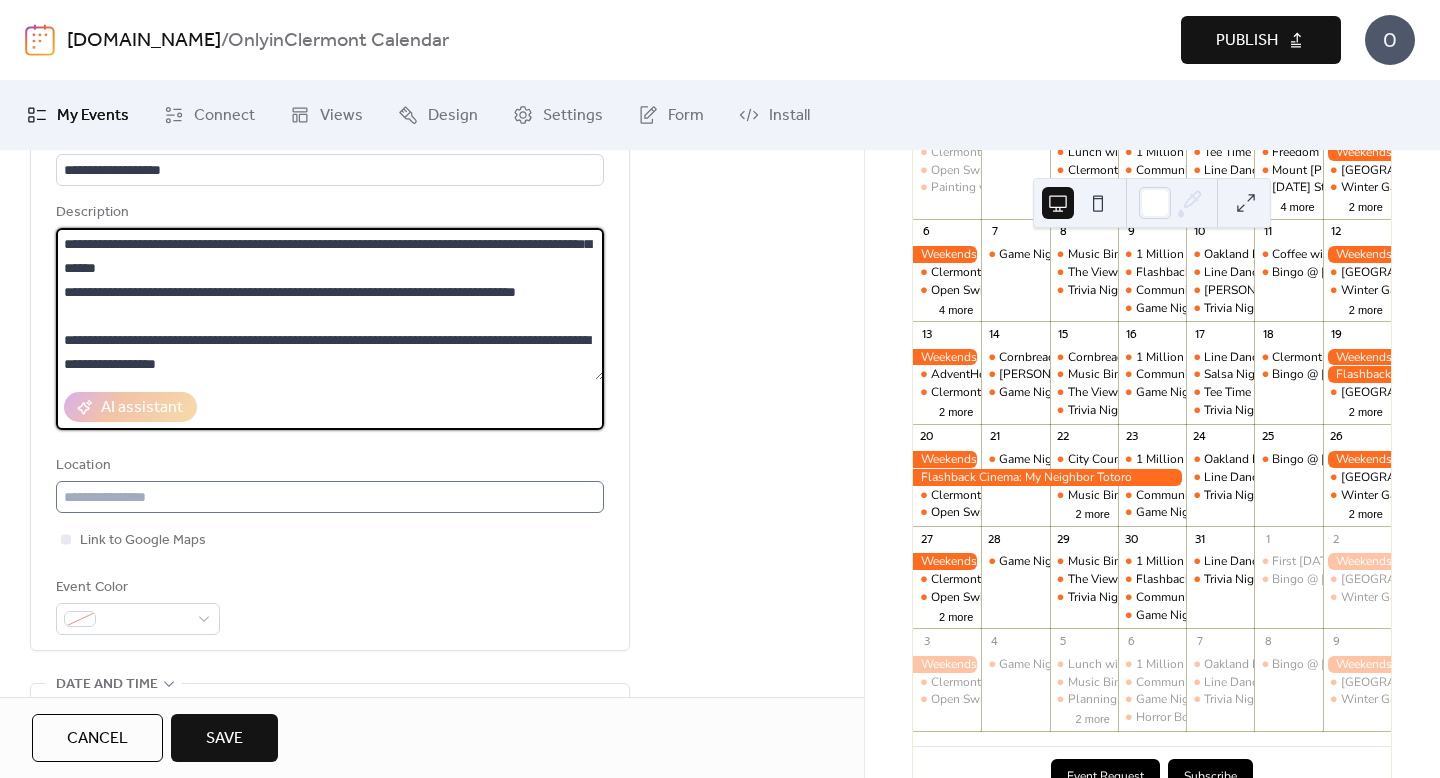 type on "**********" 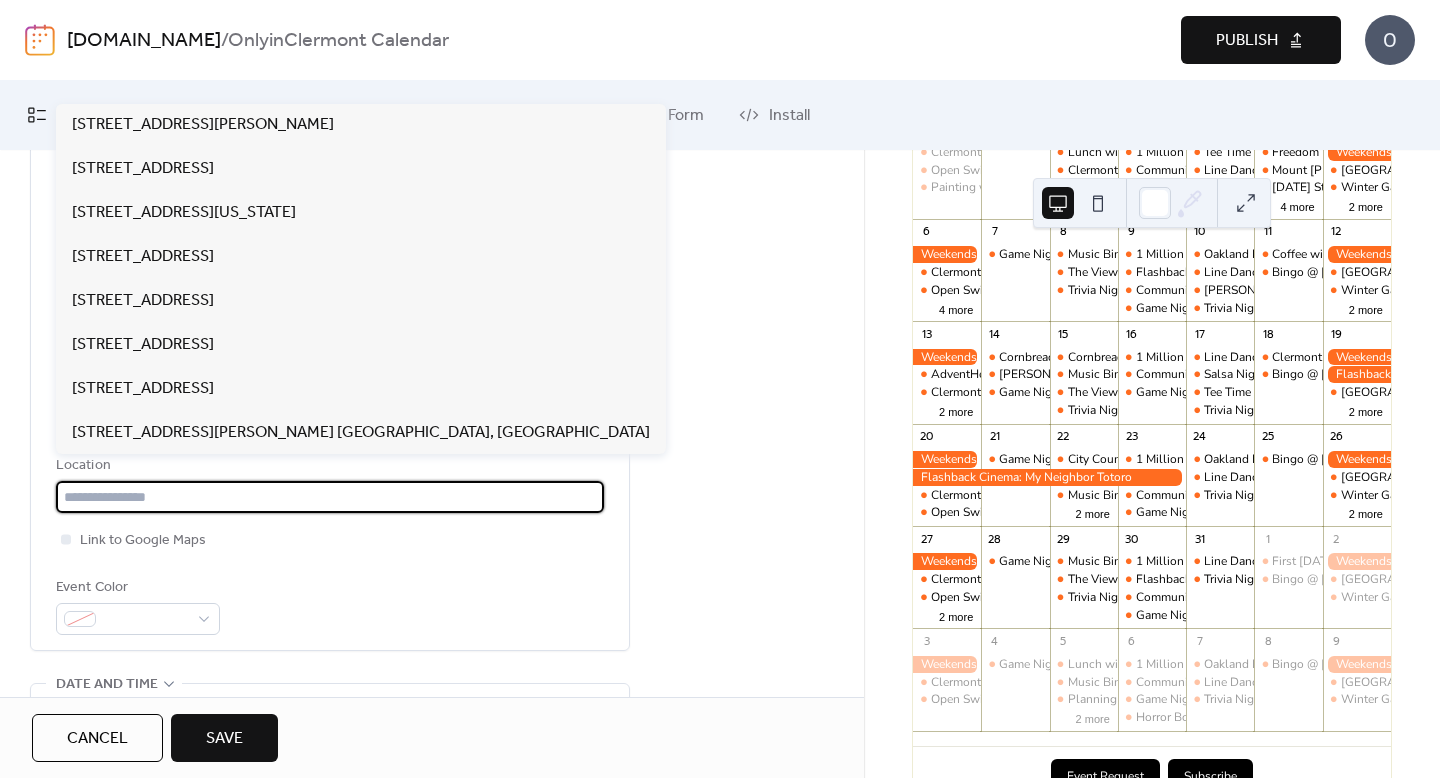 click at bounding box center [330, 497] 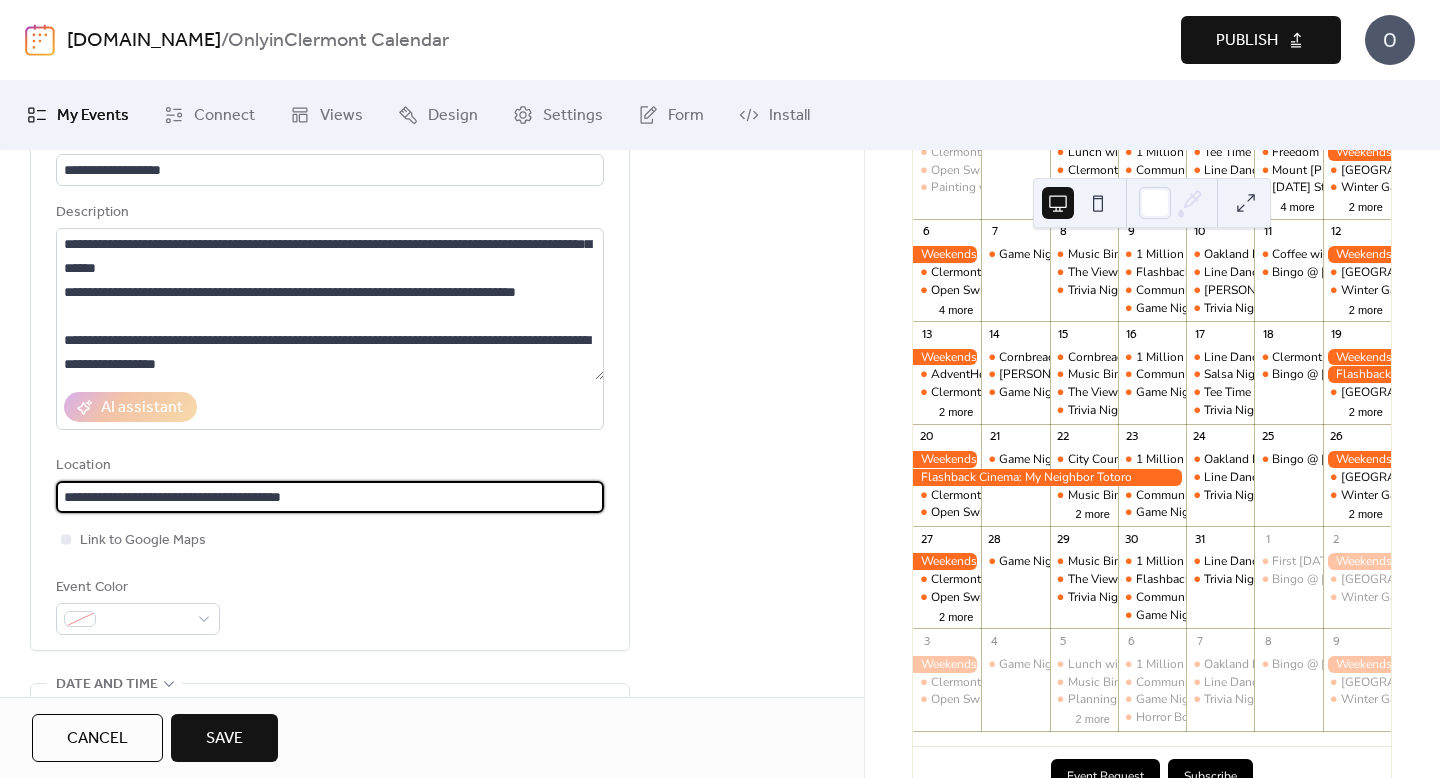 scroll, scrollTop: 1, scrollLeft: 0, axis: vertical 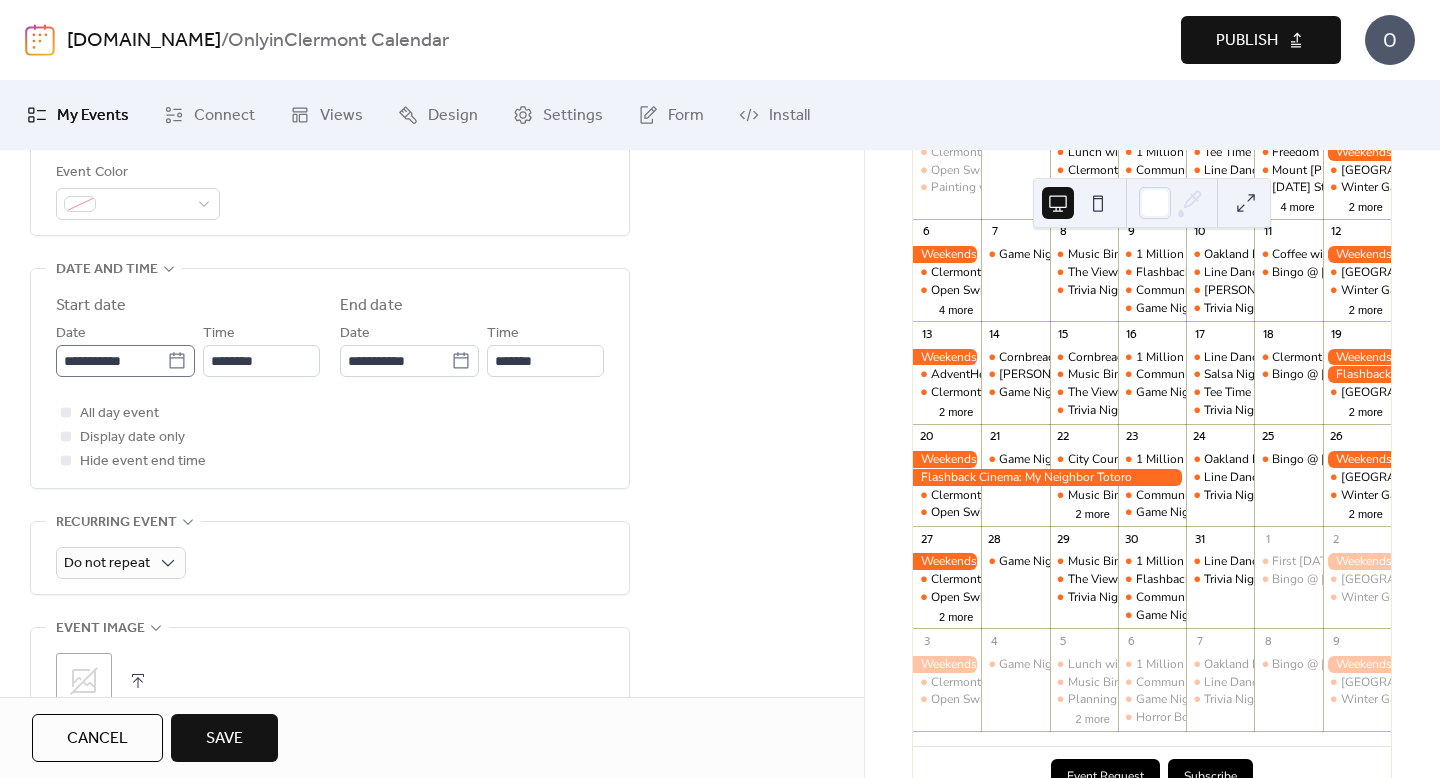type on "**********" 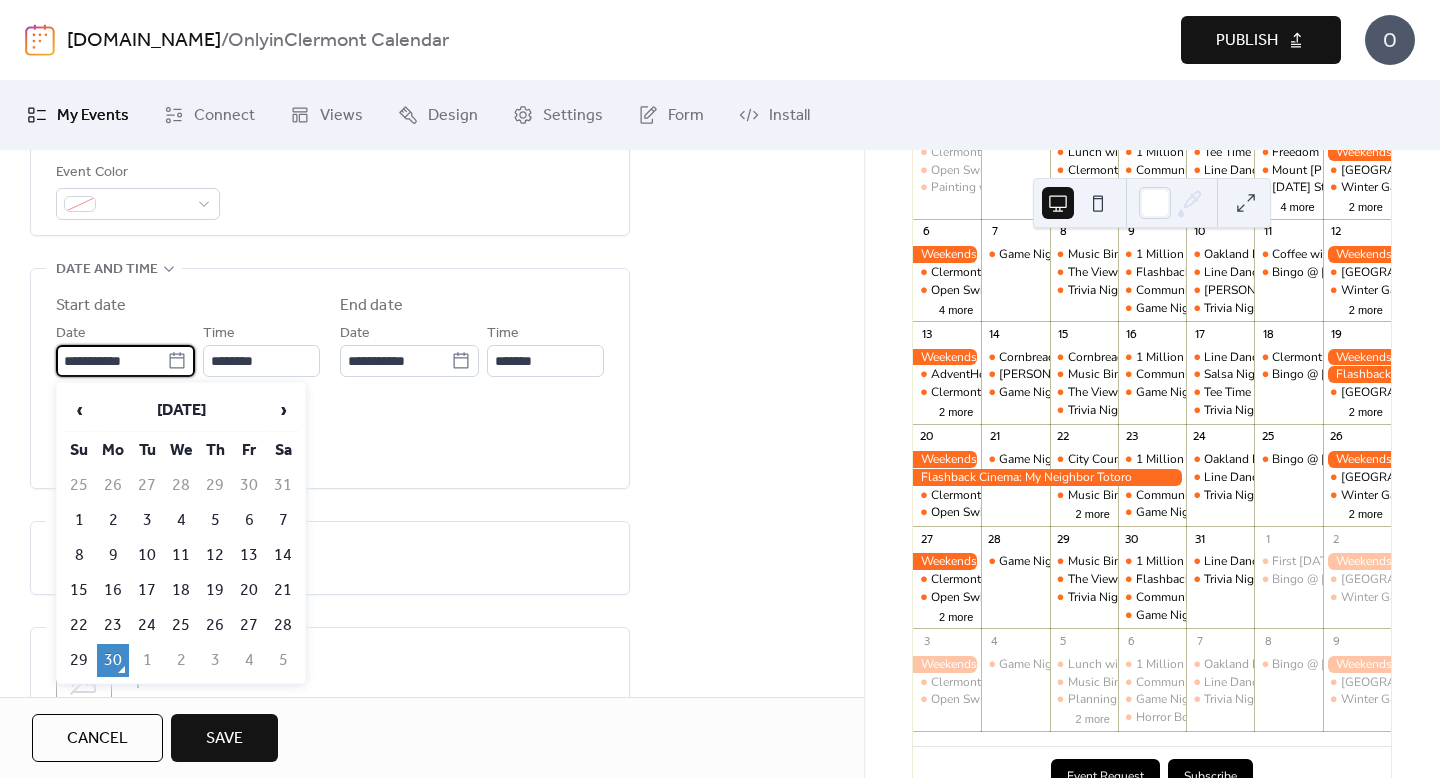 click on "**********" at bounding box center [111, 361] 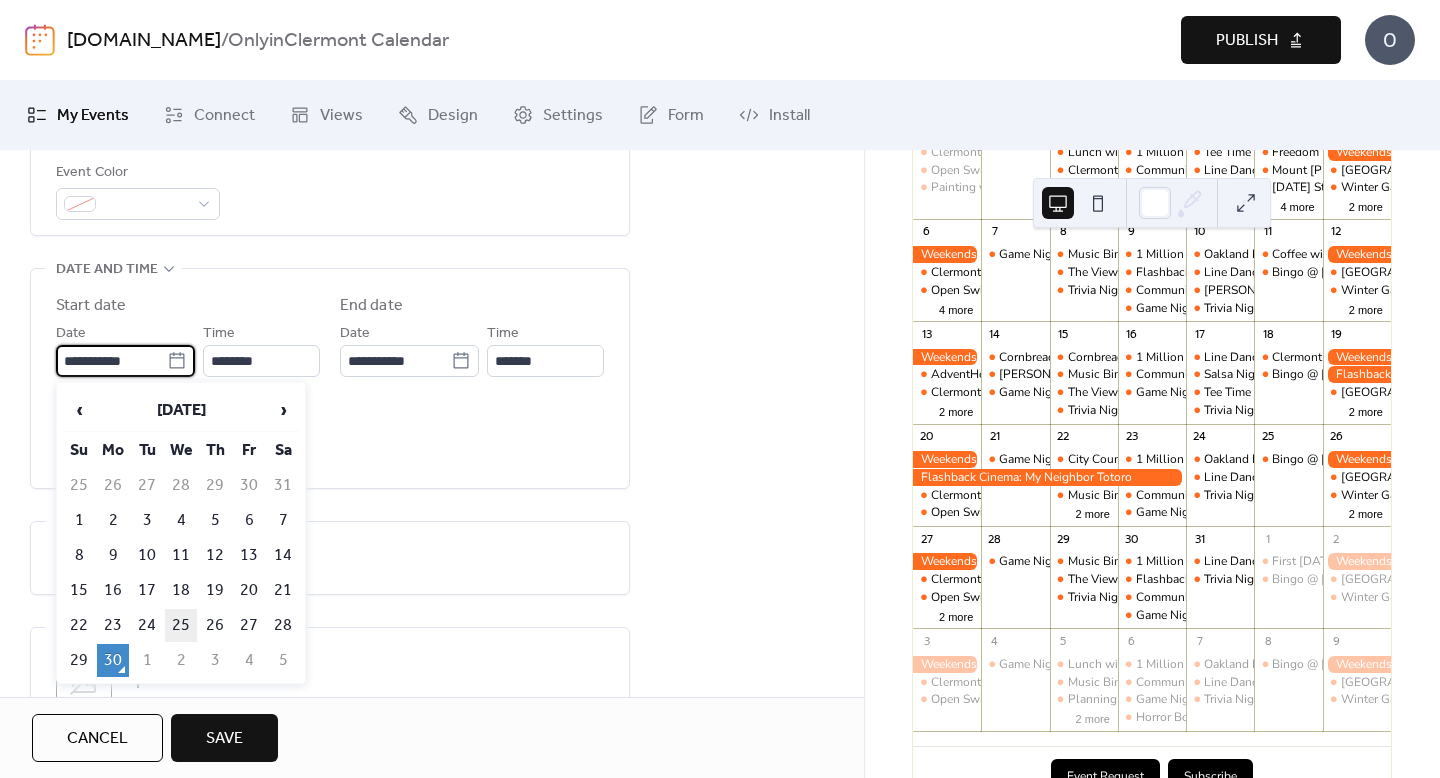 click on "25" at bounding box center (181, 625) 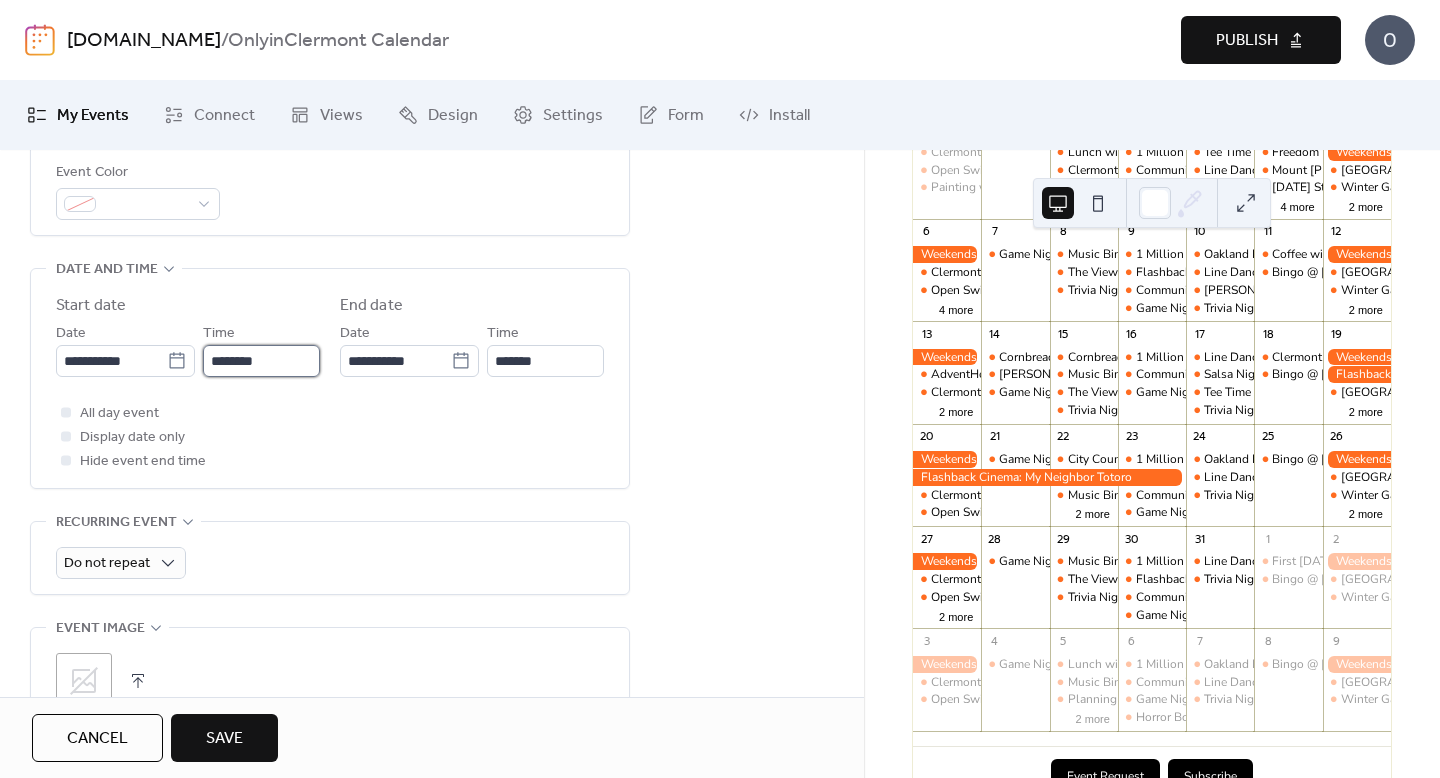 click on "********" at bounding box center [261, 361] 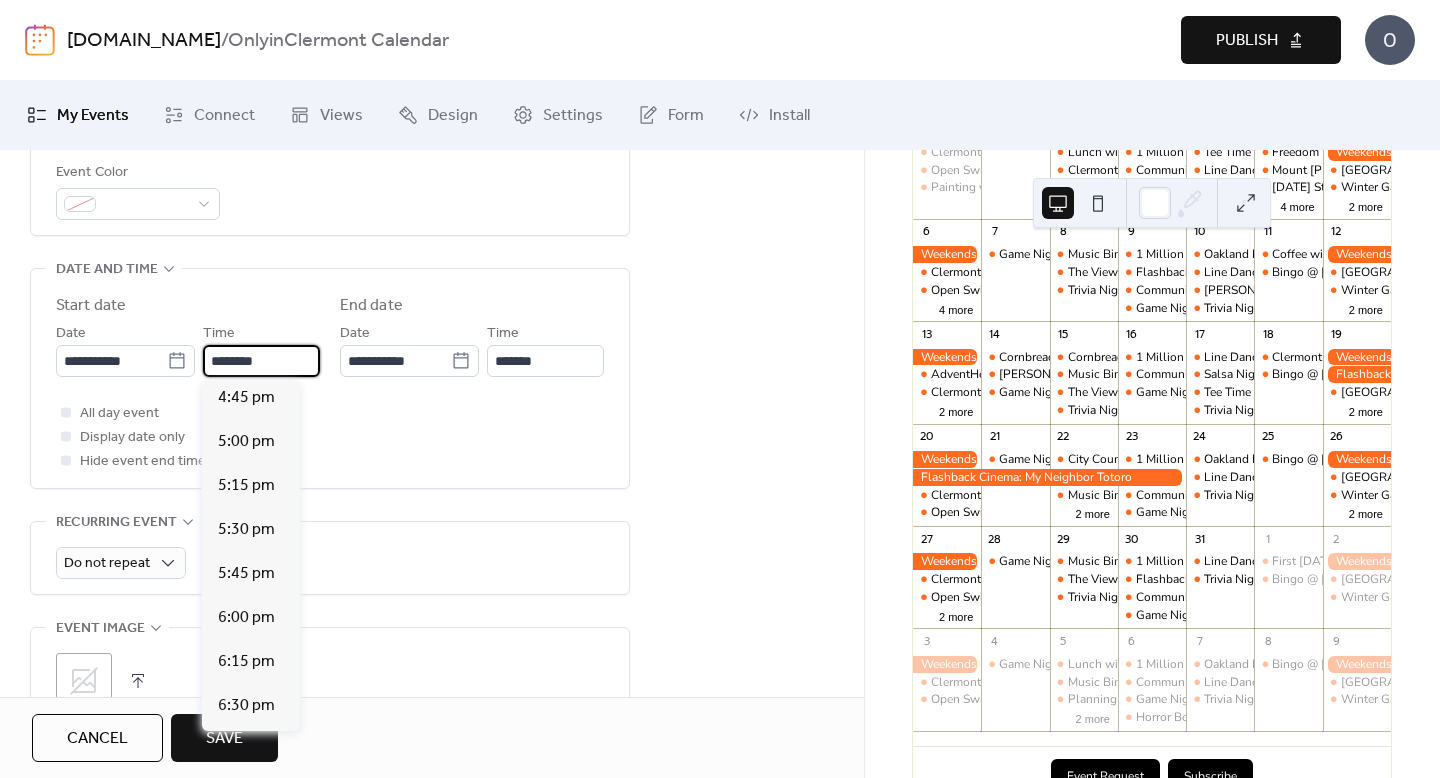 scroll, scrollTop: 3013, scrollLeft: 0, axis: vertical 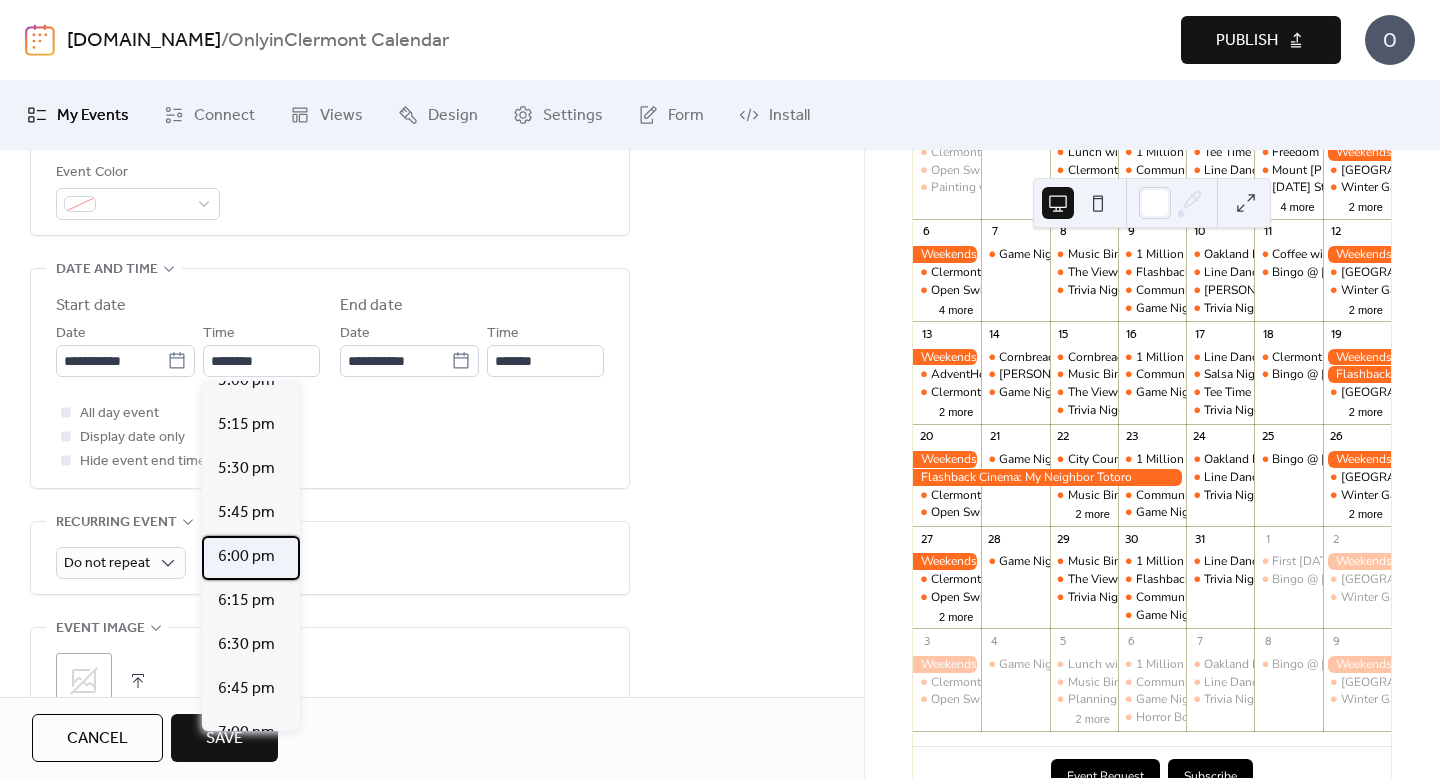 click on "6:00 pm" at bounding box center (246, 557) 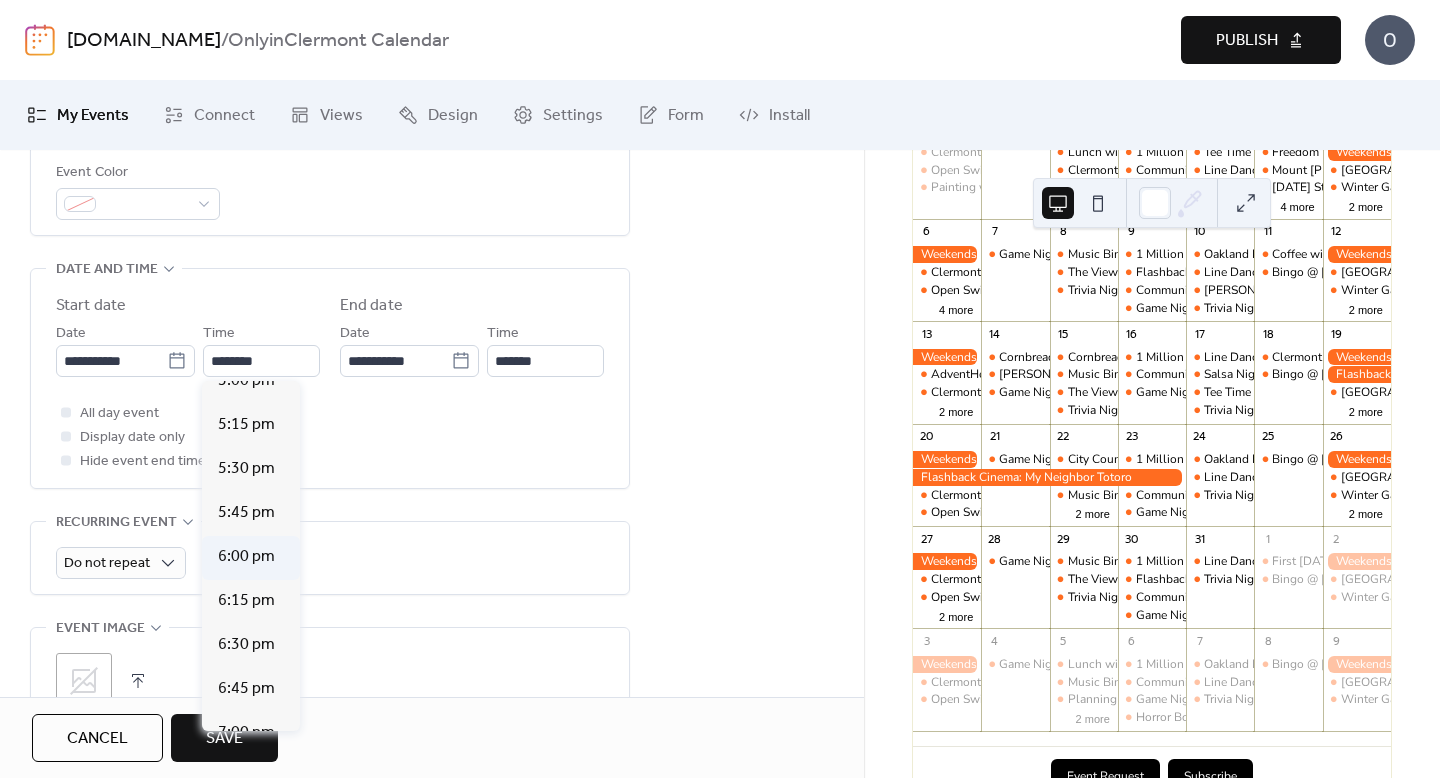 type on "*******" 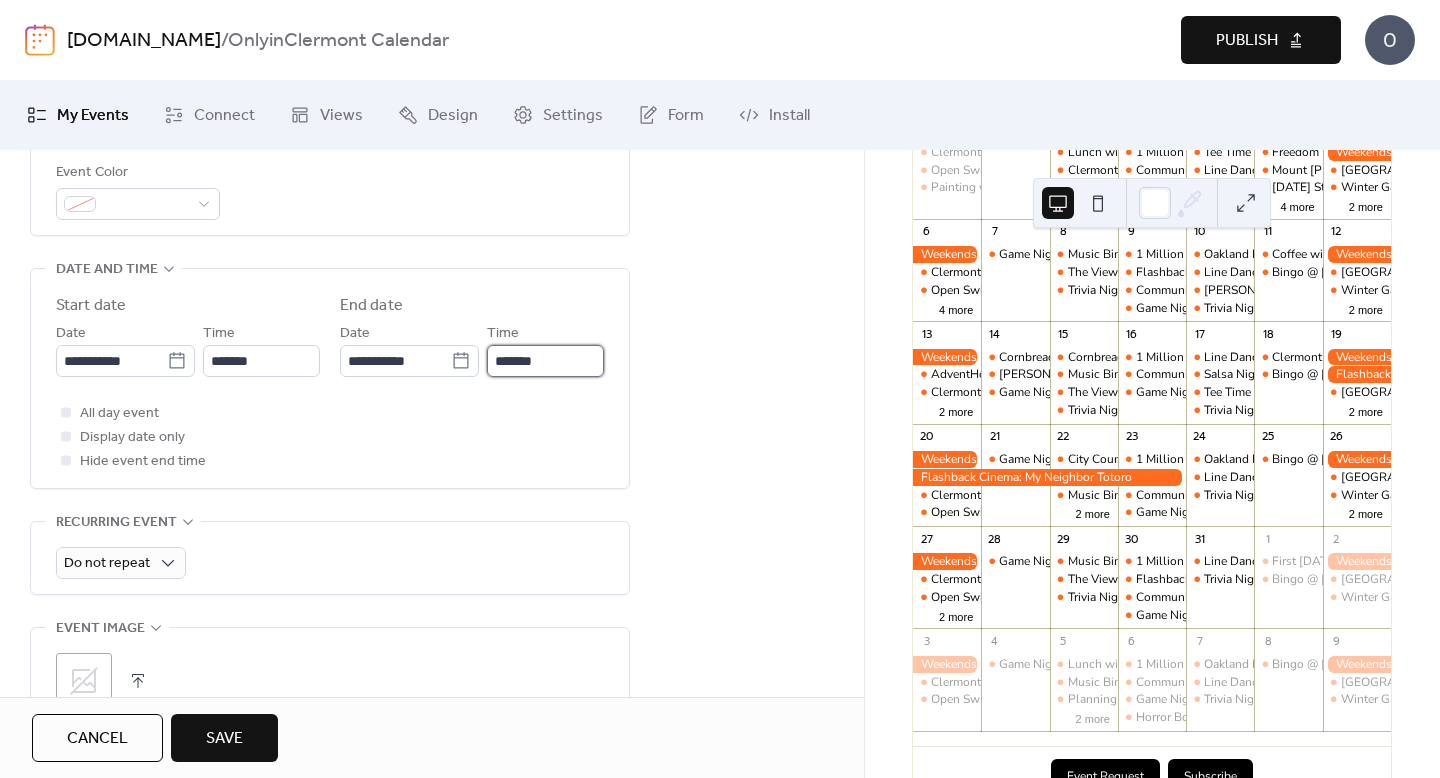 click on "*******" at bounding box center (545, 361) 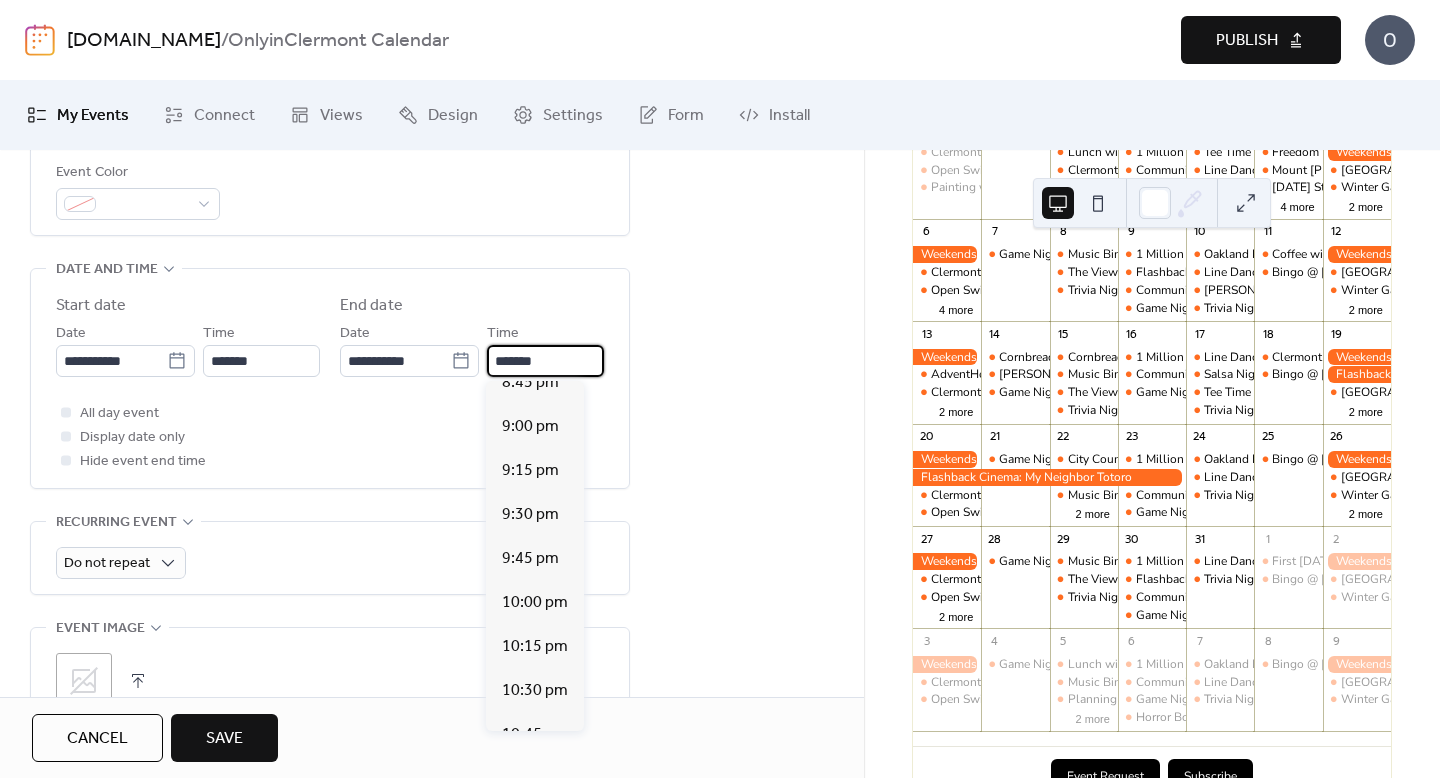 scroll, scrollTop: 533, scrollLeft: 0, axis: vertical 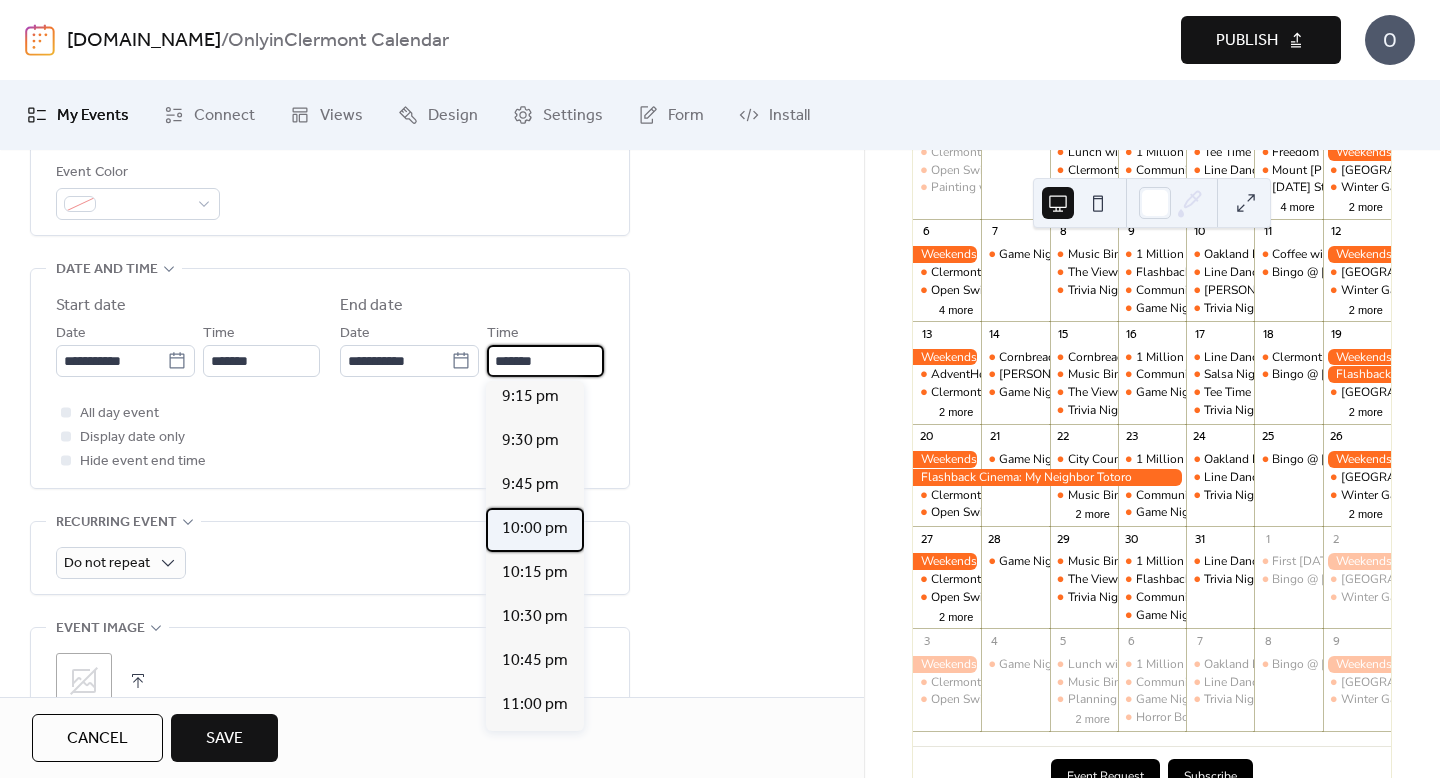 click on "10:00 pm" at bounding box center (535, 529) 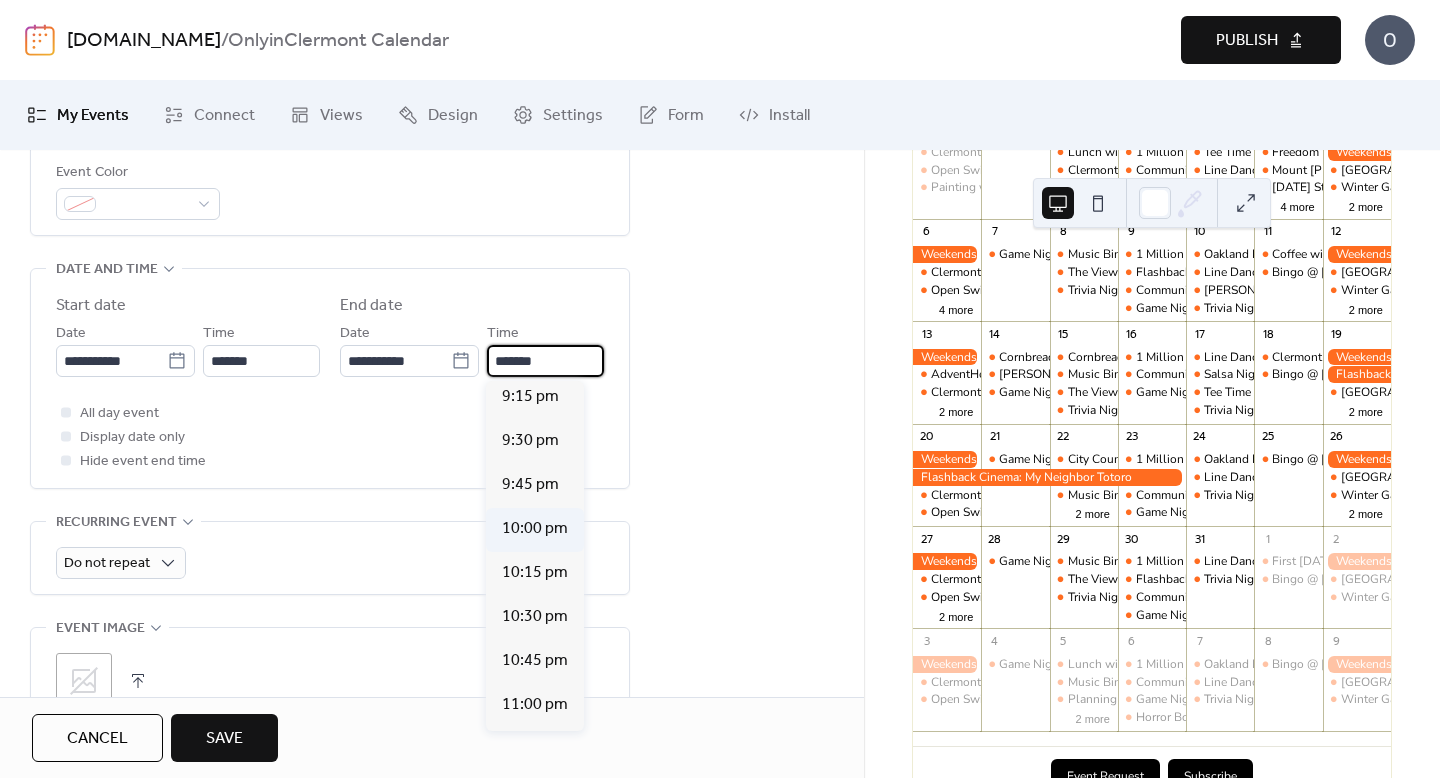 type on "********" 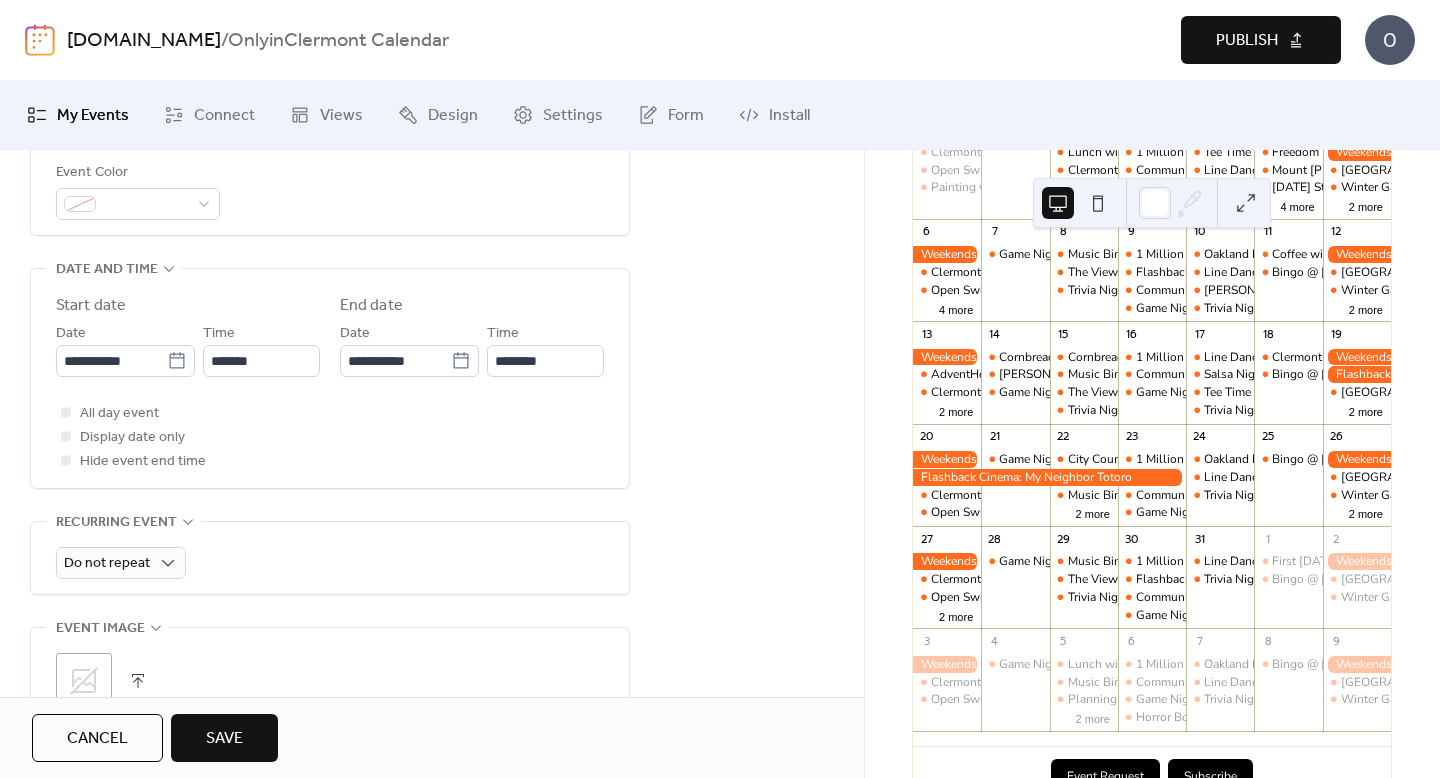 click on "All day event Display date only Hide event end time" at bounding box center (330, 437) 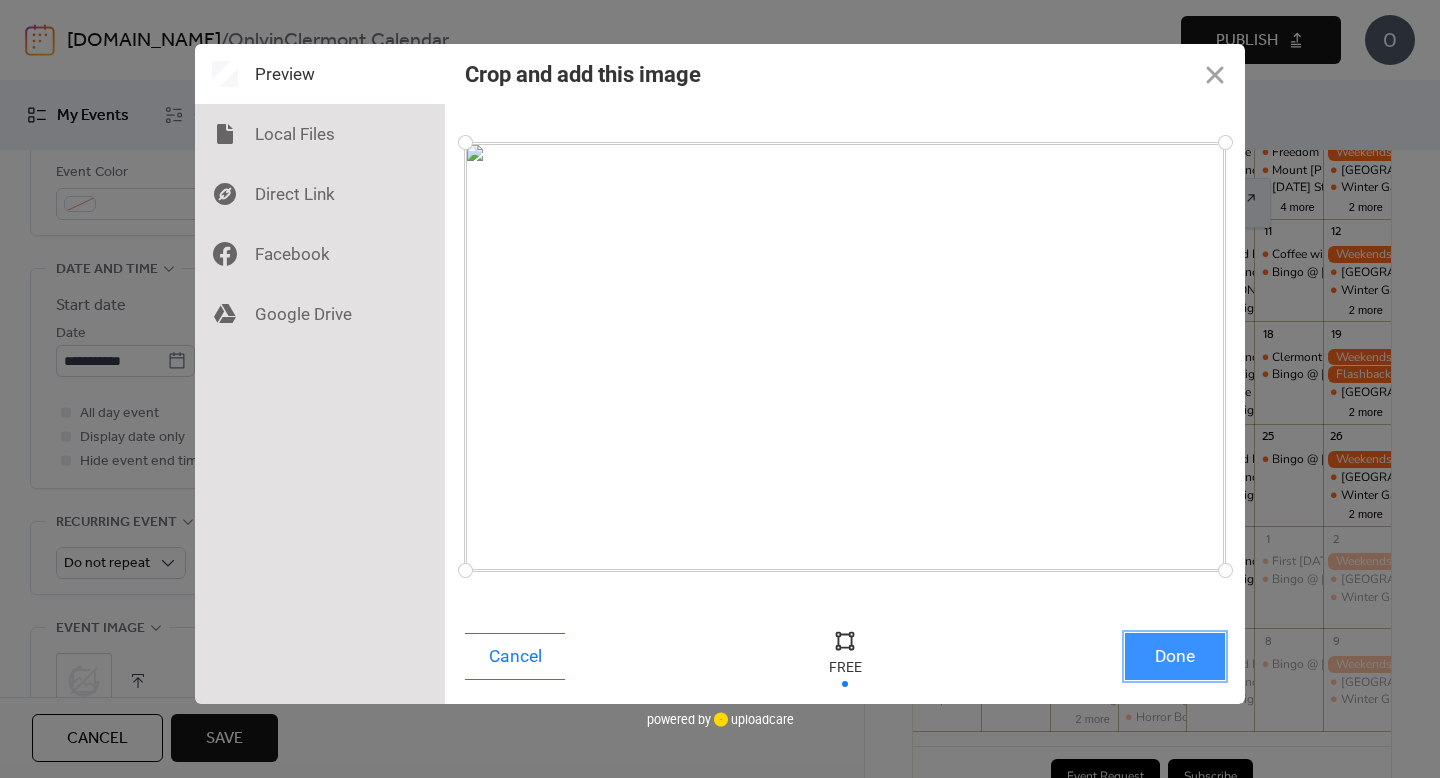 click on "Done" at bounding box center (1175, 656) 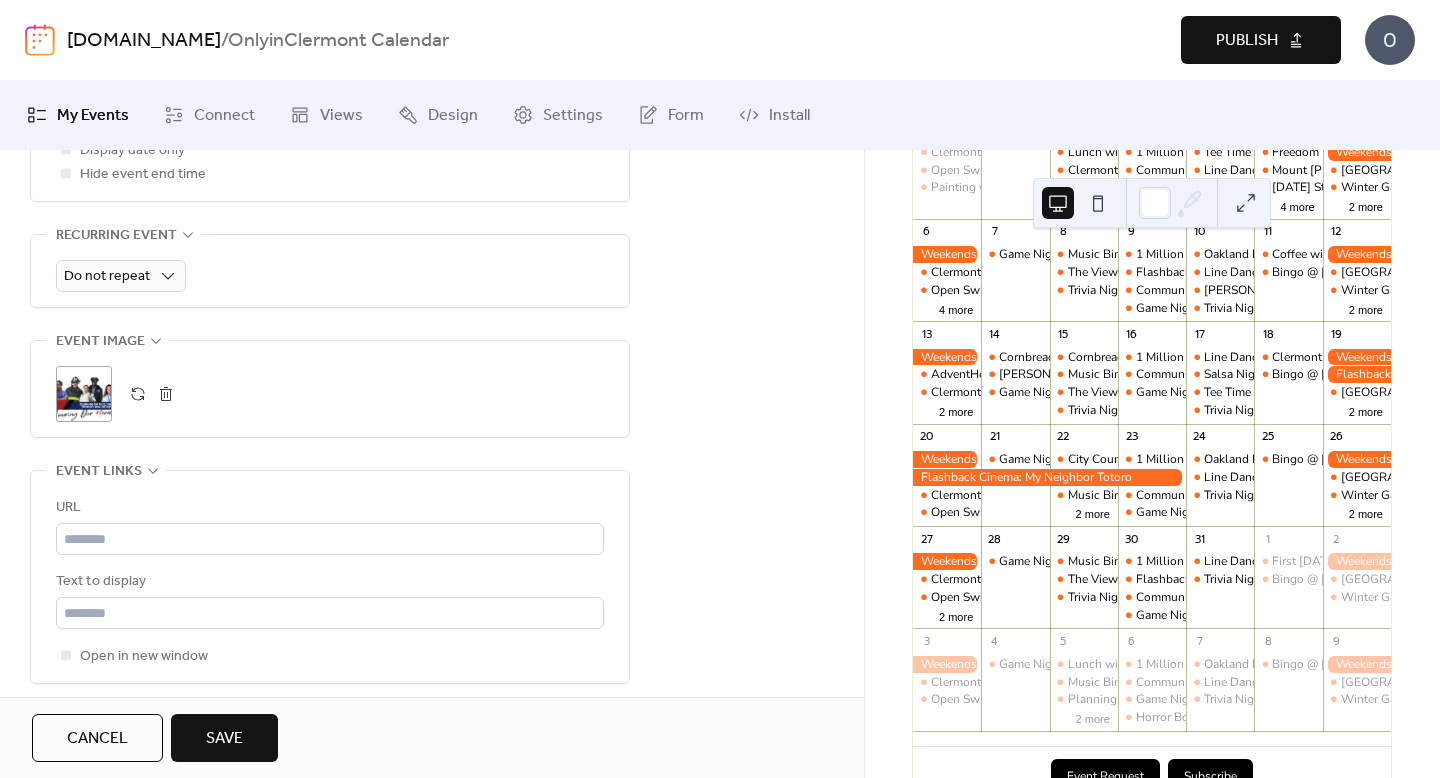 scroll, scrollTop: 882, scrollLeft: 0, axis: vertical 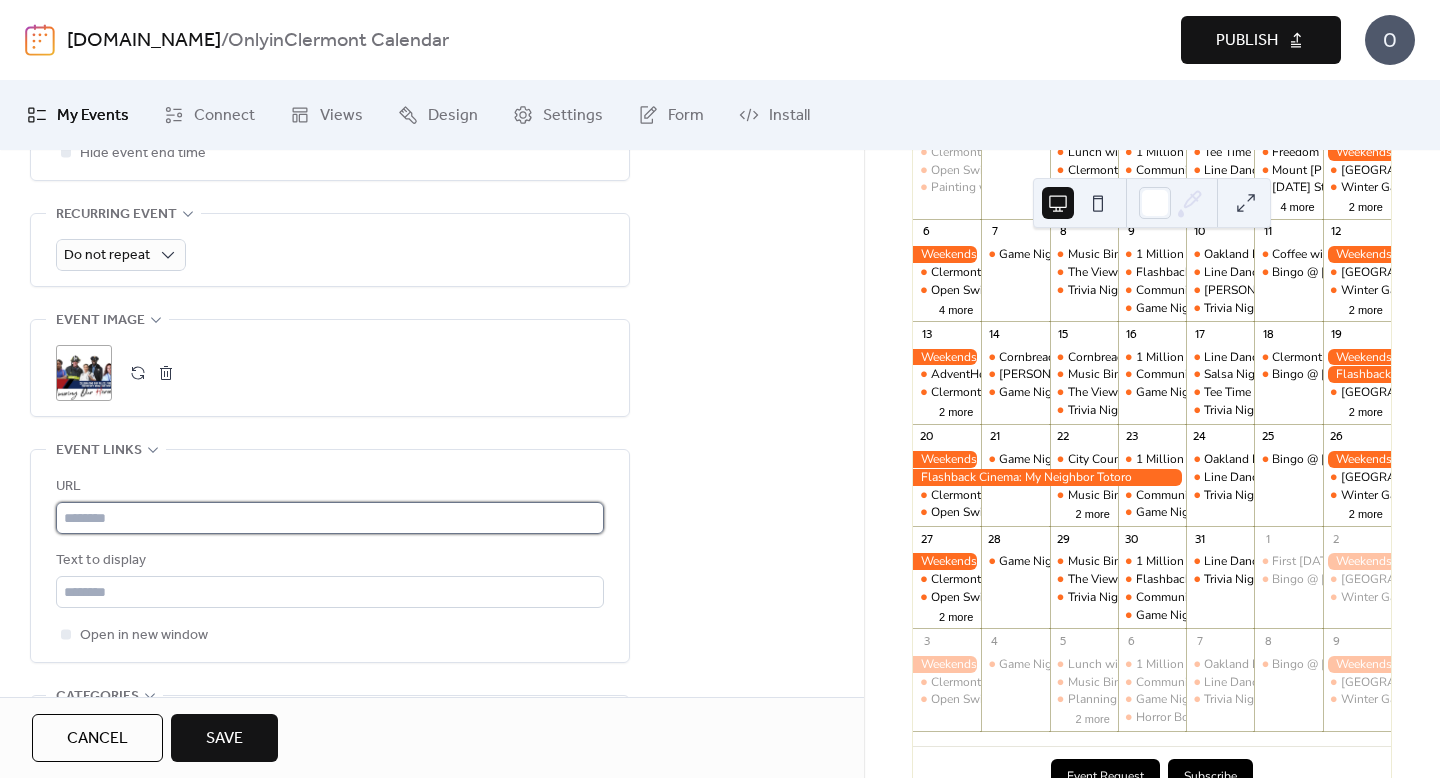 click at bounding box center [330, 518] 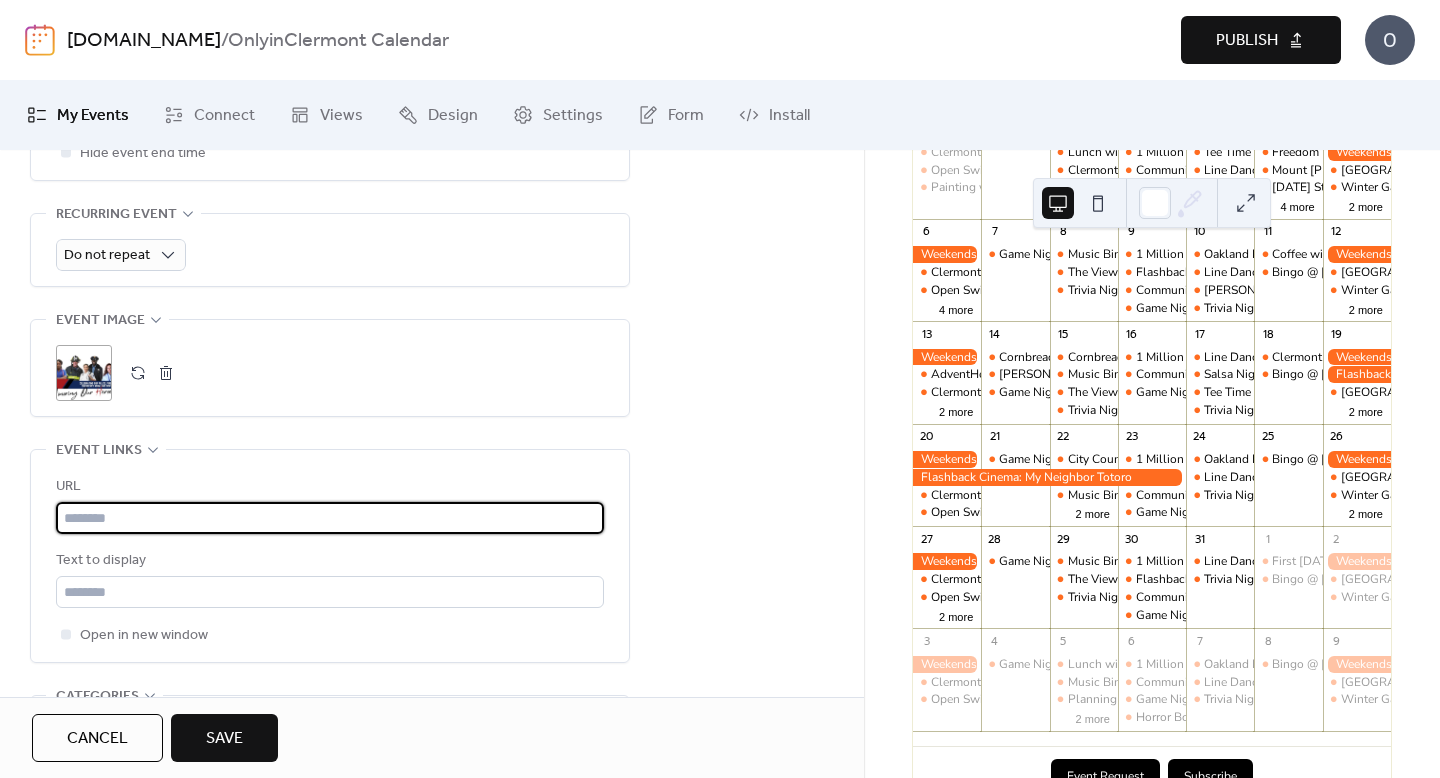 paste on "**********" 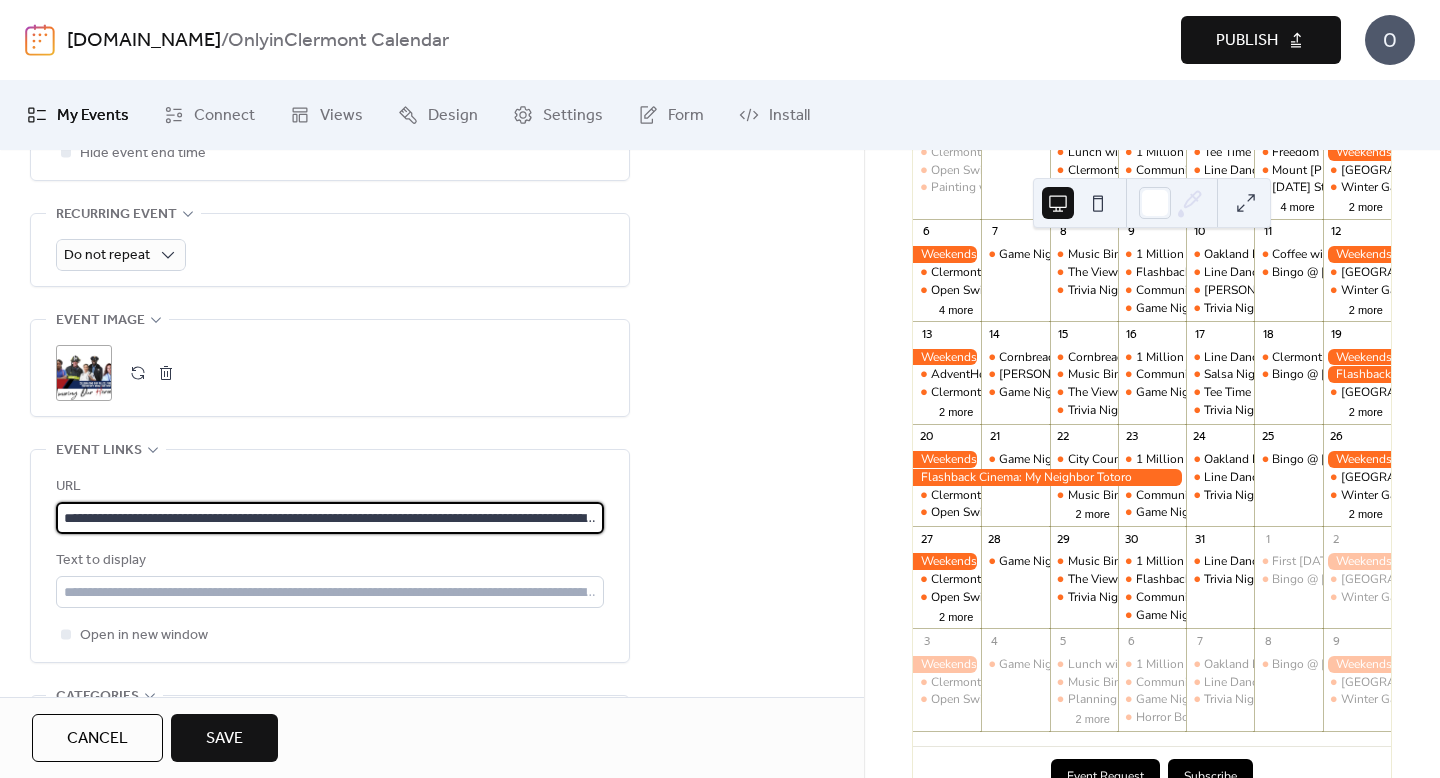 scroll, scrollTop: 0, scrollLeft: 1230, axis: horizontal 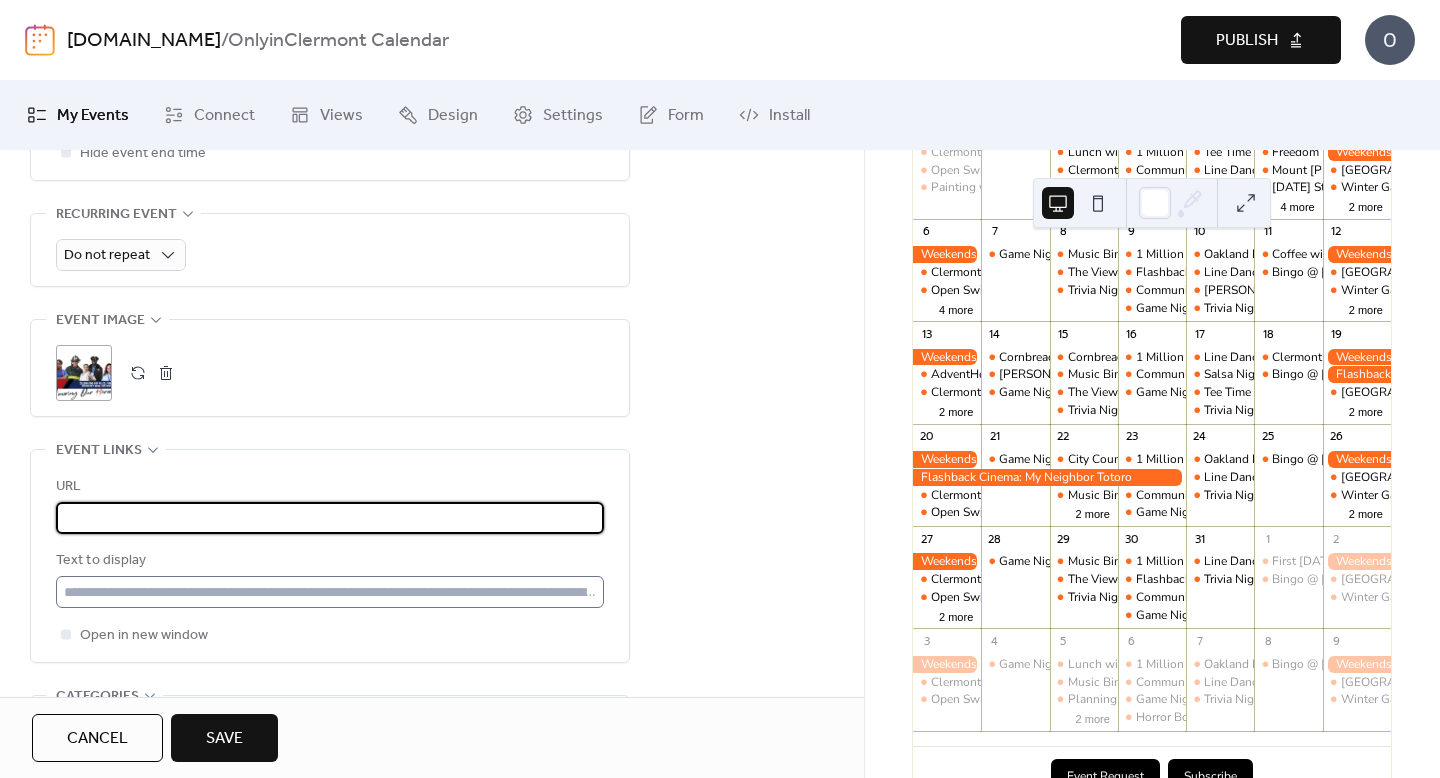 type on "**********" 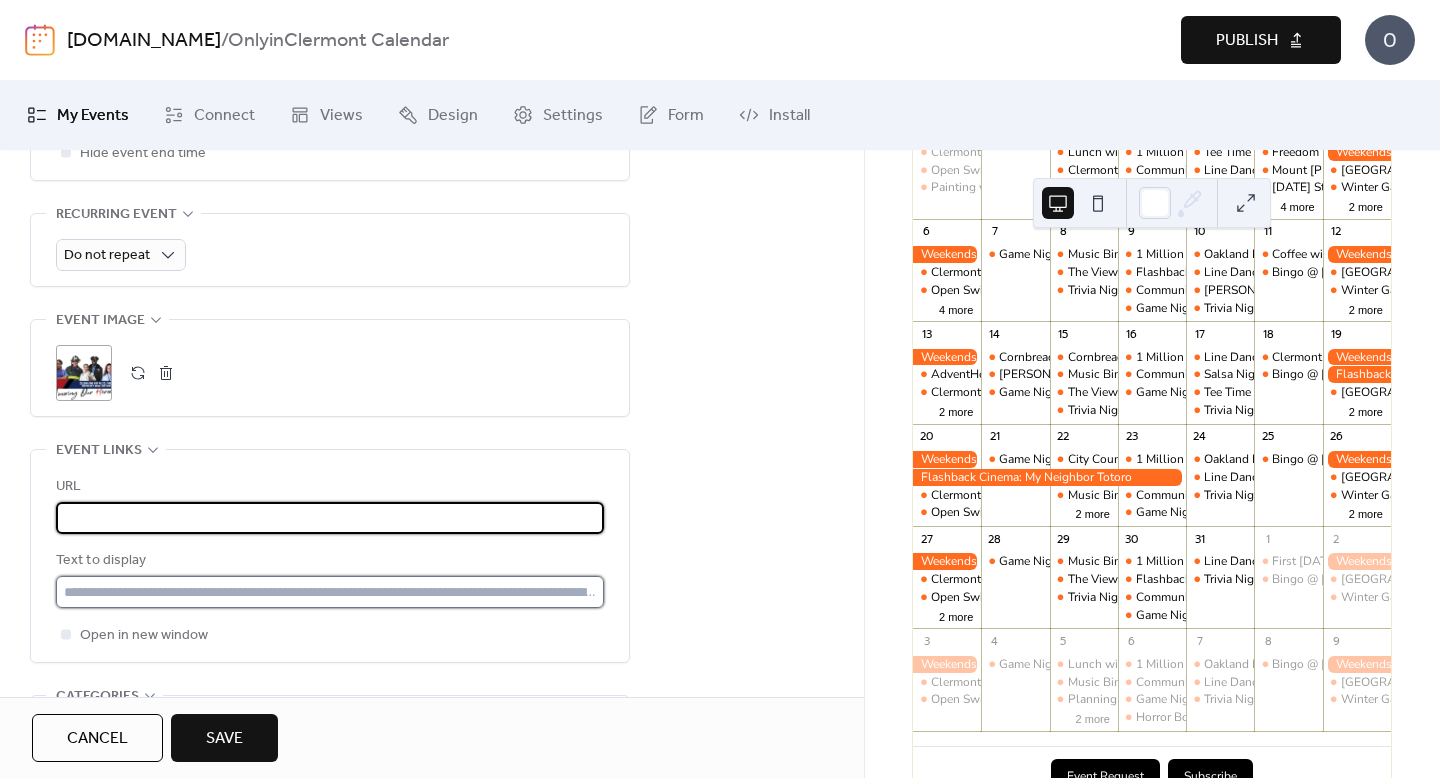 scroll, scrollTop: 0, scrollLeft: 0, axis: both 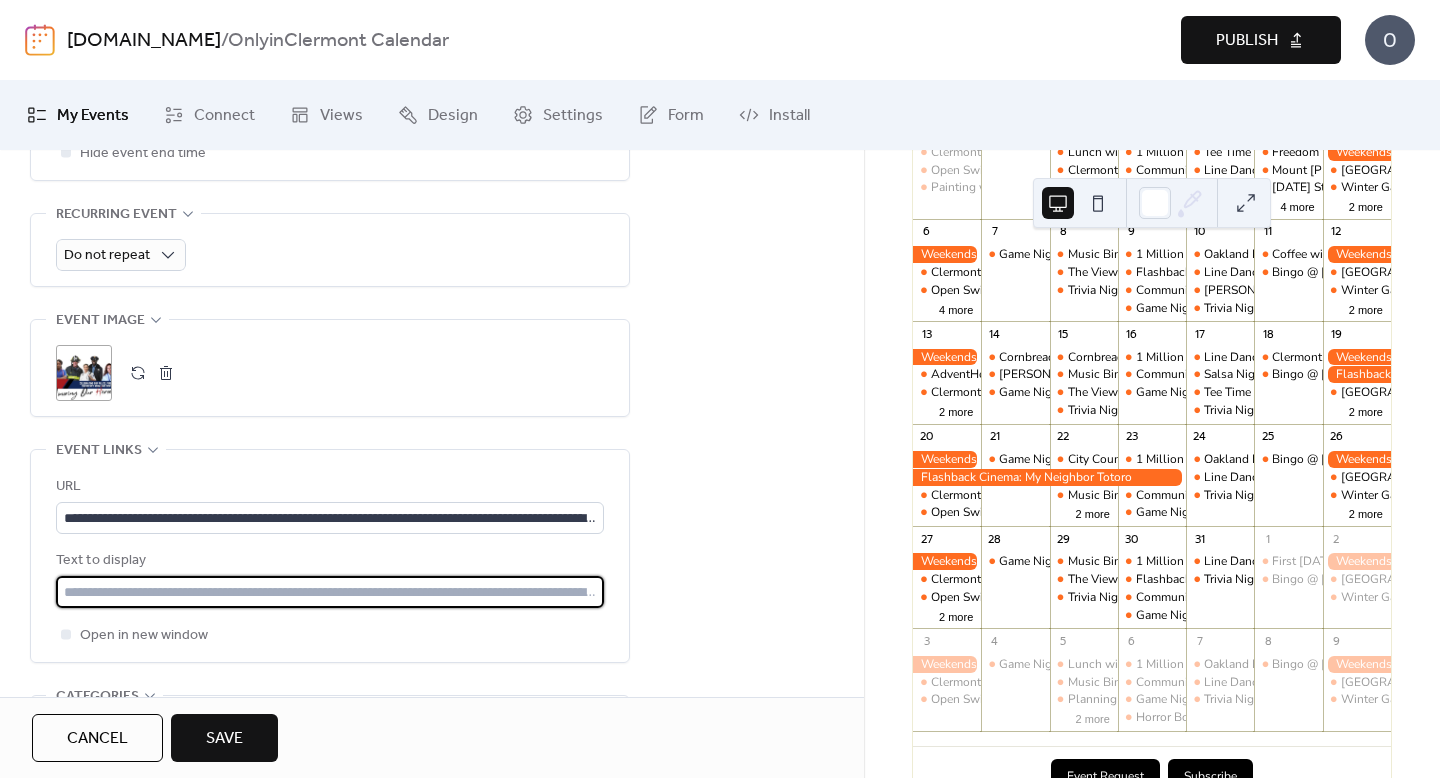 click at bounding box center (330, 592) 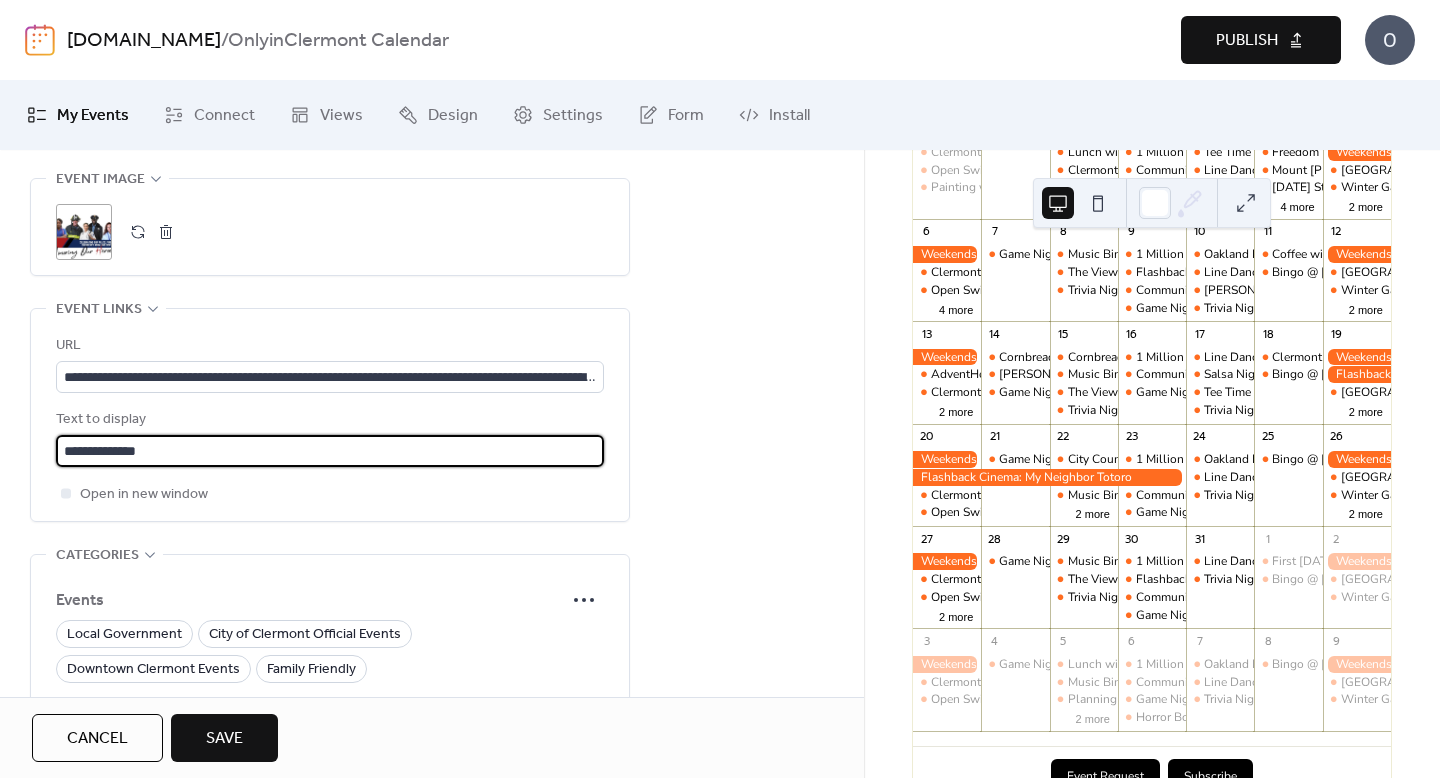 scroll, scrollTop: 1026, scrollLeft: 0, axis: vertical 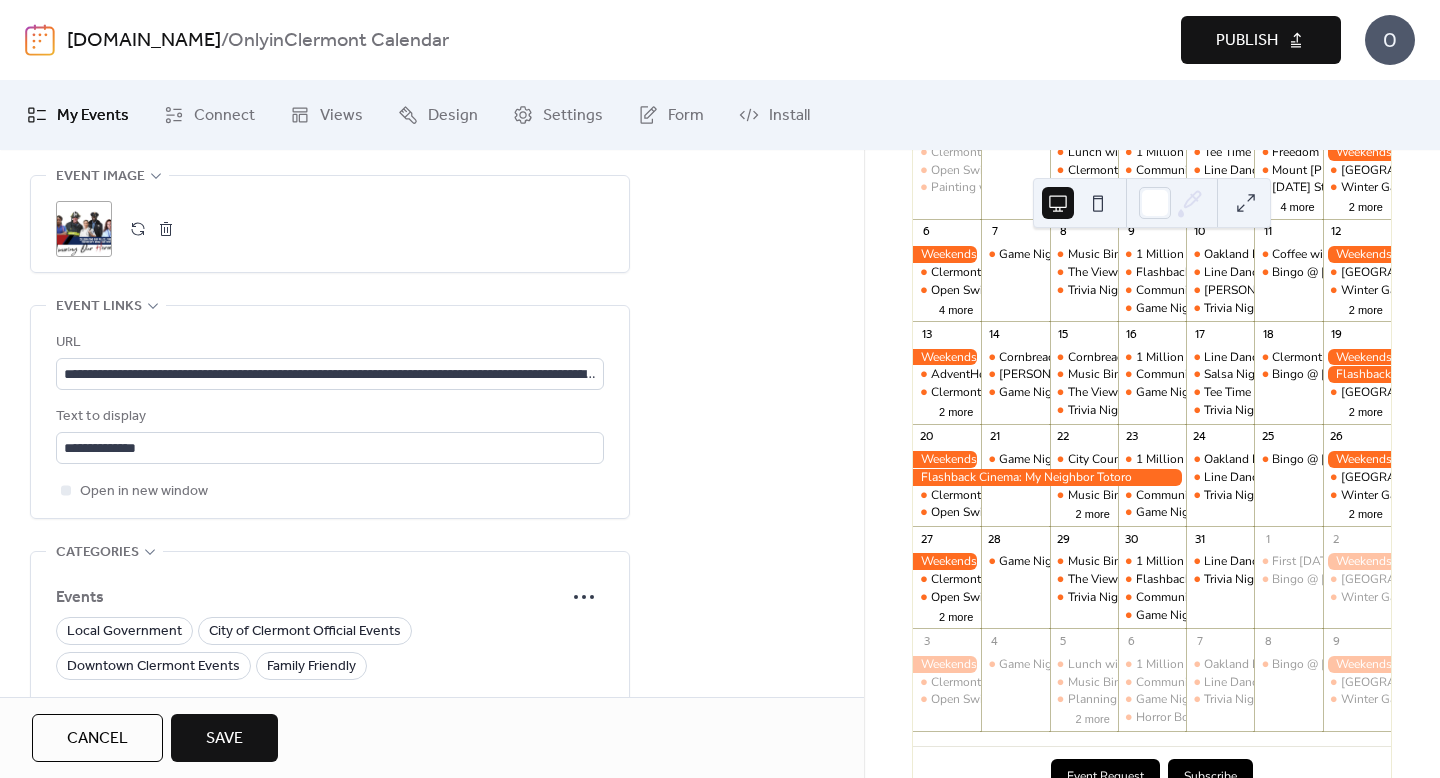click on "**********" at bounding box center (330, 71) 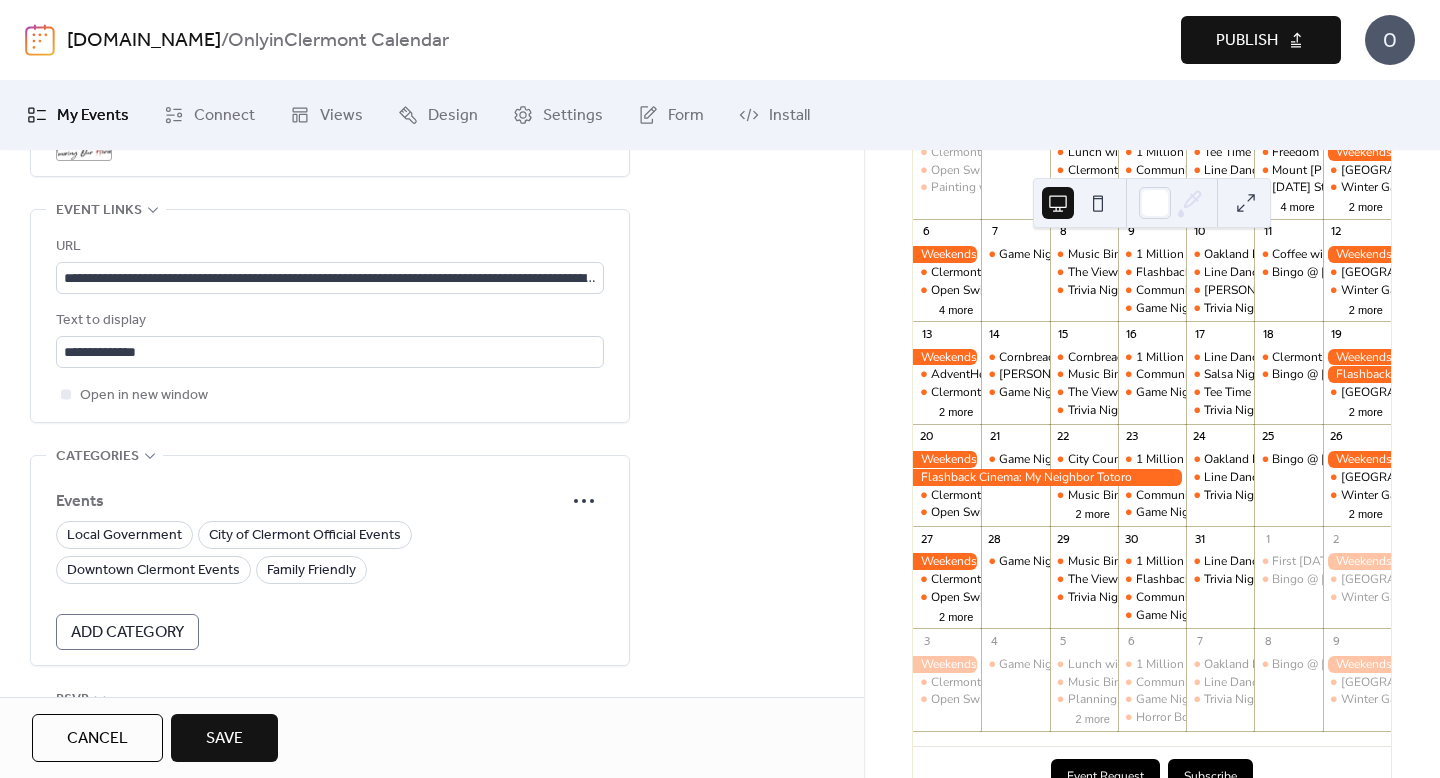 scroll, scrollTop: 1115, scrollLeft: 0, axis: vertical 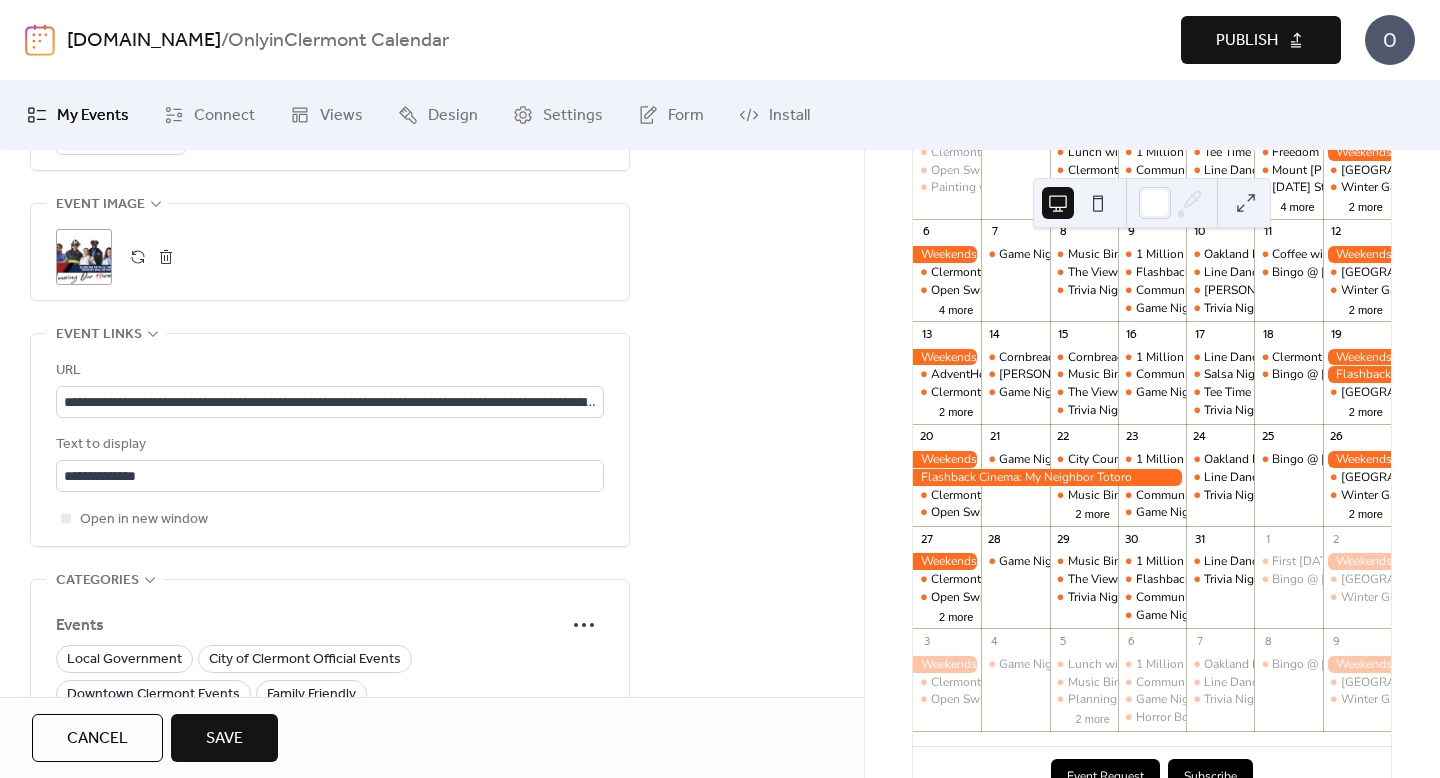 click on "Save" at bounding box center (224, 739) 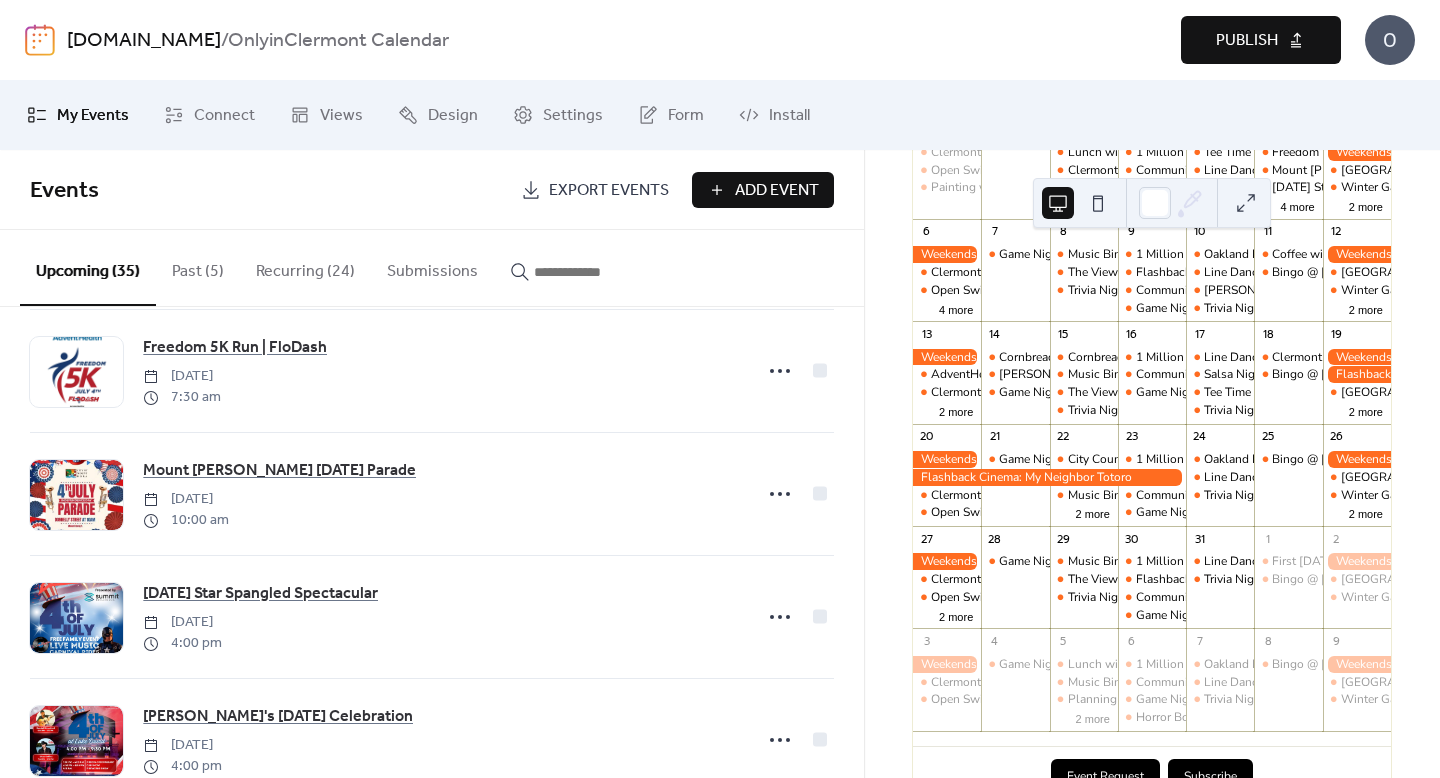 scroll, scrollTop: 0, scrollLeft: 0, axis: both 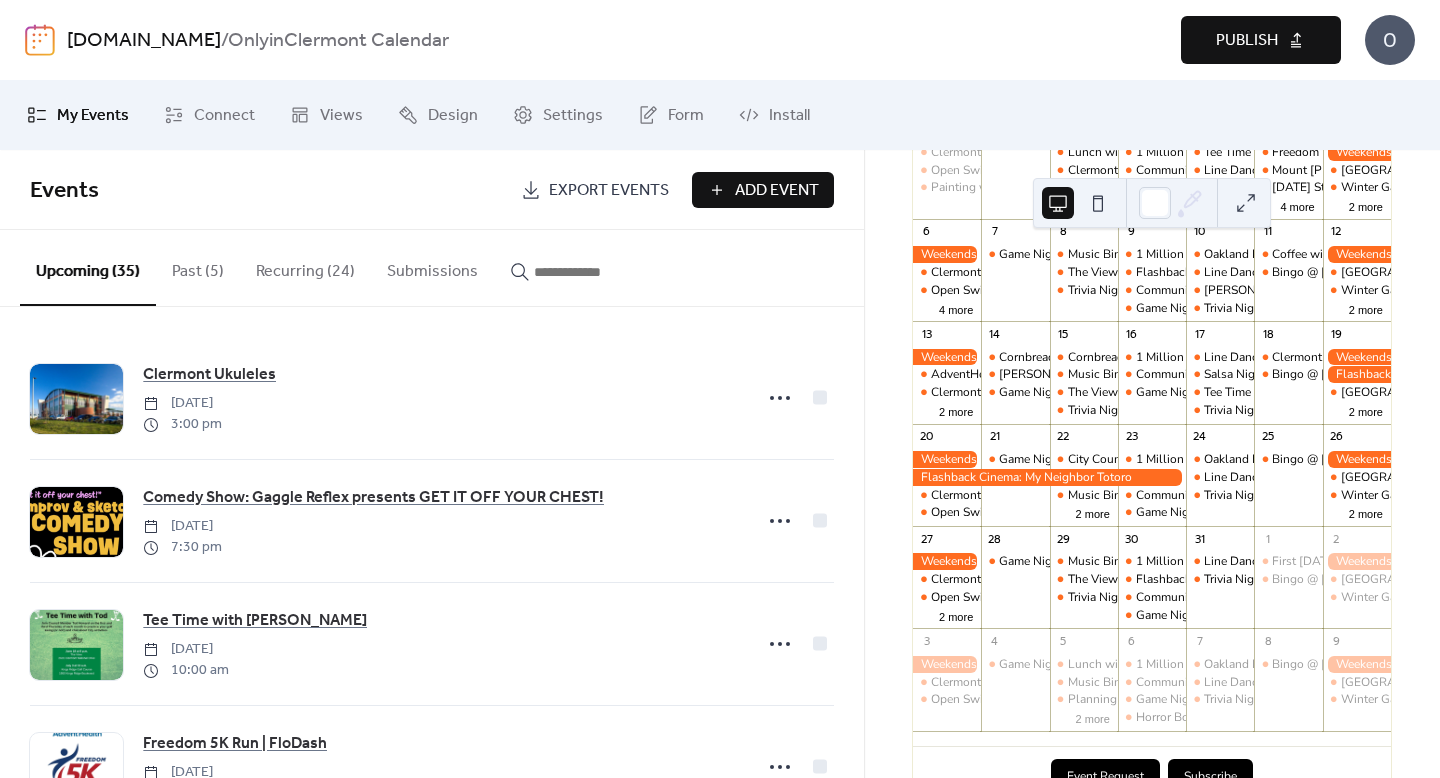click on "Publish" at bounding box center (1261, 40) 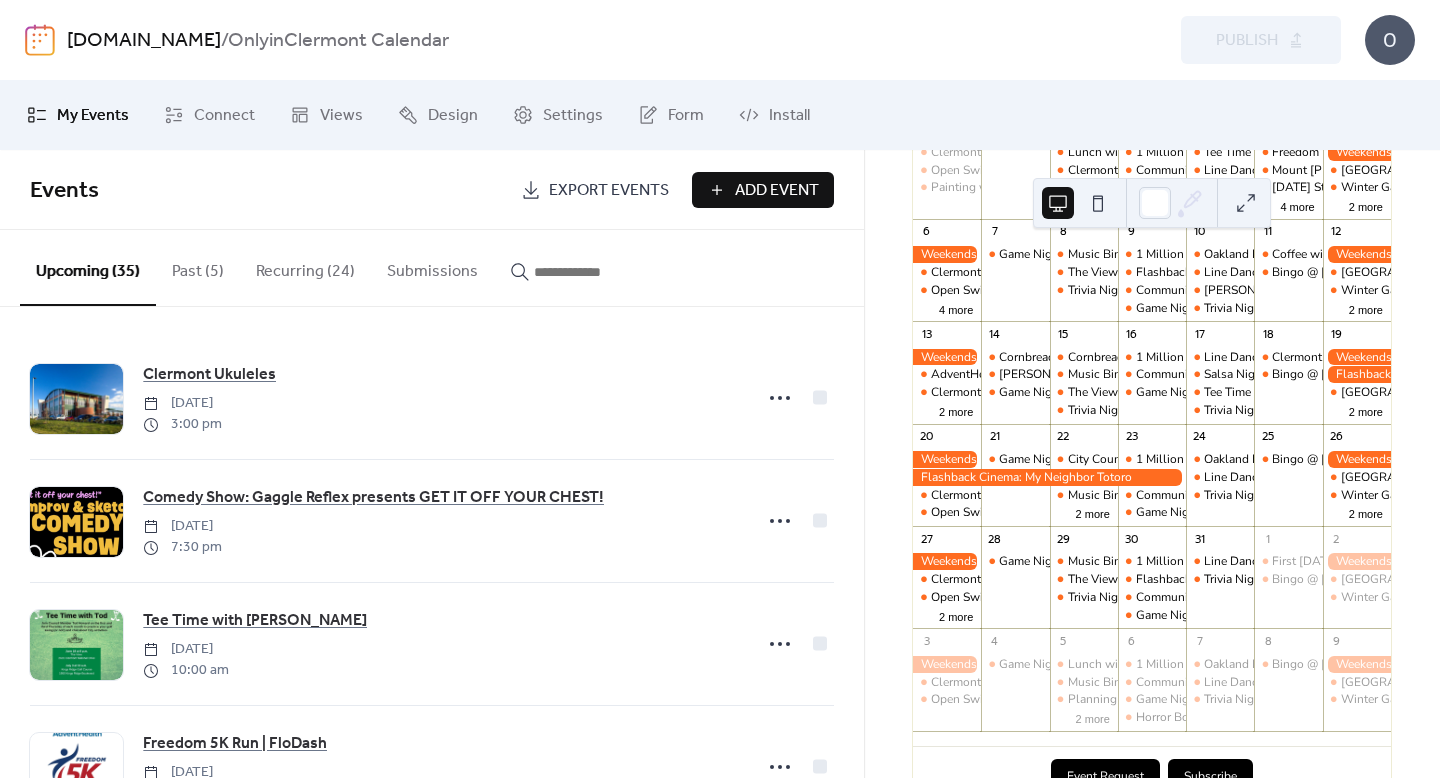 click on "Preview Publish" at bounding box center [1081, 40] 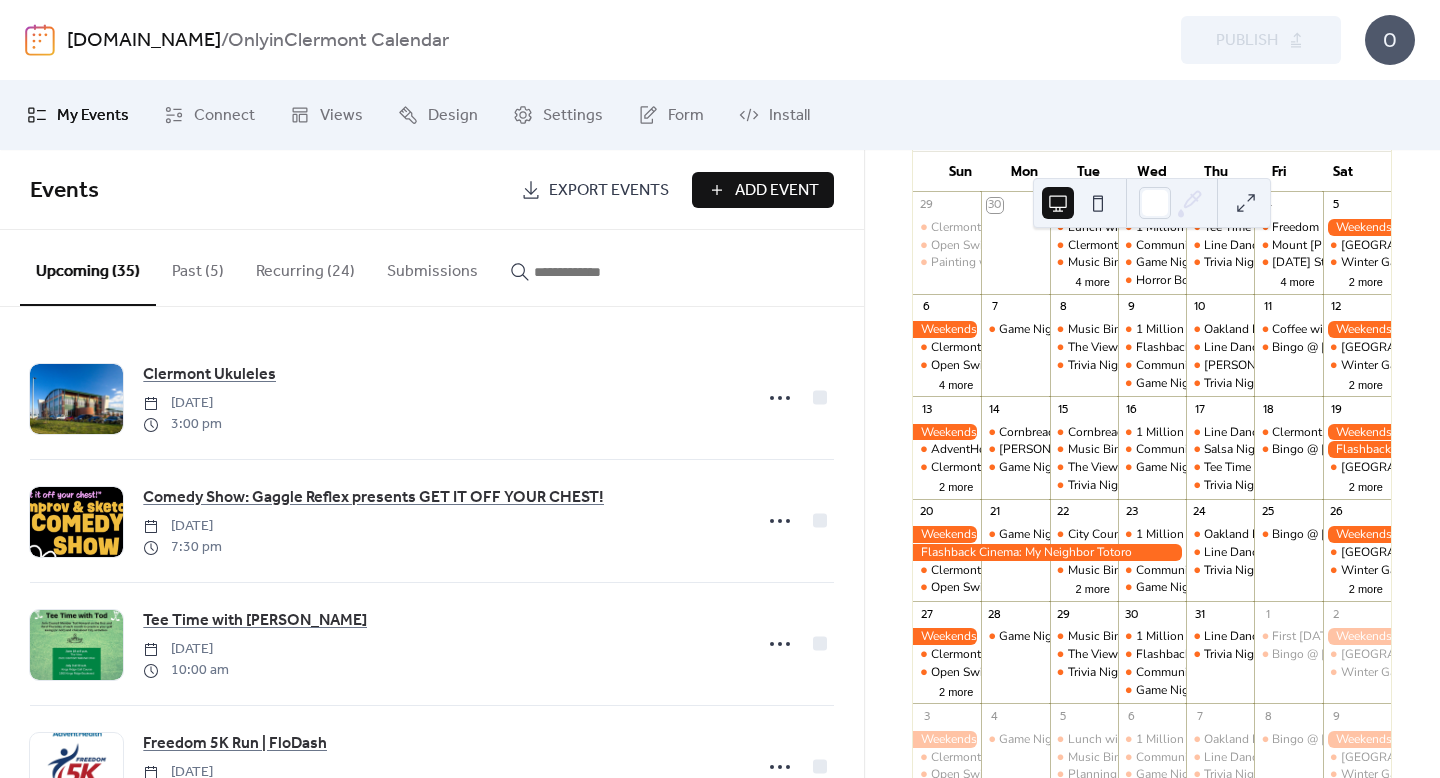 scroll, scrollTop: 378, scrollLeft: 0, axis: vertical 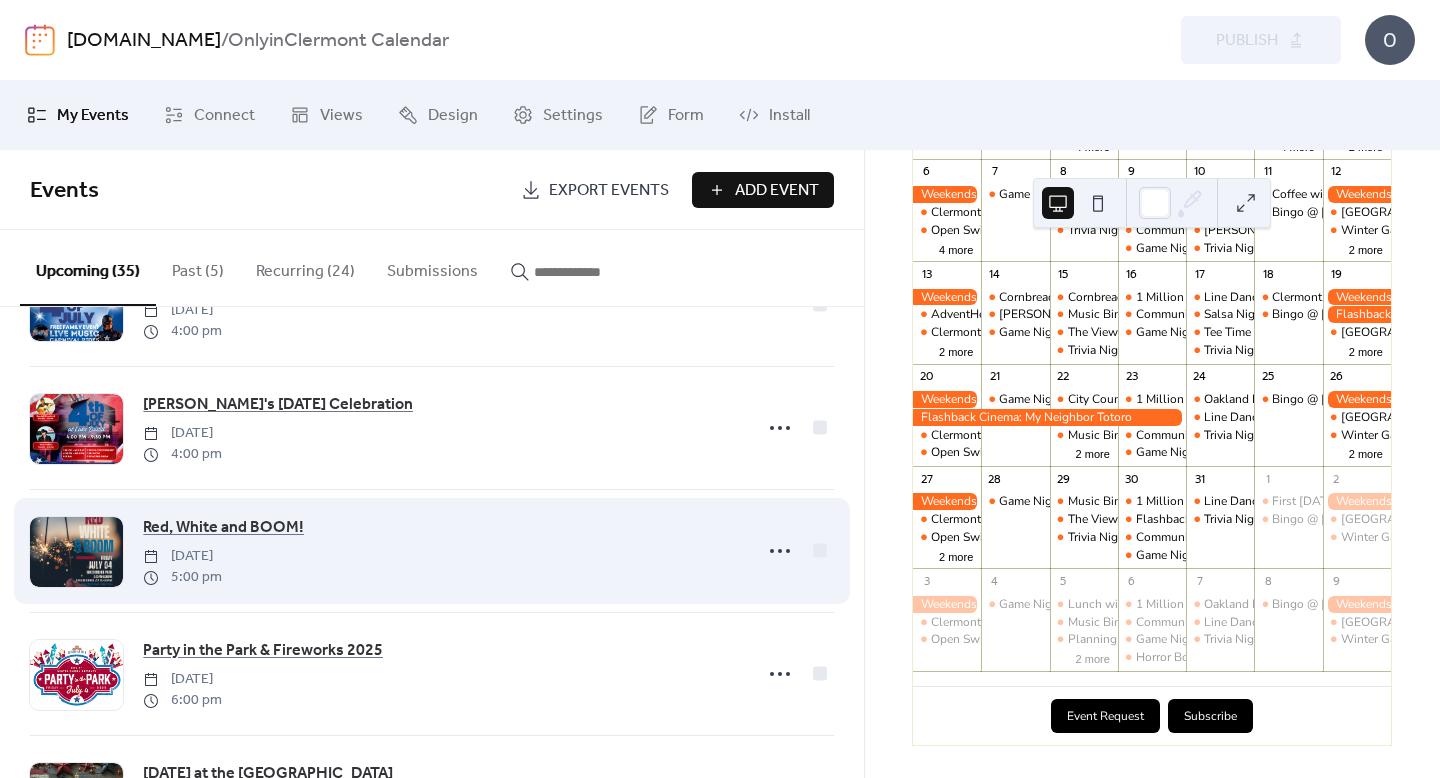 click on "Red, White and BOOM!  Friday, July 4, 2025 5:00 pm" at bounding box center [441, 551] 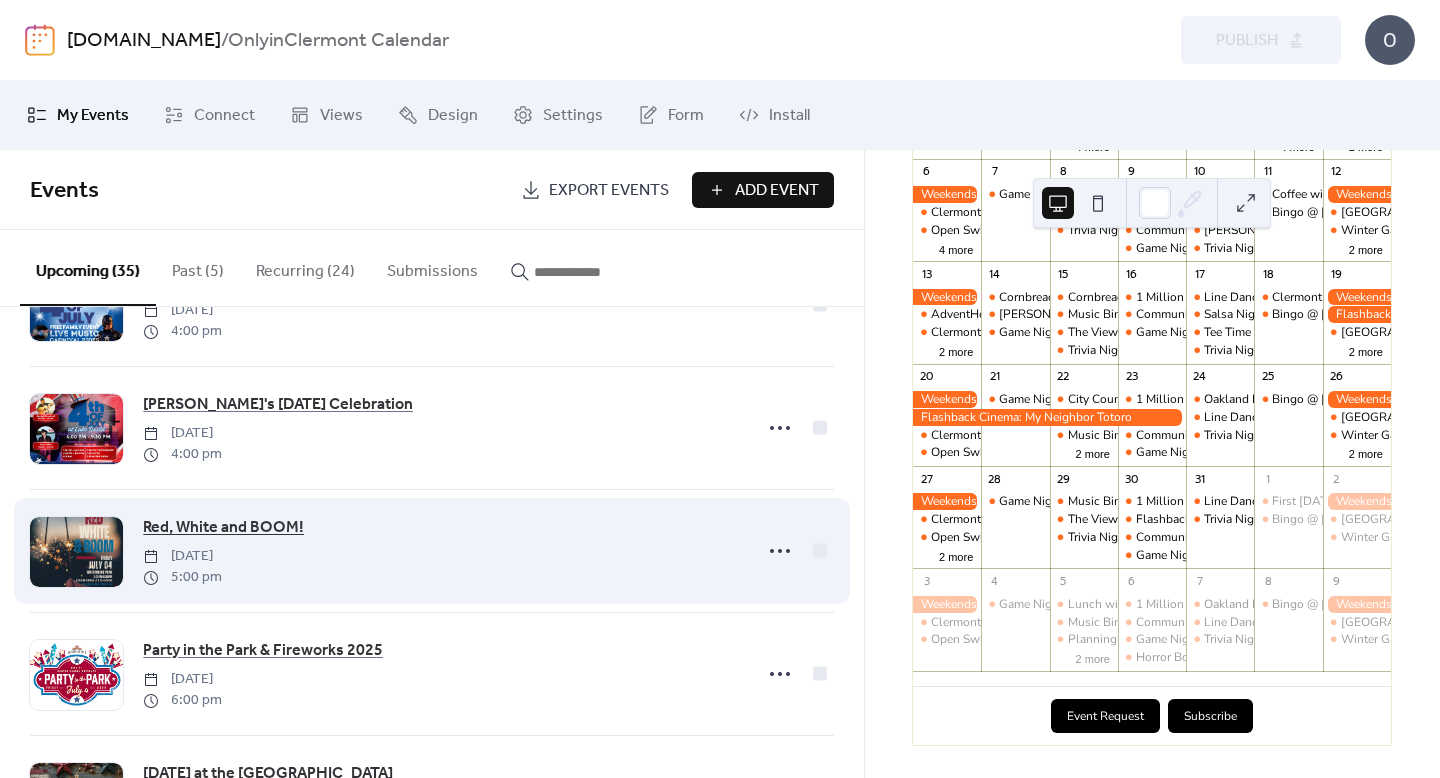 click on "Red, White and BOOM!" at bounding box center (223, 528) 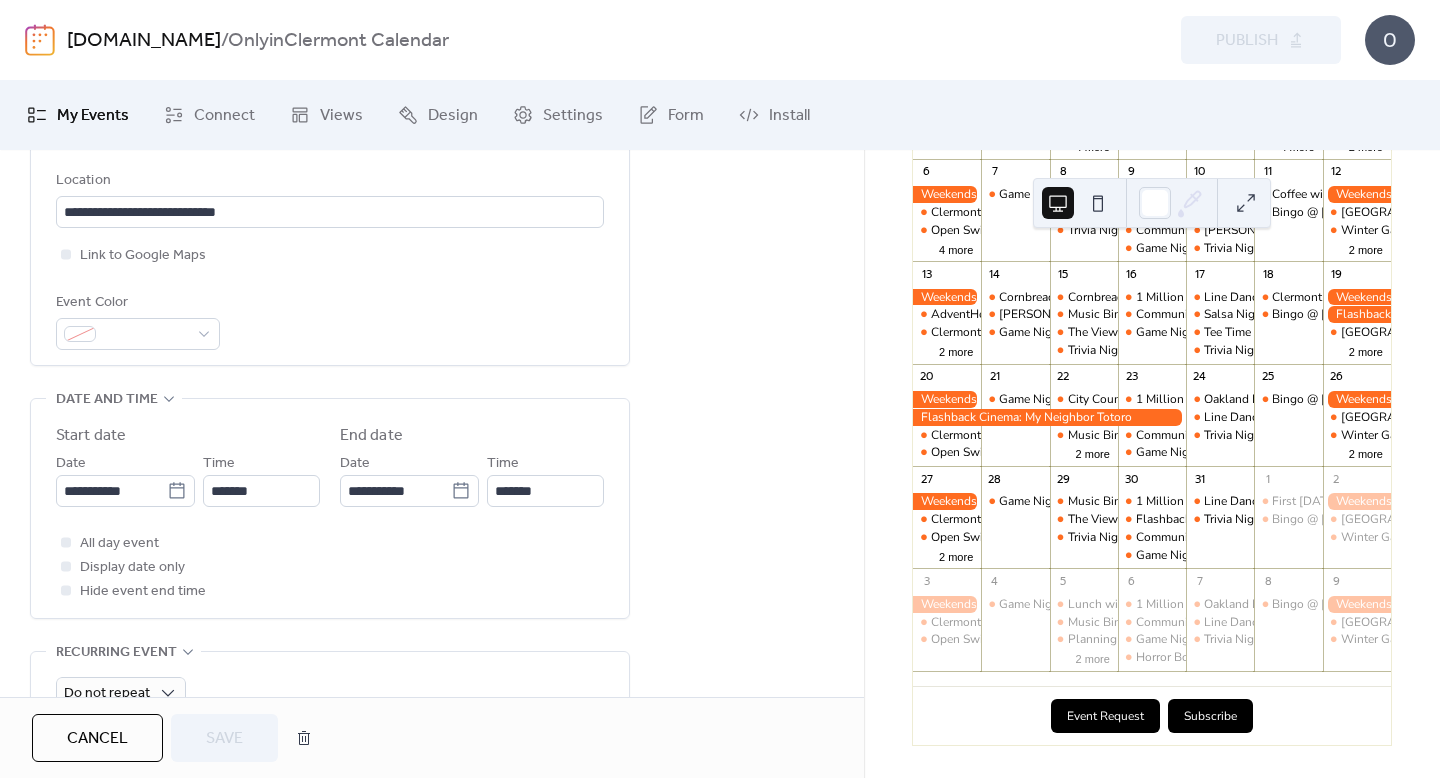 scroll, scrollTop: 451, scrollLeft: 0, axis: vertical 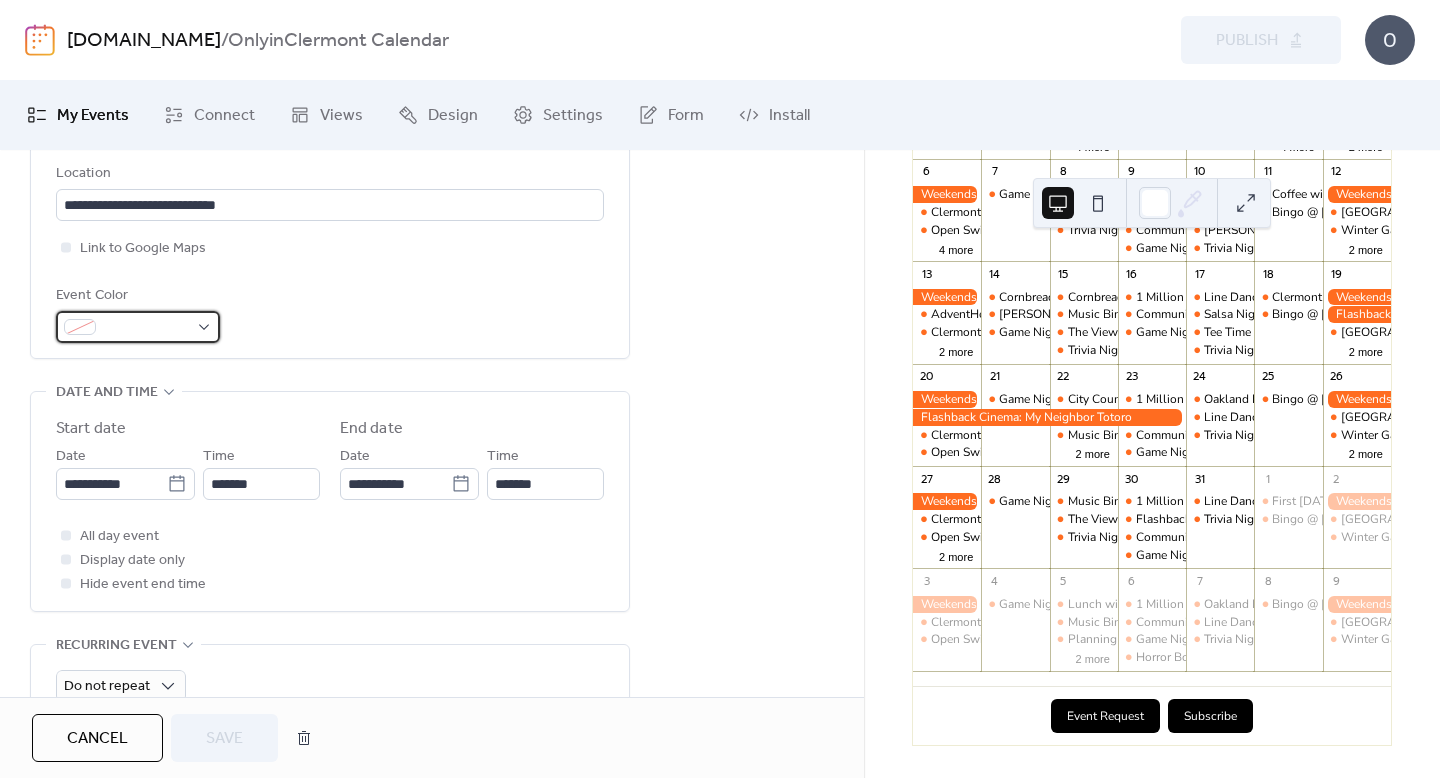 click at bounding box center (138, 327) 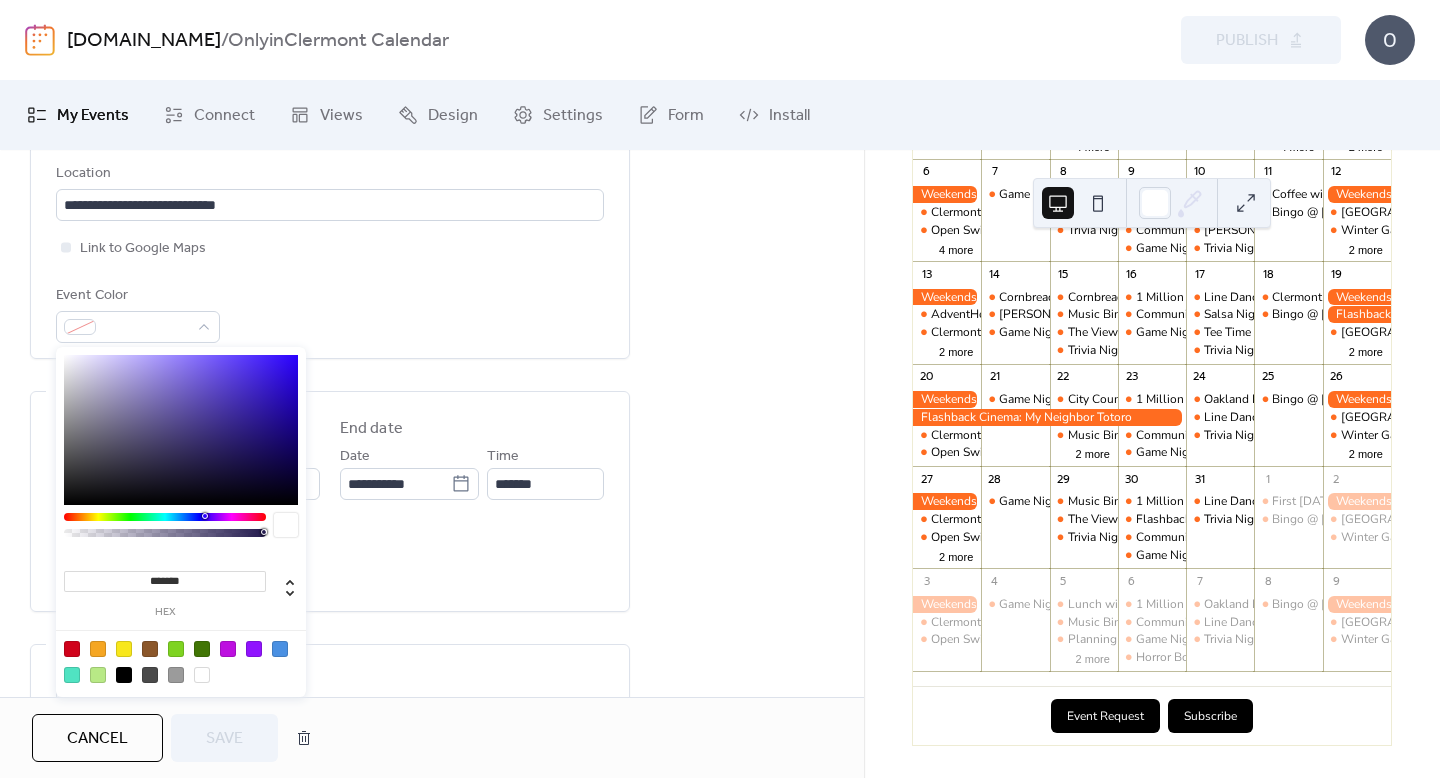 click at bounding box center [181, 661] 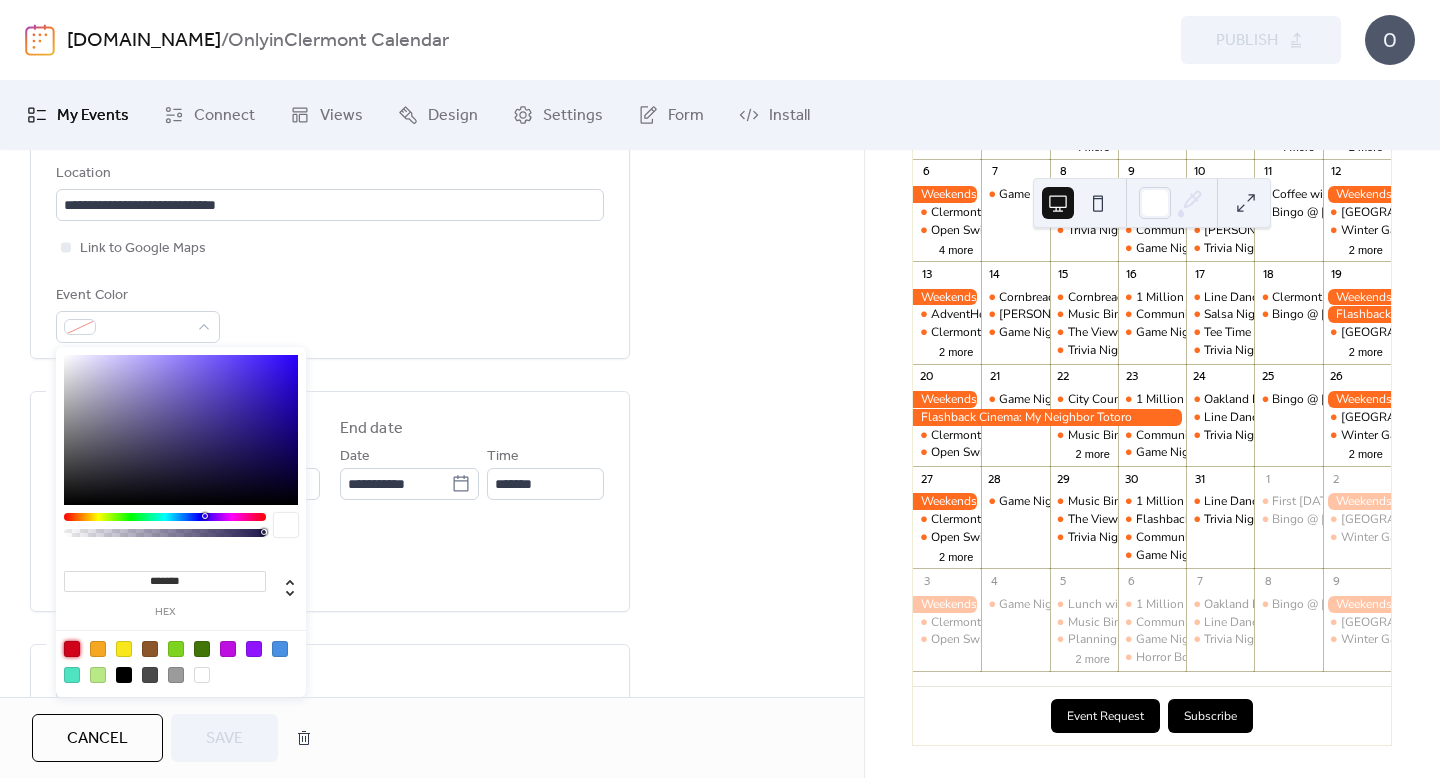 click at bounding box center (72, 649) 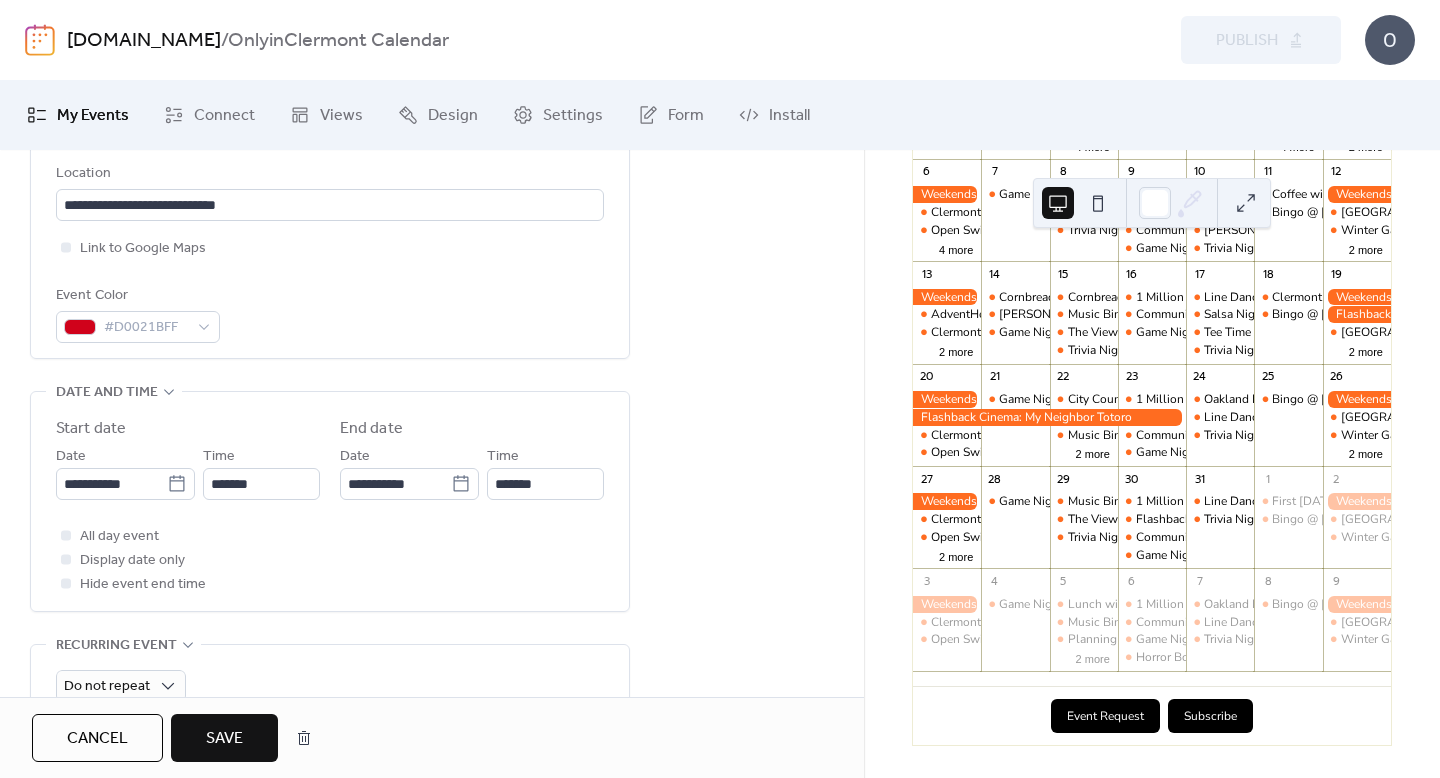 click on "Save" at bounding box center (224, 738) 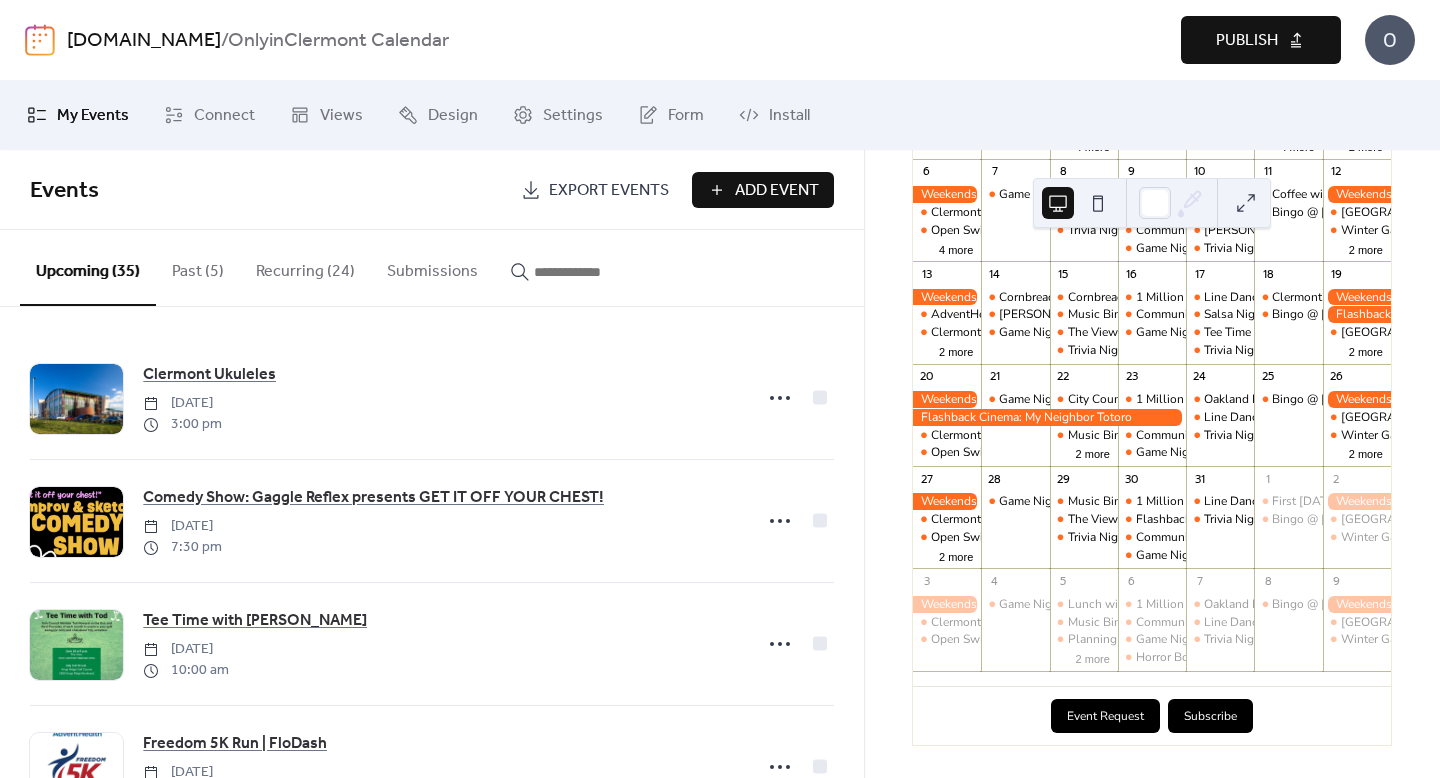 click on "Publish" at bounding box center [1247, 41] 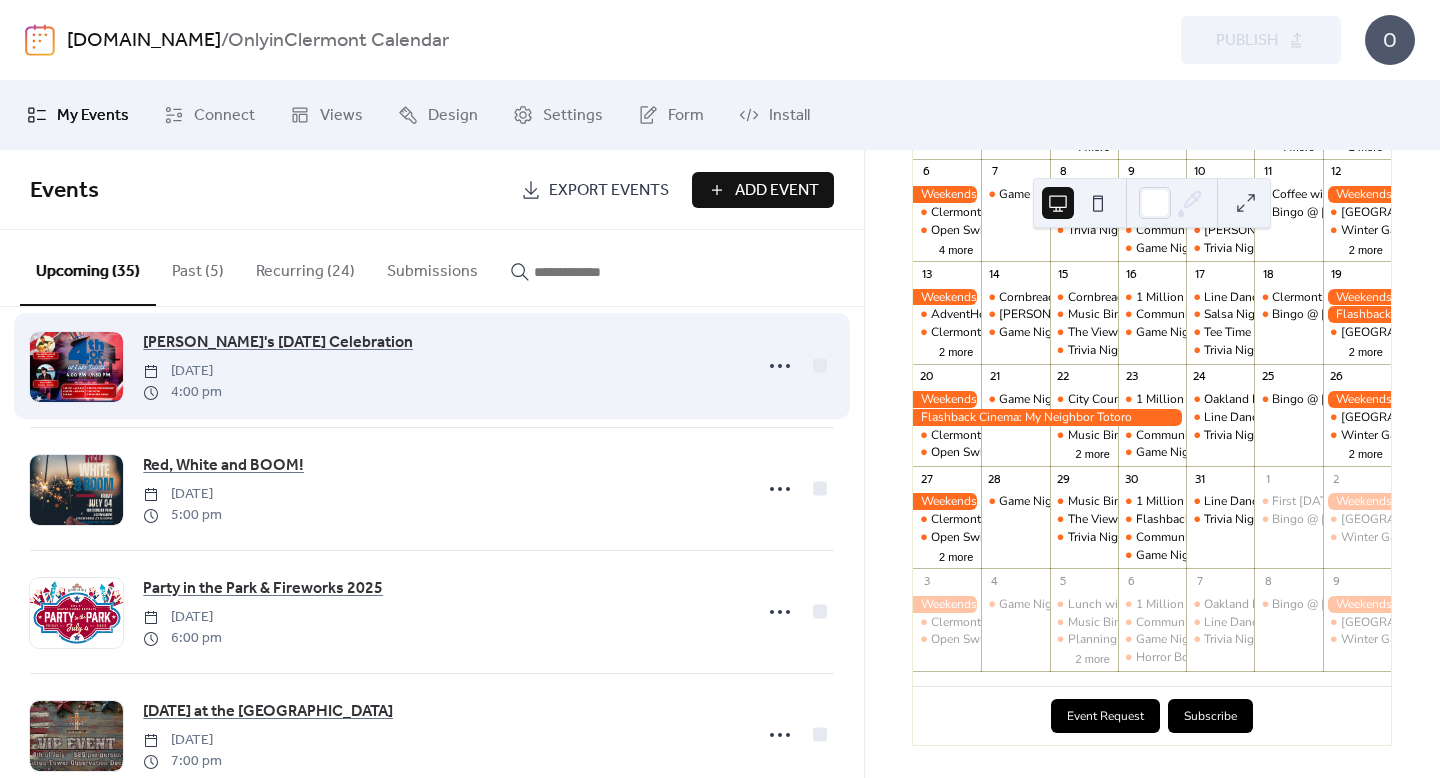 scroll, scrollTop: 776, scrollLeft: 0, axis: vertical 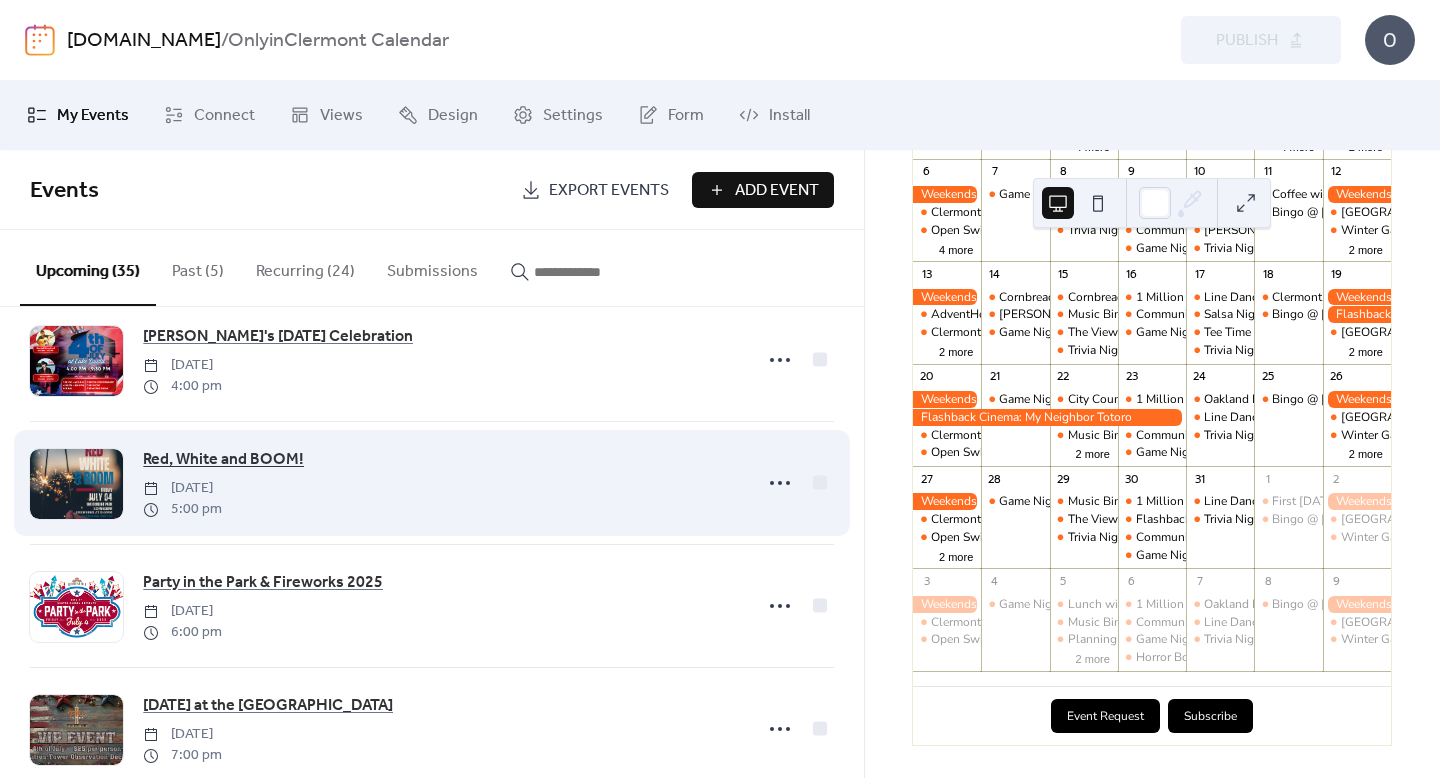 click on "Red, White and BOOM!" at bounding box center (223, 460) 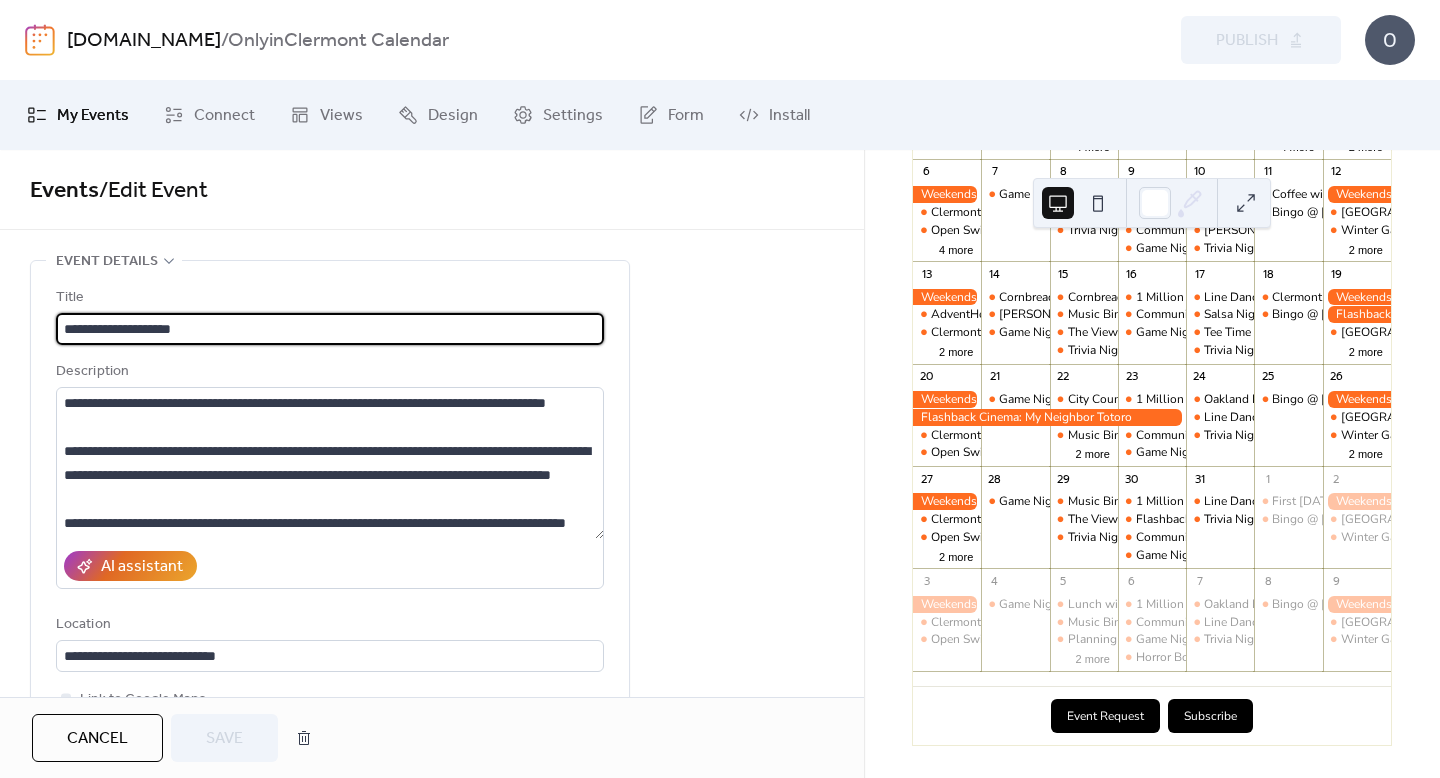 click on "**********" at bounding box center (330, 329) 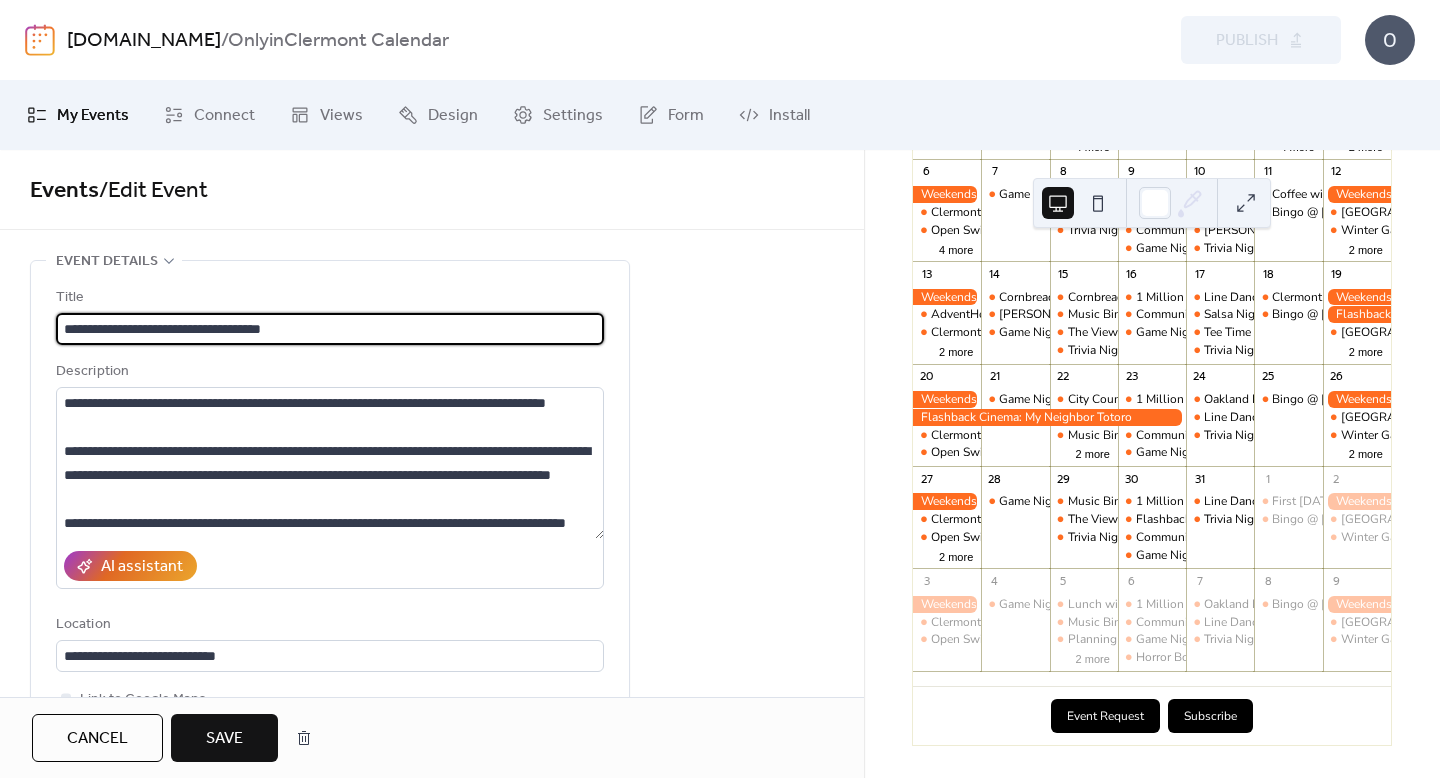 type on "**********" 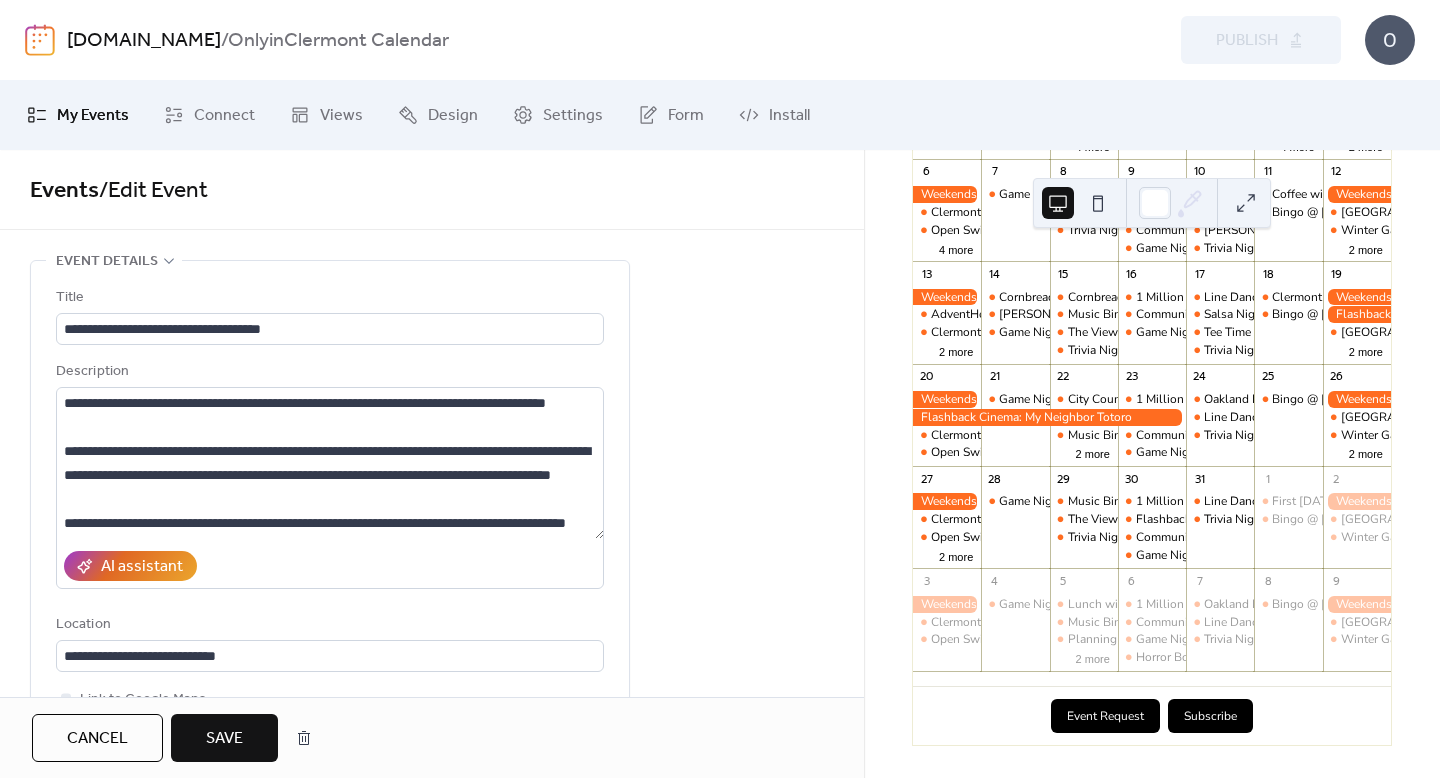 click on "Save" at bounding box center (224, 739) 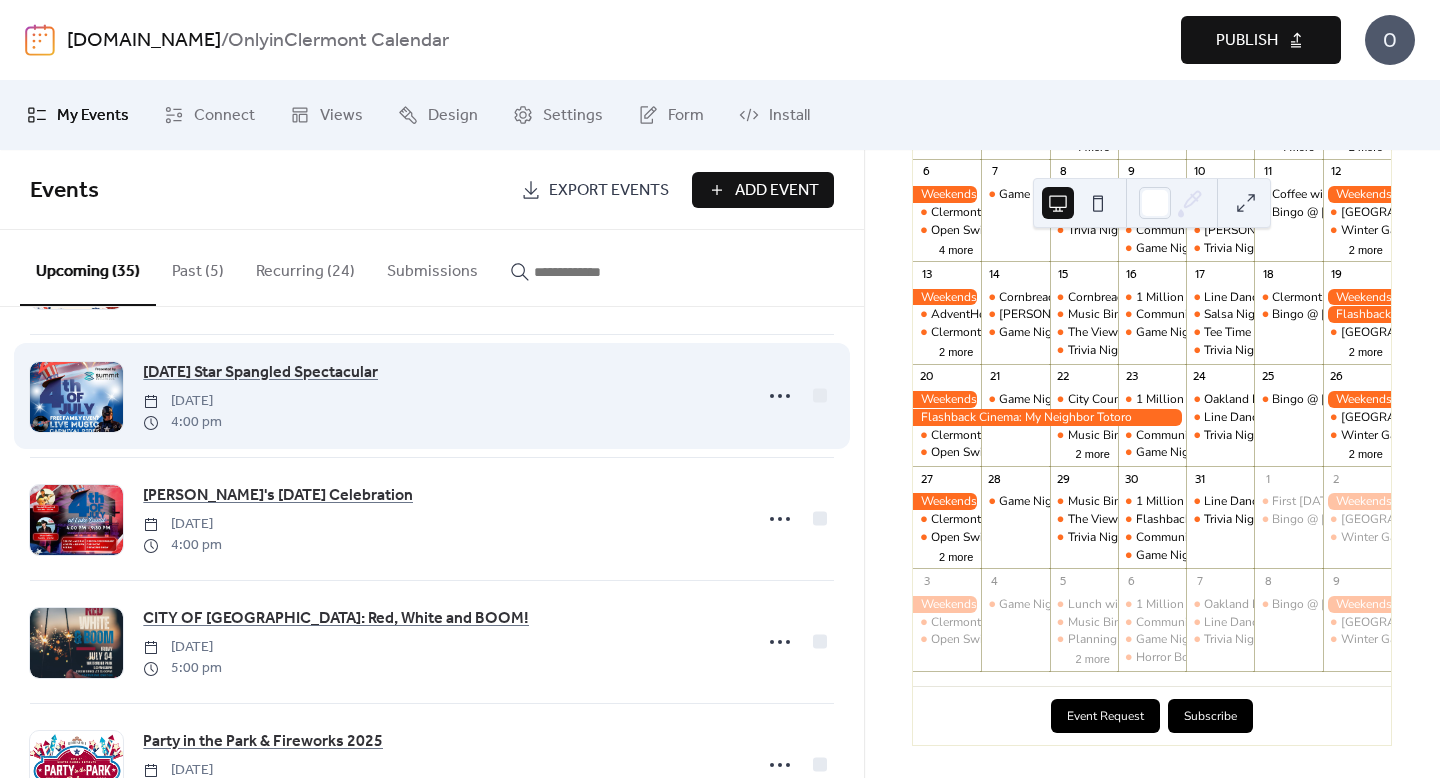 scroll, scrollTop: 0, scrollLeft: 0, axis: both 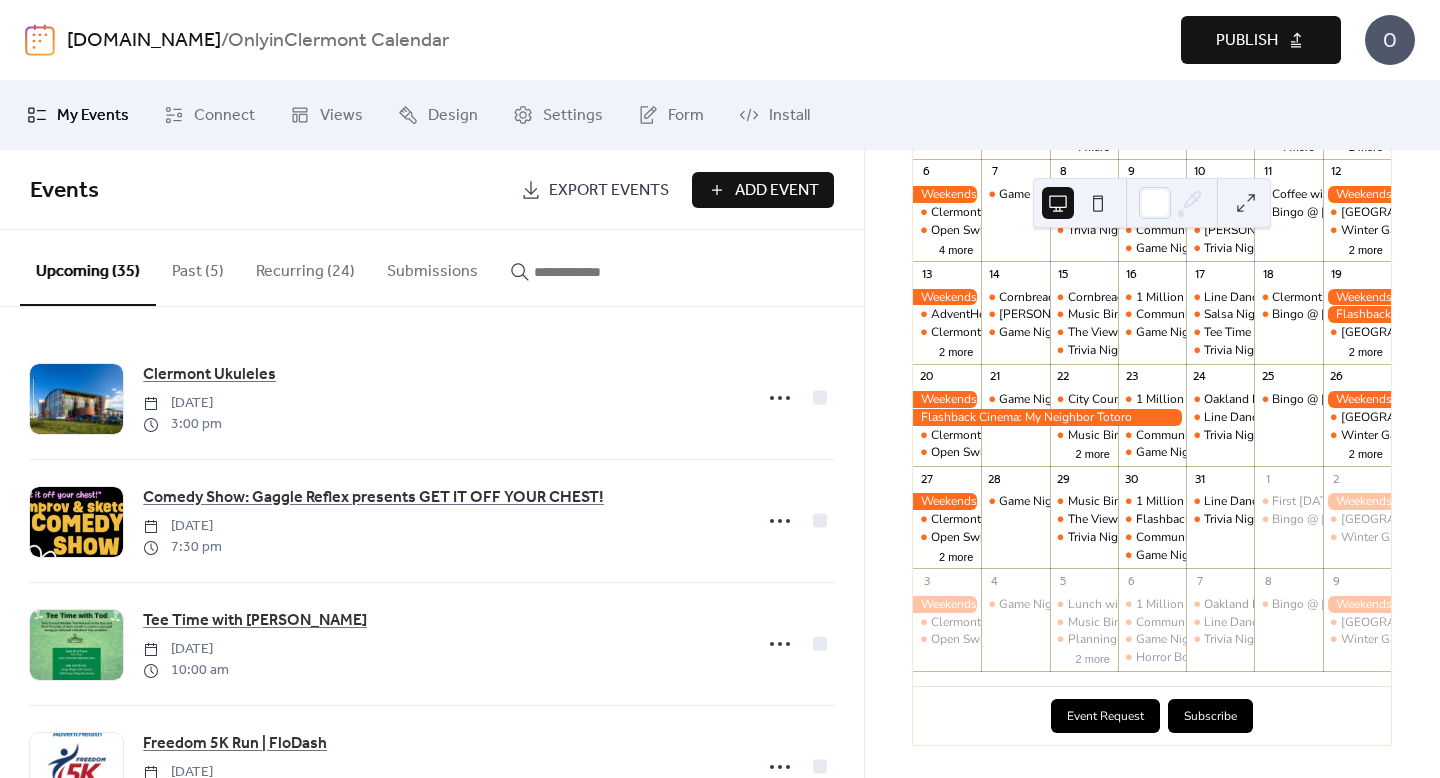 click on "Publish" at bounding box center (1247, 41) 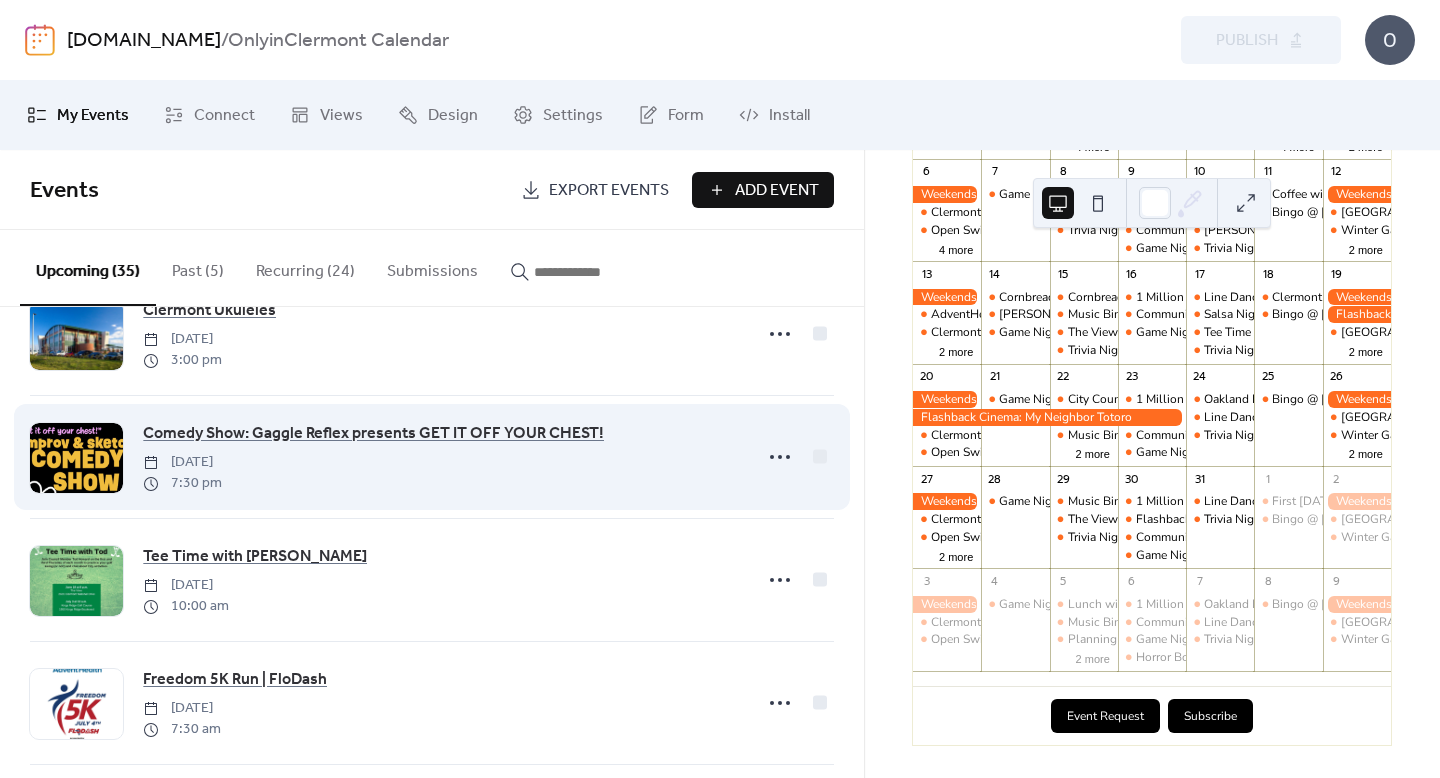 scroll, scrollTop: 0, scrollLeft: 0, axis: both 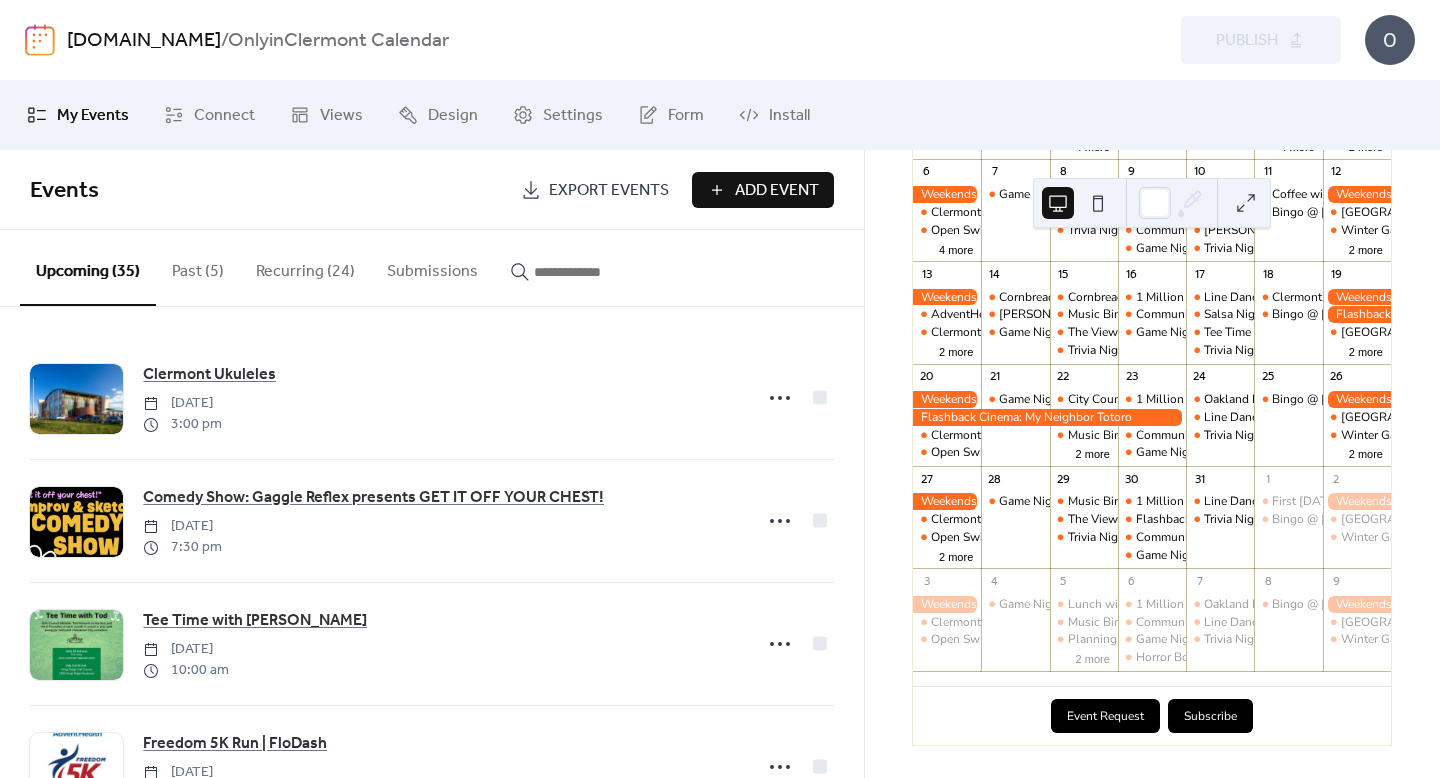click on "Add Event" at bounding box center (763, 190) 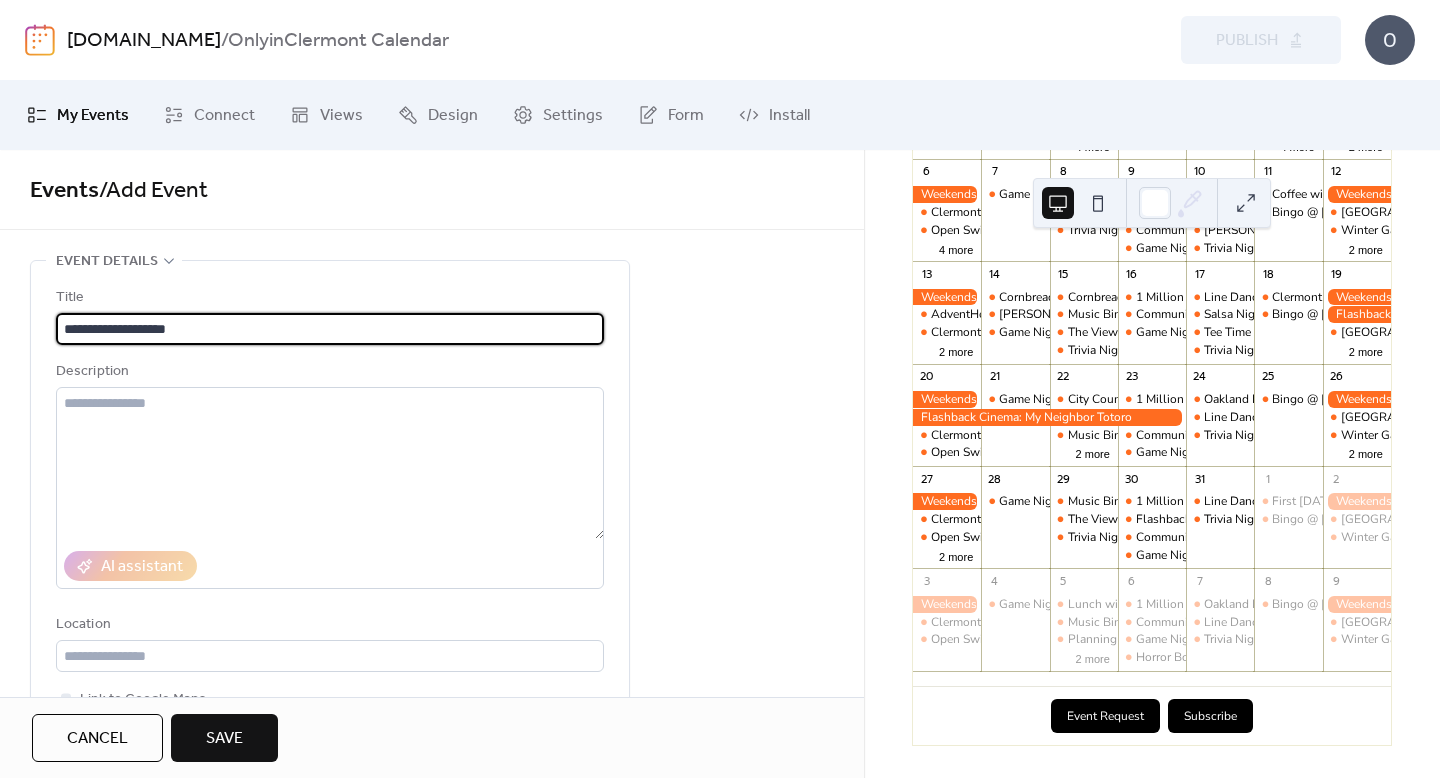 type on "**********" 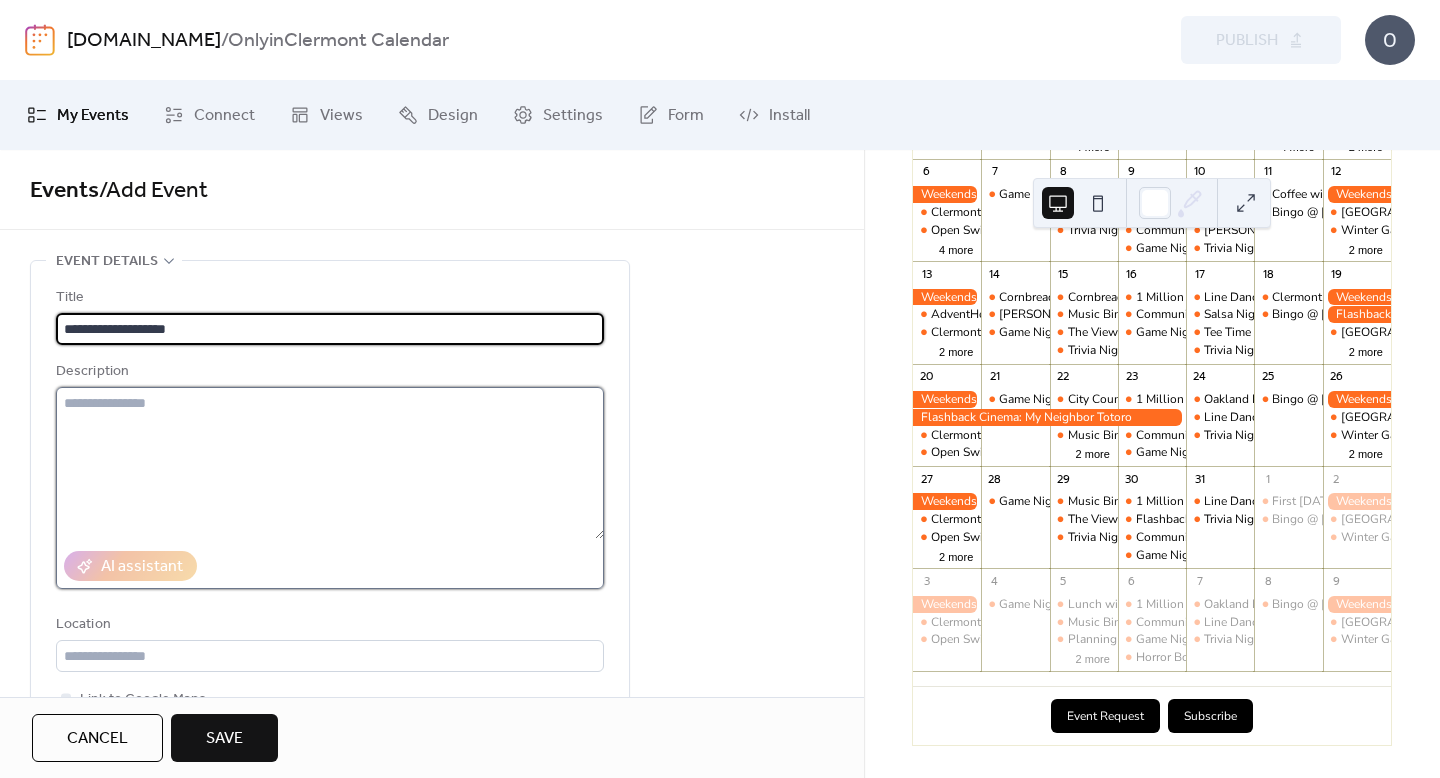 click at bounding box center [330, 463] 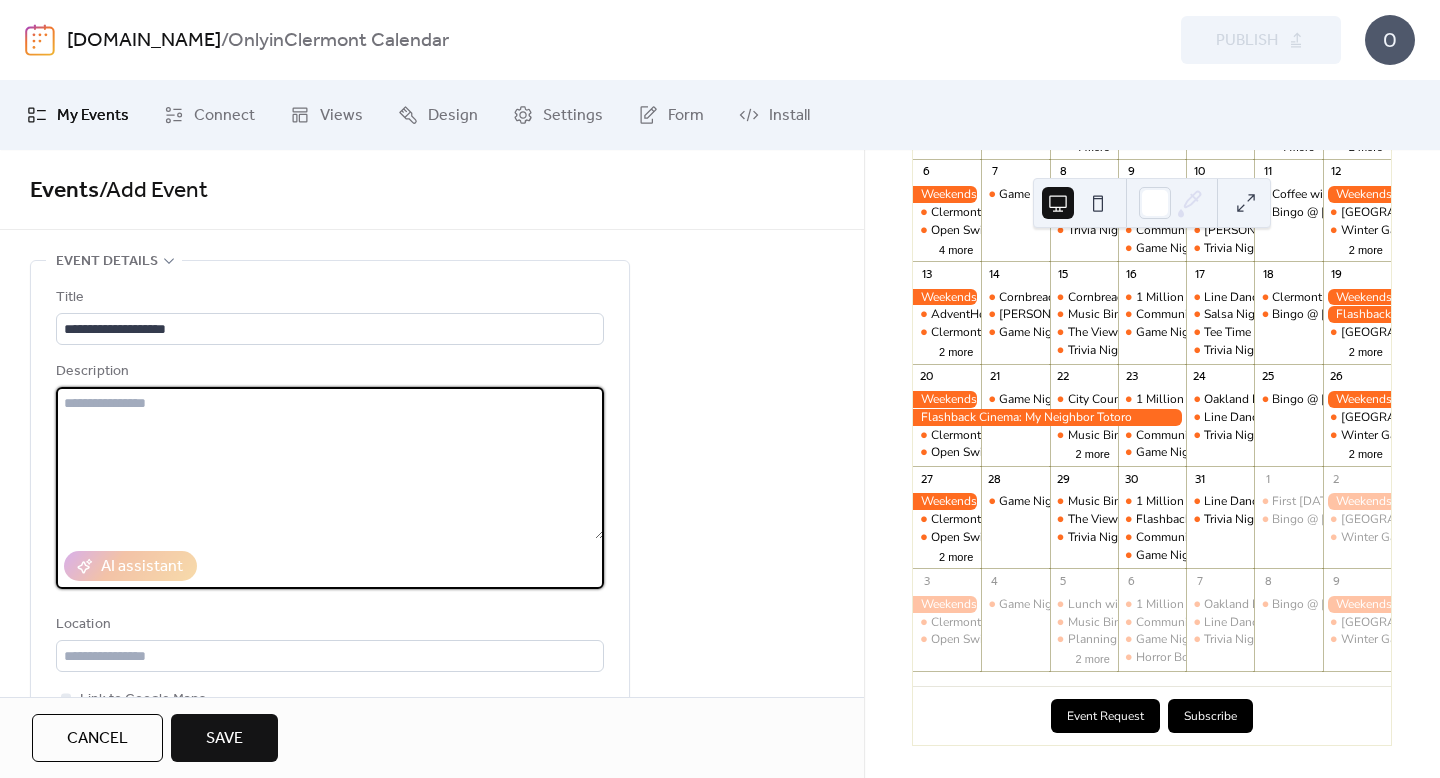 paste on "**********" 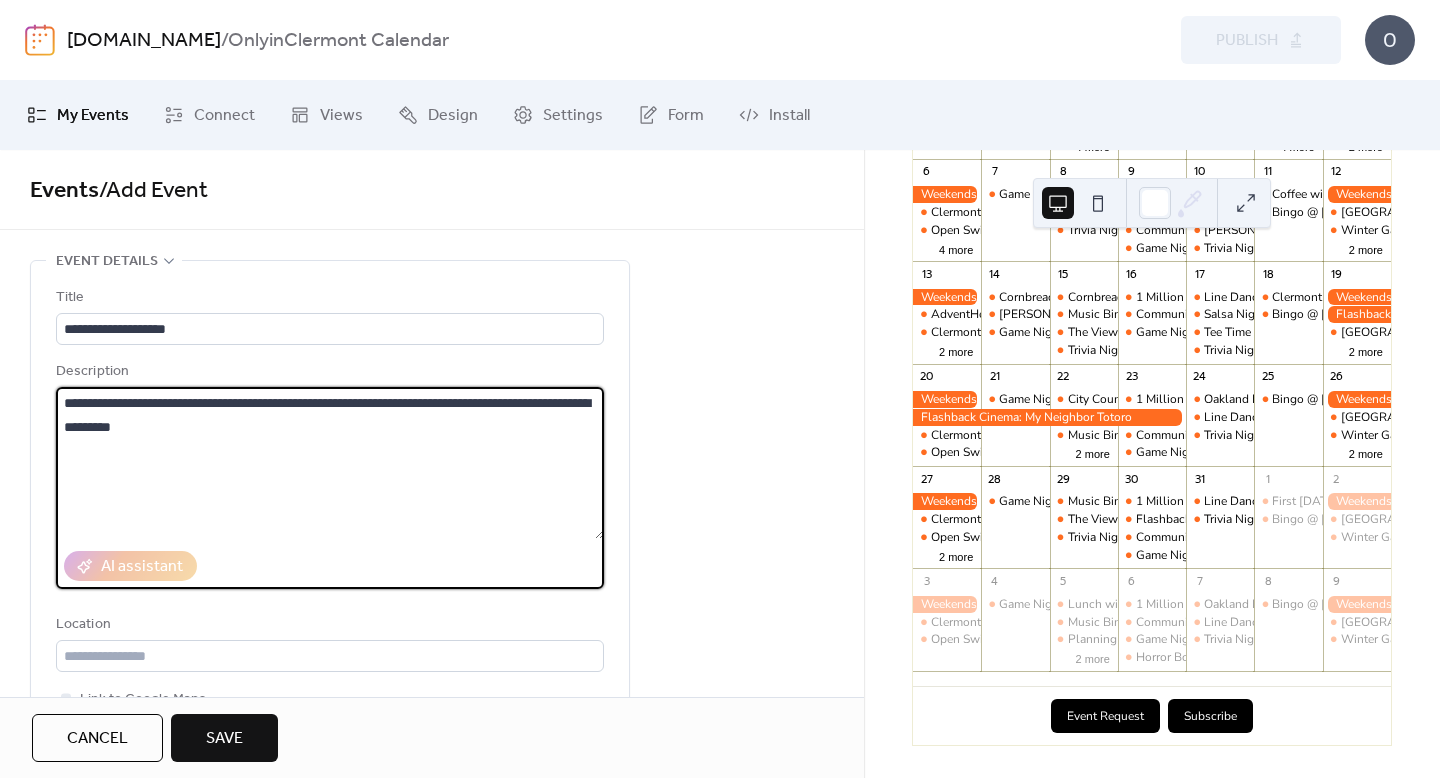 type on "**********" 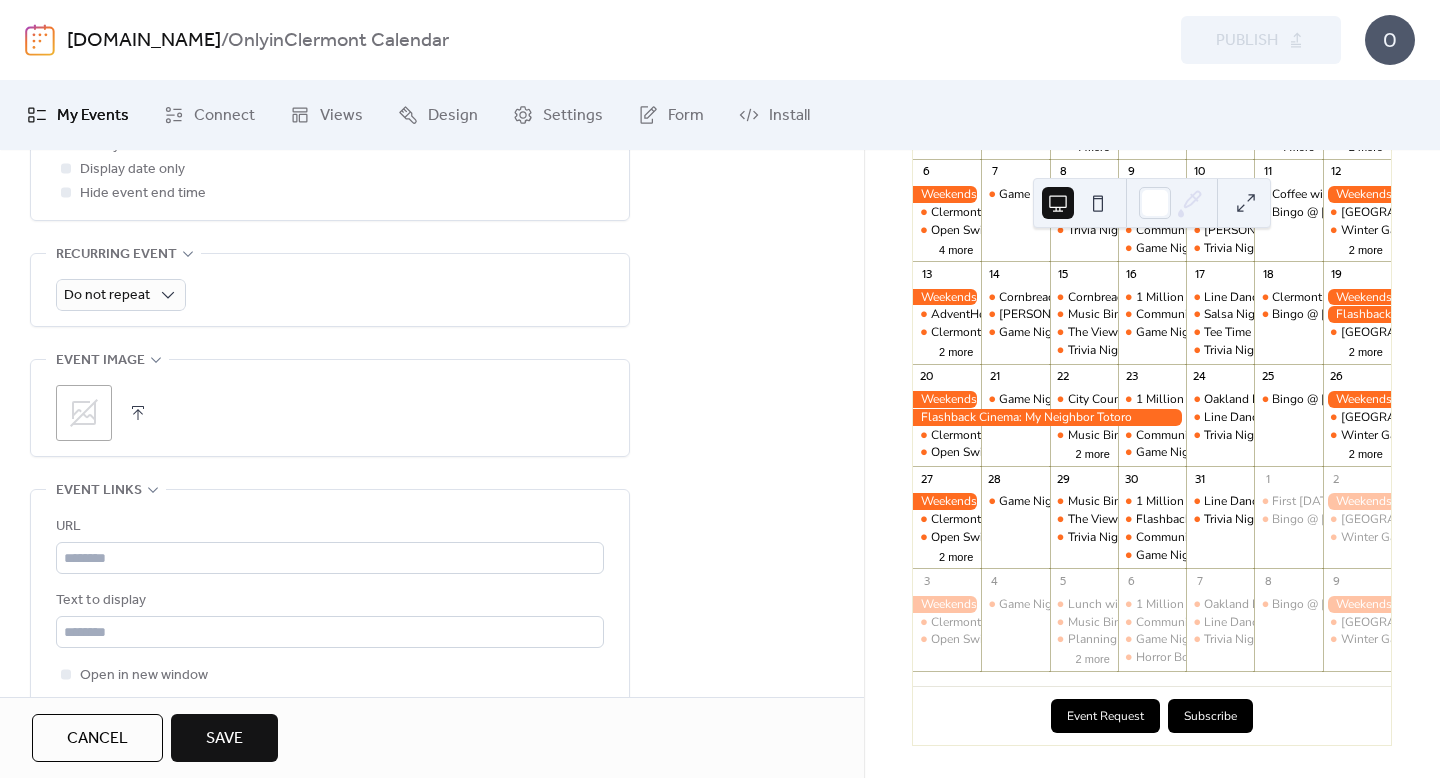 scroll, scrollTop: 864, scrollLeft: 0, axis: vertical 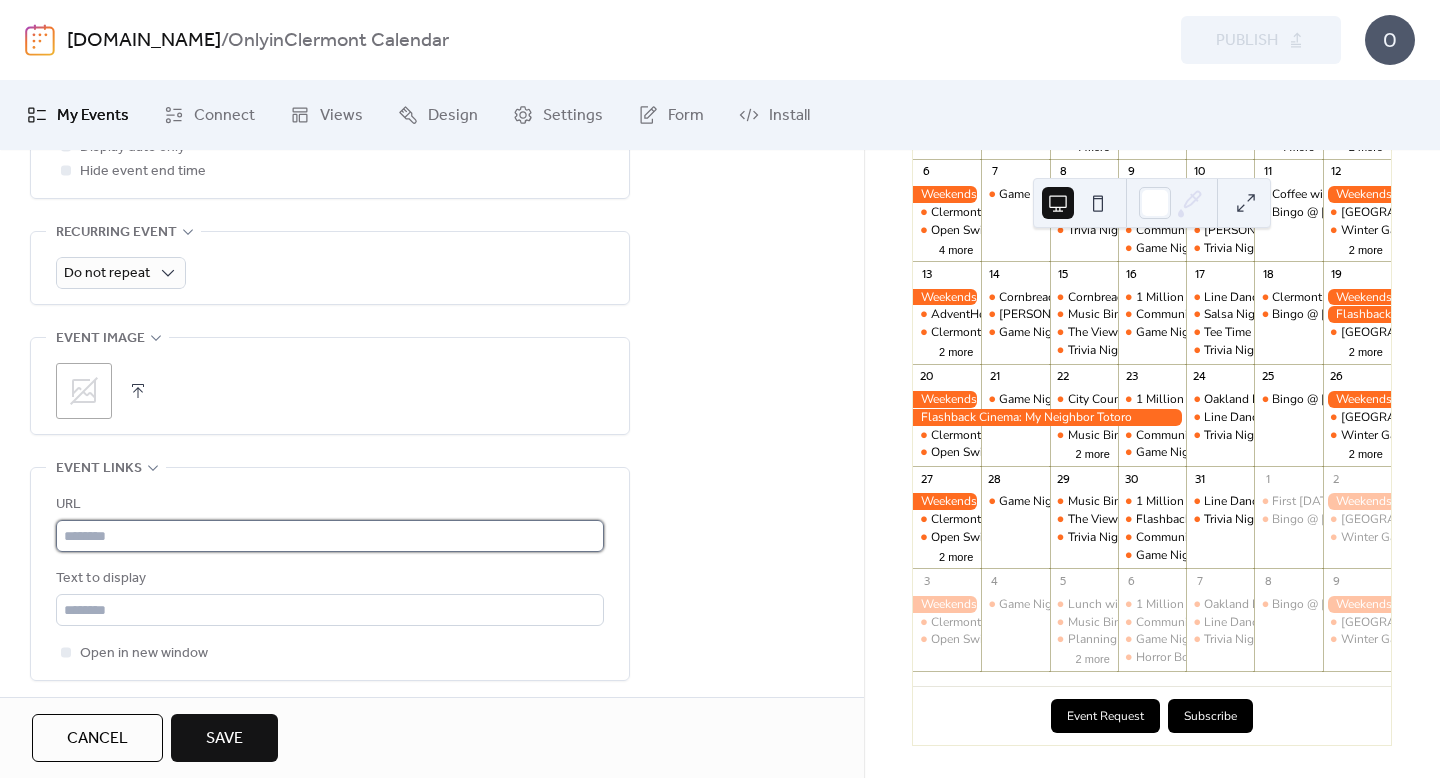 click at bounding box center (330, 536) 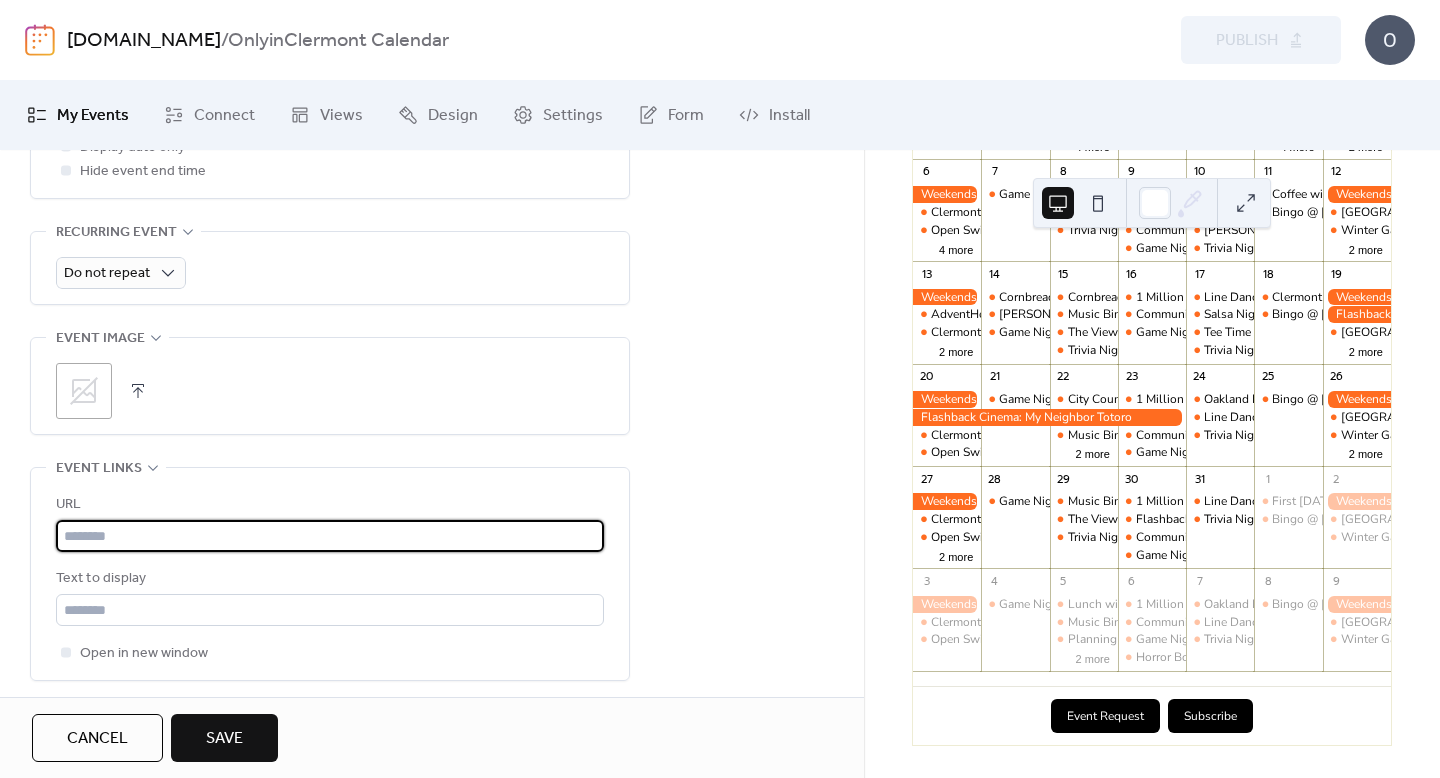 paste on "**********" 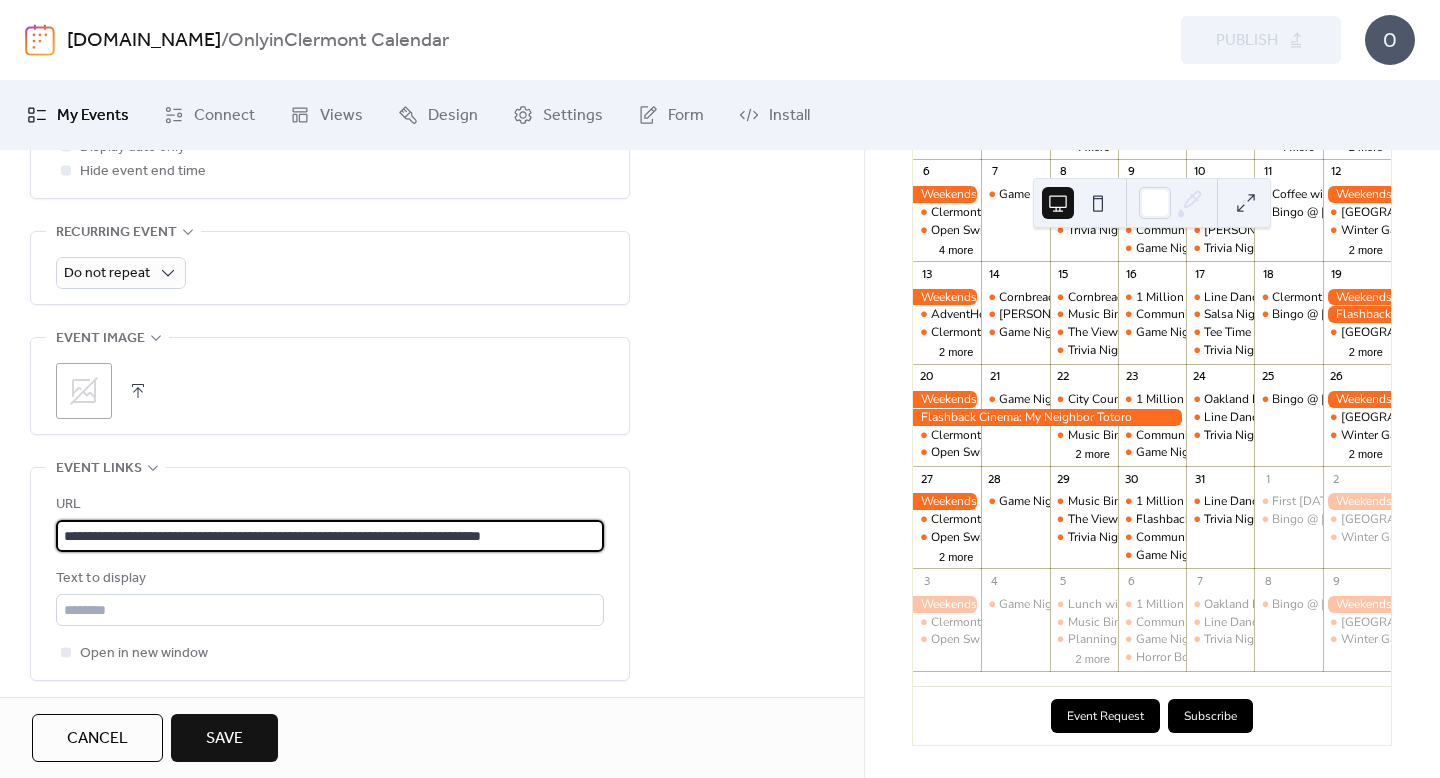 scroll, scrollTop: 0, scrollLeft: 51, axis: horizontal 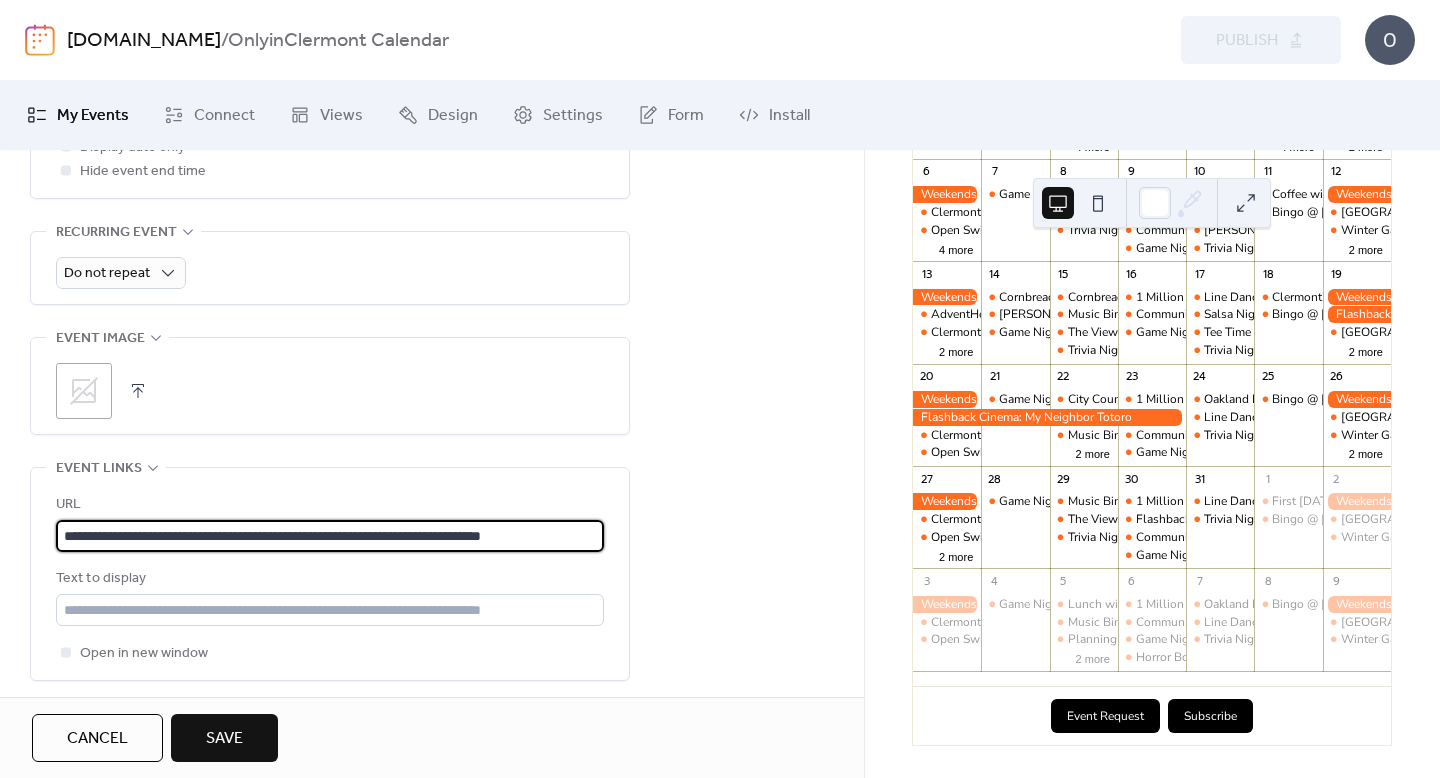 type on "**********" 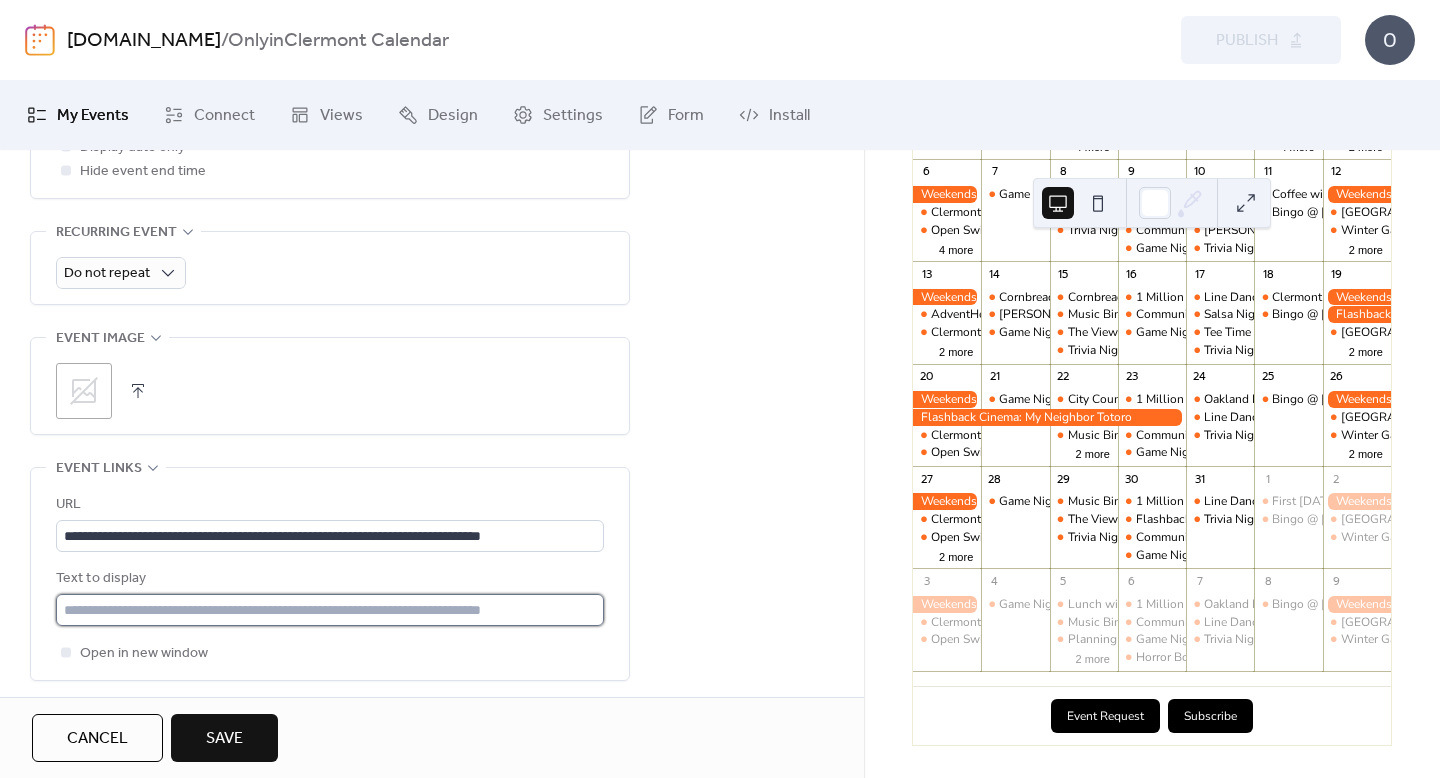 drag, startPoint x: 222, startPoint y: 629, endPoint x: 206, endPoint y: 612, distance: 23.345236 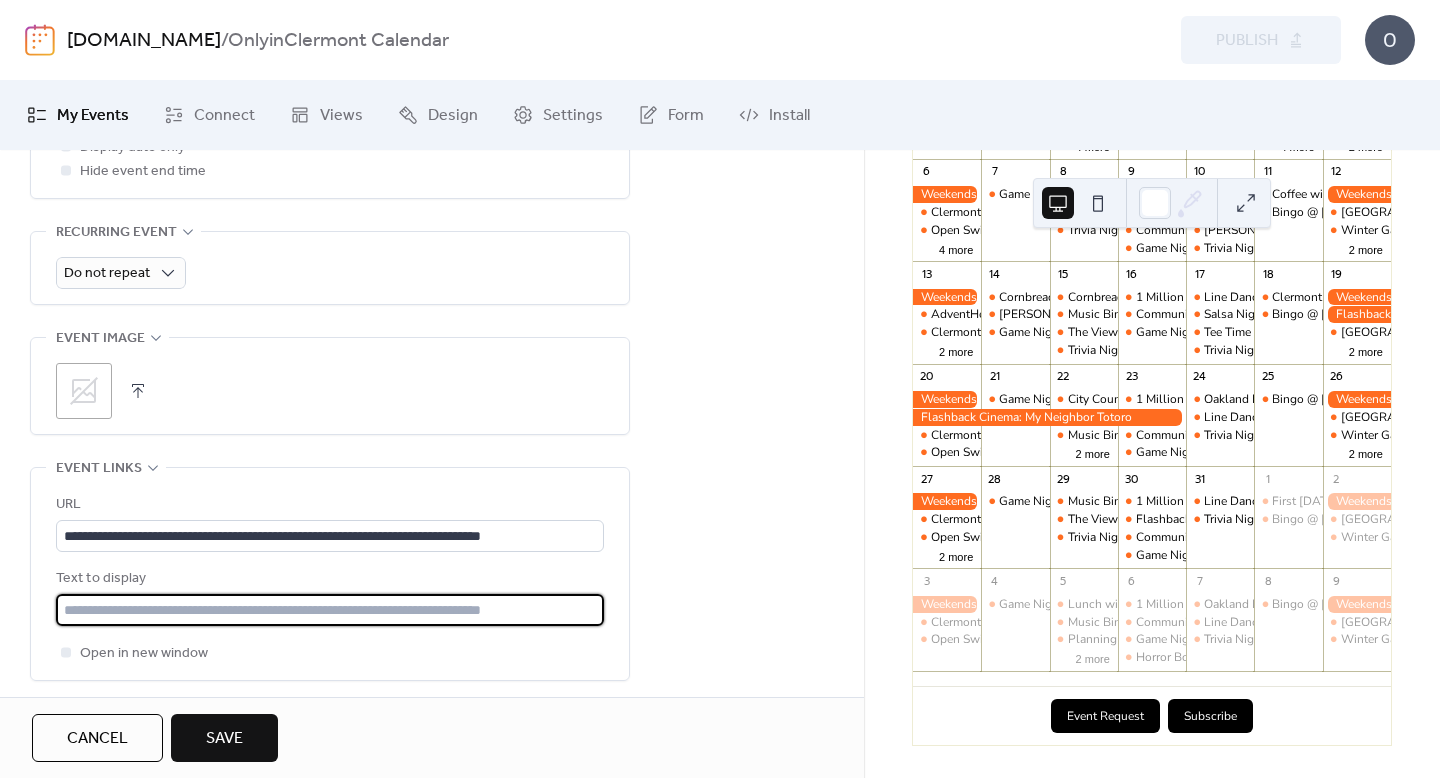 type on "**********" 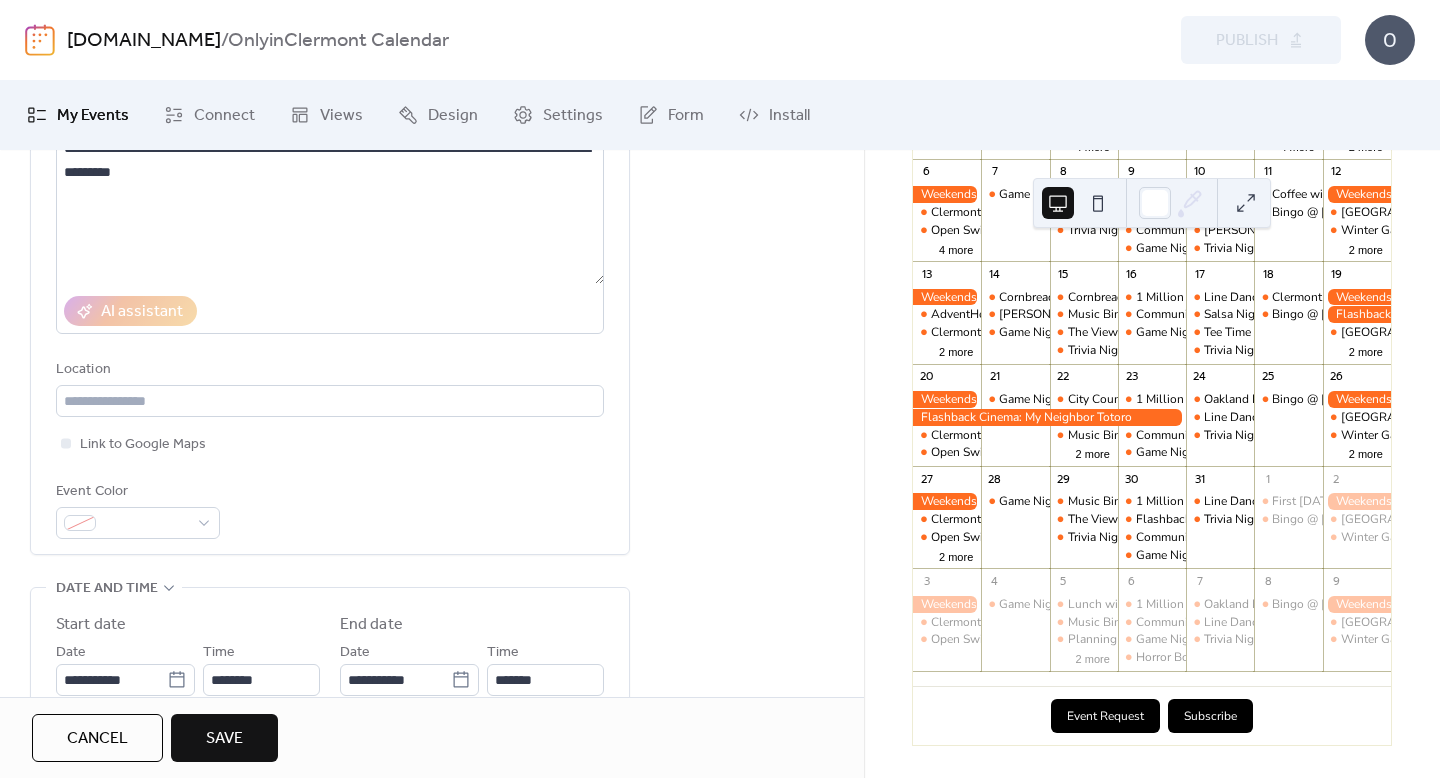 scroll, scrollTop: 0, scrollLeft: 0, axis: both 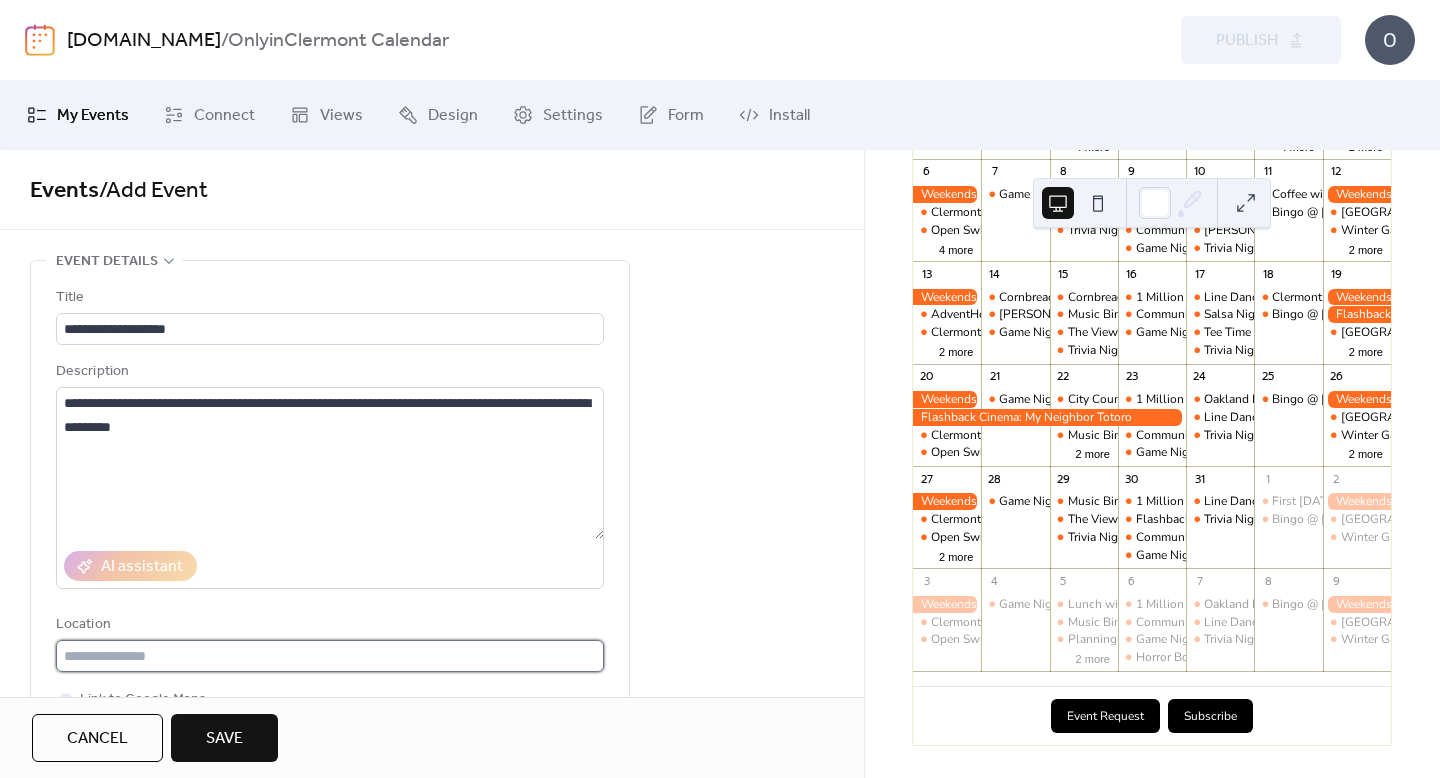 click at bounding box center [330, 656] 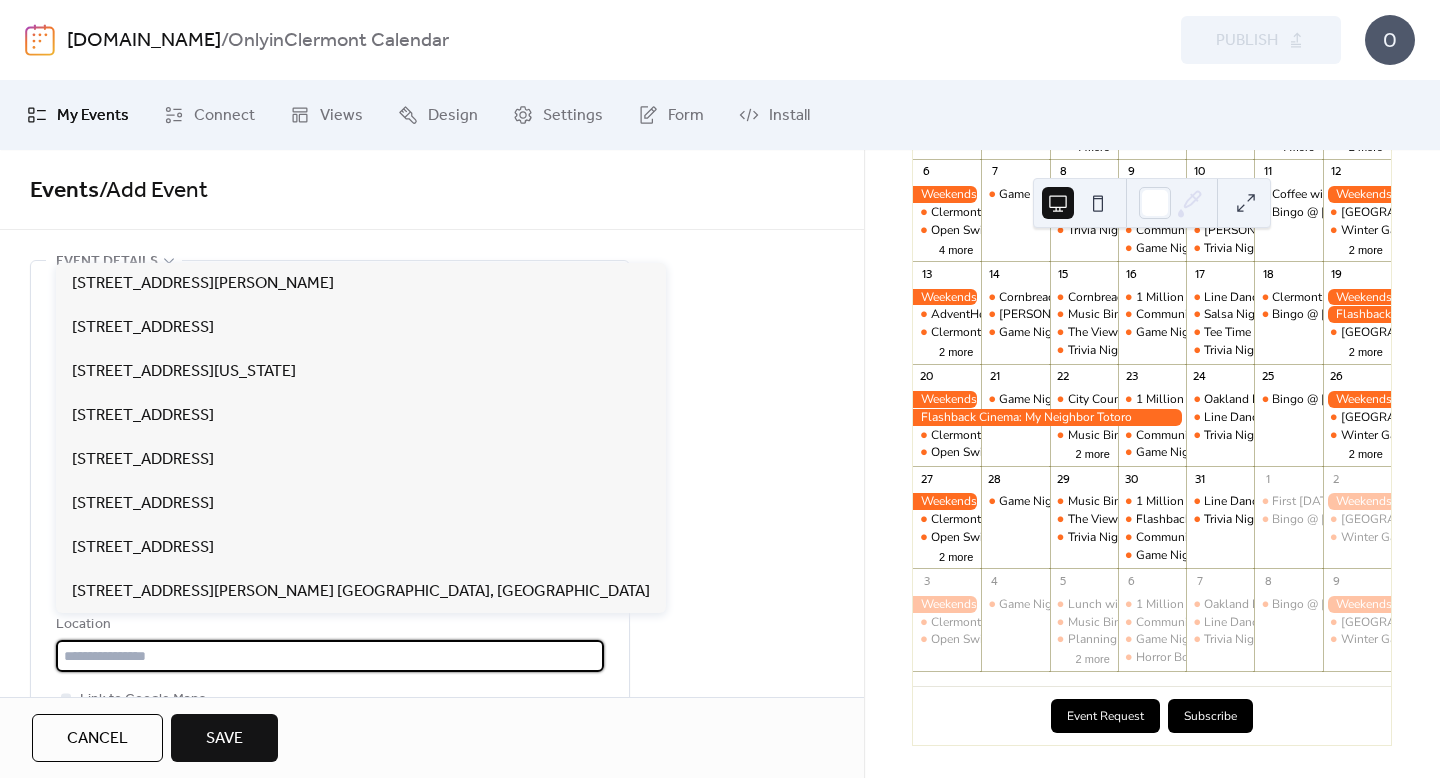 click at bounding box center [330, 656] 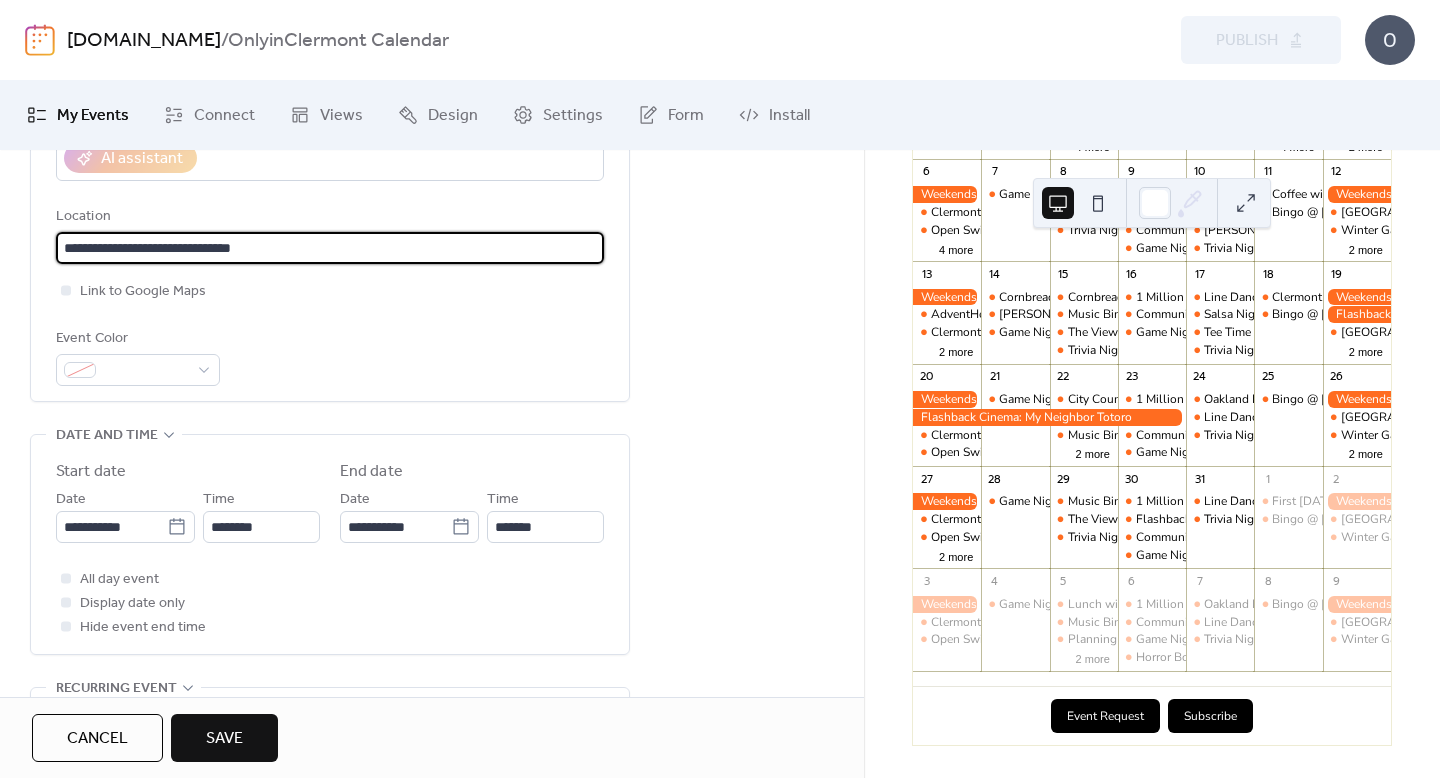 scroll, scrollTop: 409, scrollLeft: 0, axis: vertical 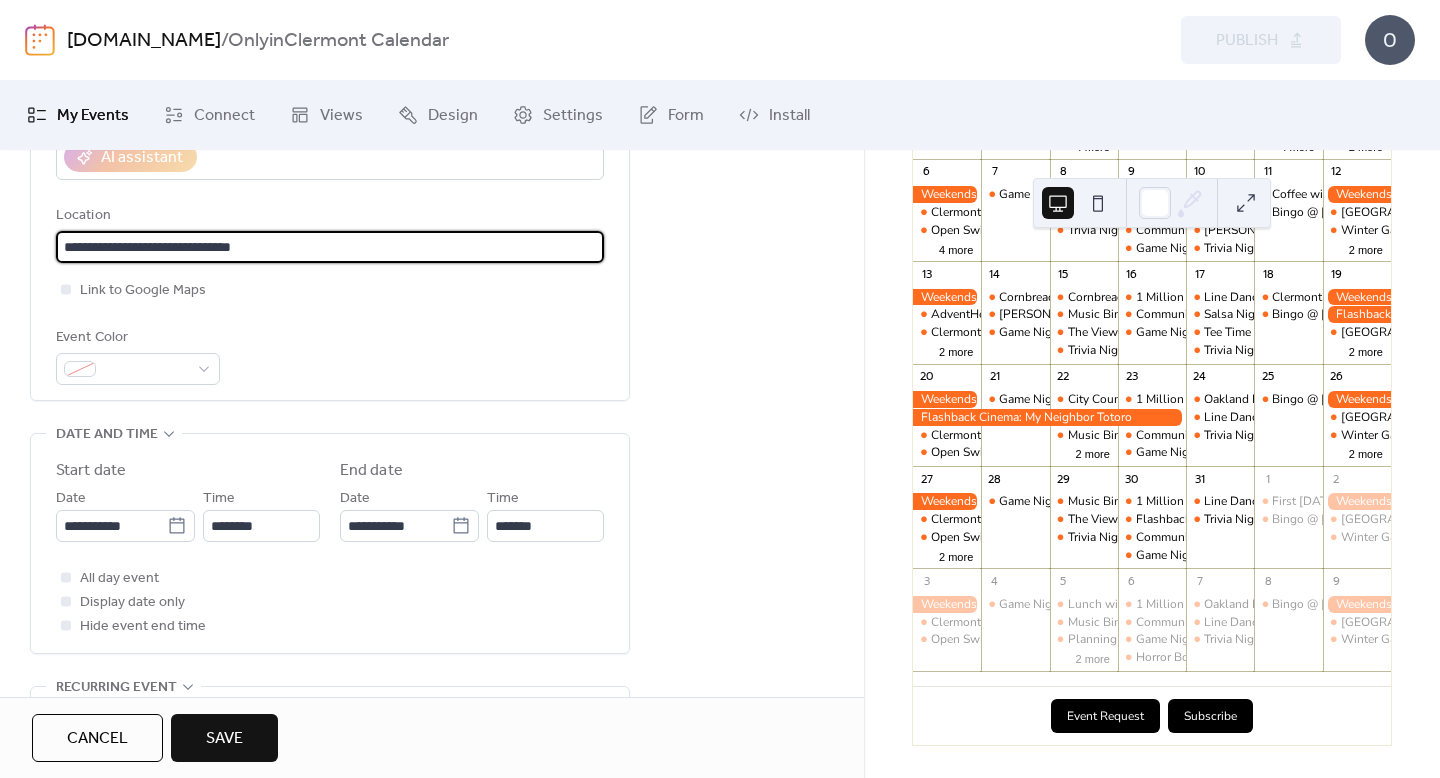 type on "**********" 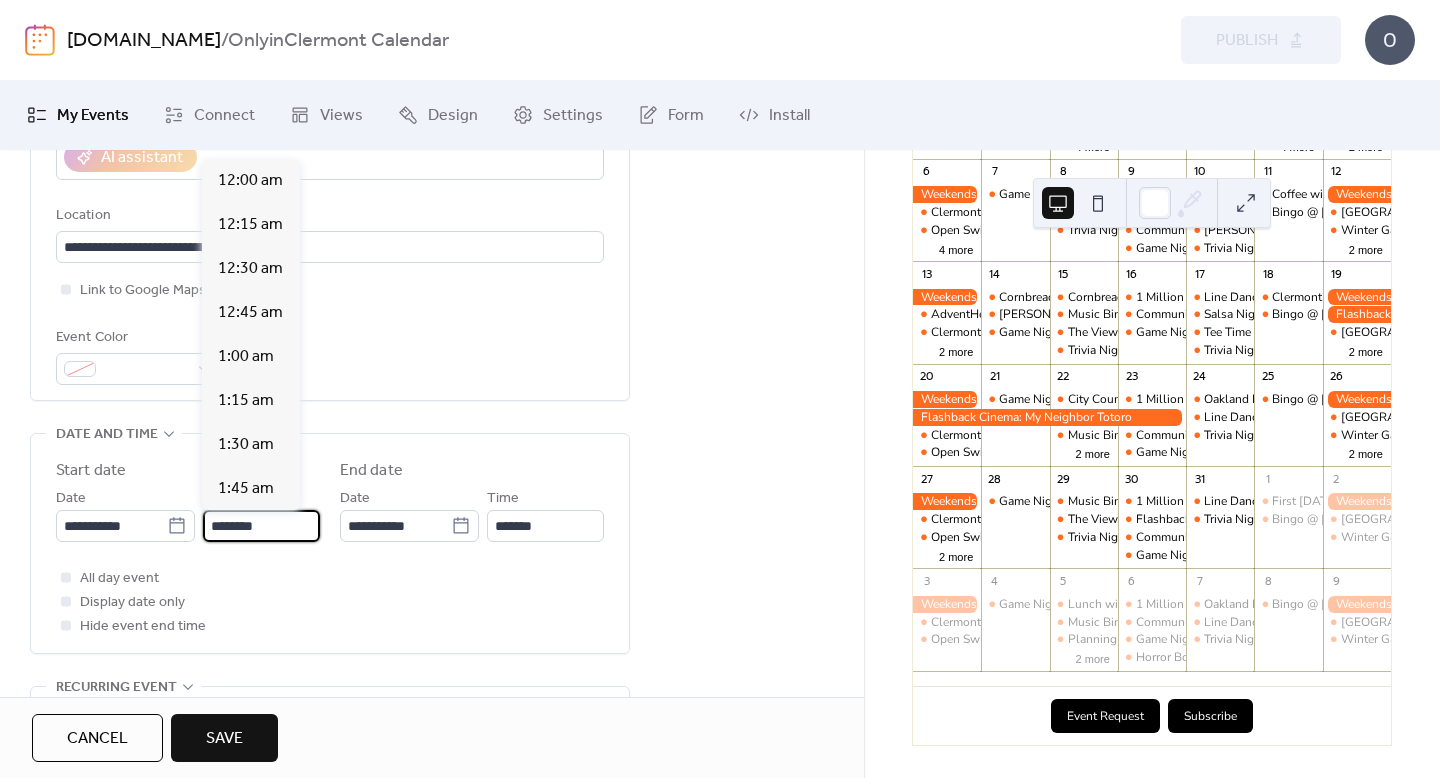 click on "********" at bounding box center [261, 526] 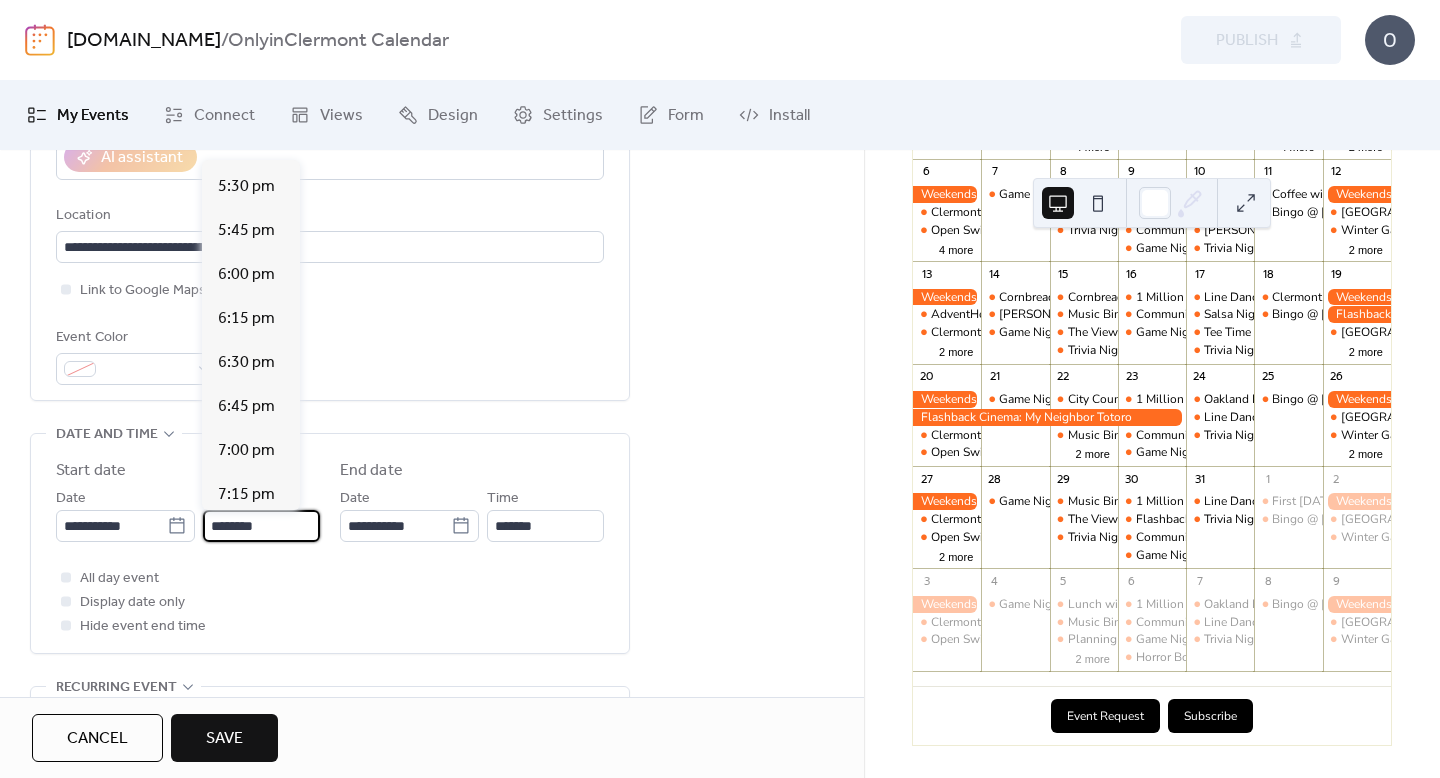 scroll, scrollTop: 3074, scrollLeft: 0, axis: vertical 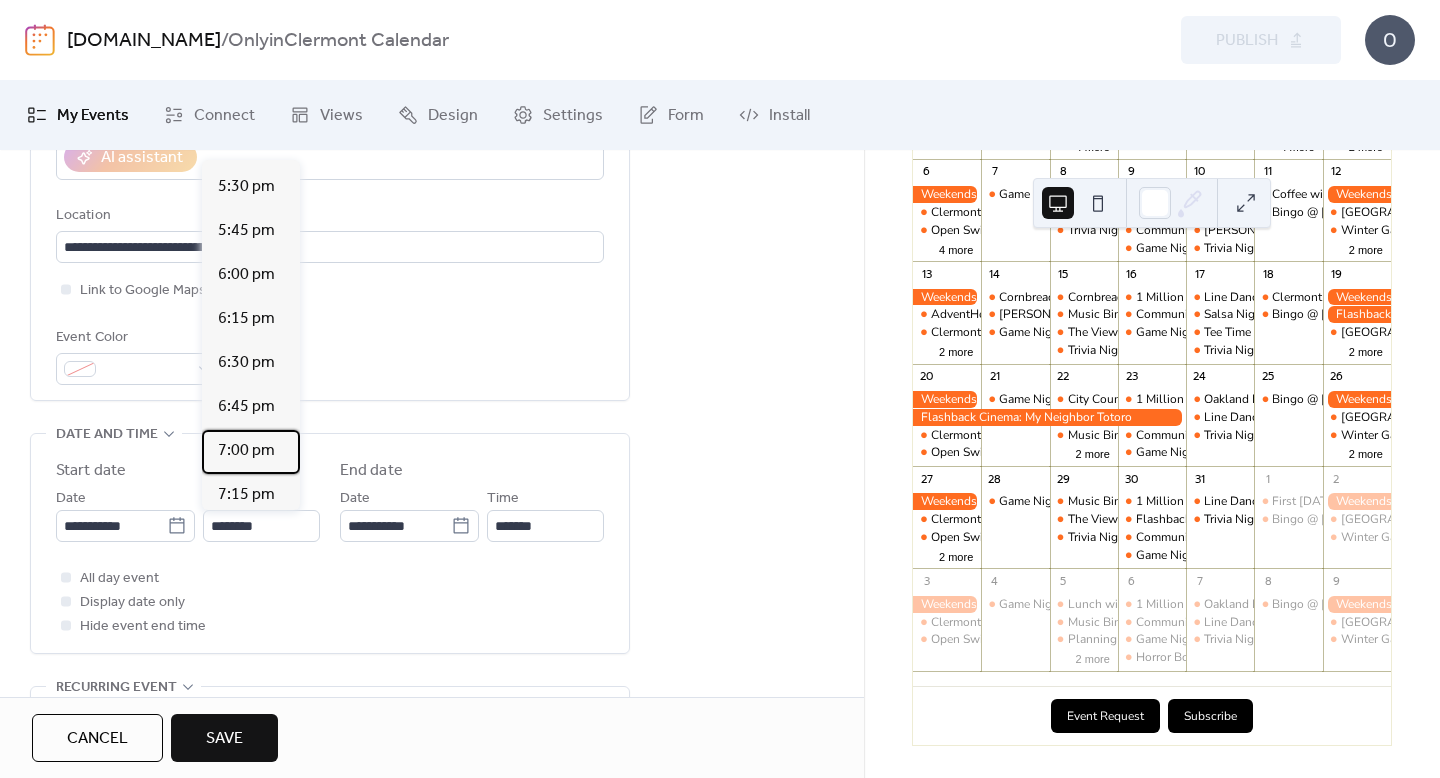 click on "7:00 pm" at bounding box center (251, 452) 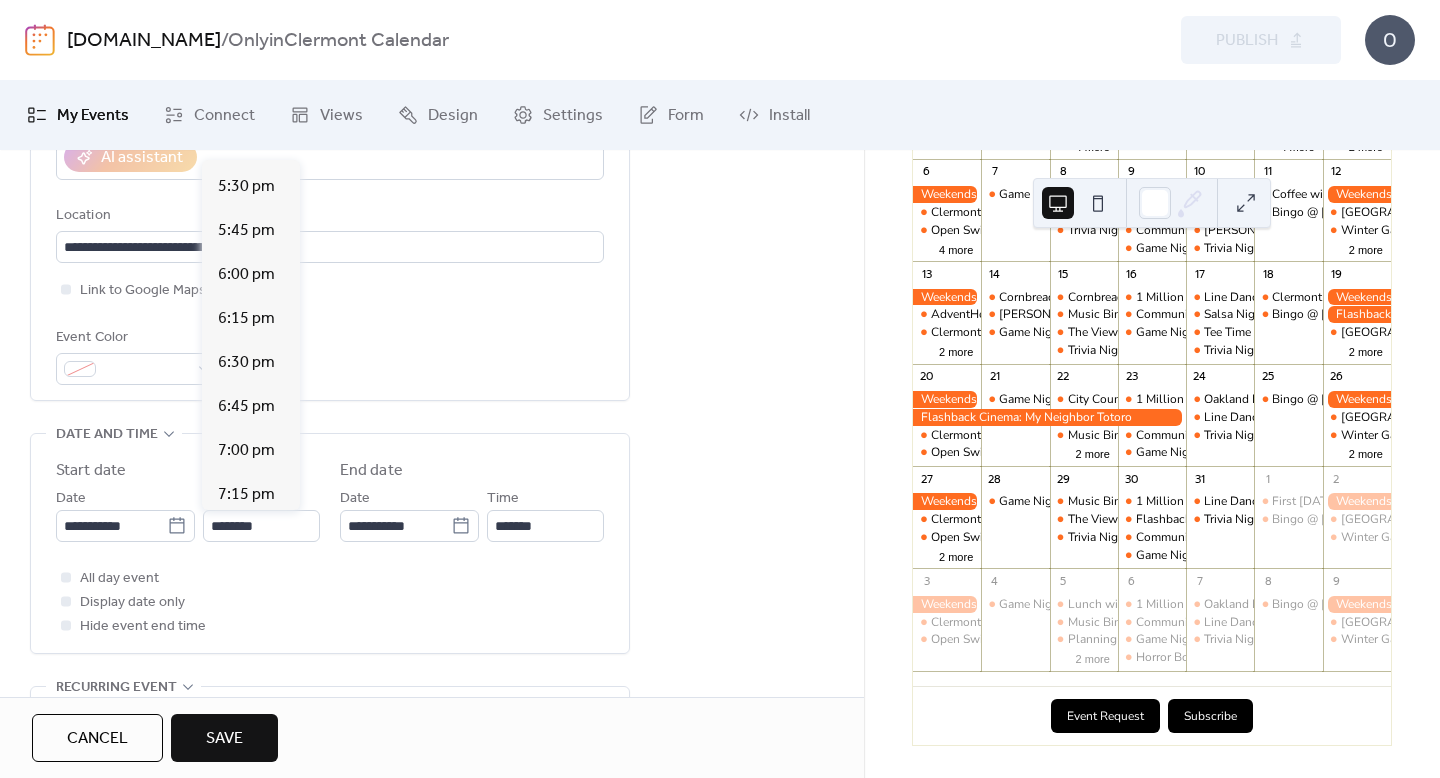 type on "*******" 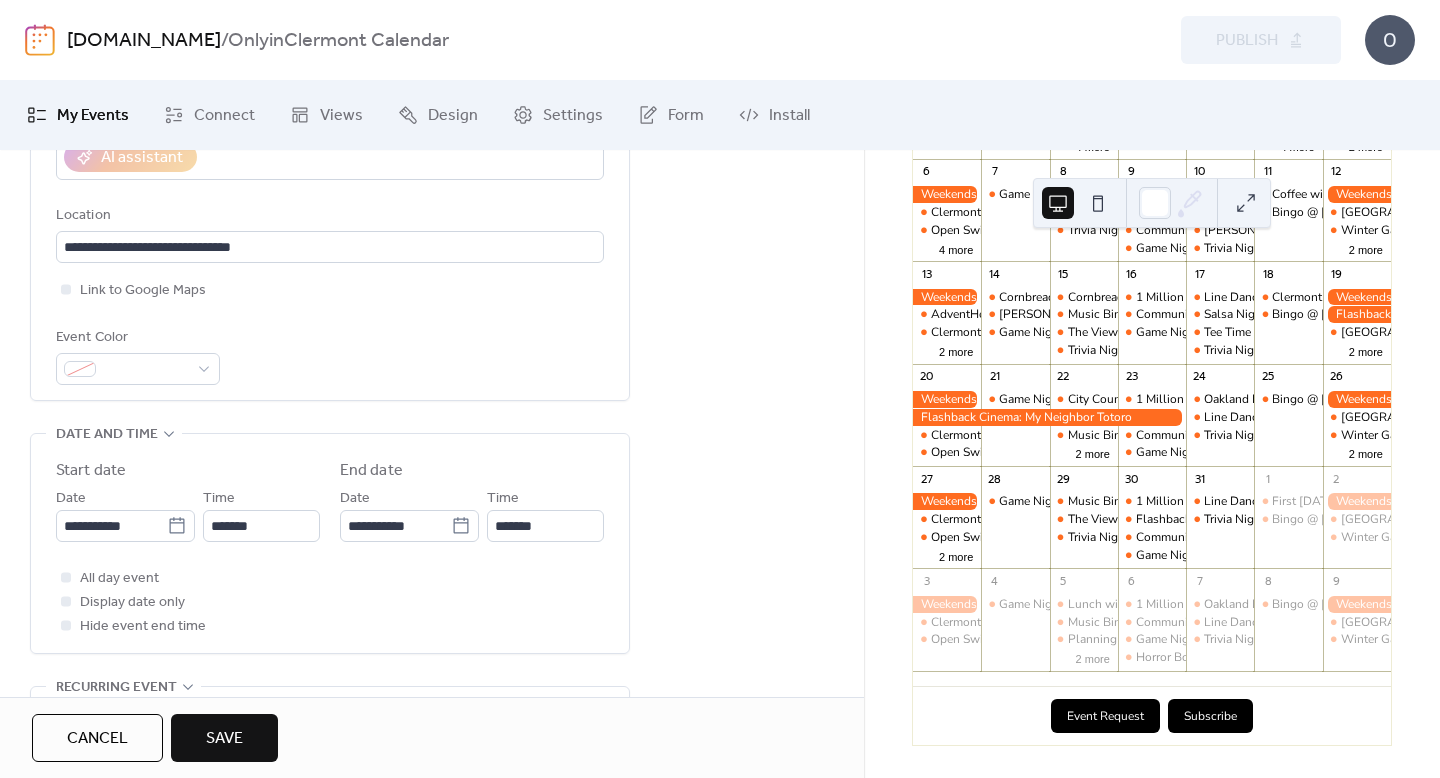 scroll, scrollTop: 480, scrollLeft: 0, axis: vertical 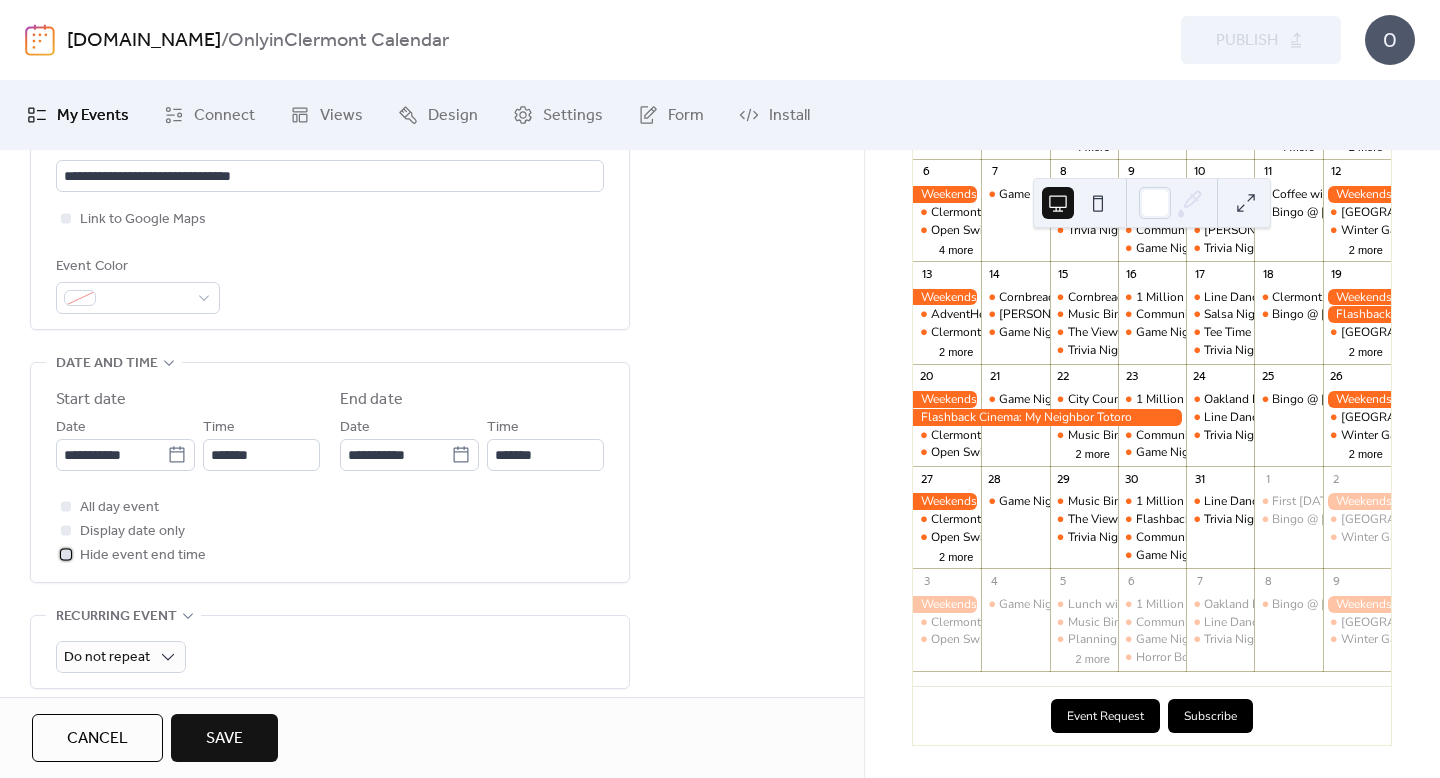 click on "Hide event end time" at bounding box center [143, 556] 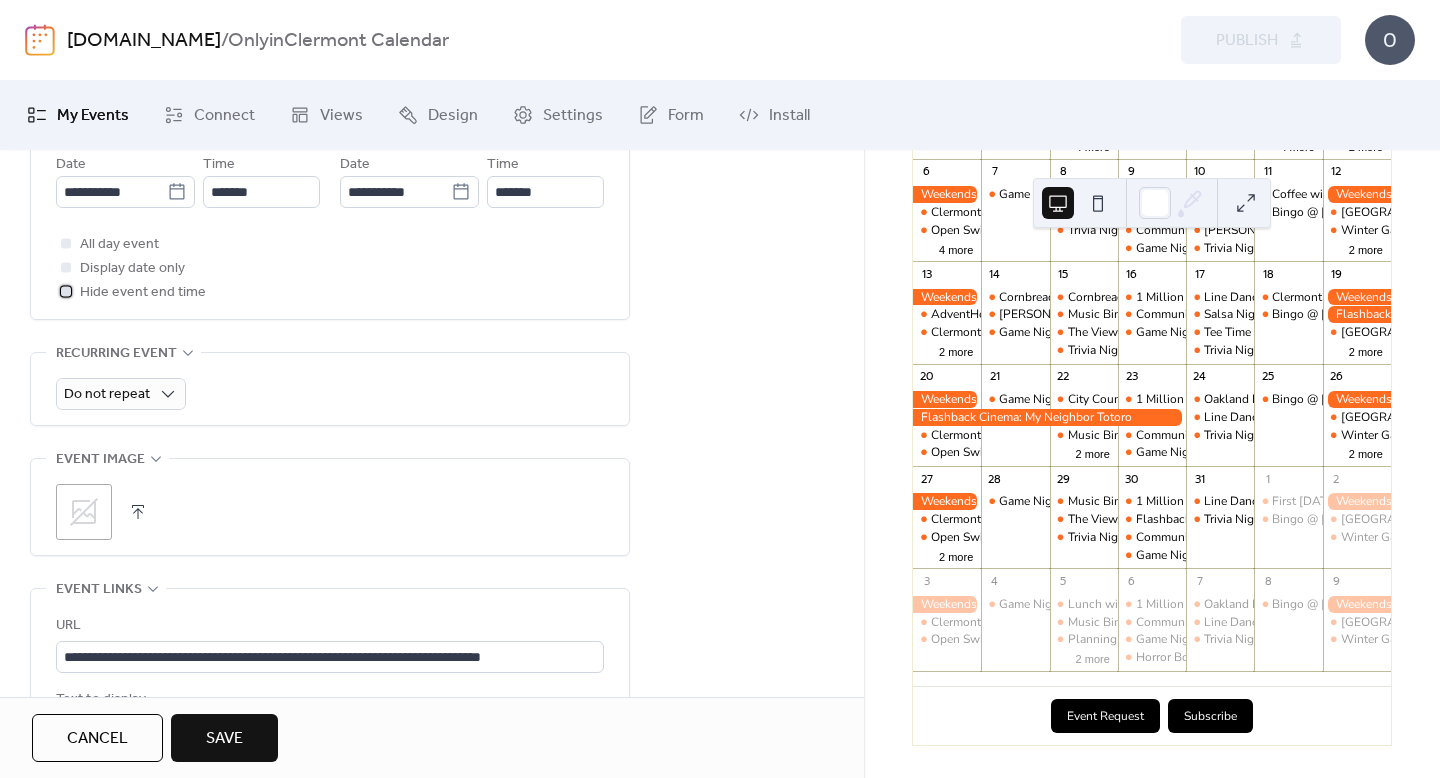 scroll, scrollTop: 752, scrollLeft: 0, axis: vertical 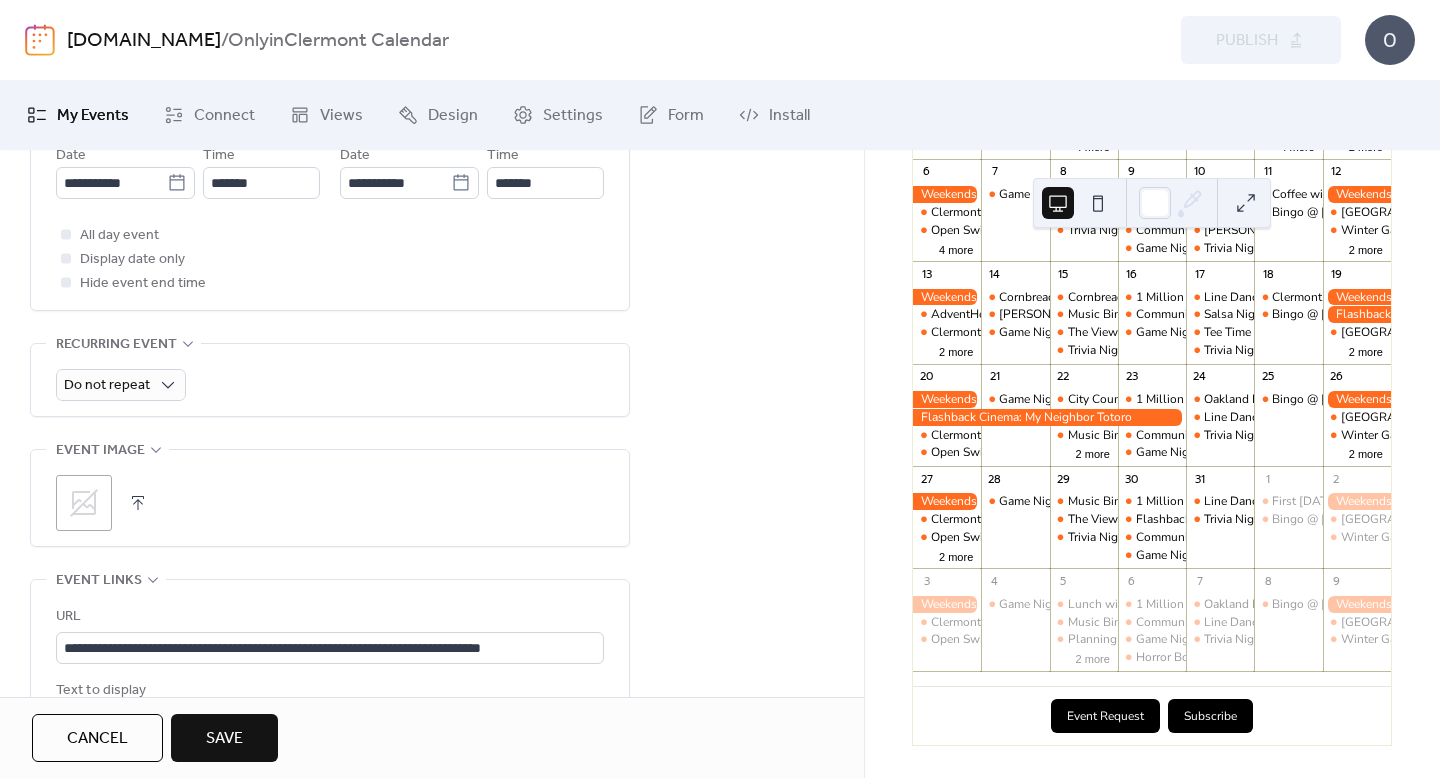 click 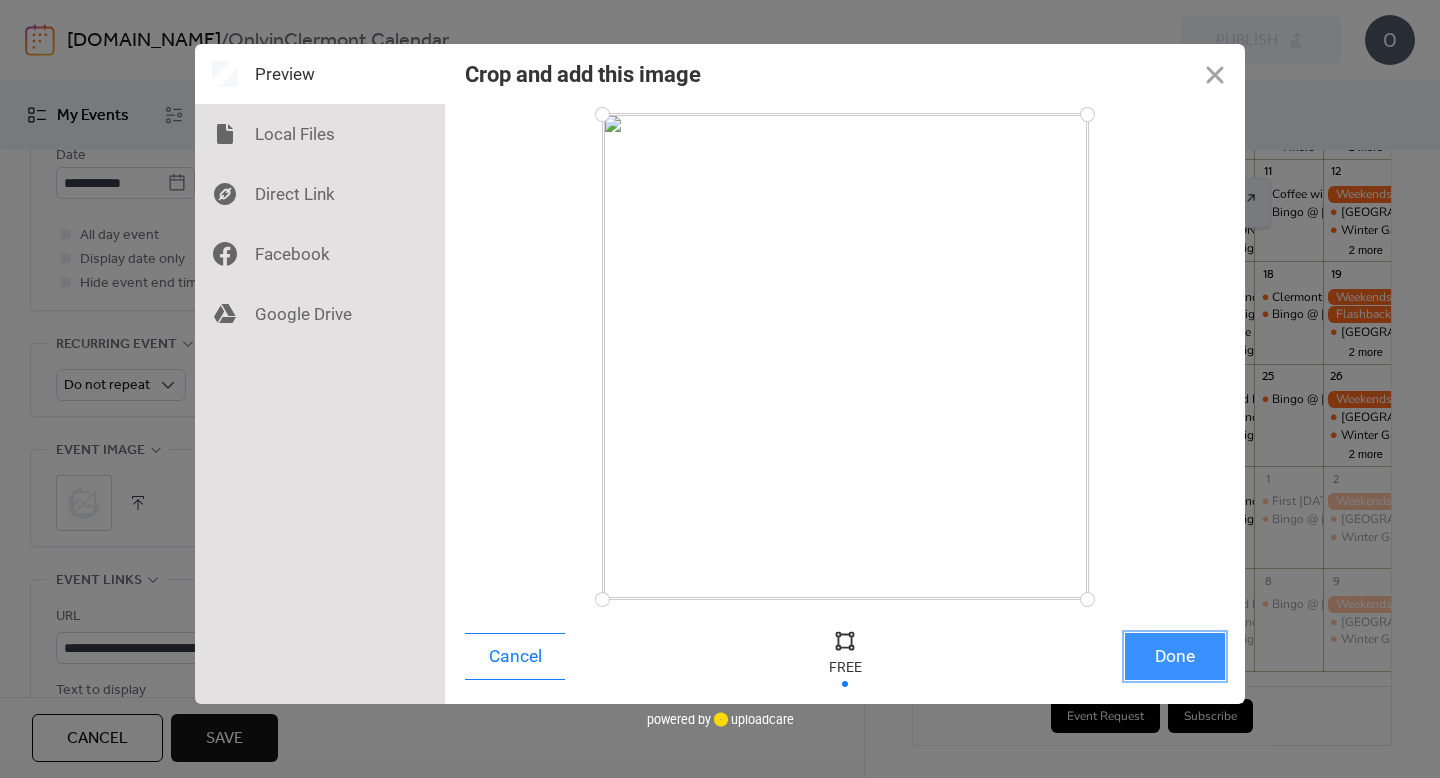click on "Done" at bounding box center (1175, 656) 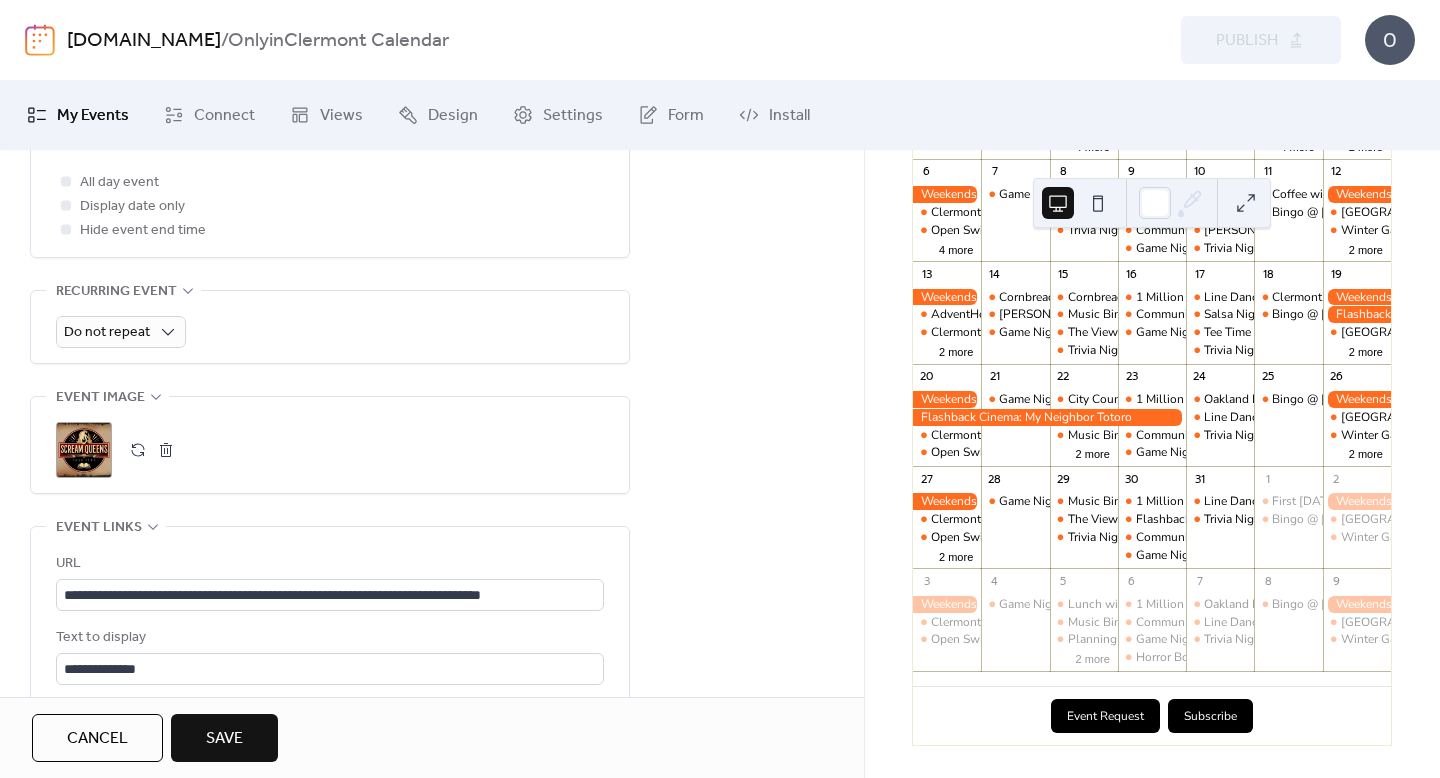 scroll, scrollTop: 812, scrollLeft: 0, axis: vertical 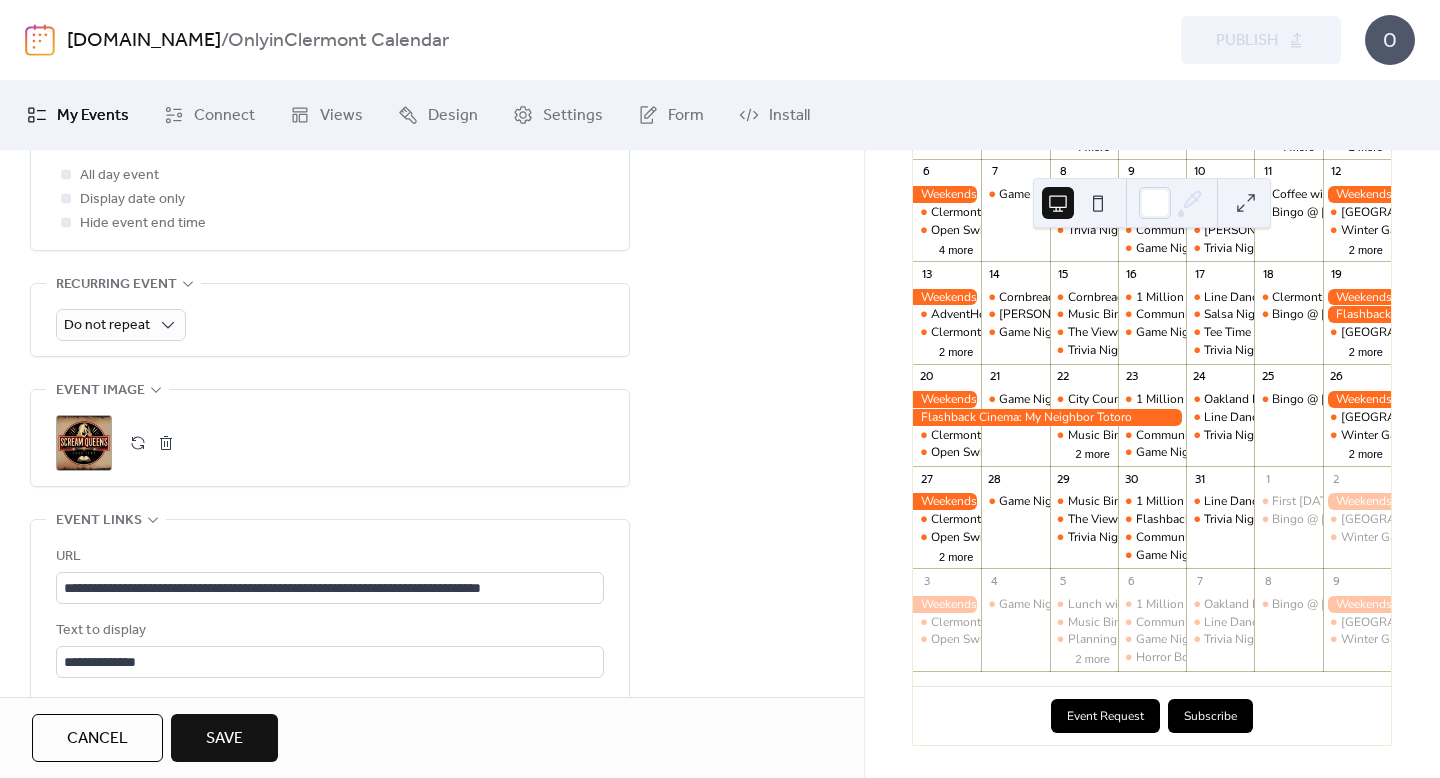 click on "Save" at bounding box center [224, 739] 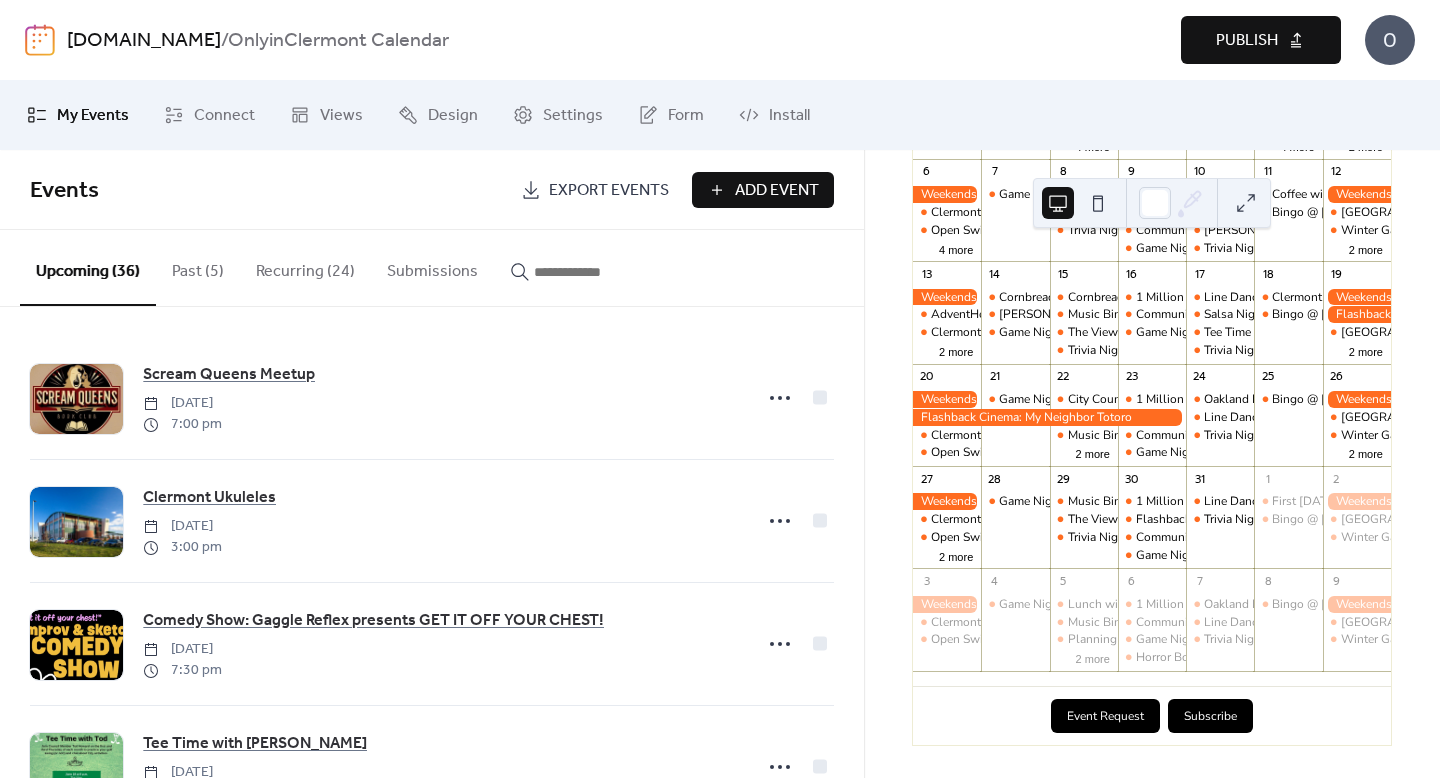 click on "Add Event" at bounding box center (777, 191) 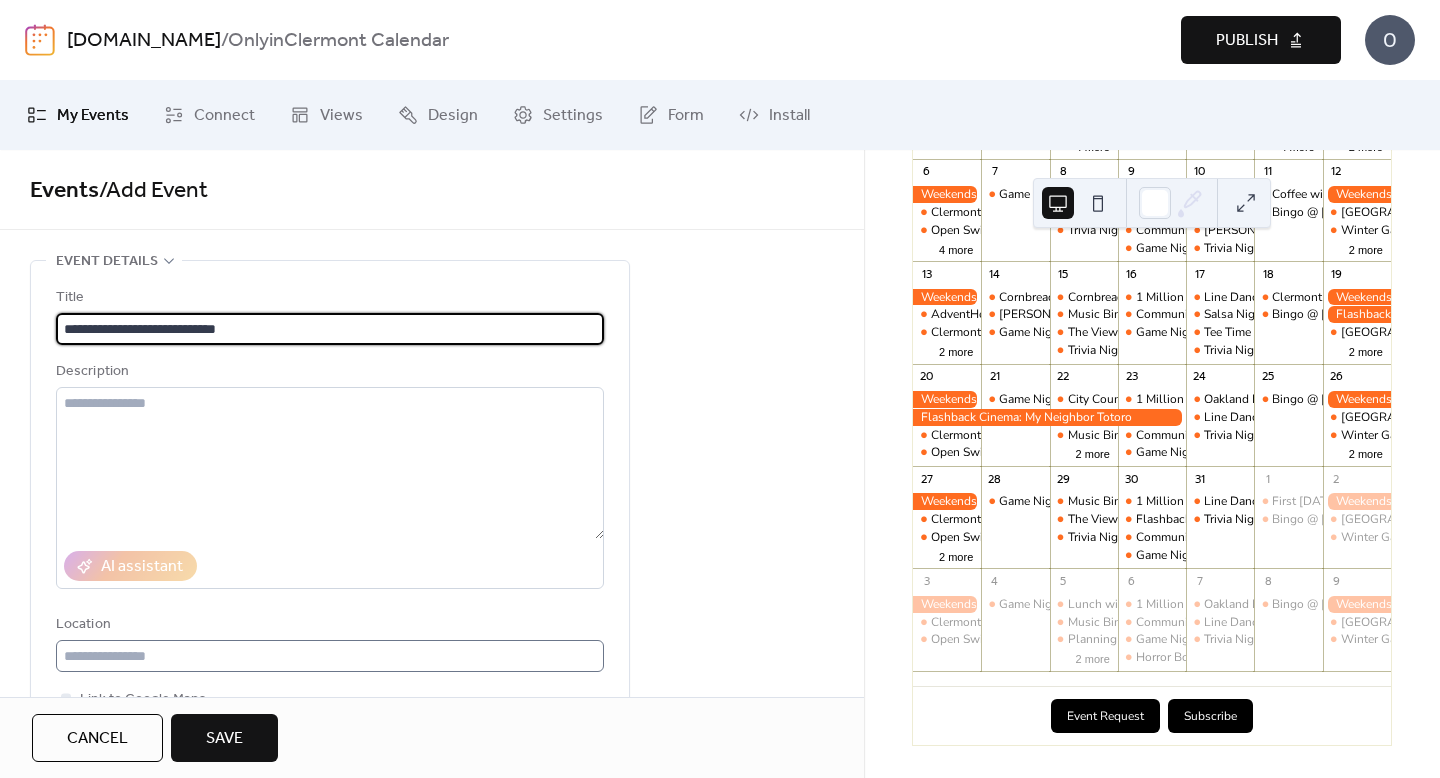 type on "**********" 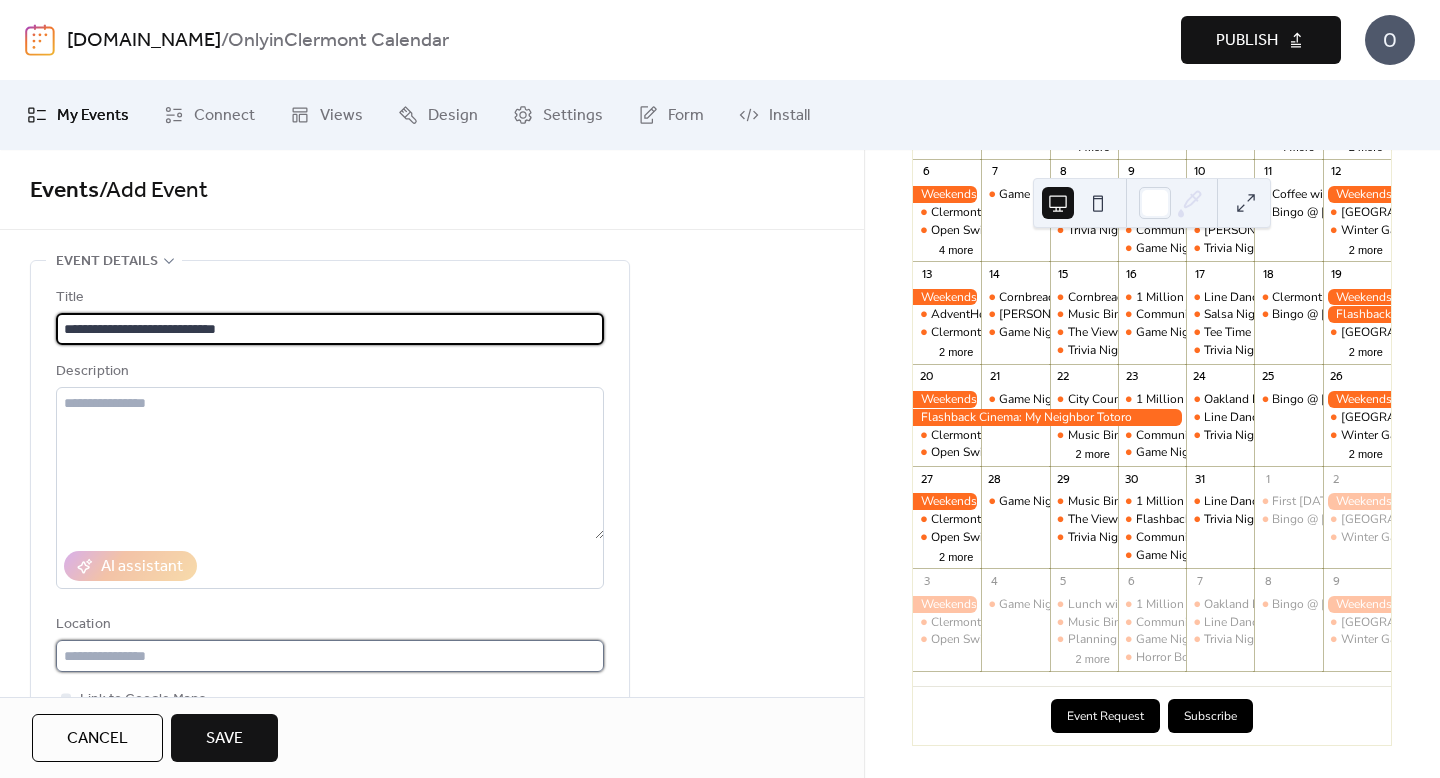 click at bounding box center [330, 656] 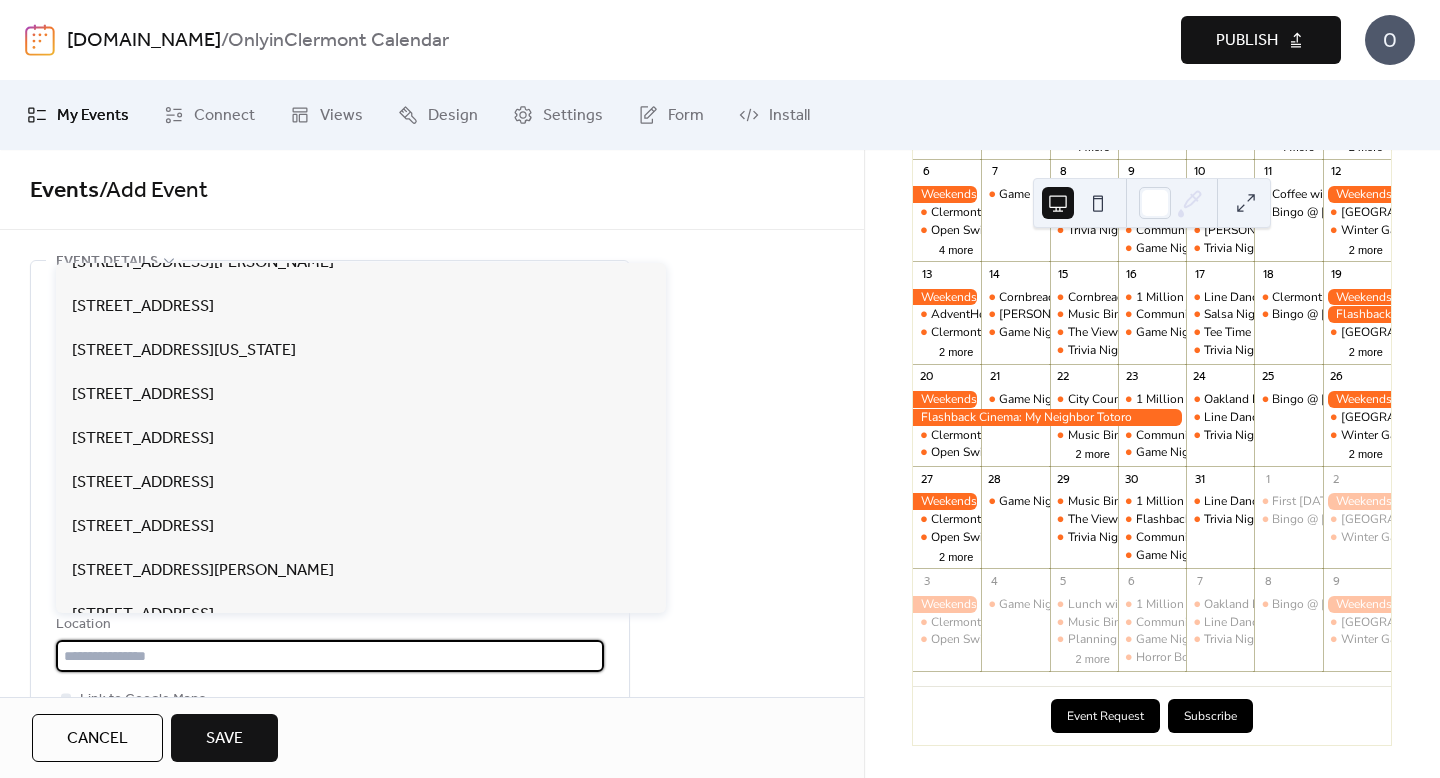 scroll, scrollTop: 814, scrollLeft: 0, axis: vertical 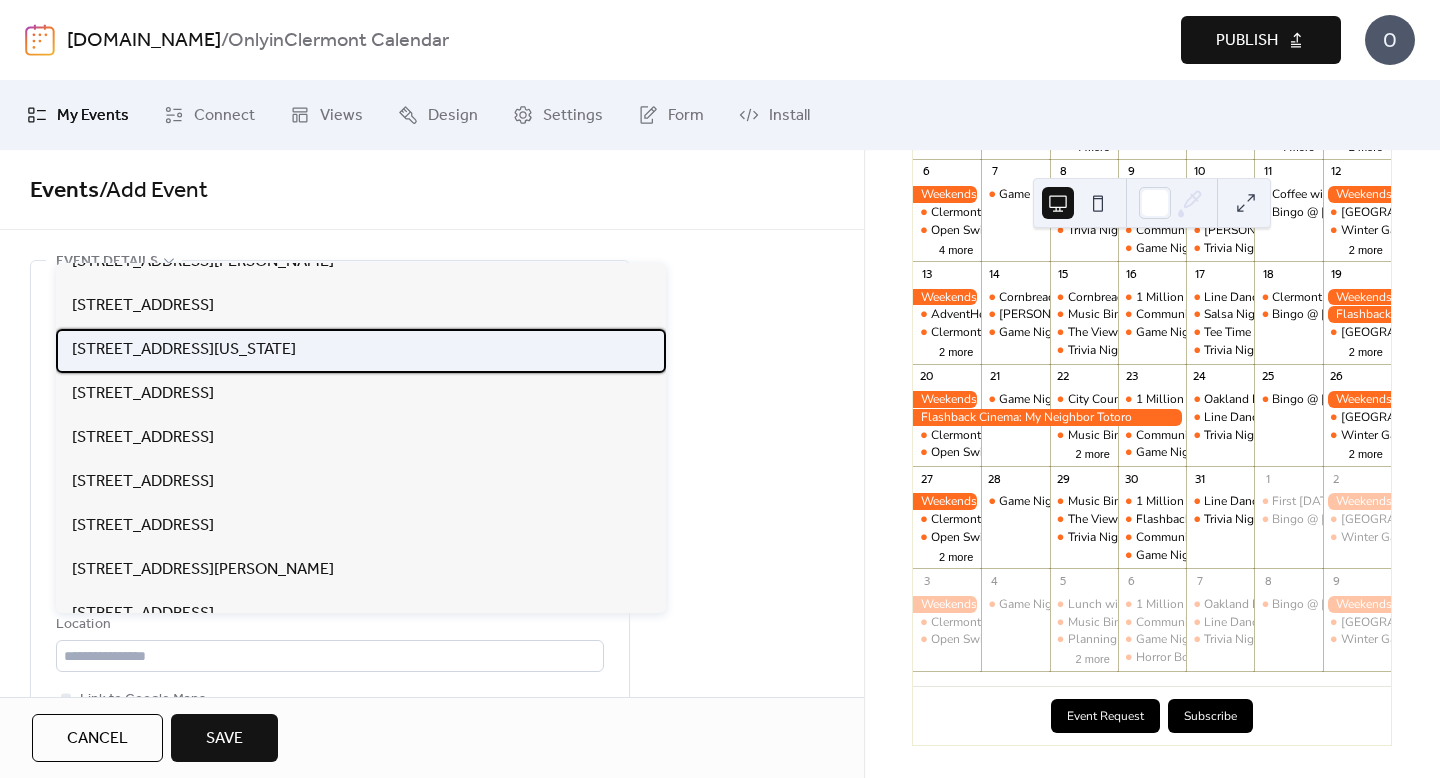 click on "[STREET_ADDRESS][US_STATE]" at bounding box center [184, 350] 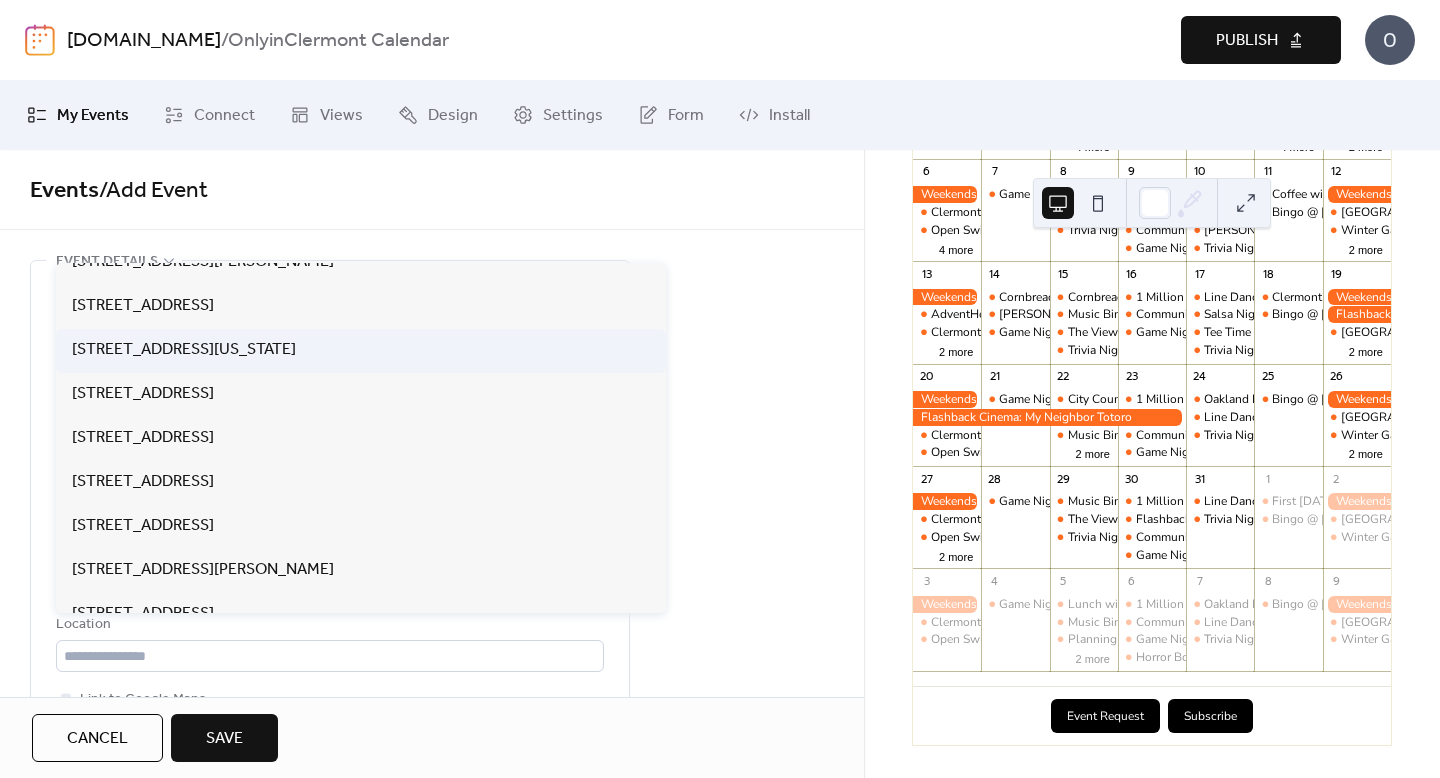 type on "**********" 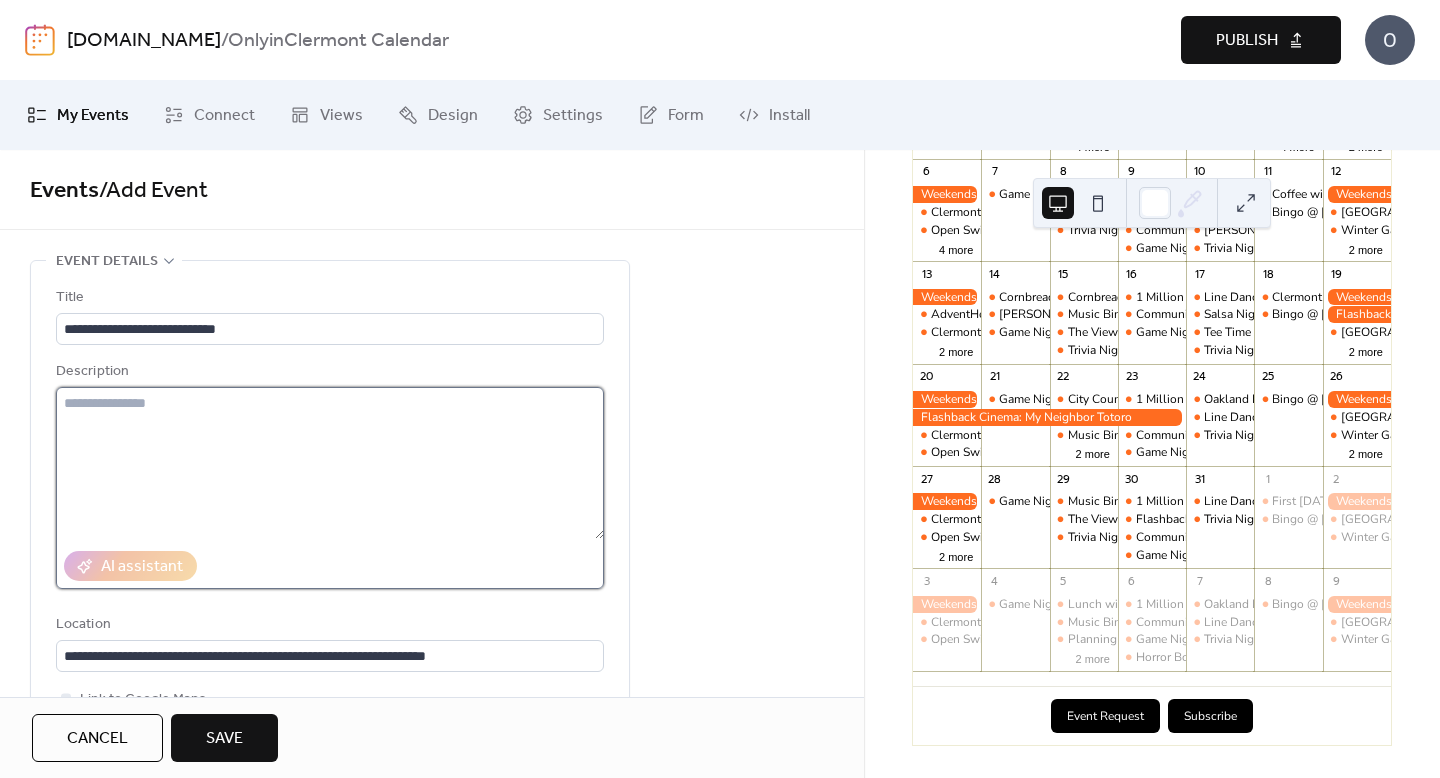 click at bounding box center (330, 463) 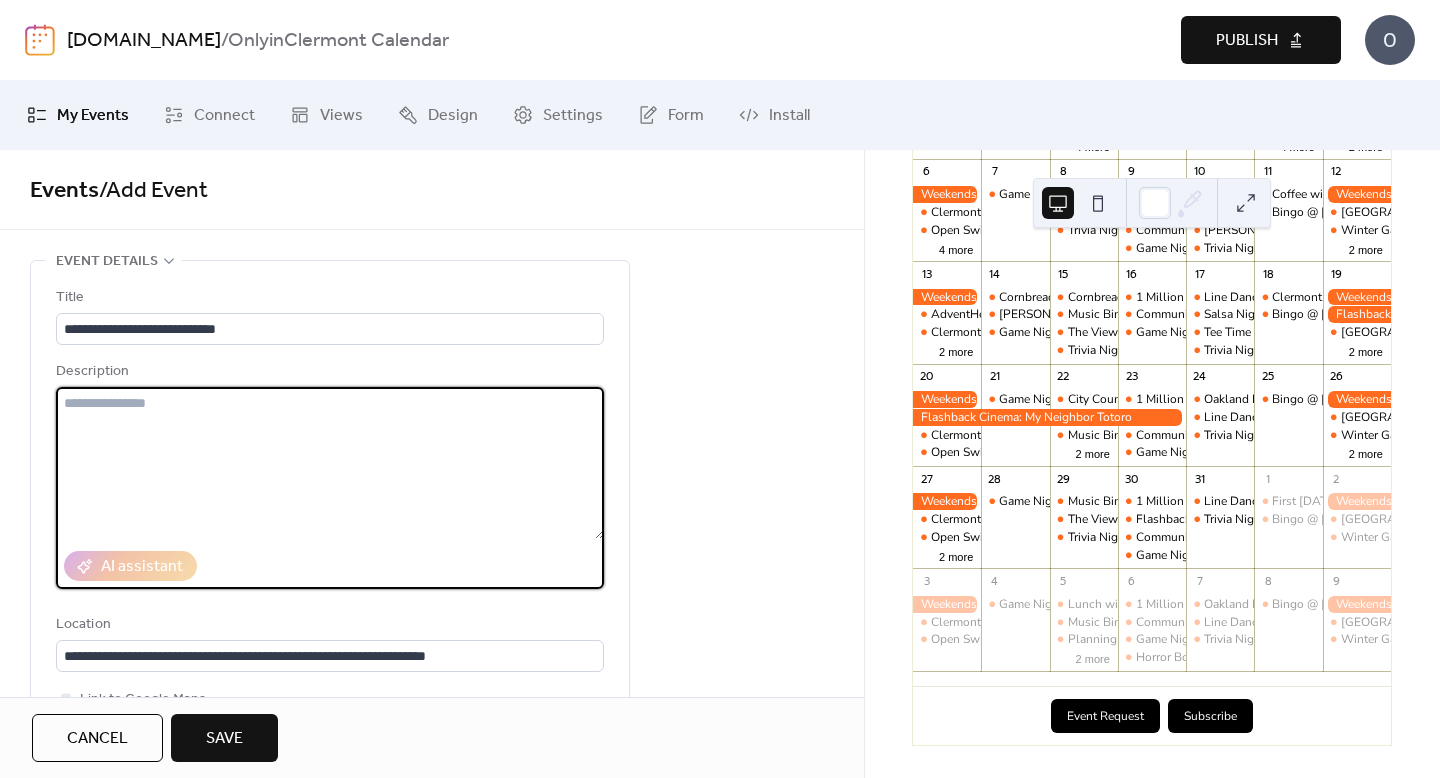 paste on "**********" 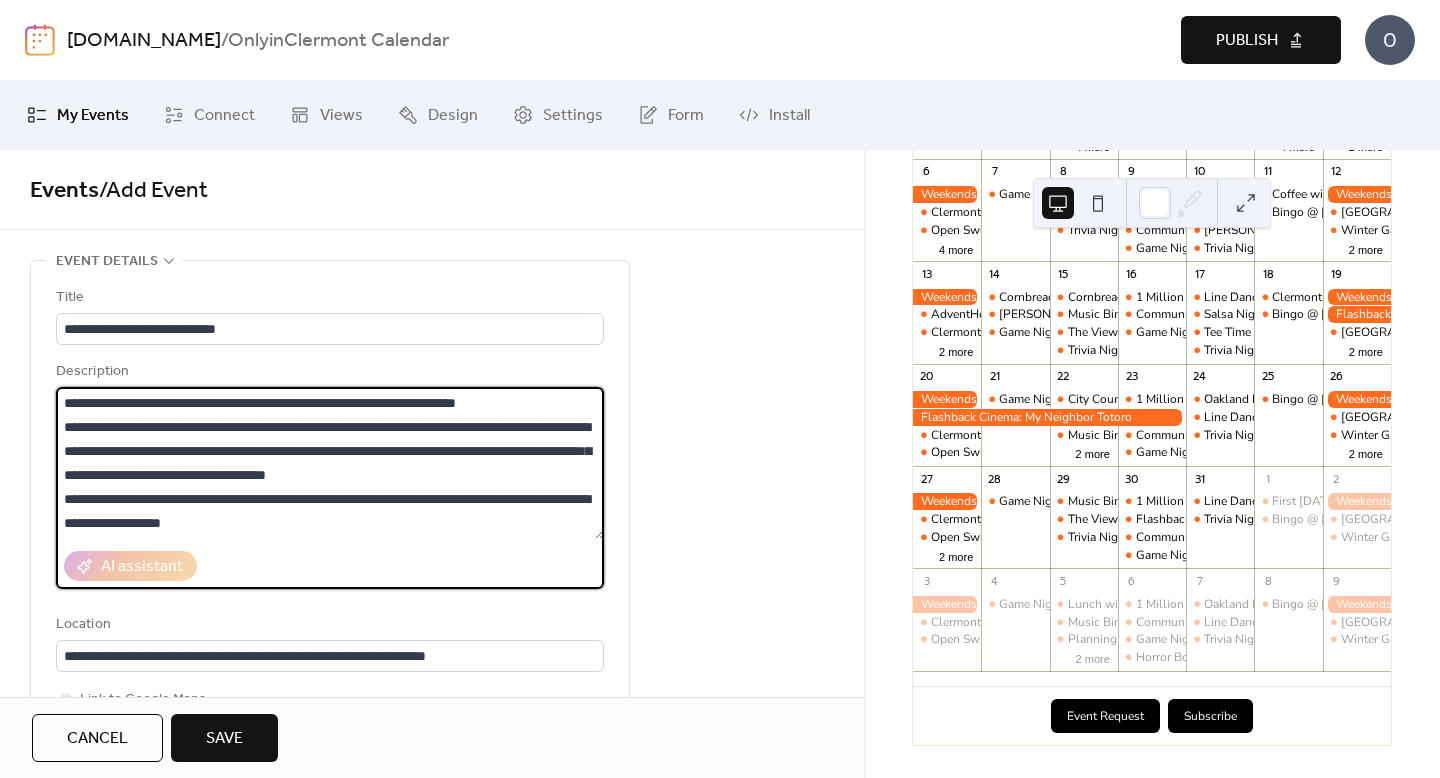 scroll, scrollTop: 192, scrollLeft: 0, axis: vertical 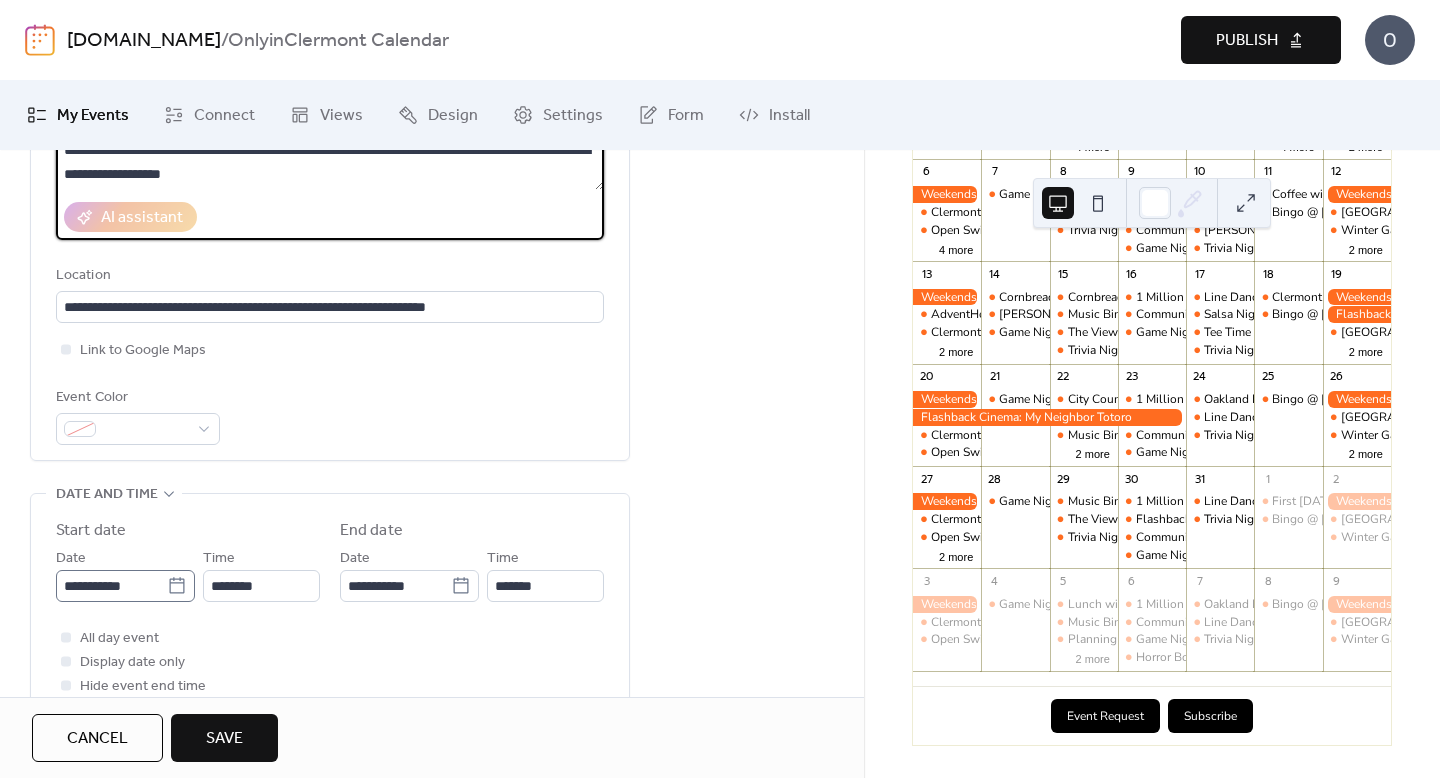 type on "**********" 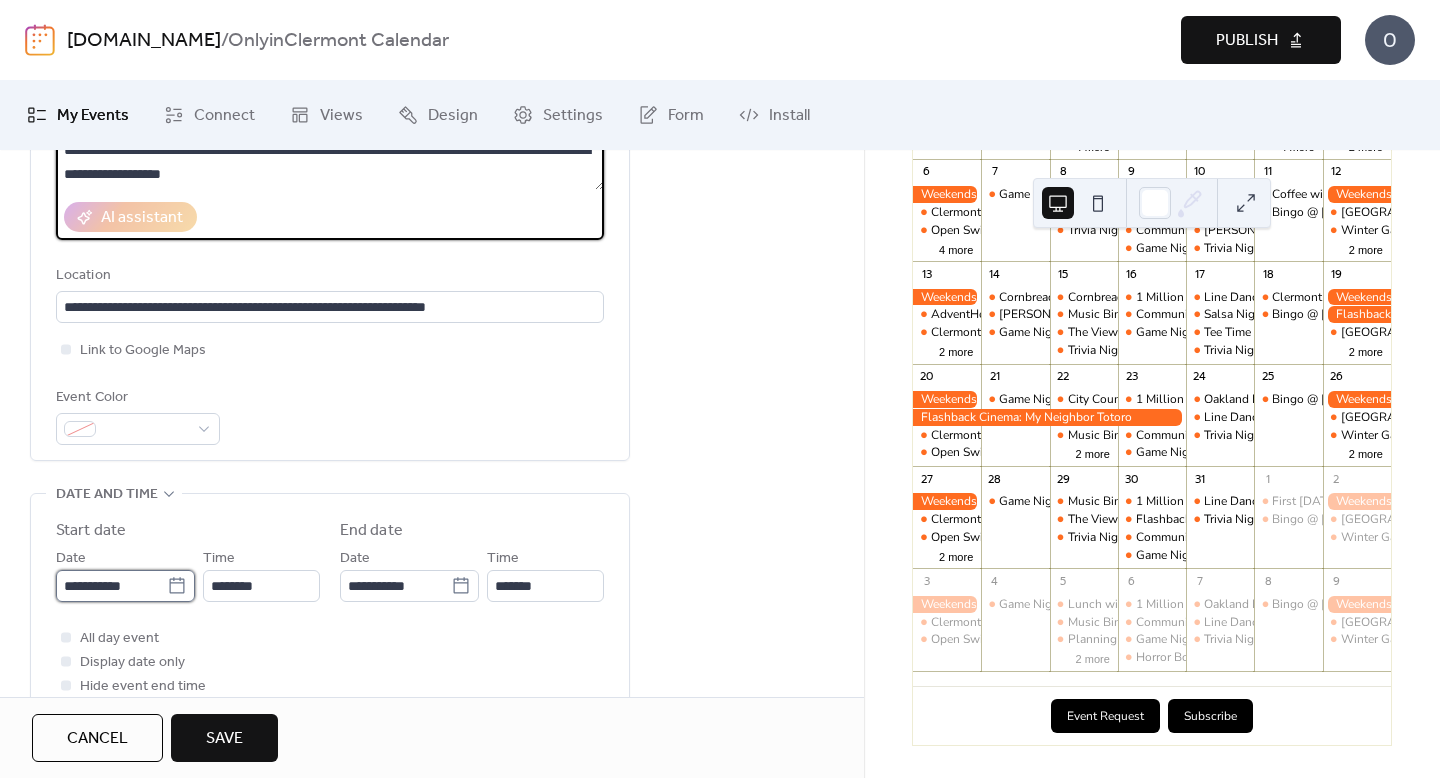 click on "**********" at bounding box center (111, 586) 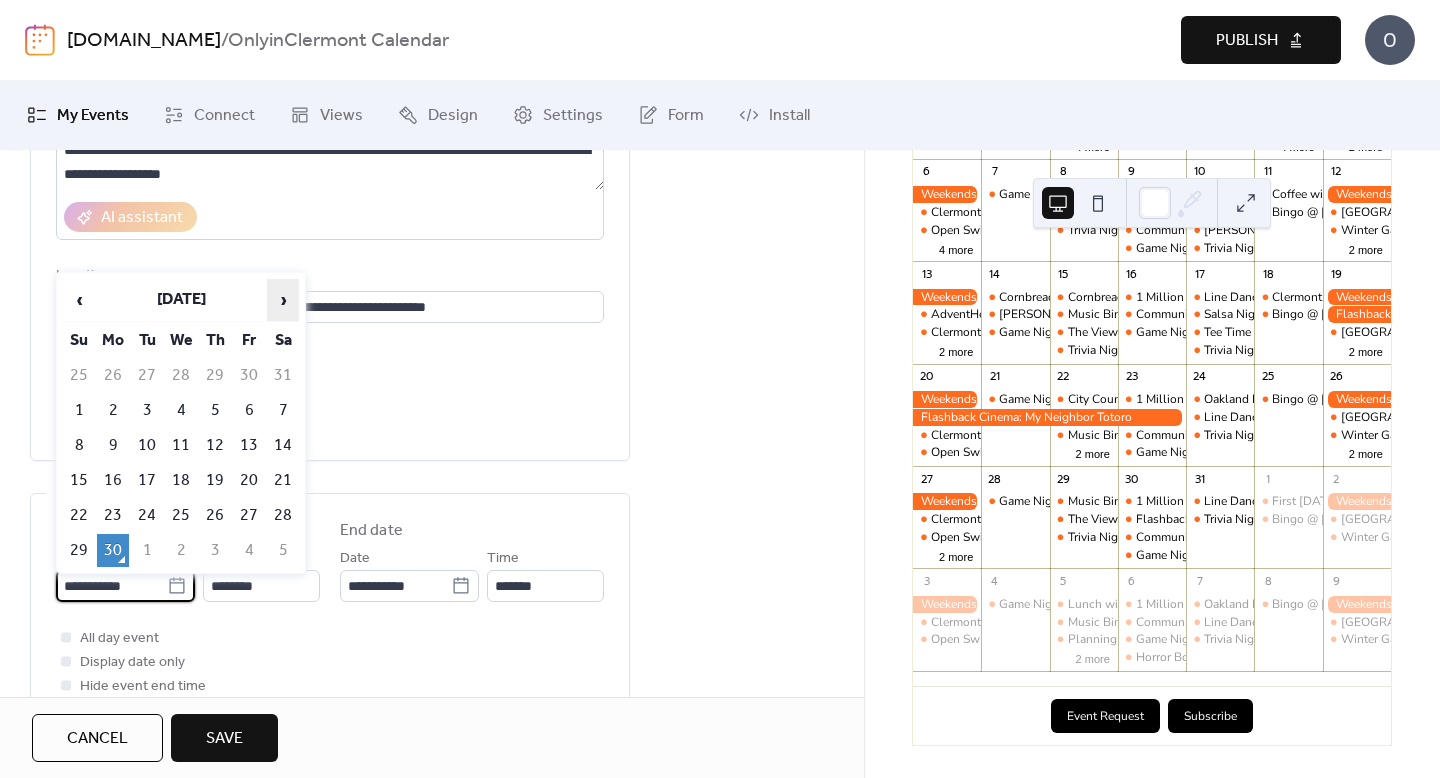 click on "›" at bounding box center (283, 300) 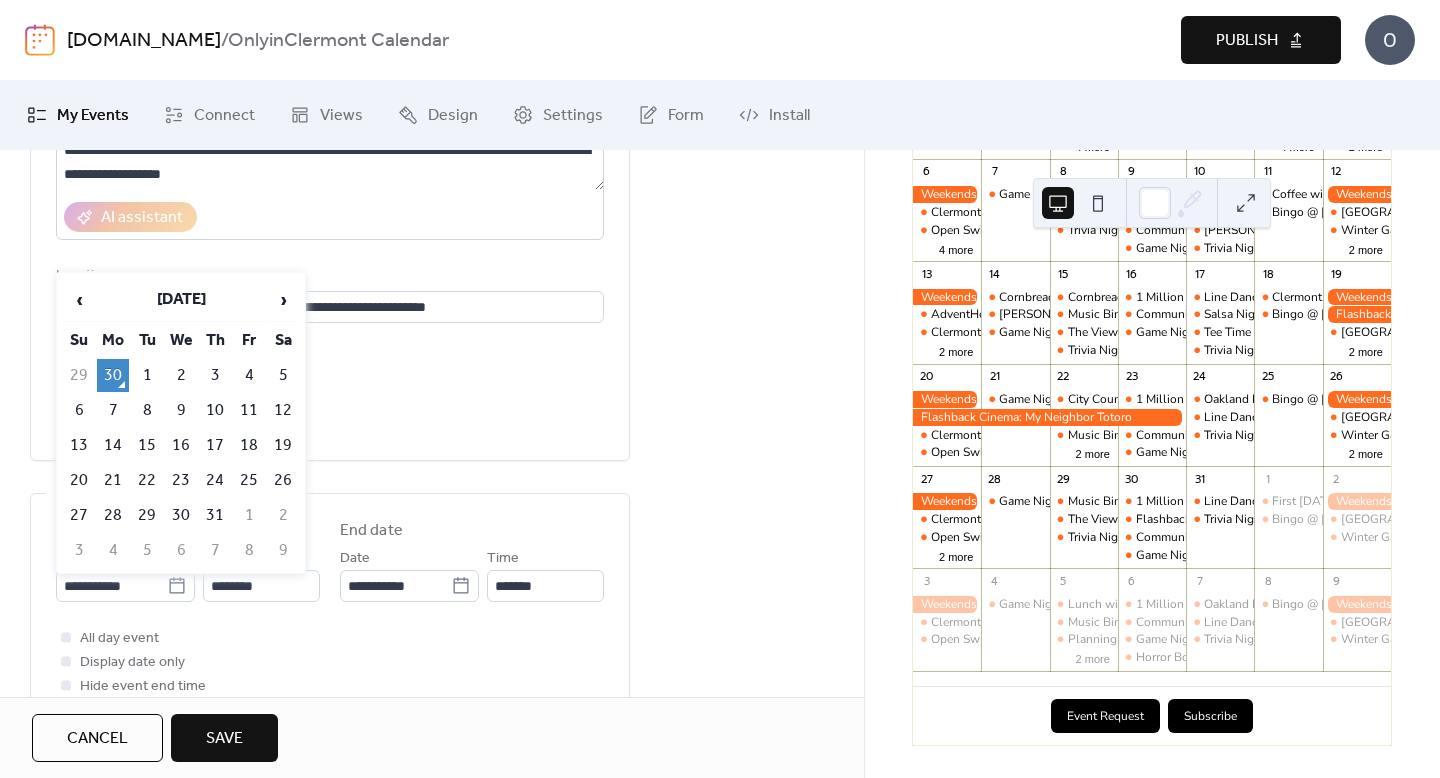 click on "4" at bounding box center (249, 375) 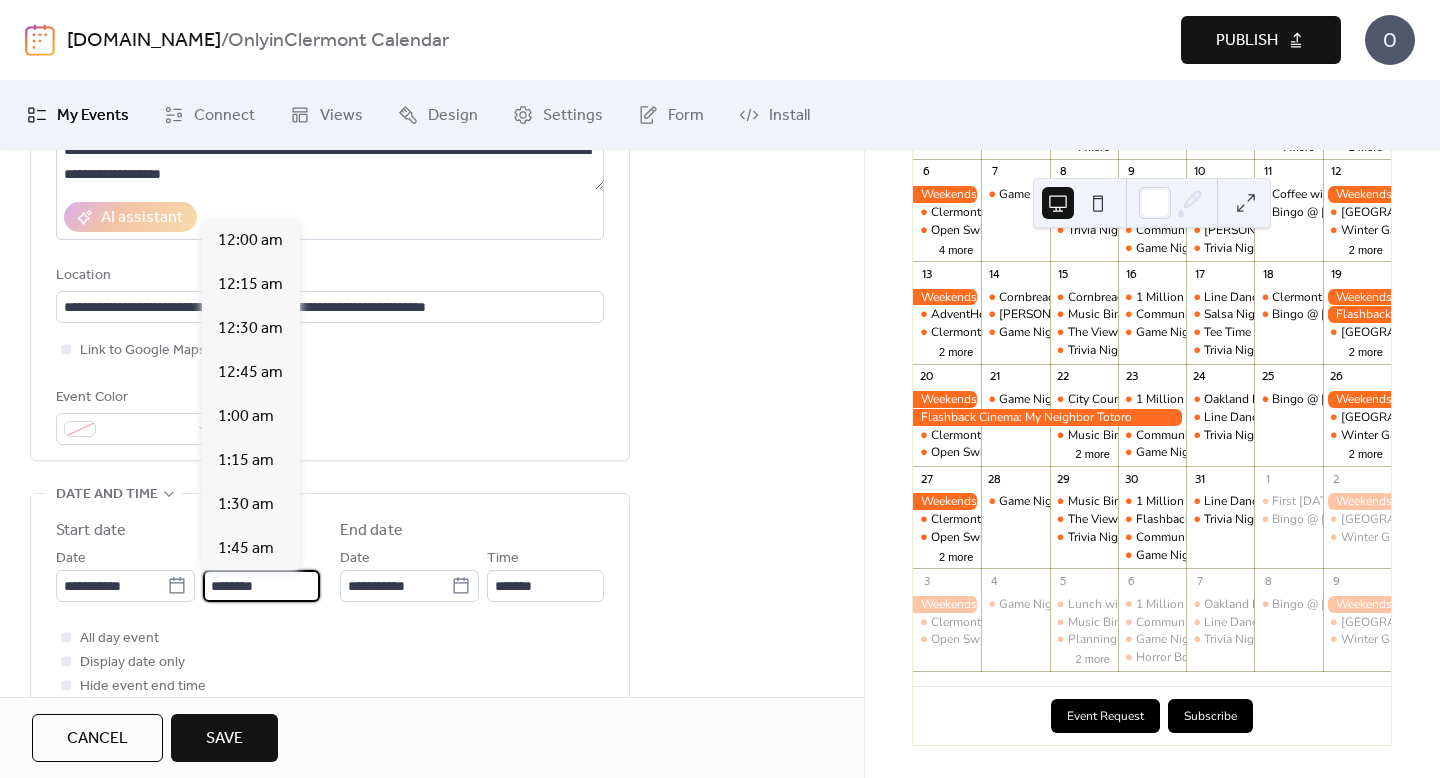 click on "********" at bounding box center [261, 586] 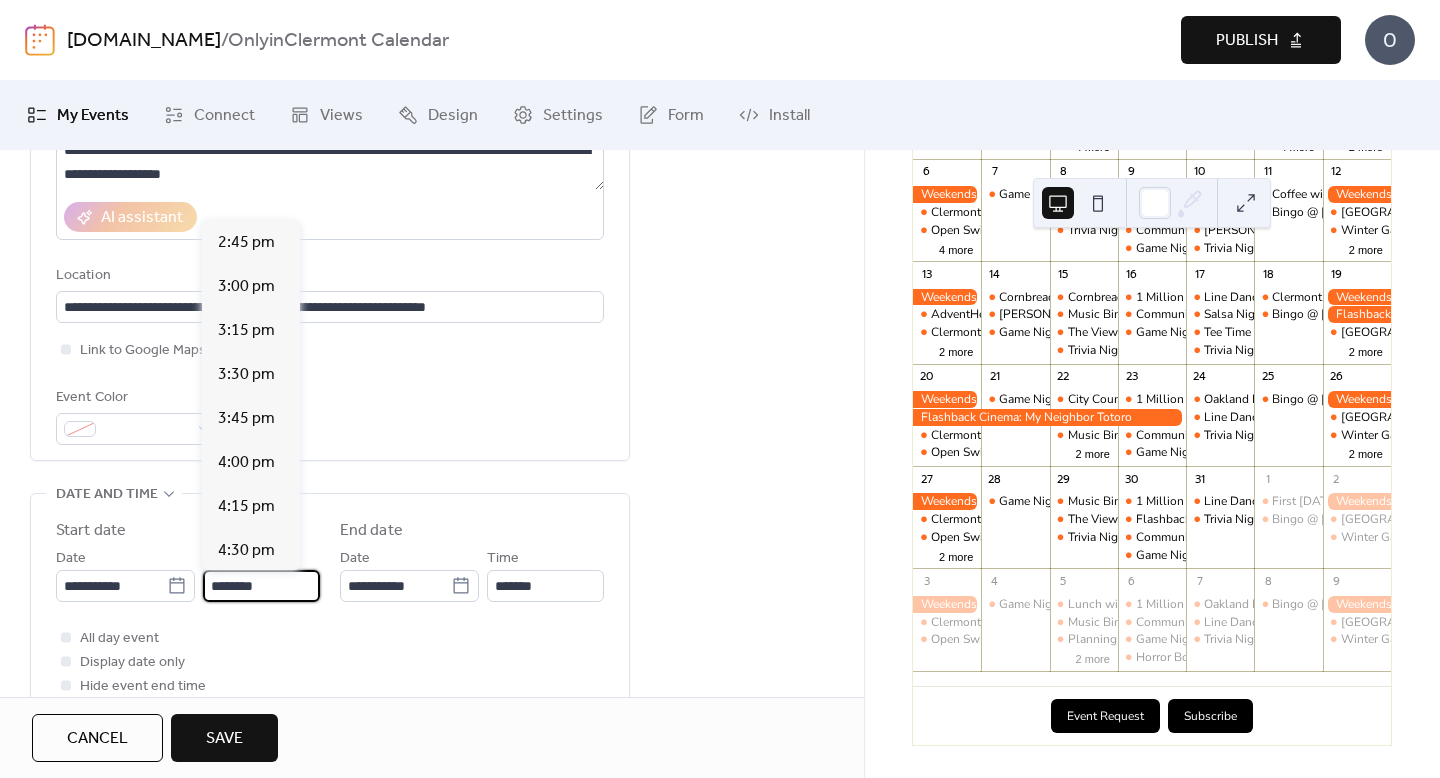 scroll, scrollTop: 2596, scrollLeft: 0, axis: vertical 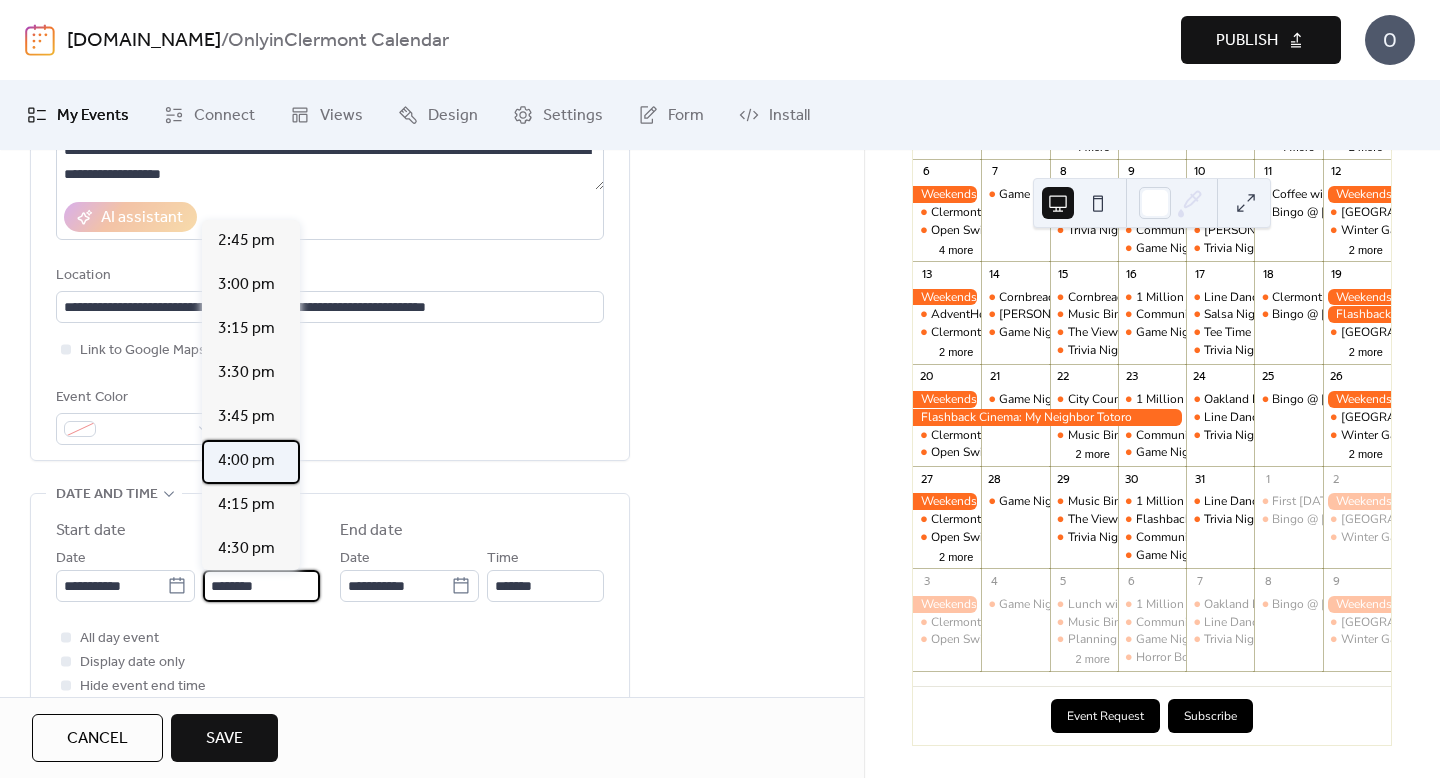 click on "4:00 pm" at bounding box center (246, 461) 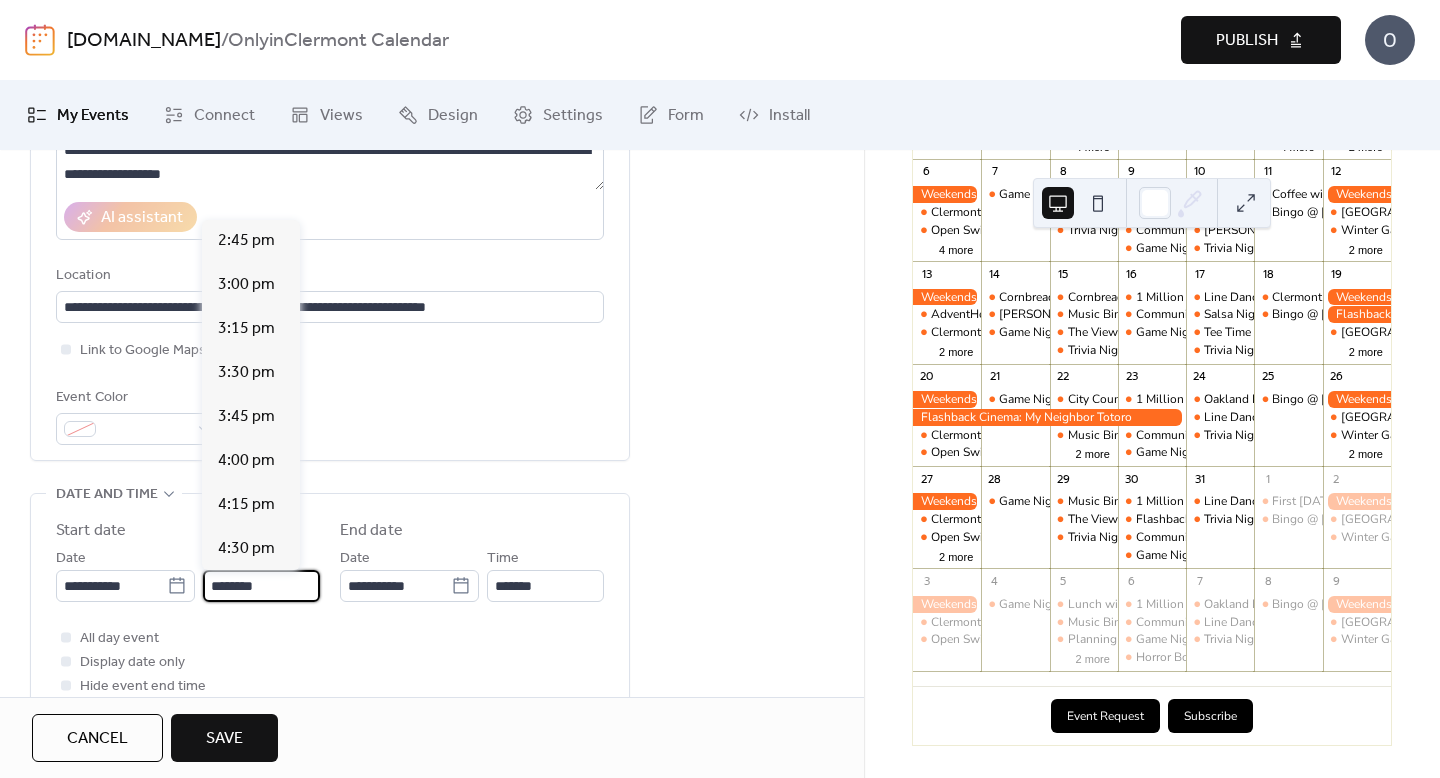 type on "*******" 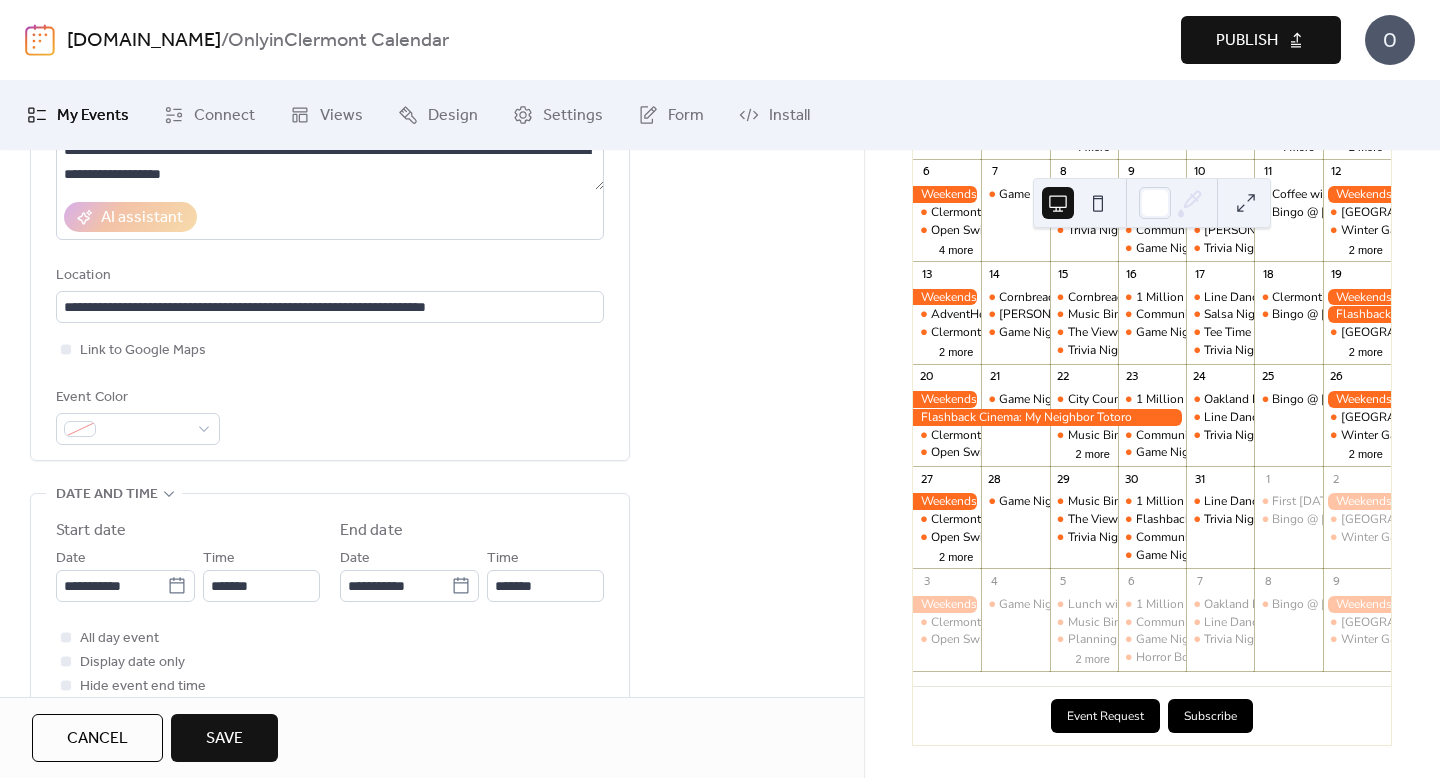 click on "Time" at bounding box center [503, 559] 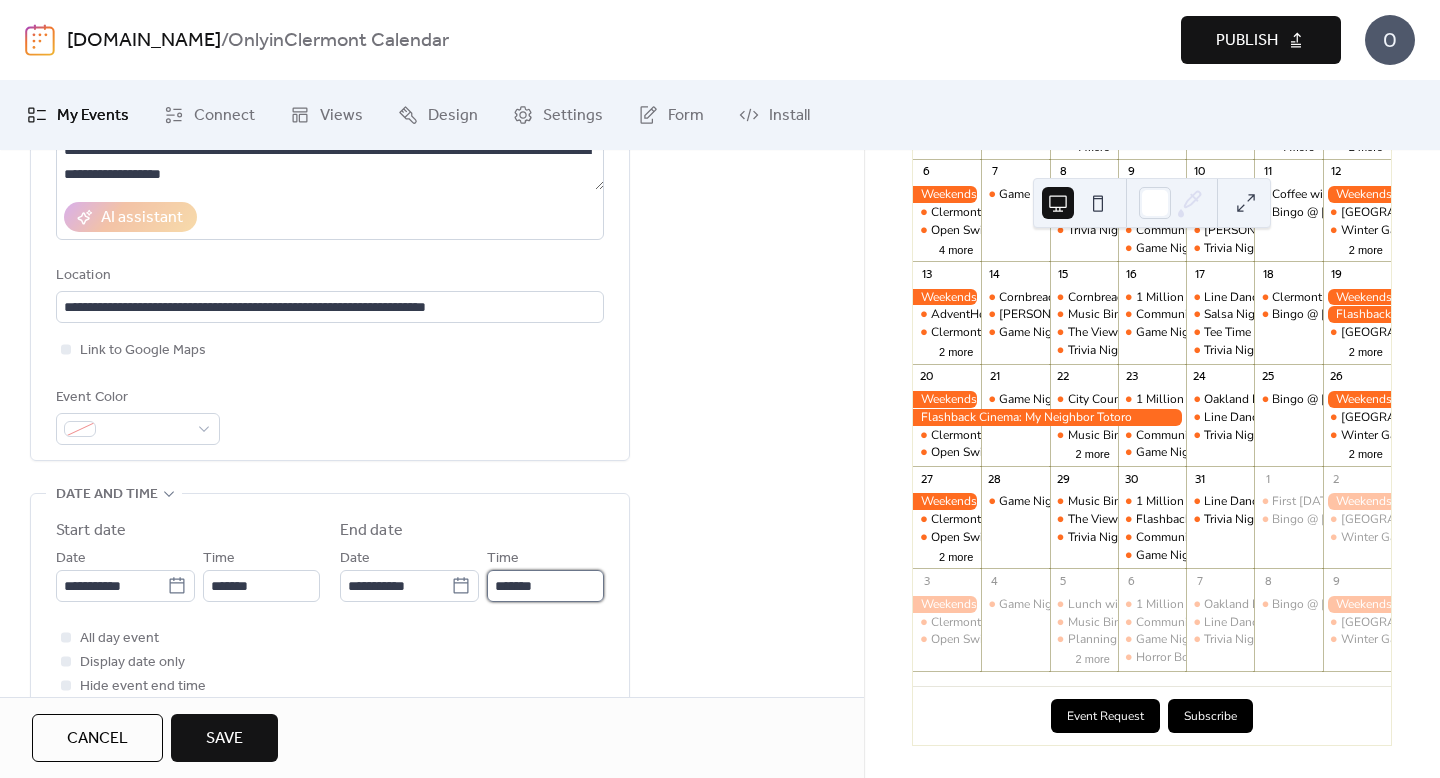click on "*******" at bounding box center [545, 586] 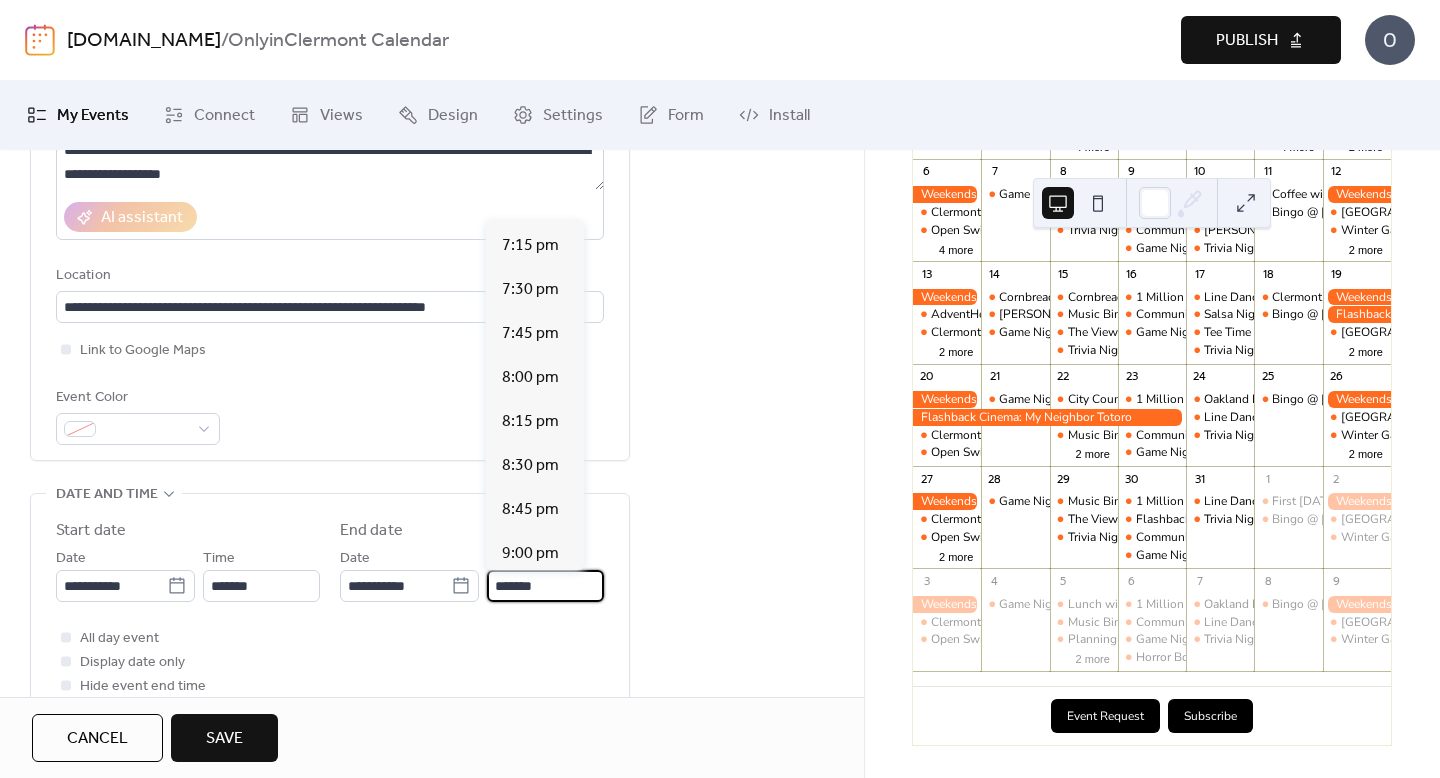 scroll, scrollTop: 530, scrollLeft: 0, axis: vertical 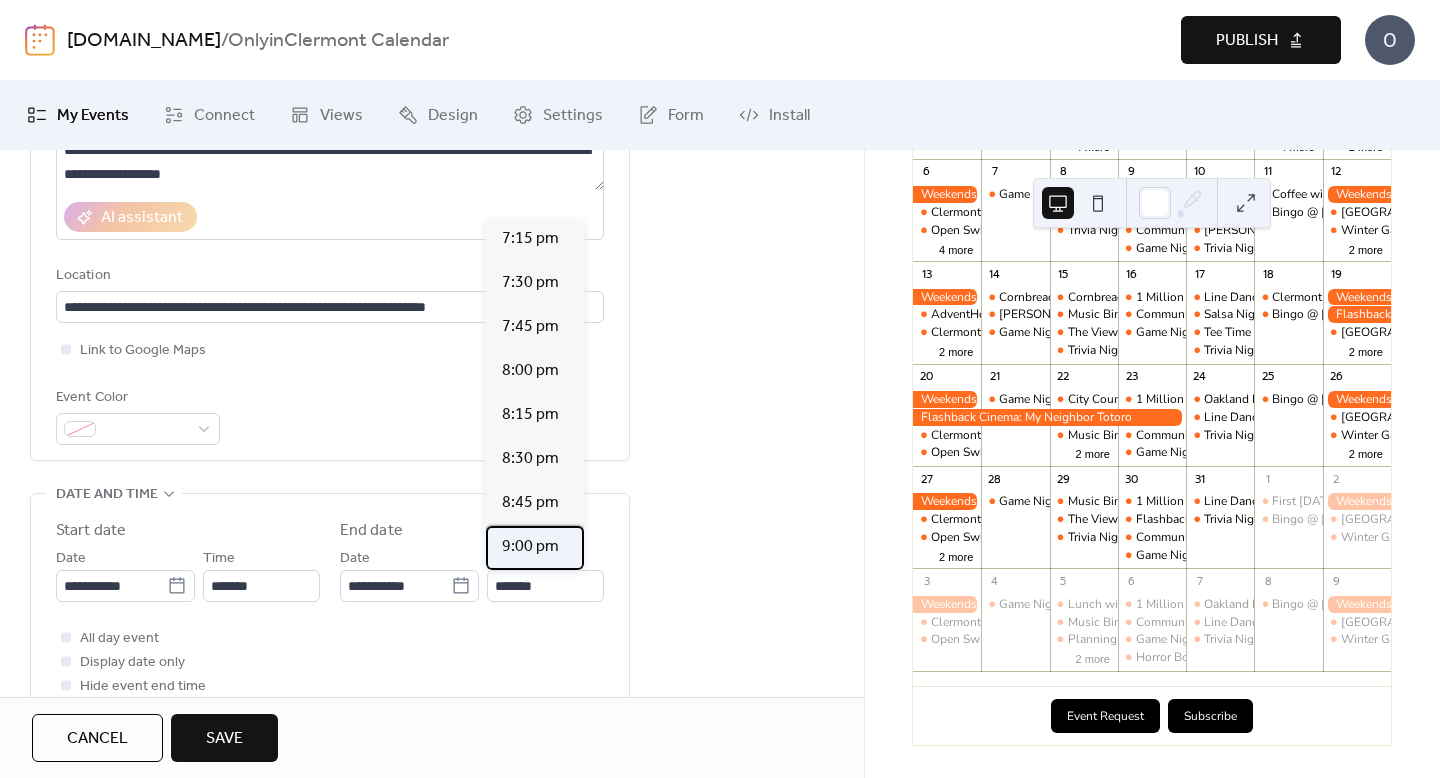 click on "9:00 pm" at bounding box center (530, 547) 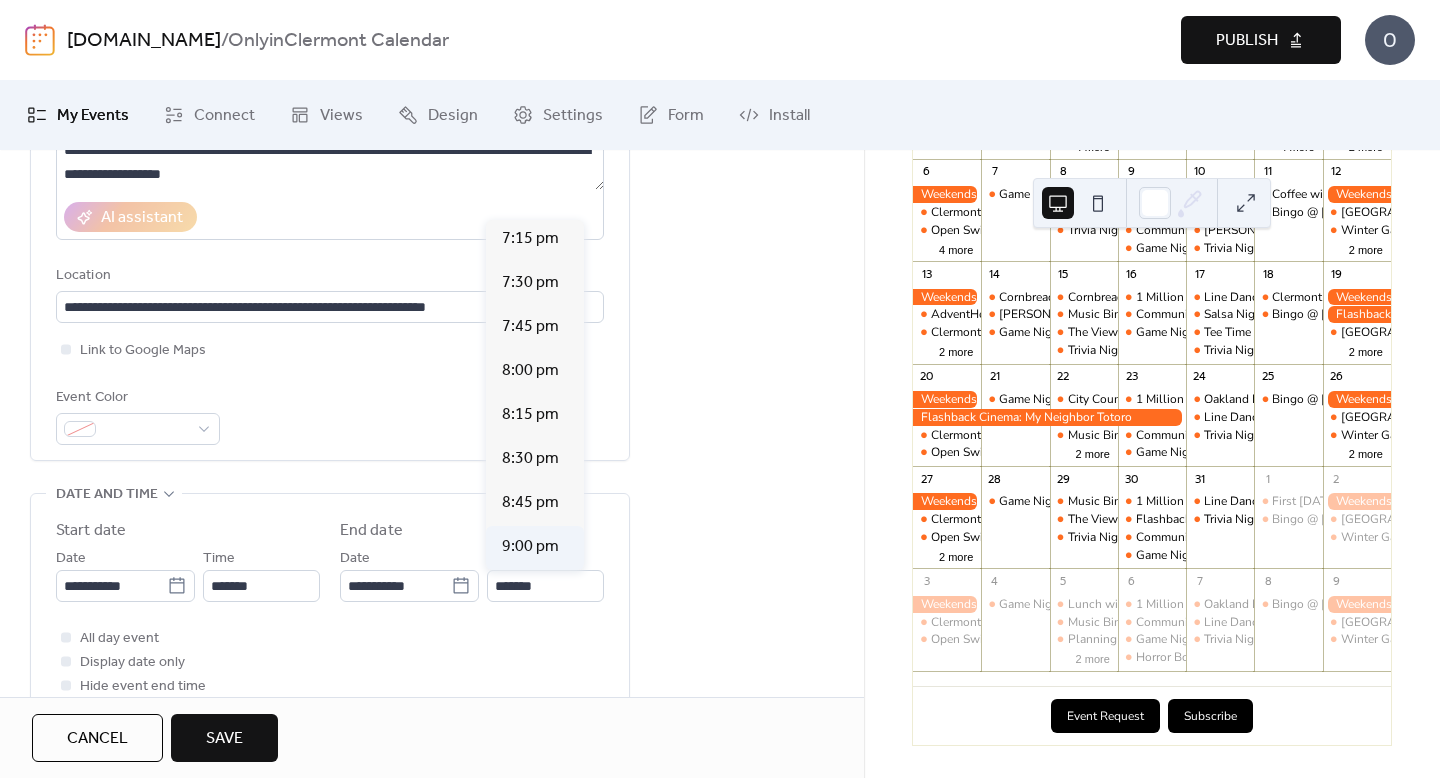 type on "*******" 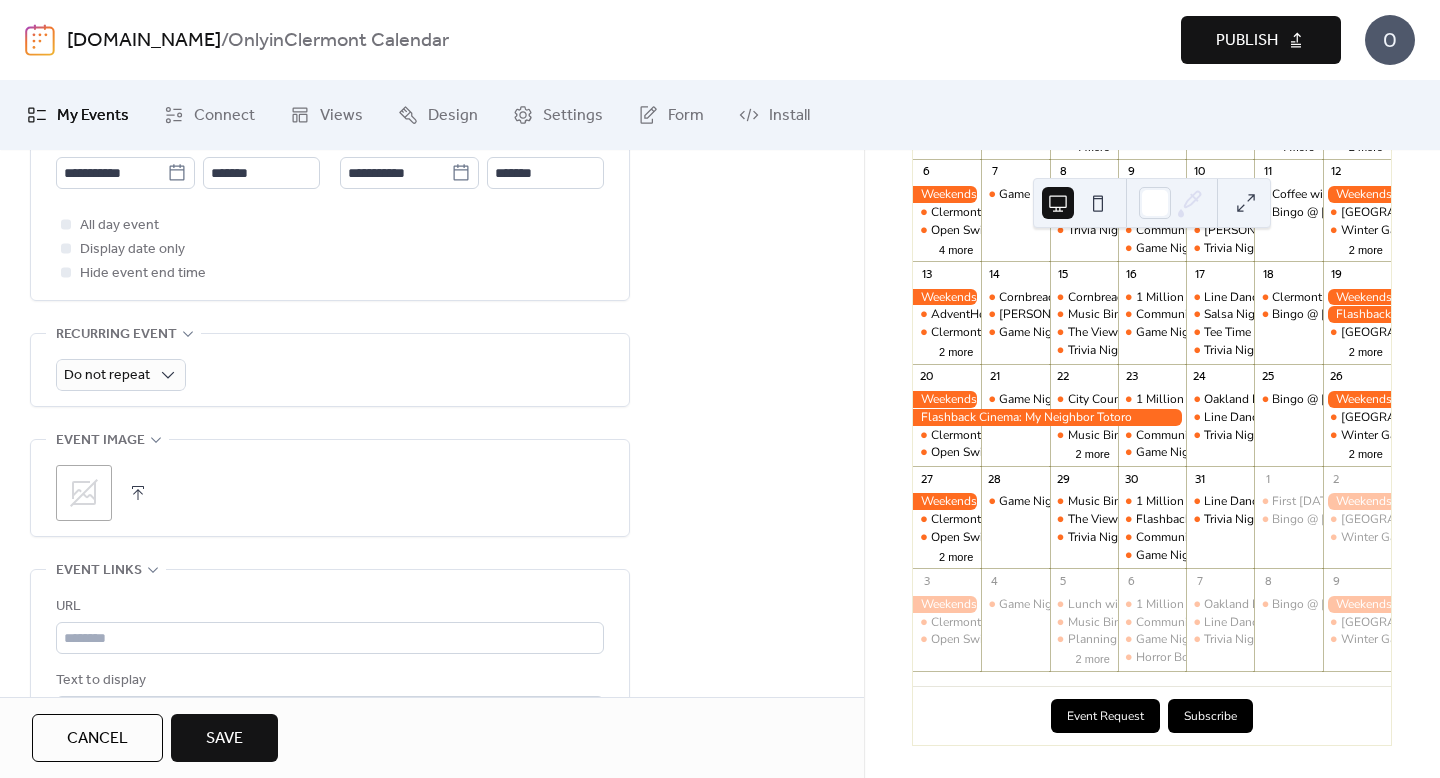 scroll, scrollTop: 786, scrollLeft: 0, axis: vertical 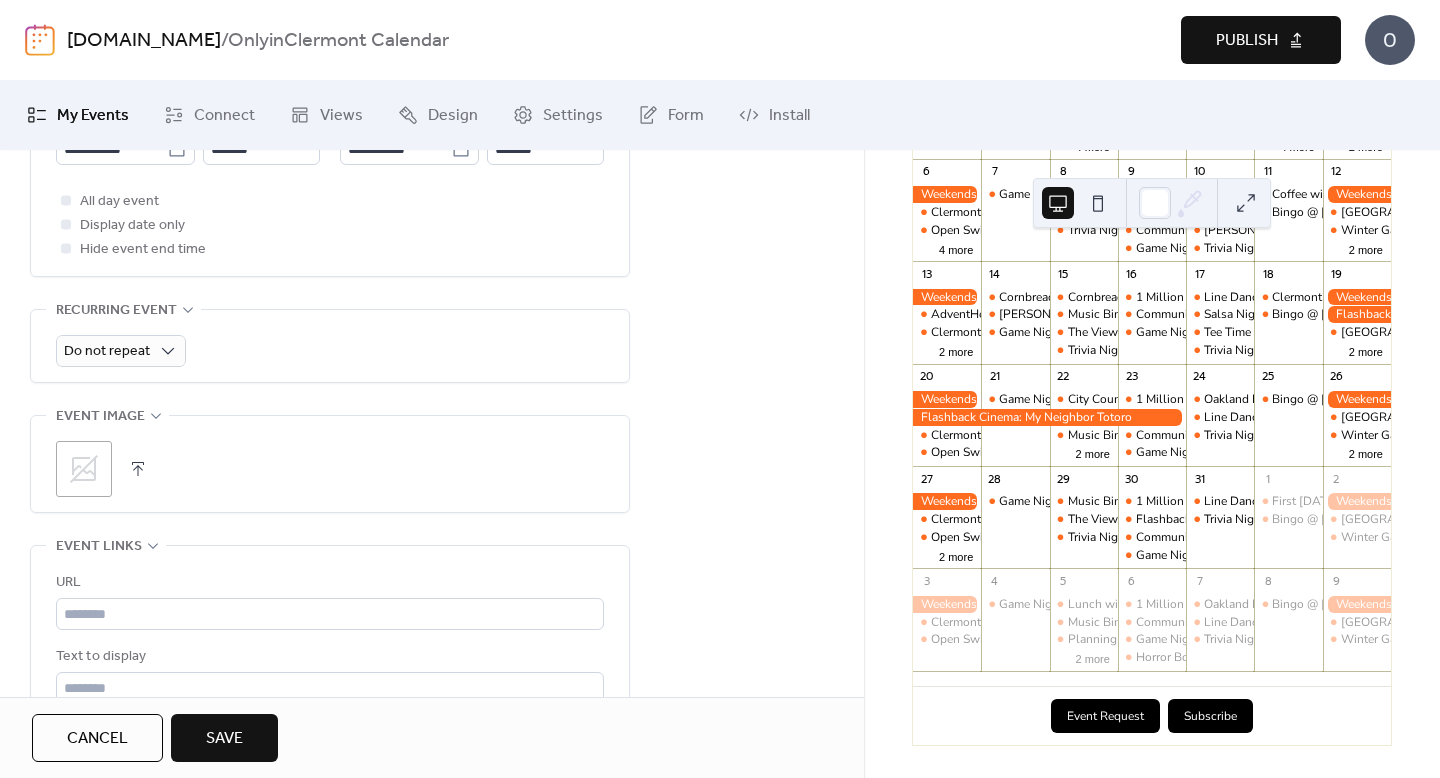click on ";" at bounding box center (84, 469) 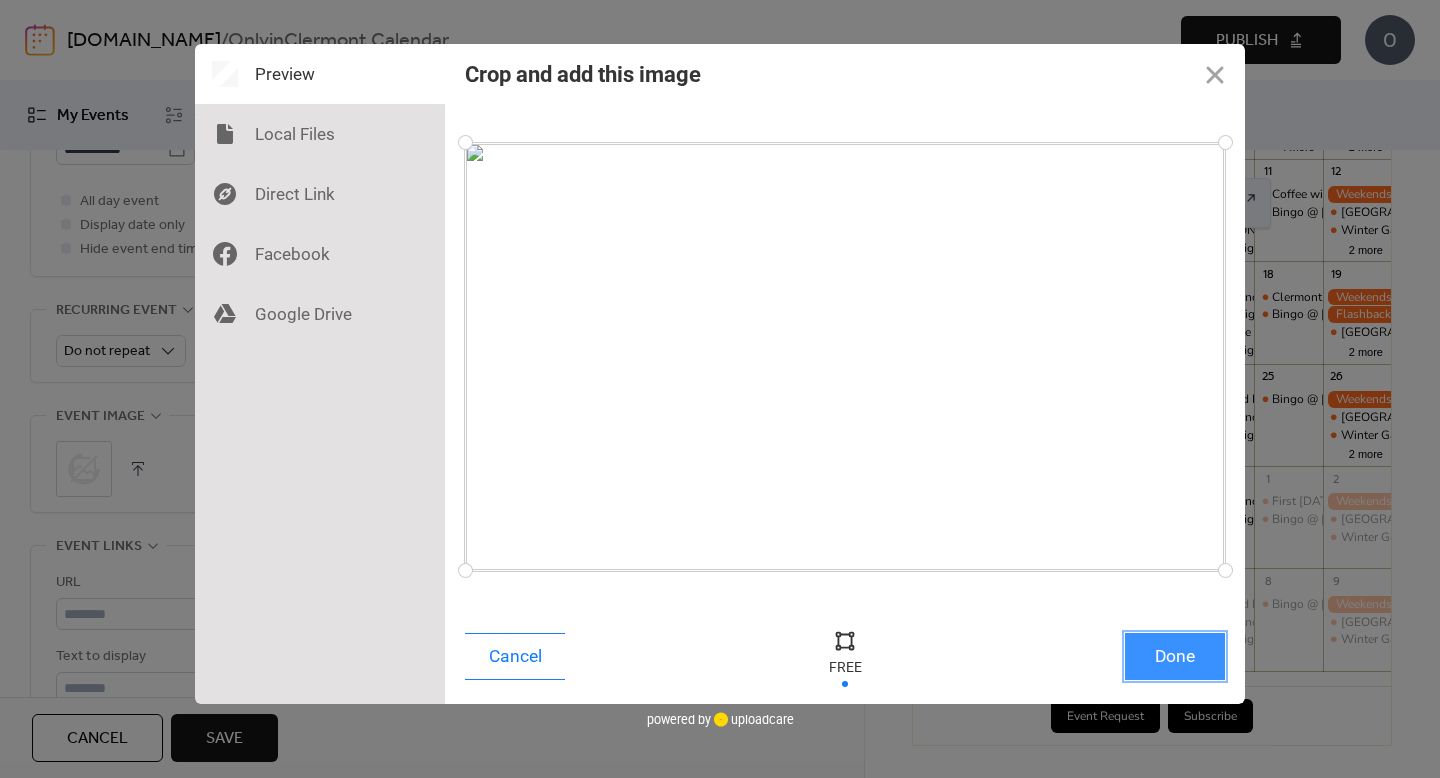 click on "Done" at bounding box center (1175, 656) 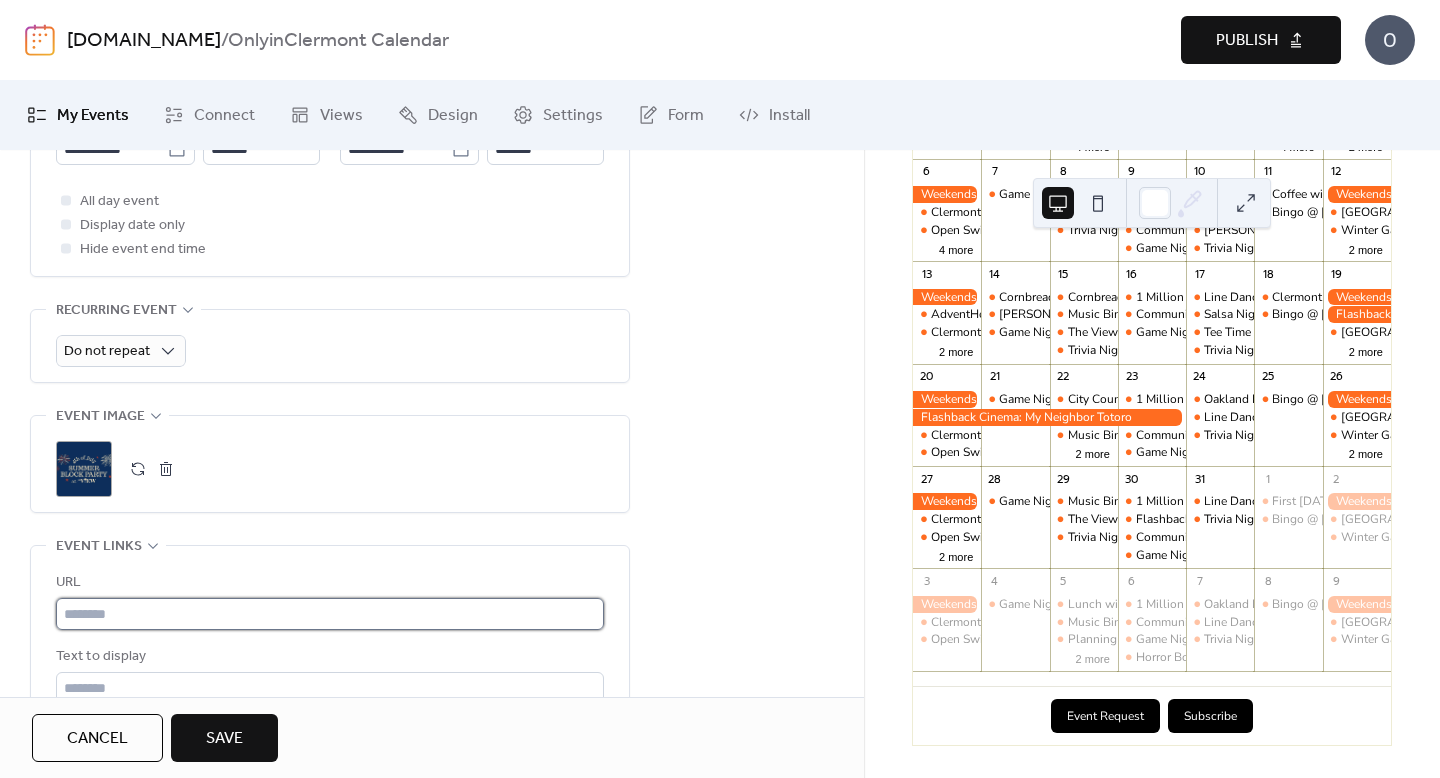 click at bounding box center (330, 614) 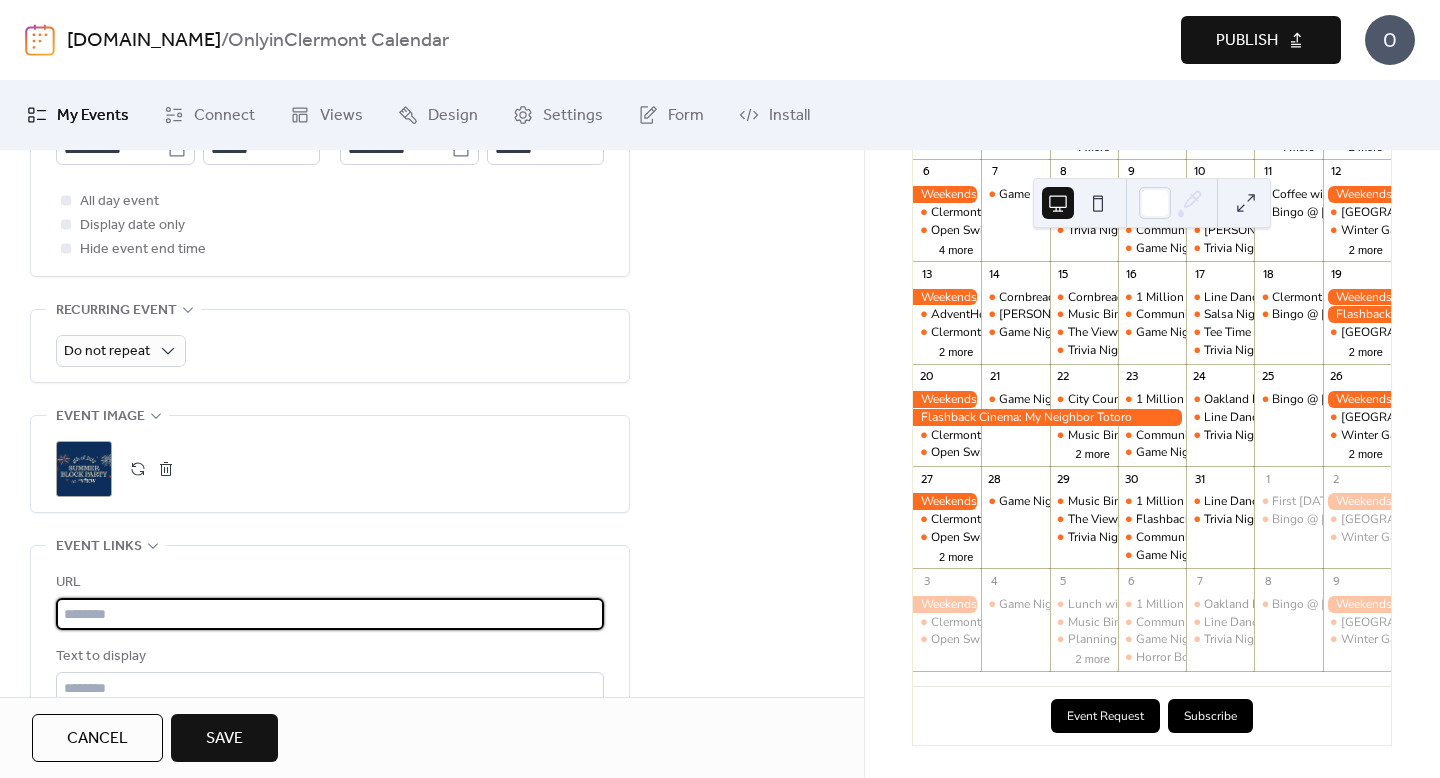 paste on "**********" 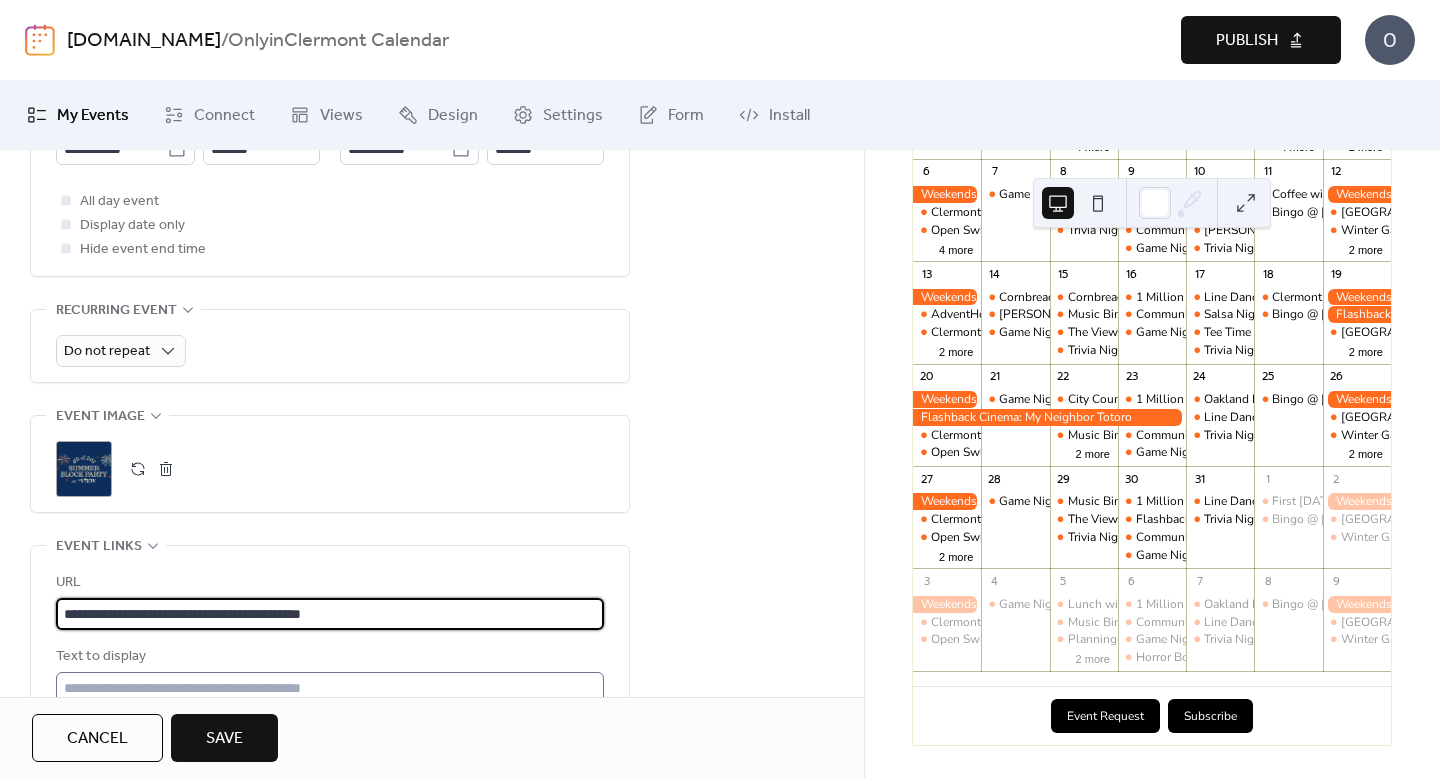 type on "**********" 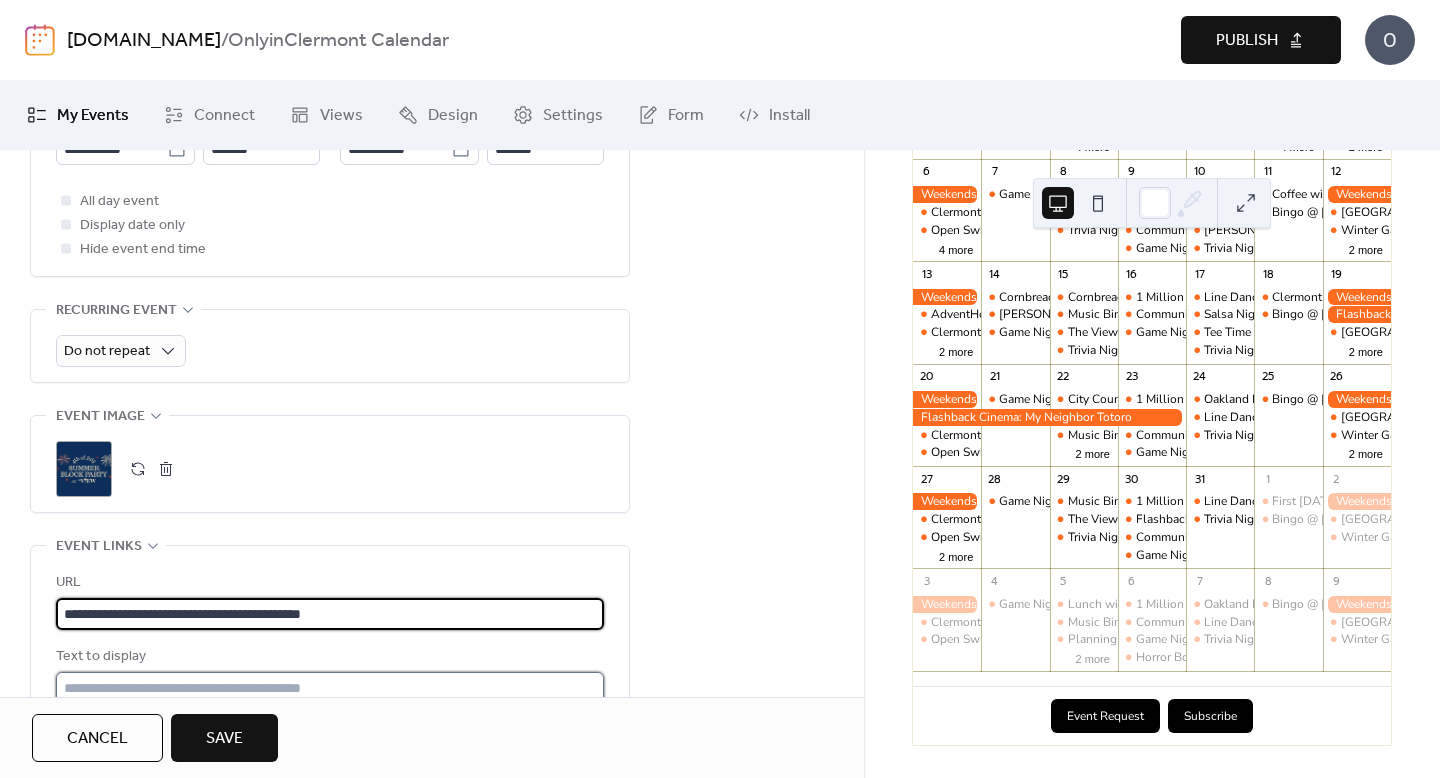click at bounding box center (330, 688) 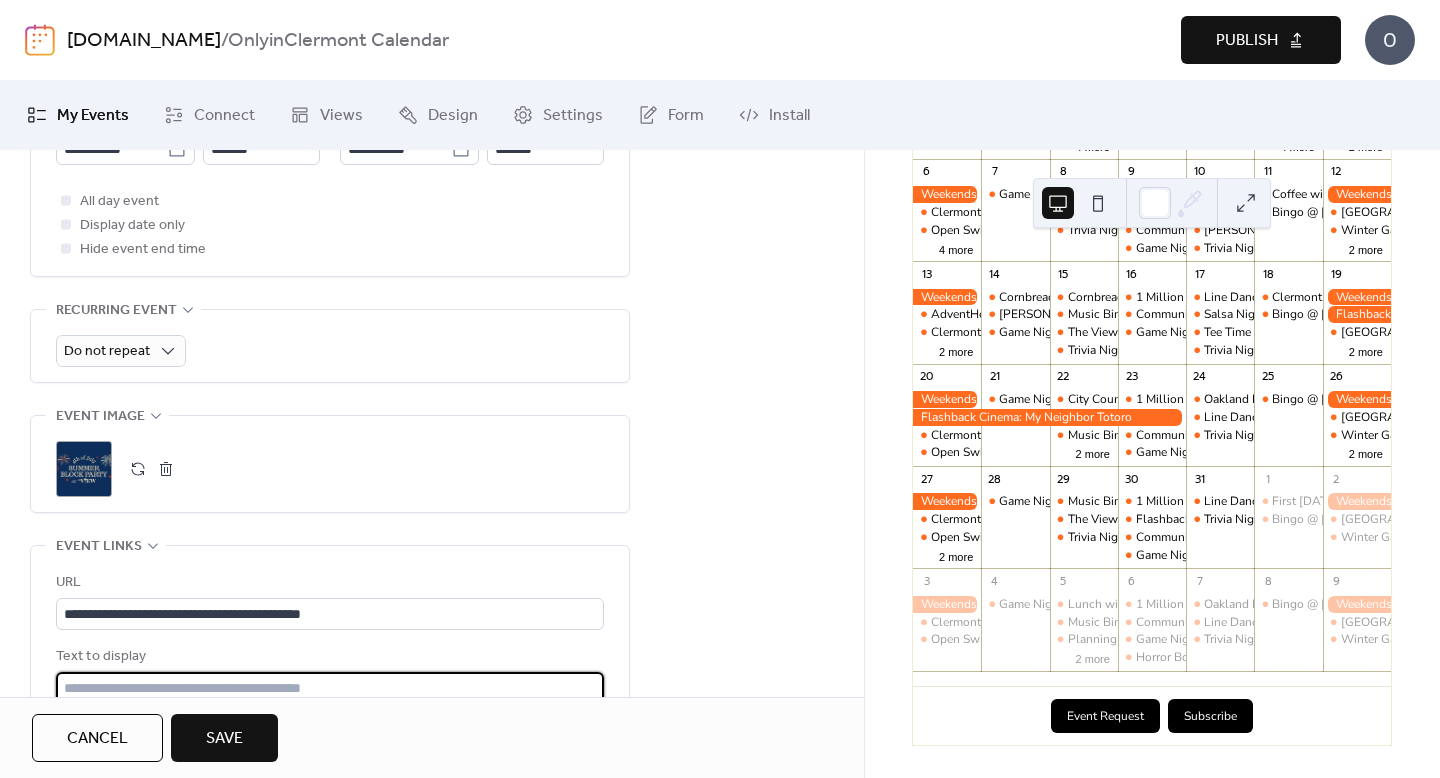 type on "**********" 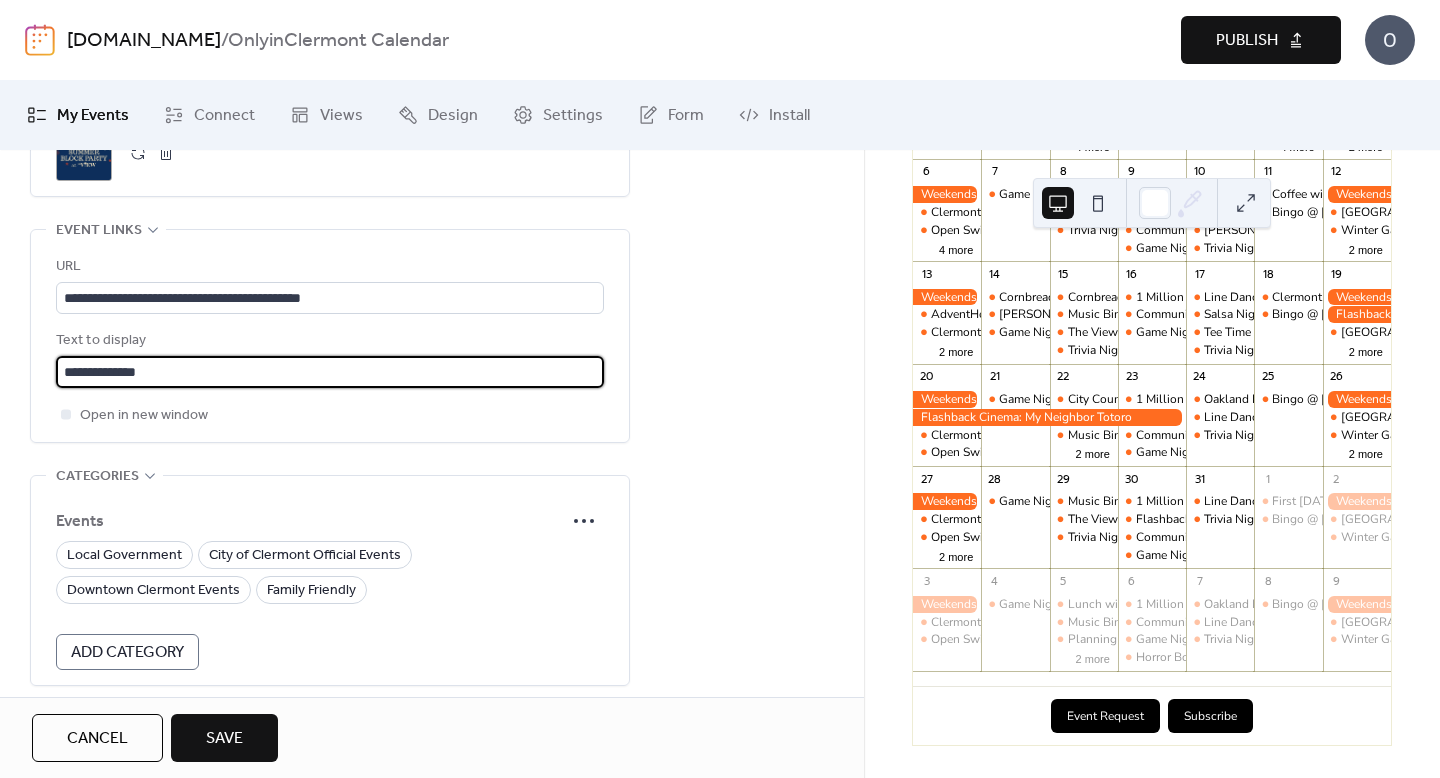 scroll, scrollTop: 1261, scrollLeft: 0, axis: vertical 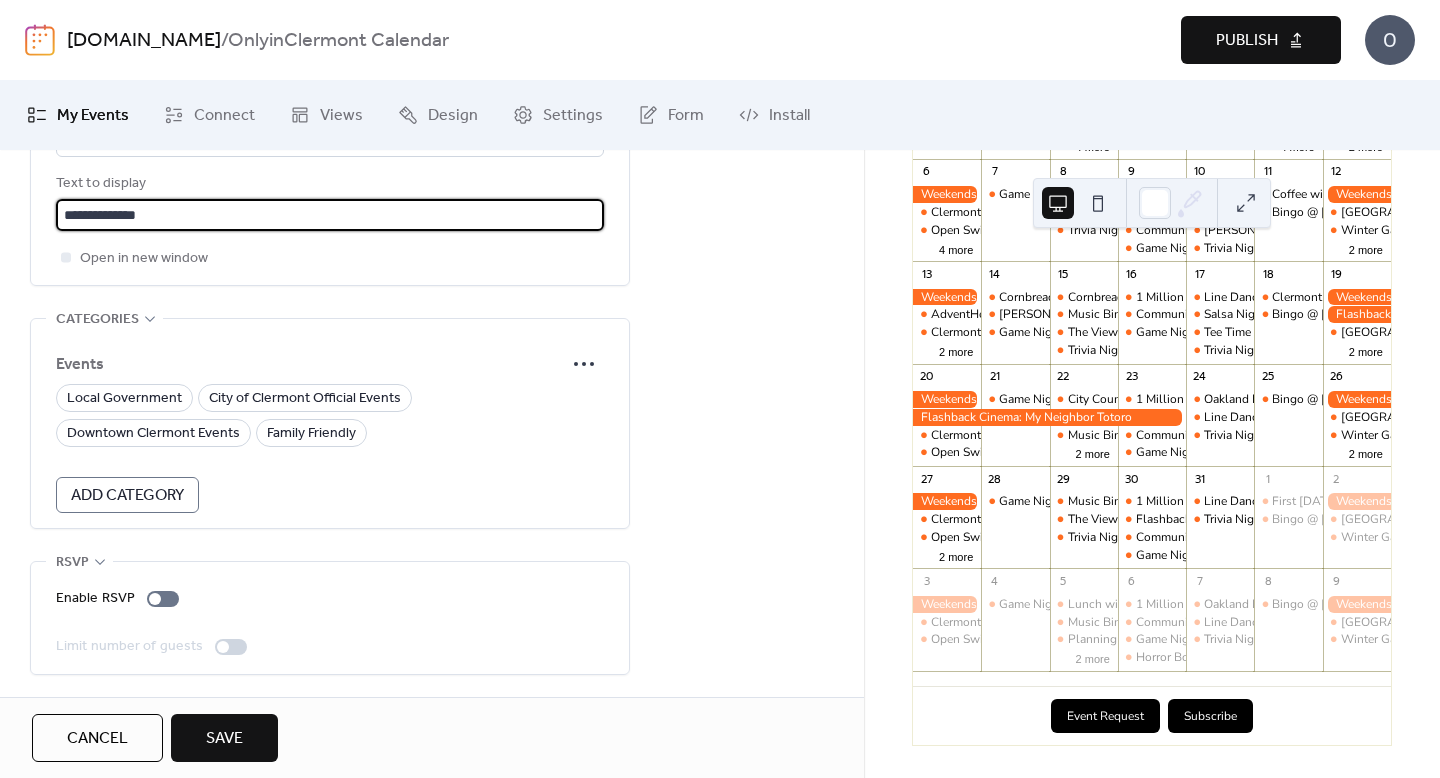 click on "Save" at bounding box center [224, 739] 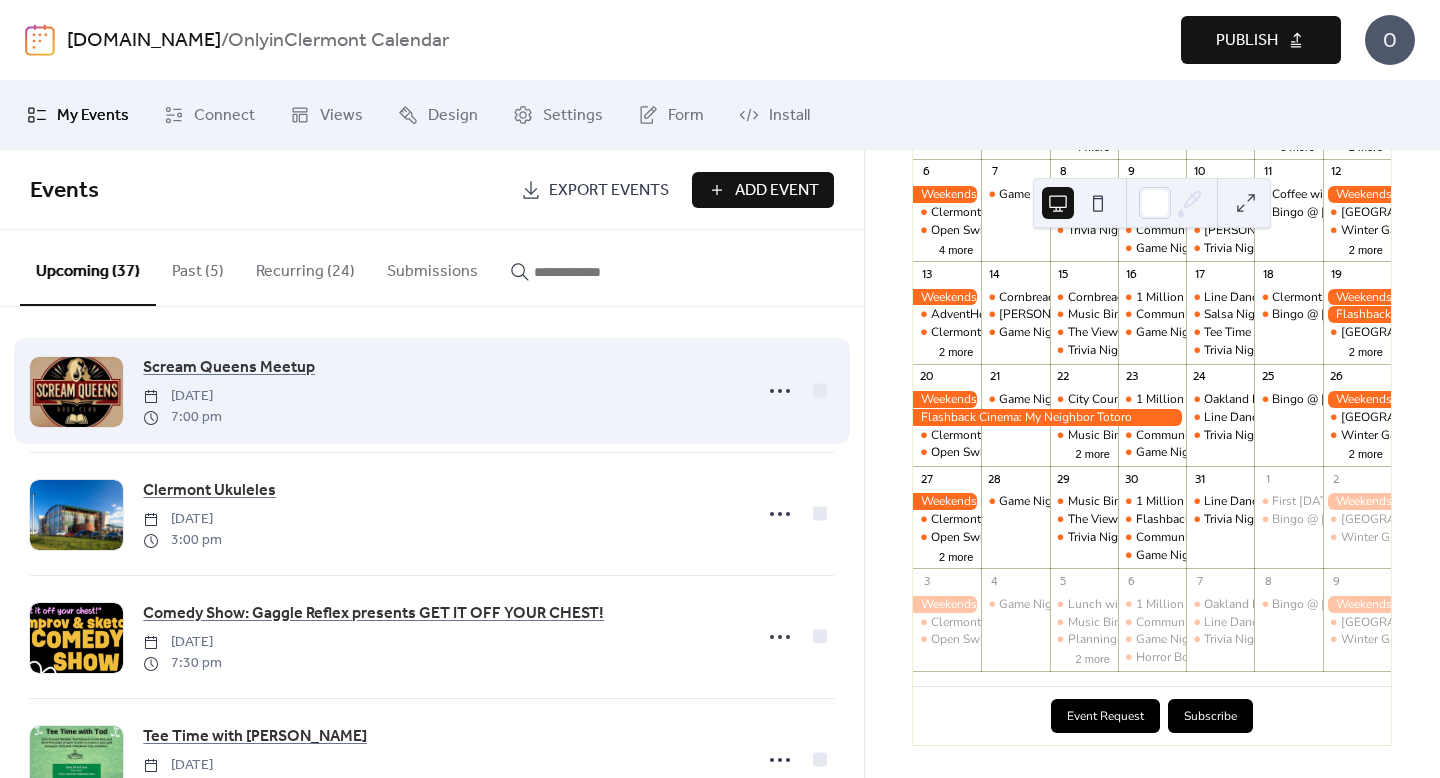 scroll, scrollTop: 0, scrollLeft: 0, axis: both 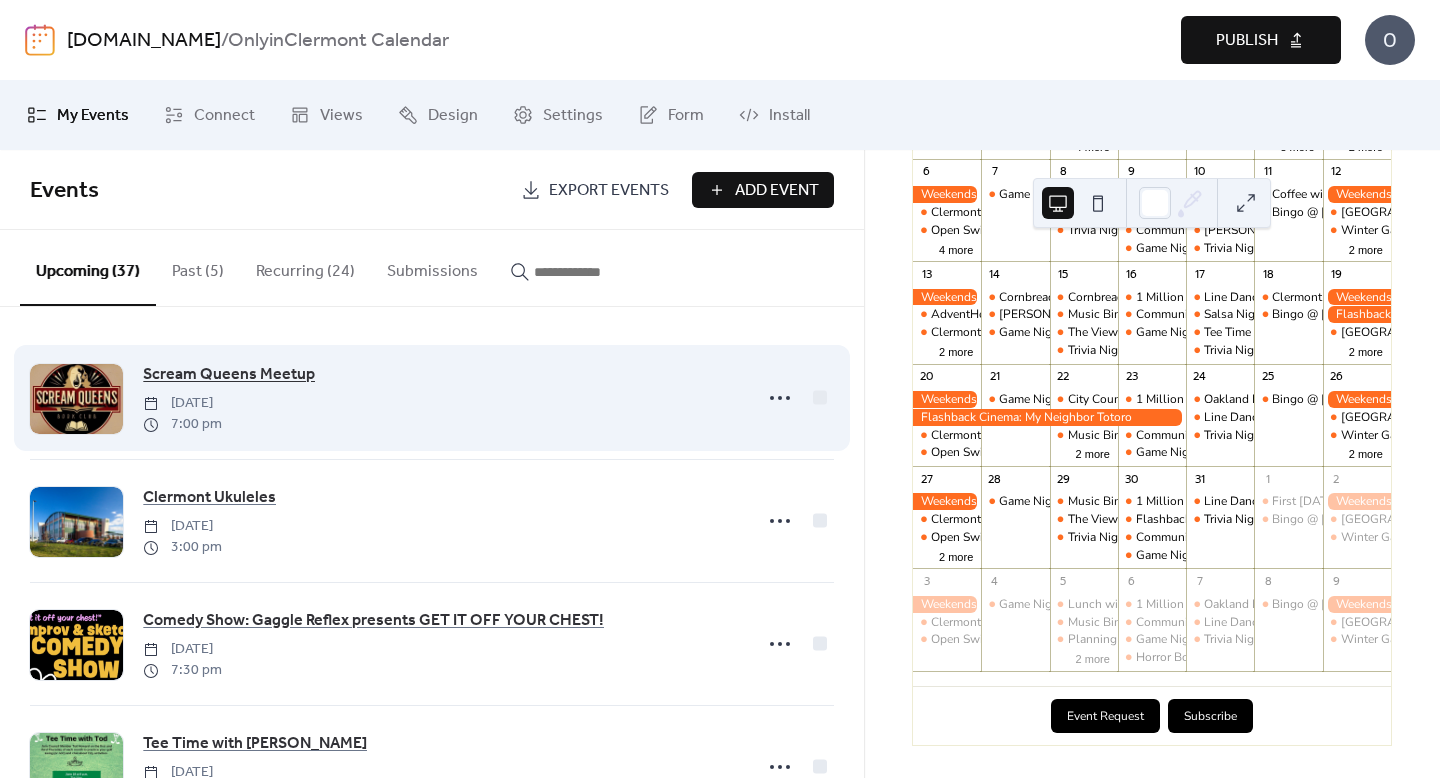 click on "Scream Queens Meetup" at bounding box center (229, 375) 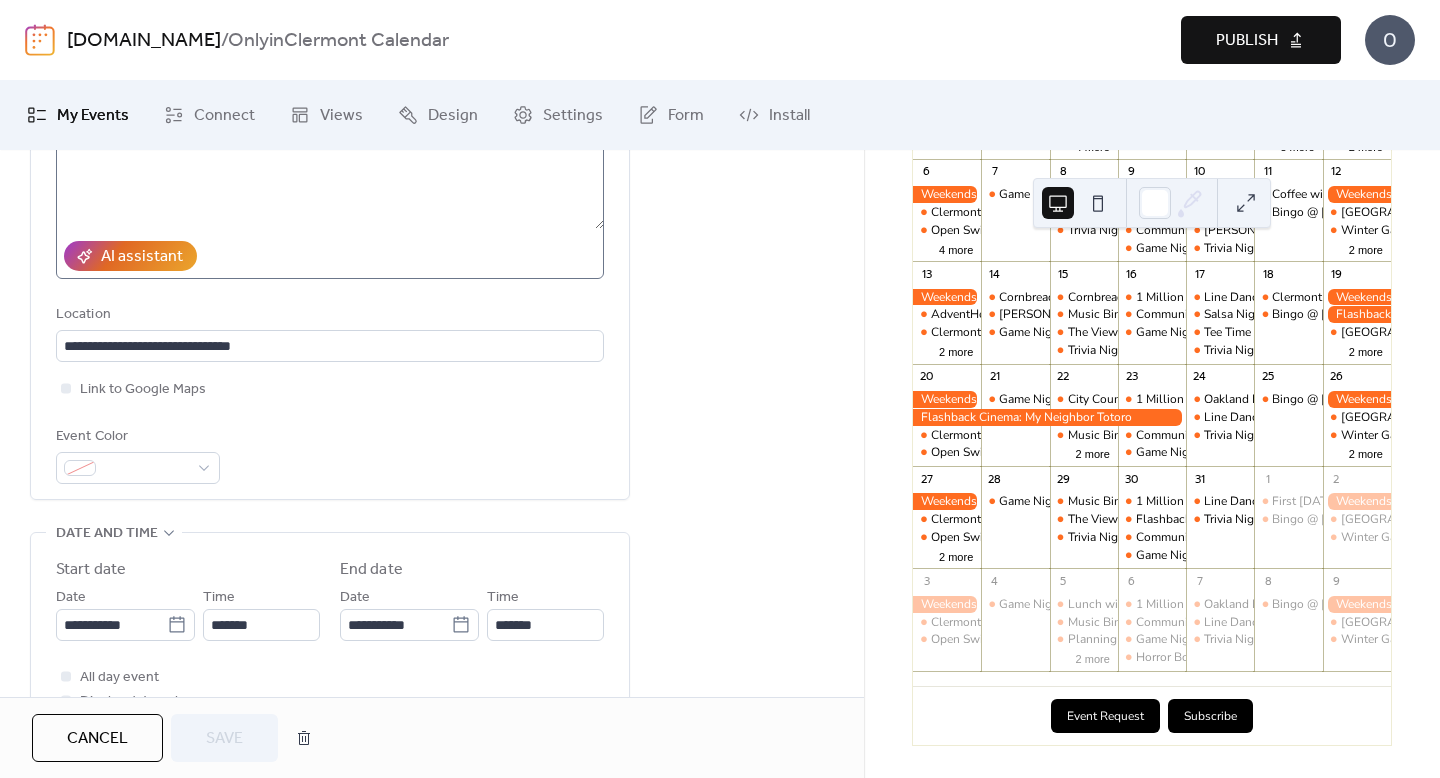 scroll, scrollTop: 321, scrollLeft: 0, axis: vertical 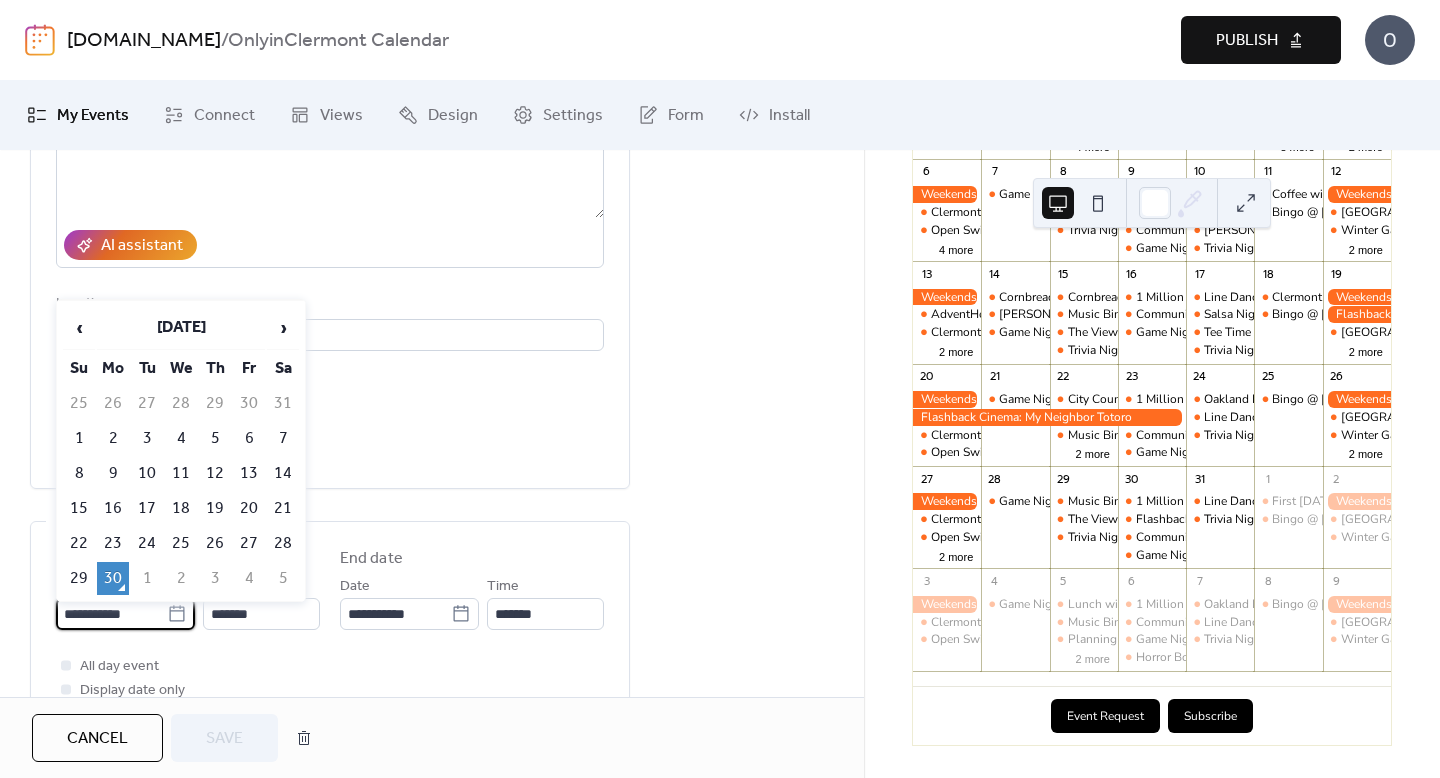 click on "**********" at bounding box center [111, 614] 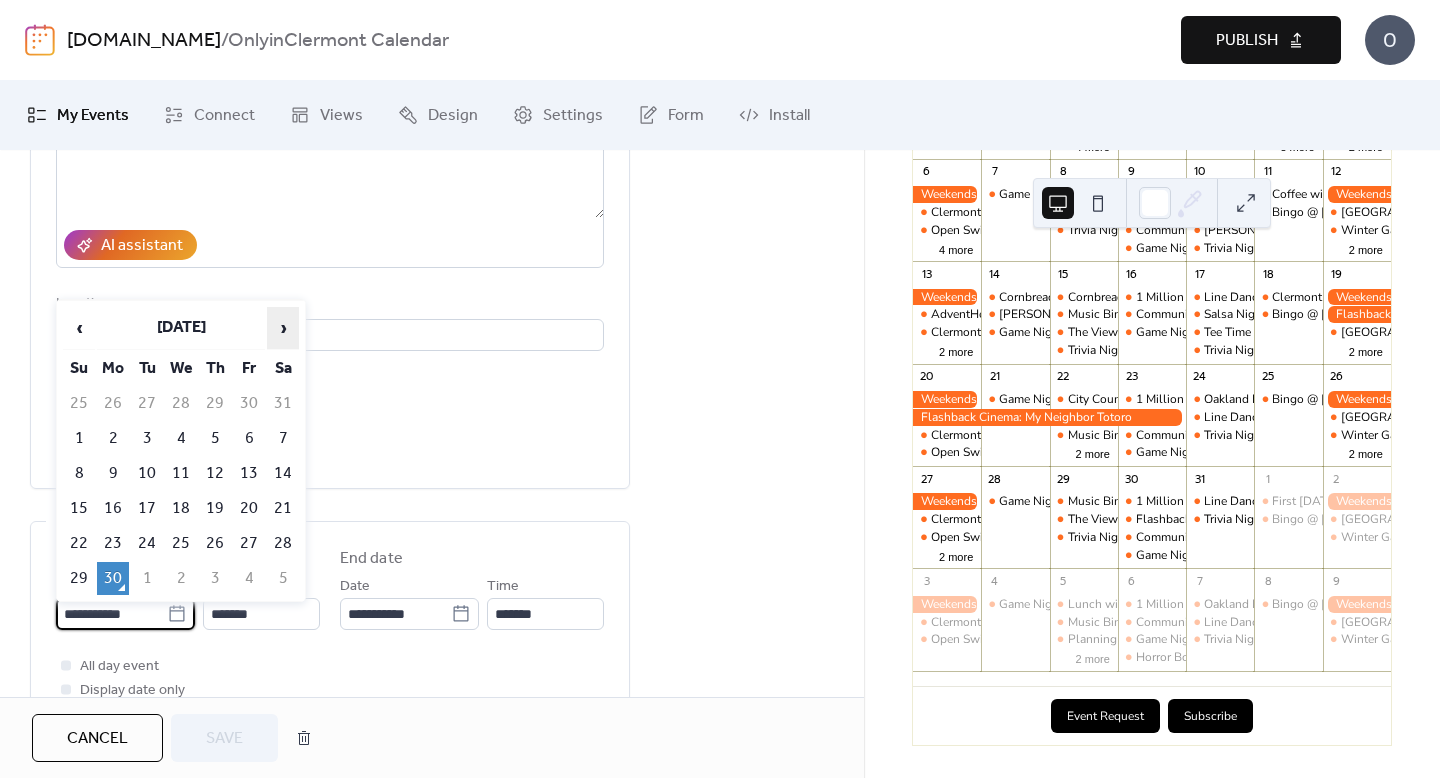 click on "›" at bounding box center (283, 328) 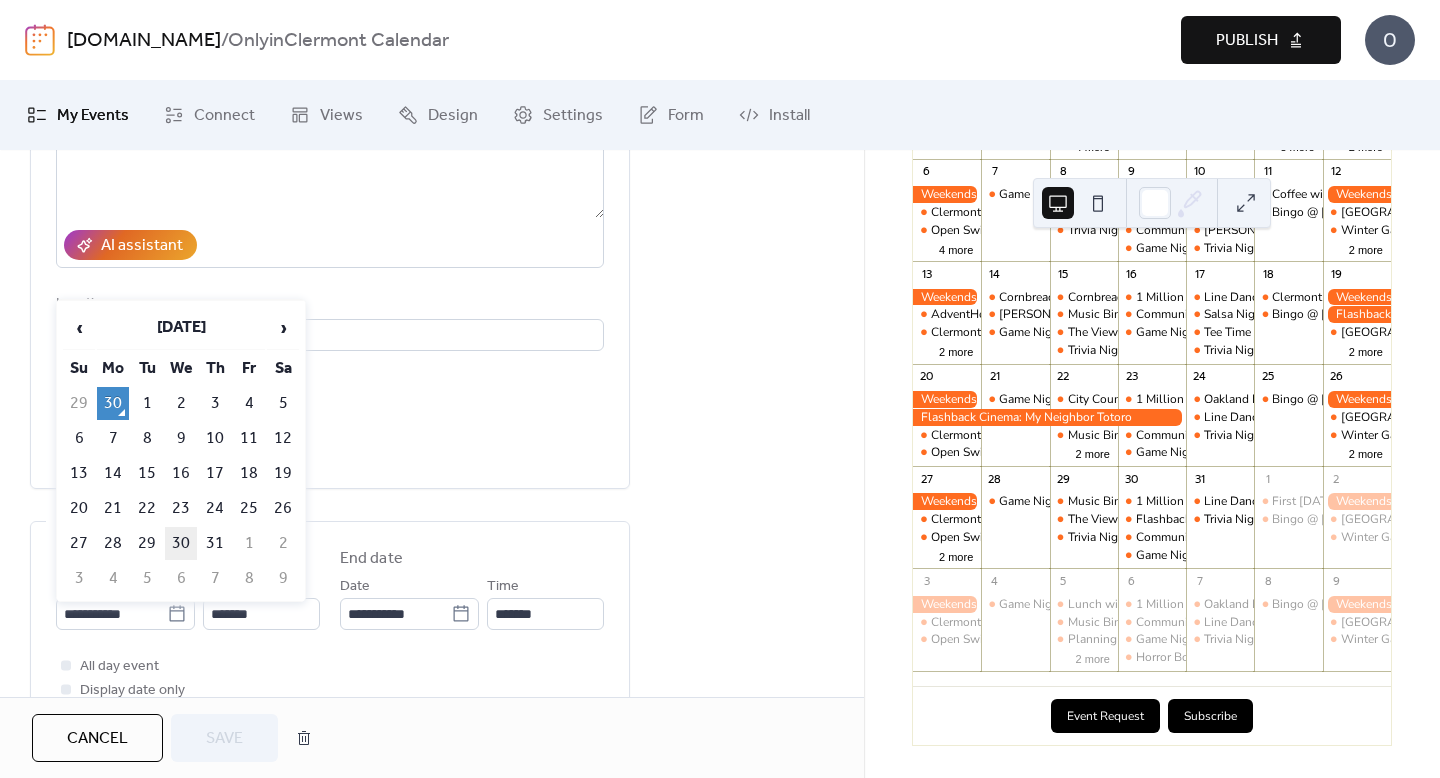 click on "30" at bounding box center (181, 543) 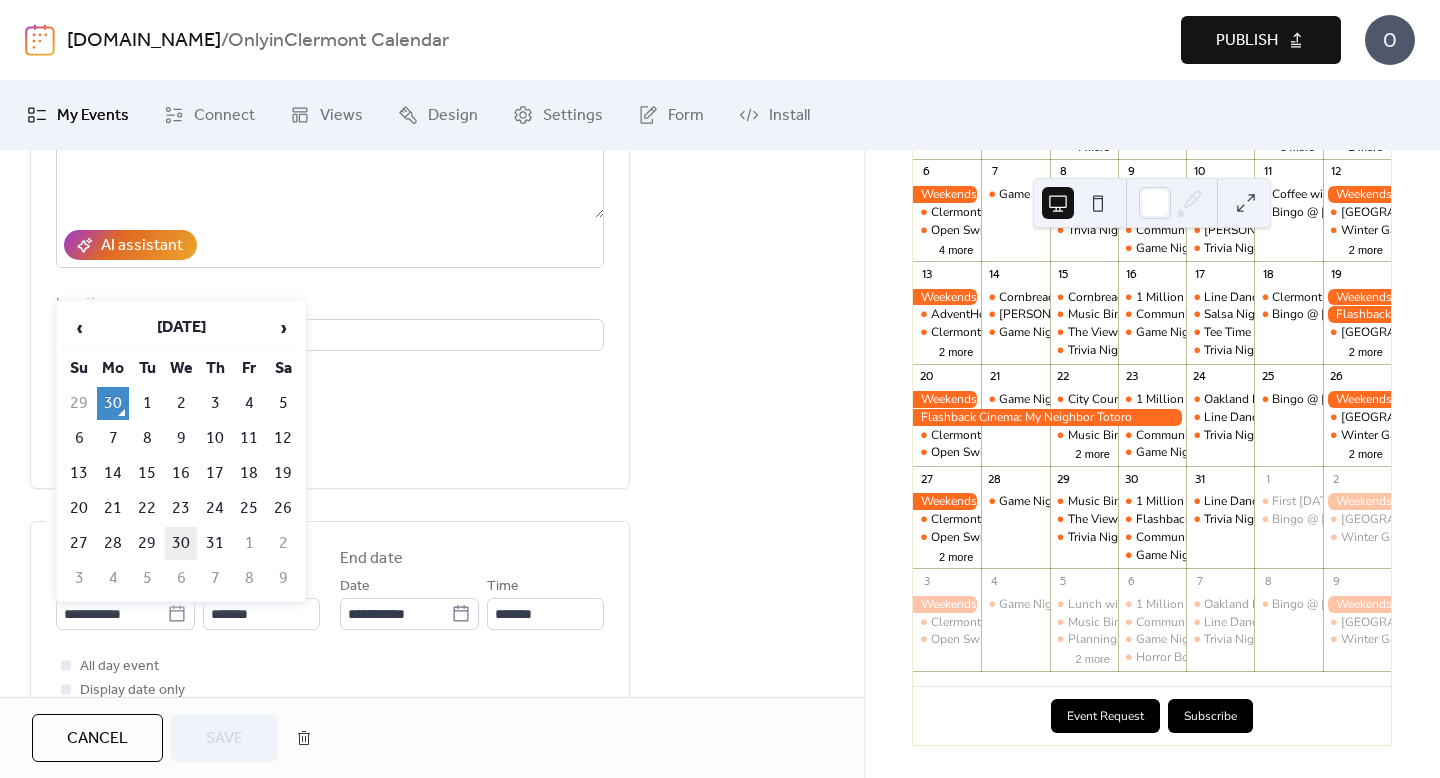 type on "**********" 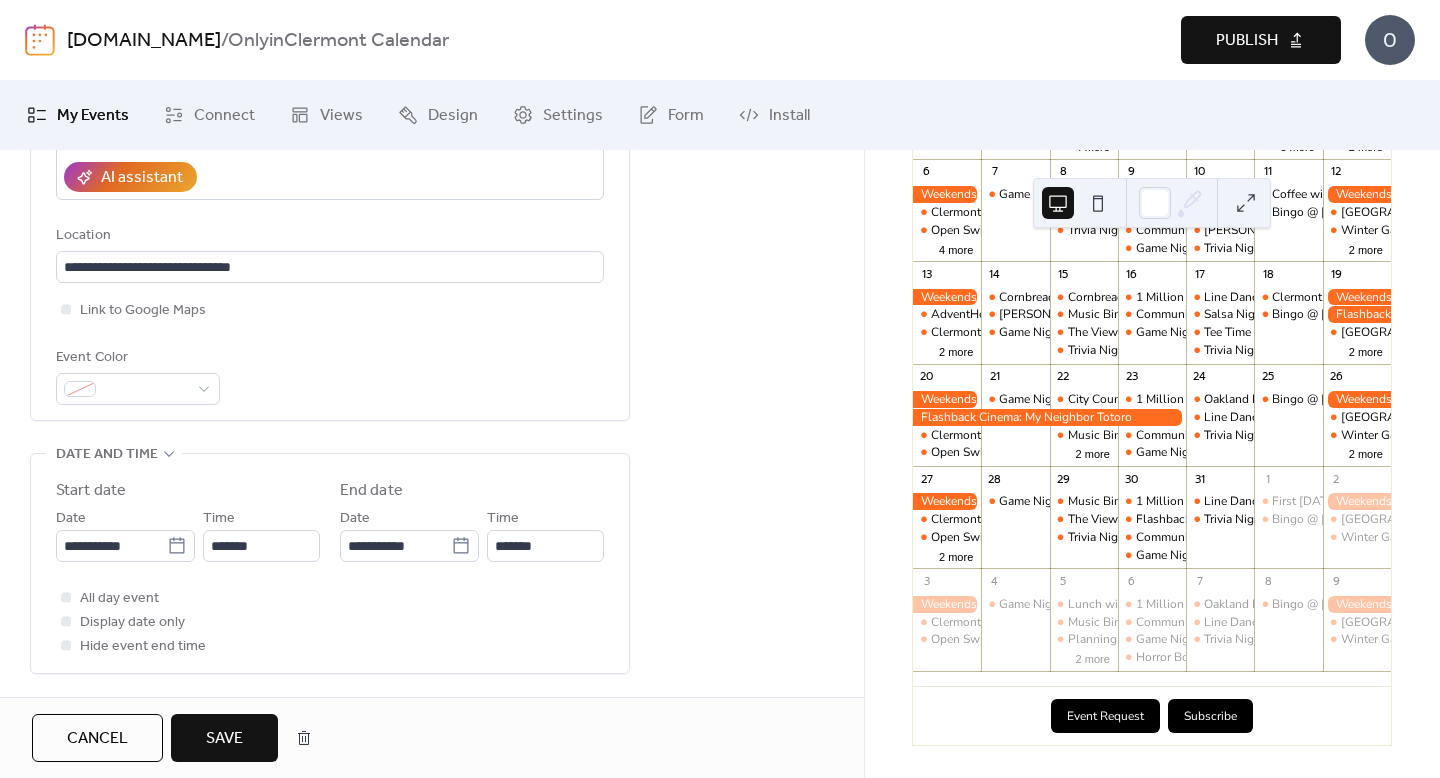 scroll, scrollTop: 403, scrollLeft: 0, axis: vertical 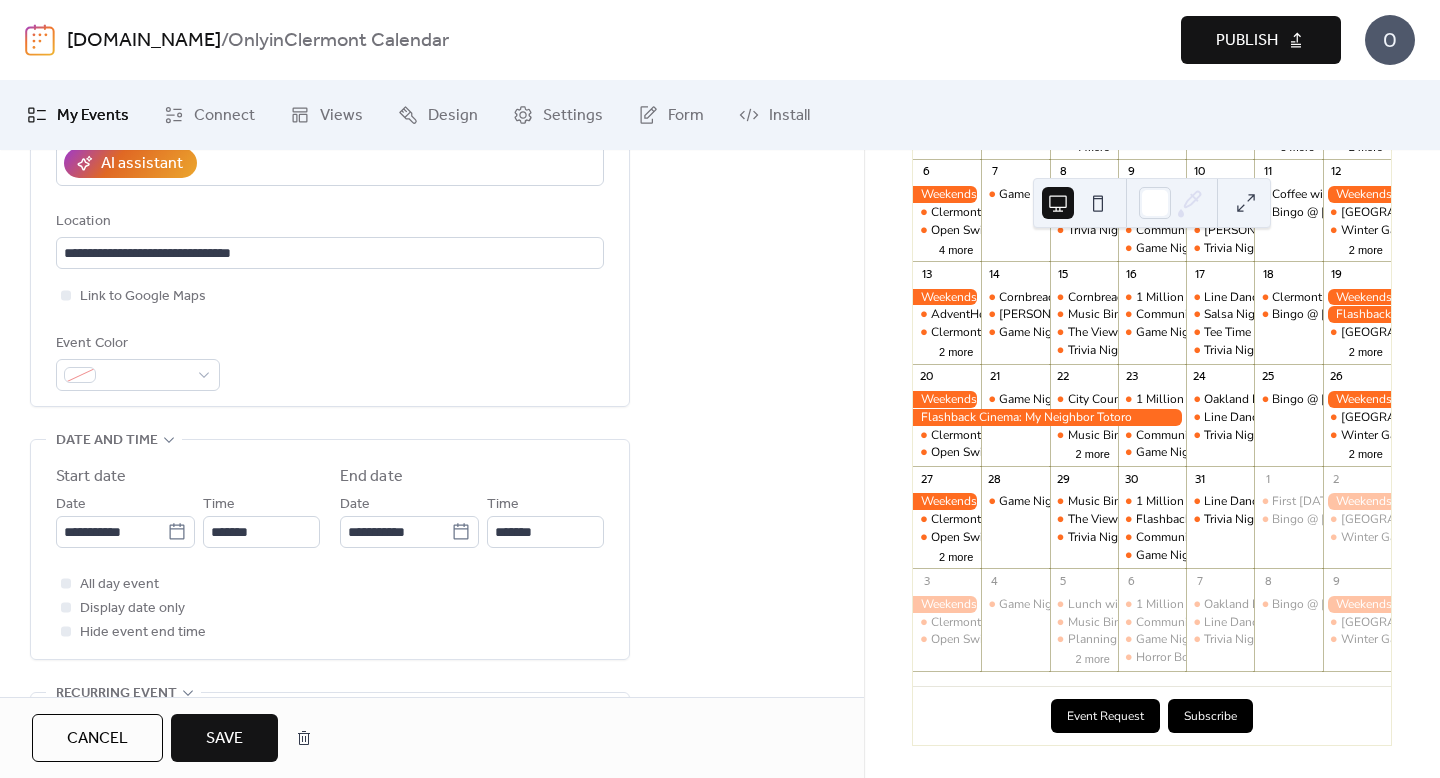 click on "Save" at bounding box center (224, 739) 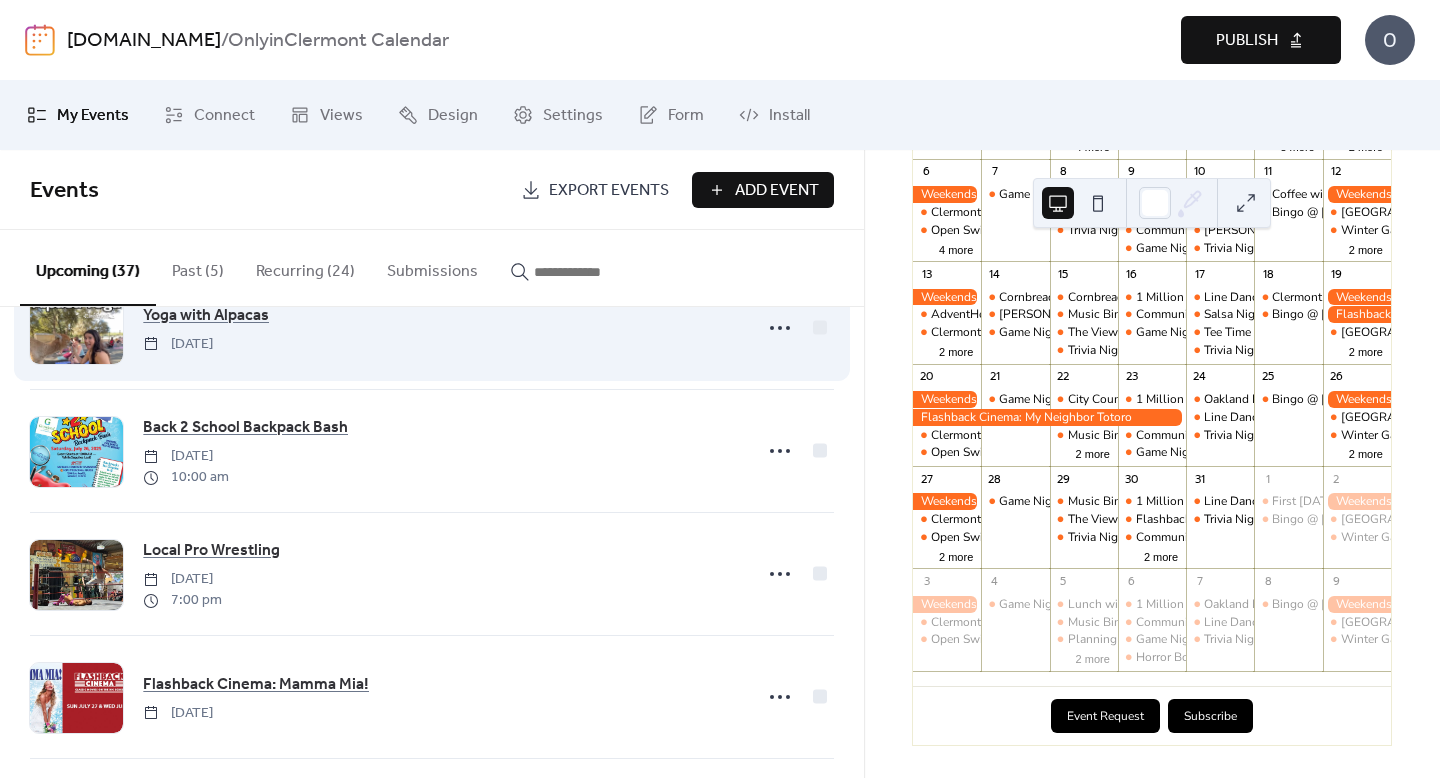 scroll, scrollTop: 3733, scrollLeft: 0, axis: vertical 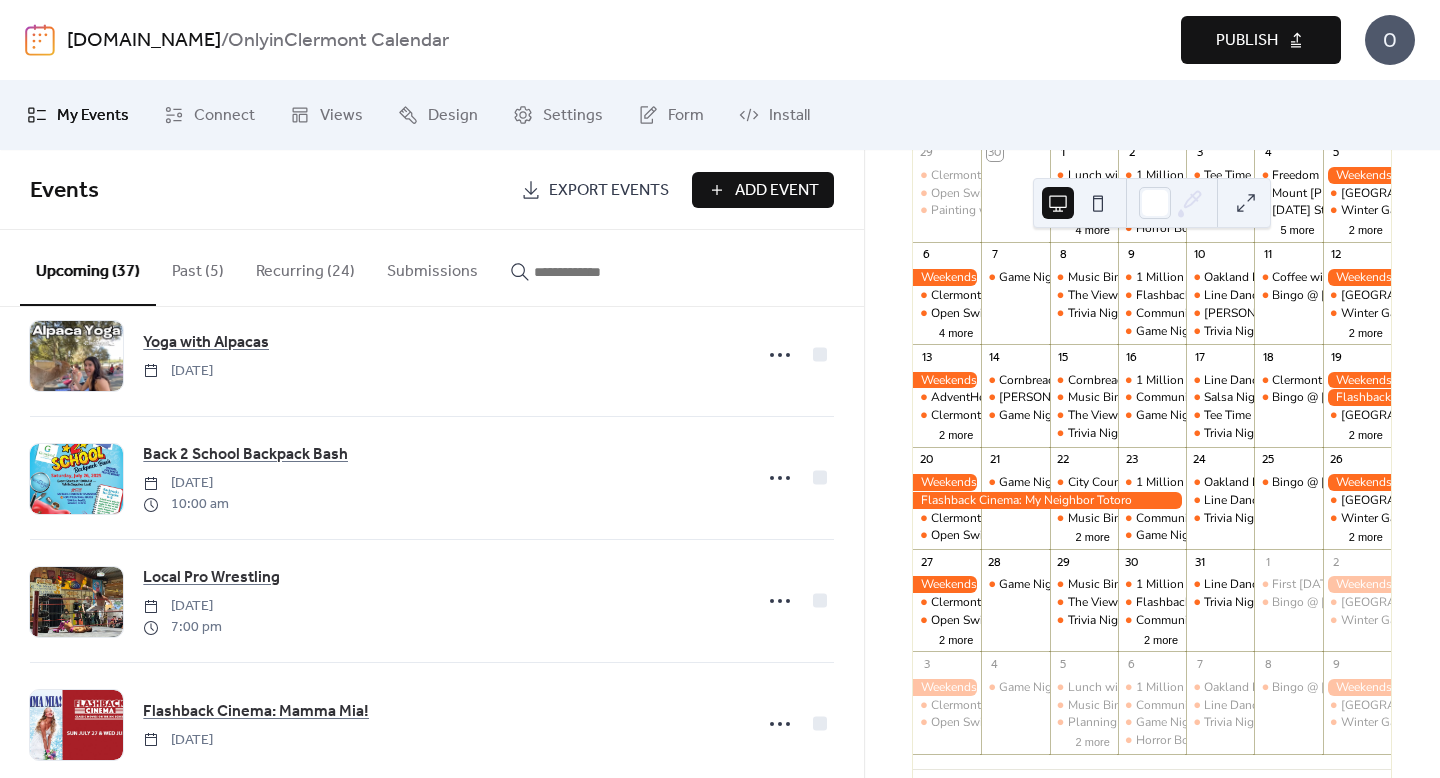 click on "Publish" at bounding box center (1247, 41) 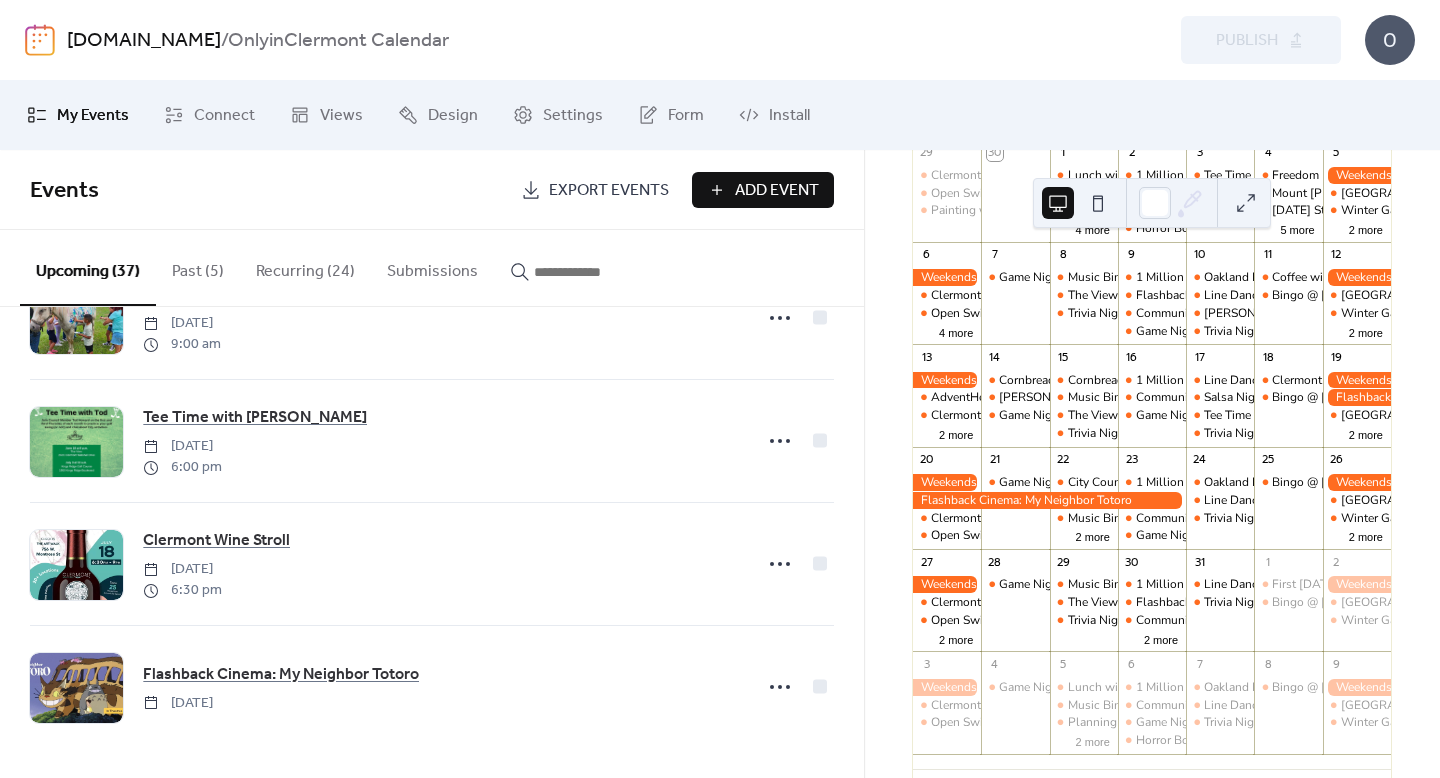 scroll, scrollTop: 3733, scrollLeft: 0, axis: vertical 